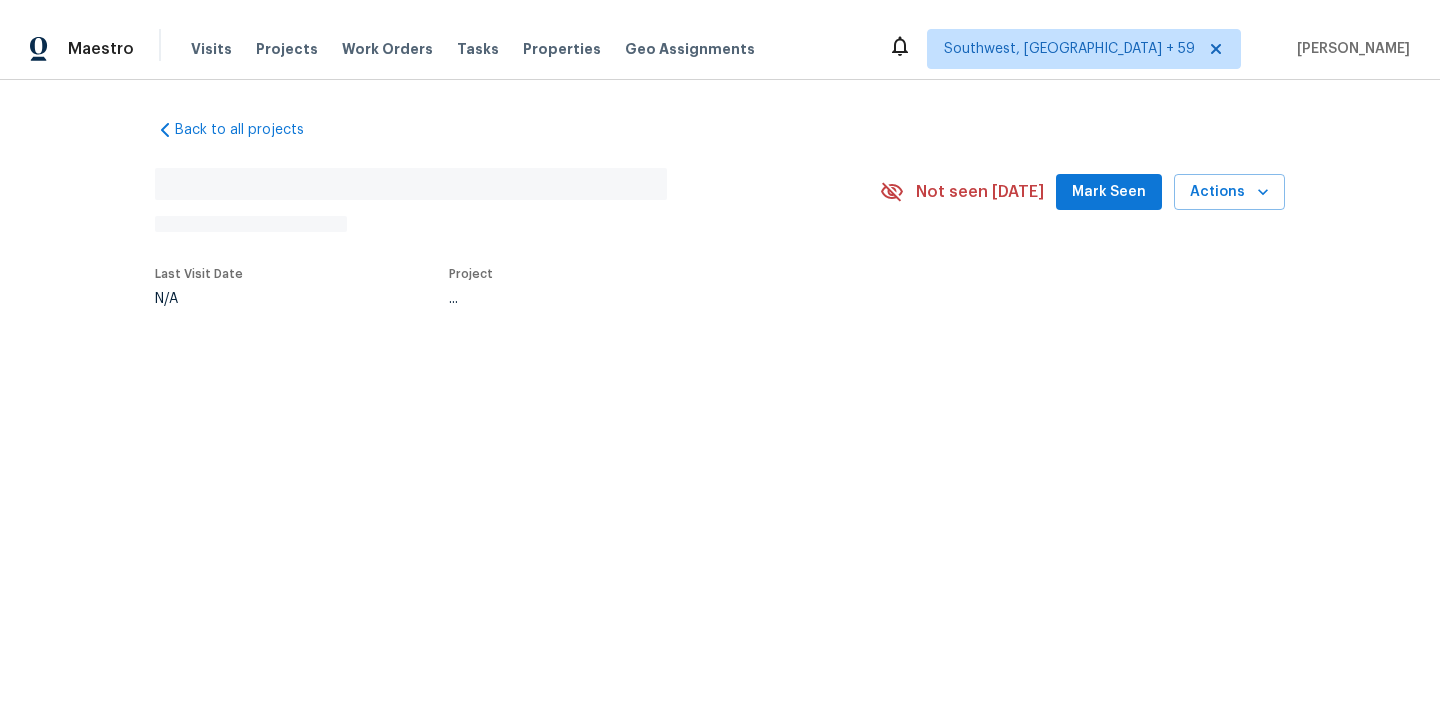scroll, scrollTop: 0, scrollLeft: 0, axis: both 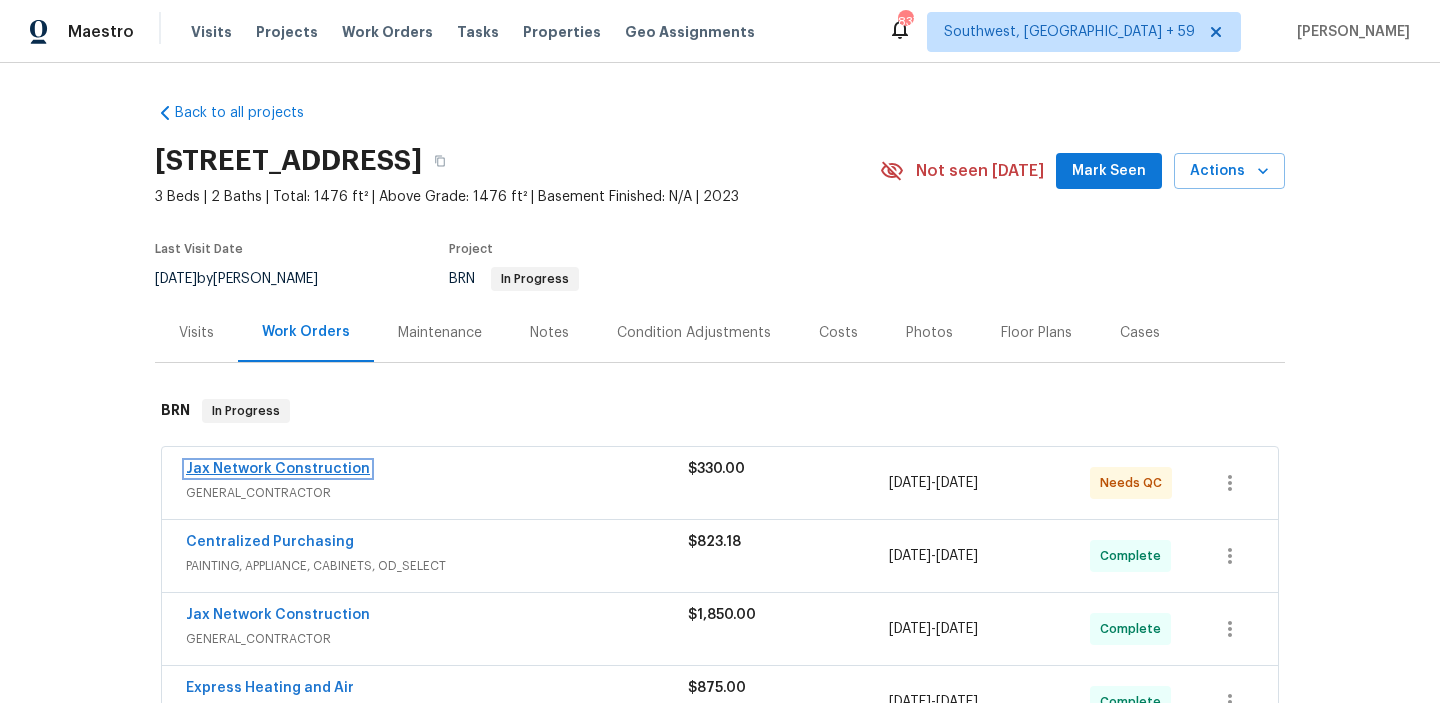 click on "Jax Network Construction" at bounding box center [278, 469] 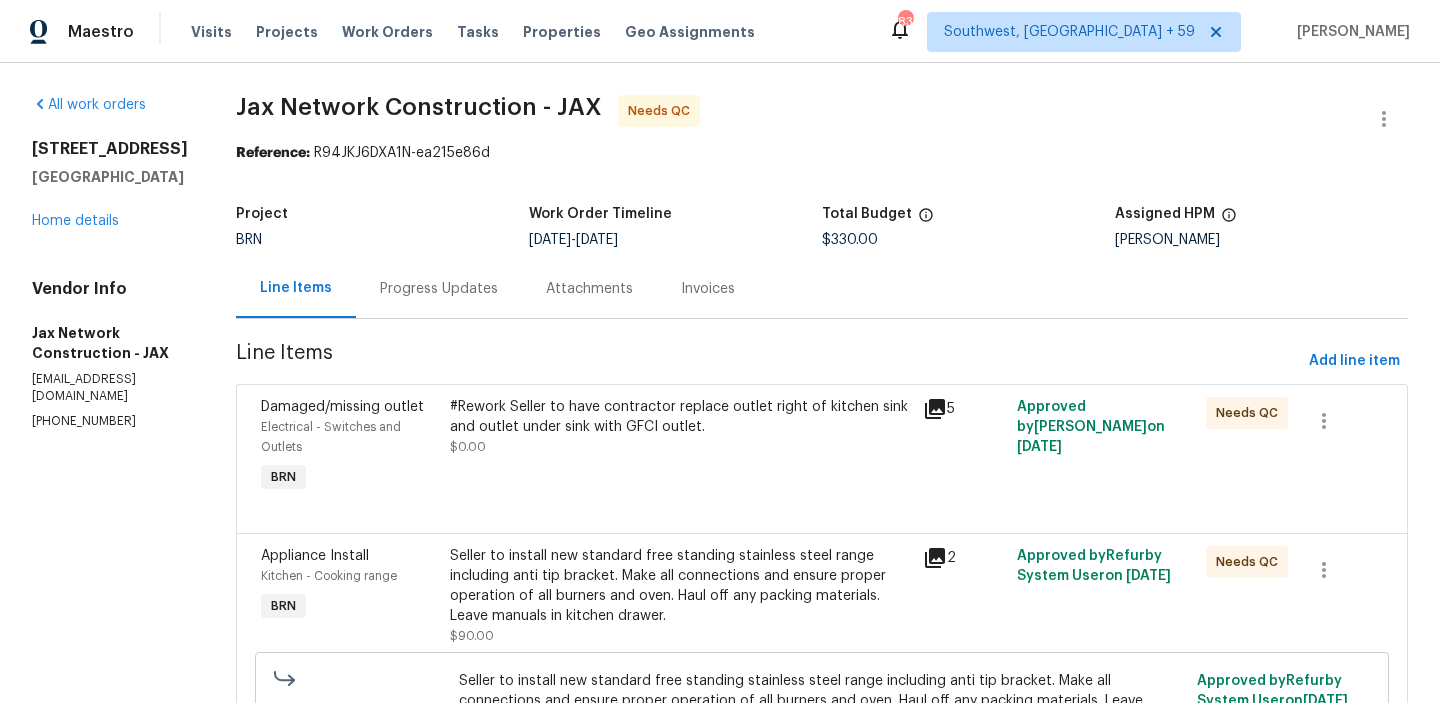 scroll, scrollTop: 152, scrollLeft: 0, axis: vertical 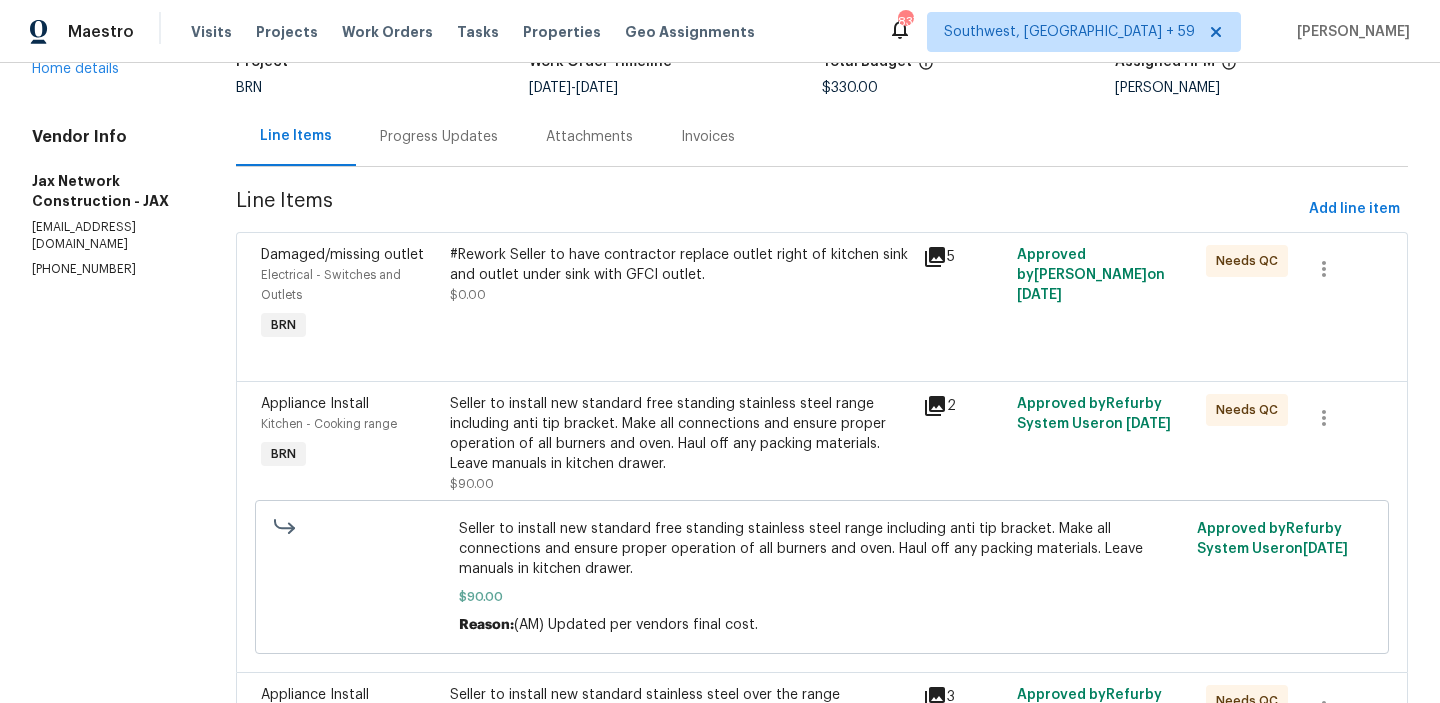 click on "#Rework Seller to have contractor replace outlet right of kitchen sink and outlet under sink with GFCI outlet. $0.00" at bounding box center [680, 295] 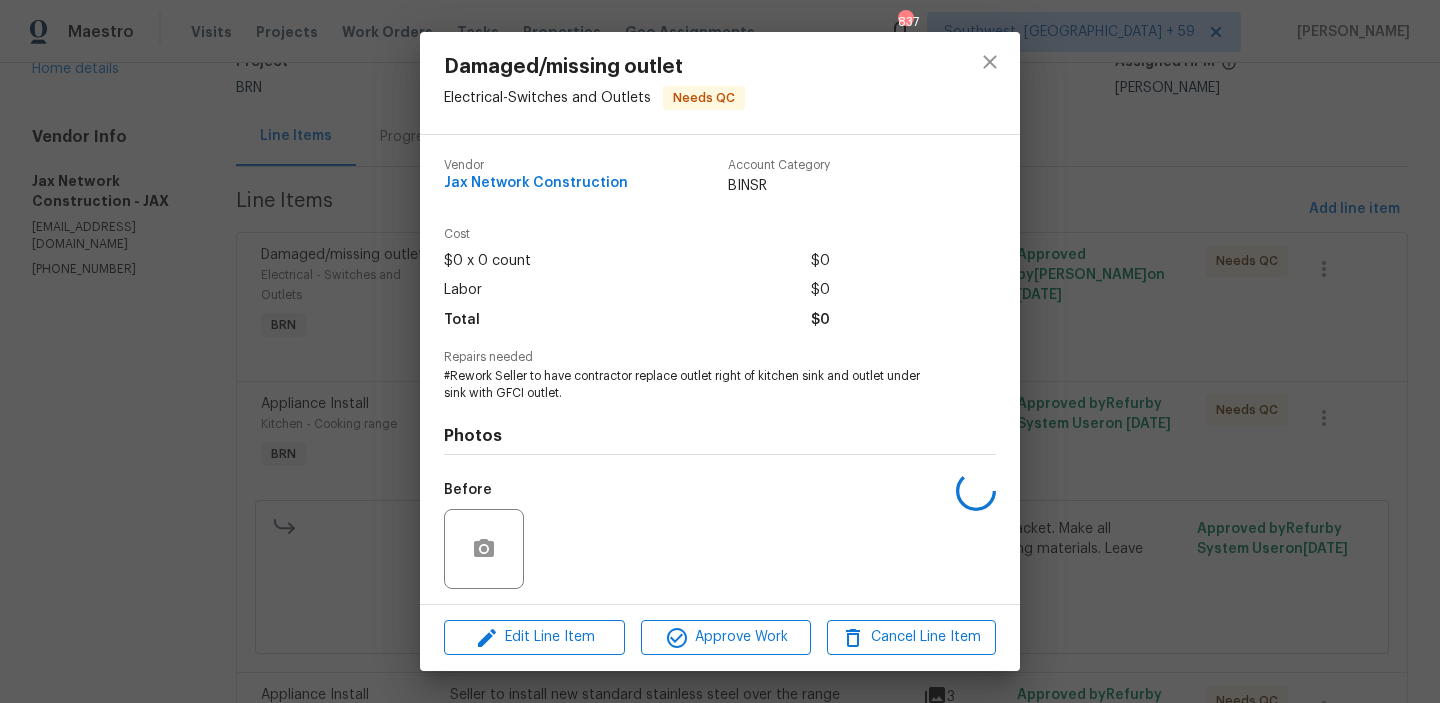 scroll, scrollTop: 135, scrollLeft: 0, axis: vertical 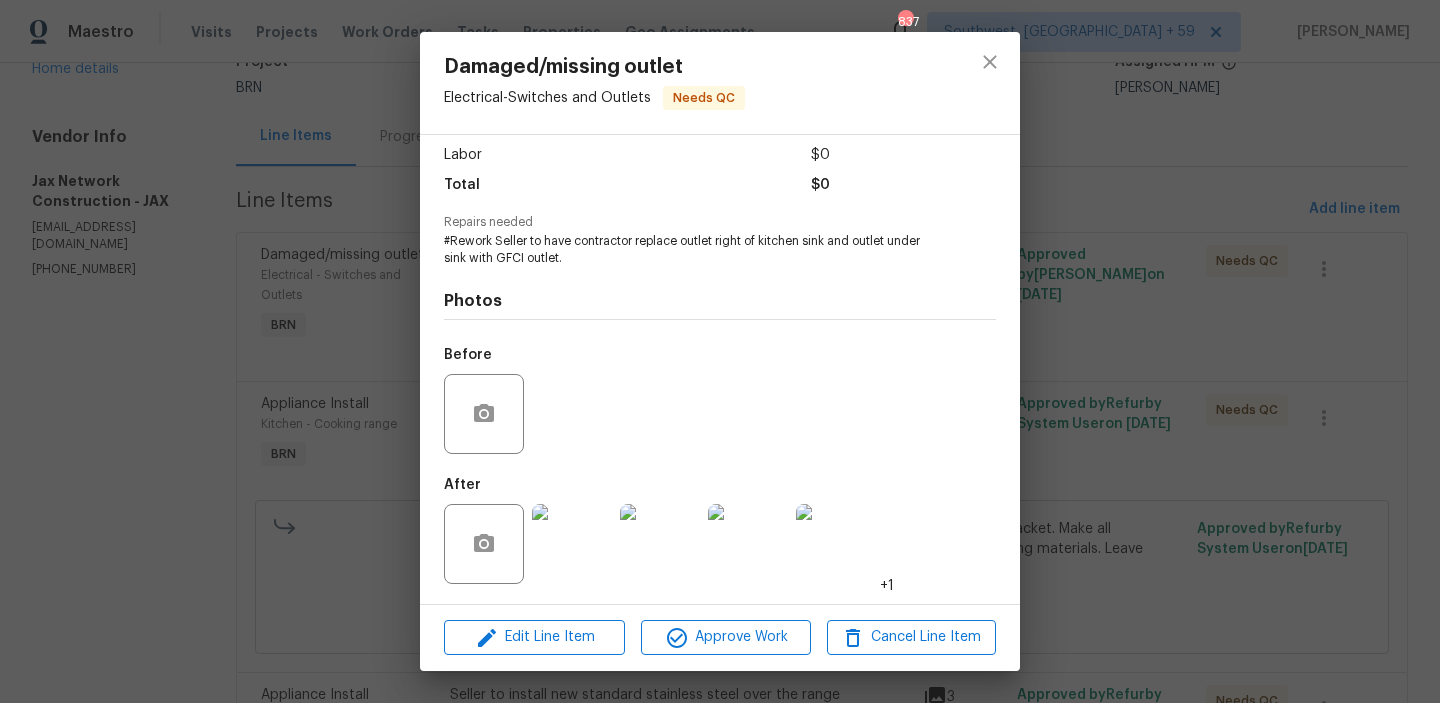 click on "Damaged/missing outlet Electrical  -  Switches and Outlets Needs QC Vendor Jax Network Construction Account Category BINSR Cost $0 x 0 count $0 Labor $0 Total $0 Repairs needed #Rework Seller to have contractor replace outlet right of kitchen sink and outlet under sink with GFCI outlet. Photos Before After  +1  Edit Line Item  Approve Work  Cancel Line Item" at bounding box center [720, 351] 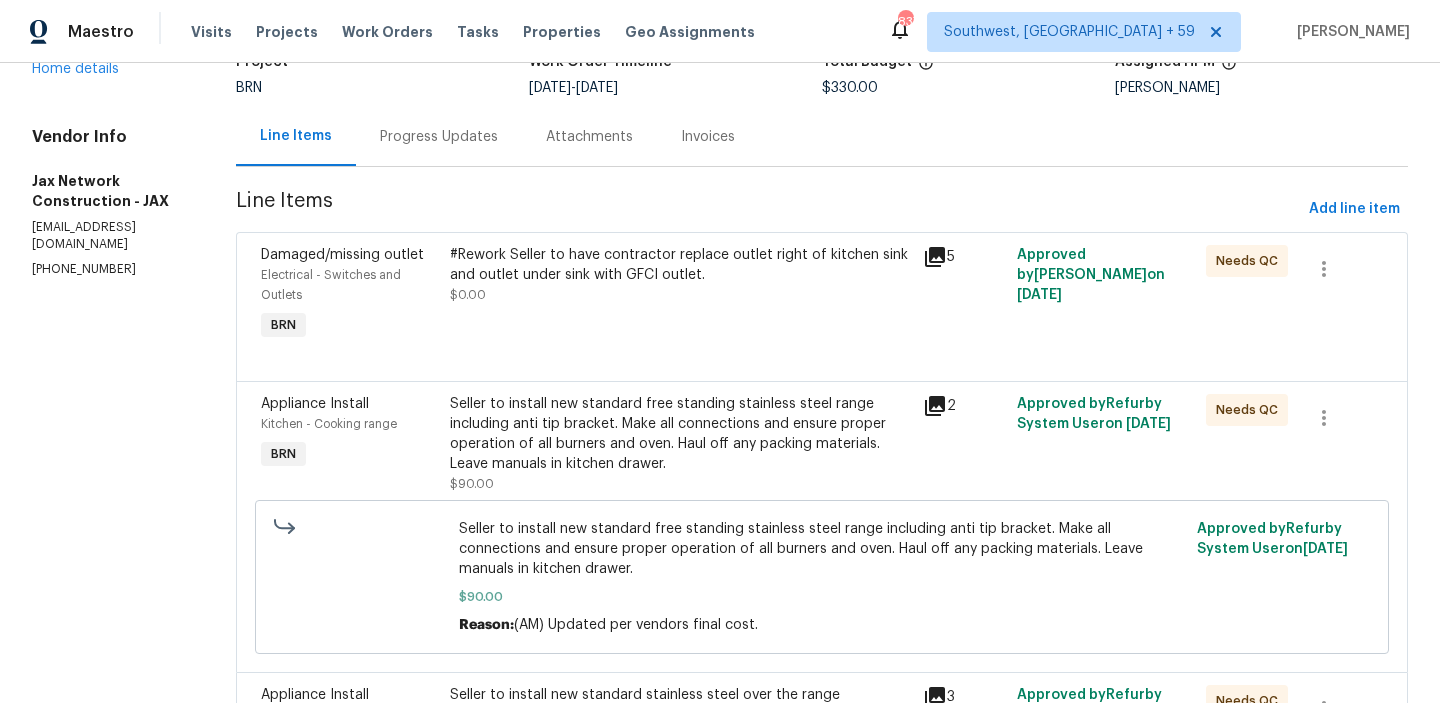 click on "Appliance Install Kitchen - Cooking range BRN" at bounding box center (349, 444) 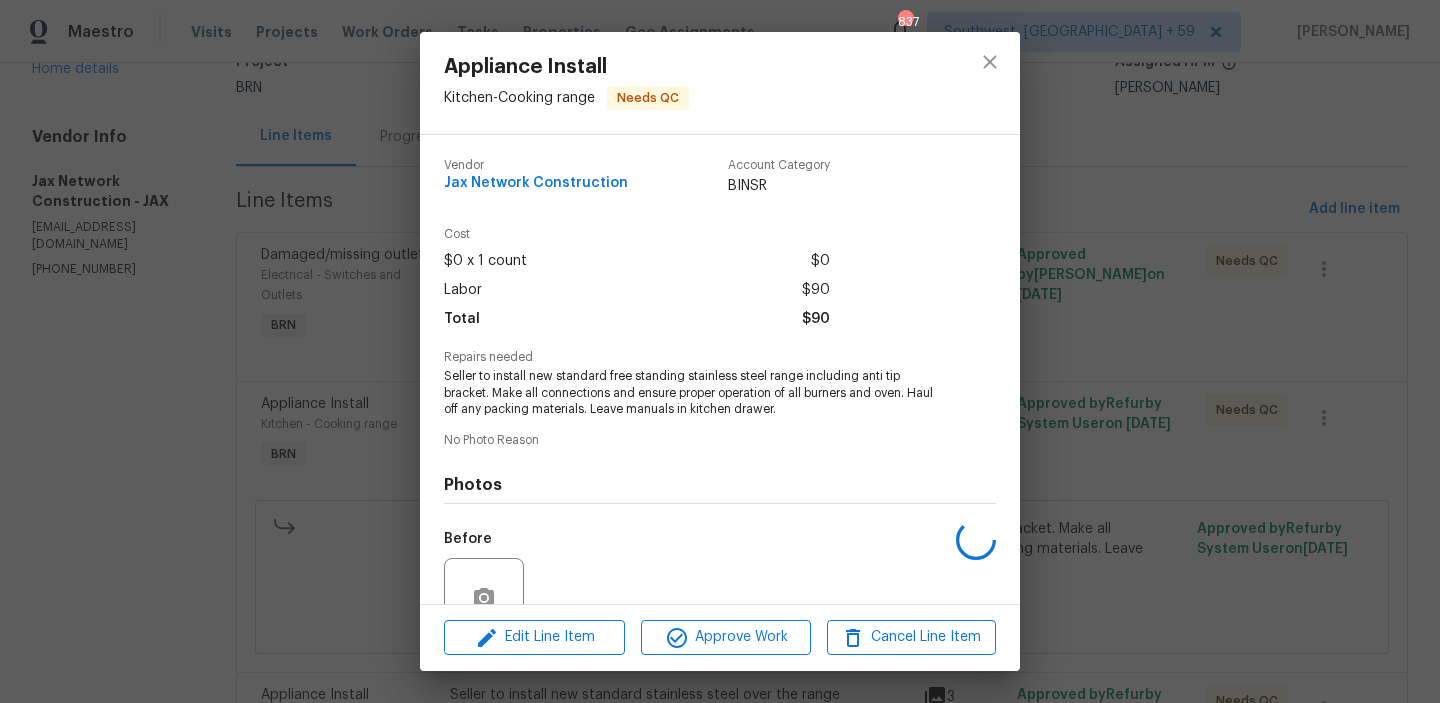 scroll, scrollTop: 184, scrollLeft: 0, axis: vertical 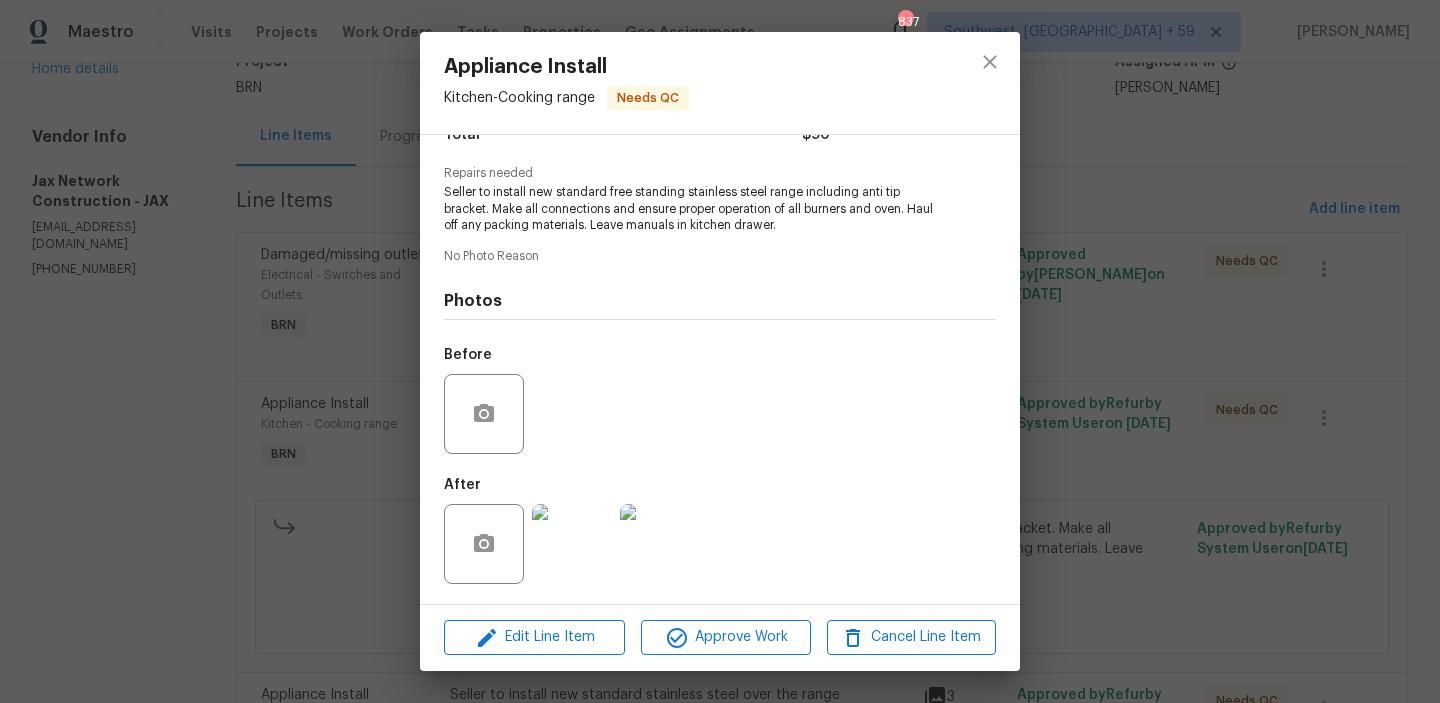 click on "Appliance Install Kitchen  -  Cooking range Needs QC Vendor Jax Network Construction Account Category BINSR Cost $0 x 1 count $0 Labor $90 Total $90 Repairs needed Seller to install new standard free standing stainless steel range including anti tip bracket. Make all connections and ensure proper operation of all burners and oven. Haul off any packing materials. Leave manuals in kitchen drawer. No Photo Reason   Photos Before After  Edit Line Item  Approve Work  Cancel Line Item" at bounding box center [720, 351] 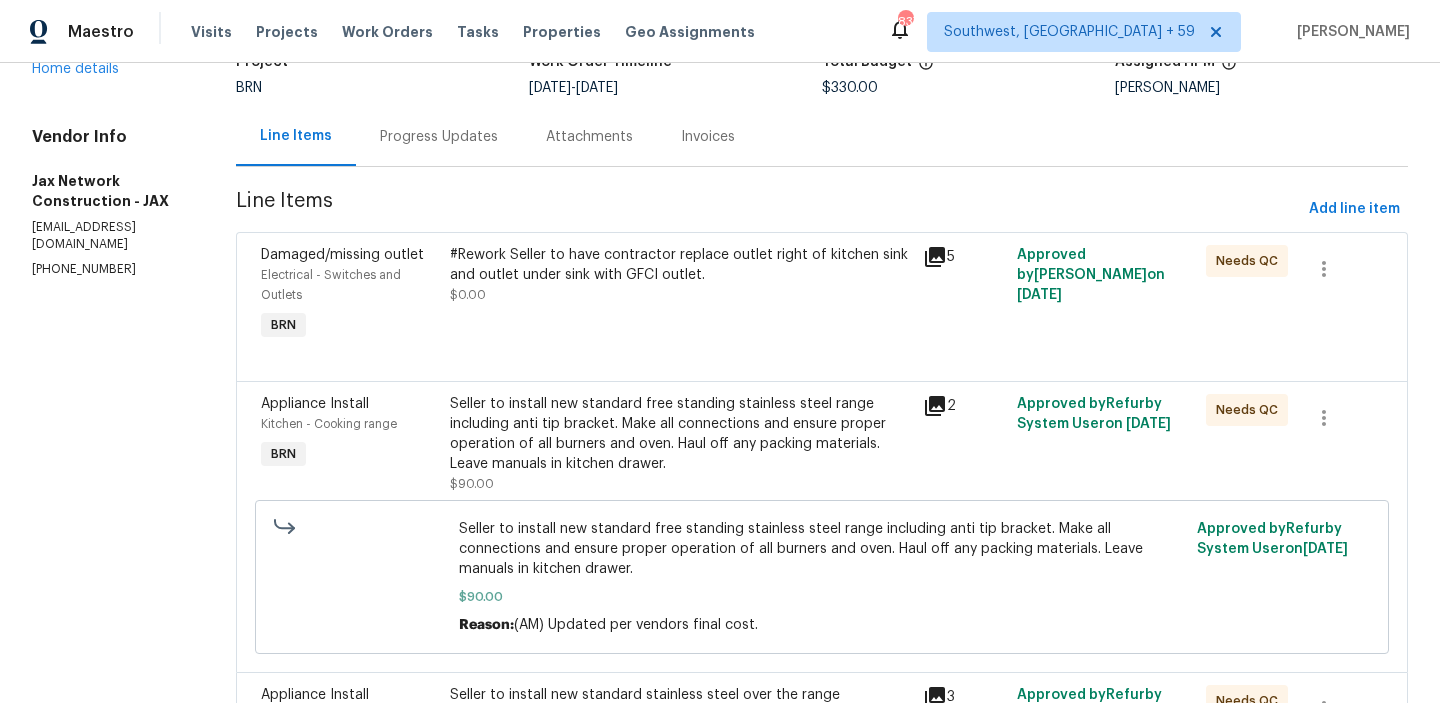 scroll, scrollTop: 639, scrollLeft: 0, axis: vertical 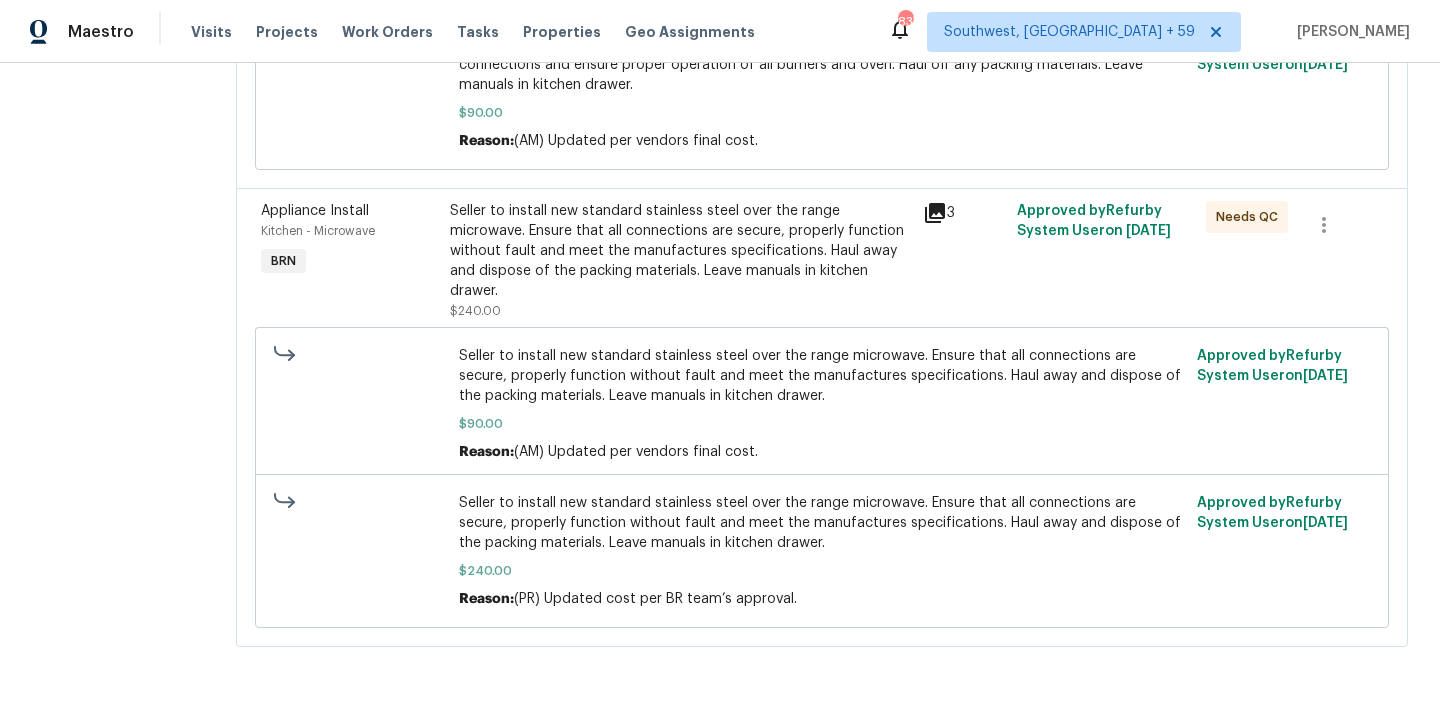 click on "Seller to install new standard stainless steel over the range microwave. Ensure that all connections are secure, properly function without fault and meet the manufactures specifications. Haul away and dispose of the packing materials. Leave manuals in kitchen drawer." at bounding box center (822, 376) 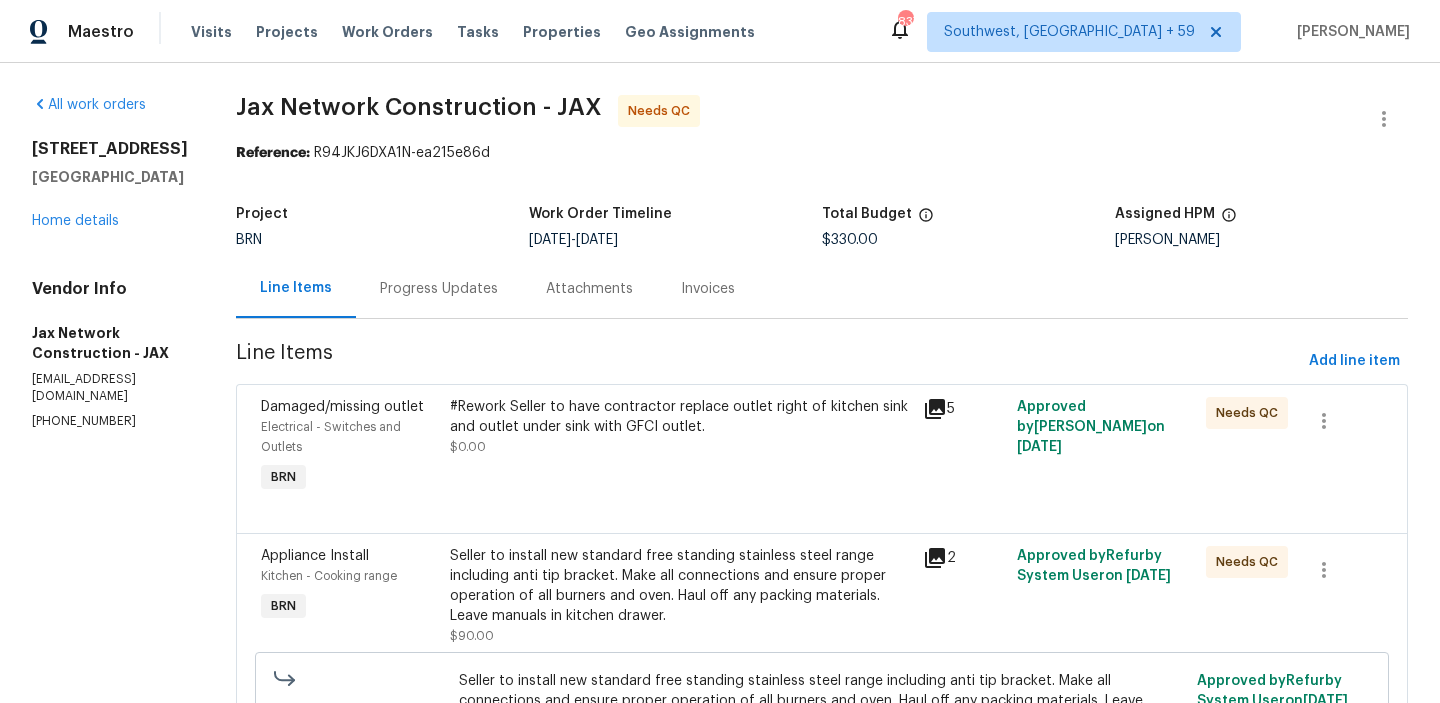 click on "Progress Updates" at bounding box center [439, 289] 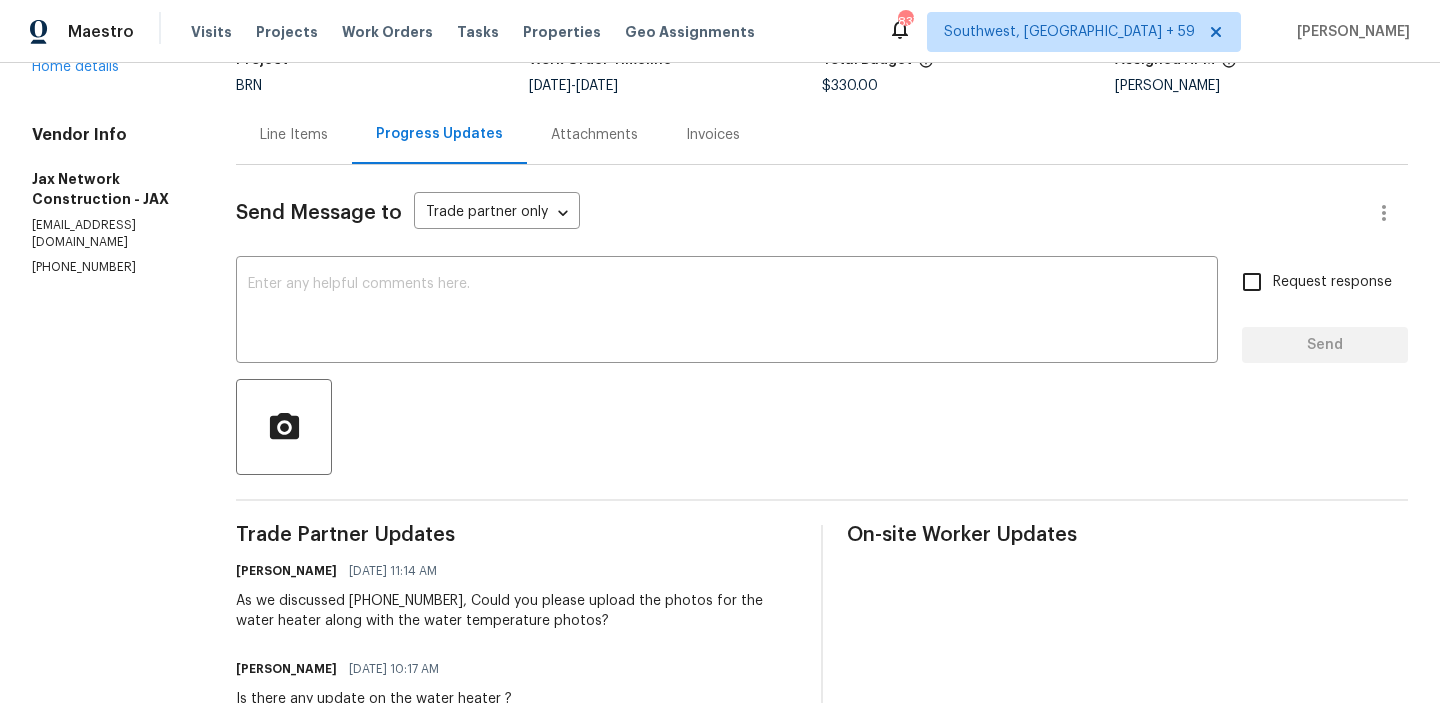 scroll, scrollTop: 171, scrollLeft: 0, axis: vertical 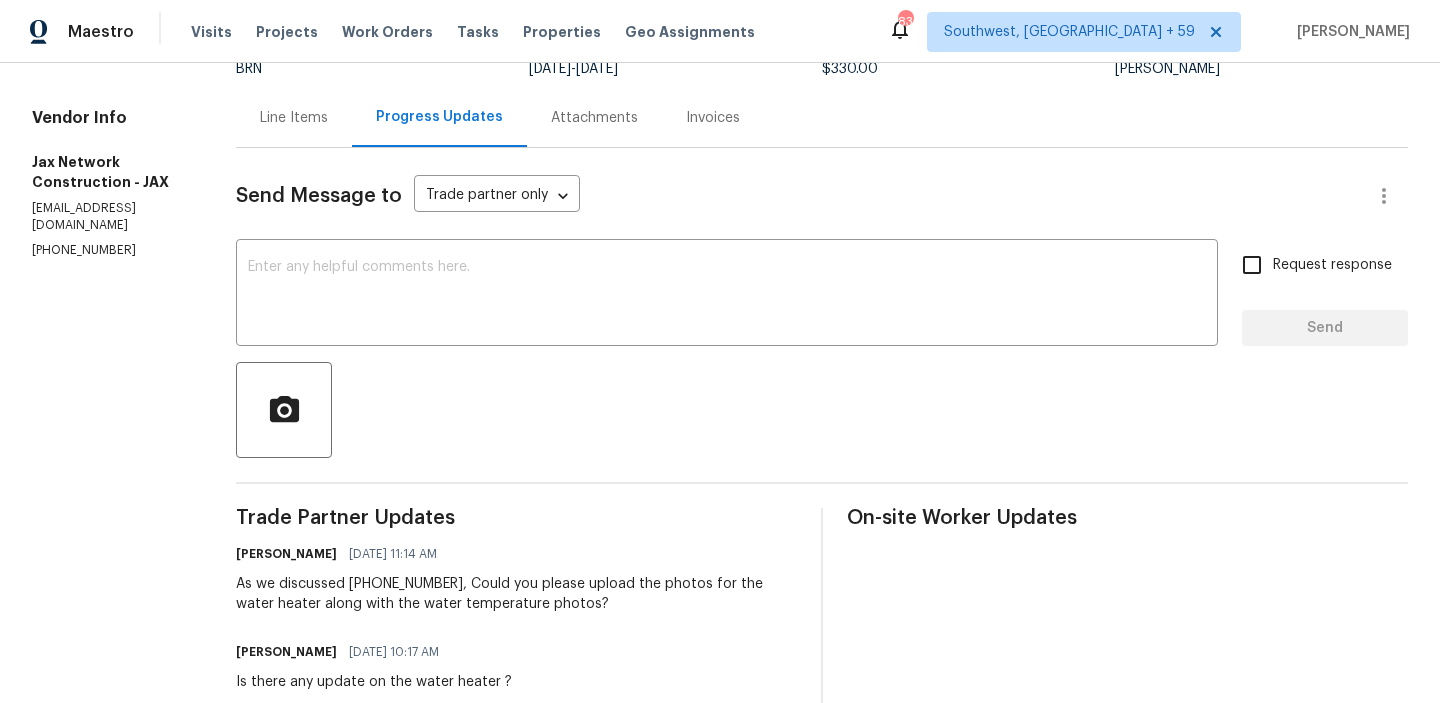 click on "(423) 557-9995" at bounding box center (110, 250) 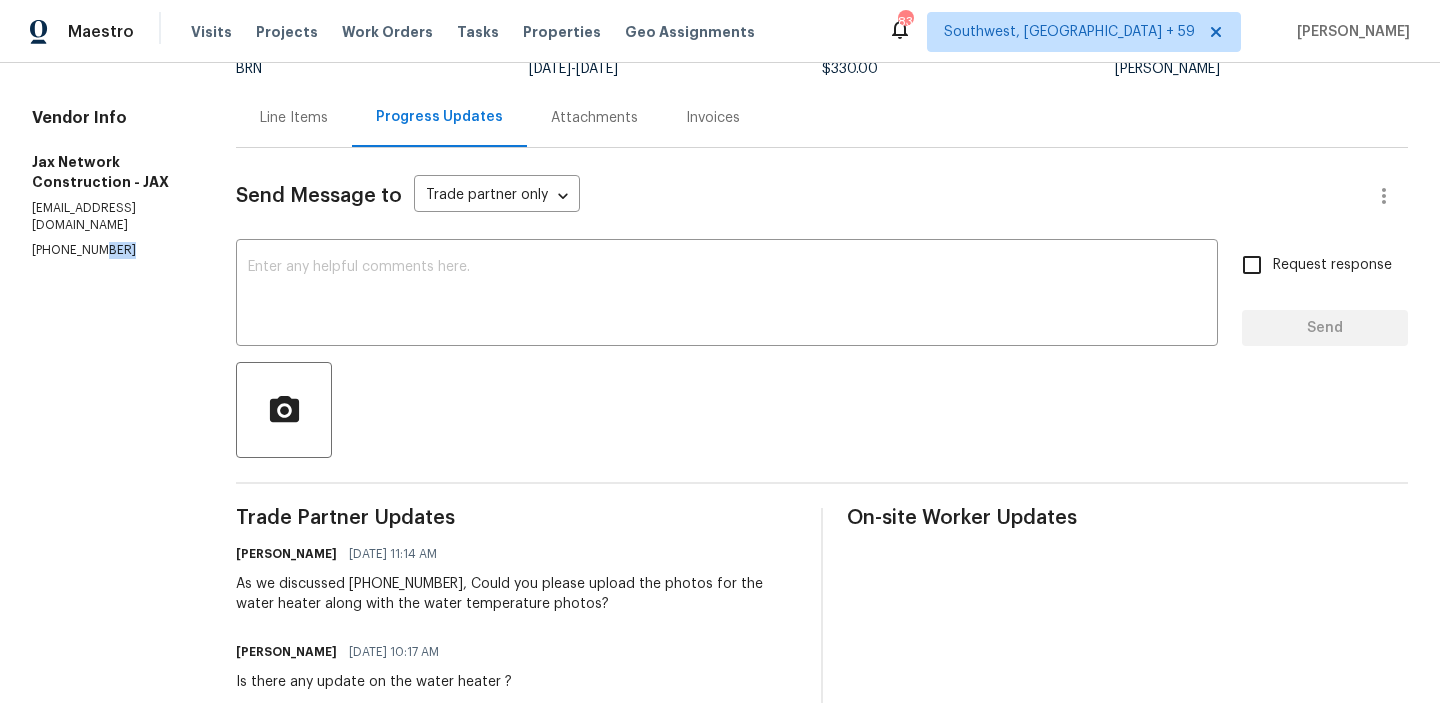 click on "(423) 557-9995" at bounding box center [110, 250] 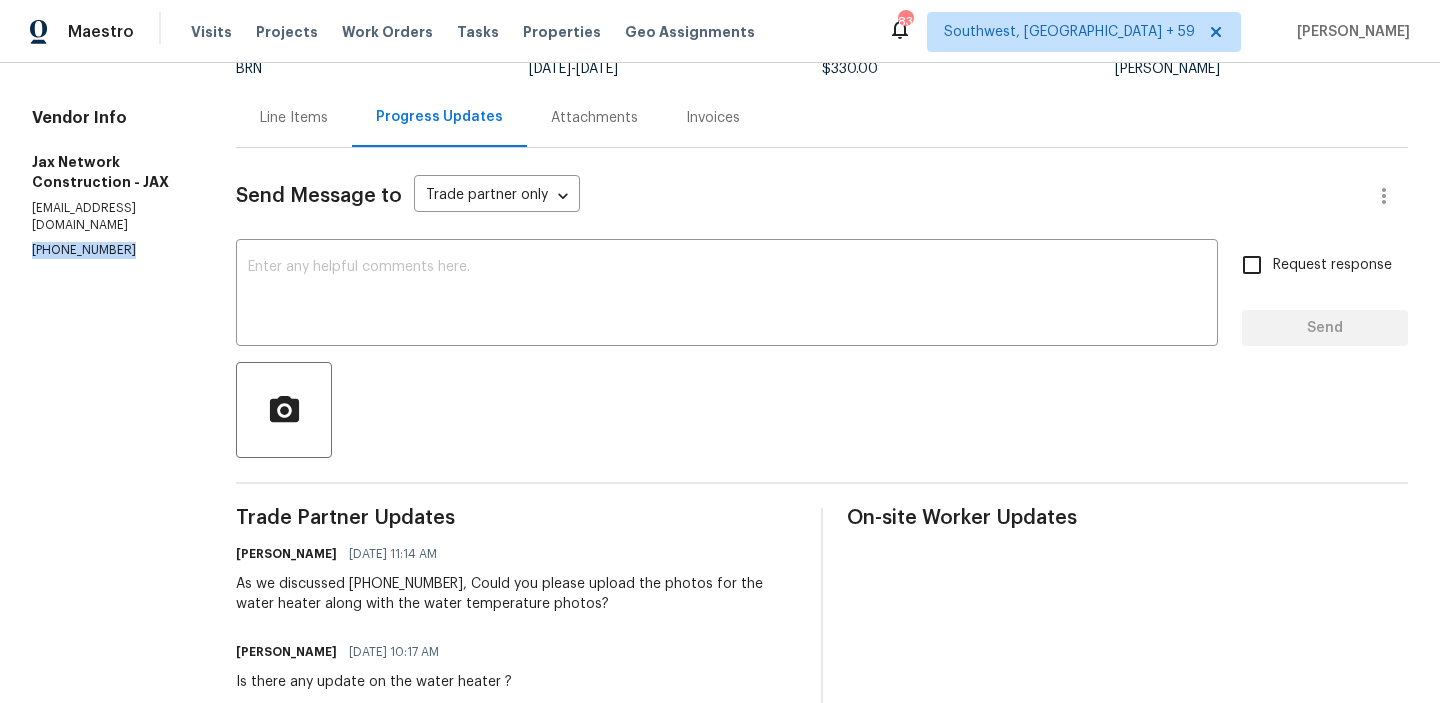 click on "(423) 557-9995" at bounding box center (110, 250) 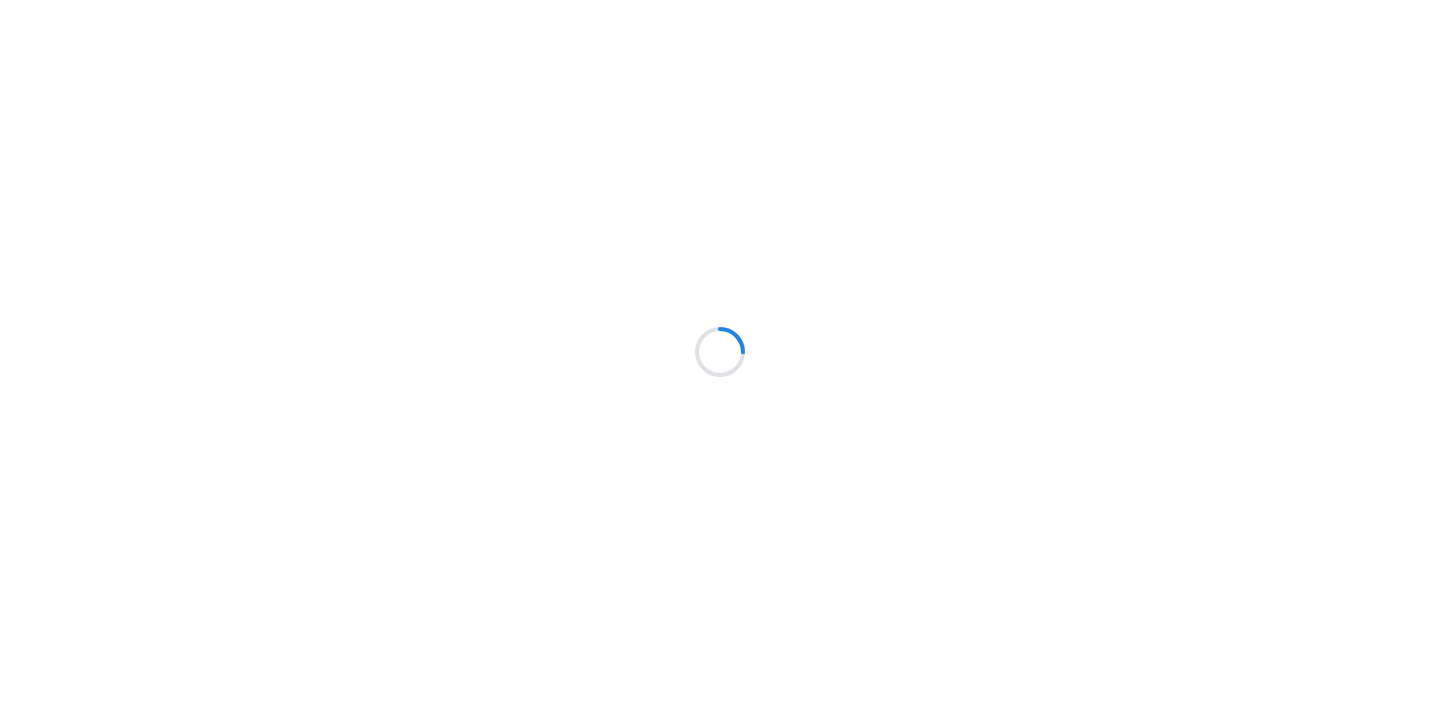 scroll, scrollTop: 0, scrollLeft: 0, axis: both 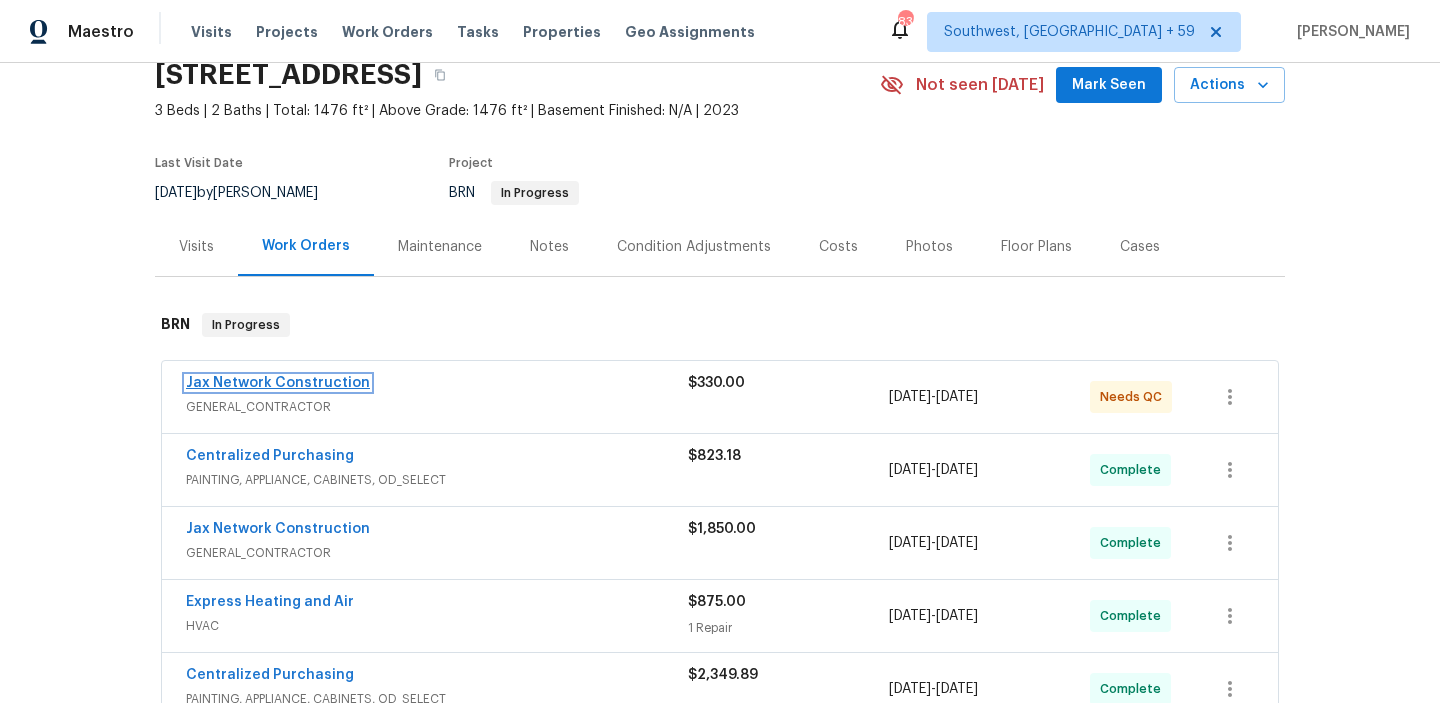 click on "Jax Network Construction" at bounding box center [278, 383] 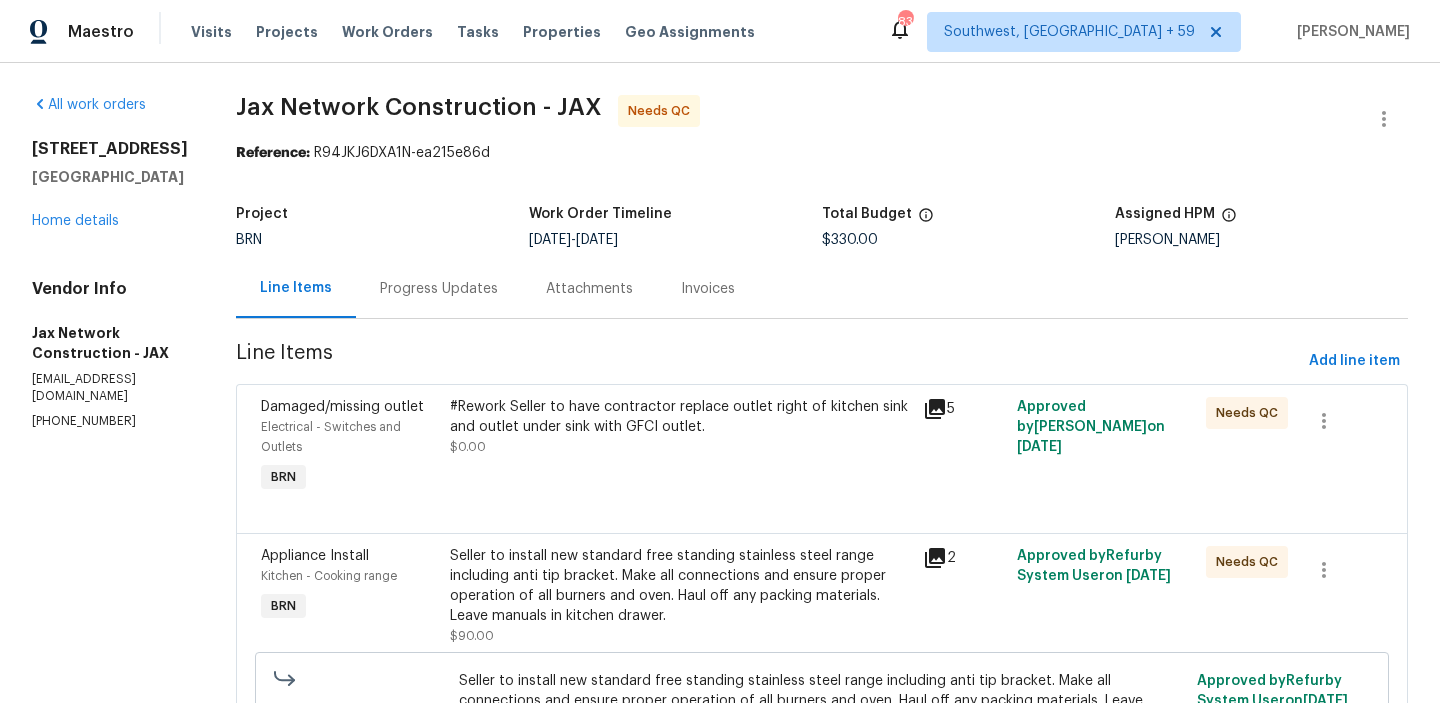 click on "(423) 557-9995" at bounding box center (110, 421) 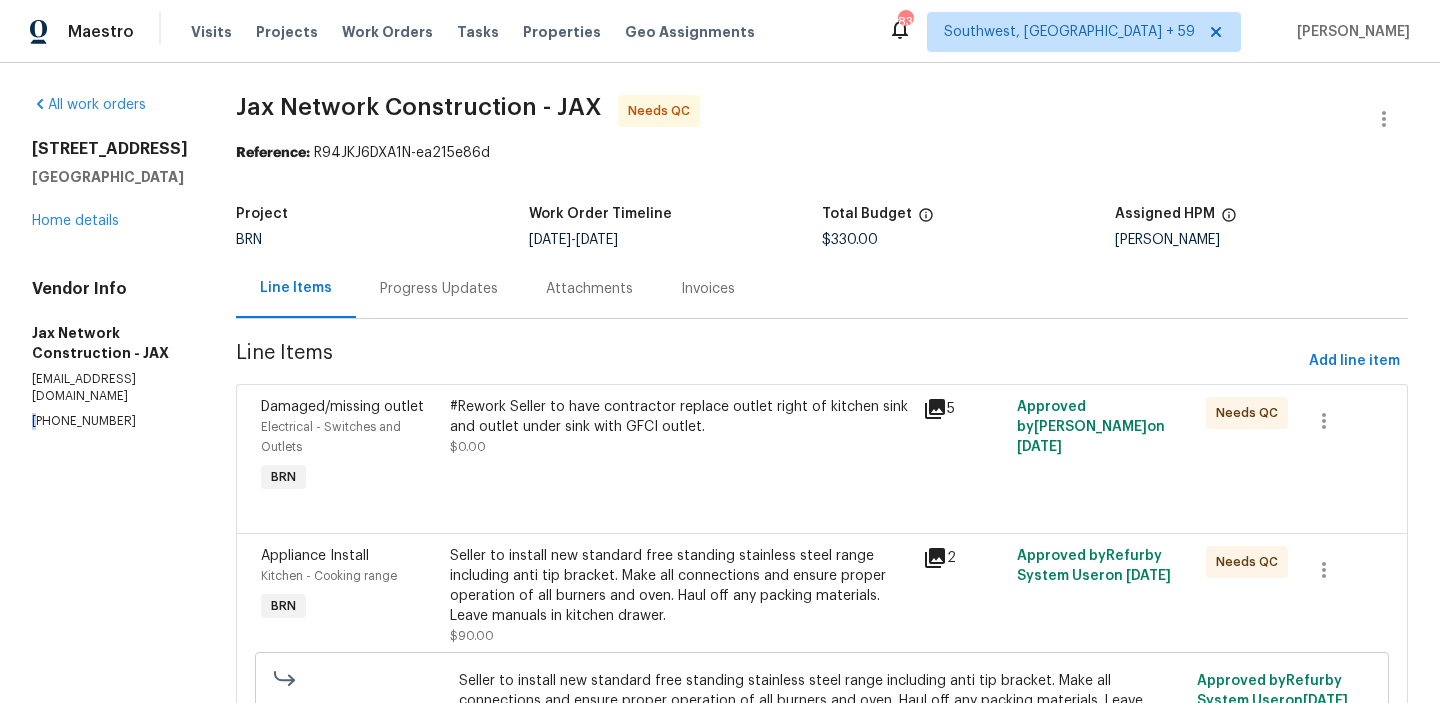click on "All work orders 2373 2nd Ave Jacksonville, FL 32208 Home details Vendor Info Jax Network Construction - JAX jaxnetconstruction@gmail.com (423) 557-9995 Jax Network Construction - JAX Needs QC Reference:   R94JKJ6DXA1N-ea215e86d Project BRN   Work Order Timeline 7/1/2025  -  7/2/2025 Total Budget $330.00 Assigned HPM Jeremy Dykes Line Items Progress Updates Attachments Invoices Line Items Add line item Damaged/missing outlet Electrical - Switches and Outlets BRN #Rework Seller to have contractor replace outlet right of kitchen sink and outlet under sink with GFCI outlet. $0.00   5 Approved by  Ananthi Mahendran  on   7/1/2025 Needs QC Appliance Install Kitchen - Cooking range BRN Seller to install new standard free standing stainless steel range including anti tip bracket. Make all connections and ensure proper operation of all burners and oven. Haul off any packing materials. Leave manuals in kitchen drawer. $90.00   2 Approved by  Refurby System User  on   7/3/2025 Needs QC $90.00 Reason:  Approved by   on" at bounding box center [720, 701] 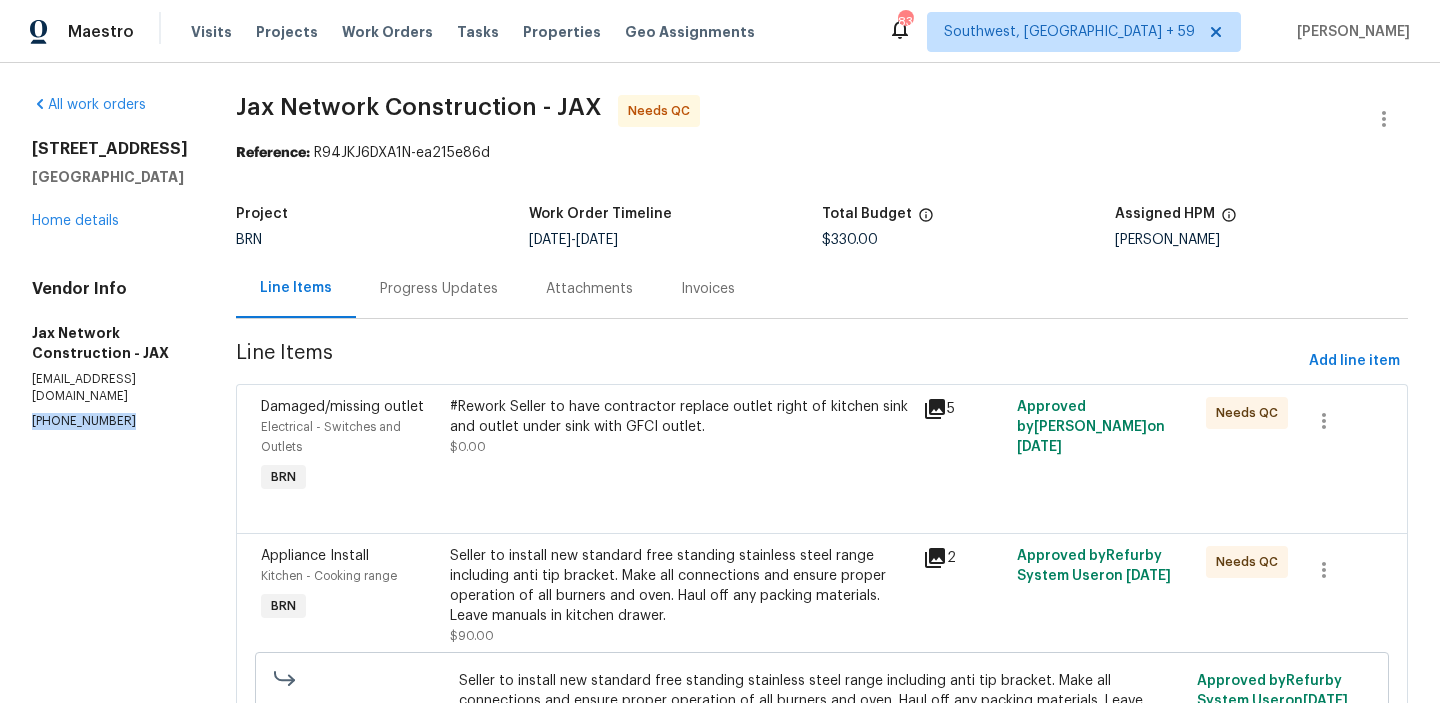 click on "All work orders 2373 2nd Ave Jacksonville, FL 32208 Home details Vendor Info Jax Network Construction - JAX jaxnetconstruction@gmail.com (423) 557-9995 Jax Network Construction - JAX Needs QC Reference:   R94JKJ6DXA1N-ea215e86d Project BRN   Work Order Timeline 7/1/2025  -  7/2/2025 Total Budget $330.00 Assigned HPM Jeremy Dykes Line Items Progress Updates Attachments Invoices Line Items Add line item Damaged/missing outlet Electrical - Switches and Outlets BRN #Rework Seller to have contractor replace outlet right of kitchen sink and outlet under sink with GFCI outlet. $0.00   5 Approved by  Ananthi Mahendran  on   7/1/2025 Needs QC Appliance Install Kitchen - Cooking range BRN Seller to install new standard free standing stainless steel range including anti tip bracket. Make all connections and ensure proper operation of all burners and oven. Haul off any packing materials. Leave manuals in kitchen drawer. $90.00   2 Approved by  Refurby System User  on   7/3/2025 Needs QC $90.00 Reason:  Approved by   on" at bounding box center (720, 701) 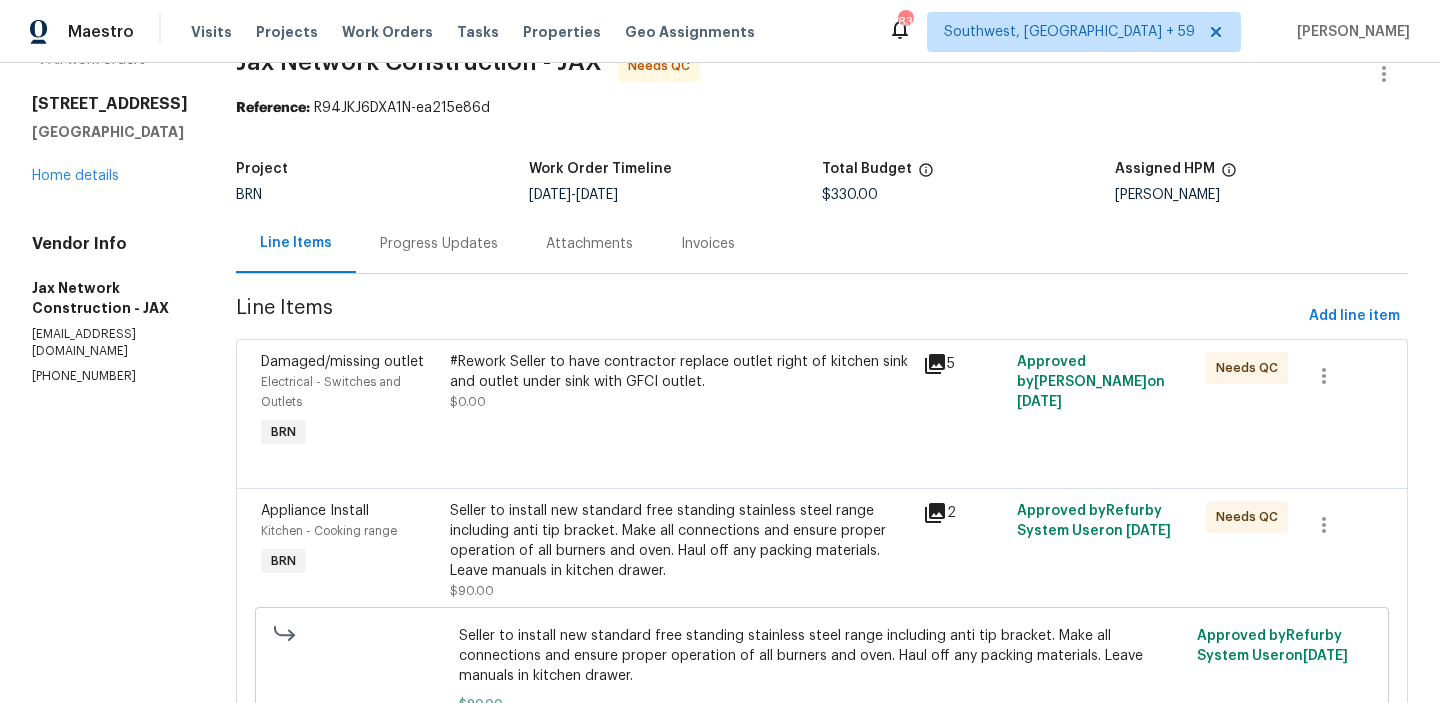 click on "Progress Updates" at bounding box center [439, 244] 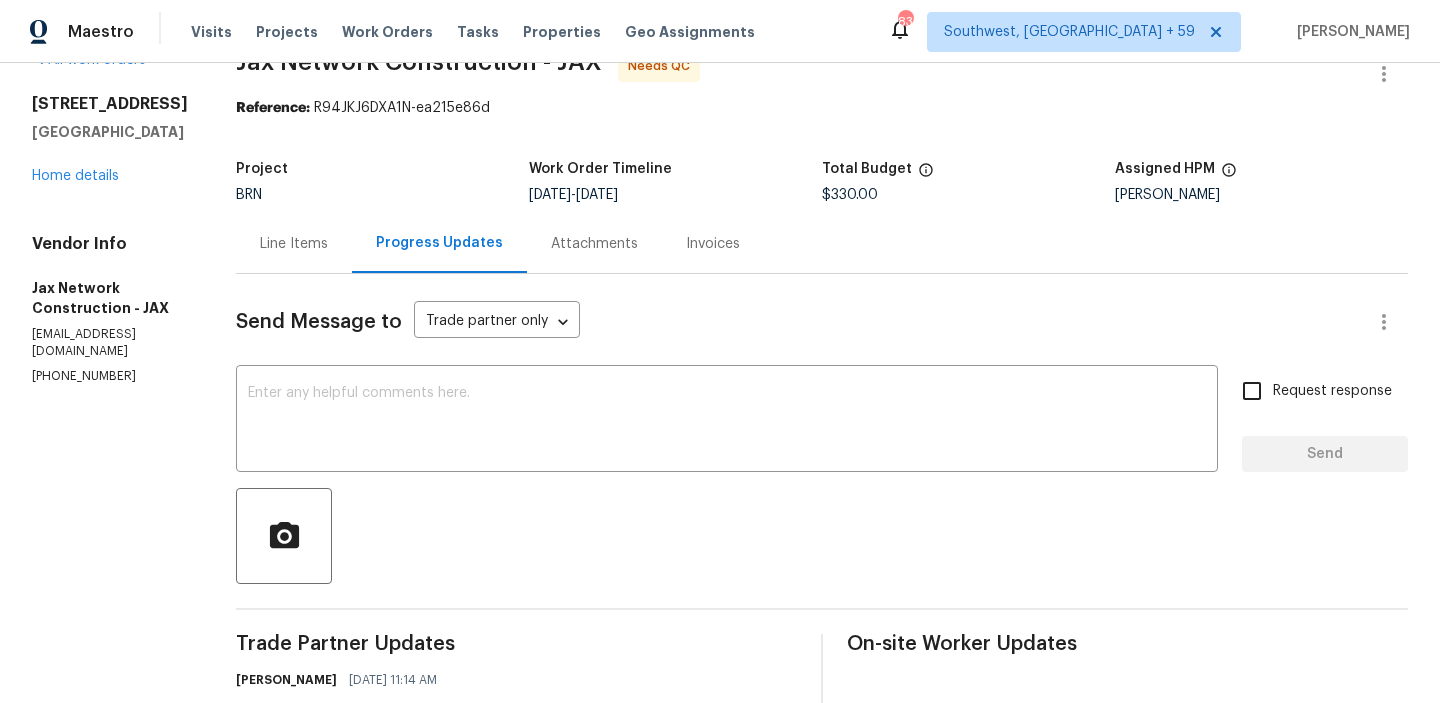 scroll, scrollTop: 0, scrollLeft: 0, axis: both 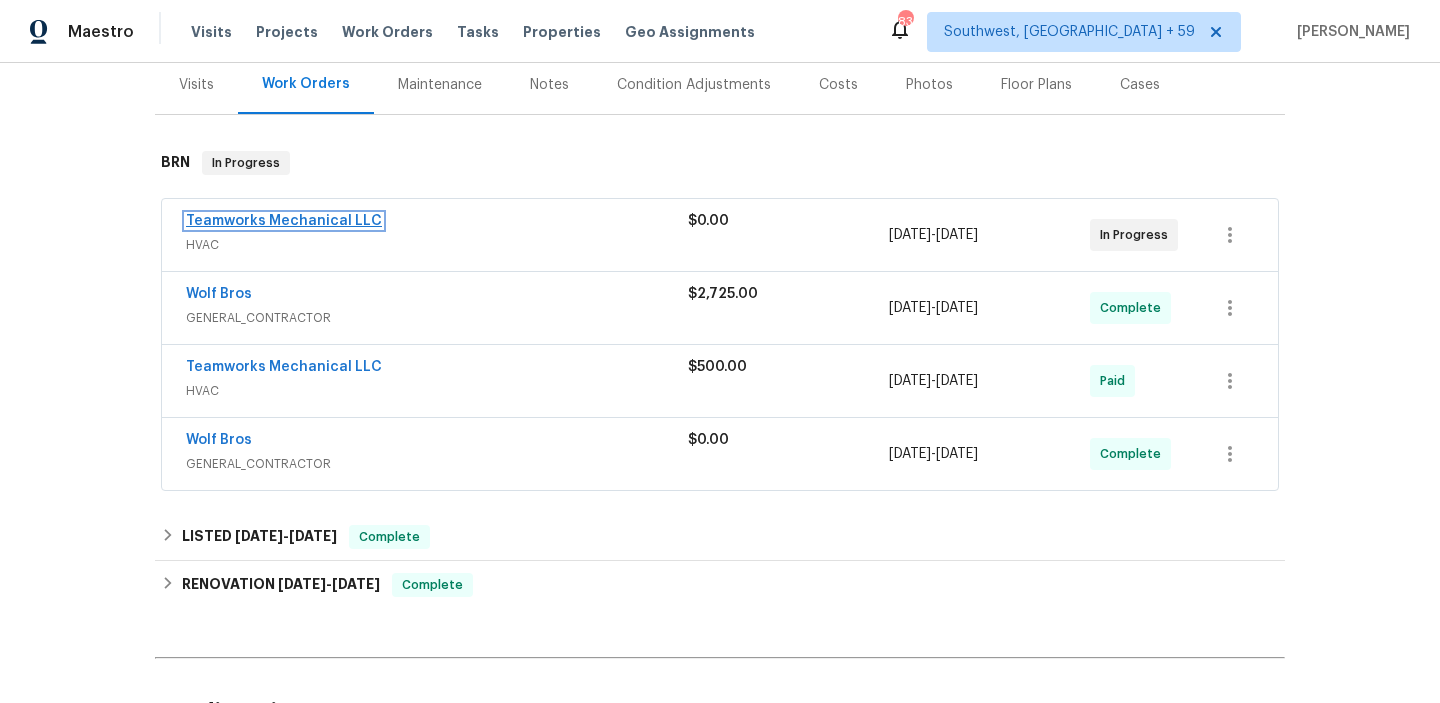click on "Teamworks Mechanical LLC" at bounding box center [284, 221] 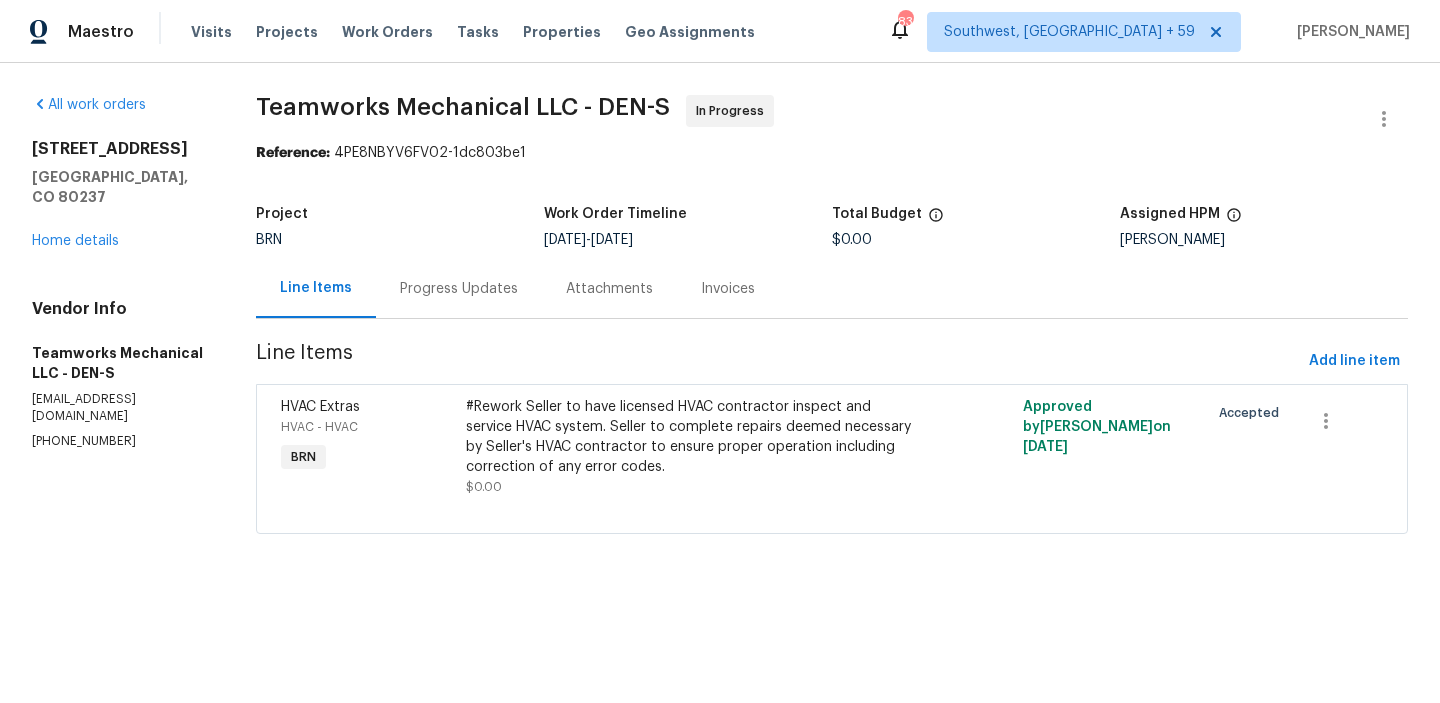 click on "All work orders 3957 S Boston St Denver, CO 80237 Home details Vendor Info Teamworks Mechanical LLC - DEN-S info@teamworksm.com (720) 447-3157" at bounding box center [120, 326] 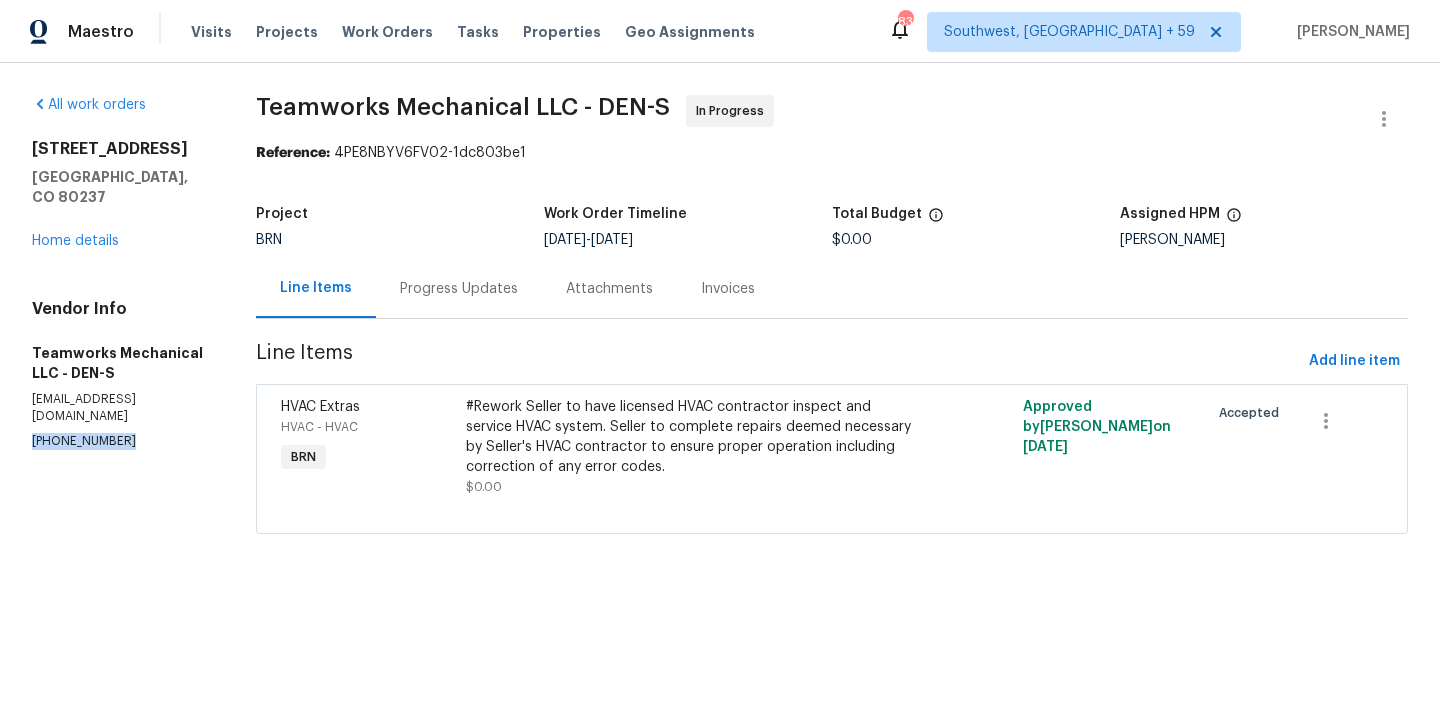 click on "All work orders 3957 S Boston St Denver, CO 80237 Home details Vendor Info Teamworks Mechanical LLC - DEN-S info@teamworksm.com (720) 447-3157" at bounding box center [120, 326] 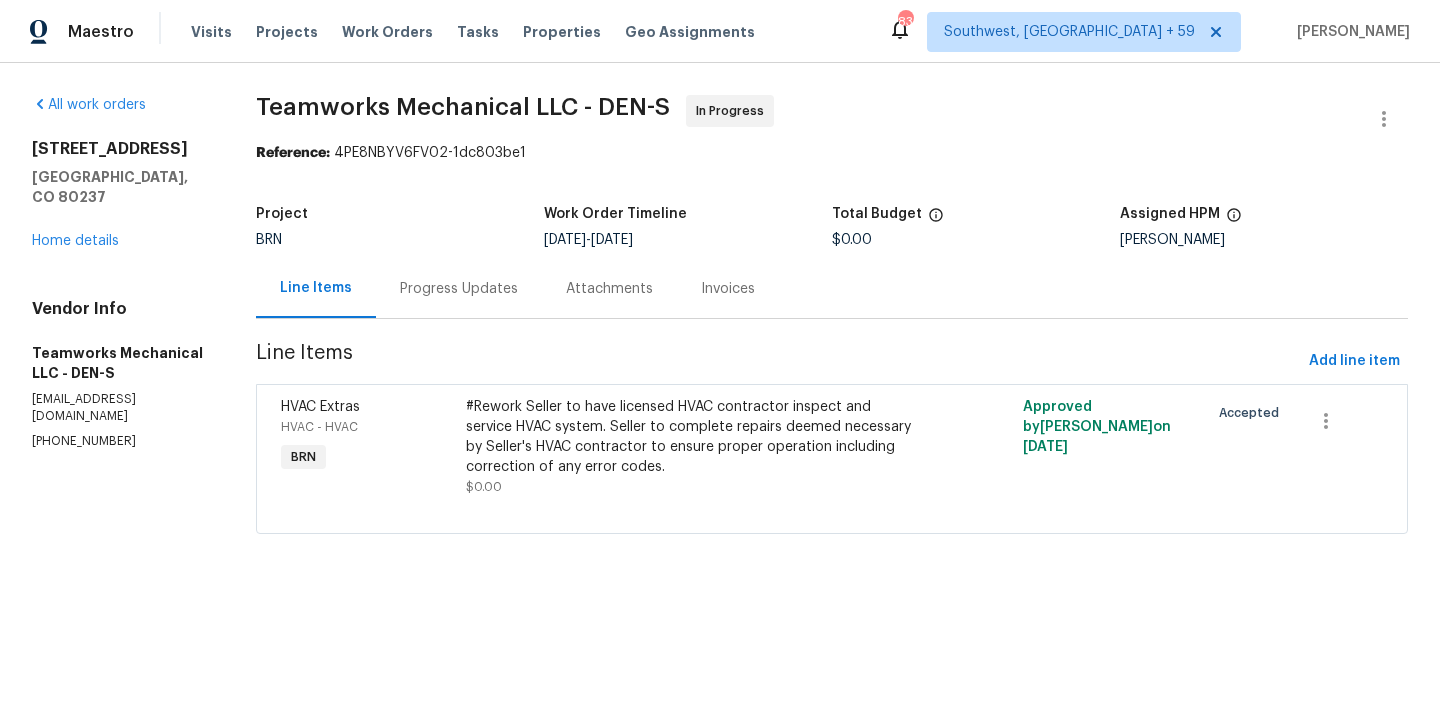 click on "Progress Updates" at bounding box center (459, 289) 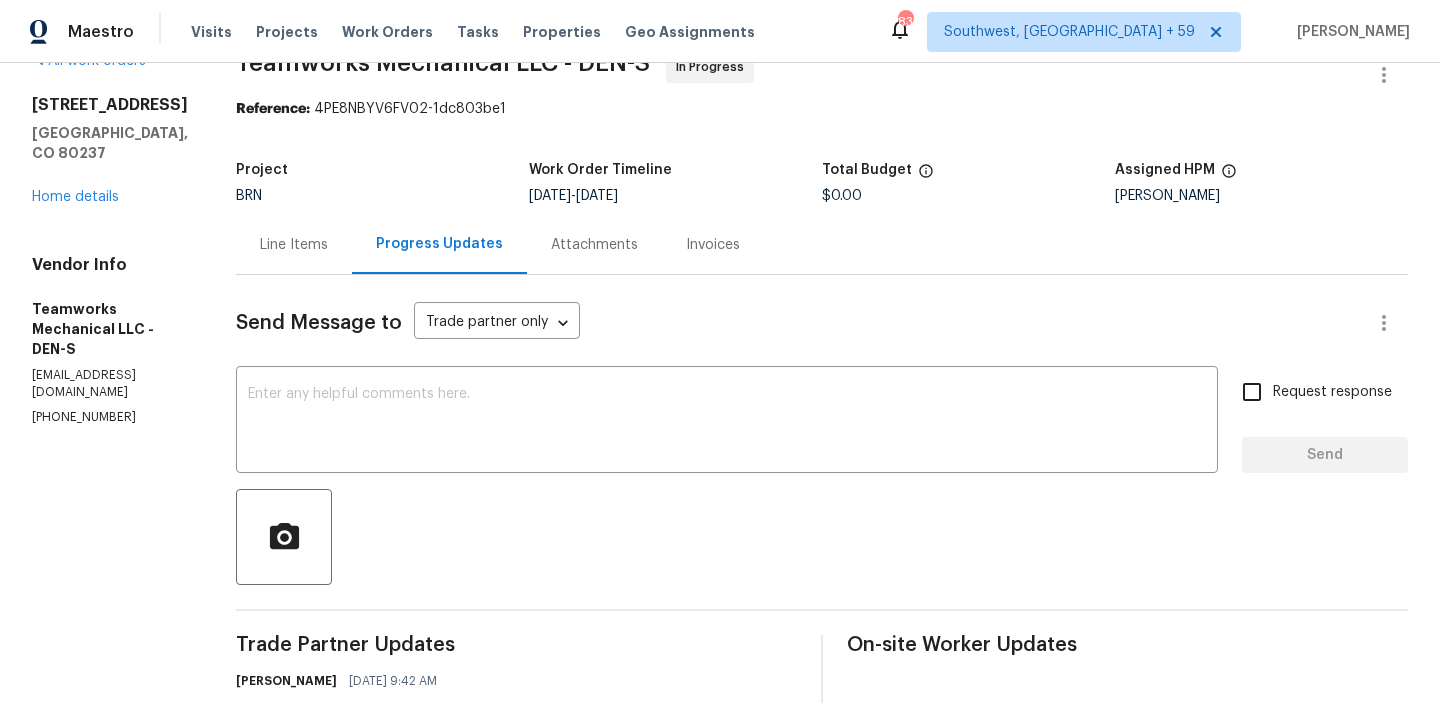 scroll, scrollTop: 59, scrollLeft: 0, axis: vertical 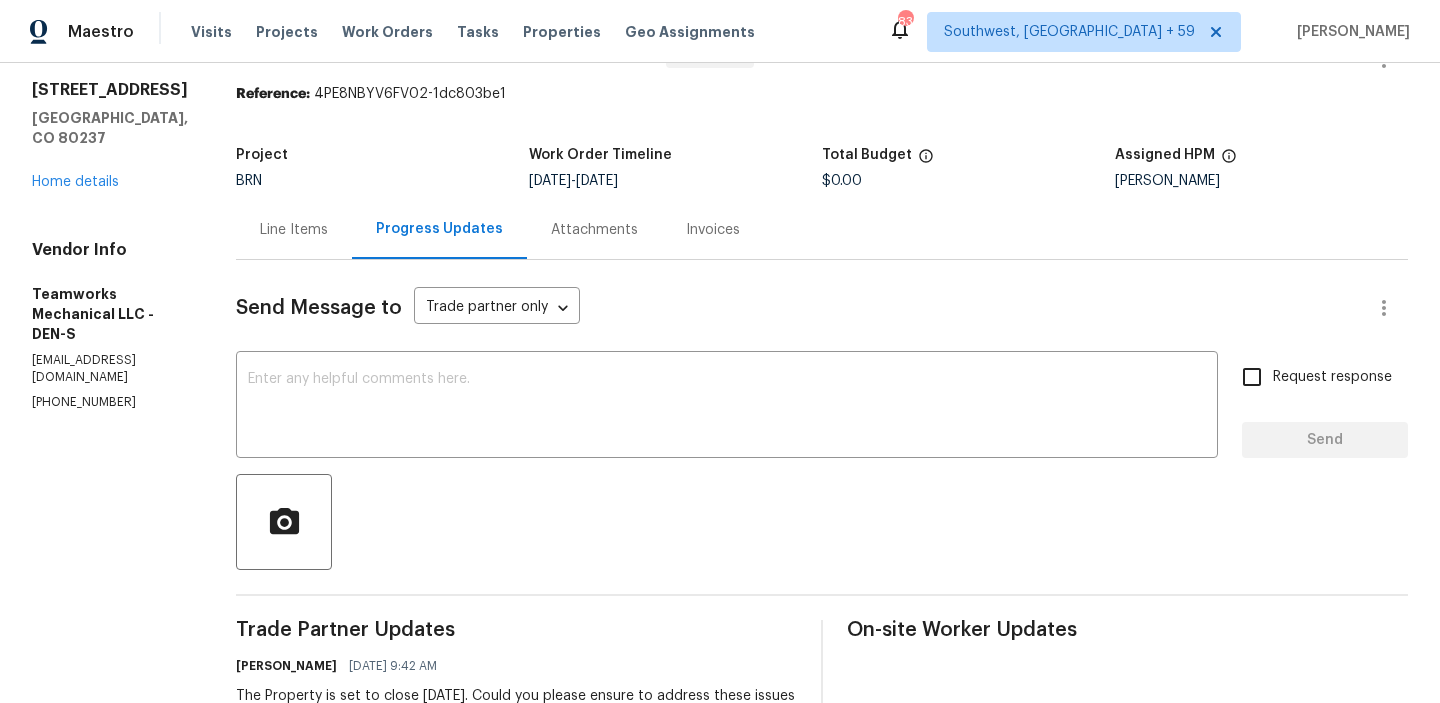 click on "(720) 447-3157" at bounding box center [110, 402] 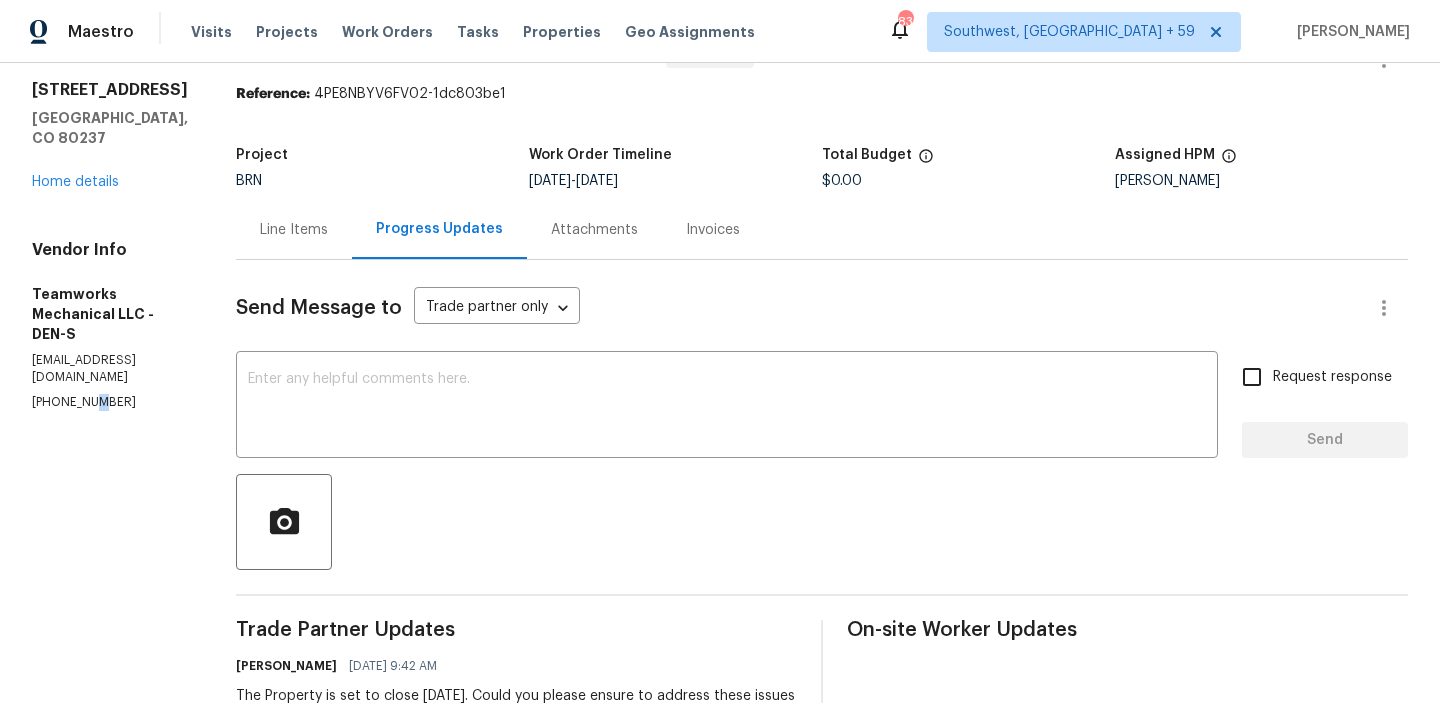 click on "(720) 447-3157" at bounding box center (110, 402) 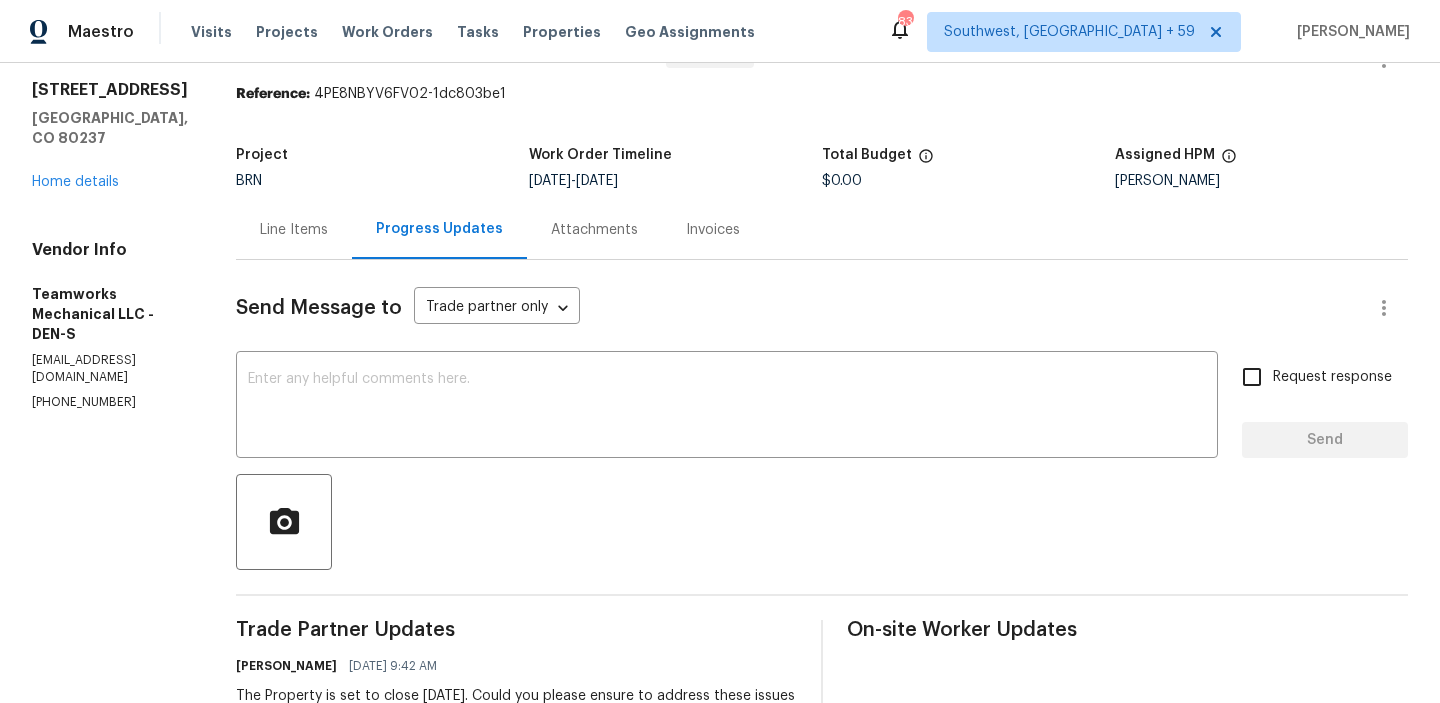 click on "(720) 447-3157" at bounding box center (110, 402) 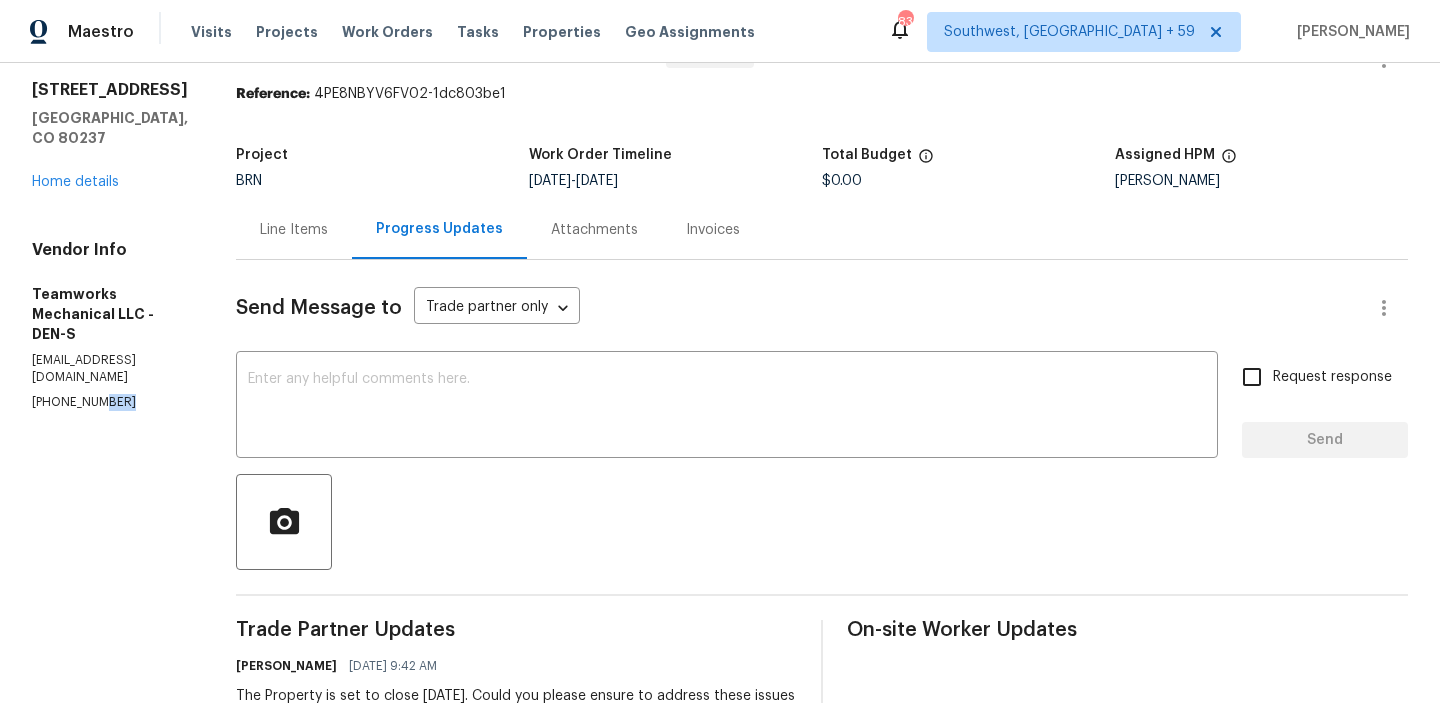 click on "(720) 447-3157" at bounding box center [110, 402] 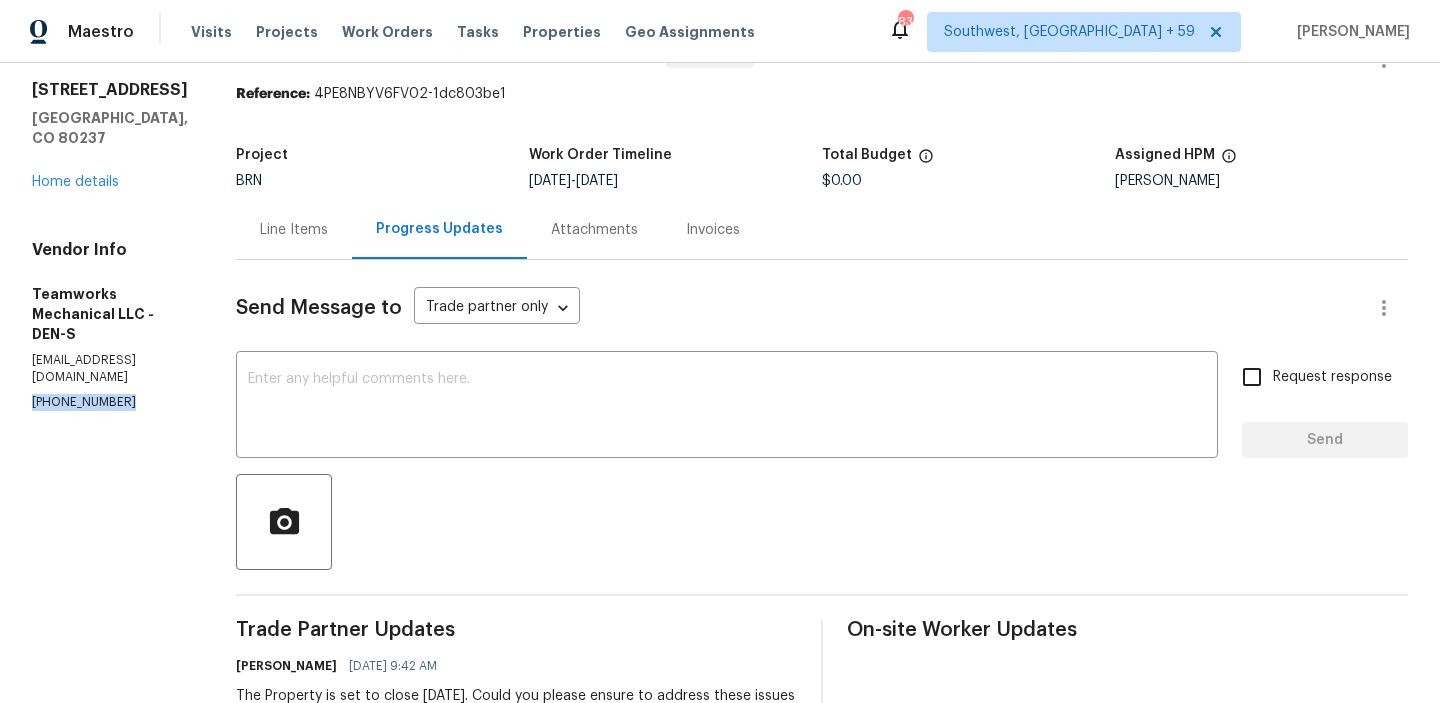 click on "(720) 447-3157" at bounding box center [110, 402] 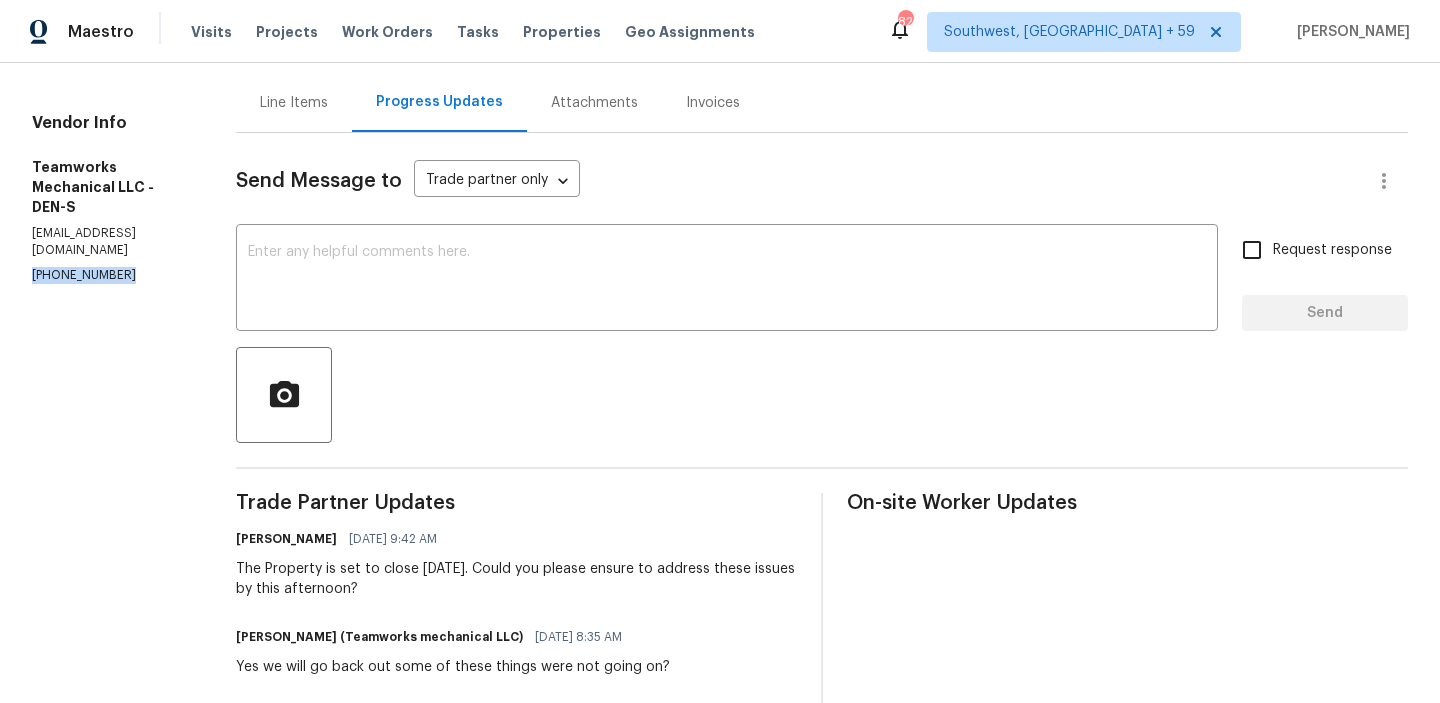 scroll, scrollTop: 0, scrollLeft: 0, axis: both 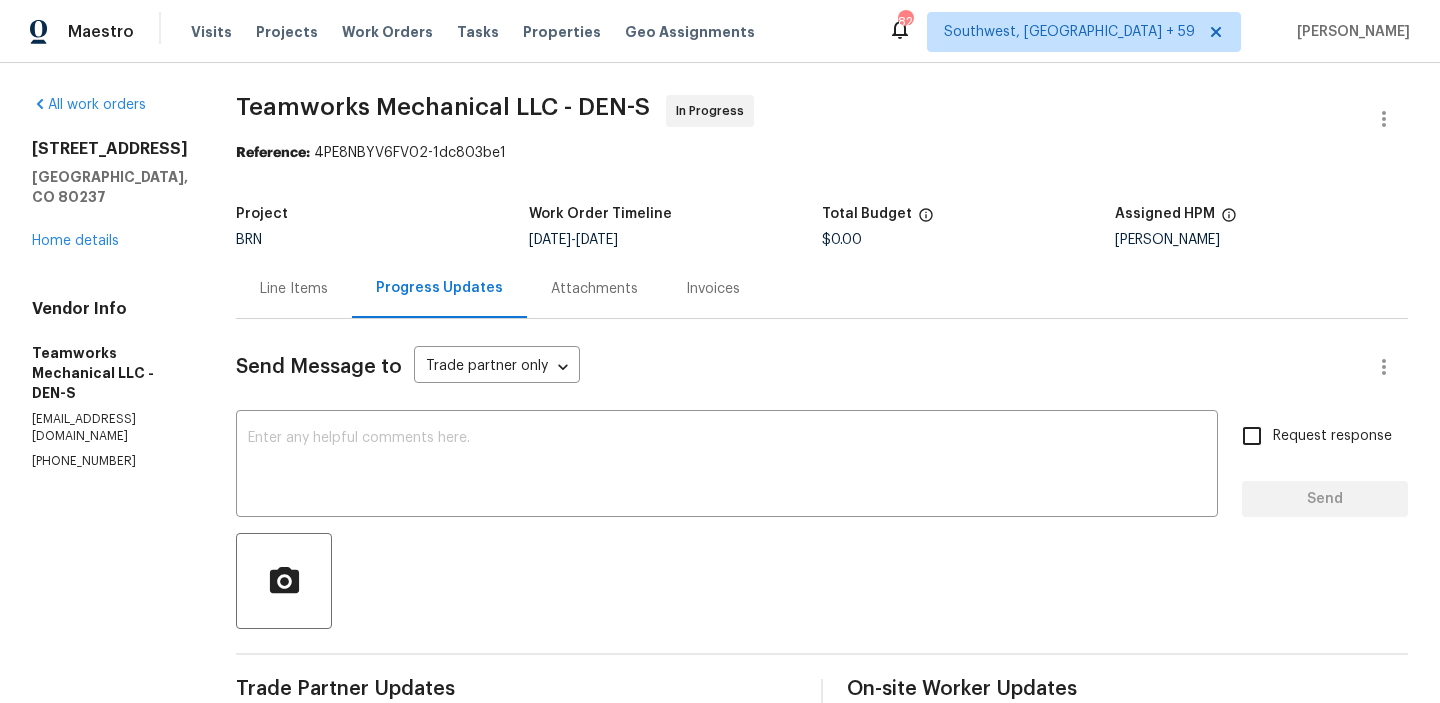 click on "Line Items" at bounding box center (294, 289) 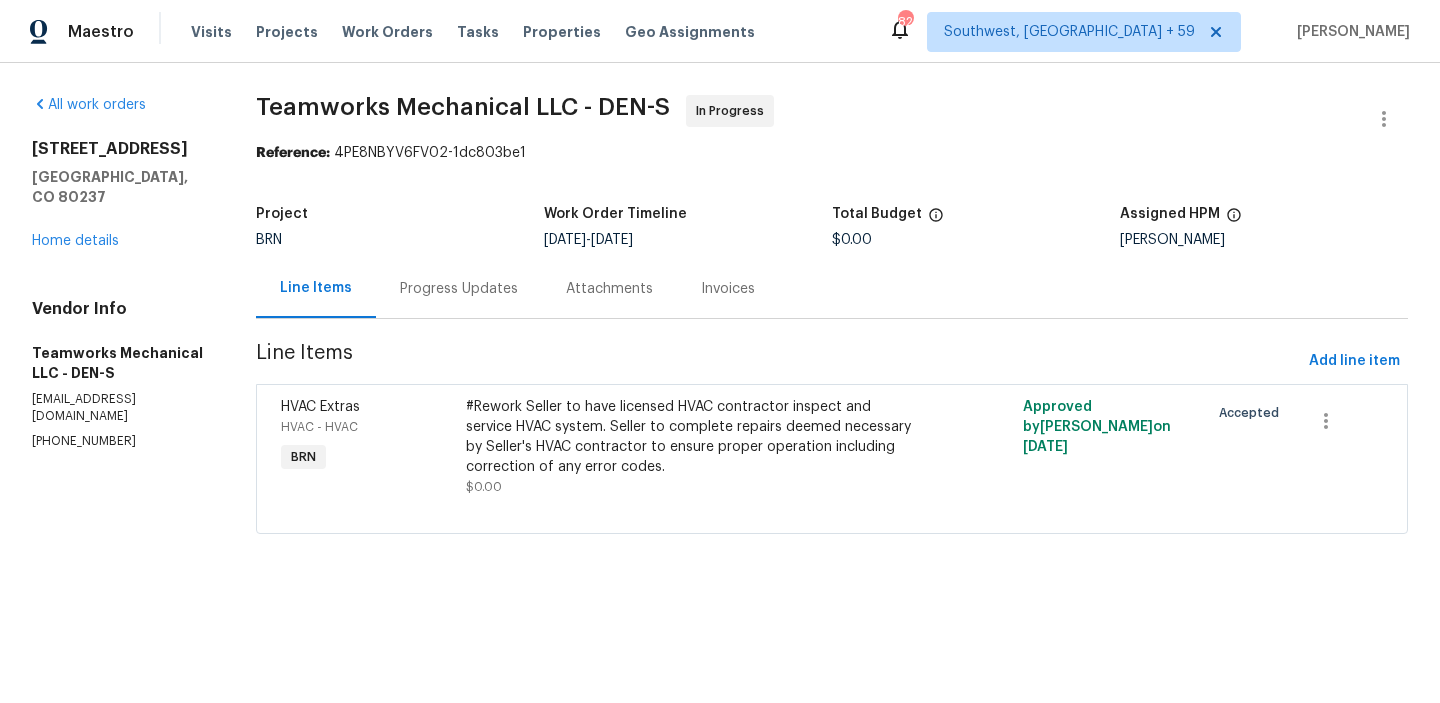 click on "Progress Updates" at bounding box center [459, 288] 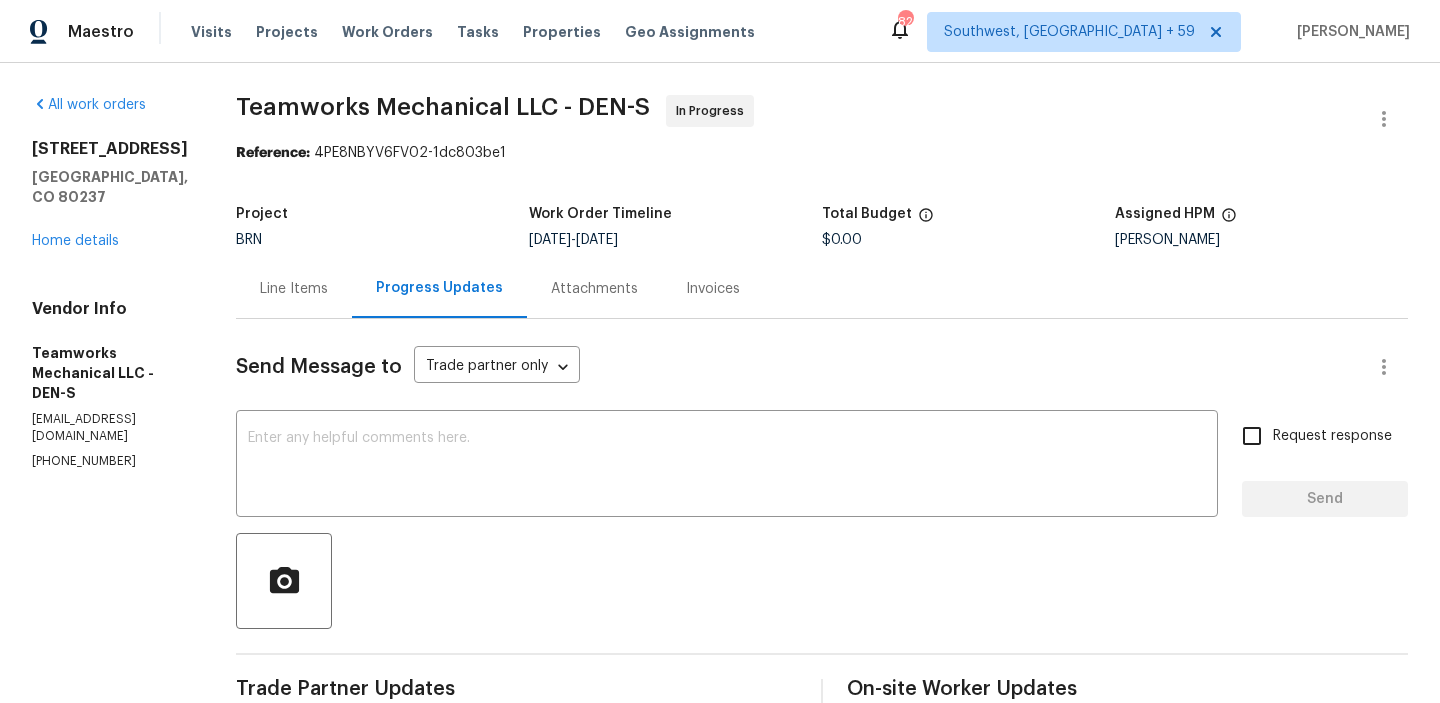 click on "info@teamworksm.com" at bounding box center (110, 428) 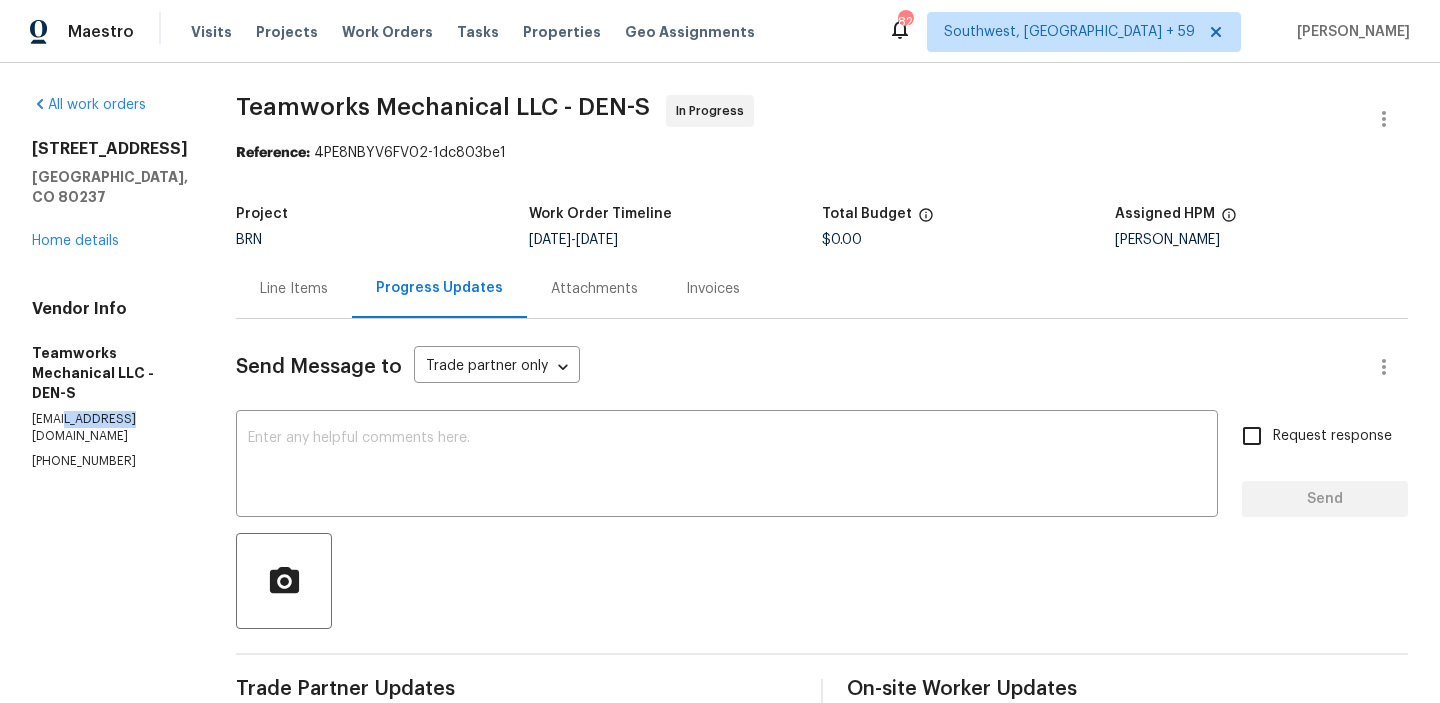 click on "info@teamworksm.com" at bounding box center [110, 428] 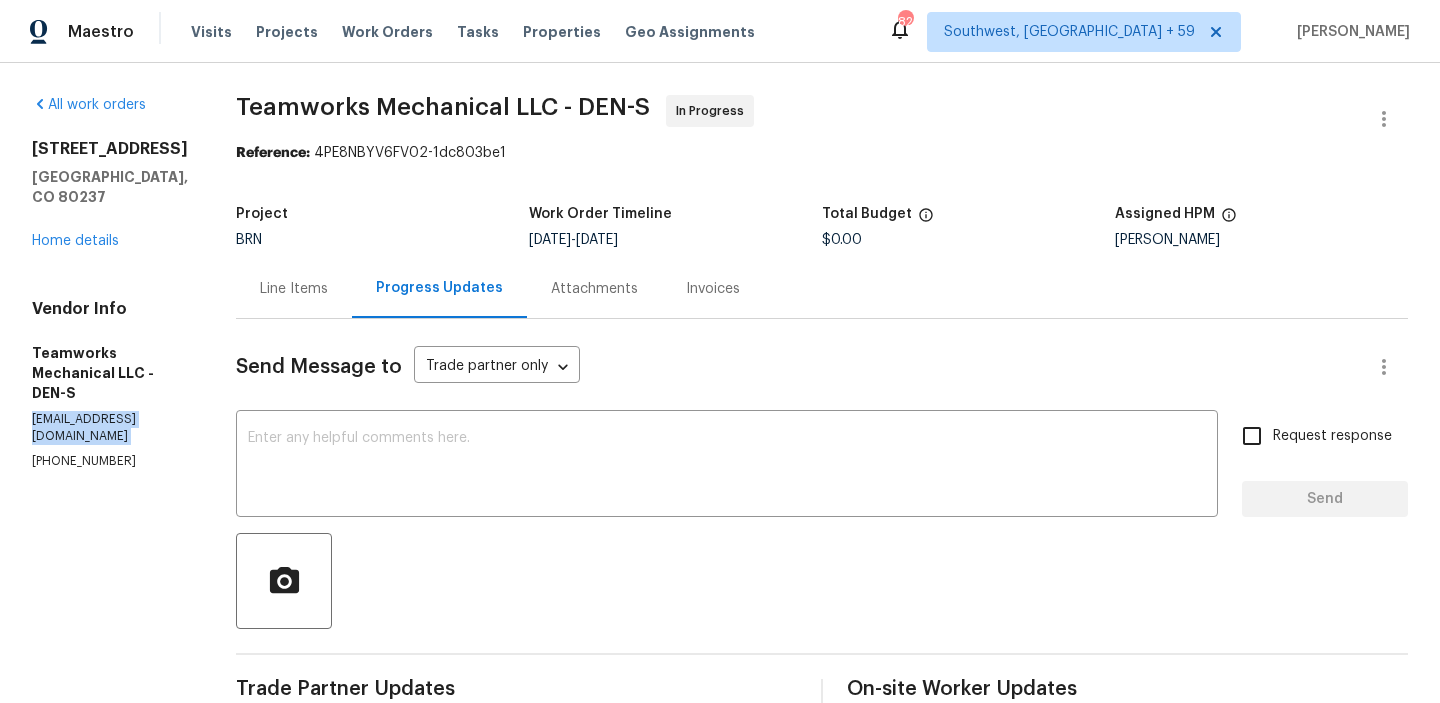 click on "info@teamworksm.com" at bounding box center [110, 428] 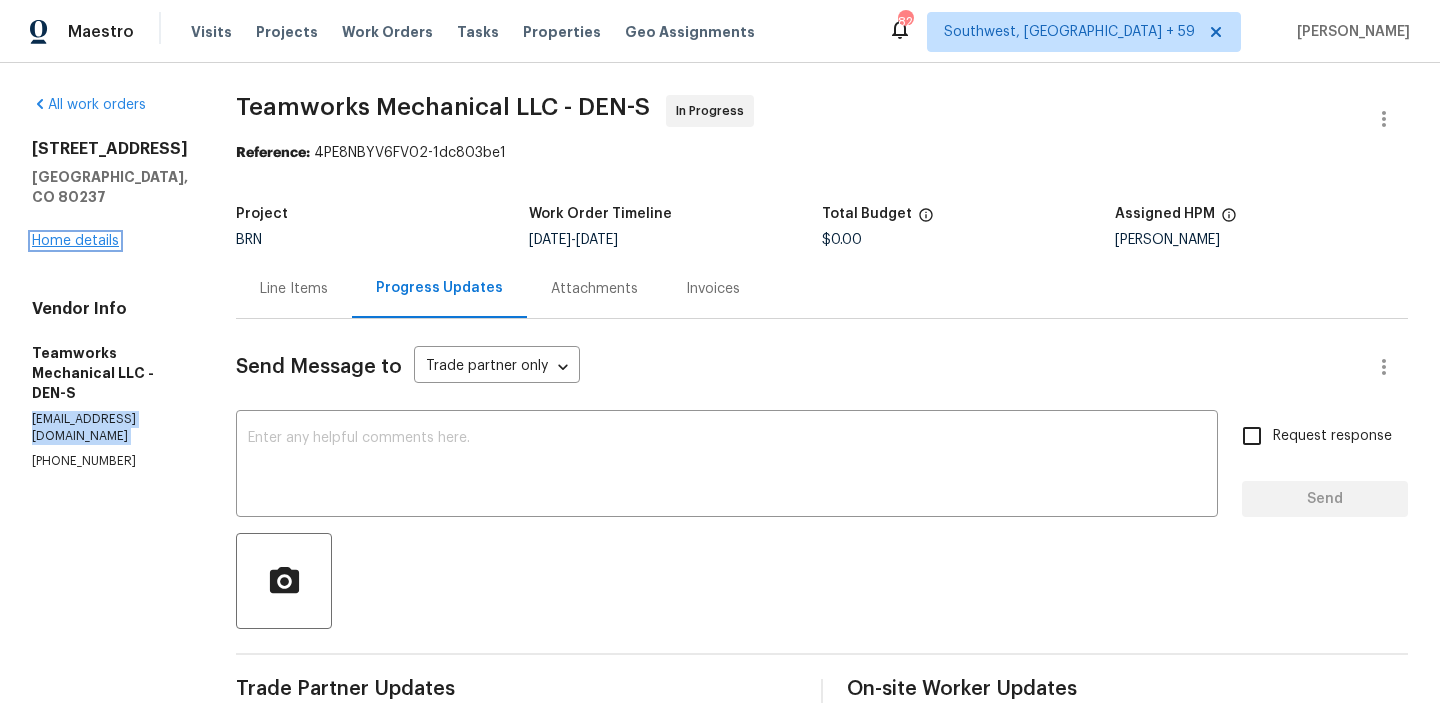 click on "Home details" at bounding box center (75, 241) 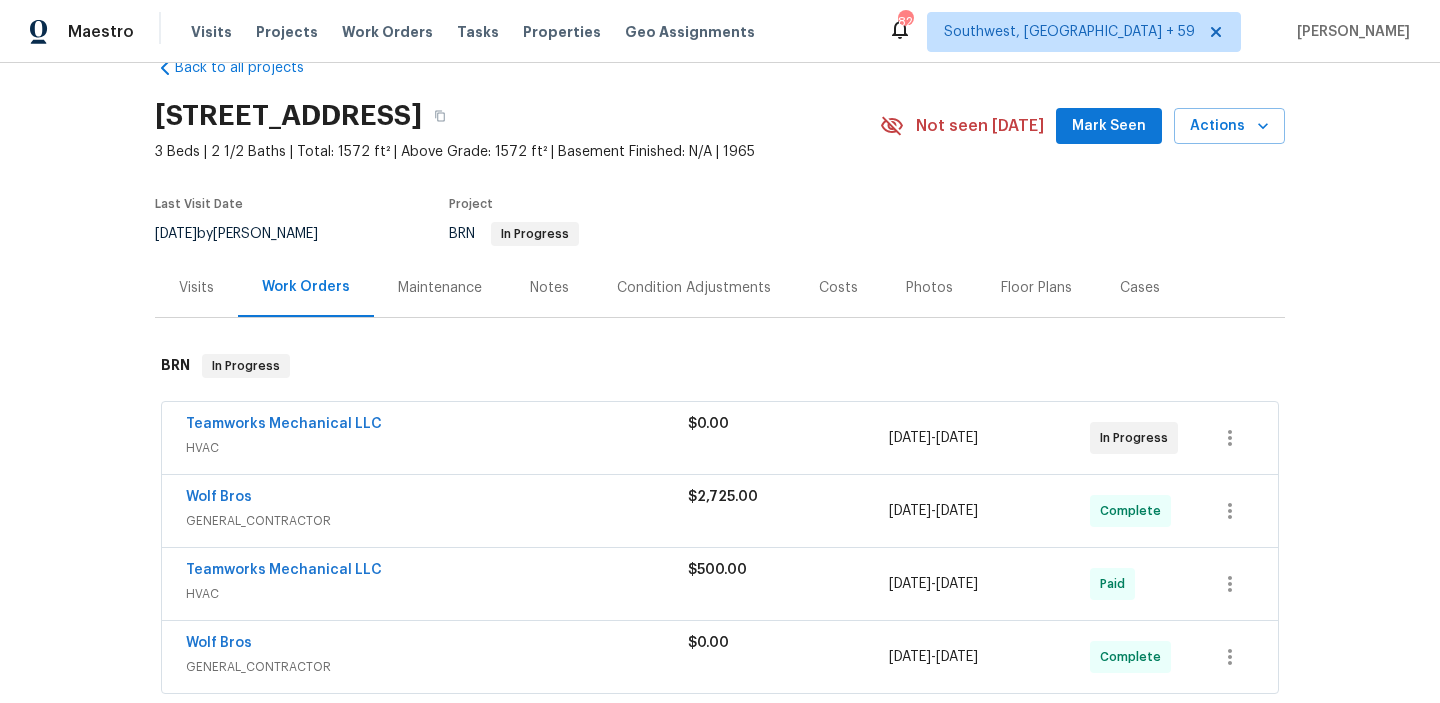 scroll, scrollTop: 101, scrollLeft: 0, axis: vertical 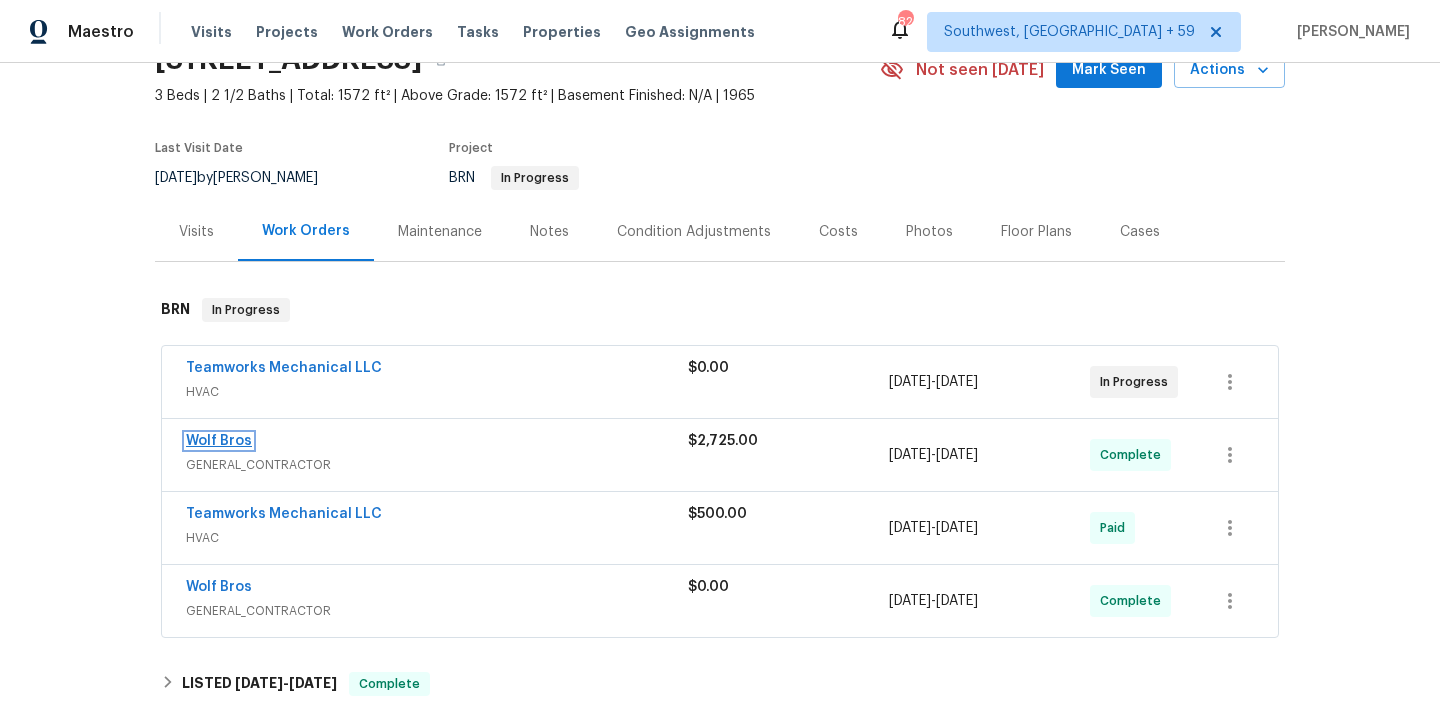 click on "Wolf Bros" at bounding box center (219, 441) 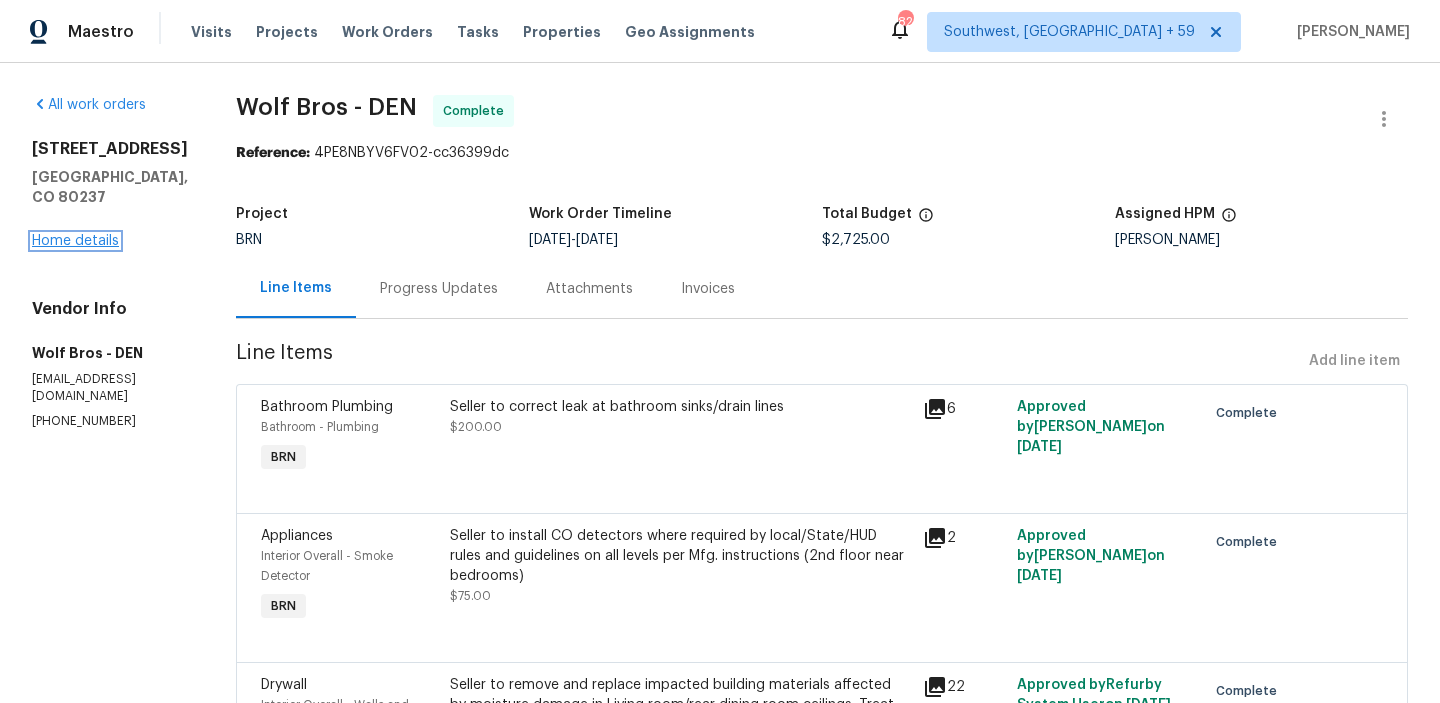 click on "Home details" at bounding box center [75, 241] 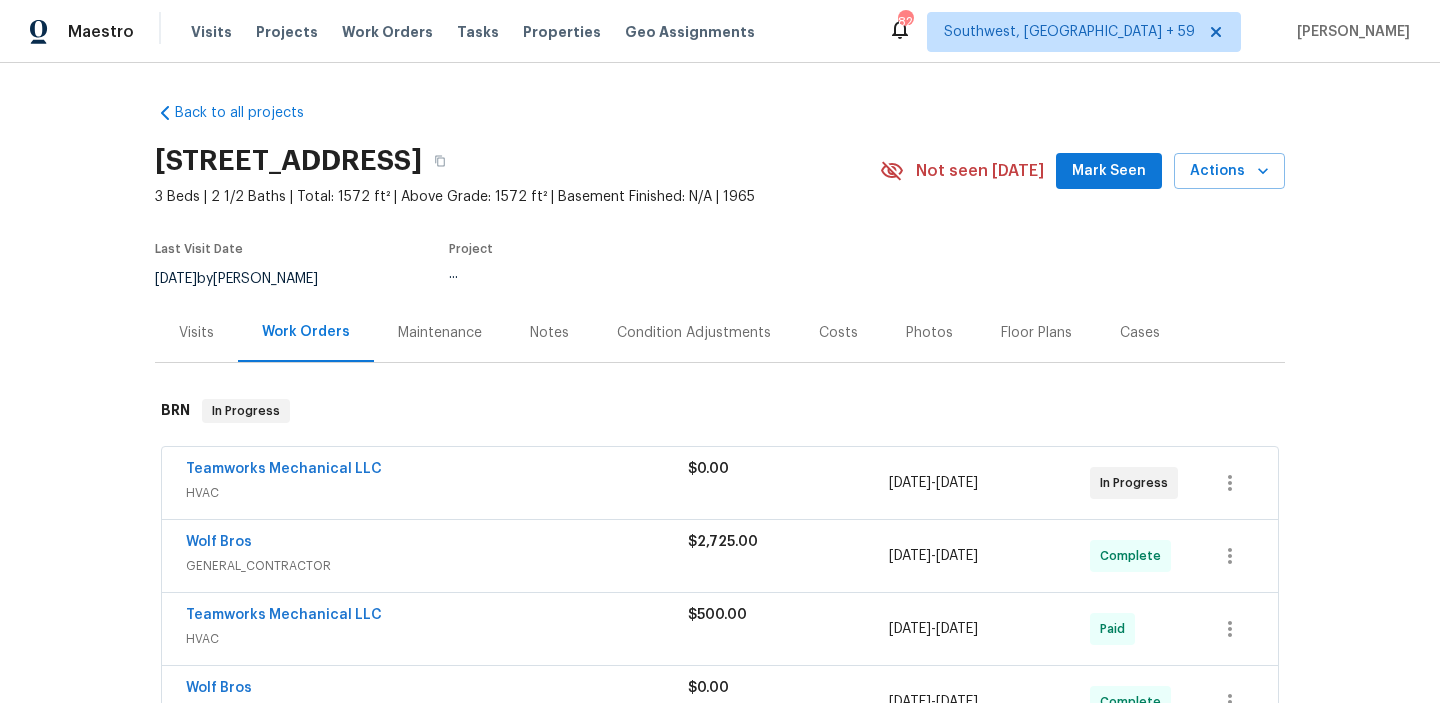 scroll, scrollTop: 182, scrollLeft: 0, axis: vertical 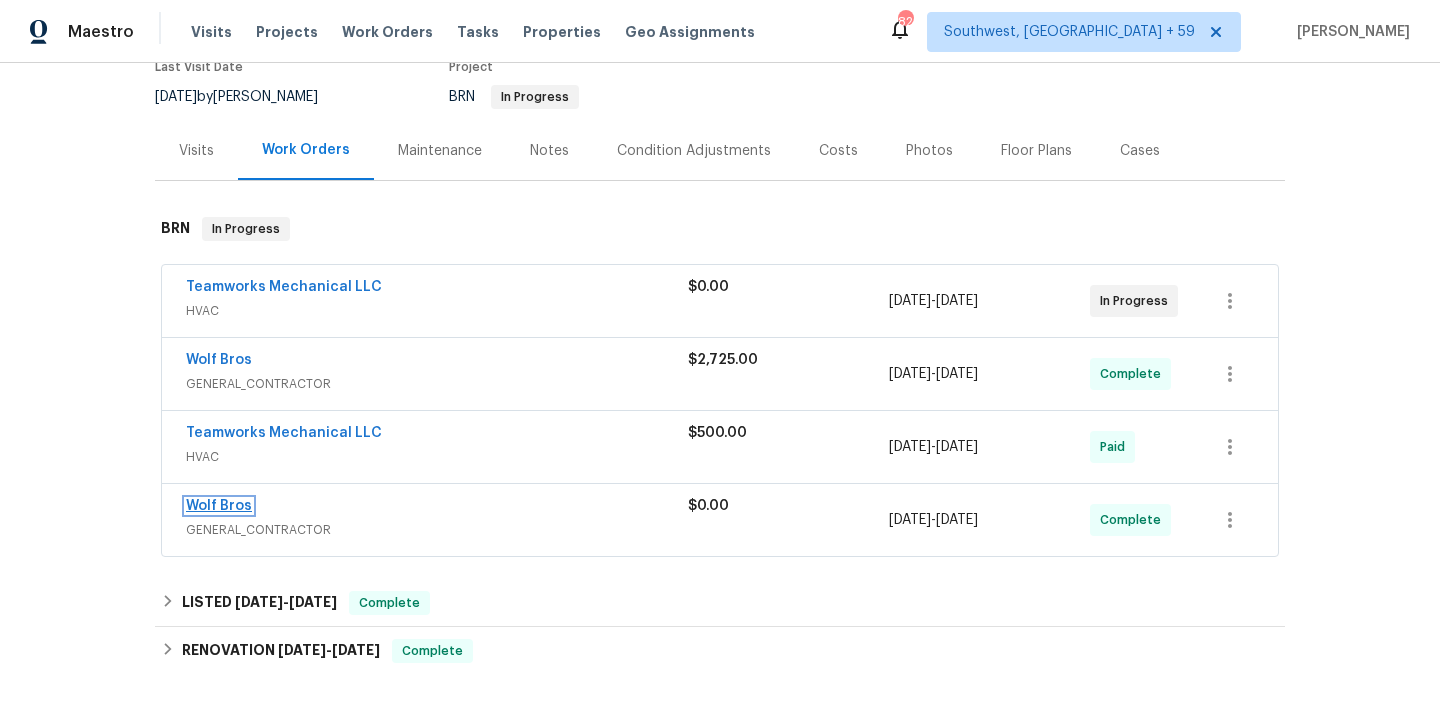 click on "Wolf Bros" at bounding box center [219, 506] 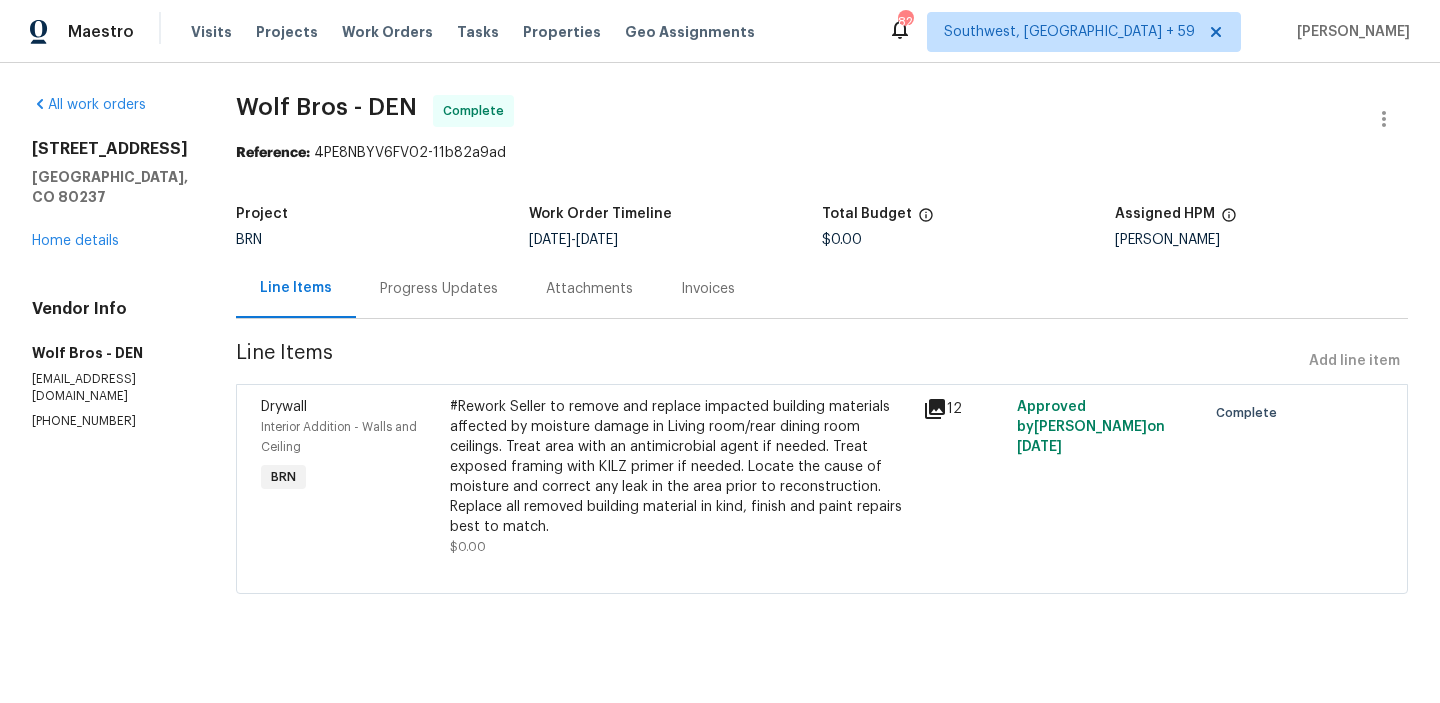 click on "Progress Updates" at bounding box center [439, 289] 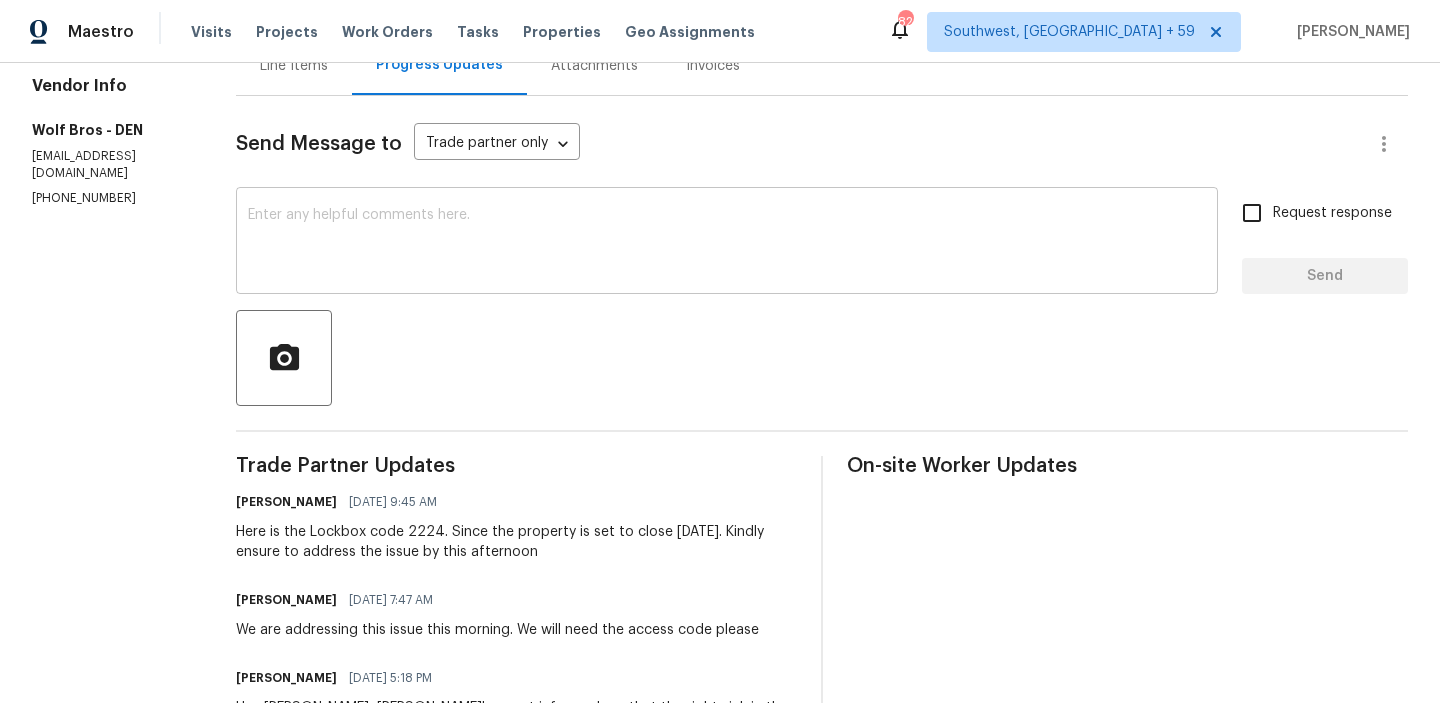 scroll, scrollTop: 236, scrollLeft: 0, axis: vertical 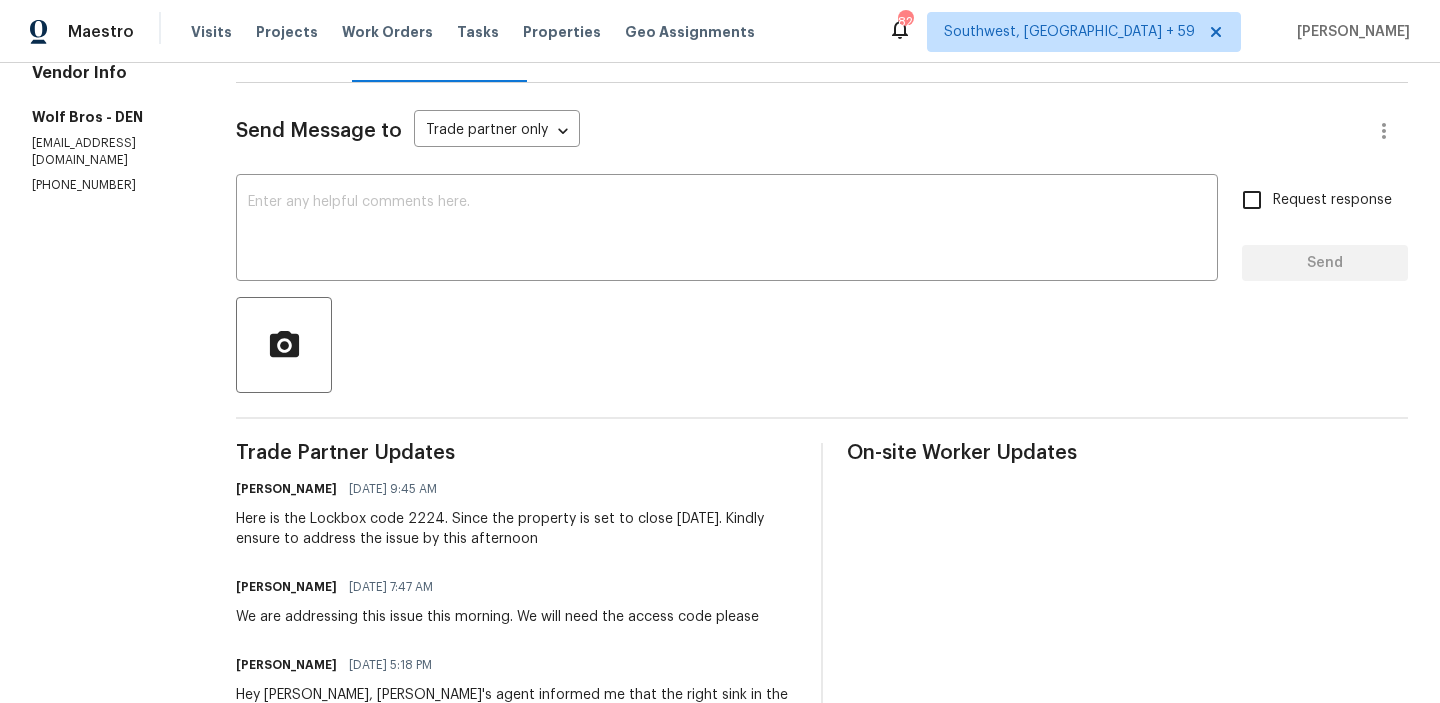 click on "[PHONE_NUMBER]" at bounding box center [110, 185] 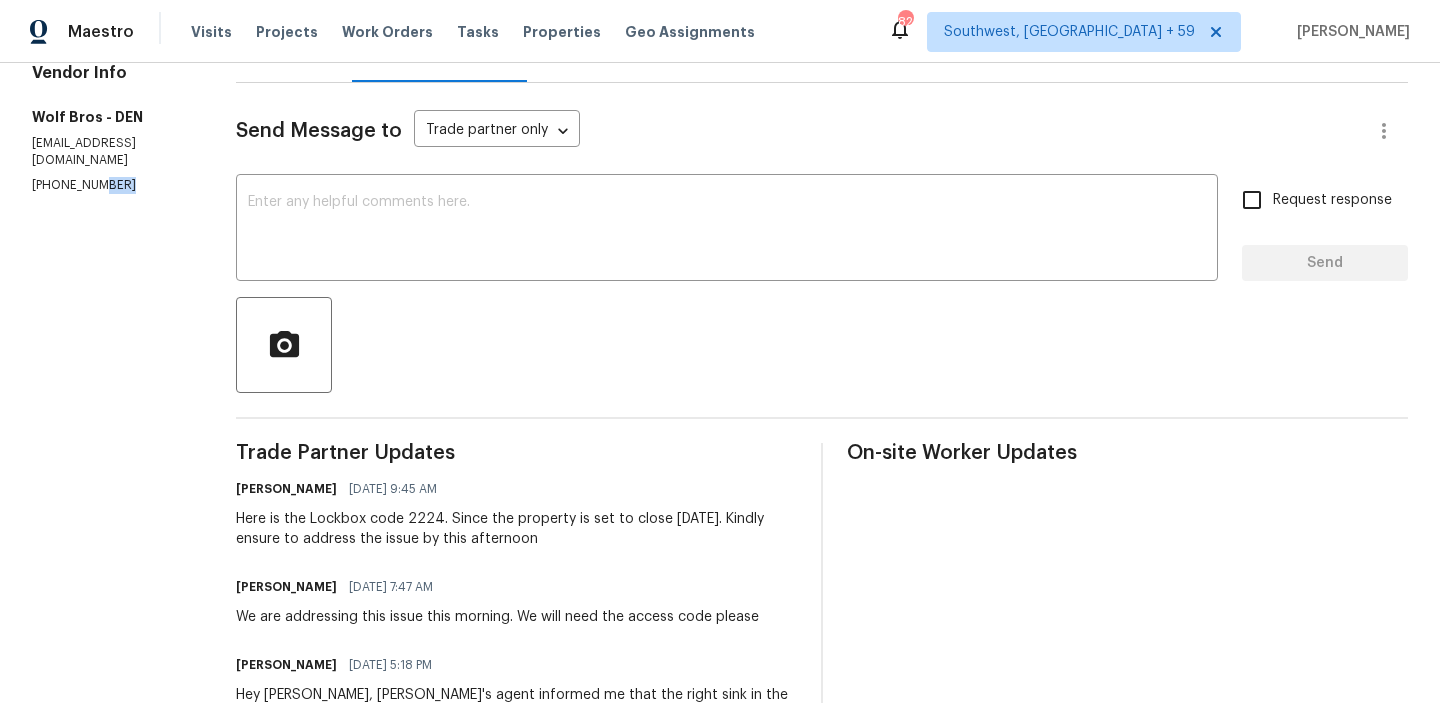 click on "[PHONE_NUMBER]" at bounding box center (110, 185) 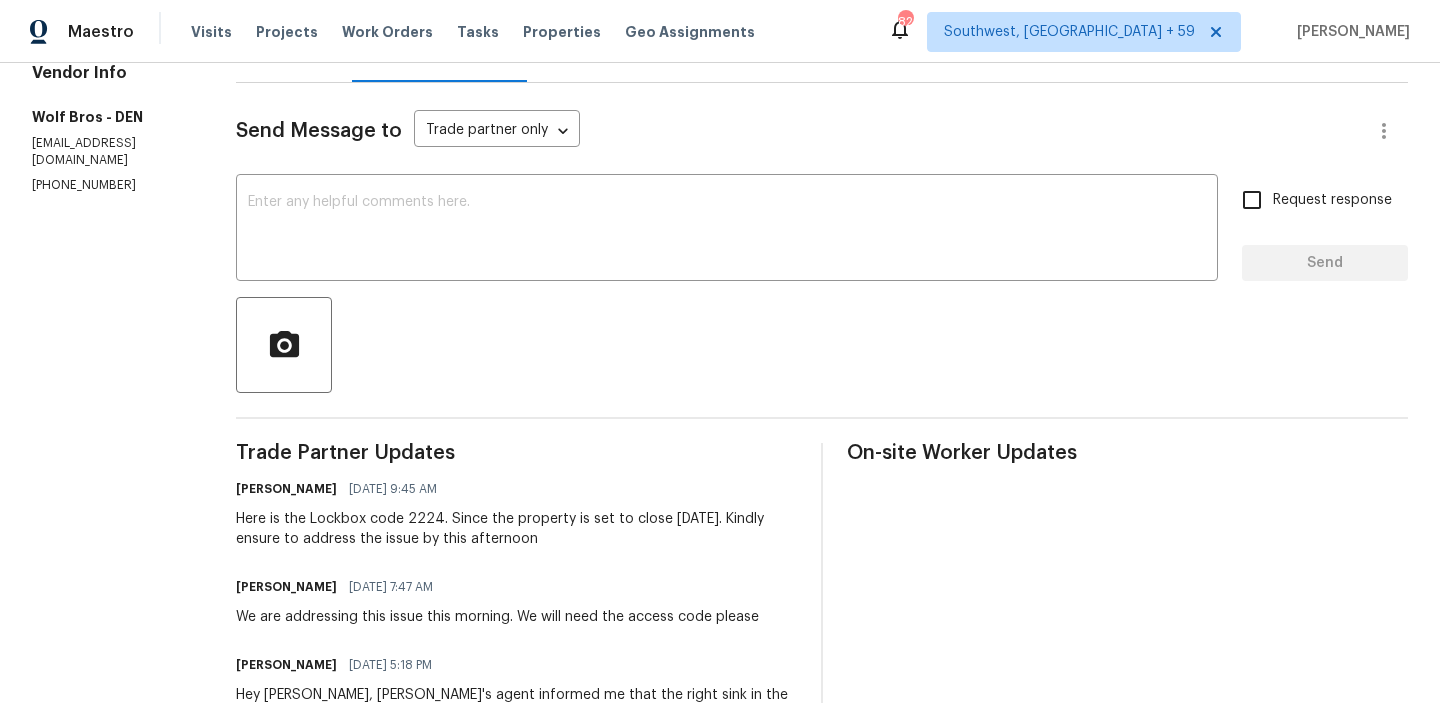 click on "[EMAIL_ADDRESS][DOMAIN_NAME]" at bounding box center [110, 152] 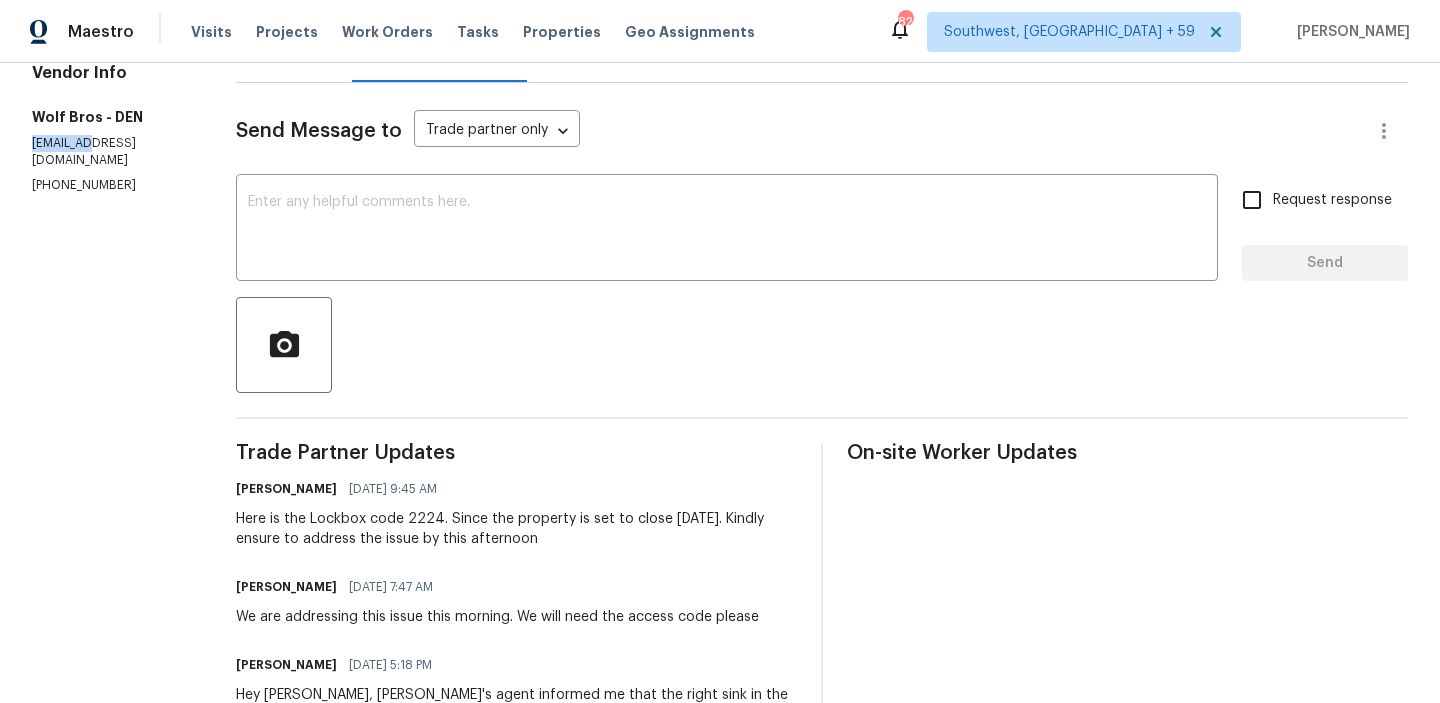 click on "[EMAIL_ADDRESS][DOMAIN_NAME]" at bounding box center (110, 152) 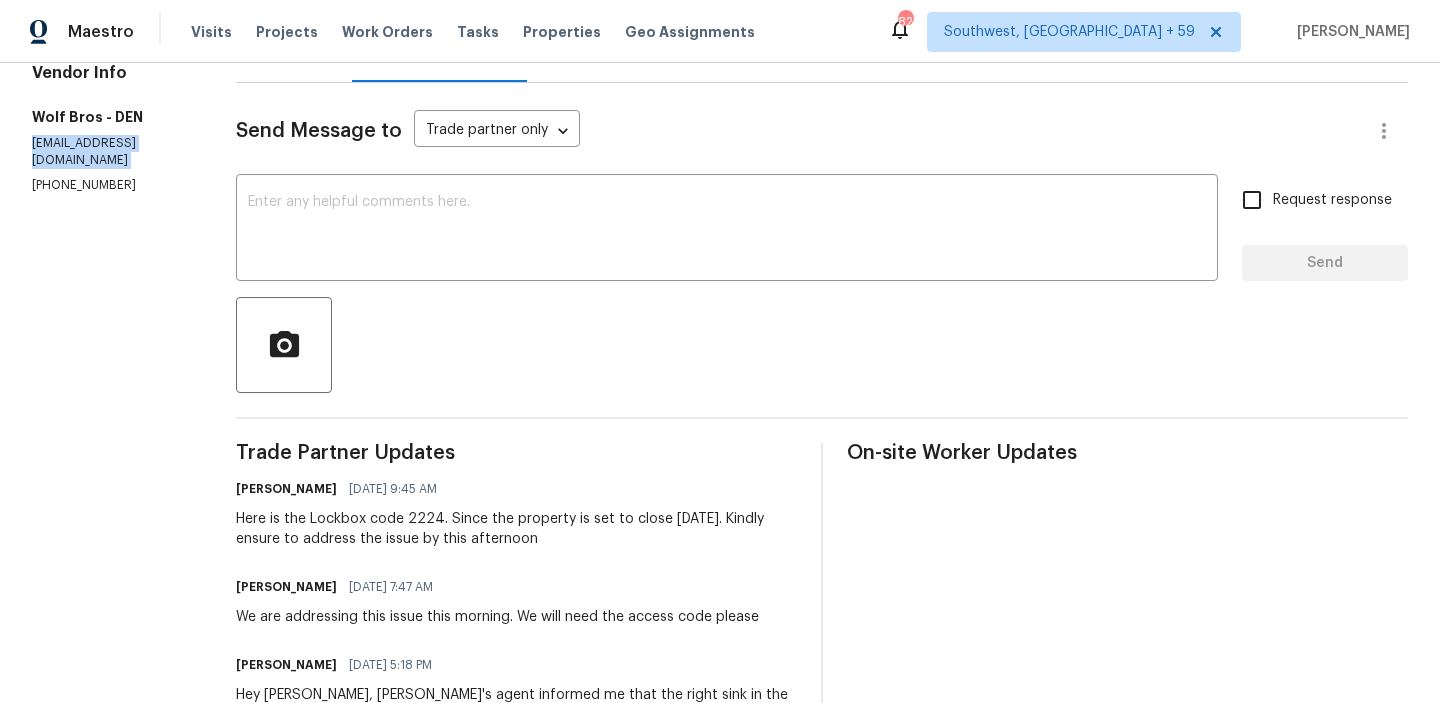 click on "[EMAIL_ADDRESS][DOMAIN_NAME]" at bounding box center [110, 152] 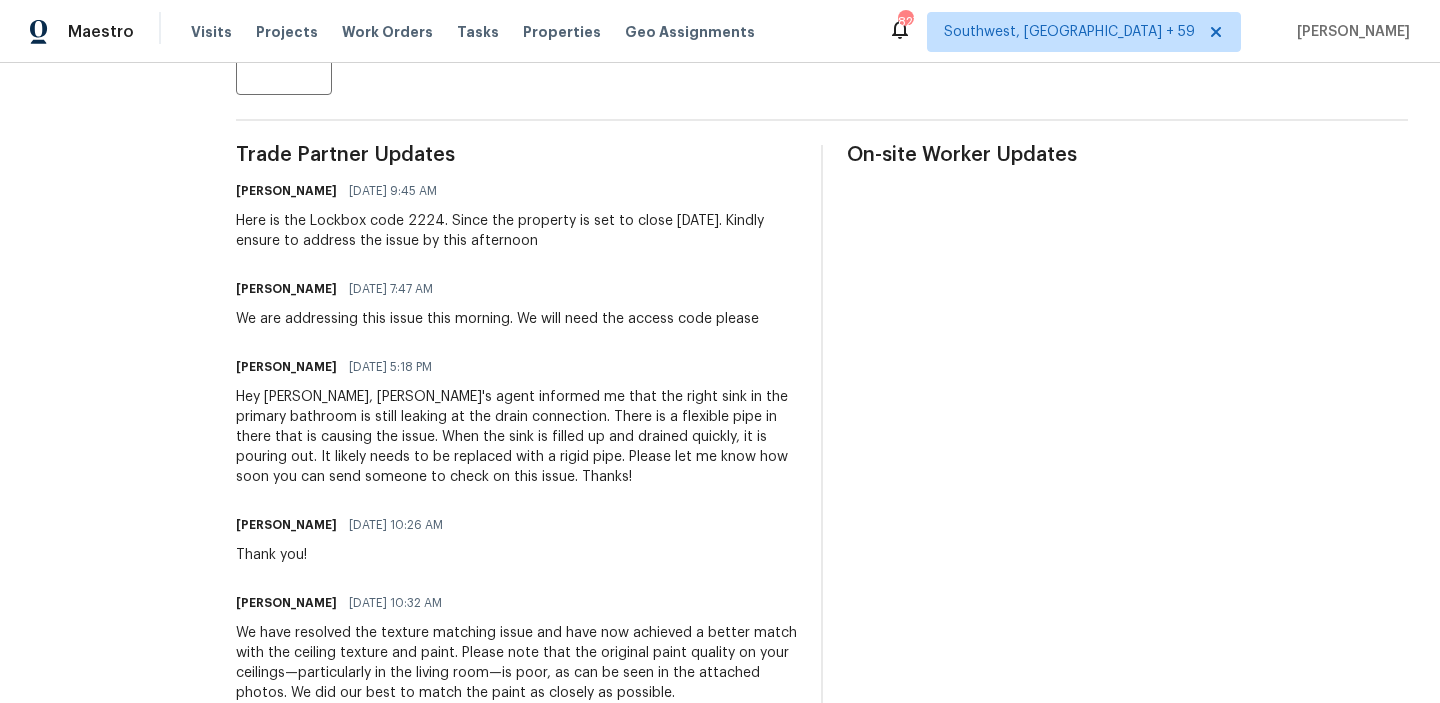scroll, scrollTop: 0, scrollLeft: 0, axis: both 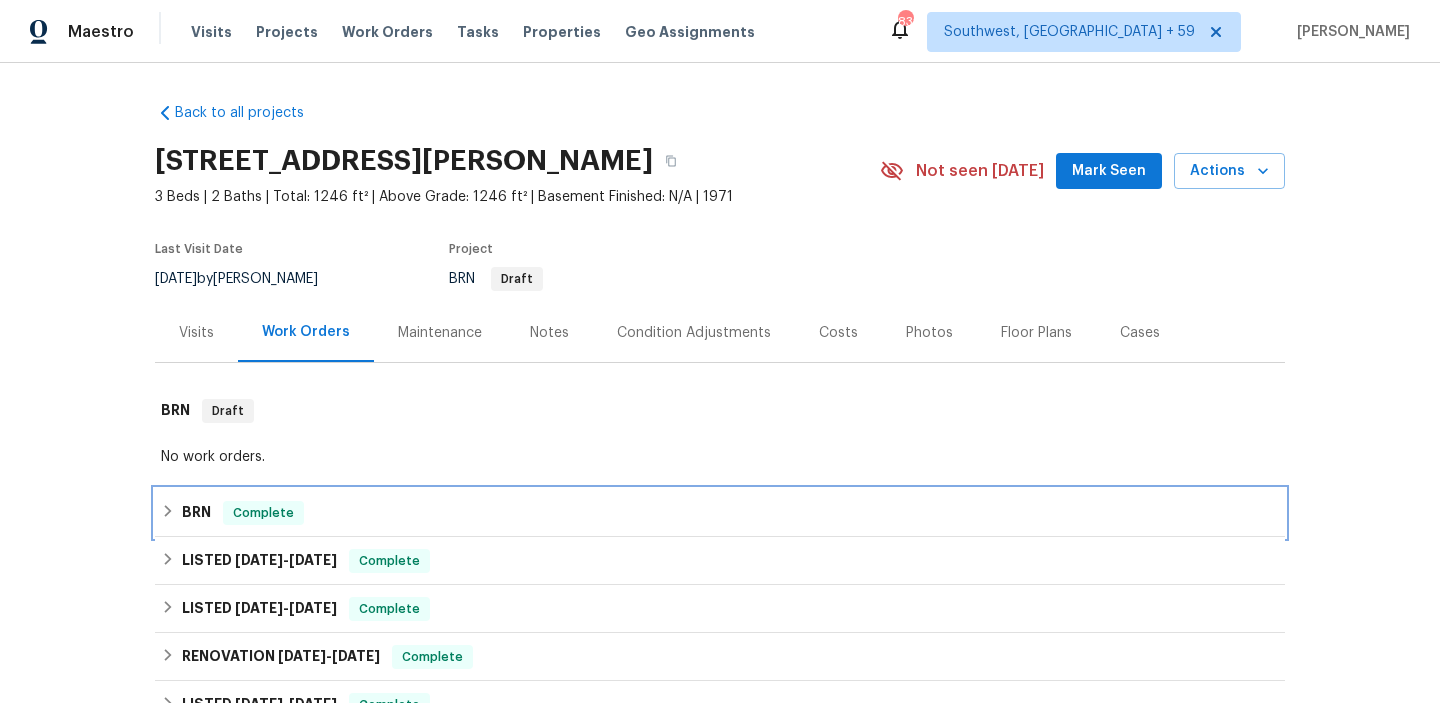 click on "BRN" at bounding box center (196, 513) 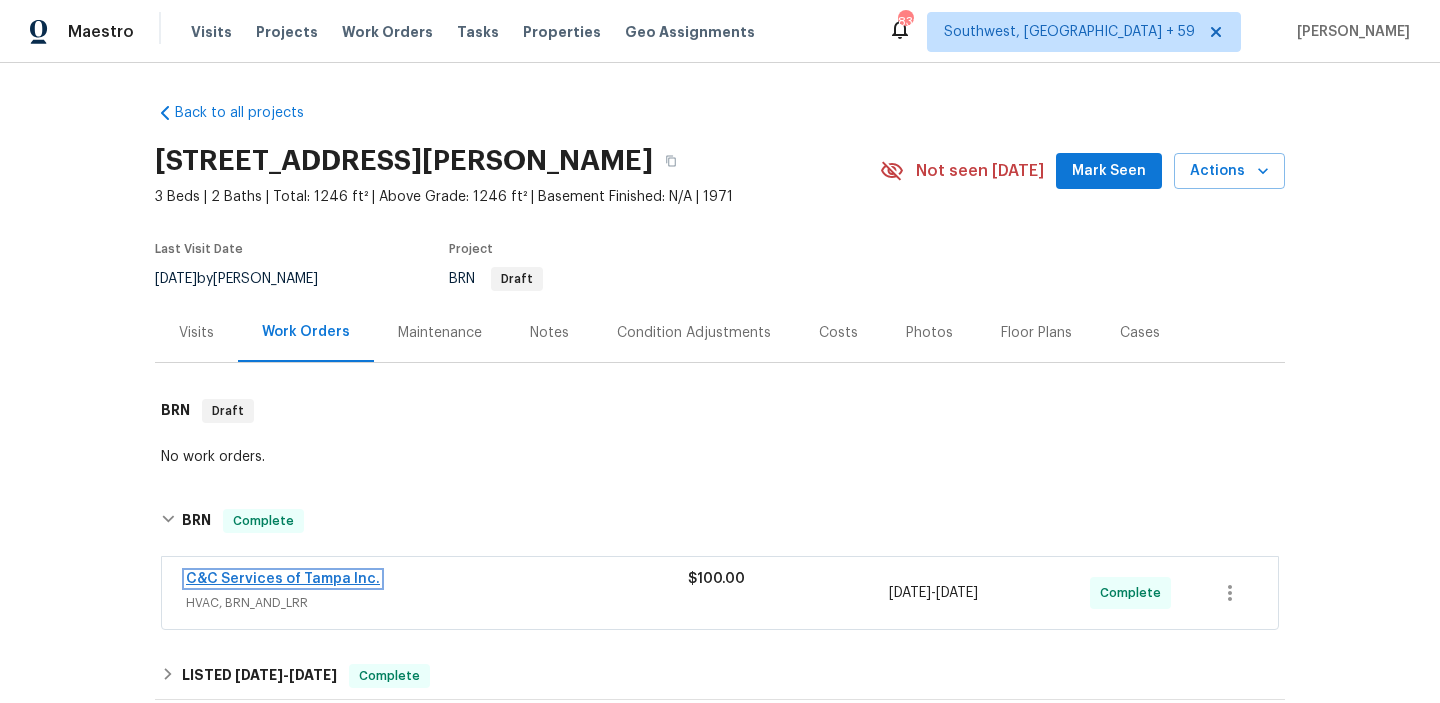 click on "C&C Services of Tampa Inc." at bounding box center [283, 579] 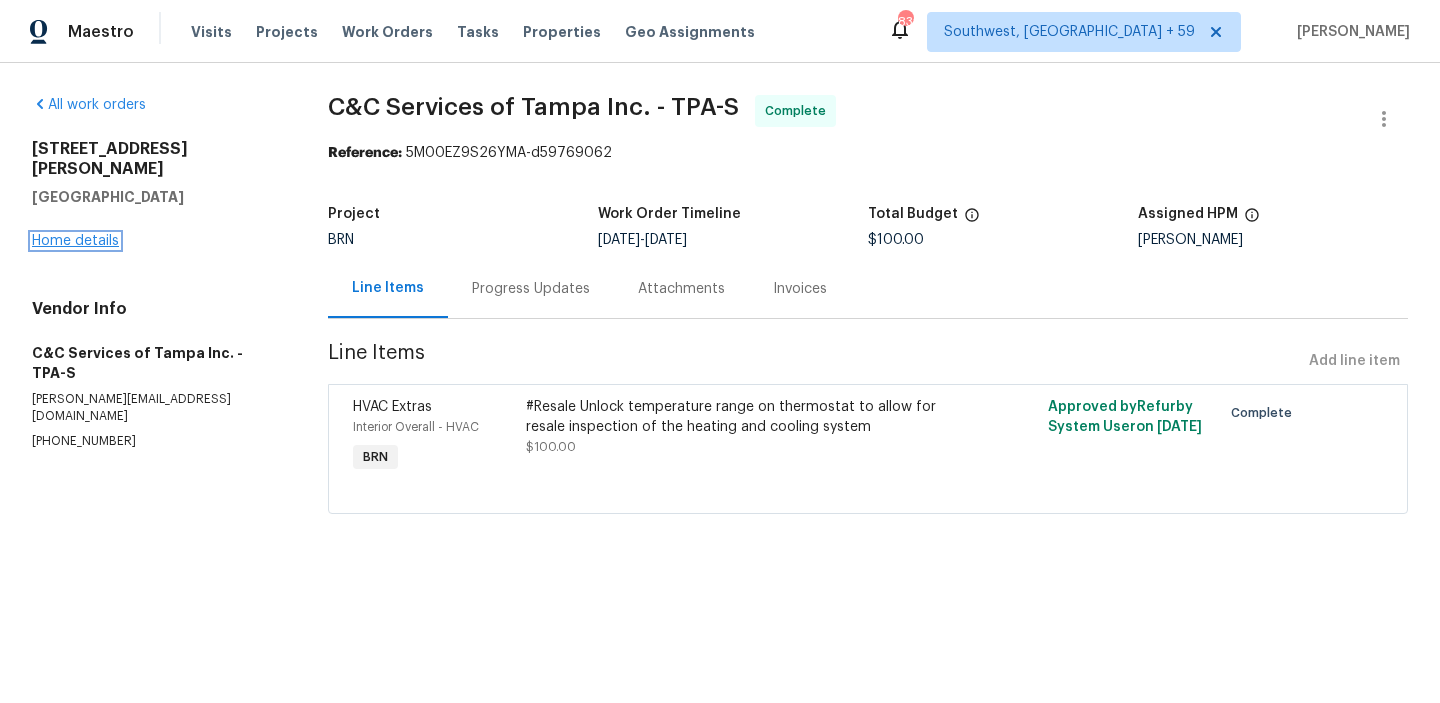 click on "Home details" at bounding box center [75, 241] 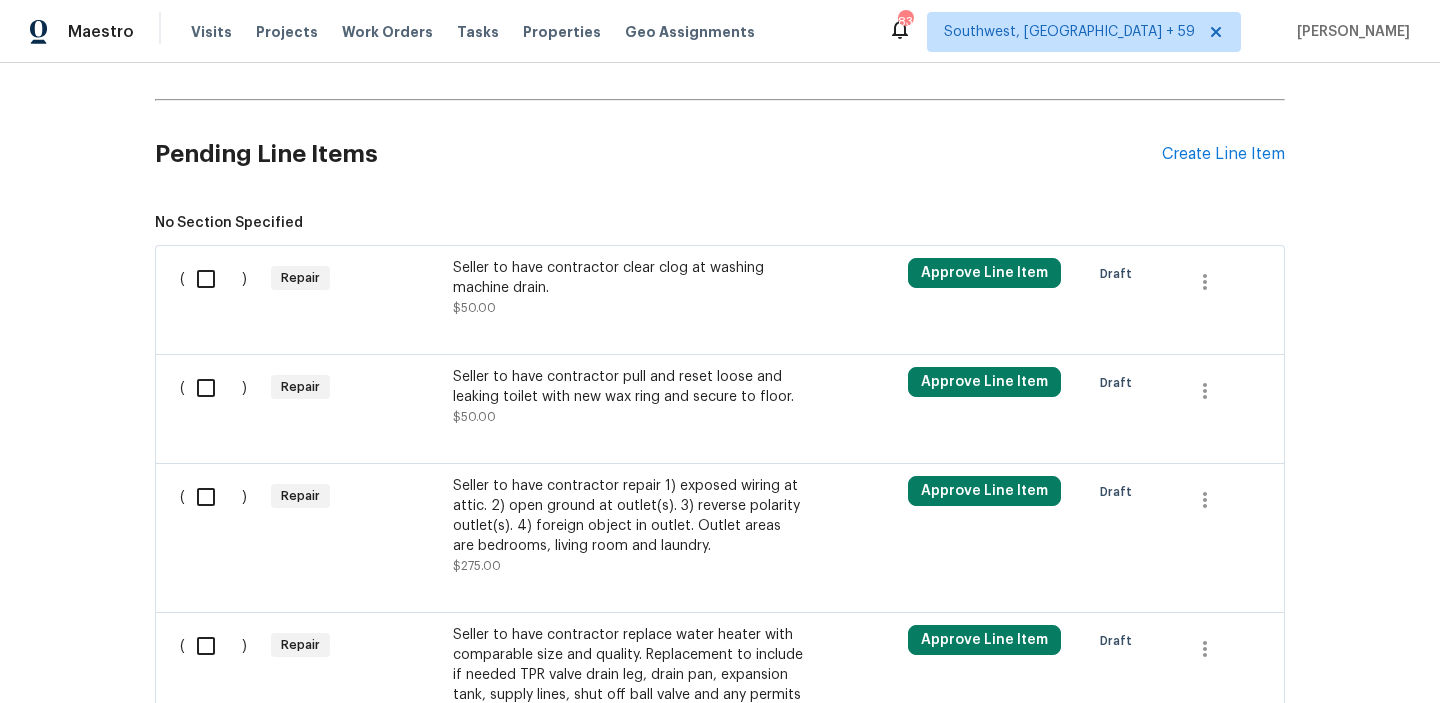 scroll, scrollTop: 728, scrollLeft: 0, axis: vertical 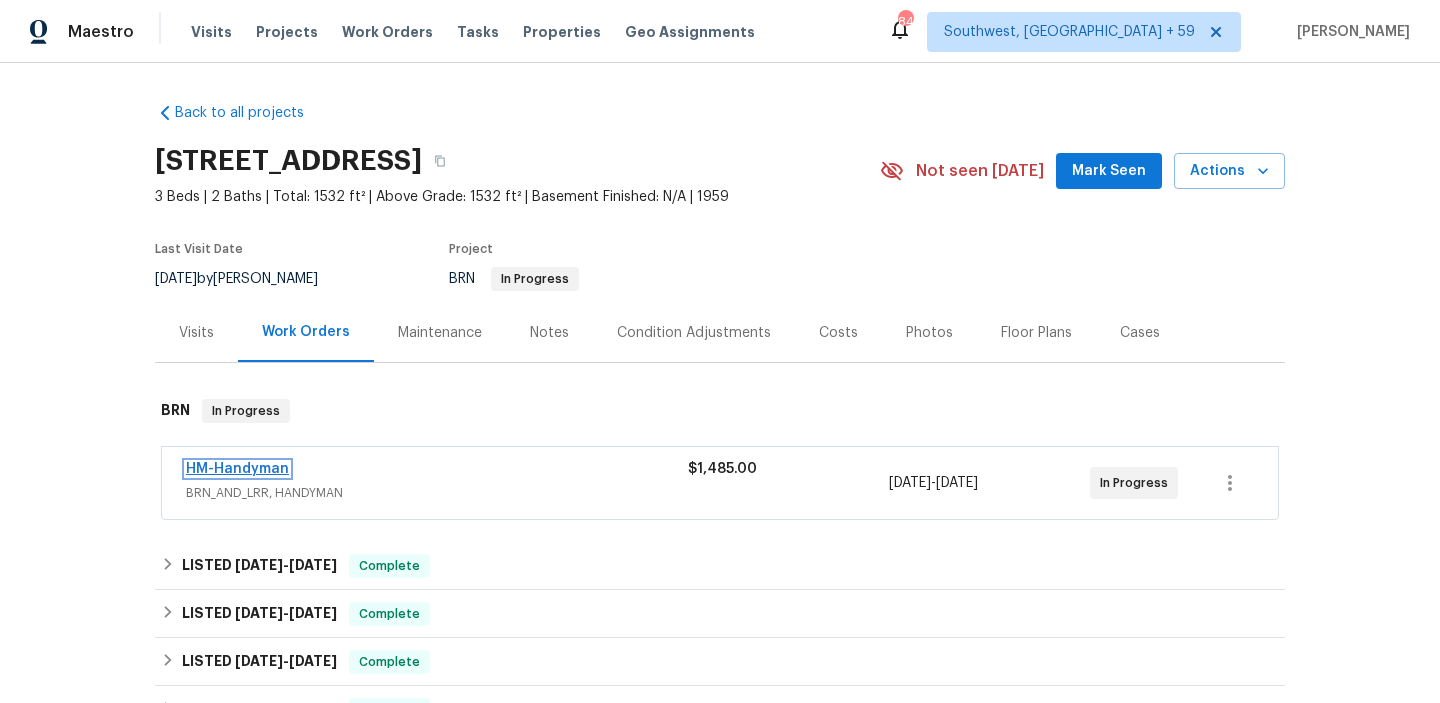 click on "HM-Handyman" at bounding box center (237, 469) 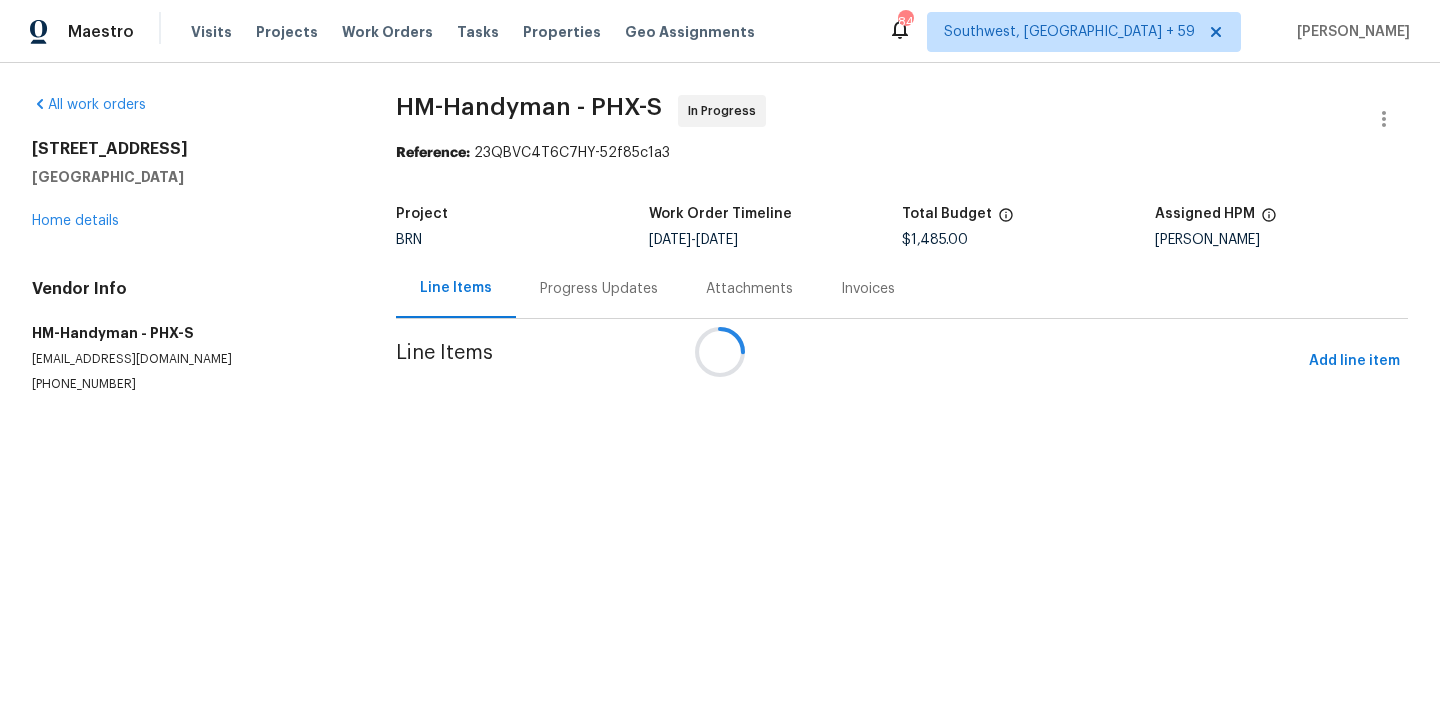 click at bounding box center (720, 351) 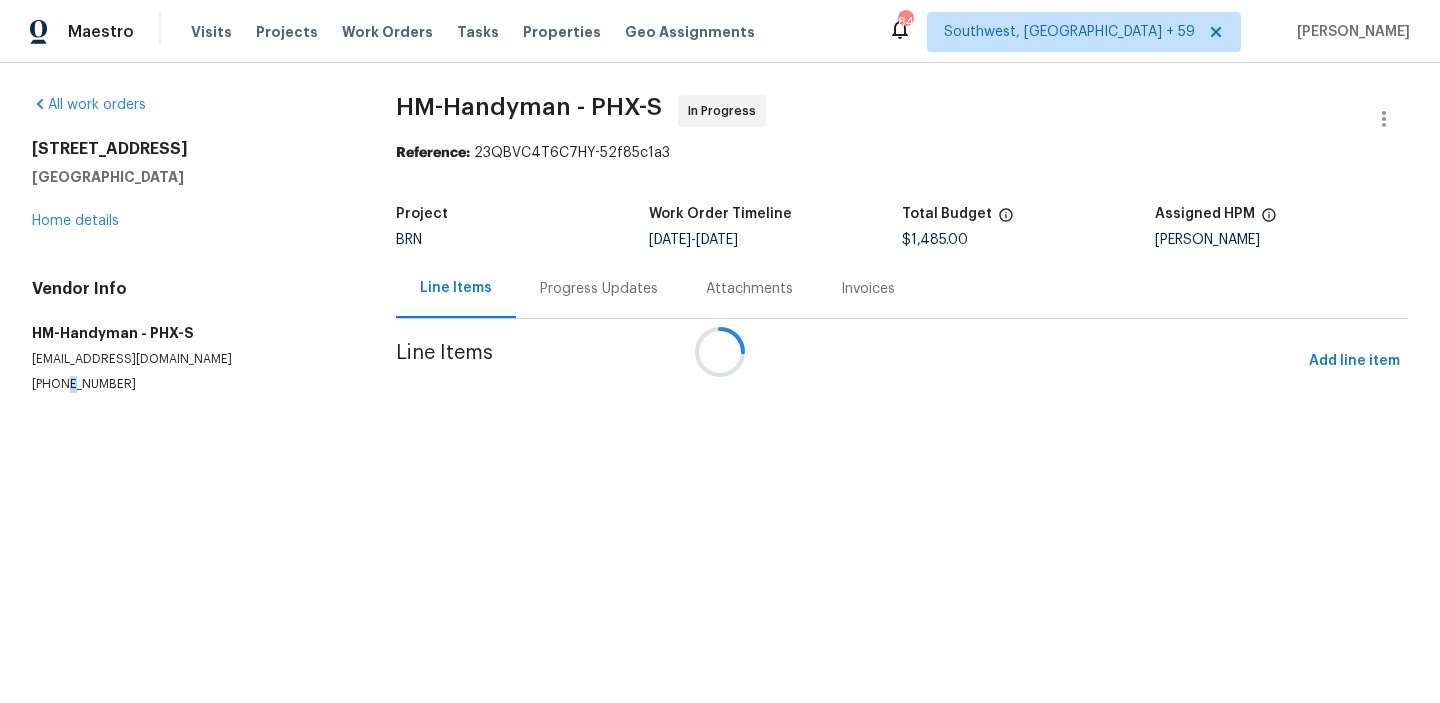 click on "(817) 526-5400" at bounding box center [190, 384] 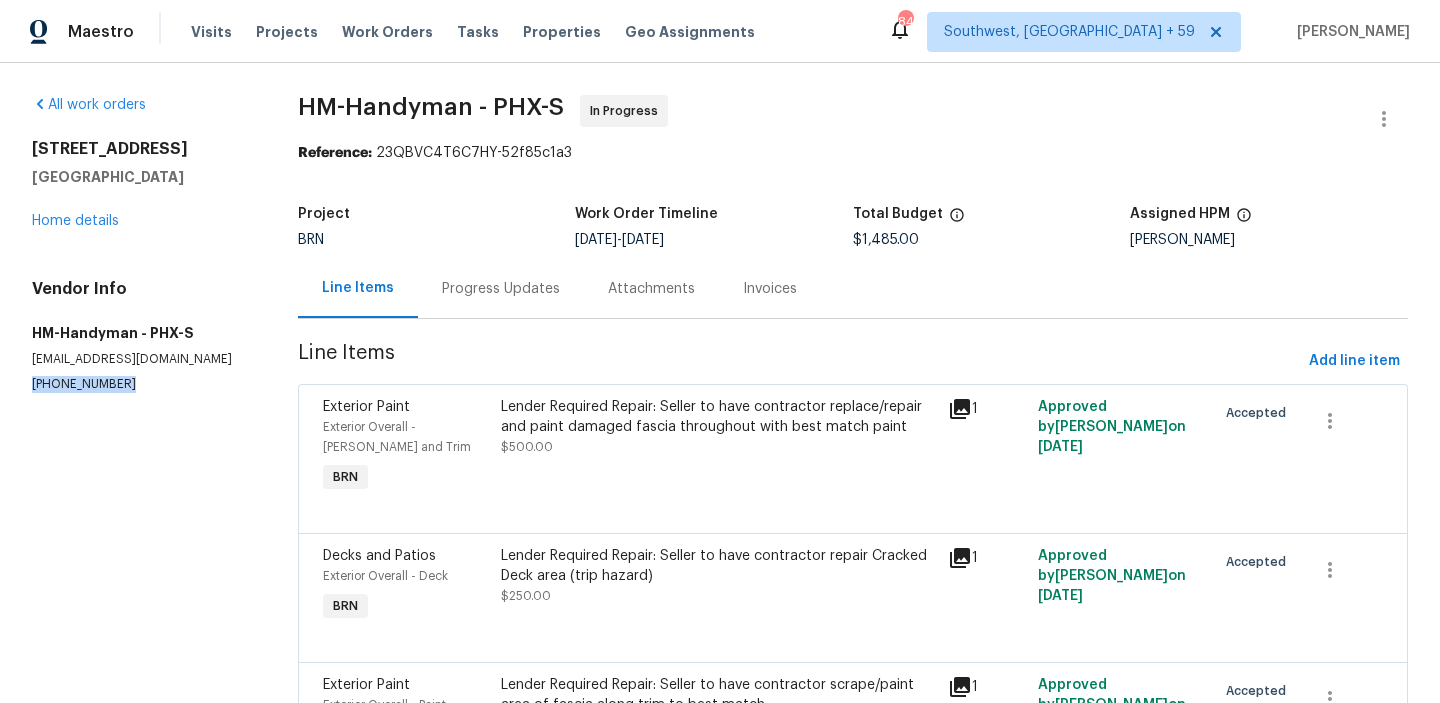 click on "(817) 526-5400" at bounding box center [141, 384] 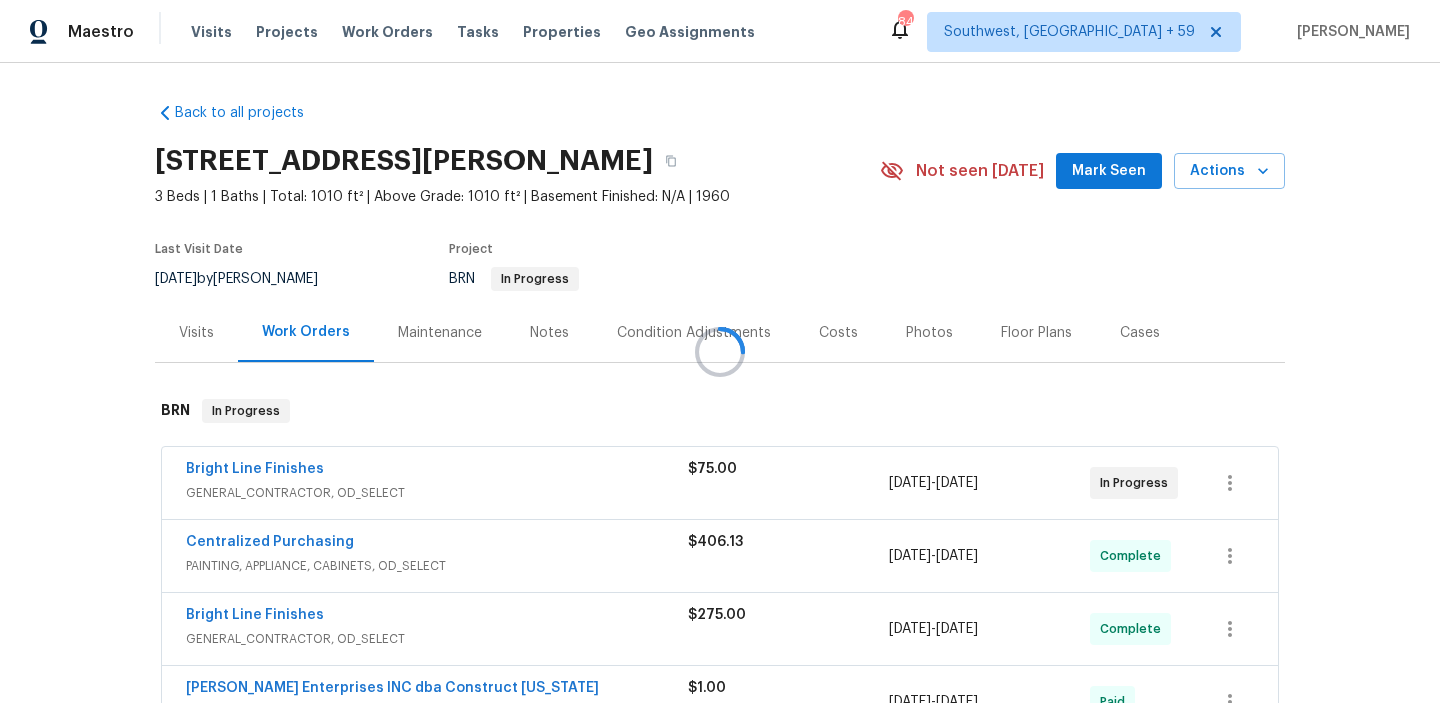 scroll, scrollTop: 0, scrollLeft: 0, axis: both 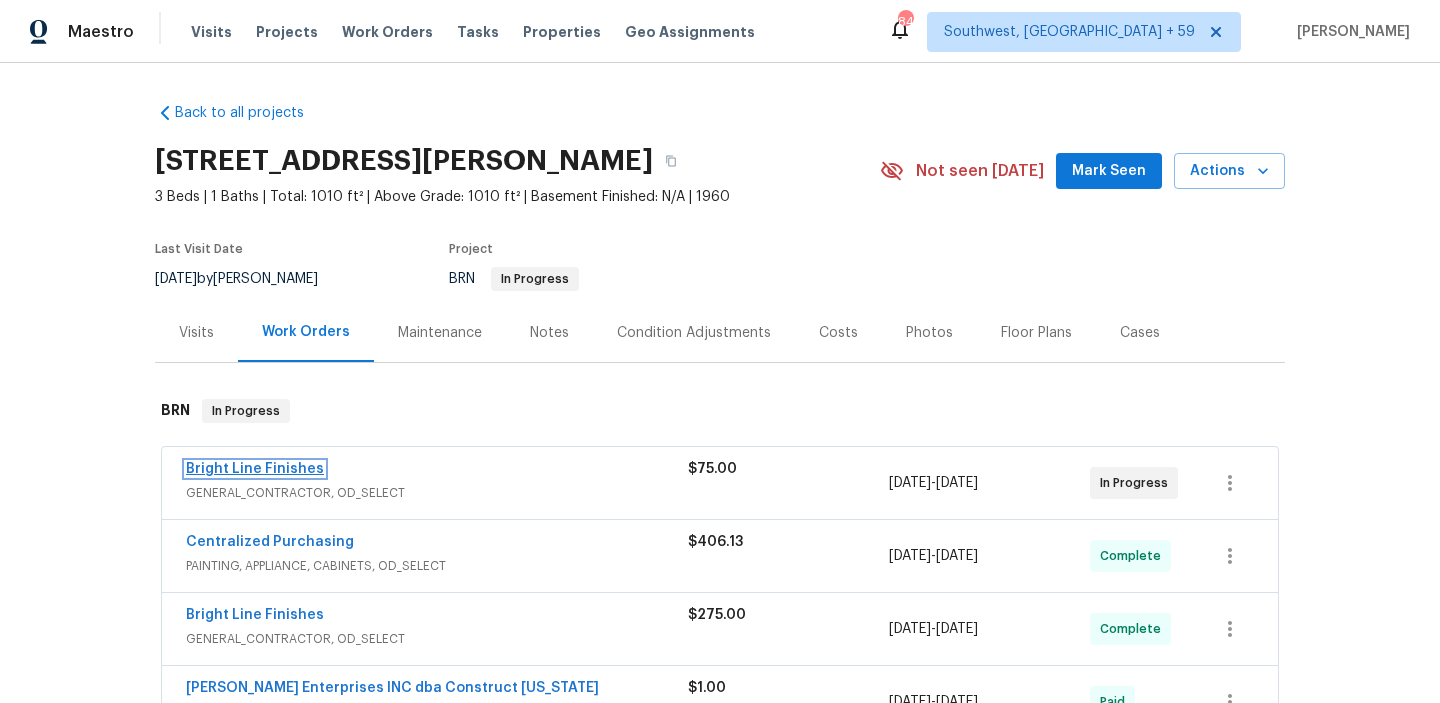 click on "Bright Line Finishes" at bounding box center [255, 469] 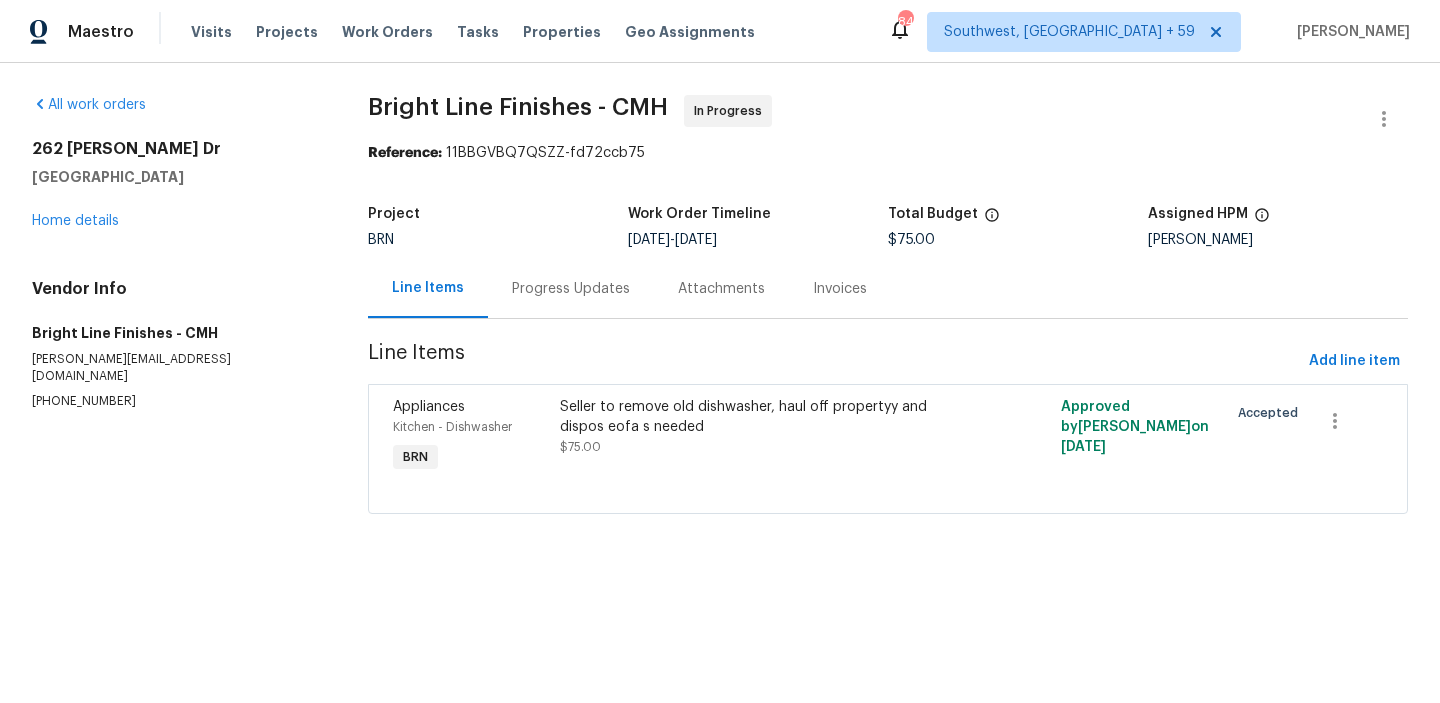 click on "Progress Updates" at bounding box center (571, 288) 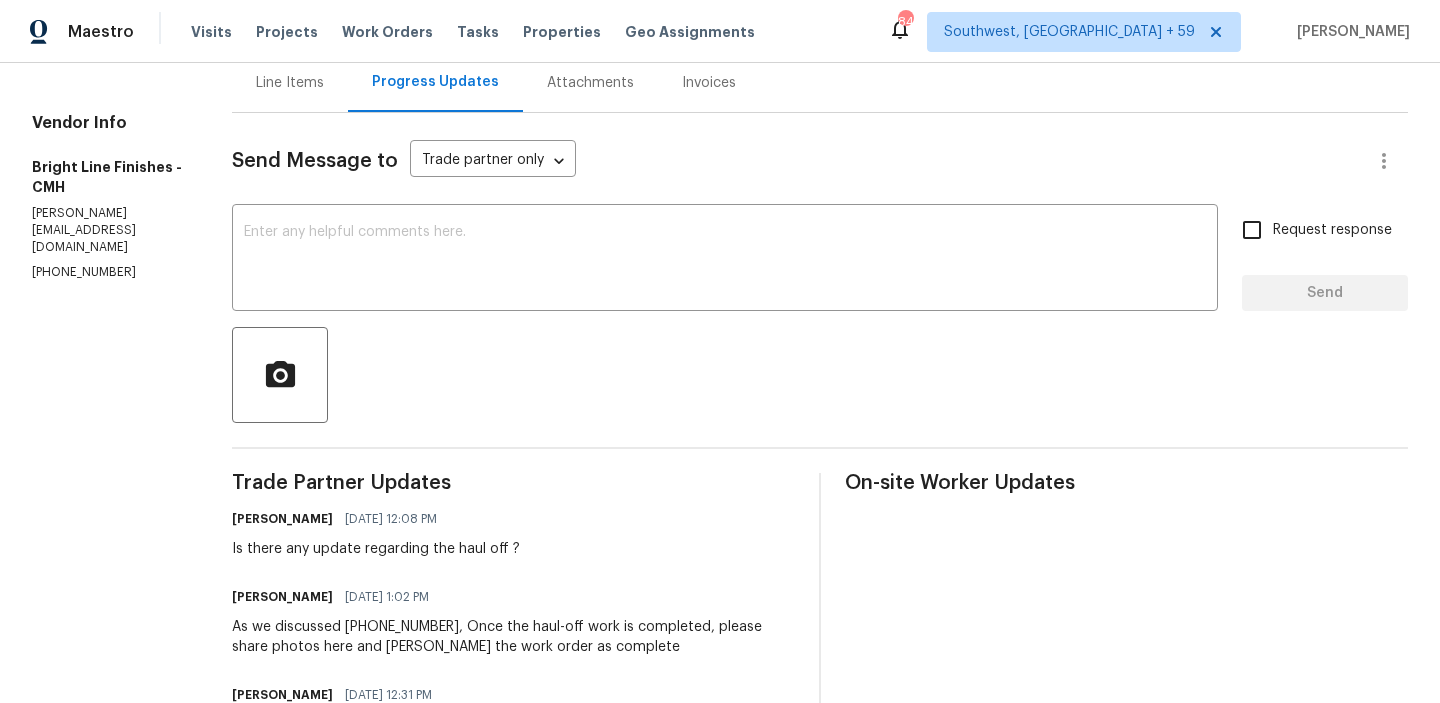scroll, scrollTop: 212, scrollLeft: 0, axis: vertical 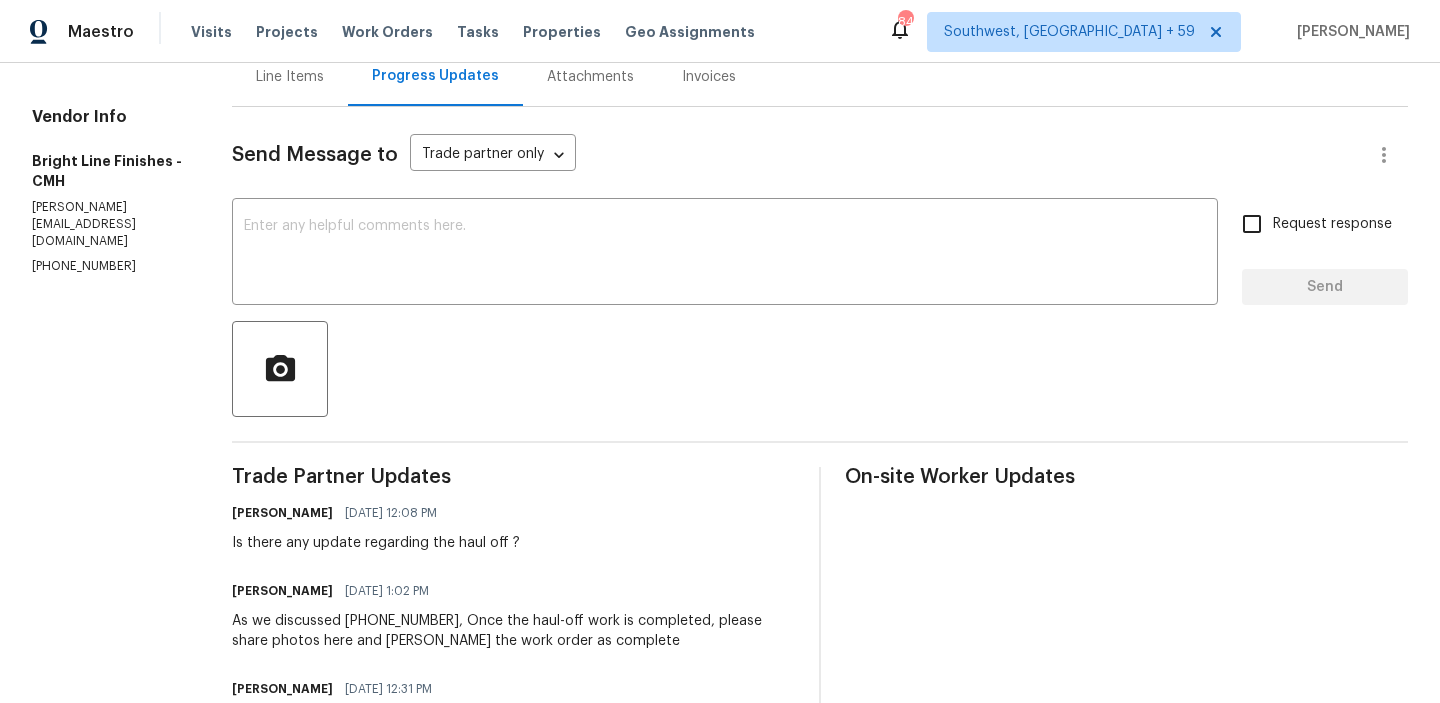 click on "[PHONE_NUMBER]" at bounding box center (108, 266) 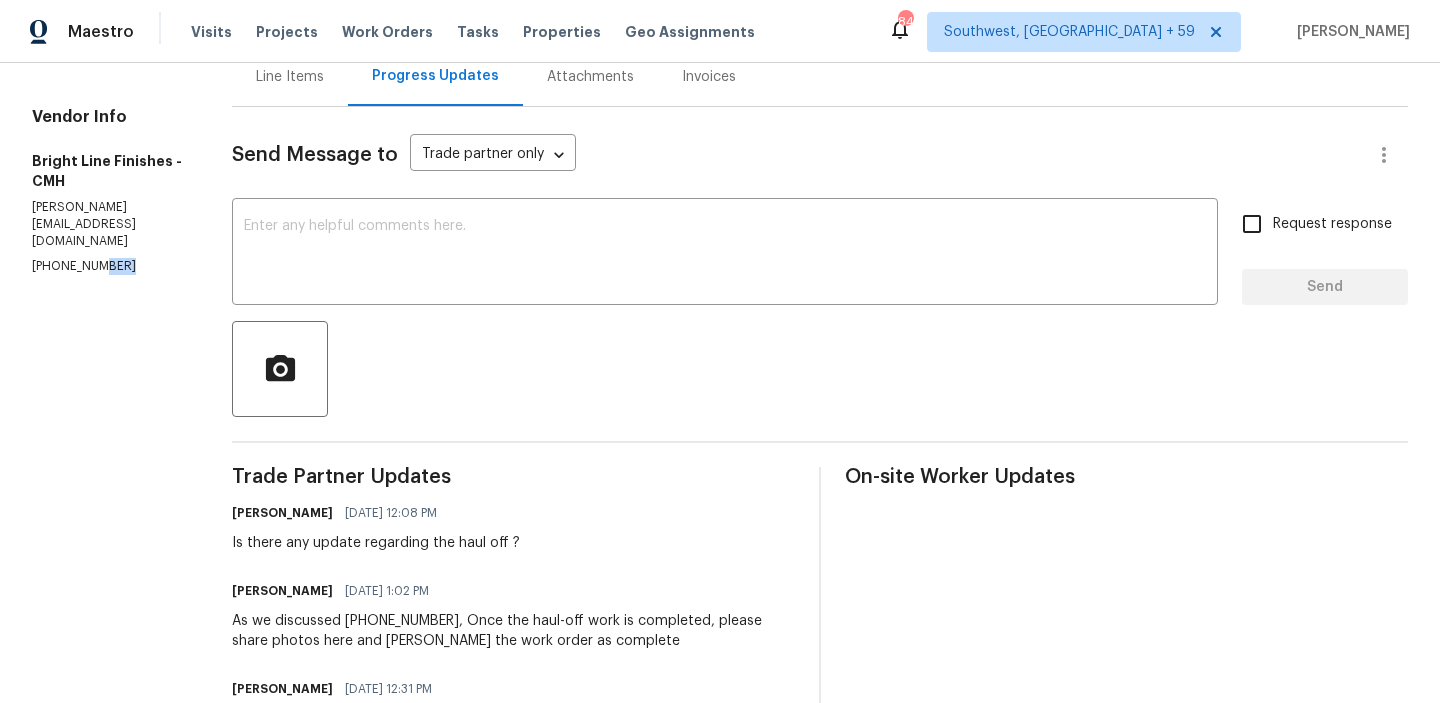 click on "[PHONE_NUMBER]" at bounding box center (108, 266) 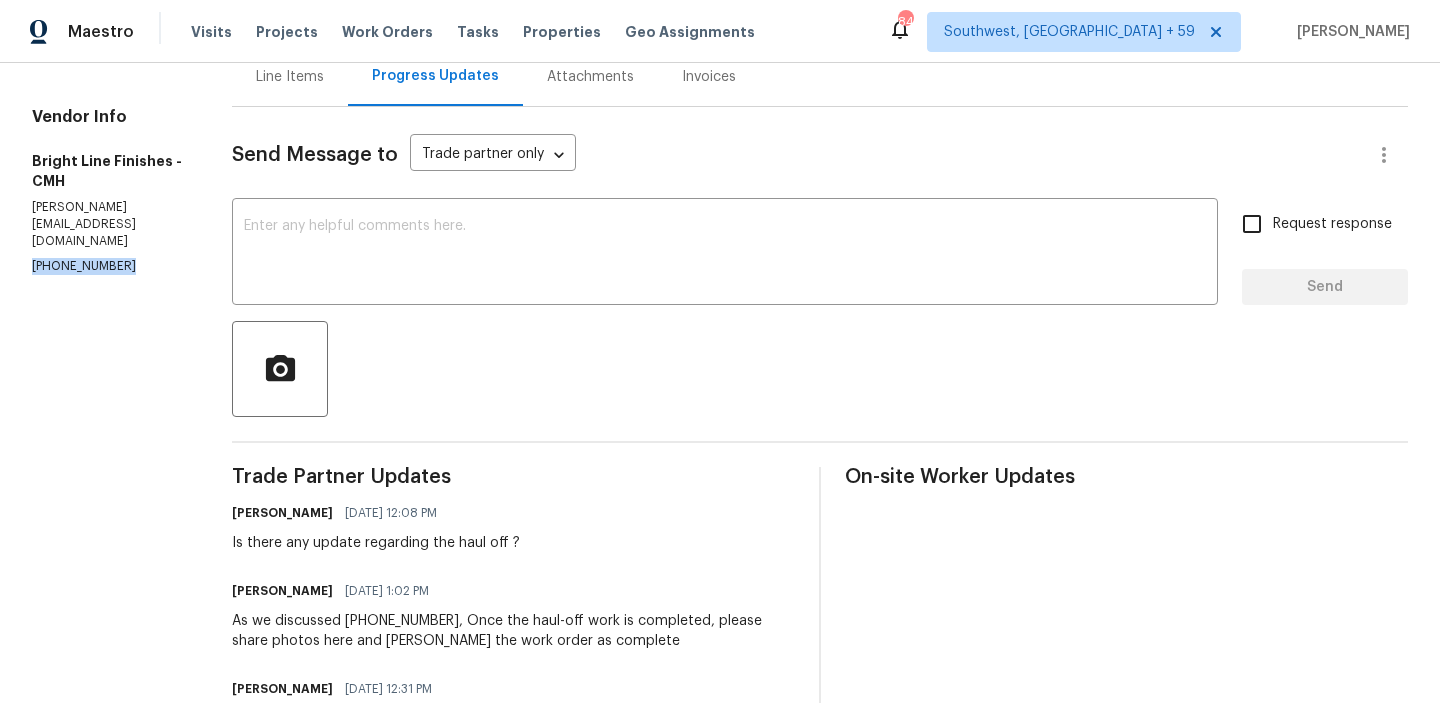 click on "[PHONE_NUMBER]" at bounding box center (108, 266) 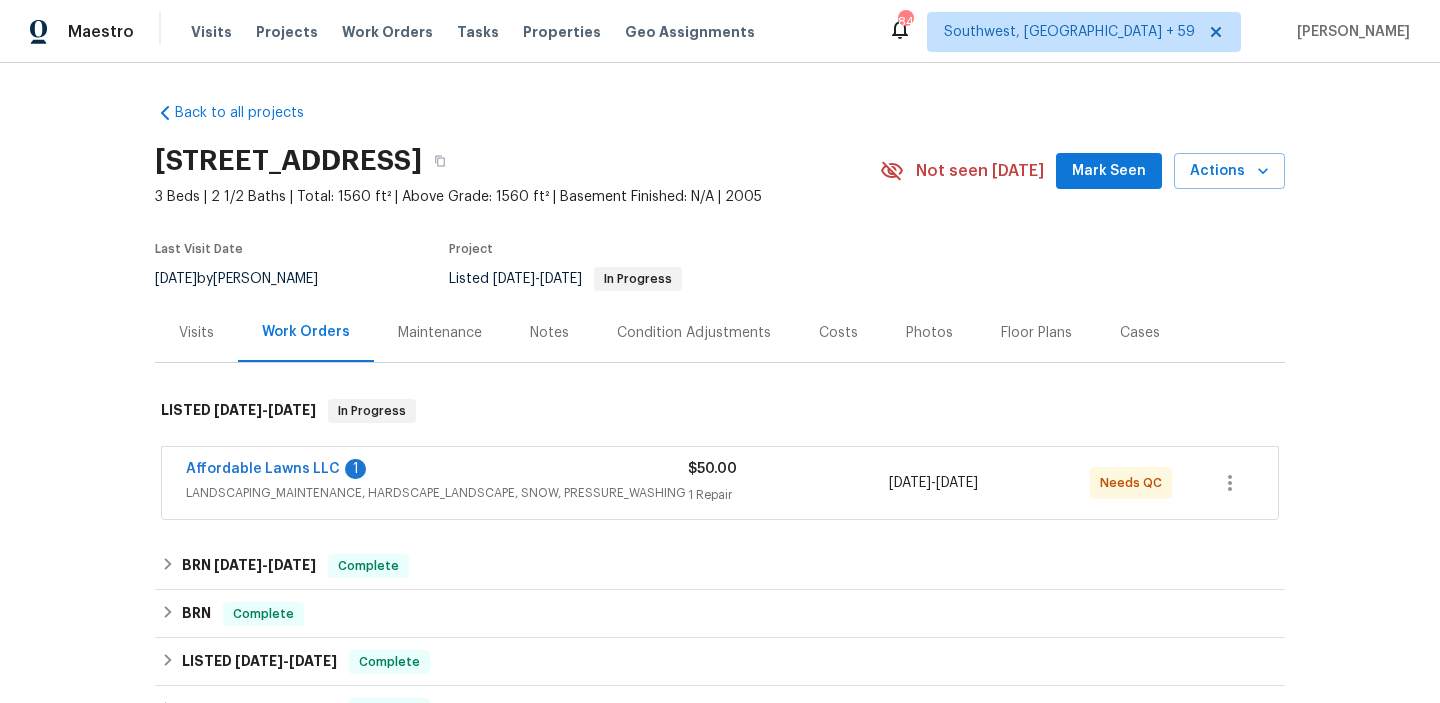 scroll, scrollTop: 0, scrollLeft: 0, axis: both 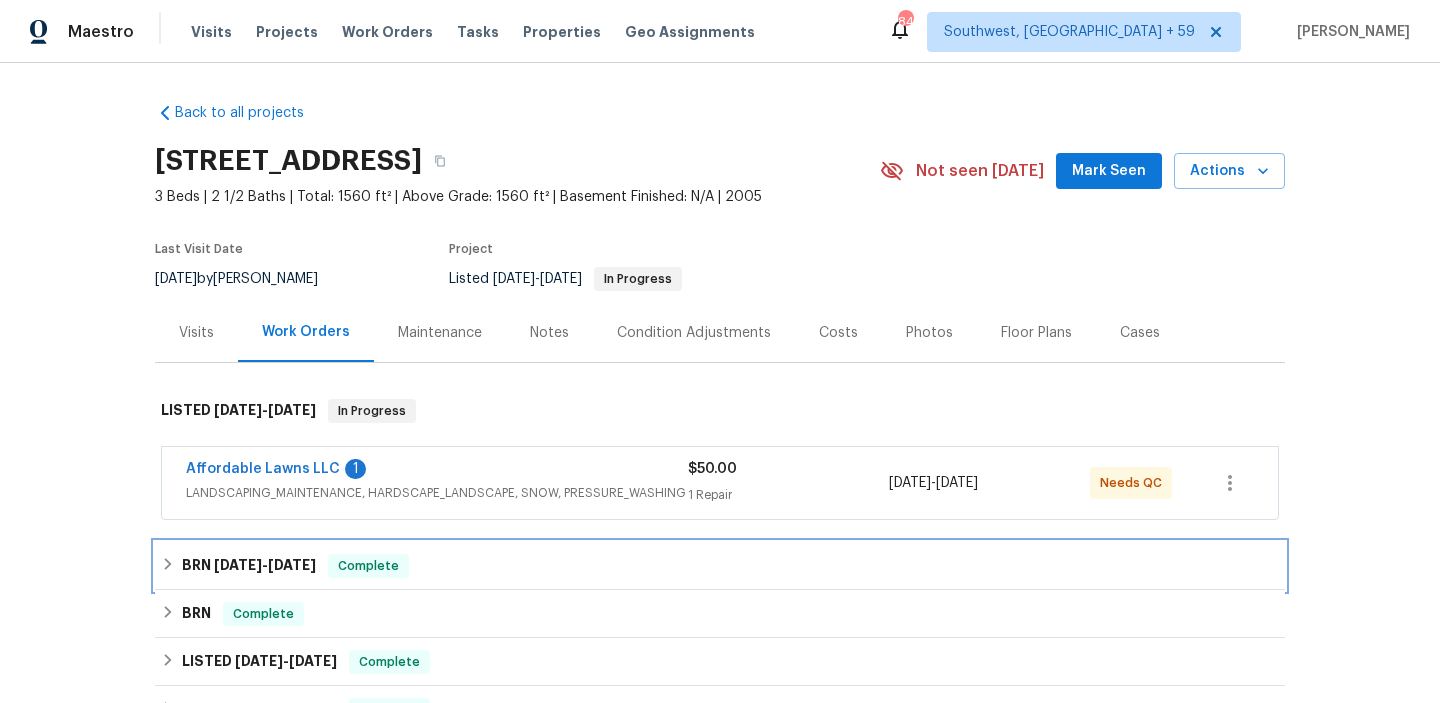 click on "BRN   [DATE]  -  [DATE]" at bounding box center [249, 566] 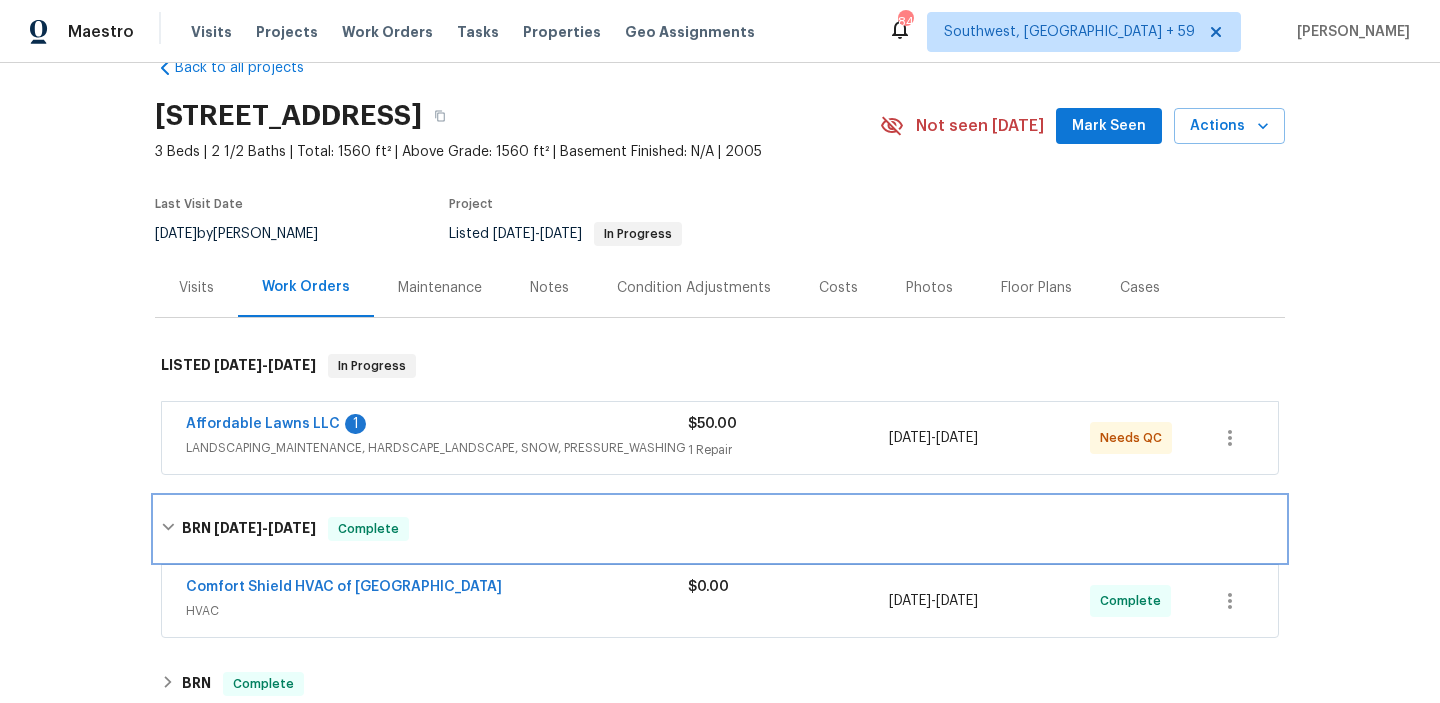 scroll, scrollTop: 52, scrollLeft: 0, axis: vertical 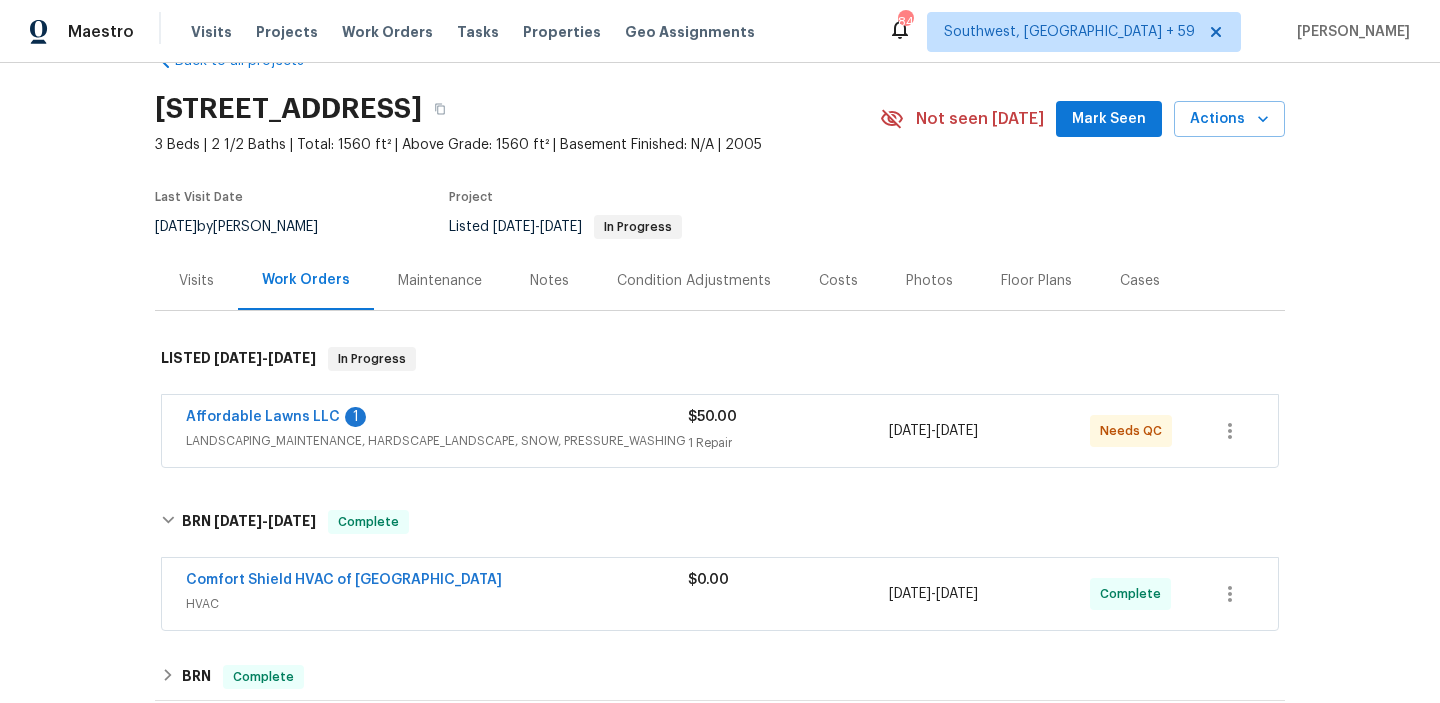 click on "Comfort Shield HVAC of [GEOGRAPHIC_DATA]" at bounding box center (344, 580) 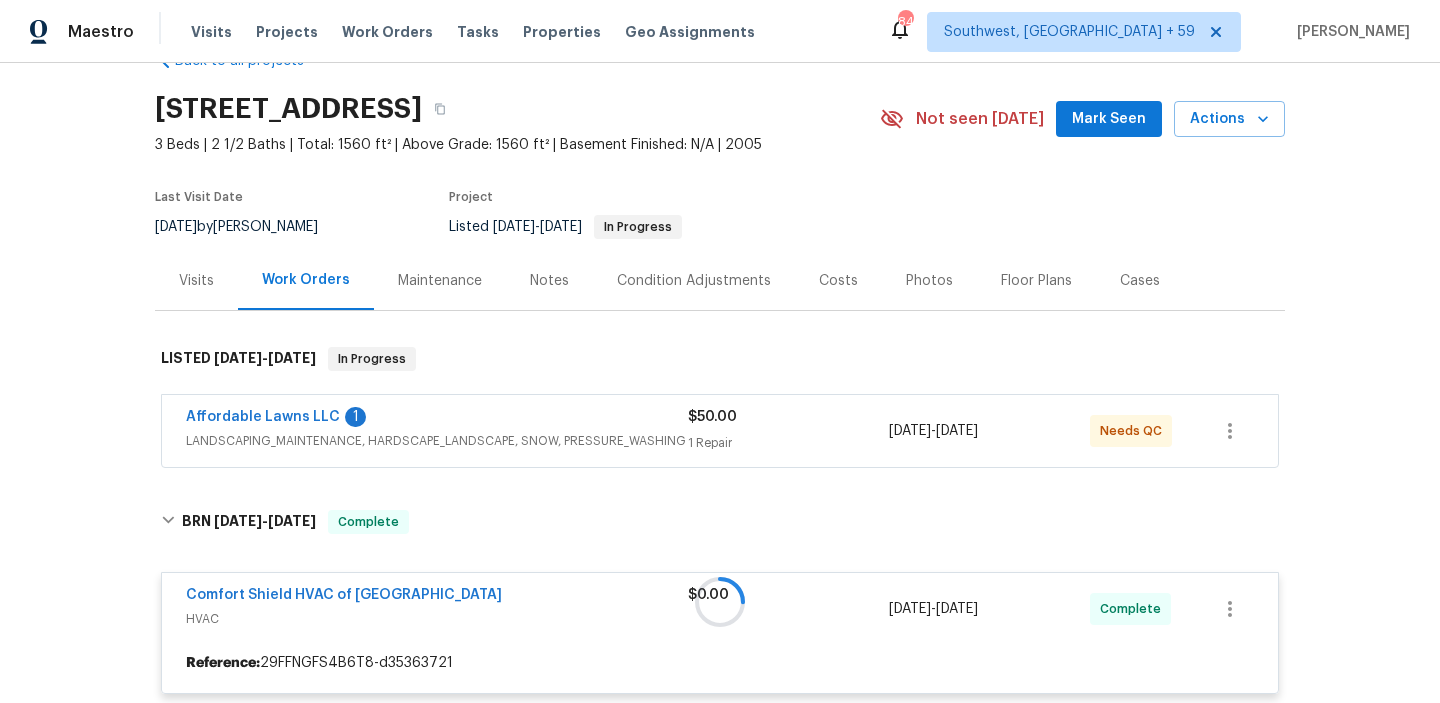 click at bounding box center [720, 602] 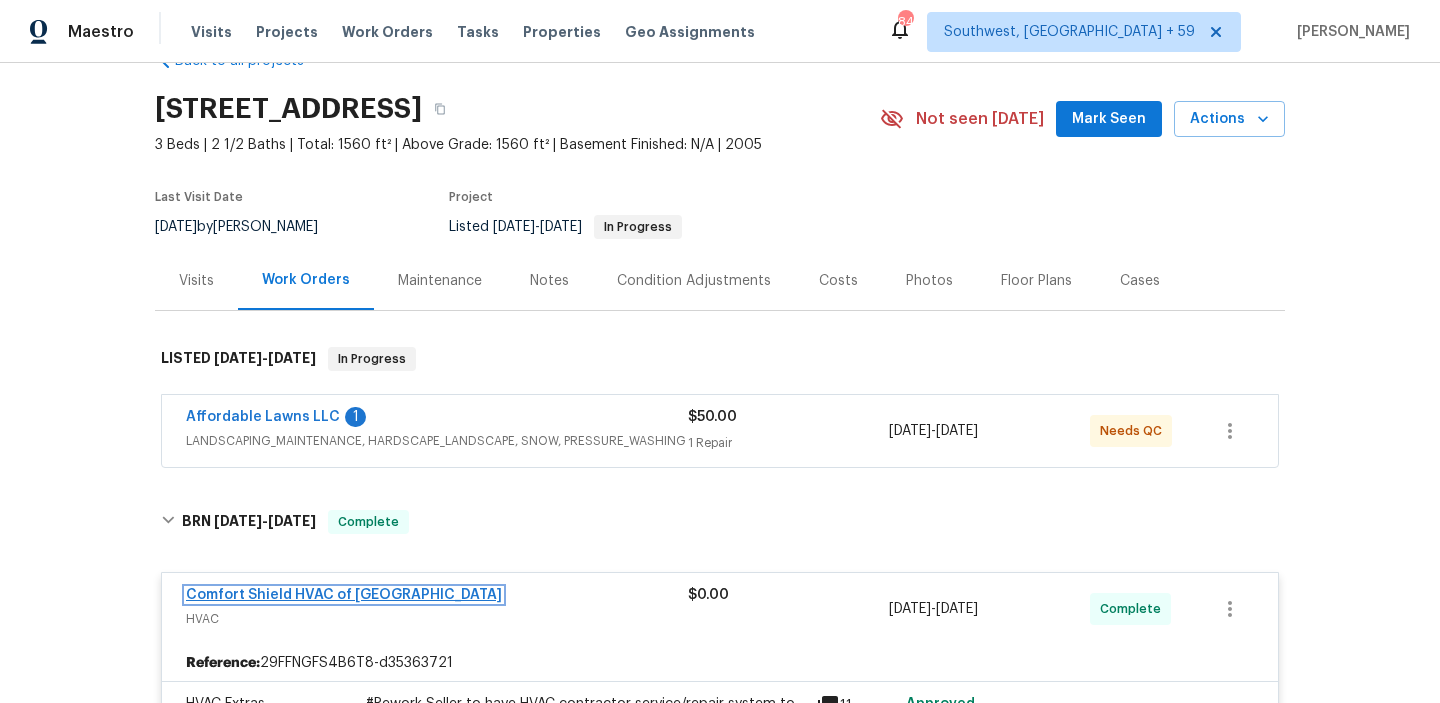 click on "Comfort Shield HVAC of NC" at bounding box center [344, 595] 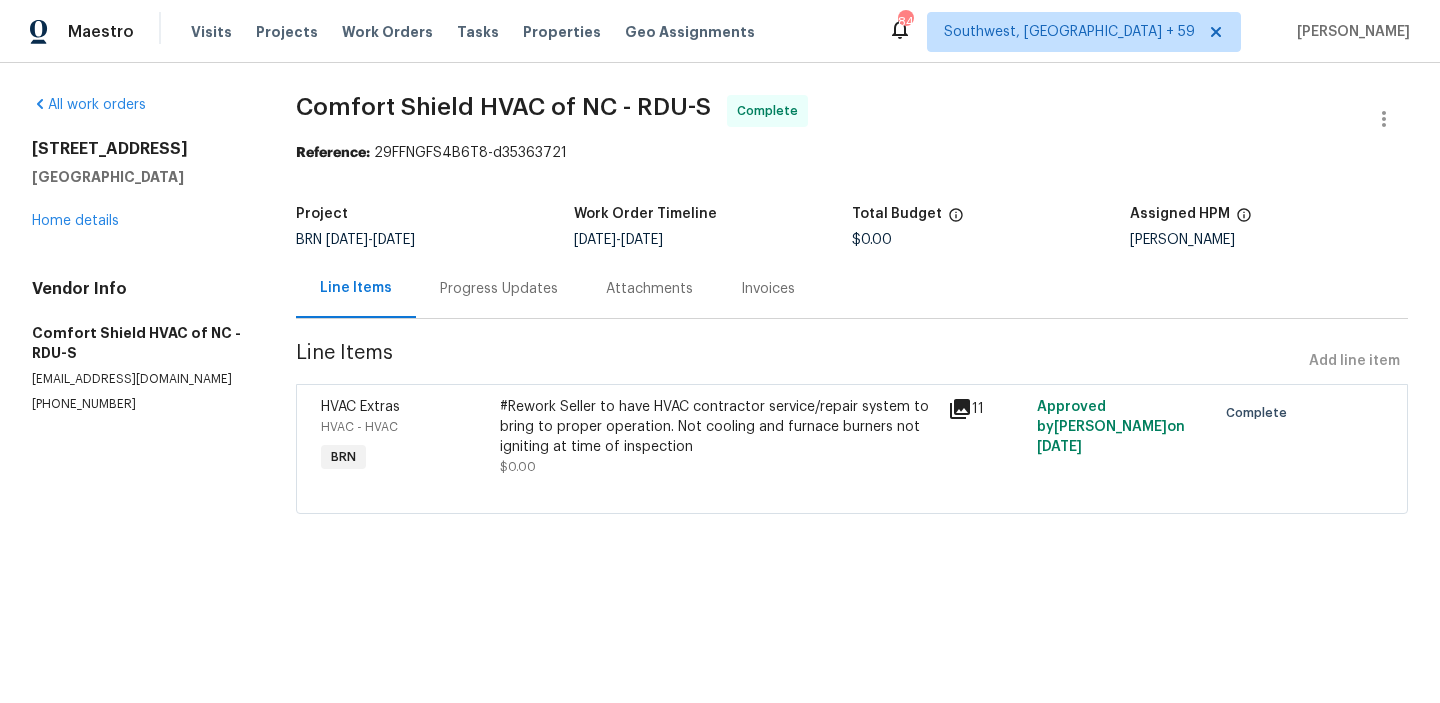 click on "Comfort Shield HVAC of NC - RDU-S Complete Reference:   29FFNGFS4B6T8-d35363721 Project BRN   7/2/2025  -  7/3/2025 Work Order Timeline 7/2/2025  -  7/3/2025 Total Budget $0.00 Assigned HPM Lee Privette Line Items Progress Updates Attachments Invoices Line Items Add line item HVAC Extras HVAC - HVAC BRN #Rework Seller to have HVAC contractor service/repair system to bring to proper operation. Not cooling and furnace burners not igniting at time of inspection $0.00   11 Approved by  Ananthi Mahendran  on   7/2/2025 Complete" at bounding box center [852, 316] 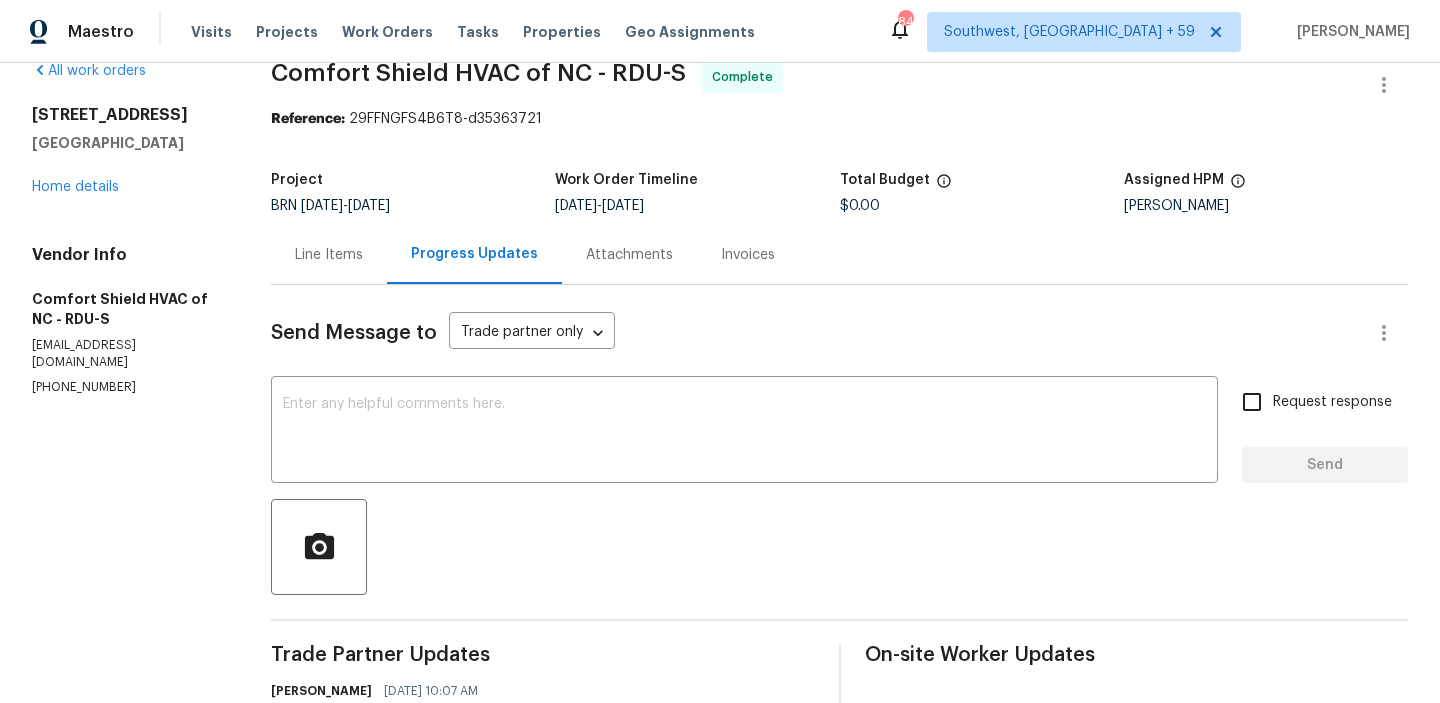 scroll, scrollTop: 30, scrollLeft: 0, axis: vertical 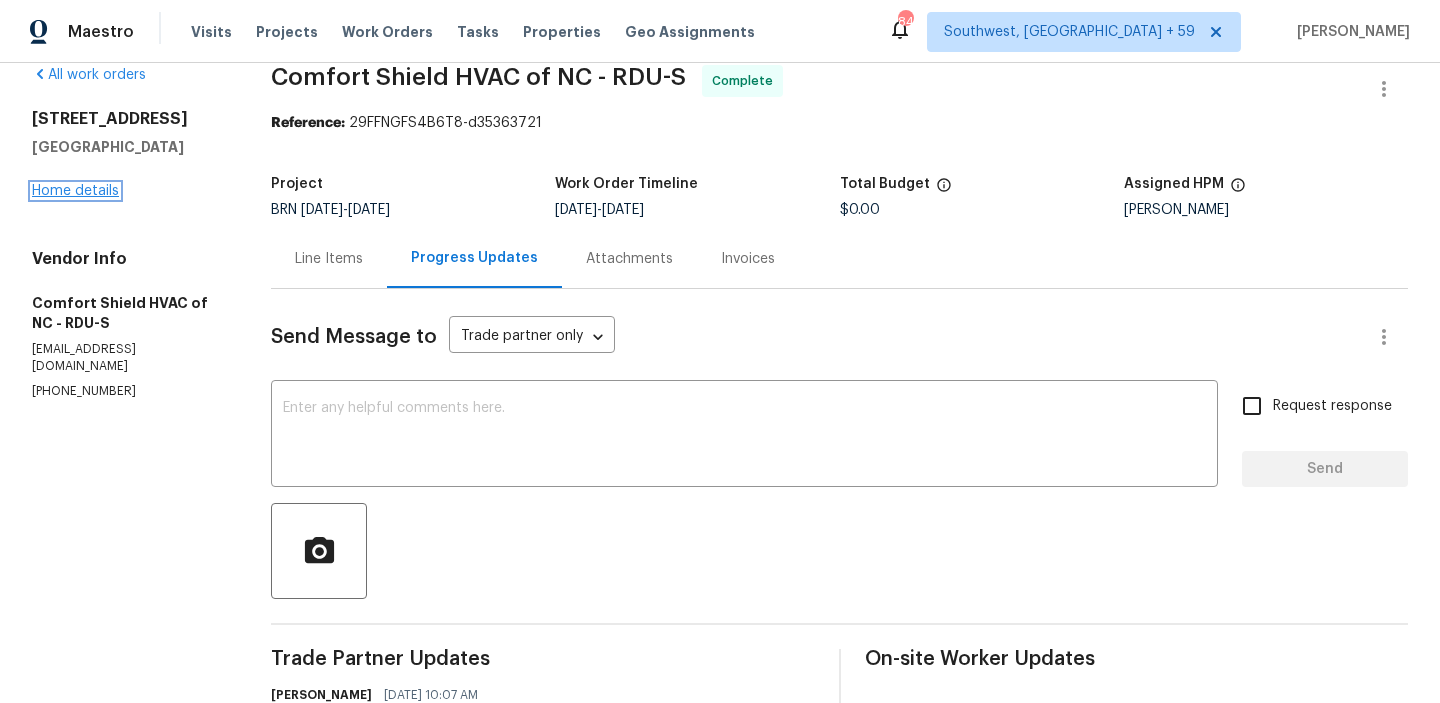 click on "Home details" at bounding box center (75, 191) 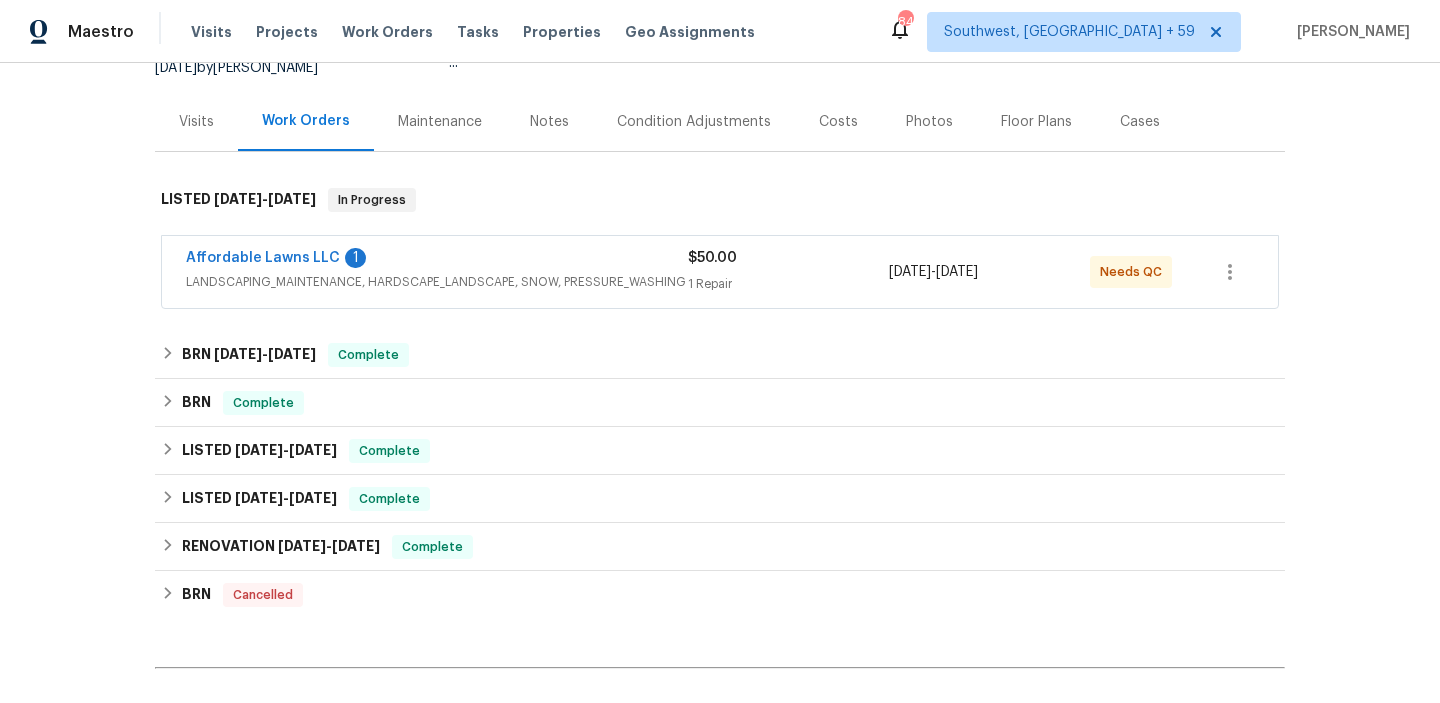 scroll, scrollTop: 220, scrollLeft: 0, axis: vertical 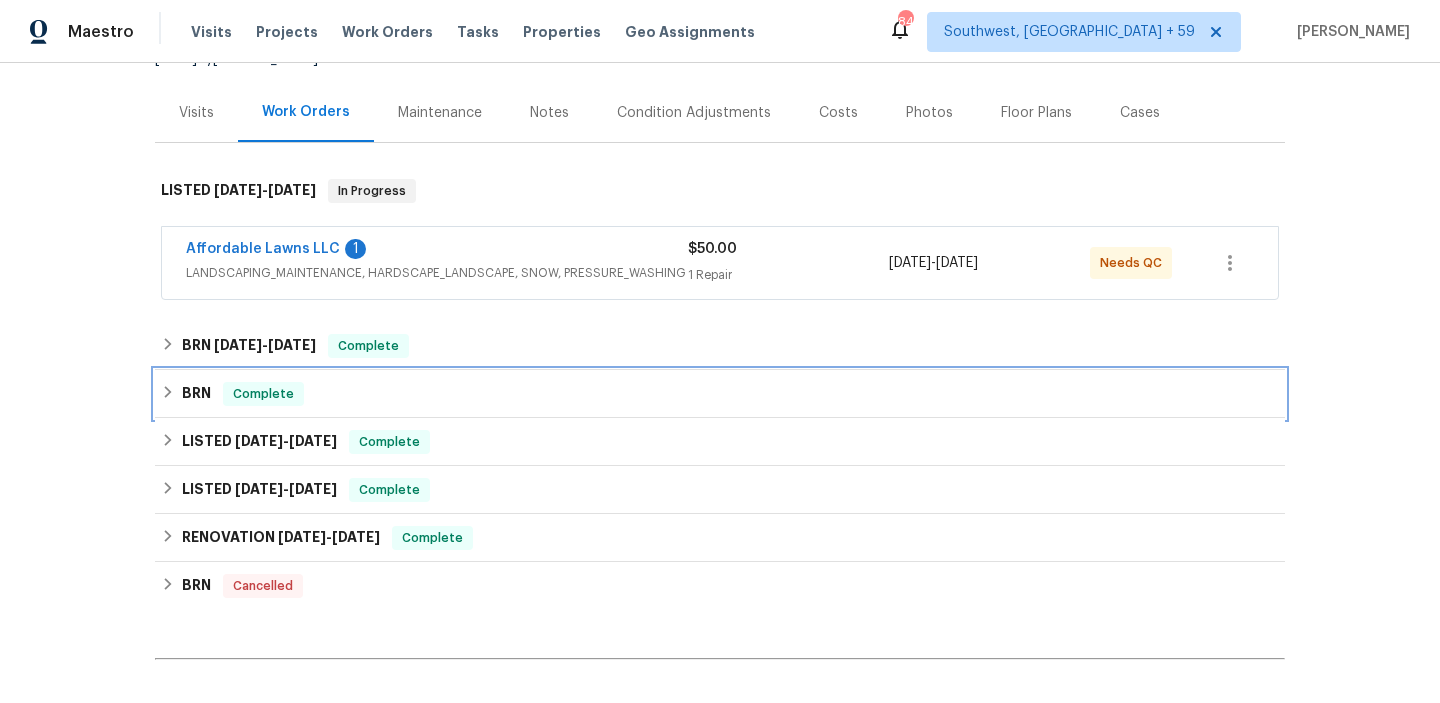 click on "BRN" at bounding box center (196, 394) 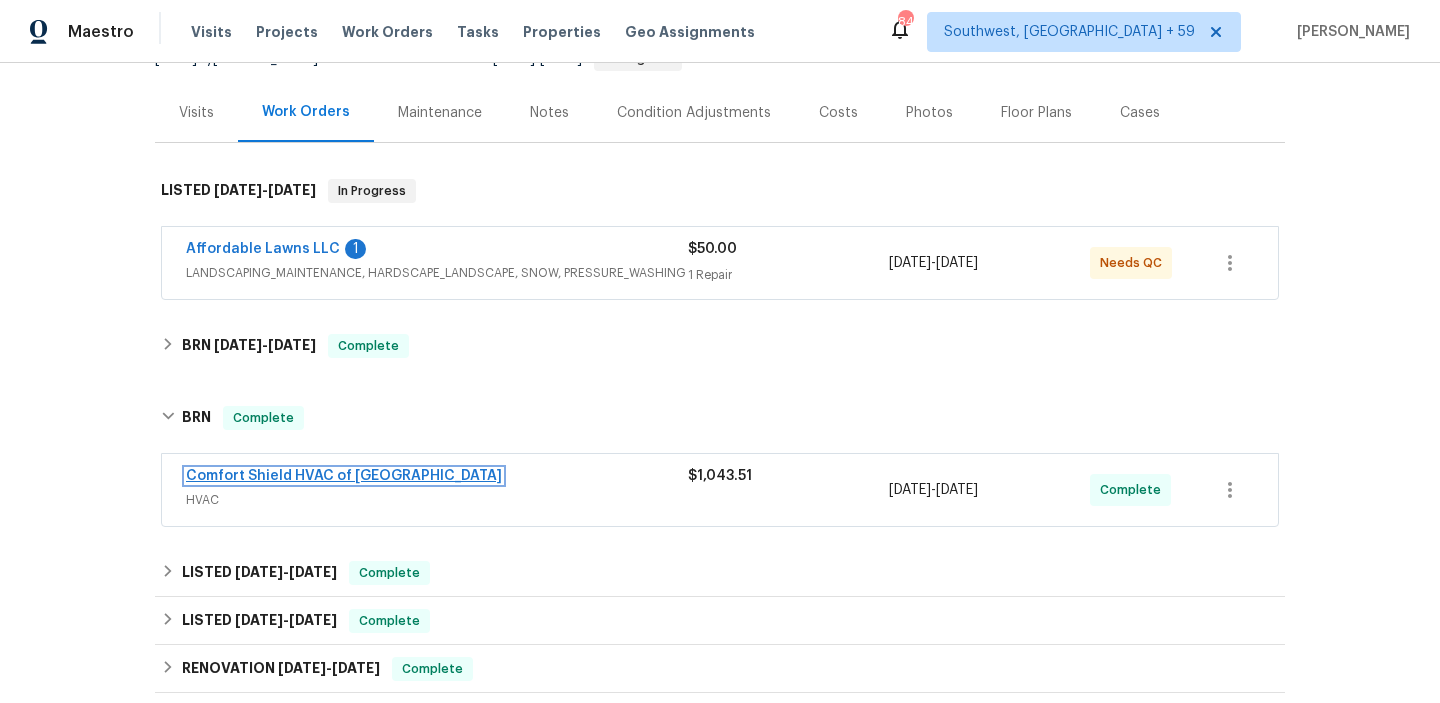 click on "Comfort Shield HVAC of NC" at bounding box center [344, 476] 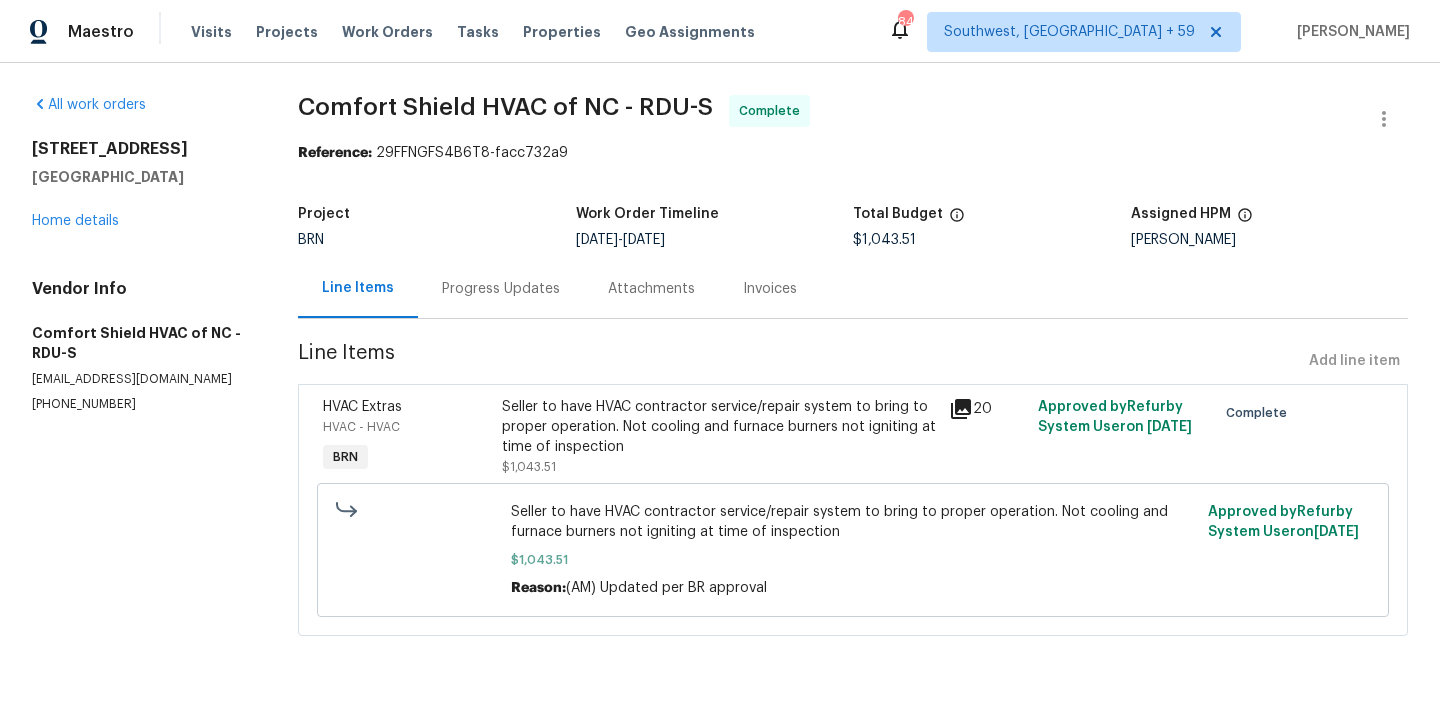 click on "Progress Updates" at bounding box center (501, 288) 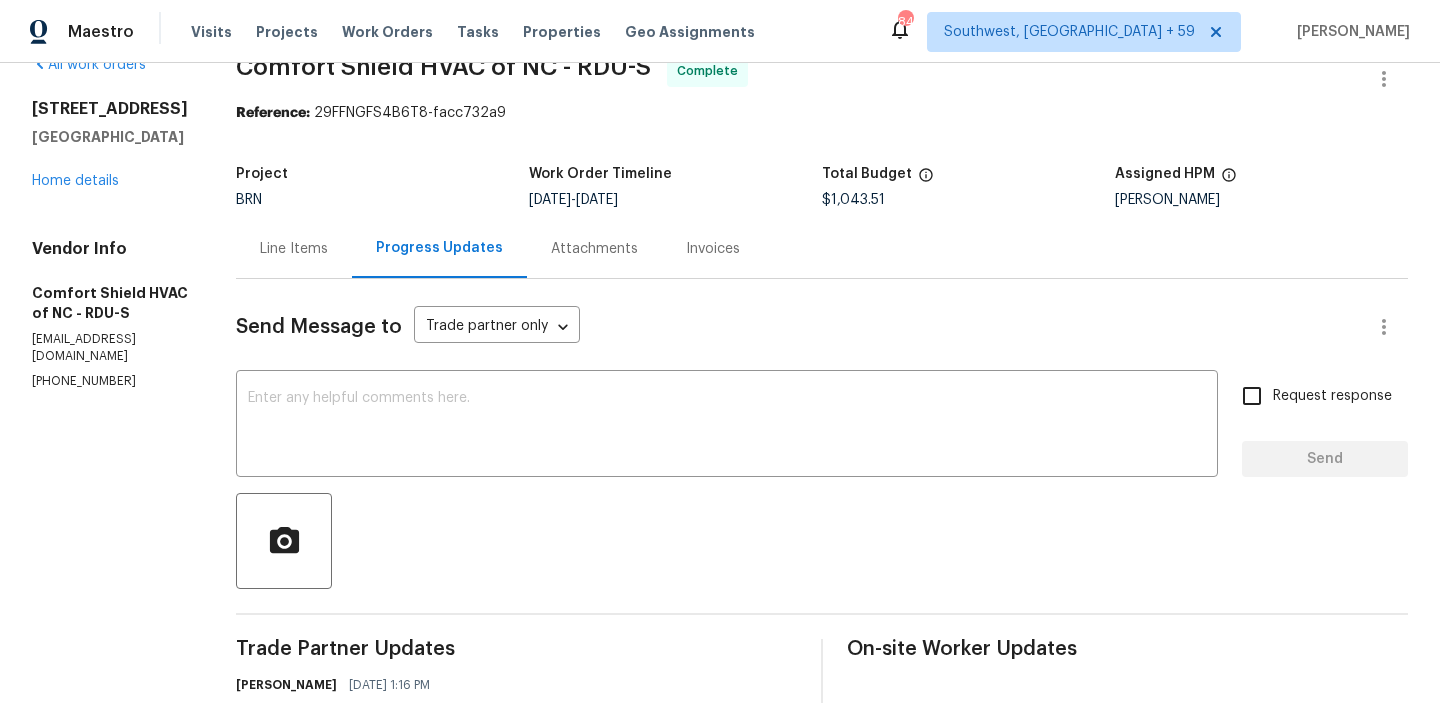 scroll, scrollTop: 0, scrollLeft: 0, axis: both 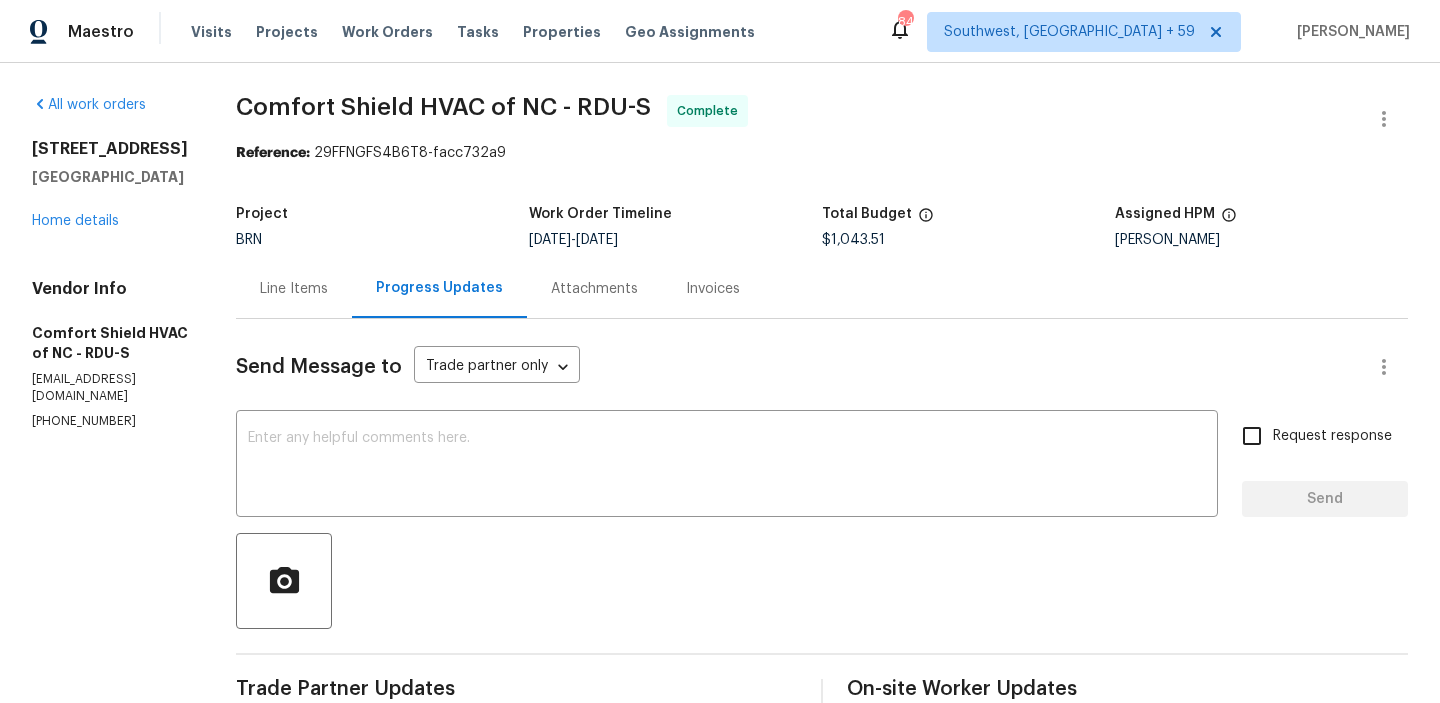 click on "3113 Skybrook Ln Durham, NC 27703 Home details" at bounding box center [110, 185] 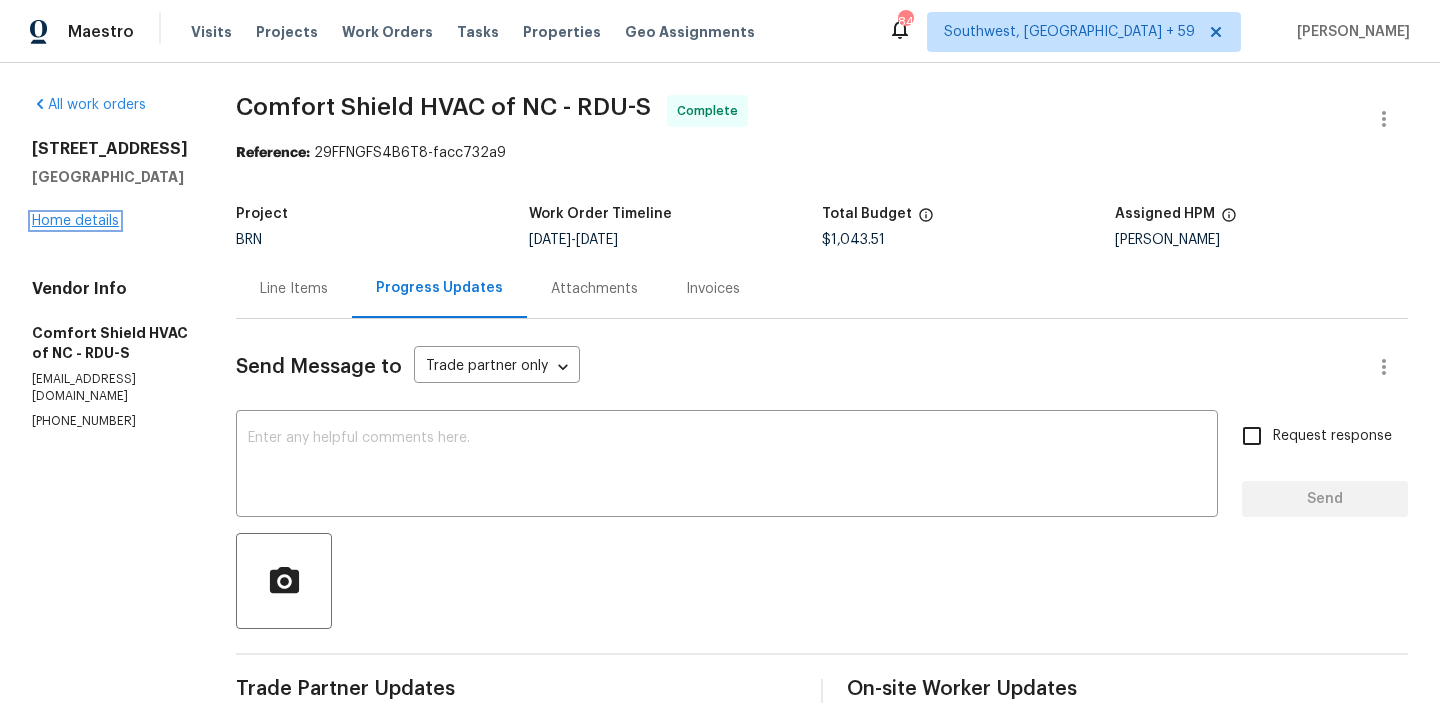 click on "Home details" at bounding box center [75, 221] 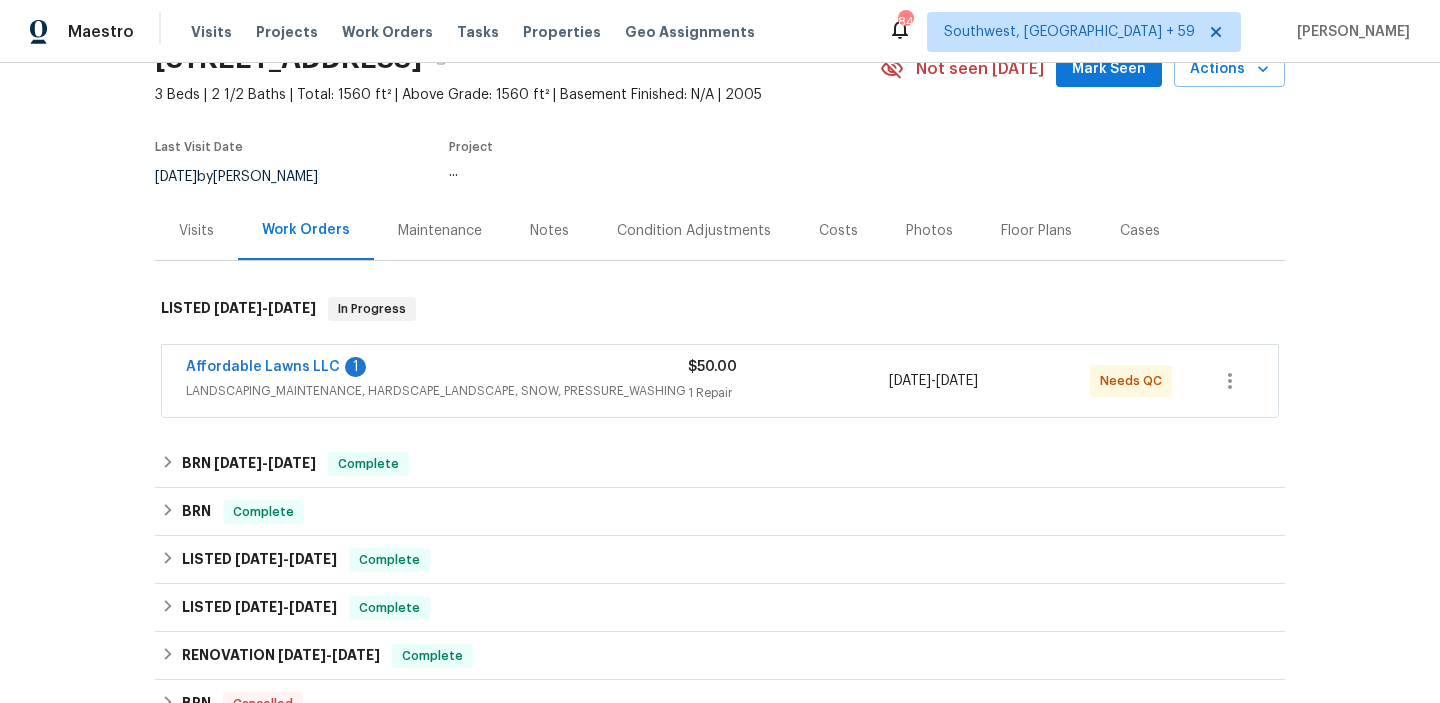 scroll, scrollTop: 164, scrollLeft: 0, axis: vertical 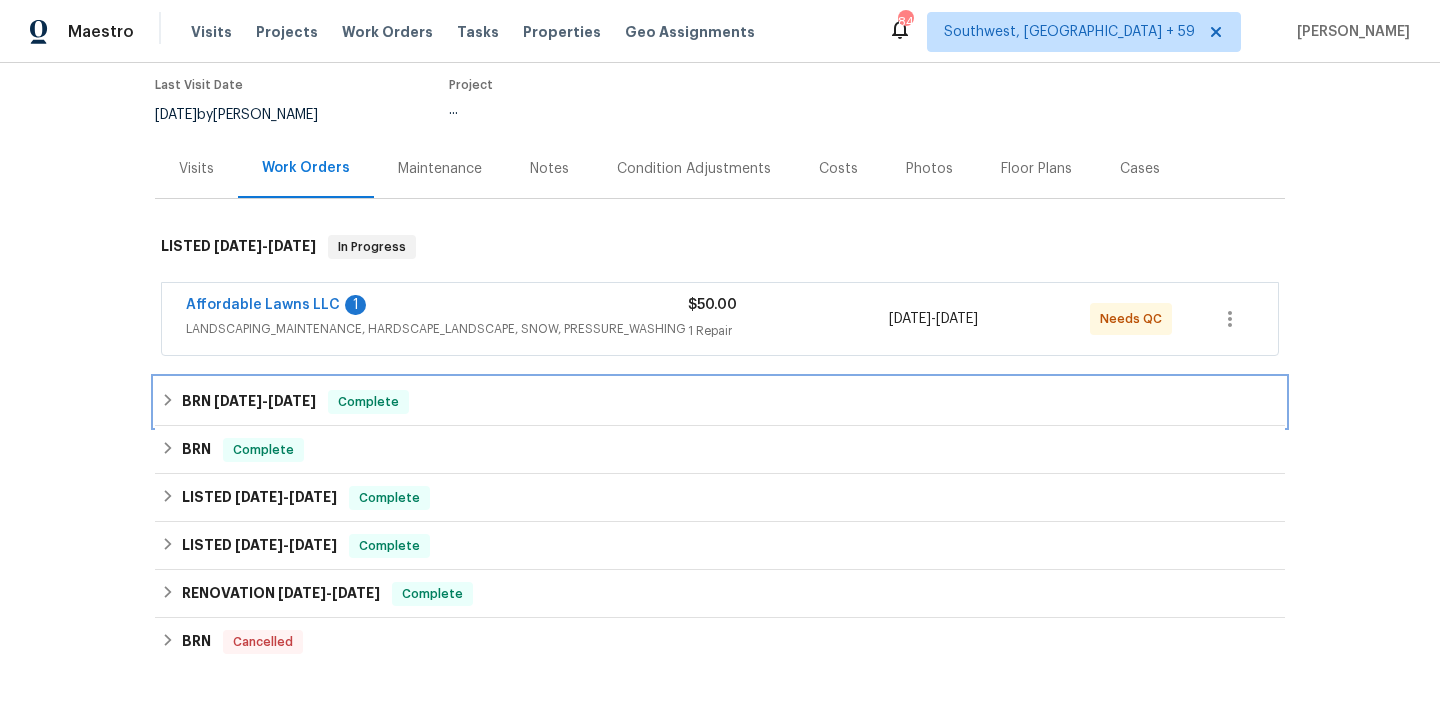 click on "[DATE]" at bounding box center [238, 401] 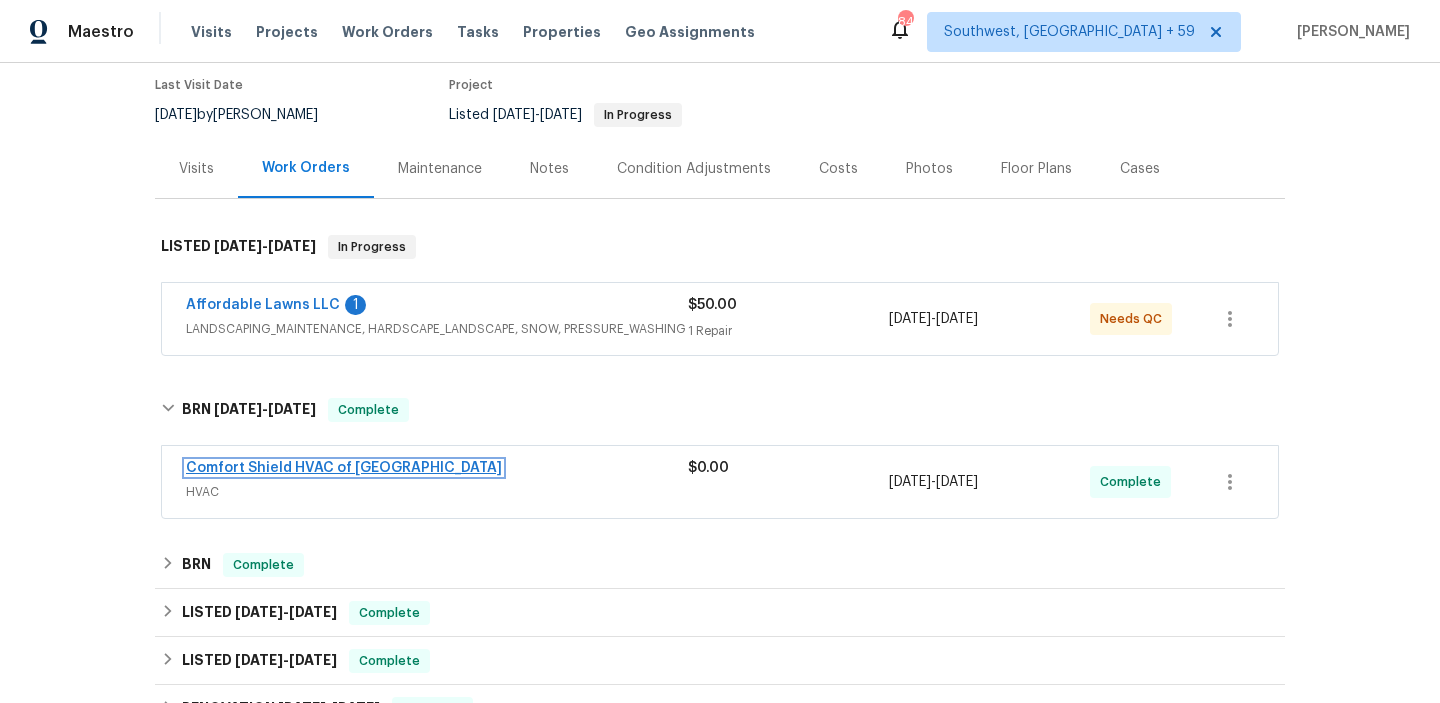 click on "Comfort Shield HVAC of [GEOGRAPHIC_DATA]" at bounding box center (344, 468) 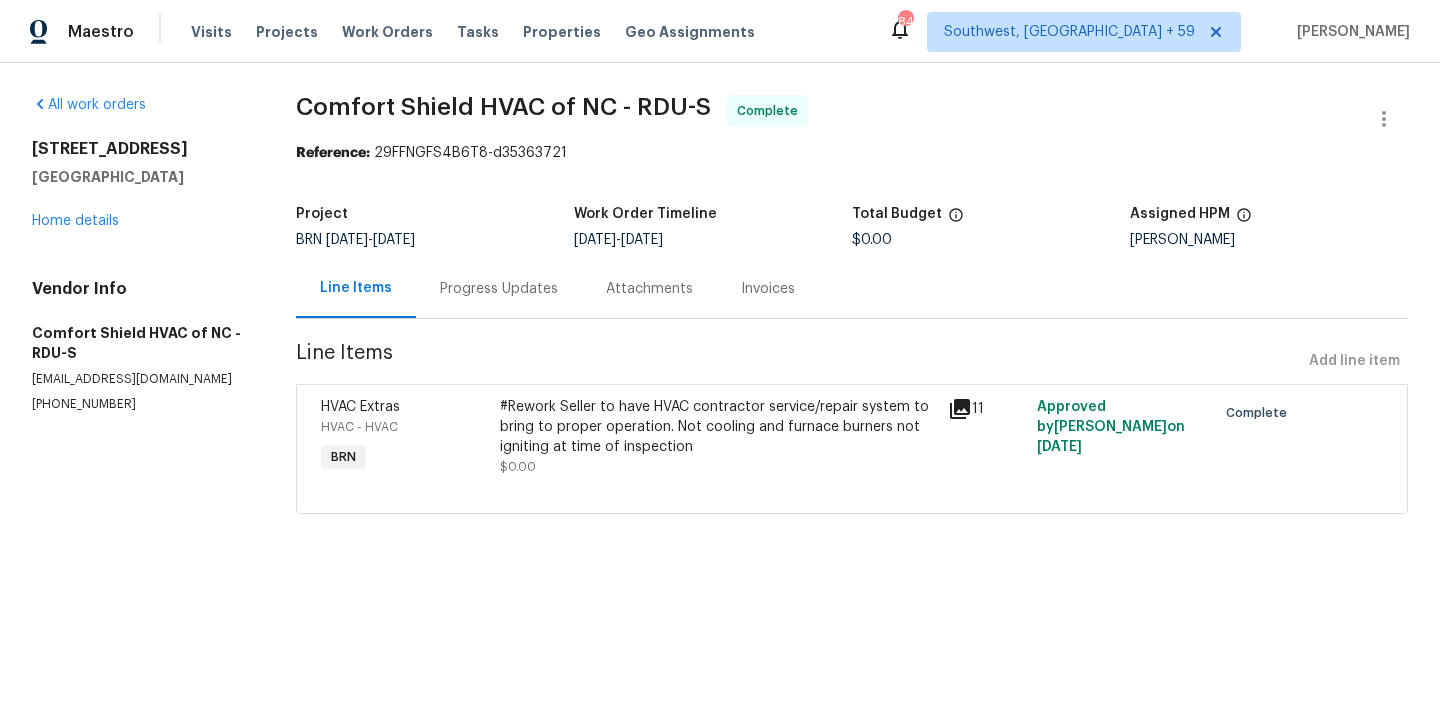 click on "Progress Updates" at bounding box center [499, 289] 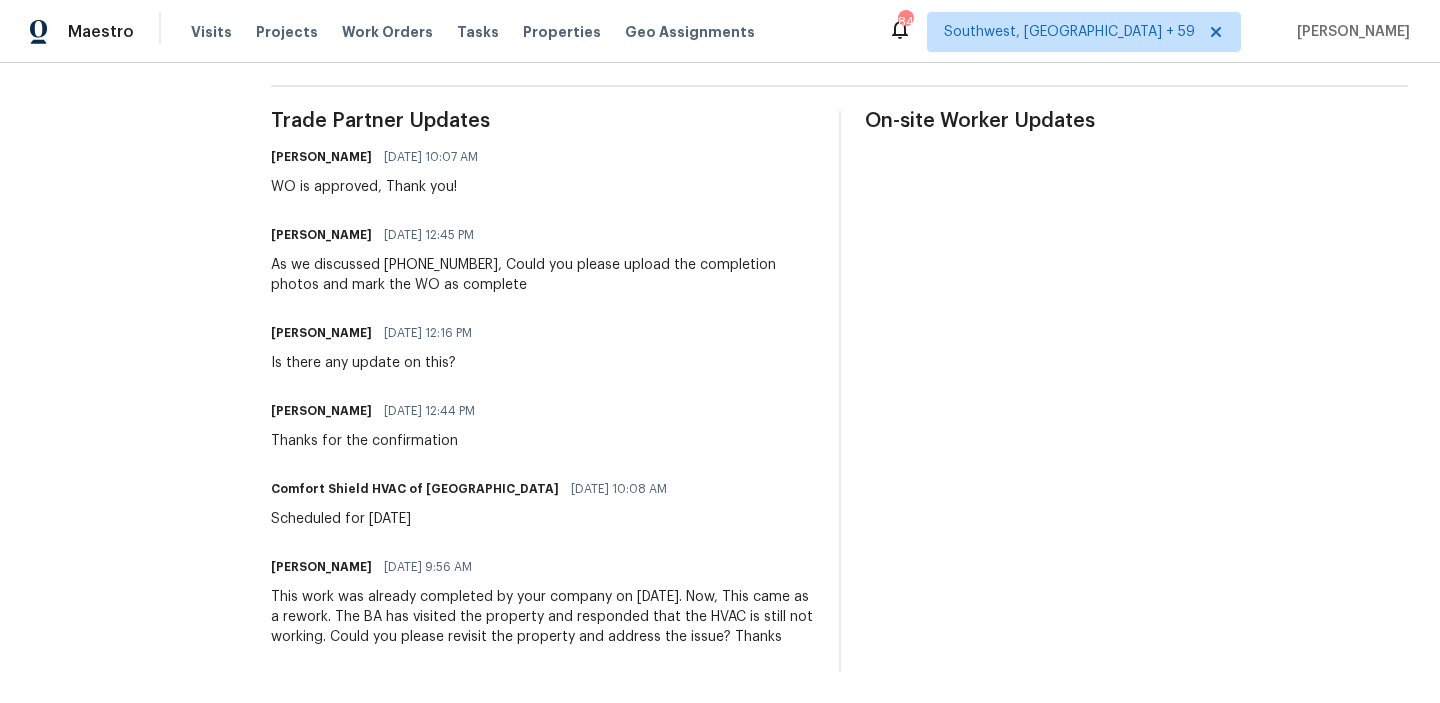 scroll, scrollTop: 0, scrollLeft: 0, axis: both 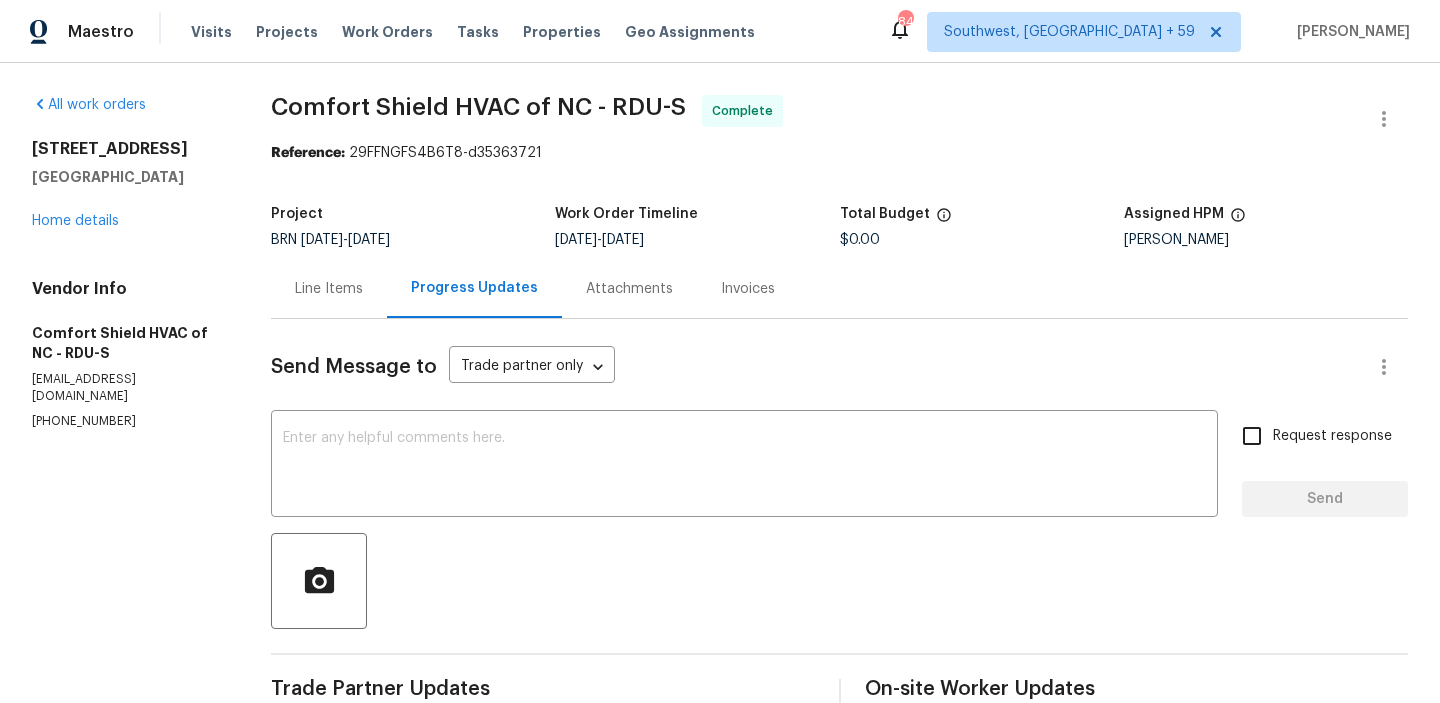 click on "Line Items" at bounding box center (329, 289) 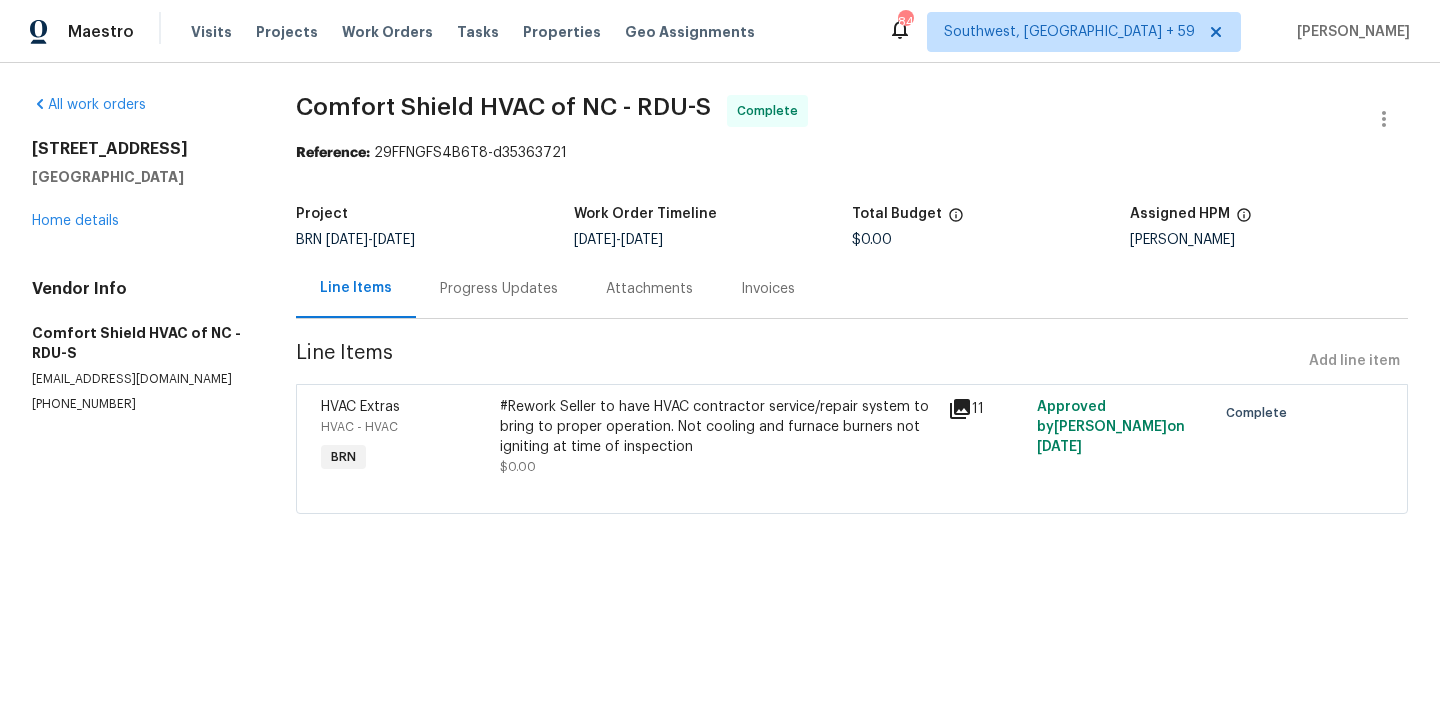 click on "#Rework Seller to have HVAC contractor service/repair system to bring to proper operation. Not cooling and furnace burners not igniting at time of inspection" at bounding box center [717, 427] 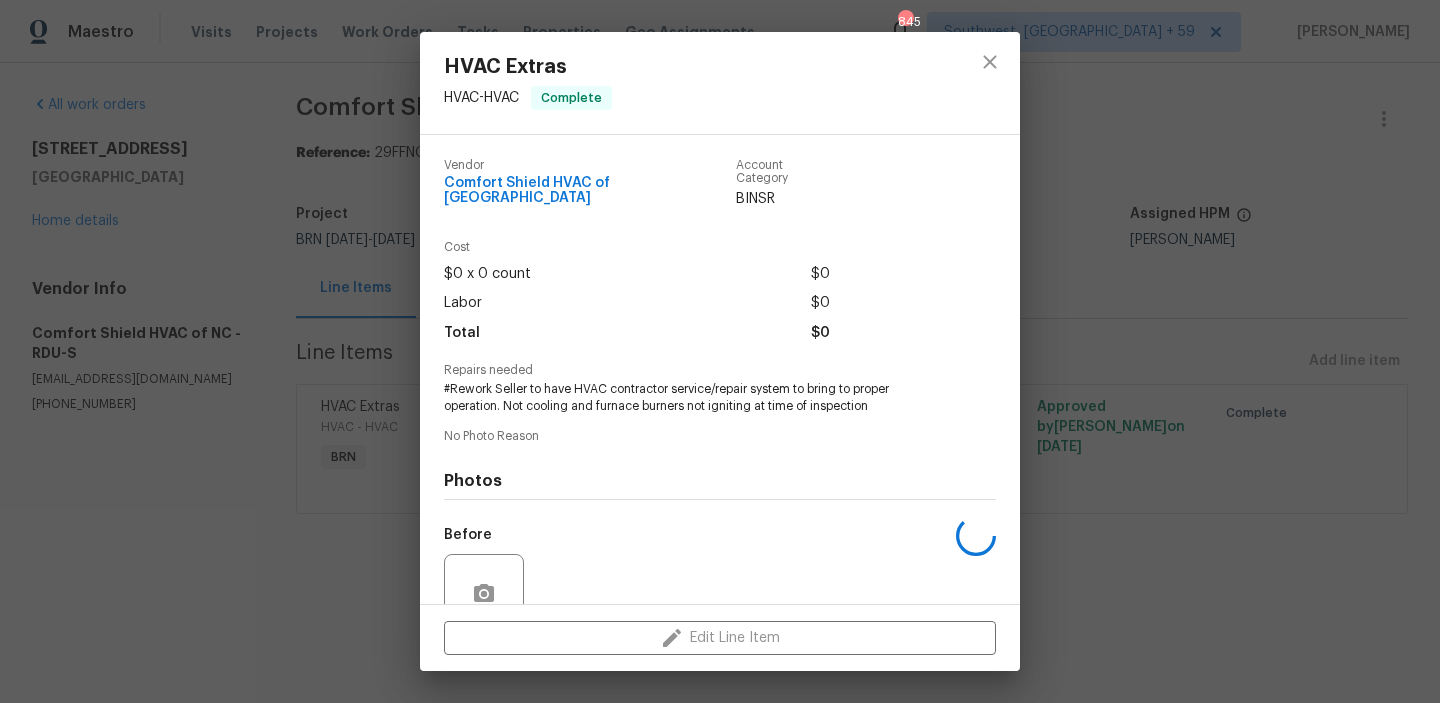 scroll, scrollTop: 167, scrollLeft: 0, axis: vertical 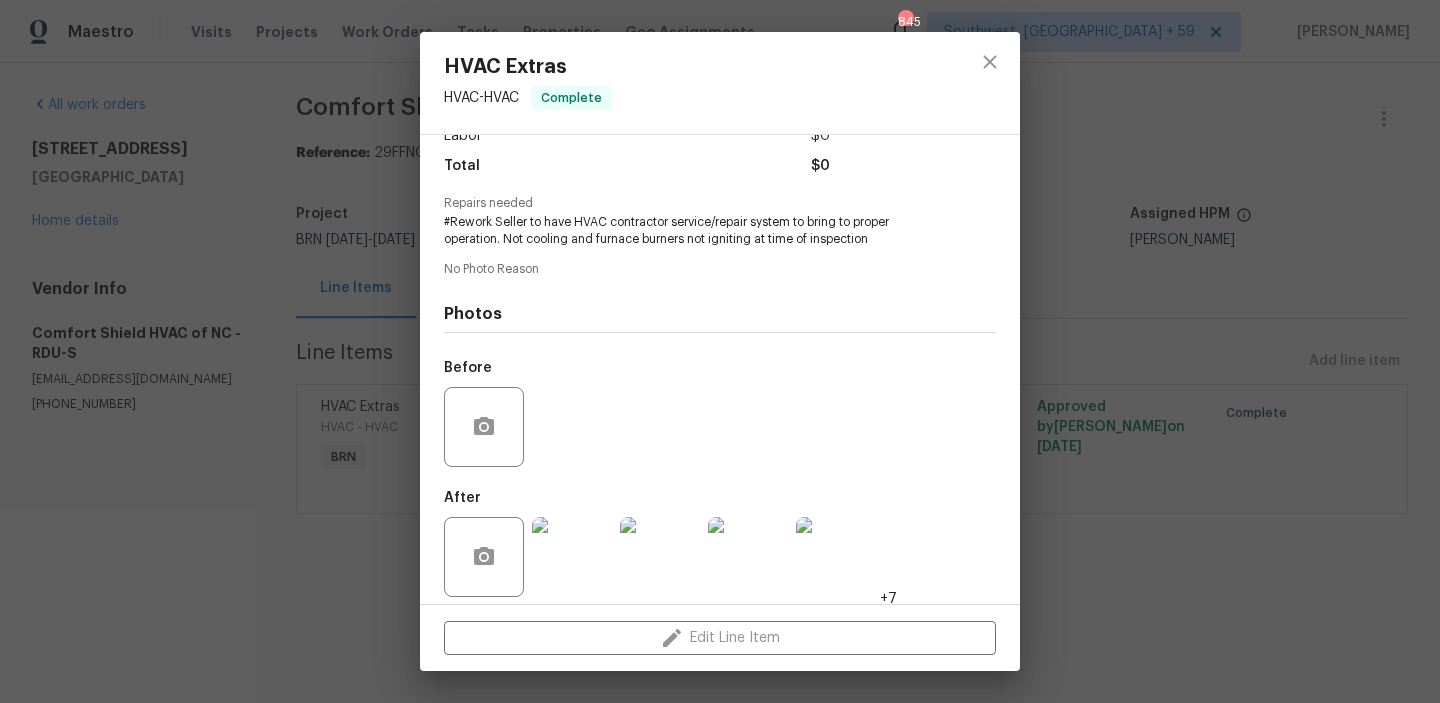click at bounding box center [572, 557] 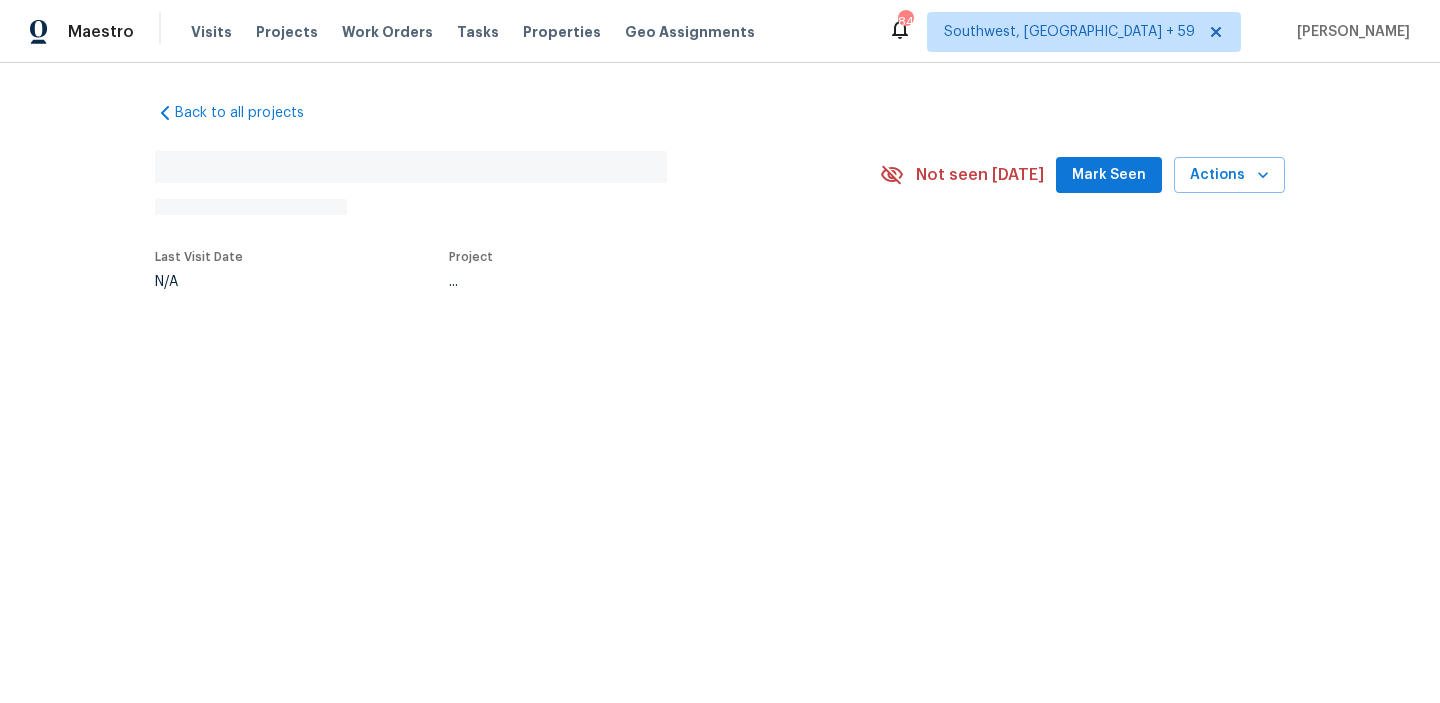 scroll, scrollTop: 0, scrollLeft: 0, axis: both 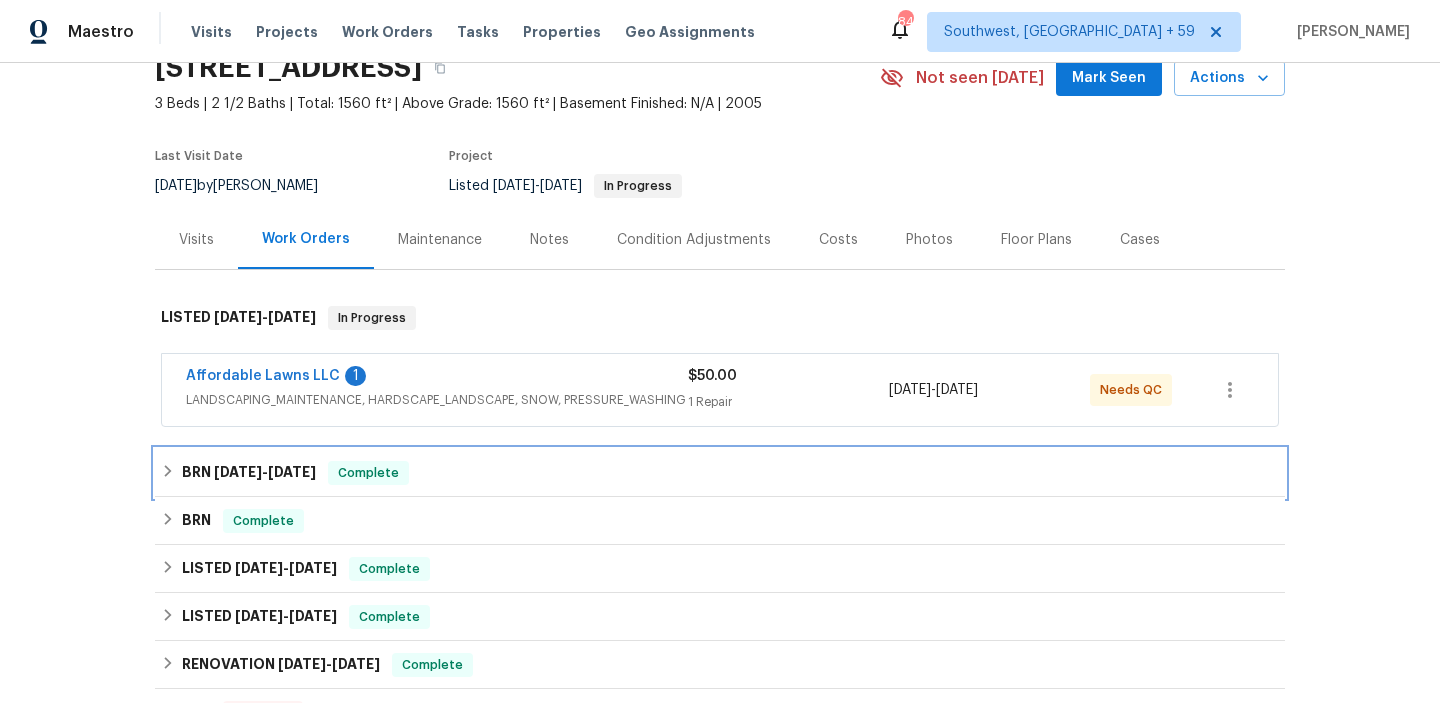 click on "7/2/25" at bounding box center (238, 472) 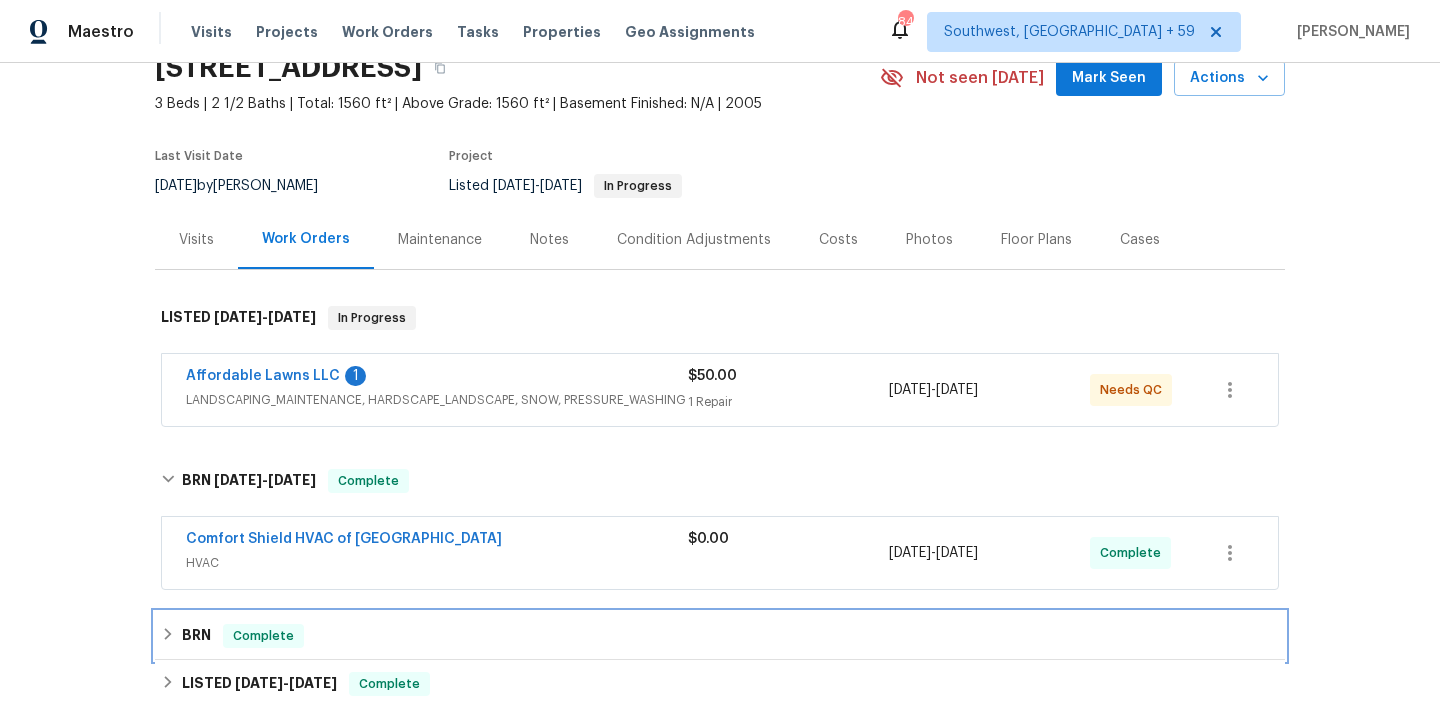 click on "BRN   Complete" at bounding box center [720, 636] 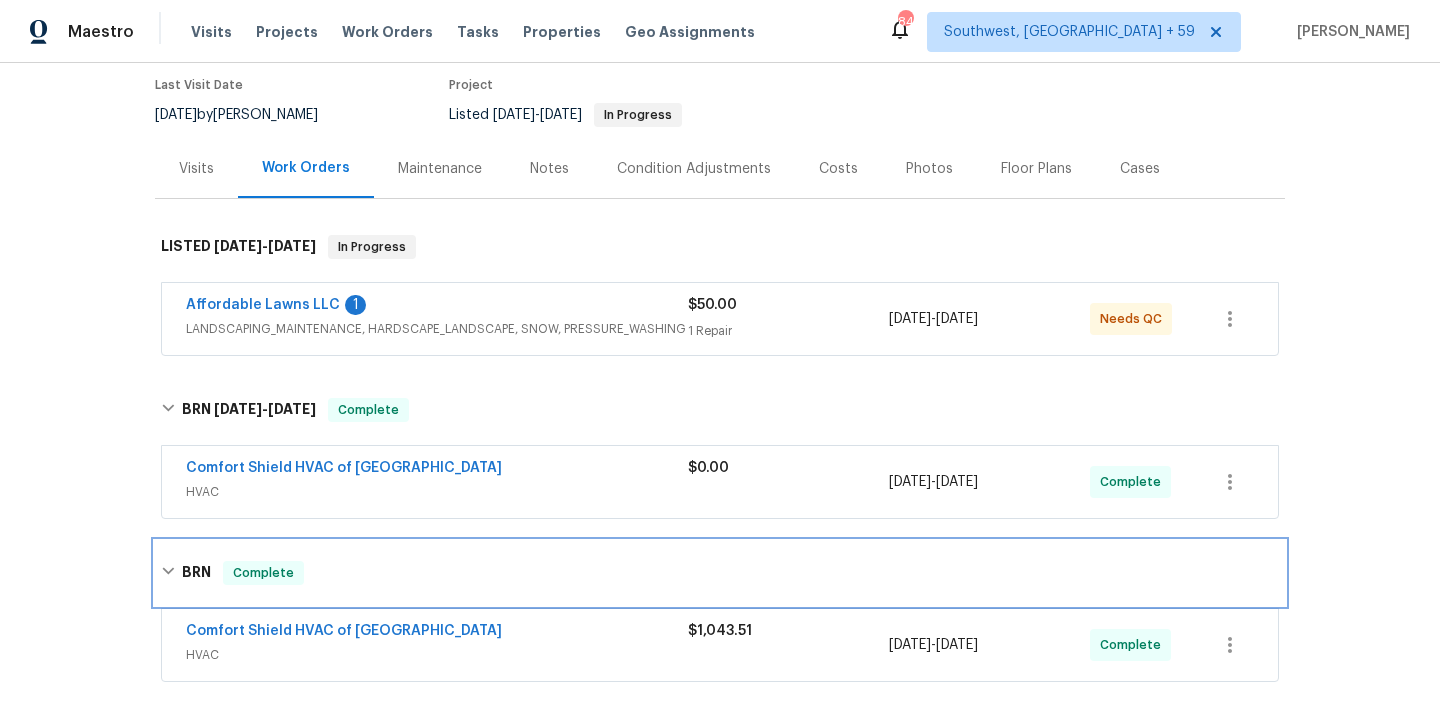 scroll, scrollTop: 242, scrollLeft: 0, axis: vertical 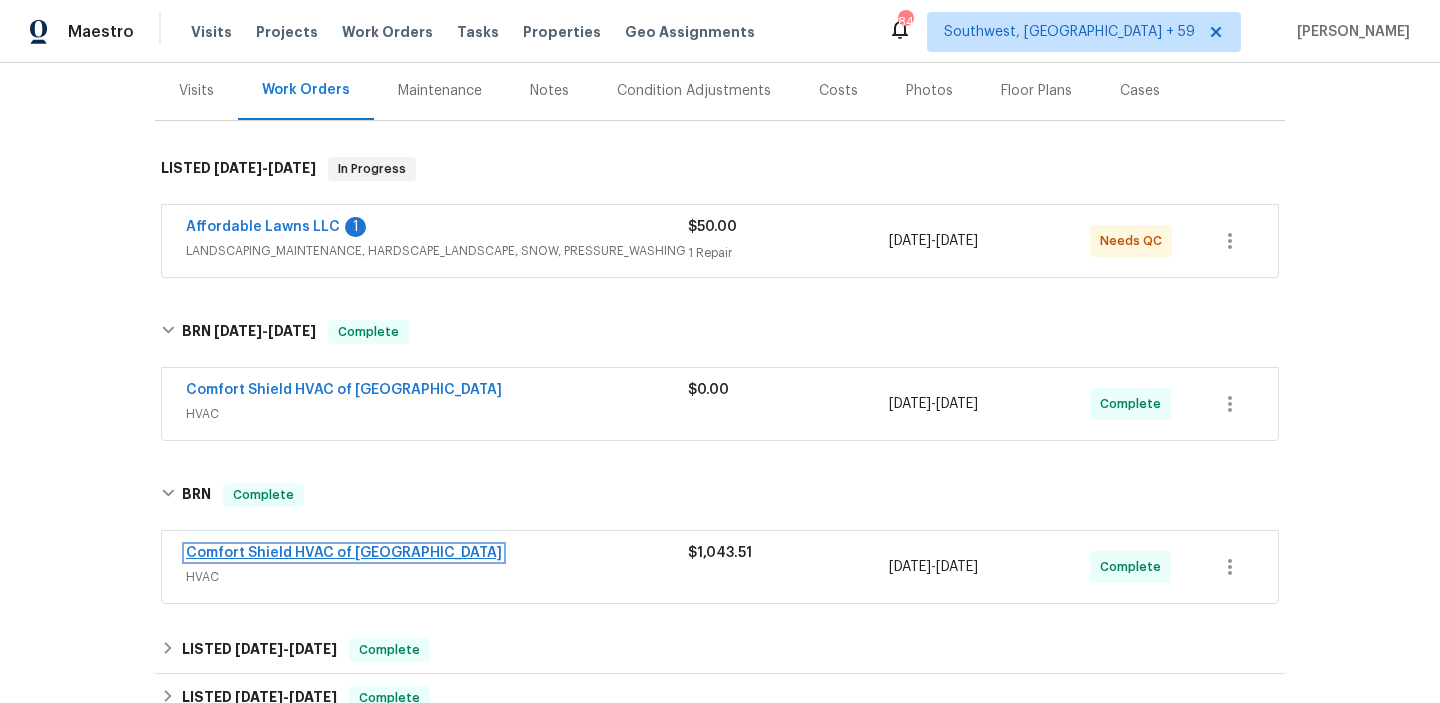 click on "Comfort Shield HVAC of NC" at bounding box center (344, 553) 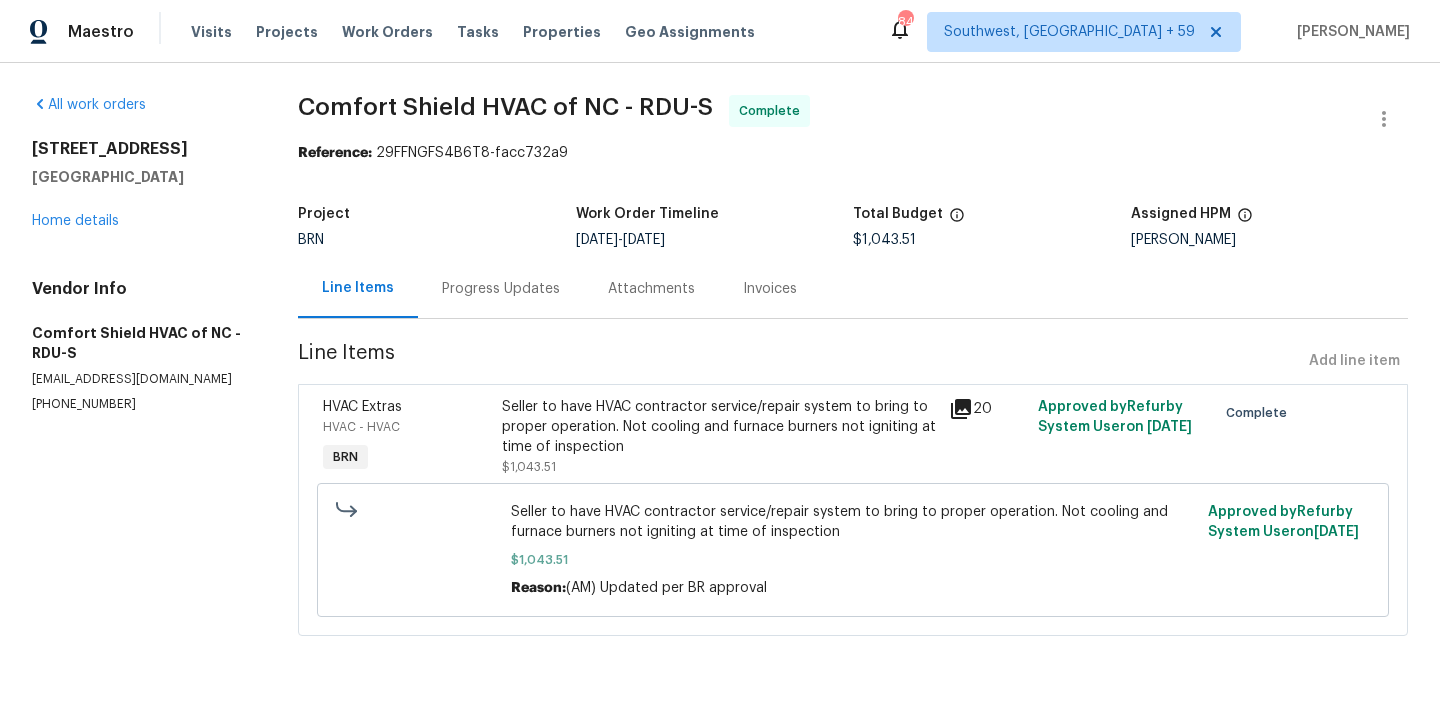 click on "Seller to have HVAC contractor service/repair system to bring to proper operation. Not cooling and furnace burners not igniting at time of inspection" at bounding box center (719, 427) 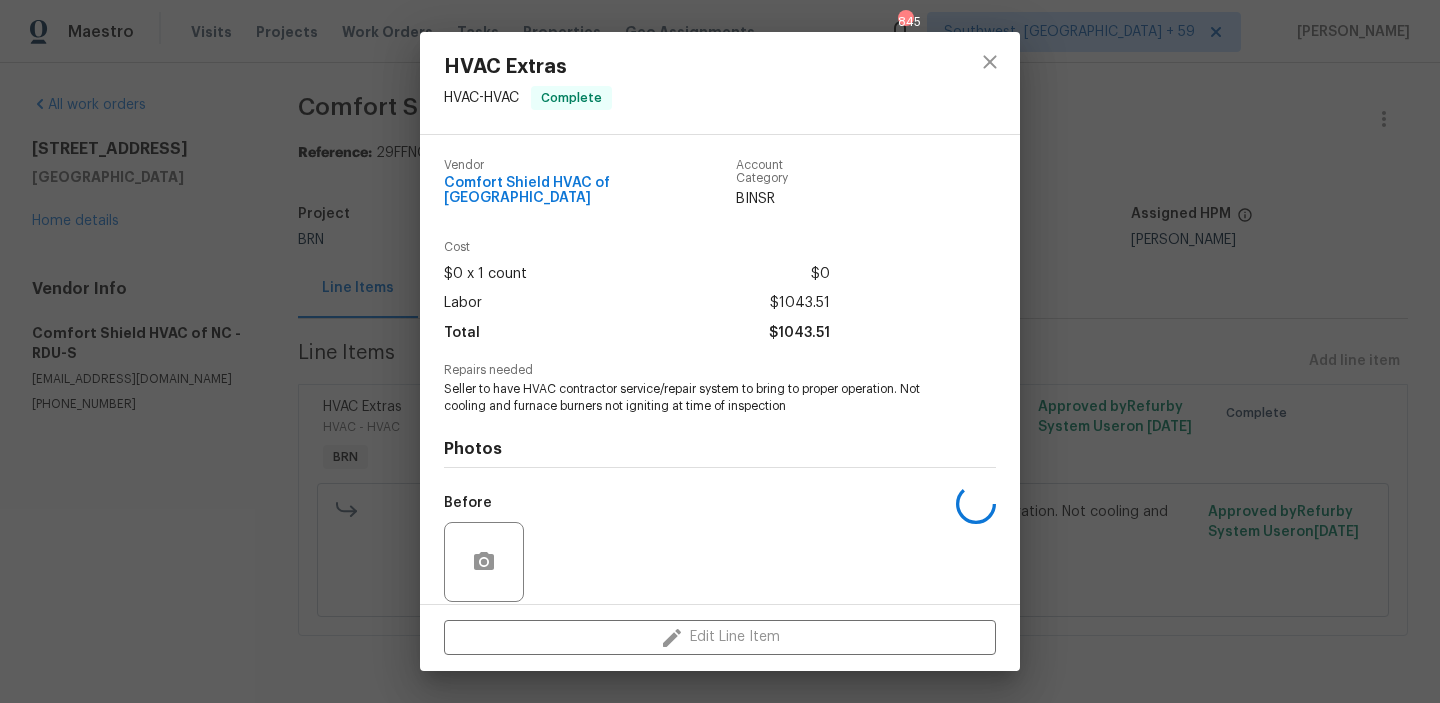 scroll, scrollTop: 135, scrollLeft: 0, axis: vertical 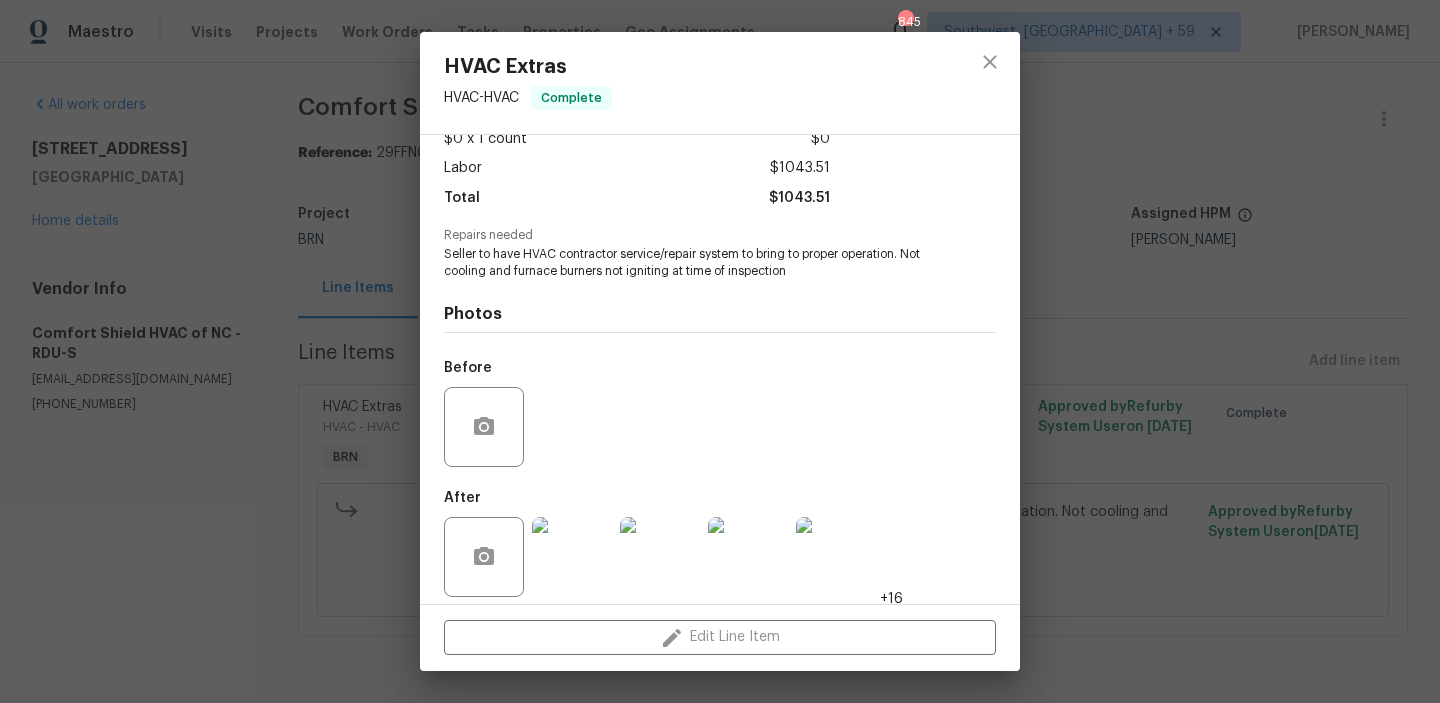 click at bounding box center [572, 557] 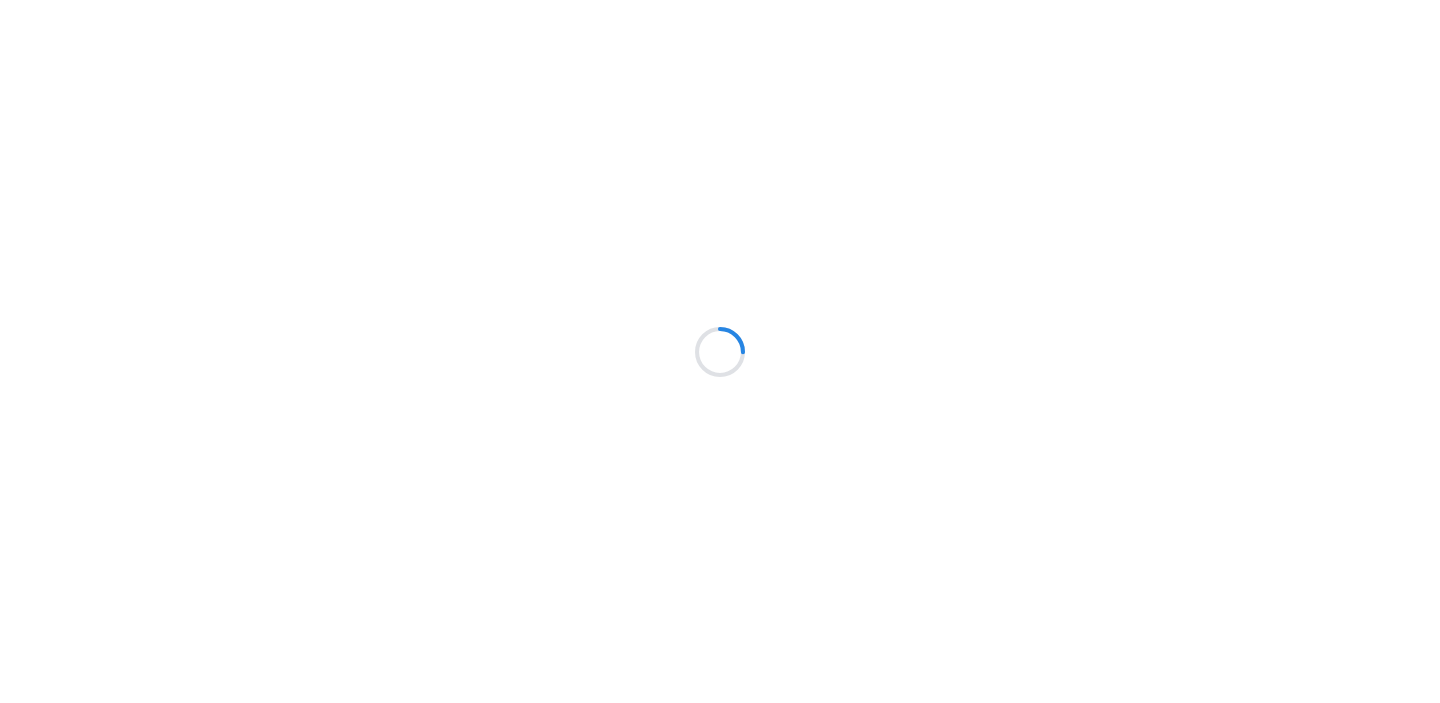 scroll, scrollTop: 0, scrollLeft: 0, axis: both 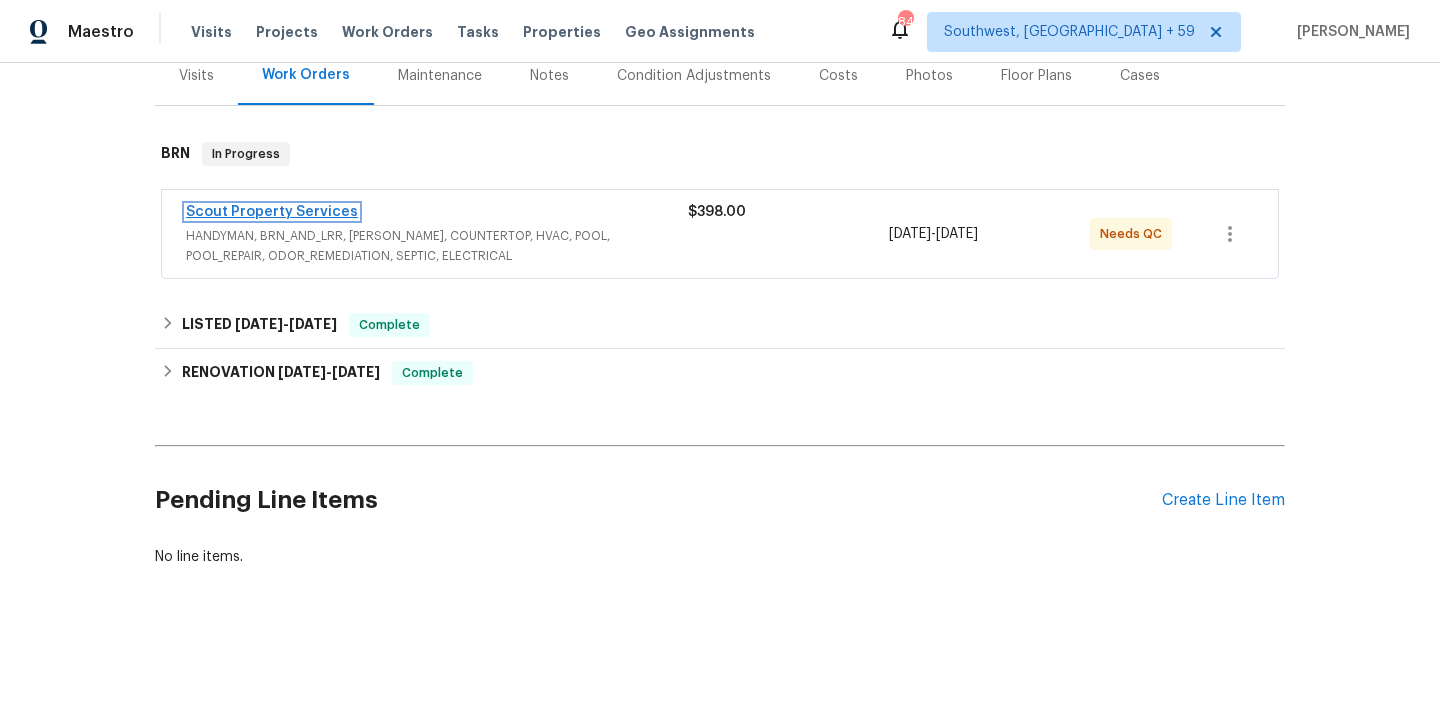click on "Scout Property Services" at bounding box center [272, 212] 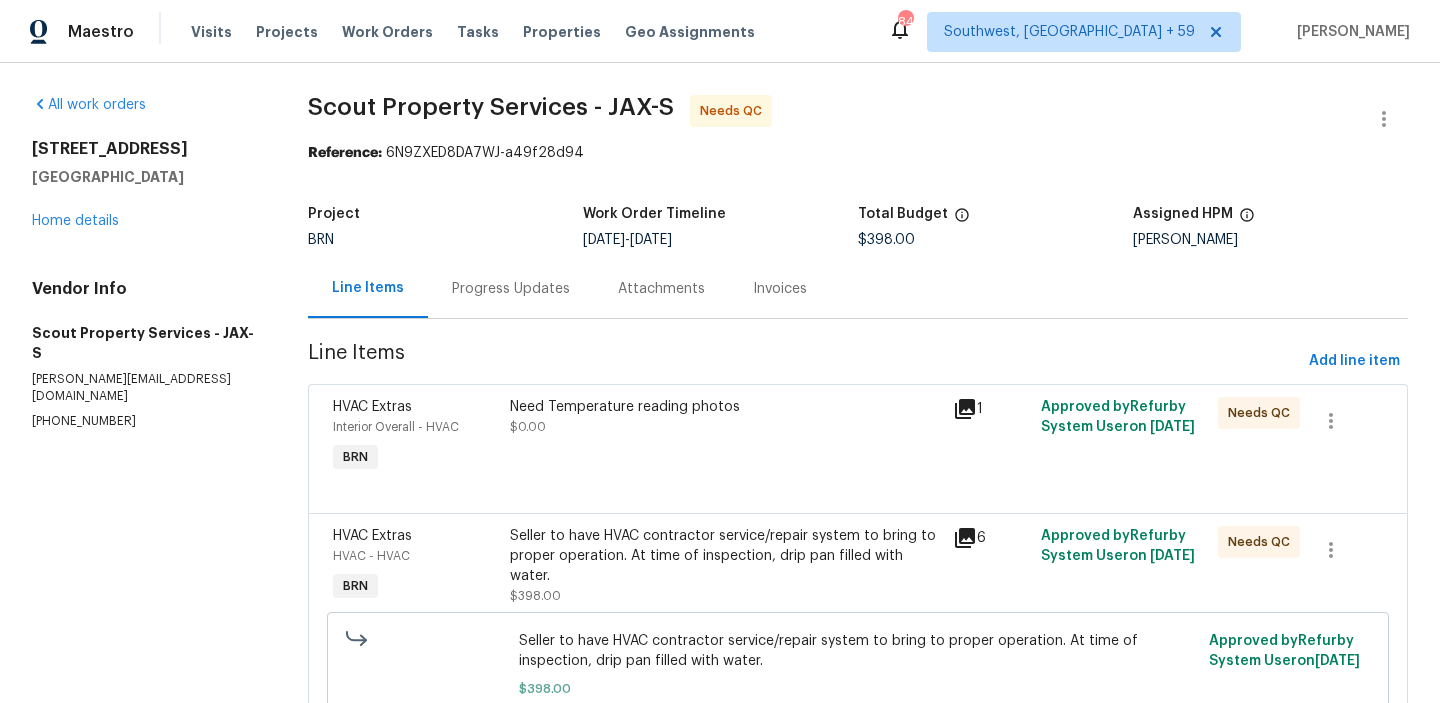click on "Need Temperature reading photos $0.00" at bounding box center (725, 437) 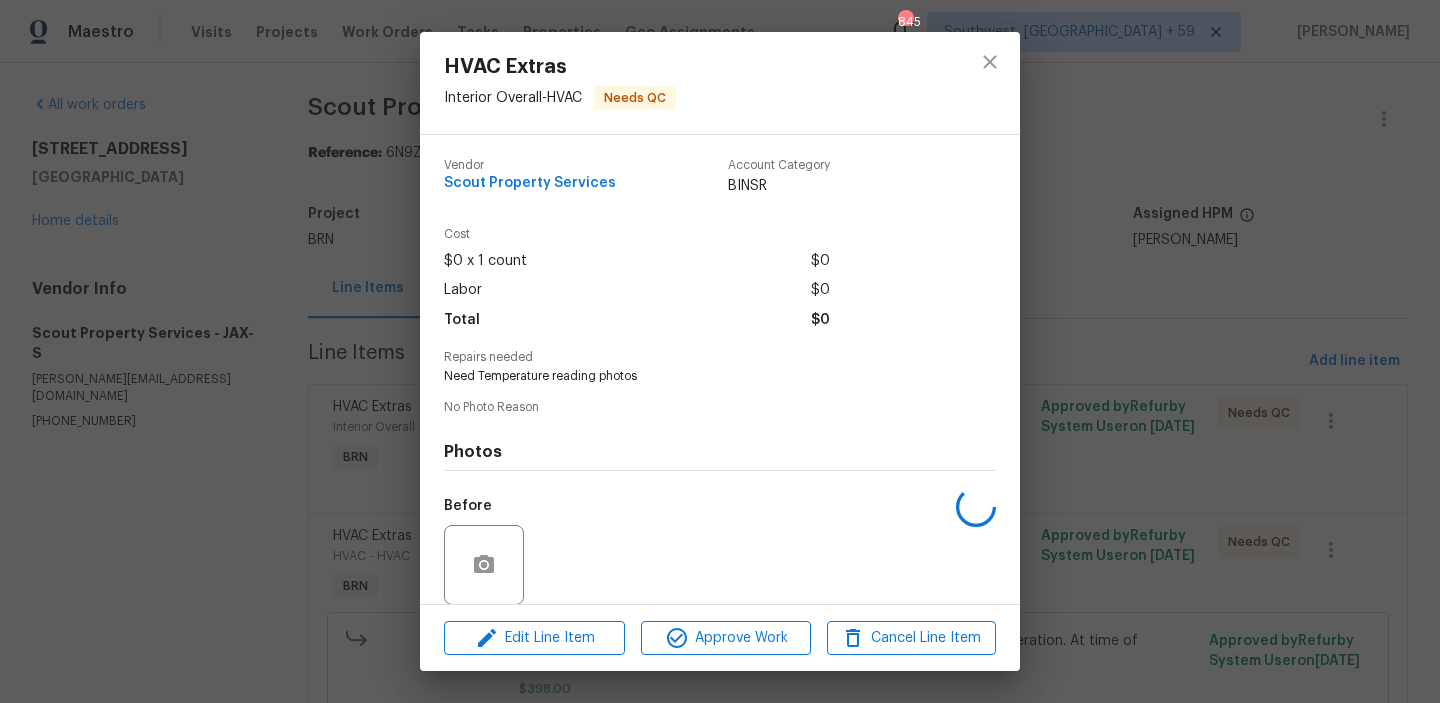 scroll, scrollTop: 150, scrollLeft: 0, axis: vertical 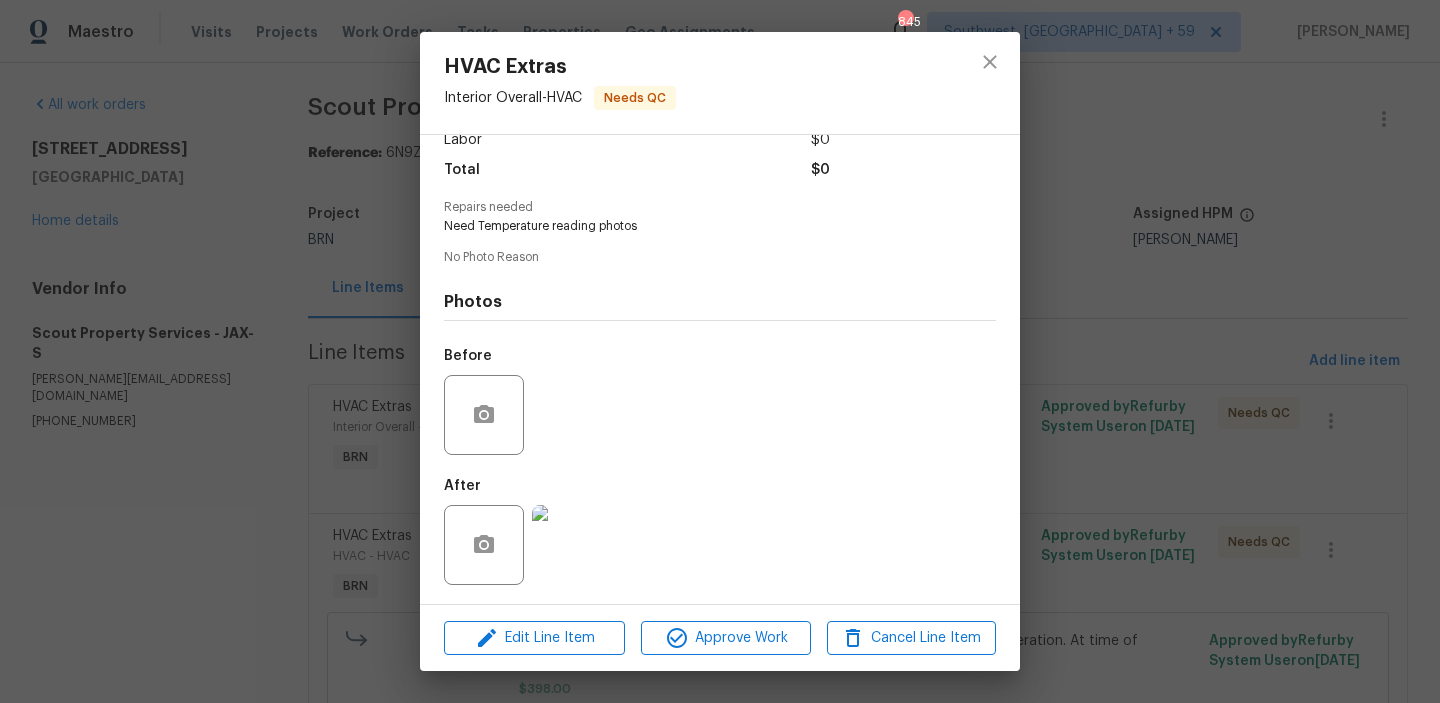 click on "HVAC Extras Interior Overall  -  HVAC Needs QC Vendor Scout Property Services Account Category BINSR Cost $0 x 1 count $0 Labor $0 Total $0 Repairs needed Need Temperature reading photos No Photo Reason
Photos Before After  Edit Line Item  Approve Work  Cancel Line Item" at bounding box center (720, 351) 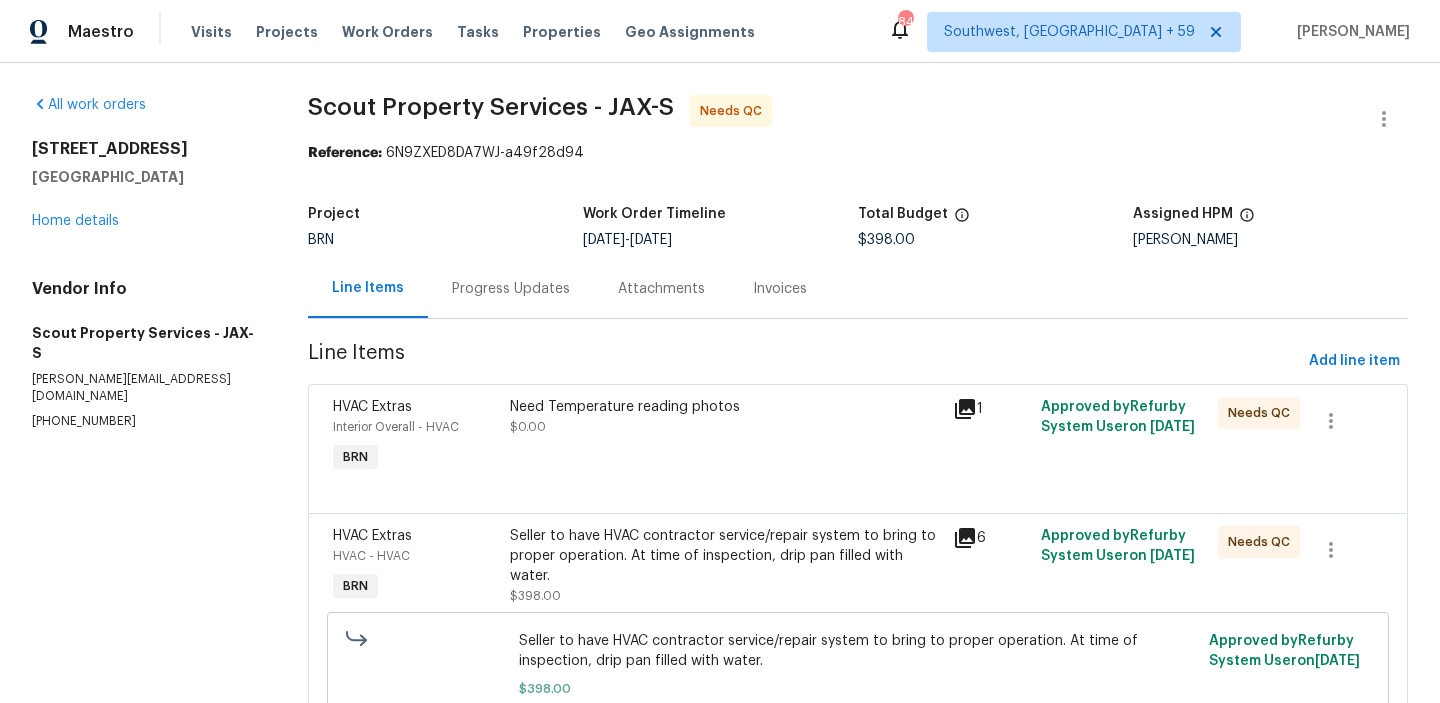 click on "Progress Updates" at bounding box center (511, 289) 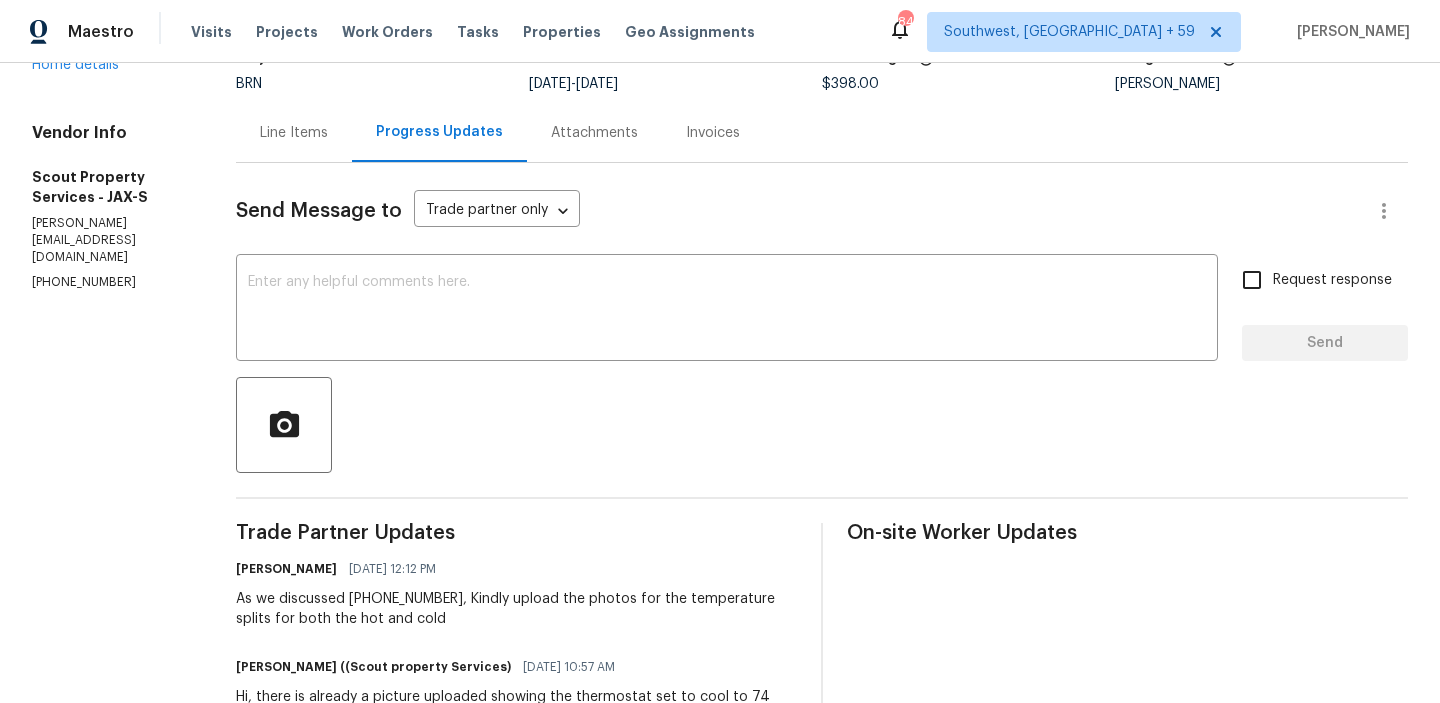 click on "Line Items" at bounding box center [294, 132] 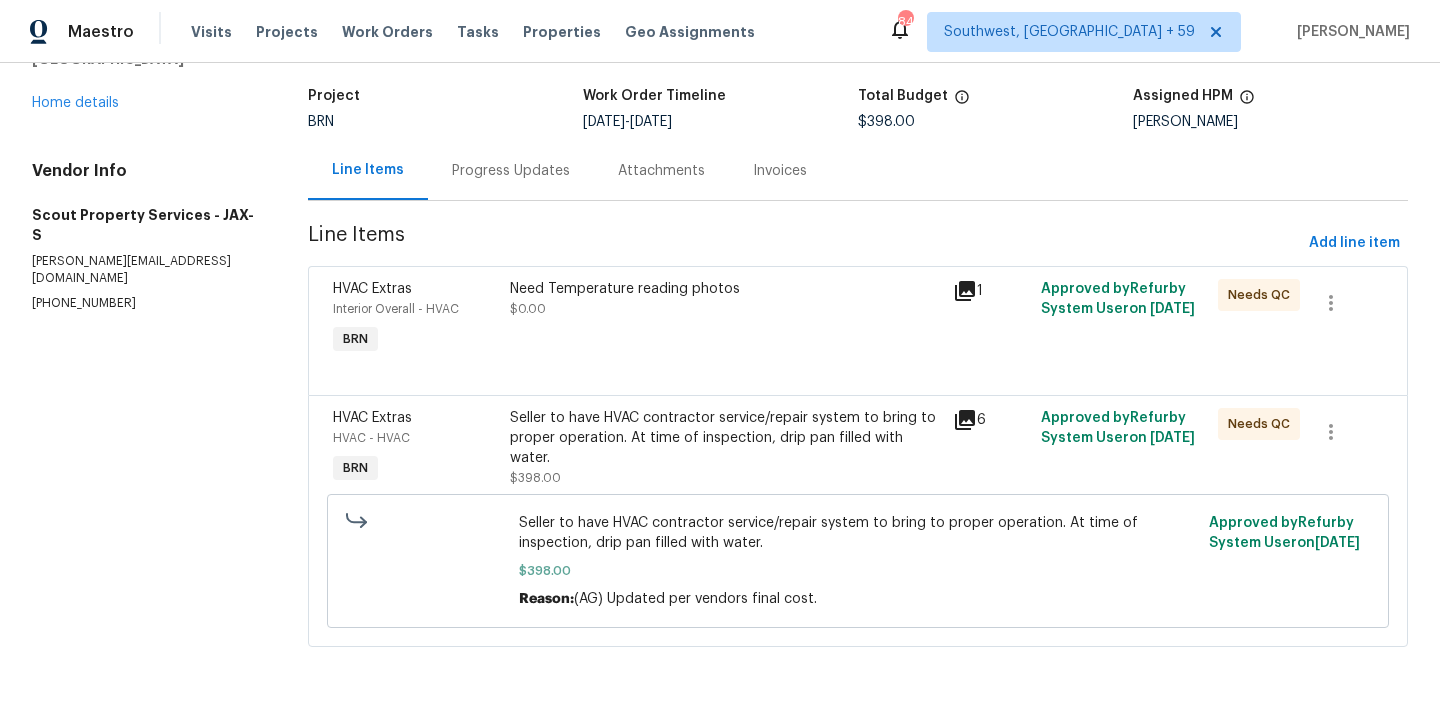 click on "Seller to have HVAC contractor service/repair system to bring to proper operation. At time of inspection, drip pan filled with water. $398.00" at bounding box center [725, 448] 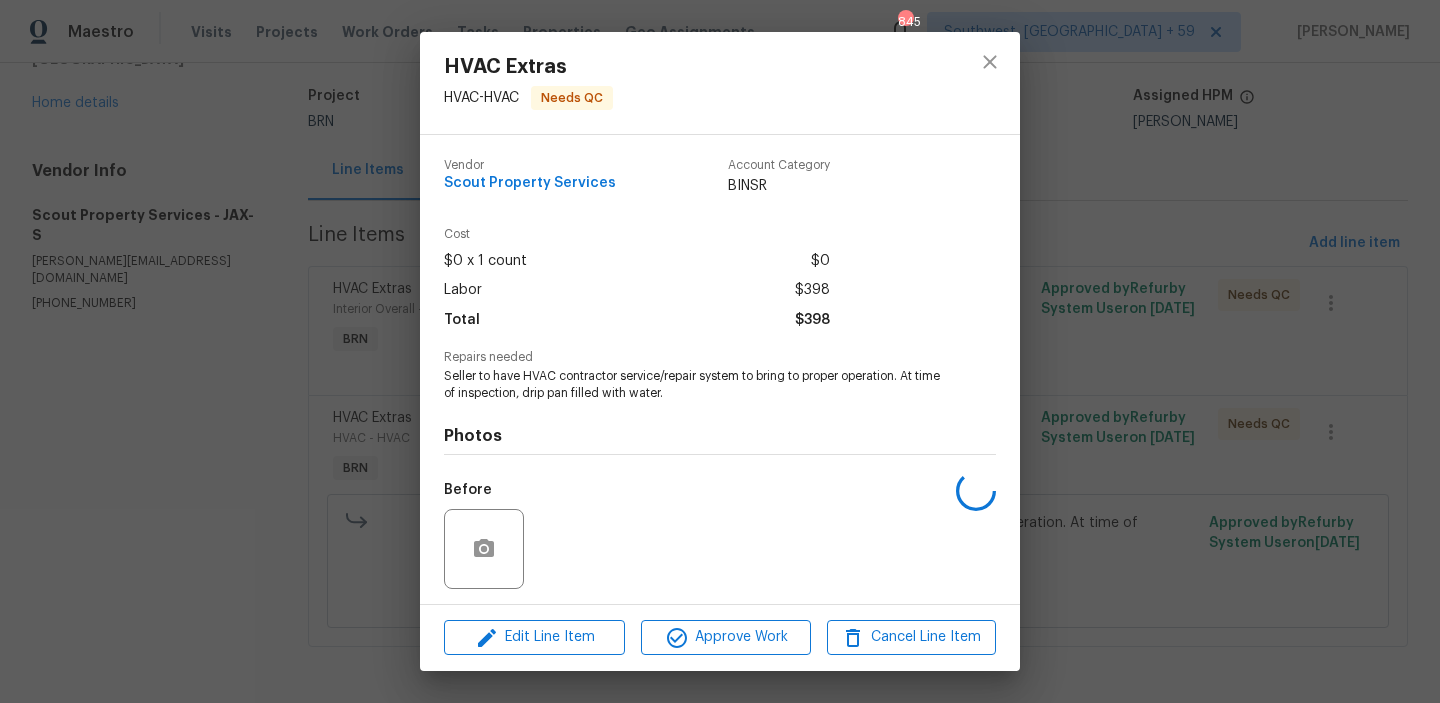 scroll, scrollTop: 135, scrollLeft: 0, axis: vertical 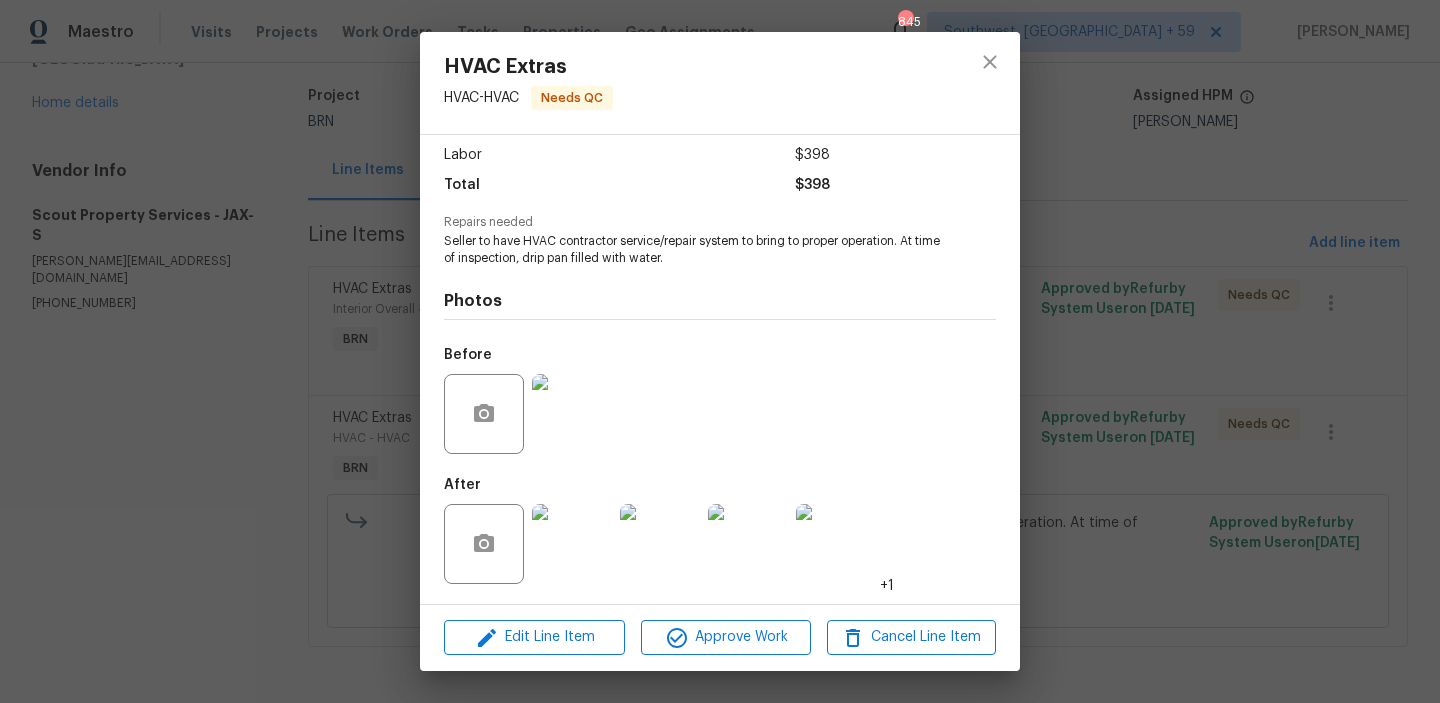 click at bounding box center (572, 544) 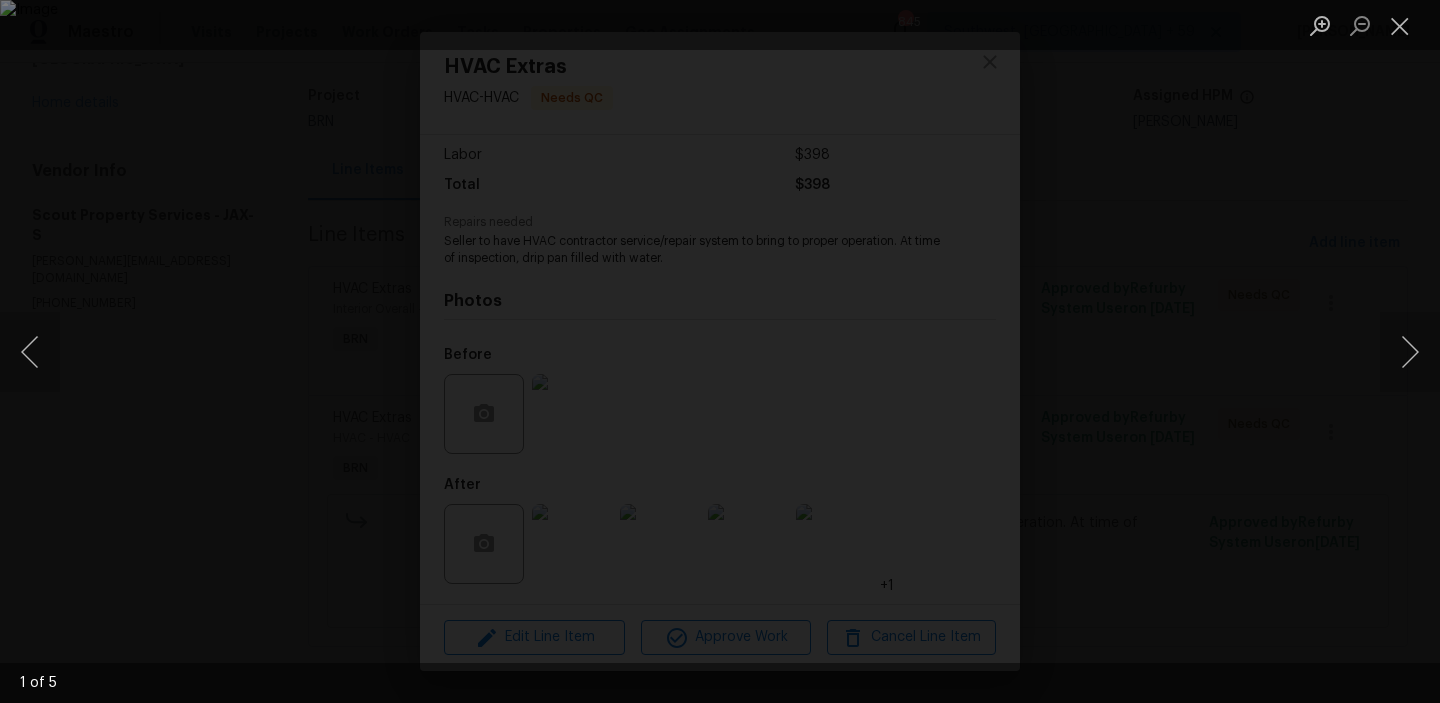 click at bounding box center (720, 351) 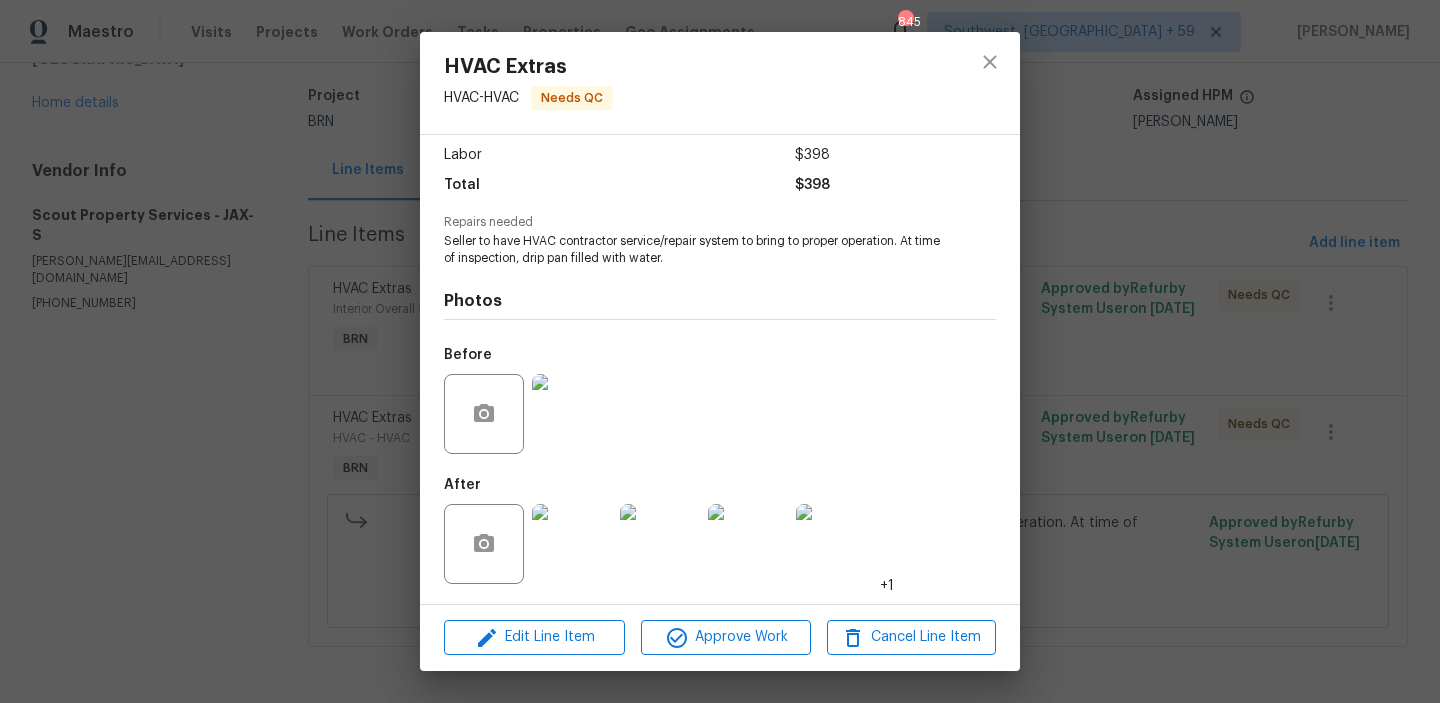 click at bounding box center [572, 414] 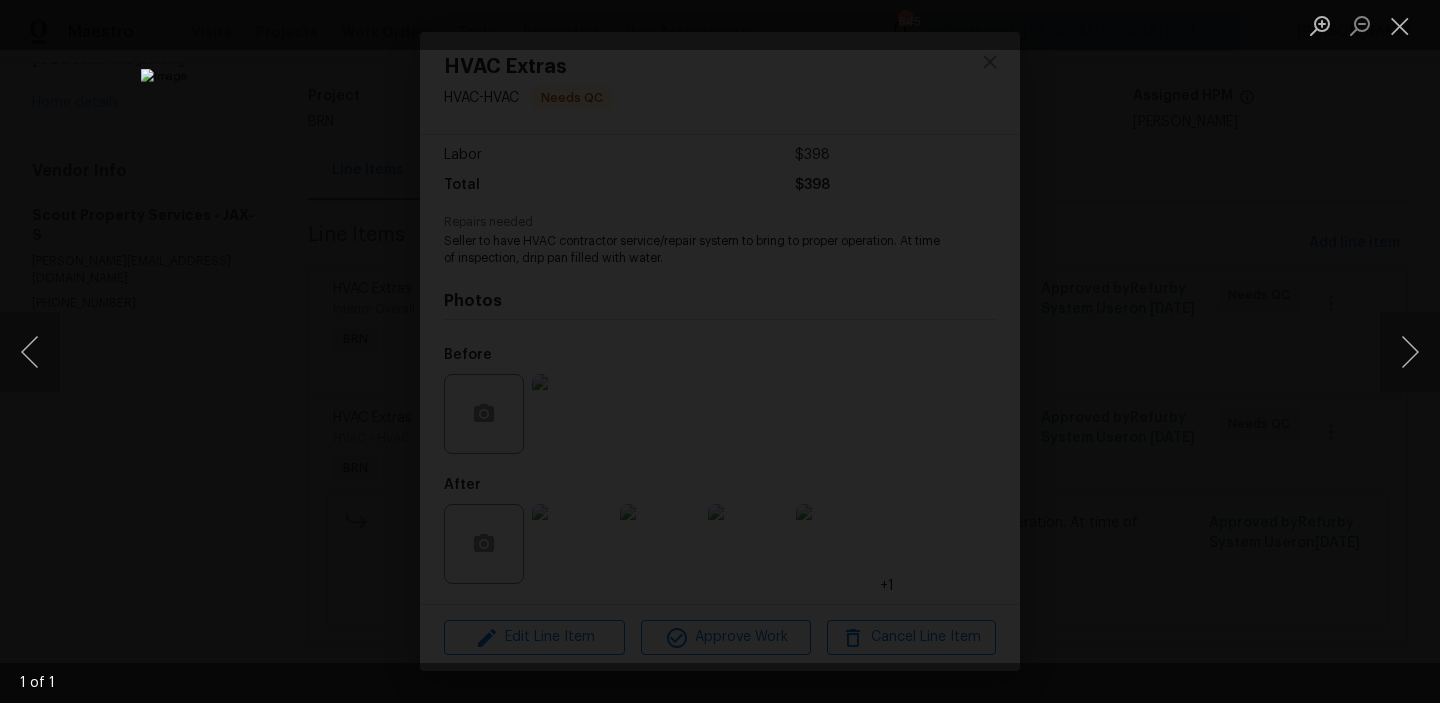 click at bounding box center (720, 351) 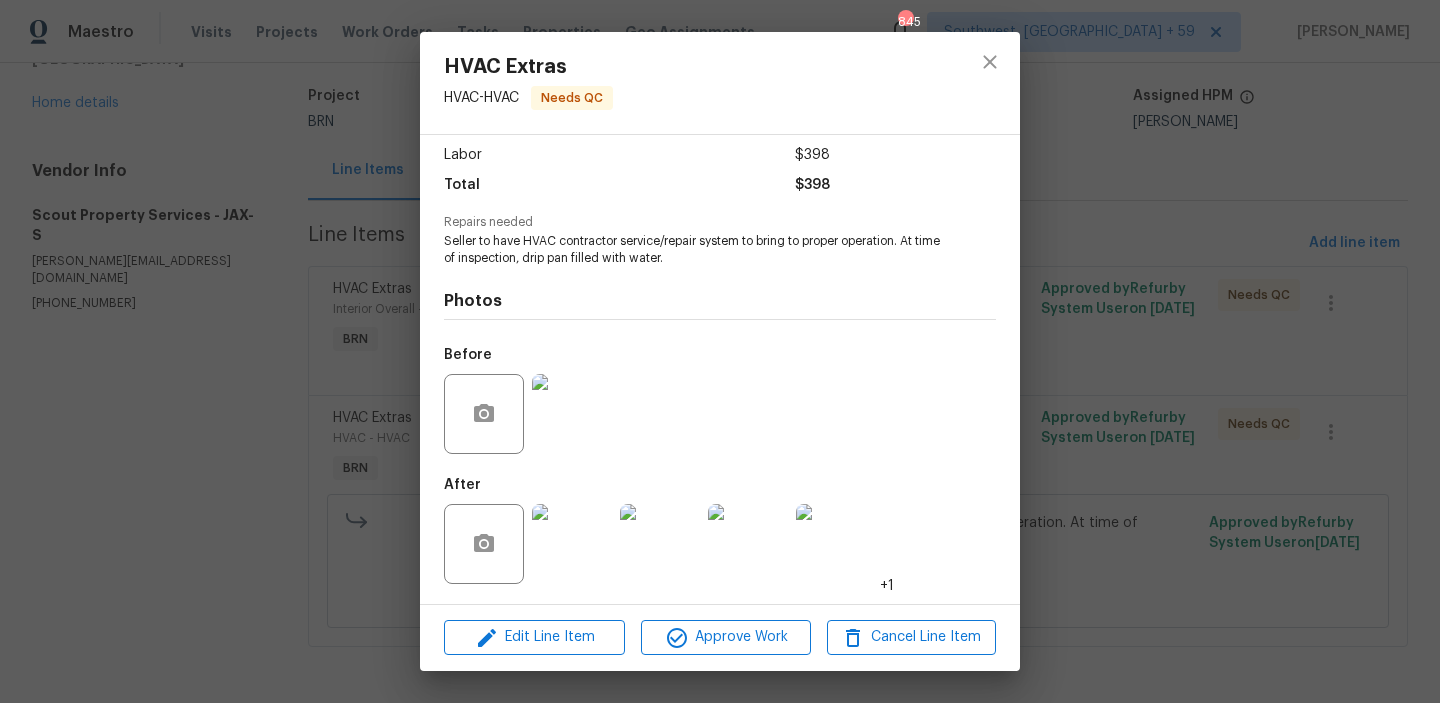 click at bounding box center (572, 544) 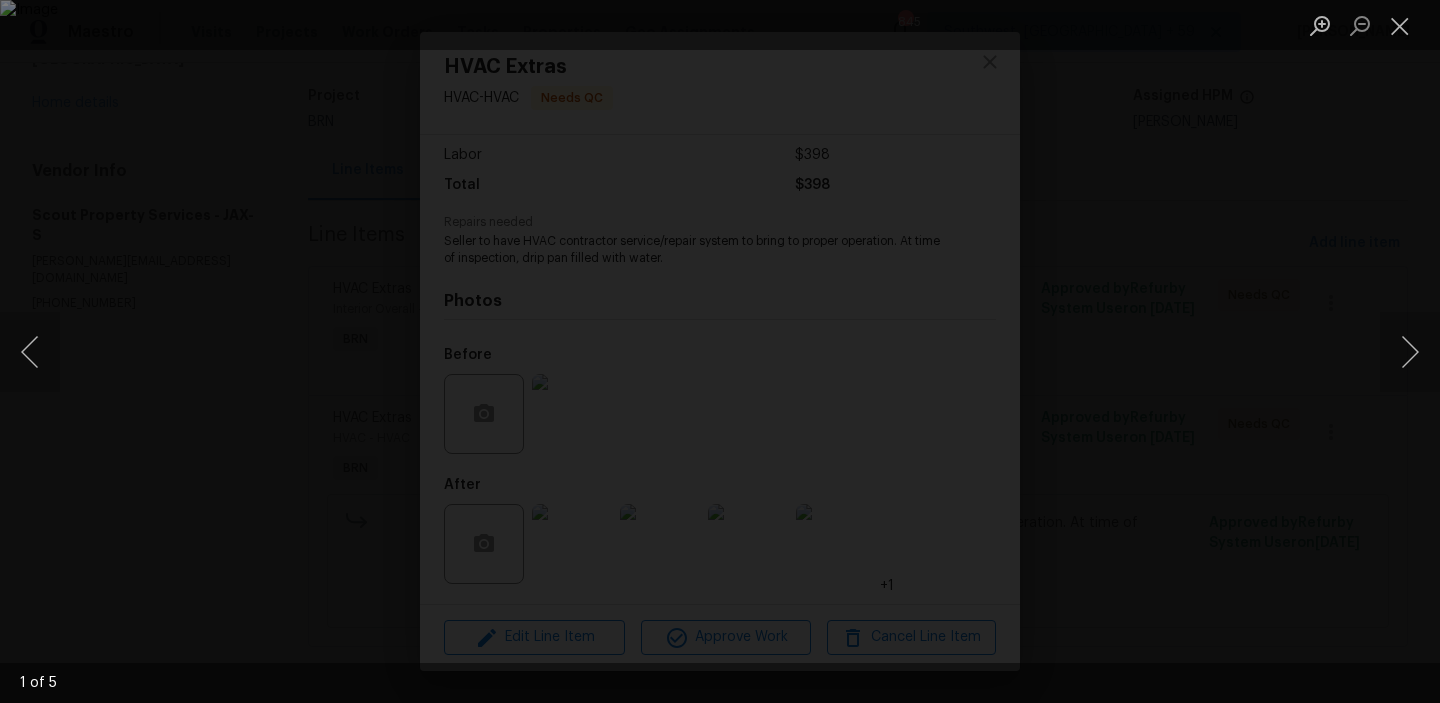 click at bounding box center [720, 351] 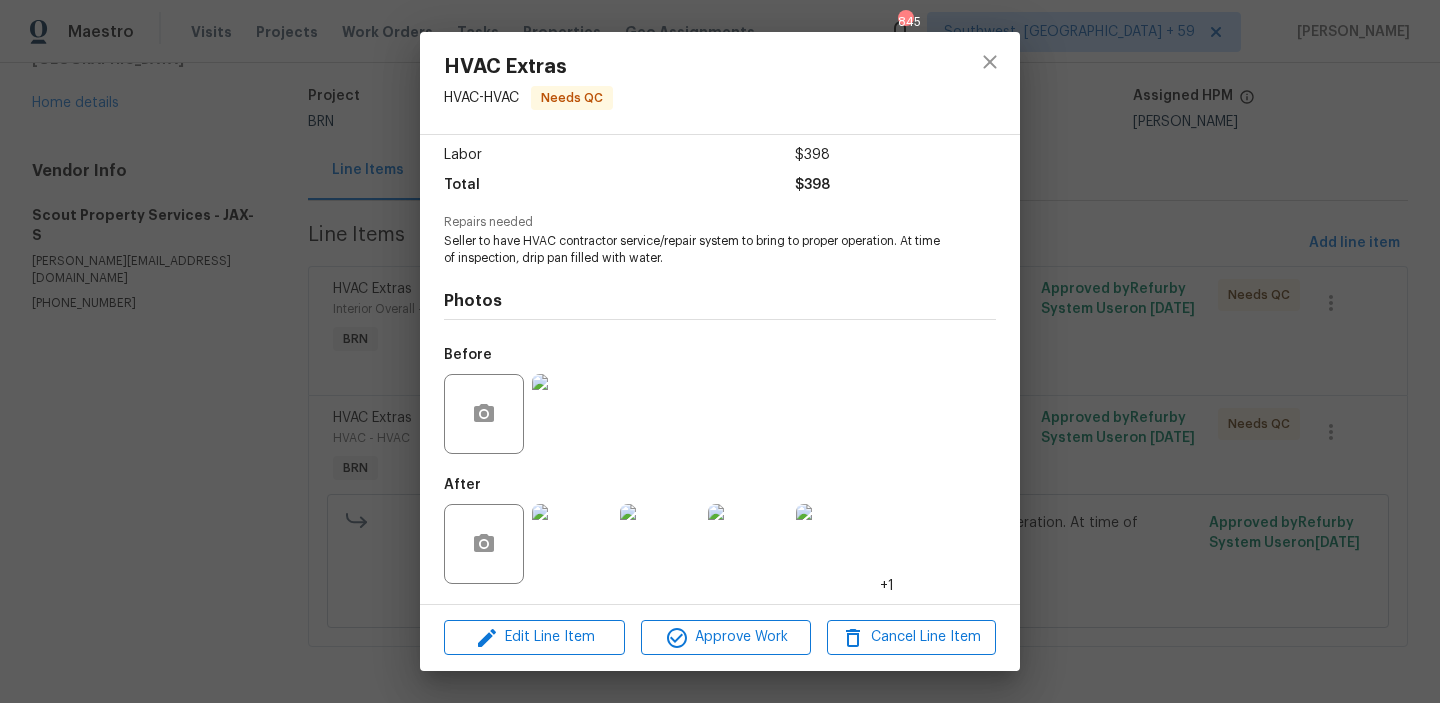 click on "HVAC Extras HVAC  -  HVAC Needs QC Vendor Scout Property Services Account Category BINSR Cost $0 x 1 count $0 Labor $398 Total $398 Repairs needed Seller to have HVAC contractor service/repair system to bring to proper operation. At time of inspection, drip pan filled with water. Photos Before After  +1  Edit Line Item  Approve Work  Cancel Line Item" at bounding box center (720, 351) 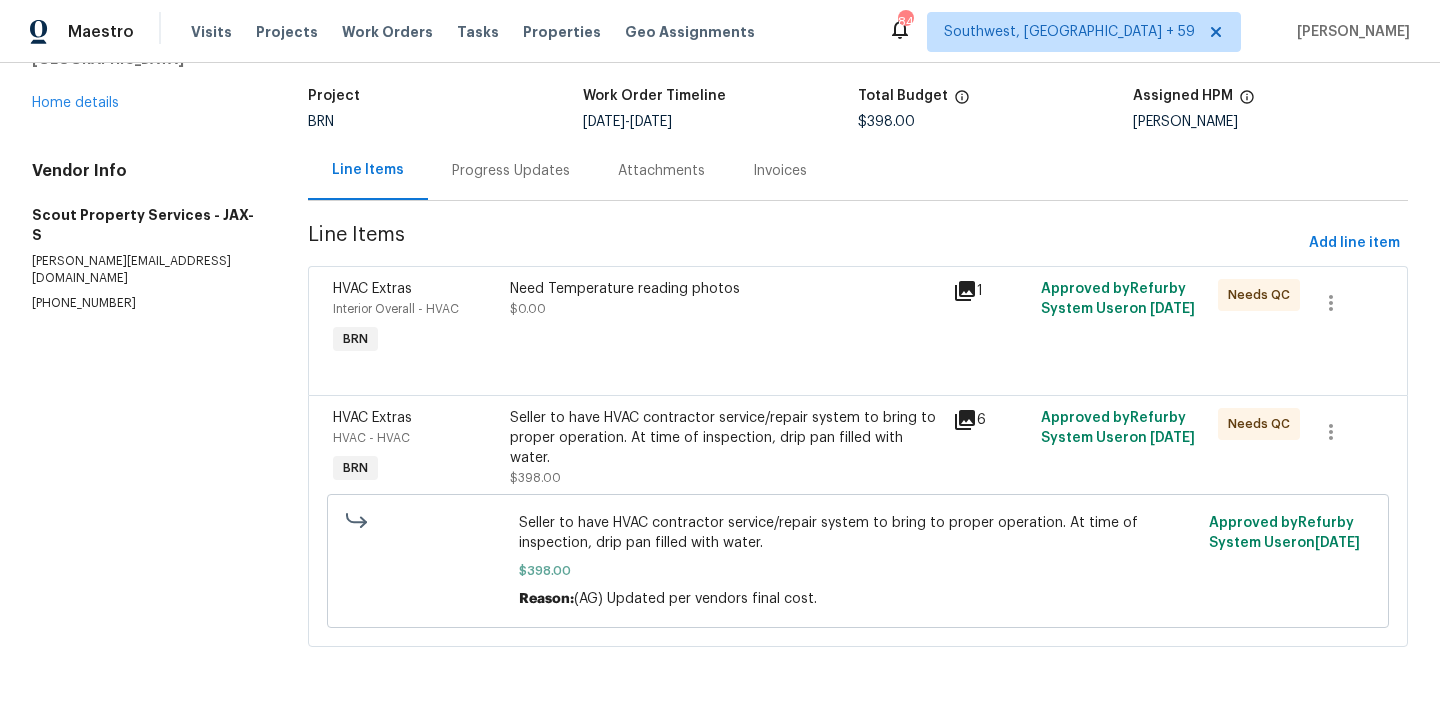 click on "Seller to have HVAC contractor service/repair system to bring to proper operation. At time of inspection, drip pan filled with water." at bounding box center (725, 438) 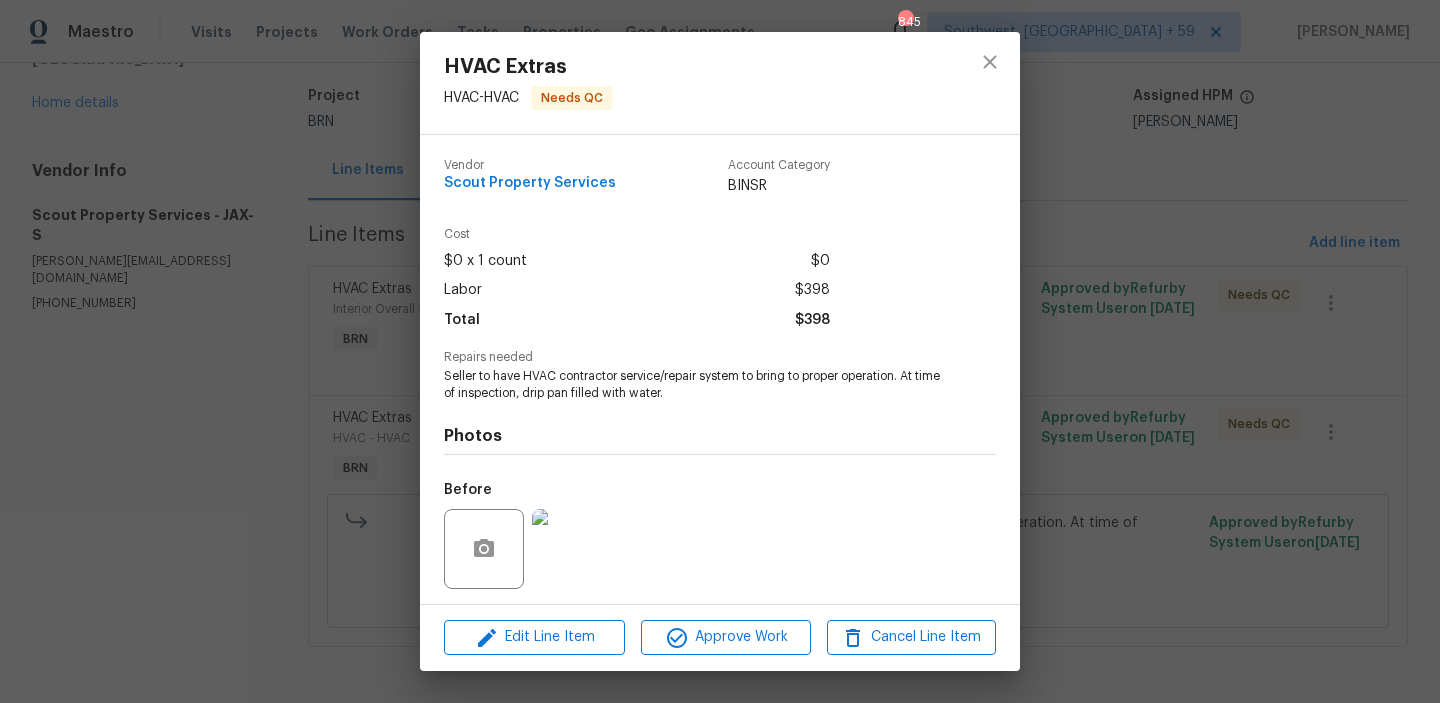 scroll, scrollTop: 135, scrollLeft: 0, axis: vertical 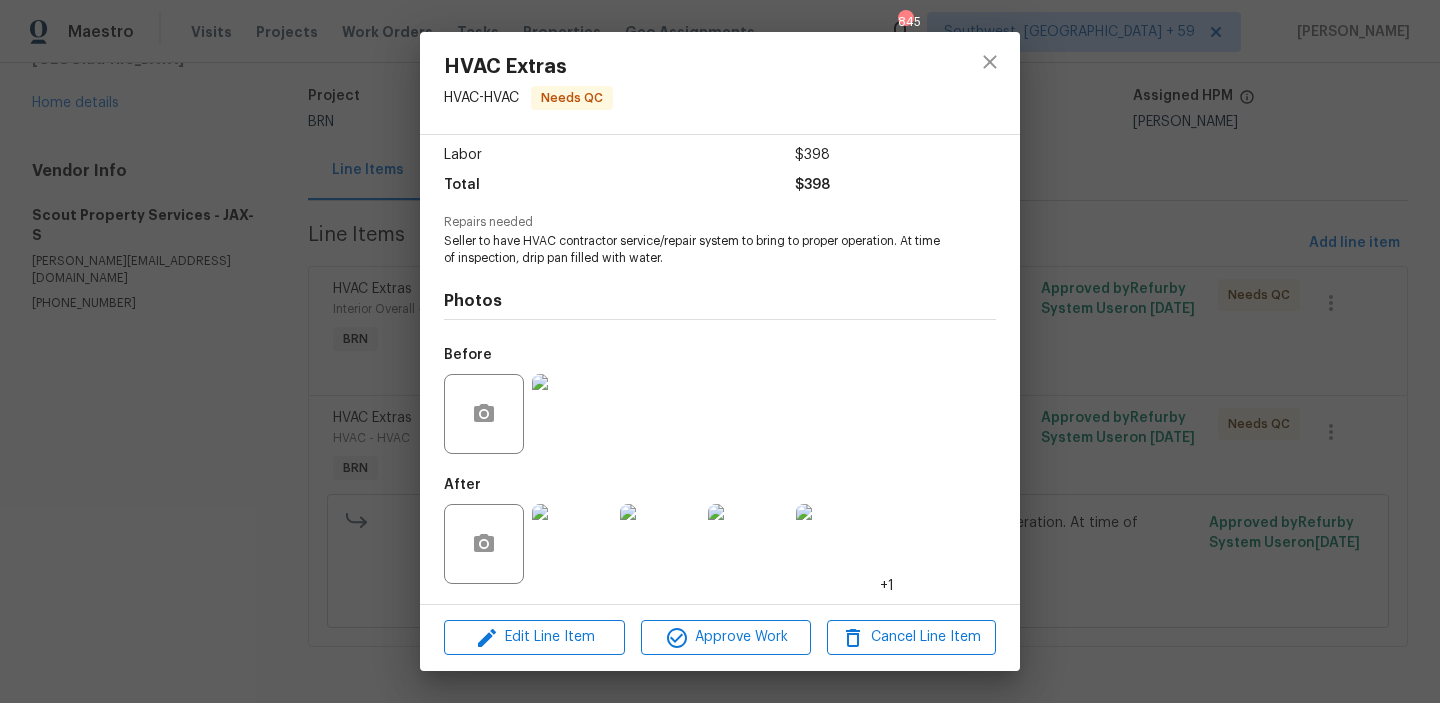 click at bounding box center (572, 544) 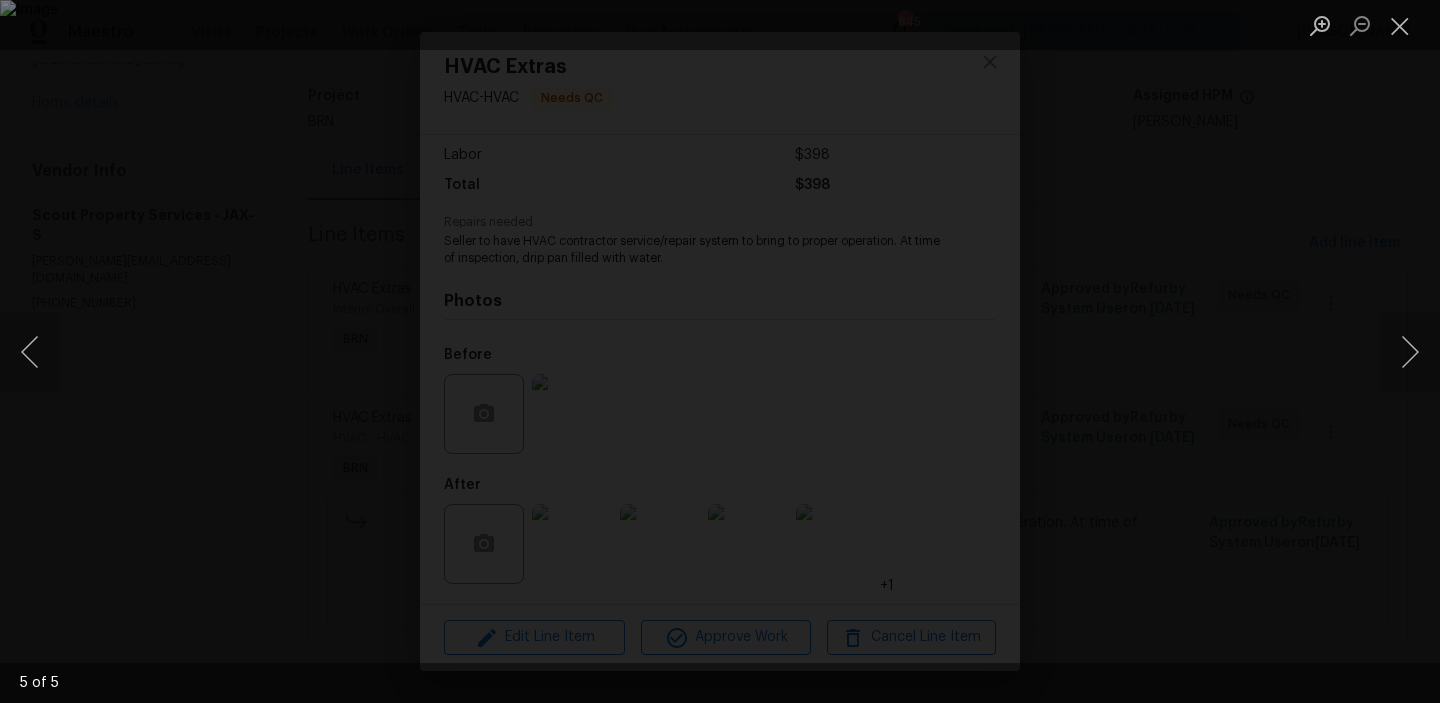 click at bounding box center (720, 351) 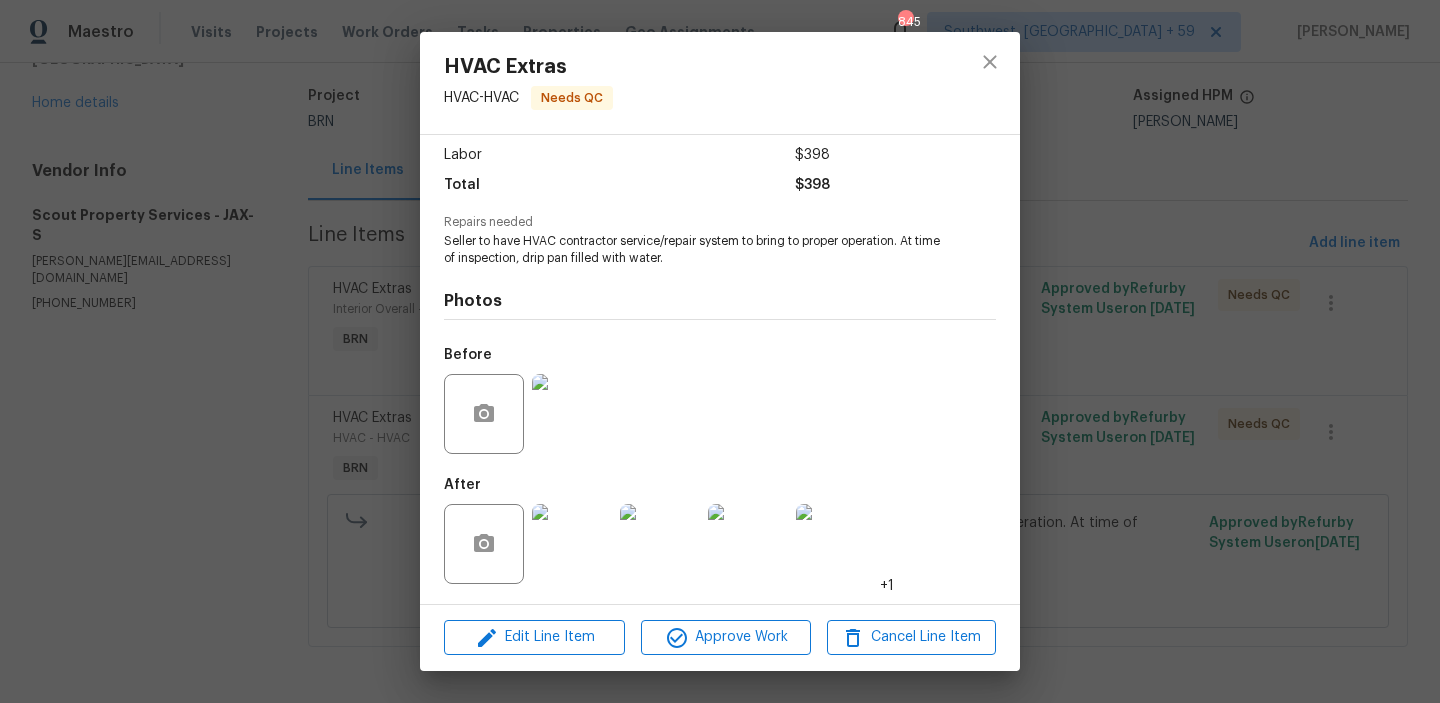click on "HVAC Extras HVAC  -  HVAC Needs QC Vendor Scout Property Services Account Category BINSR Cost $0 x 1 count $0 Labor $398 Total $398 Repairs needed Seller to have HVAC contractor service/repair system to bring to proper operation. At time of inspection, drip pan filled with water. Photos Before After  +1  Edit Line Item  Approve Work  Cancel Line Item" at bounding box center (720, 351) 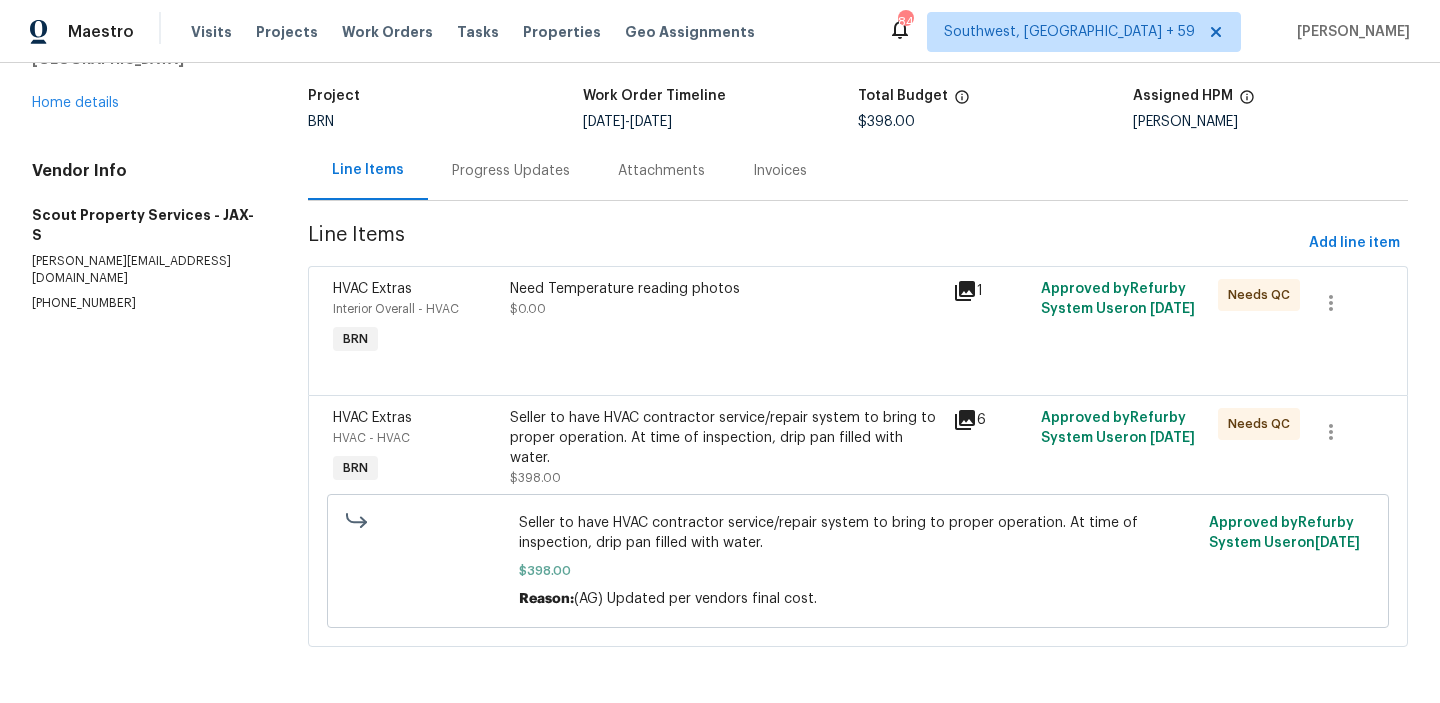 click on "Progress Updates" at bounding box center (511, 171) 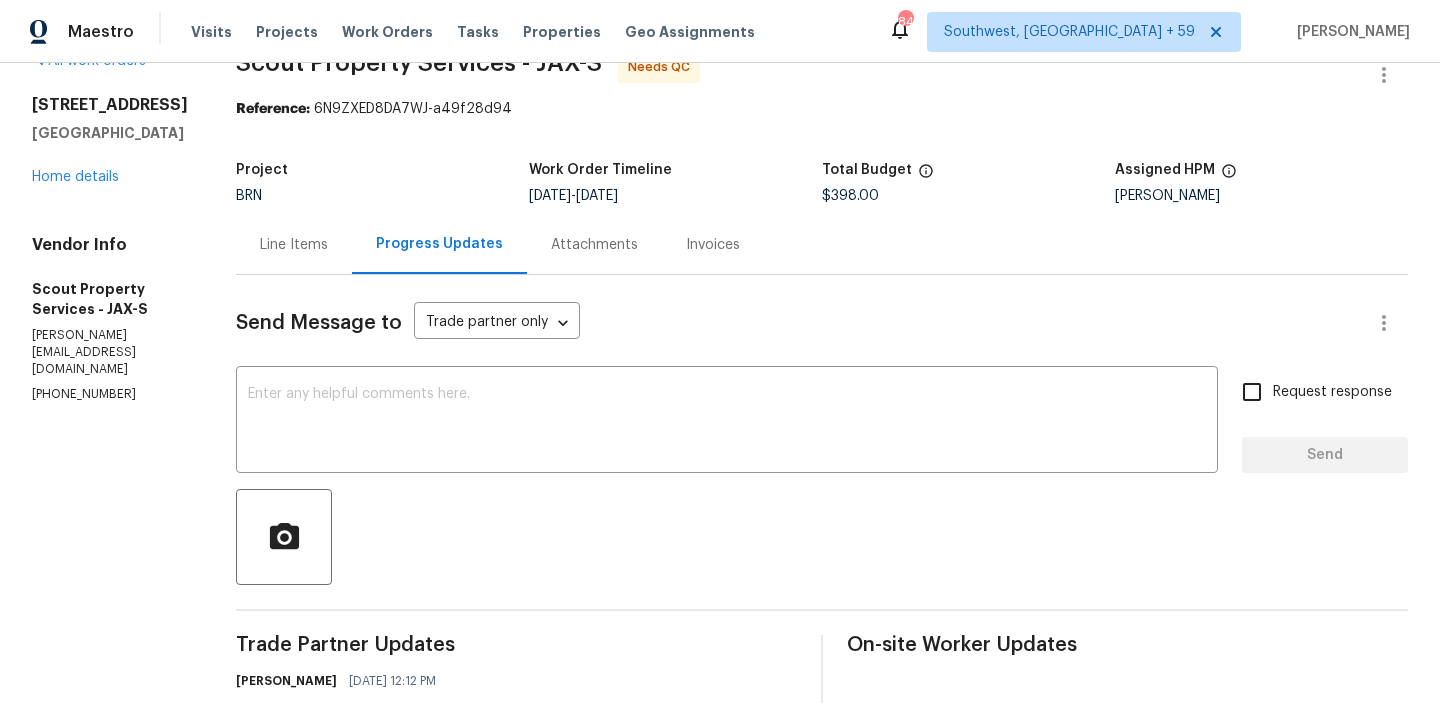 scroll, scrollTop: 170, scrollLeft: 0, axis: vertical 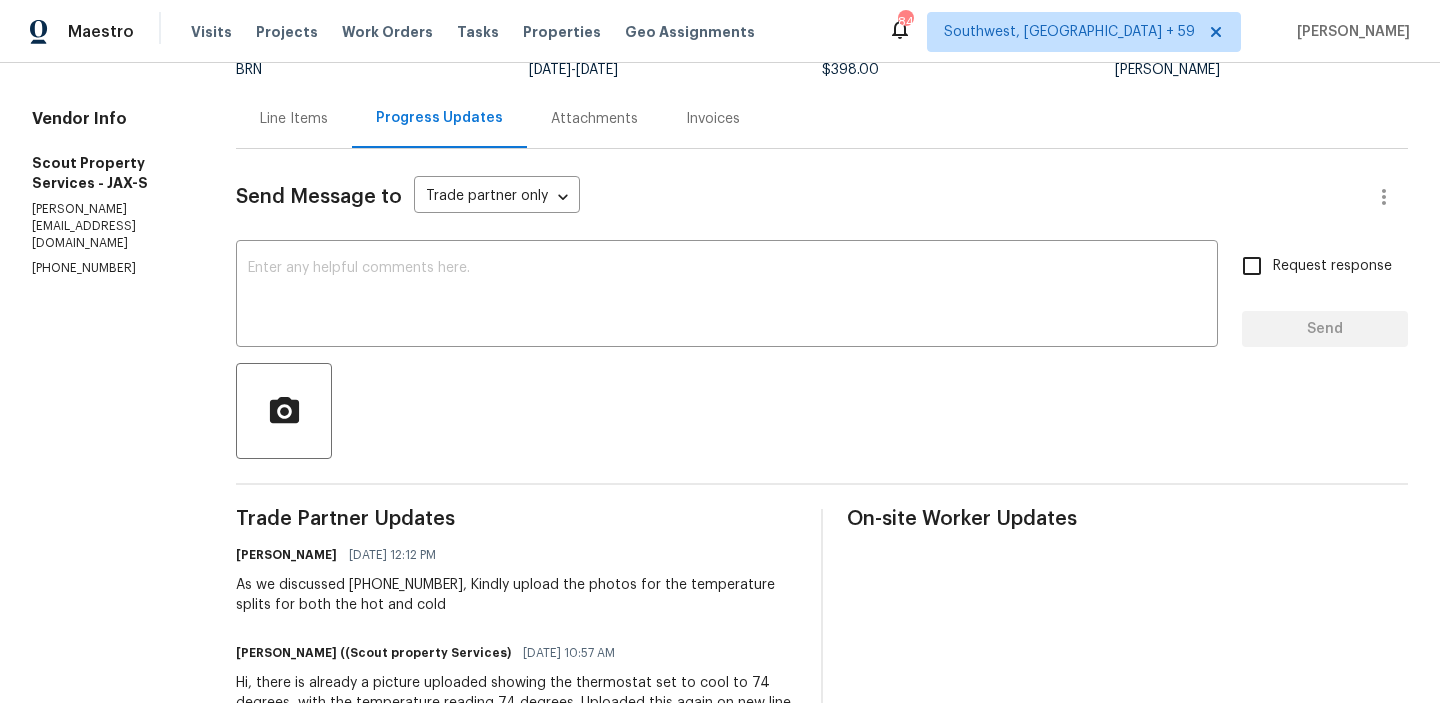 click on "(615) 913-6484" at bounding box center (110, 268) 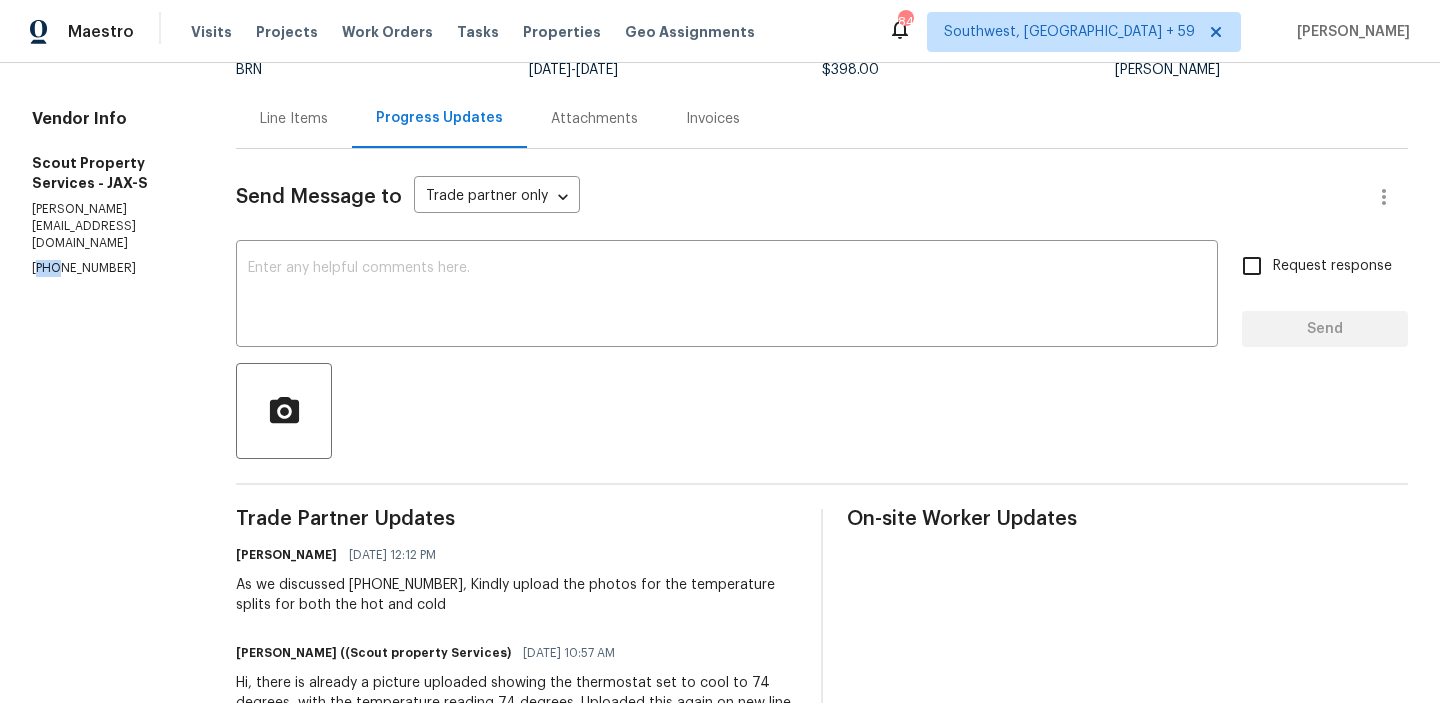 click on "(615) 913-6484" at bounding box center (110, 268) 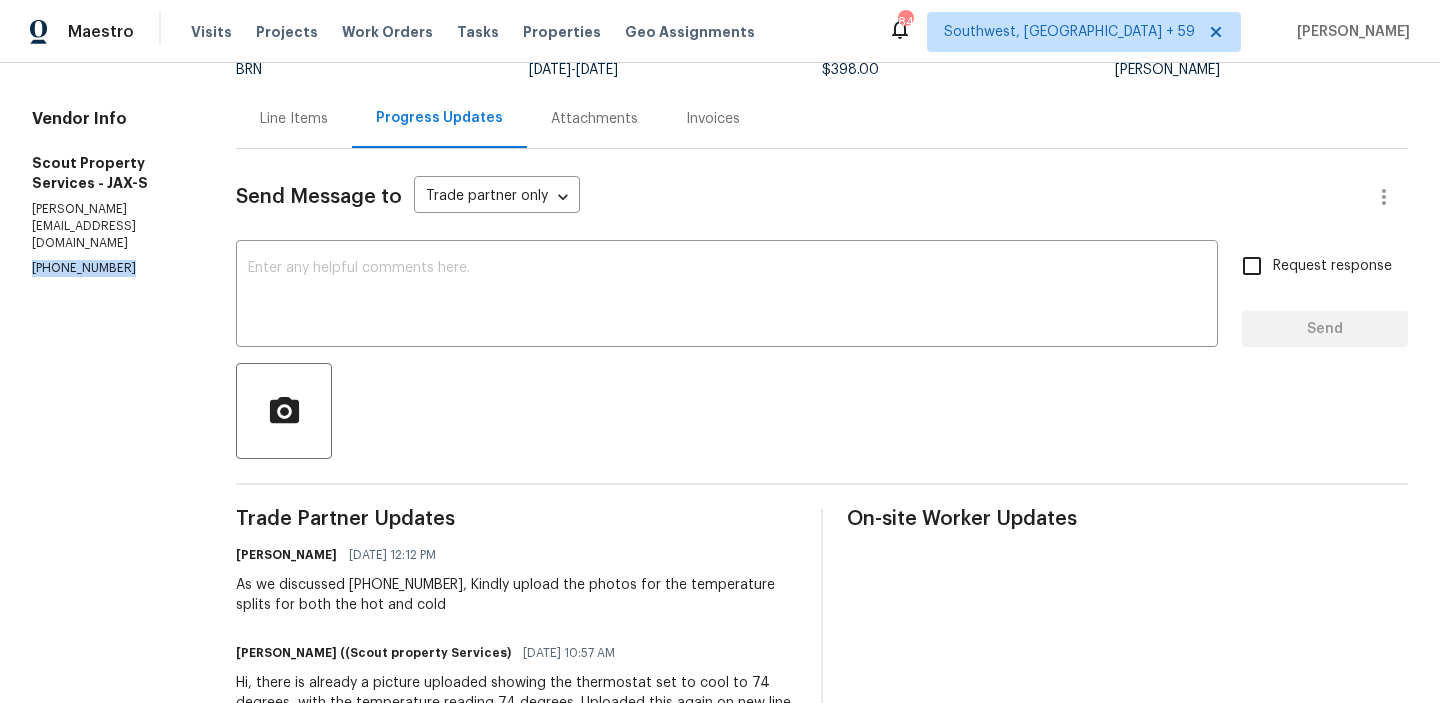 click on "(615) 913-6484" at bounding box center (110, 268) 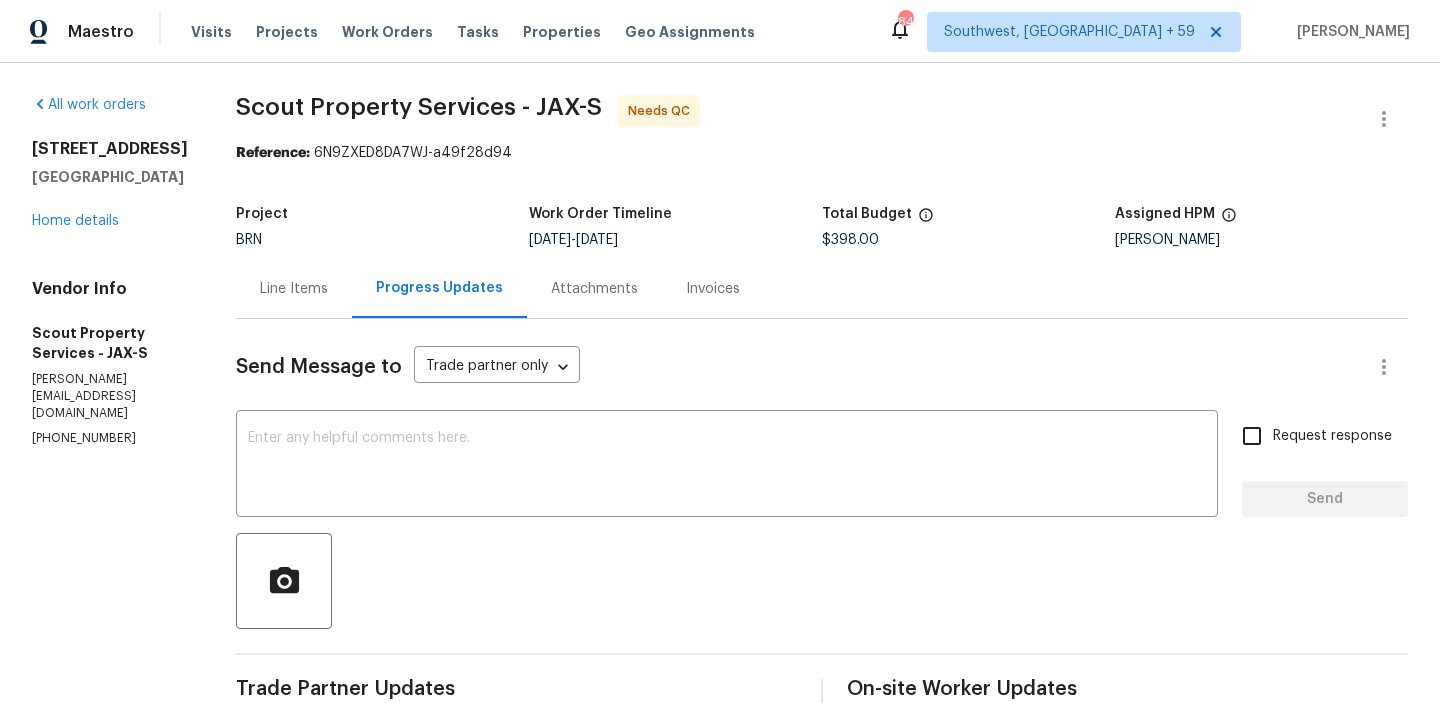 click on "Line Items" at bounding box center [294, 289] 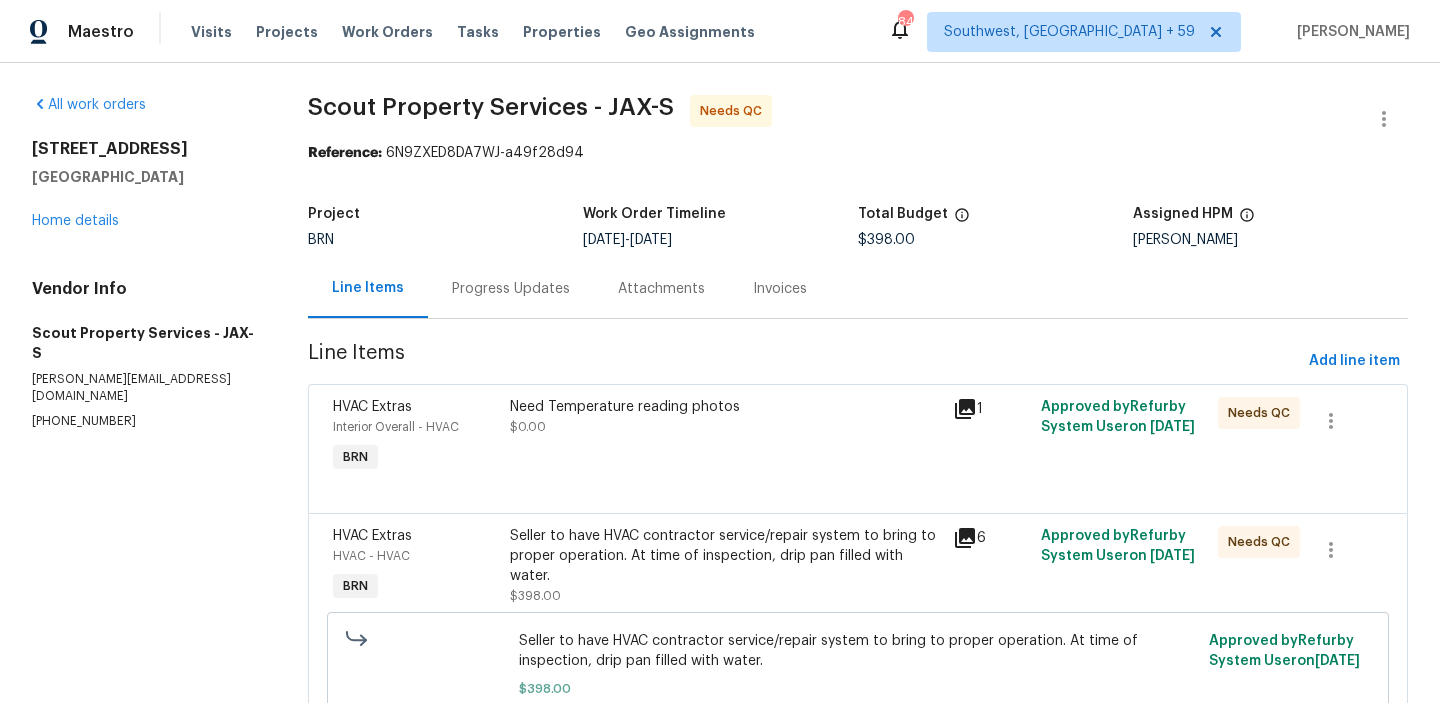 click on "Progress Updates" at bounding box center [511, 289] 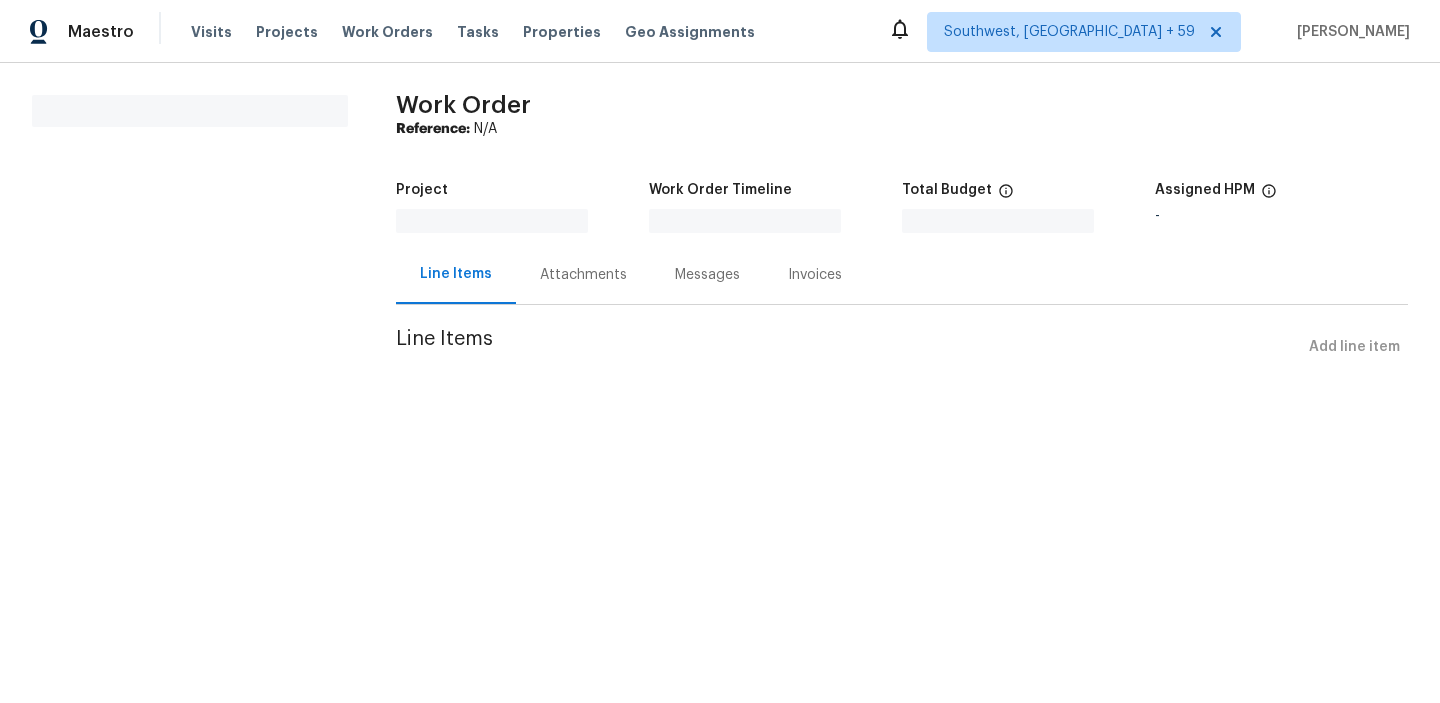 scroll, scrollTop: 0, scrollLeft: 0, axis: both 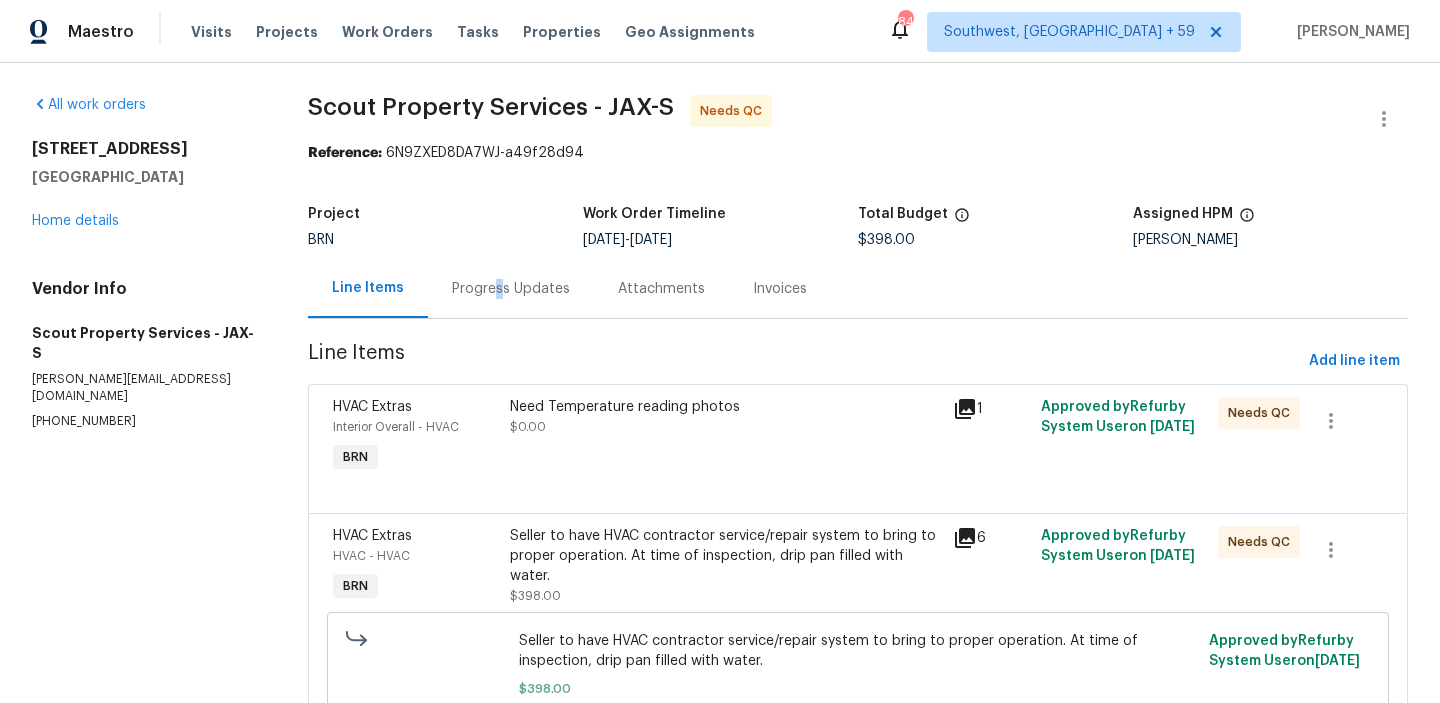 click on "Progress Updates" at bounding box center [511, 289] 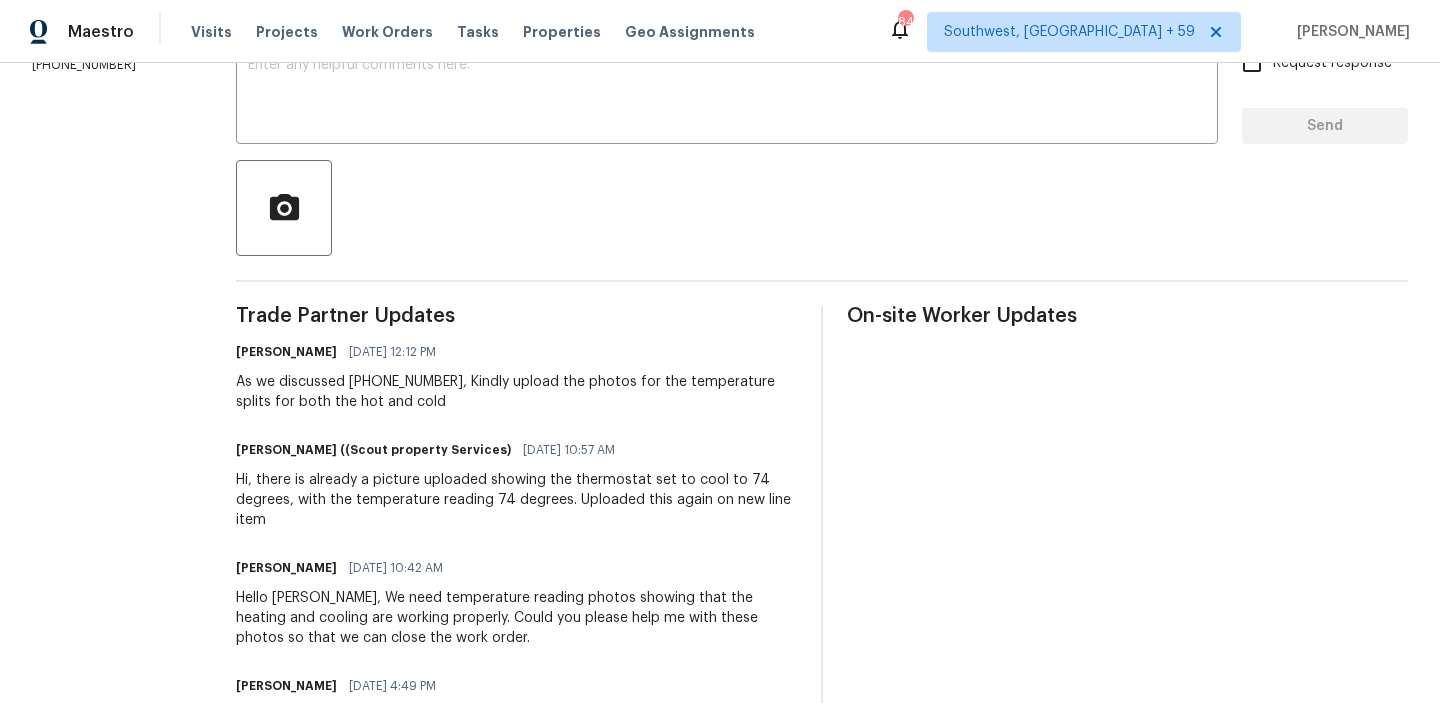 scroll, scrollTop: 475, scrollLeft: 0, axis: vertical 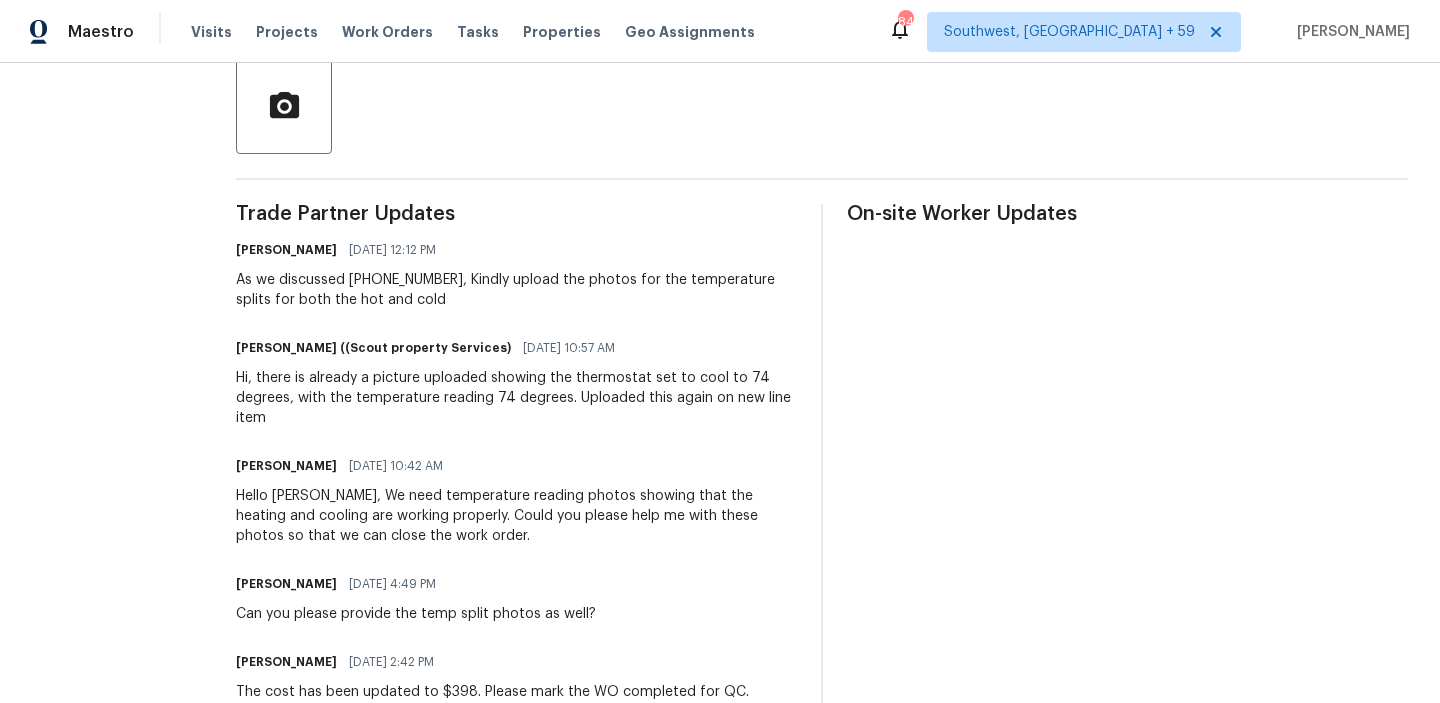 drag, startPoint x: 607, startPoint y: 283, endPoint x: 627, endPoint y: 295, distance: 23.323807 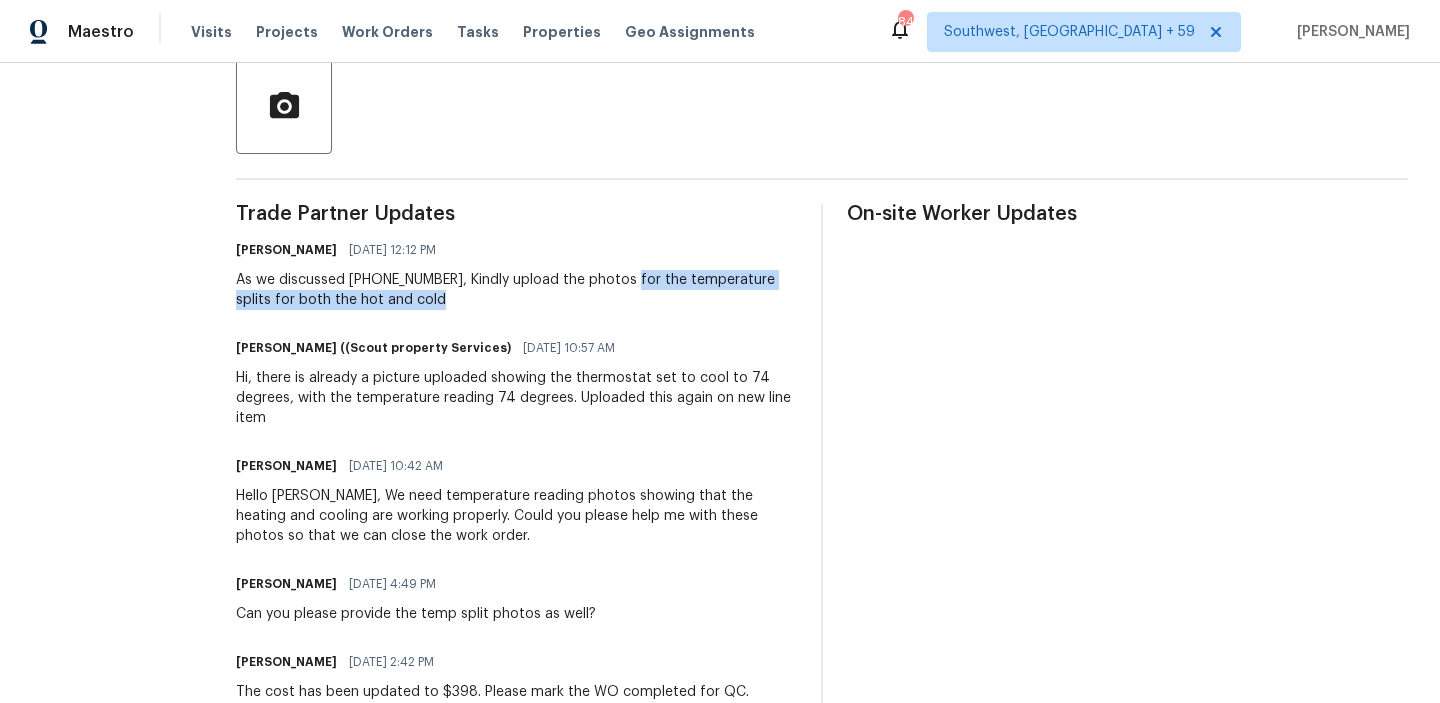 drag, startPoint x: 610, startPoint y: 279, endPoint x: 641, endPoint y: 312, distance: 45.276924 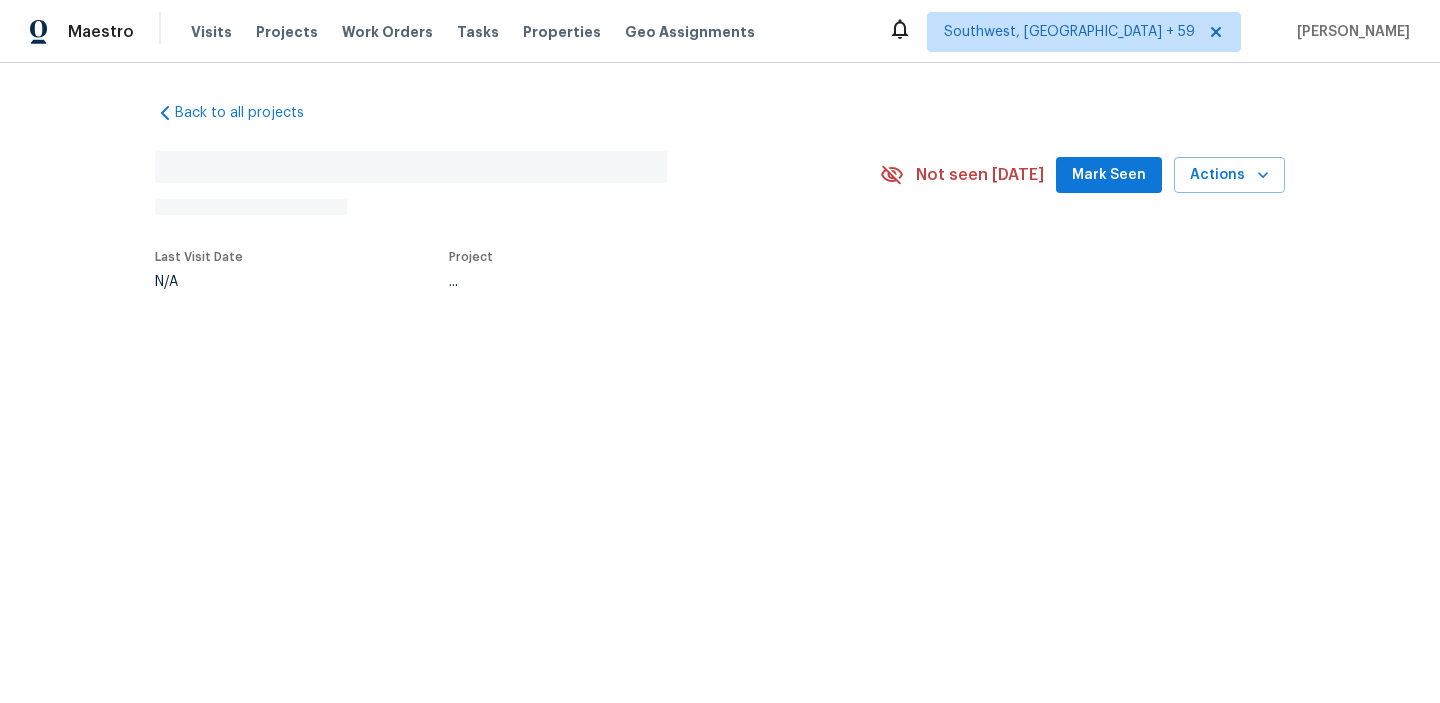 scroll, scrollTop: 0, scrollLeft: 0, axis: both 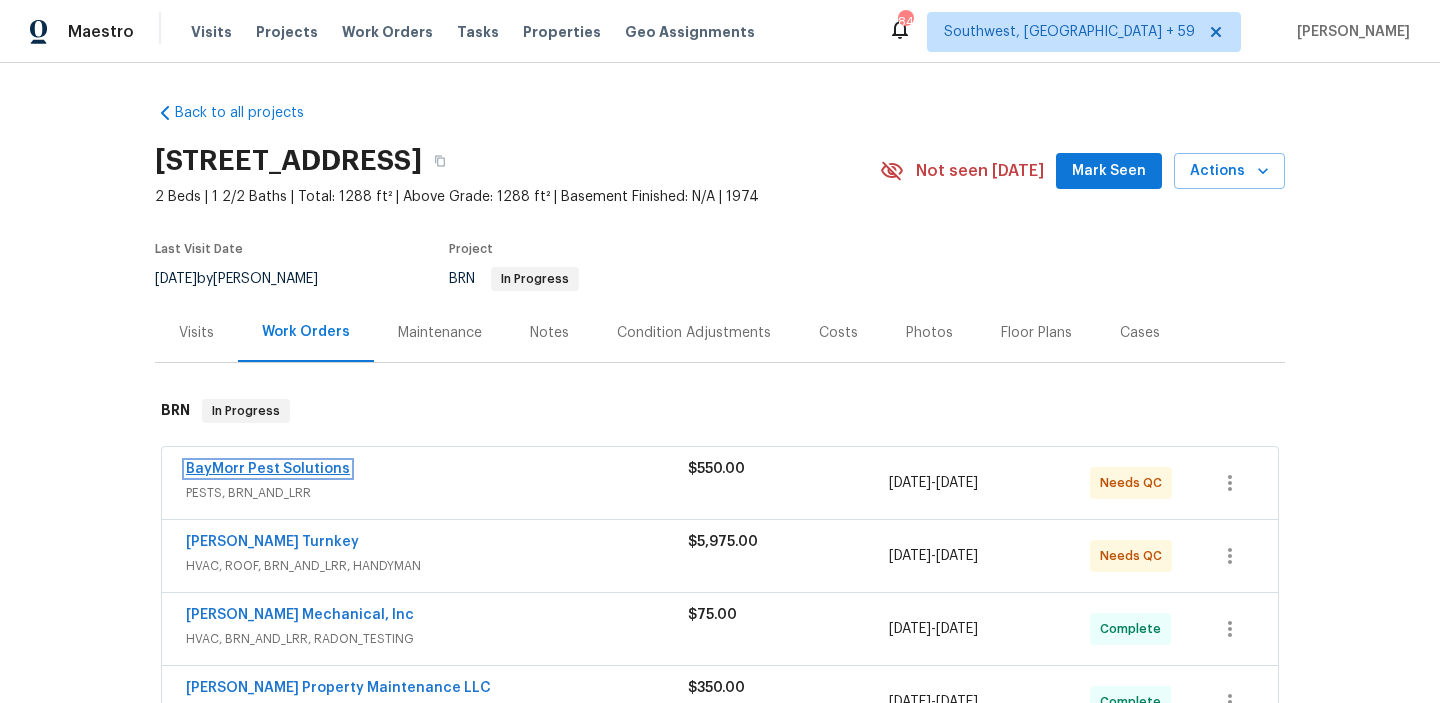 click on "BayMorr Pest Solutions" at bounding box center [268, 469] 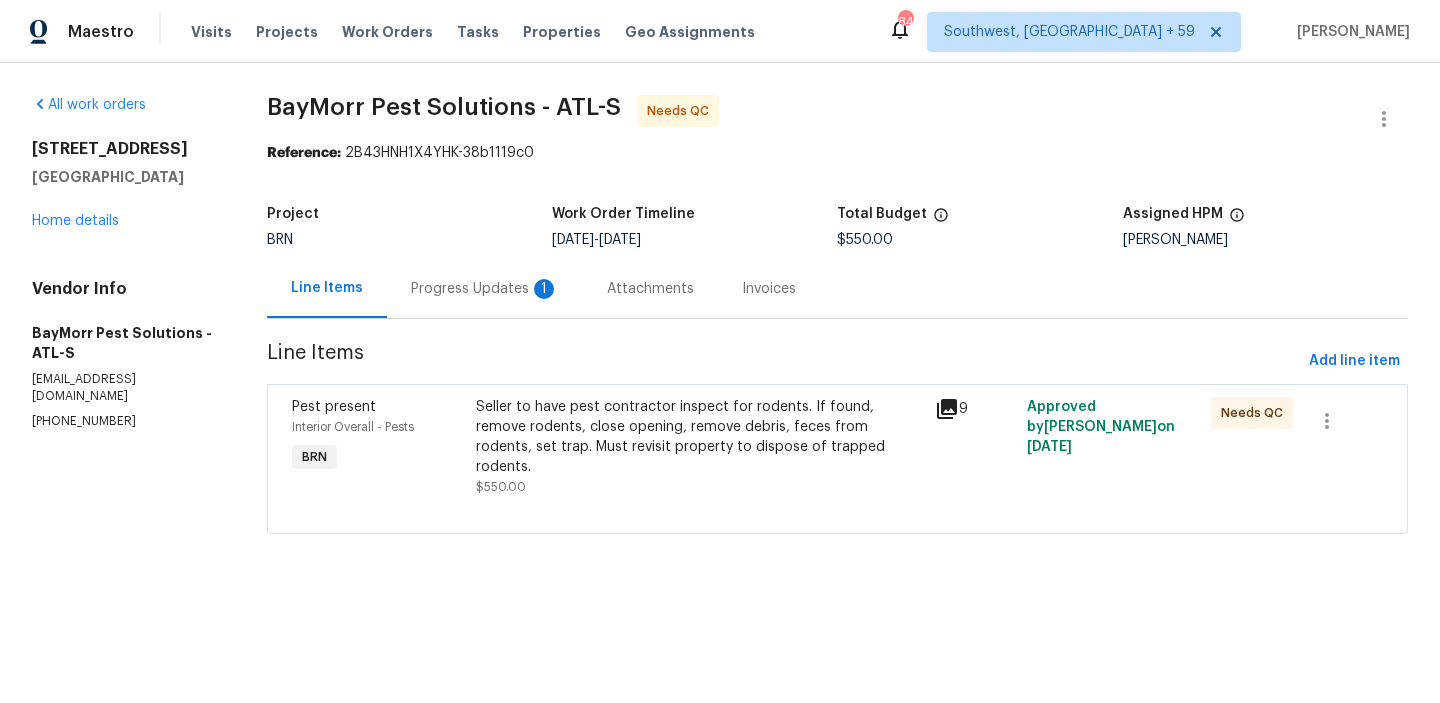 click on "Progress Updates 1" at bounding box center [485, 288] 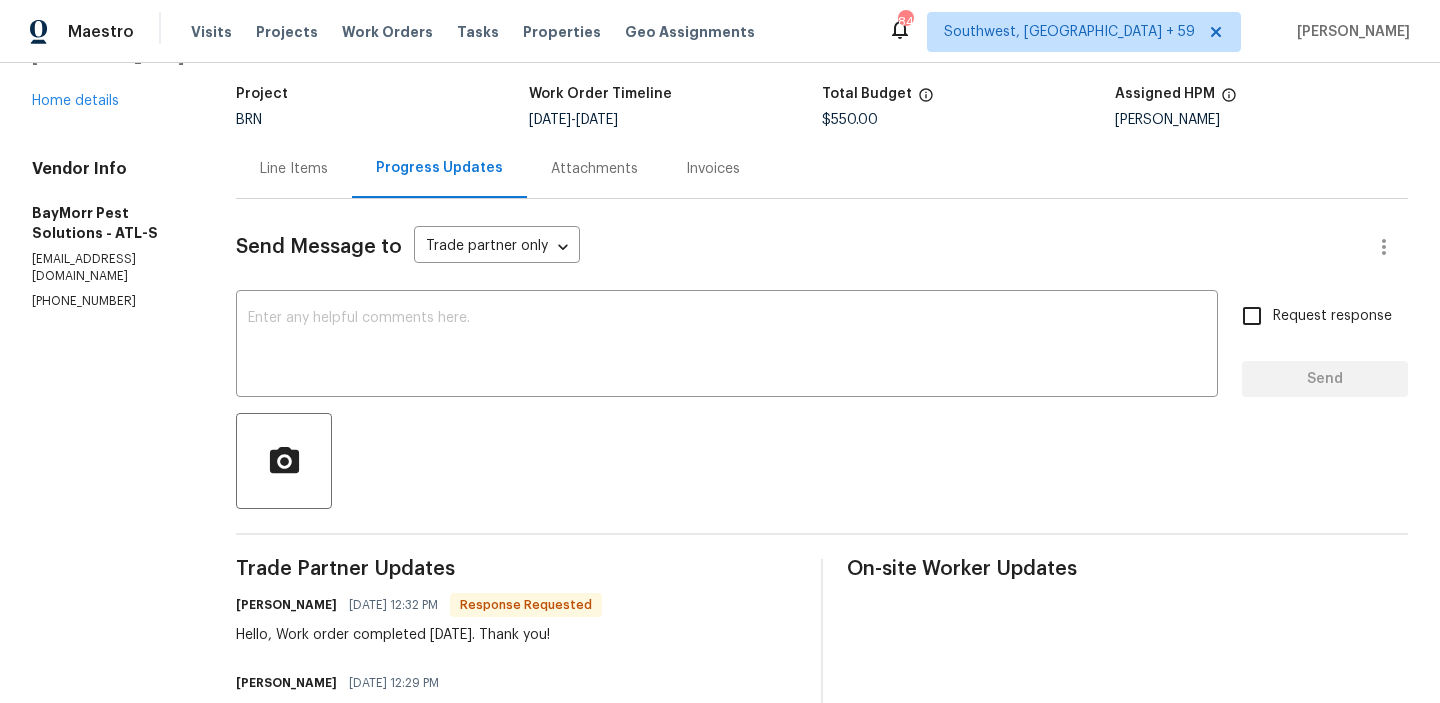 scroll, scrollTop: 130, scrollLeft: 0, axis: vertical 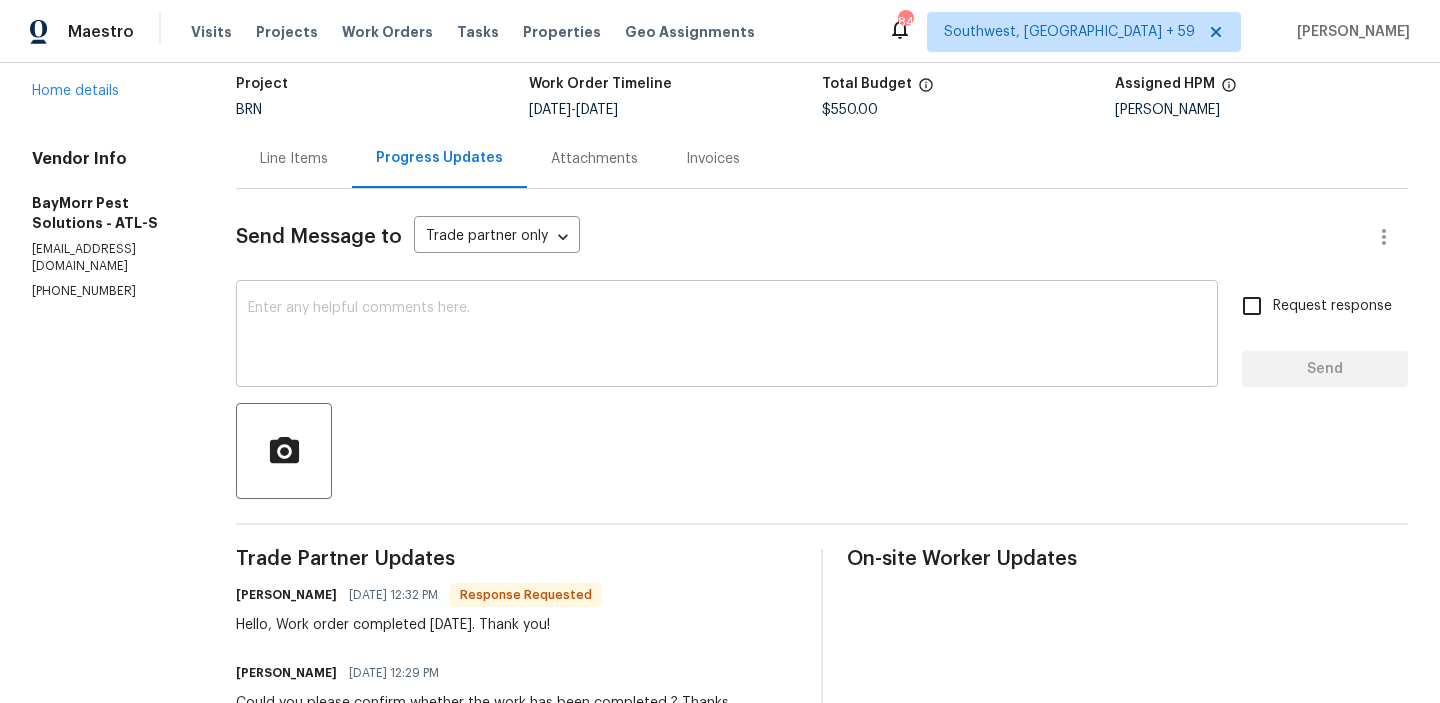 click on "x ​" at bounding box center [727, 336] 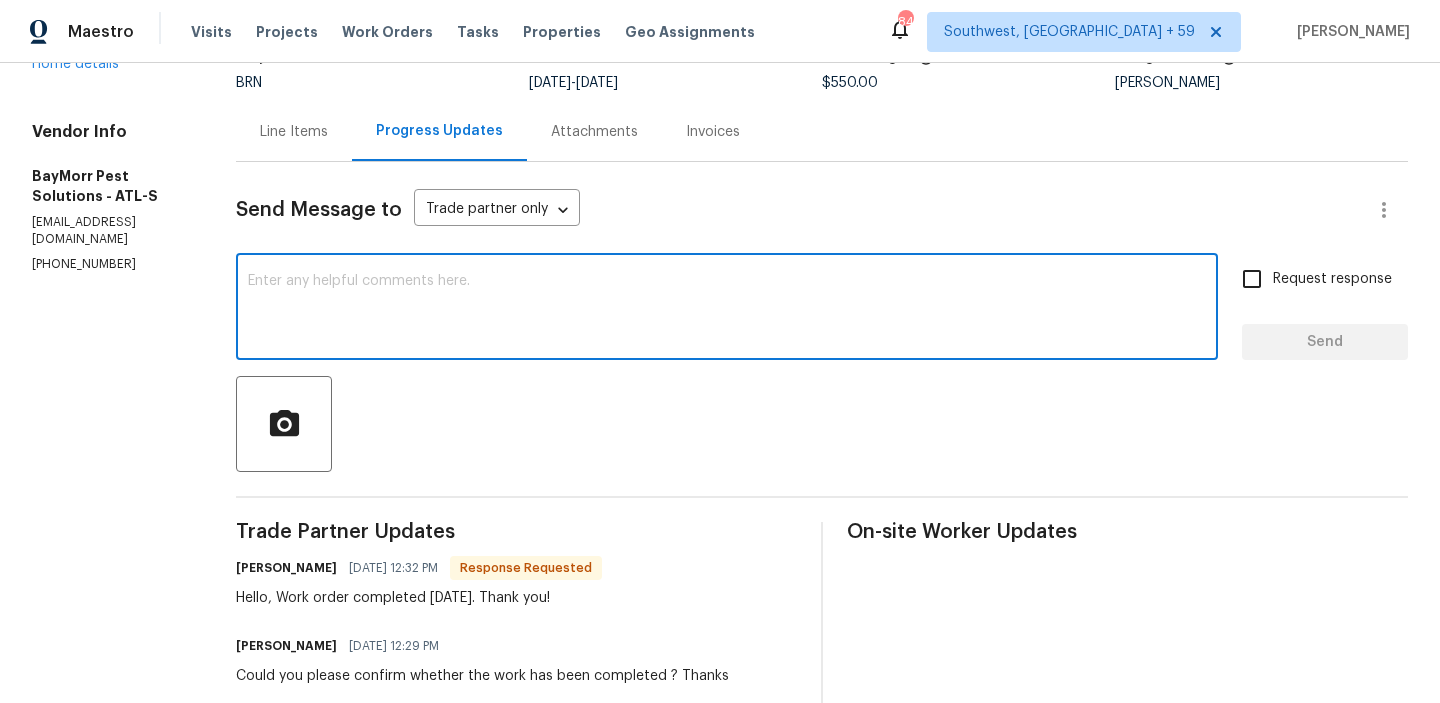 scroll, scrollTop: 162, scrollLeft: 0, axis: vertical 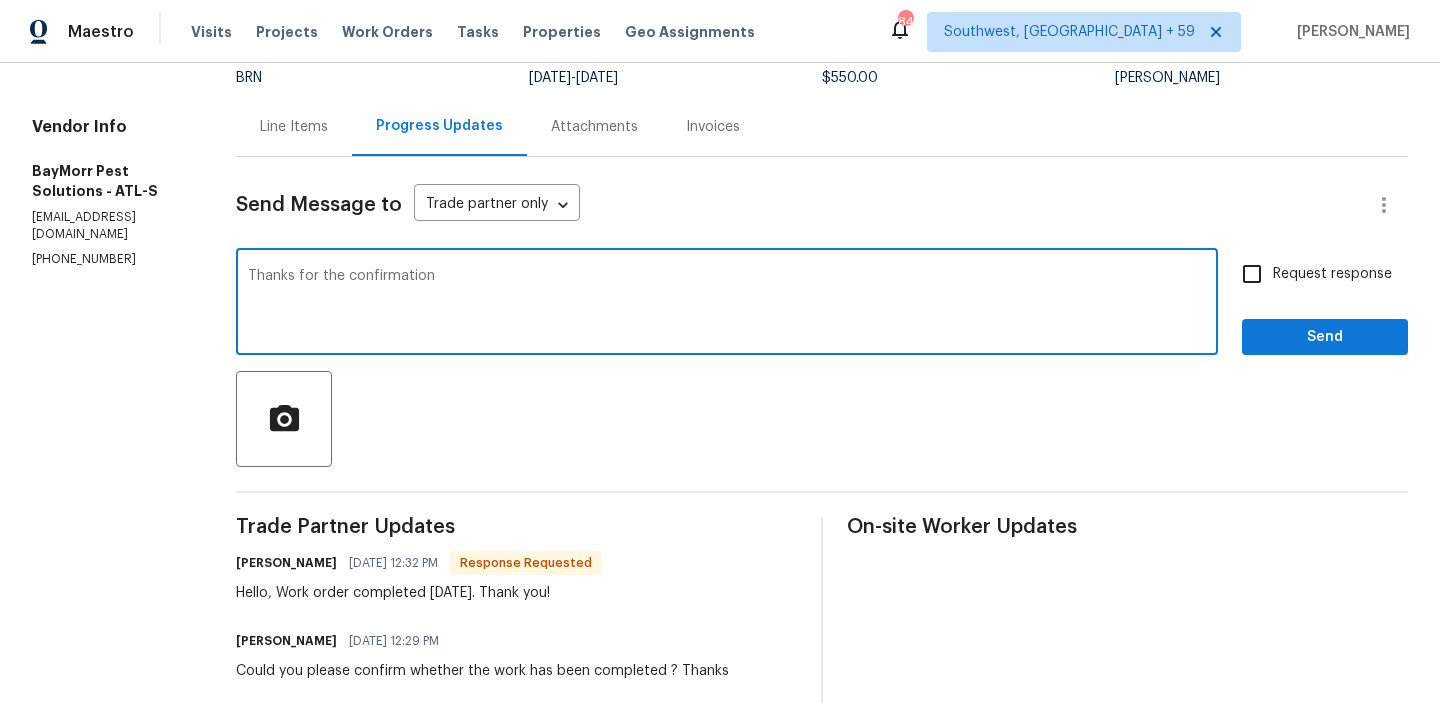 type on "Thanks for the confirmation" 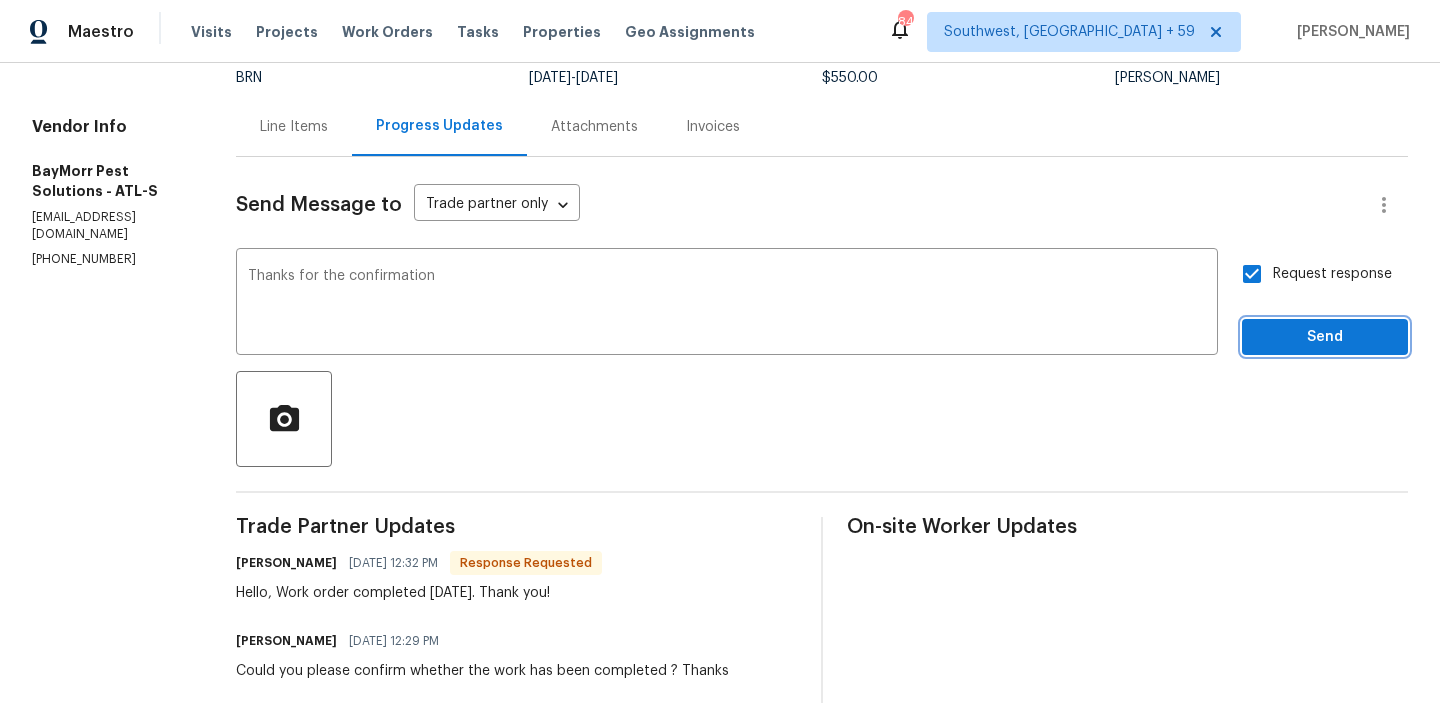 click on "Send" at bounding box center [1325, 337] 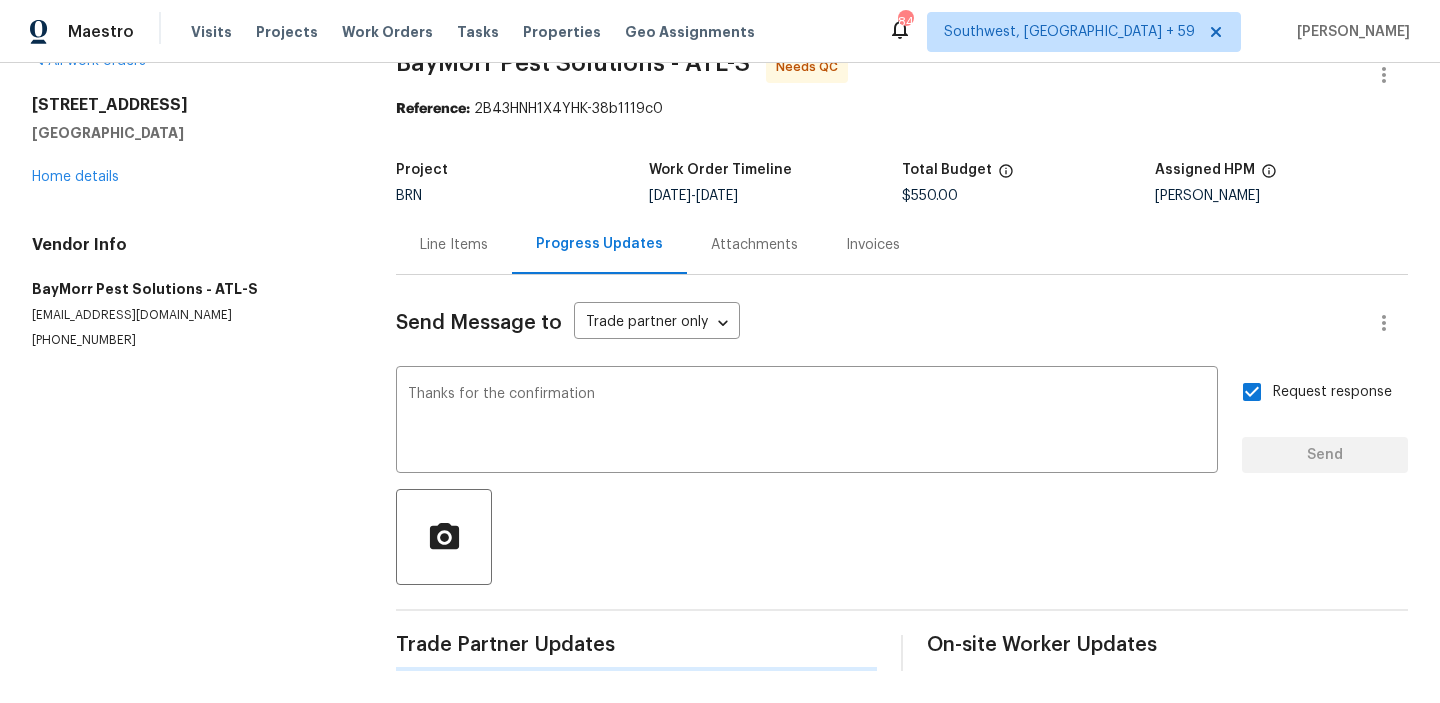 type 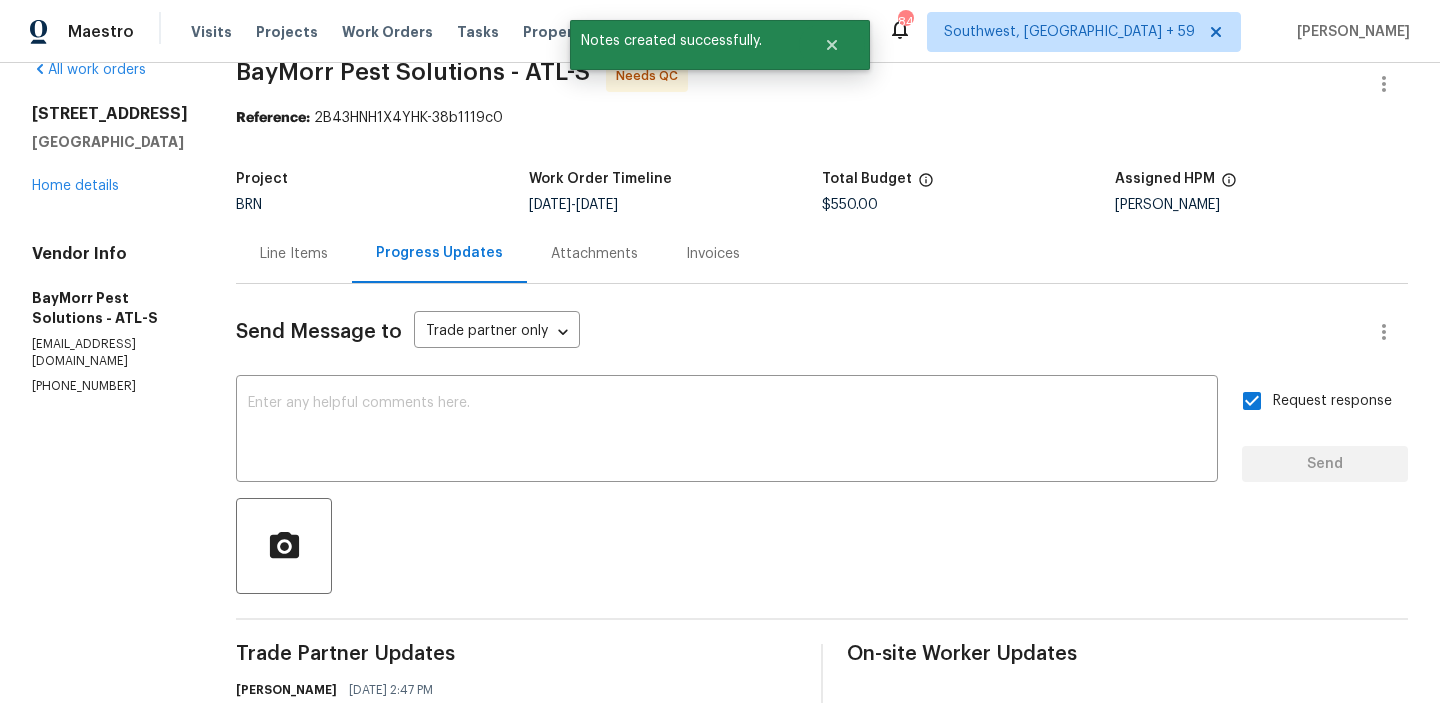 scroll, scrollTop: 0, scrollLeft: 0, axis: both 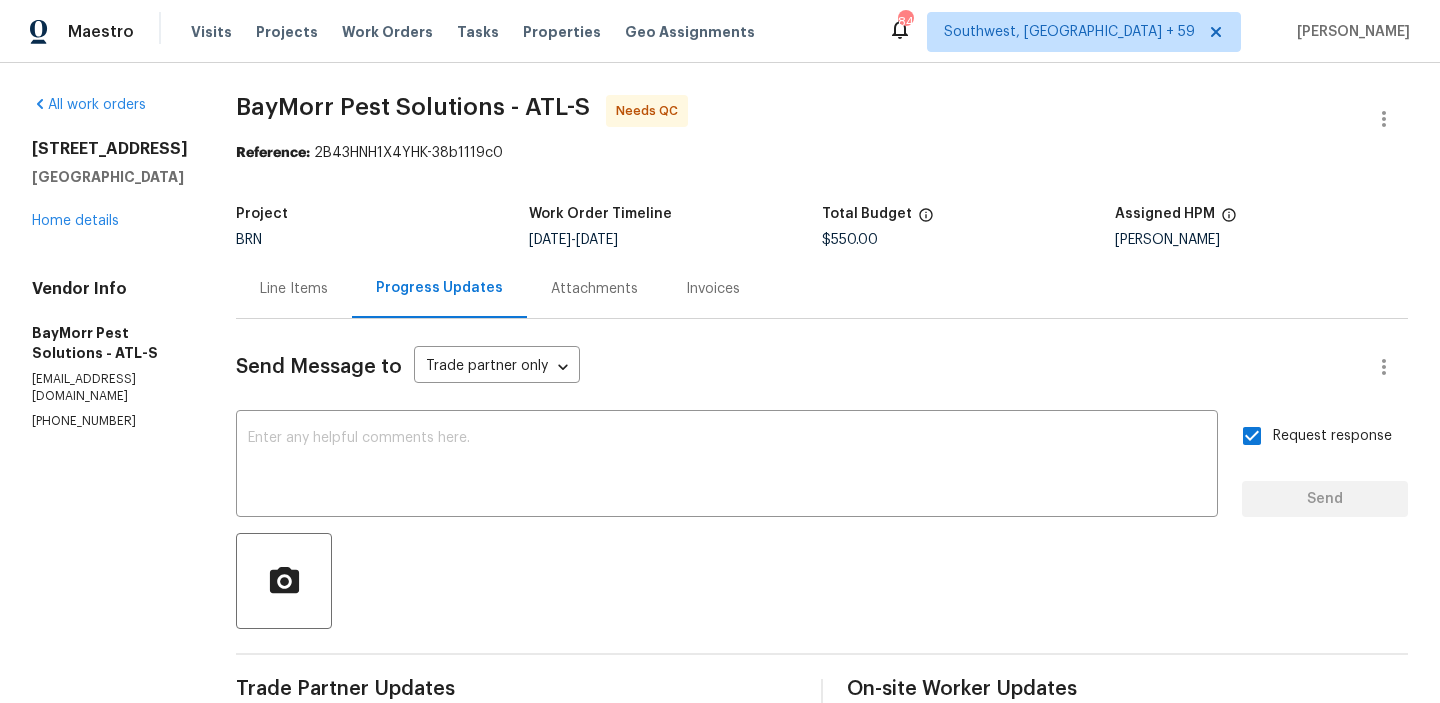 click on "[STREET_ADDRESS] Home details" at bounding box center [110, 185] 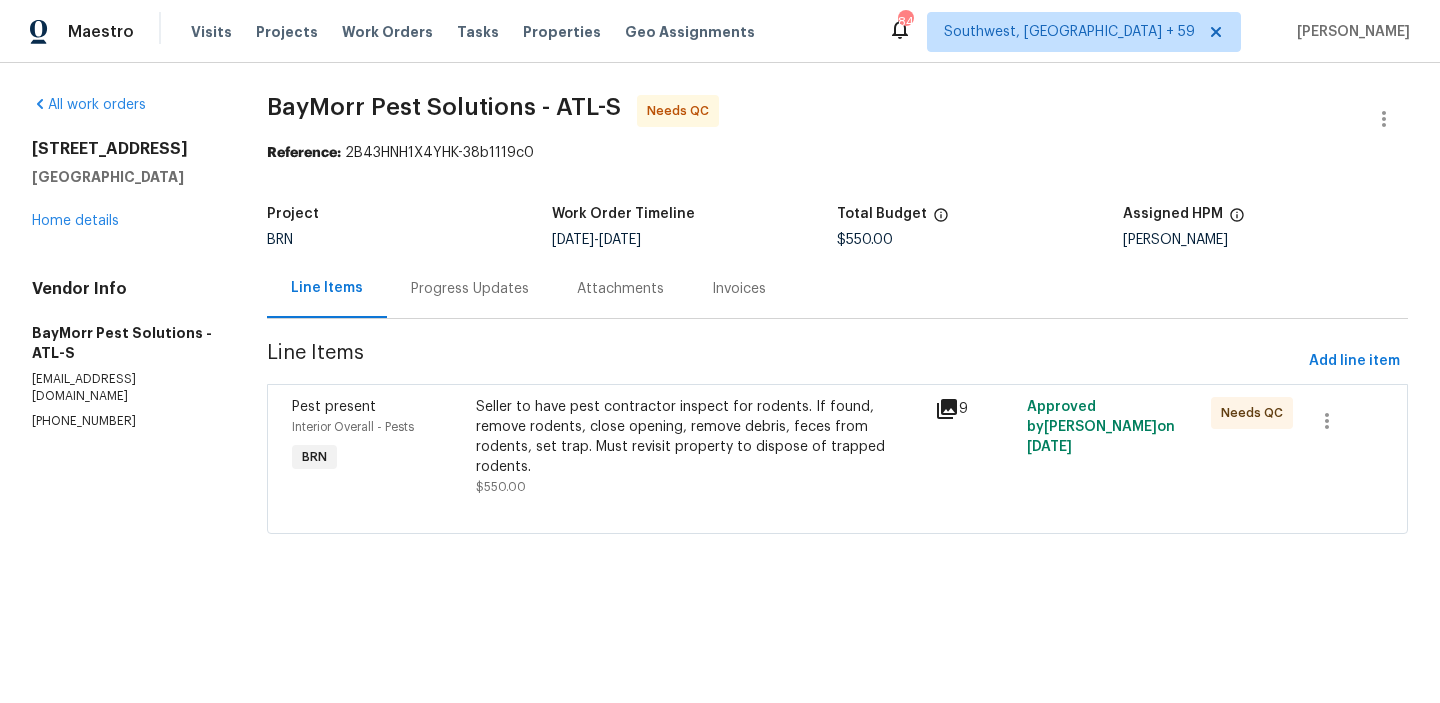 click on "Progress Updates" at bounding box center [470, 289] 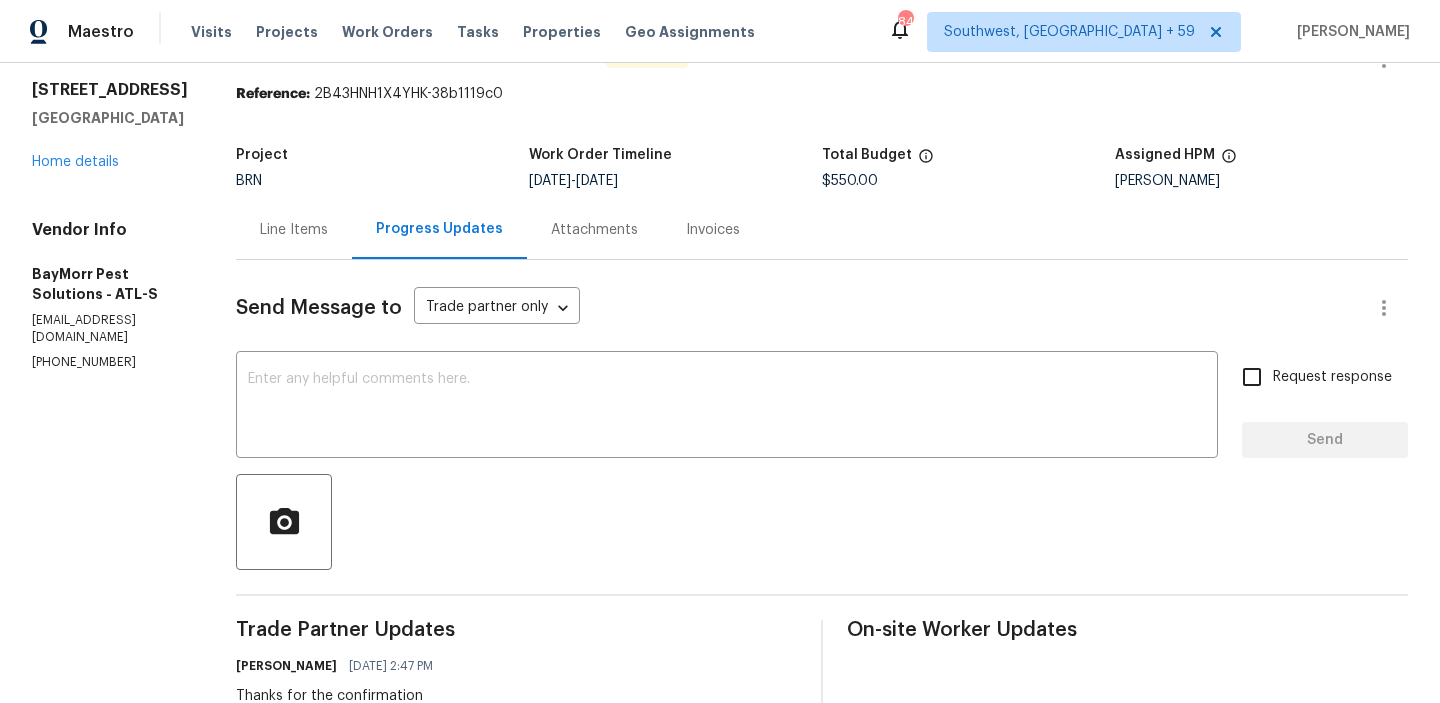 scroll, scrollTop: 0, scrollLeft: 0, axis: both 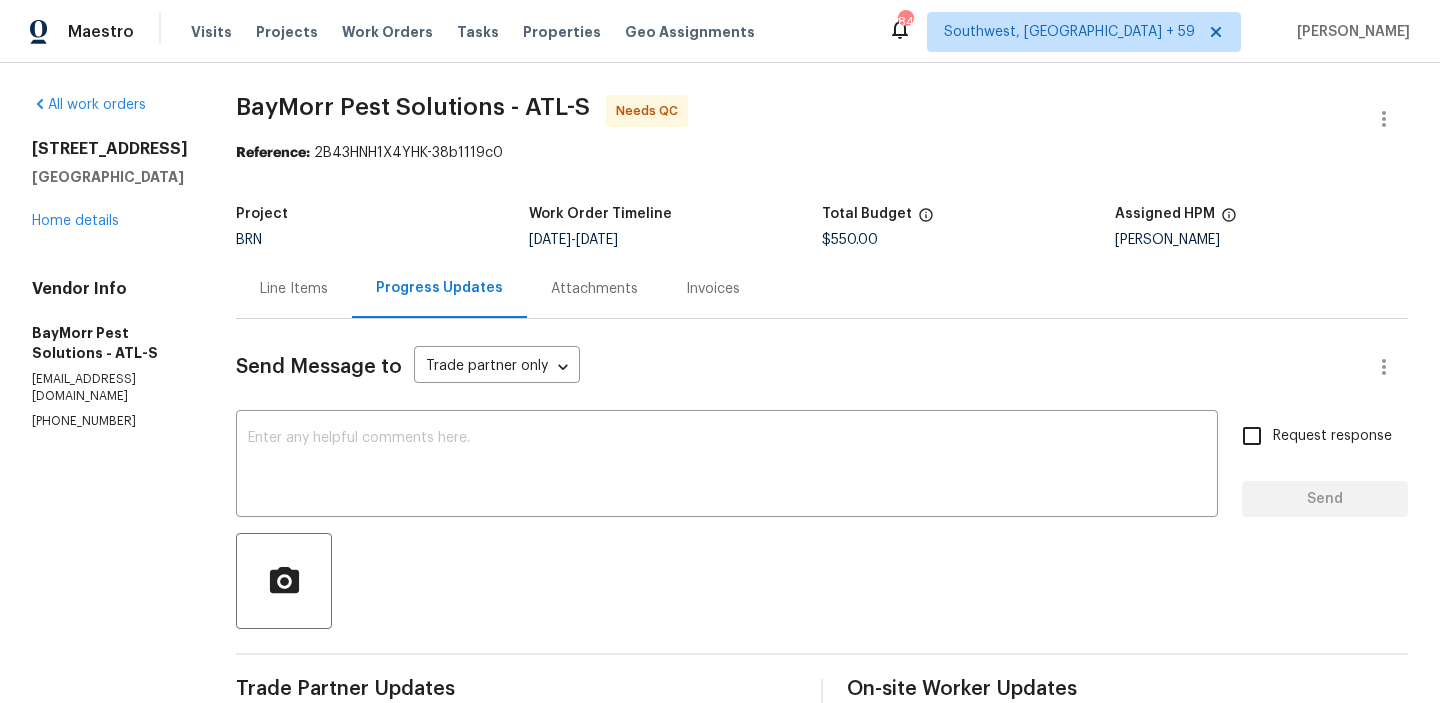 click at bounding box center [1384, 119] 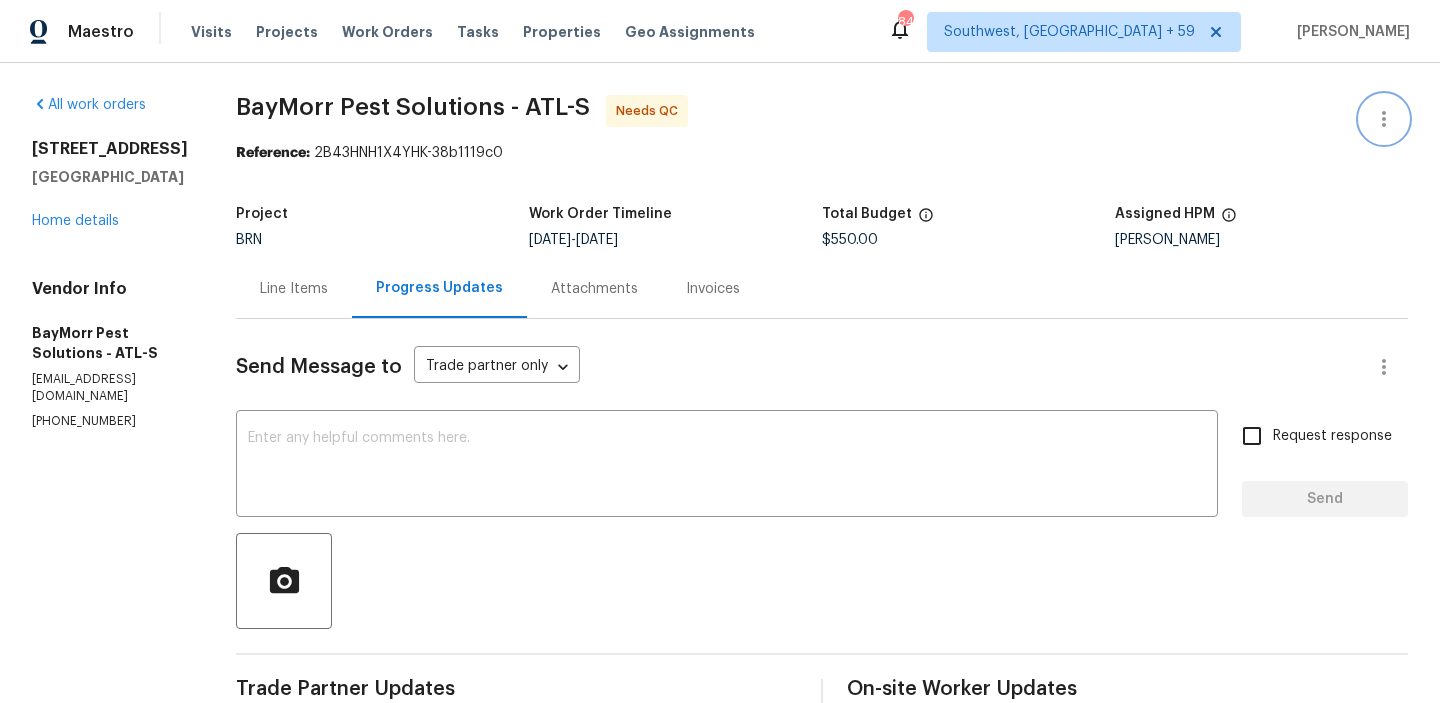 click 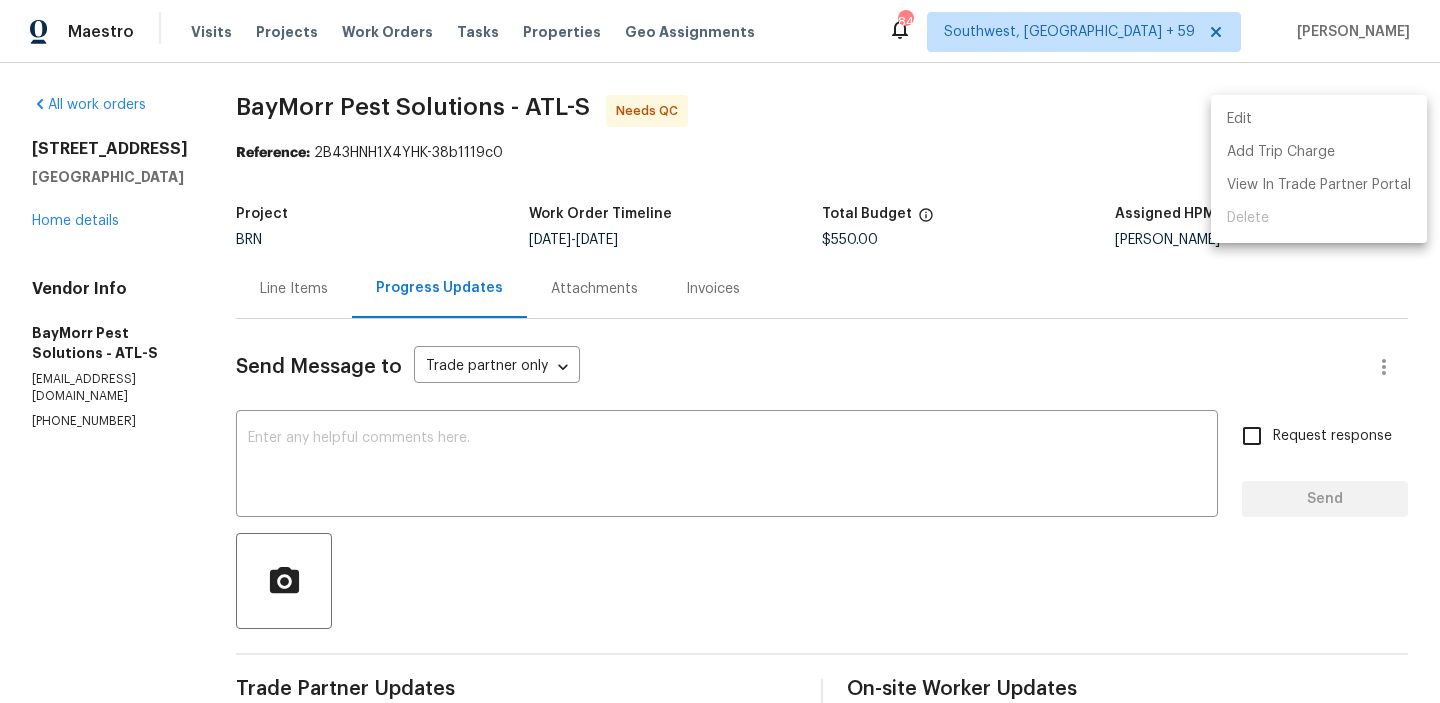 click on "Edit" at bounding box center [1319, 119] 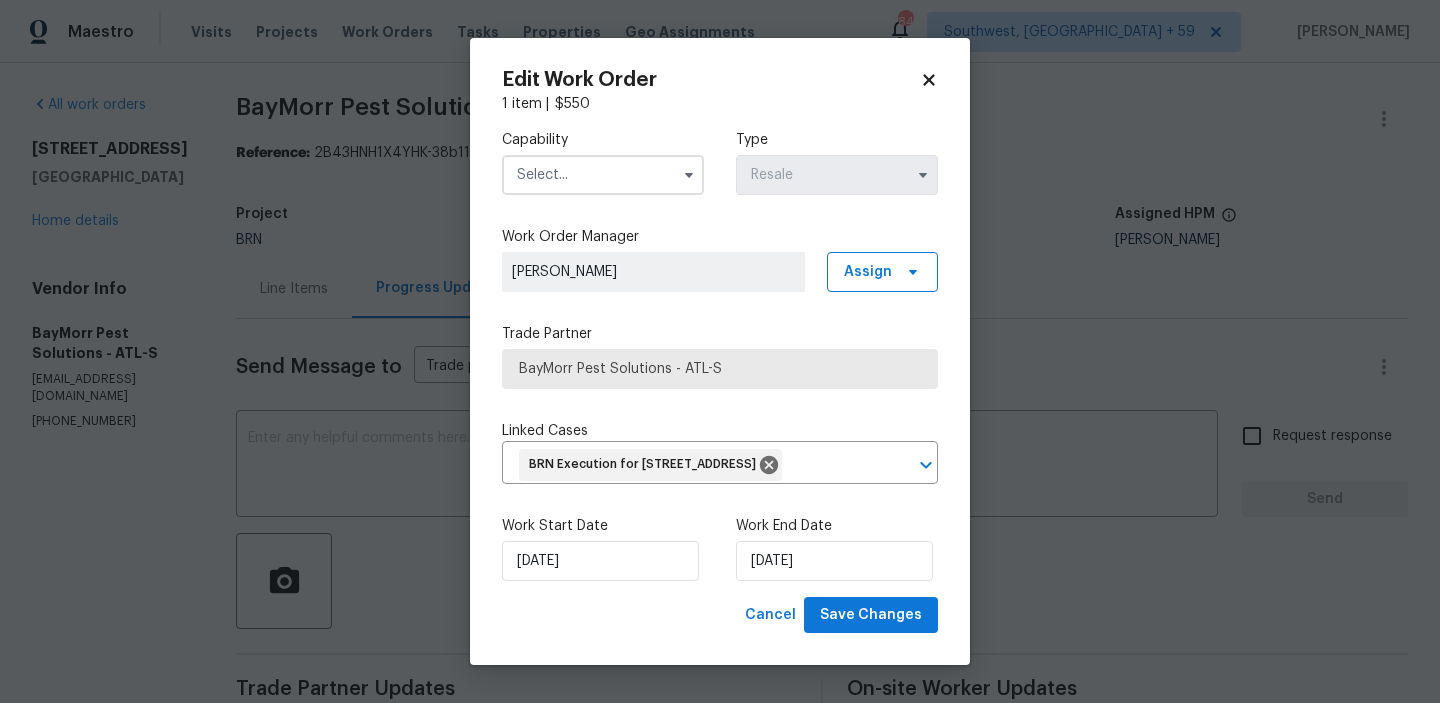 click at bounding box center (603, 175) 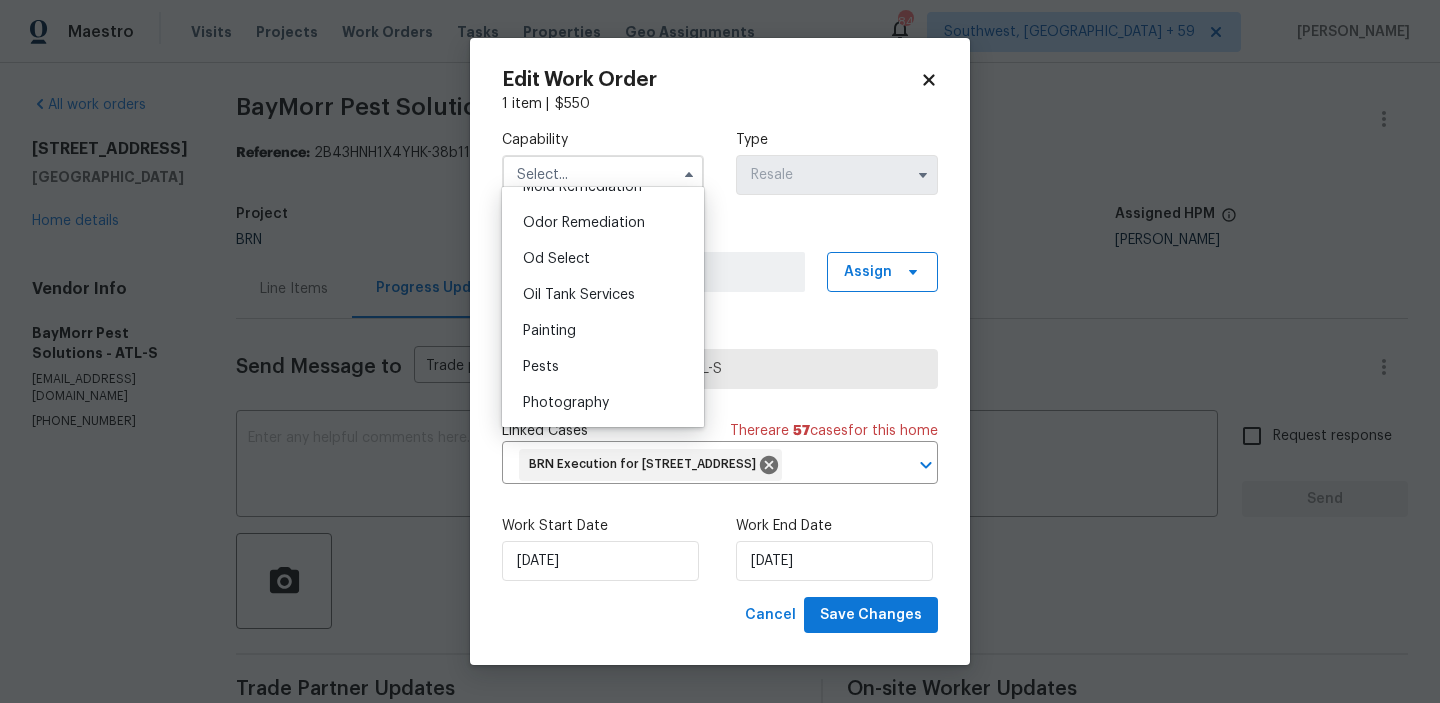scroll, scrollTop: 1562, scrollLeft: 0, axis: vertical 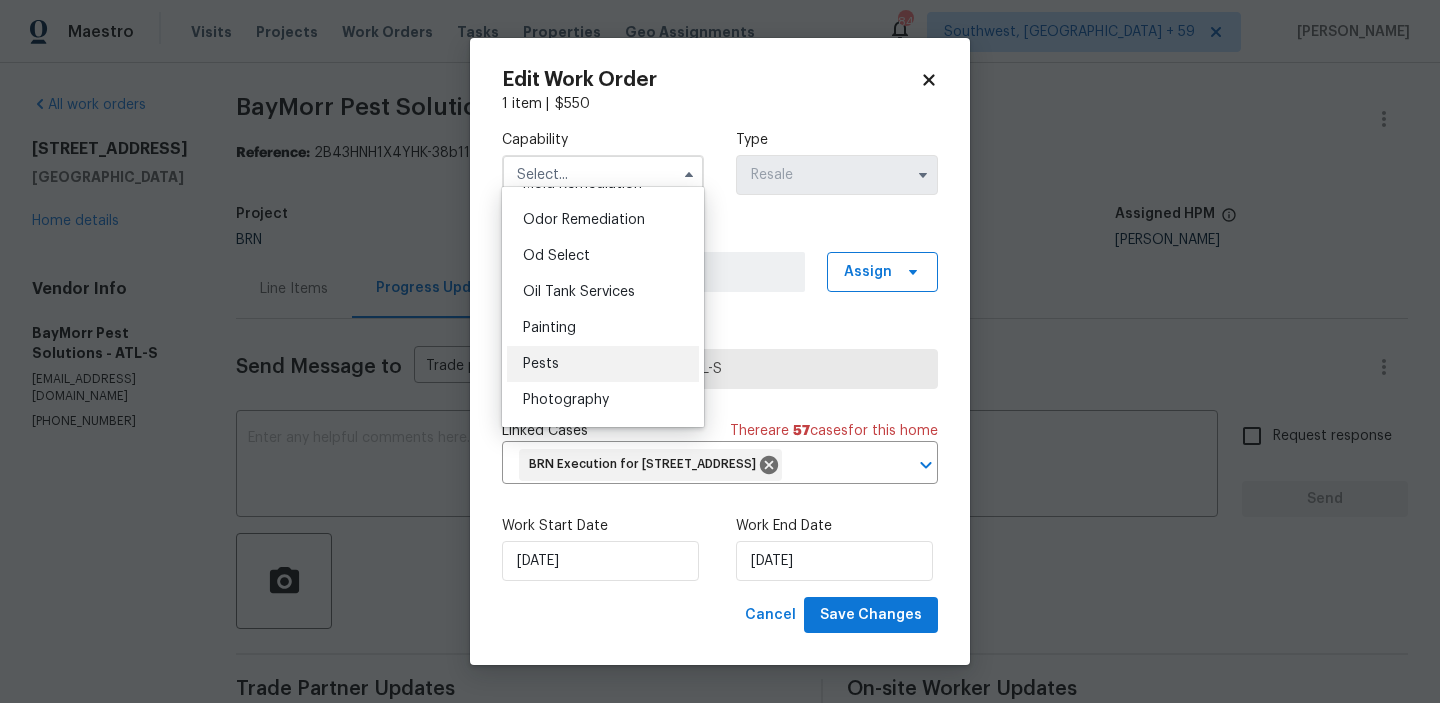 click on "Pests" at bounding box center [541, 364] 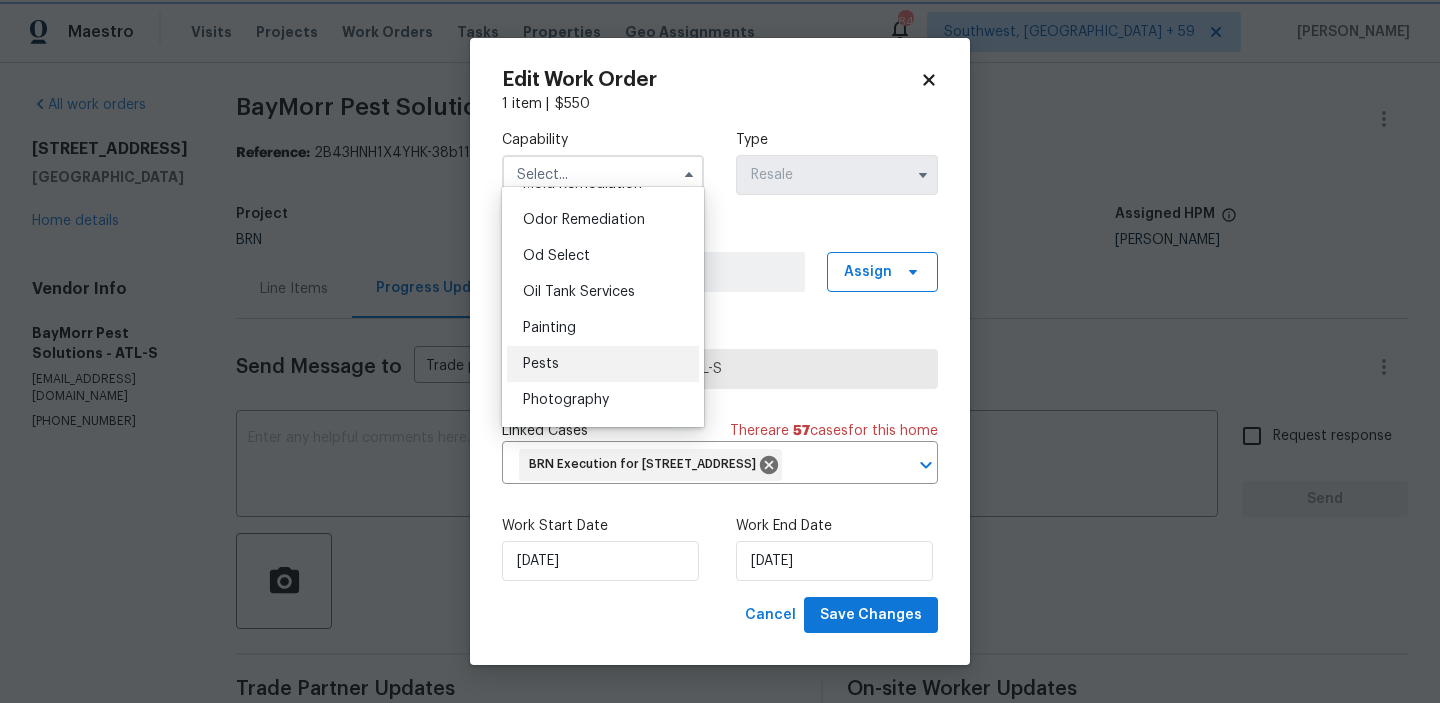 type on "Pests" 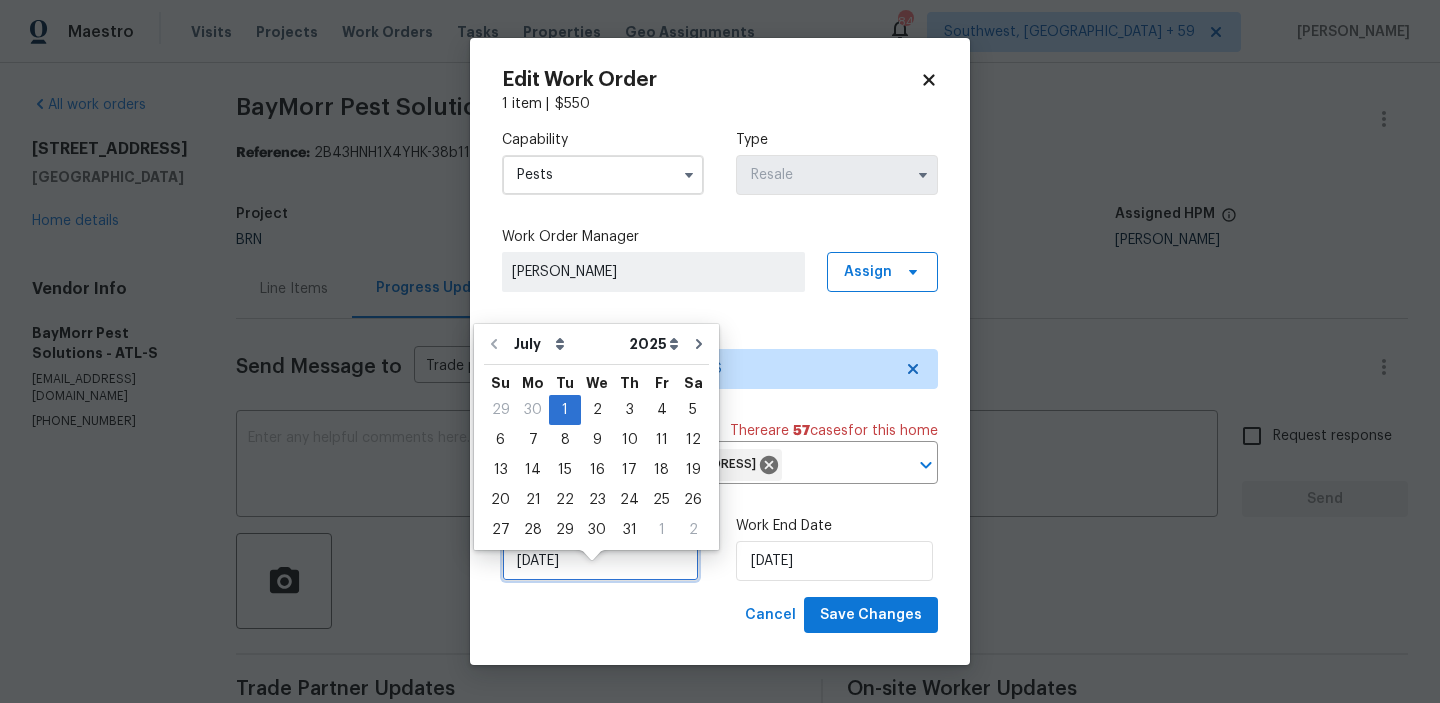 click on "01/07/2025" at bounding box center [600, 561] 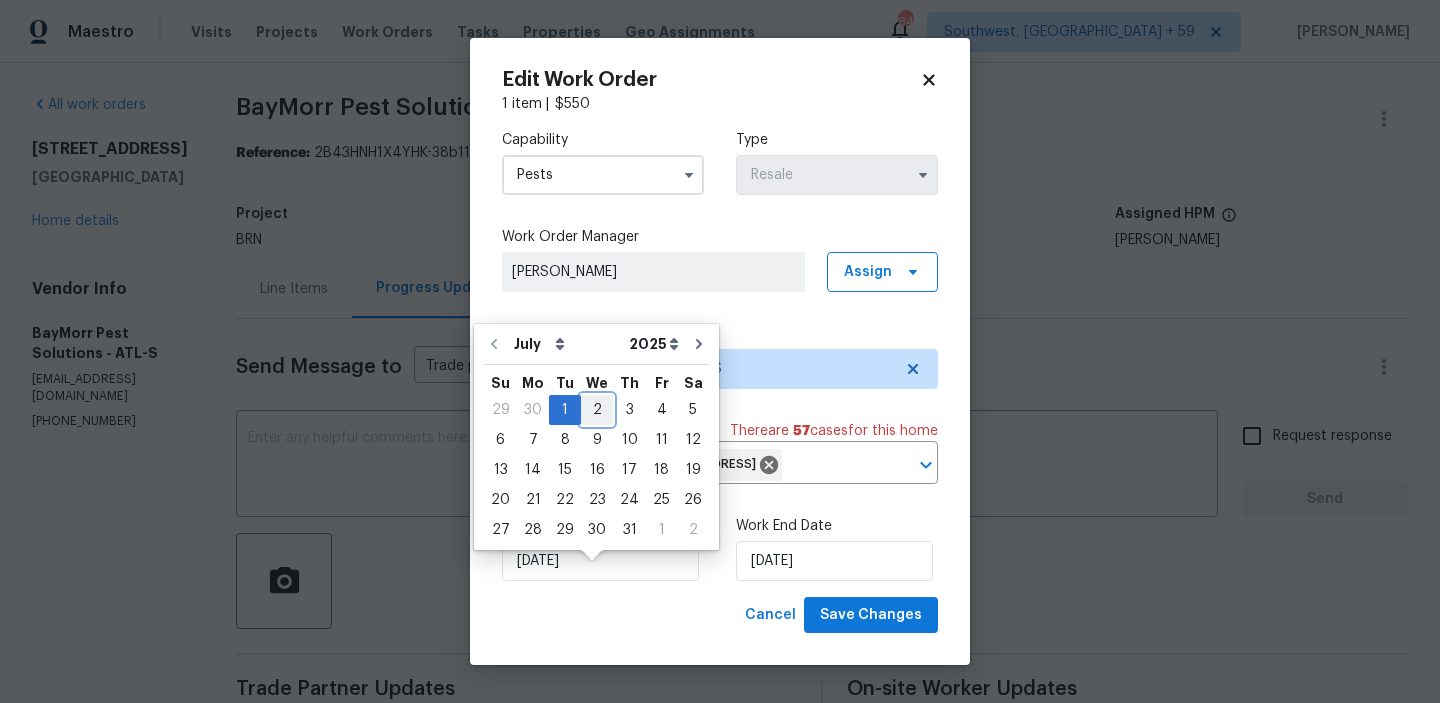 click on "2" at bounding box center (597, 410) 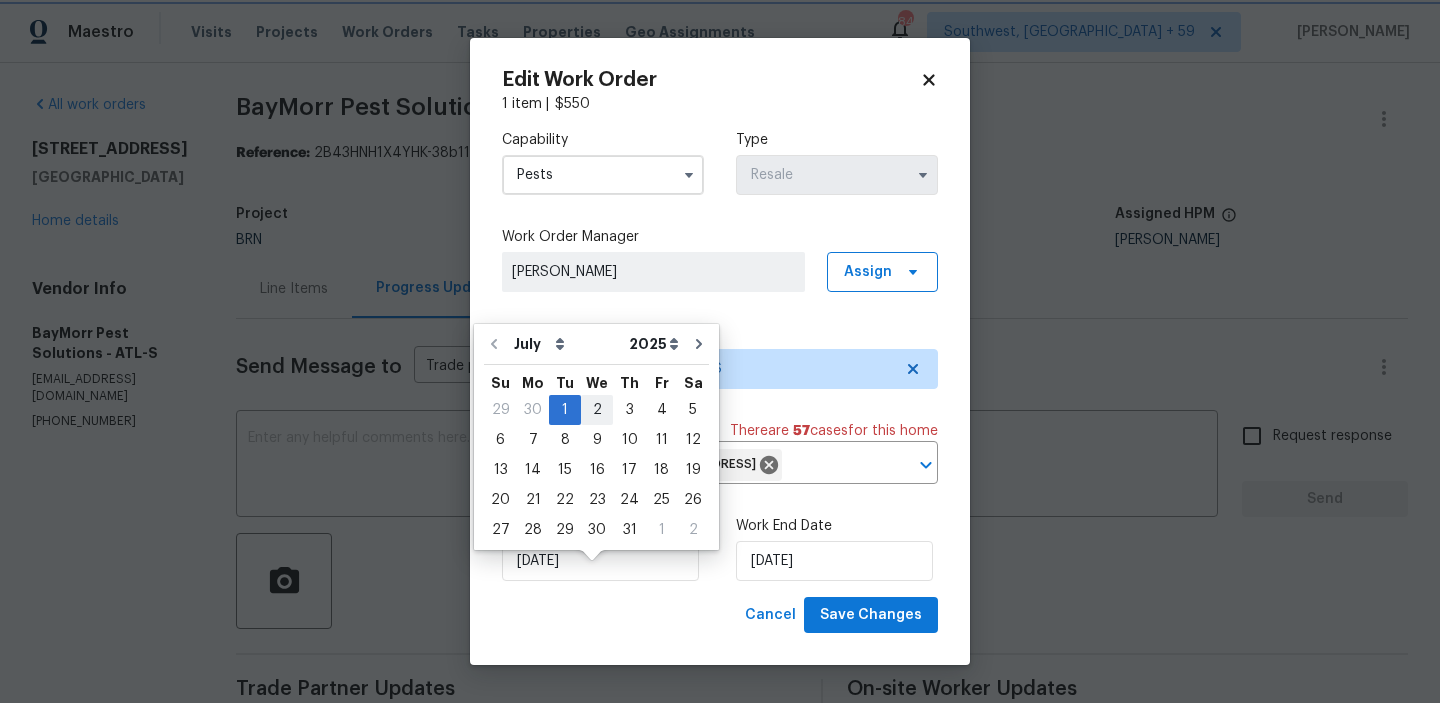 type on "02/07/2025" 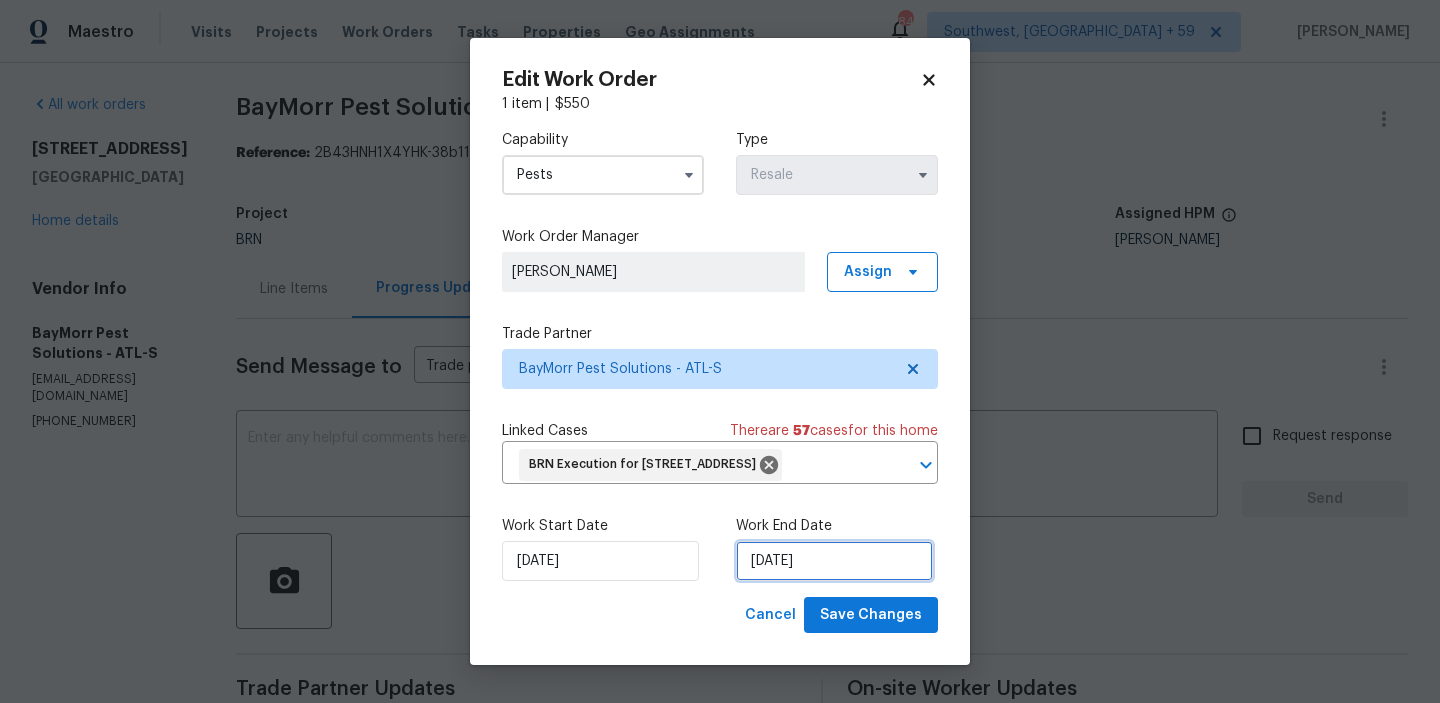 click on "03/07/2025" at bounding box center [834, 561] 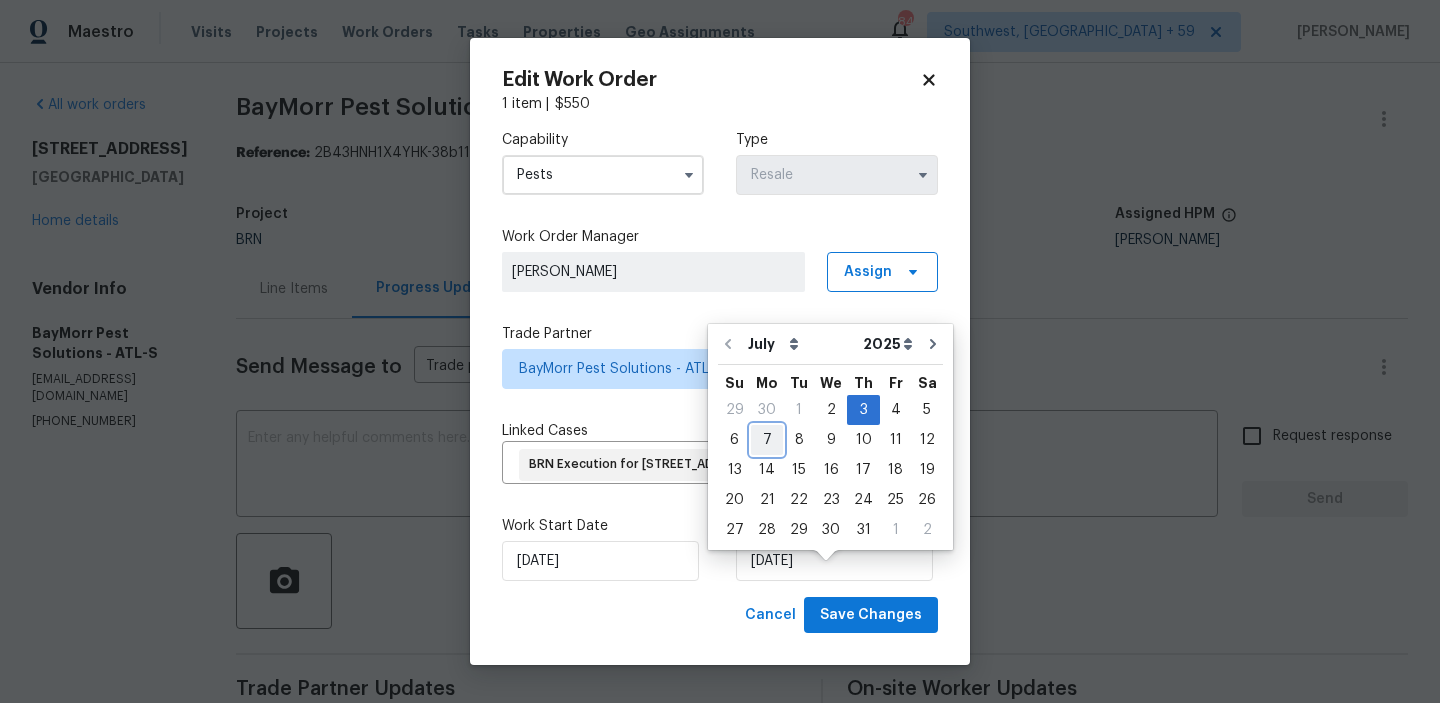 click on "7" at bounding box center [767, 440] 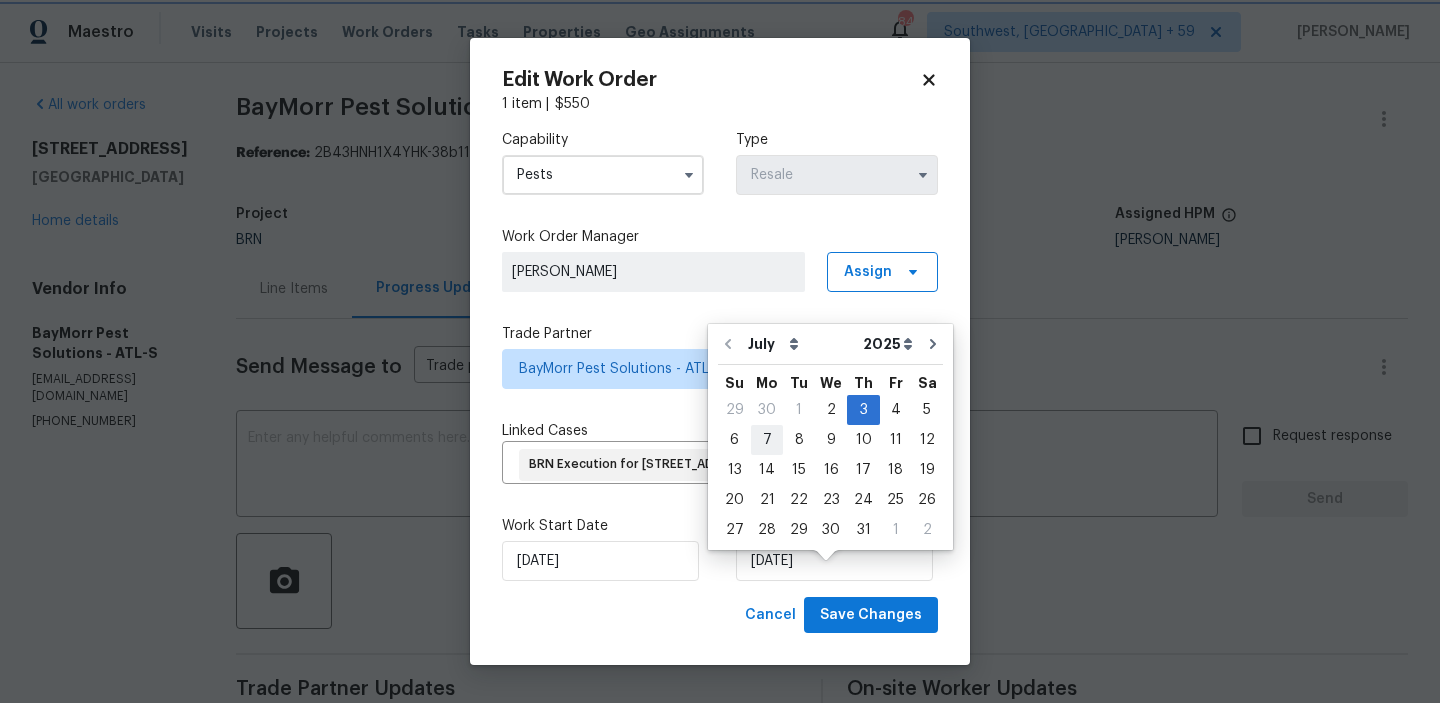 type on "07/07/2025" 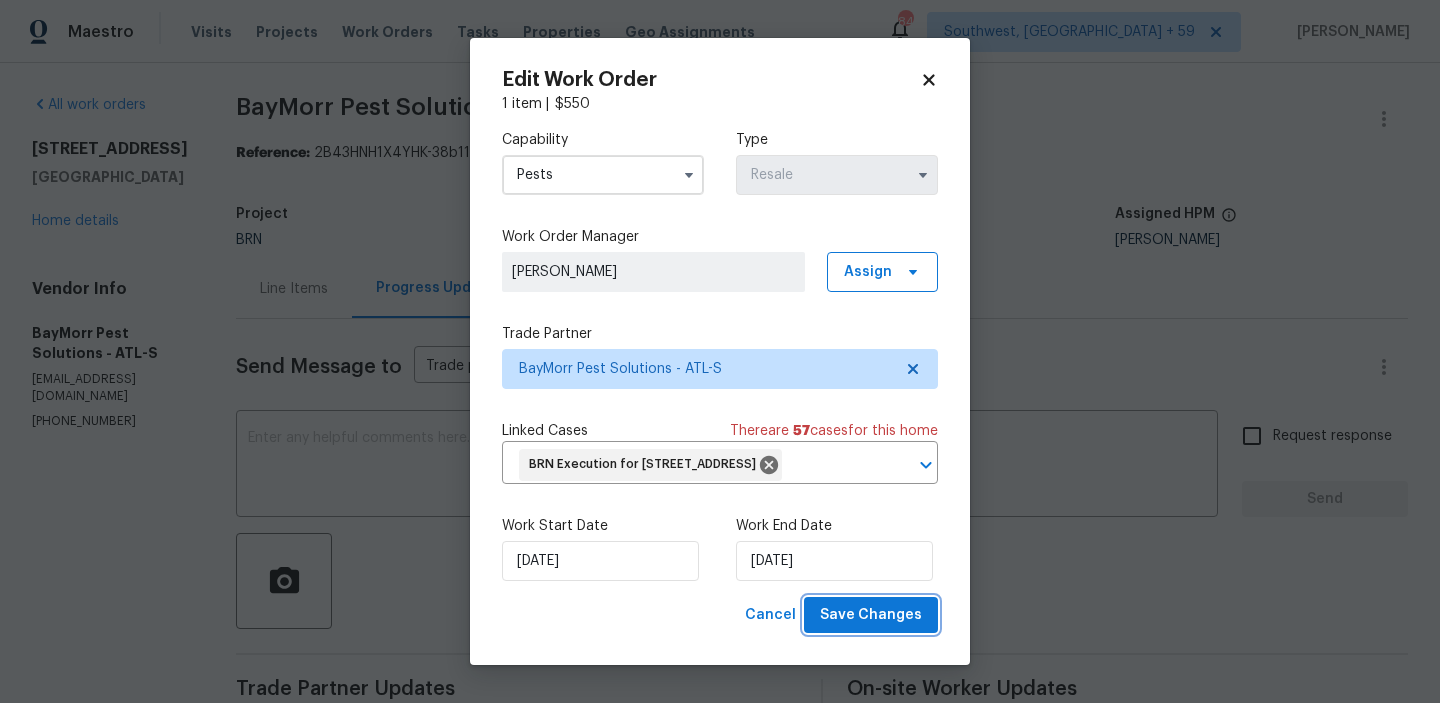 click on "Save Changes" at bounding box center (871, 615) 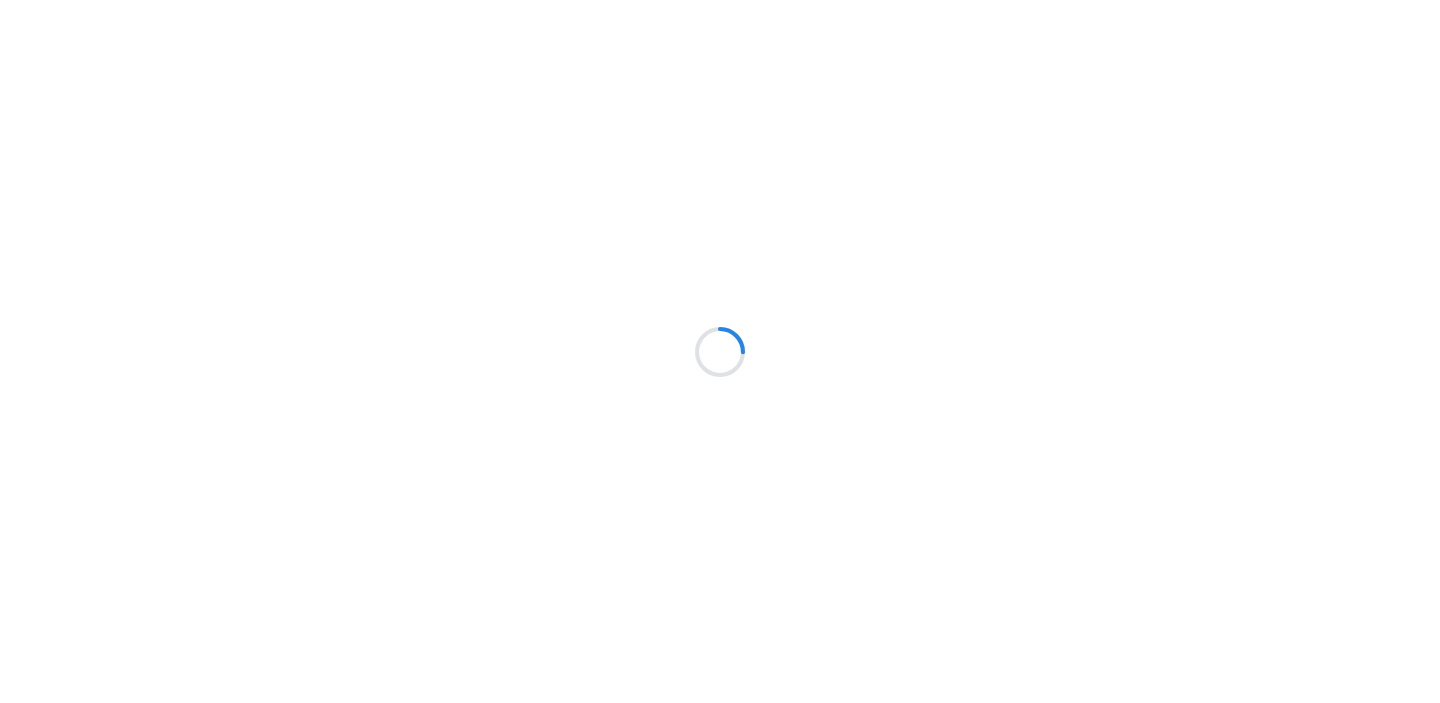 scroll, scrollTop: 0, scrollLeft: 0, axis: both 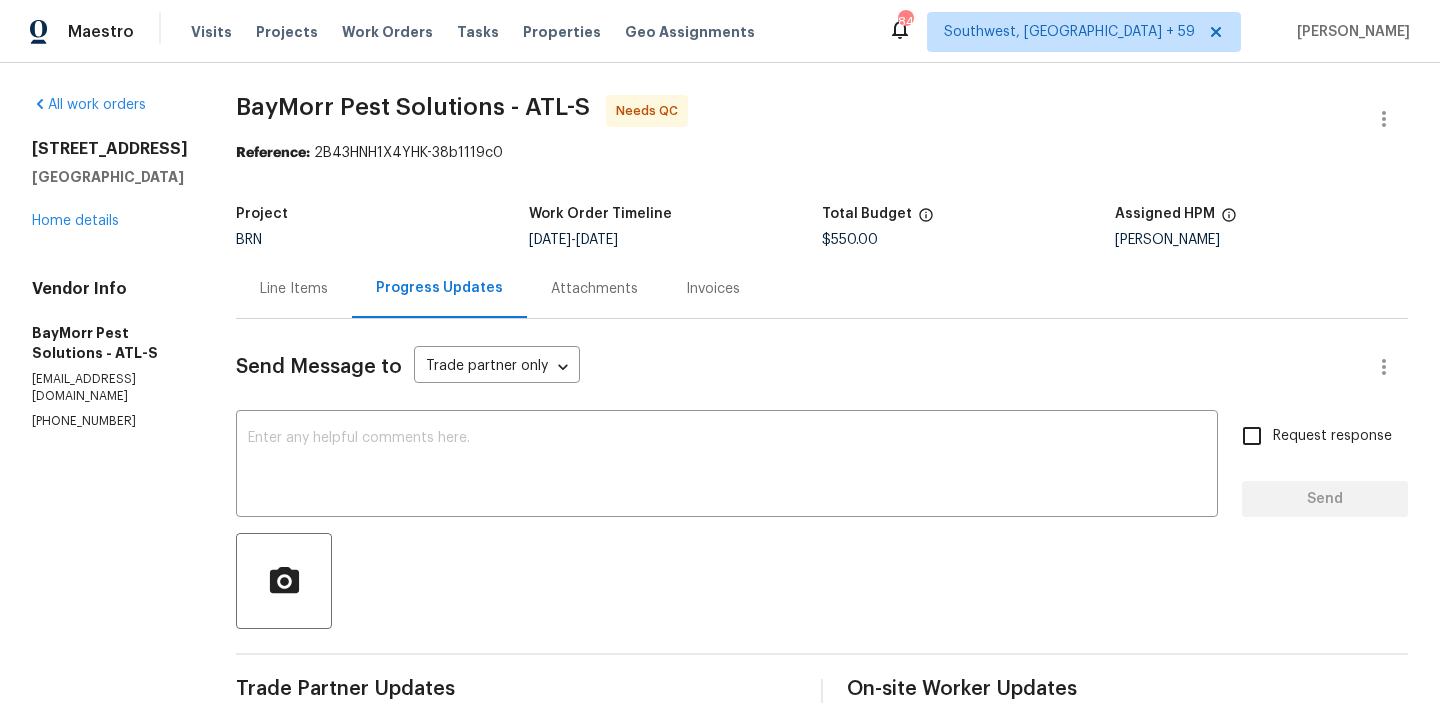 click on "Line Items" at bounding box center (294, 289) 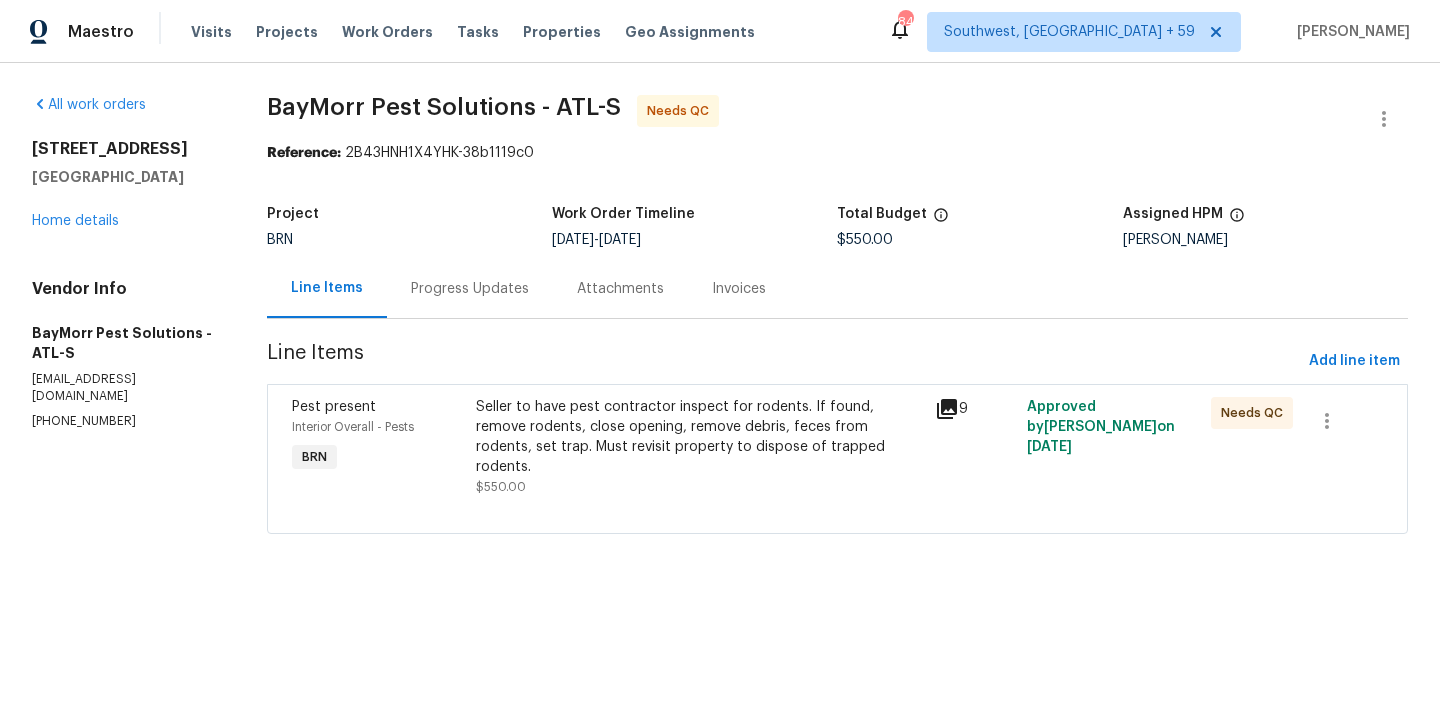 click on "Seller to have pest contractor inspect for rodents. If found, remove rodents, close opening, remove debris, feces from rodents, set trap. Must revisit property to dispose of trapped rodents." at bounding box center (700, 437) 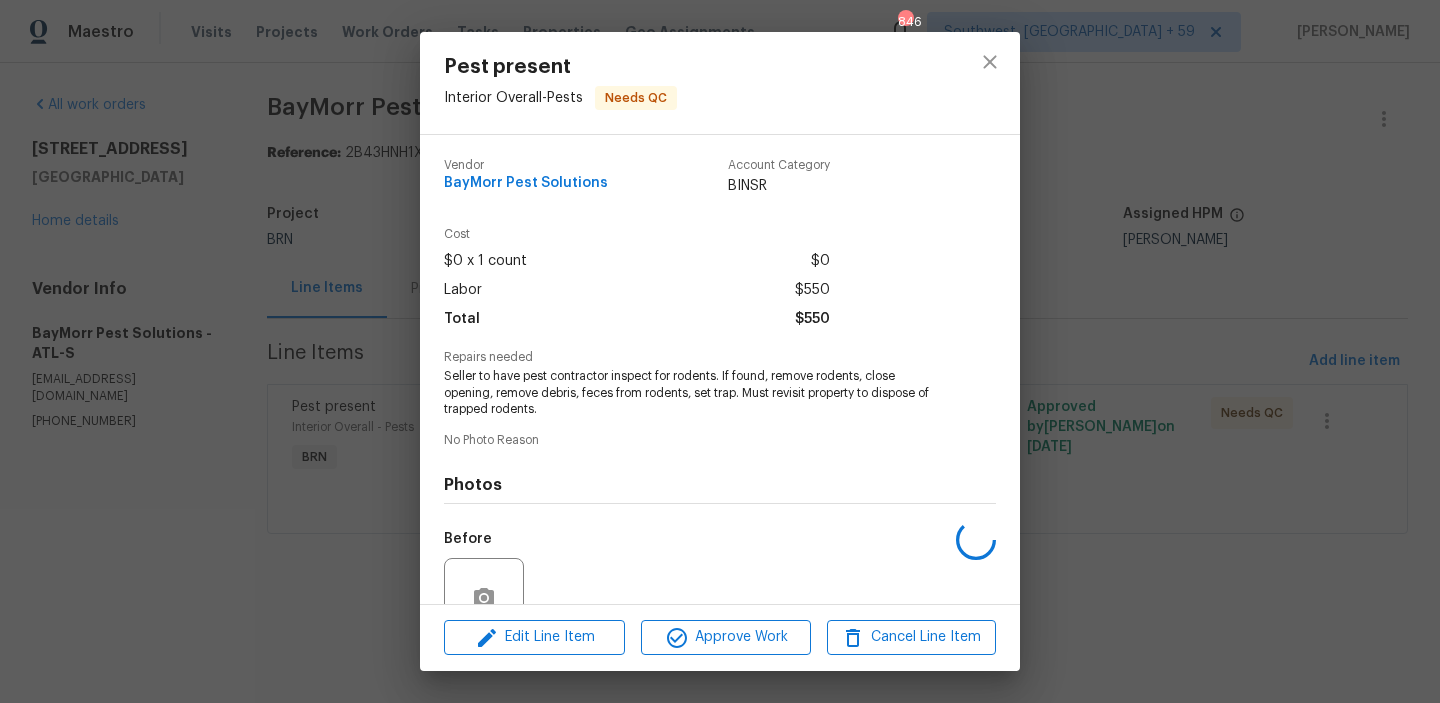 scroll, scrollTop: 184, scrollLeft: 0, axis: vertical 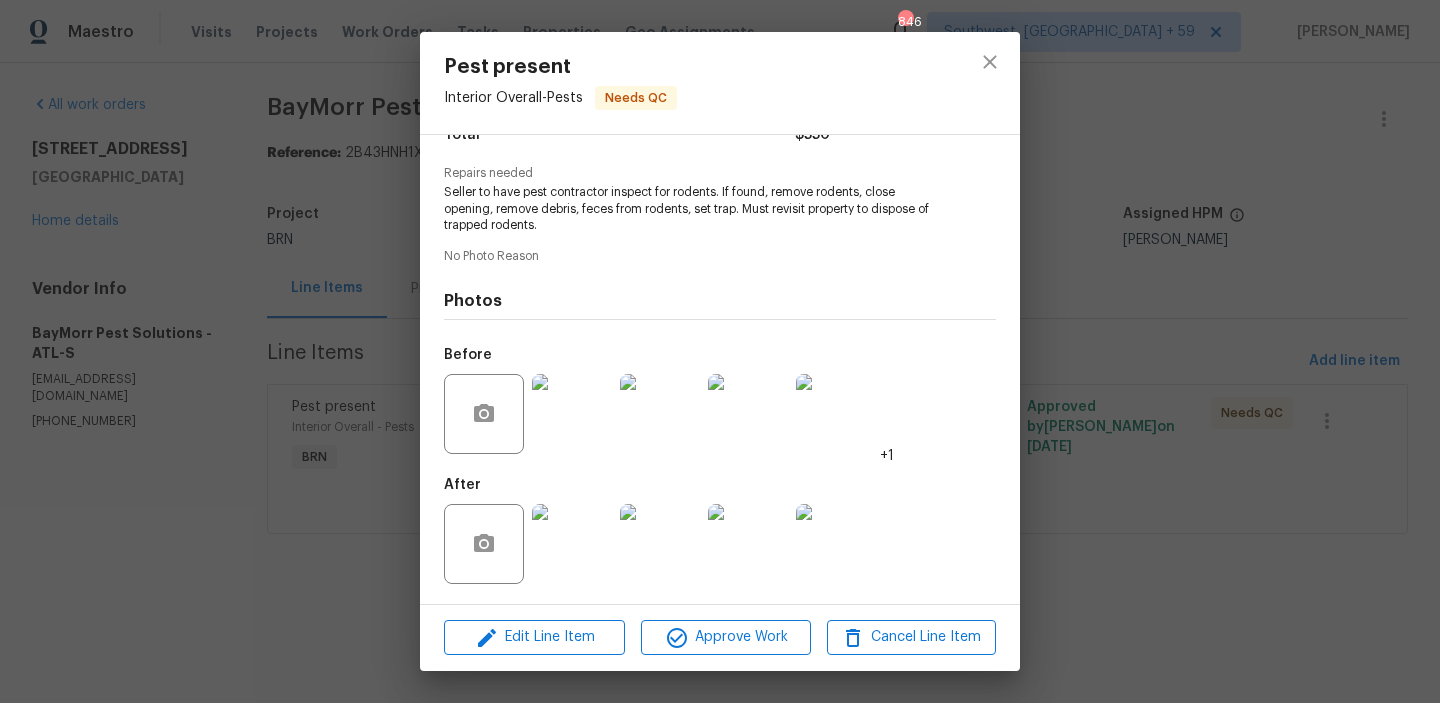 click on "Pest present Interior Overall  -  Pests Needs QC Vendor BayMorr Pest Solutions Account Category BINSR Cost $0 x 1 count $0 Labor $550 Total $550 Repairs needed Seller to have pest contractor inspect for rodents. If found, remove rodents, close opening, remove debris, feces from rodents, set trap. Must revisit property to dispose of trapped rodents. No Photo Reason   Photos Before  +1 After  Edit Line Item  Approve Work  Cancel Line Item" at bounding box center [720, 351] 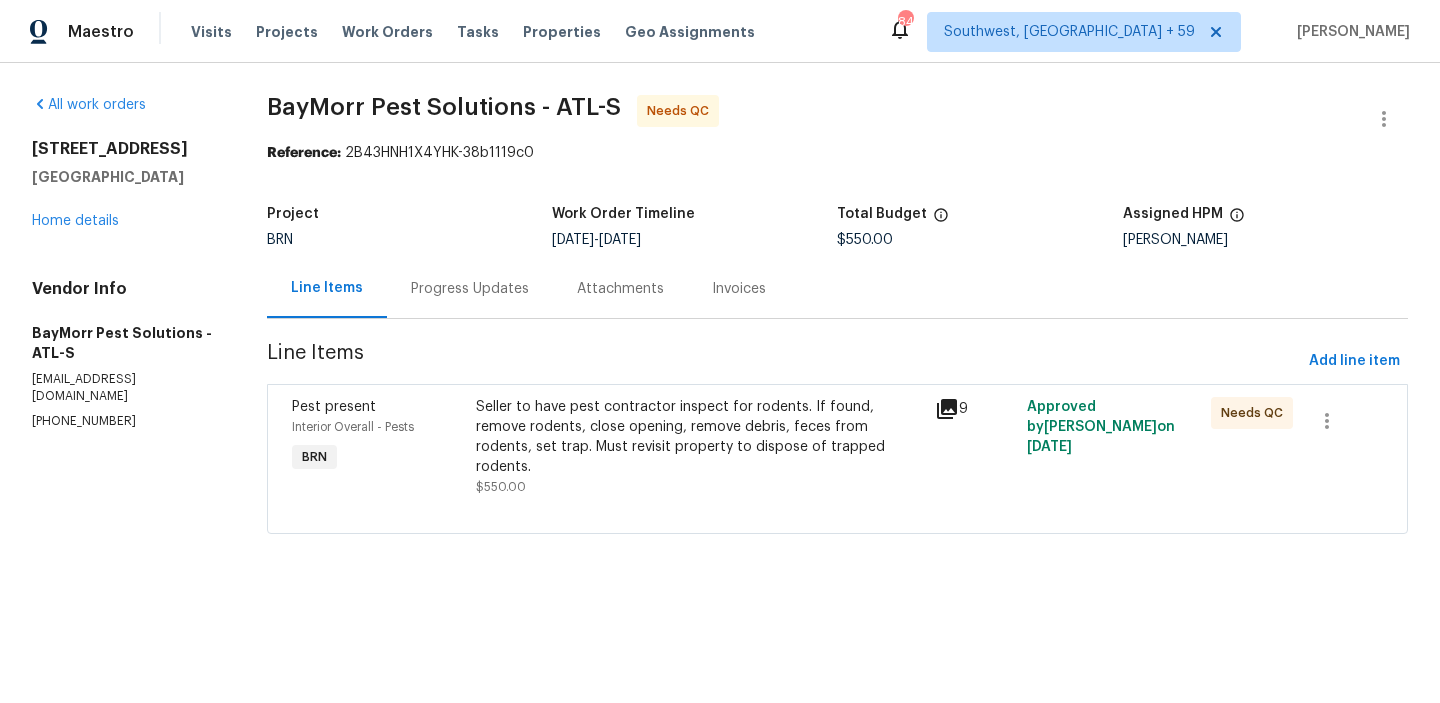 click on "Progress Updates" at bounding box center (470, 288) 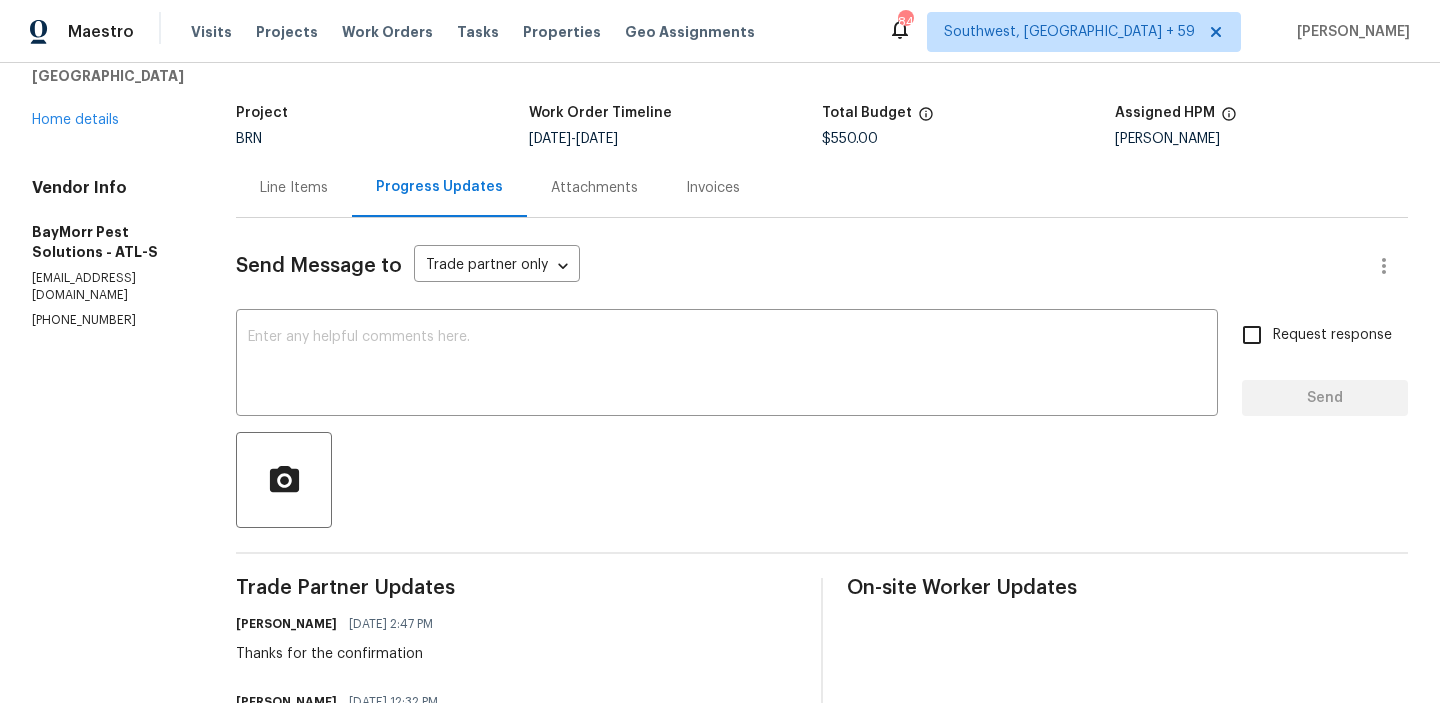 scroll, scrollTop: 73, scrollLeft: 0, axis: vertical 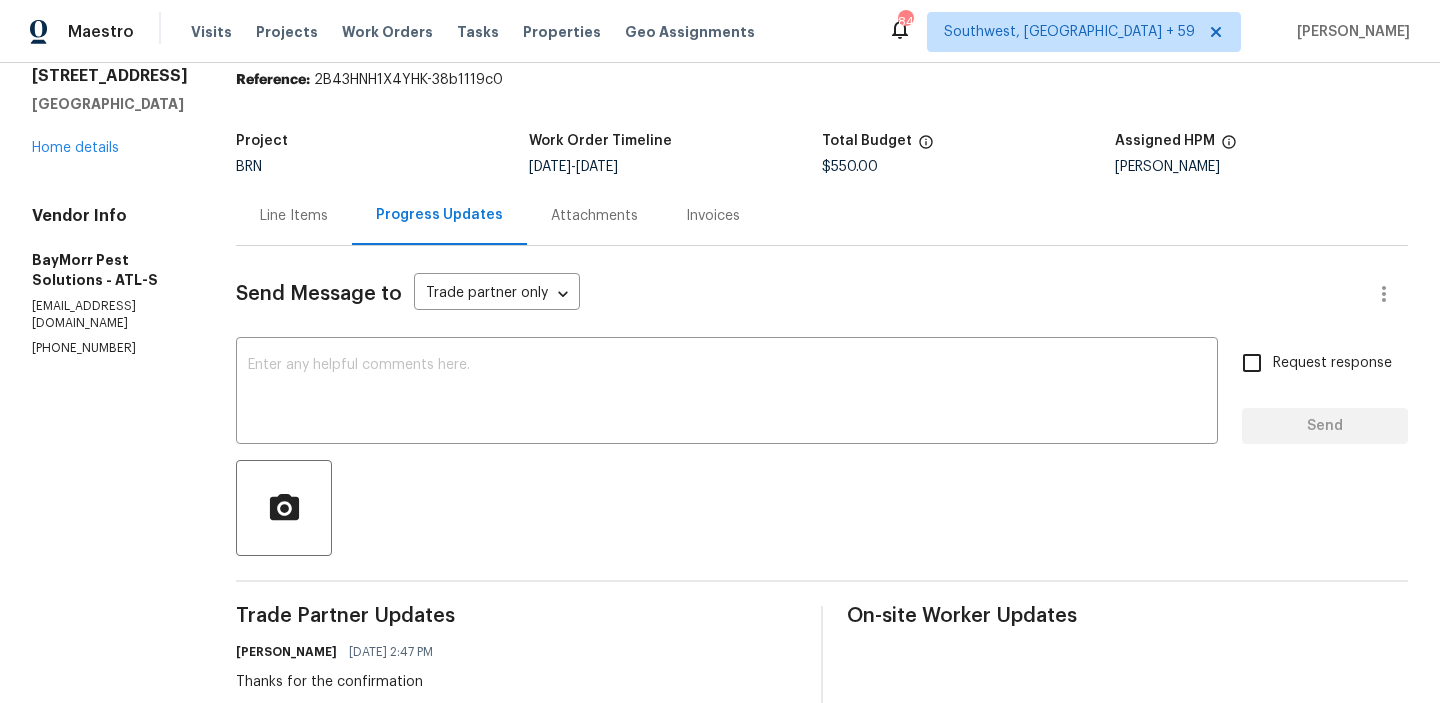 click on "Line Items" at bounding box center [294, 216] 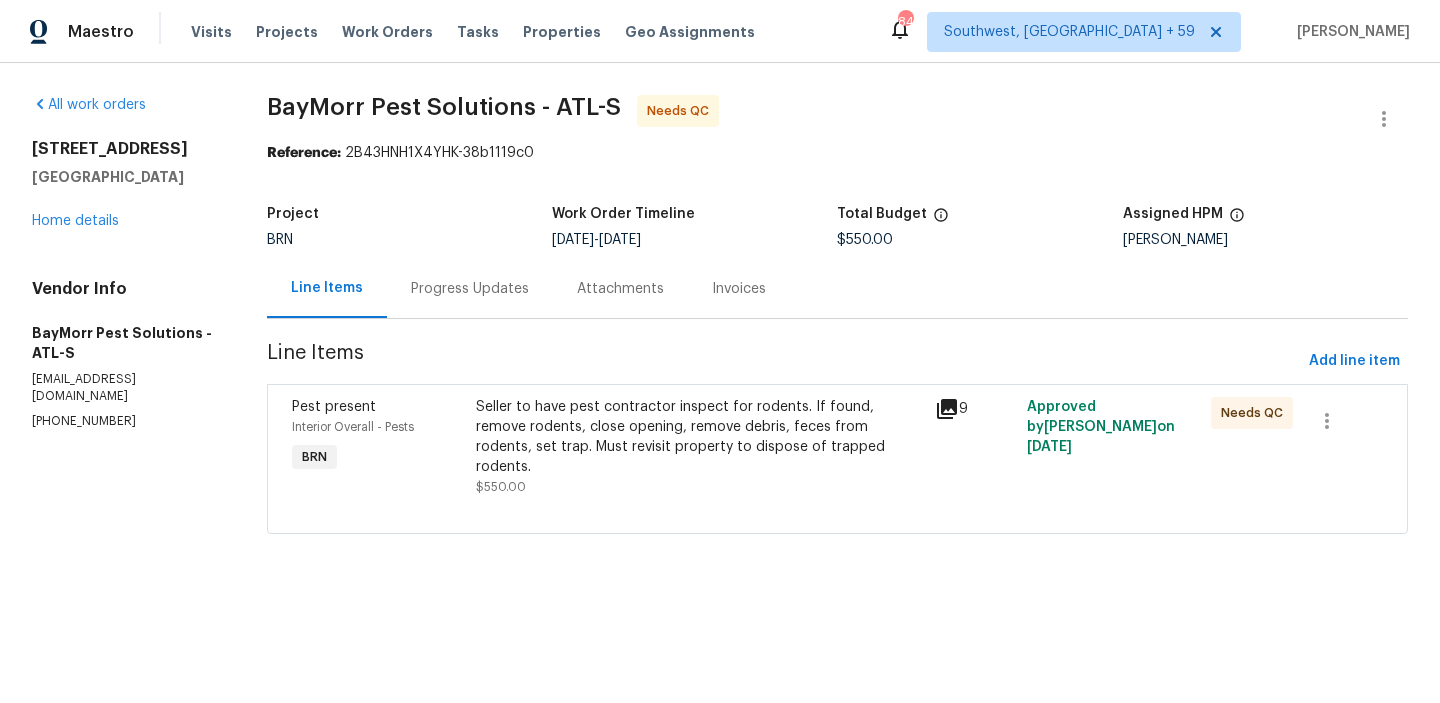 click on "Seller to have pest contractor inspect for rodents. If found, remove rodents, close opening, remove debris, feces from rodents, set trap. Must revisit property to dispose of trapped rodents." at bounding box center [700, 437] 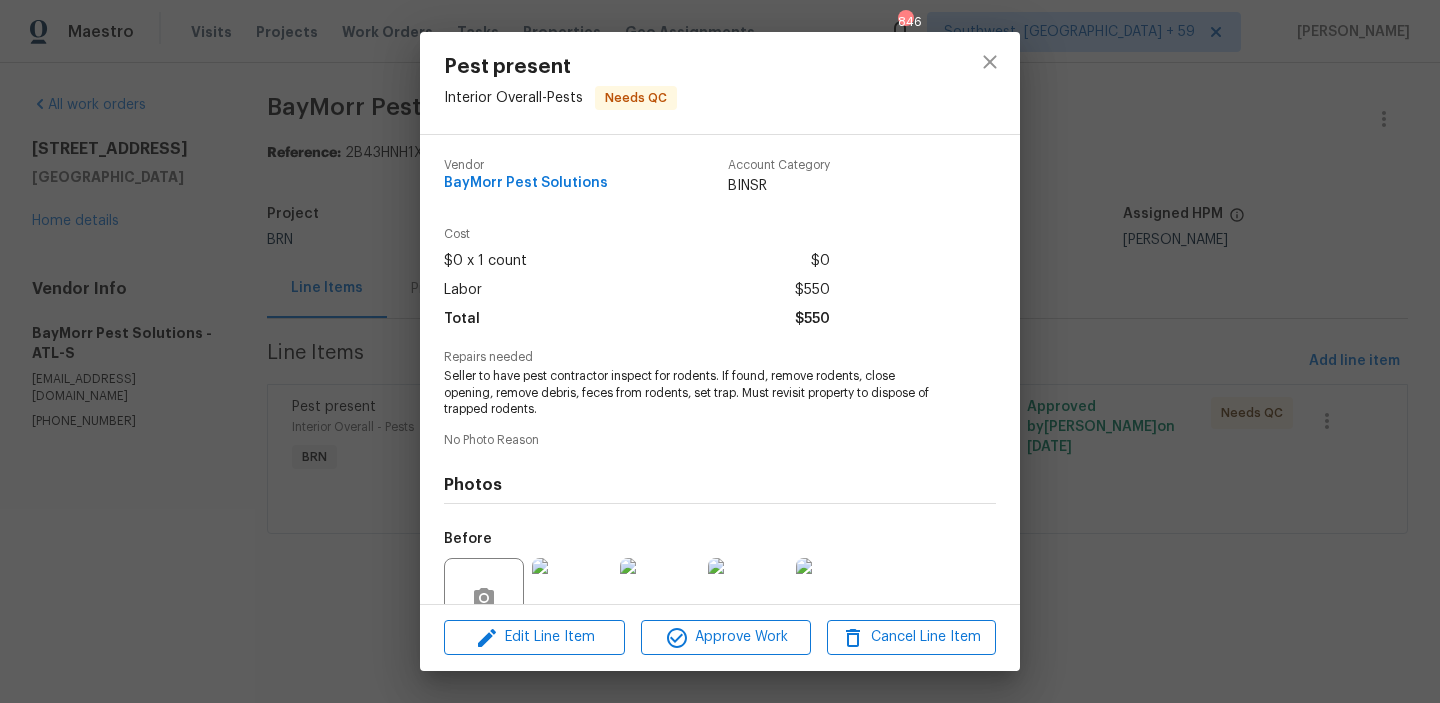 scroll, scrollTop: 184, scrollLeft: 0, axis: vertical 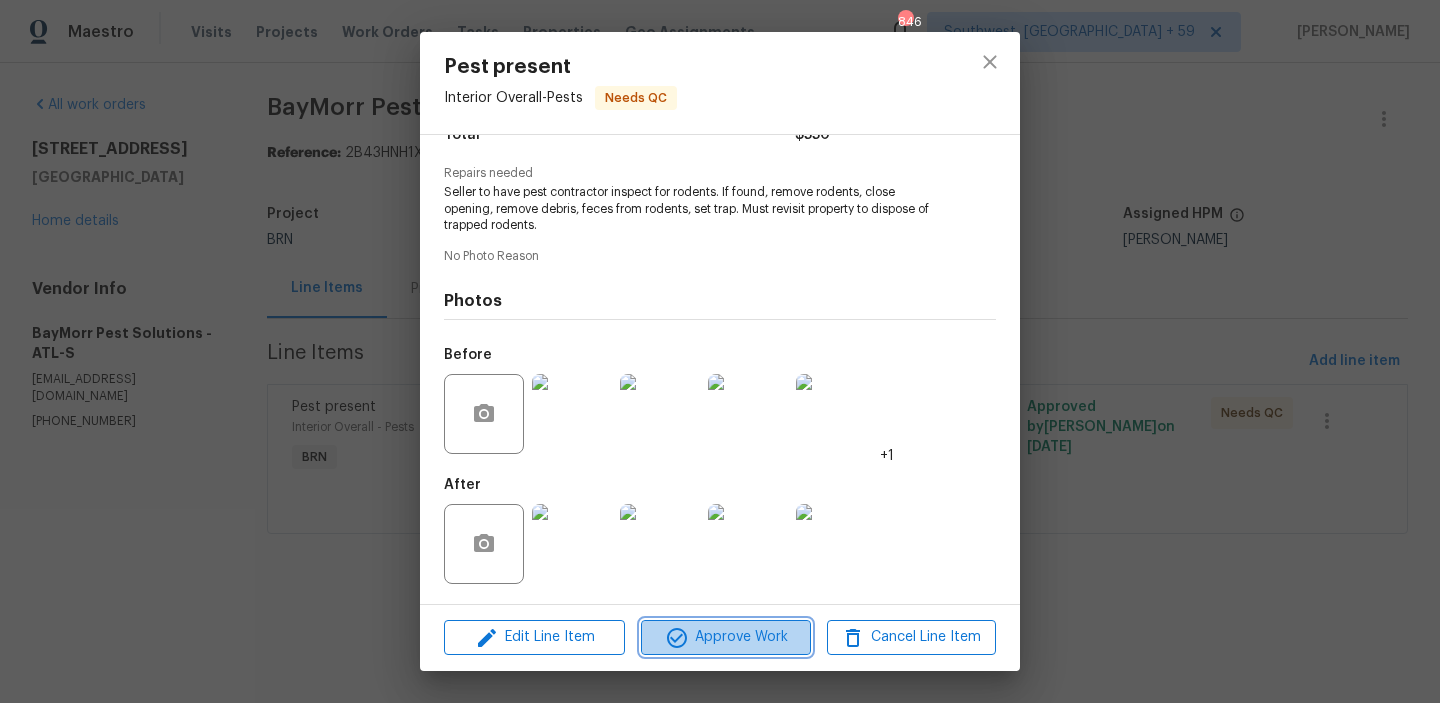 click on "Approve Work" at bounding box center [725, 637] 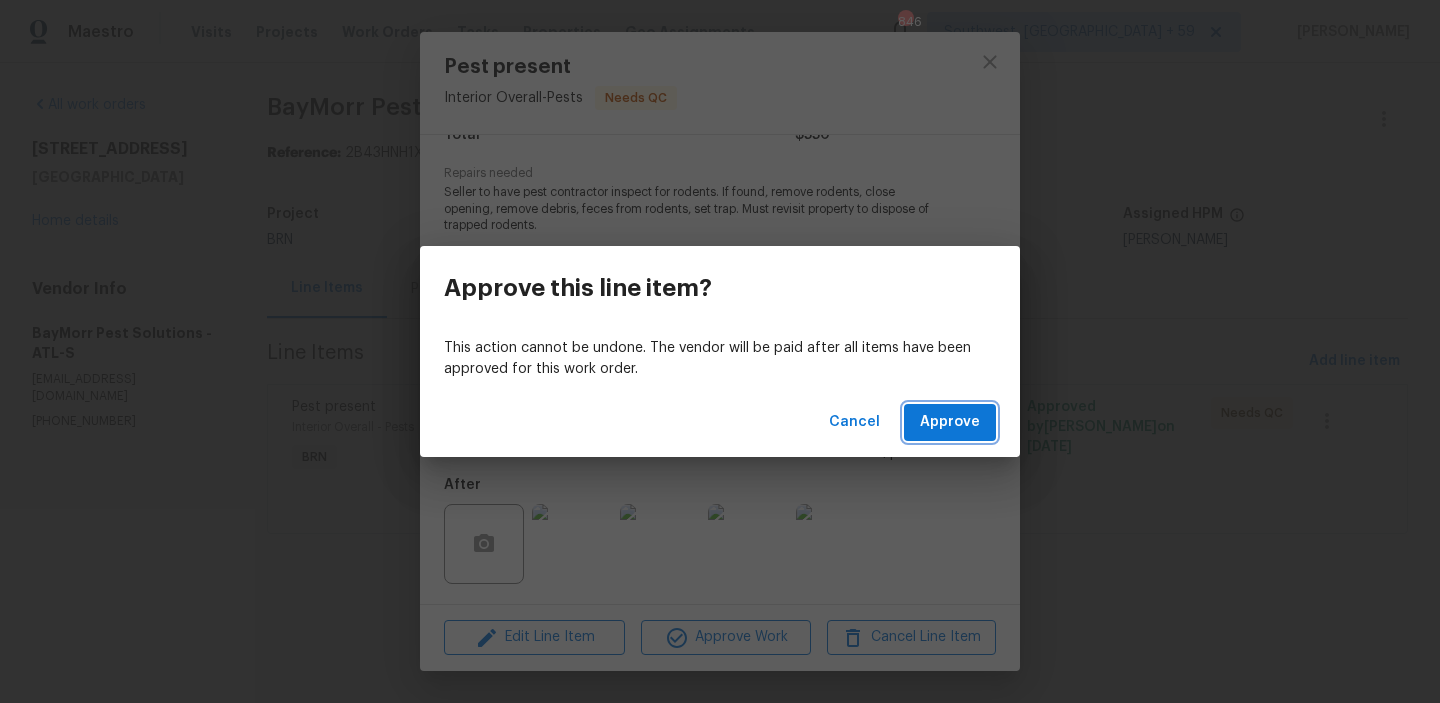click on "Approve" at bounding box center (950, 422) 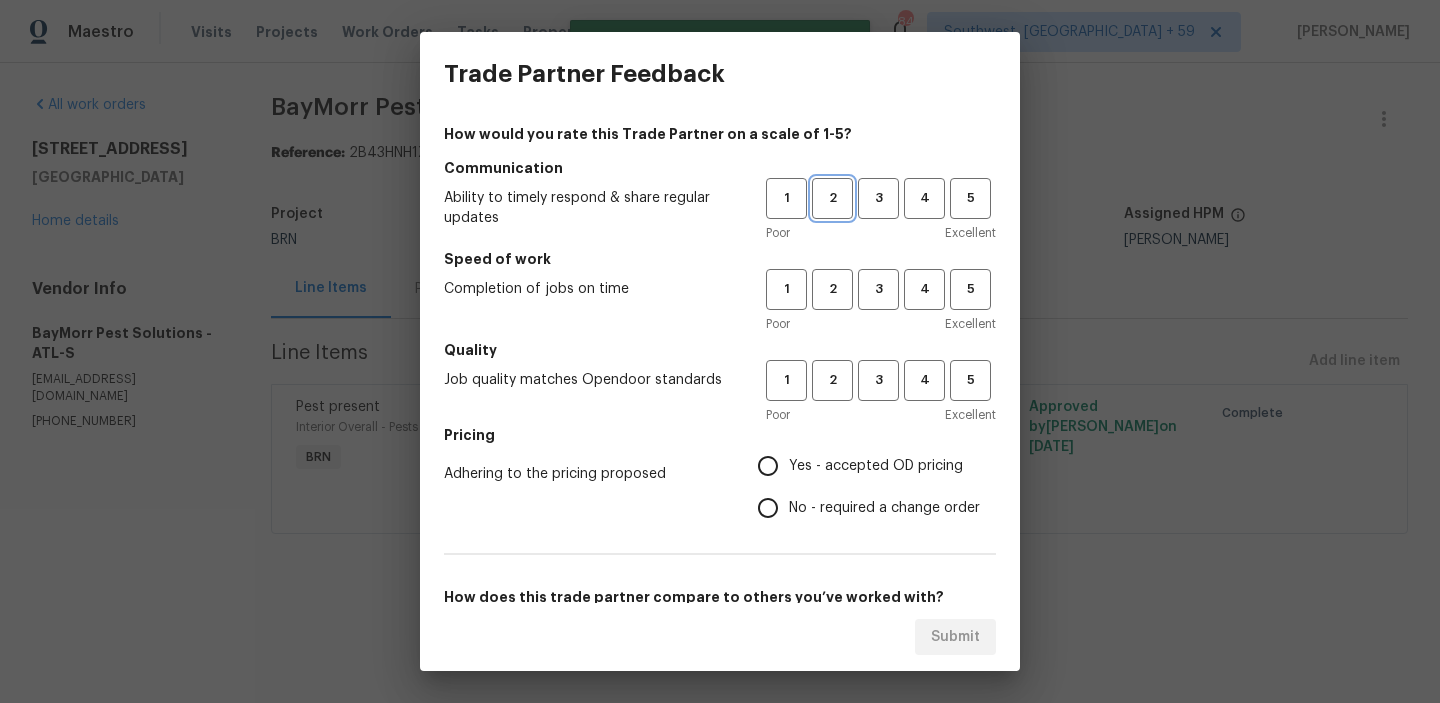click on "2" at bounding box center (832, 198) 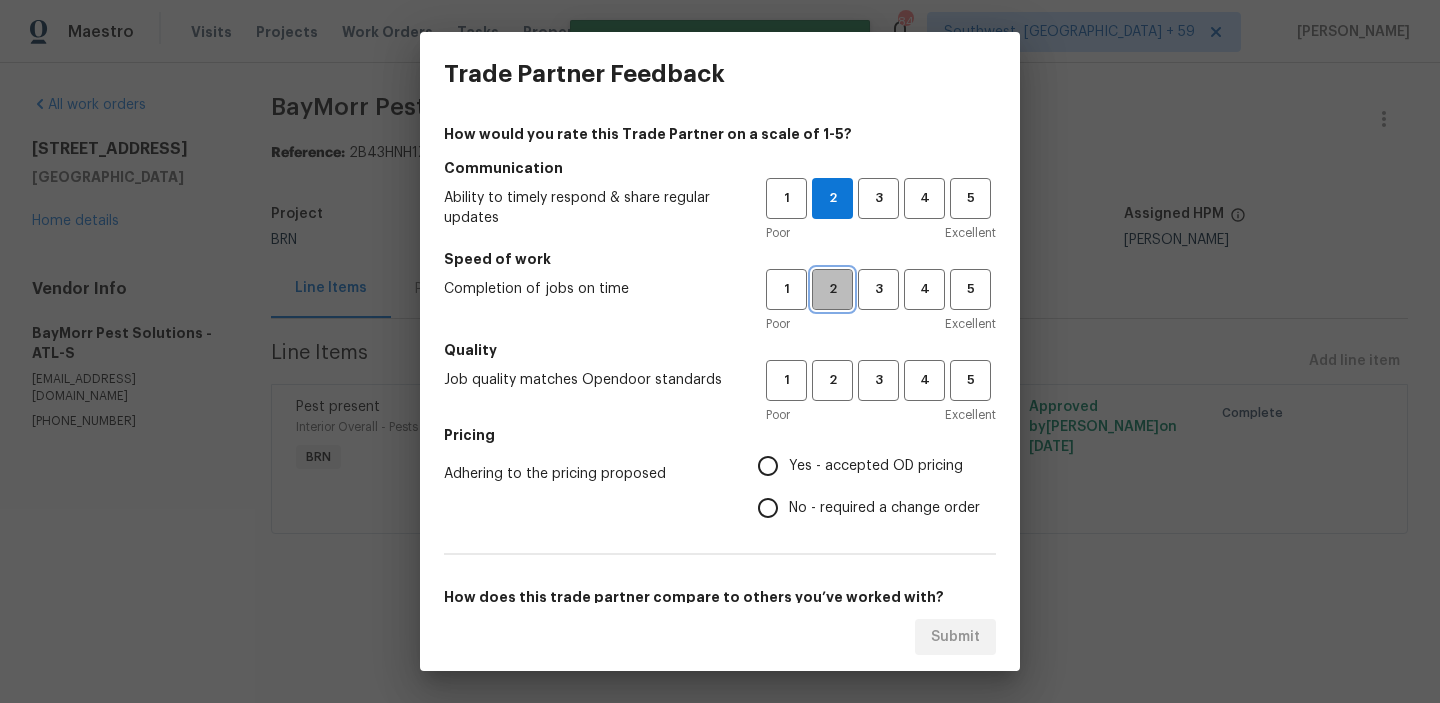 click on "2" at bounding box center (832, 289) 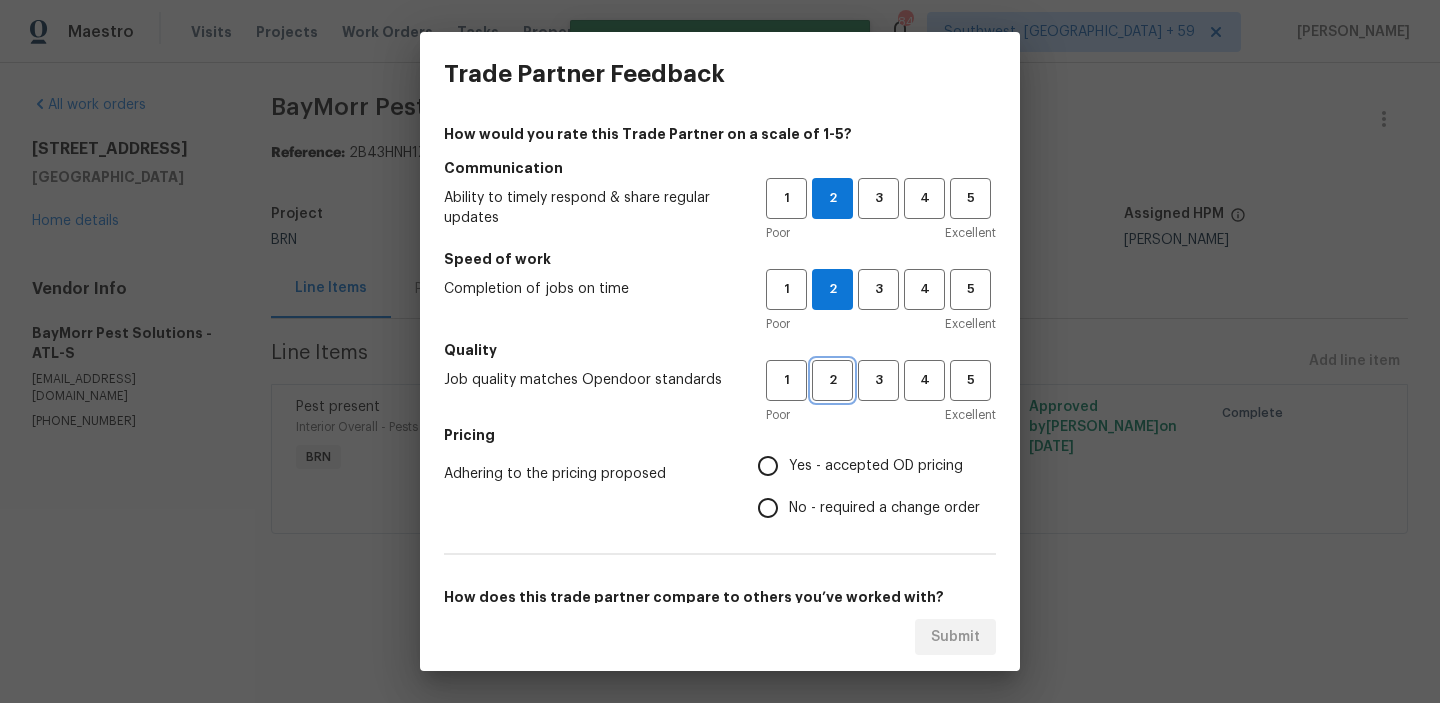 click on "2" at bounding box center (832, 380) 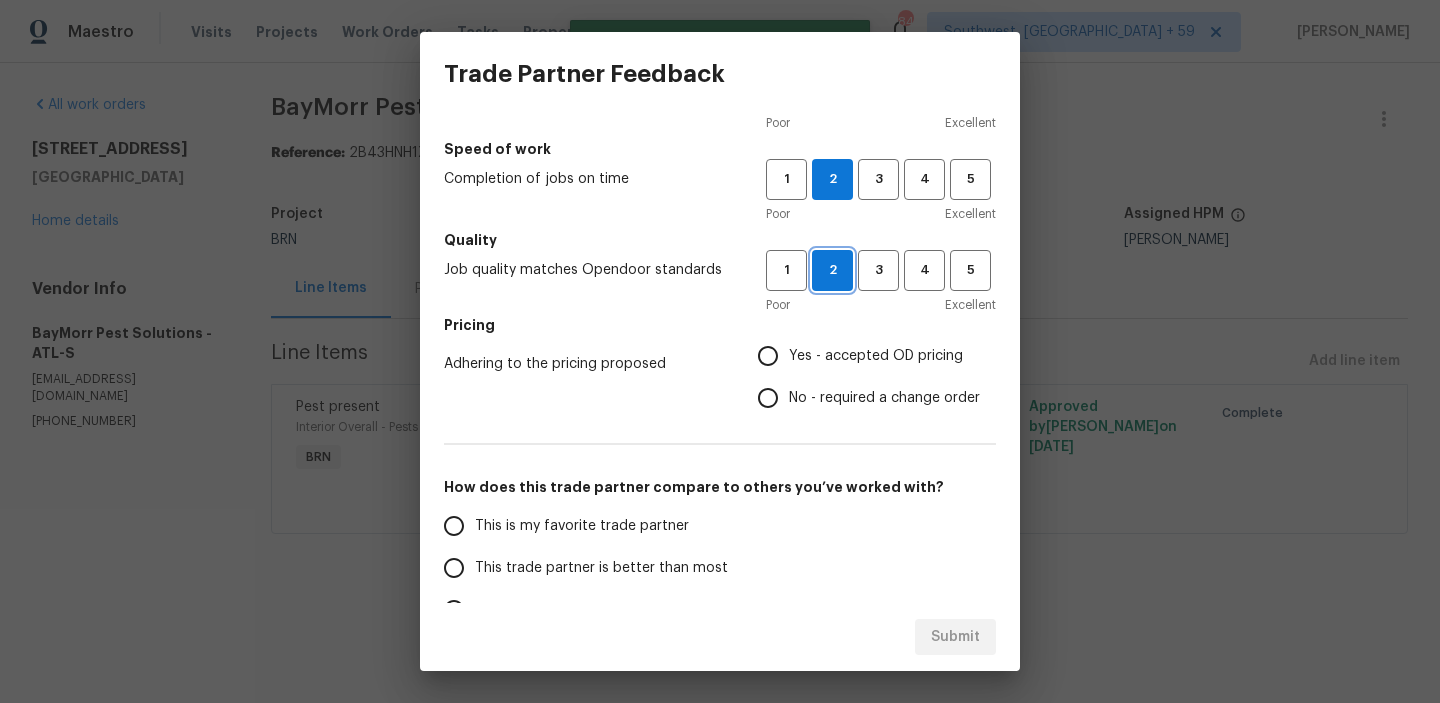 scroll, scrollTop: 237, scrollLeft: 0, axis: vertical 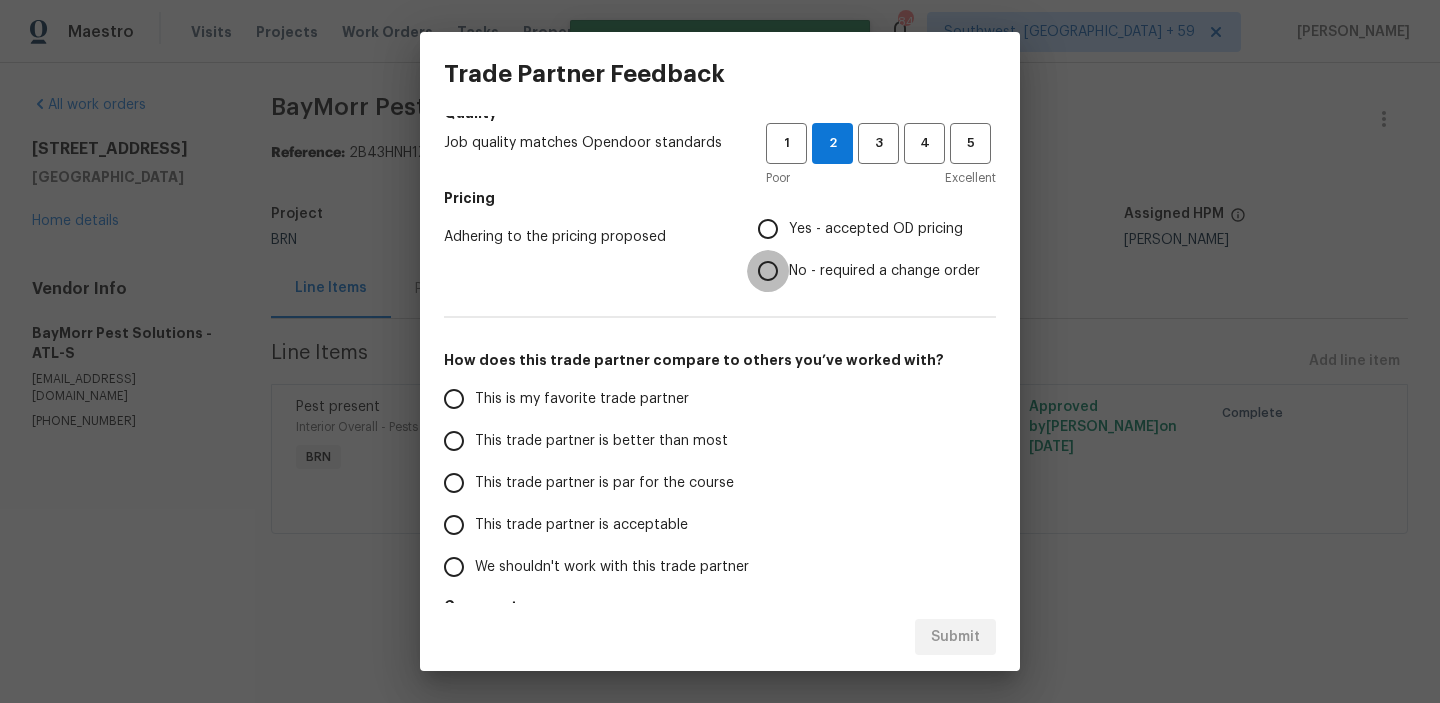 click on "No - required a change order" at bounding box center [768, 271] 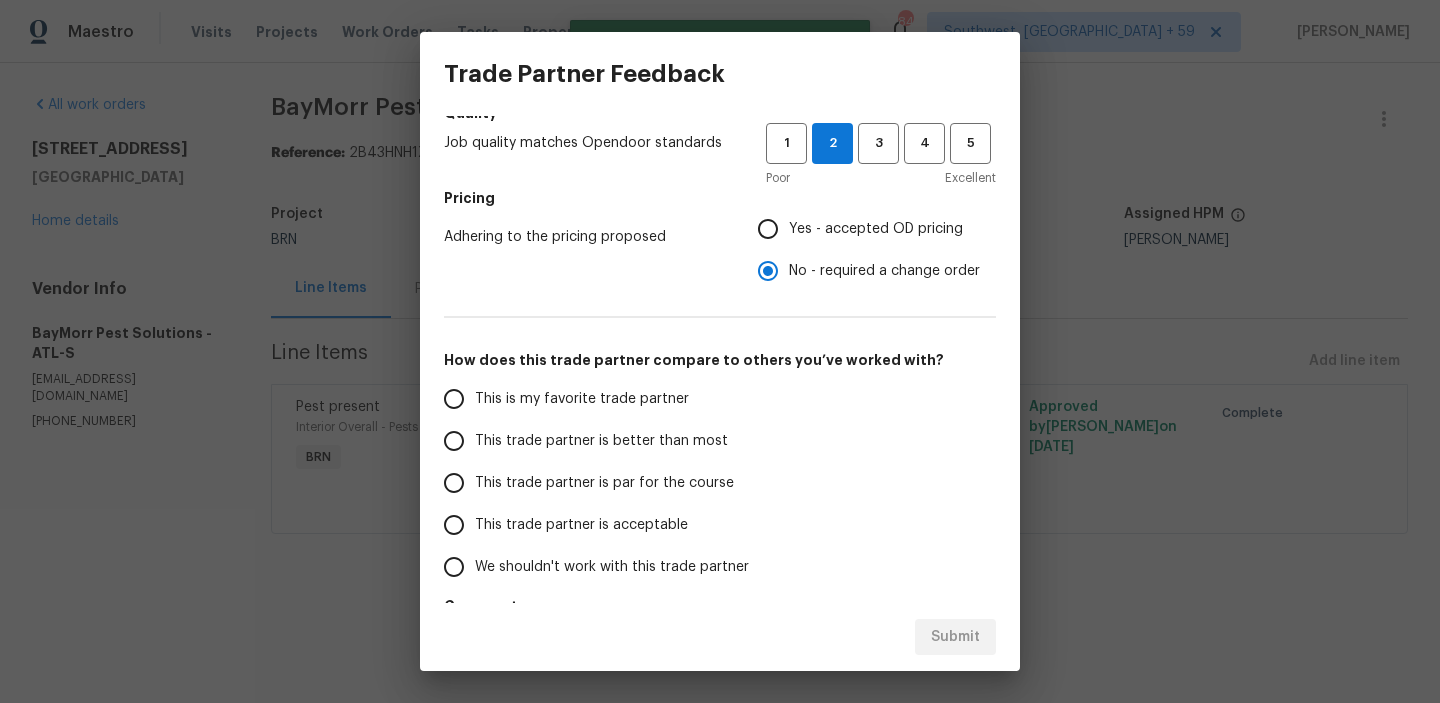 scroll, scrollTop: 268, scrollLeft: 0, axis: vertical 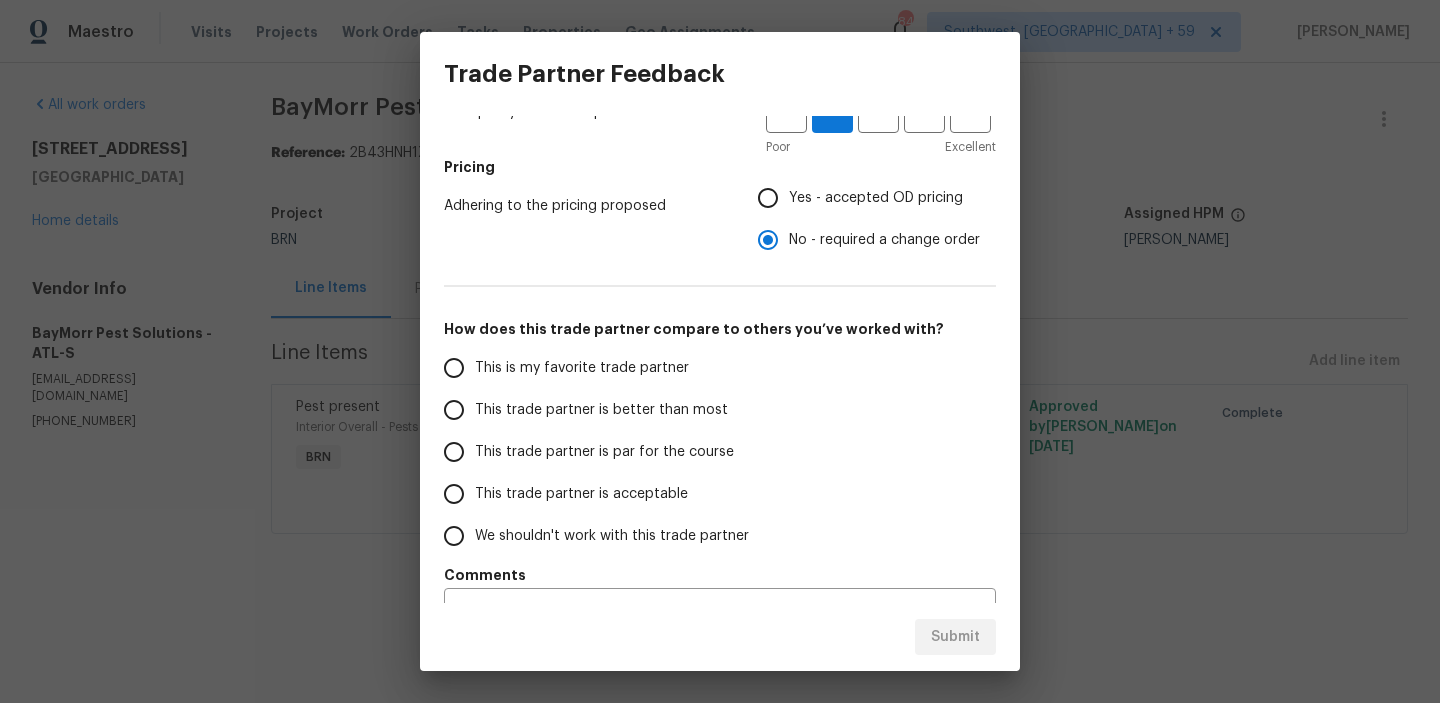 click on "Yes - accepted OD pricing" at bounding box center (768, 198) 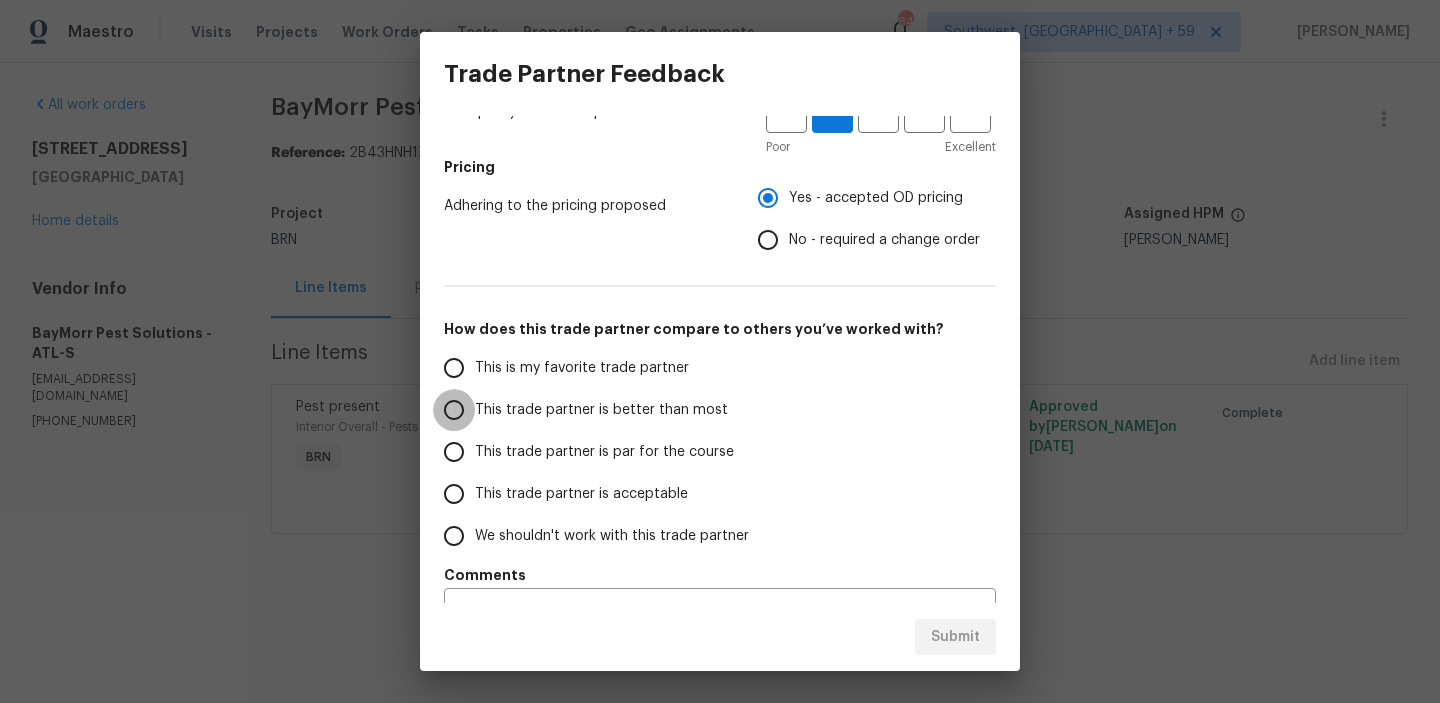 click on "This trade partner is better than most" at bounding box center (454, 410) 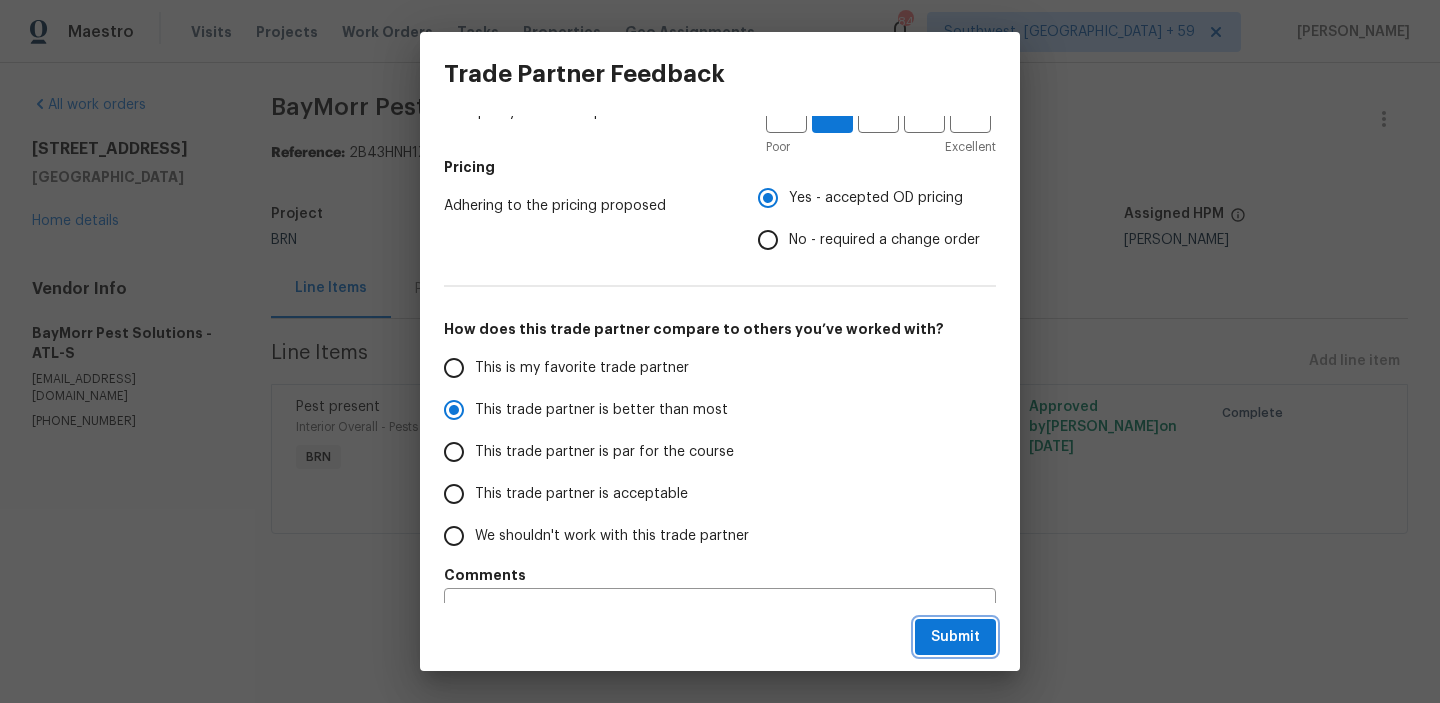 click on "Submit" at bounding box center [955, 637] 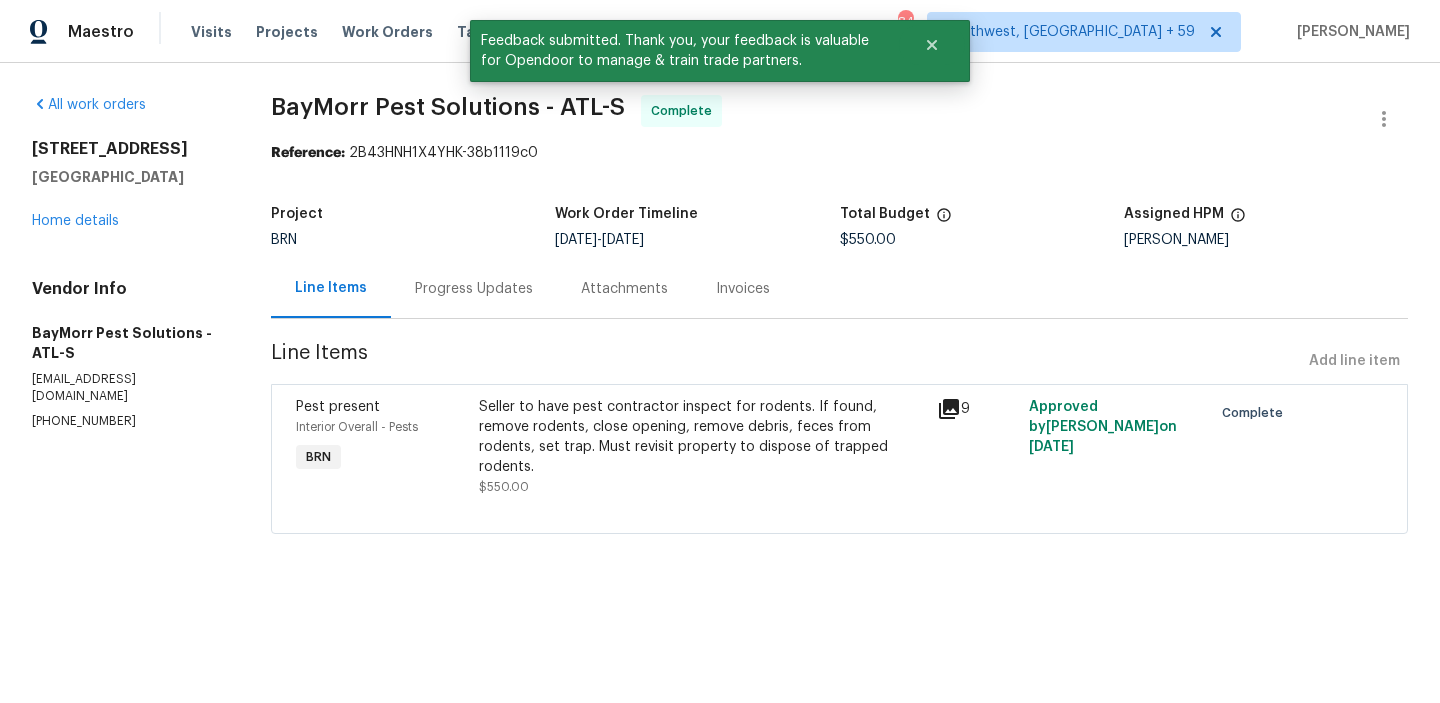 click on "Progress Updates" at bounding box center [474, 288] 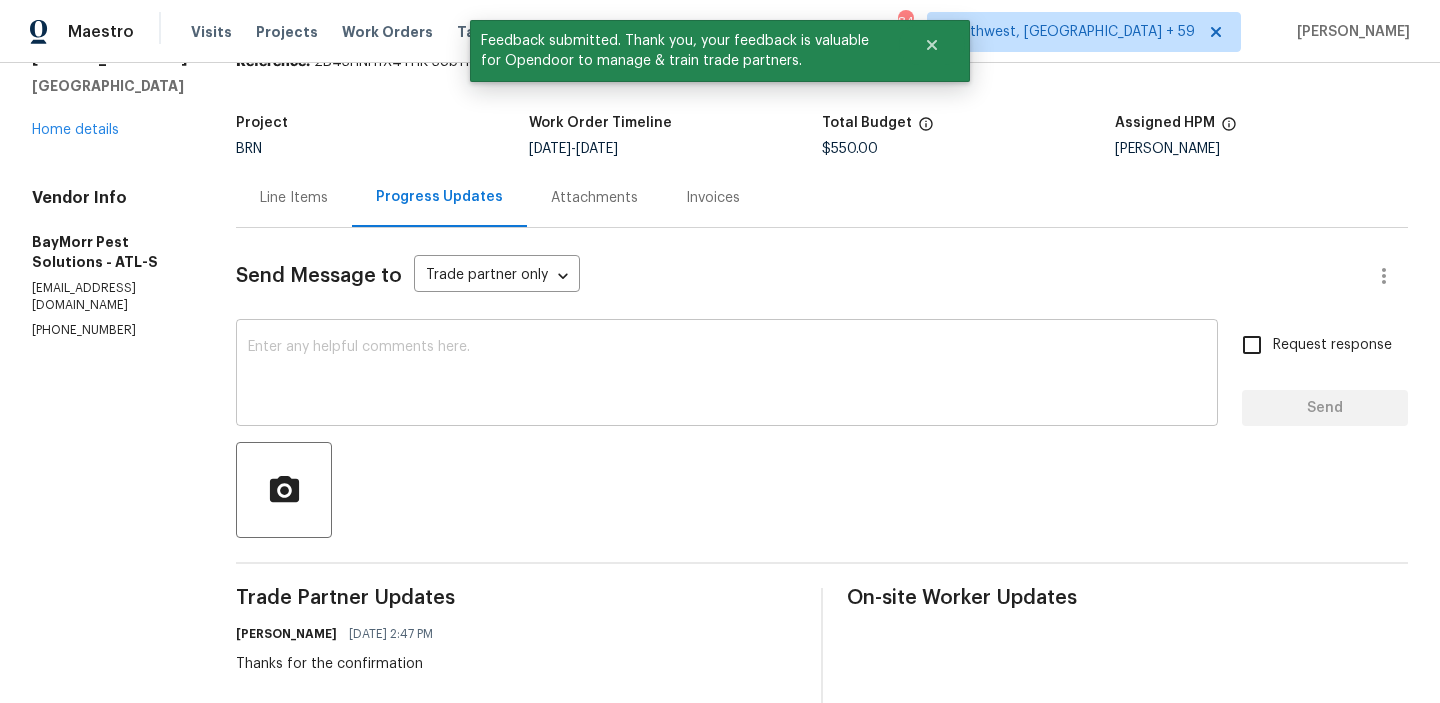click at bounding box center [727, 375] 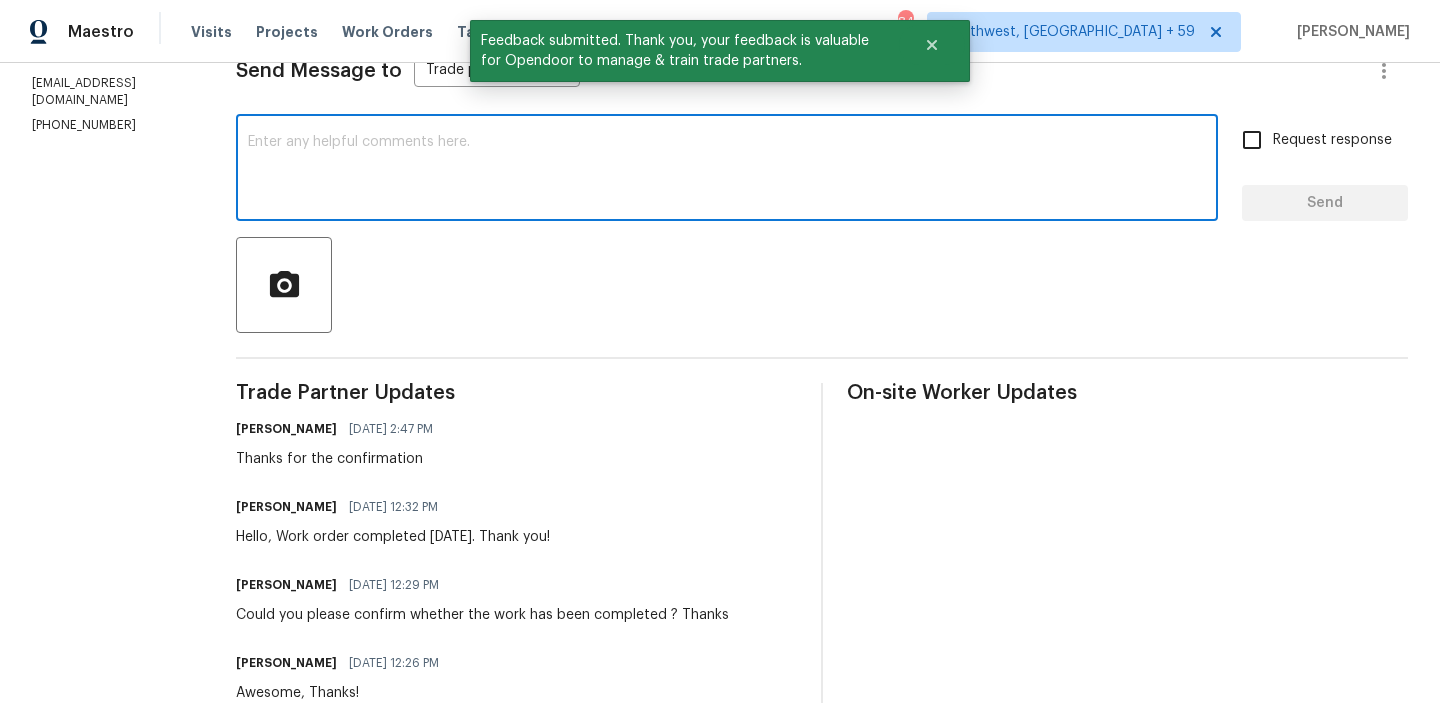 scroll, scrollTop: 298, scrollLeft: 0, axis: vertical 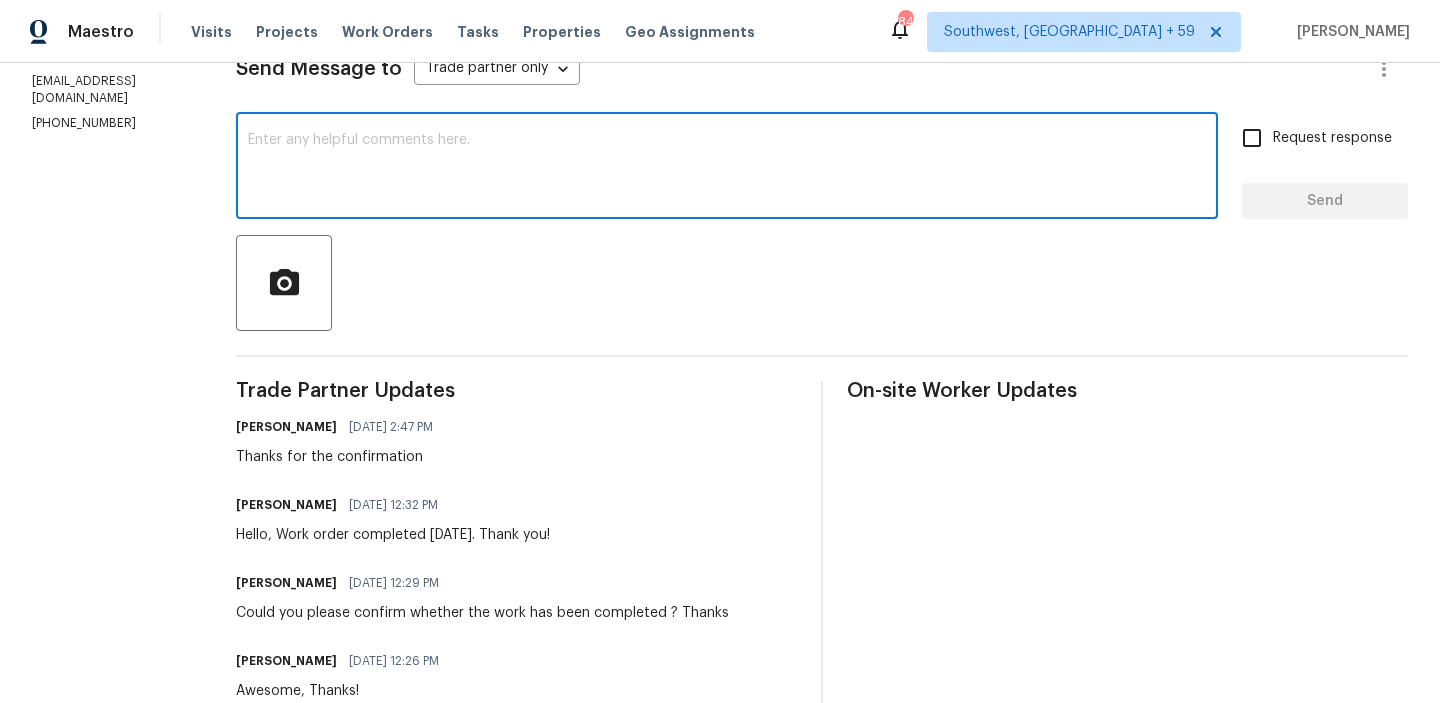 paste on "WO is approved, Please upload the invoice under the invoice section.Thanks" 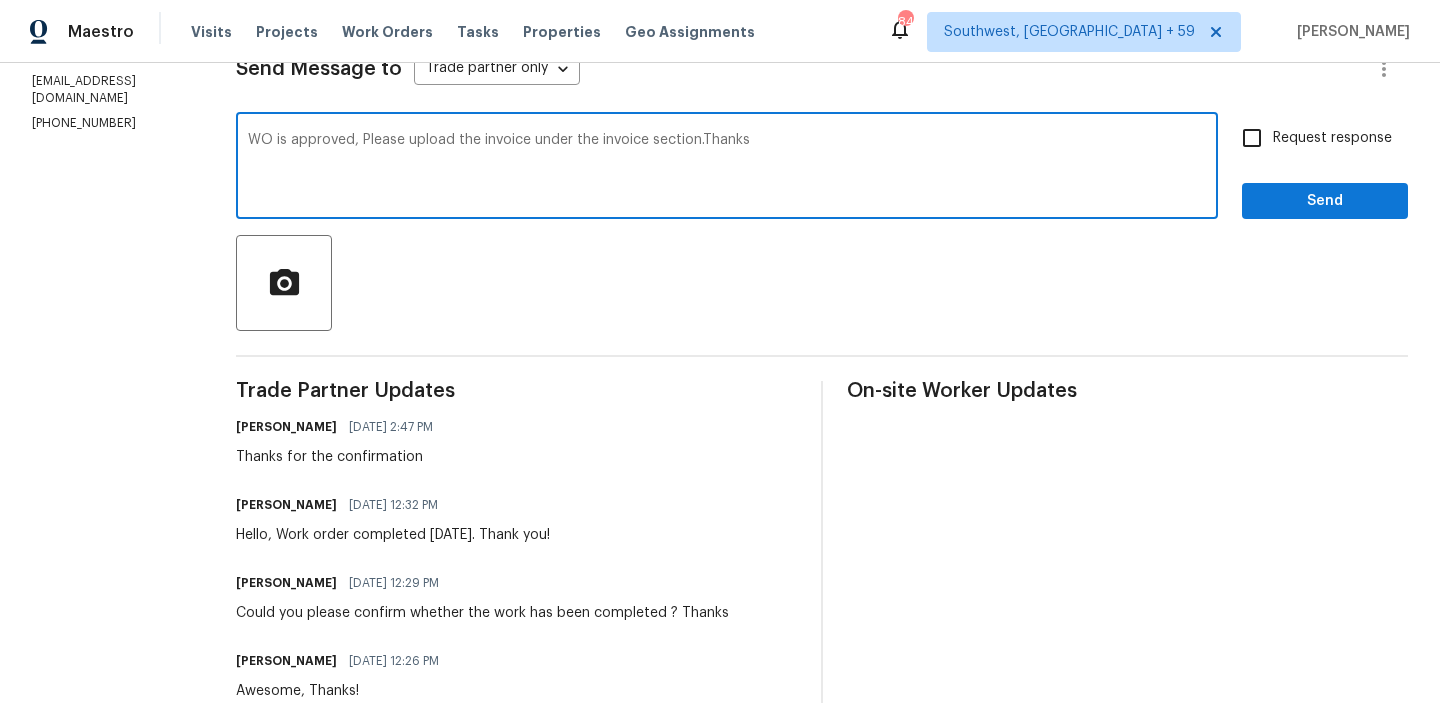 type on "WO is approved, Please upload the invoice under the invoice section.Thanks" 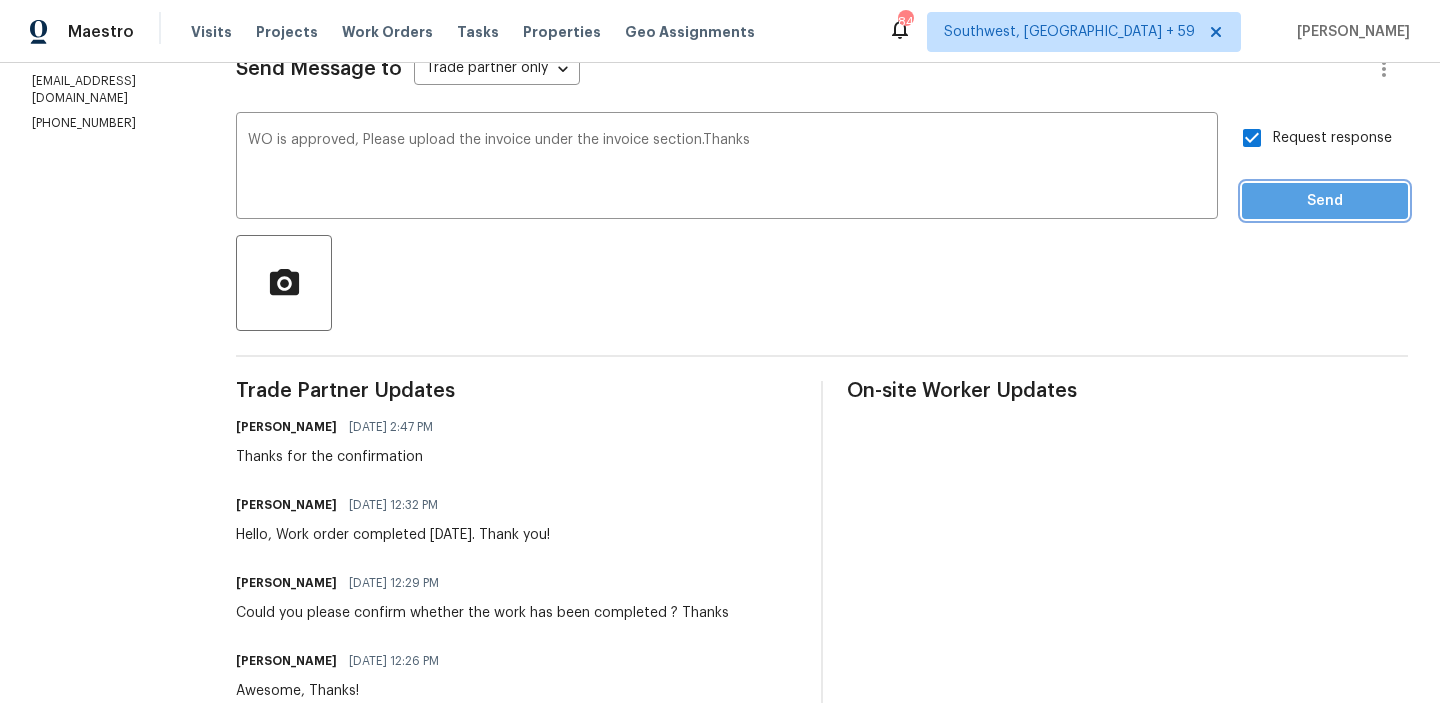 click on "Send" at bounding box center [1325, 201] 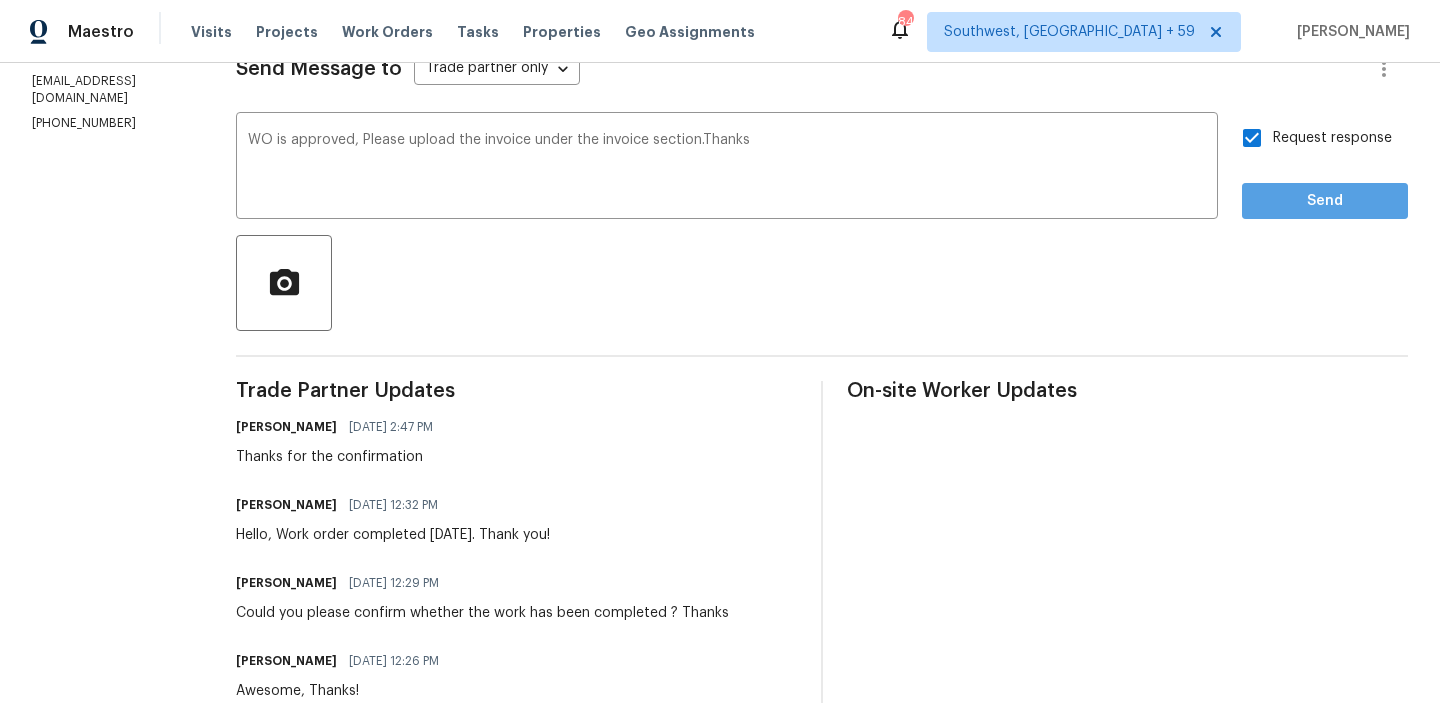 scroll, scrollTop: 44, scrollLeft: 0, axis: vertical 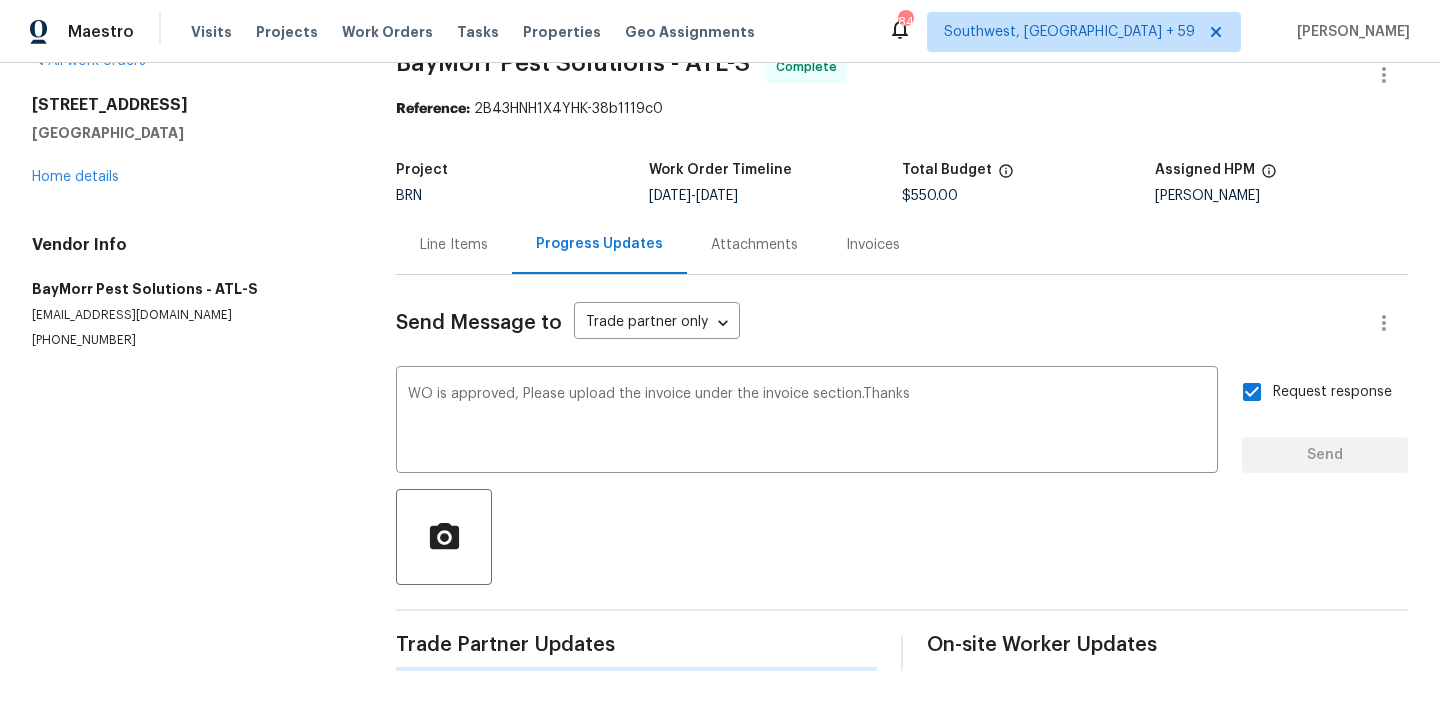 type 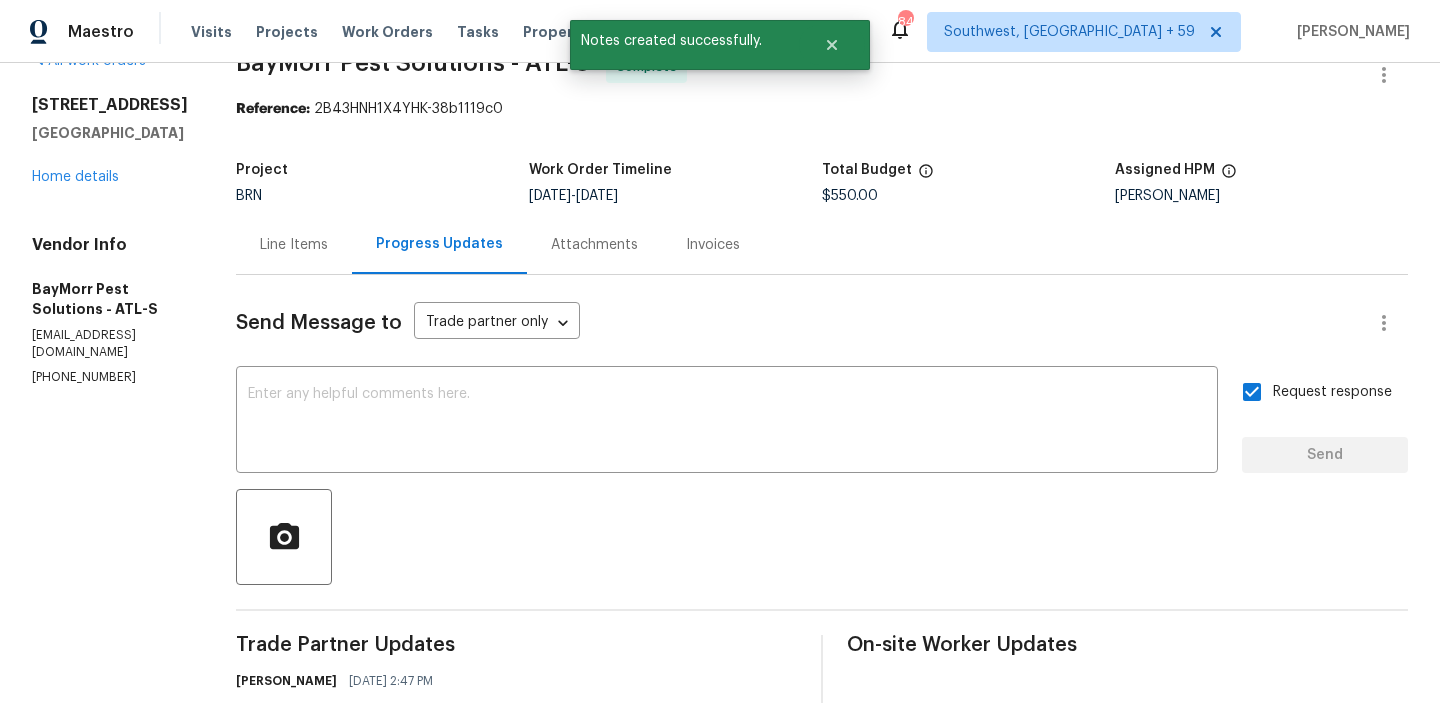 scroll, scrollTop: 0, scrollLeft: 0, axis: both 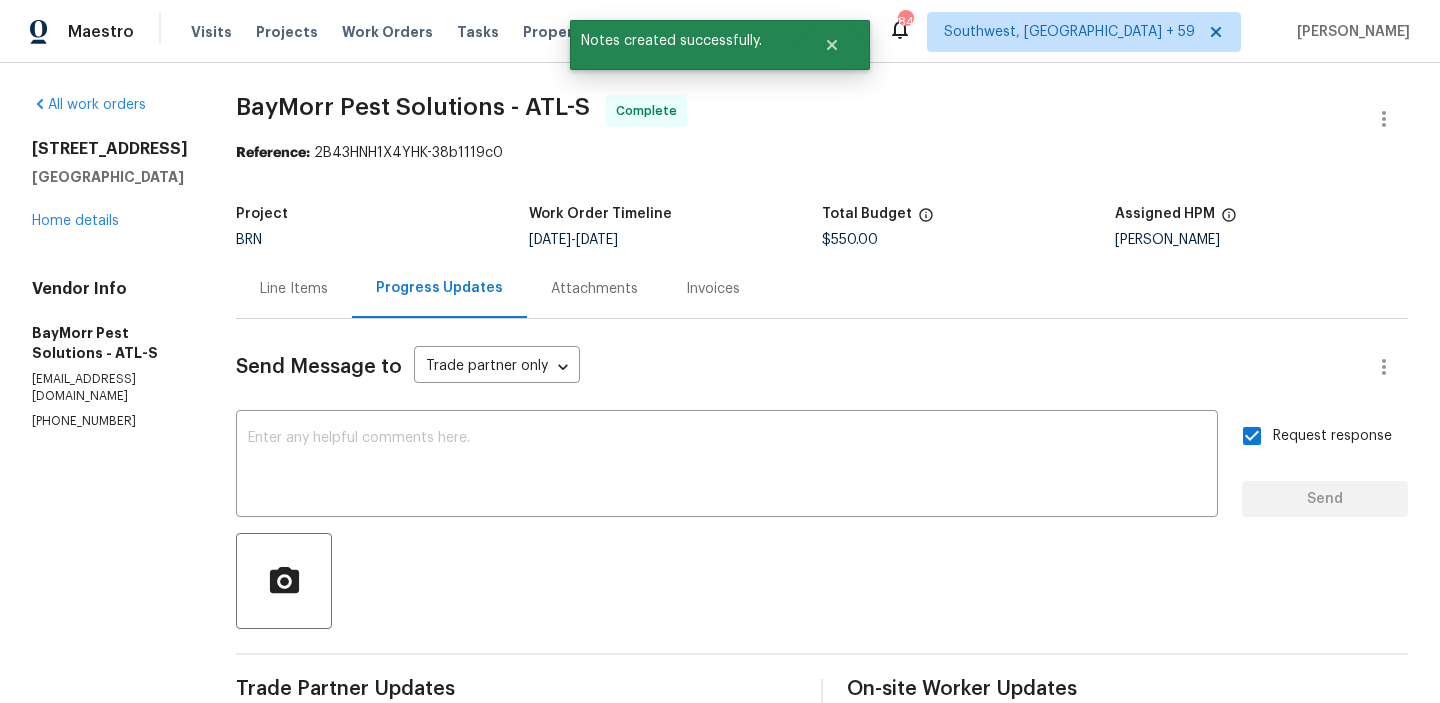 click on "3510 Stonewall Pl SE Atlanta, GA 30339 Home details" at bounding box center [110, 185] 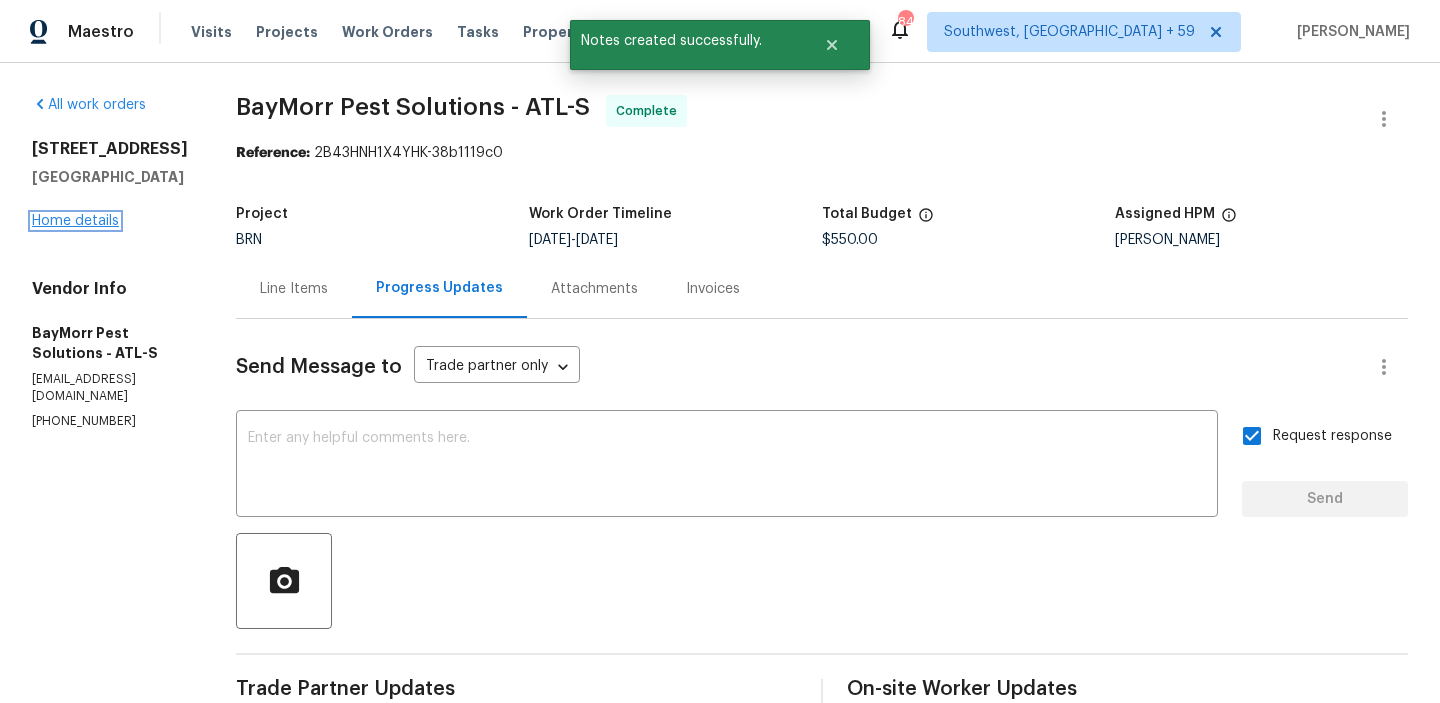 click on "Home details" at bounding box center (75, 221) 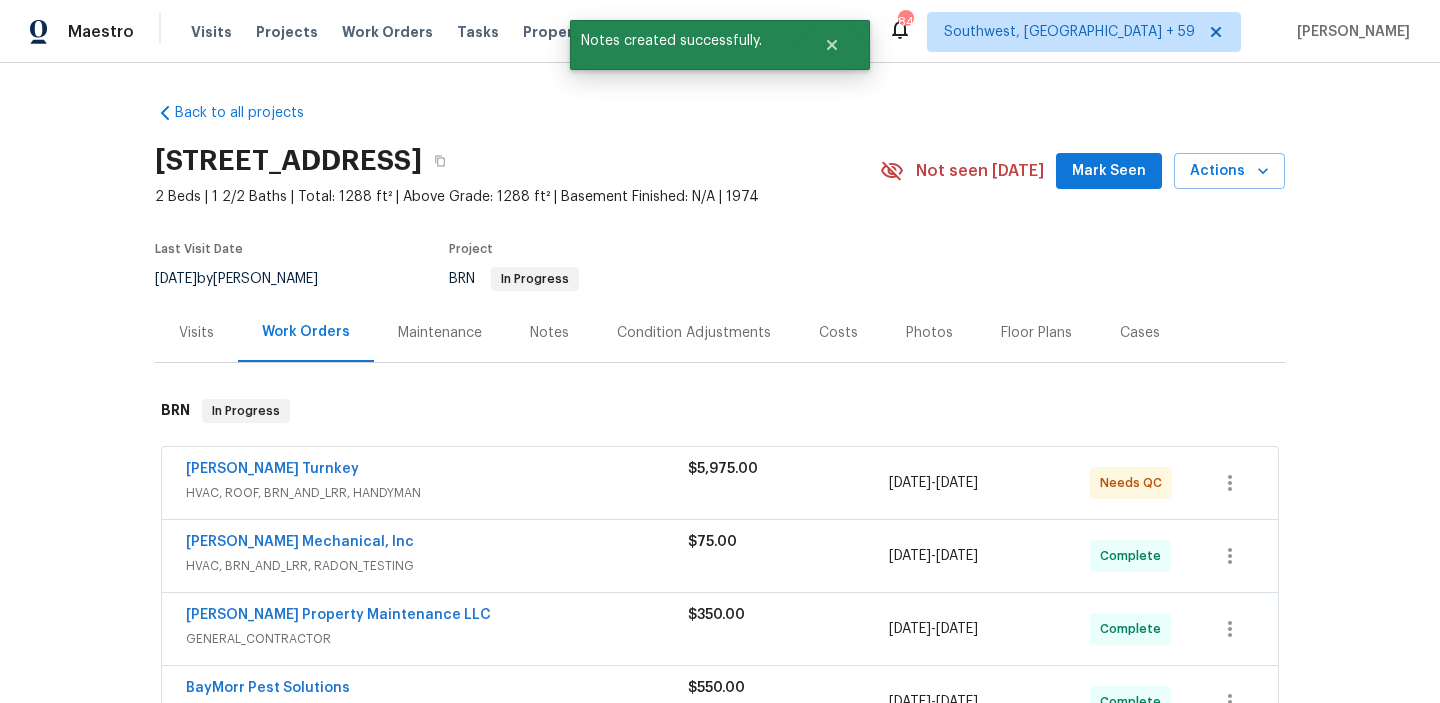 scroll, scrollTop: 158, scrollLeft: 0, axis: vertical 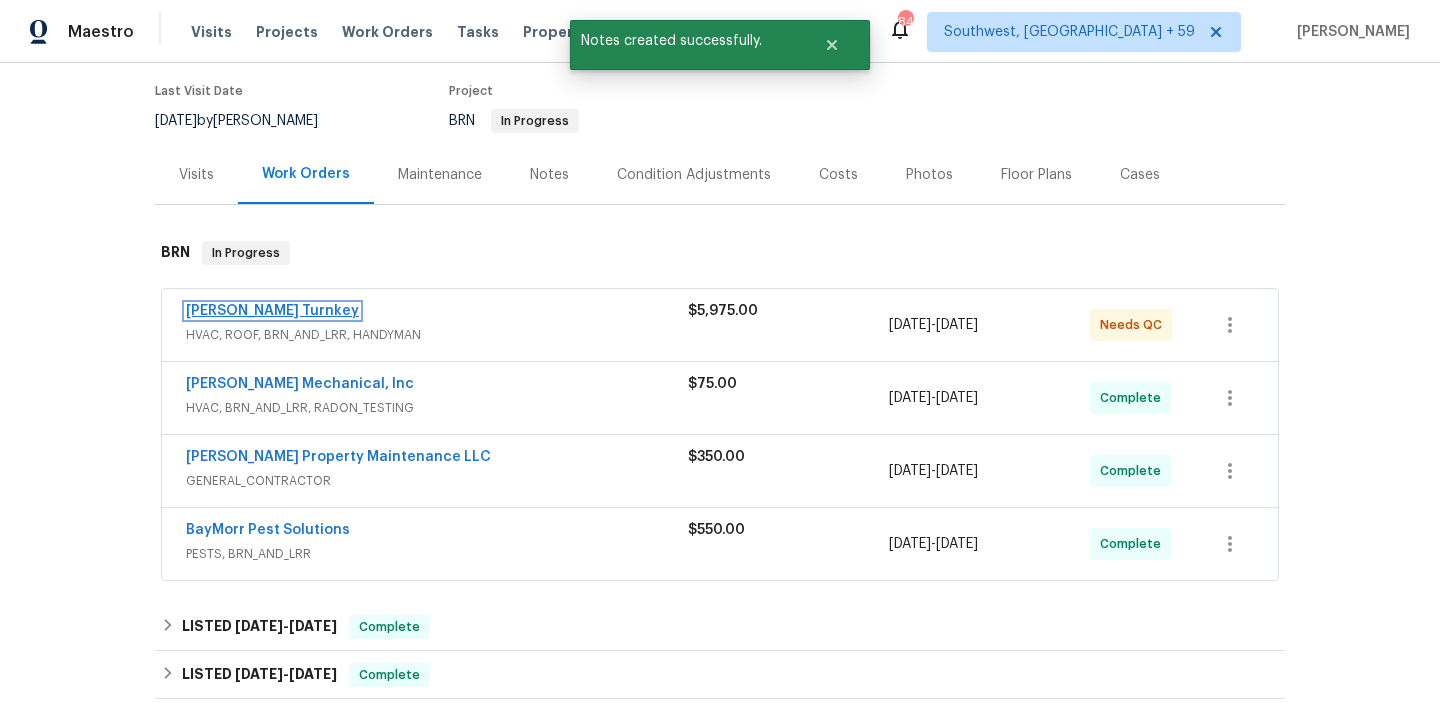 click on "Davis Turnkey" at bounding box center [272, 311] 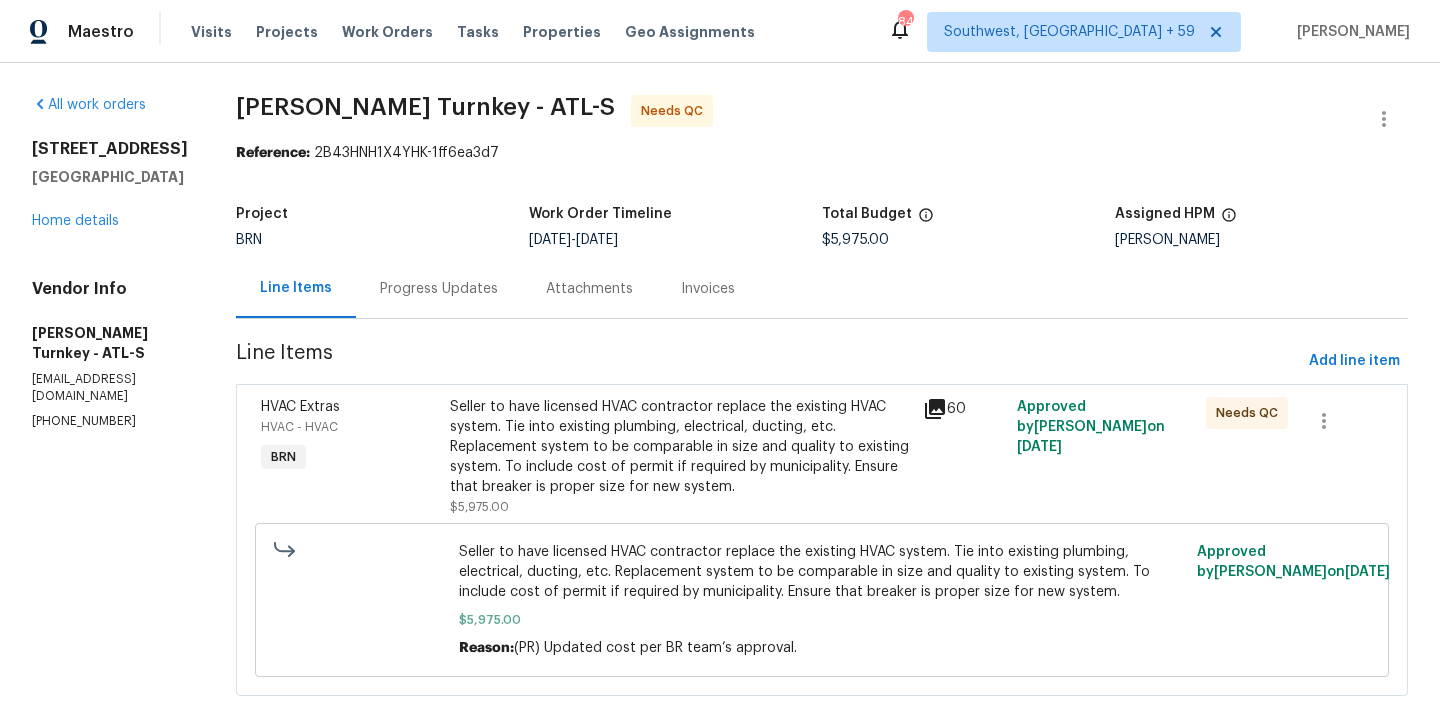 scroll, scrollTop: 25, scrollLeft: 0, axis: vertical 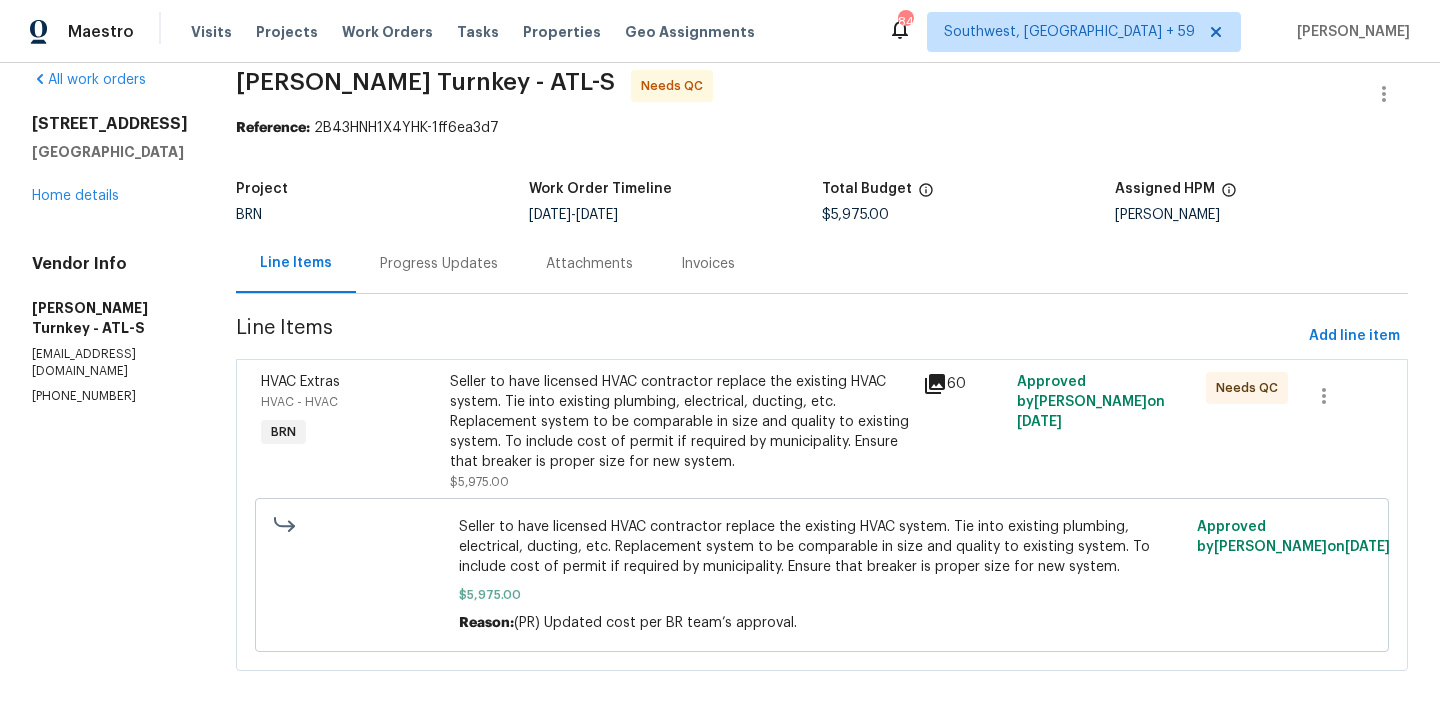 click on "Seller to have licensed HVAC contractor replace the existing HVAC system. Tie into existing plumbing, electrical, ducting, etc. Replacement system to be comparable in size and quality to existing system. To include cost of permit if required by municipality. Ensure that breaker is proper size for new system." at bounding box center (680, 422) 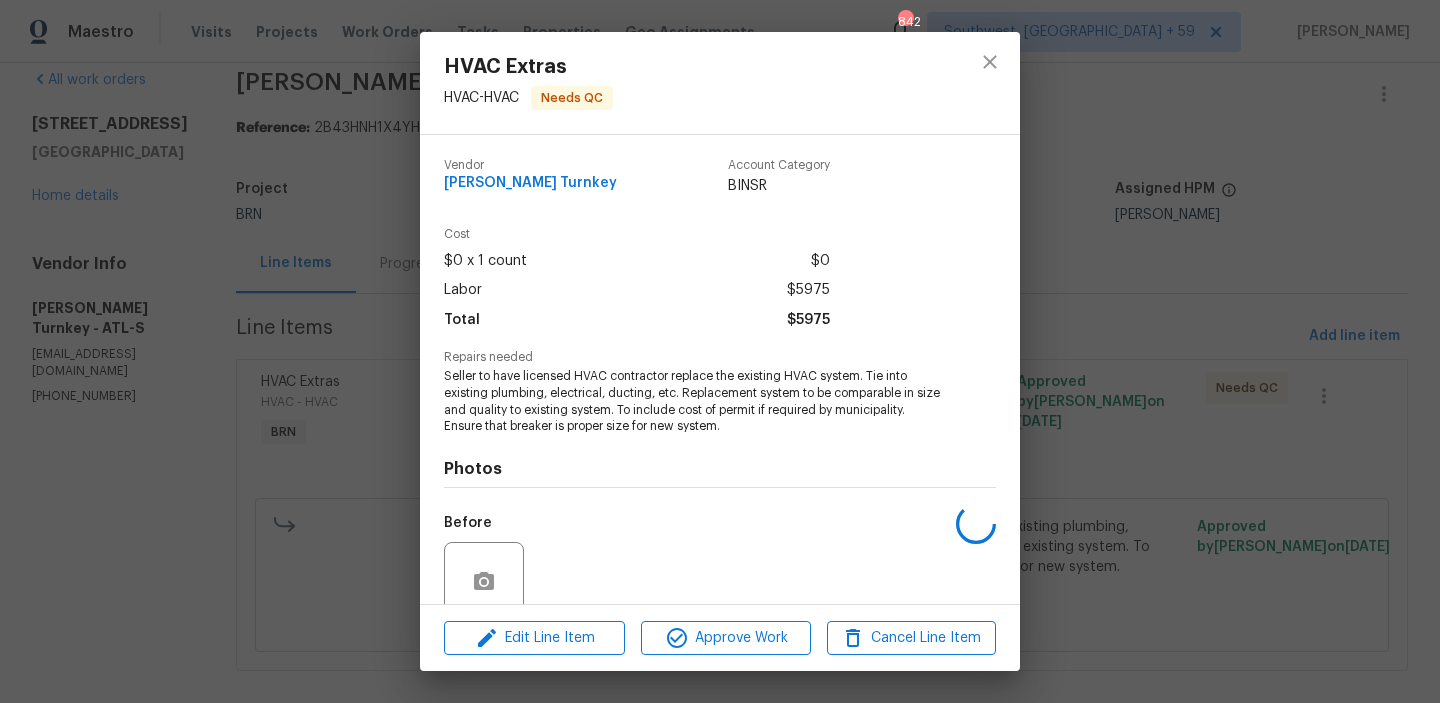 scroll, scrollTop: 168, scrollLeft: 0, axis: vertical 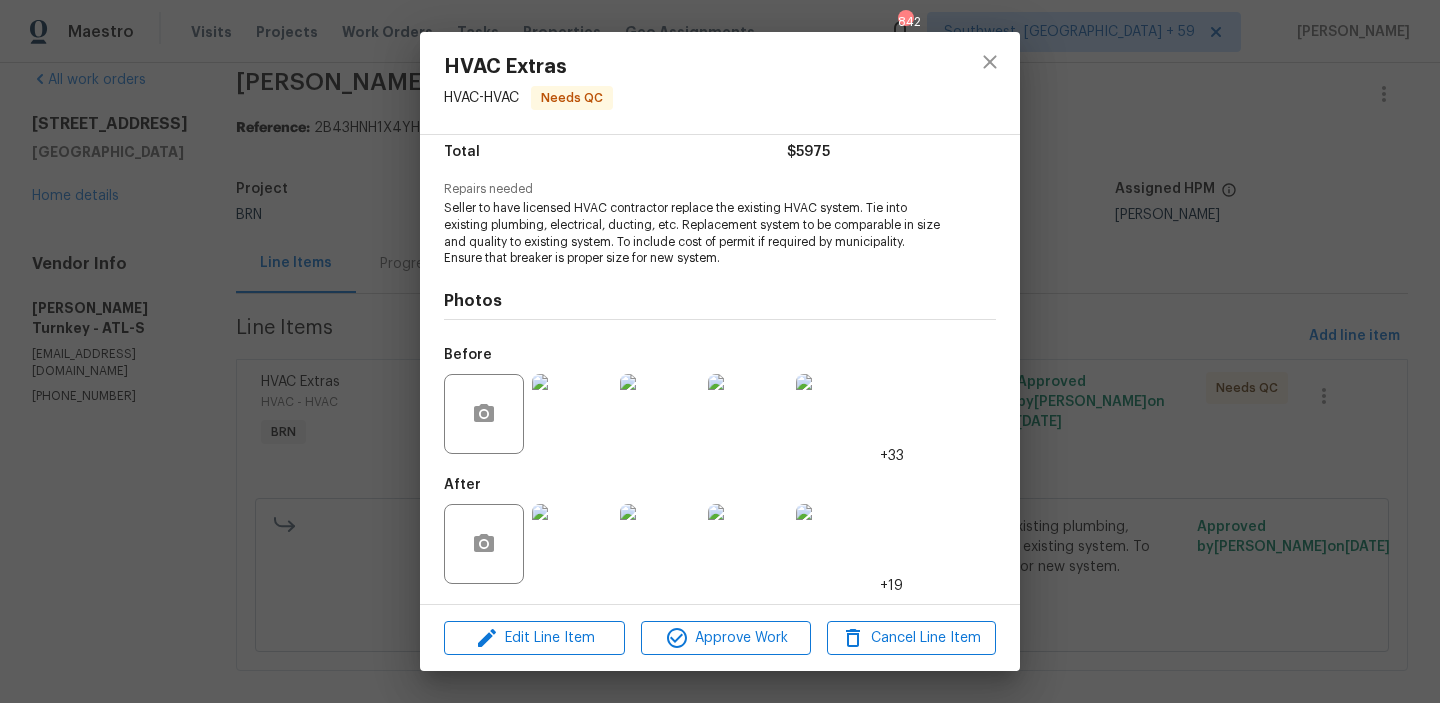 click at bounding box center (572, 544) 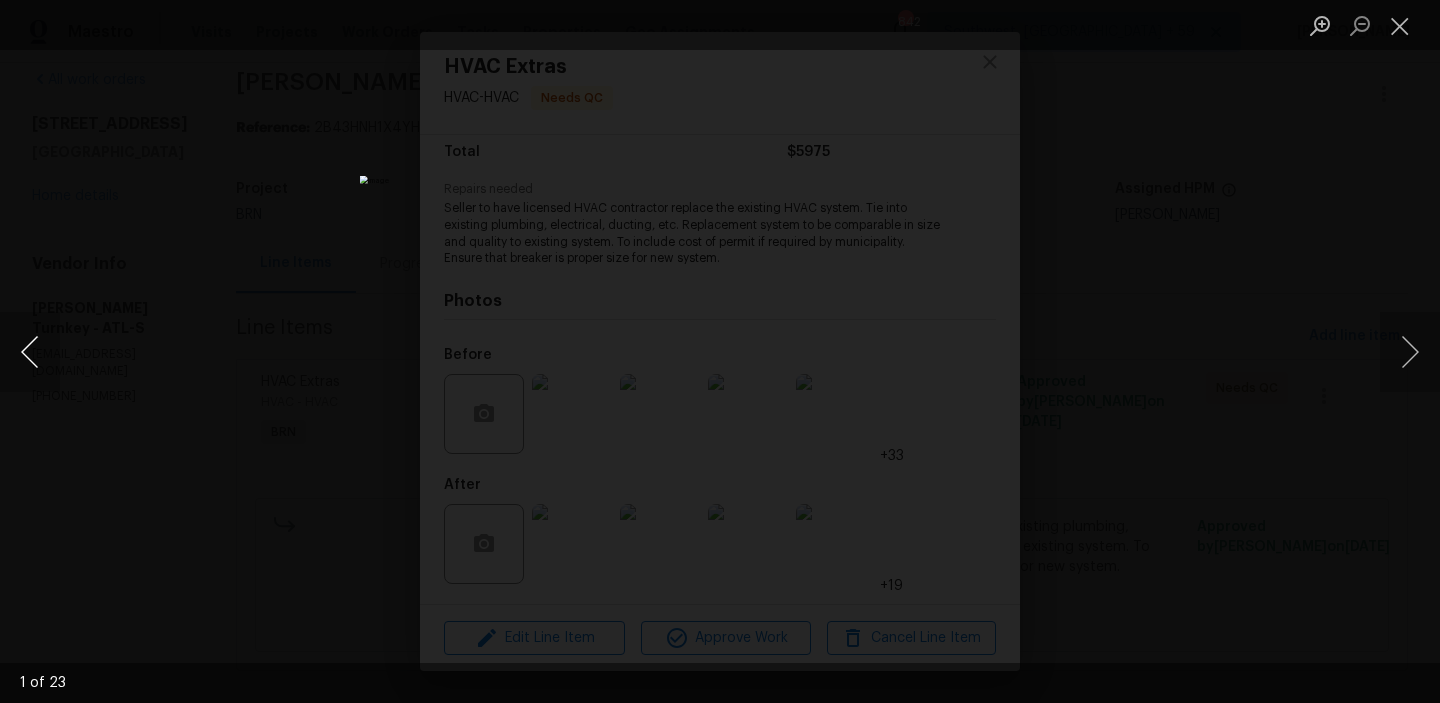 click at bounding box center (30, 352) 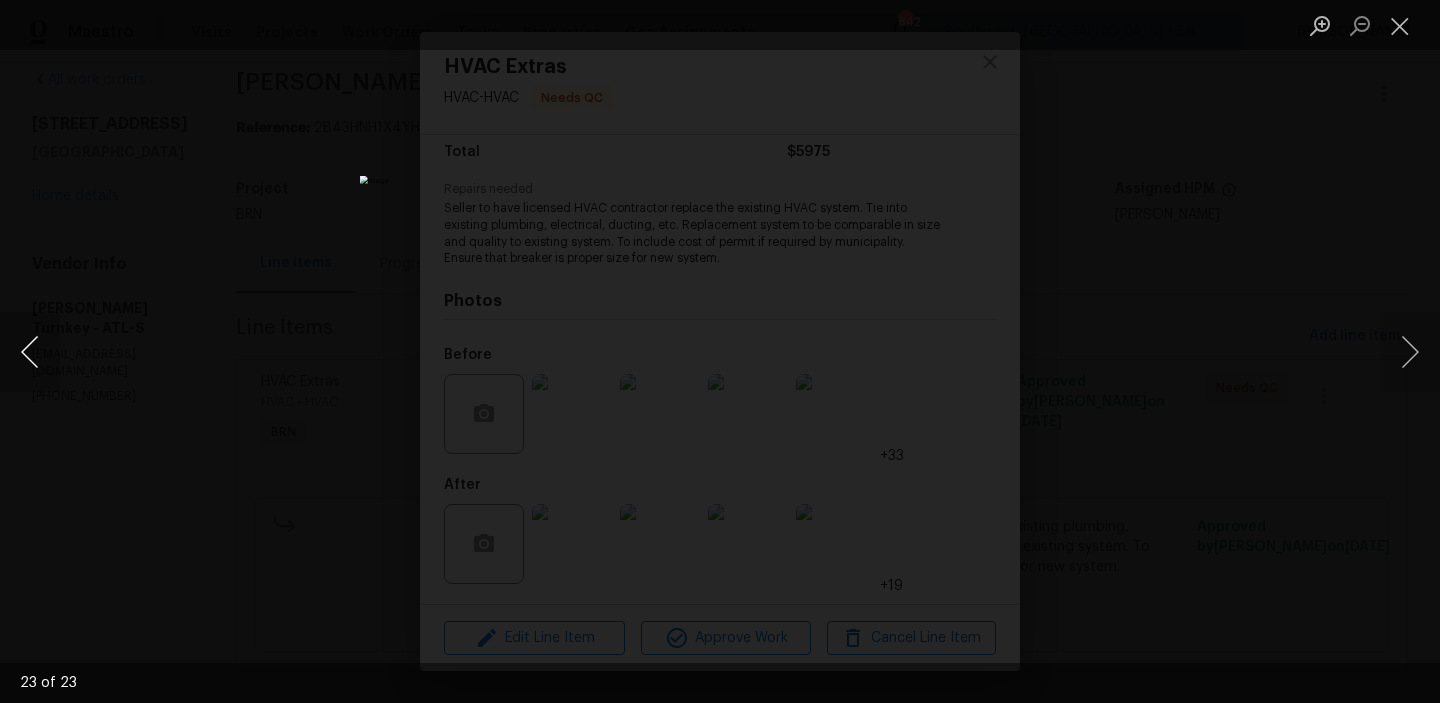 click at bounding box center [30, 352] 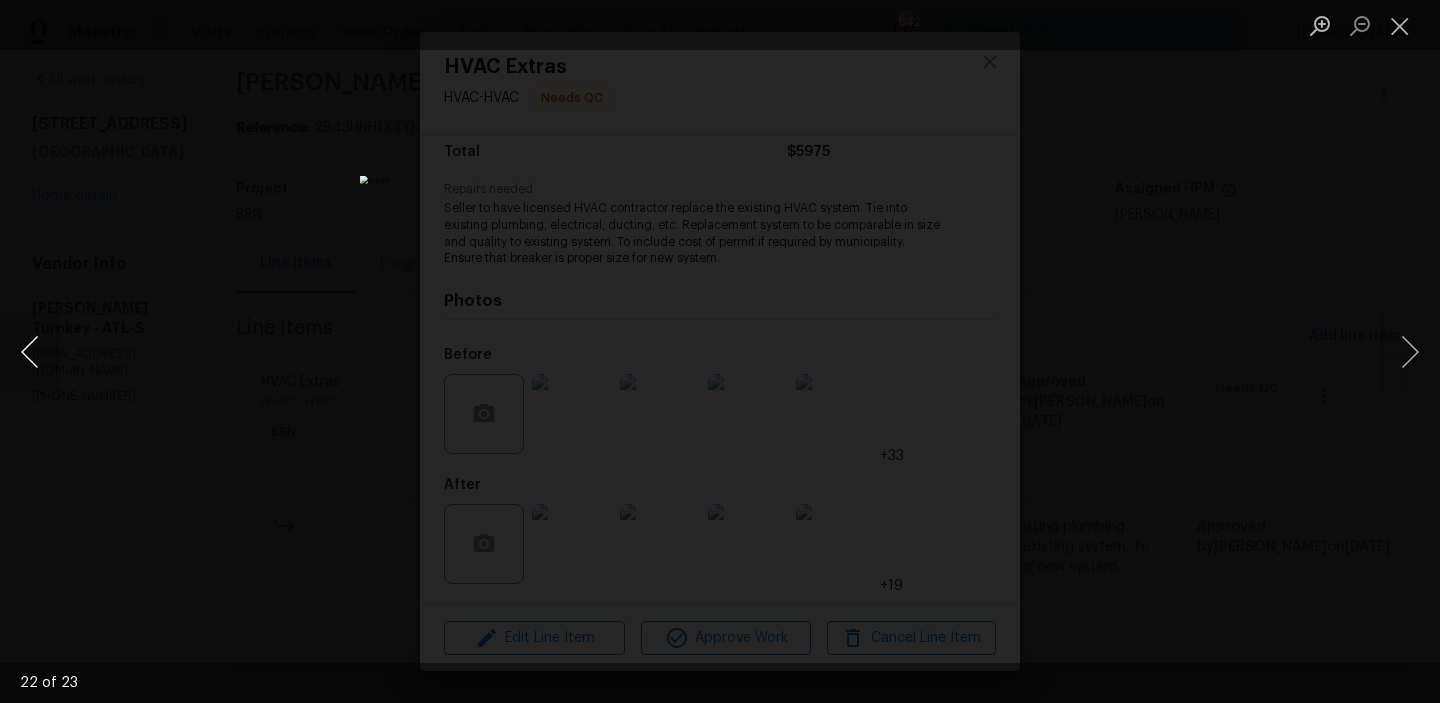 click at bounding box center (30, 352) 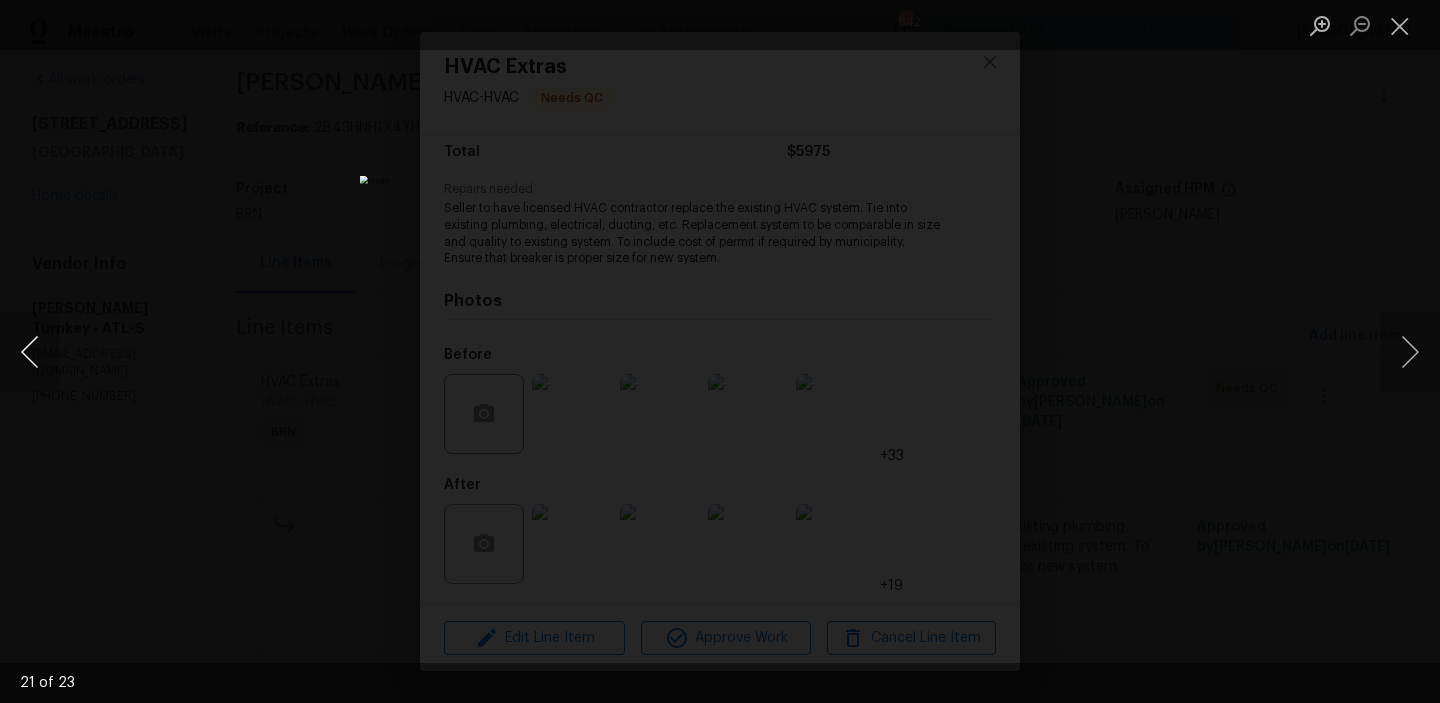 click at bounding box center [30, 352] 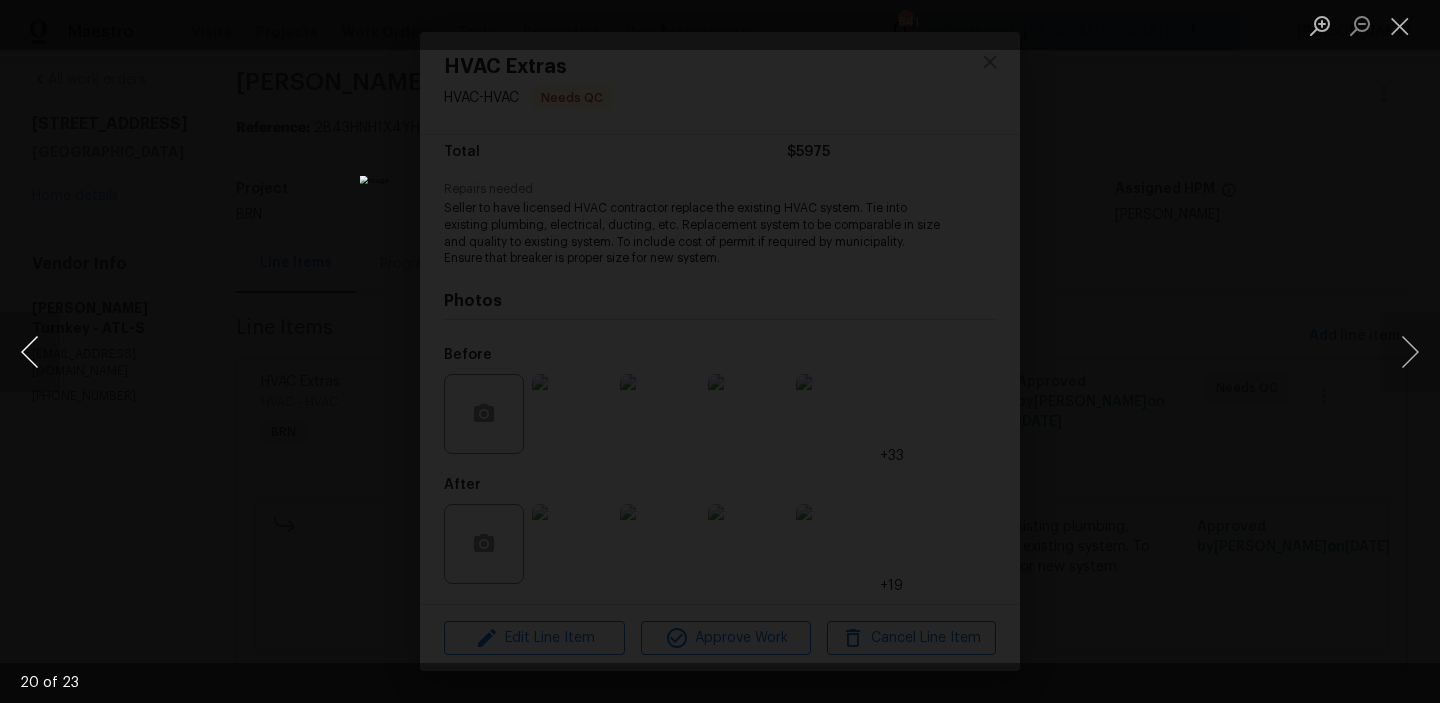click at bounding box center (30, 352) 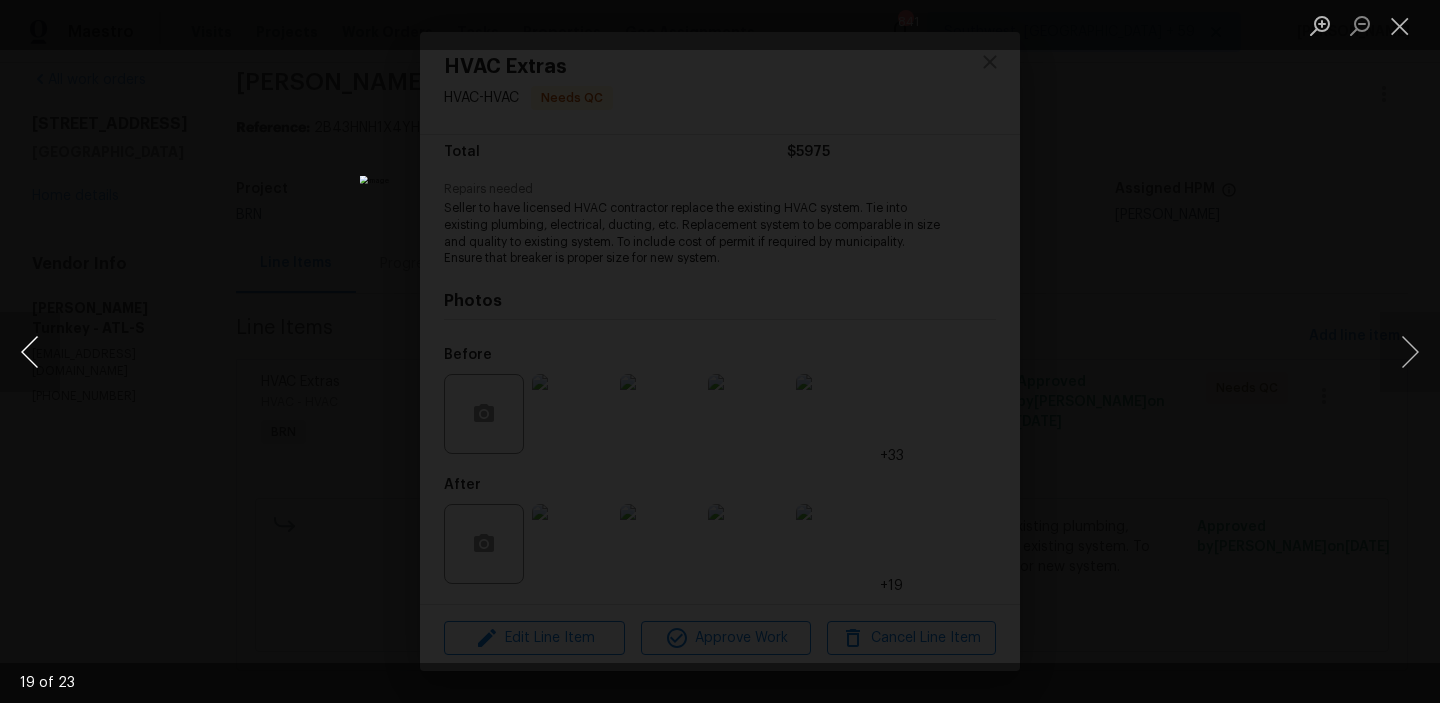 click at bounding box center (30, 352) 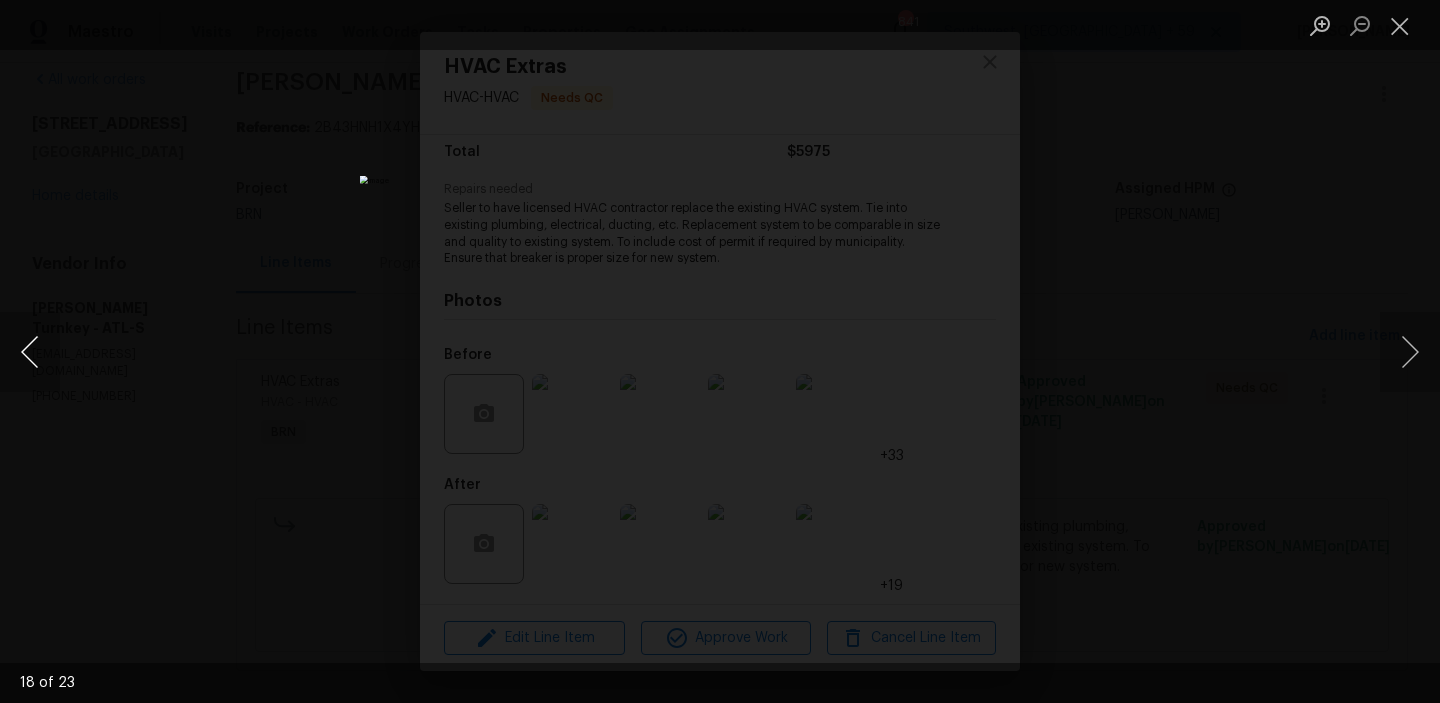 click at bounding box center (30, 352) 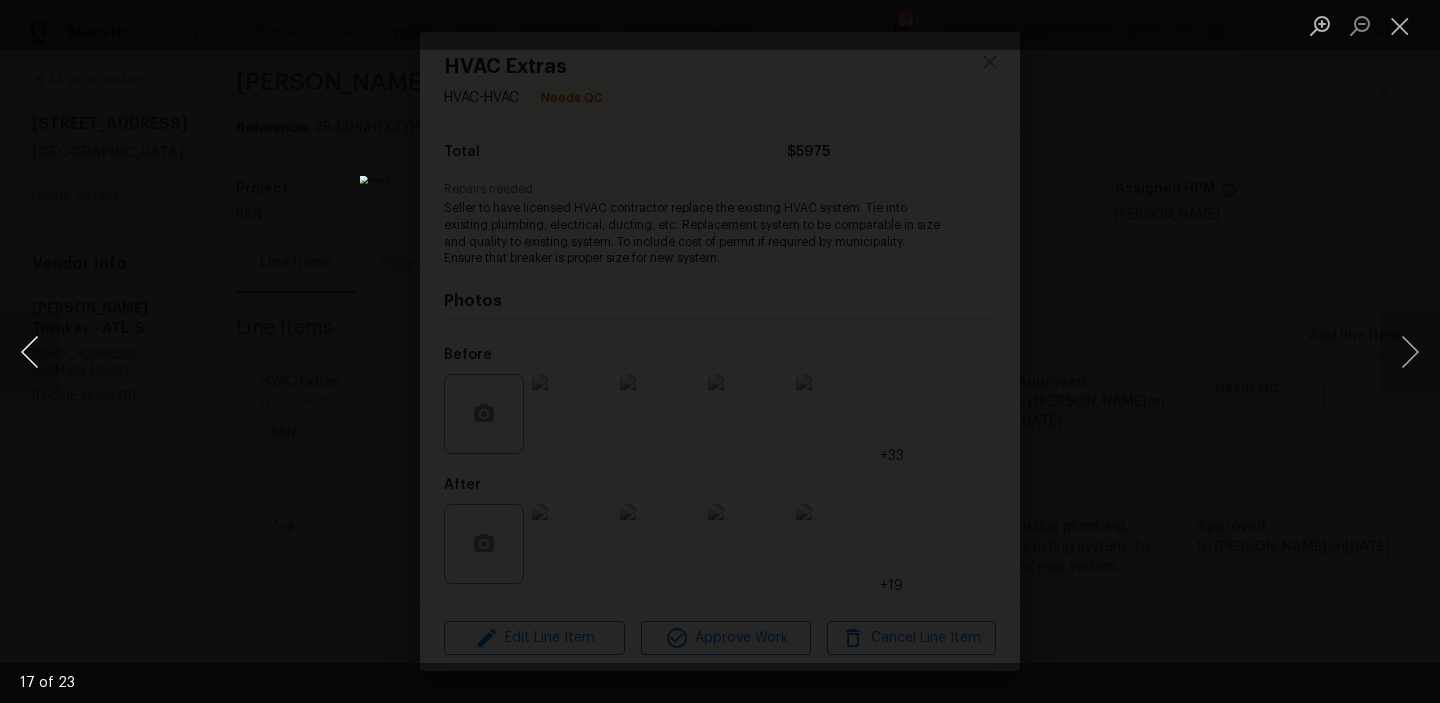 click at bounding box center [30, 352] 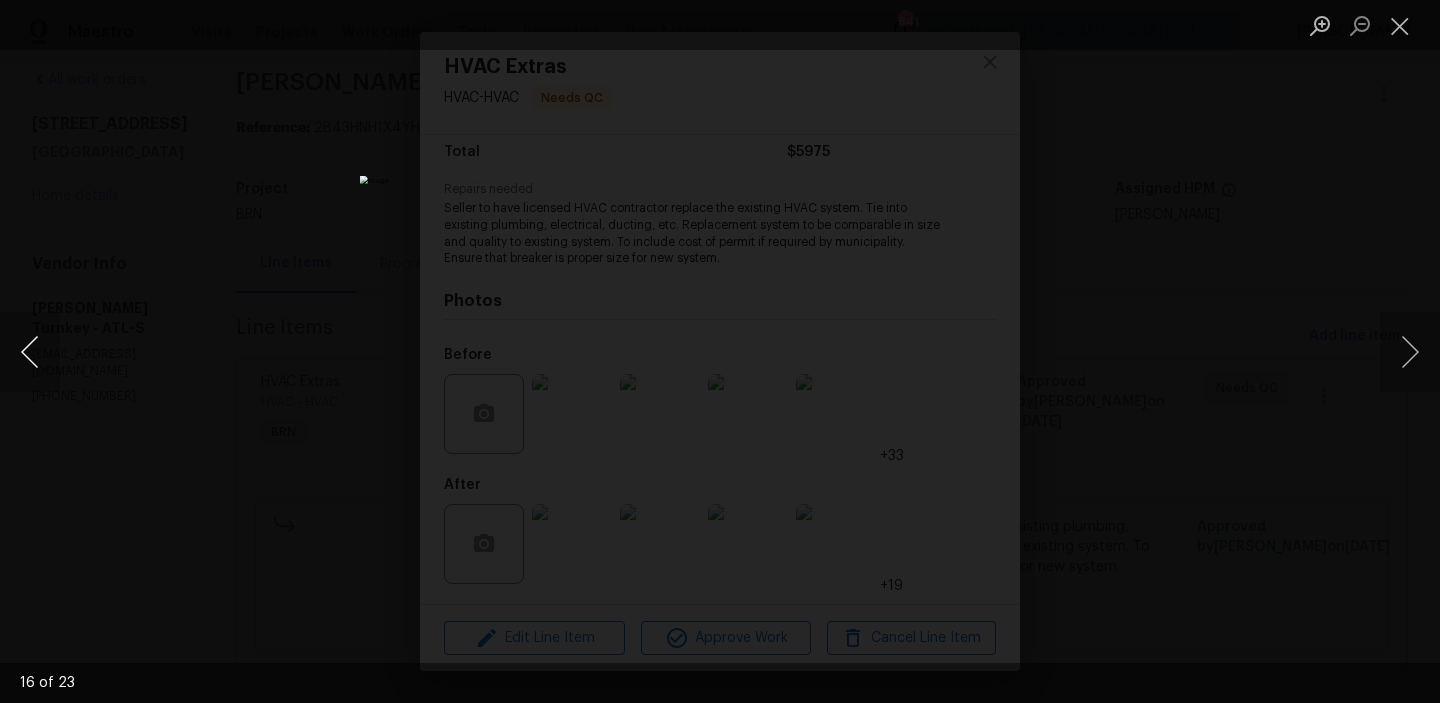 click at bounding box center [30, 352] 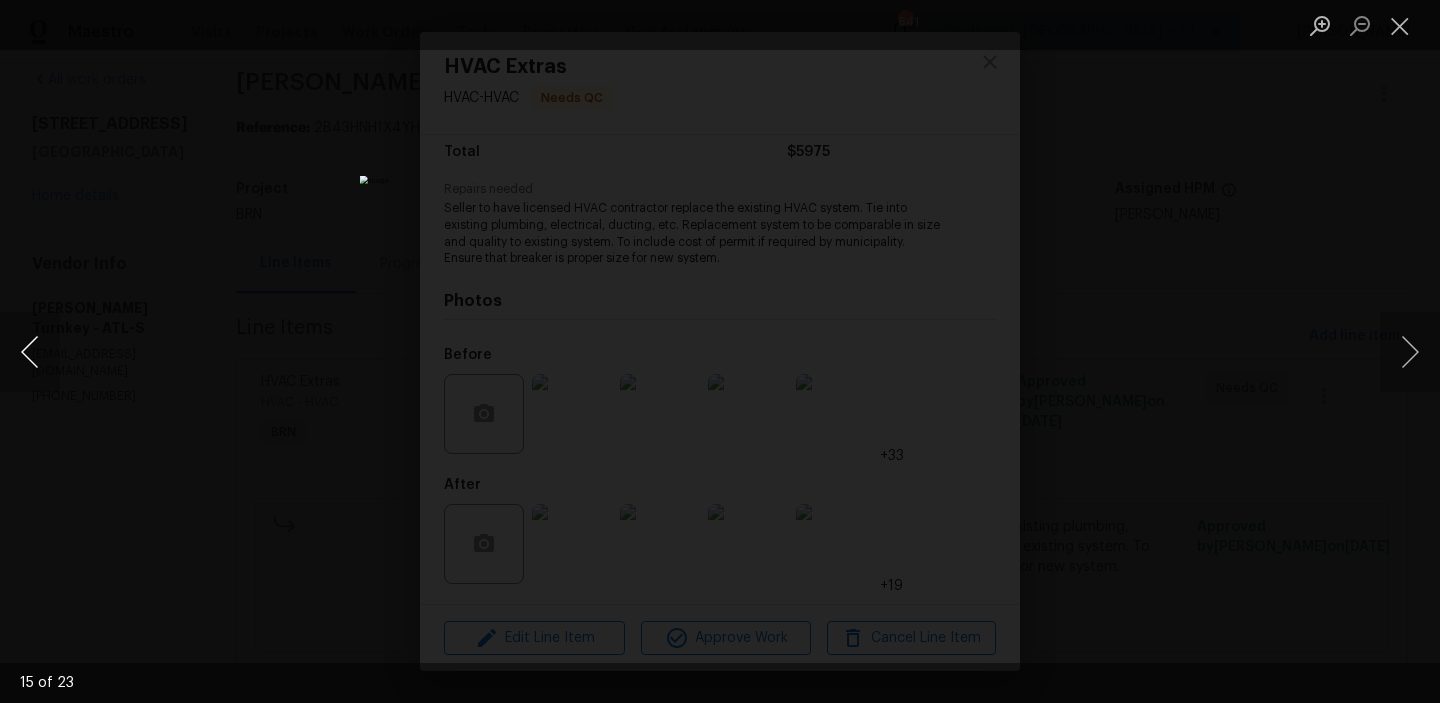 click at bounding box center (30, 352) 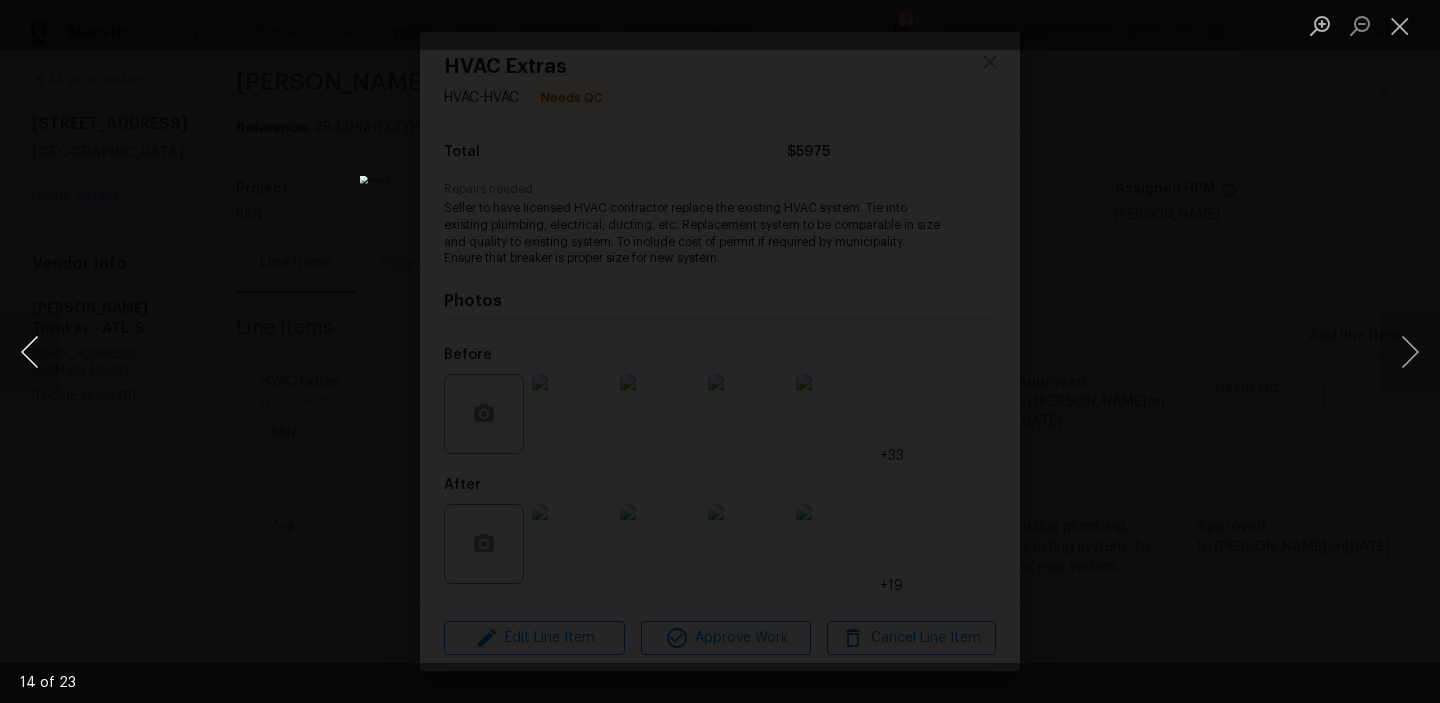 click at bounding box center [30, 352] 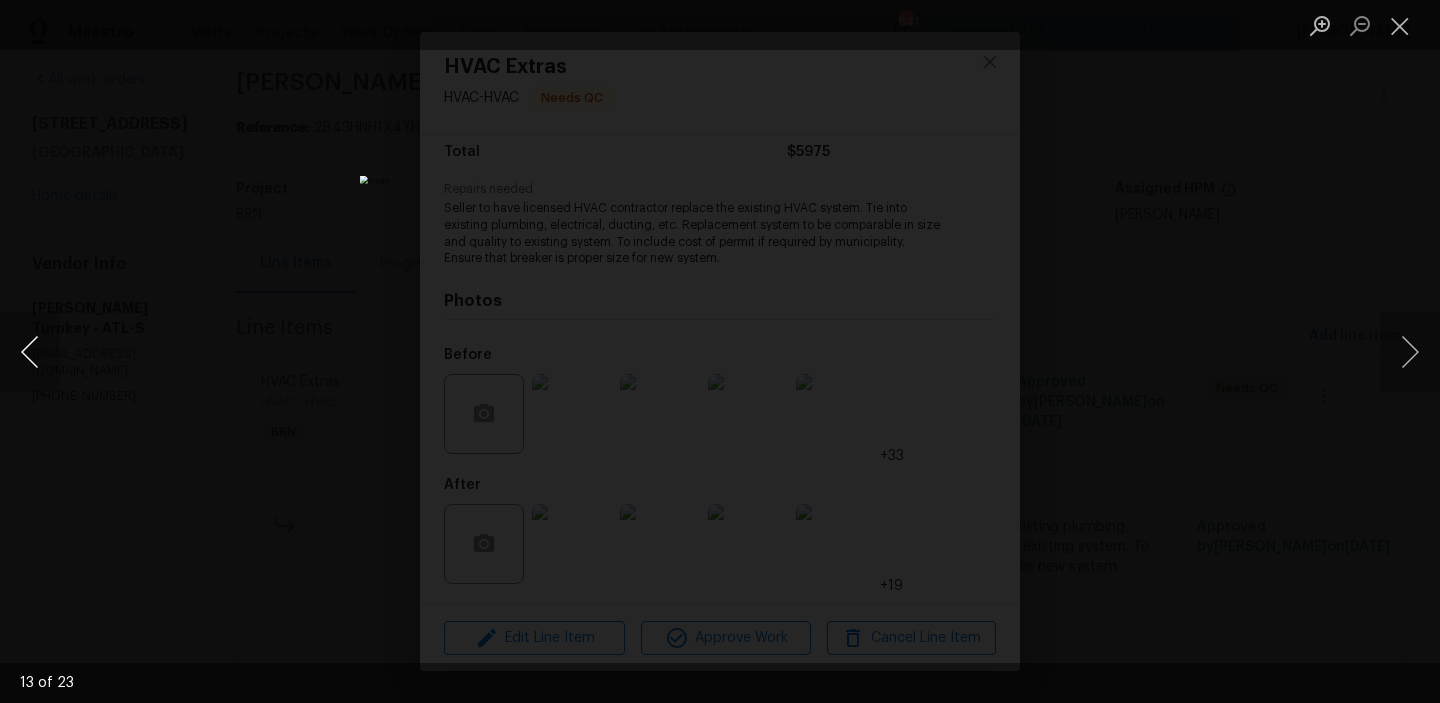 click at bounding box center (30, 352) 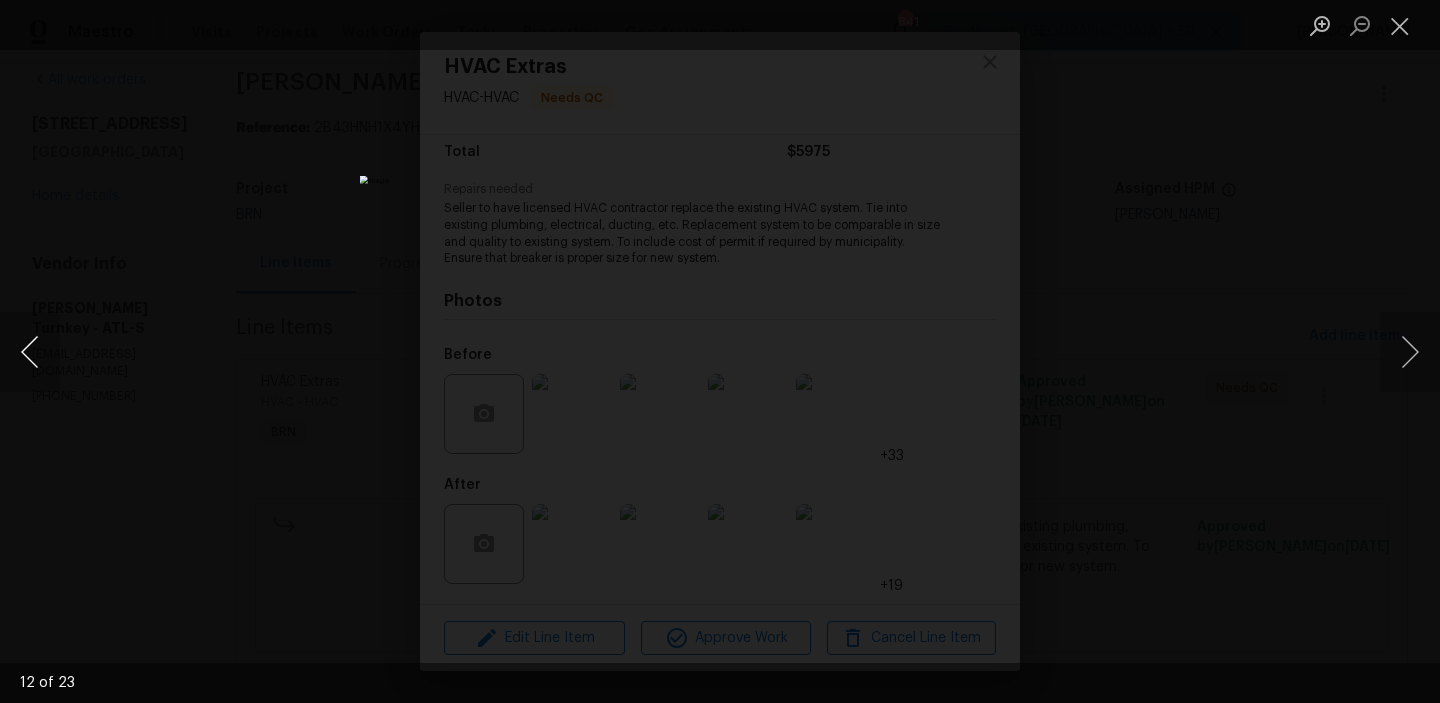 click at bounding box center [30, 352] 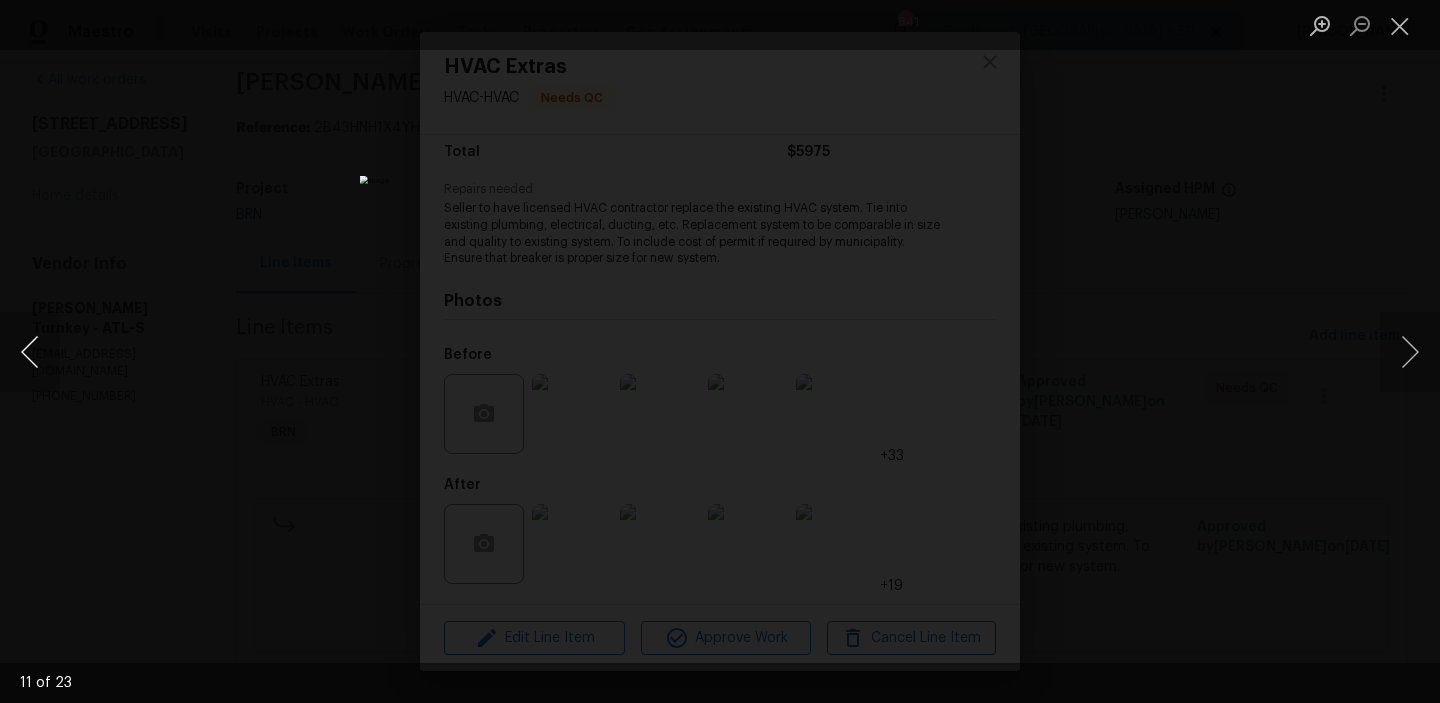 click at bounding box center [30, 352] 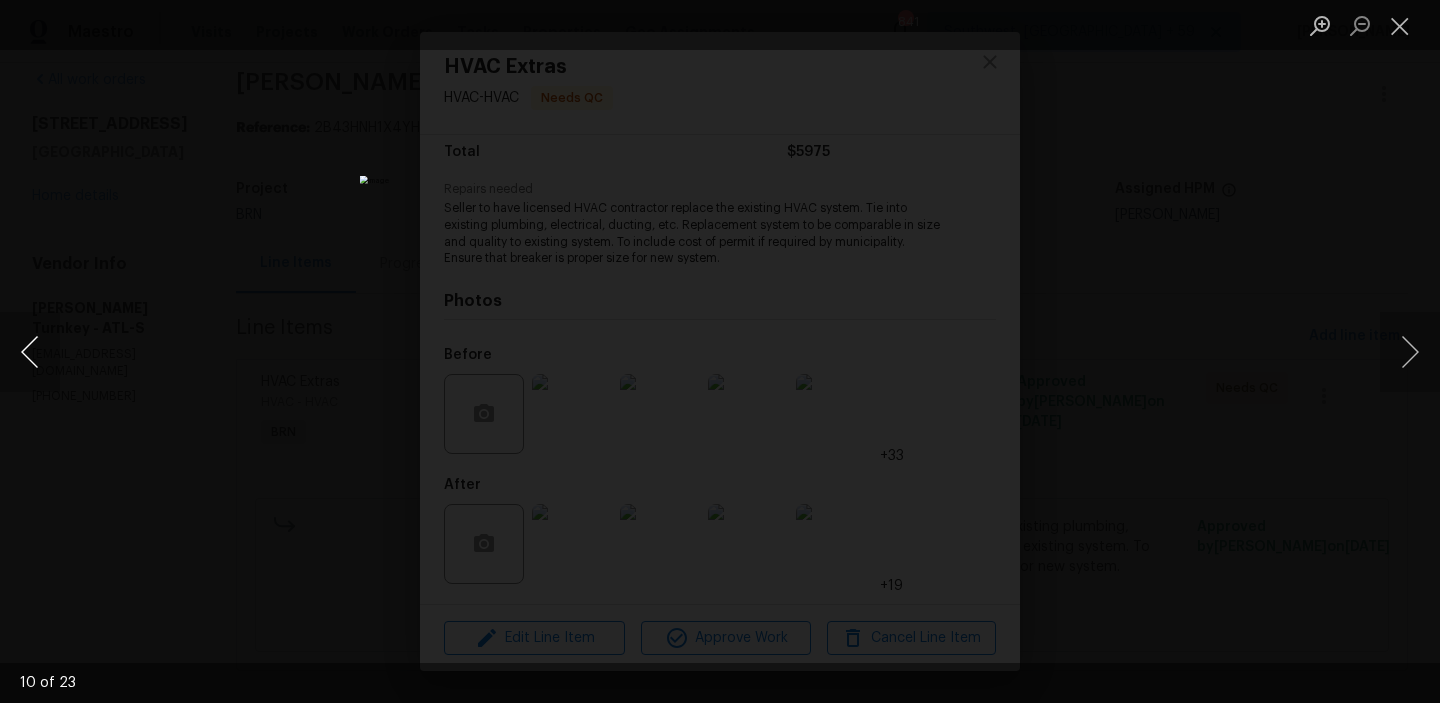 click at bounding box center (30, 352) 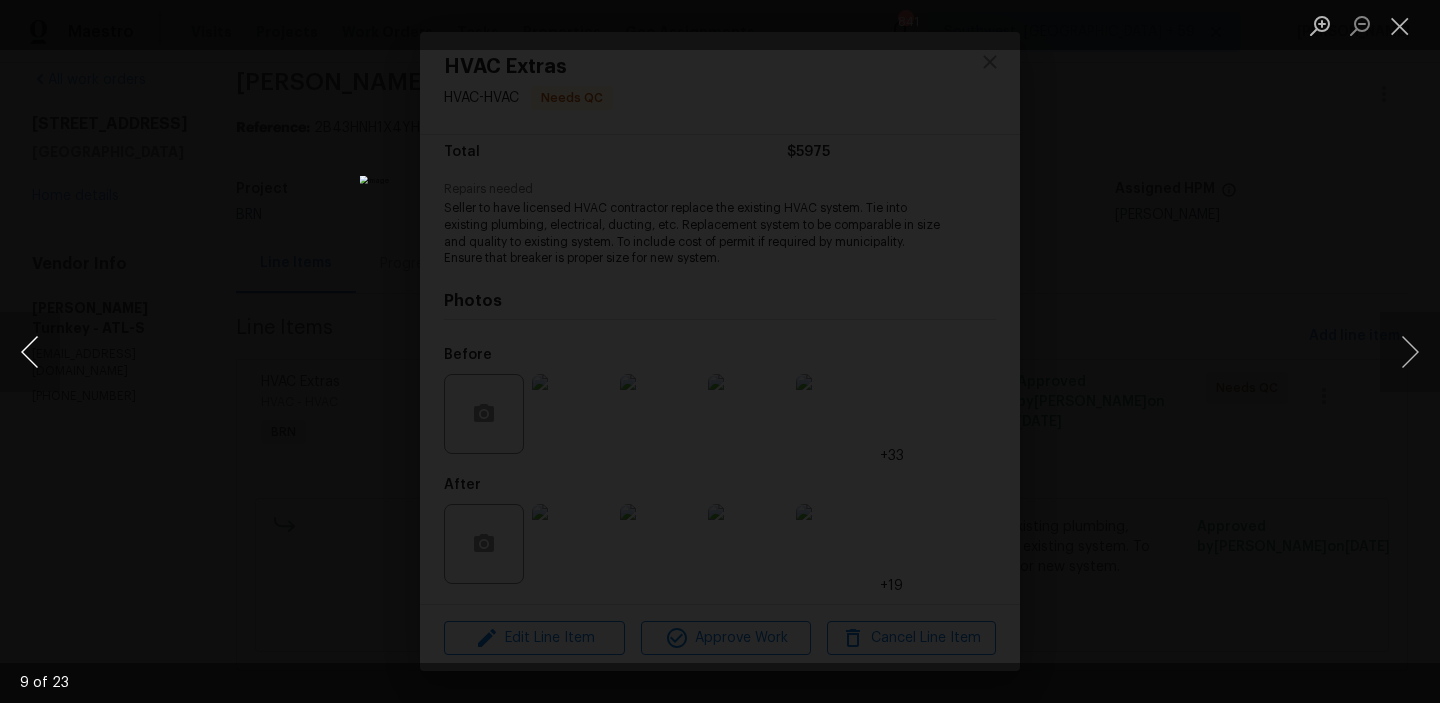 click at bounding box center (30, 352) 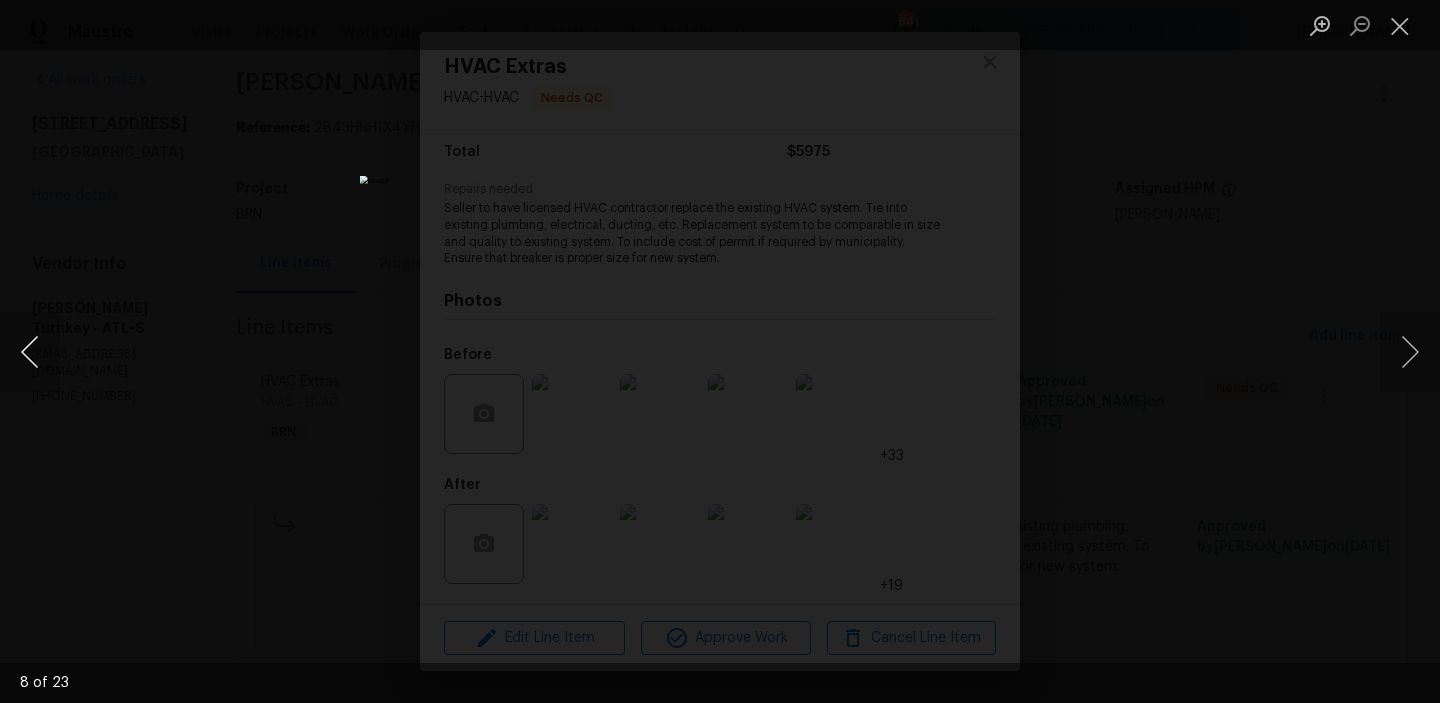 click at bounding box center (30, 352) 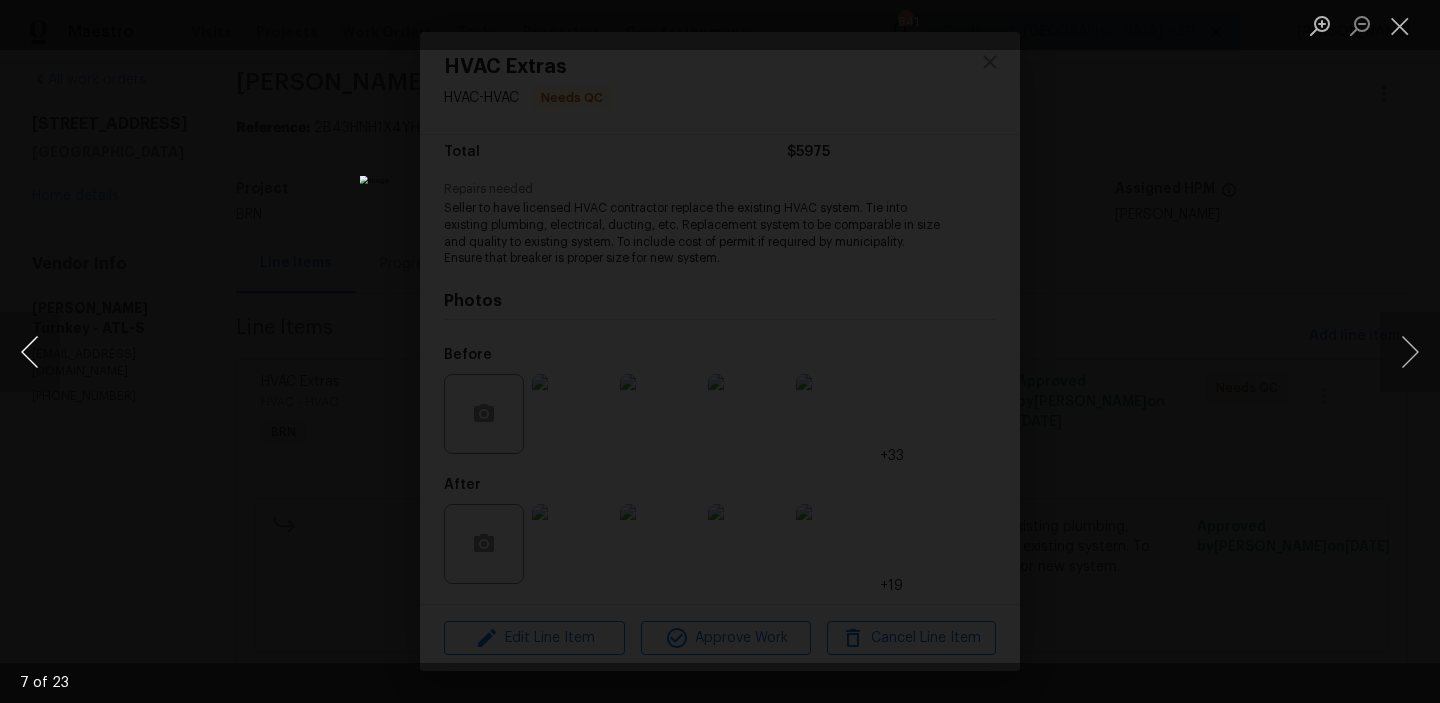 click at bounding box center (30, 352) 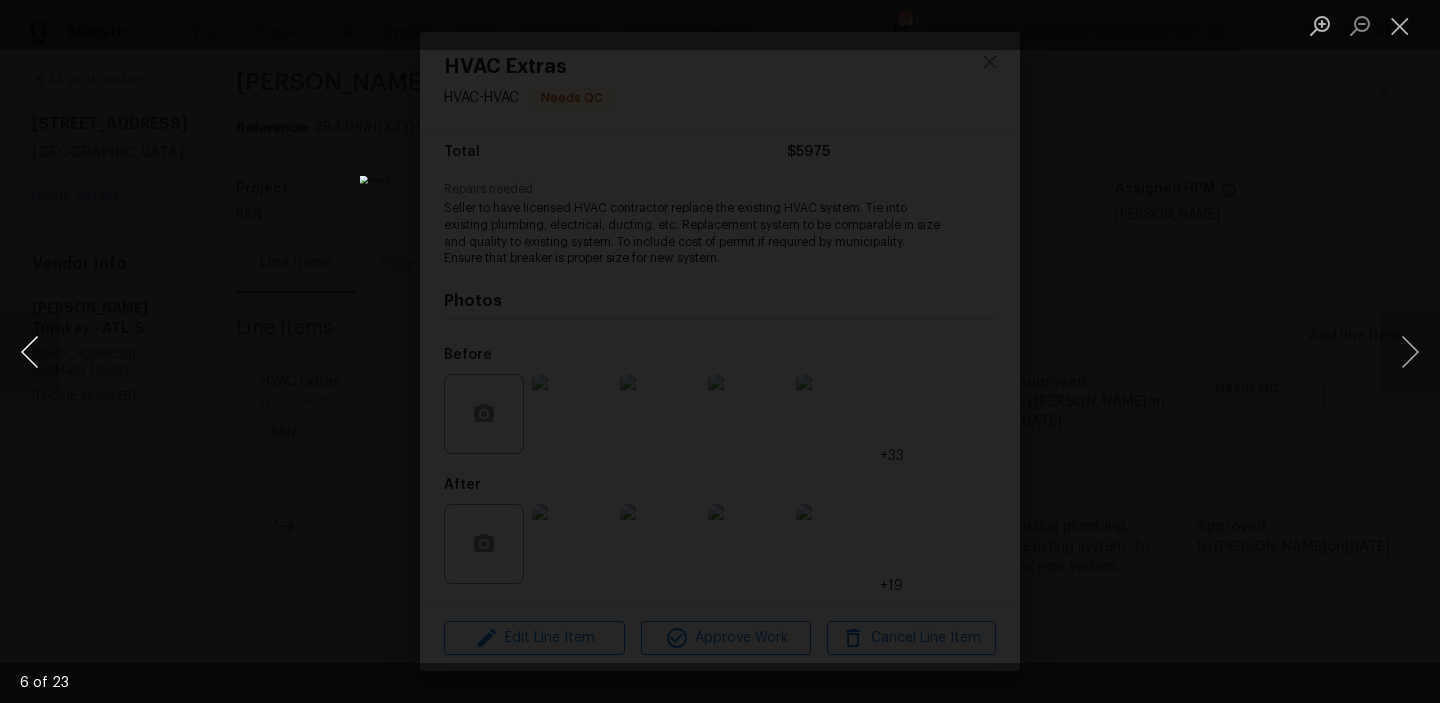 click at bounding box center [30, 352] 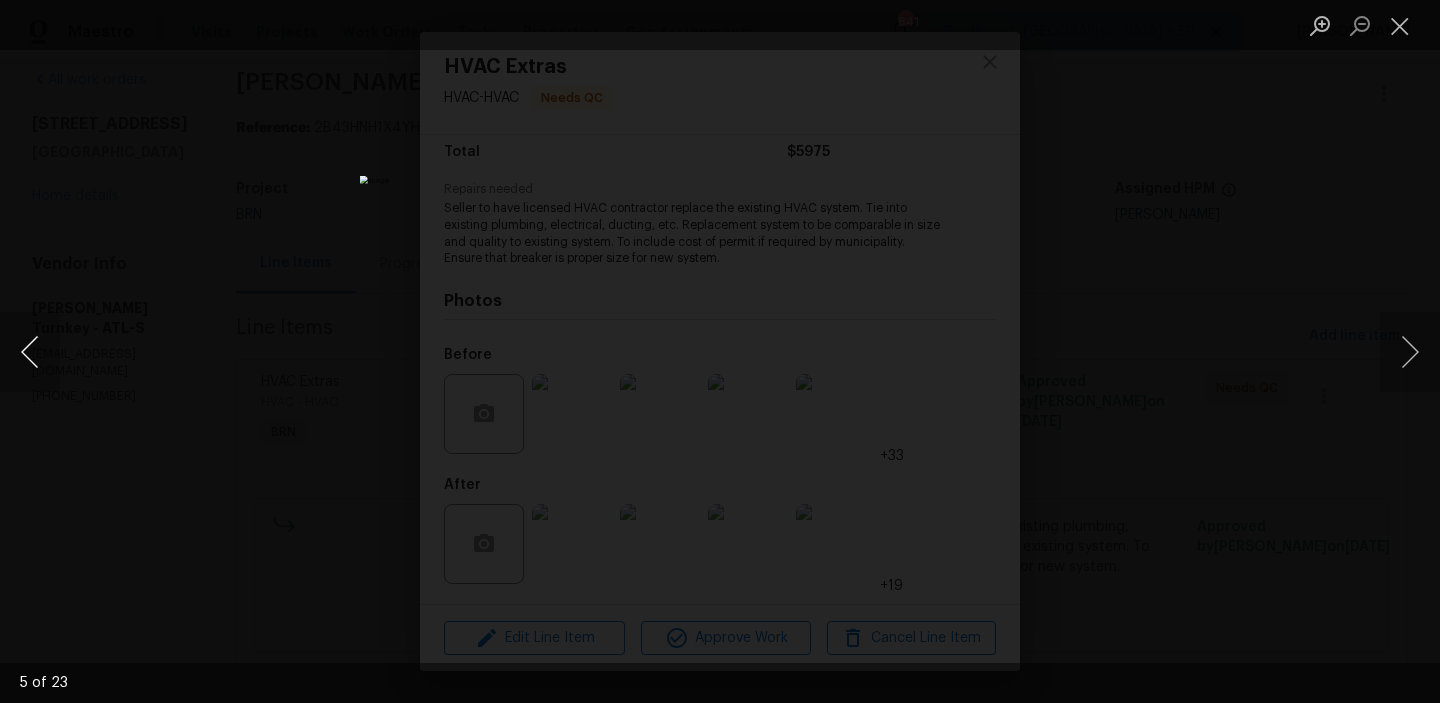 click at bounding box center [30, 352] 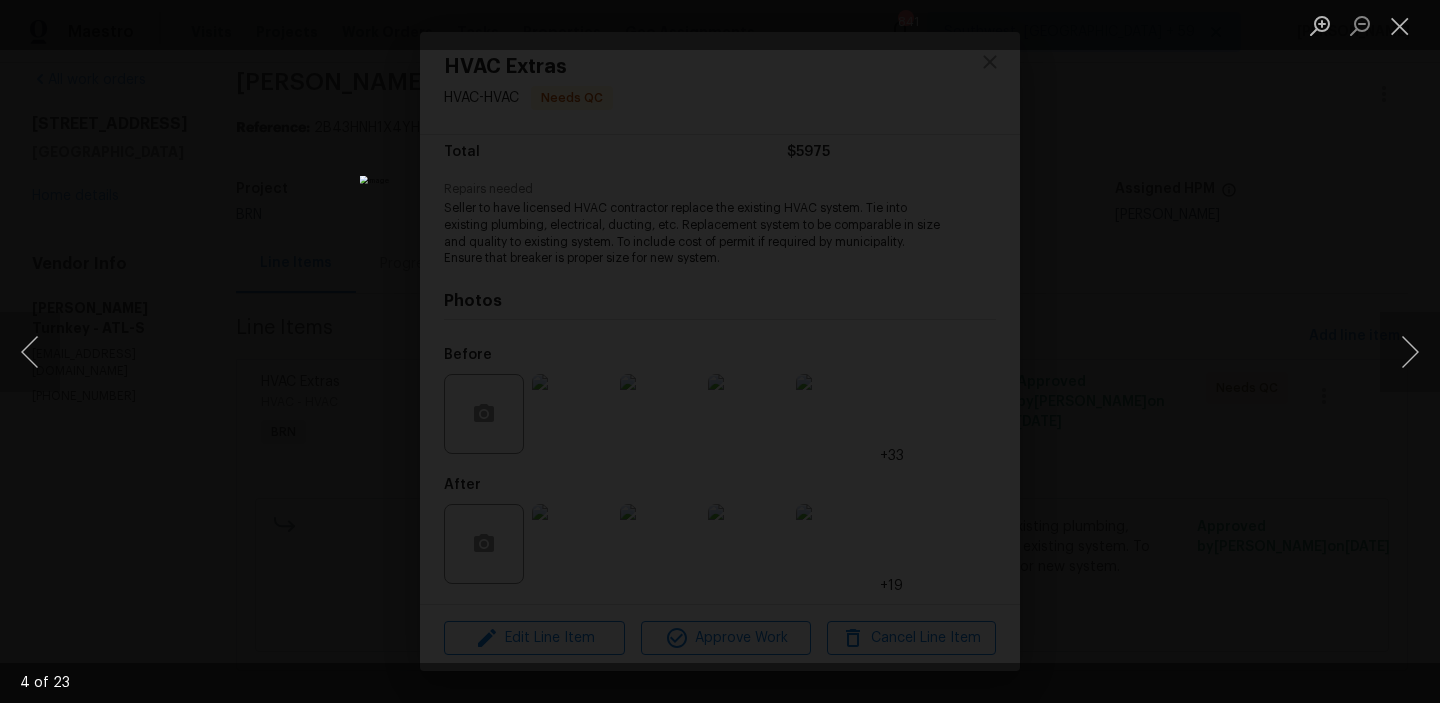 click at bounding box center [720, 351] 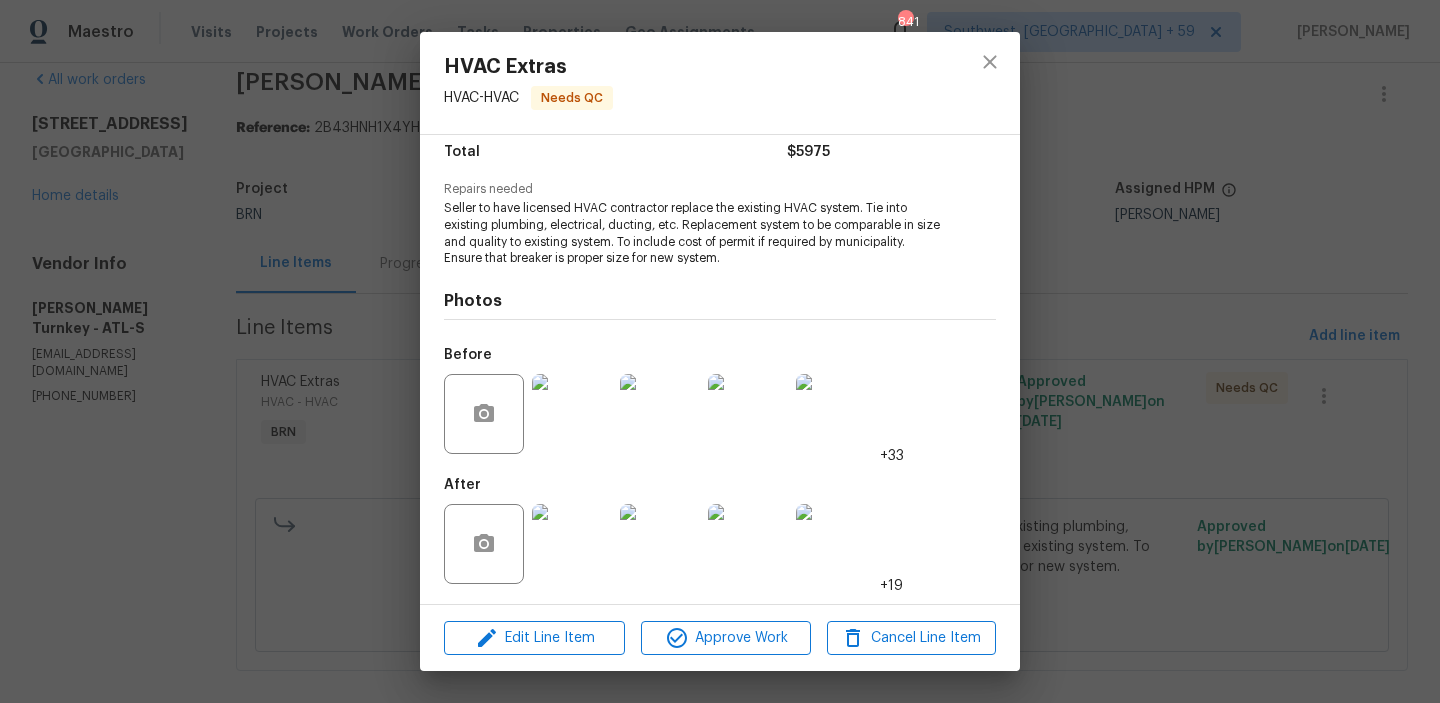 click on "HVAC Extras HVAC  -  HVAC Needs QC Vendor Davis Turnkey Account Category BINSR Cost $0 x 1 count $0 Labor $5975 Total $5975 Repairs needed Seller to have licensed HVAC contractor replace the existing HVAC system. Tie into existing plumbing, electrical, ducting, etc. Replacement system to be comparable in size and quality to existing system. To include cost of permit if required by municipality. Ensure that breaker is proper size for new system. Photos Before  +33 After  +19  Edit Line Item  Approve Work  Cancel Line Item" at bounding box center (720, 351) 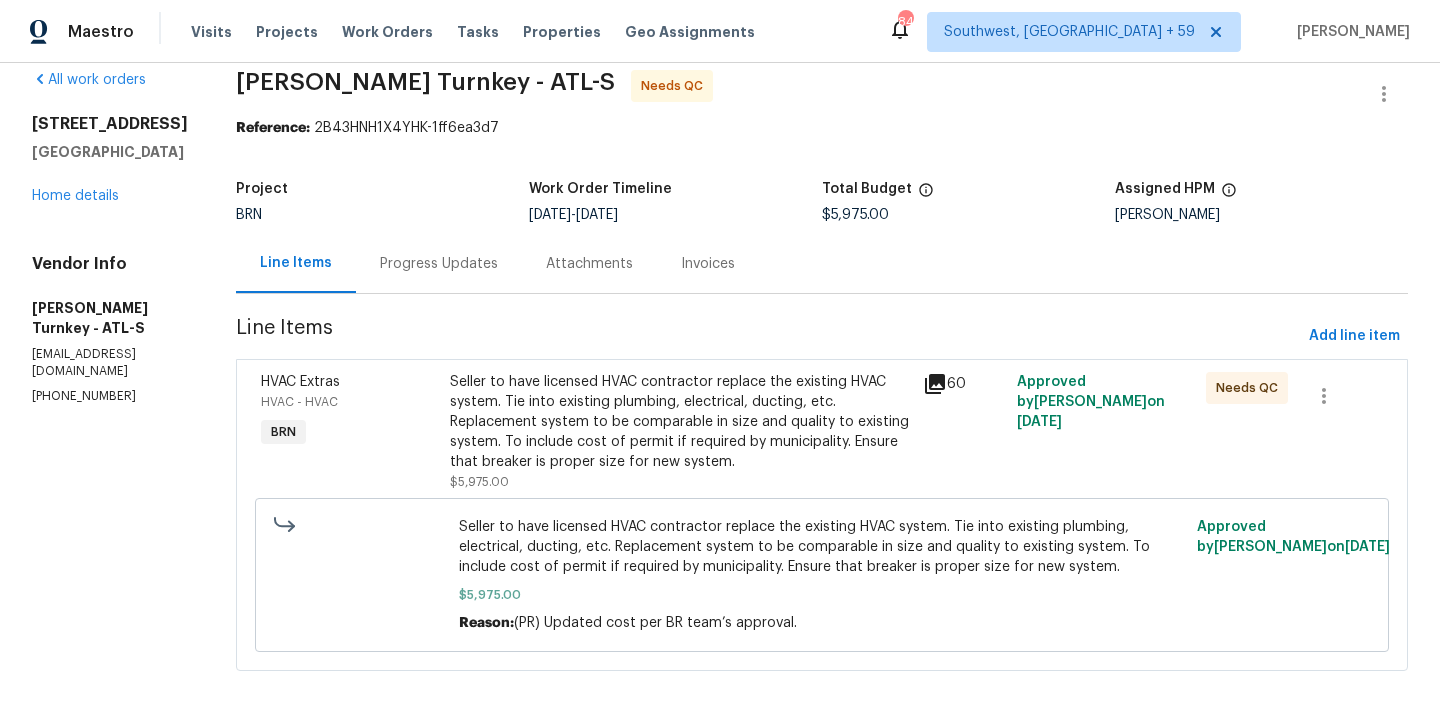 click on "Progress Updates" at bounding box center [439, 264] 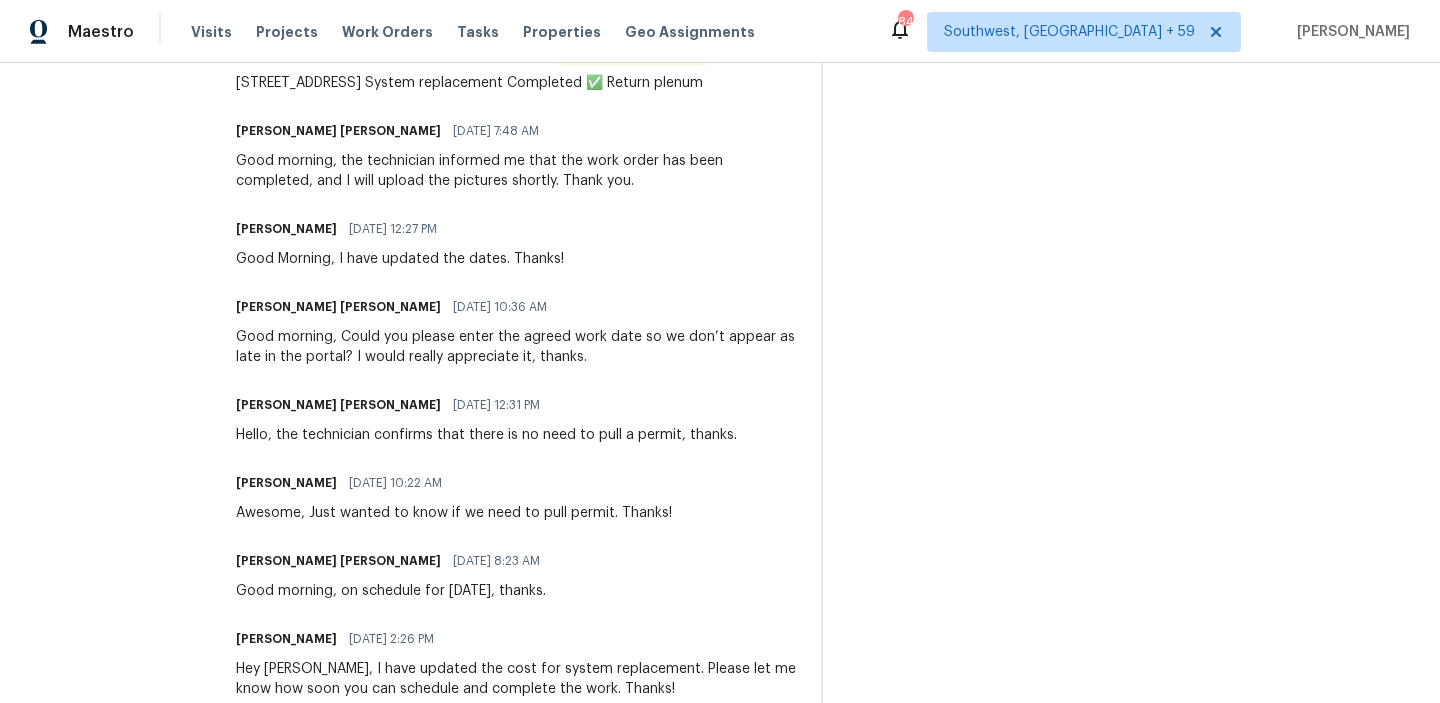 scroll, scrollTop: 0, scrollLeft: 0, axis: both 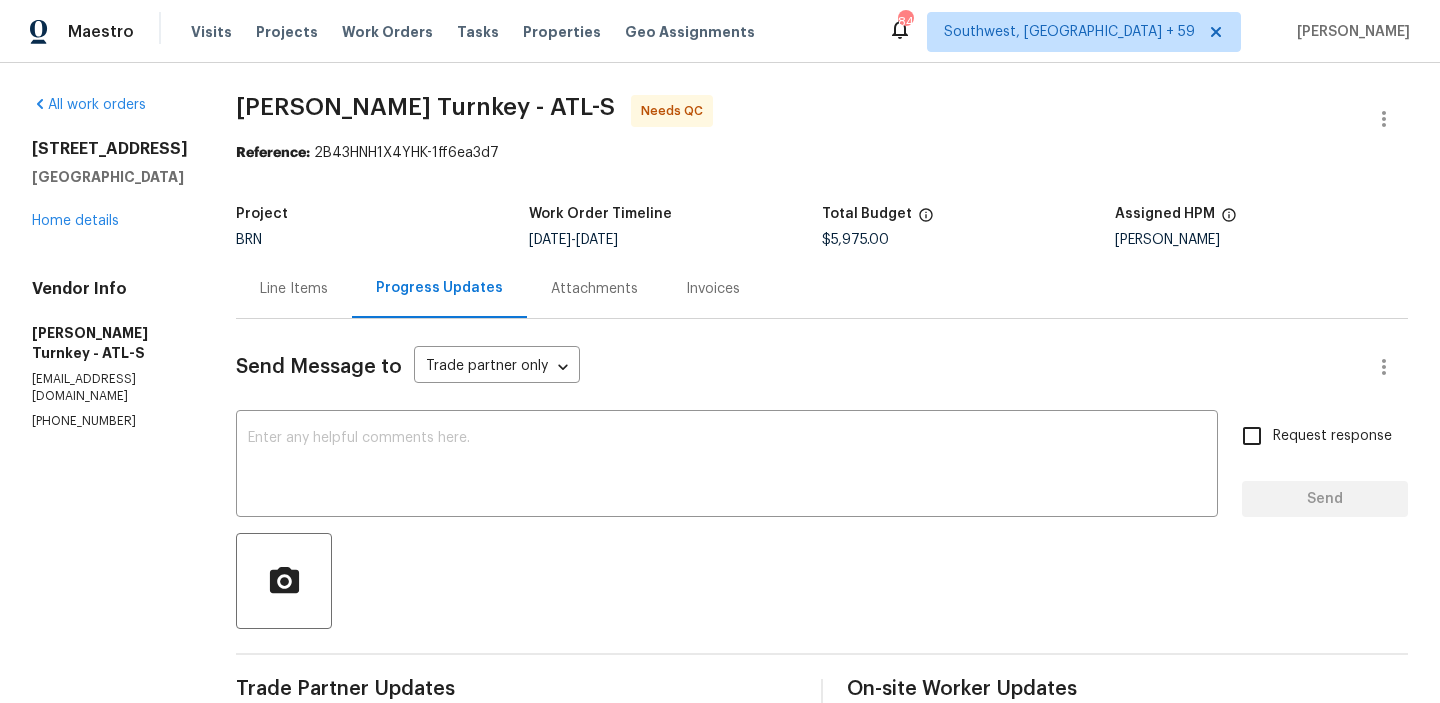 click on "Line Items" at bounding box center [294, 288] 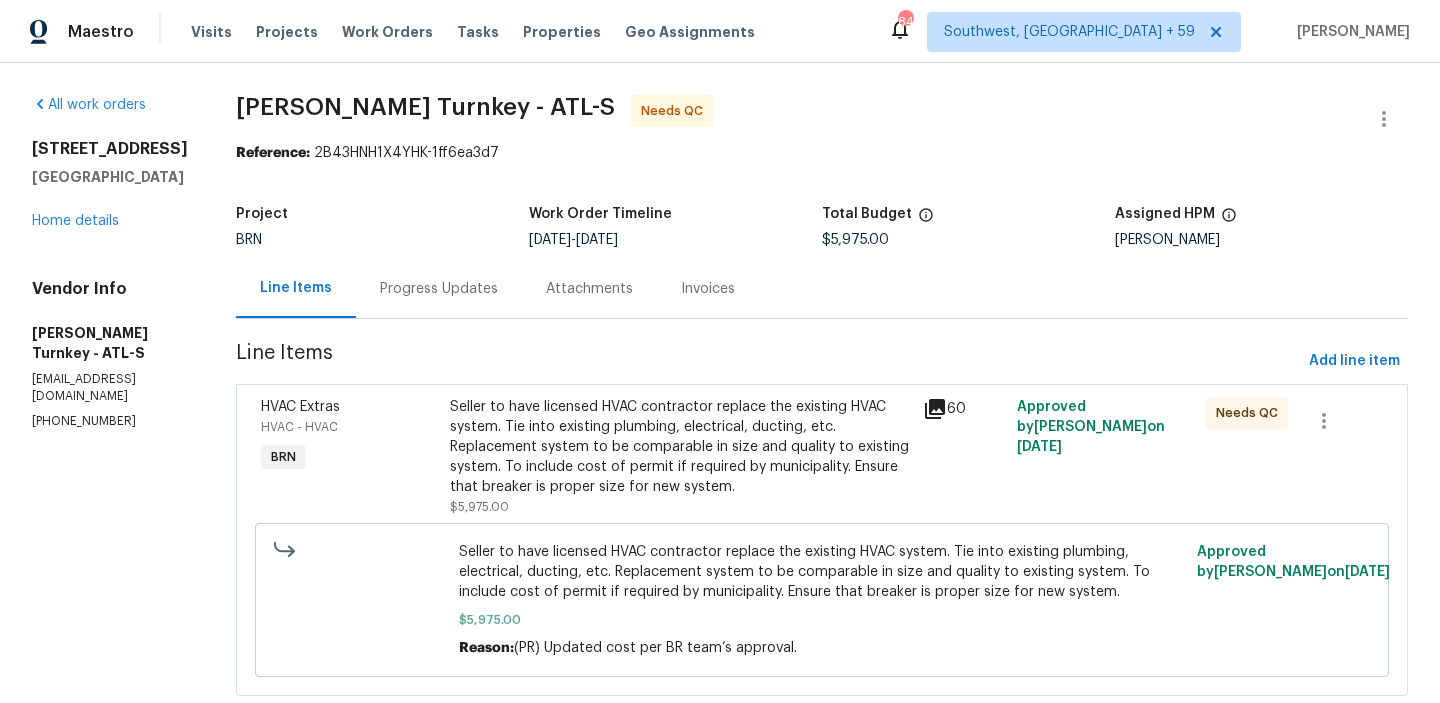 click on "Seller to have licensed HVAC contractor replace the existing HVAC system. Tie into existing plumbing, electrical, ducting, etc. Replacement system to be comparable in size and quality to existing system. To include cost of permit if required by municipality. Ensure that breaker is proper size for new system." at bounding box center [680, 447] 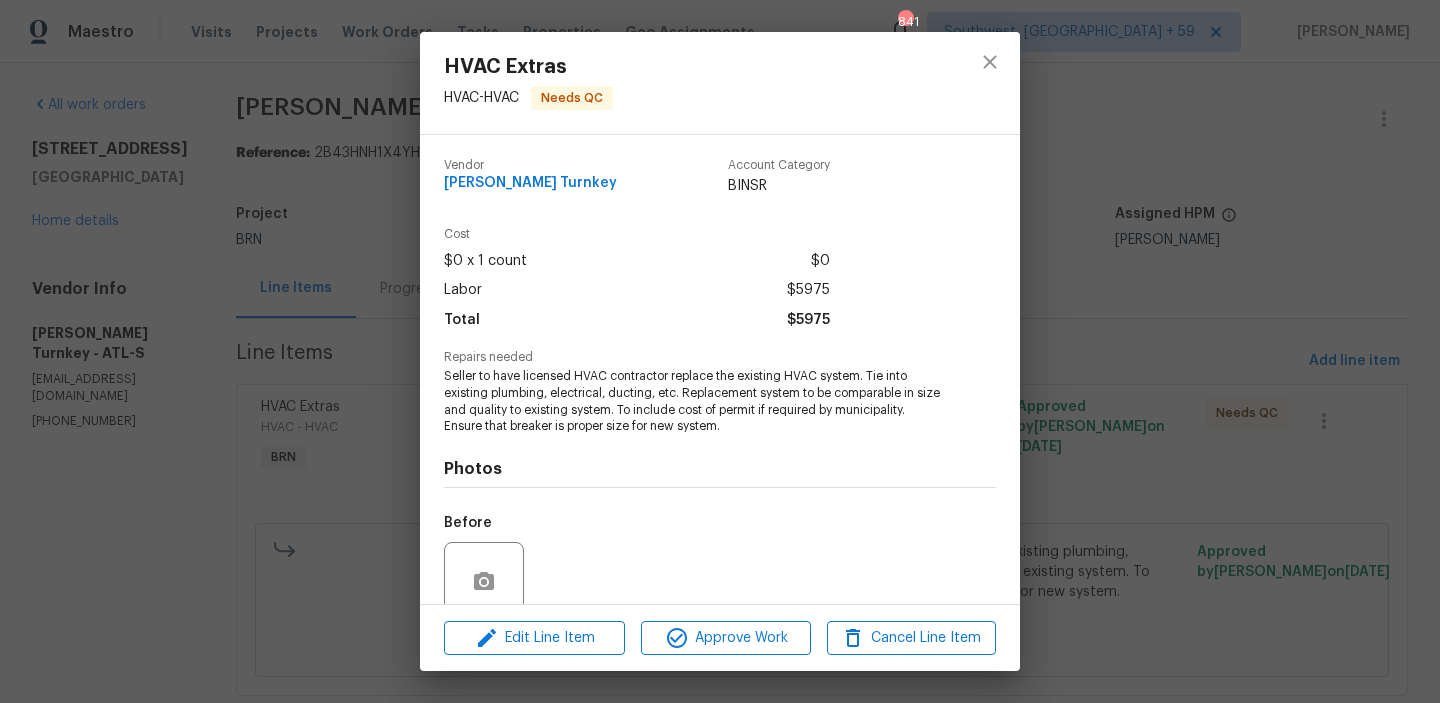 scroll, scrollTop: 168, scrollLeft: 0, axis: vertical 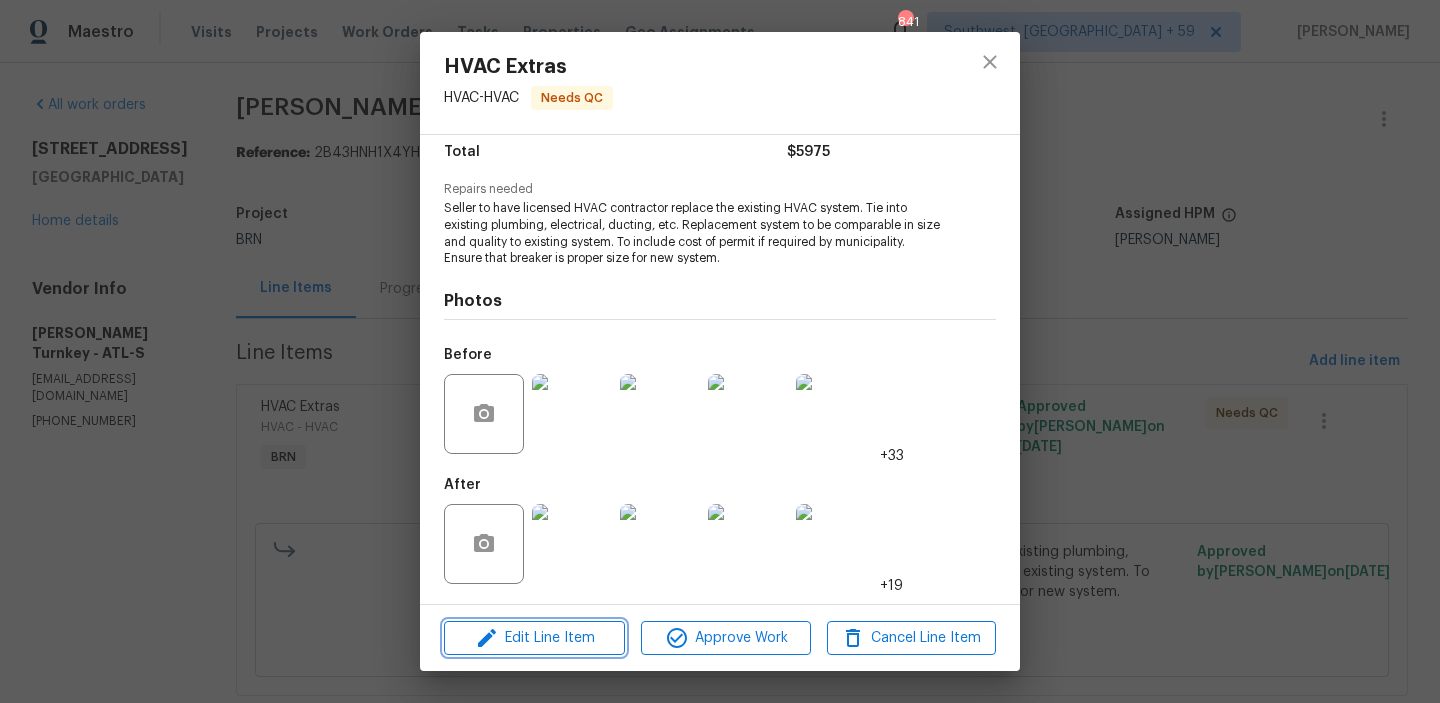 click on "Edit Line Item" at bounding box center (534, 638) 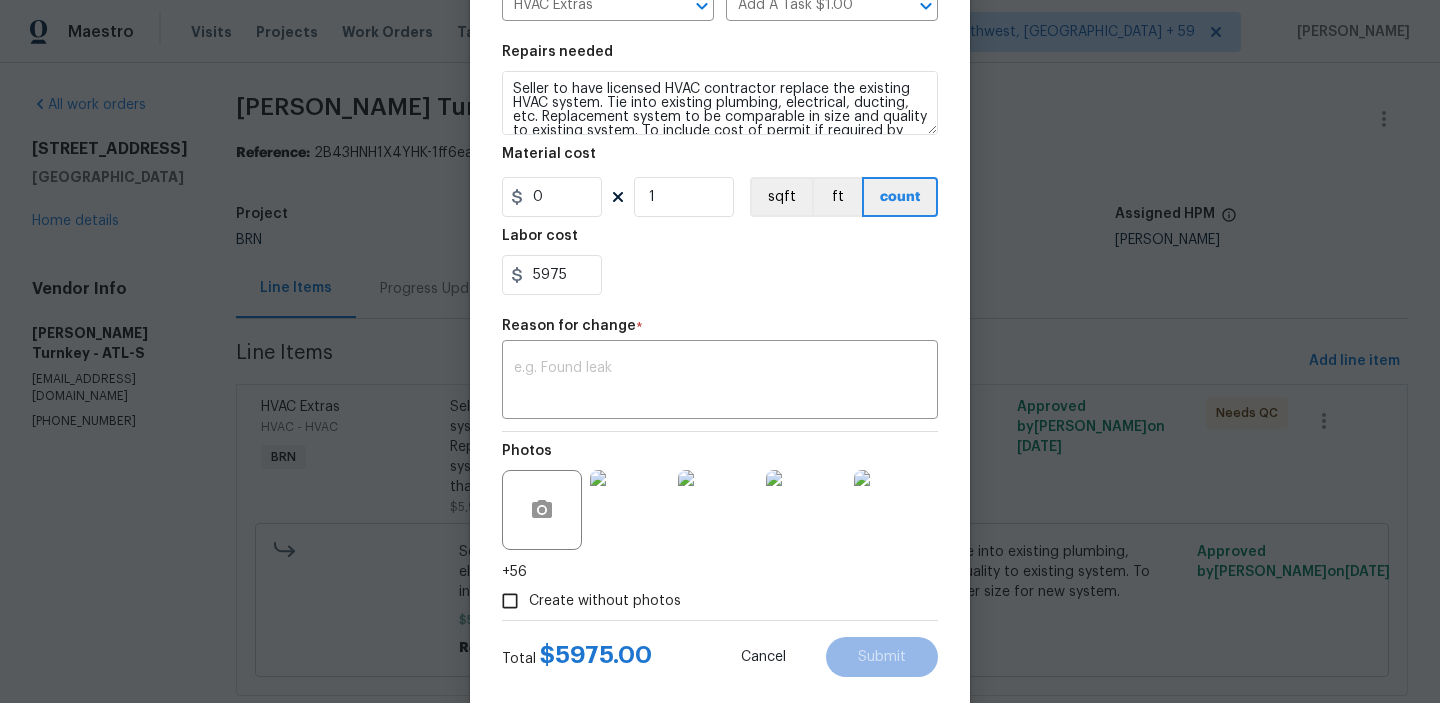 scroll, scrollTop: 303, scrollLeft: 0, axis: vertical 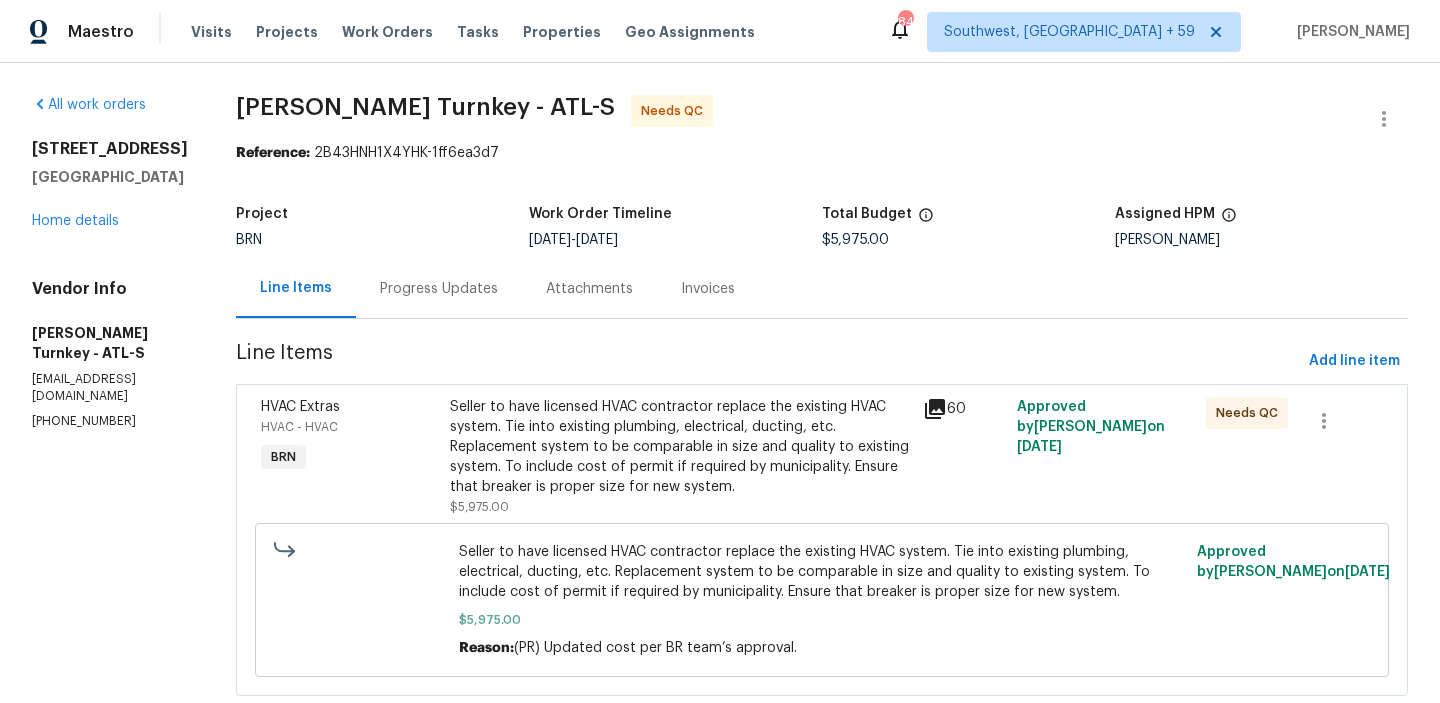 click on "Maestro Visits Projects Work Orders Tasks Properties Geo Assignments 841 Southwest, FL + 59 Ananthi Mahendran All work orders 3510 Stonewall Pl SE Atlanta, GA 30339 Home details Vendor Info Davis Turnkey - ATL-S dt-mgt@davisturnkey.com (404) 960-8055 Davis Turnkey - ATL-S Needs QC Reference:   2B43HNH1X4YHK-1ff6ea3d7 Project BRN   Work Order Timeline 7/10/2025  -  7/10/2025 Total Budget $5,975.00 Assigned HPM Samuel Vetrik Line Items Progress Updates Attachments Invoices Line Items Add line item HVAC Extras HVAC - HVAC BRN Seller to have licensed HVAC contractor replace the existing HVAC system. Tie into existing plumbing, electrical, ducting, etc. Replacement system to be comparable in size and quality to existing system. To include cost of permit if required by municipality. Ensure that breaker is proper size for new system. $5,975.00   60 Approved by  Roushan Kumar  on   7/7/2025 Needs QC $5,975.00 Reason:  (PR) Updated cost per BR team’s approval. Approved by  Roushan Kumar  on  7/7/2025
BINSR ​" at bounding box center (720, 351) 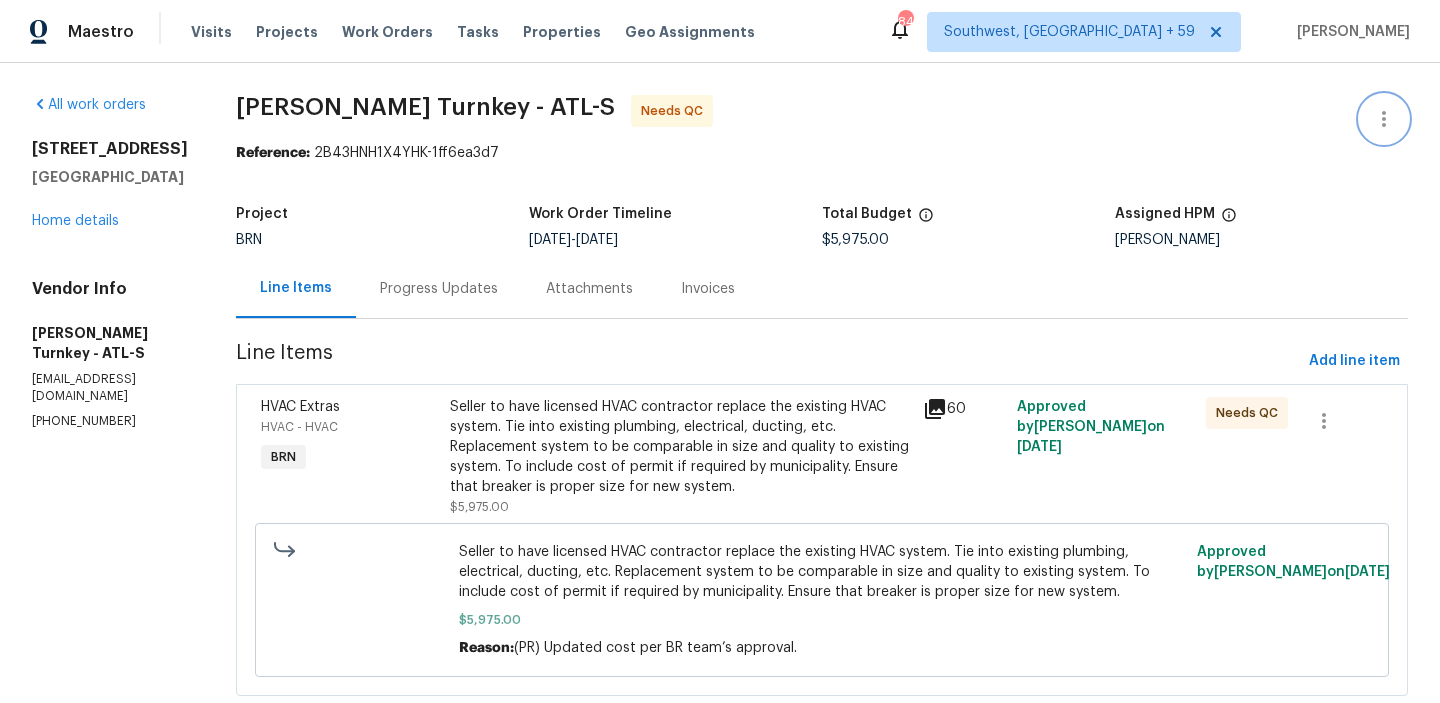 click at bounding box center (1384, 119) 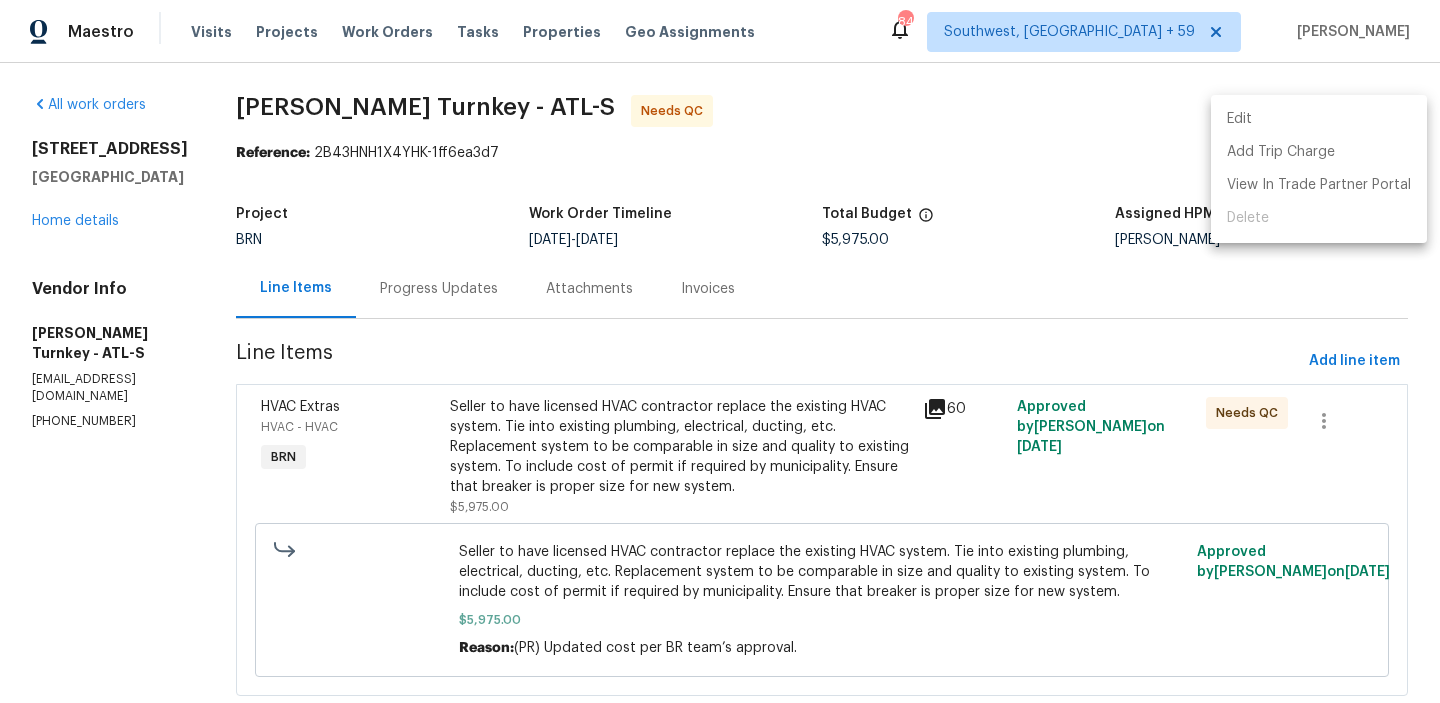click on "Edit" at bounding box center [1319, 119] 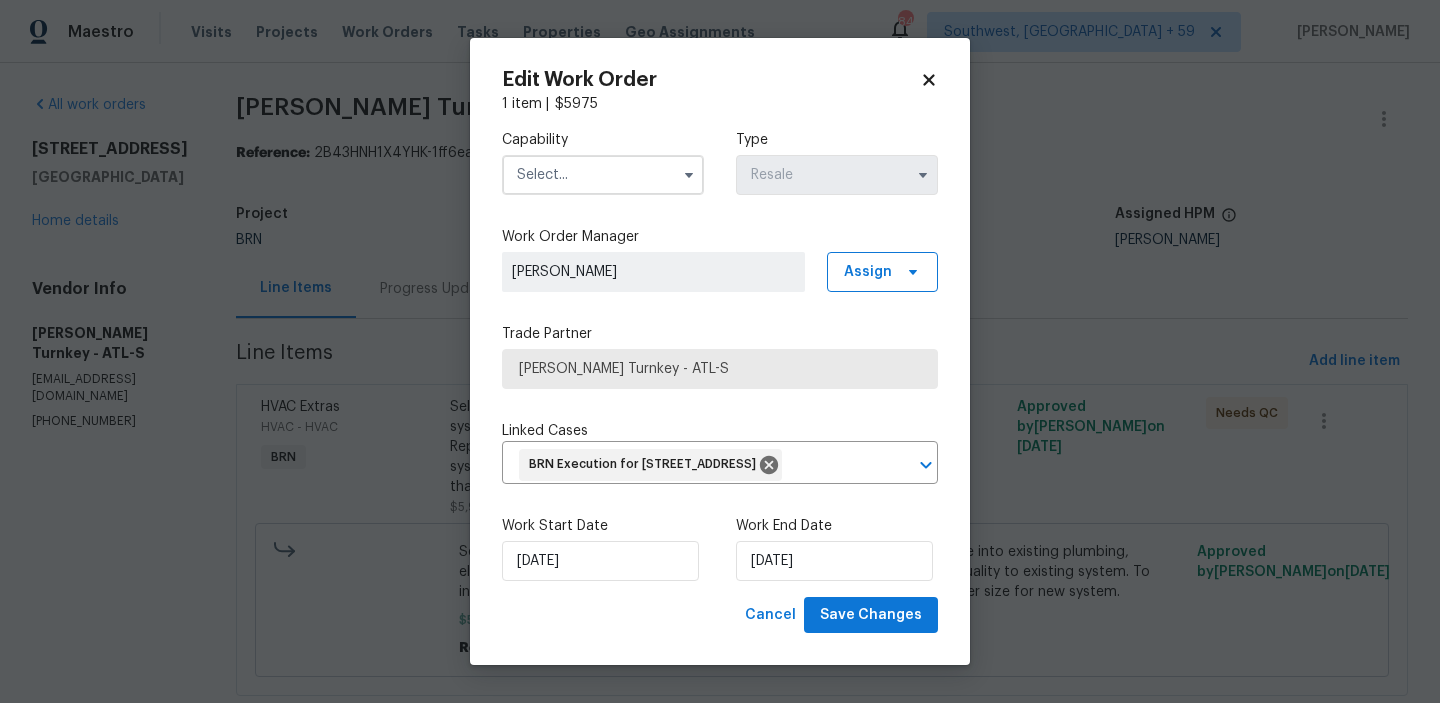 click at bounding box center (603, 175) 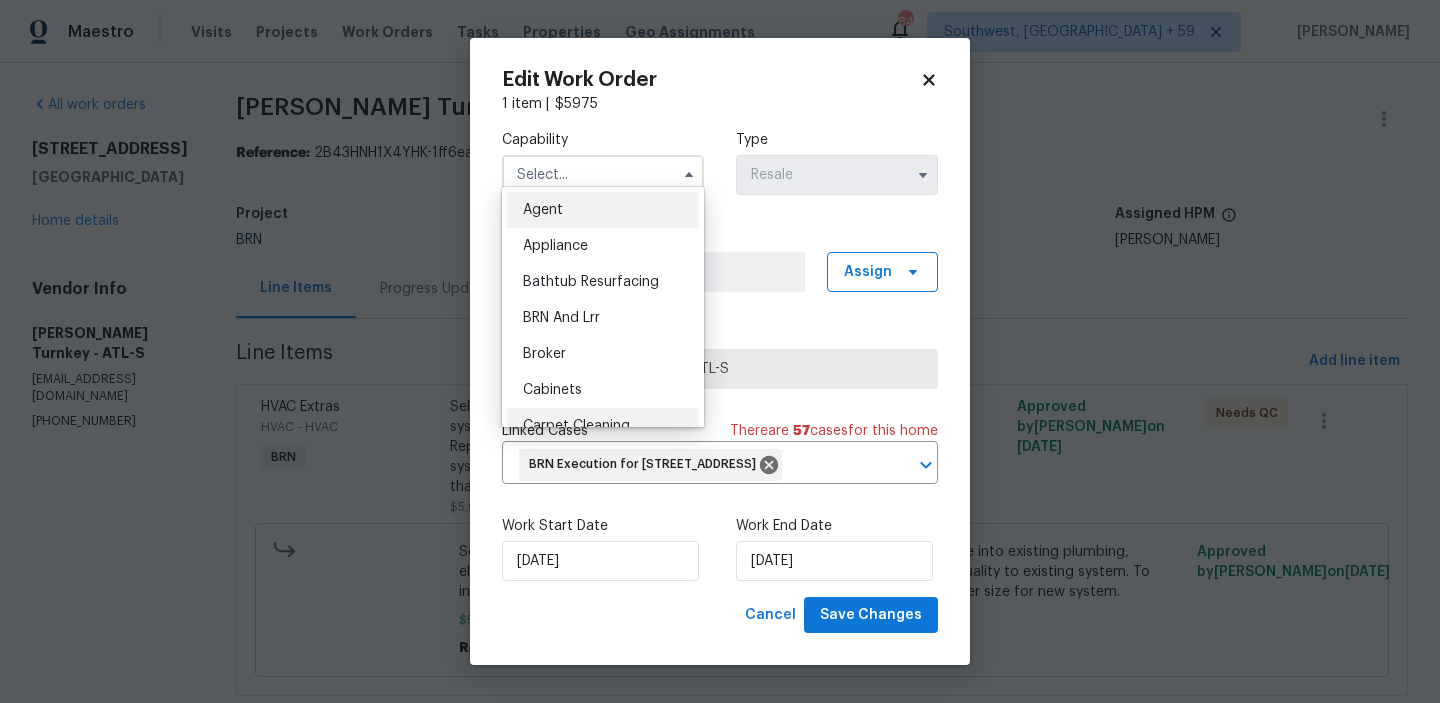 scroll, scrollTop: 16, scrollLeft: 0, axis: vertical 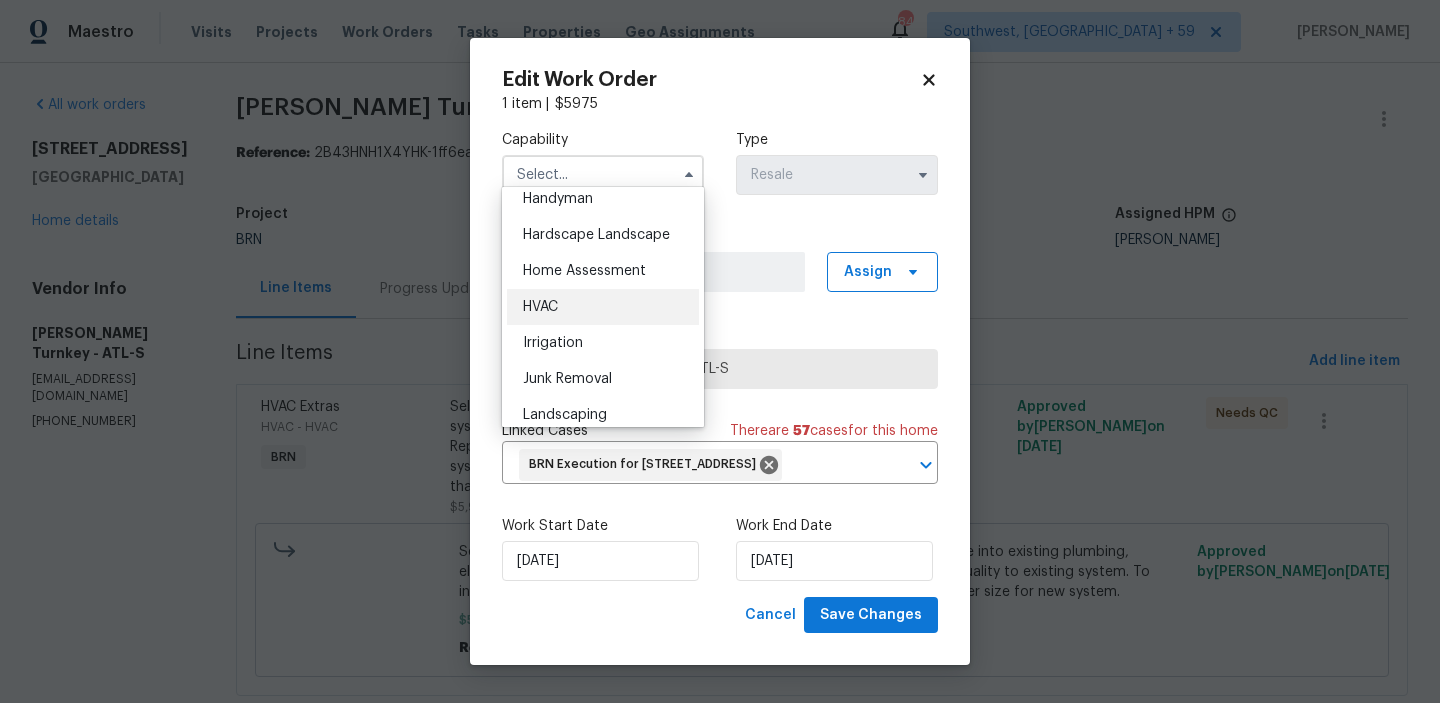 click on "HVAC" at bounding box center (603, 307) 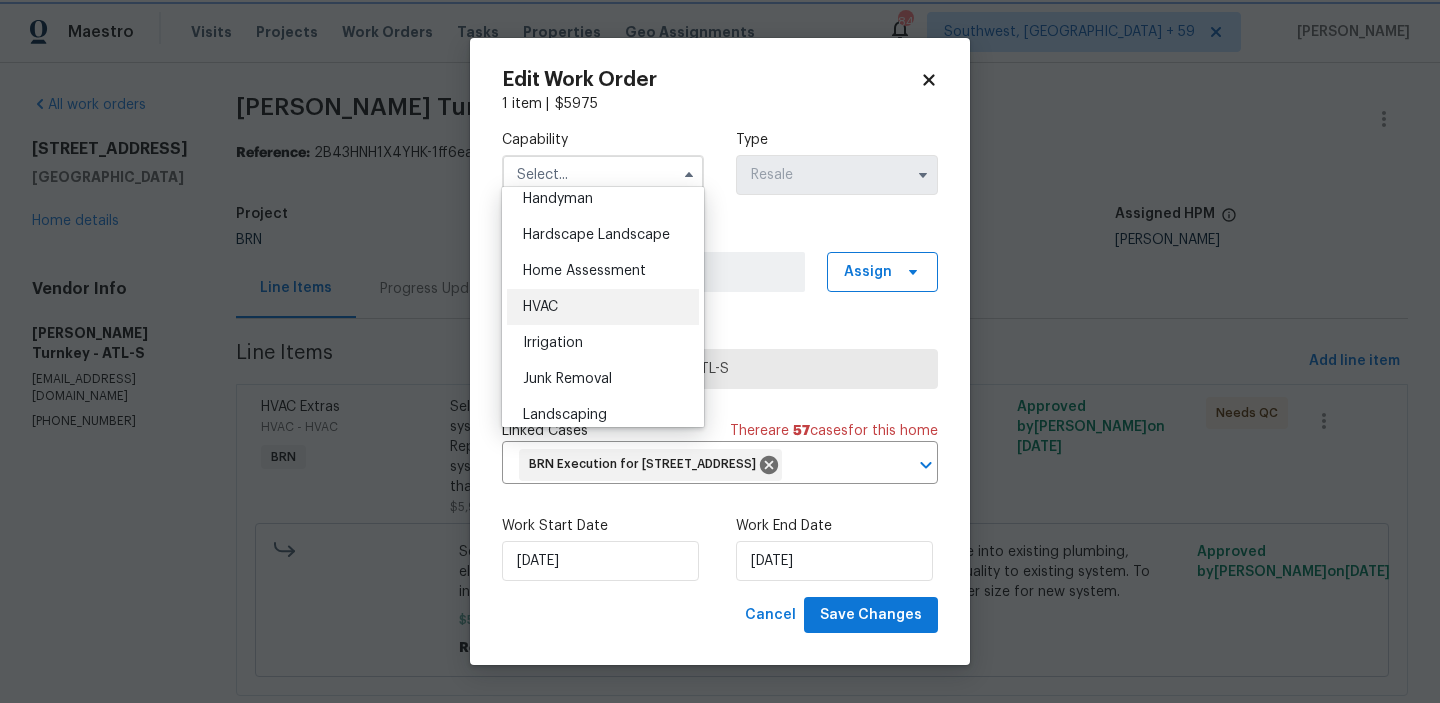 type on "HVAC" 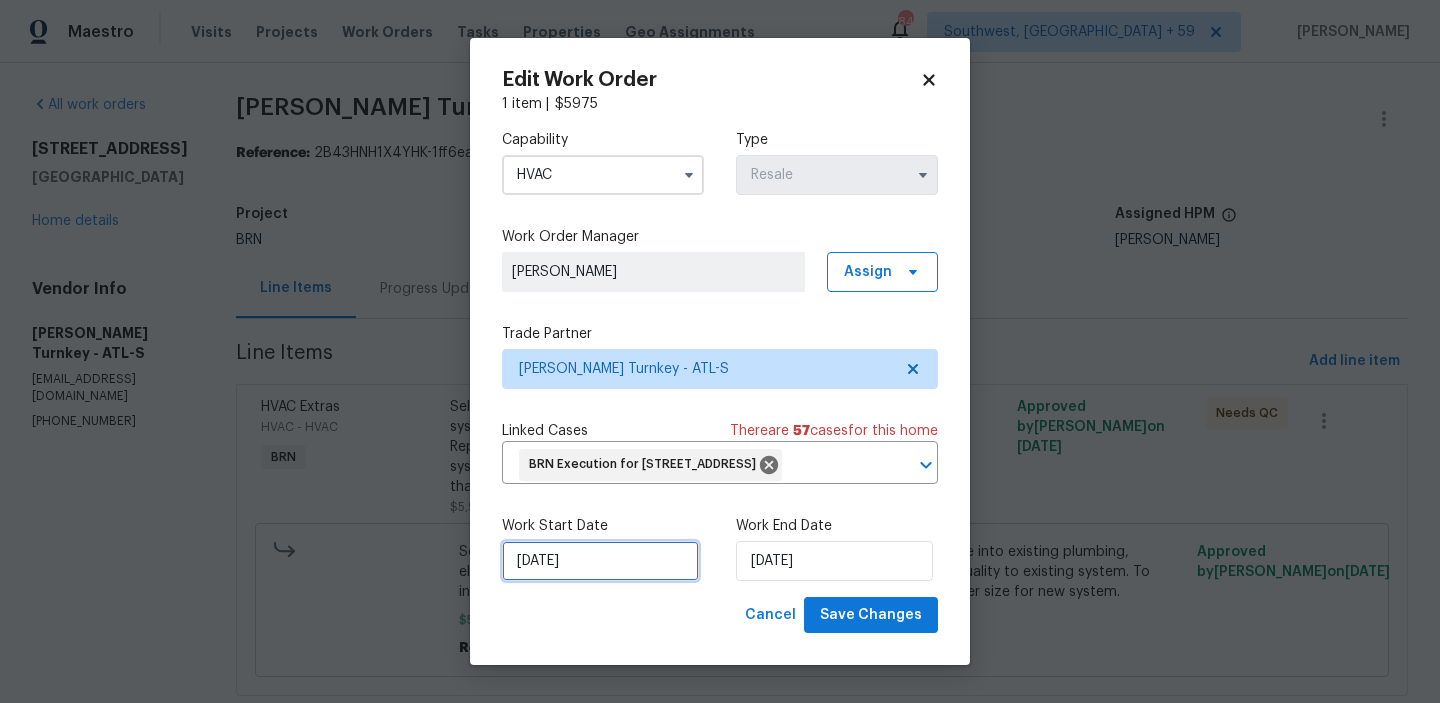 click on "[DATE]" at bounding box center [600, 561] 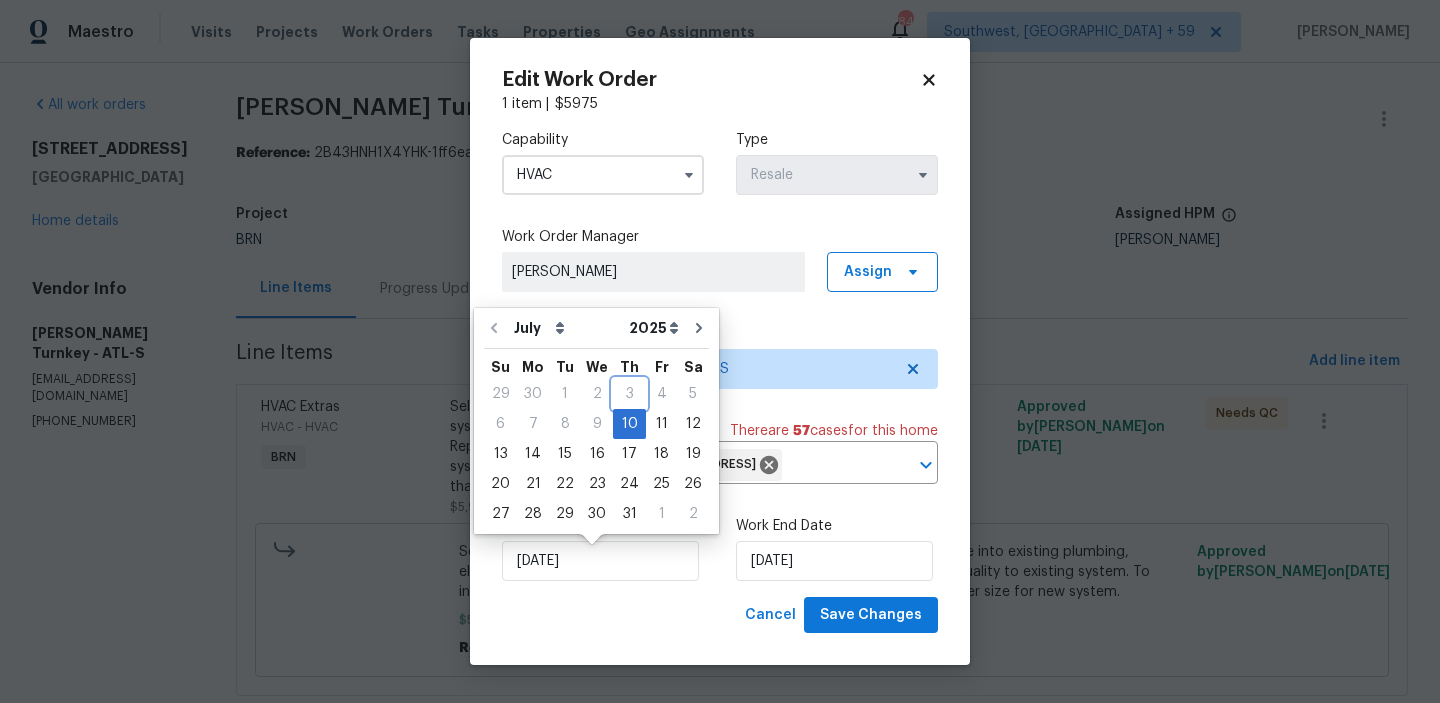 click on "3" at bounding box center [629, 394] 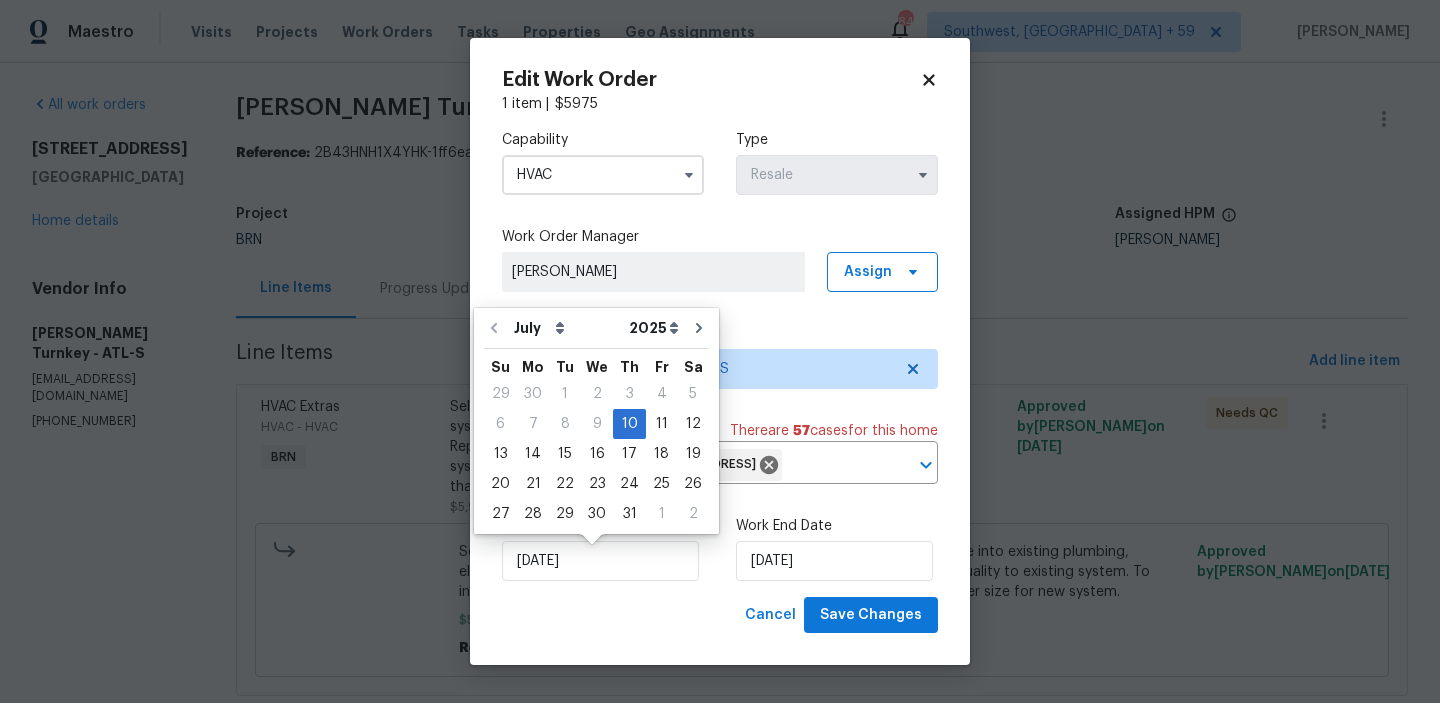 click on "Maestro Visits Projects Work Orders Tasks Properties Geo Assignments 841 Southwest, FL + 59 Ananthi Mahendran All work orders 3510 Stonewall Pl SE Atlanta, GA 30339 Home details Vendor Info Davis Turnkey - ATL-S dt-mgt@davisturnkey.com (404) 960-8055 Davis Turnkey - ATL-S Needs QC Reference:   2B43HNH1X4YHK-1ff6ea3d7 Project BRN   Work Order Timeline 7/10/2025  -  7/10/2025 Total Budget $5,975.00 Assigned HPM Samuel Vetrik Line Items Progress Updates Attachments Invoices Line Items Add line item HVAC Extras HVAC - HVAC BRN Seller to have licensed HVAC contractor replace the existing HVAC system. Tie into existing plumbing, electrical, ducting, etc. Replacement system to be comparable in size and quality to existing system. To include cost of permit if required by municipality. Ensure that breaker is proper size for new system. $5,975.00   60 Approved by  Roushan Kumar  on   7/7/2025 Needs QC $5,975.00 Reason:  (PR) Updated cost per BR team’s approval. Approved by  Roushan Kumar  on  7/7/2025
1 item |" at bounding box center [720, 351] 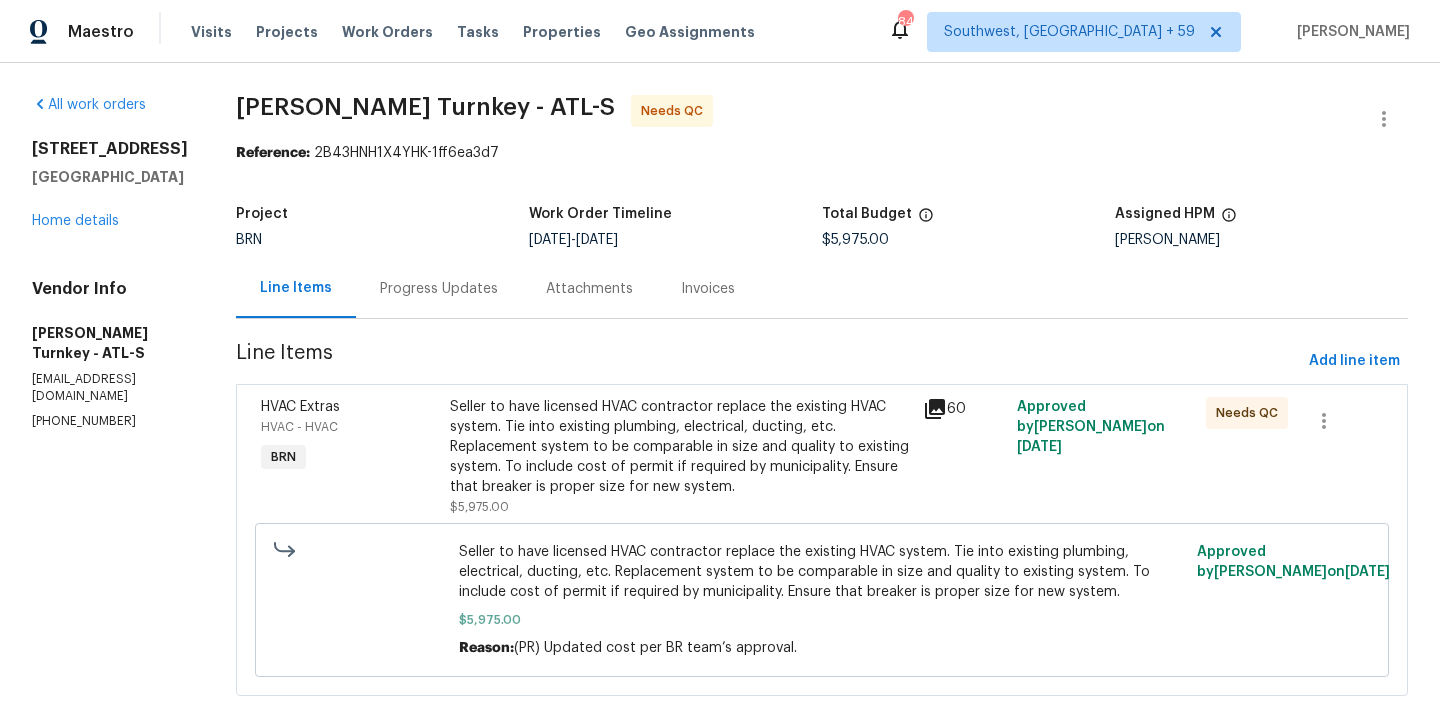 scroll, scrollTop: 0, scrollLeft: 0, axis: both 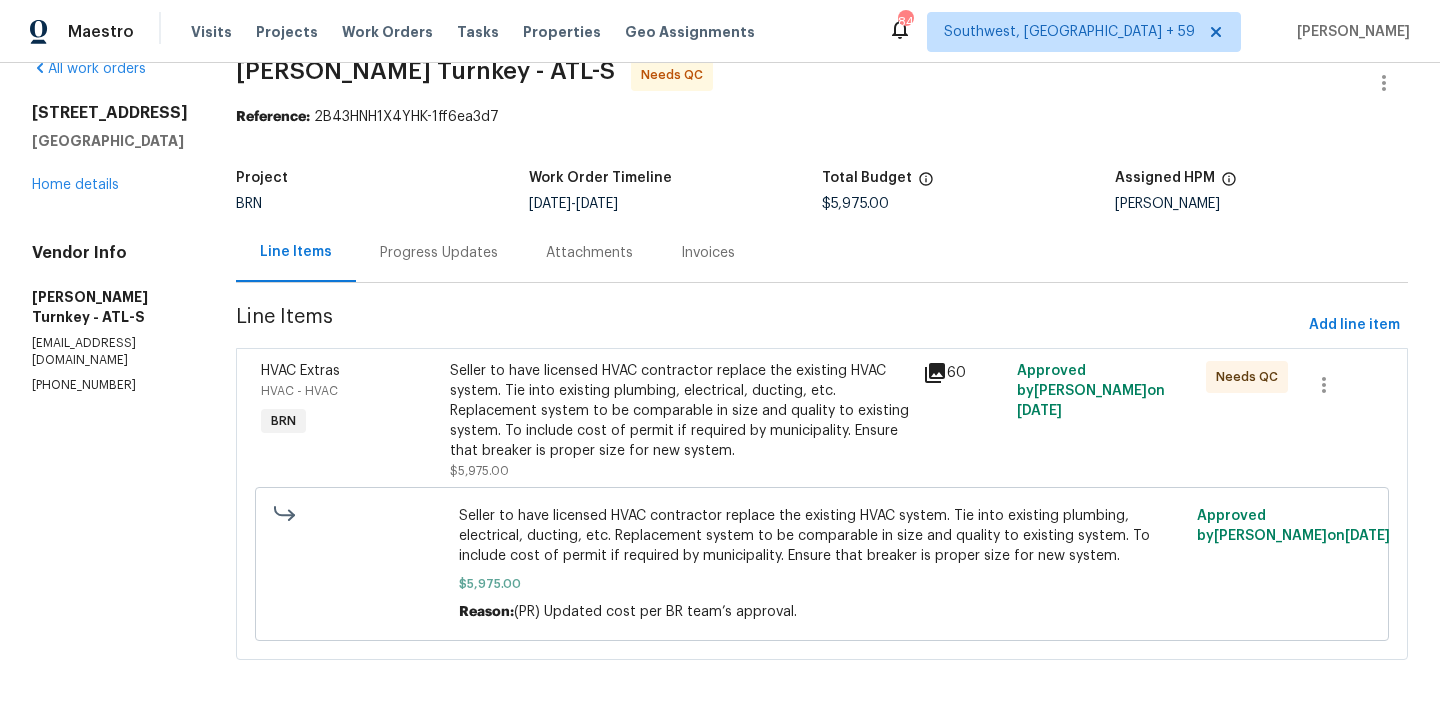click on "Seller to have licensed HVAC contractor replace the existing HVAC system. Tie into existing plumbing, electrical, ducting, etc. Replacement system to be comparable in size and quality to existing system. To include cost of permit if required by municipality. Ensure that breaker is proper size for new system." at bounding box center (680, 411) 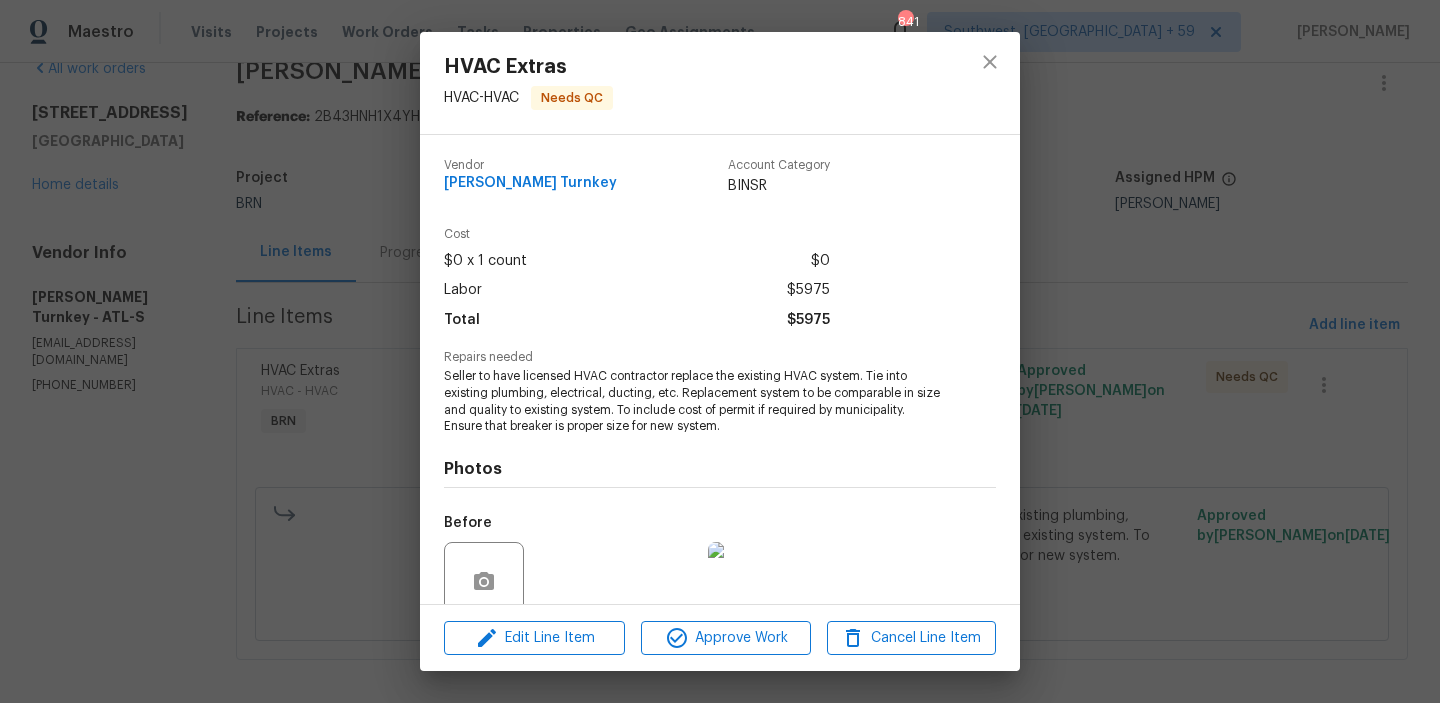scroll, scrollTop: 168, scrollLeft: 0, axis: vertical 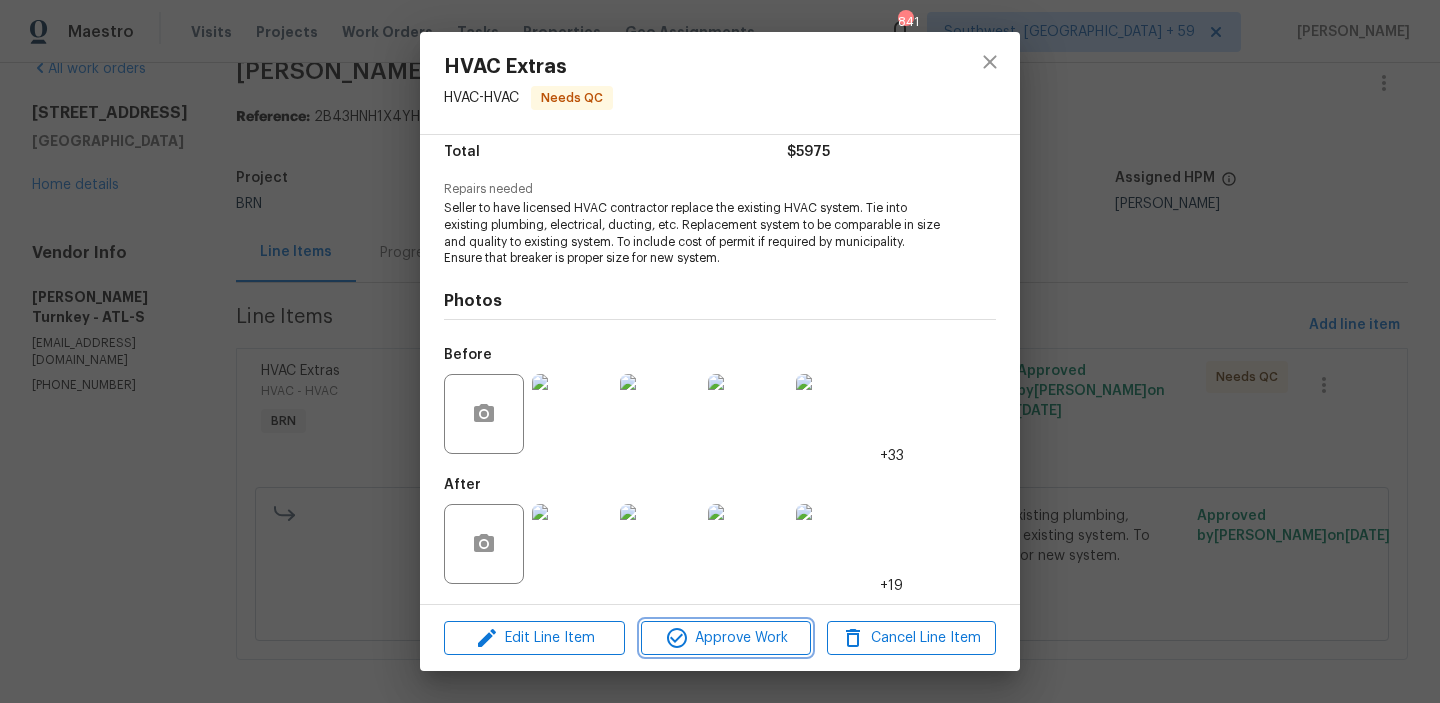 click on "Approve Work" at bounding box center [725, 638] 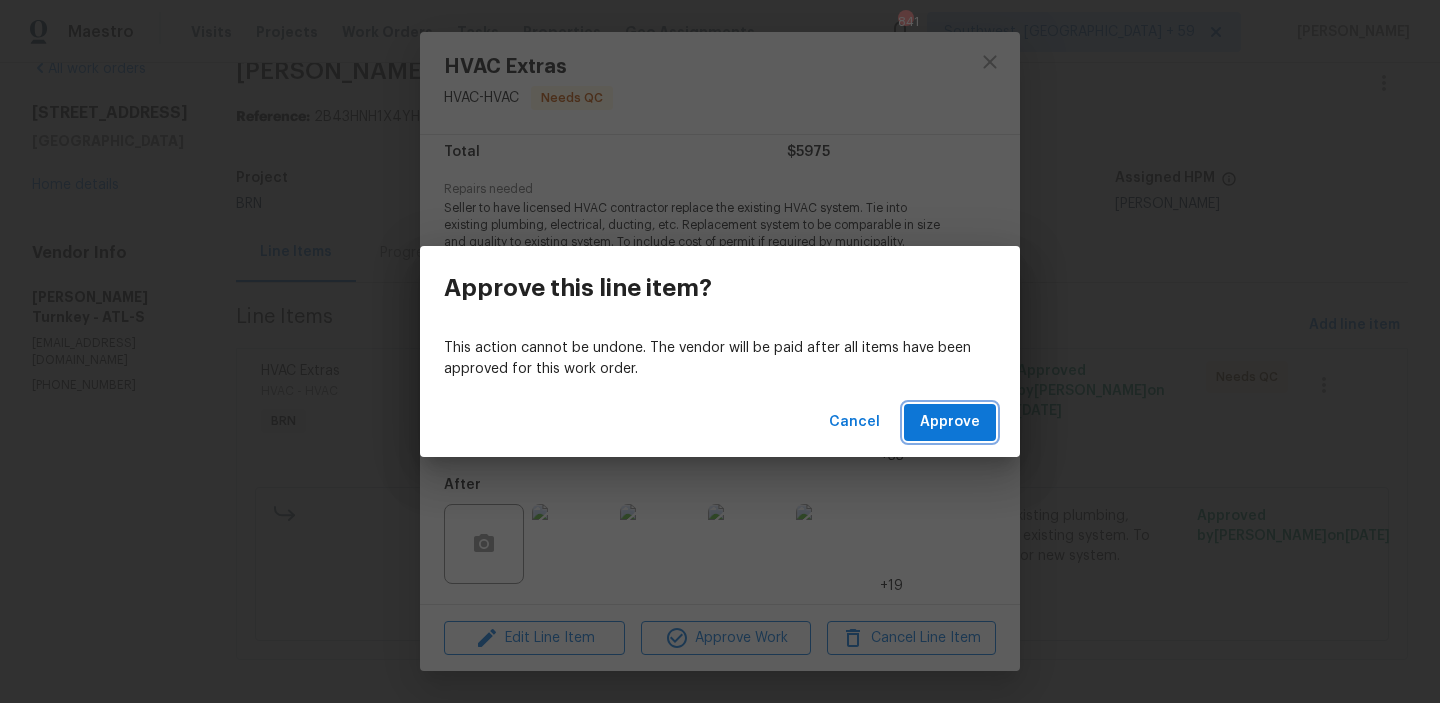 click on "Approve" at bounding box center (950, 422) 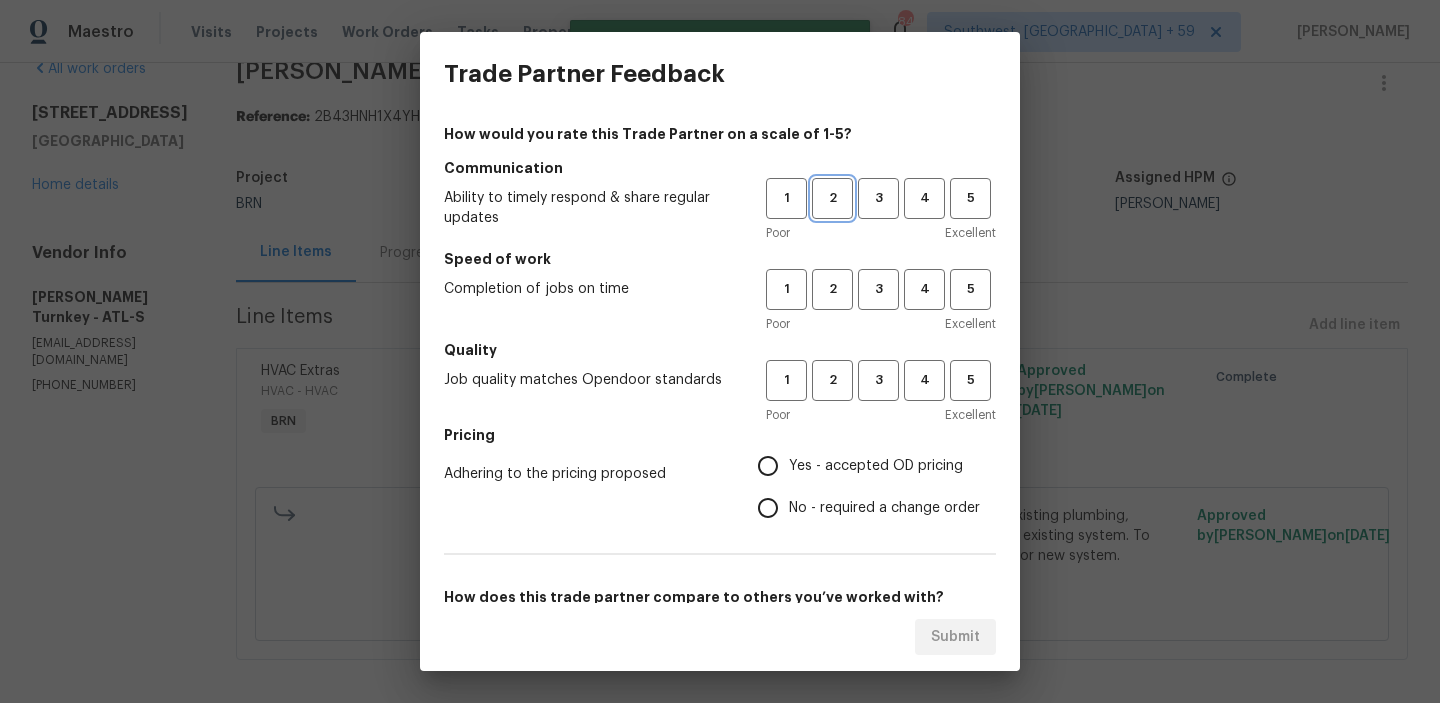 click on "2" at bounding box center (832, 198) 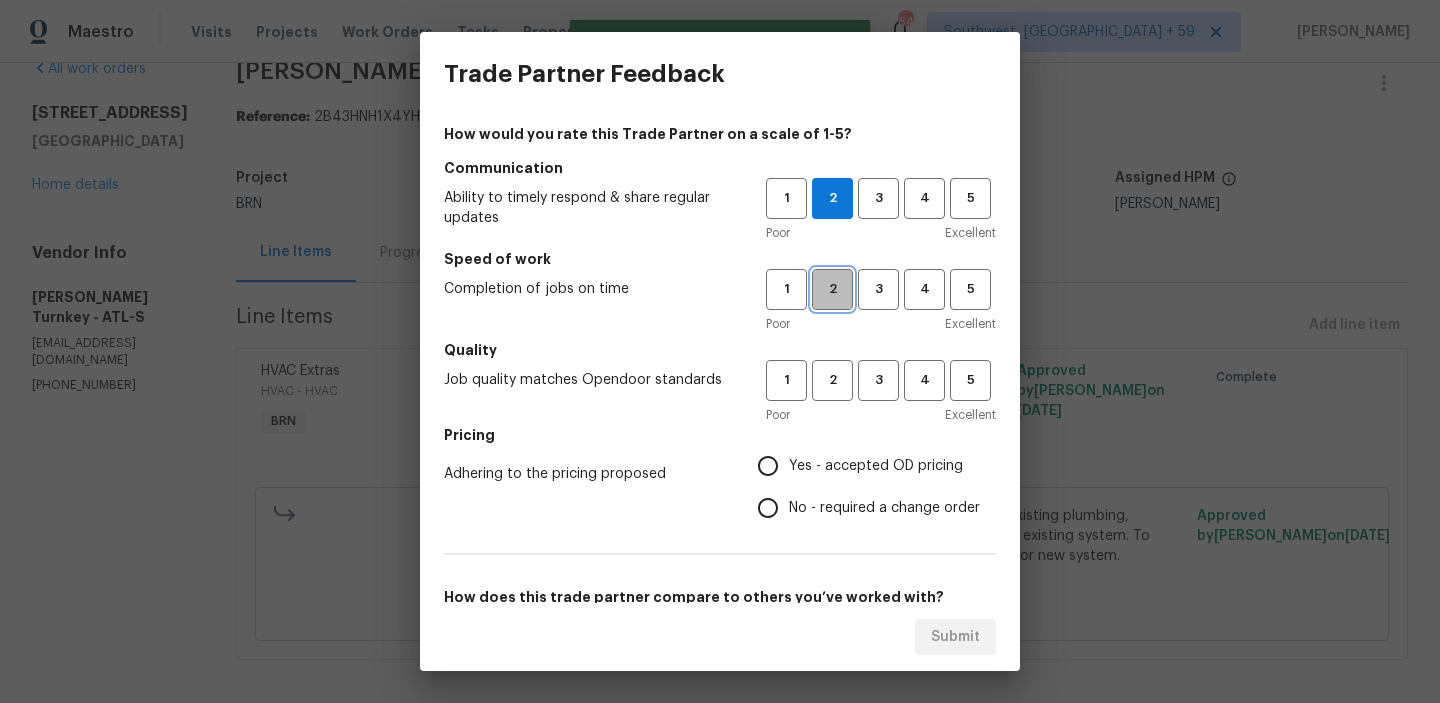 click on "2" at bounding box center (832, 289) 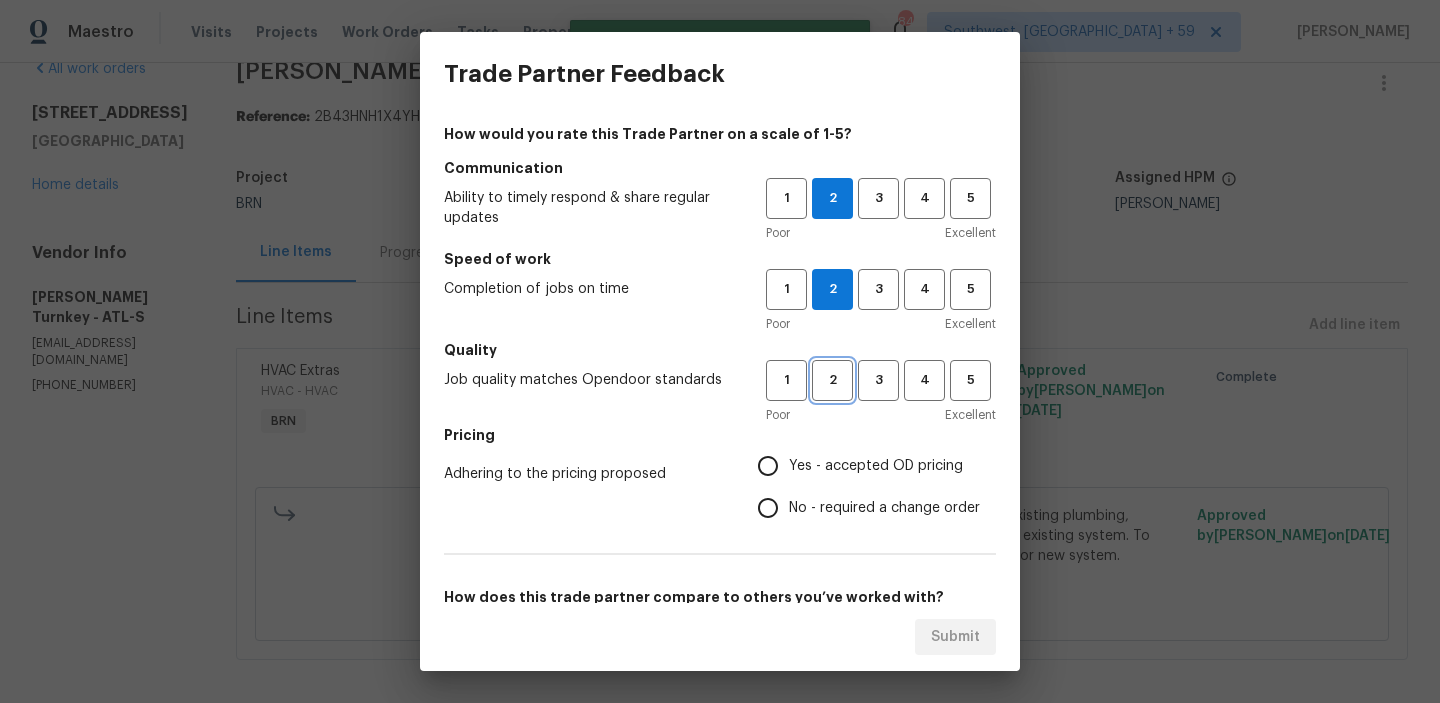 click on "2" at bounding box center (832, 380) 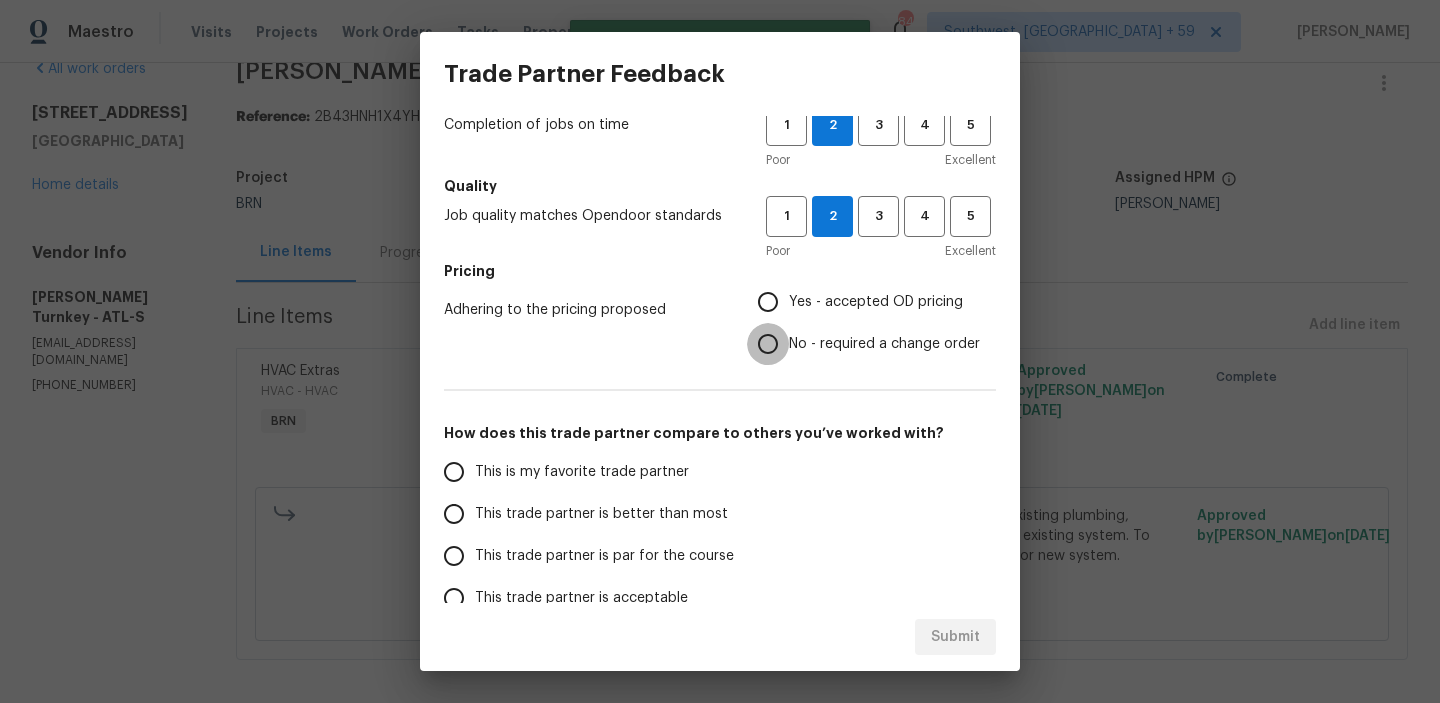 click on "No - required a change order" at bounding box center (768, 344) 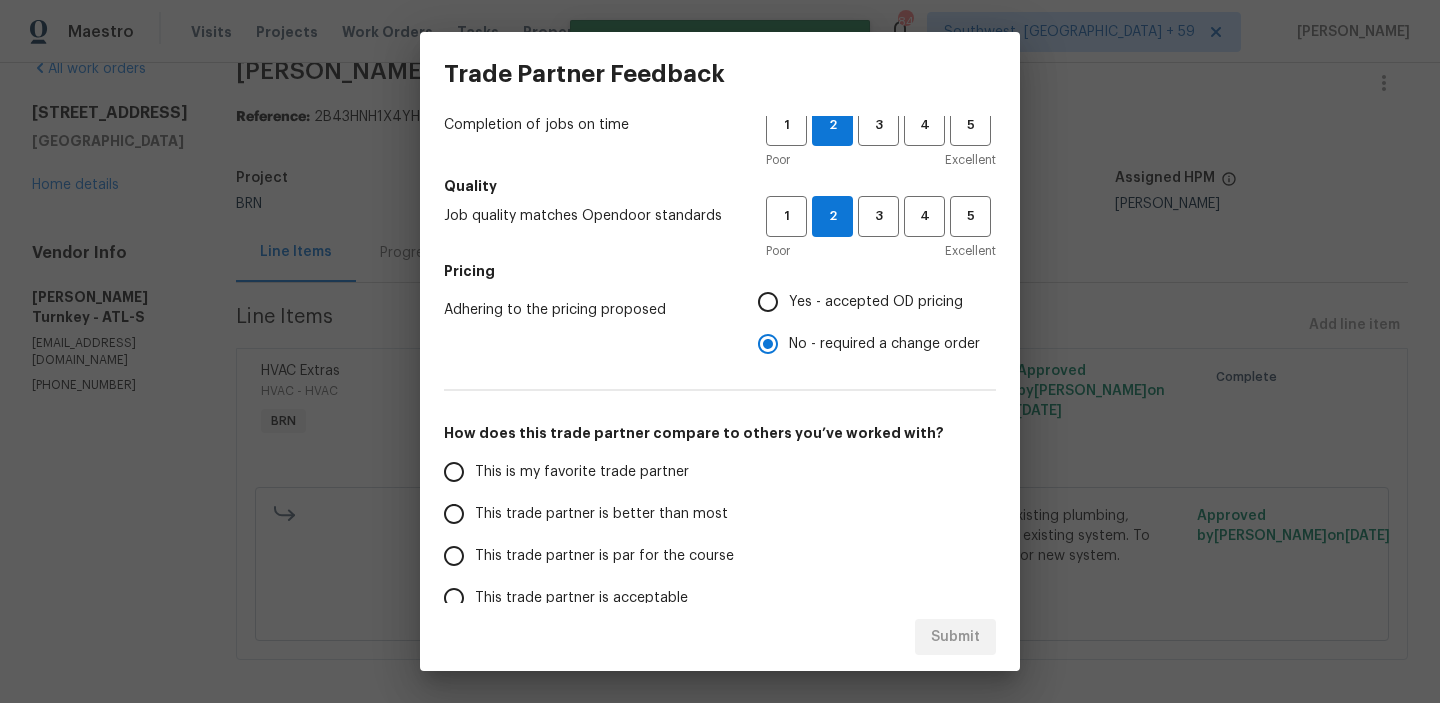 scroll, scrollTop: 312, scrollLeft: 0, axis: vertical 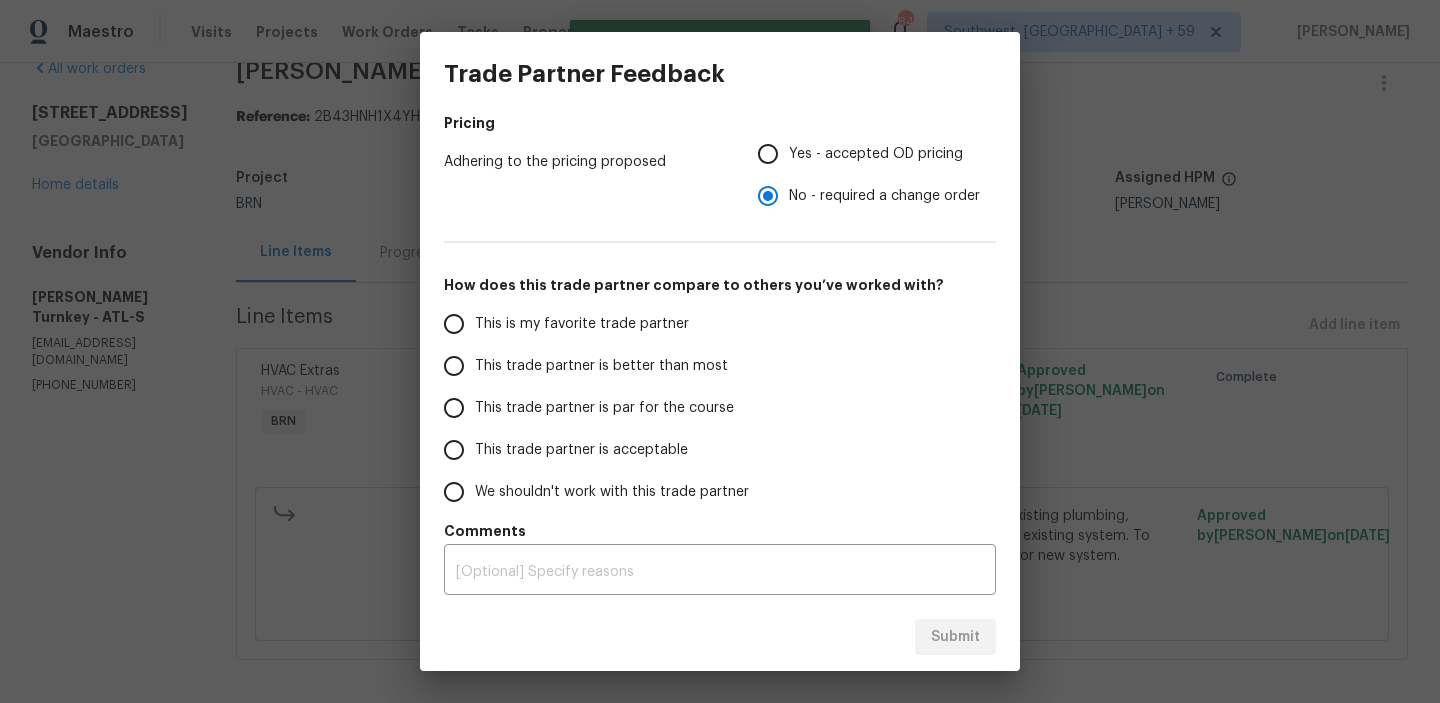 click on "This trade partner is better than most" at bounding box center [454, 366] 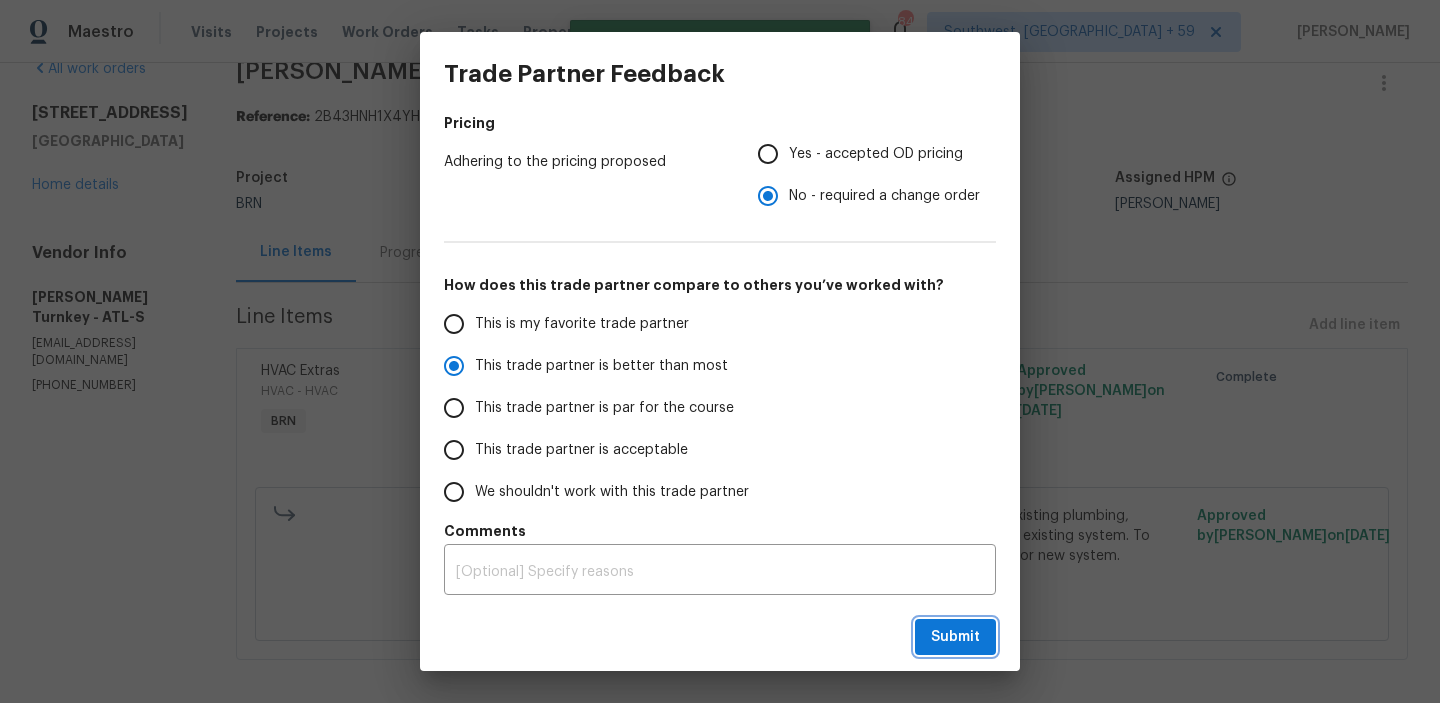 click on "Submit" at bounding box center (955, 637) 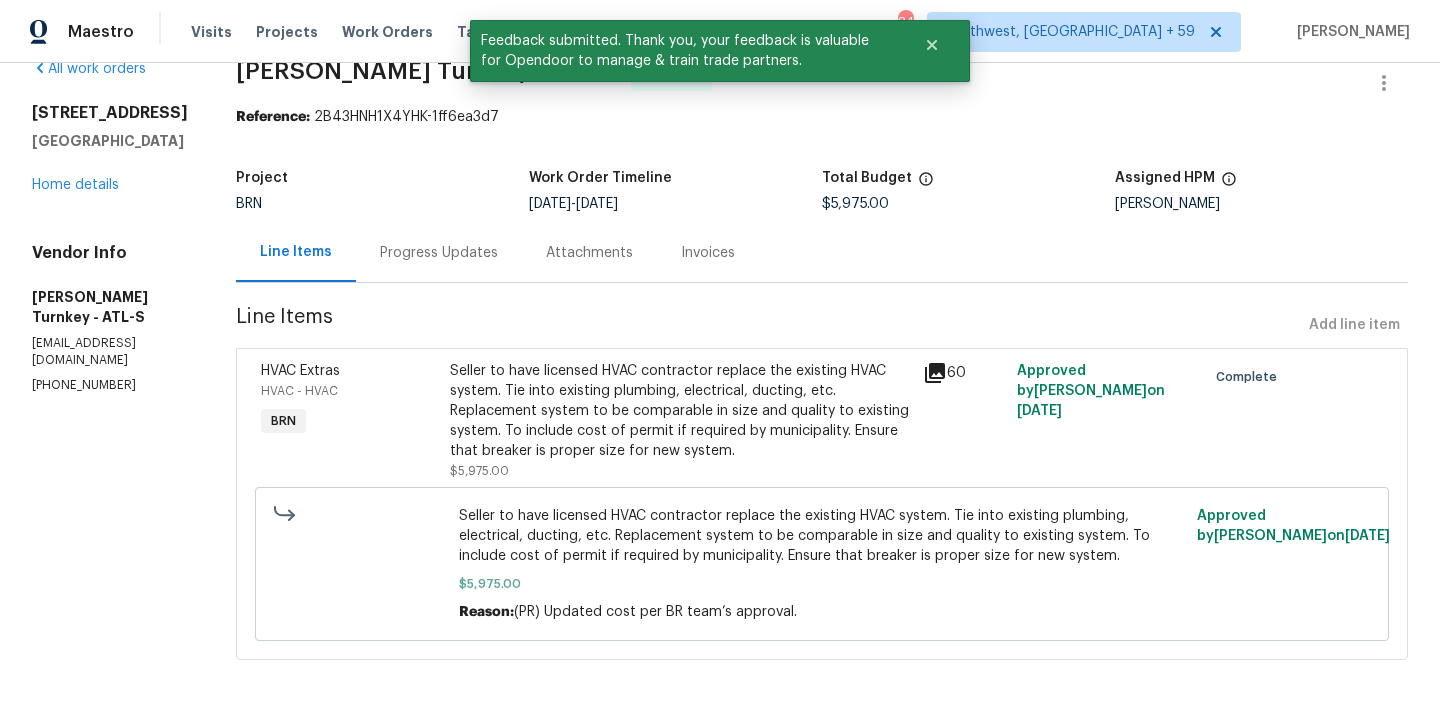 click on "Progress Updates" at bounding box center [439, 252] 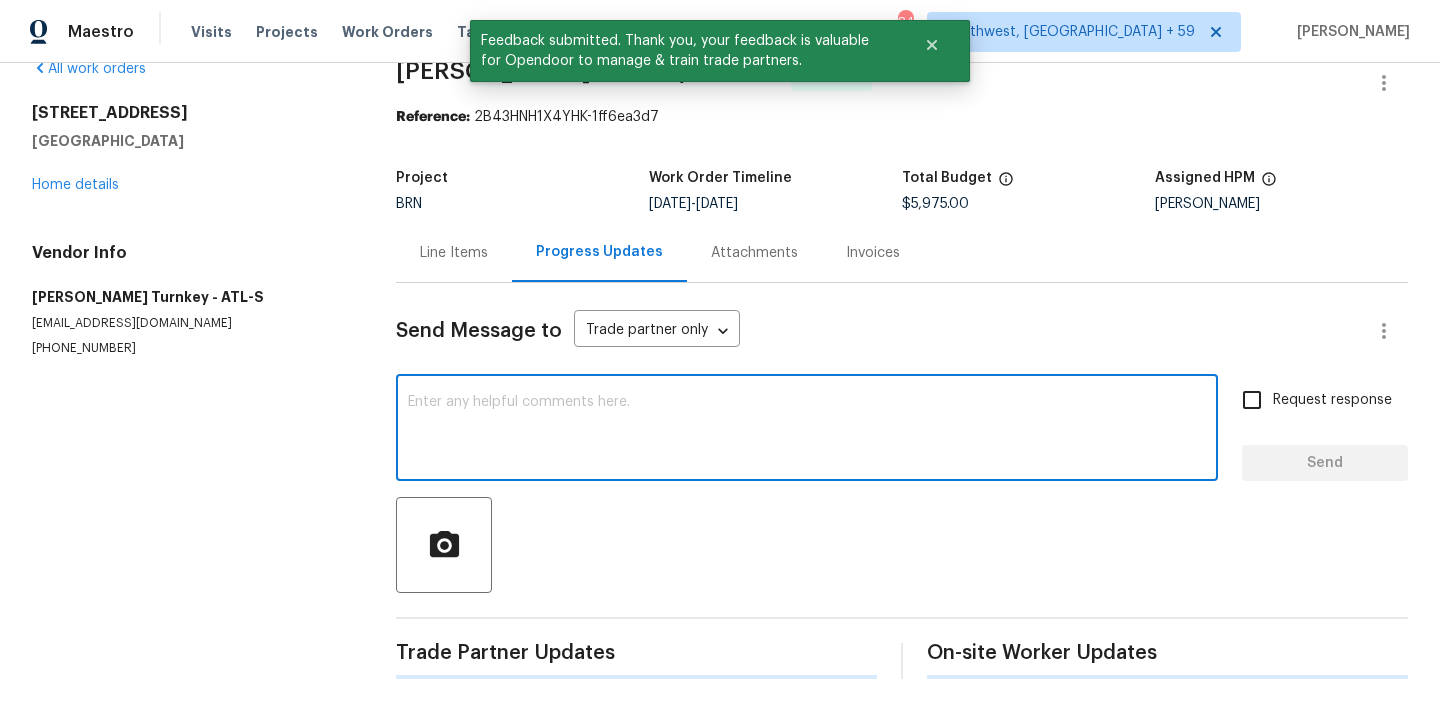 click at bounding box center (807, 430) 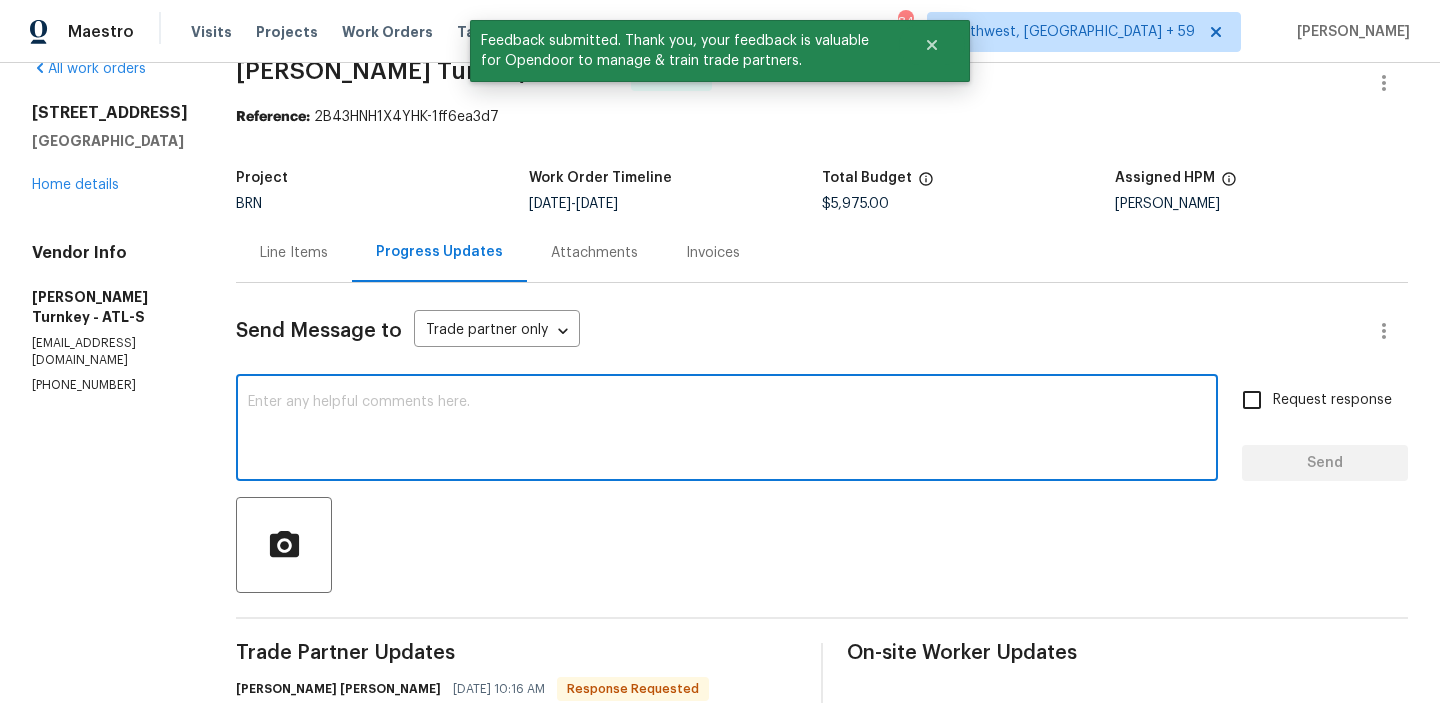 paste on "WO is approved, Please upload the invoice under the invoice section.Thanks" 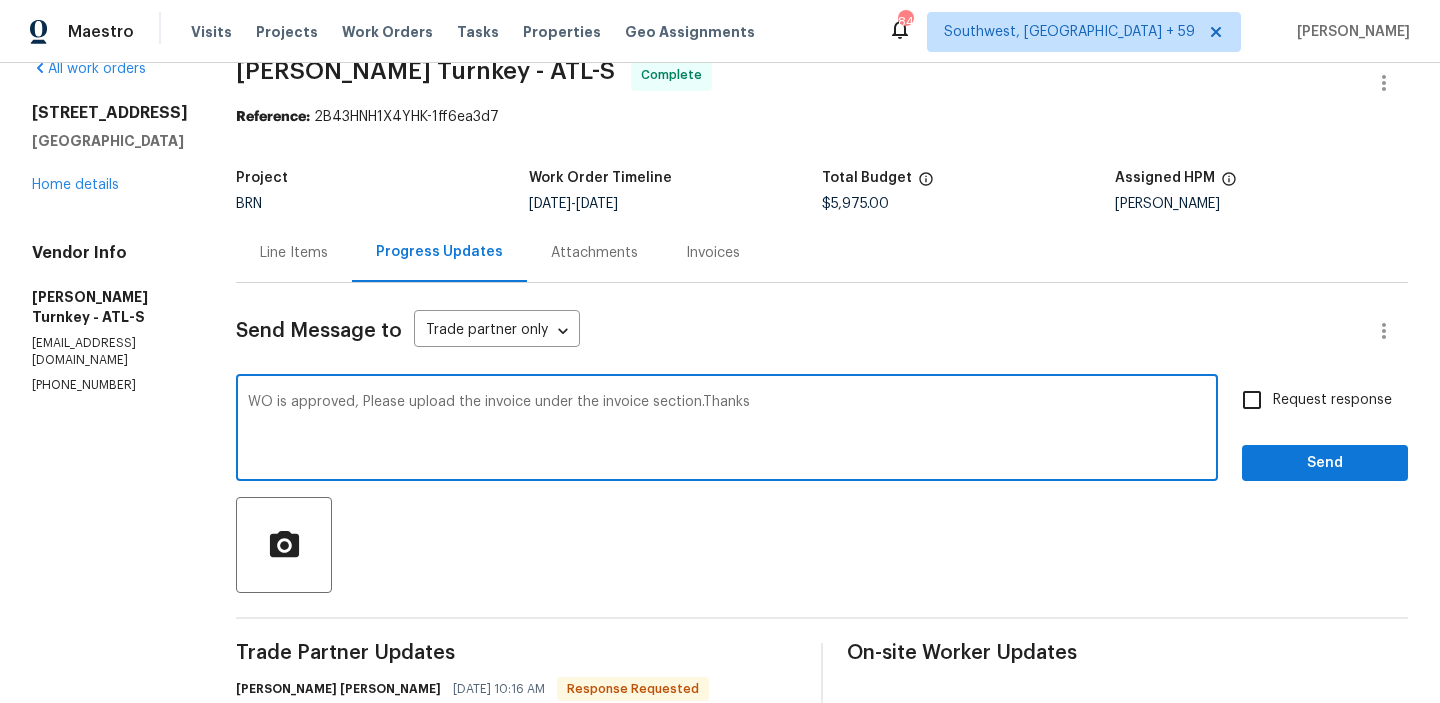 type on "WO is approved, Please upload the invoice under the invoice section.Thanks" 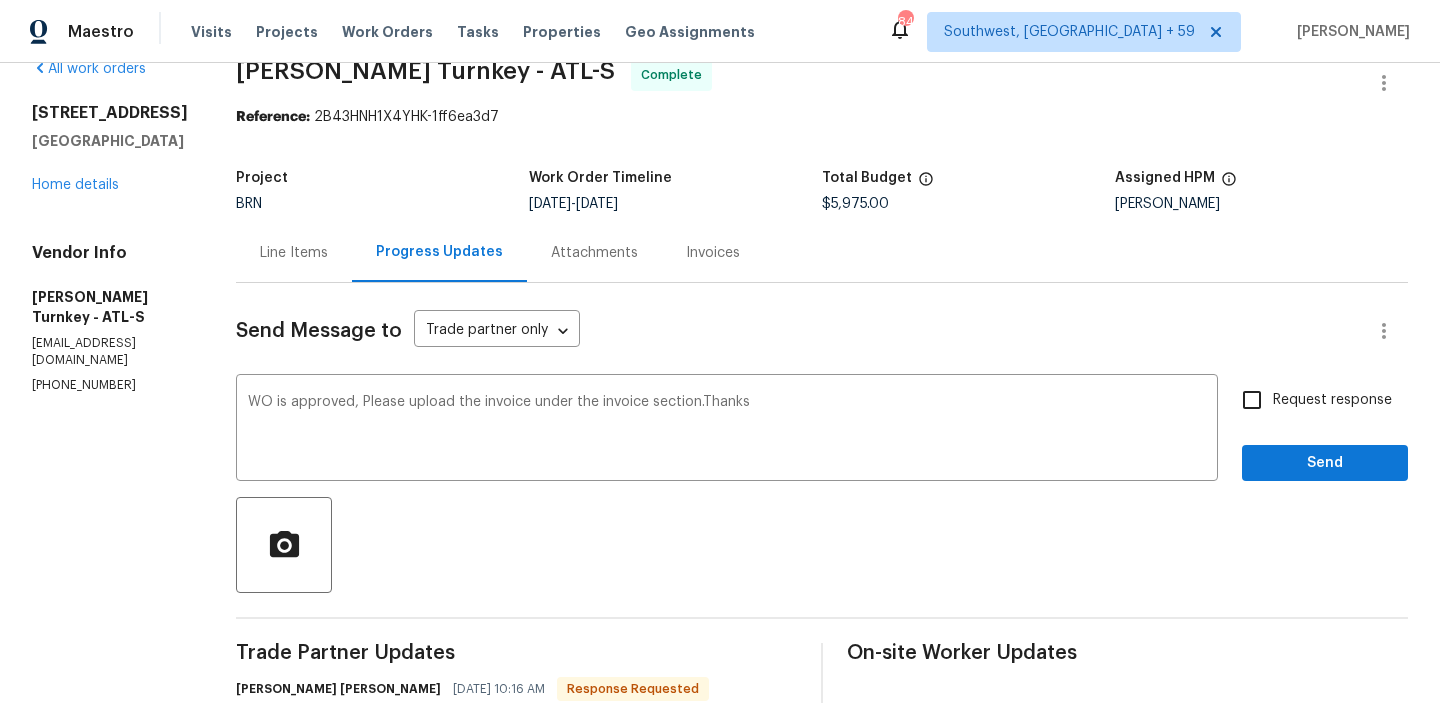 click on "Request response" at bounding box center [1252, 400] 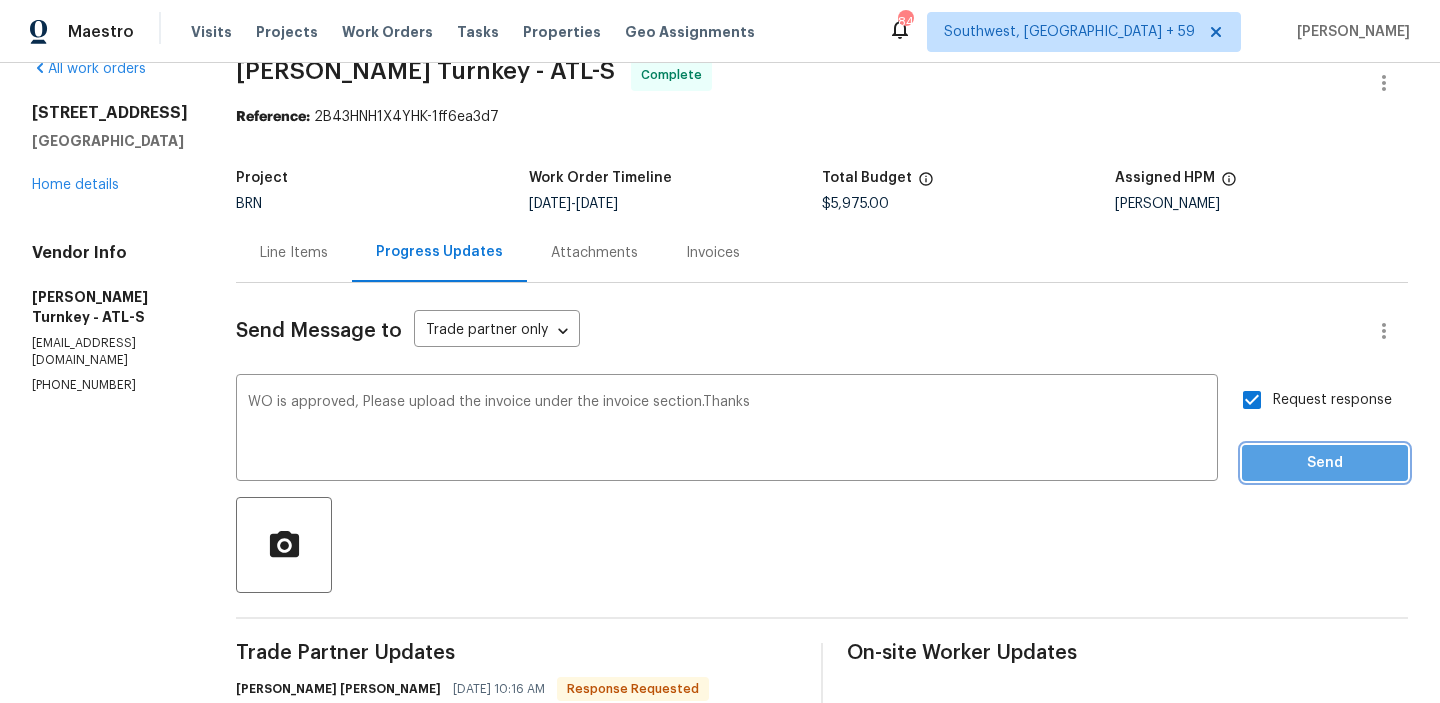 click on "Send" at bounding box center [1325, 463] 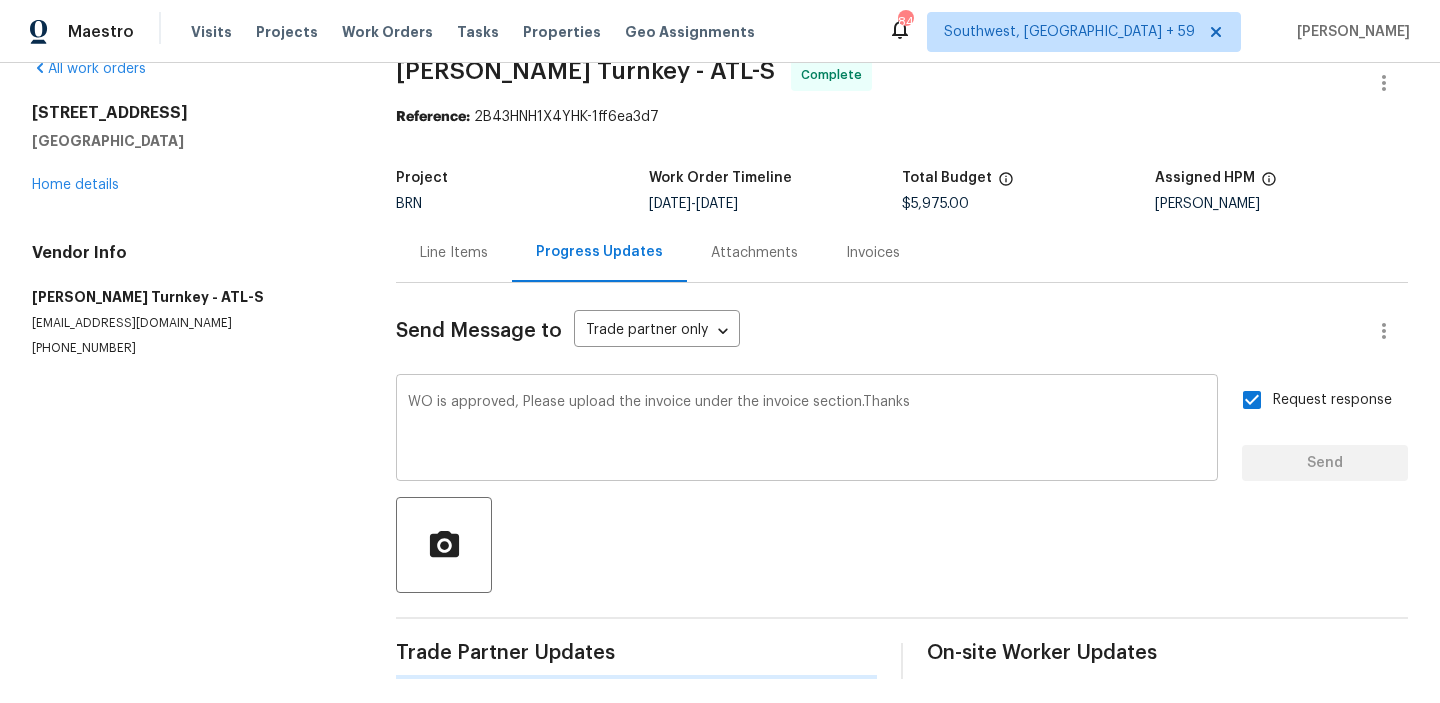 type 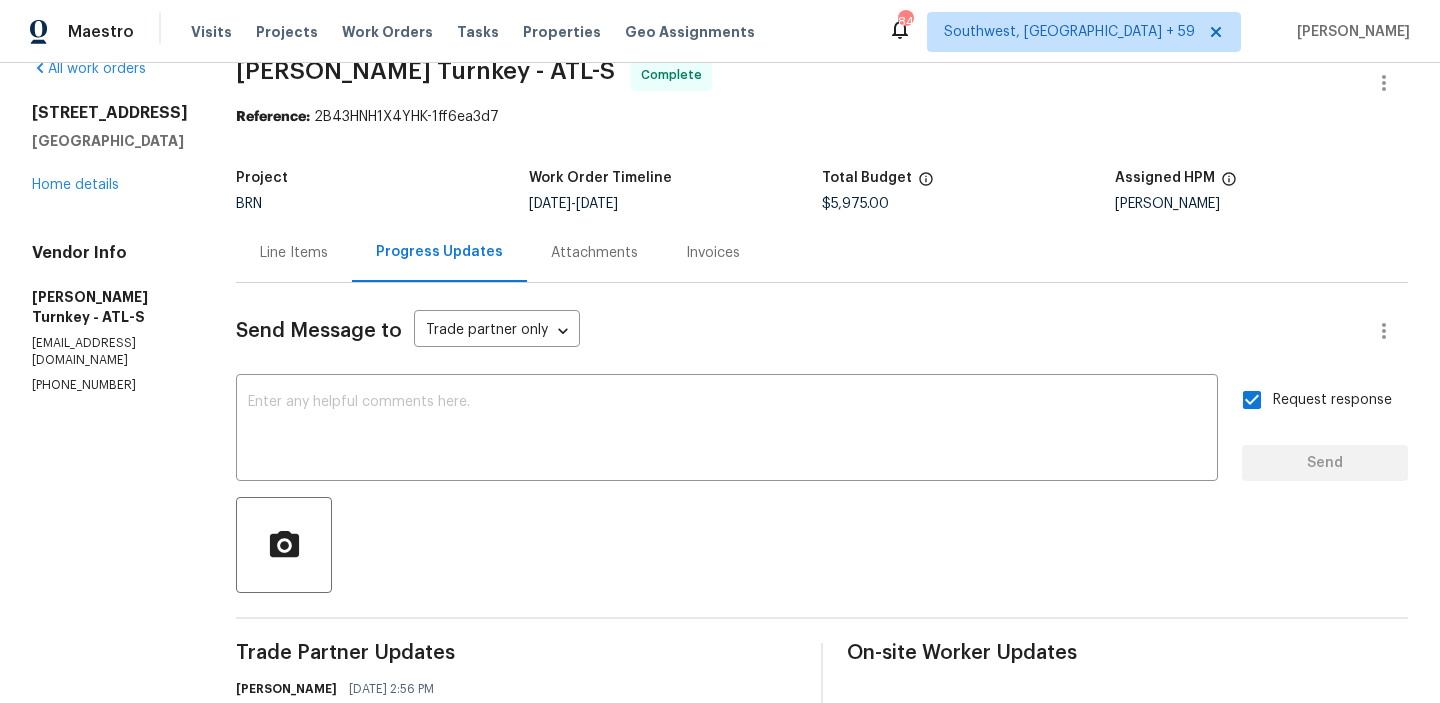 click on "Send Message to Trade partner only Trade partner only ​" at bounding box center [798, 331] 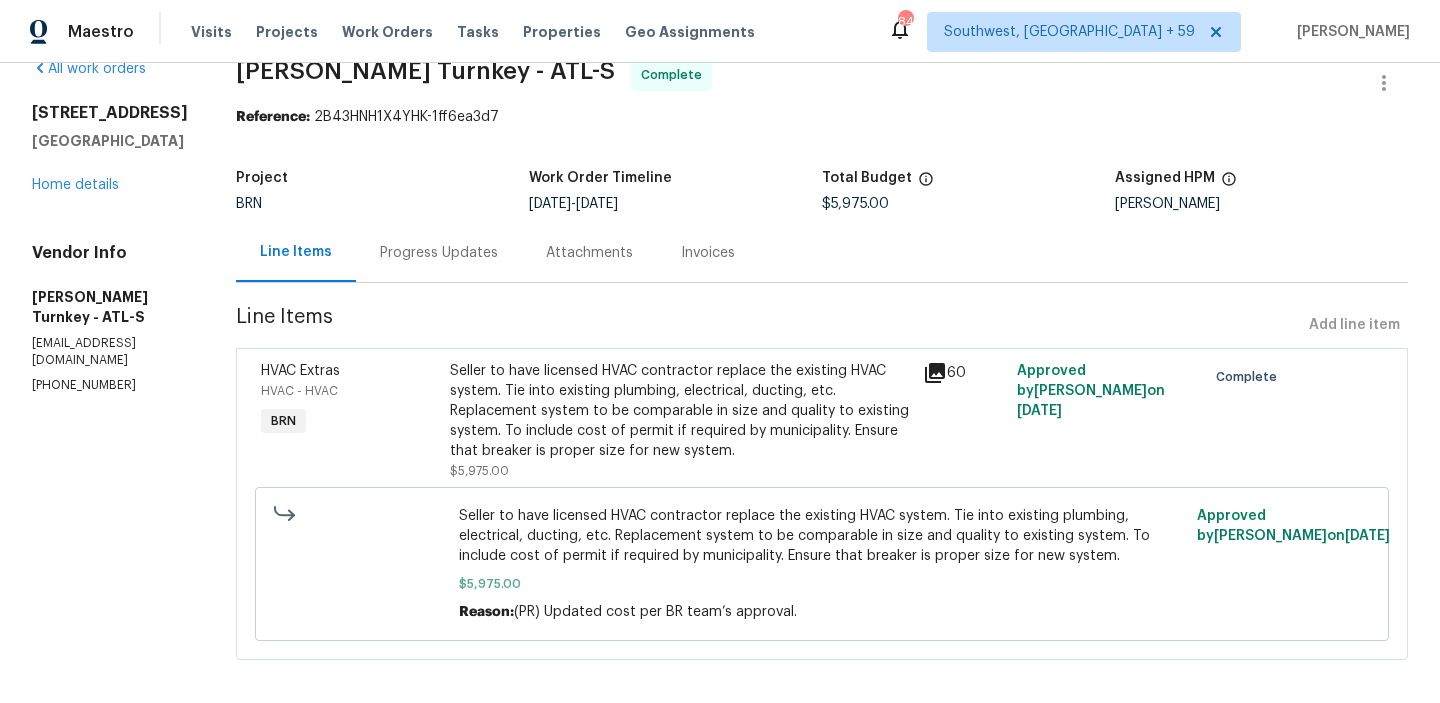 click on "3510 Stonewall Pl SE Atlanta, GA 30339 Home details" at bounding box center [110, 149] 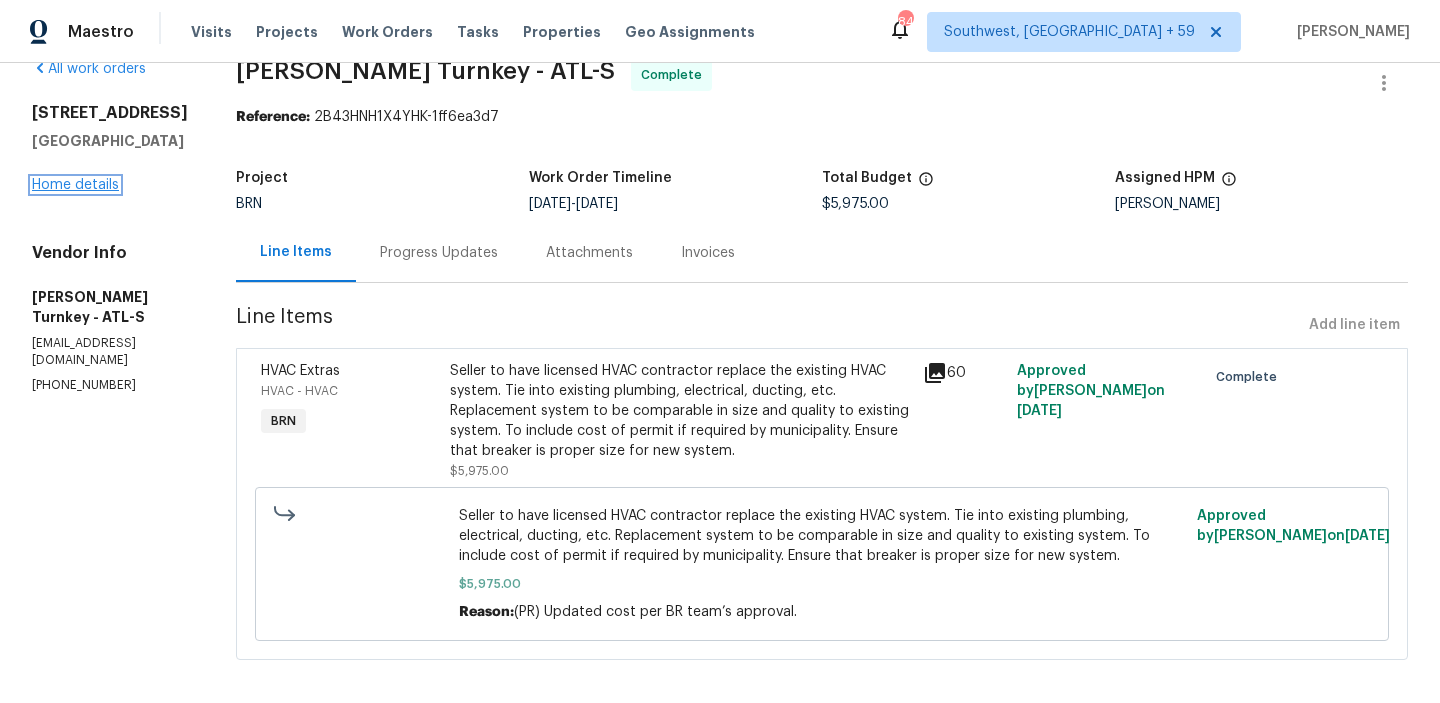 click on "Home details" at bounding box center [75, 185] 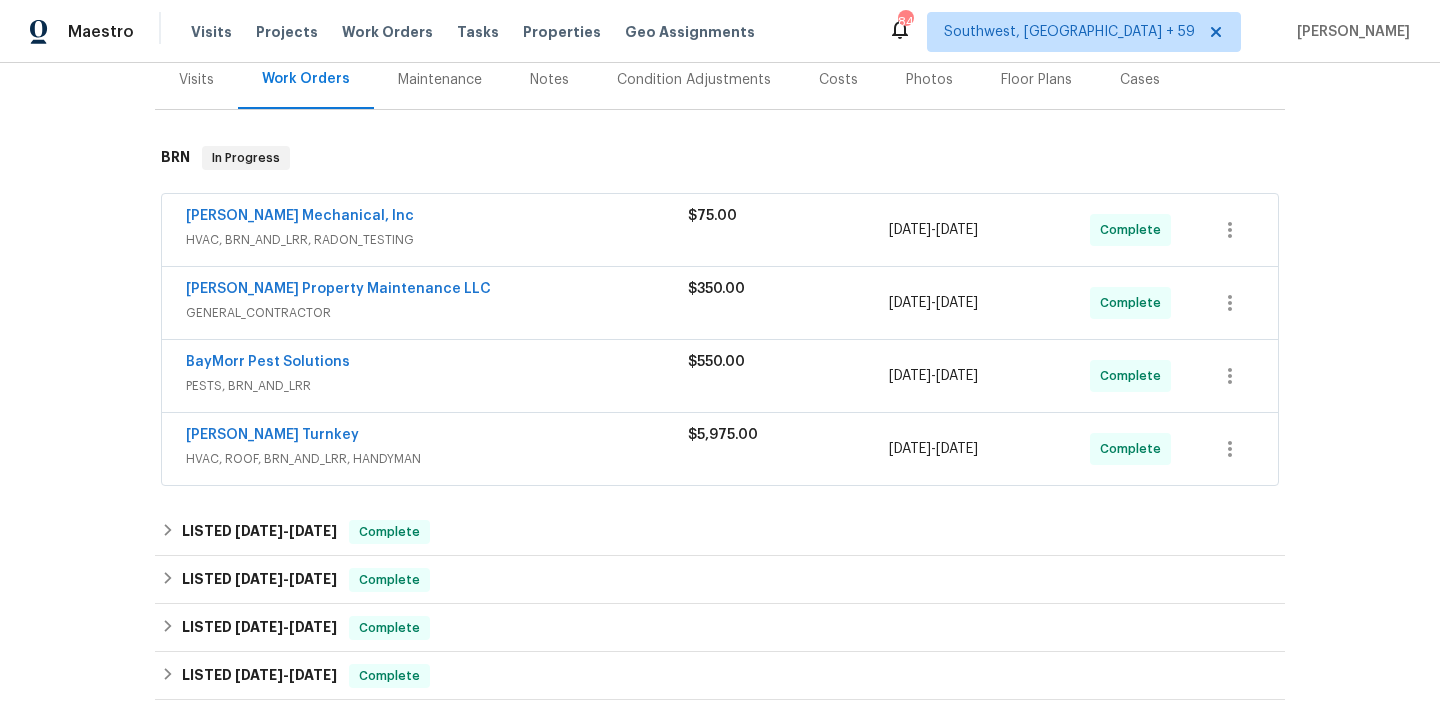scroll, scrollTop: 258, scrollLeft: 0, axis: vertical 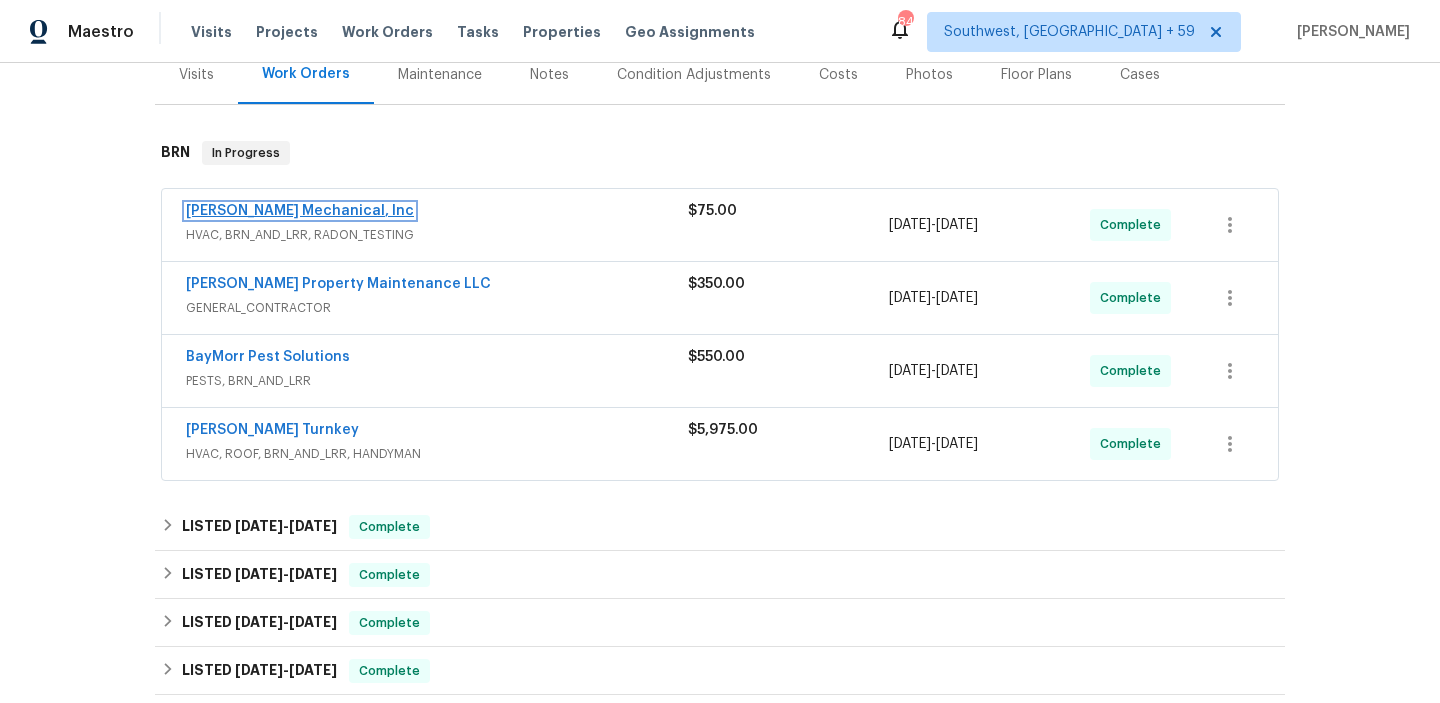 click on "JH Martin Mechanical, Inc" at bounding box center (300, 211) 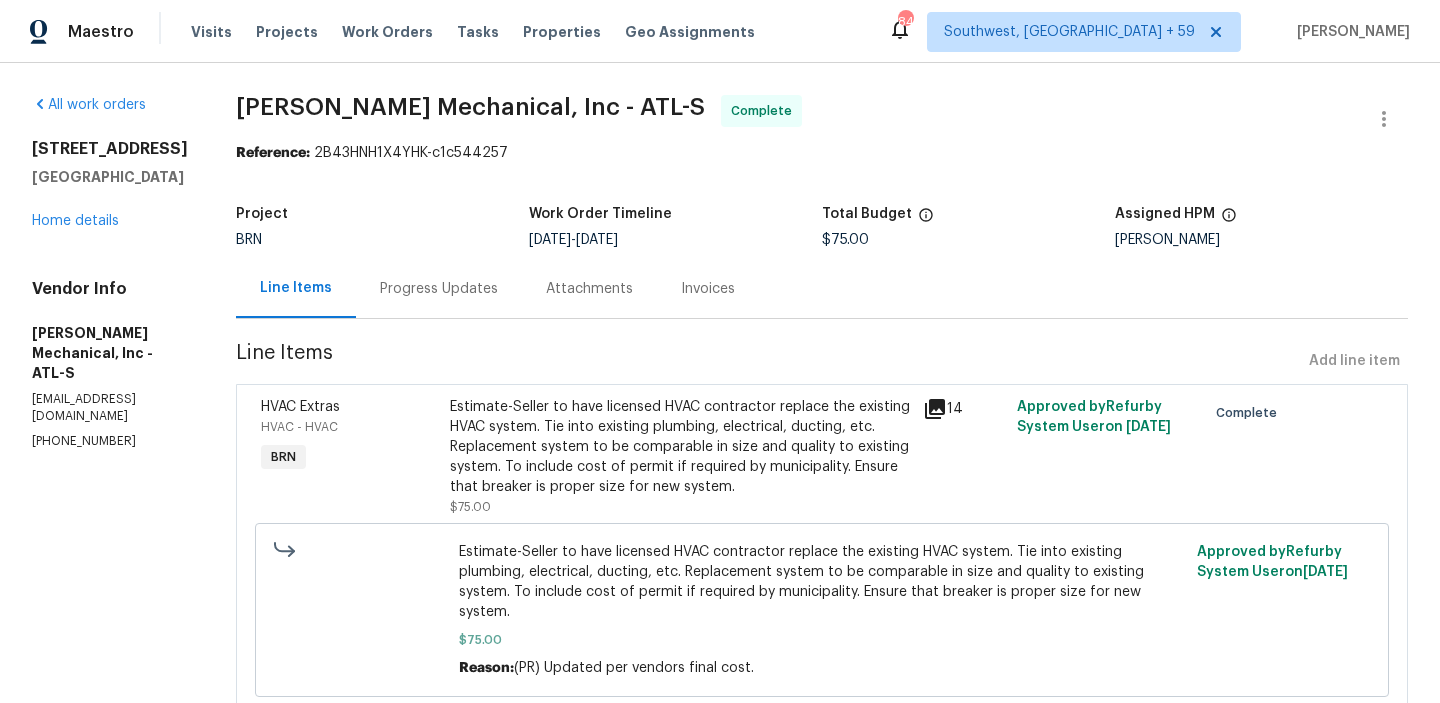 click on "Estimate-Seller to have licensed HVAC contractor replace the existing HVAC system. Tie into existing plumbing, electrical, ducting, etc. Replacement system to be comparable in size and quality to existing system. To include cost of permit if required by municipality. Ensure that breaker is proper size for new system." at bounding box center (680, 447) 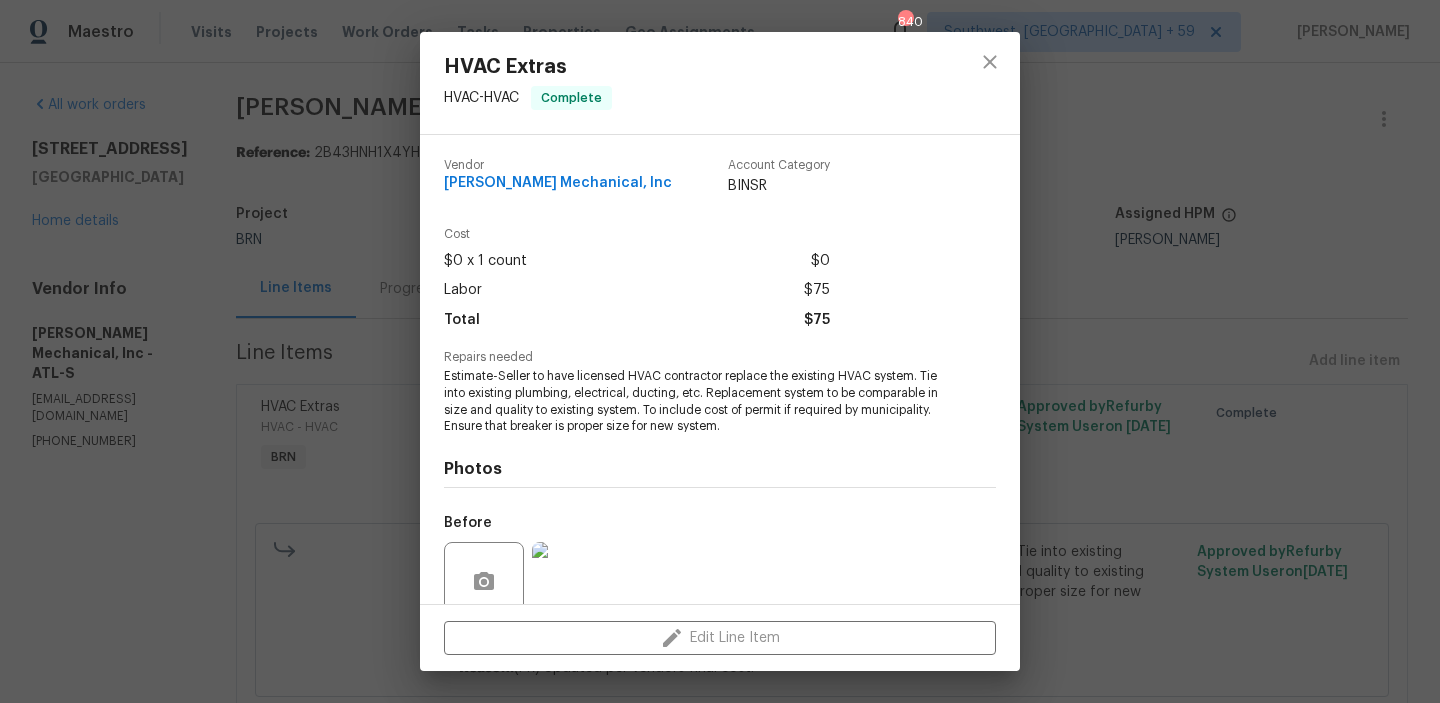 scroll, scrollTop: 156, scrollLeft: 0, axis: vertical 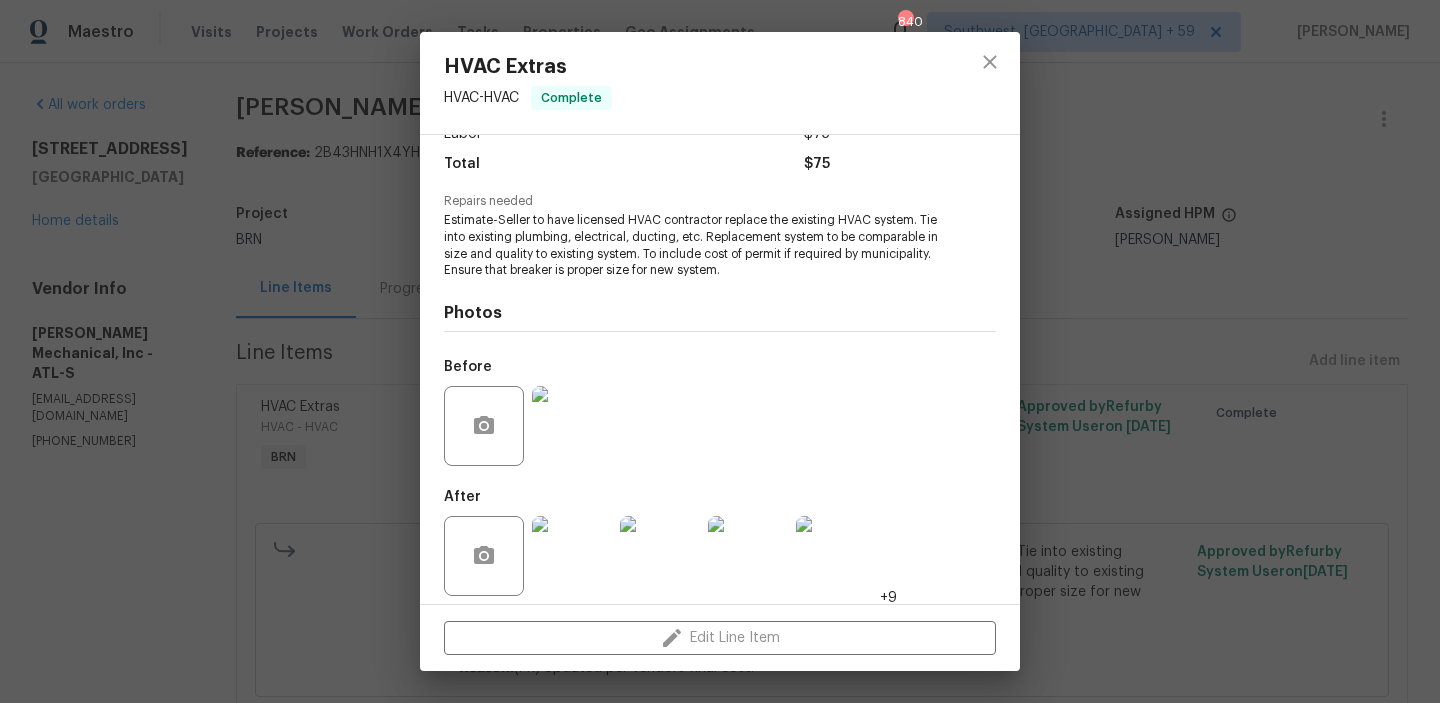 click on "HVAC Extras HVAC  -  HVAC Complete Vendor JH Martin Mechanical, Inc Account Category BINSR Cost $0 x 1 count $0 Labor $75 Total $75 Repairs needed Estimate-Seller to have licensed HVAC contractor replace the existing HVAC system. Tie into existing plumbing, electrical, ducting, etc. Replacement system to be comparable in size and quality to existing system. To include cost of permit if required by municipality. Ensure that breaker is proper size for new system. Photos Before After  +9  Edit Line Item" at bounding box center (720, 351) 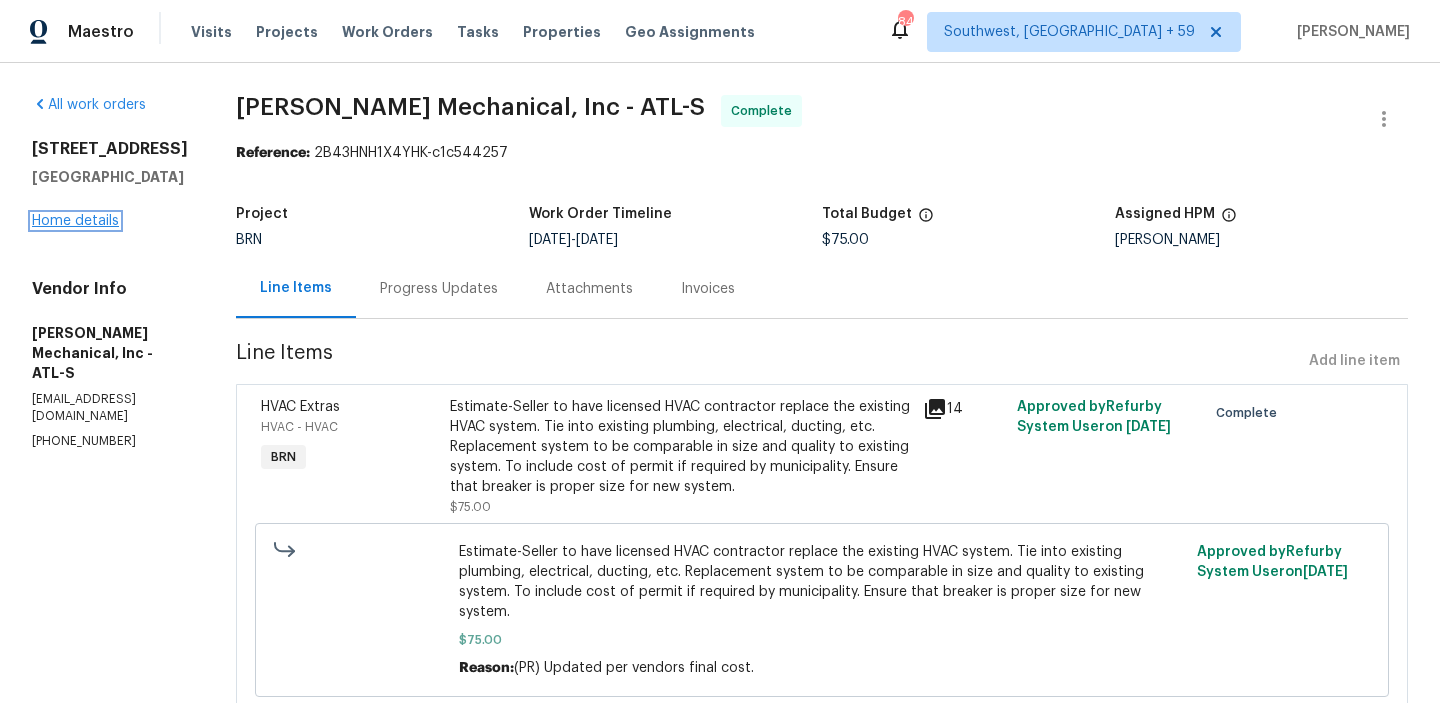 click on "Home details" at bounding box center [75, 221] 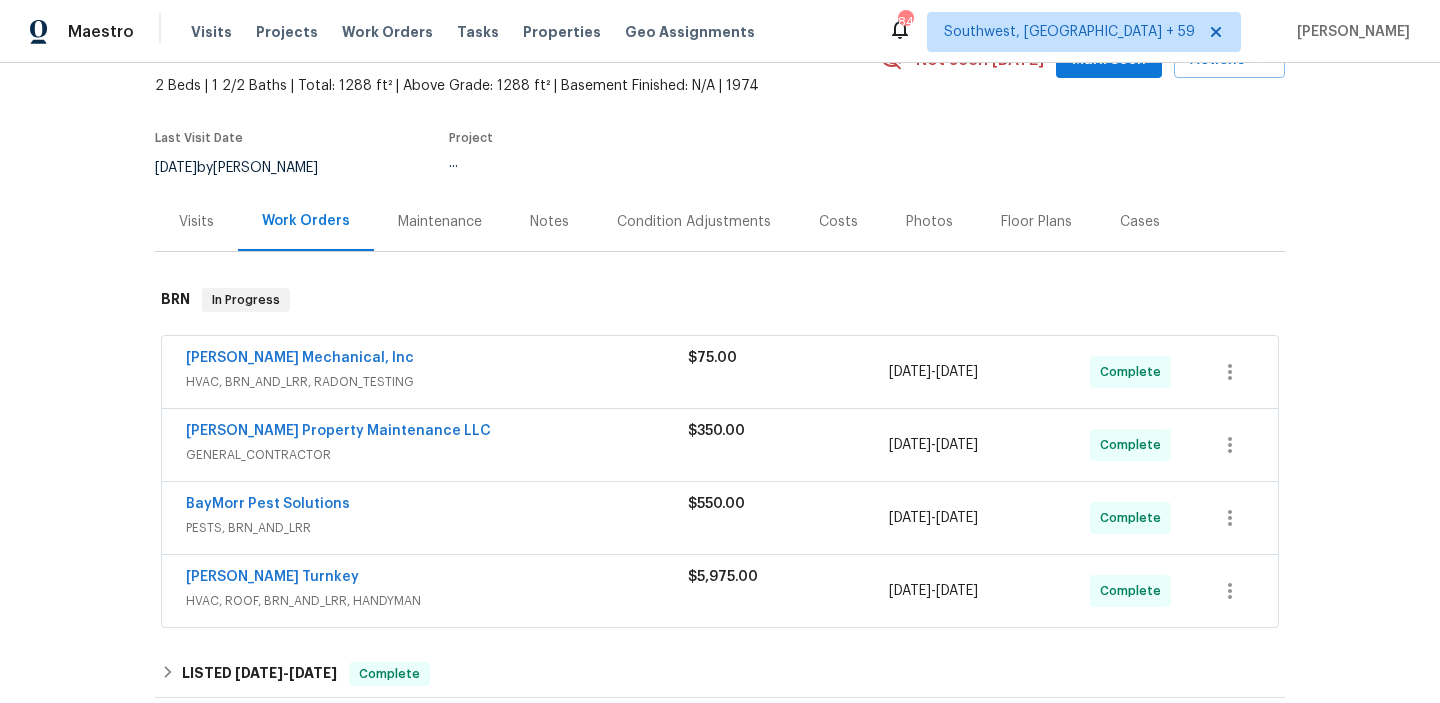 scroll, scrollTop: 175, scrollLeft: 0, axis: vertical 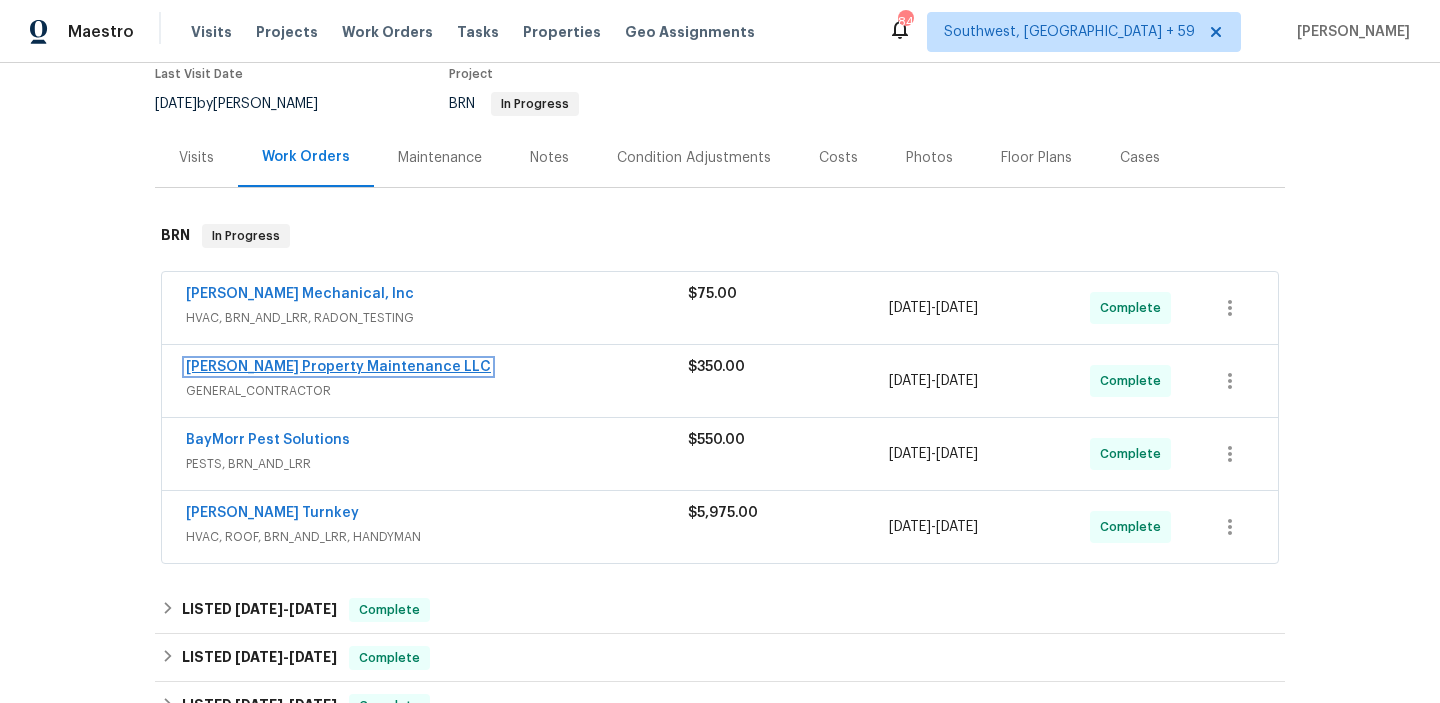 click on "Glen Property Maintenance LLC" at bounding box center (338, 367) 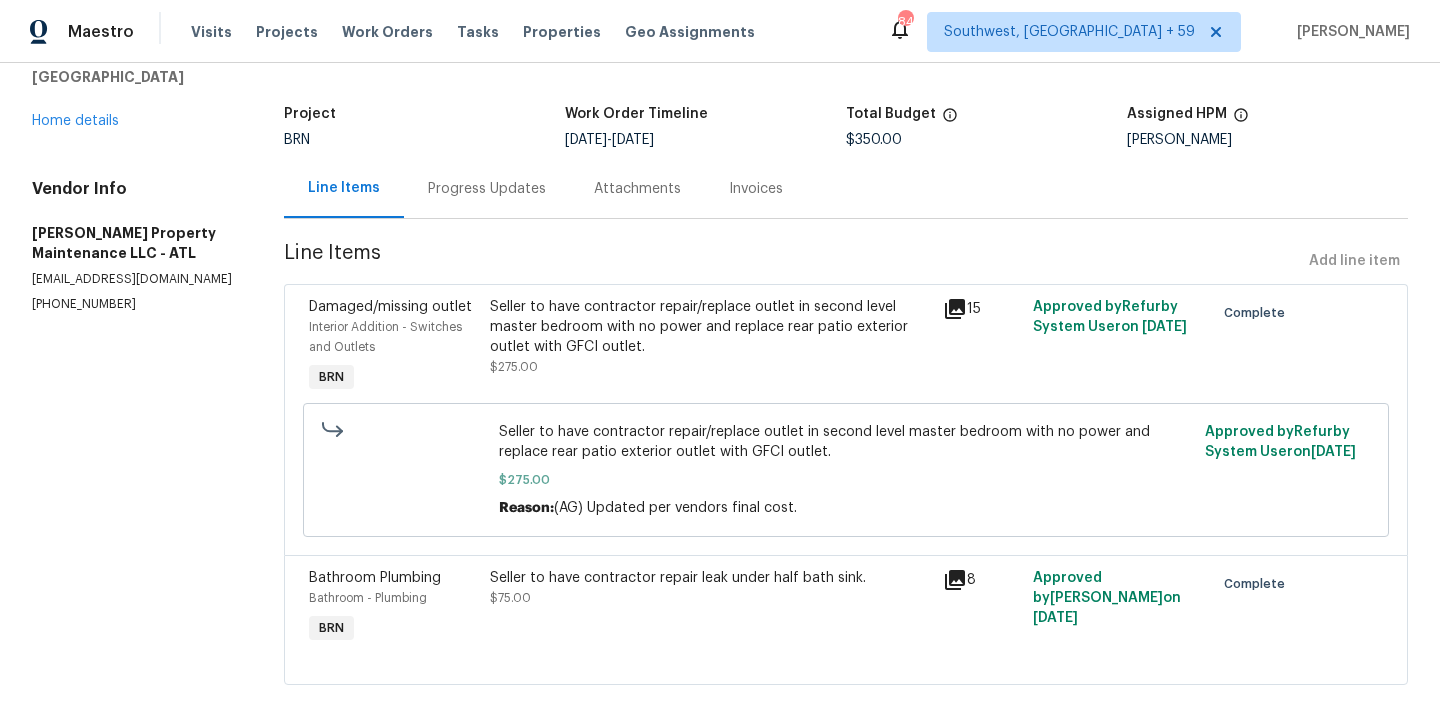 scroll, scrollTop: 140, scrollLeft: 0, axis: vertical 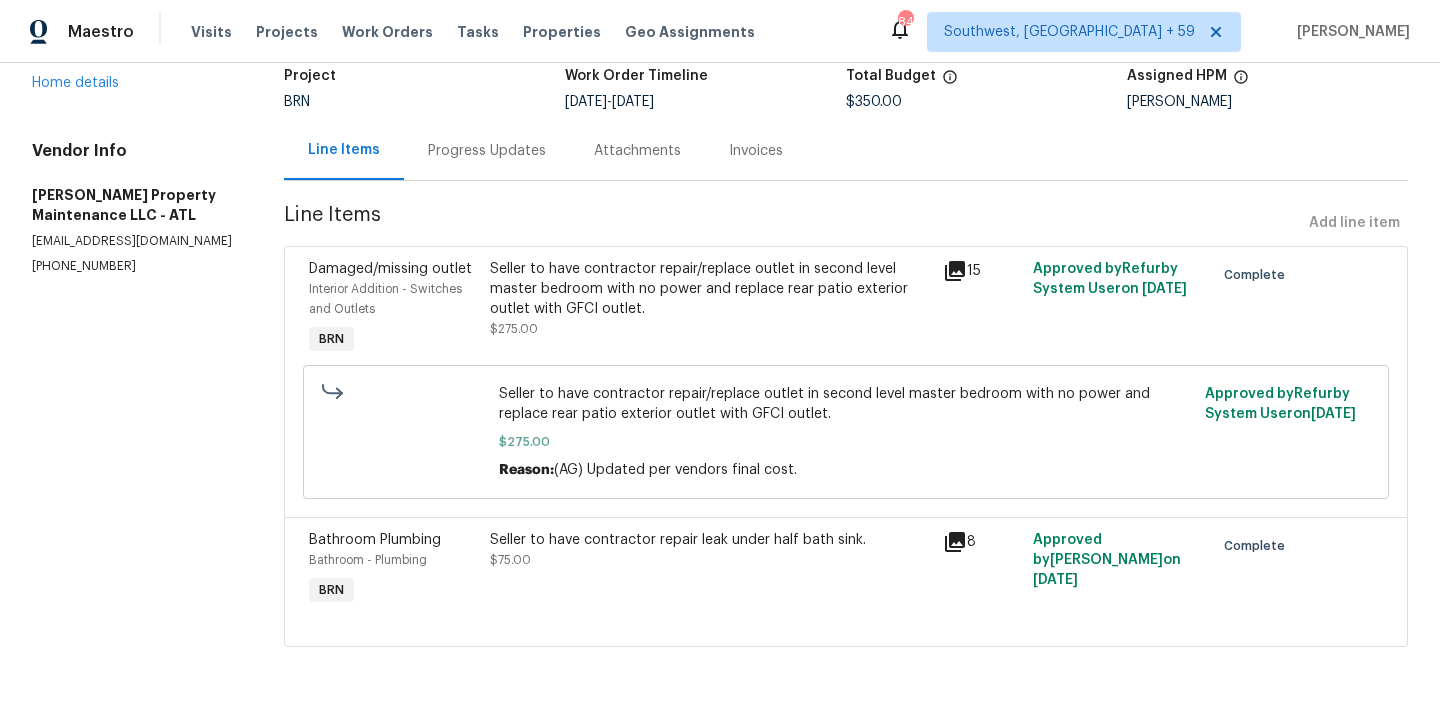 click on "Seller to have contractor repair/replace outlet in second level master bedroom with no power and replace rear patio exterior outlet with GFCI outlet." at bounding box center [710, 289] 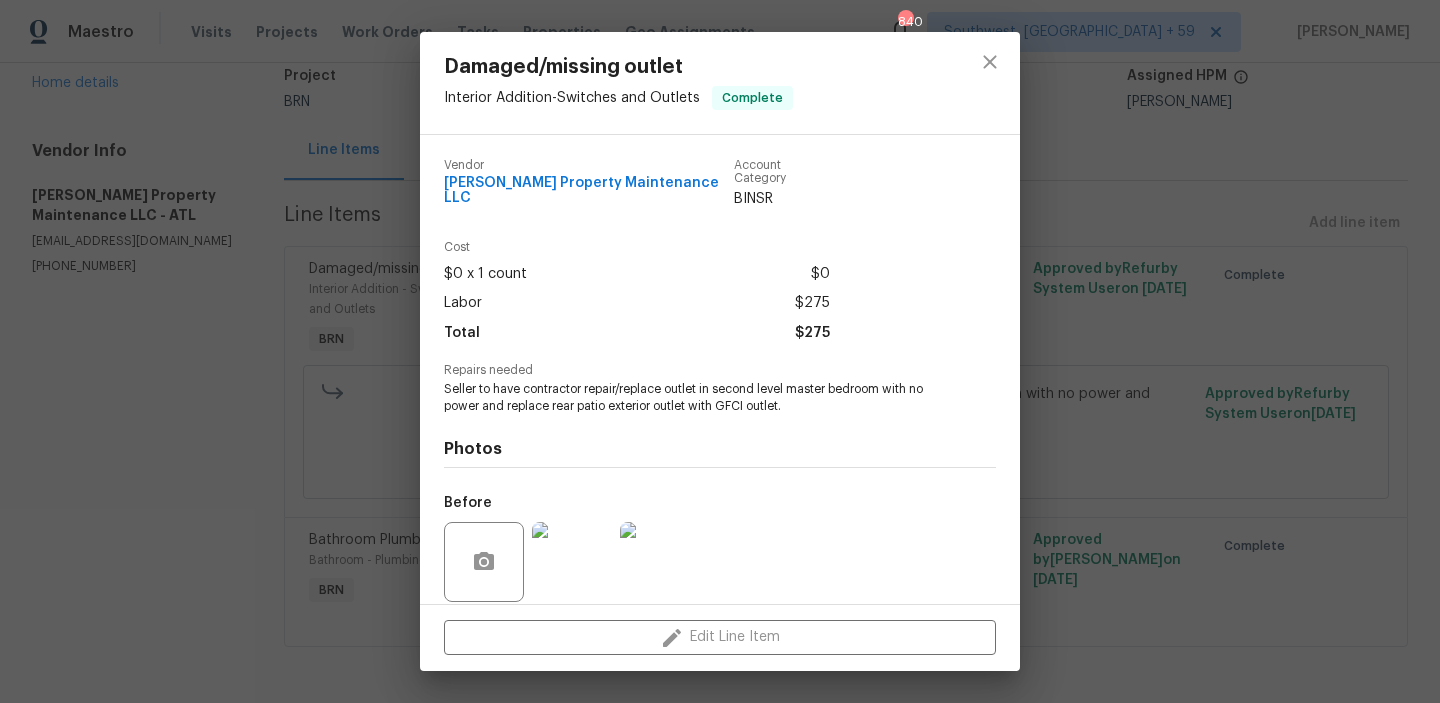 click on "Seller to have contractor repair/replace outlet in second level master bedroom with no power and replace rear patio exterior outlet with GFCI outlet." at bounding box center [692, 398] 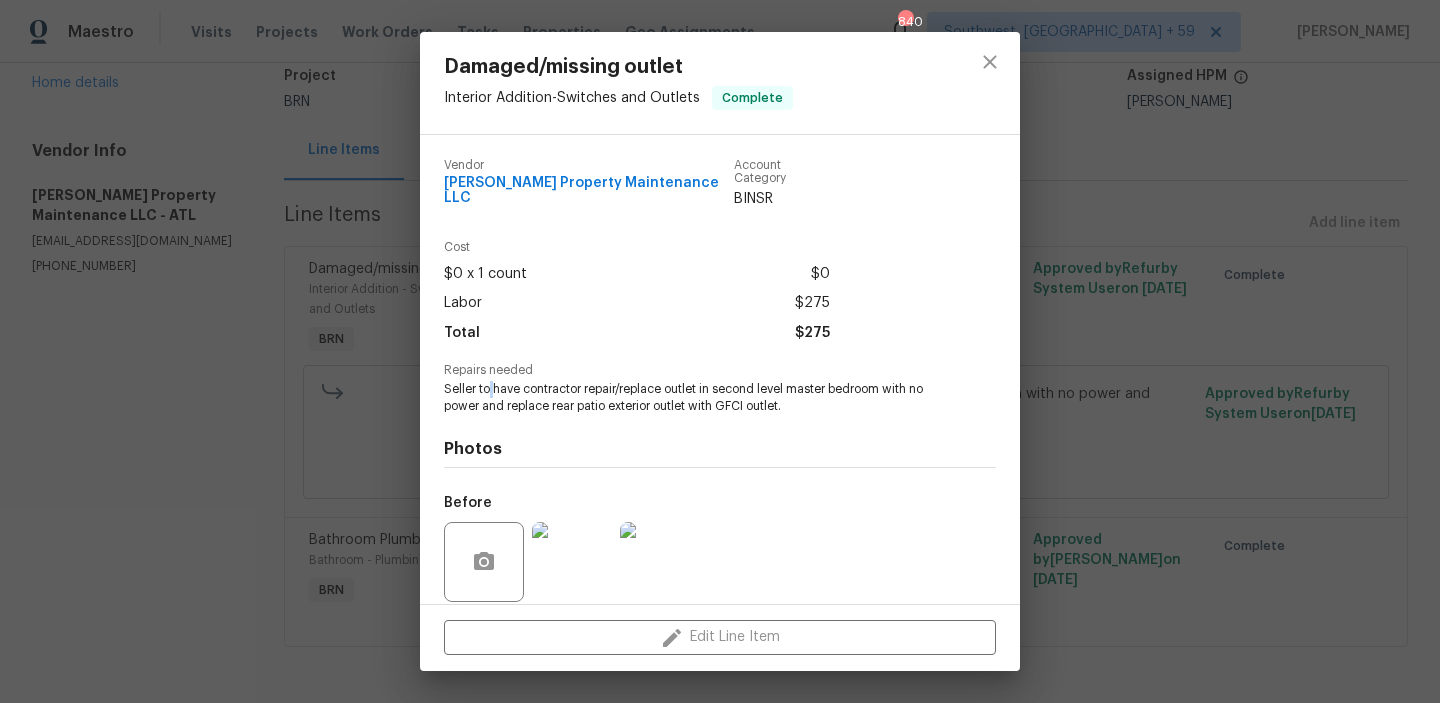 click on "Seller to have contractor repair/replace outlet in second level master bedroom with no power and replace rear patio exterior outlet with GFCI outlet." at bounding box center (692, 398) 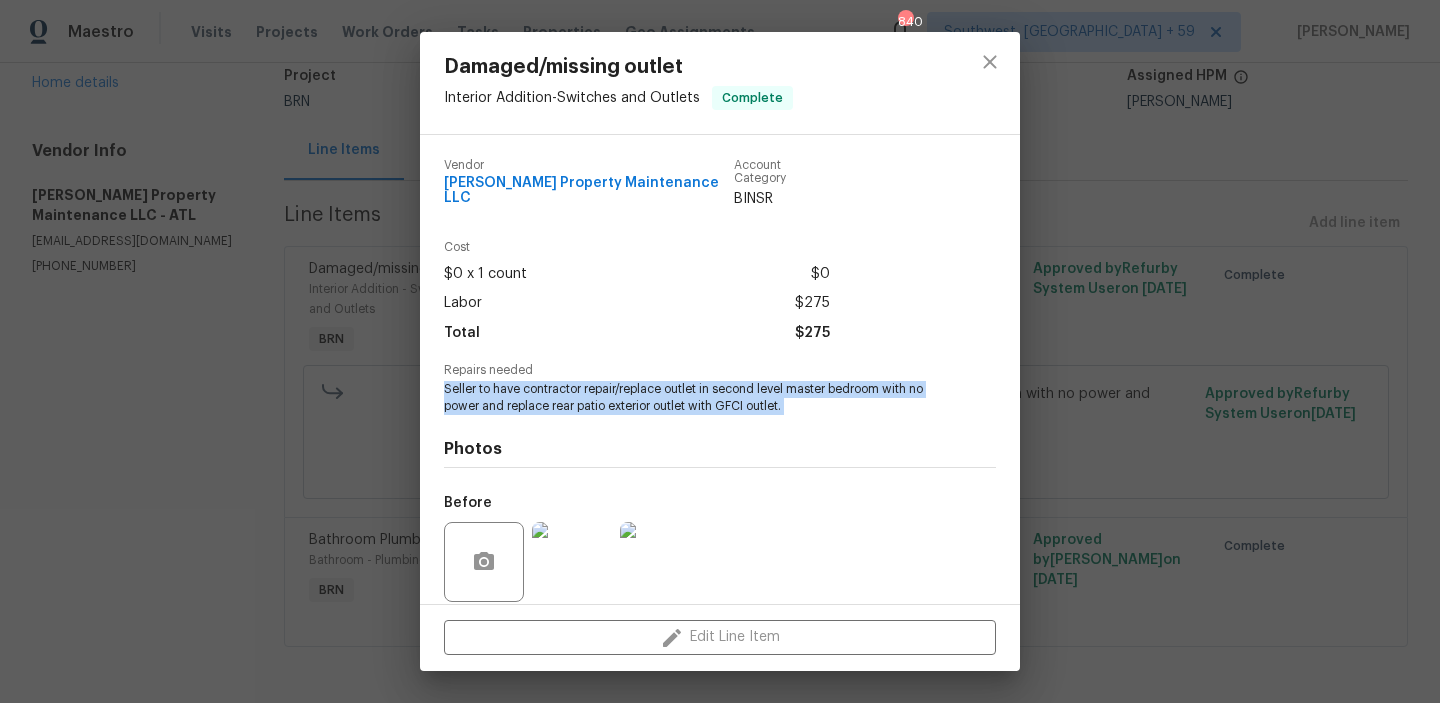 click on "Seller to have contractor repair/replace outlet in second level master bedroom with no power and replace rear patio exterior outlet with GFCI outlet." at bounding box center (692, 398) 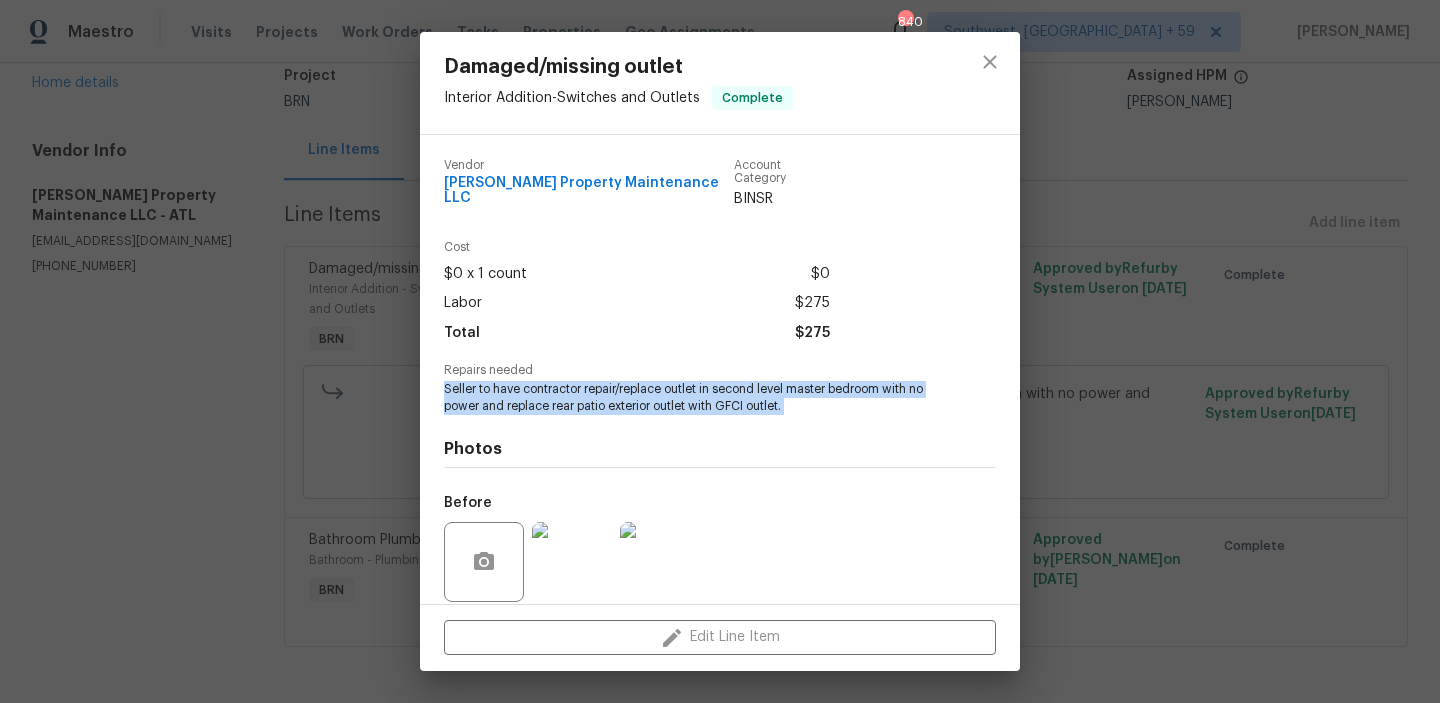 scroll, scrollTop: 135, scrollLeft: 0, axis: vertical 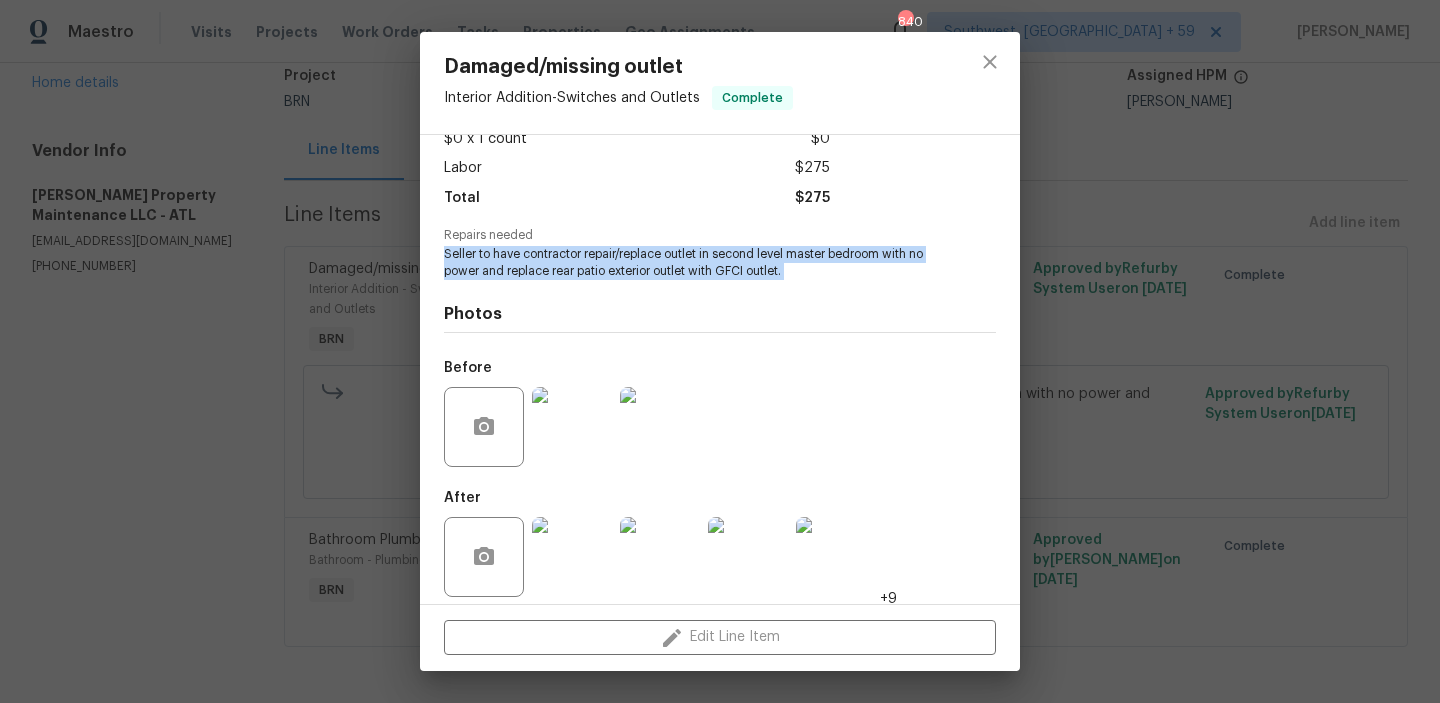 click at bounding box center [572, 427] 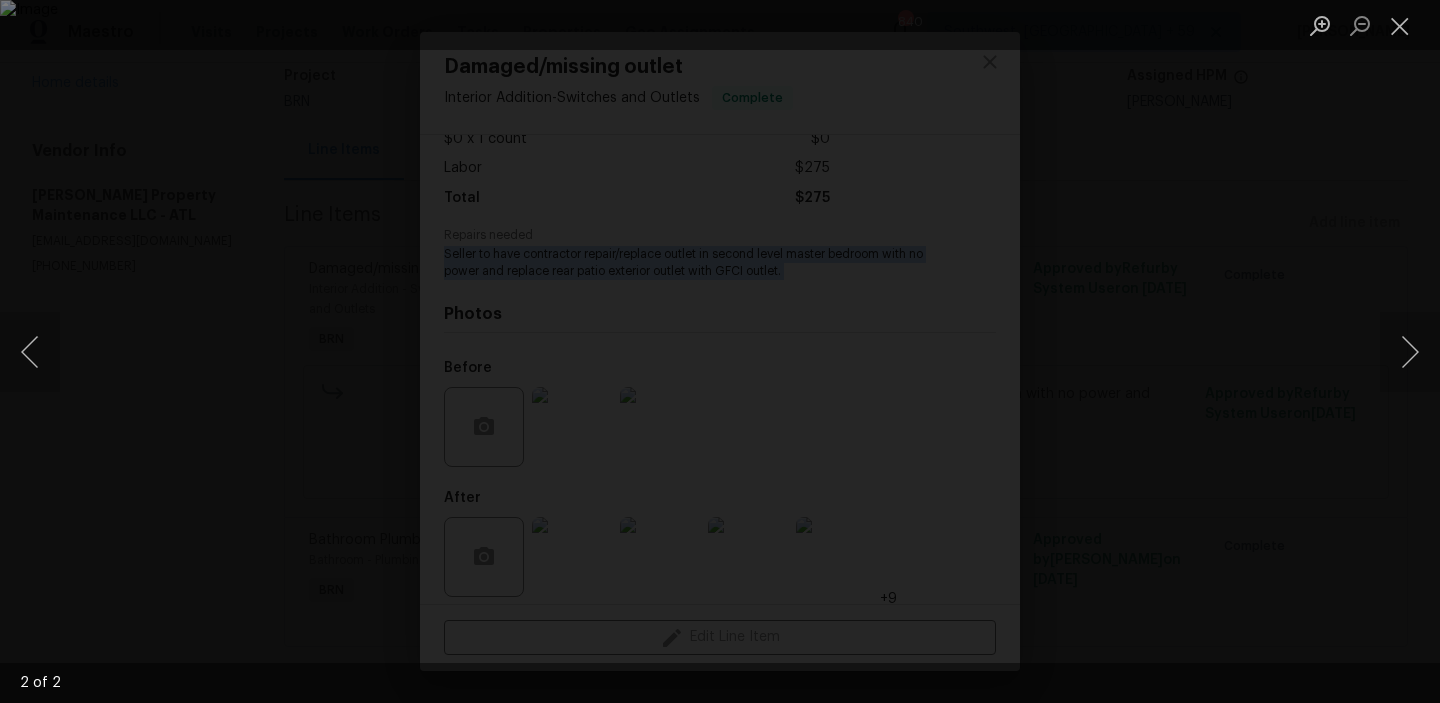 click at bounding box center [720, 351] 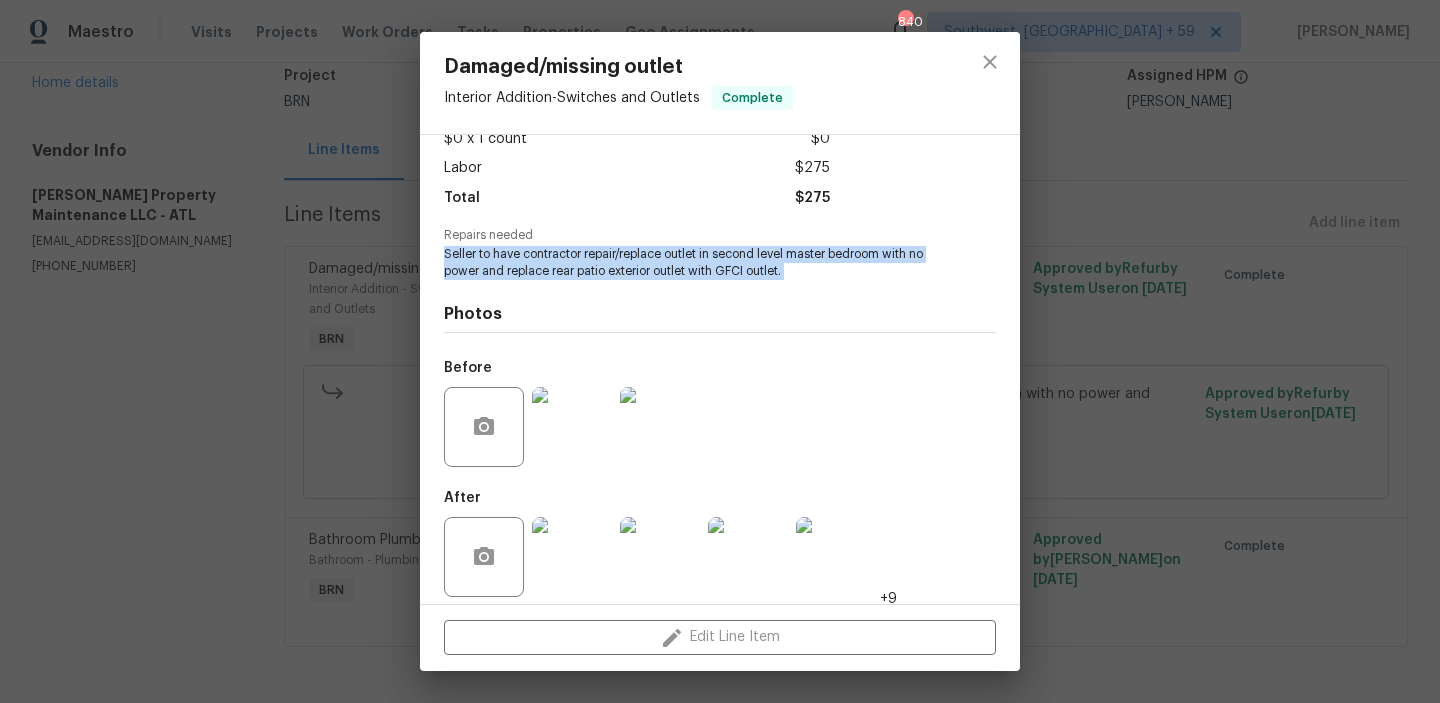 click at bounding box center (572, 557) 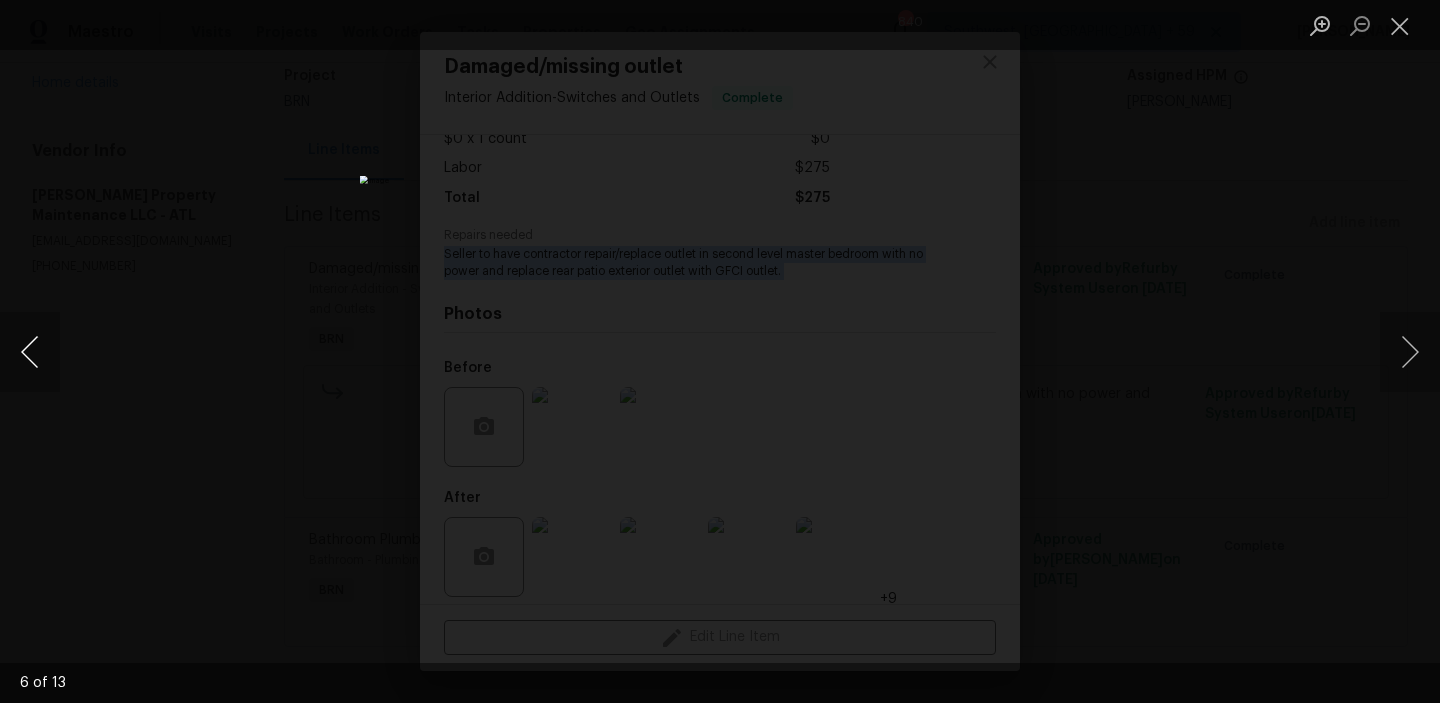 click at bounding box center (30, 352) 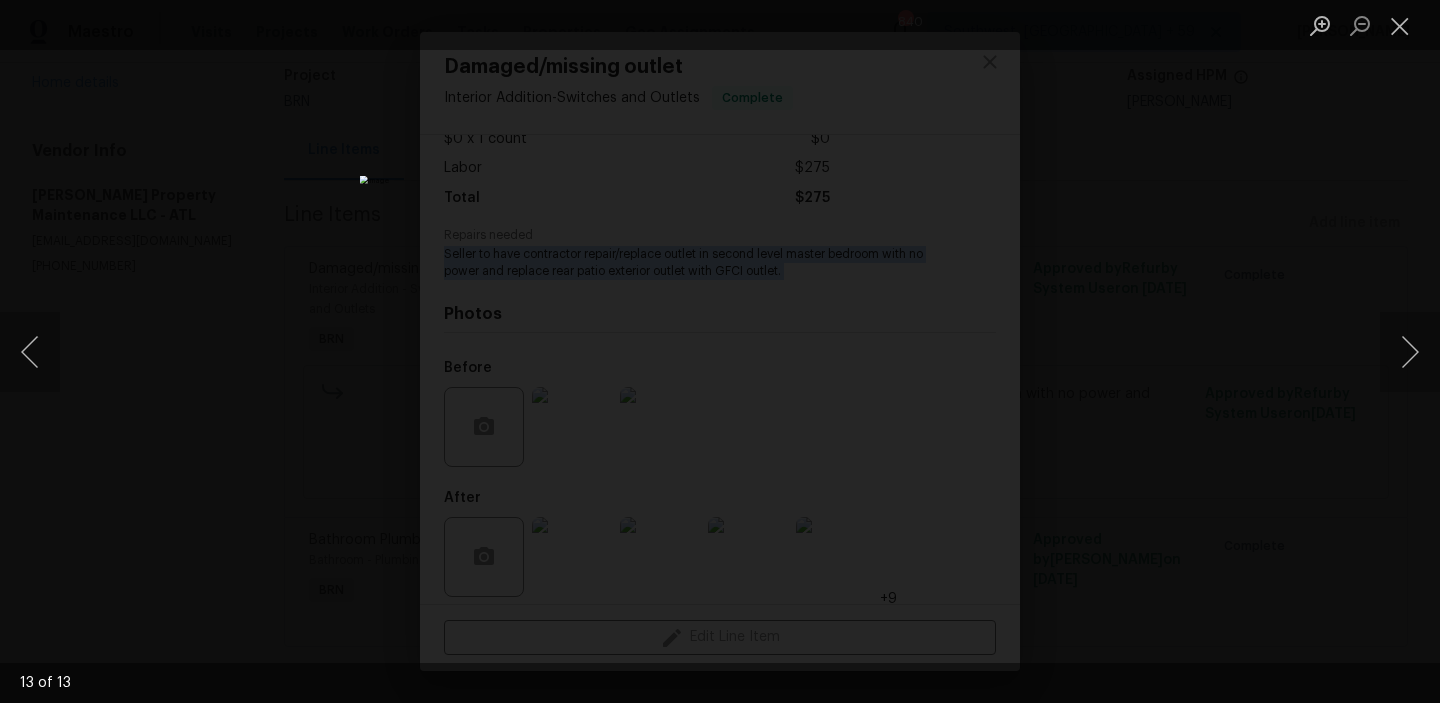 click at bounding box center (720, 351) 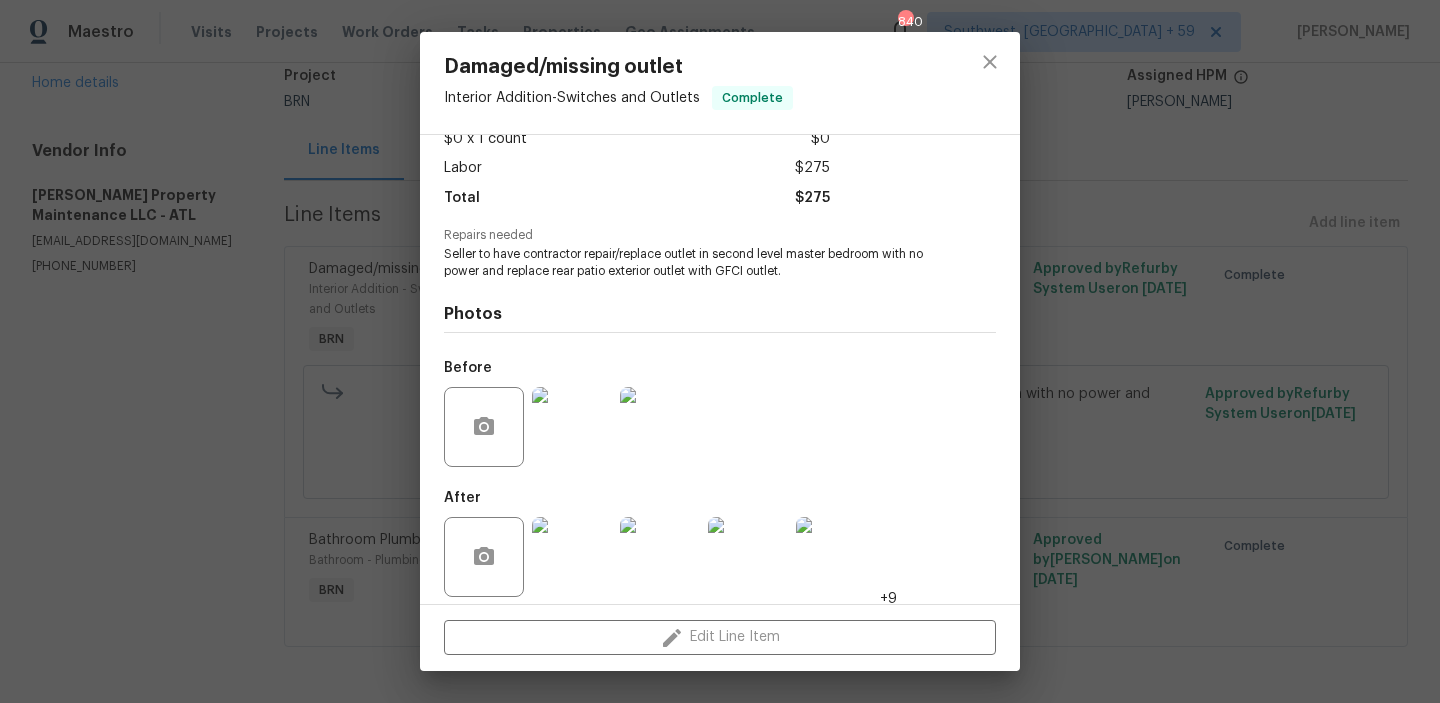 click on "Damaged/missing outlet Interior Addition  -  Switches and Outlets Complete Vendor Glen Property Maintenance LLC Account Category BINSR Cost $0 x 1 count $0 Labor $275 Total $275 Repairs needed Seller to have contractor repair/replace outlet in second level master bedroom with no power and replace rear patio exterior outlet with GFCI outlet. Photos Before After  +9  Edit Line Item" at bounding box center [720, 351] 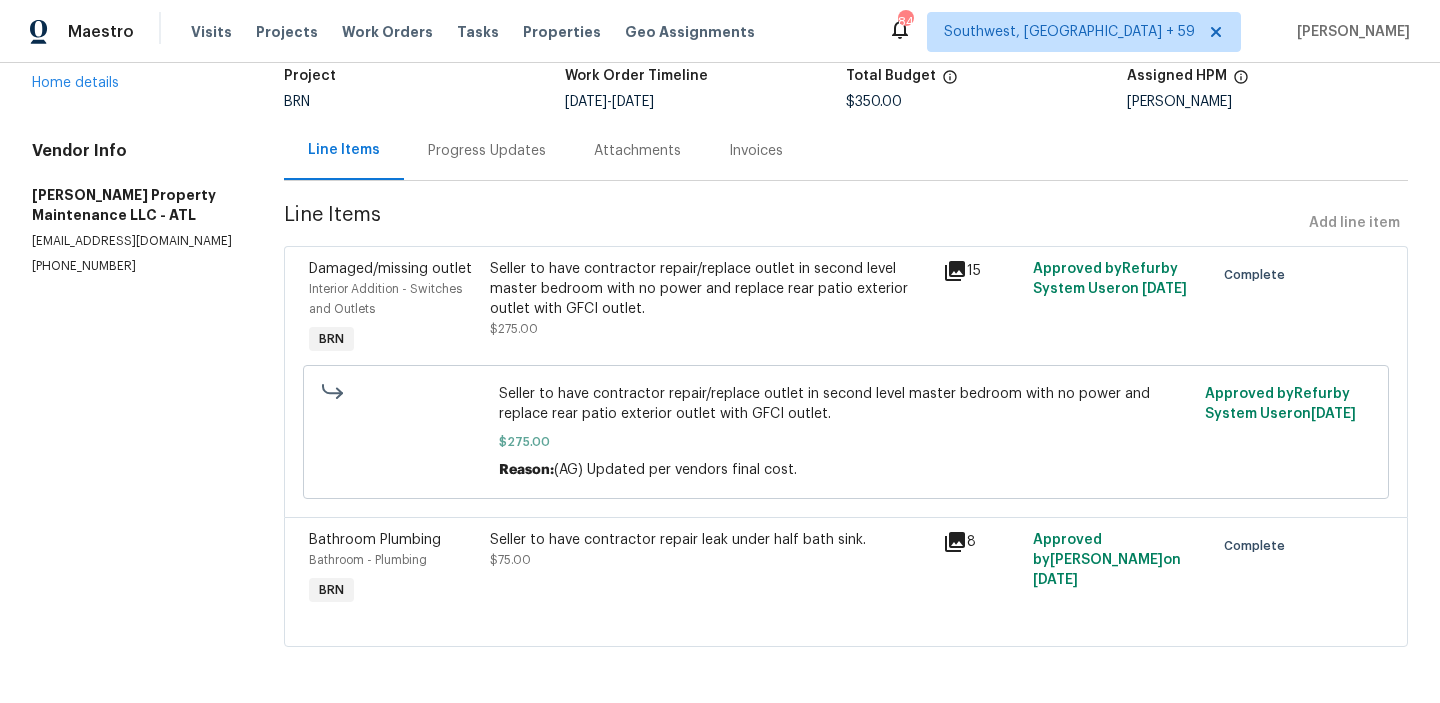 scroll, scrollTop: 0, scrollLeft: 0, axis: both 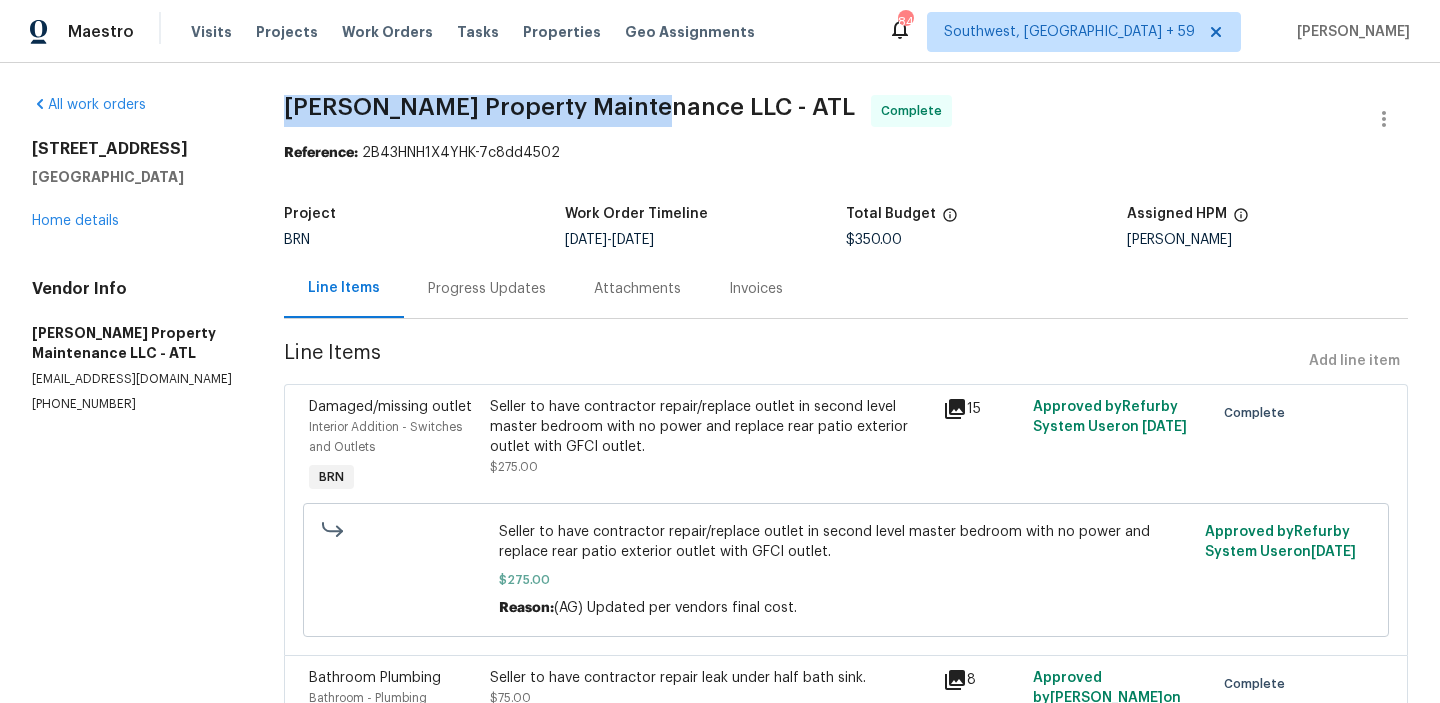drag, startPoint x: 286, startPoint y: 114, endPoint x: 645, endPoint y: 95, distance: 359.50244 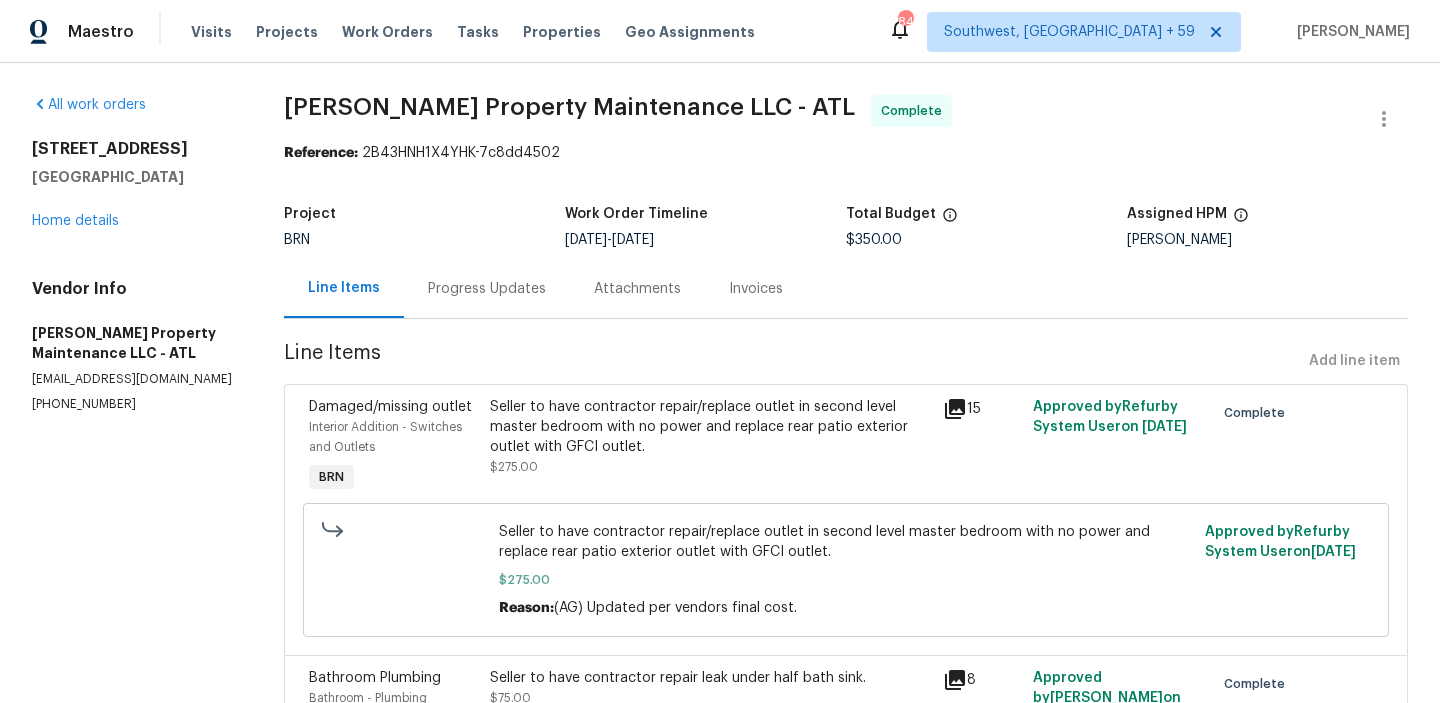 click on "Invoices" at bounding box center (756, 288) 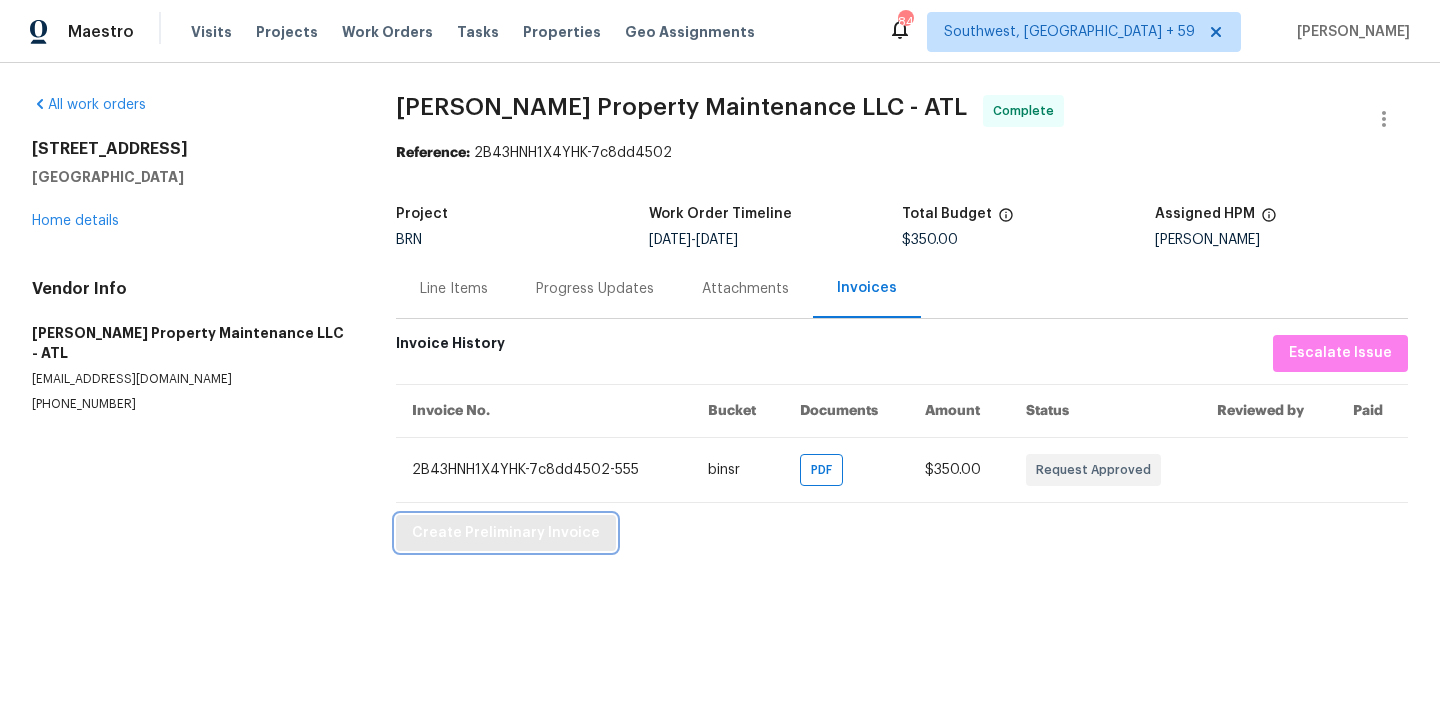 click on "Create Preliminary Invoice" at bounding box center (506, 533) 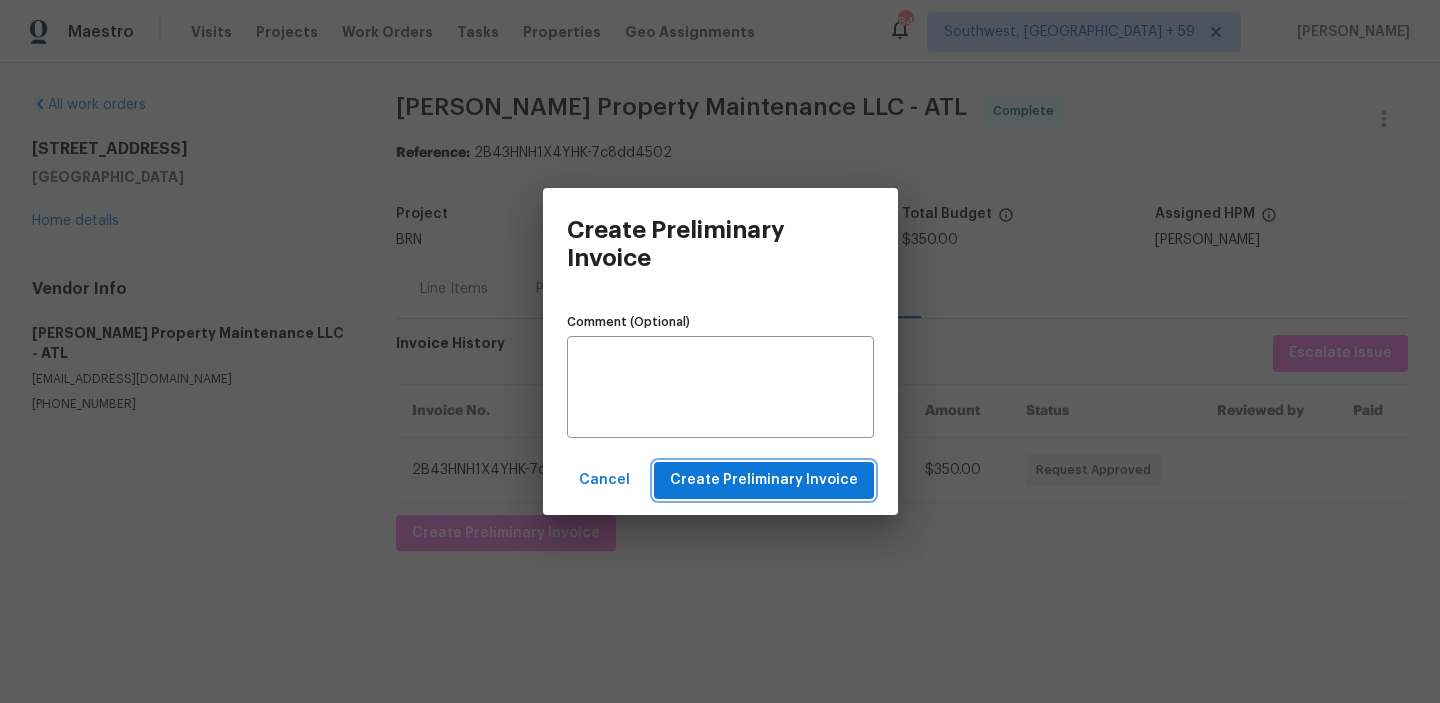 click on "Create Preliminary Invoice" at bounding box center (764, 480) 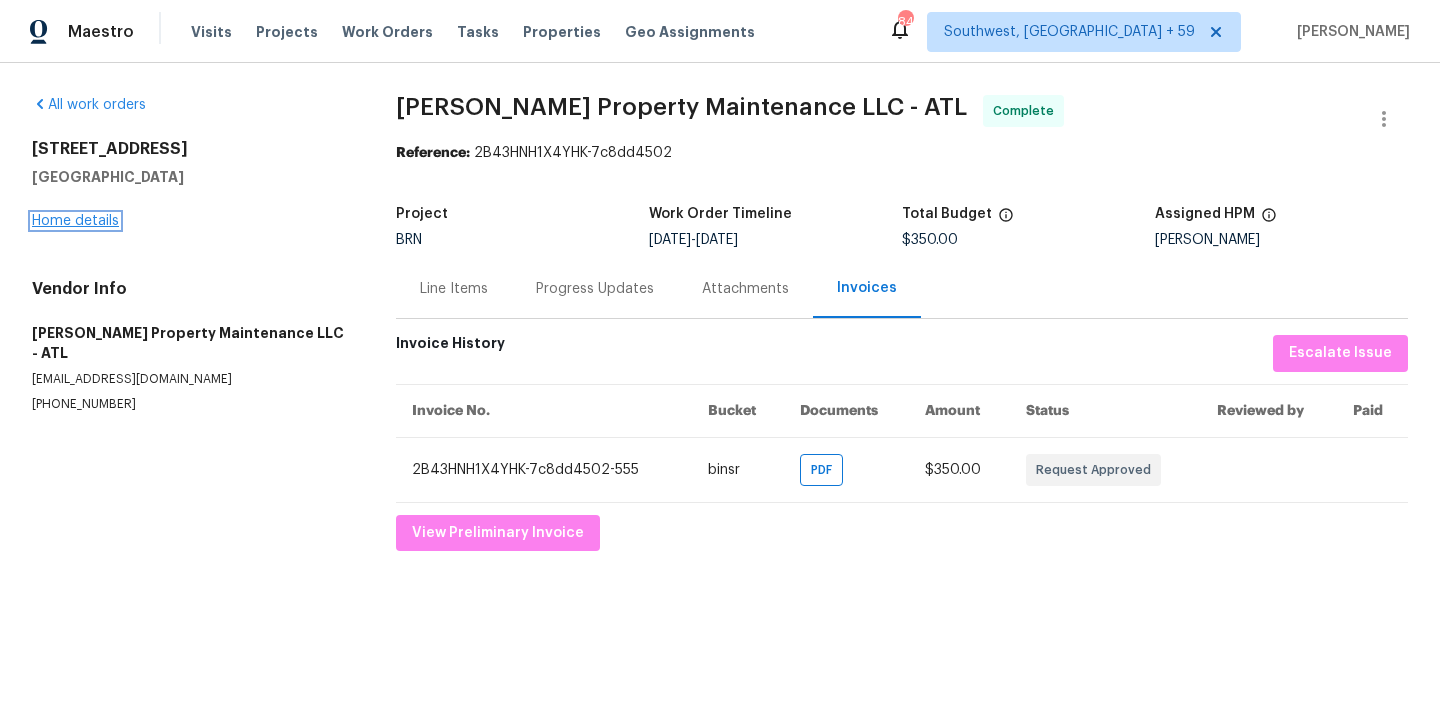 click on "Home details" at bounding box center [75, 221] 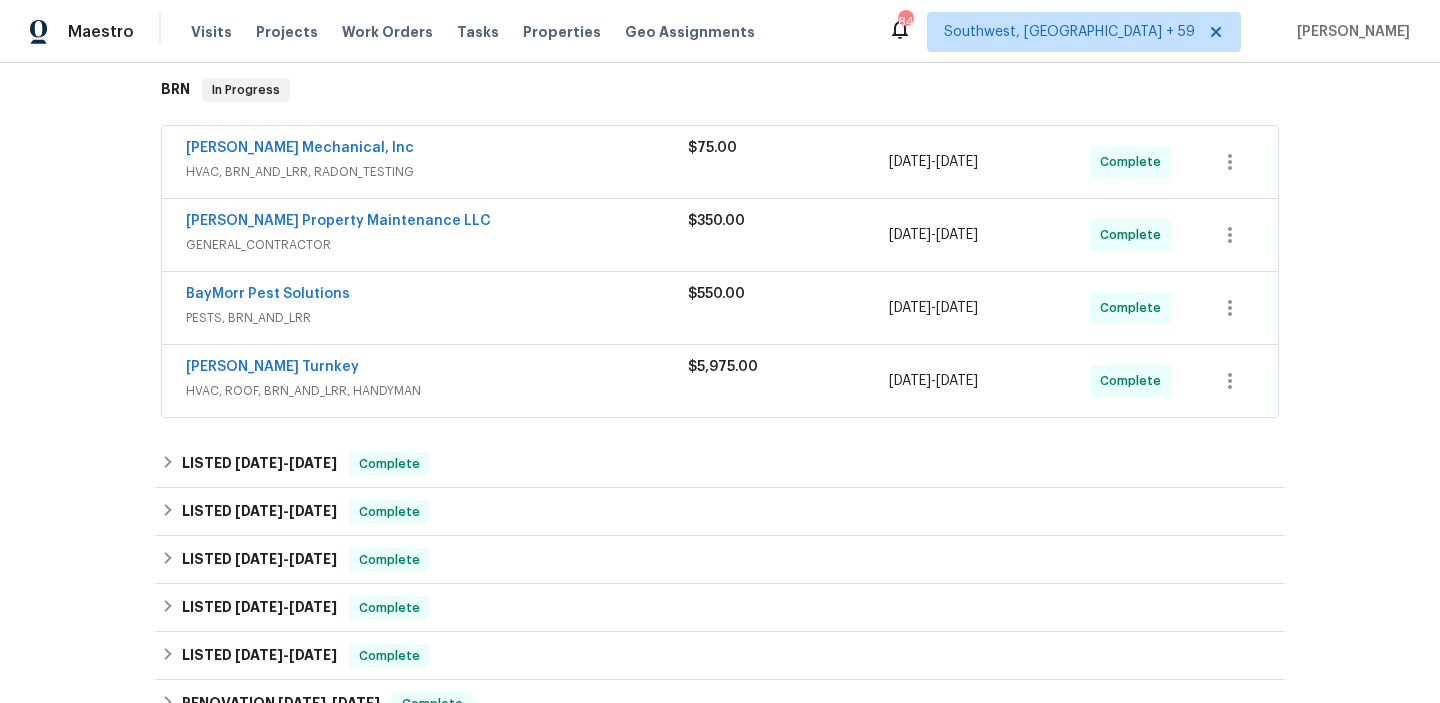 scroll, scrollTop: 338, scrollLeft: 0, axis: vertical 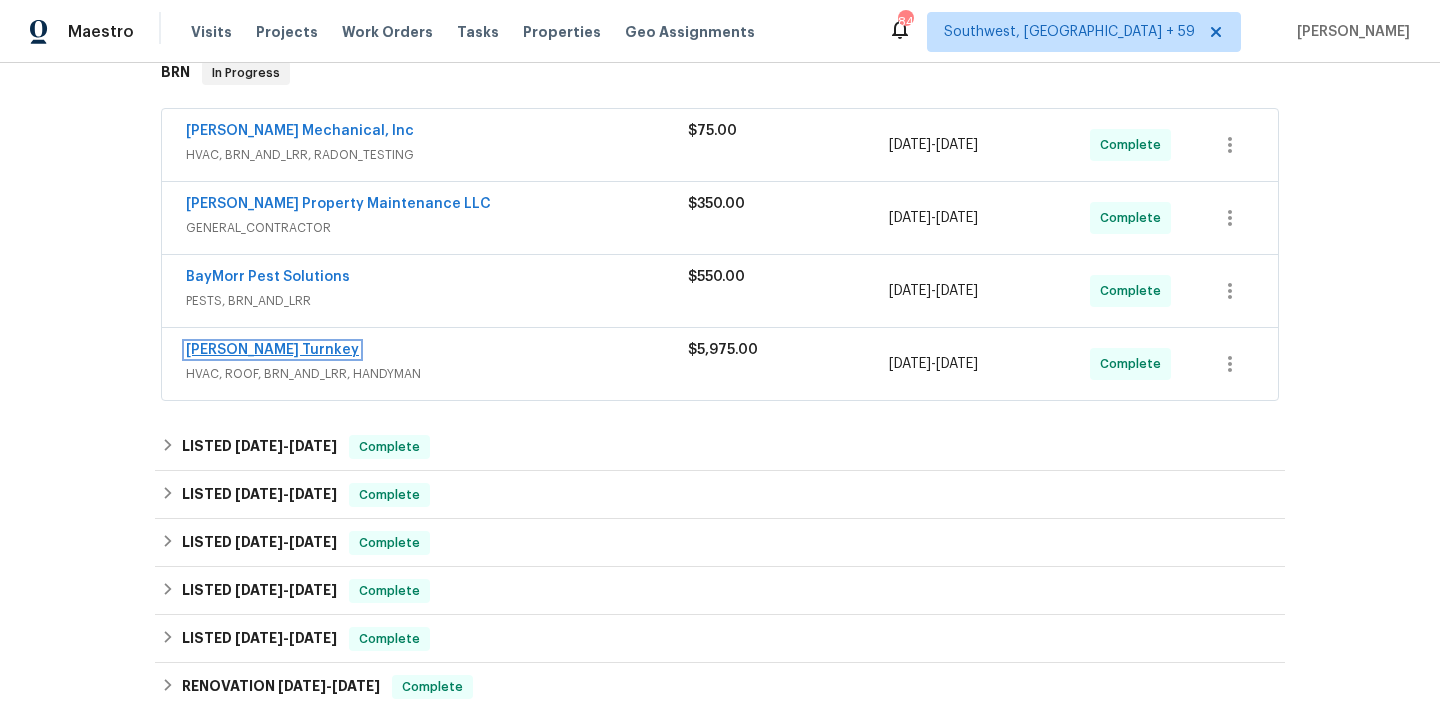click on "Davis Turnkey" at bounding box center [272, 350] 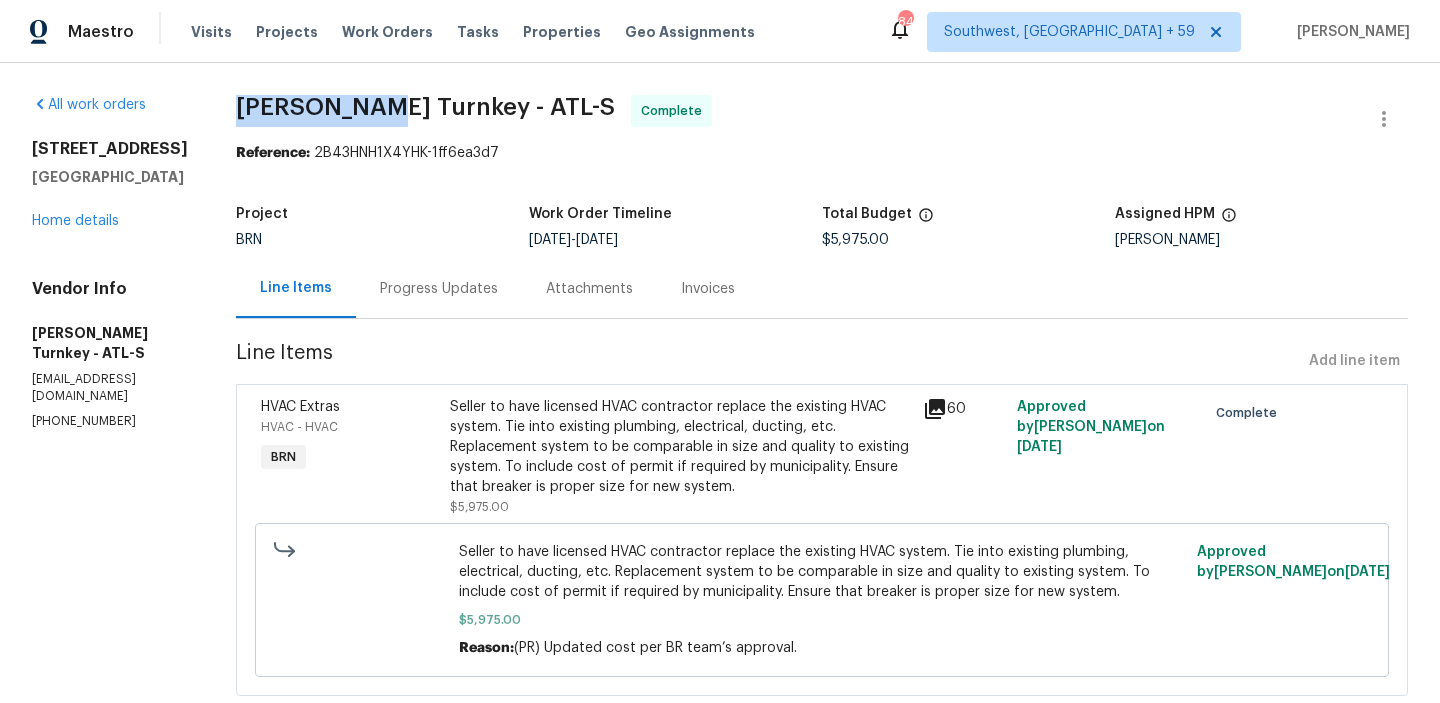 drag, startPoint x: 219, startPoint y: 106, endPoint x: 360, endPoint y: 105, distance: 141.00354 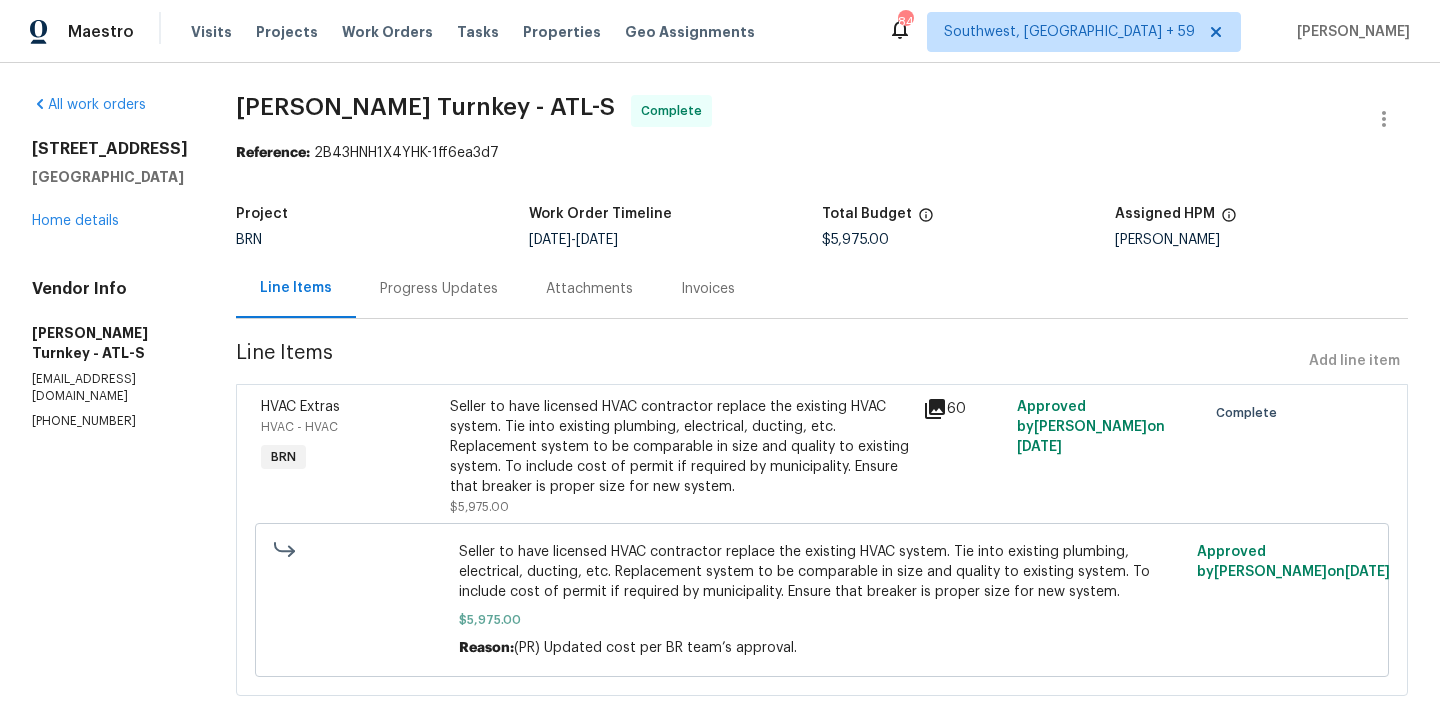 click on "Davis Turnkey - ATL-S" at bounding box center (425, 107) 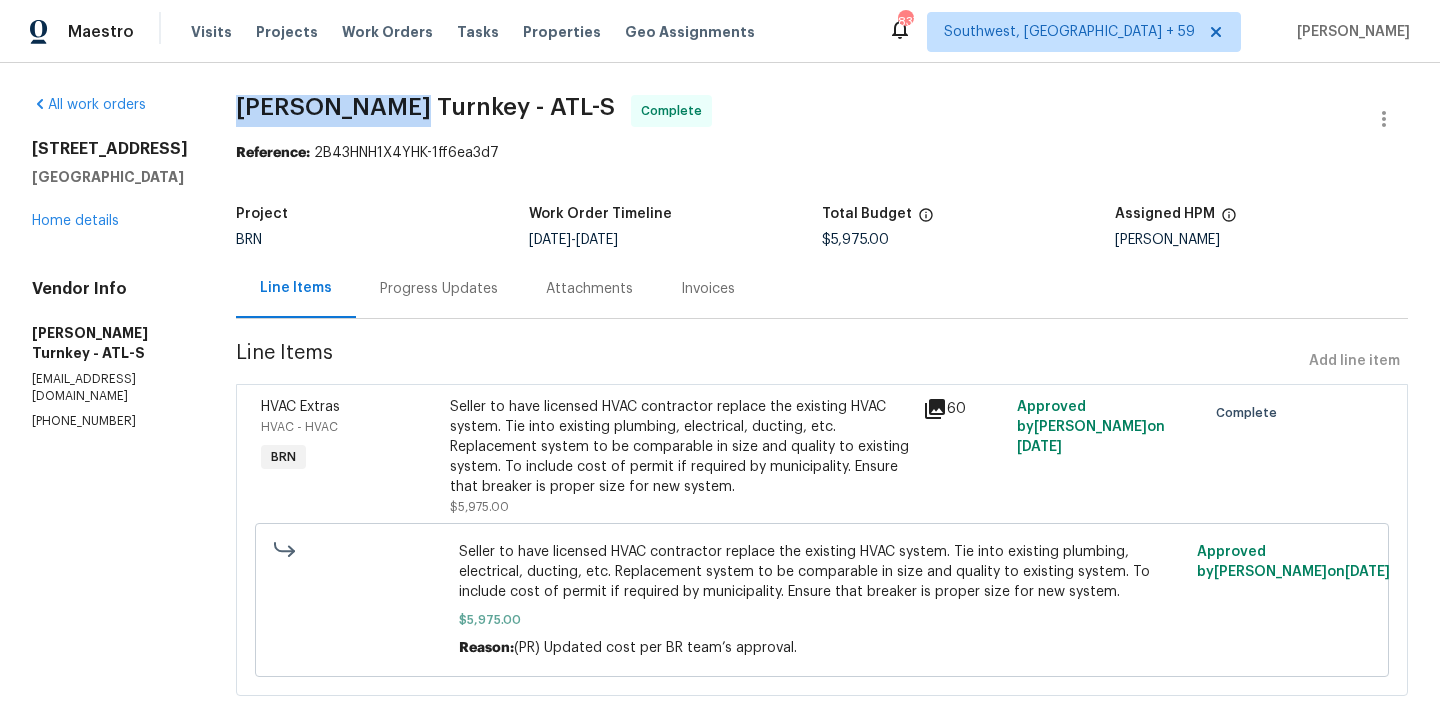 drag, startPoint x: 211, startPoint y: 104, endPoint x: 383, endPoint y: 104, distance: 172 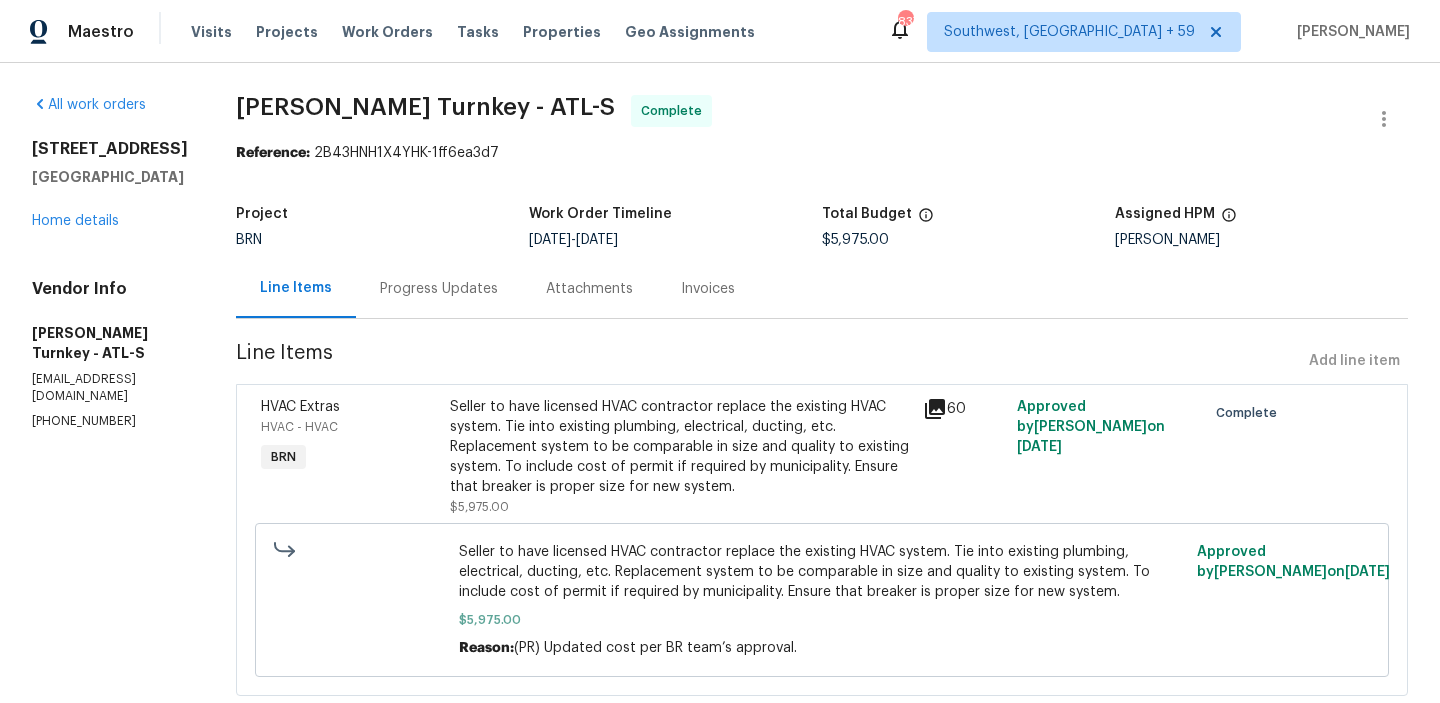 click on "Seller to have licensed HVAC contractor replace the existing HVAC system. Tie into existing plumbing, electrical, ducting, etc. Replacement system to be comparable in size and quality to existing system. To include cost of permit if required by municipality. Ensure that breaker is proper size for new system." at bounding box center [680, 447] 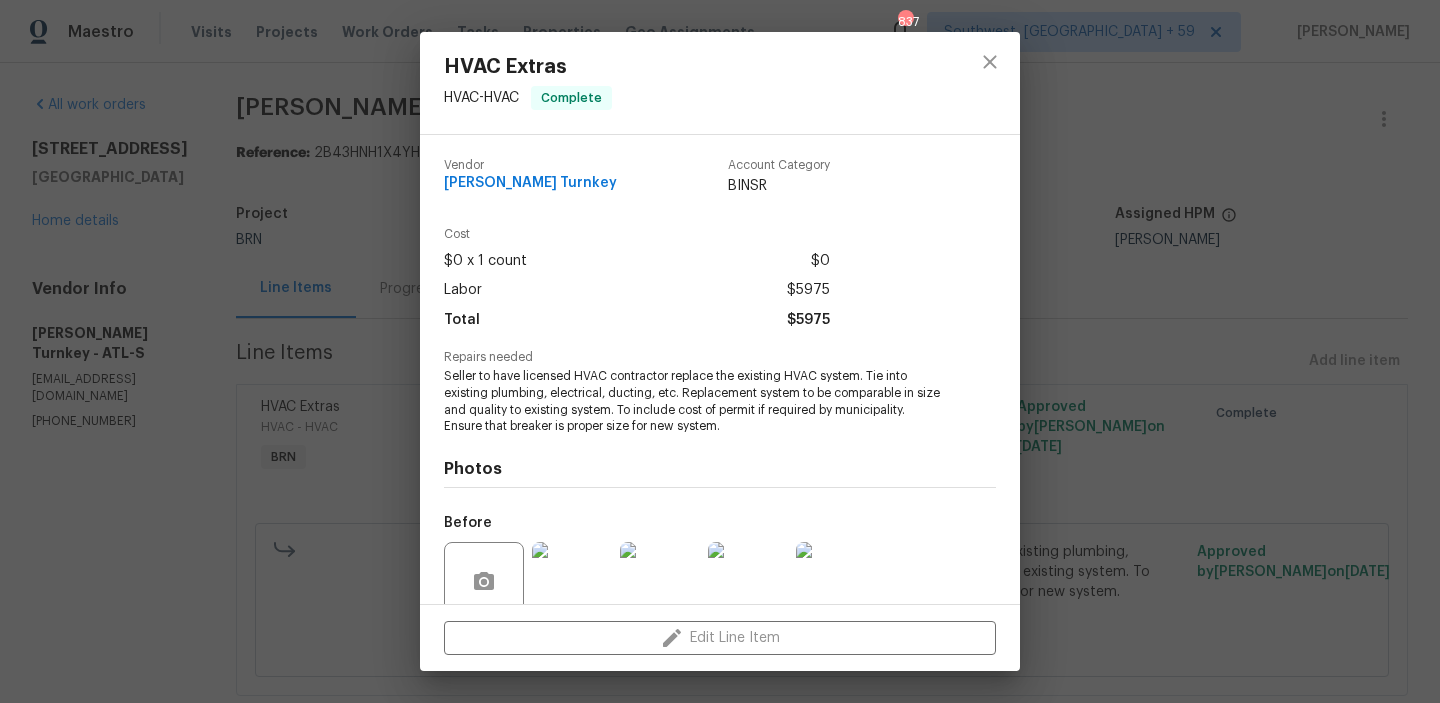 click on "Seller to have licensed HVAC contractor replace the existing HVAC system. Tie into existing plumbing, electrical, ducting, etc. Replacement system to be comparable in size and quality to existing system. To include cost of permit if required by municipality. Ensure that breaker is proper size for new system." at bounding box center [692, 401] 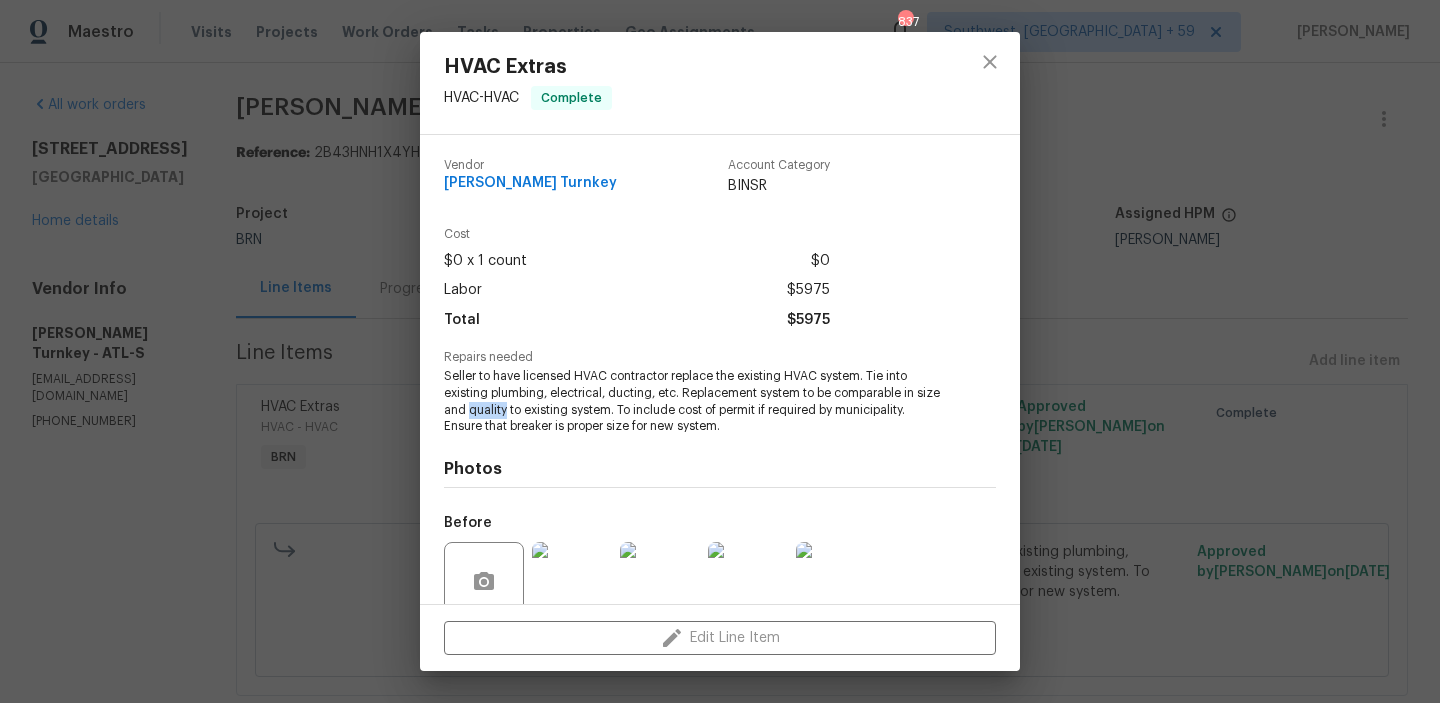 click on "Seller to have licensed HVAC contractor replace the existing HVAC system. Tie into existing plumbing, electrical, ducting, etc. Replacement system to be comparable in size and quality to existing system. To include cost of permit if required by municipality. Ensure that breaker is proper size for new system." at bounding box center [692, 401] 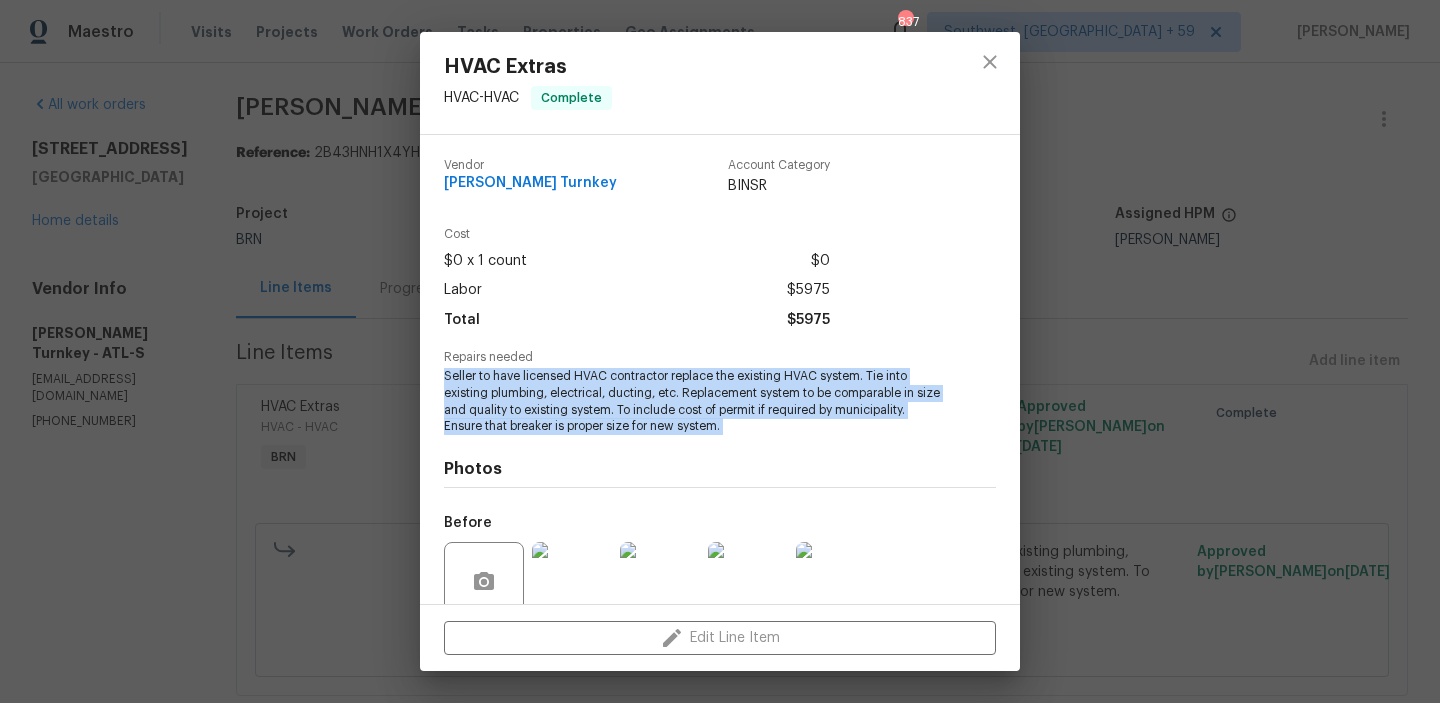 click on "Seller to have licensed HVAC contractor replace the existing HVAC system. Tie into existing plumbing, electrical, ducting, etc. Replacement system to be comparable in size and quality to existing system. To include cost of permit if required by municipality. Ensure that breaker is proper size for new system." at bounding box center (692, 401) 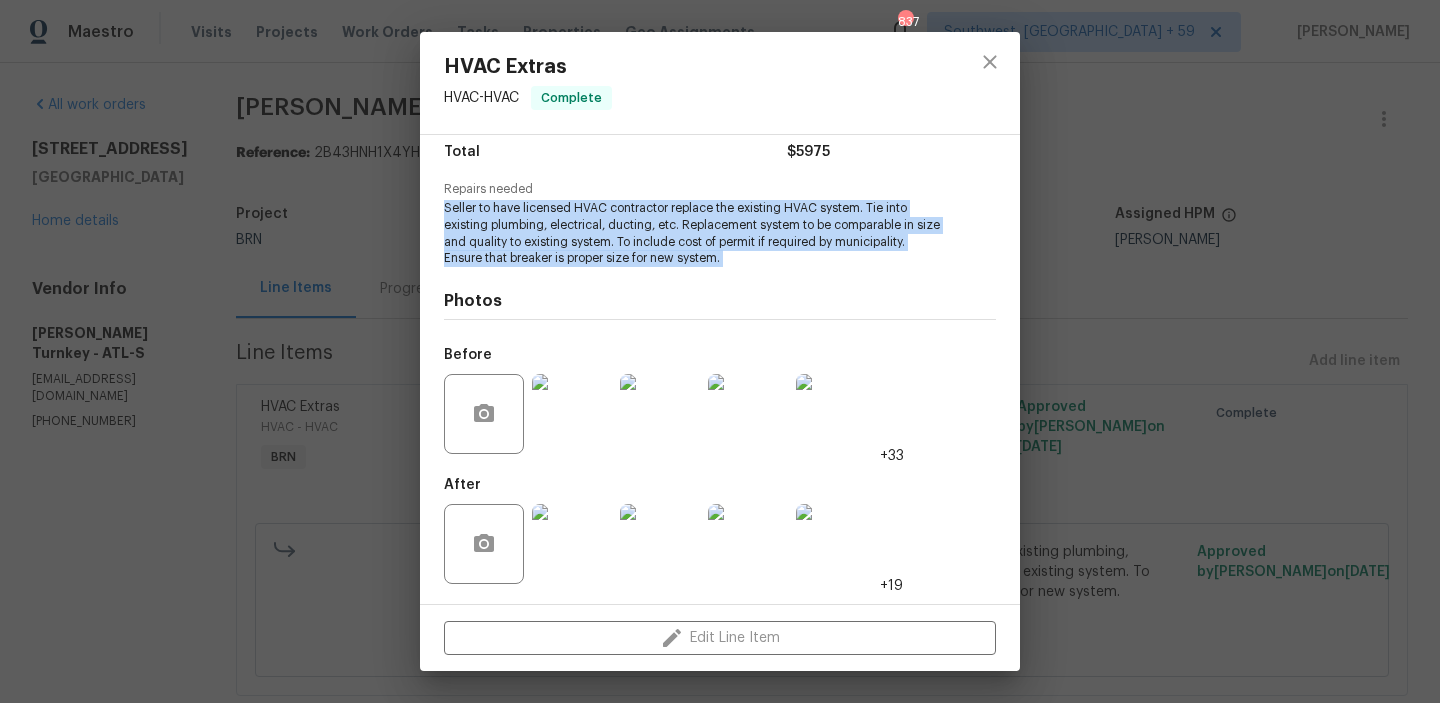 click at bounding box center [572, 414] 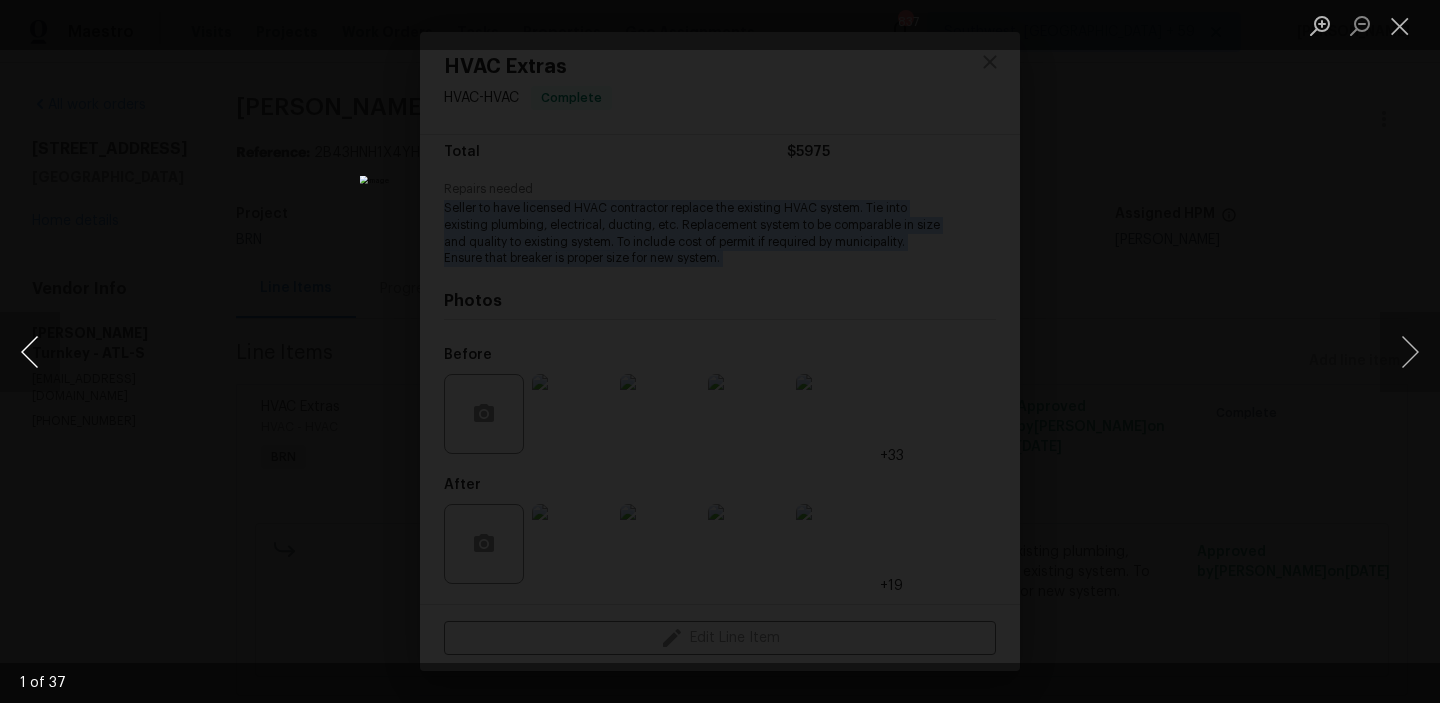 click at bounding box center (30, 352) 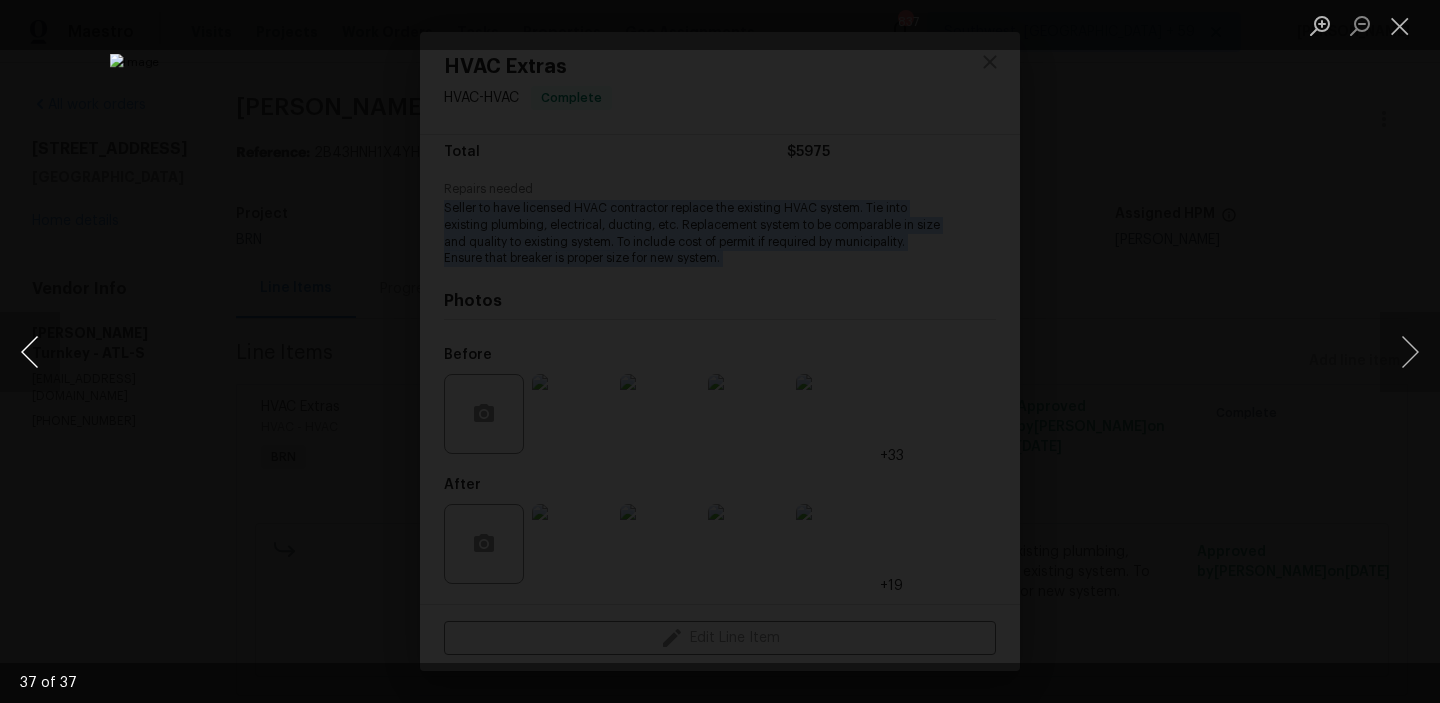 click at bounding box center [30, 352] 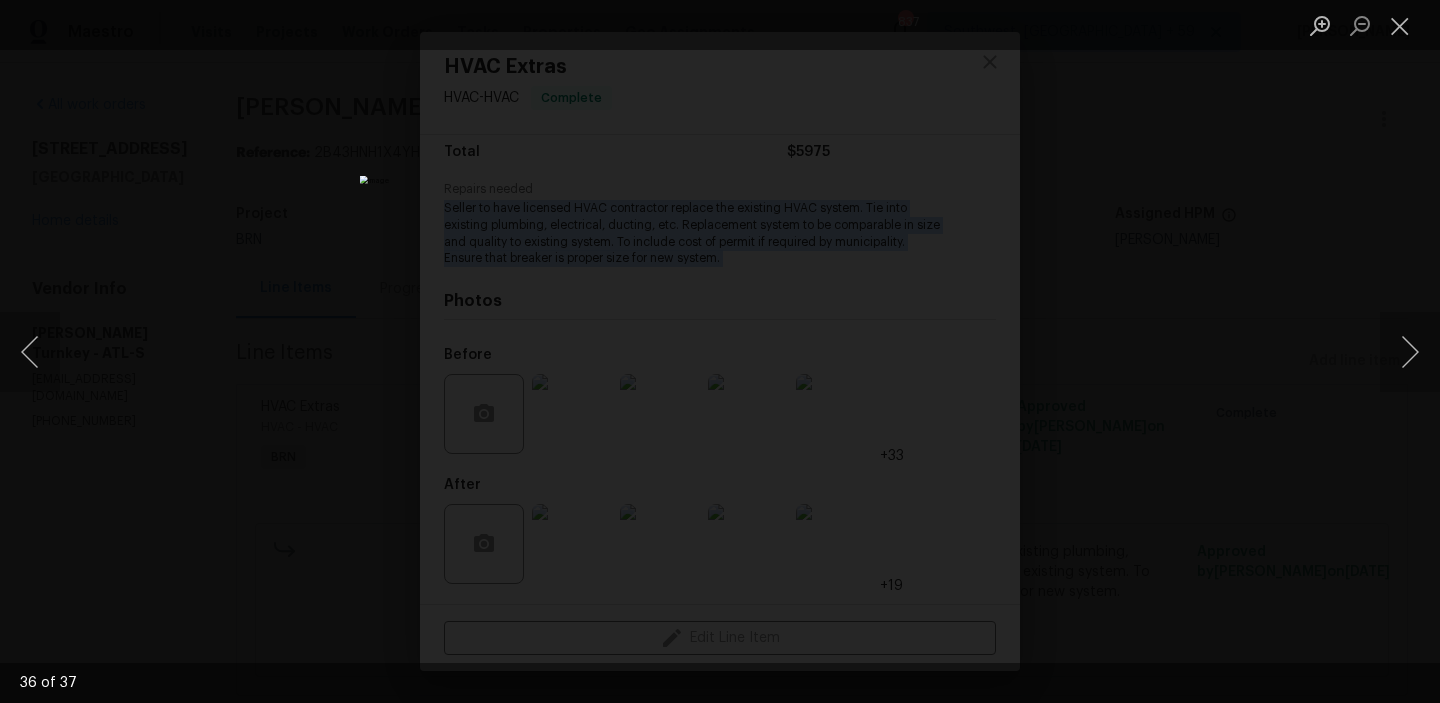 click at bounding box center [720, 351] 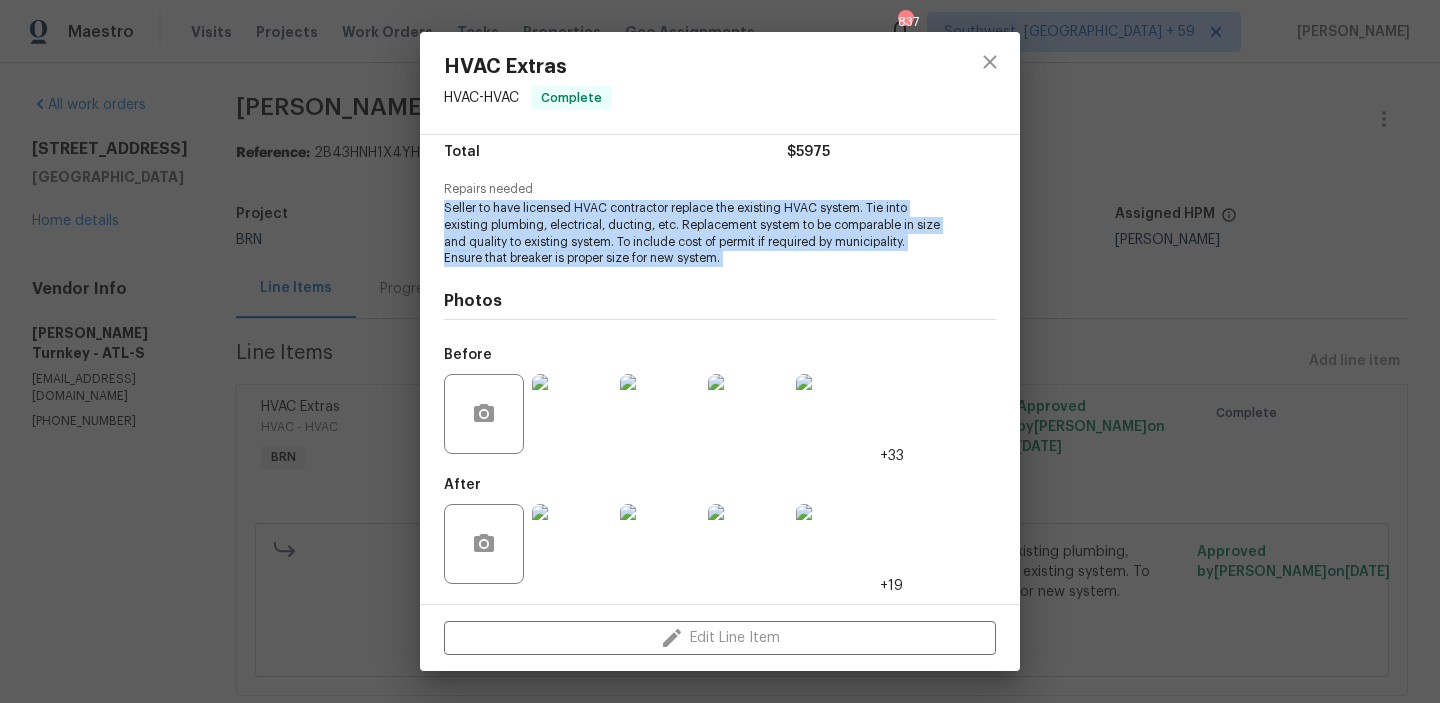 click at bounding box center (572, 544) 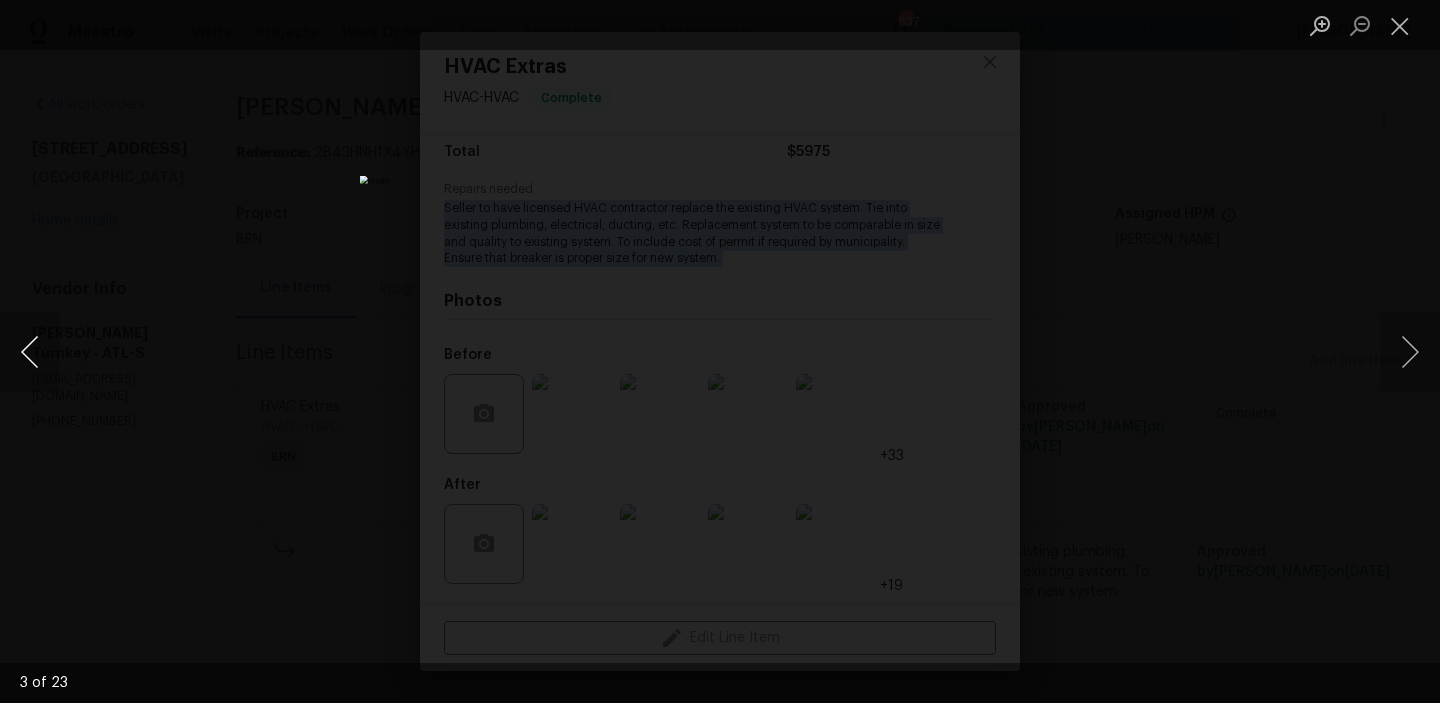 click at bounding box center (30, 352) 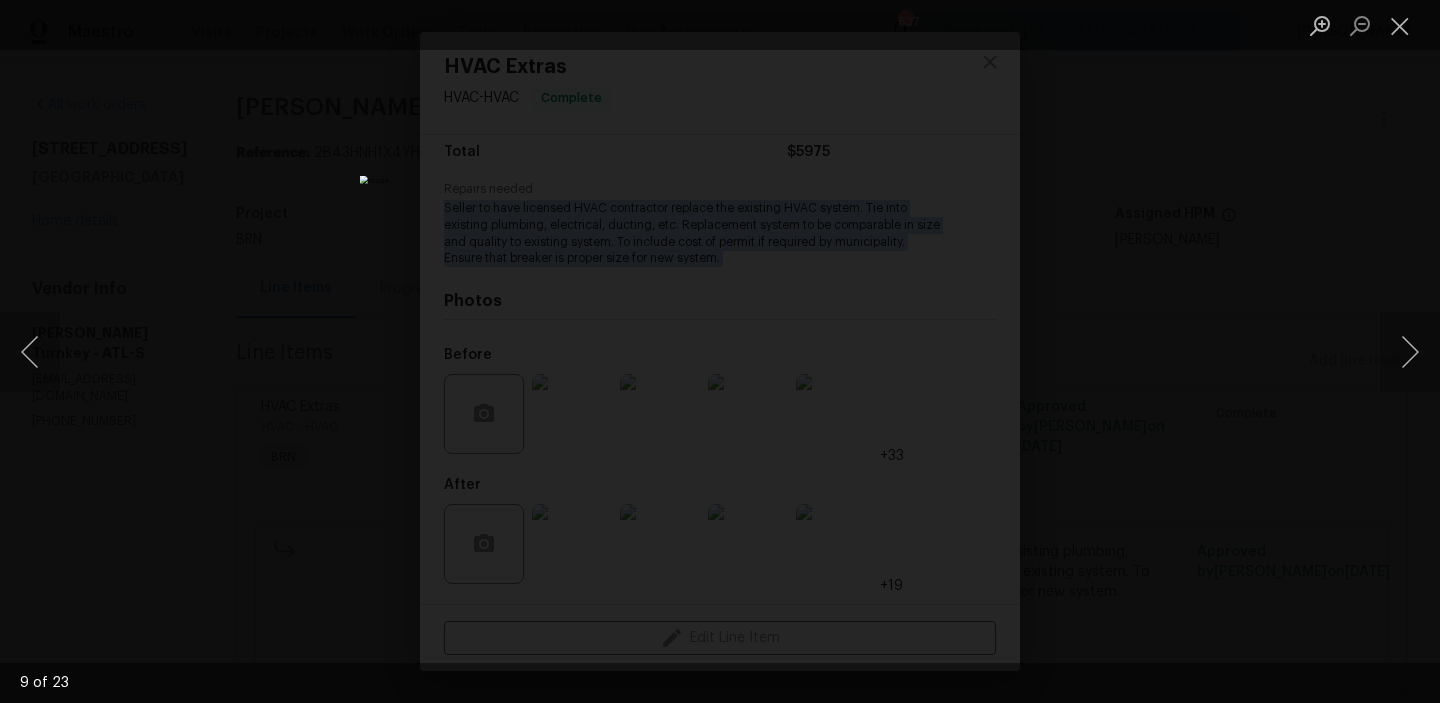 click at bounding box center (720, 352) 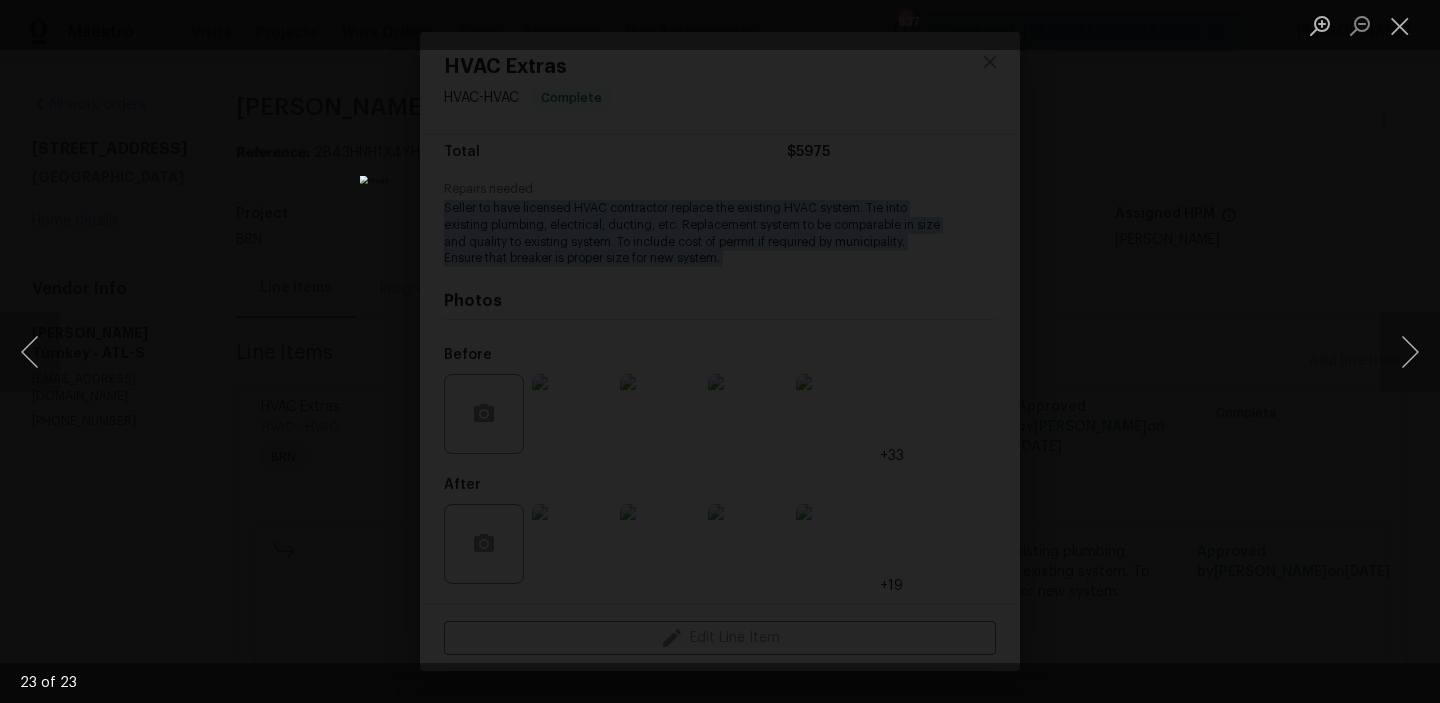 click at bounding box center (720, 351) 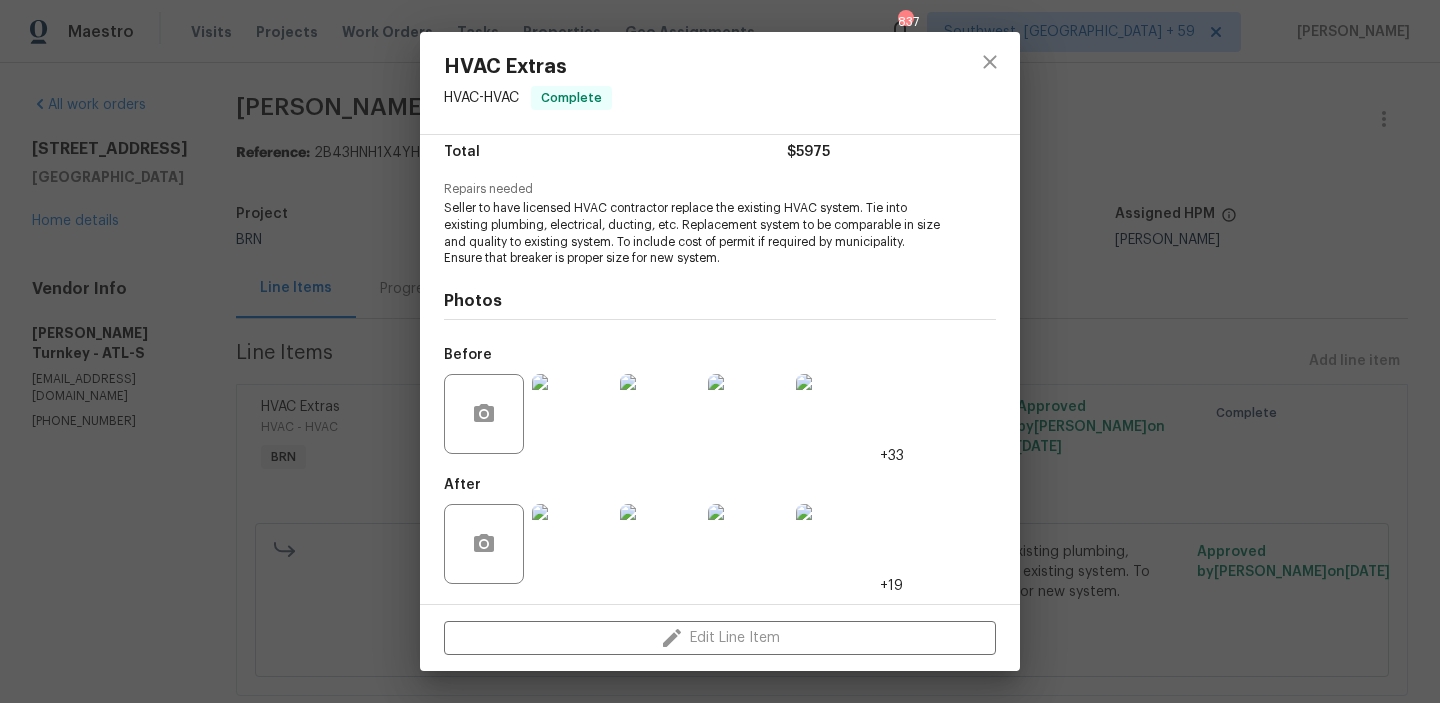 click on "HVAC Extras HVAC  -  HVAC Complete Vendor Davis Turnkey Account Category BINSR Cost $0 x 1 count $0 Labor $5975 Total $5975 Repairs needed Seller to have licensed HVAC contractor replace the existing HVAC system. Tie into existing plumbing, electrical, ducting, etc. Replacement system to be comparable in size and quality to existing system. To include cost of permit if required by municipality. Ensure that breaker is proper size for new system. Photos Before  +33 After  +19  Edit Line Item" at bounding box center (720, 351) 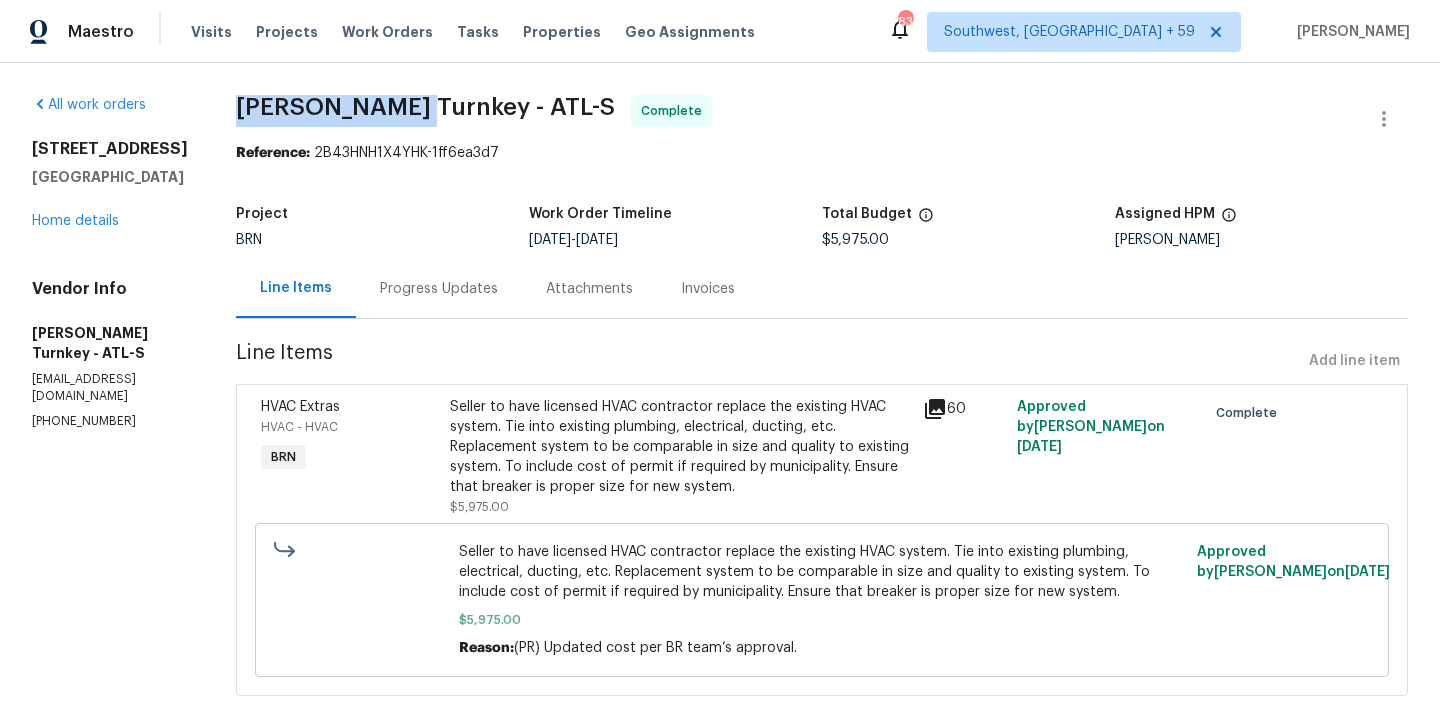 drag, startPoint x: 218, startPoint y: 116, endPoint x: 388, endPoint y: 116, distance: 170 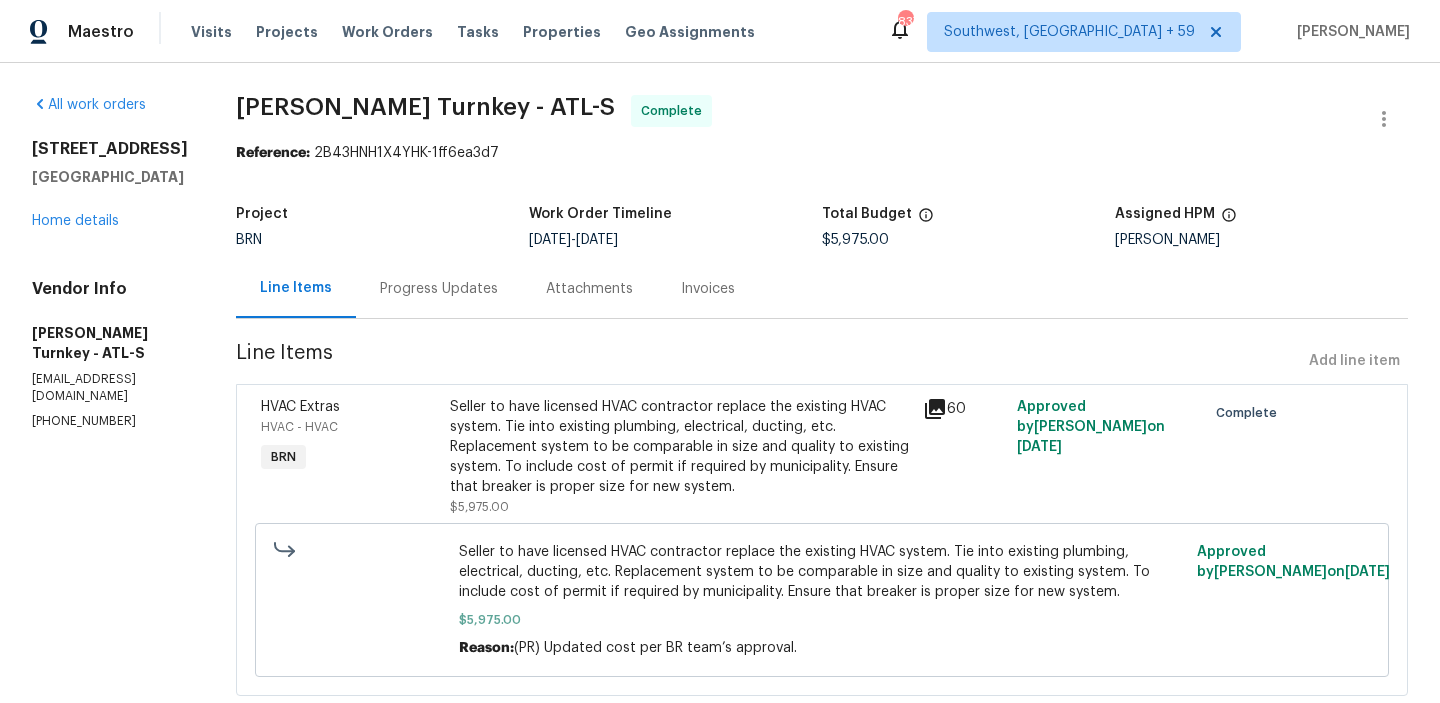 click on "Invoices" at bounding box center [708, 289] 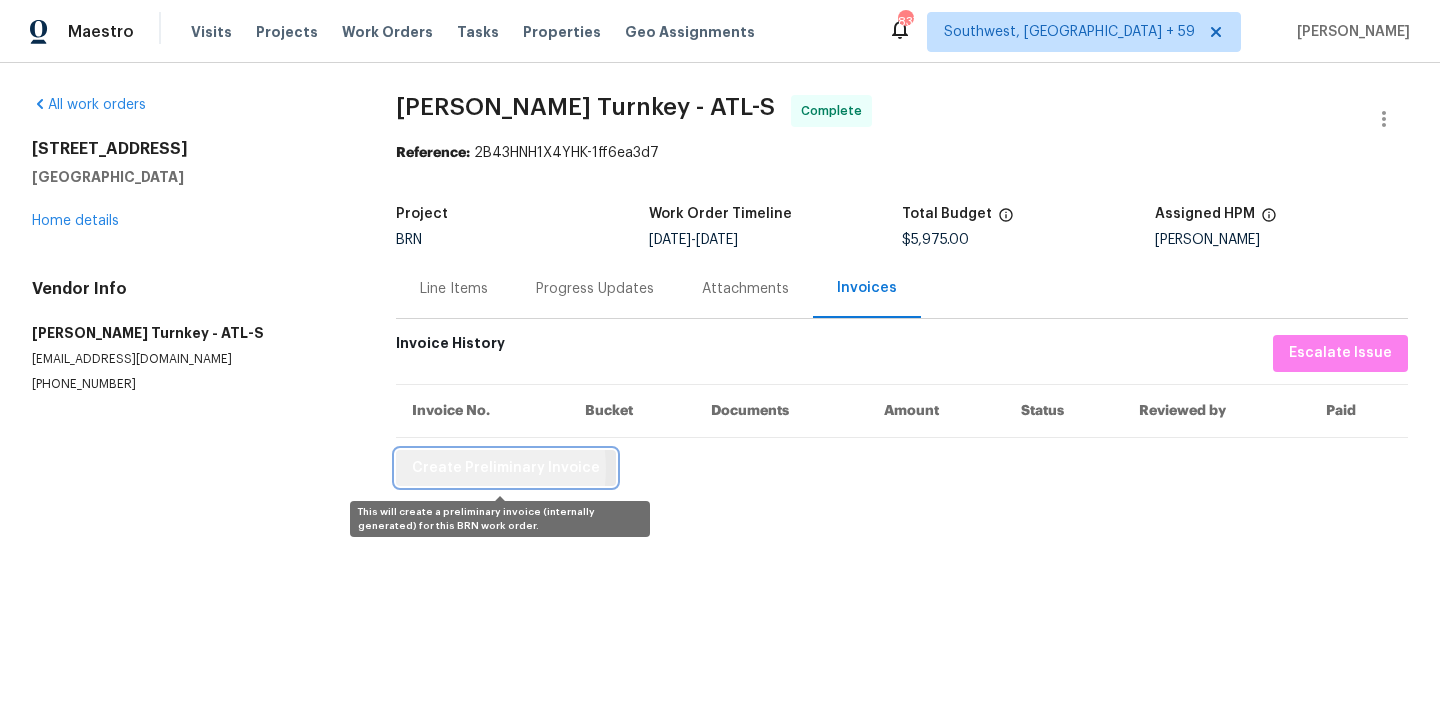 click on "Create Preliminary Invoice" at bounding box center (506, 468) 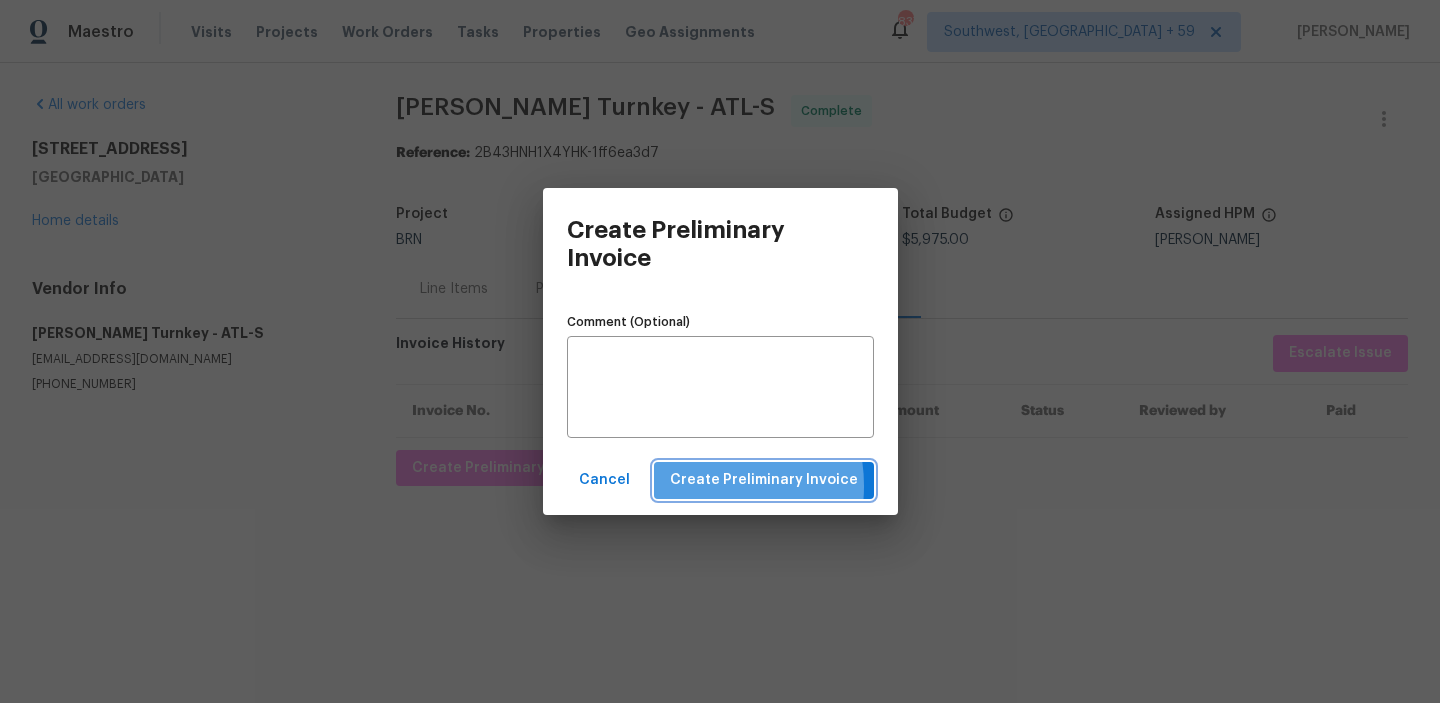 click on "Create Preliminary Invoice" at bounding box center (764, 480) 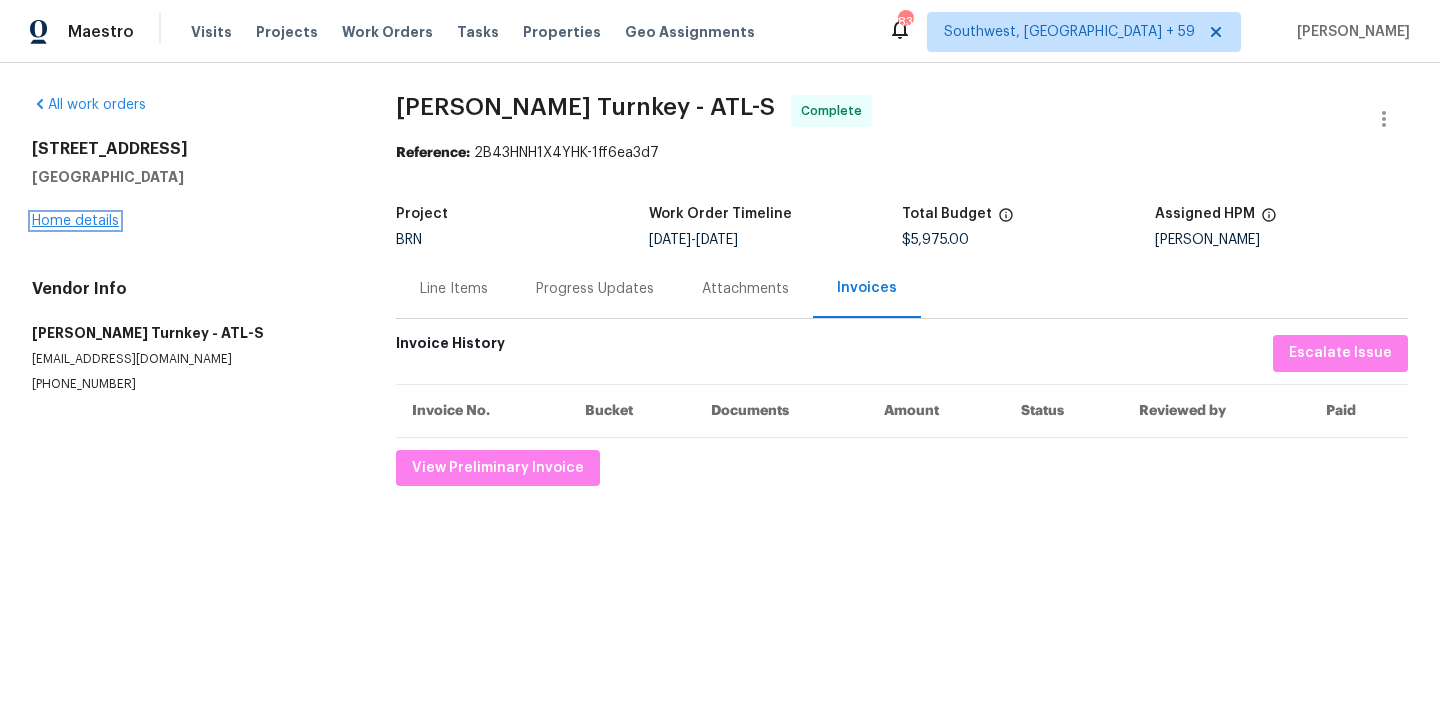 click on "Home details" at bounding box center (75, 221) 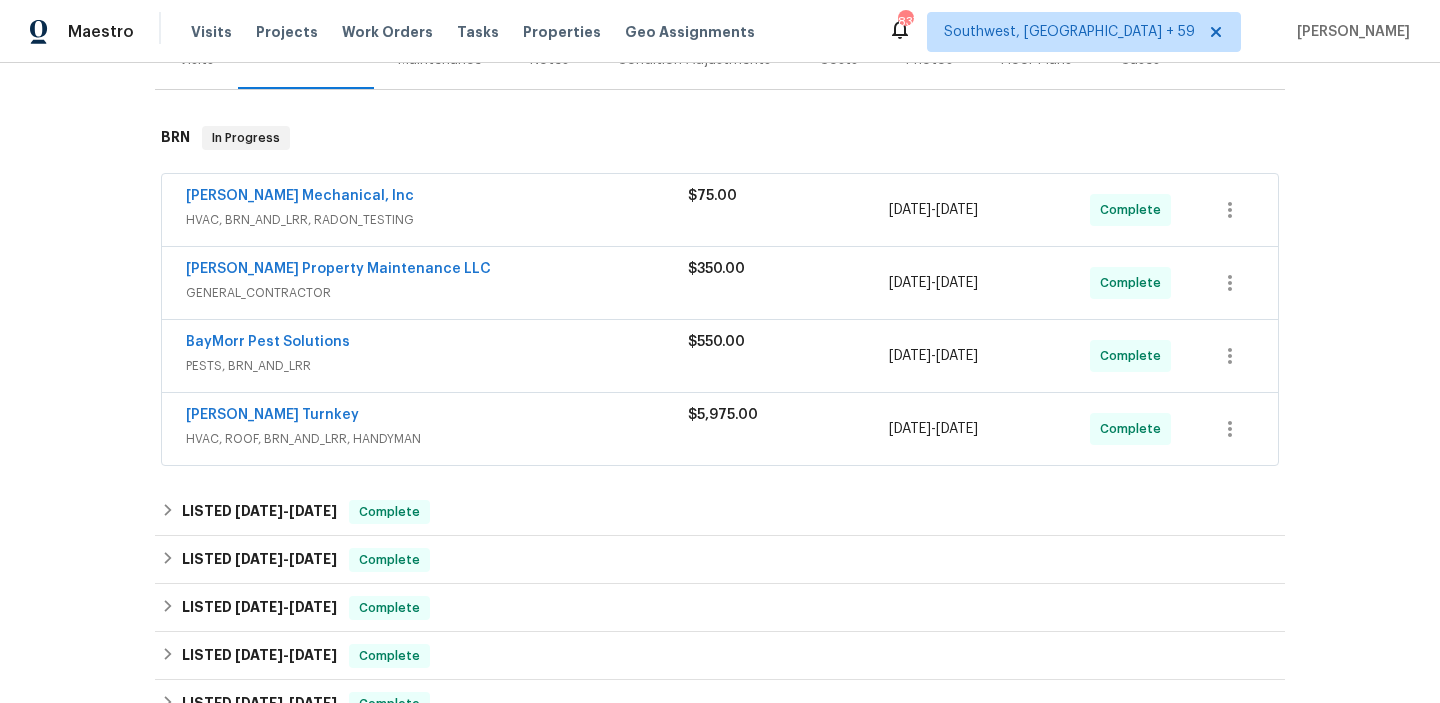 scroll, scrollTop: 286, scrollLeft: 0, axis: vertical 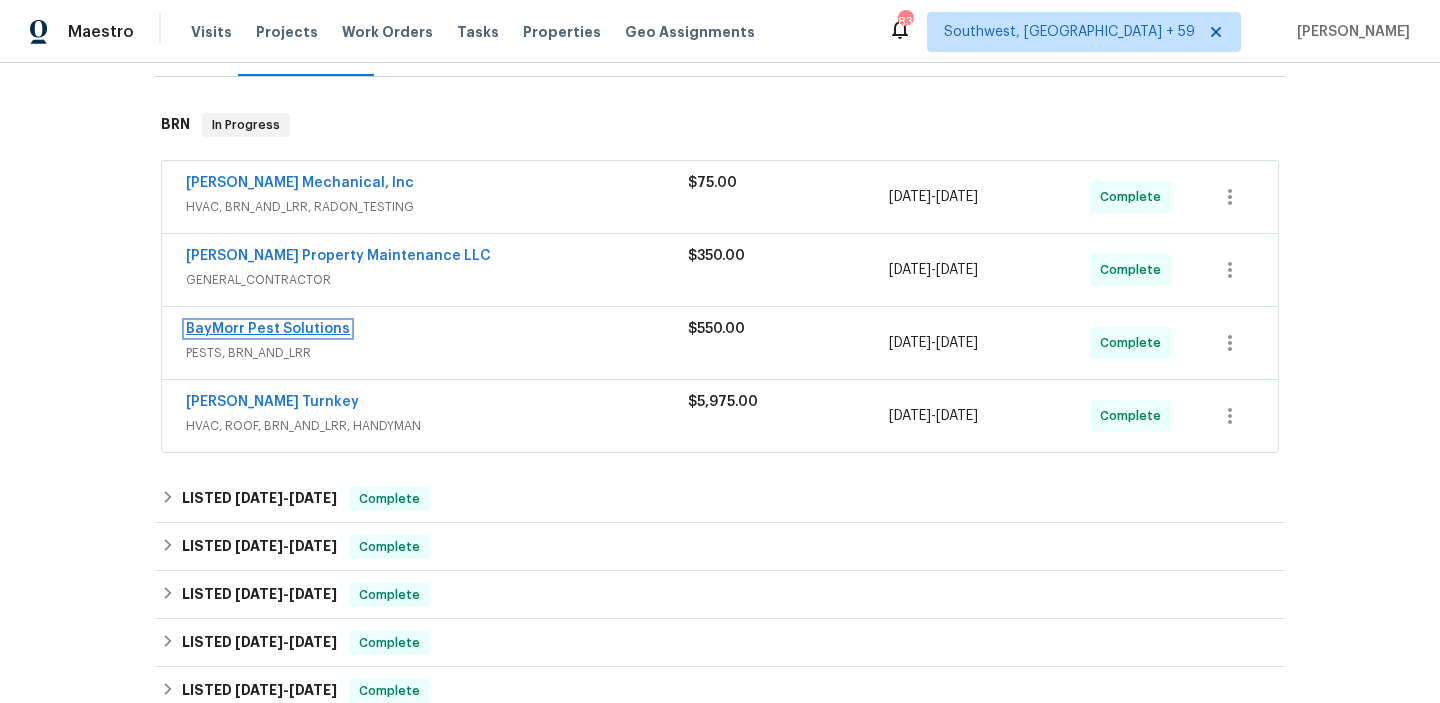 click on "BayMorr Pest Solutions" at bounding box center [268, 329] 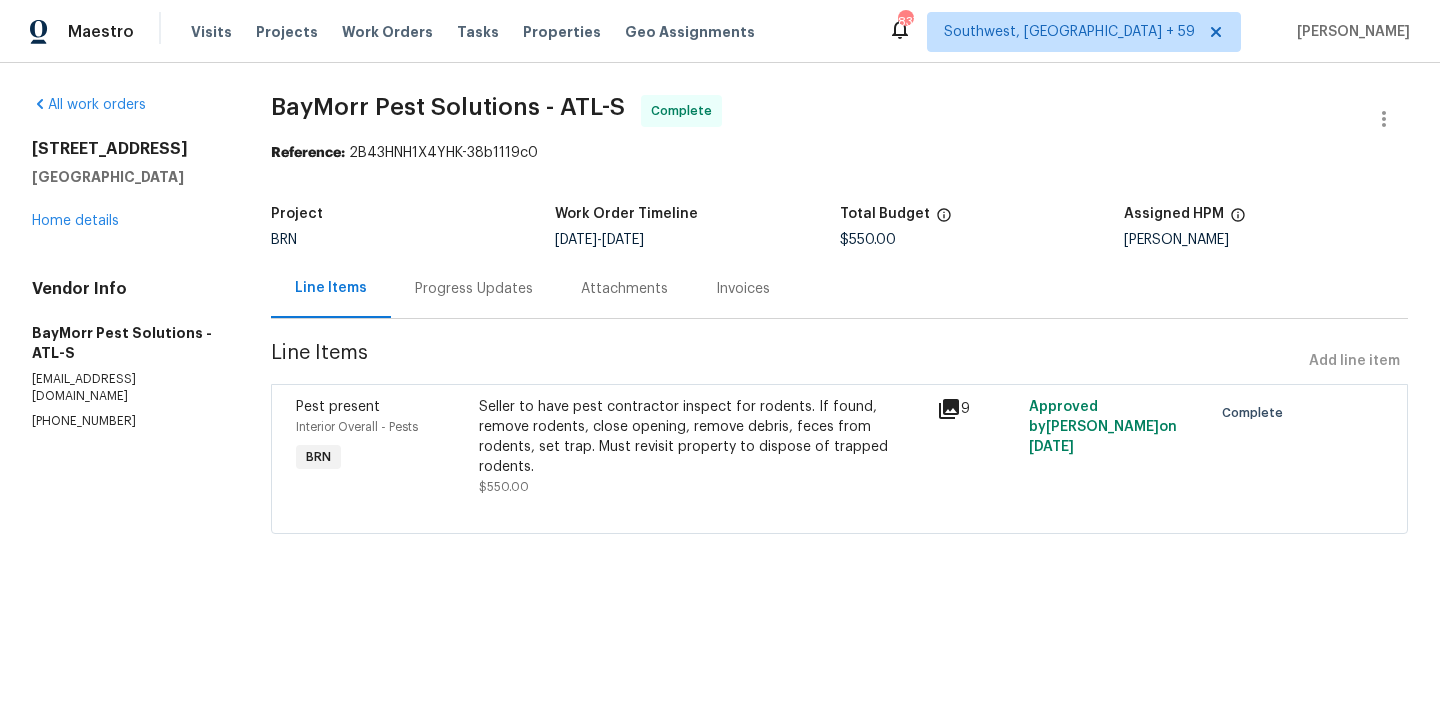 click on "Seller to have pest contractor inspect for rodents. If found, remove rodents, close opening, remove debris, feces from rodents, set trap. Must revisit property to dispose of trapped rodents." at bounding box center (702, 437) 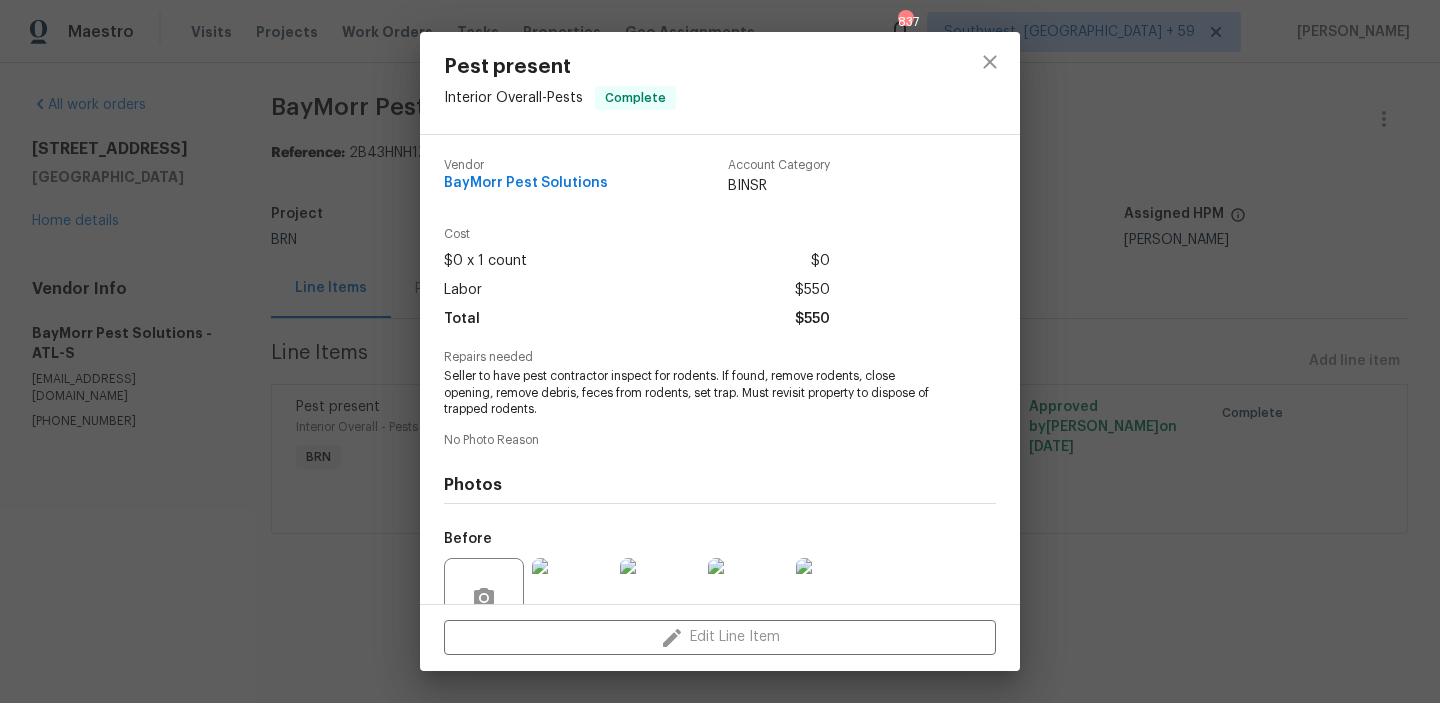 scroll, scrollTop: 184, scrollLeft: 0, axis: vertical 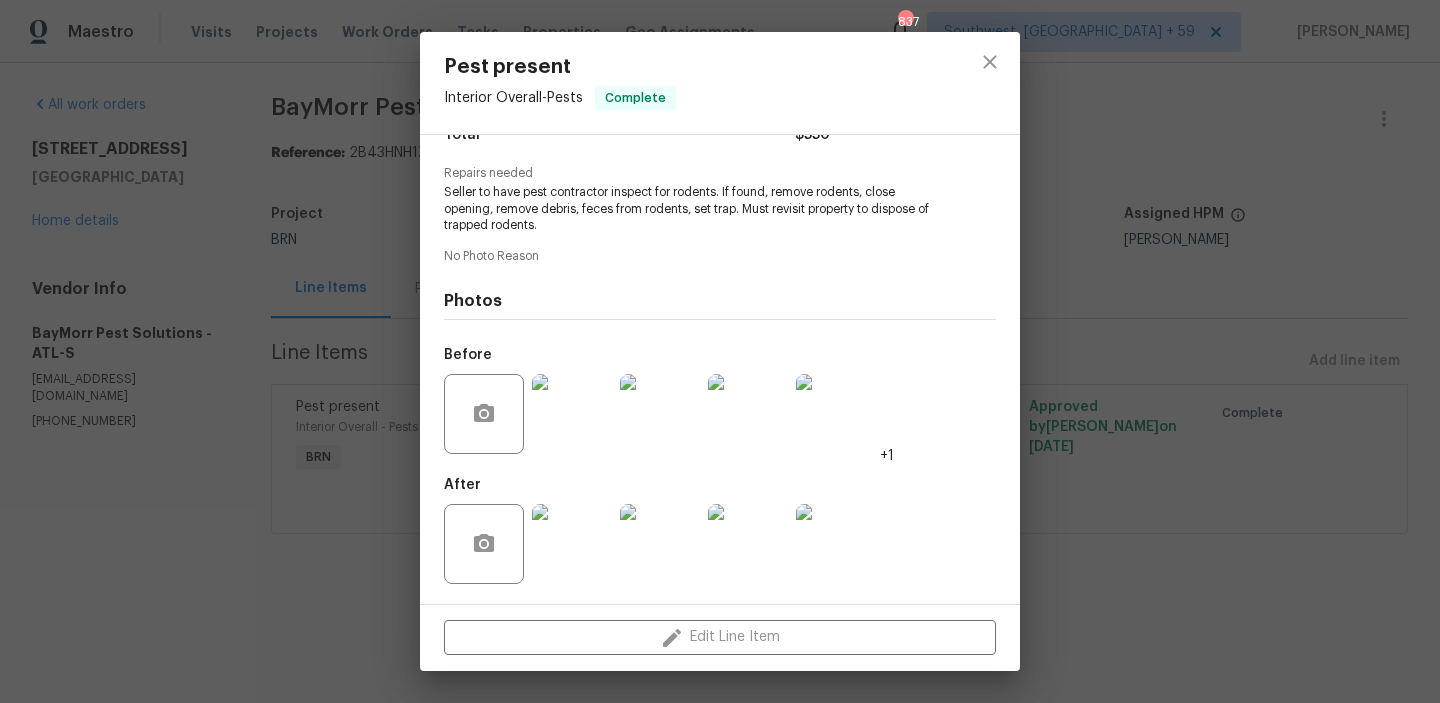 click at bounding box center [572, 544] 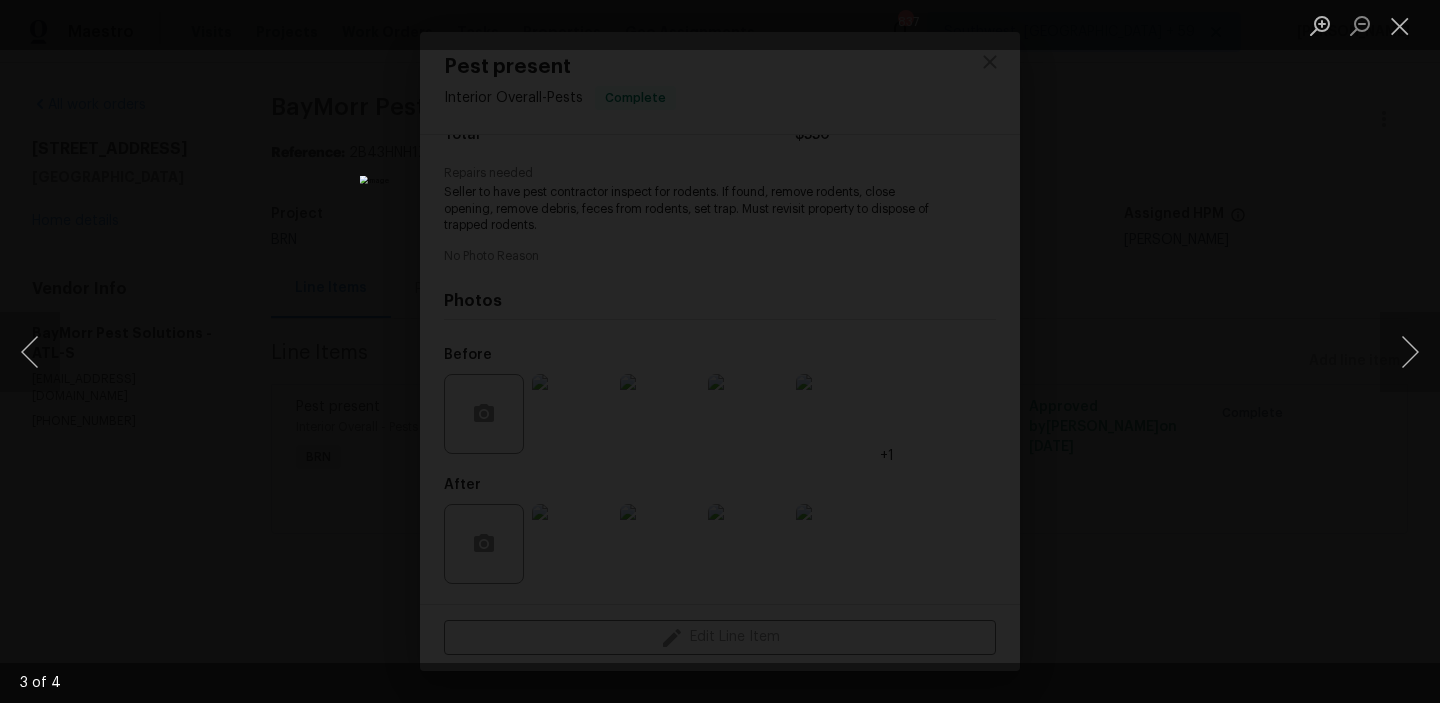 click at bounding box center [720, 351] 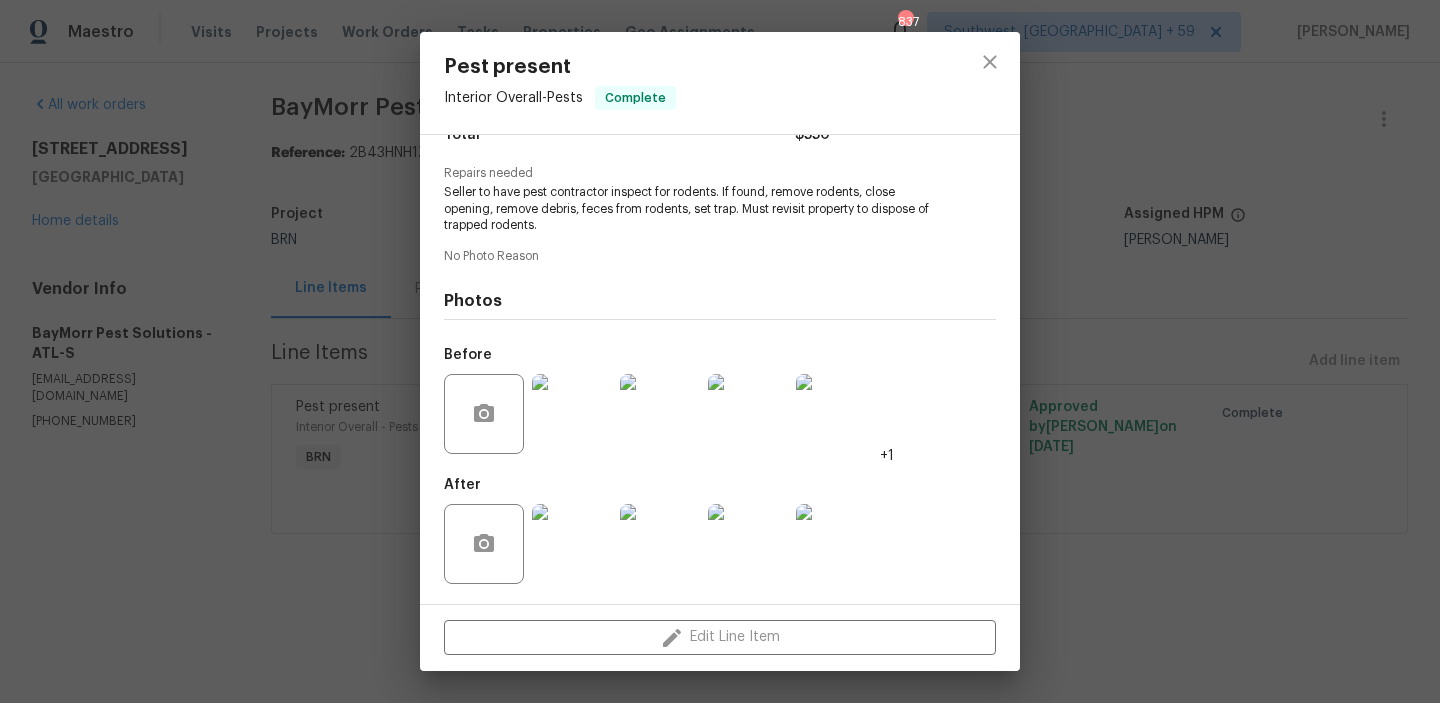 click on "Pest present Interior Overall  -  Pests Complete Vendor BayMorr Pest Solutions Account Category BINSR Cost $0 x 1 count $0 Labor $550 Total $550 Repairs needed Seller to have pest contractor inspect for rodents. If found, remove rodents, close opening, remove debris, feces from rodents, set trap. Must revisit property to dispose of trapped rodents. No Photo Reason   Photos Before  +1 After  Edit Line Item" at bounding box center (720, 351) 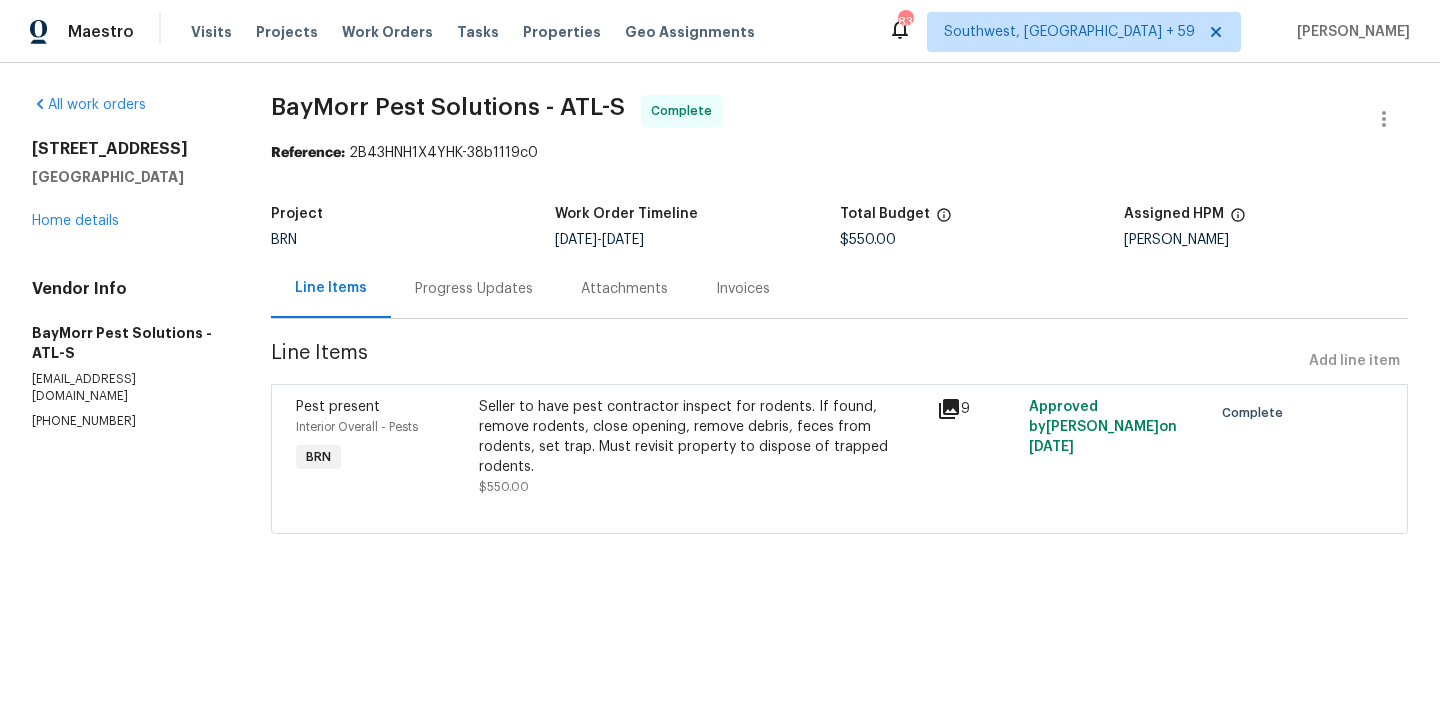 click on "Line Items Progress Updates Attachments Invoices" at bounding box center (839, 289) 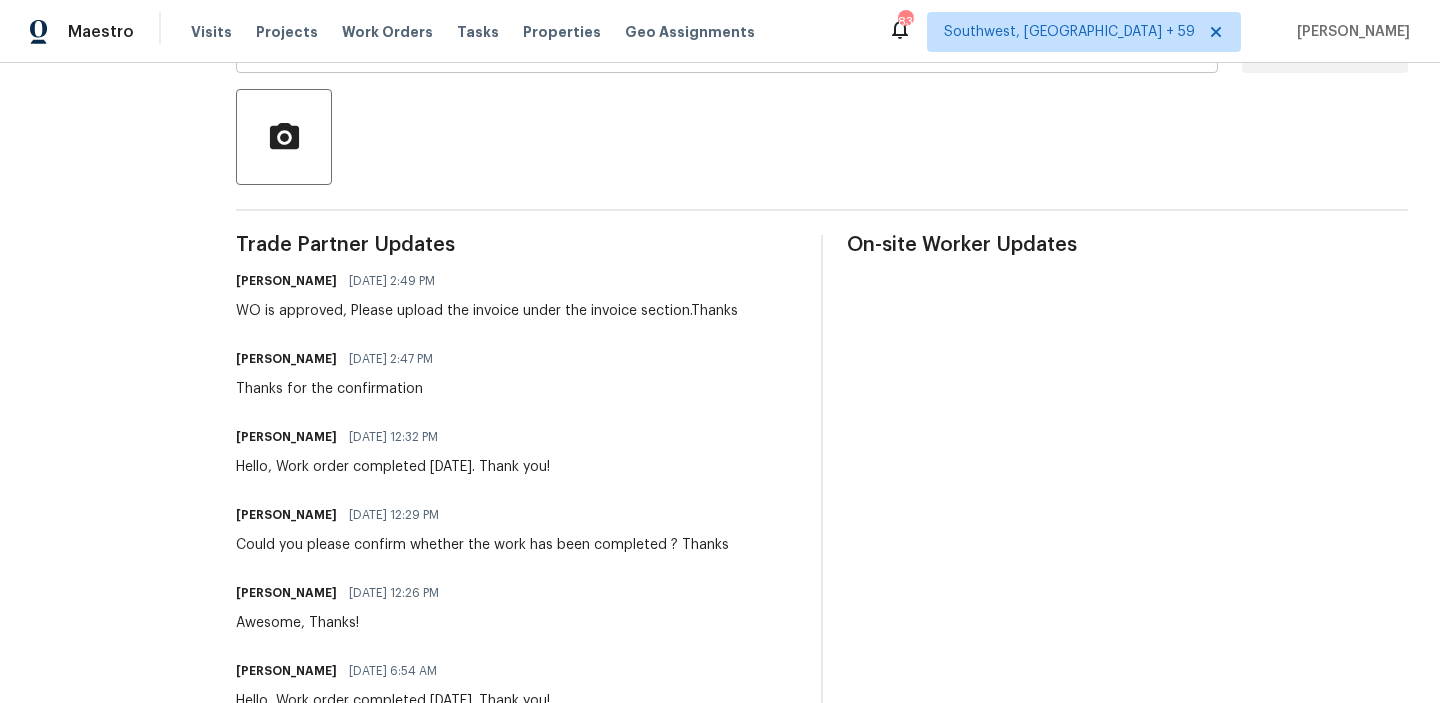 scroll, scrollTop: 494, scrollLeft: 0, axis: vertical 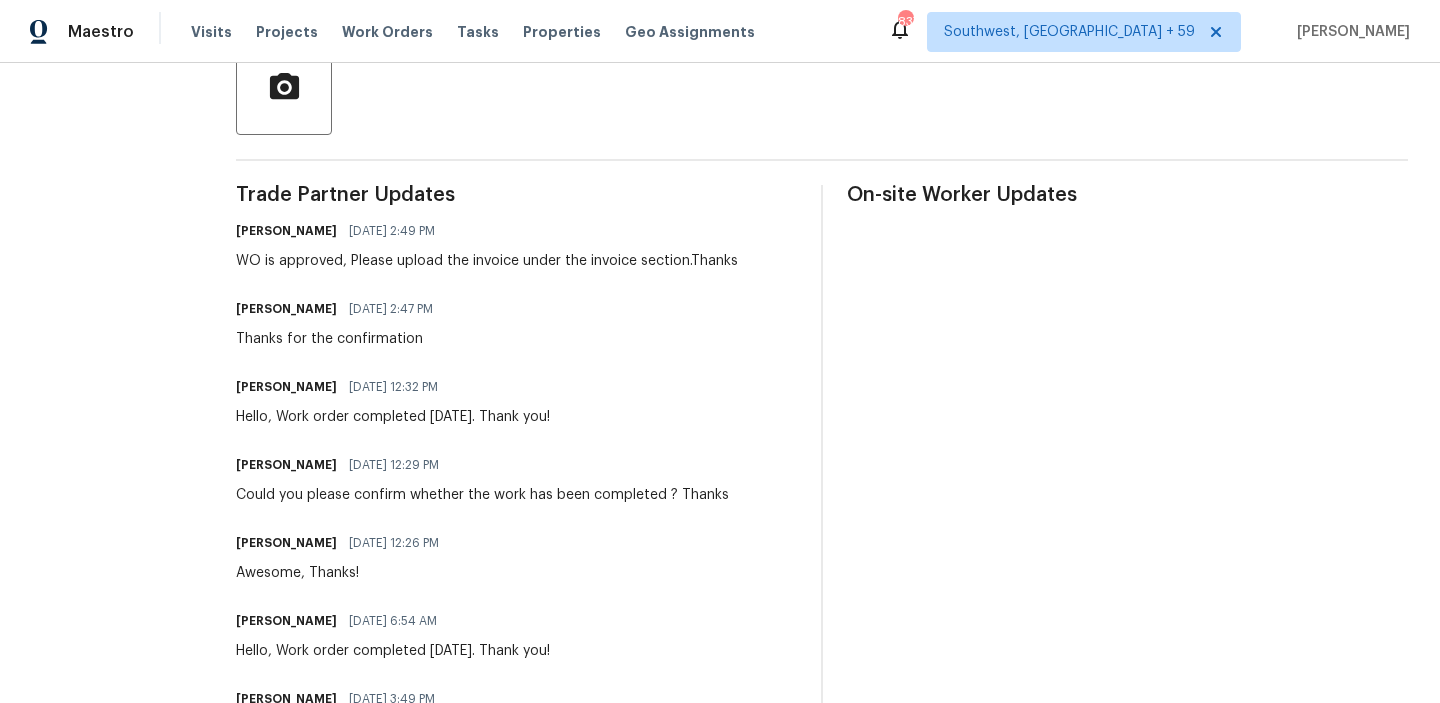 click on "WO is approved, Please upload the invoice under the invoice section.Thanks" at bounding box center (487, 261) 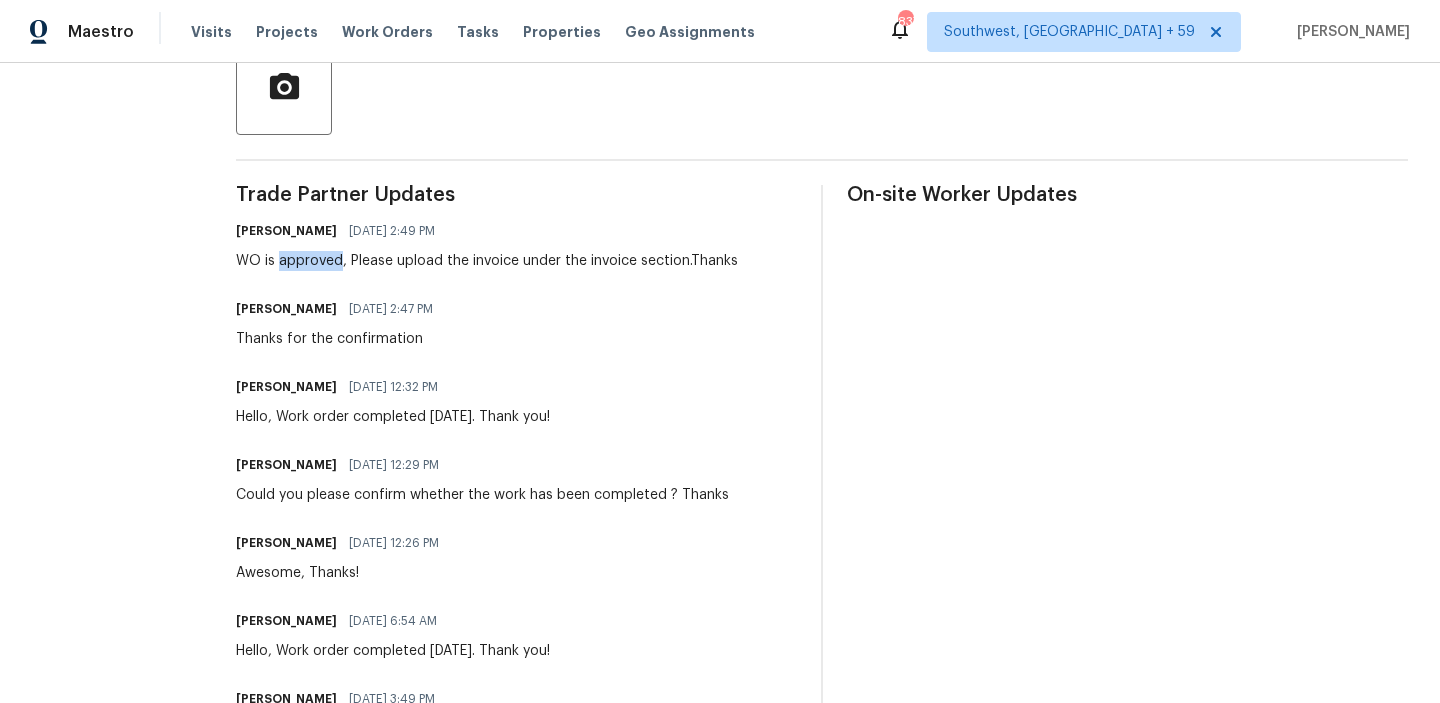 click on "WO is approved, Please upload the invoice under the invoice section.Thanks" at bounding box center [487, 261] 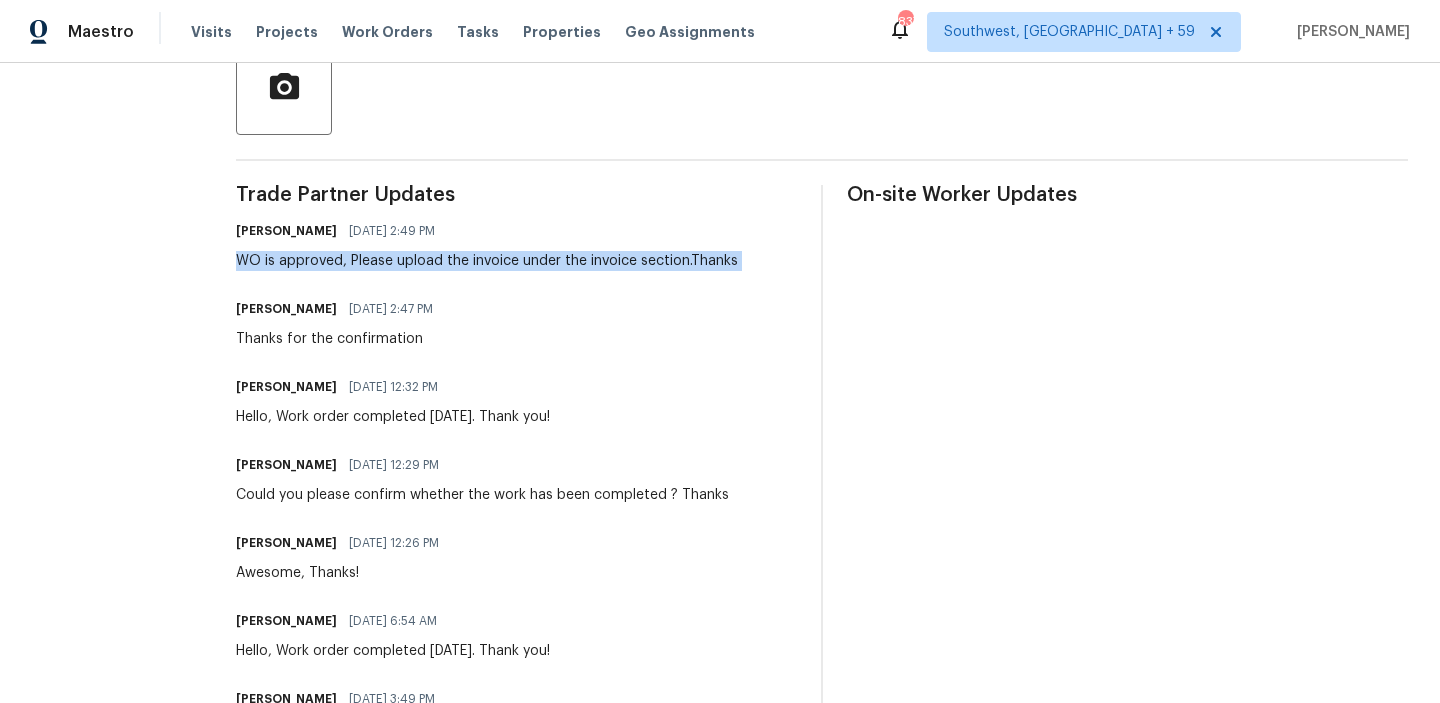 click on "WO is approved, Please upload the invoice under the invoice section.Thanks" at bounding box center [487, 261] 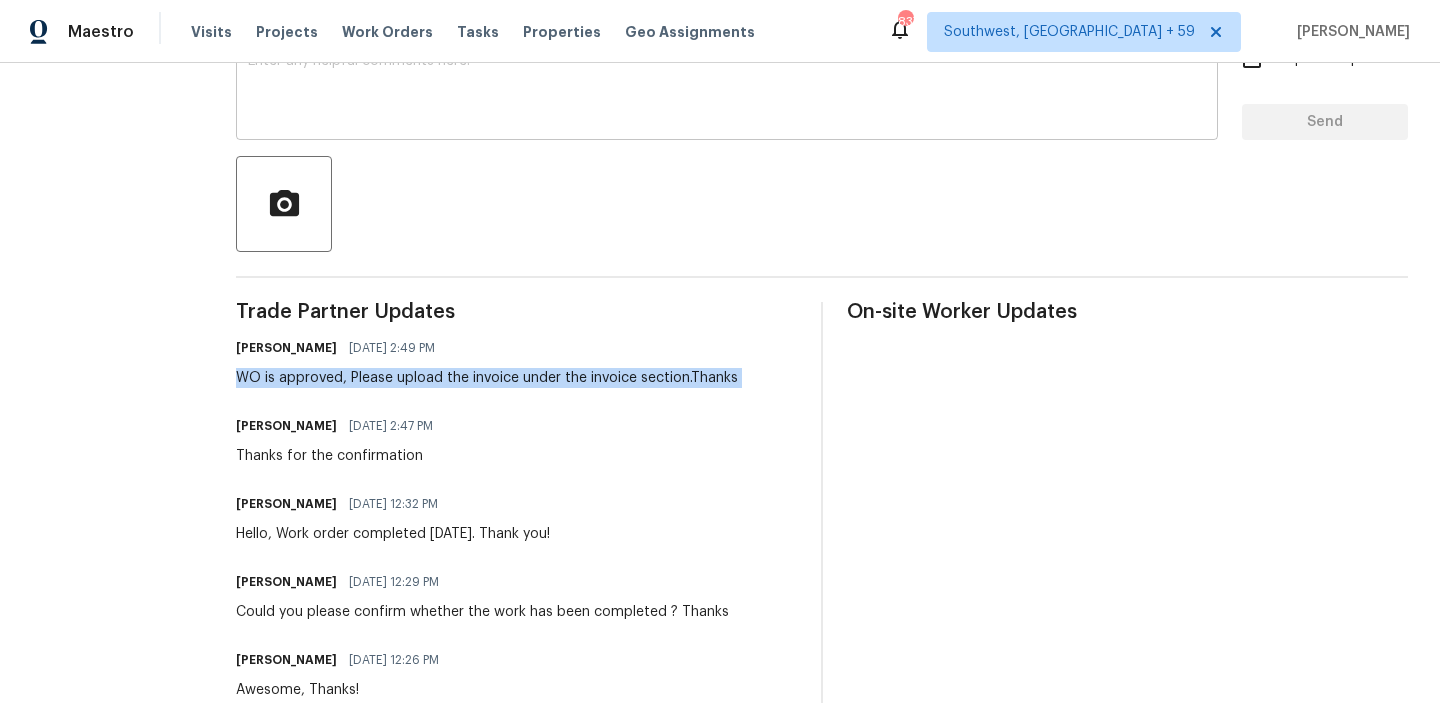 scroll, scrollTop: 270, scrollLeft: 0, axis: vertical 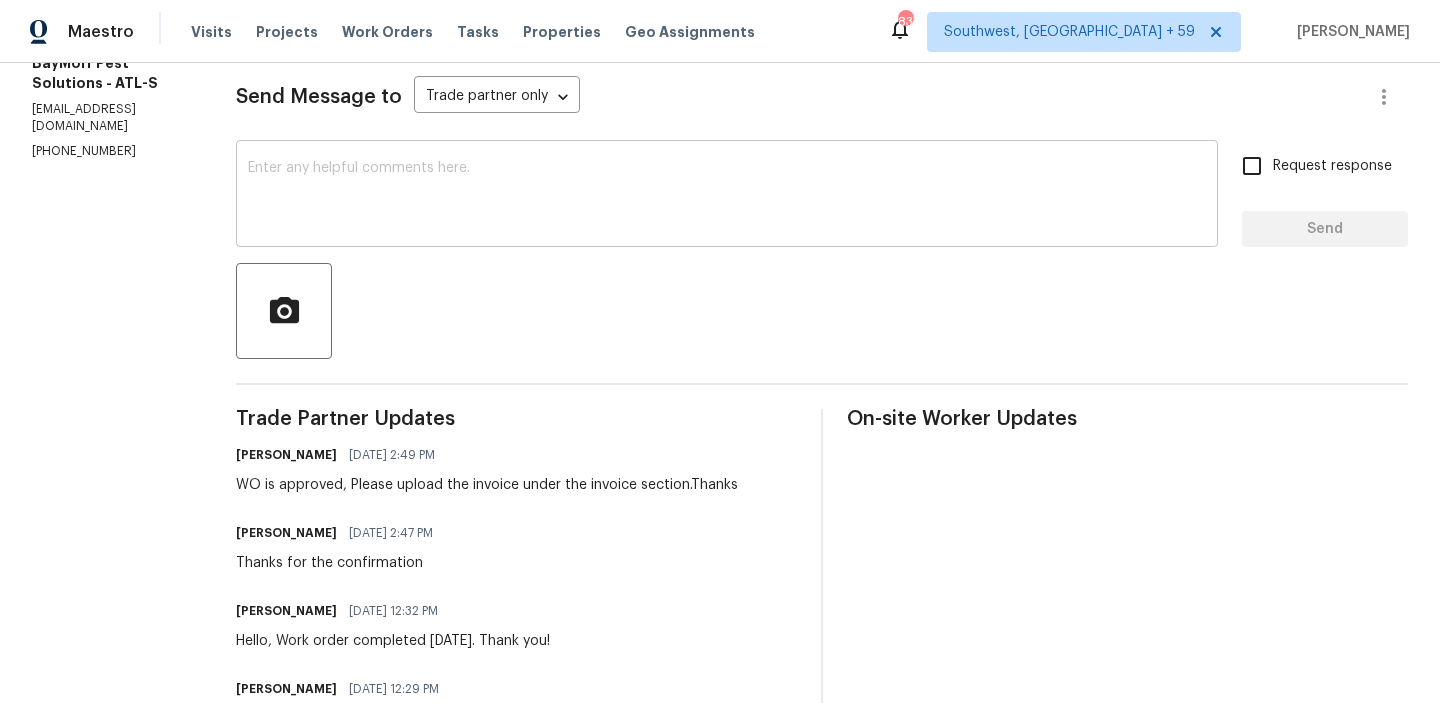 click at bounding box center (727, 196) 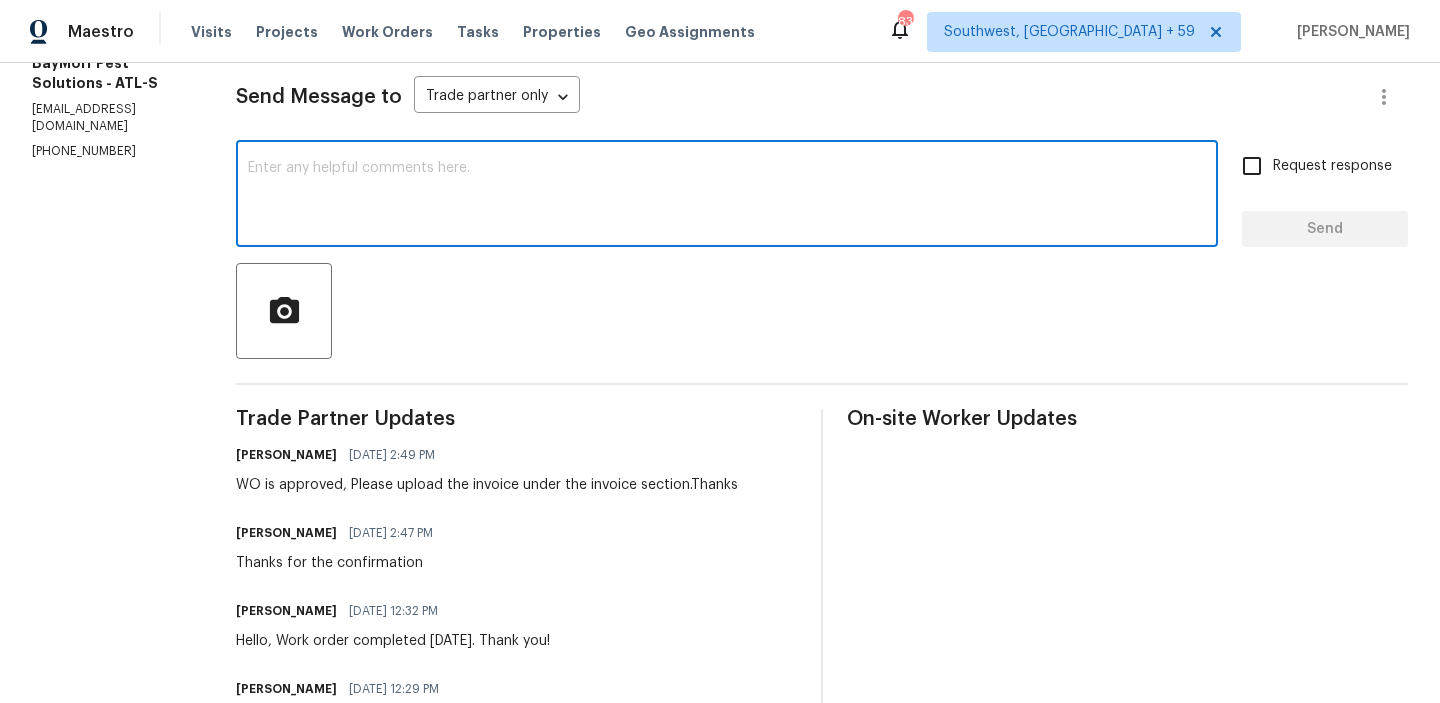 paste on "WO is approved, Please upload the invoice under the invoice section.Thanks" 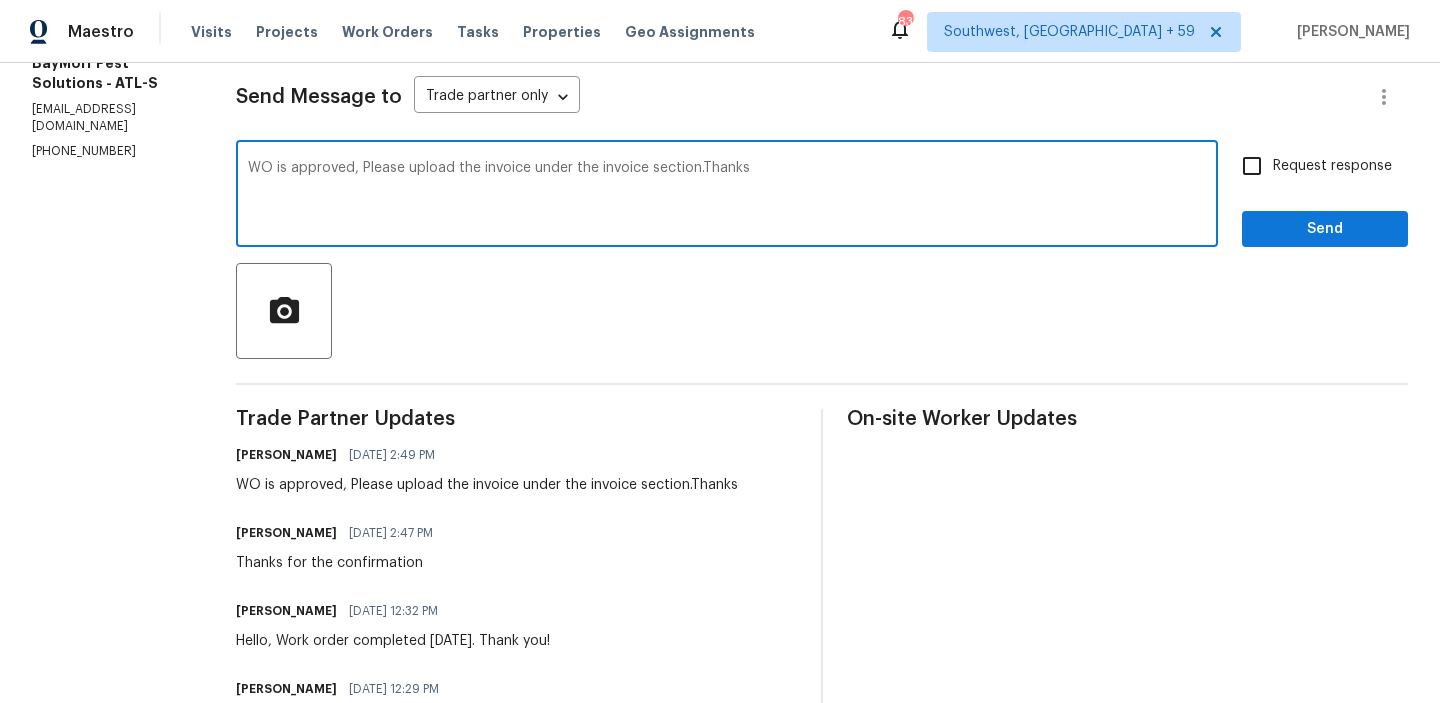 click on "WO is approved, Please upload the invoice under the invoice section.Thanks" at bounding box center [727, 196] 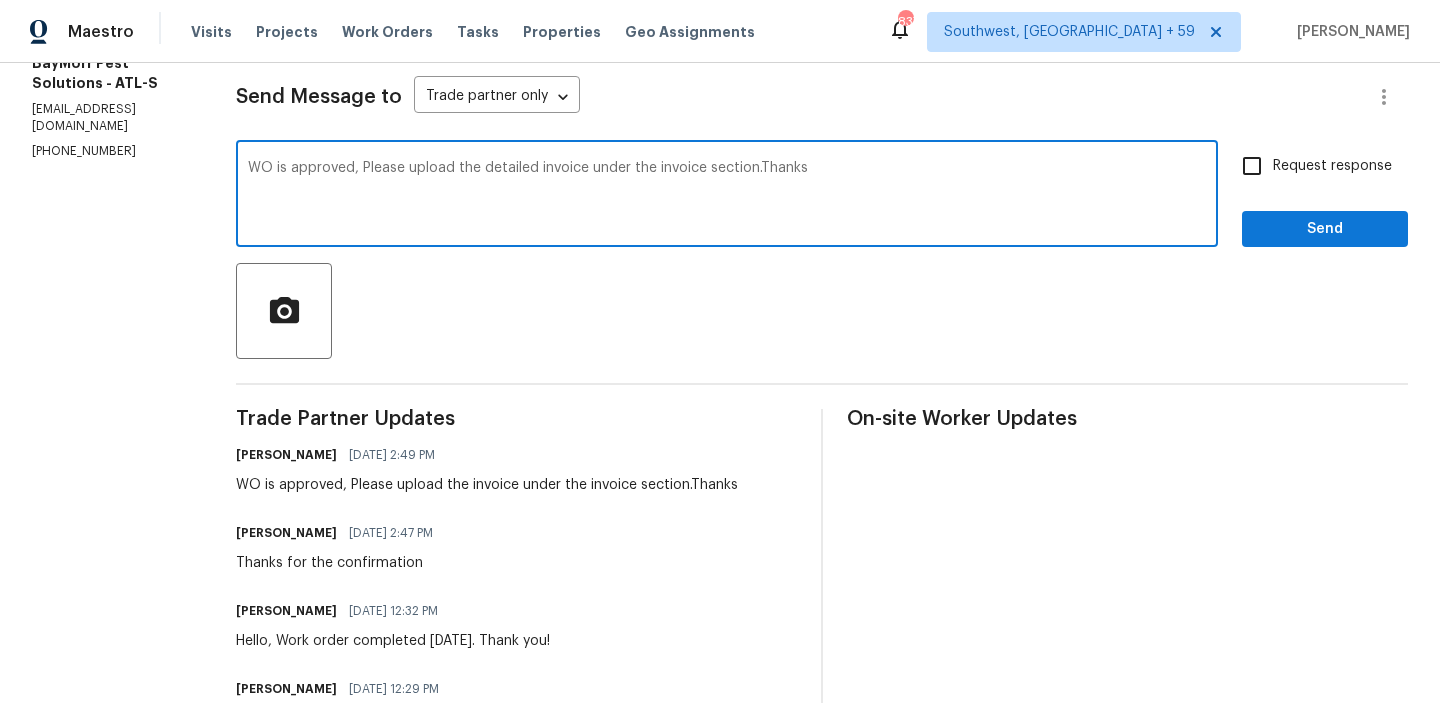 type on "WO is approved, Please upload the detailed invoice under the invoice section.Thanks" 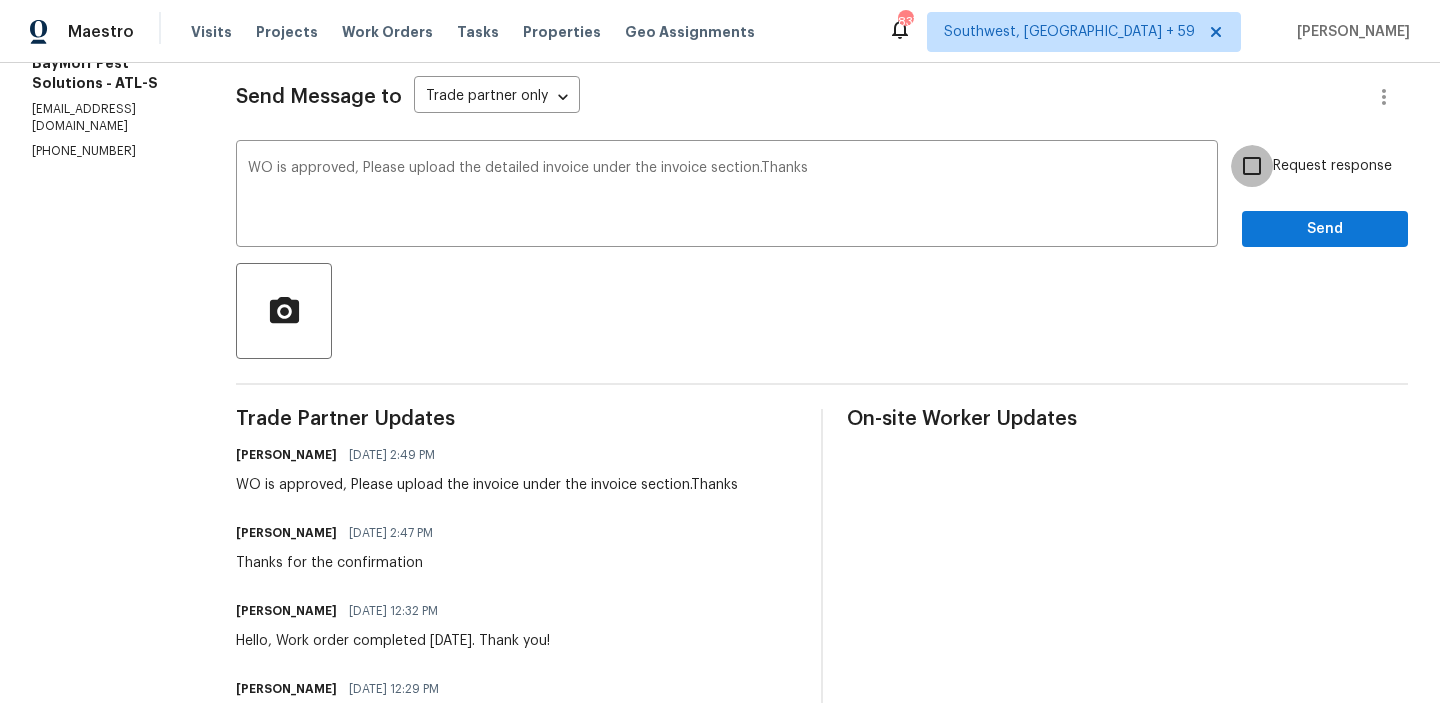 click on "Request response" at bounding box center (1252, 166) 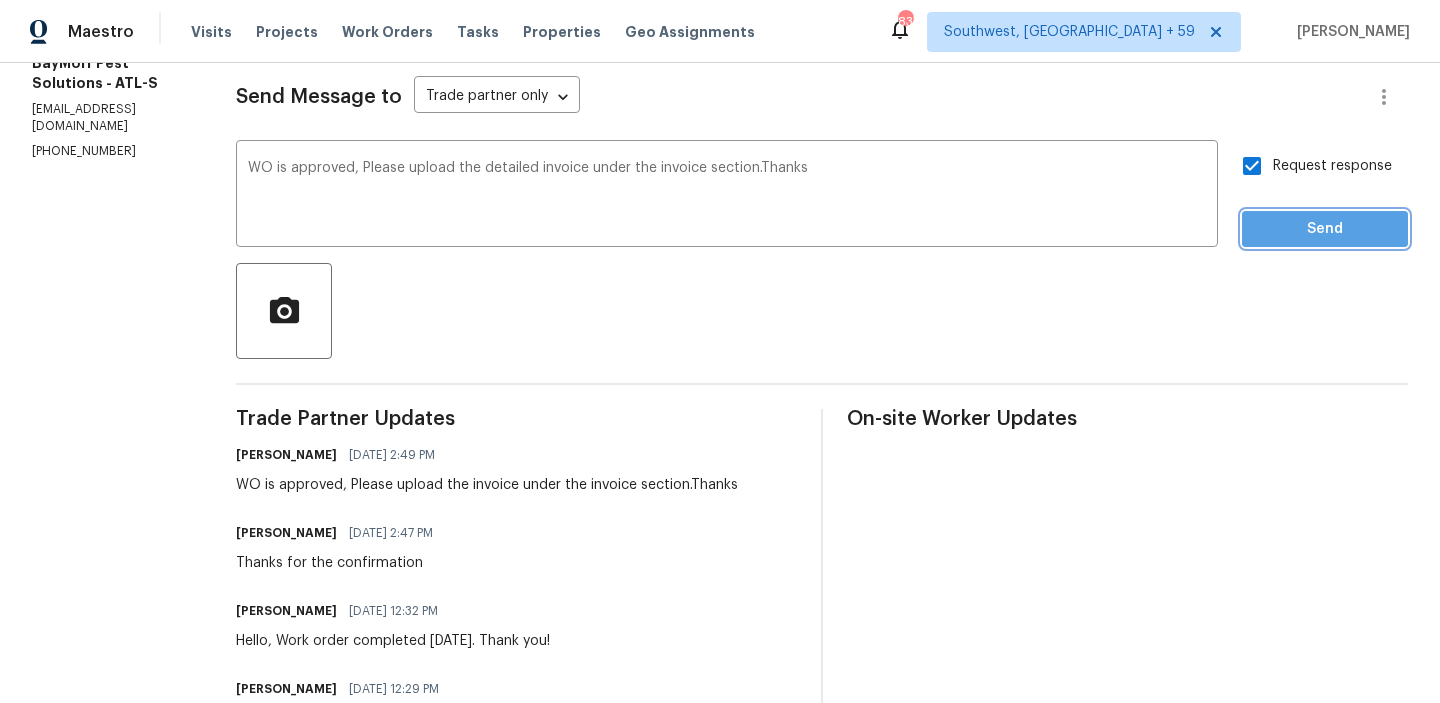 click on "Send" at bounding box center (1325, 229) 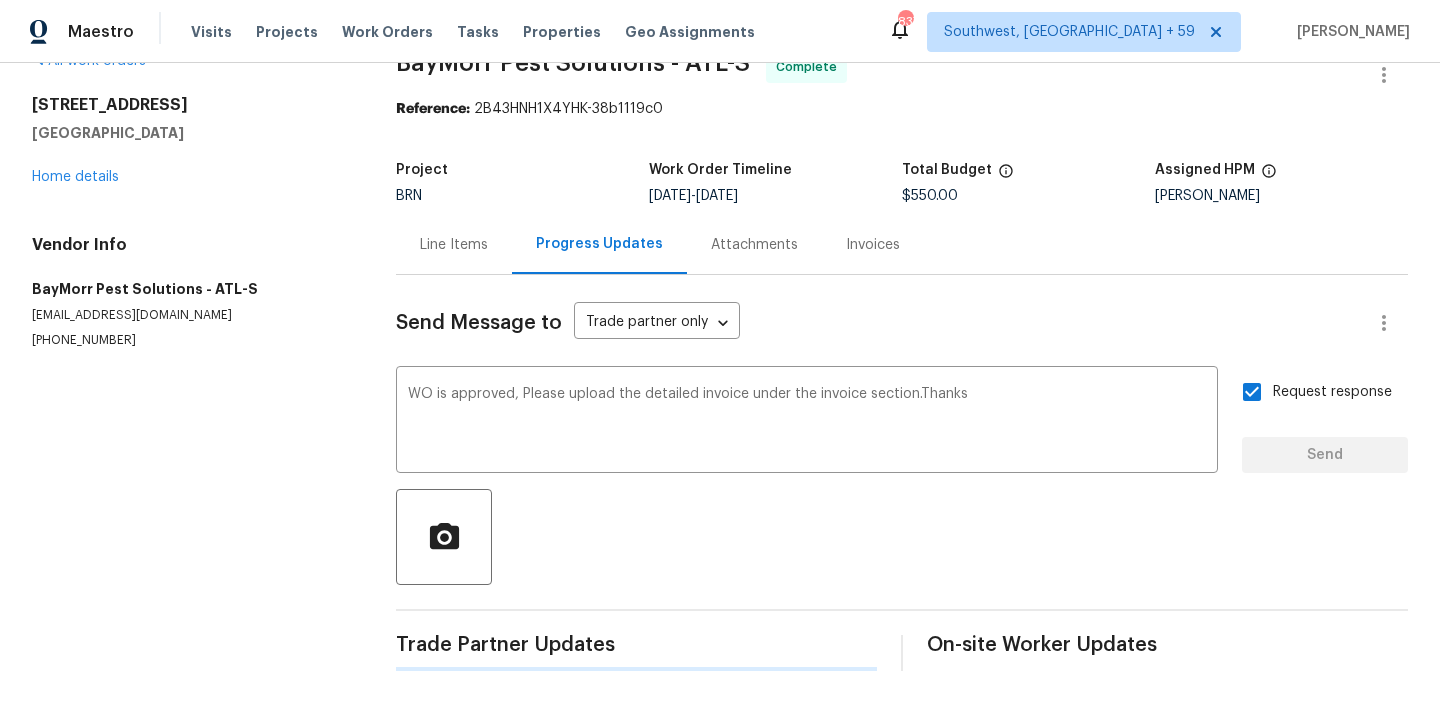 type 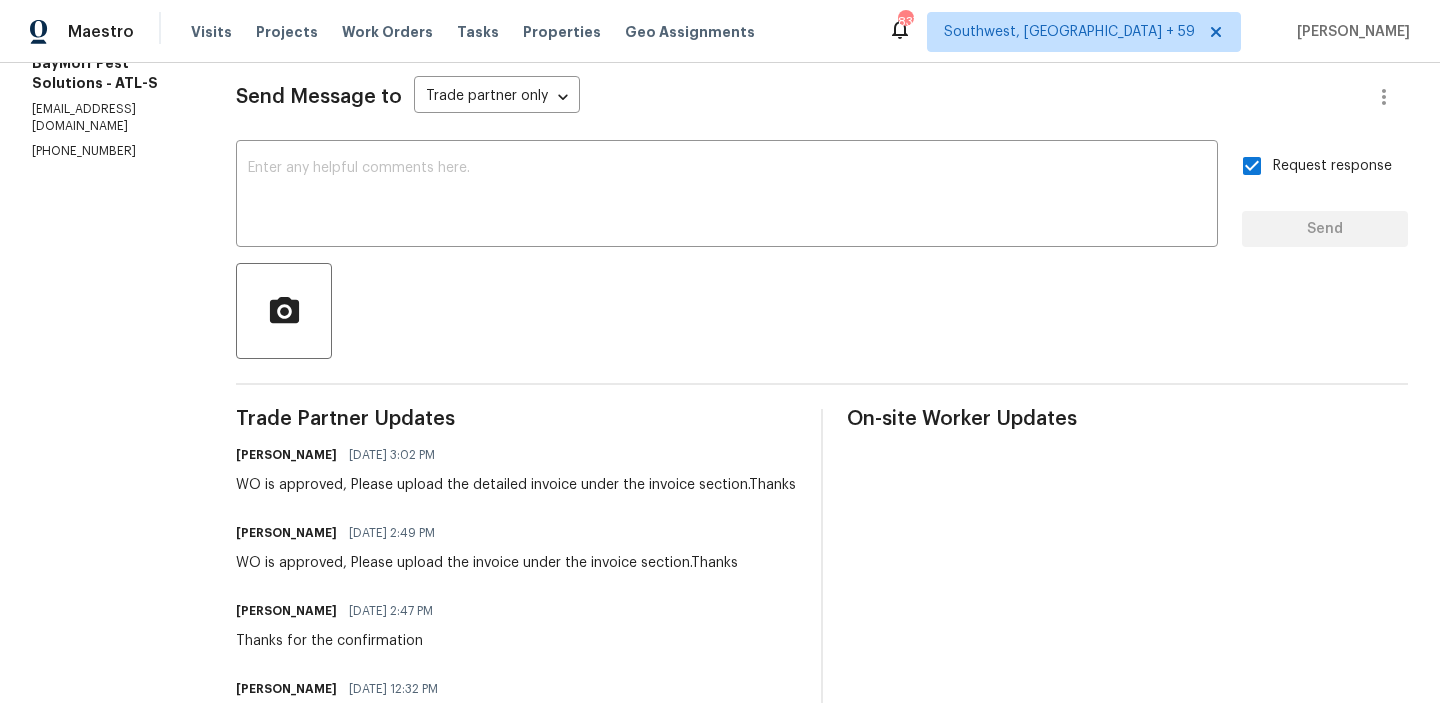 scroll, scrollTop: 0, scrollLeft: 0, axis: both 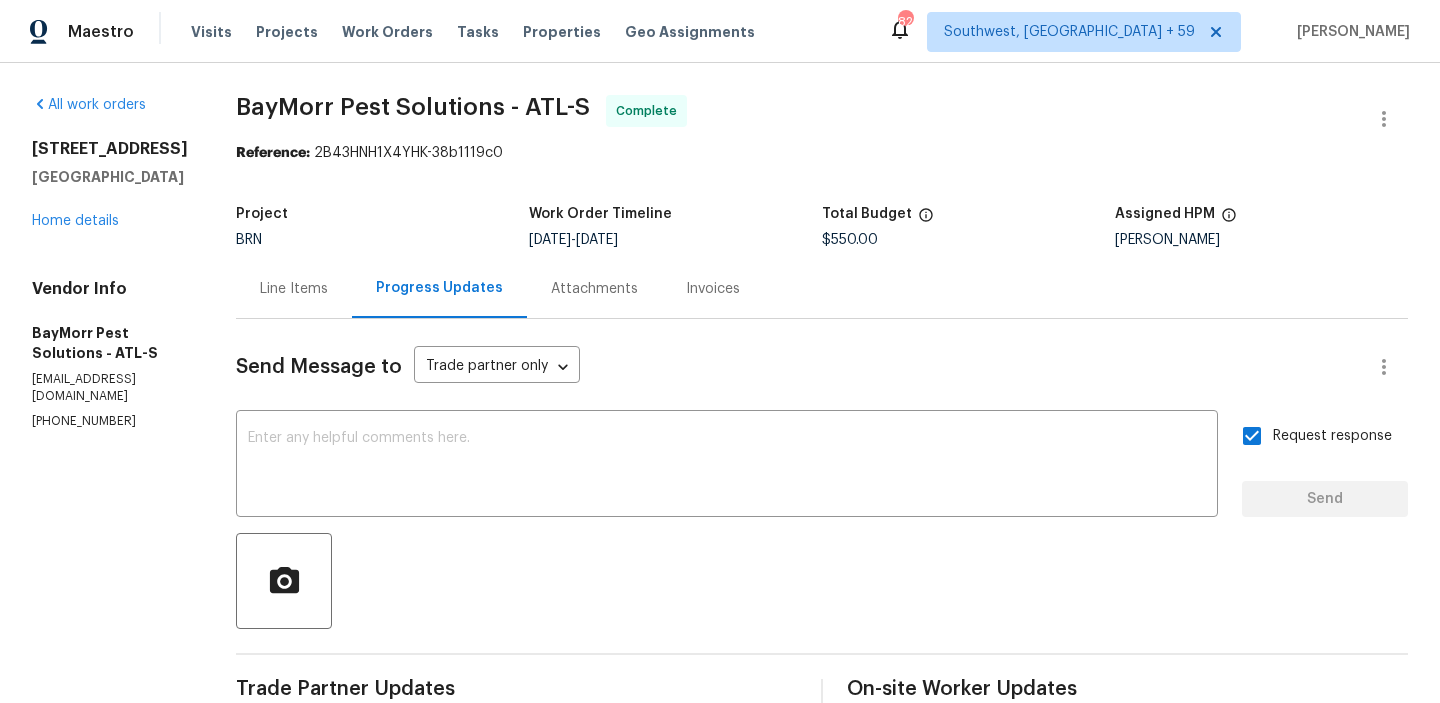 click on "Invoices" at bounding box center [713, 289] 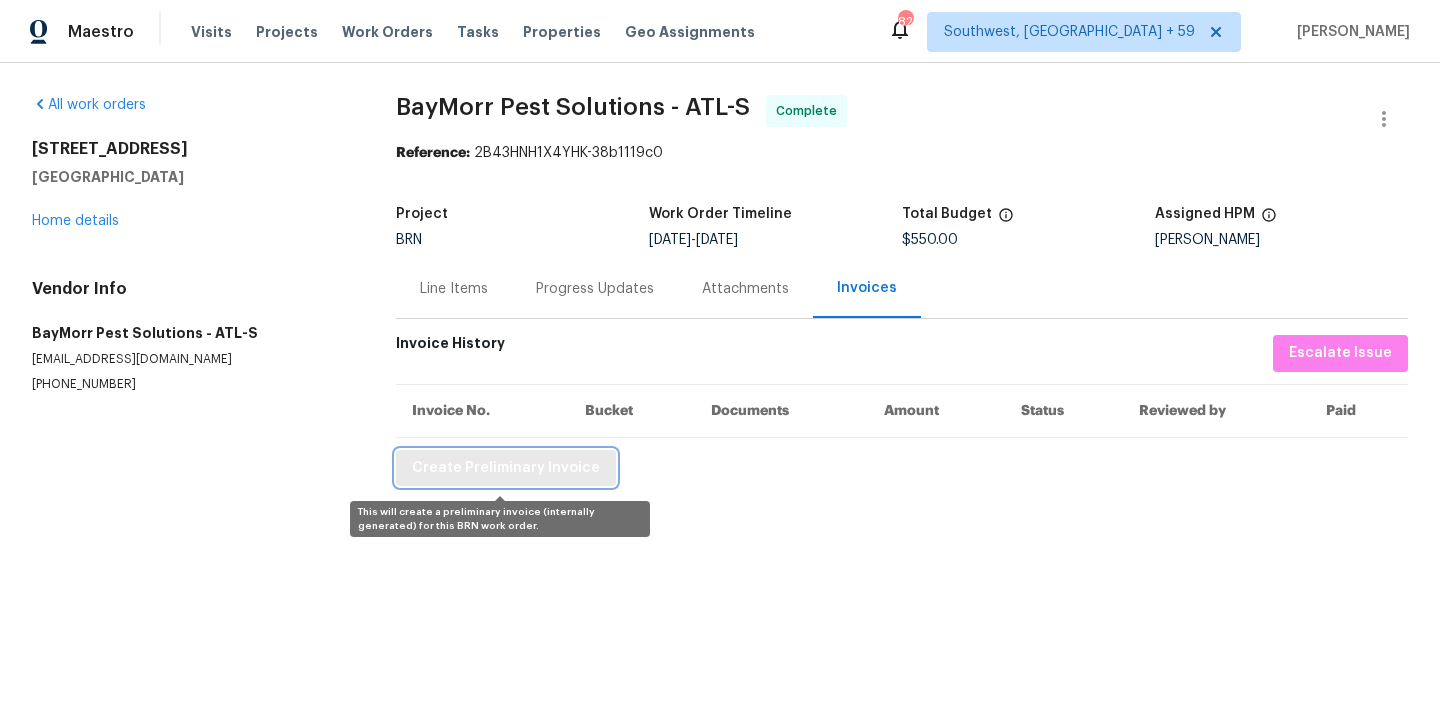 click on "Create Preliminary Invoice" at bounding box center (506, 468) 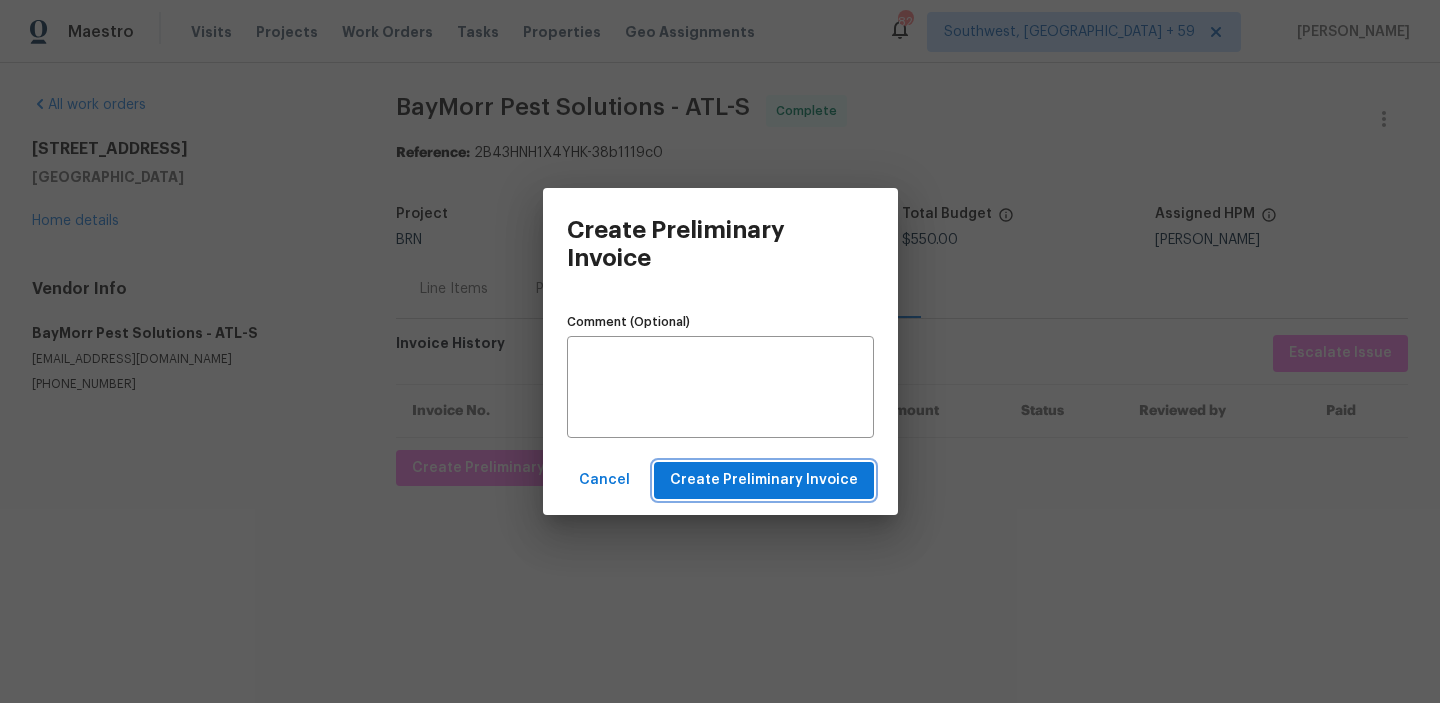 click on "Create Preliminary Invoice" at bounding box center (764, 480) 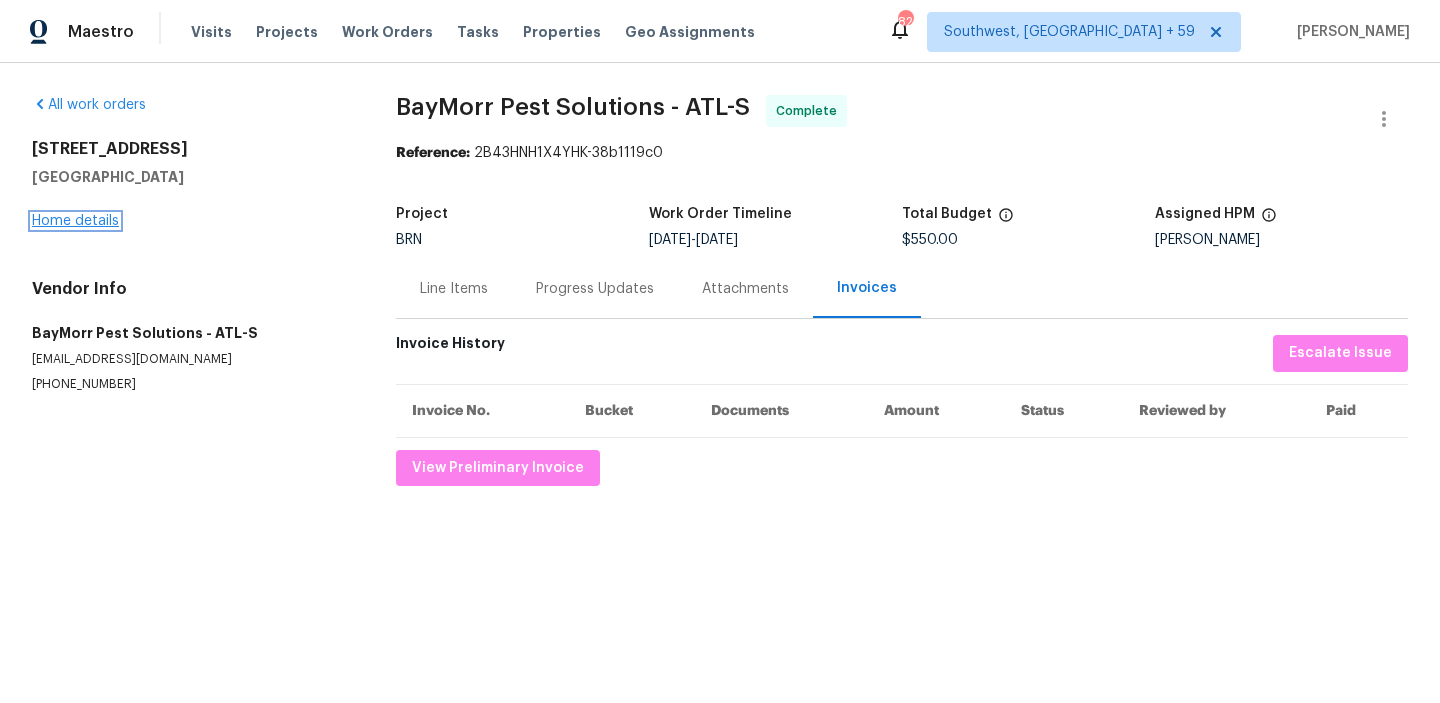click on "Home details" at bounding box center [75, 221] 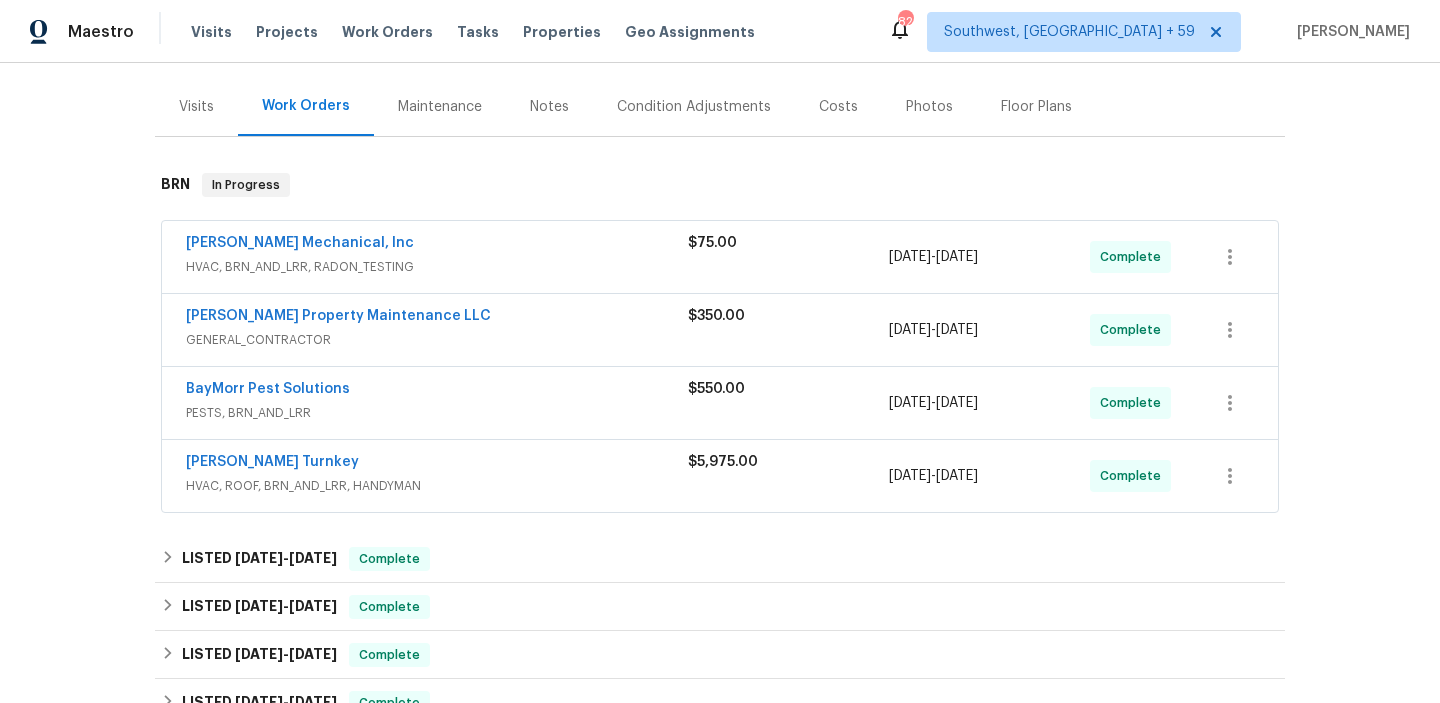 scroll, scrollTop: 235, scrollLeft: 0, axis: vertical 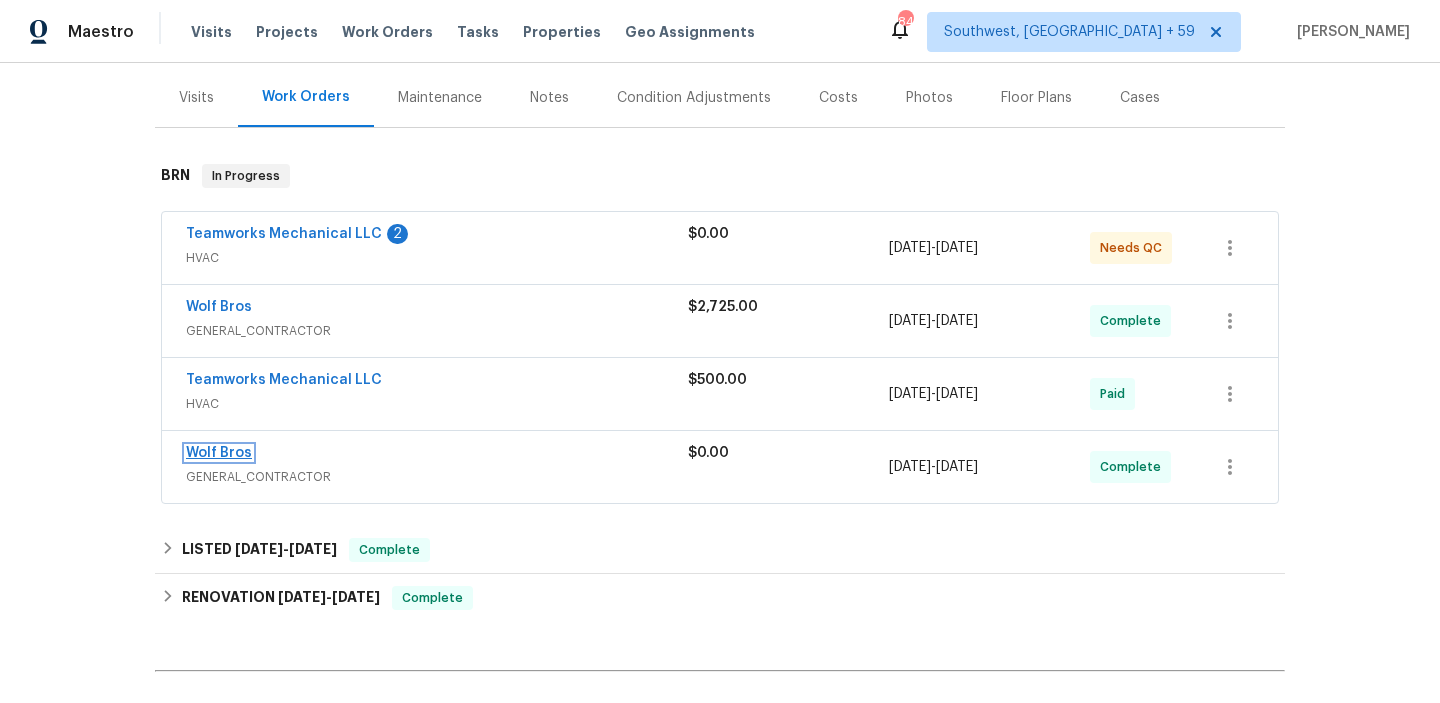 click on "Wolf Bros" at bounding box center (219, 453) 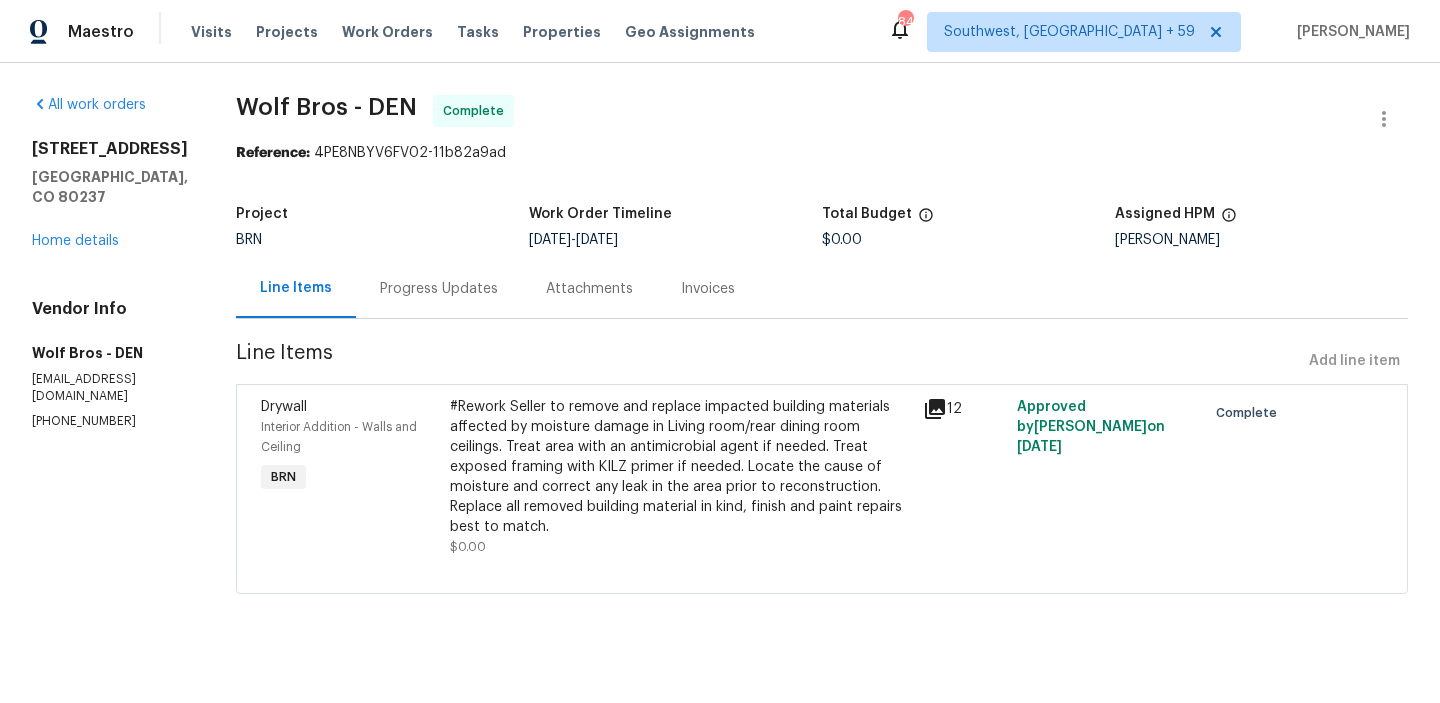 click on "Progress Updates" at bounding box center [439, 288] 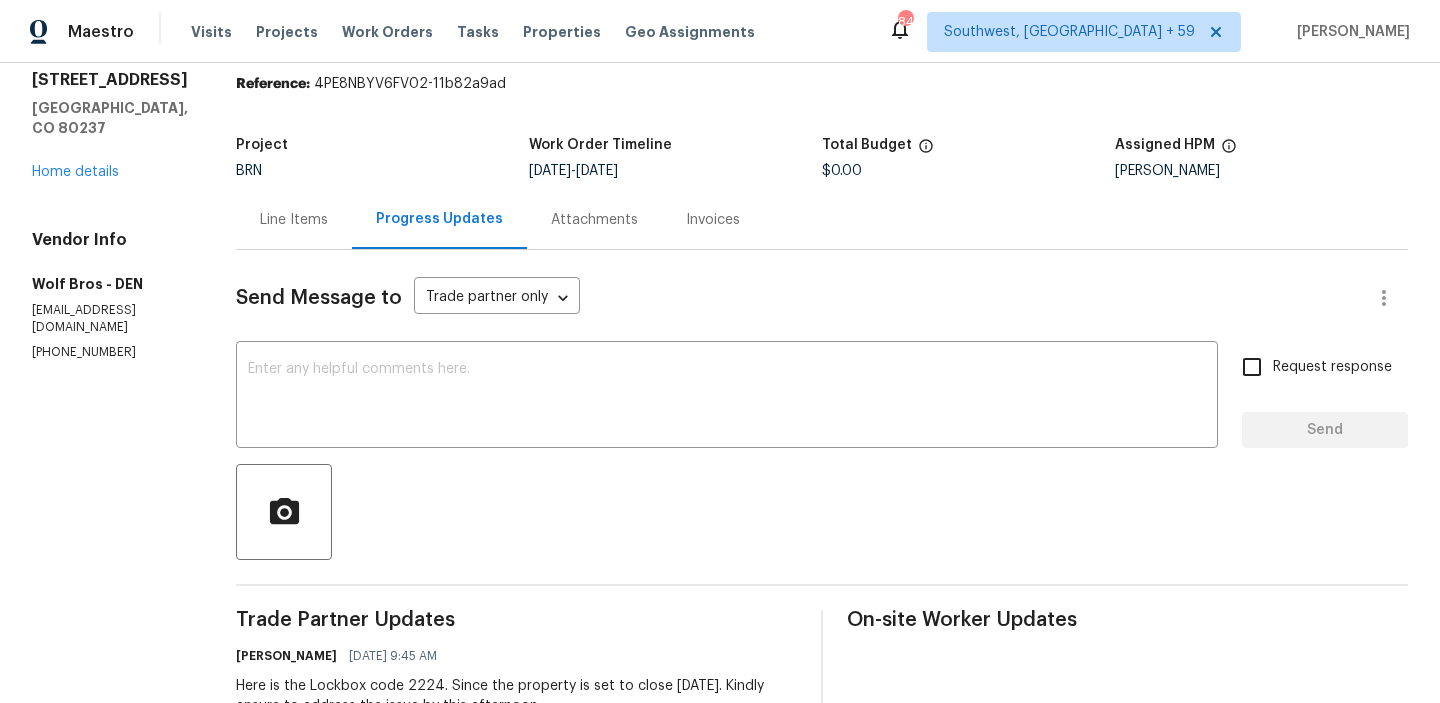 scroll, scrollTop: 0, scrollLeft: 0, axis: both 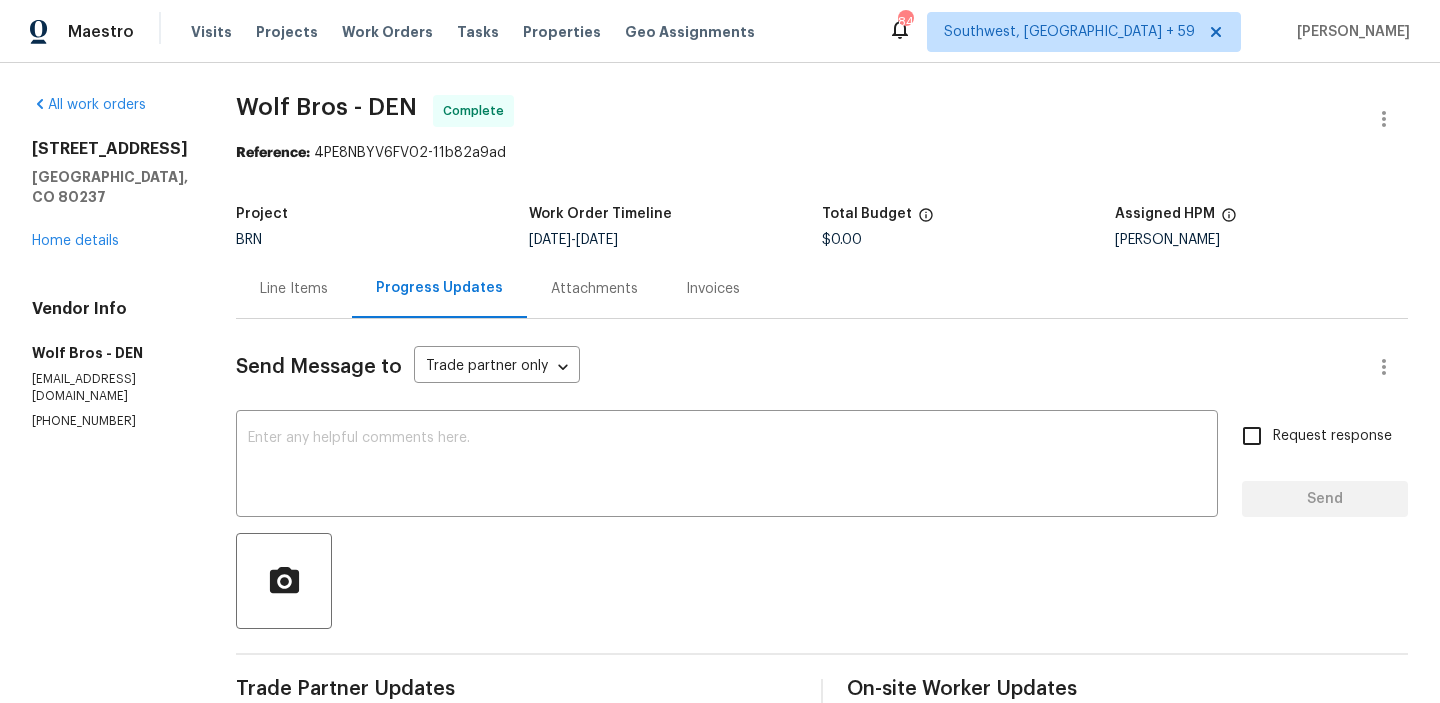 click on "Line Items" at bounding box center [294, 289] 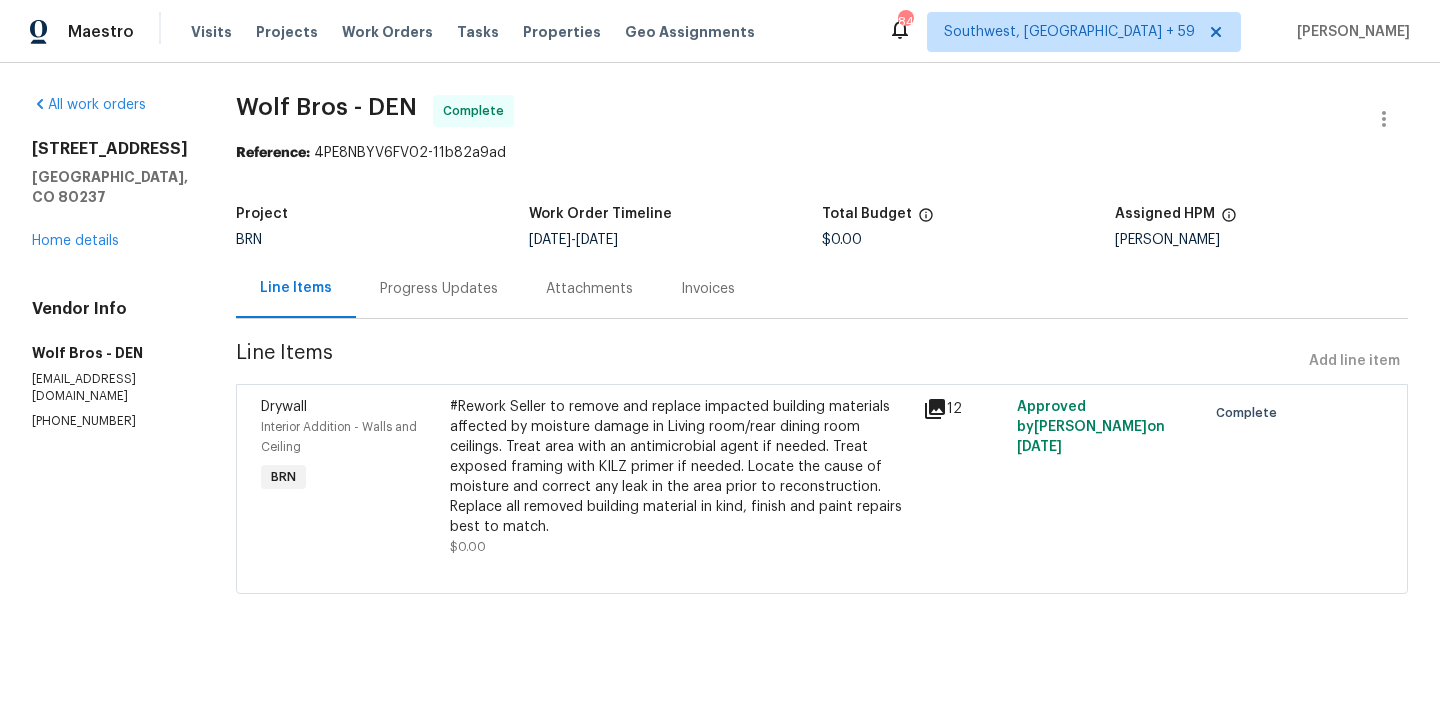 click on "#Rework Seller to remove and replace impacted building materials affected by moisture damage in Living room/rear dining room ceilings. Treat area with an antimicrobial agent if needed. Treat exposed framing with KILZ primer if needed. Locate the cause of moisture and correct any leak in the area prior to reconstruction. Replace all removed building material in kind, finish and paint repairs best to match." at bounding box center (680, 467) 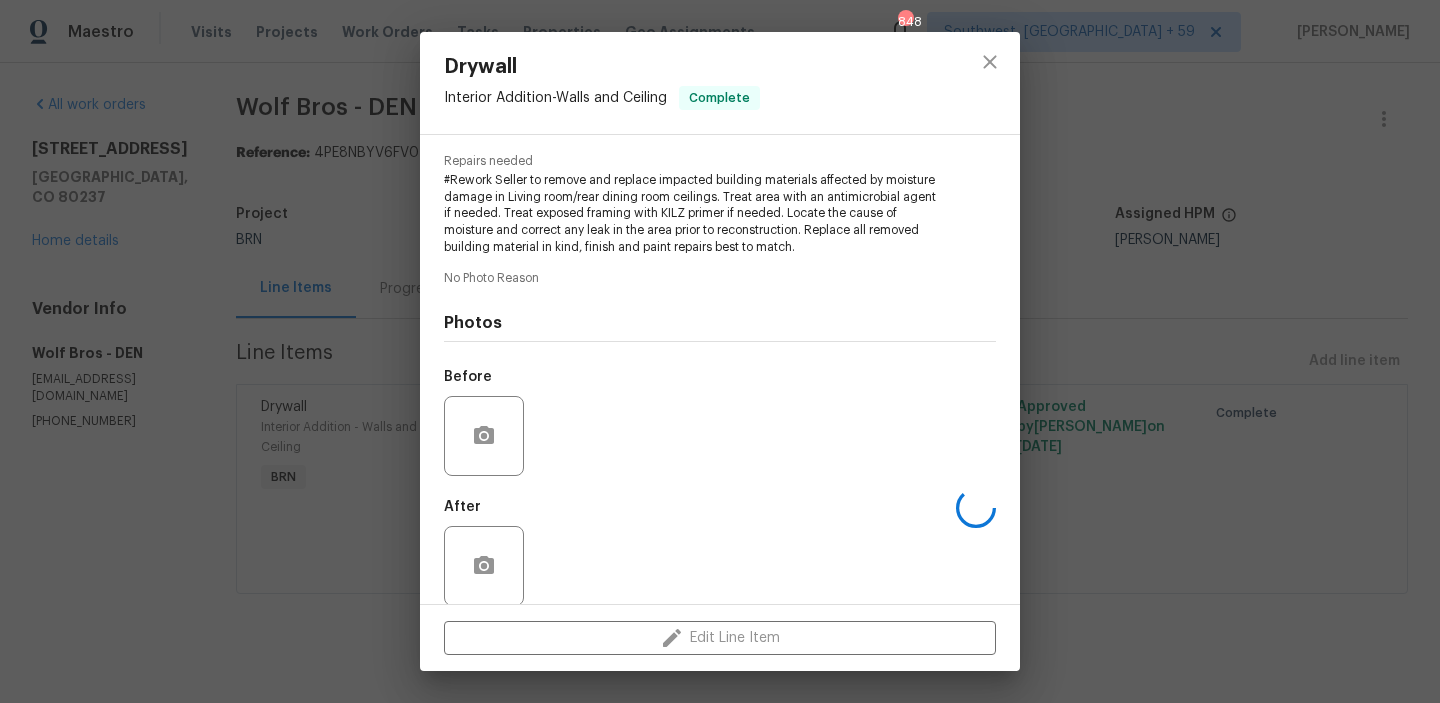 scroll, scrollTop: 218, scrollLeft: 0, axis: vertical 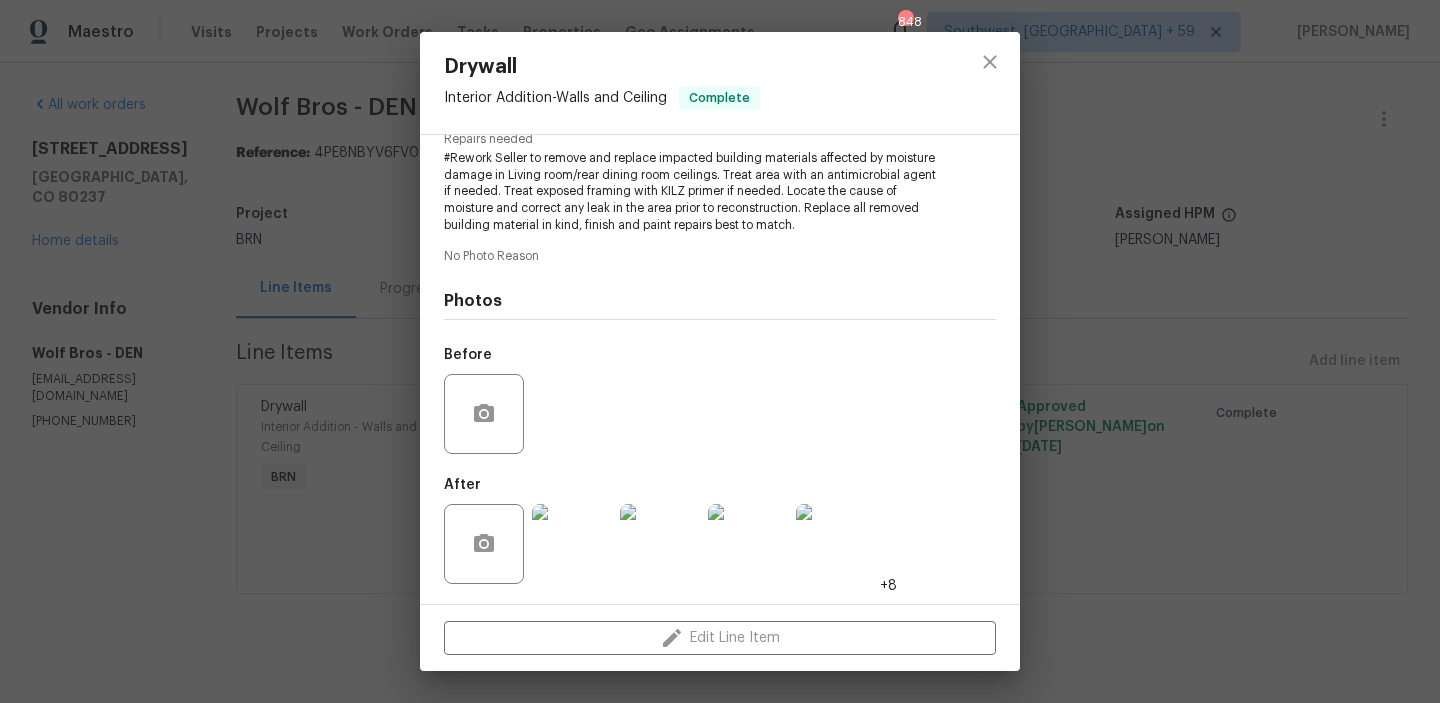 click at bounding box center (572, 544) 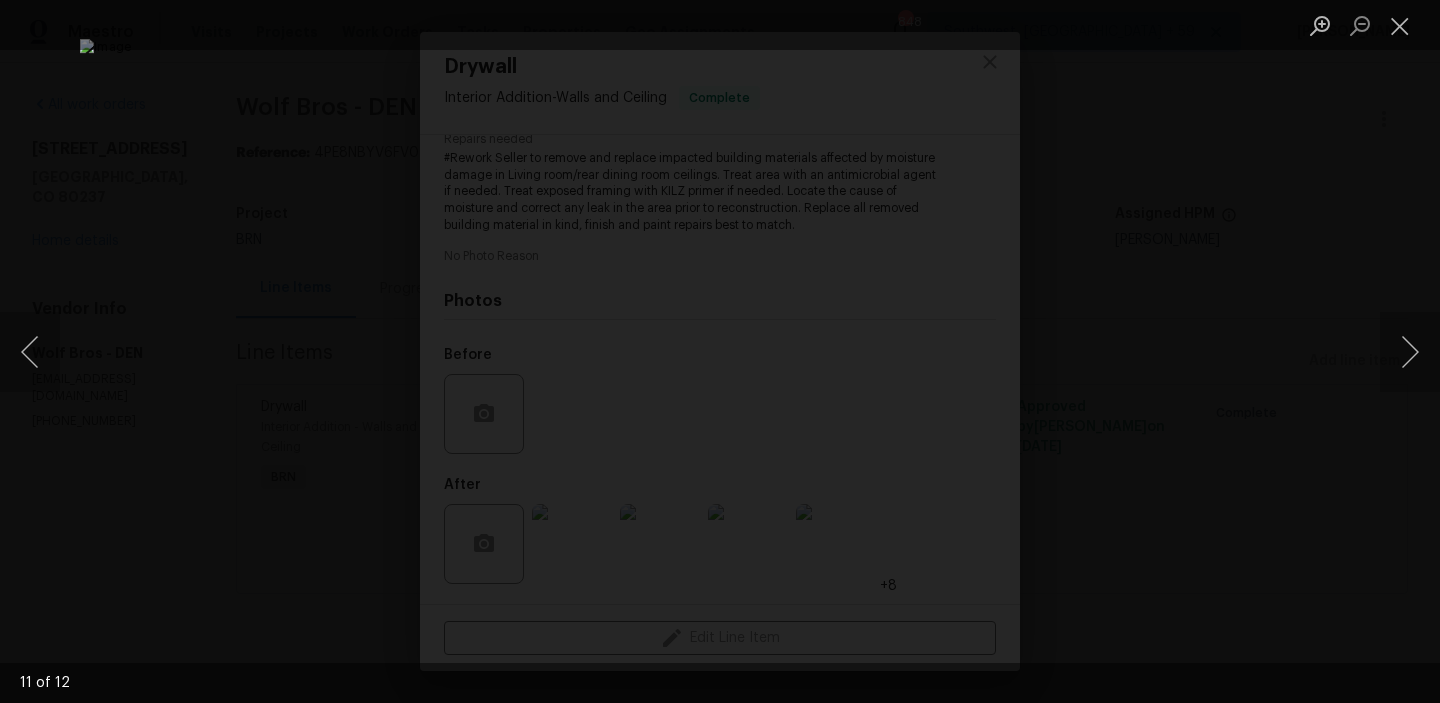 click at bounding box center (720, 351) 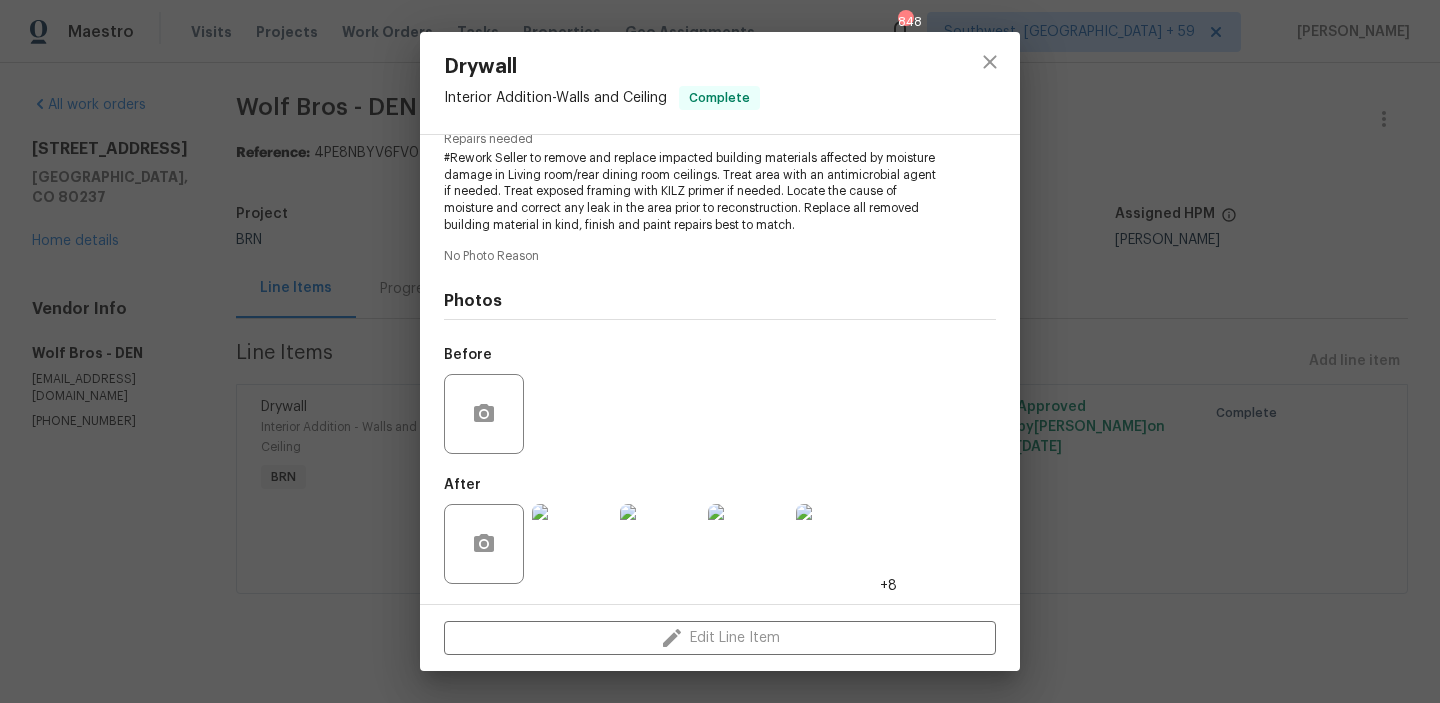click on "Drywall Interior Addition  -  Walls and Ceiling Complete Vendor Wolf Bros Account Category BINSR Cost $0 x 0 count $0 Labor $0 Total $0 Repairs needed #Rework Seller to remove and replace impacted building materials affected by moisture damage in Living room/rear dining room ceilings. Treat area with an antimicrobial agent if needed. Treat exposed framing with KILZ primer if needed. Locate the cause of moisture and correct any leak in the area prior to reconstruction. Replace all removed building material in kind, finish and paint repairs best to match. No Photo Reason   Photos Before After  +8  Edit Line Item" at bounding box center (720, 351) 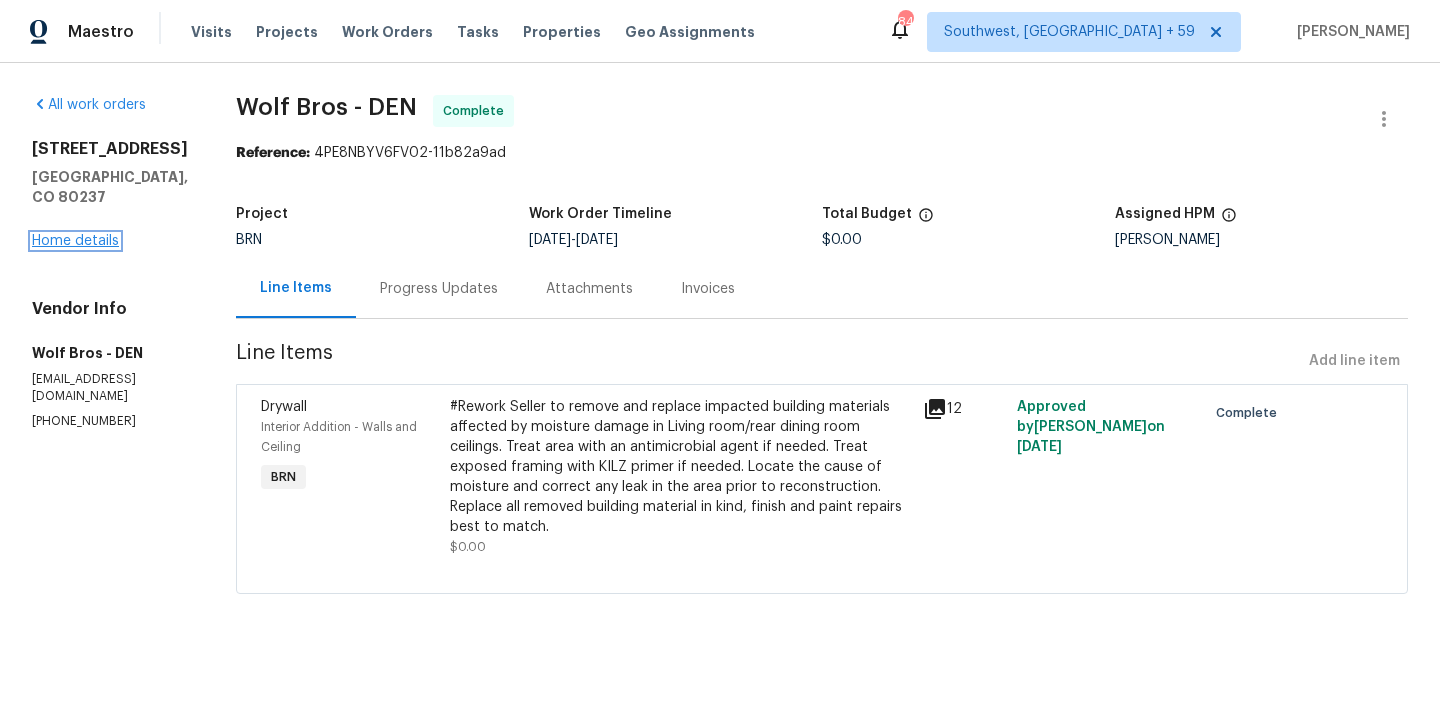 click on "Home details" at bounding box center [75, 241] 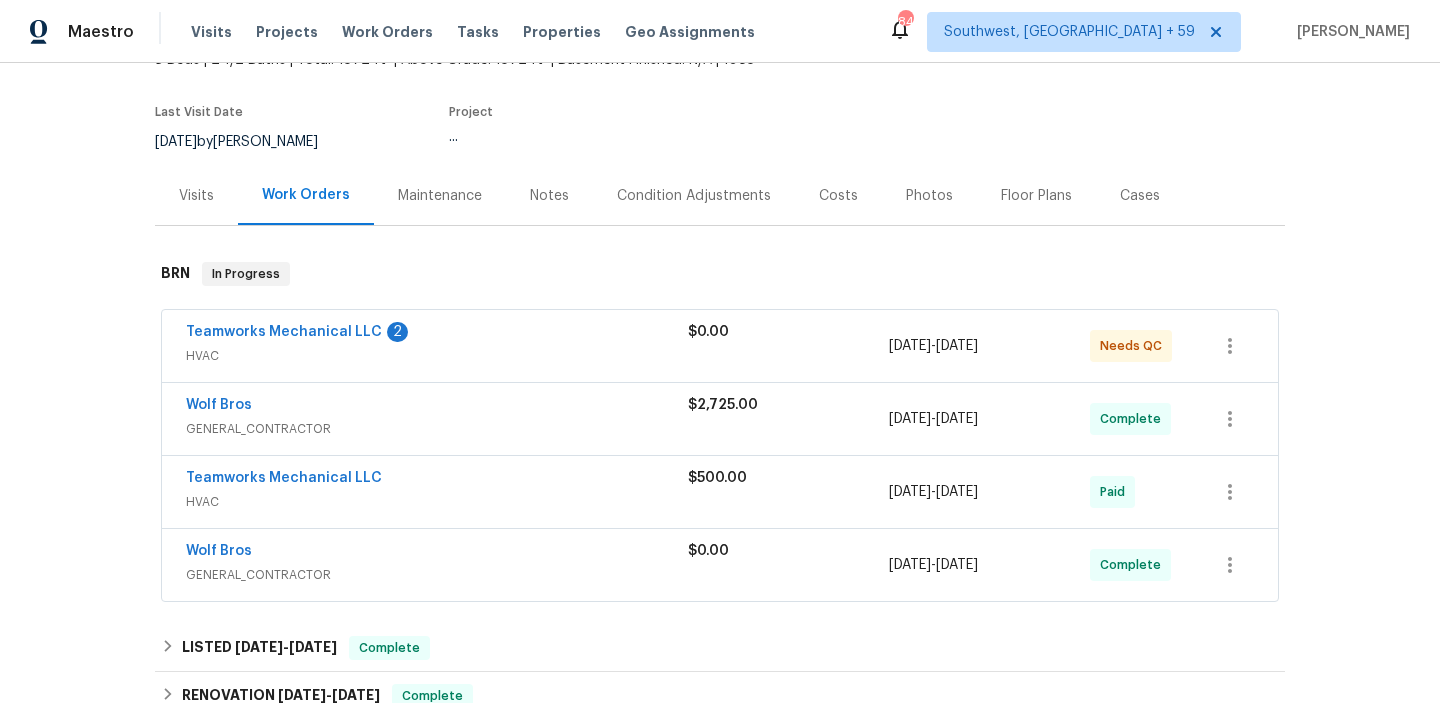 scroll, scrollTop: 202, scrollLeft: 0, axis: vertical 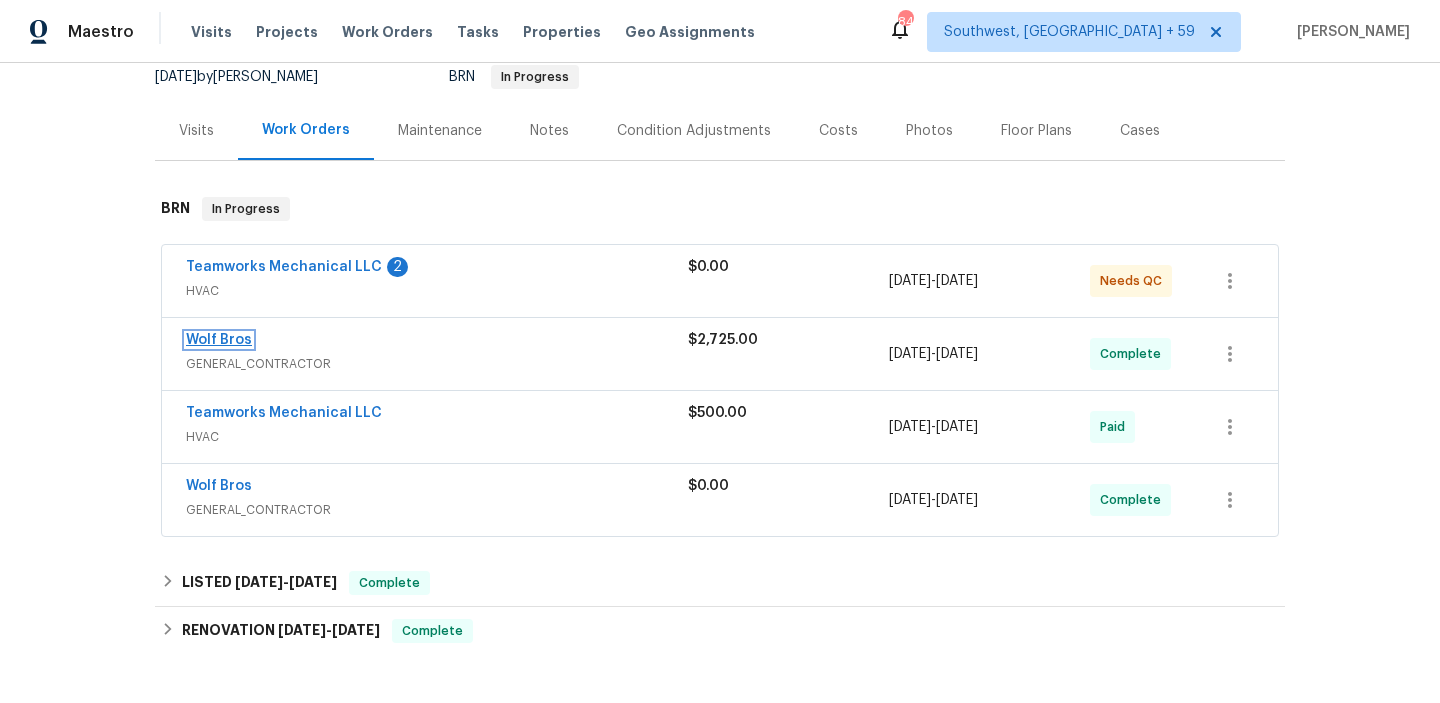 click on "Wolf Bros" at bounding box center (219, 340) 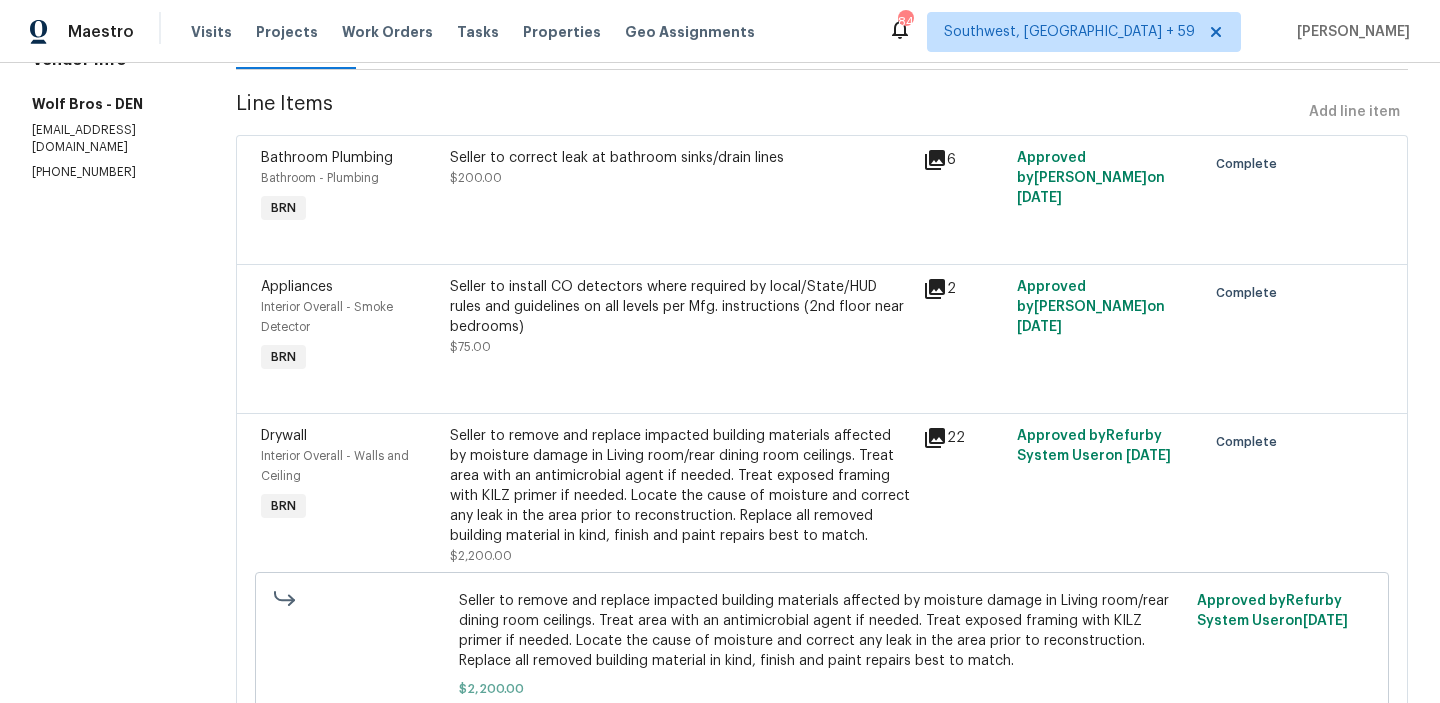 click on "Bathroom Plumbing Bathroom - Plumbing BRN Seller to correct leak at bathroom sinks/drain lines $200.00   6 Approved by  [PERSON_NAME]  on   [DATE] Complete" at bounding box center [822, 199] 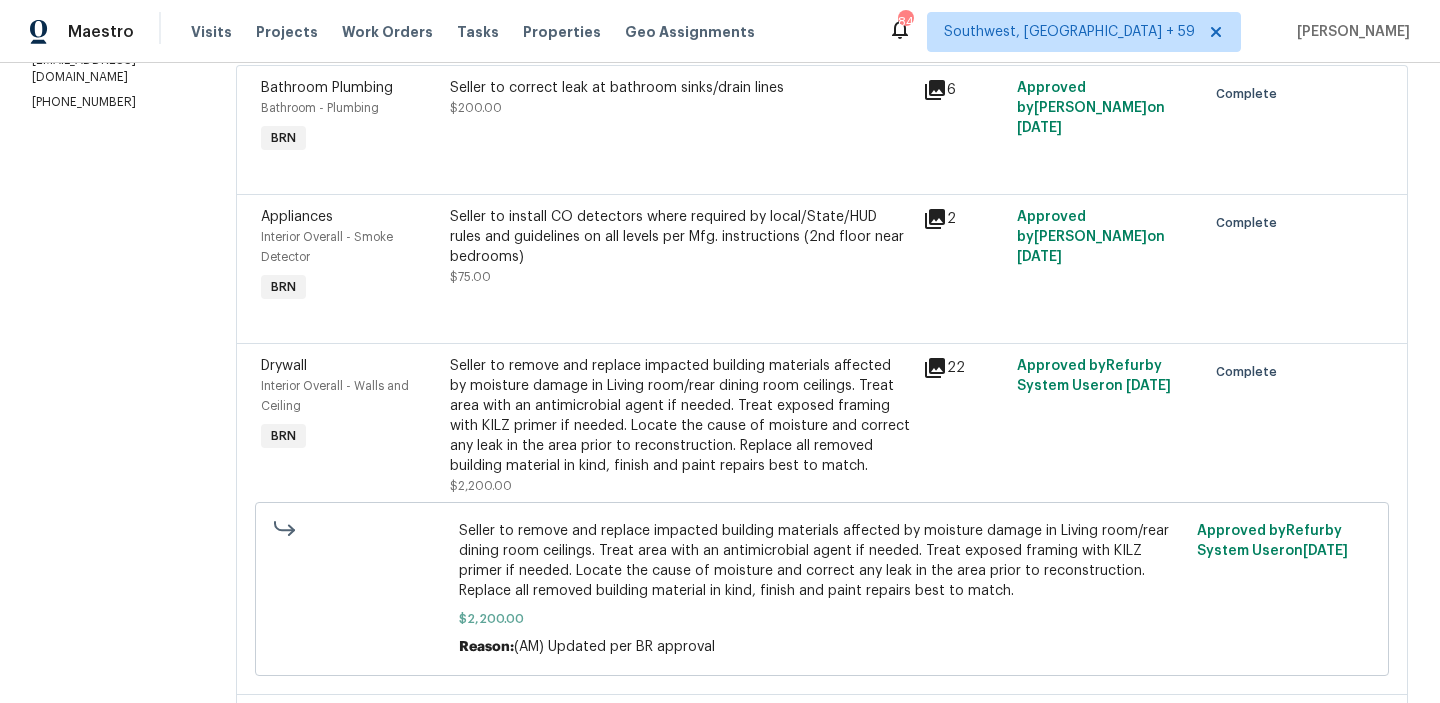 scroll, scrollTop: 289, scrollLeft: 0, axis: vertical 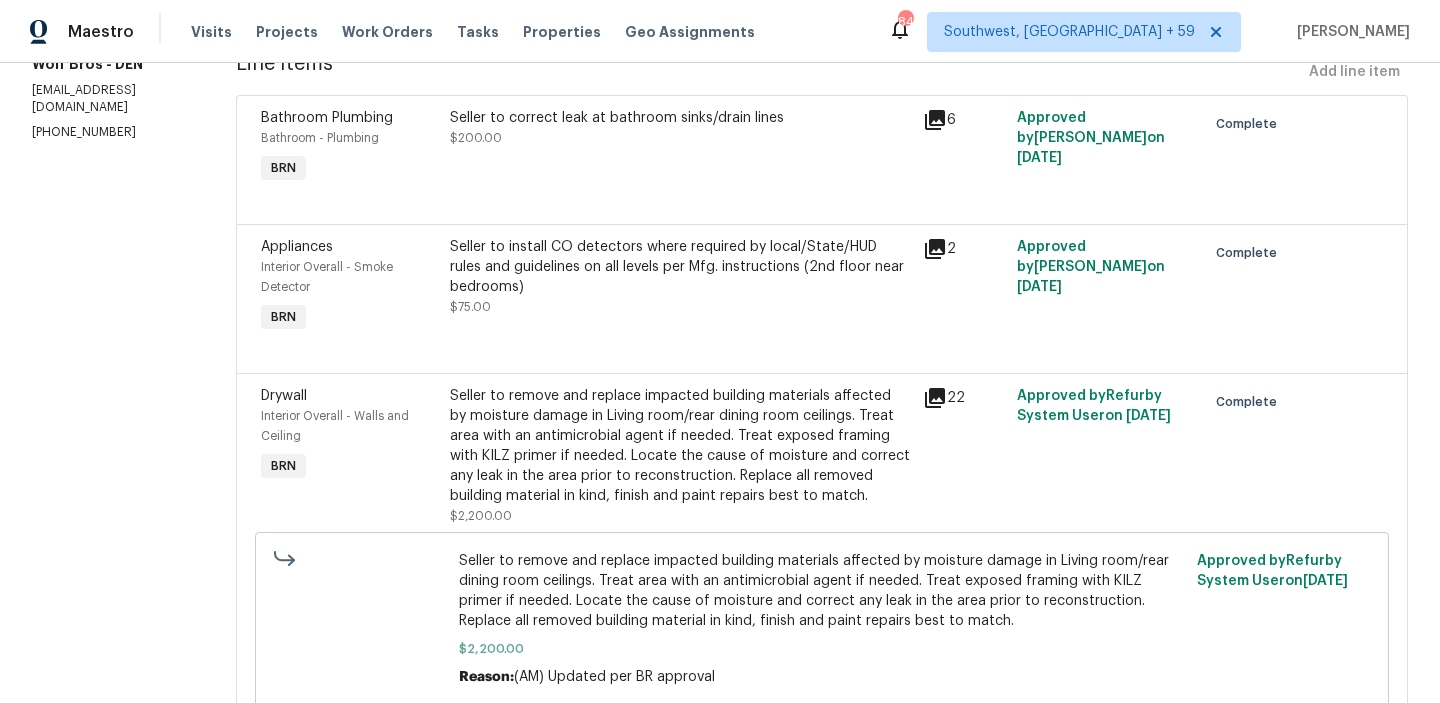 click on "Seller to install  CO detectors where required  by local/State/HUD rules and guidelines on all levels per Mfg. instructions (2nd floor near bedrooms) $75.00" at bounding box center [680, 287] 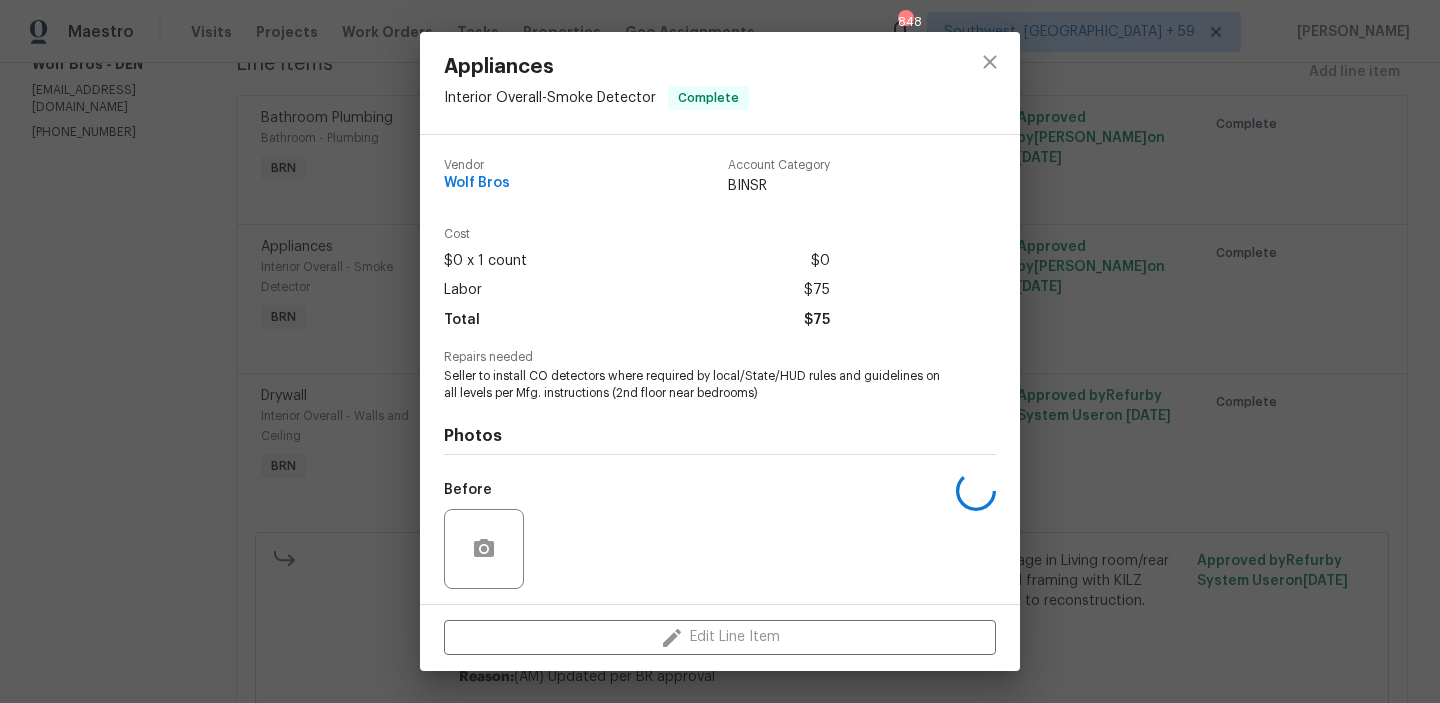 click on "Vendor Wolf Bros Account Category BINSR" at bounding box center [720, 185] 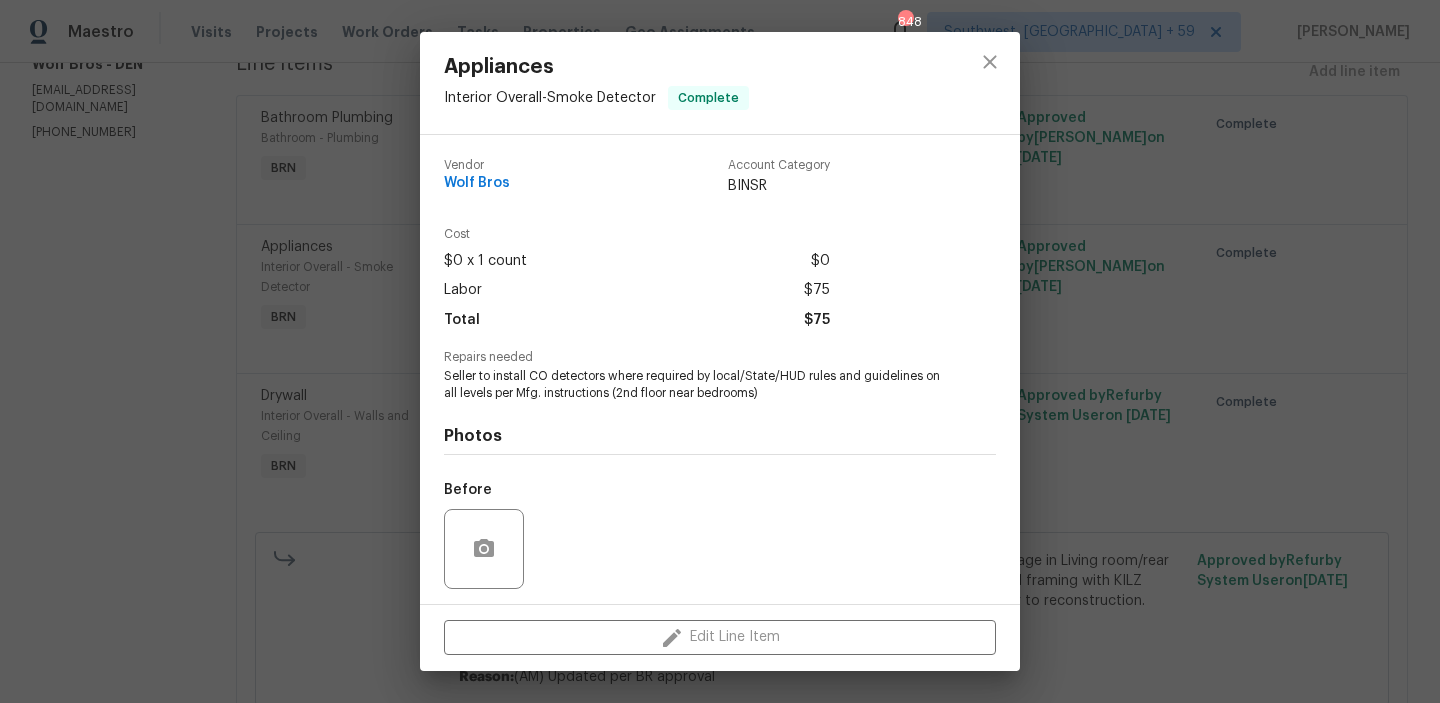 click on "Appliances Interior Overall  -  Smoke Detector Complete Vendor Wolf Bros Account Category BINSR Cost $0 x 1 count $0 Labor $75 Total $75 Repairs needed Seller to install  CO detectors where required  by local/State/HUD rules and guidelines on all levels per Mfg. instructions (2nd floor near bedrooms) Photos Before After  Edit Line Item" at bounding box center (720, 351) 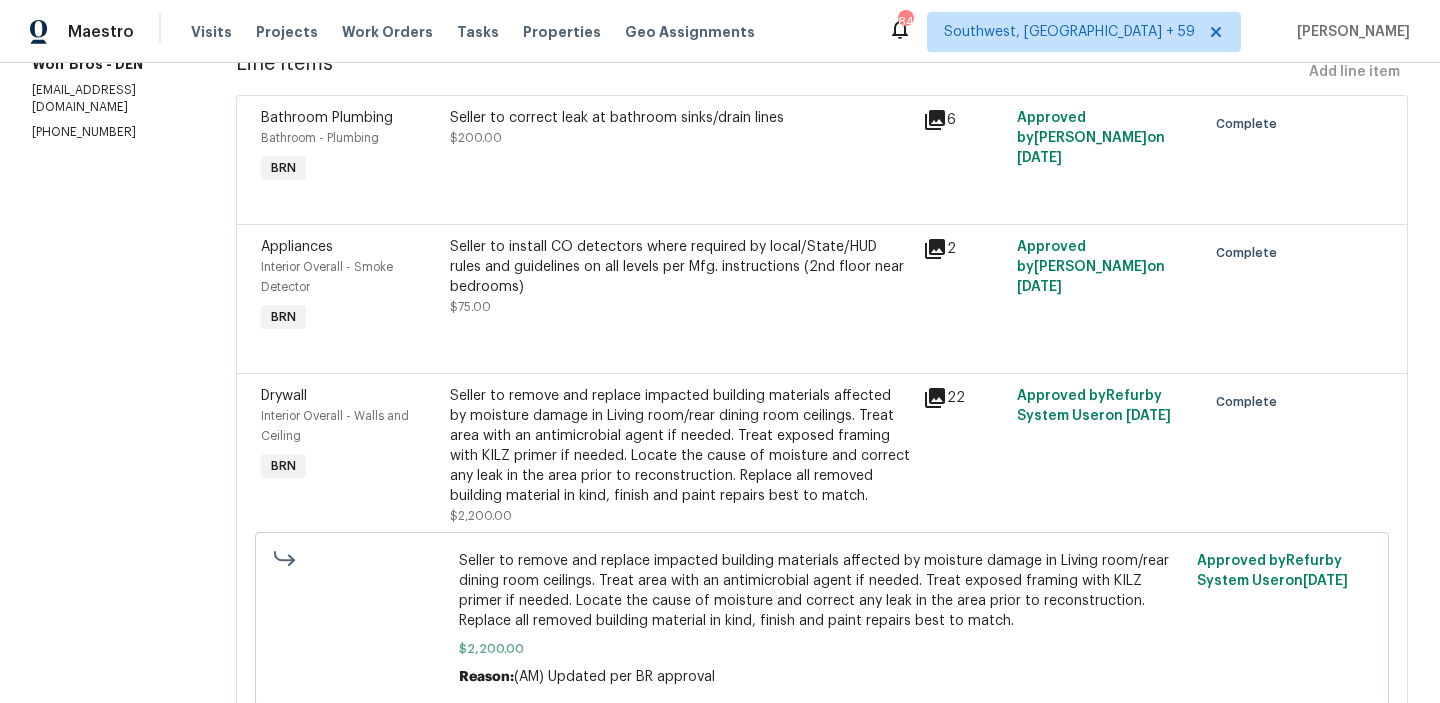 scroll, scrollTop: 190, scrollLeft: 0, axis: vertical 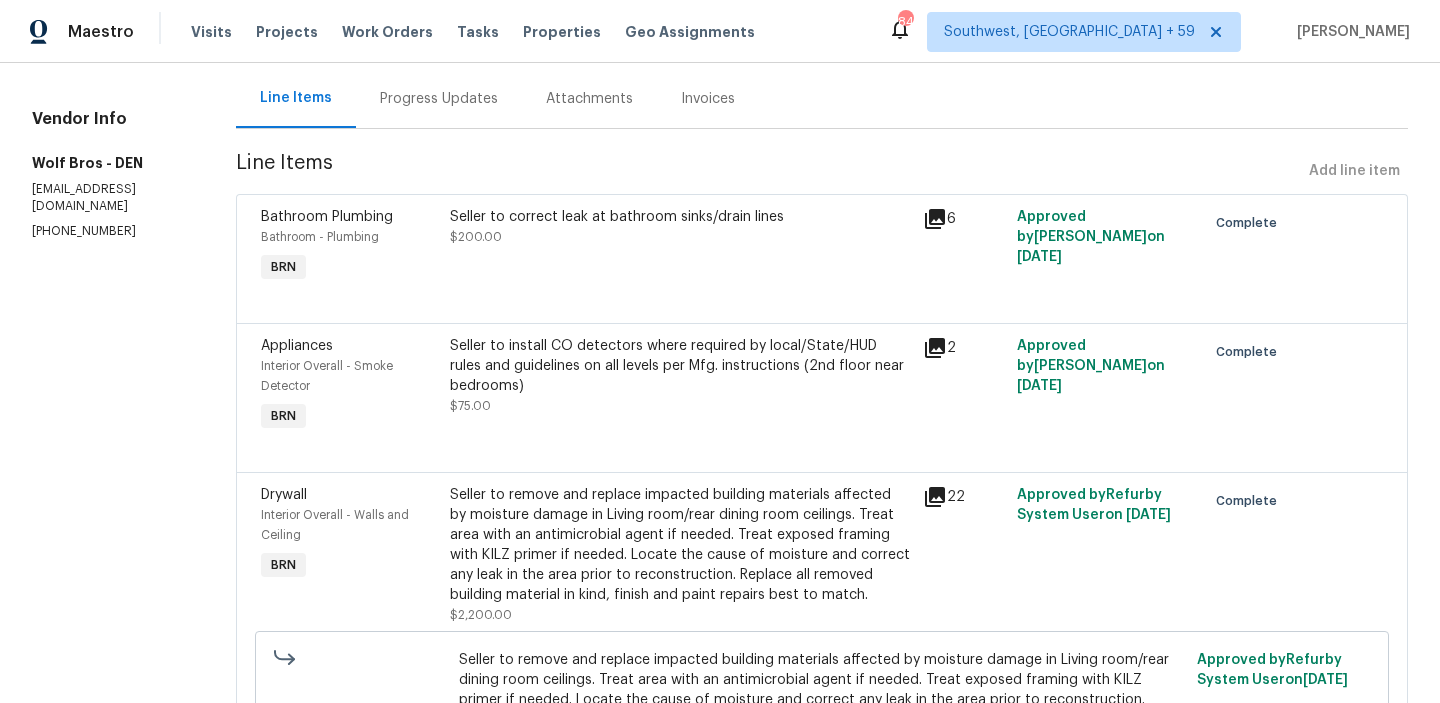click on "Seller to correct leak at bathroom sinks/drain lines $200.00" at bounding box center (680, 227) 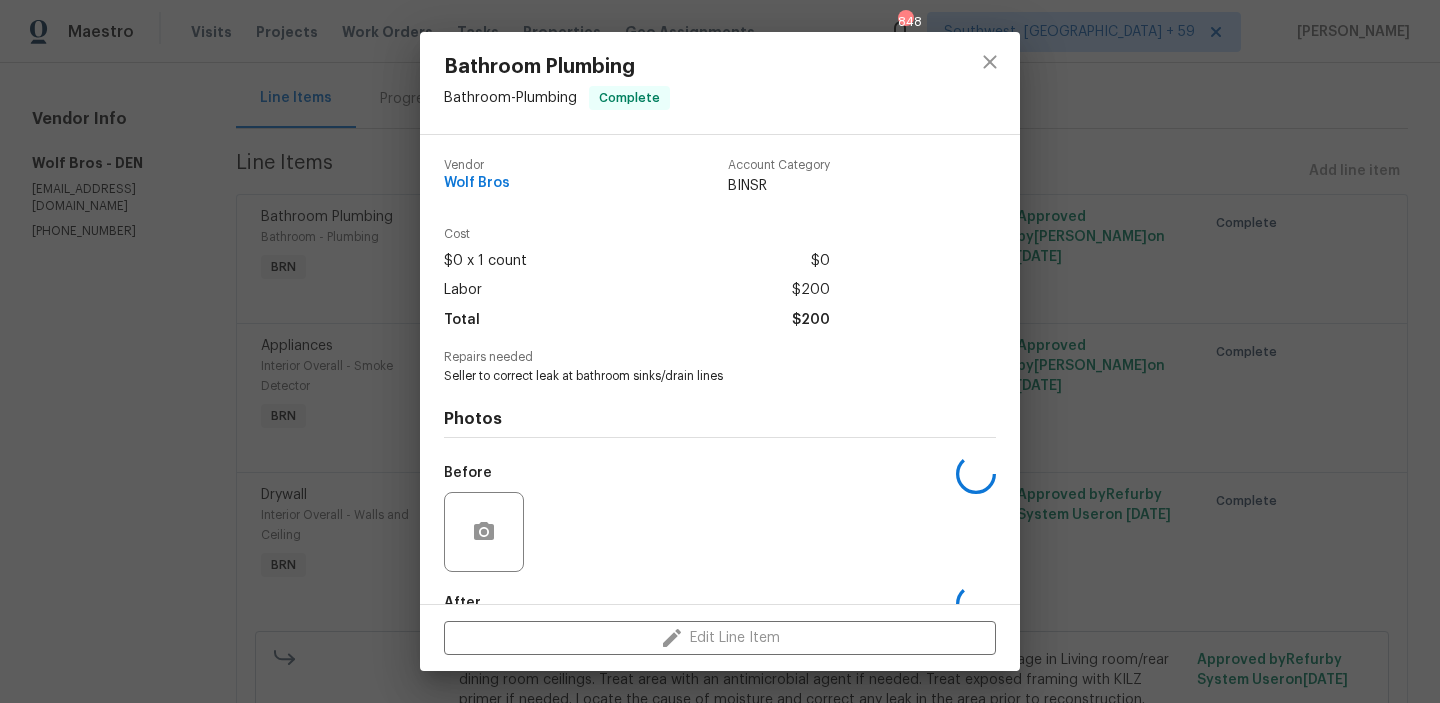 scroll, scrollTop: 118, scrollLeft: 0, axis: vertical 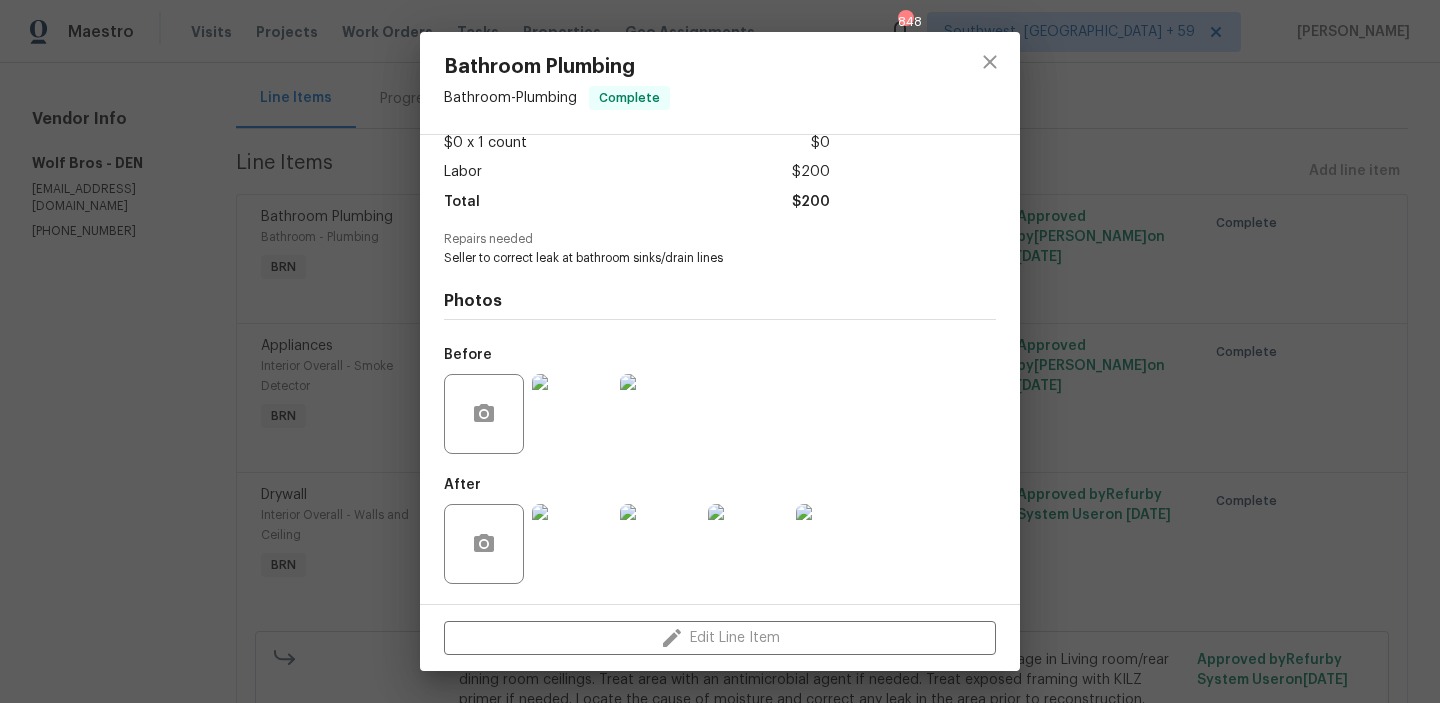 click at bounding box center (572, 544) 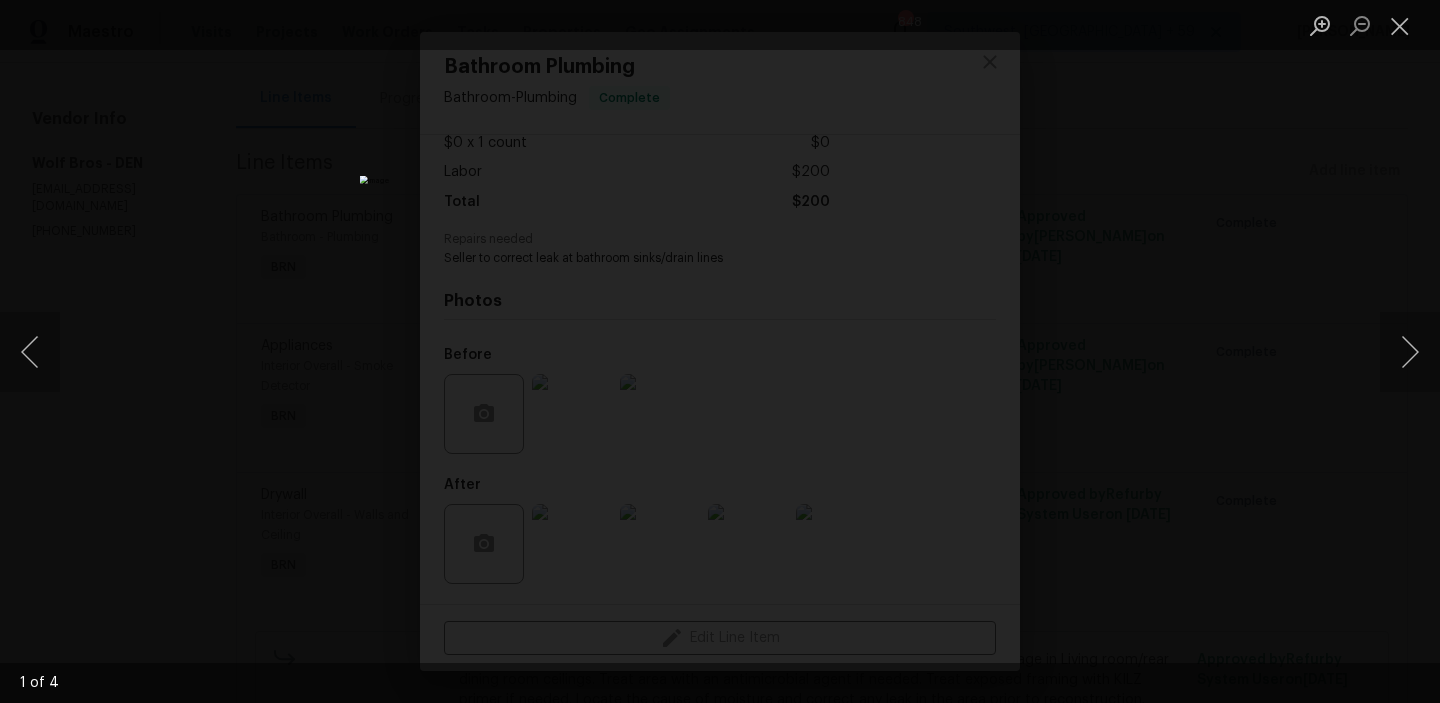 click at bounding box center [720, 351] 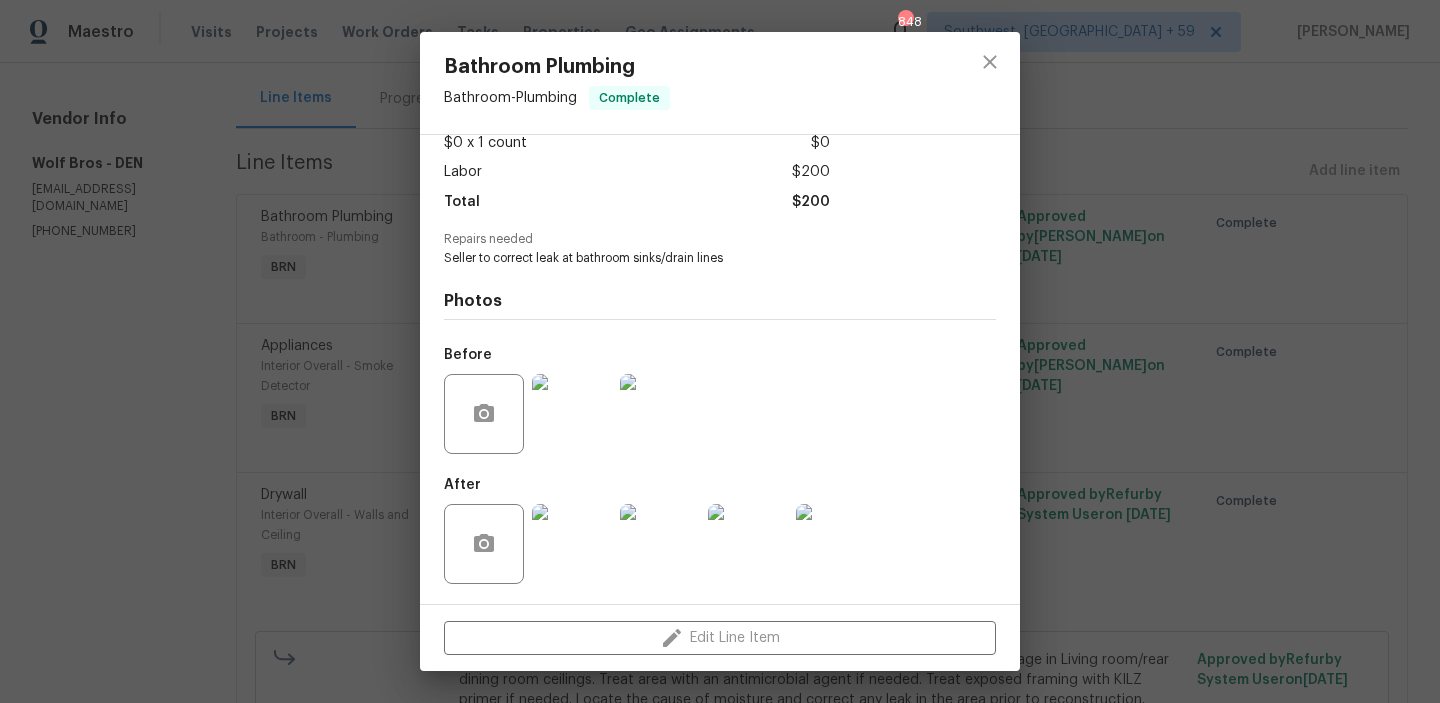 click on "Bathroom Plumbing Bathroom  -  Plumbing Complete Vendor Wolf Bros Account Category BINSR Cost $0 x 1 count $0 Labor $200 Total $200 Repairs needed Seller to correct leak at bathroom sinks/drain lines Photos Before After  Edit Line Item" at bounding box center (720, 351) 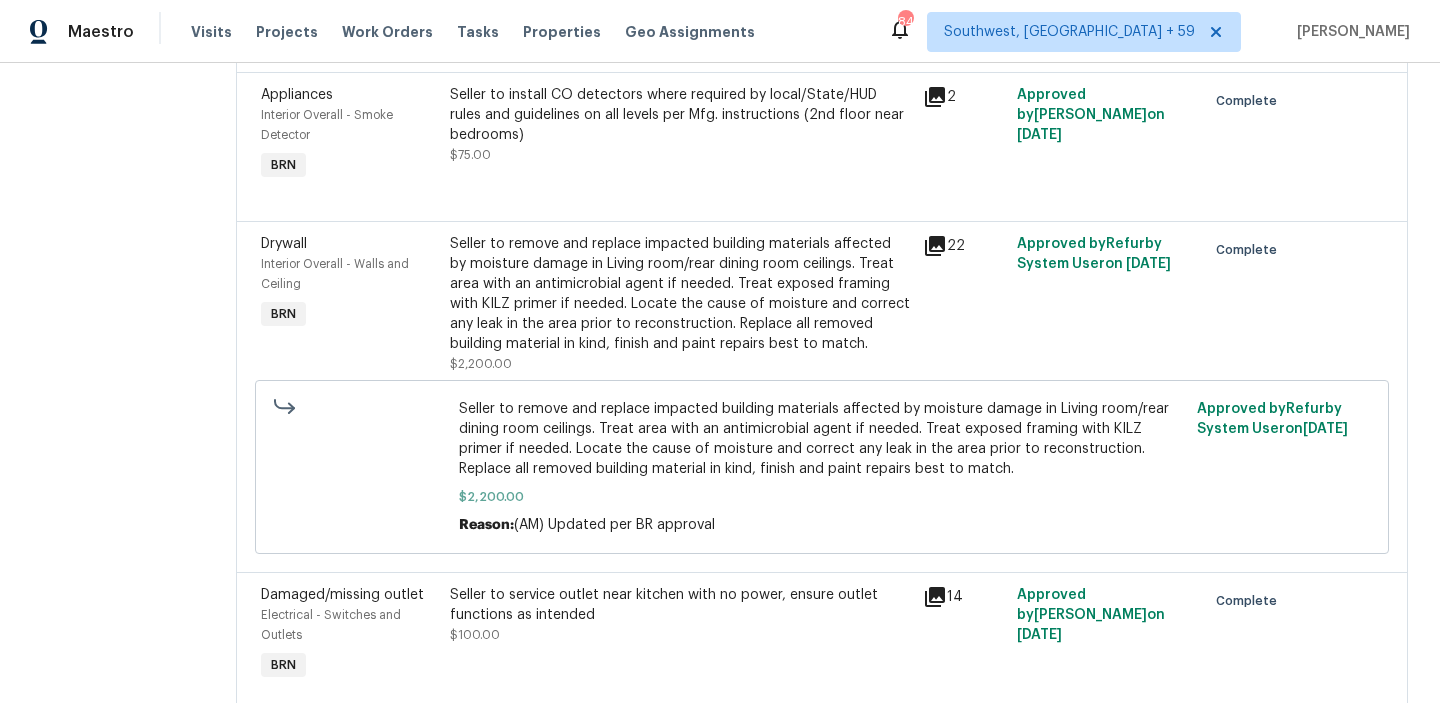 scroll, scrollTop: 53, scrollLeft: 0, axis: vertical 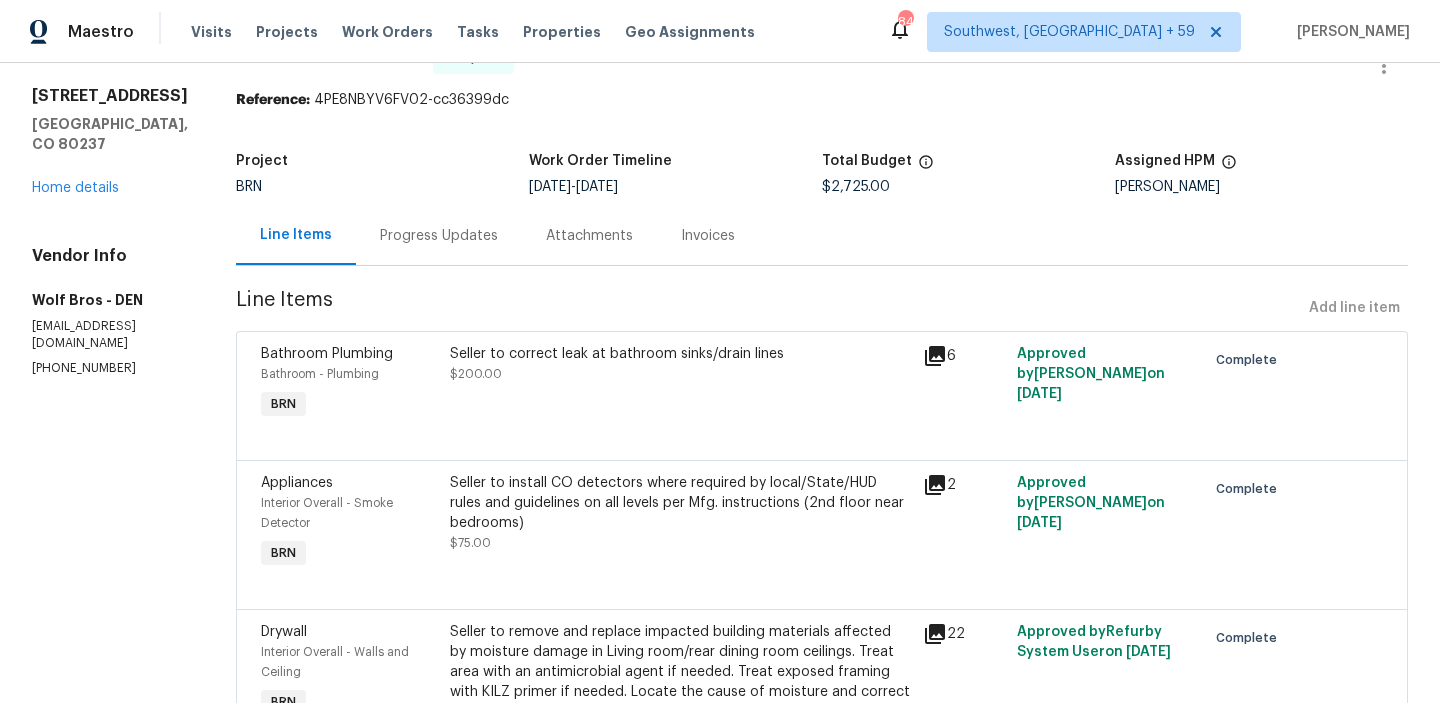 click on "All work orders [STREET_ADDRESS] Home details Vendor Info Wolf Bros - DEN [EMAIL_ADDRESS][DOMAIN_NAME] [PHONE_NUMBER]" at bounding box center [110, 209] 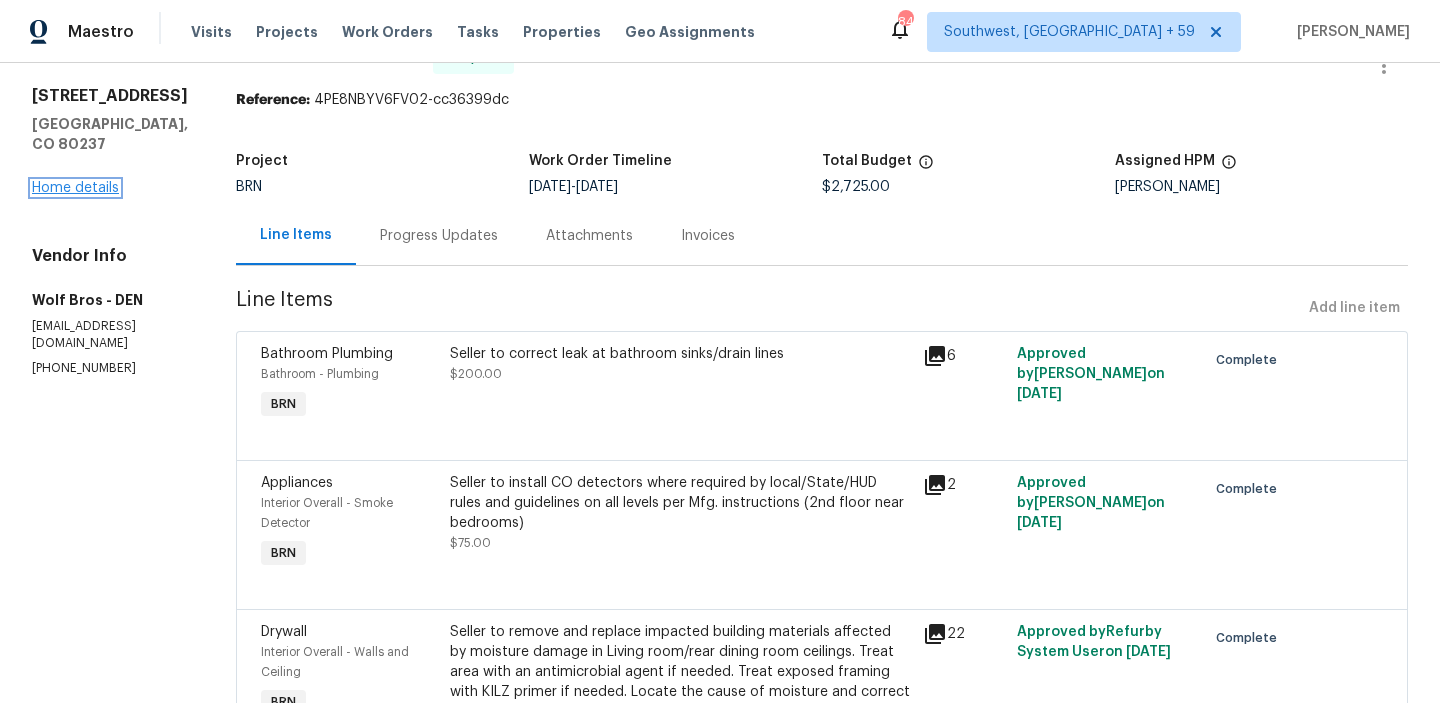 click on "Home details" at bounding box center (75, 188) 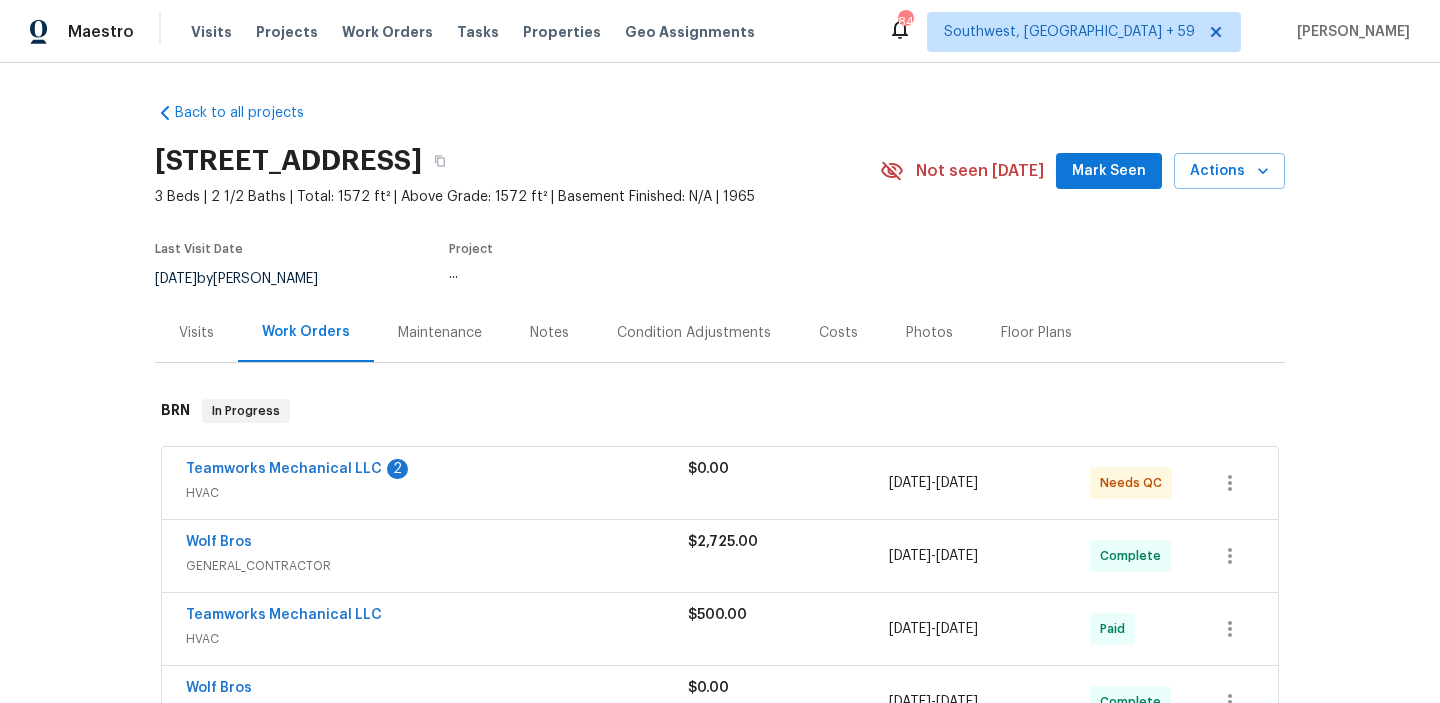 scroll, scrollTop: 290, scrollLeft: 0, axis: vertical 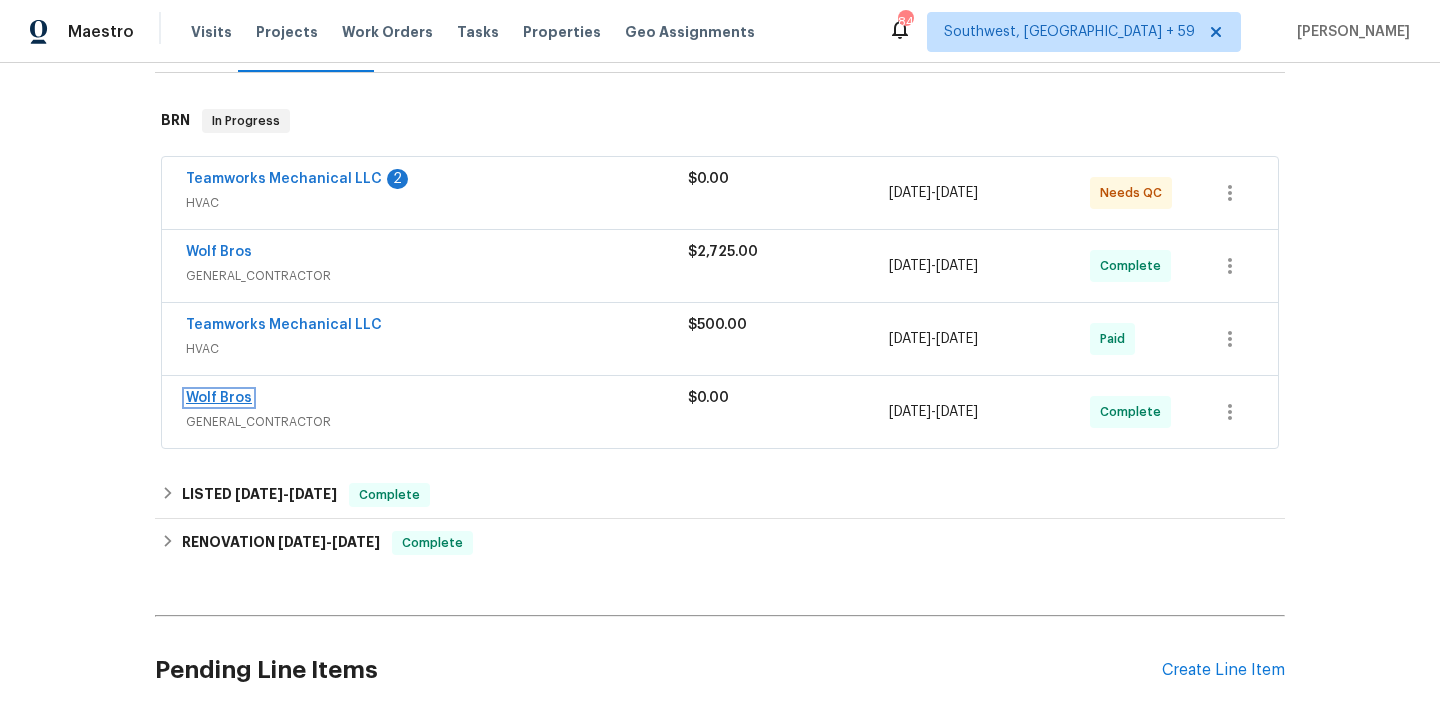 click on "Wolf Bros" at bounding box center [219, 398] 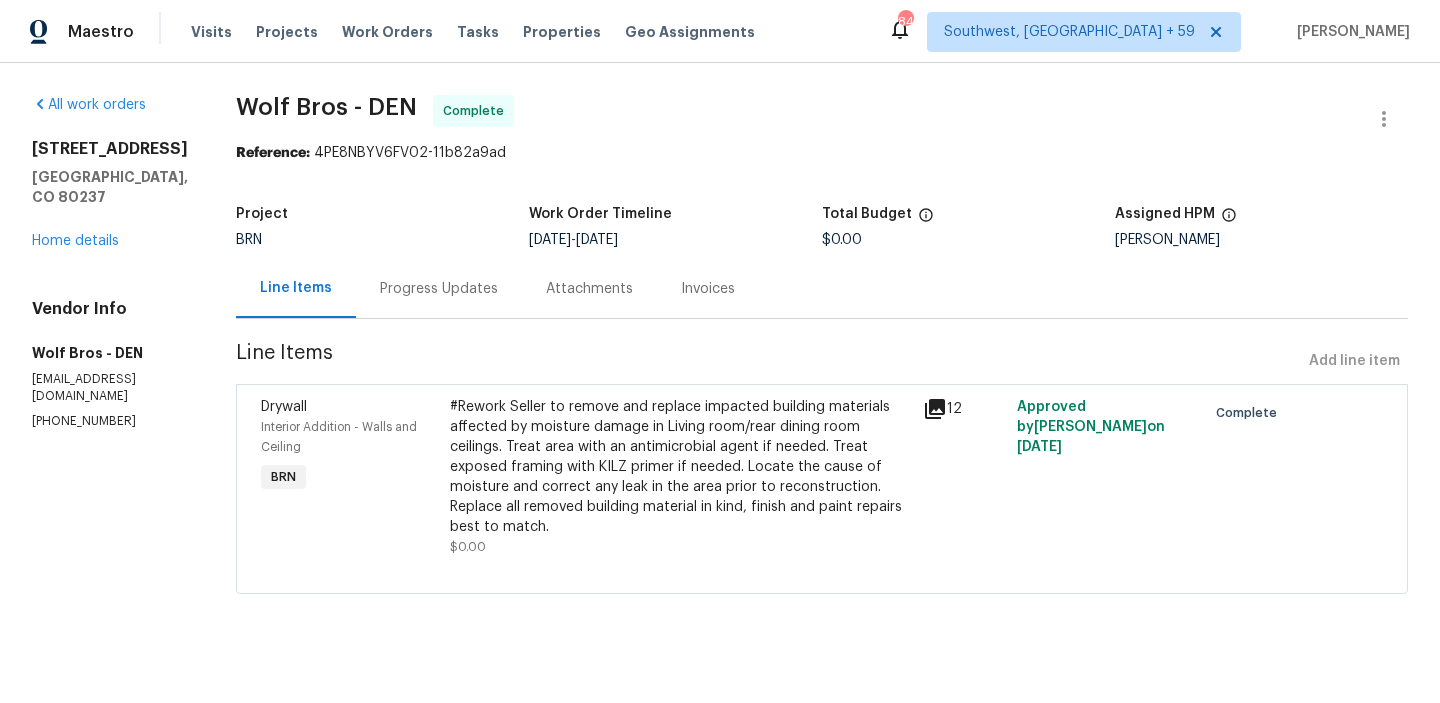 click on "#Rework Seller to remove and replace impacted building materials affected by moisture damage in Living room/rear dining room ceilings. Treat area with an antimicrobial agent if needed. Treat exposed framing with KILZ primer if needed. Locate the cause of moisture and correct any leak in the area prior to reconstruction. Replace all removed building material in kind, finish and paint repairs best to match." at bounding box center (680, 467) 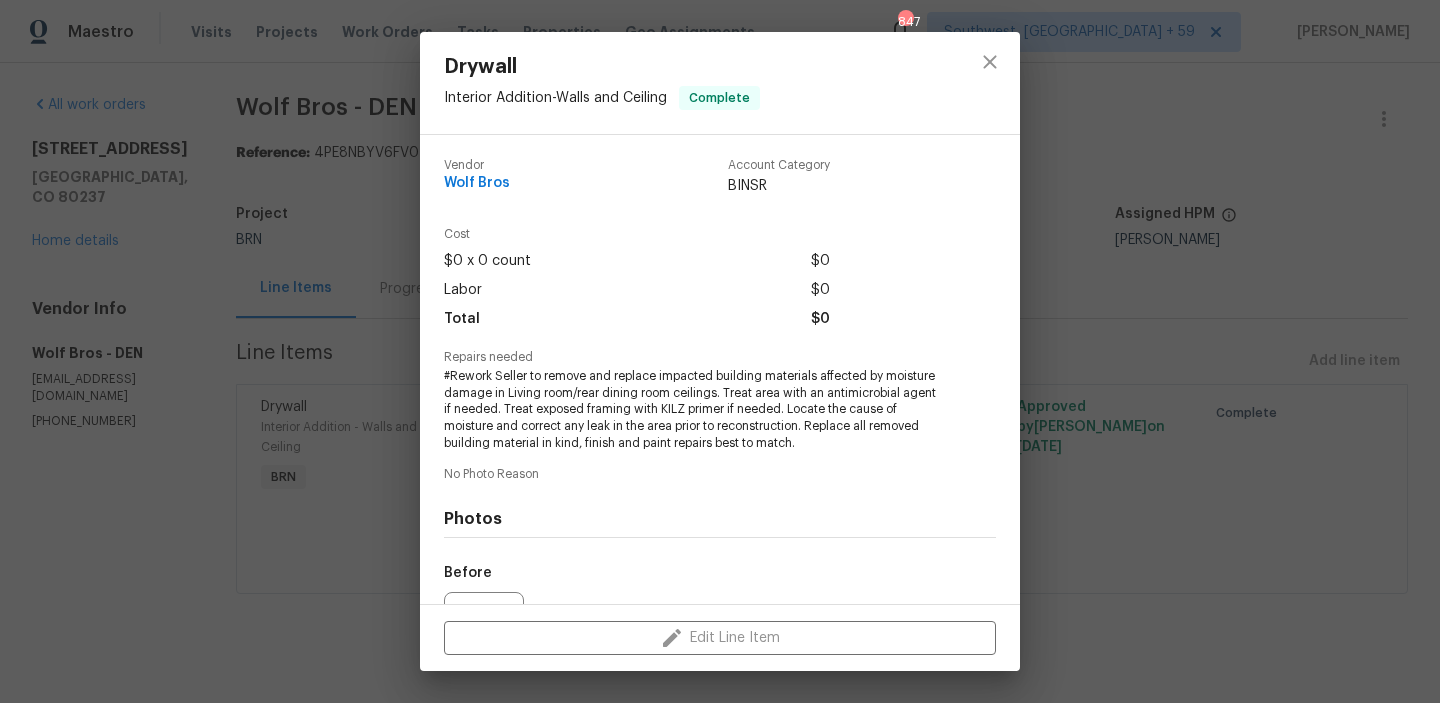 scroll, scrollTop: 218, scrollLeft: 0, axis: vertical 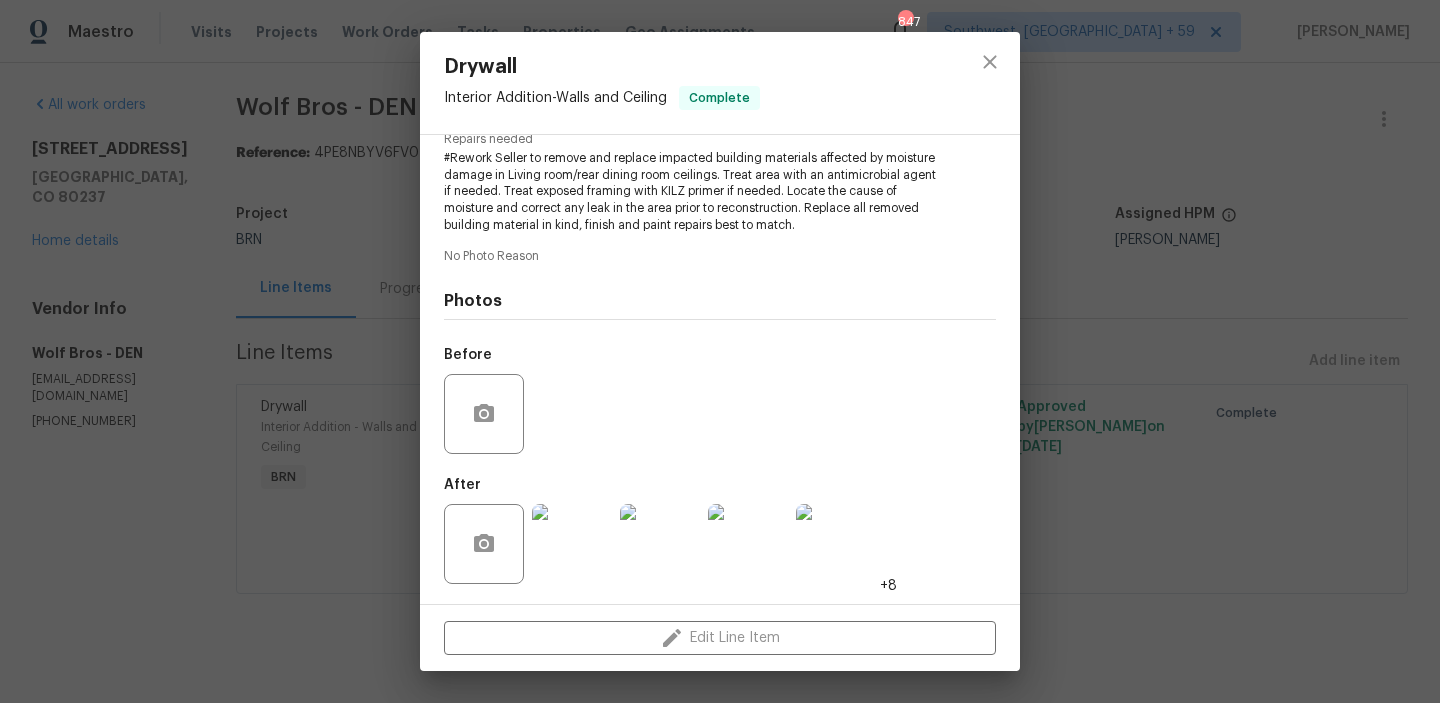 click on "Drywall Interior Addition  -  Walls and Ceiling Complete Vendor Wolf Bros Account Category BINSR Cost $0 x 0 count $0 Labor $0 Total $0 Repairs needed #Rework Seller to remove and replace impacted building materials affected by moisture damage in Living room/rear dining room ceilings. Treat area with an antimicrobial agent if needed. Treat exposed framing with KILZ primer if needed. Locate the cause of moisture and correct any leak in the area prior to reconstruction. Replace all removed building material in kind, finish and paint repairs best to match. No Photo Reason   Photos Before After  +8  Edit Line Item" at bounding box center (720, 351) 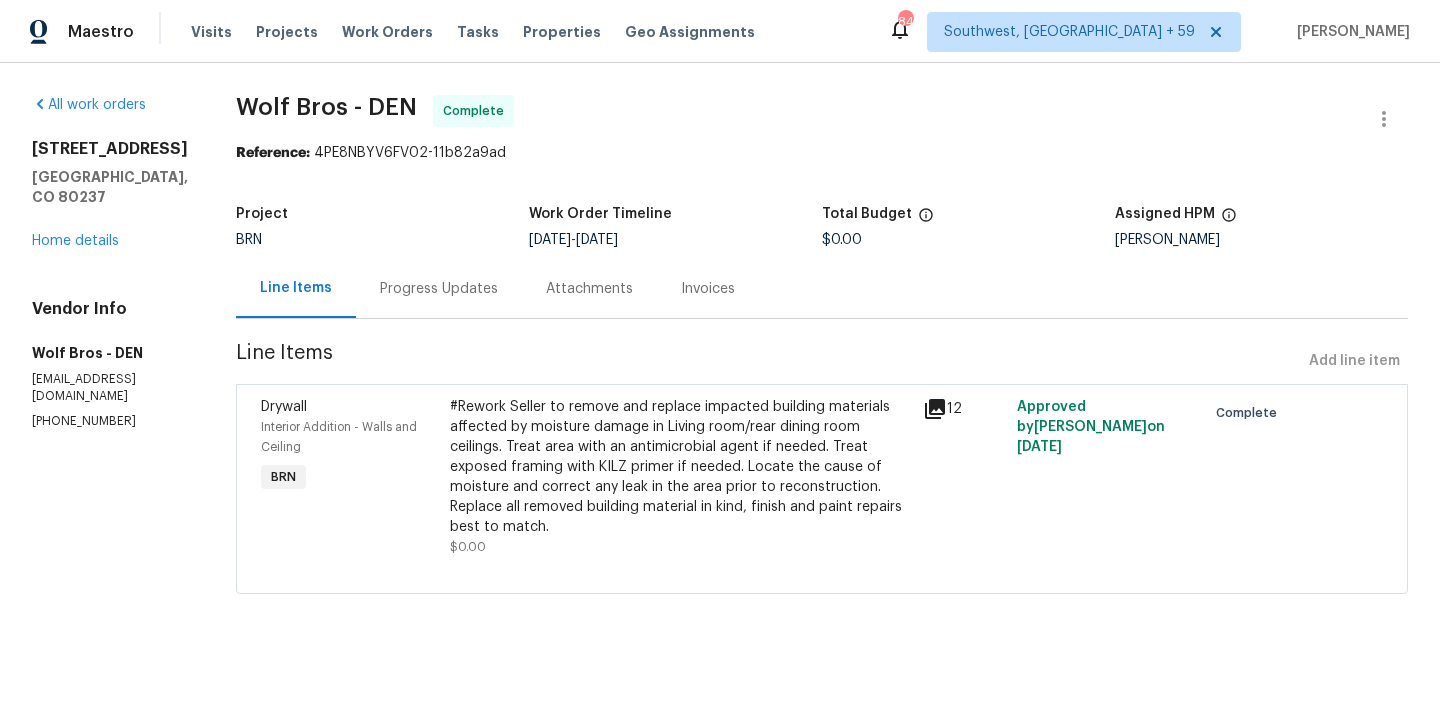 click on "Progress Updates" at bounding box center [439, 289] 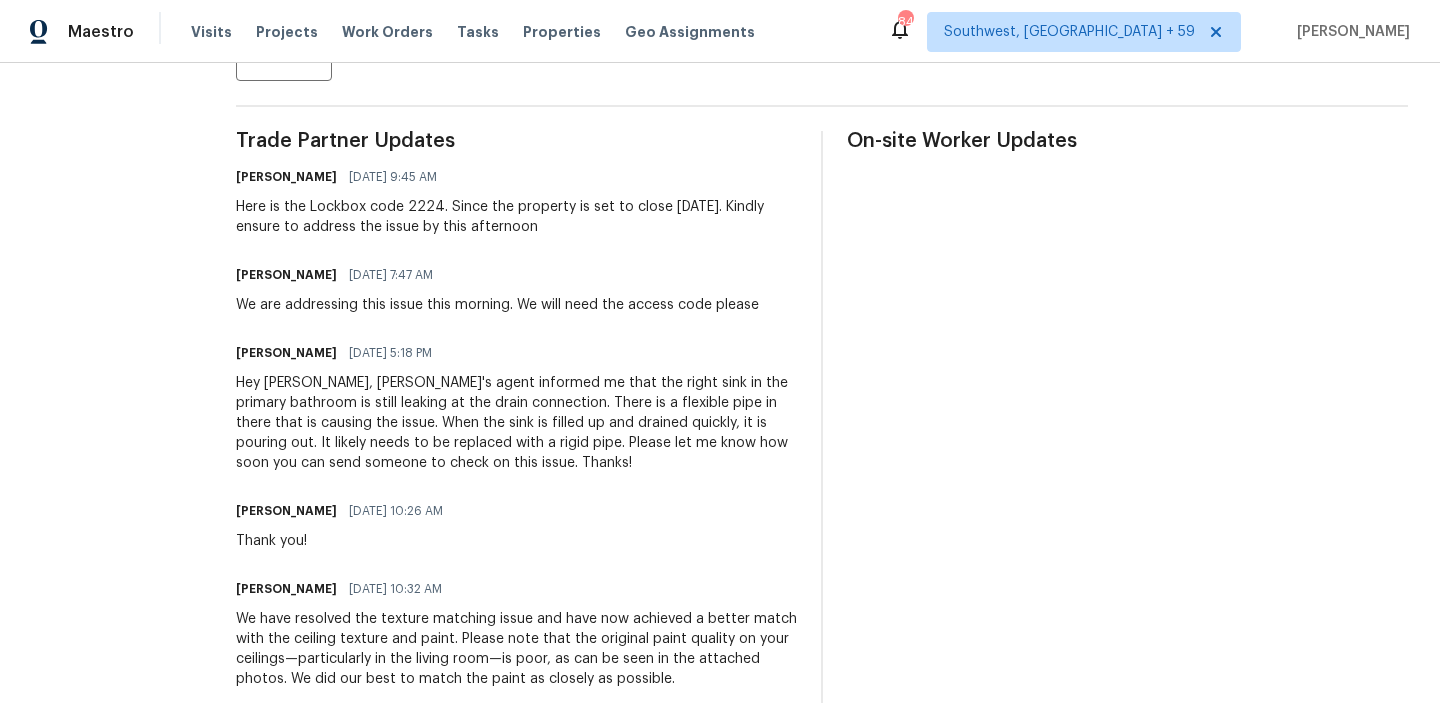 scroll, scrollTop: 557, scrollLeft: 0, axis: vertical 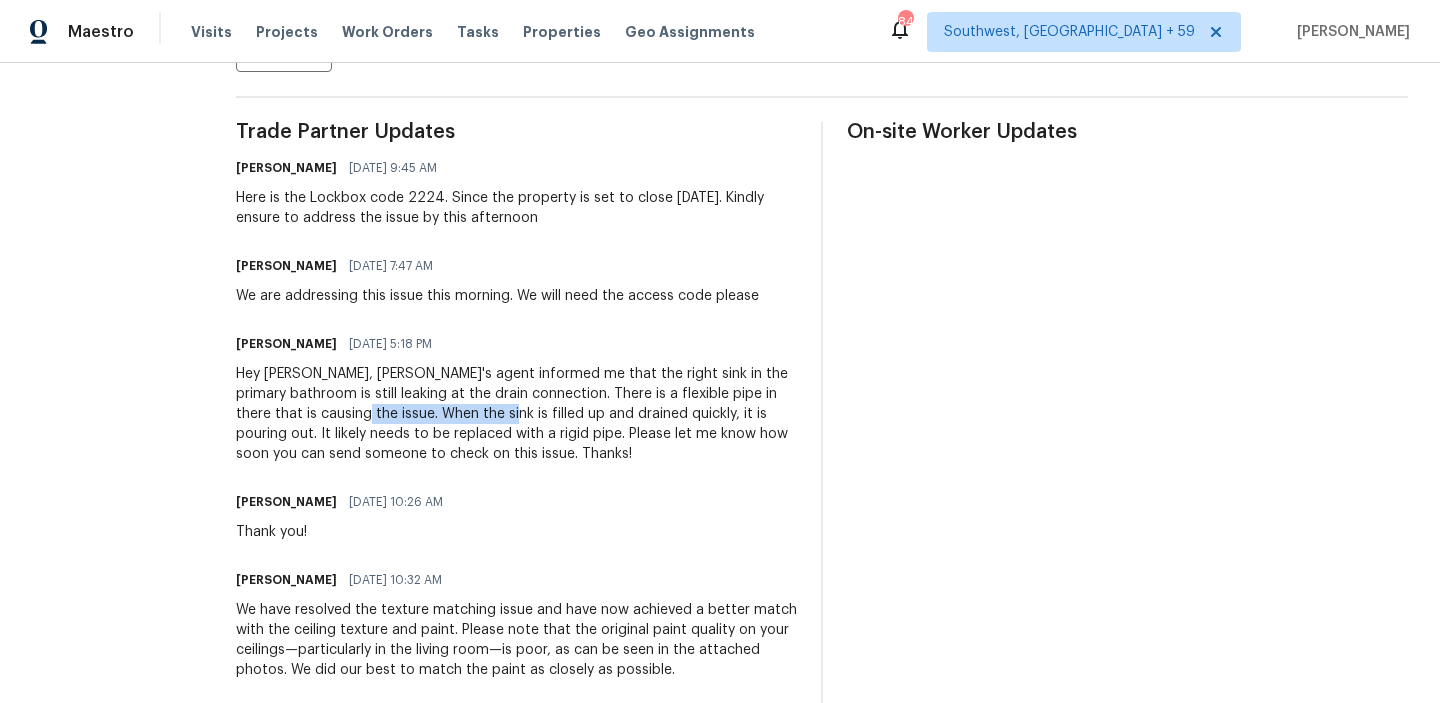 drag, startPoint x: 268, startPoint y: 416, endPoint x: 407, endPoint y: 416, distance: 139 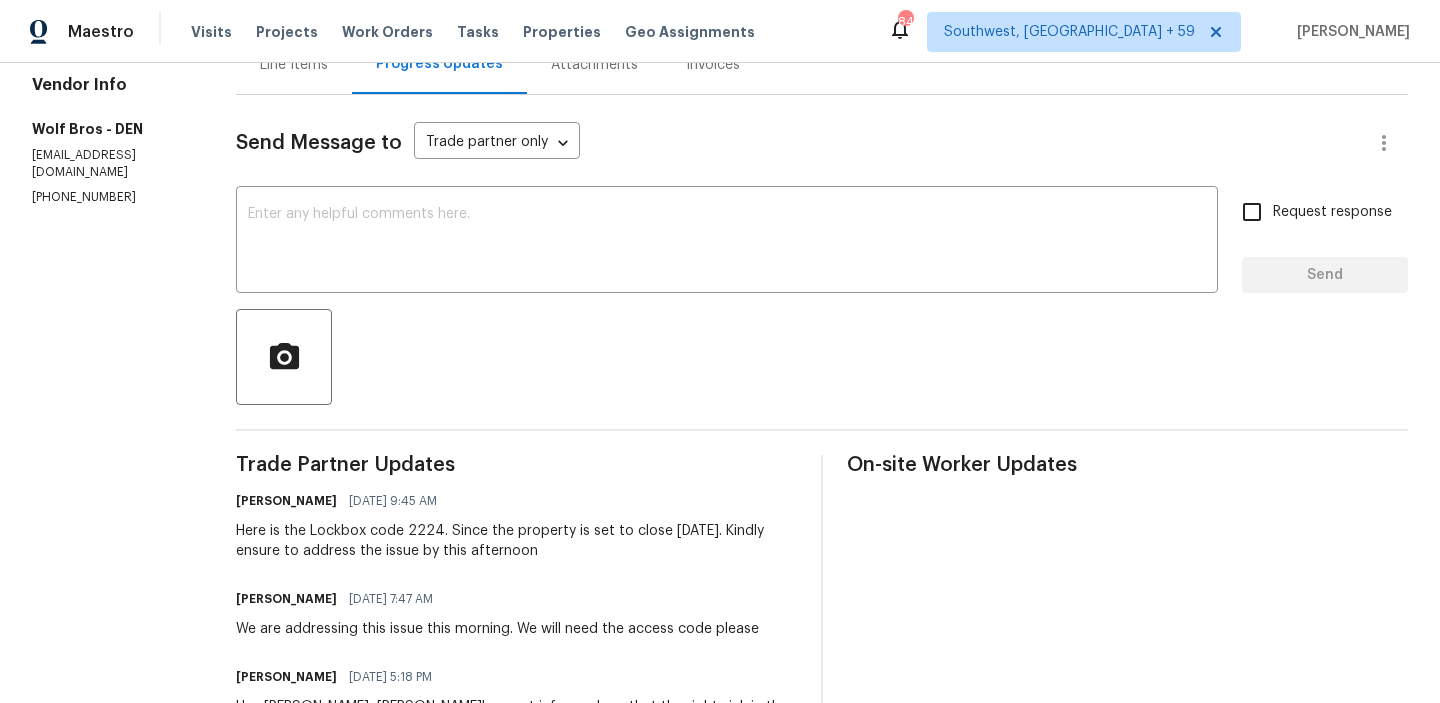 scroll, scrollTop: 0, scrollLeft: 0, axis: both 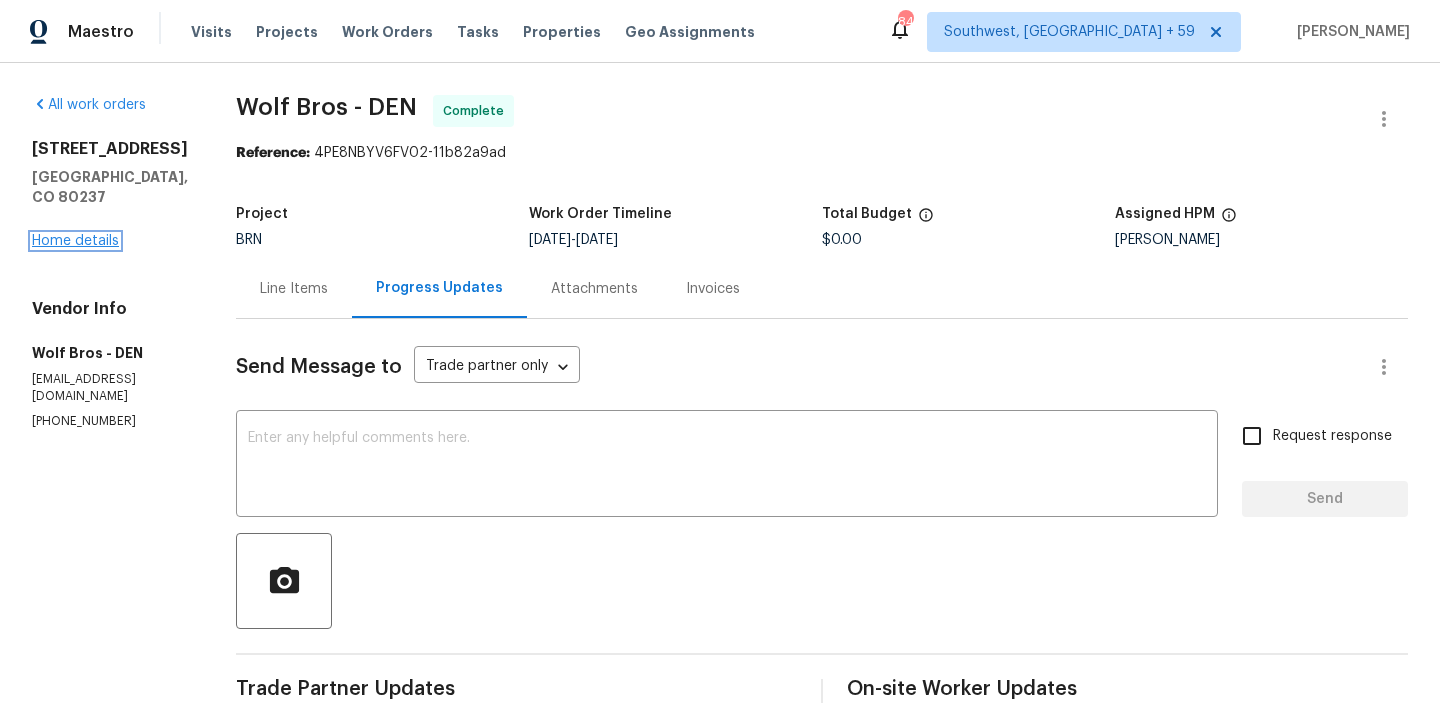click on "Home details" at bounding box center [75, 241] 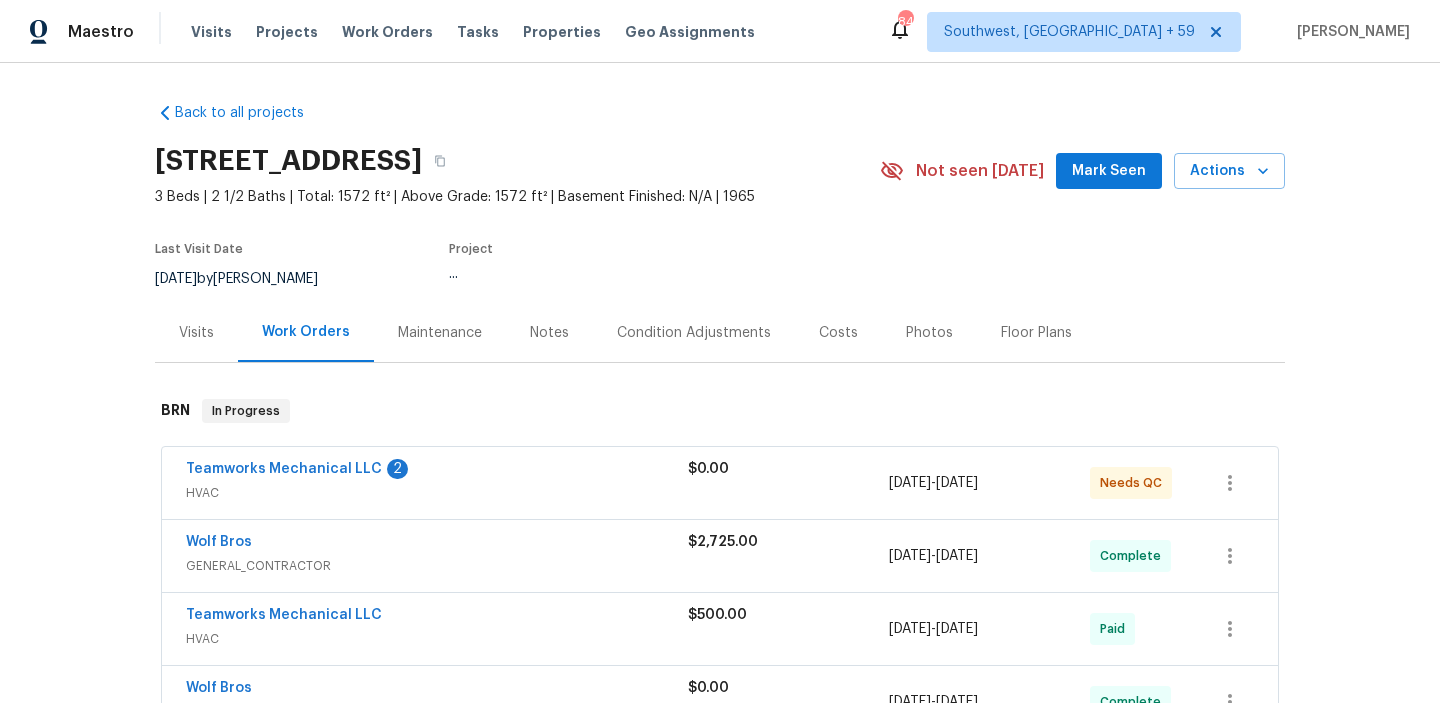 scroll, scrollTop: 212, scrollLeft: 0, axis: vertical 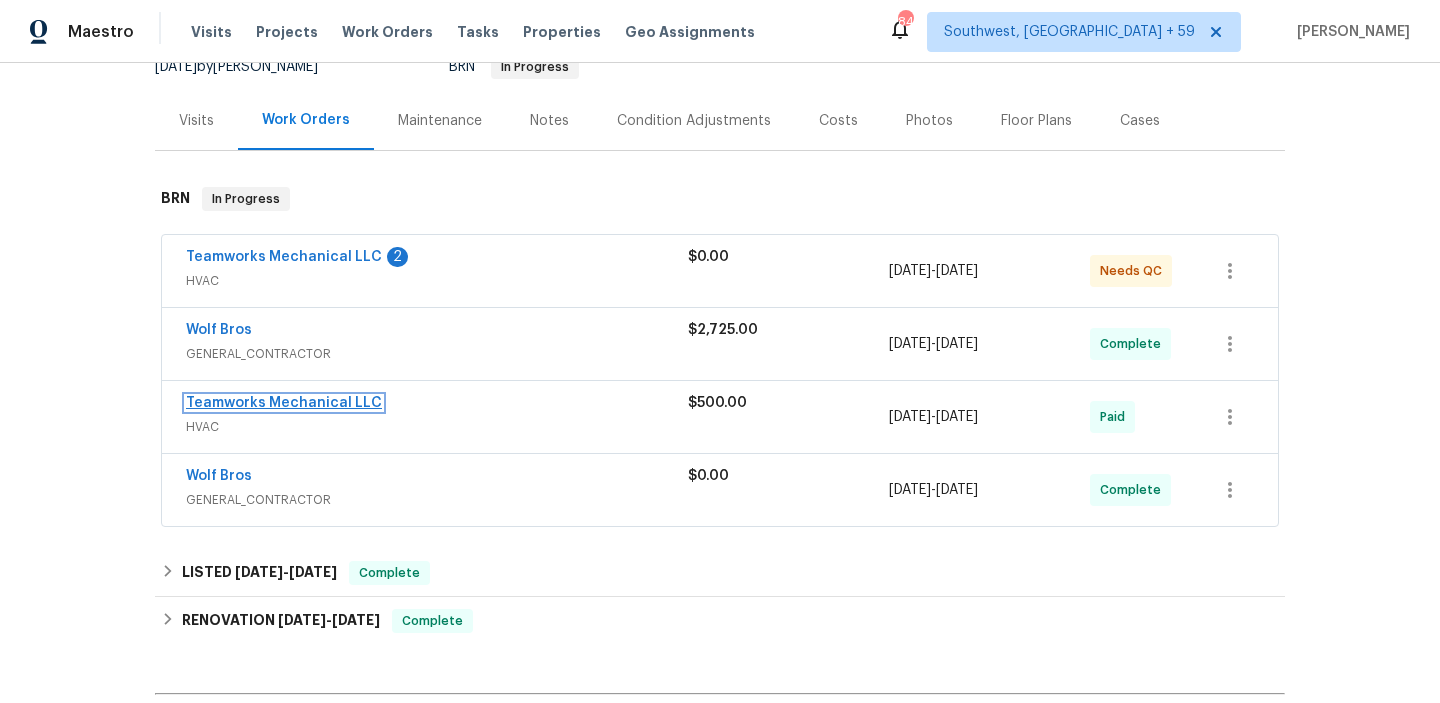 click on "Teamworks Mechanical LLC" at bounding box center [284, 403] 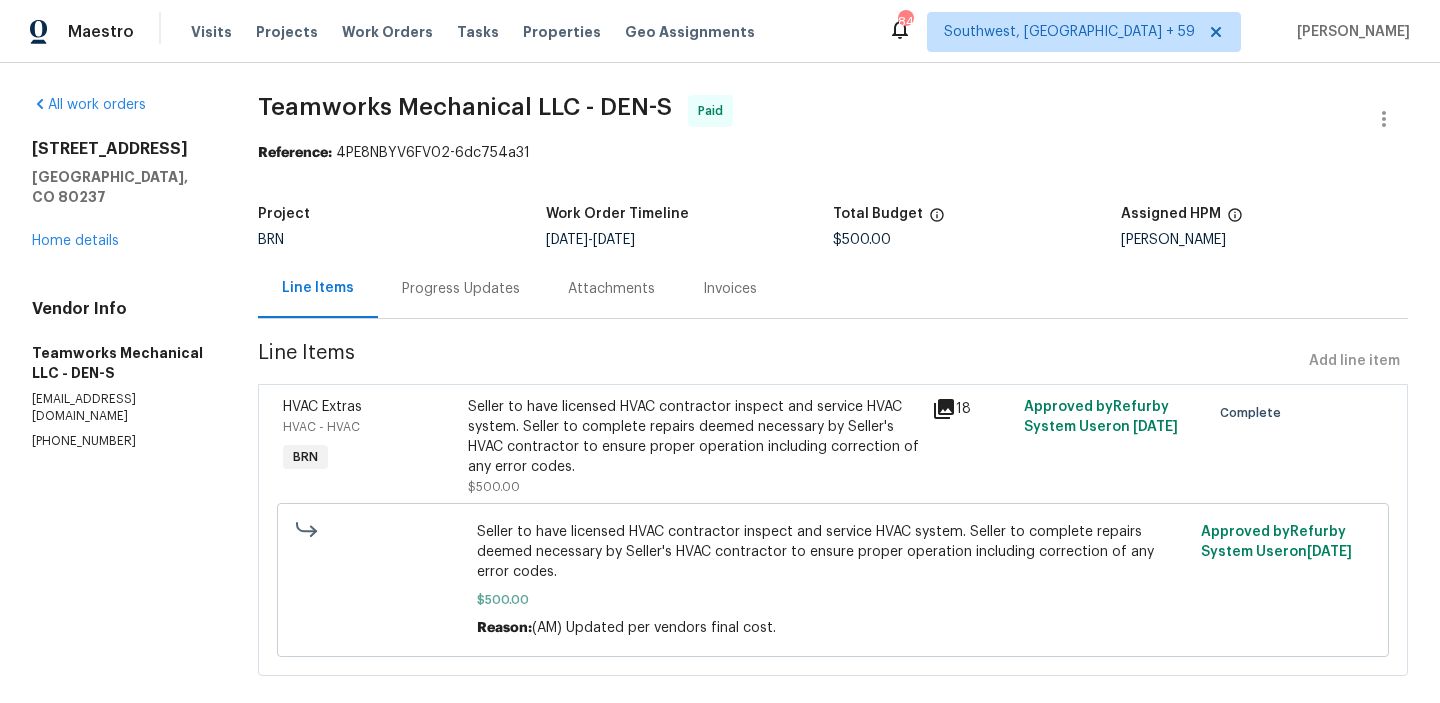click on "Seller to have licensed HVAC contractor inspect and service HVAC system. Seller to complete repairs deemed necessary by Seller's HVAC contractor to ensure proper operation including correction of any error codes." at bounding box center (693, 437) 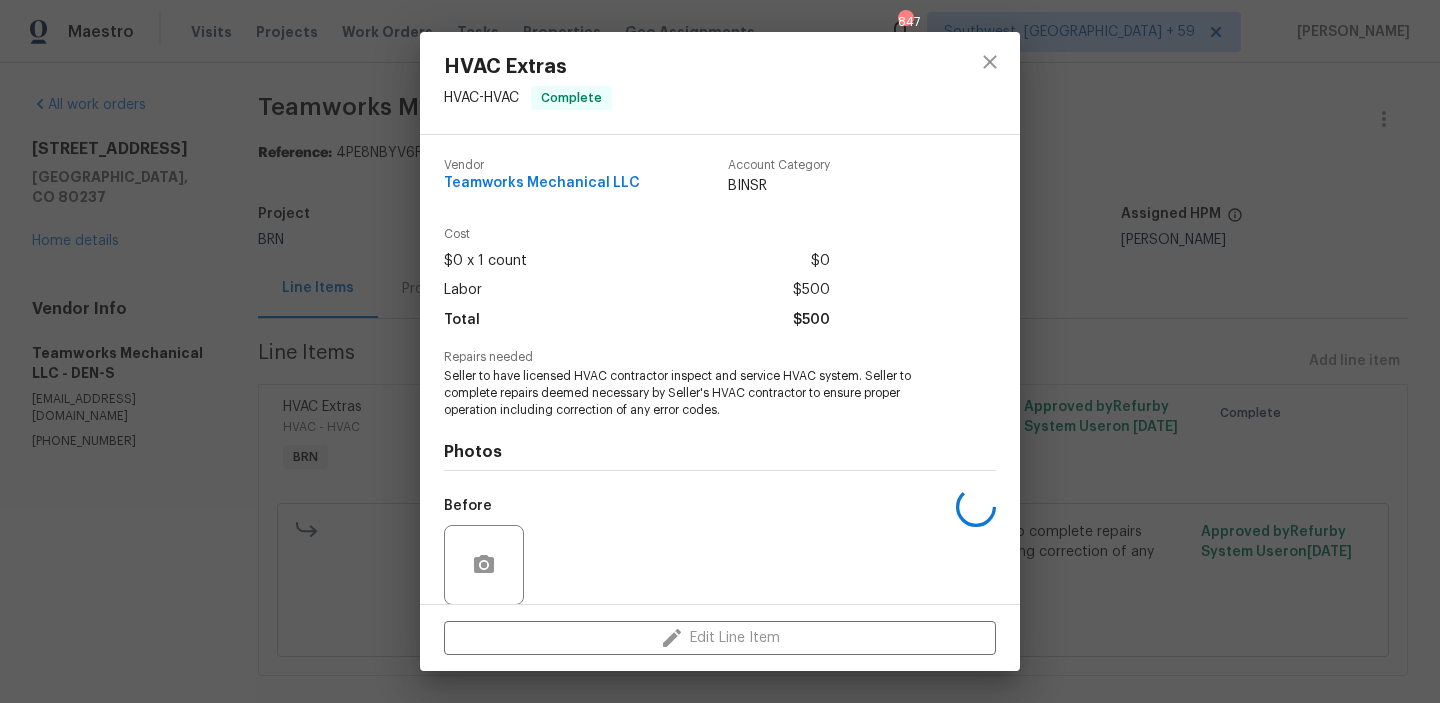 scroll, scrollTop: 151, scrollLeft: 0, axis: vertical 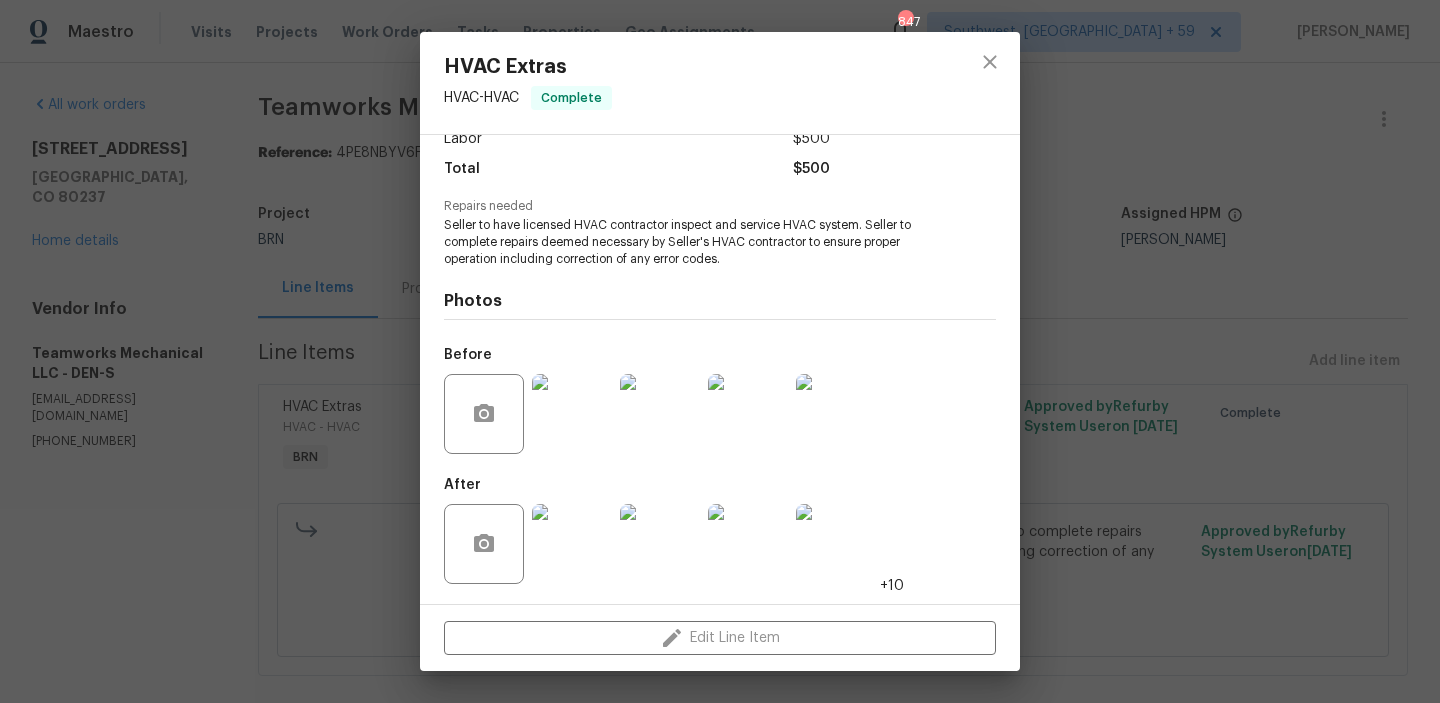 click at bounding box center [572, 544] 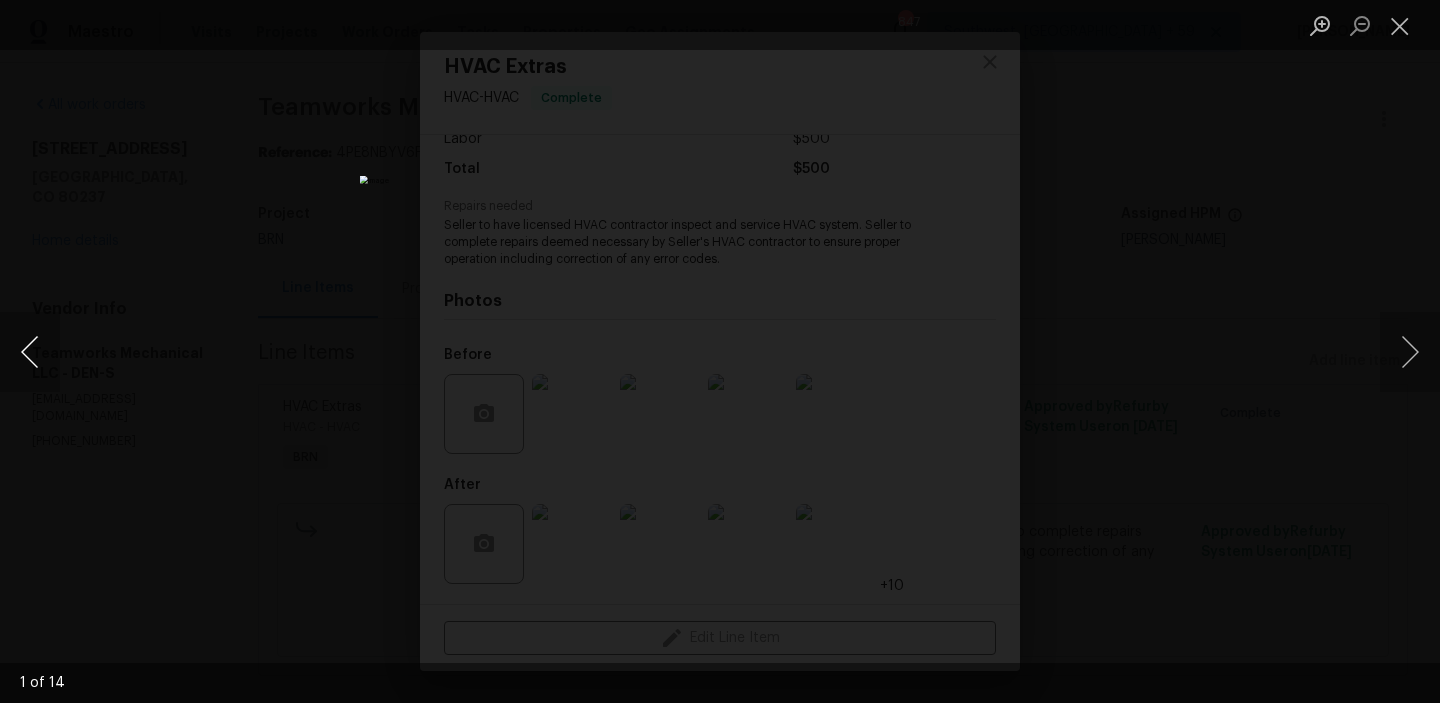 click at bounding box center [30, 352] 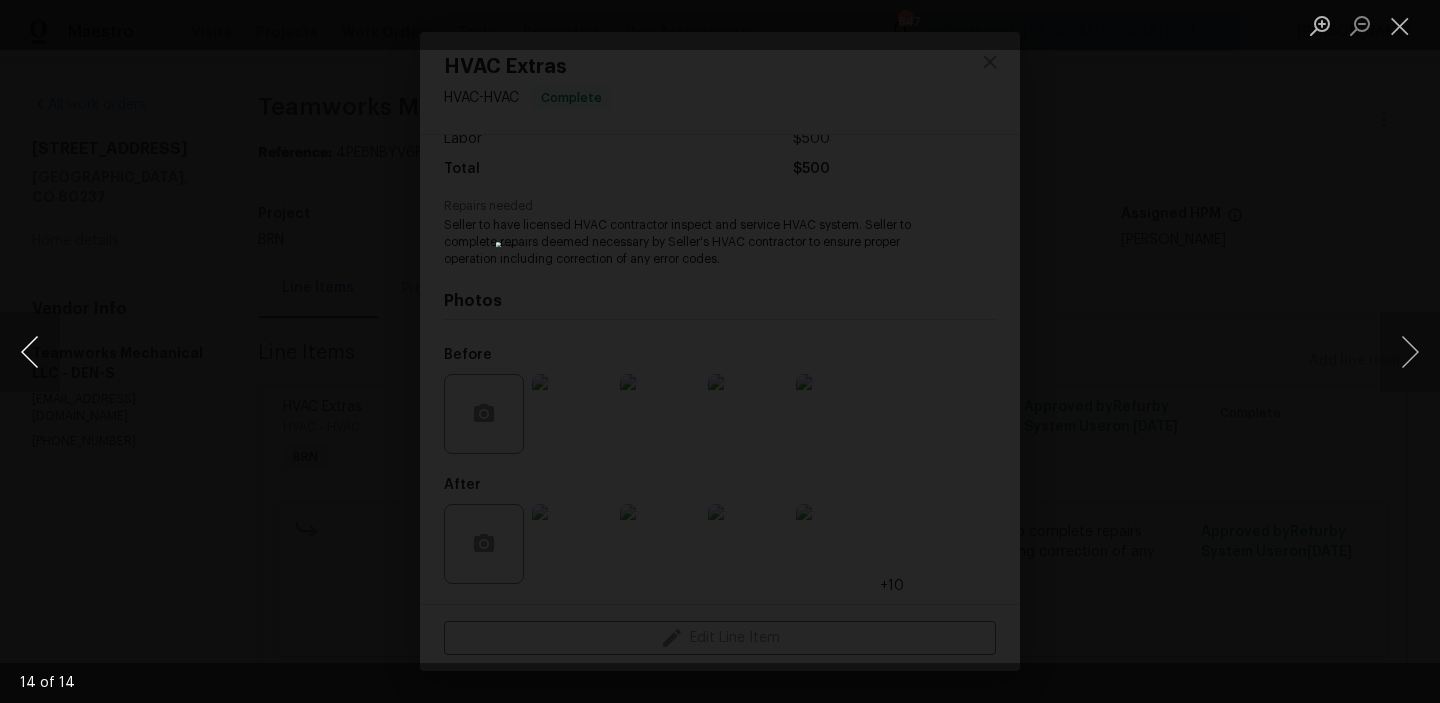 click at bounding box center (30, 352) 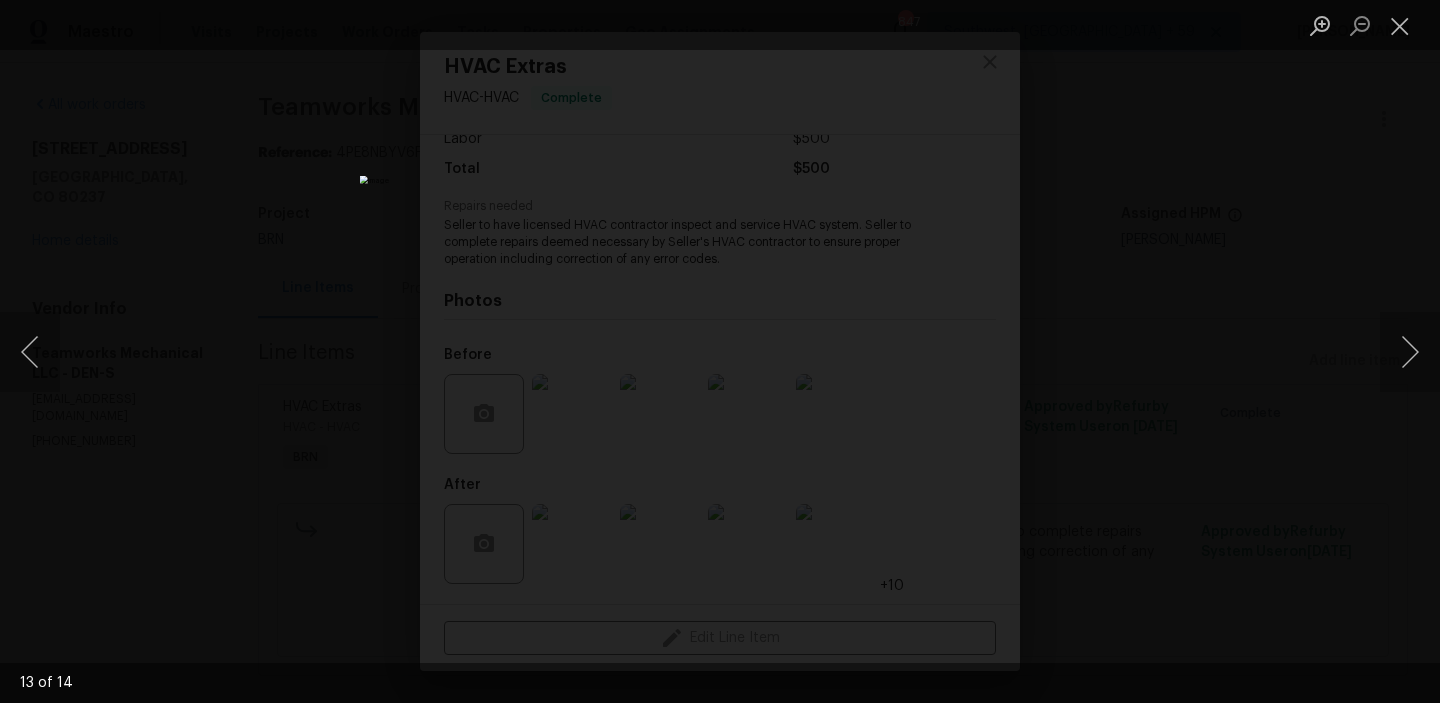 click at bounding box center [720, 351] 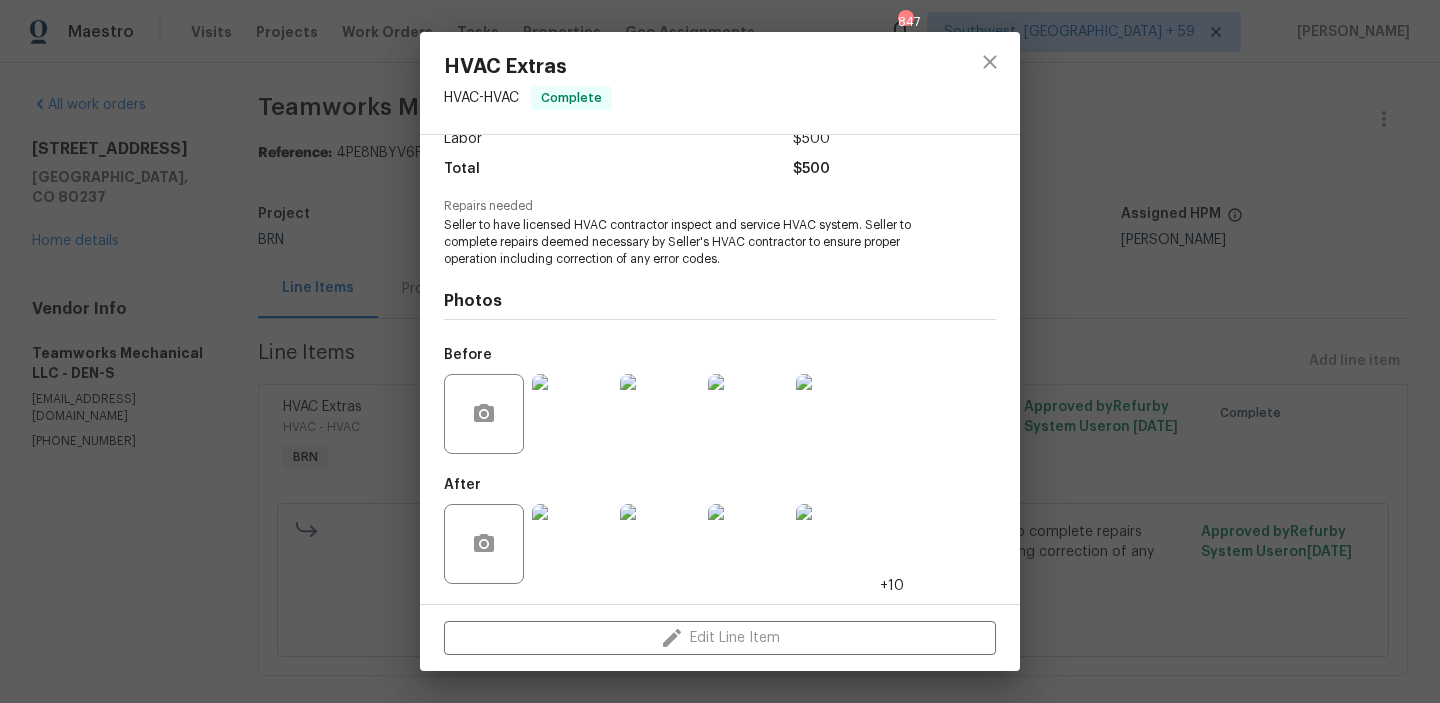 click on "HVAC Extras HVAC  -  HVAC Complete Vendor Teamworks Mechanical LLC Account Category BINSR Cost $0 x 1 count $0 Labor $500 Total $500 Repairs needed Seller to have licensed HVAC contractor inspect and service HVAC system. Seller to complete repairs deemed necessary by Seller's HVAC contractor to ensure proper operation including correction of any error codes. Photos Before After  +10  Edit Line Item" at bounding box center (720, 351) 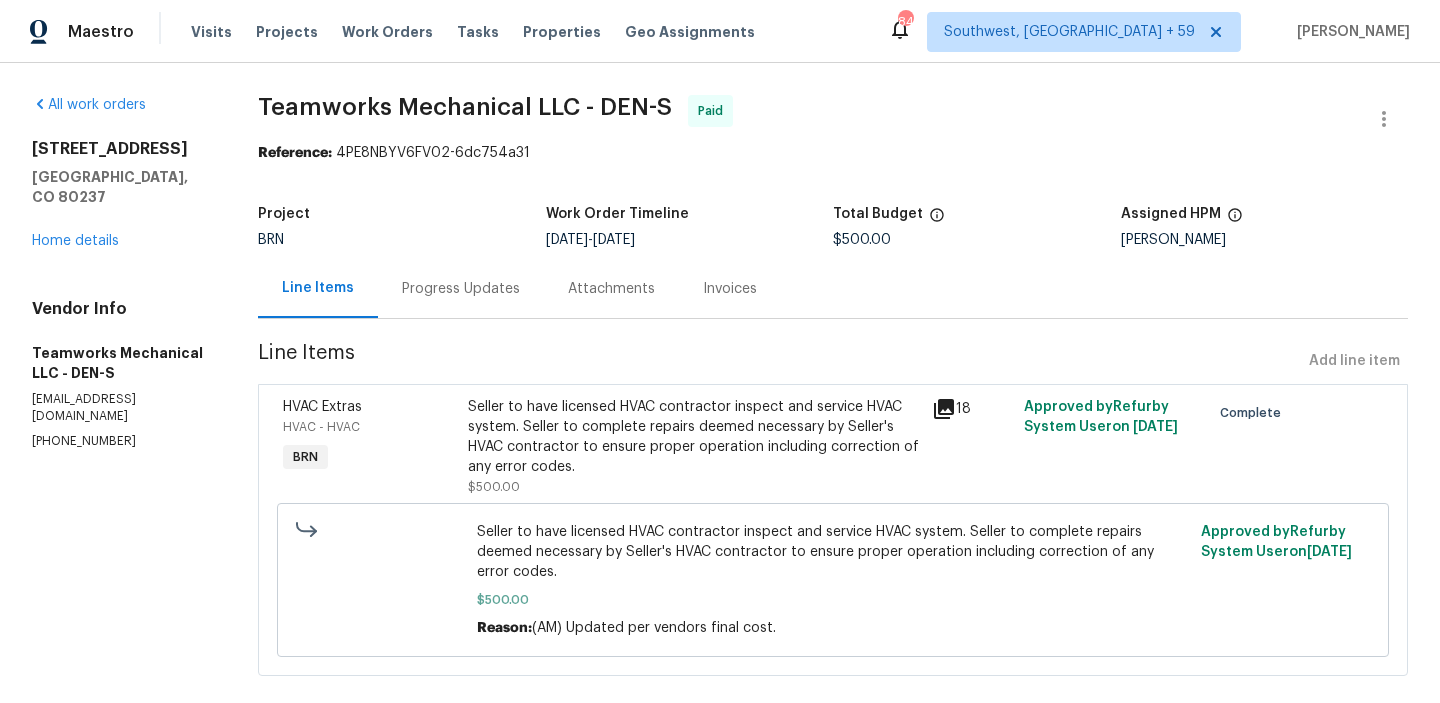 click on "All work orders [STREET_ADDRESS] Home details Vendor Info Teamworks Mechanical LLC - DEN-S [EMAIL_ADDRESS][DOMAIN_NAME] [PHONE_NUMBER]" at bounding box center [121, 272] 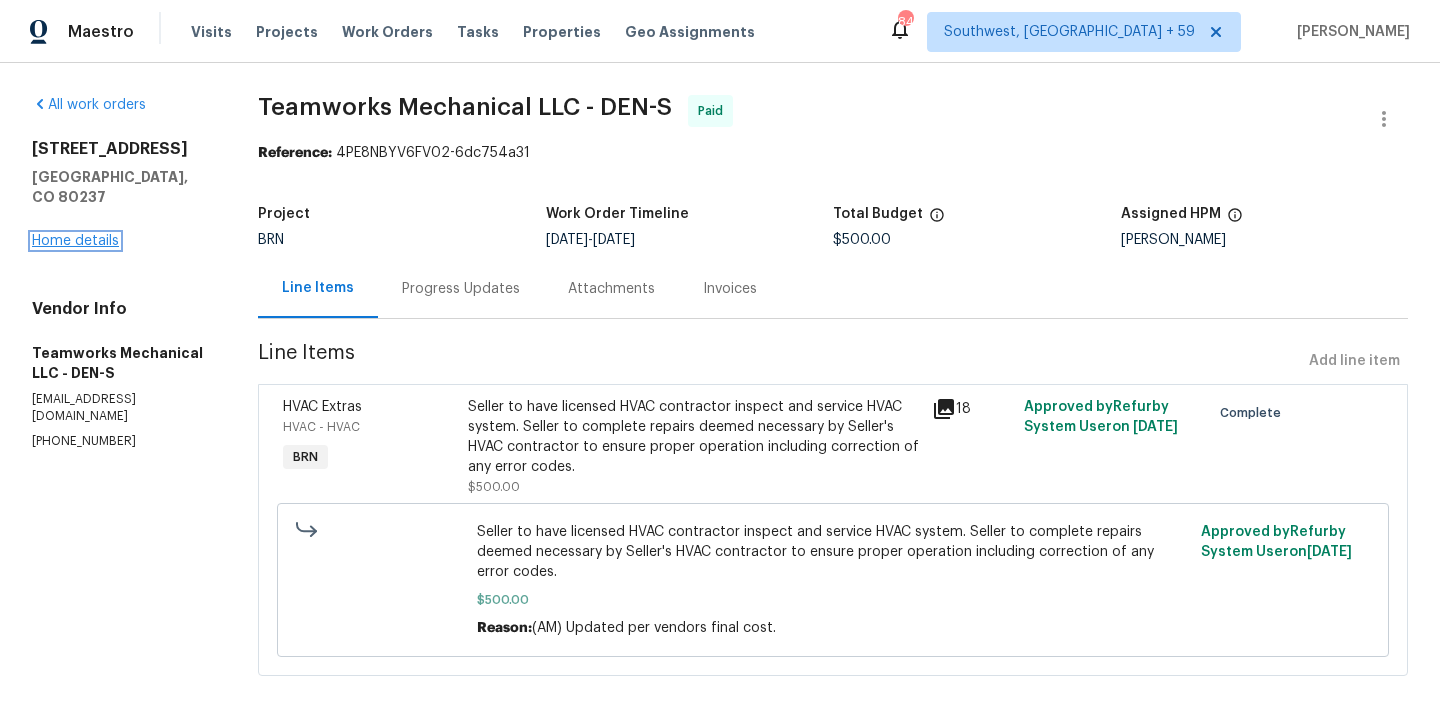 click on "Home details" at bounding box center [75, 241] 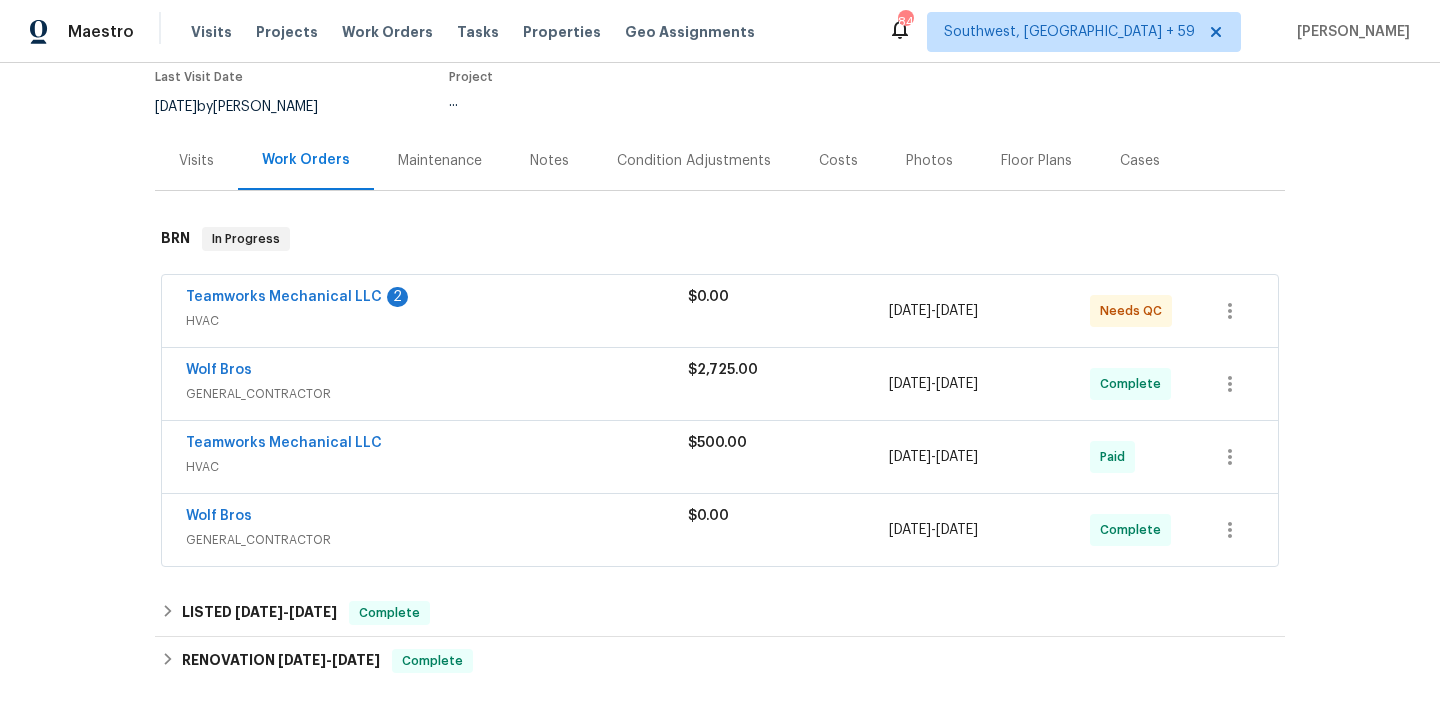 scroll, scrollTop: 184, scrollLeft: 0, axis: vertical 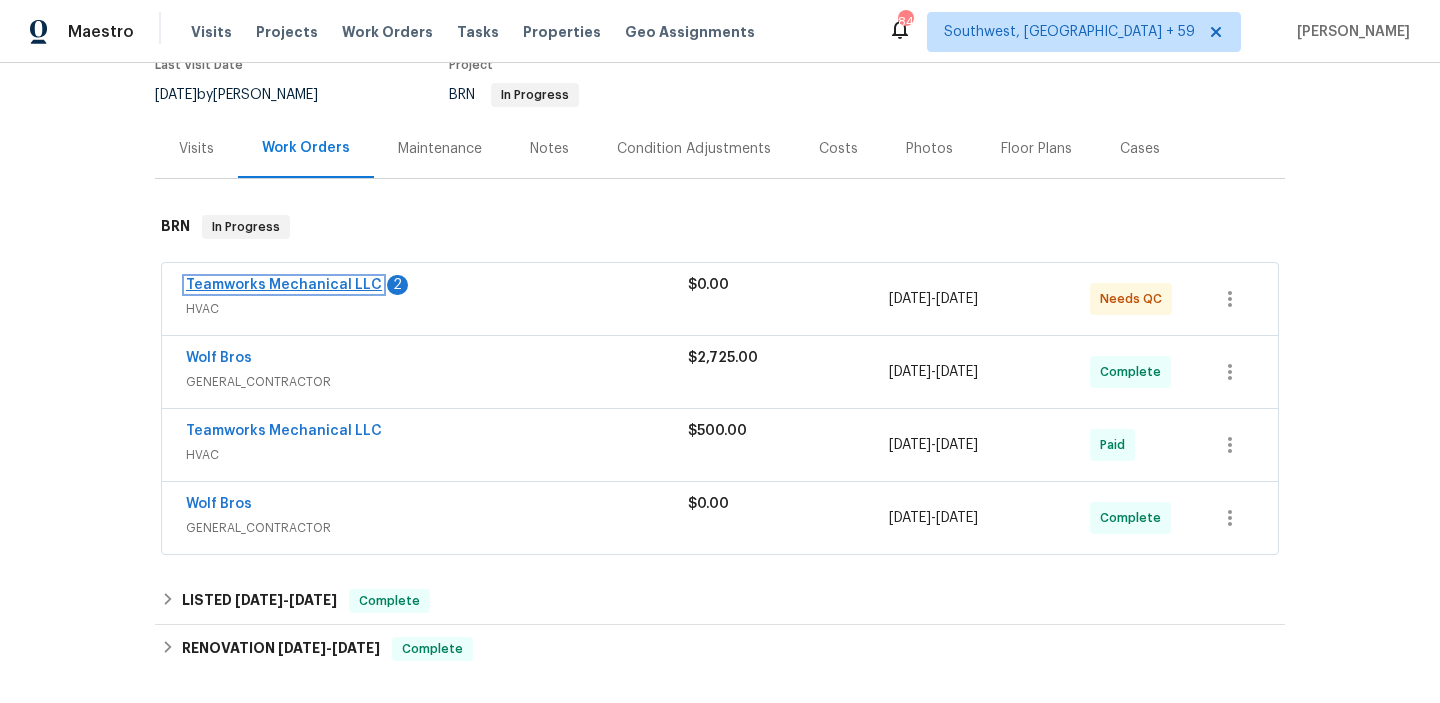 click on "Teamworks Mechanical LLC" at bounding box center [284, 285] 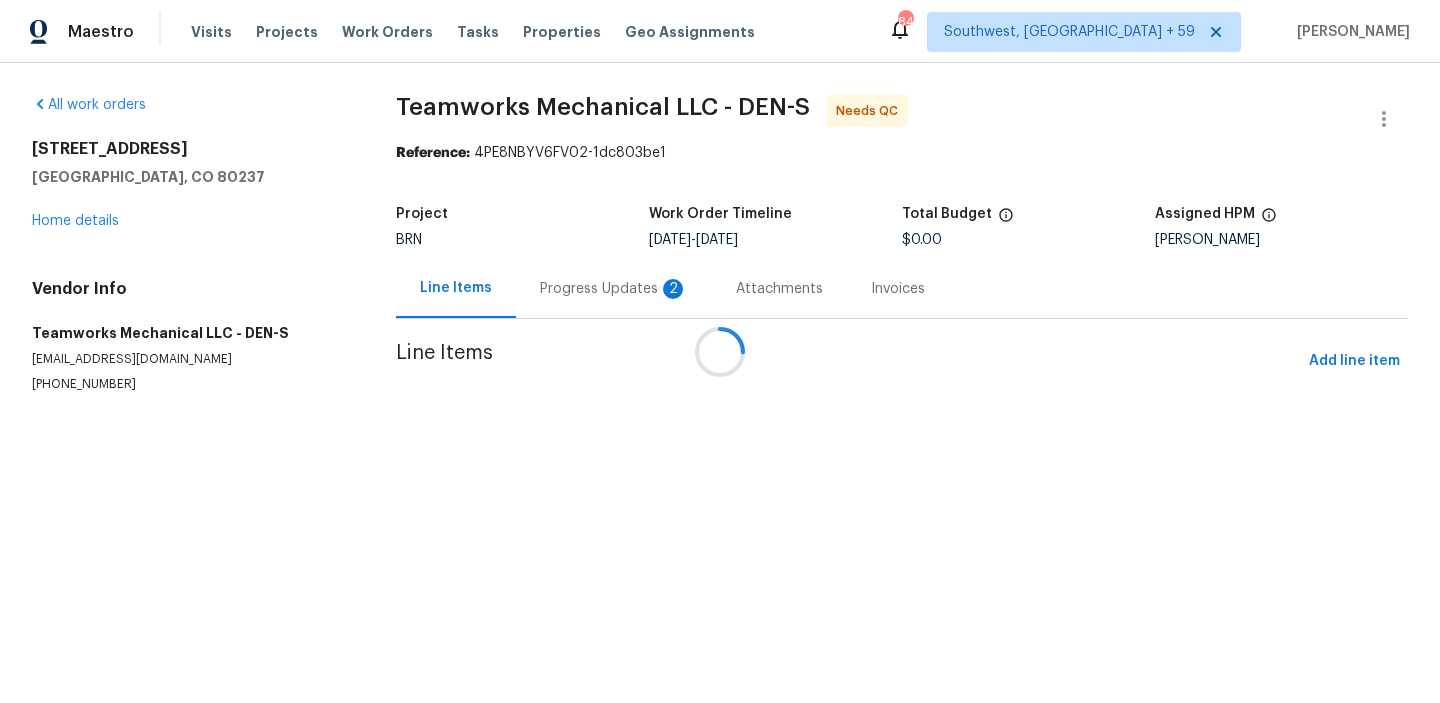 click on "All work orders [STREET_ADDRESS] Home details Vendor Info Teamworks Mechanical LLC - DEN-S [EMAIL_ADDRESS][DOMAIN_NAME] [PHONE_NUMBER]" at bounding box center (190, 244) 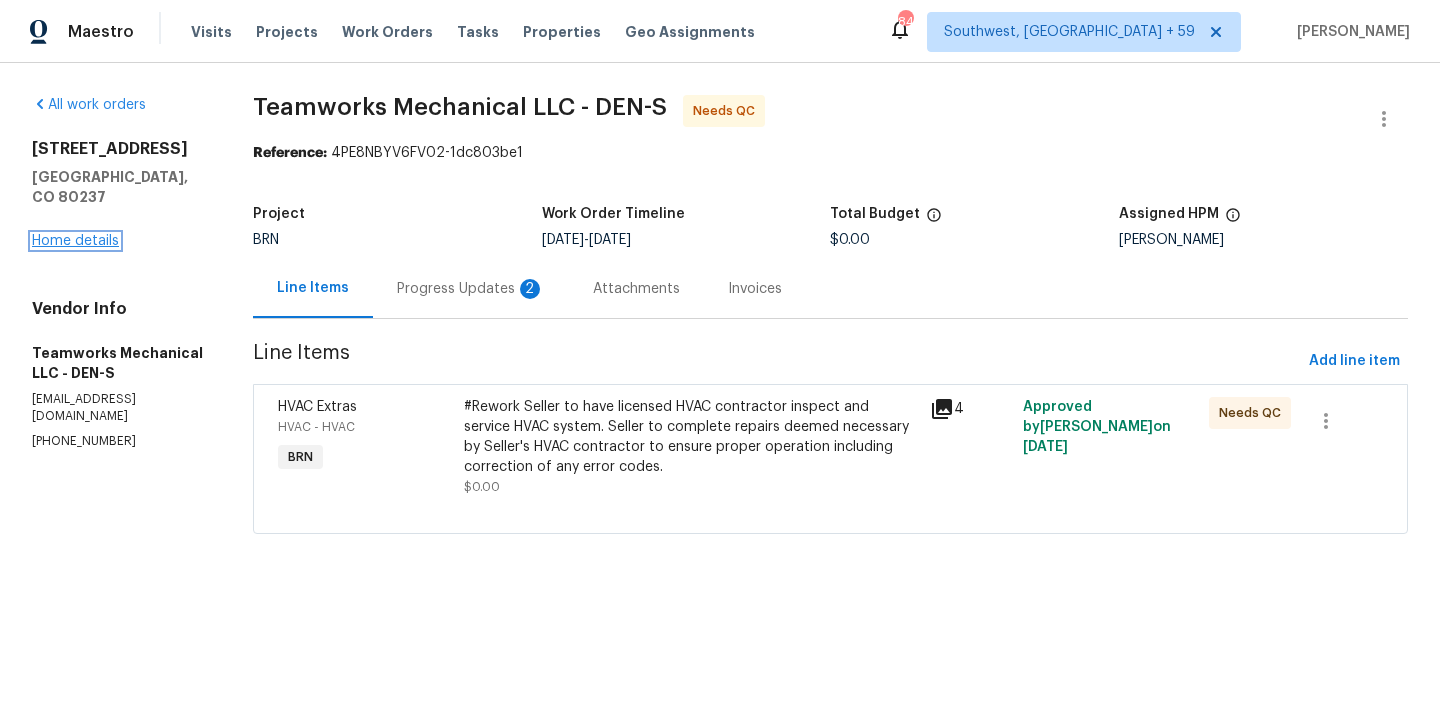 click on "Home details" at bounding box center (75, 241) 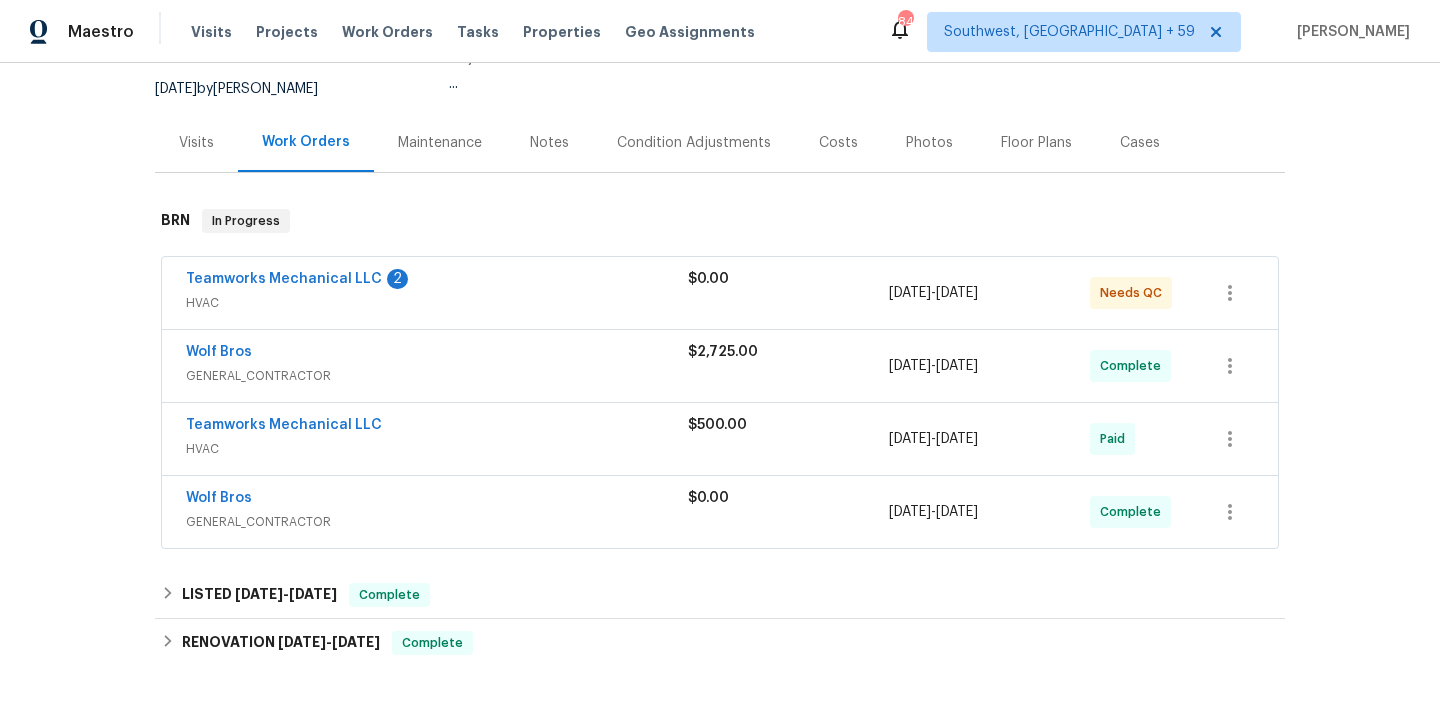 scroll, scrollTop: 202, scrollLeft: 0, axis: vertical 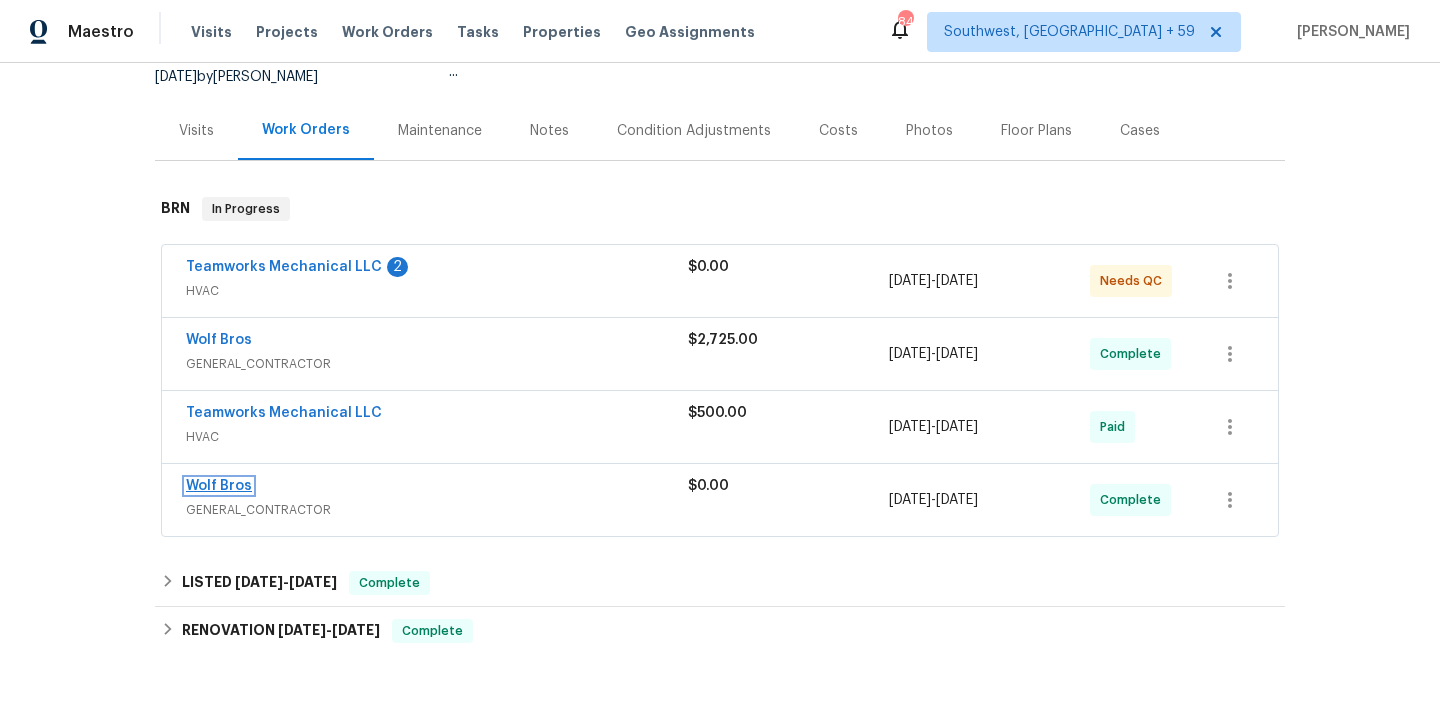 click on "Wolf Bros" at bounding box center (219, 486) 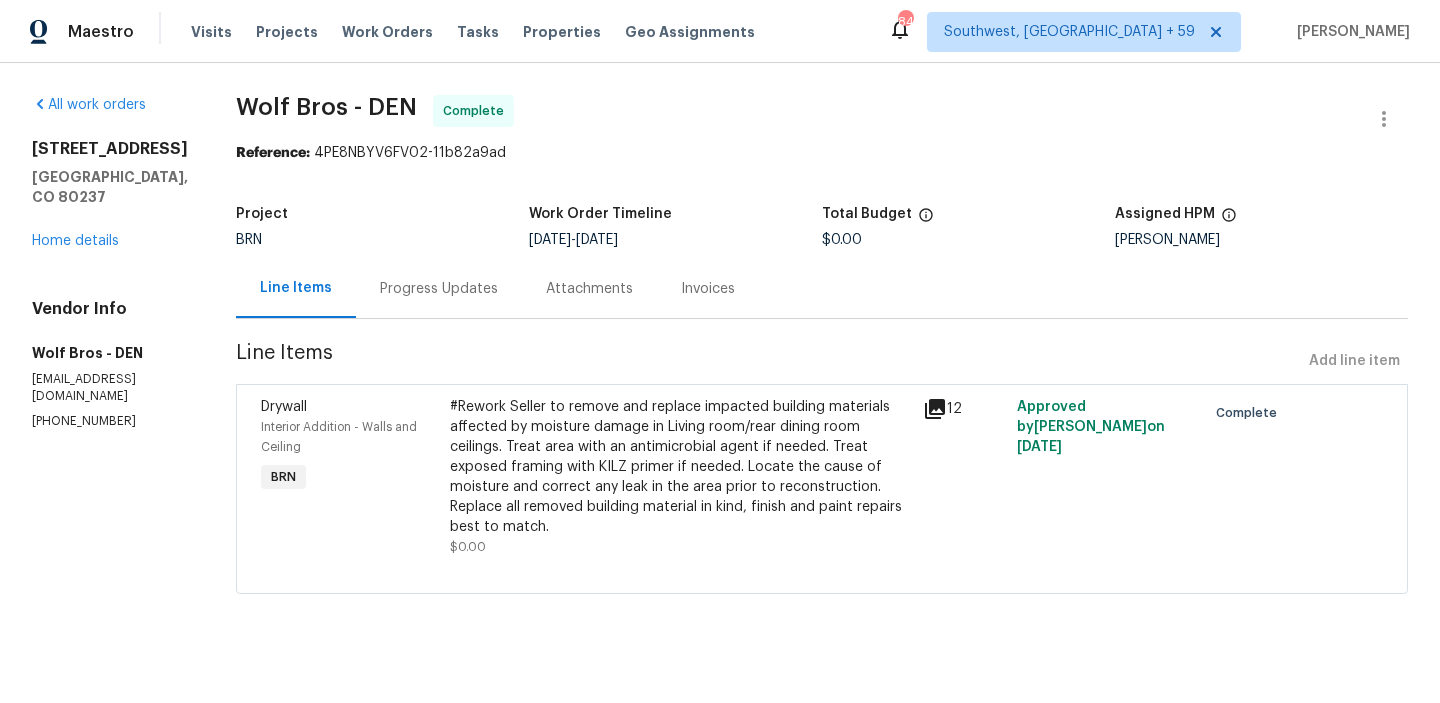 click at bounding box center (822, 569) 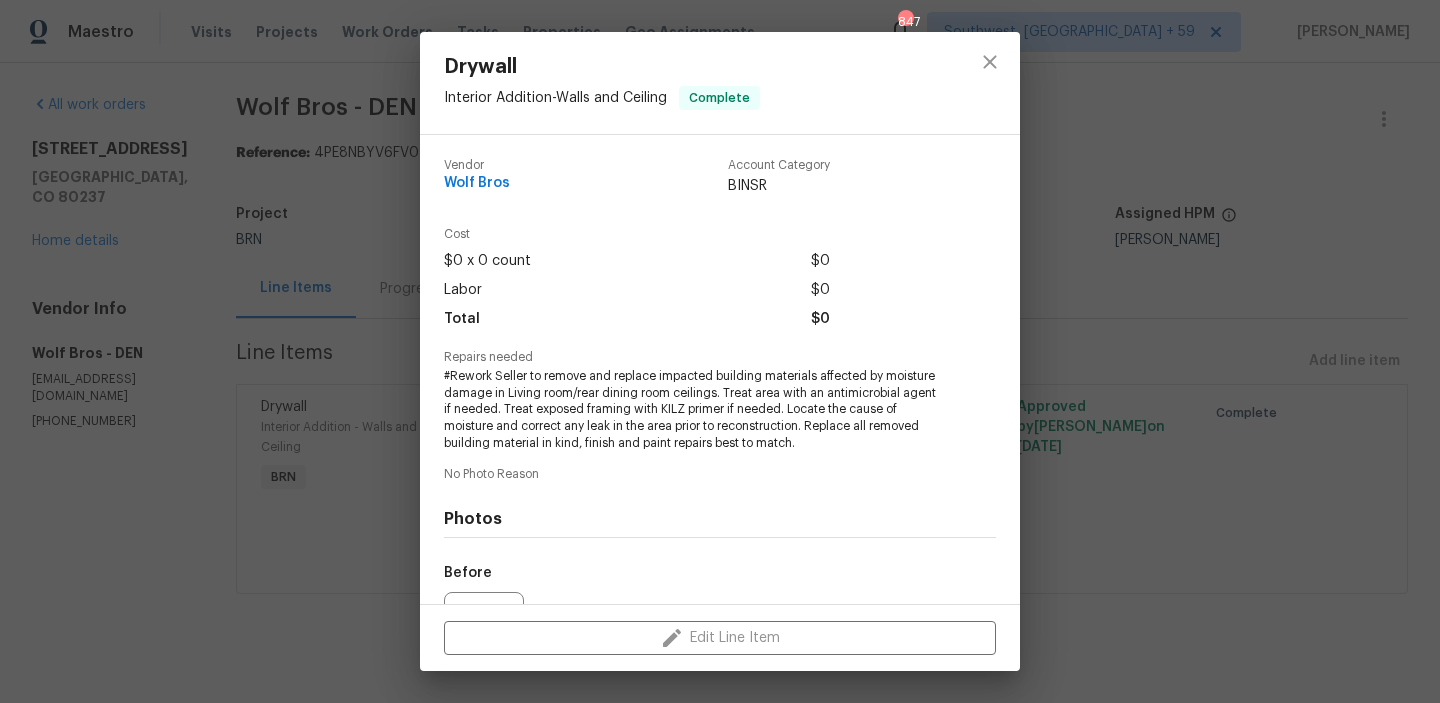 scroll, scrollTop: 218, scrollLeft: 0, axis: vertical 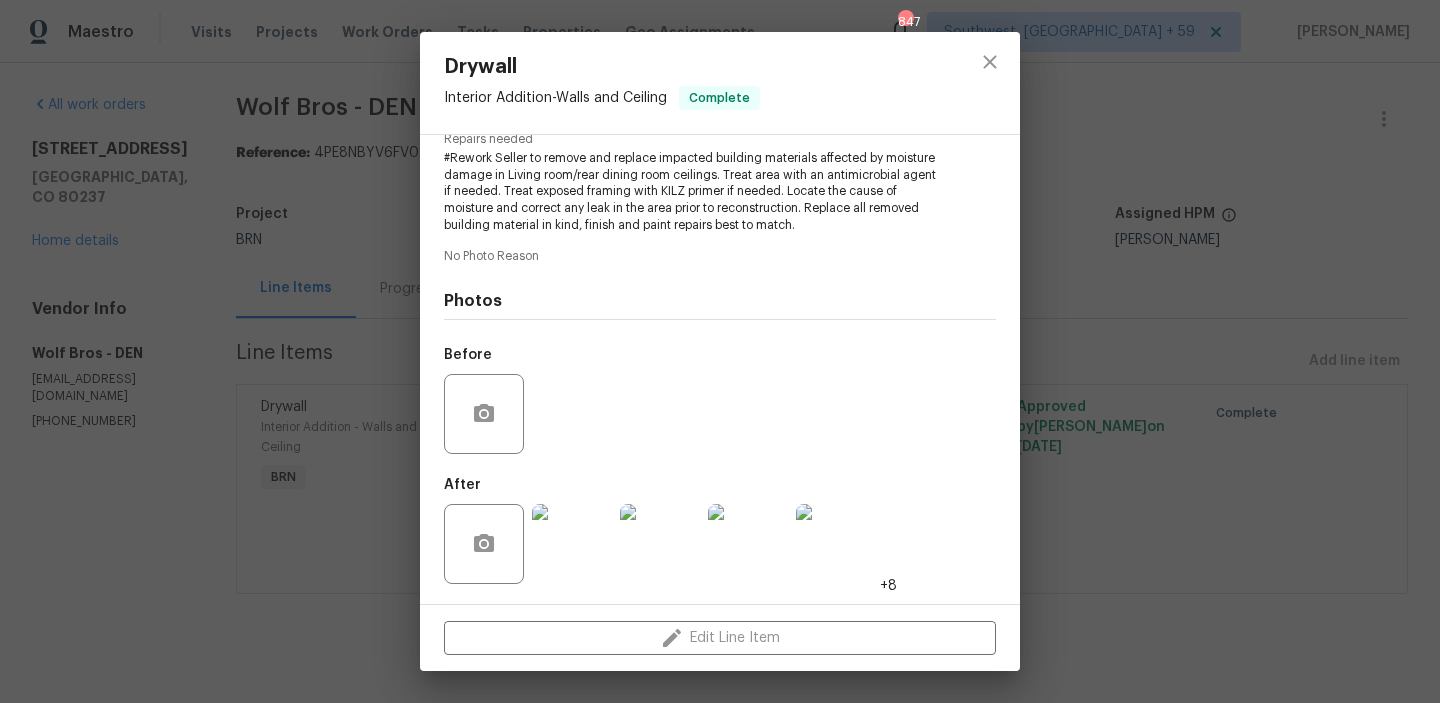 click on "Drywall Interior Addition  -  Walls and Ceiling Complete Vendor Wolf Bros Account Category BINSR Cost $0 x 0 count $0 Labor $0 Total $0 Repairs needed #Rework Seller to remove and replace impacted building materials affected by moisture damage in Living room/rear dining room ceilings. Treat area with an antimicrobial agent if needed. Treat exposed framing with KILZ primer if needed. Locate the cause of moisture and correct any leak in the area prior to reconstruction. Replace all removed building material in kind, finish and paint repairs best to match. No Photo Reason   Photos Before After  +8  Edit Line Item" at bounding box center (720, 351) 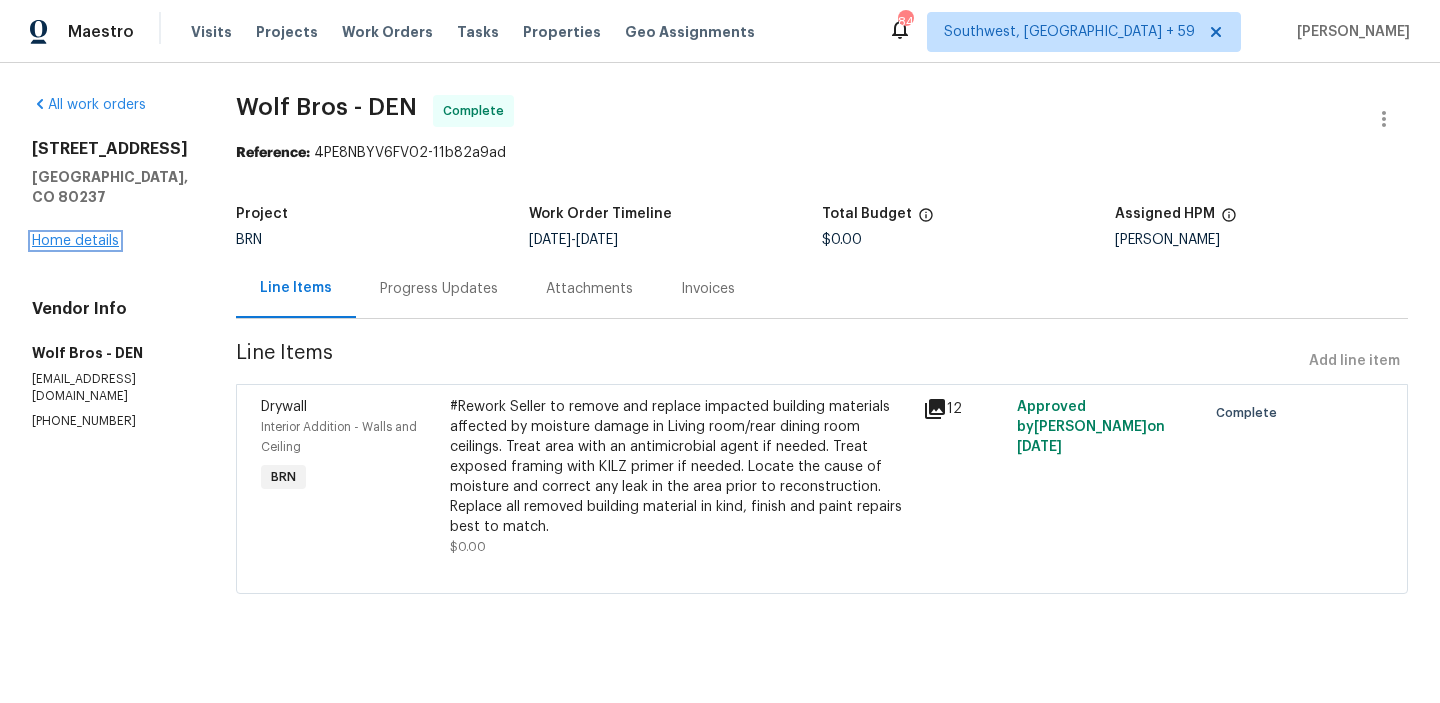 click on "Home details" at bounding box center [75, 241] 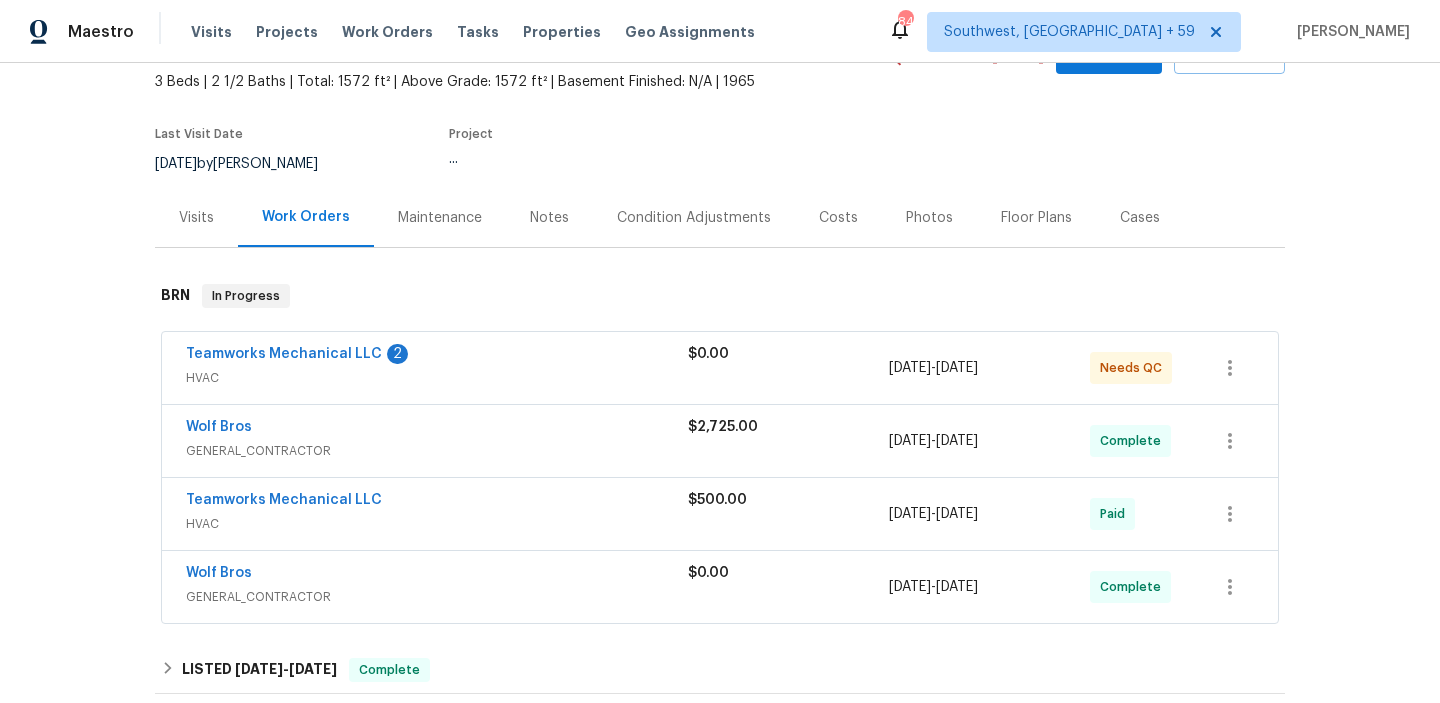 scroll, scrollTop: 156, scrollLeft: 0, axis: vertical 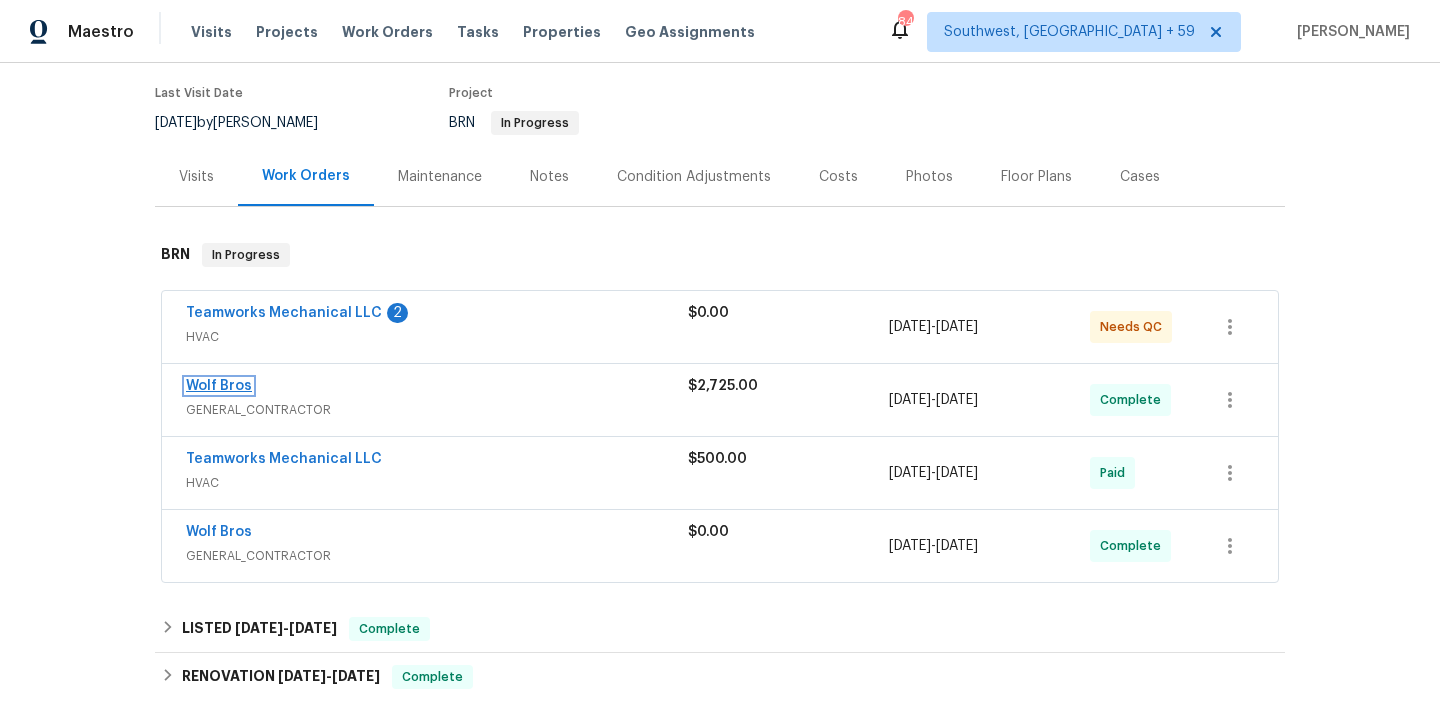 click on "Wolf Bros" at bounding box center [219, 386] 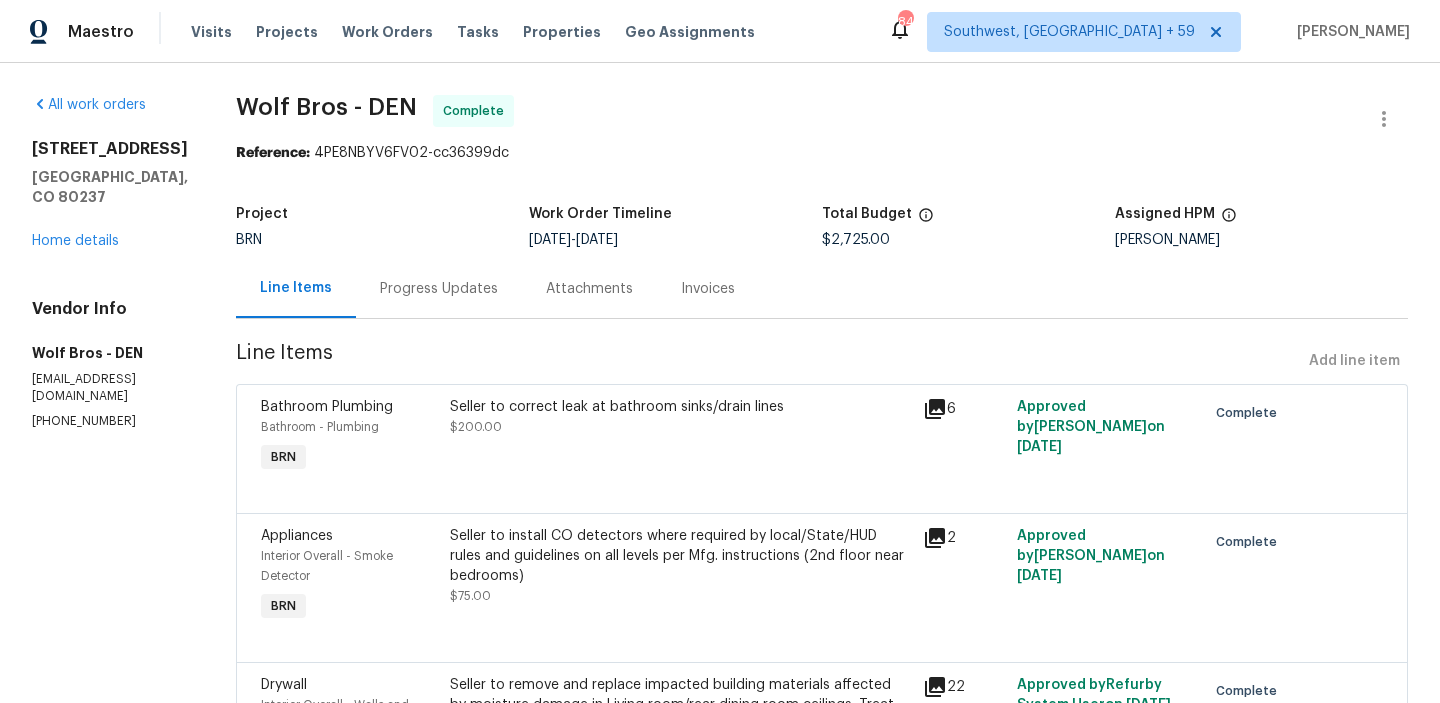 click on "Seller to correct leak at bathroom sinks/drain lines" at bounding box center (680, 407) 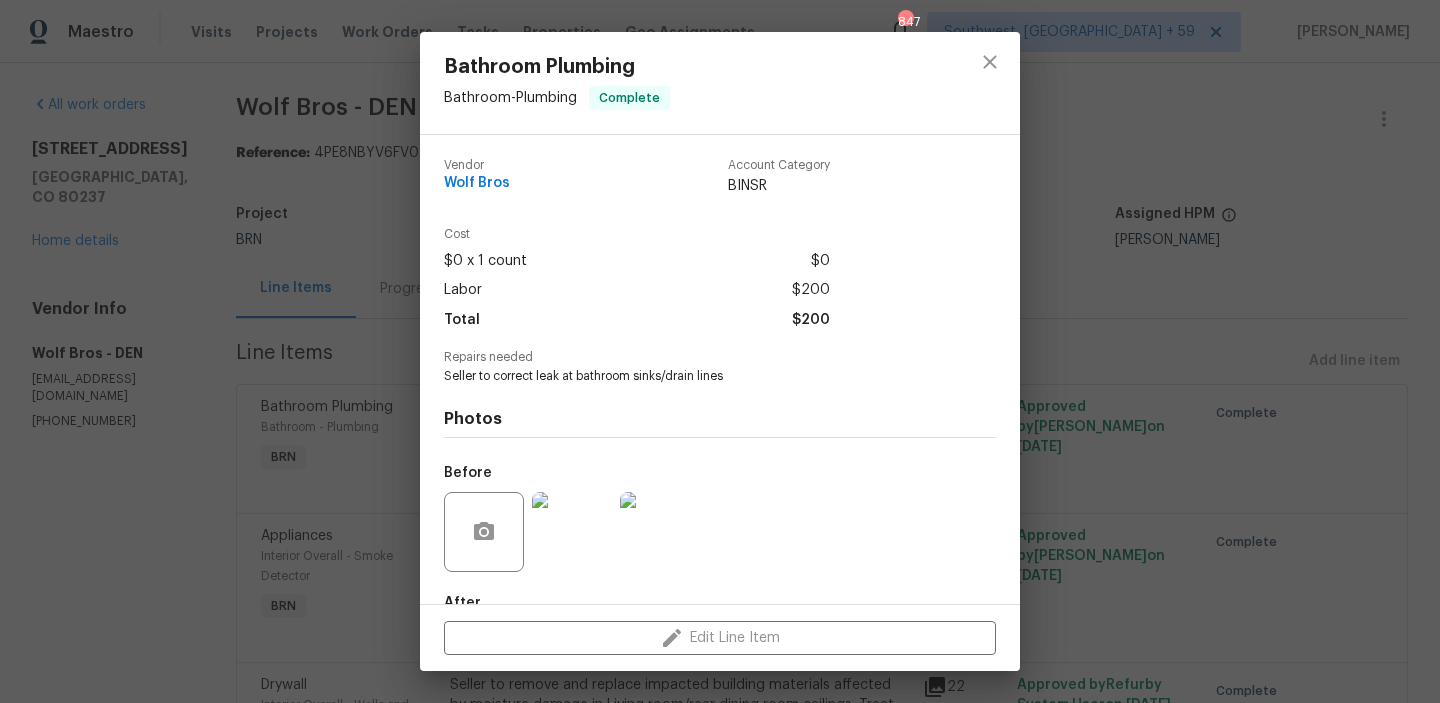 scroll, scrollTop: 118, scrollLeft: 0, axis: vertical 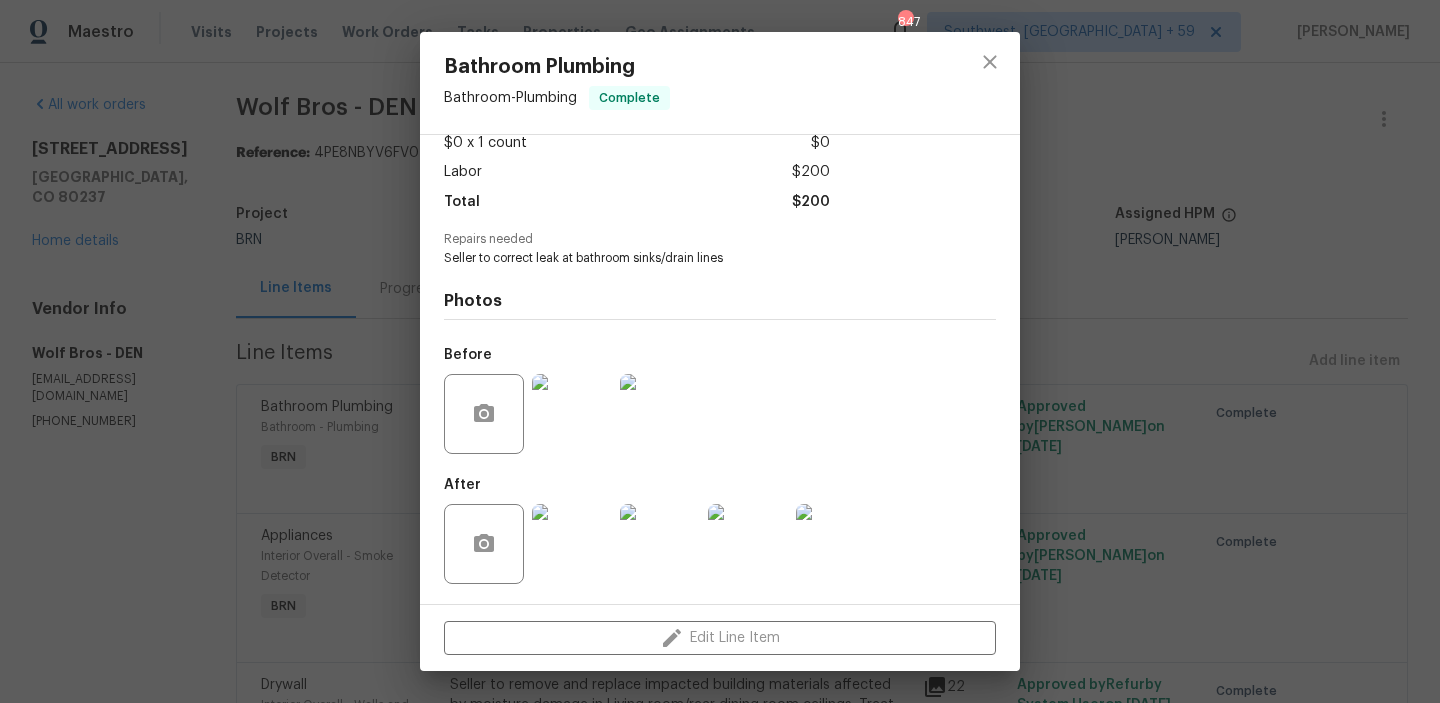 click at bounding box center (572, 414) 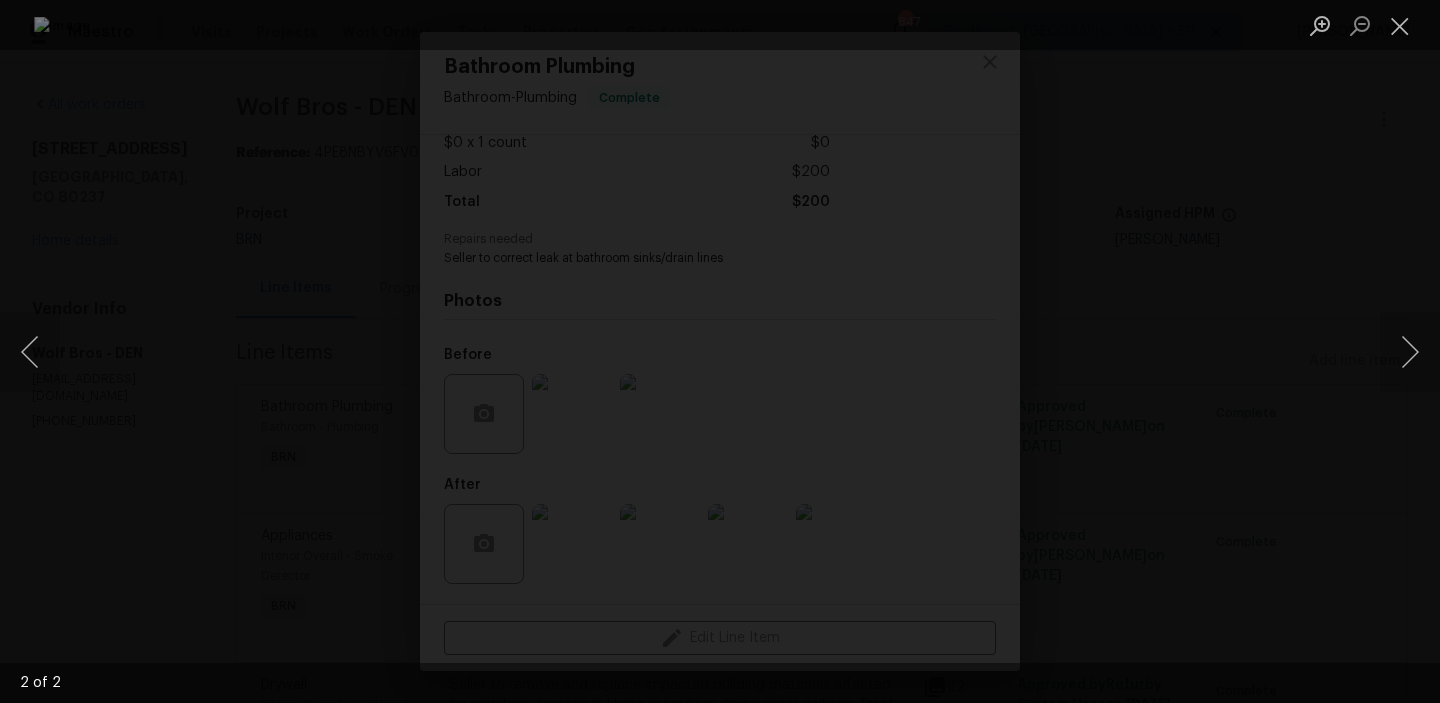click at bounding box center (720, 351) 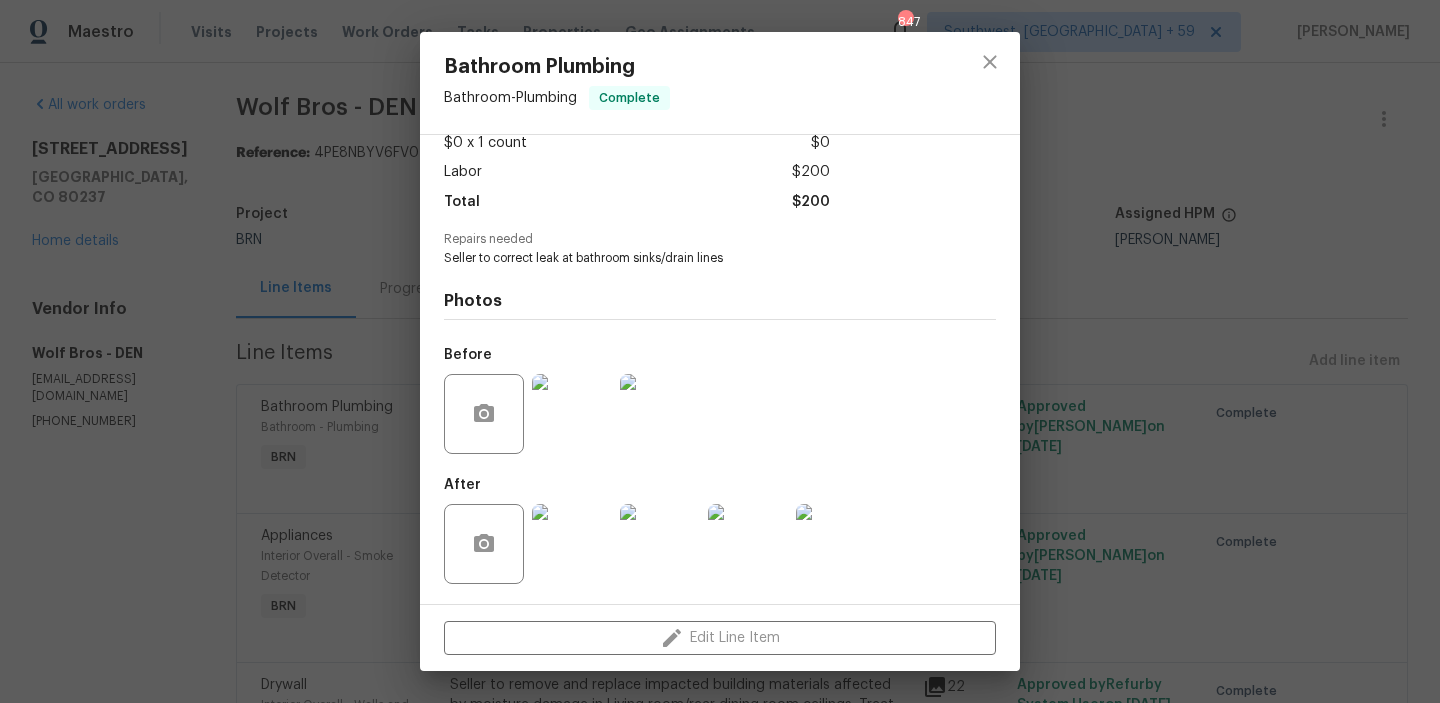 click on "Bathroom Plumbing Bathroom  -  Plumbing Complete Vendor Wolf Bros Account Category BINSR Cost $0 x 1 count $0 Labor $200 Total $200 Repairs needed Seller to correct leak at bathroom sinks/drain lines Photos Before After  Edit Line Item" at bounding box center [720, 351] 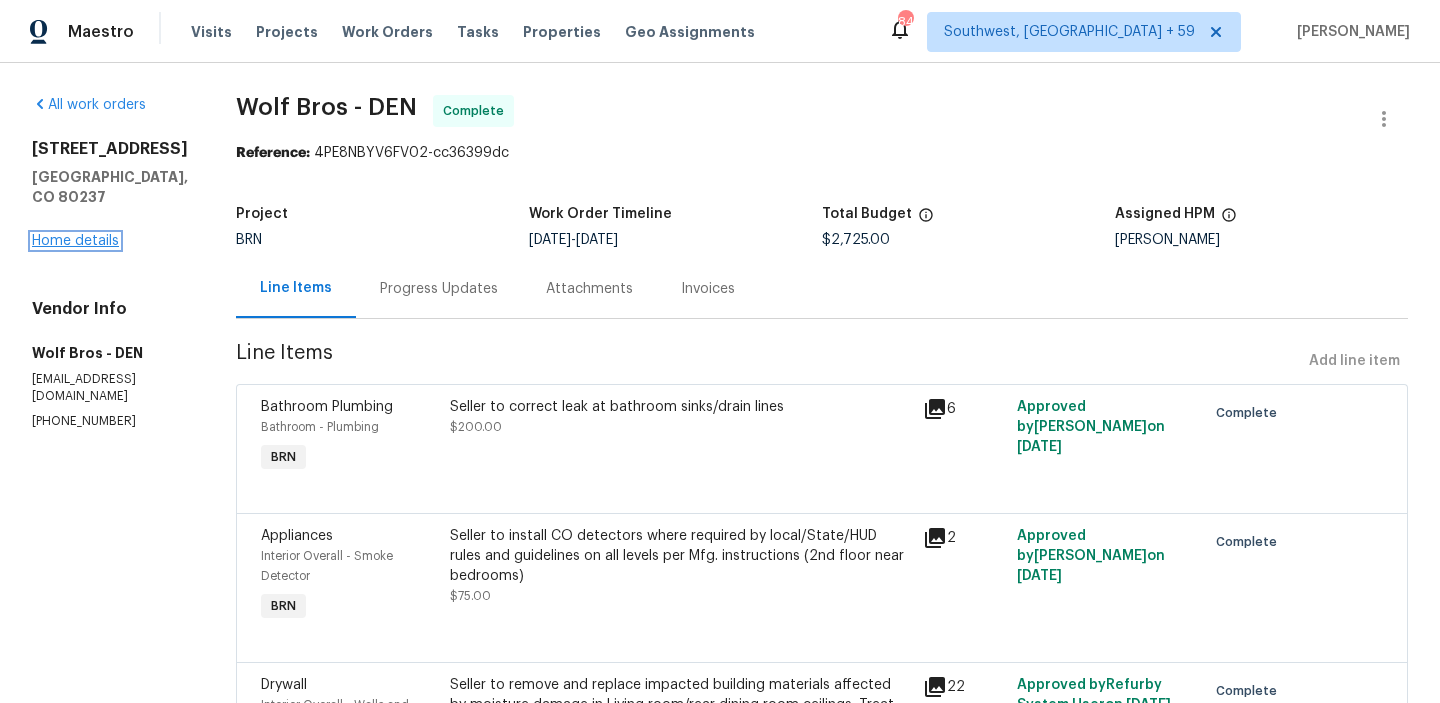 click on "Home details" at bounding box center [75, 241] 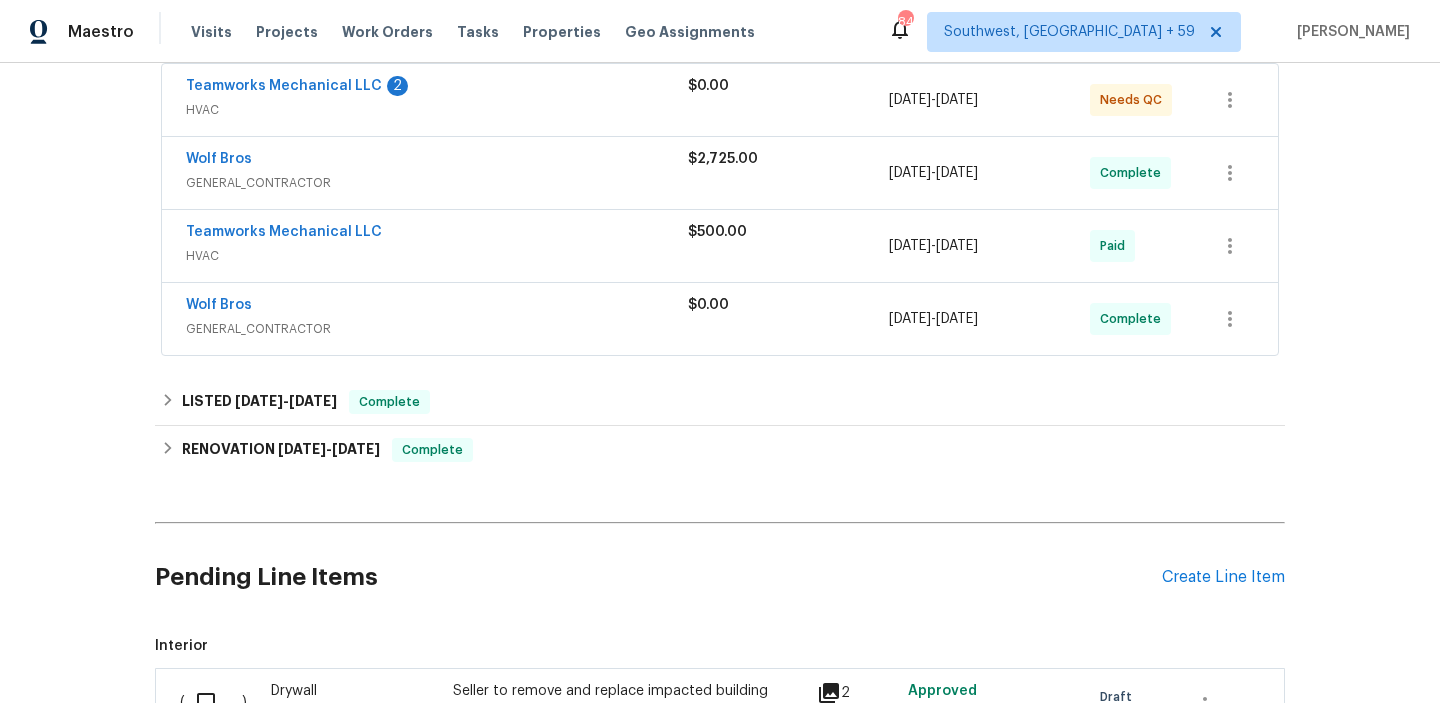 scroll, scrollTop: 394, scrollLeft: 0, axis: vertical 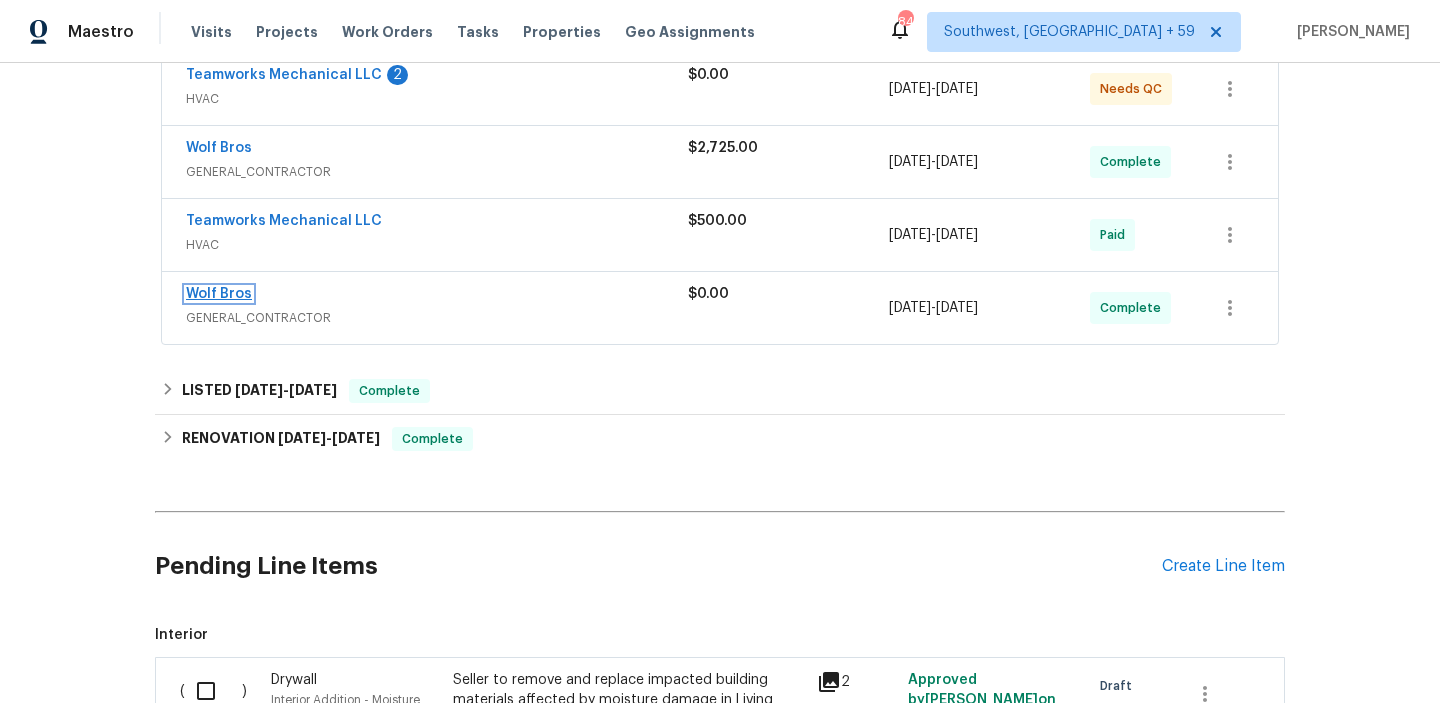 click on "Wolf Bros" at bounding box center [219, 294] 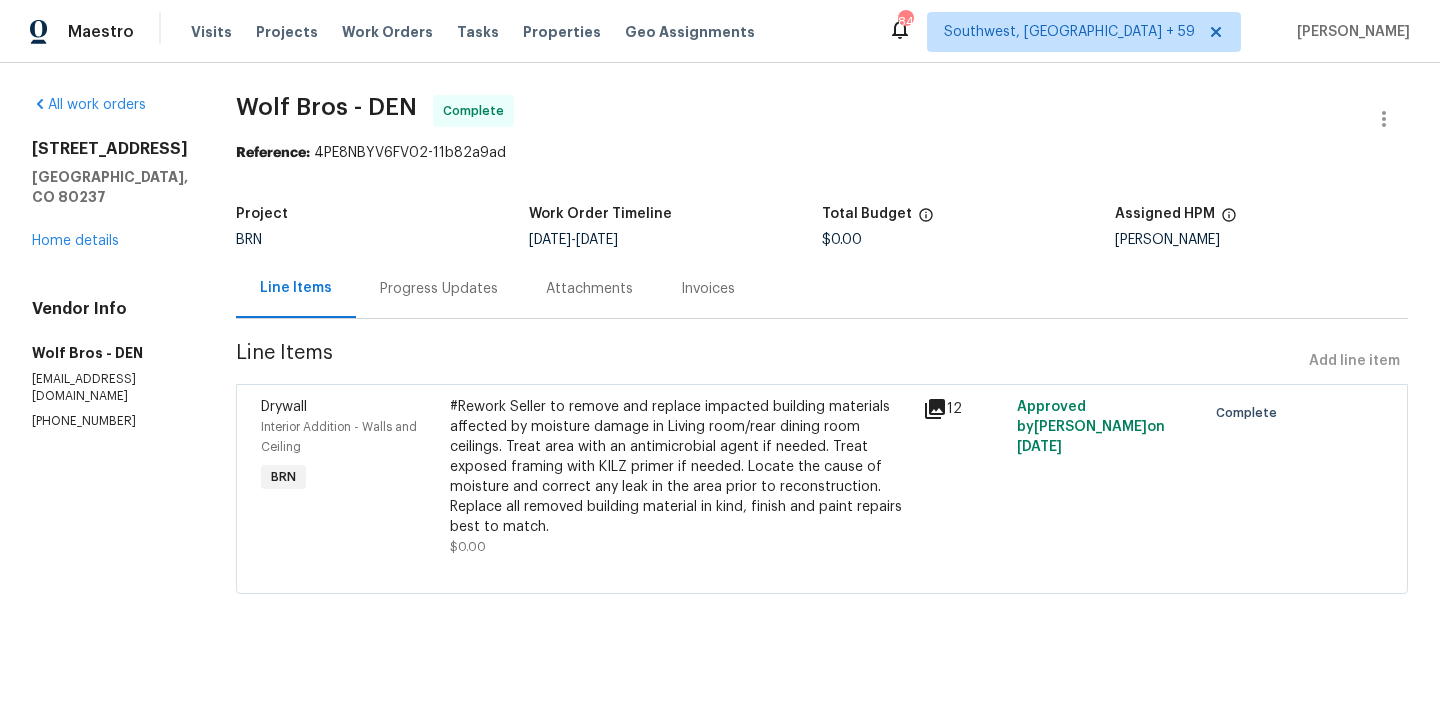 click on "#Rework Seller to remove and replace impacted building materials affected by moisture damage in Living room/rear dining room ceilings. Treat area with an antimicrobial agent if needed. Treat exposed framing with KILZ primer if needed. Locate the cause of moisture and correct any leak in the area prior to reconstruction. Replace all removed building material in kind, finish and paint repairs best to match." at bounding box center (680, 467) 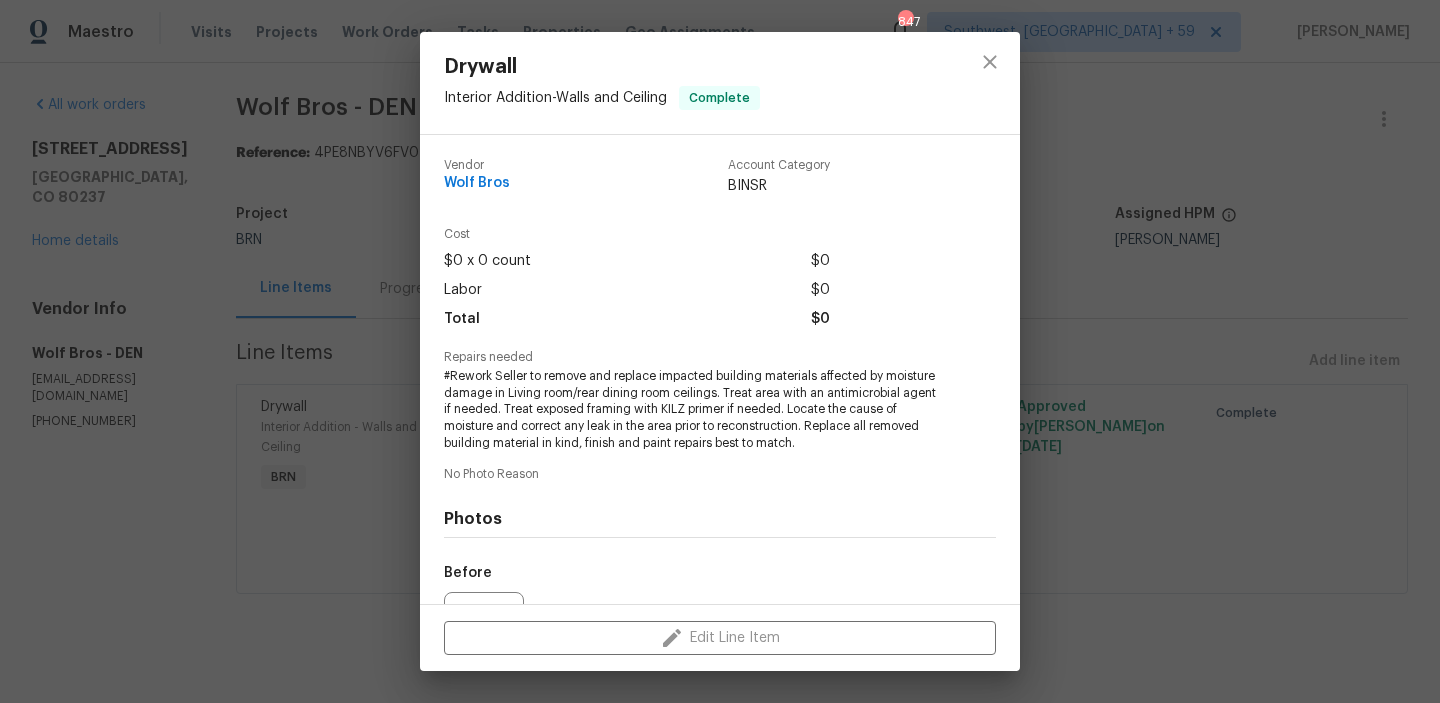 scroll, scrollTop: 218, scrollLeft: 0, axis: vertical 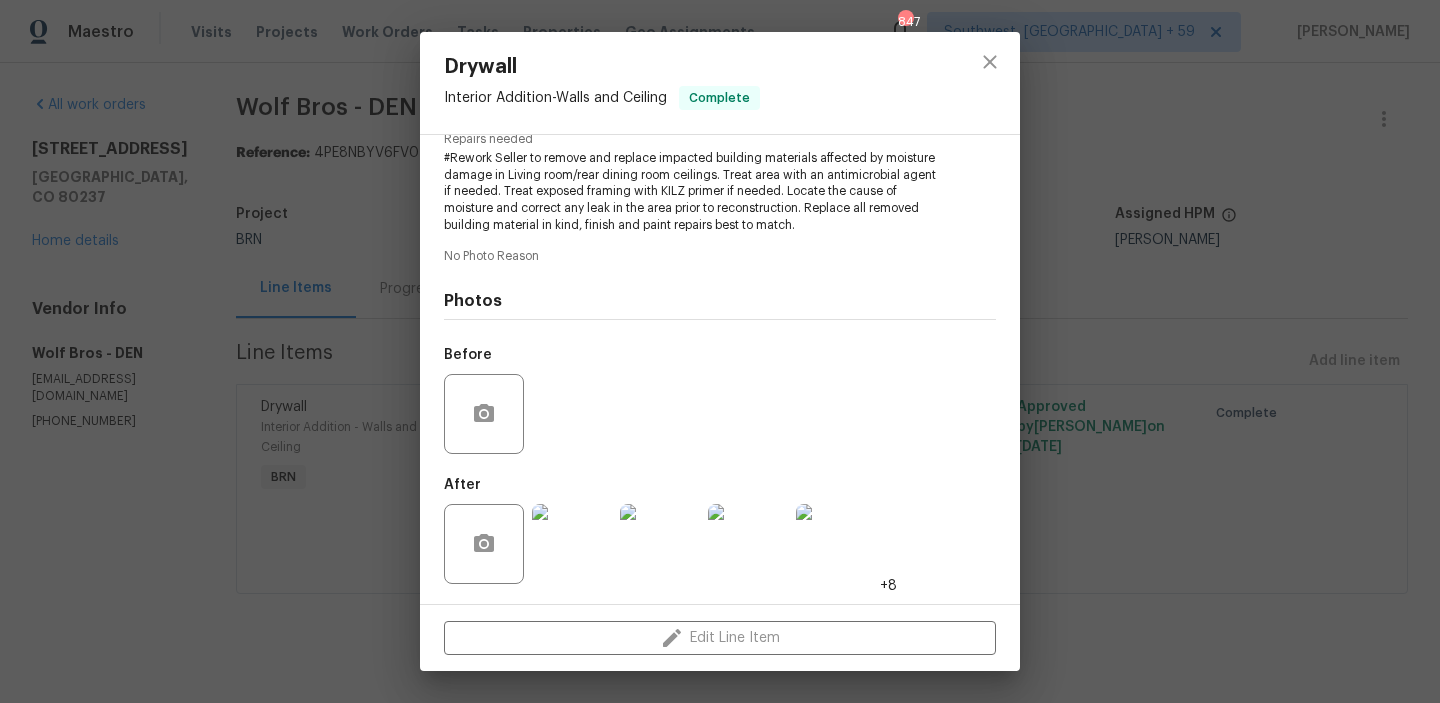 click on "Drywall Interior Addition  -  Walls and Ceiling Complete Vendor Wolf Bros Account Category BINSR Cost $0 x 0 count $0 Labor $0 Total $0 Repairs needed #Rework Seller to remove and replace impacted building materials affected by moisture damage in Living room/rear dining room ceilings. Treat area with an antimicrobial agent if needed. Treat exposed framing with KILZ primer if needed. Locate the cause of moisture and correct any leak in the area prior to reconstruction. Replace all removed building material in kind, finish and paint repairs best to match. No Photo Reason   Photos Before After  +8  Edit Line Item" at bounding box center (720, 351) 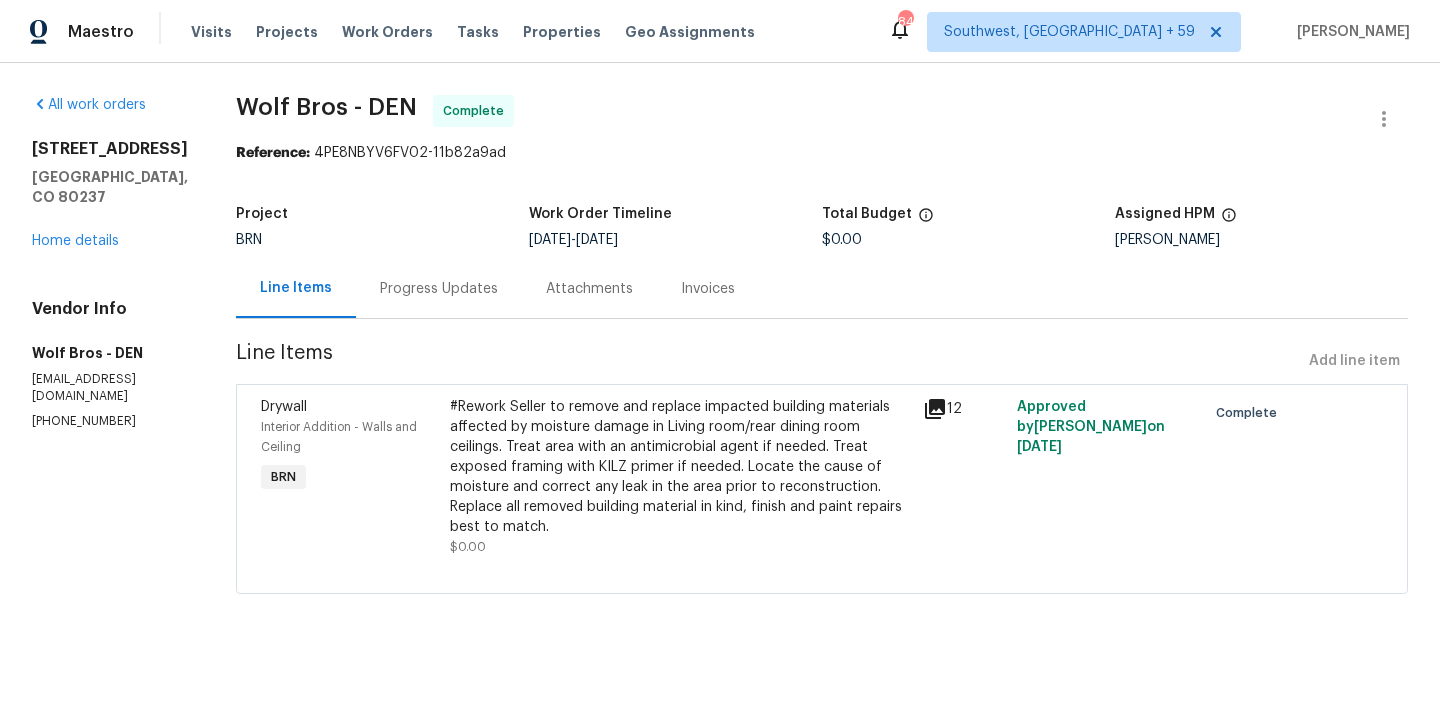click on "Progress Updates" at bounding box center [439, 289] 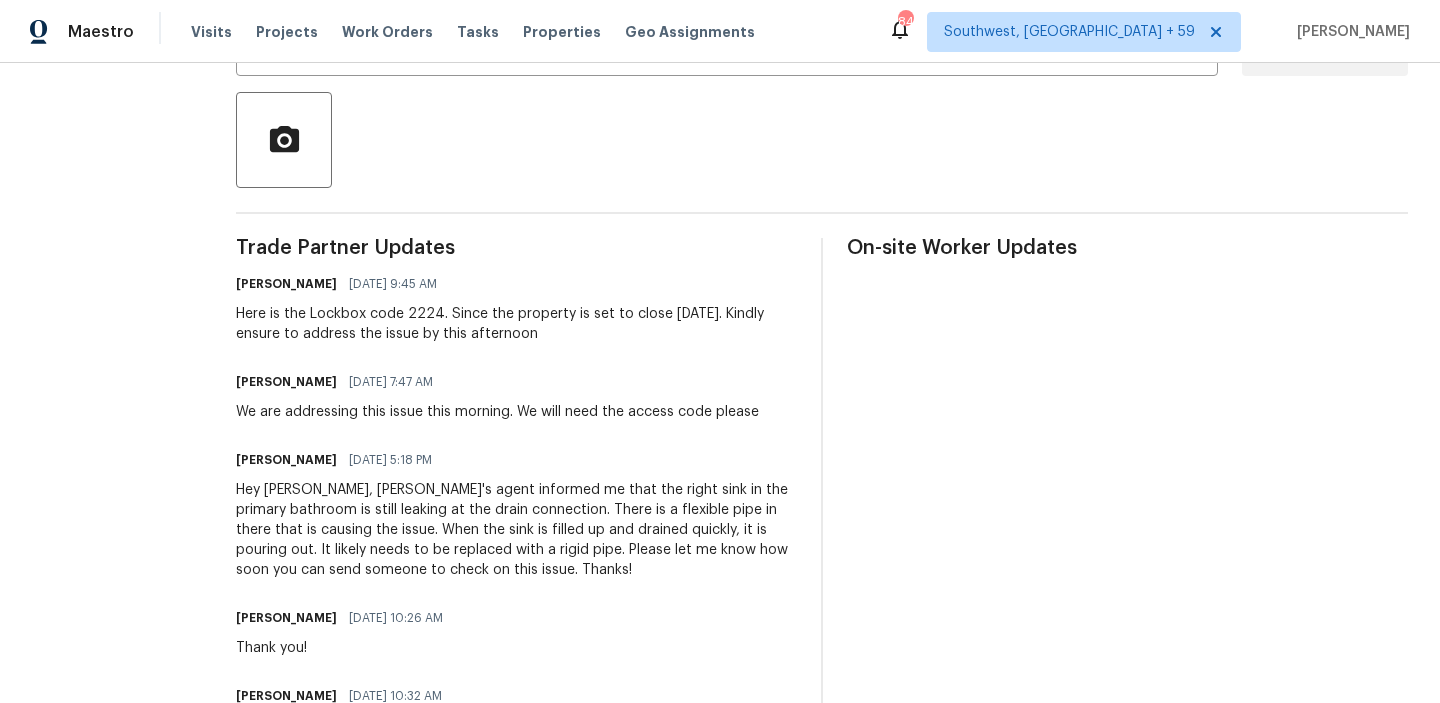 scroll, scrollTop: 450, scrollLeft: 0, axis: vertical 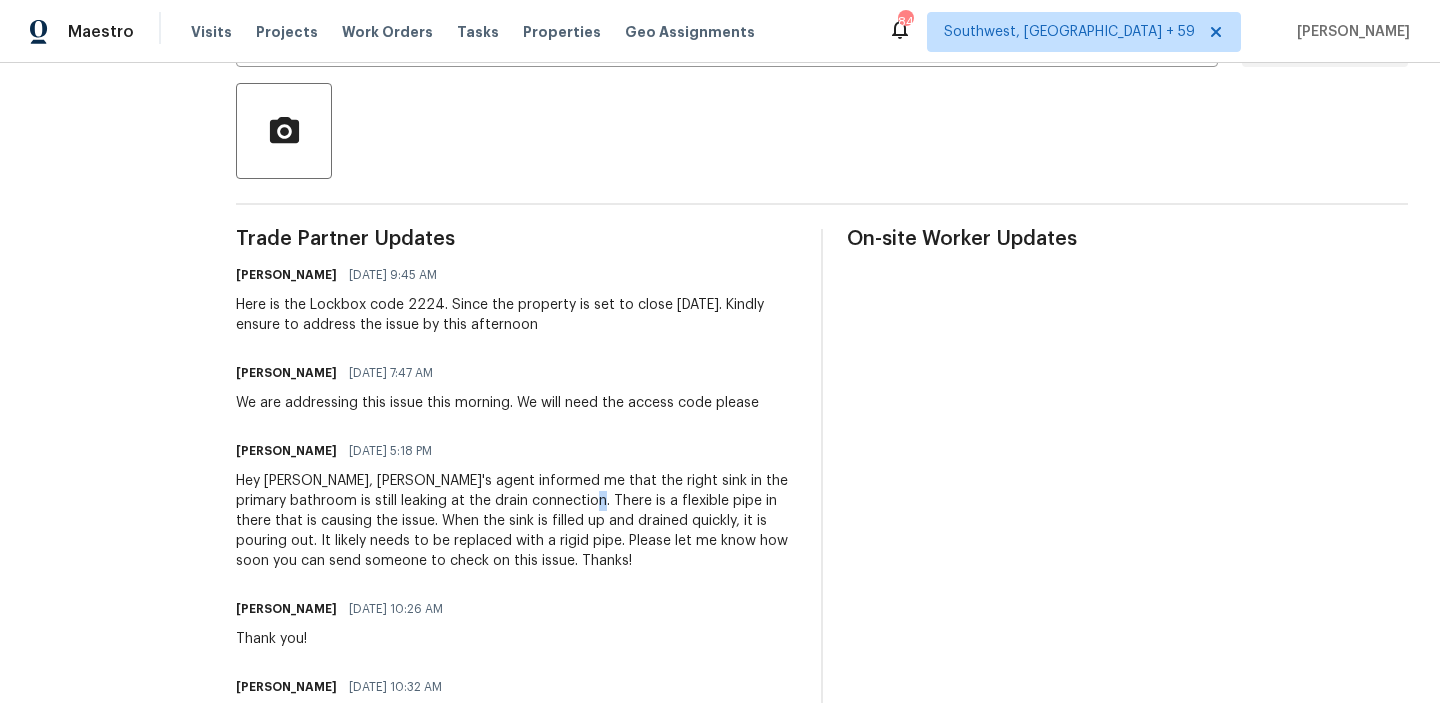 click on "Hey Mauricio, Buyer's agent informed me that the right sink in the primary bathroom is still leaking at the drain connection. There is a flexible pipe in there that is causing the issue. When the sink is filled up and drained quickly, it is pouring out. It likely needs to be replaced with a rigid pipe. Please let me know how soon you can send someone to check on this issue. Thanks!" at bounding box center [516, 521] 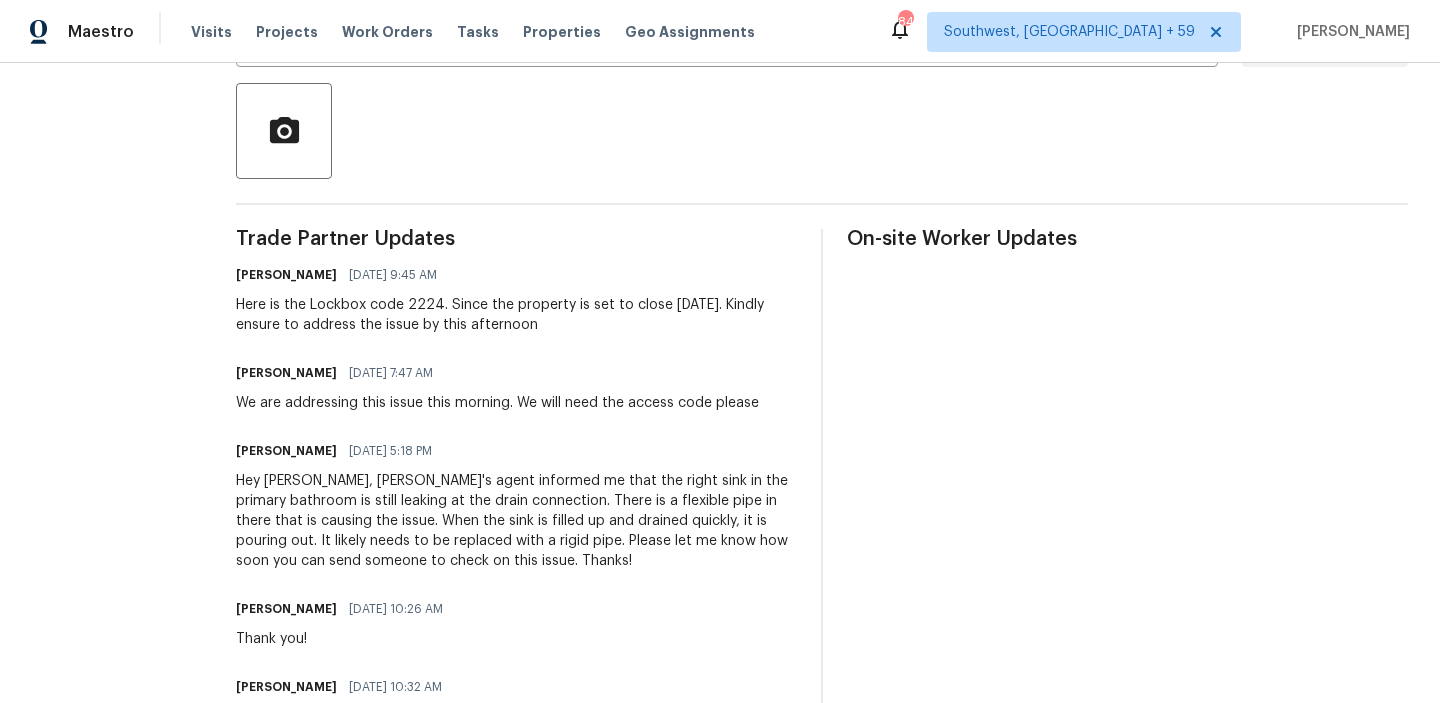 click on "Hey Mauricio, Buyer's agent informed me that the right sink in the primary bathroom is still leaking at the drain connection. There is a flexible pipe in there that is causing the issue. When the sink is filled up and drained quickly, it is pouring out. It likely needs to be replaced with a rigid pipe. Please let me know how soon you can send someone to check on this issue. Thanks!" at bounding box center (516, 521) 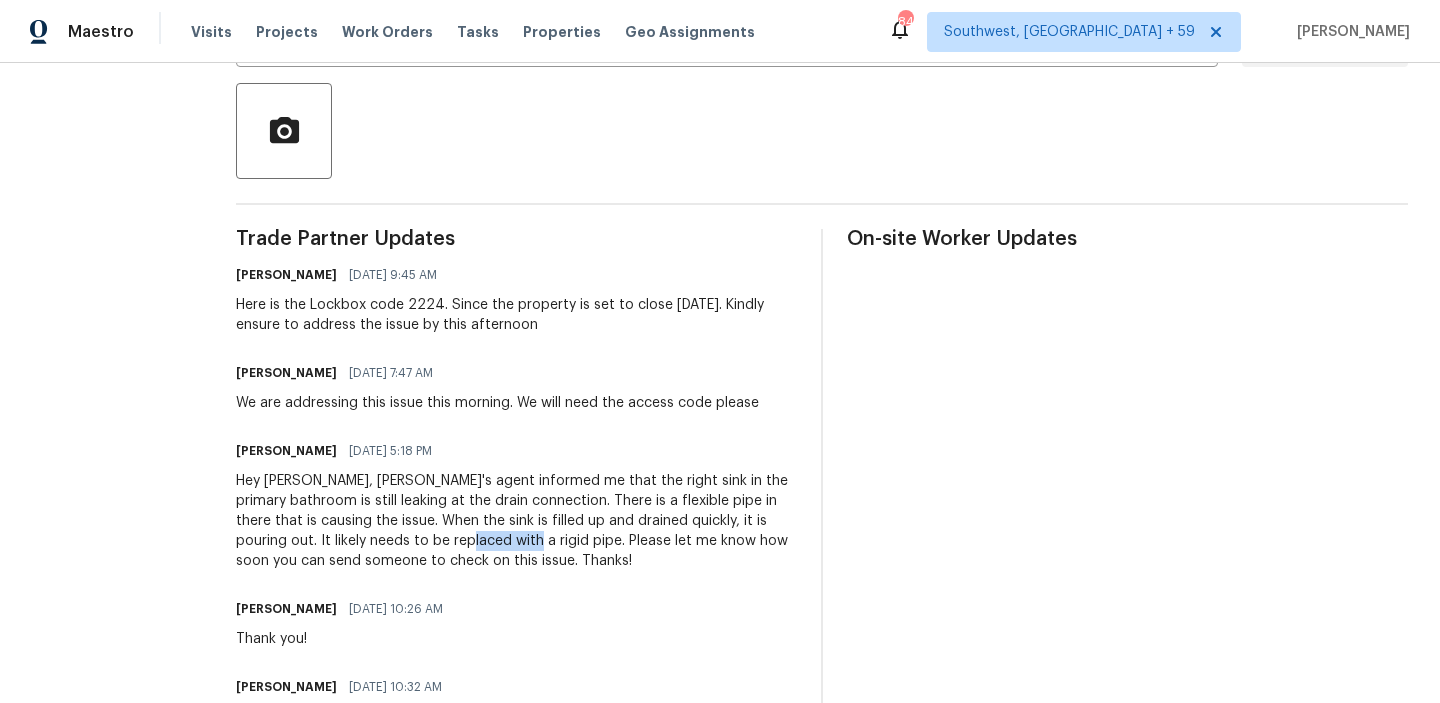 drag, startPoint x: 345, startPoint y: 541, endPoint x: 401, endPoint y: 539, distance: 56.0357 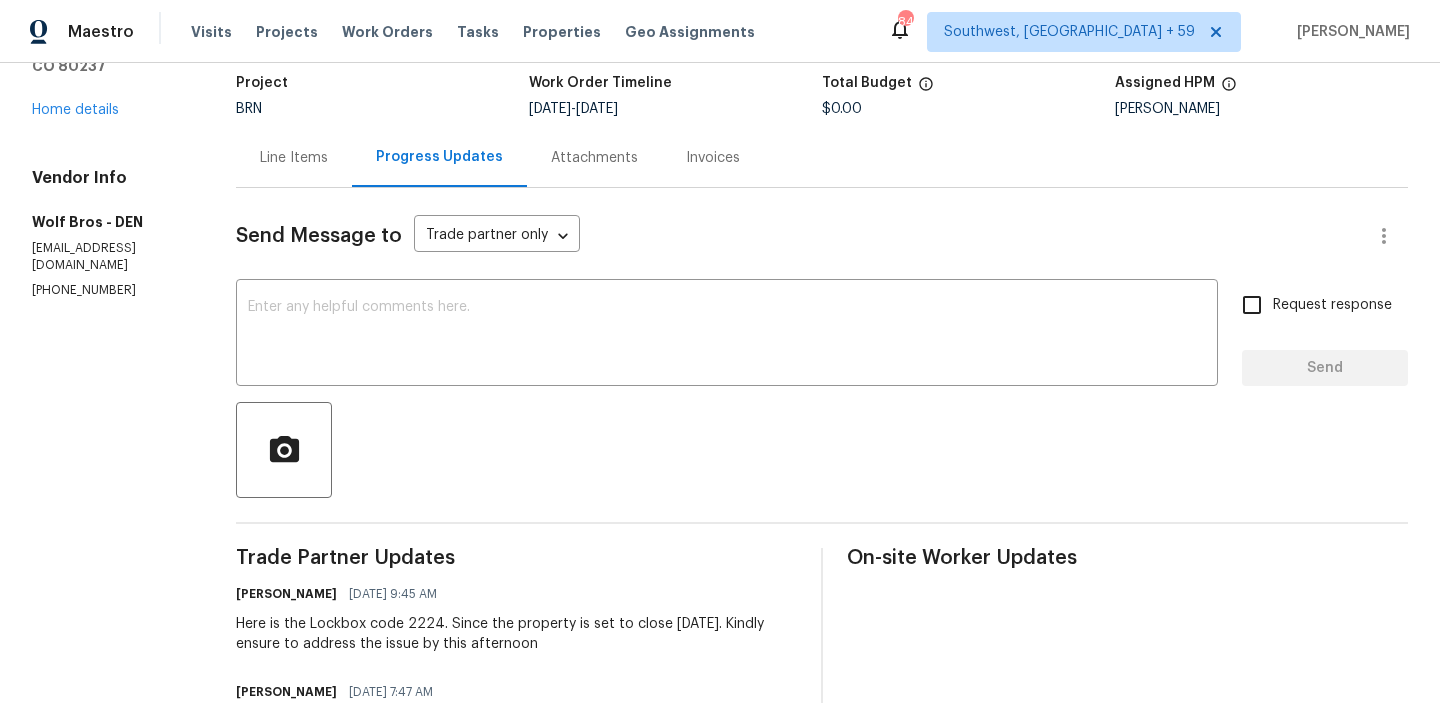 scroll, scrollTop: 70, scrollLeft: 0, axis: vertical 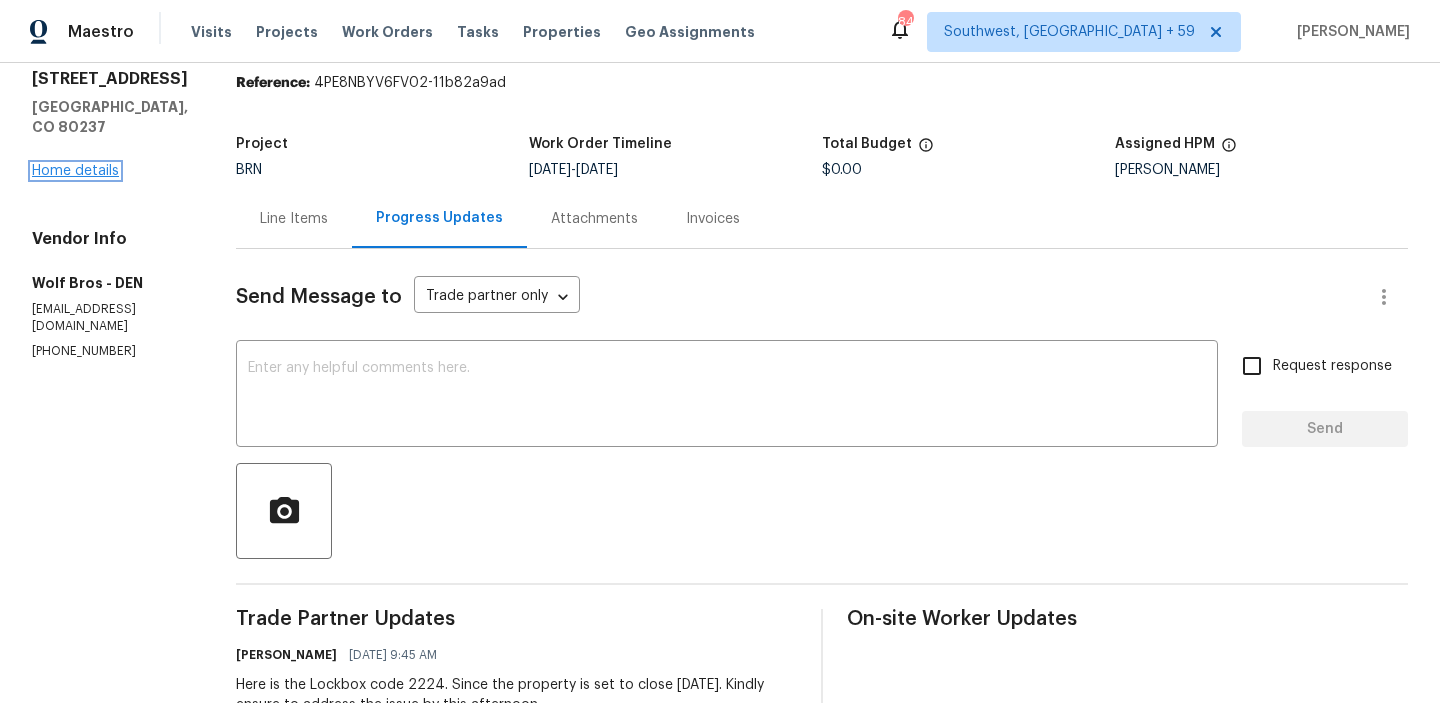 click on "Home details" at bounding box center (75, 171) 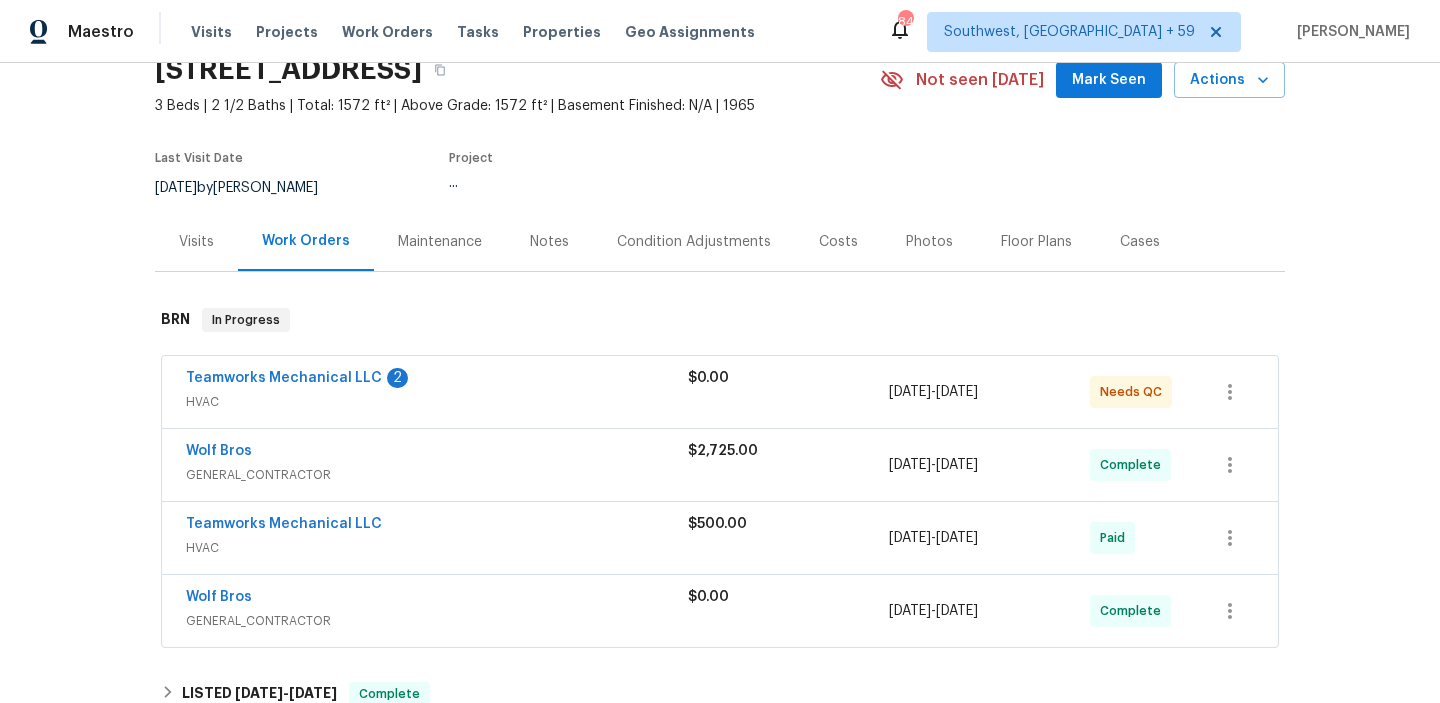 scroll, scrollTop: 205, scrollLeft: 0, axis: vertical 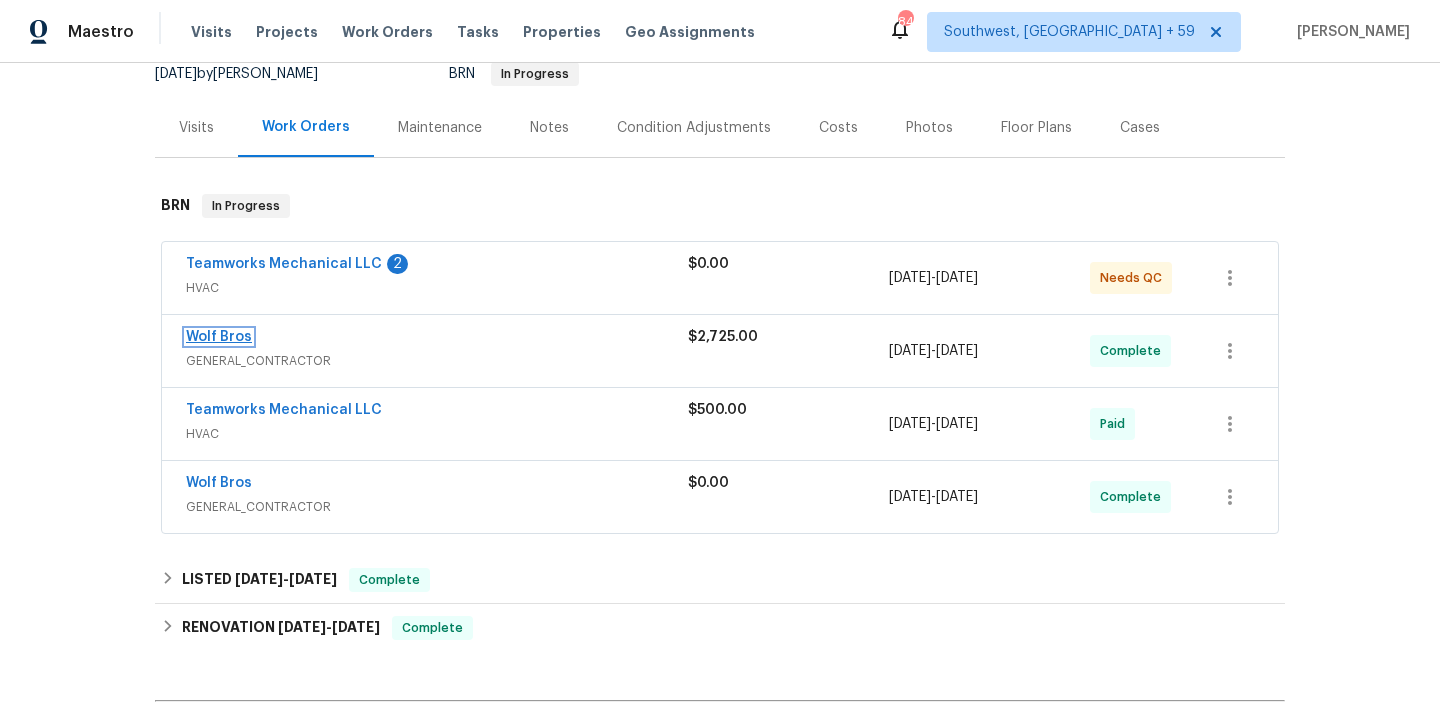 click on "Wolf Bros" at bounding box center [219, 337] 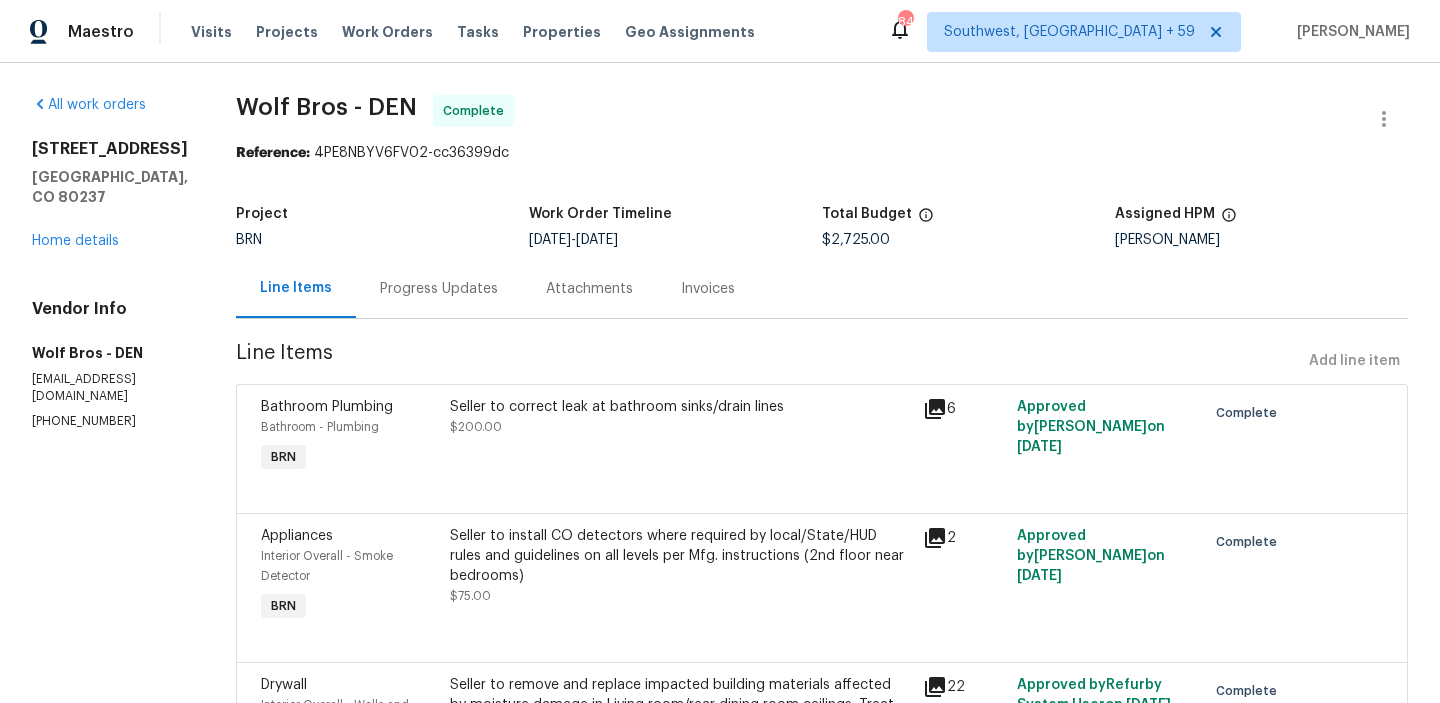 click on "Seller to correct leak at bathroom sinks/drain lines $200.00" at bounding box center [680, 437] 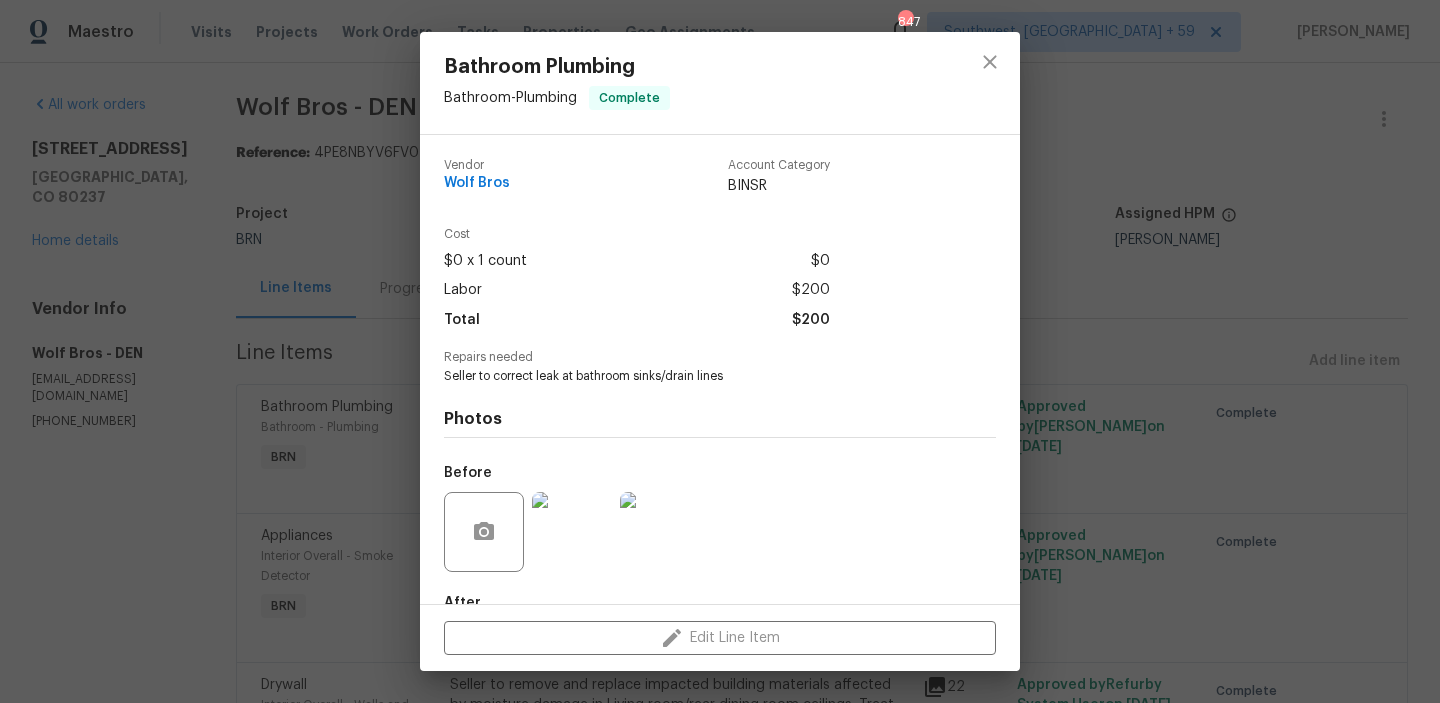scroll, scrollTop: 118, scrollLeft: 0, axis: vertical 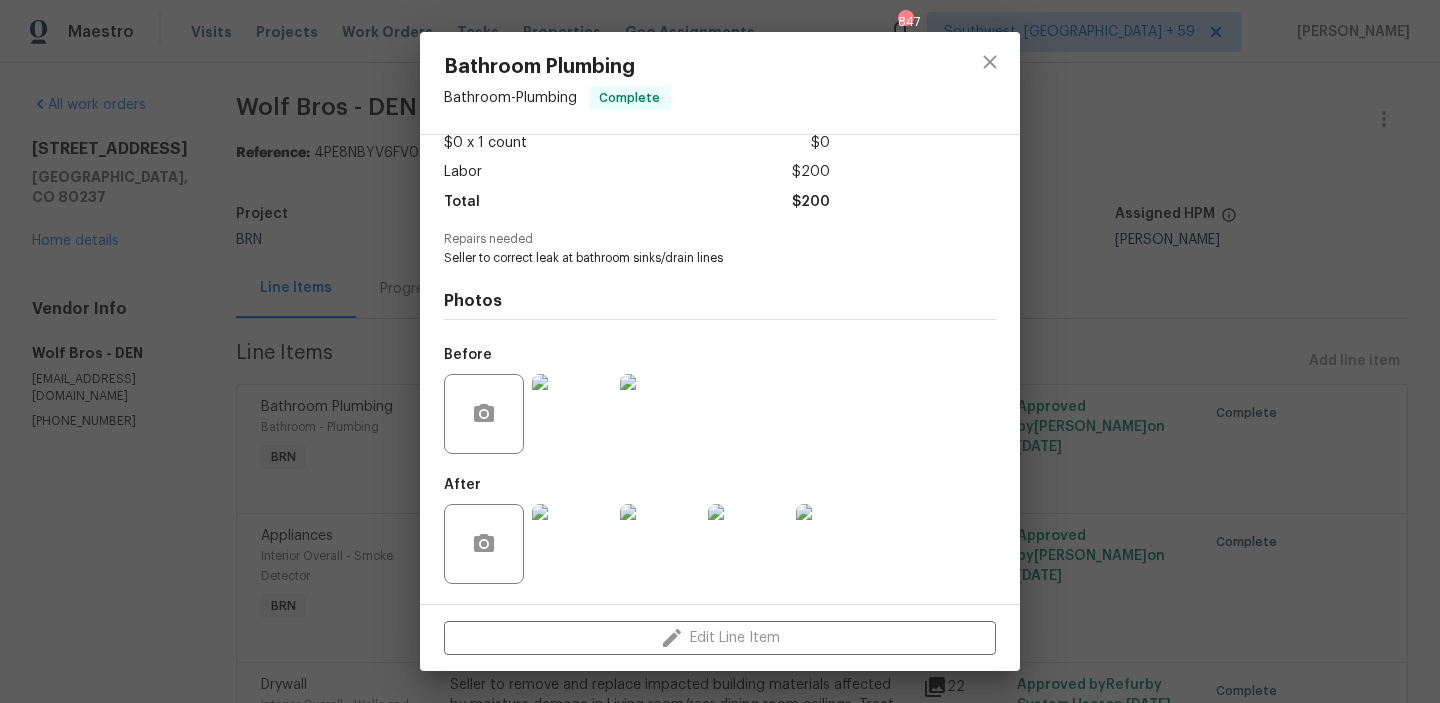 click at bounding box center (572, 414) 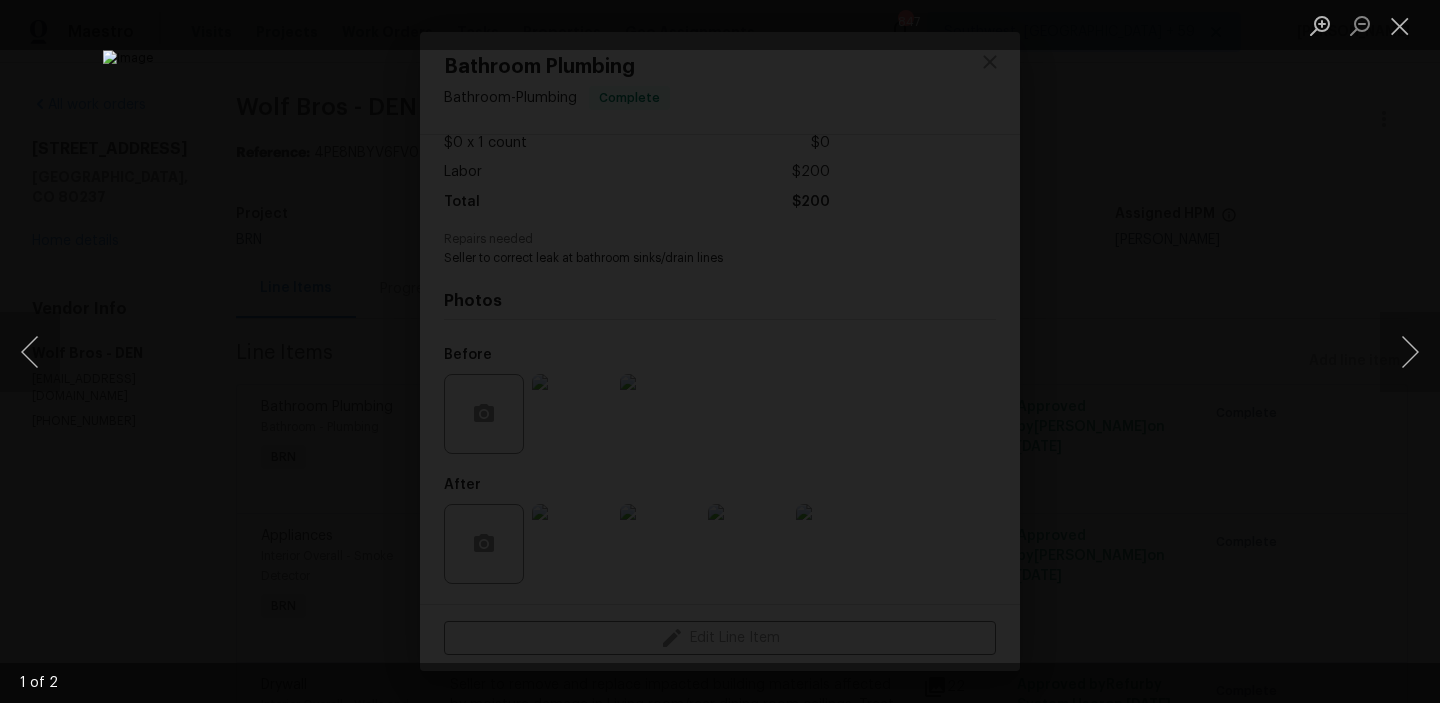 click at bounding box center [720, 351] 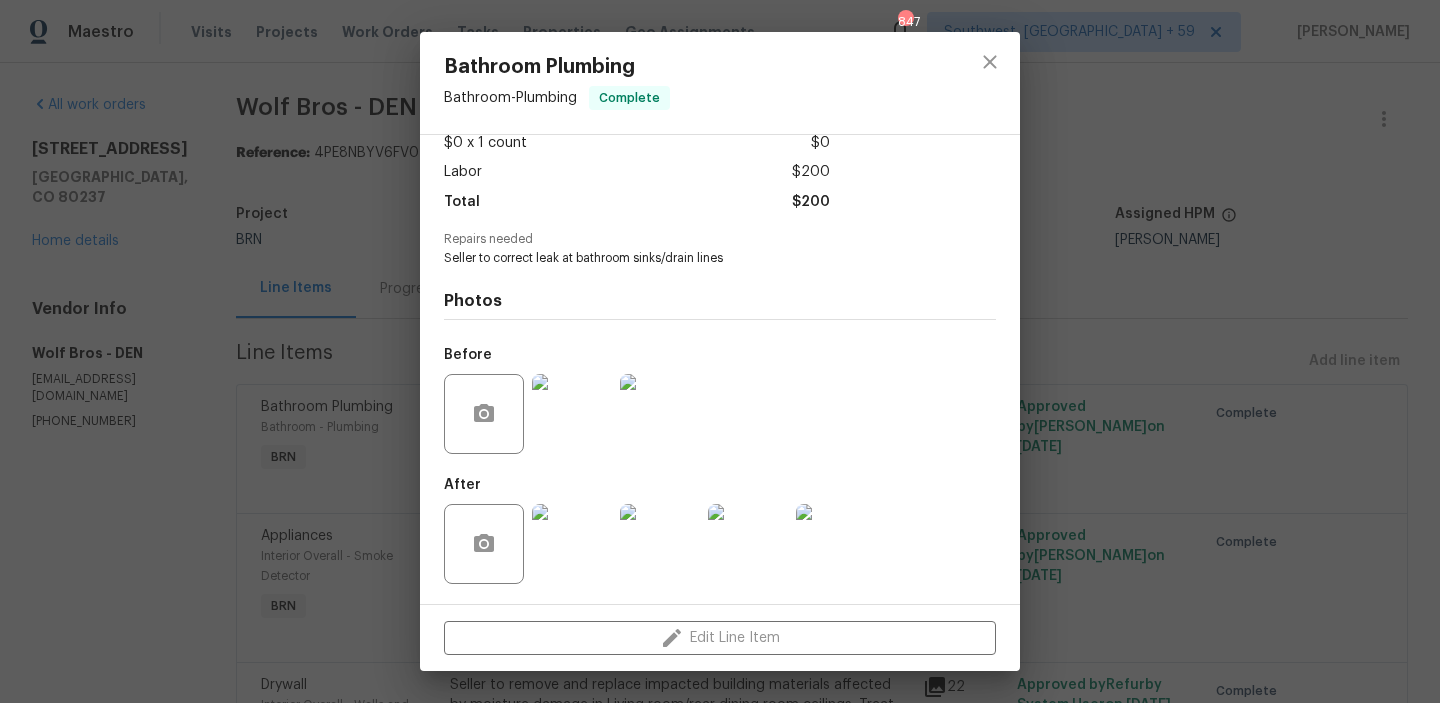 click at bounding box center [572, 544] 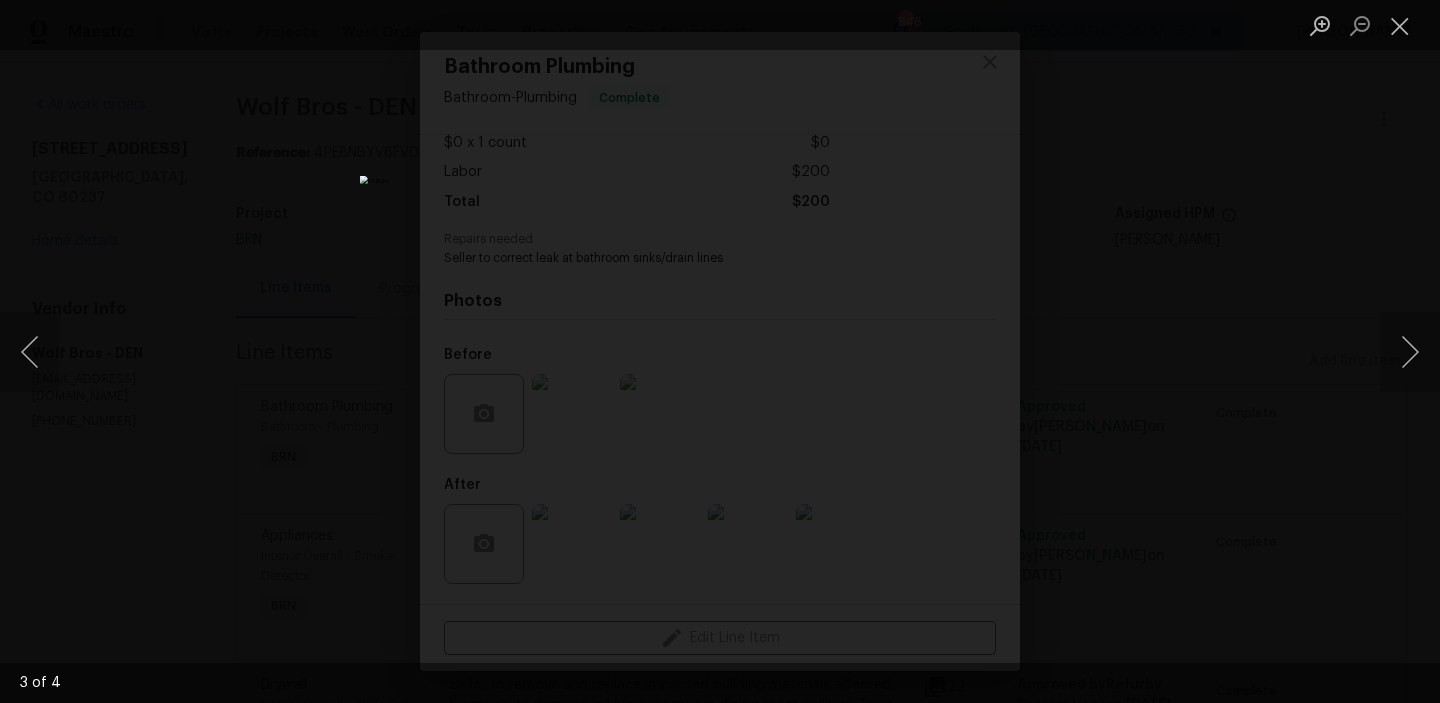 click at bounding box center [720, 351] 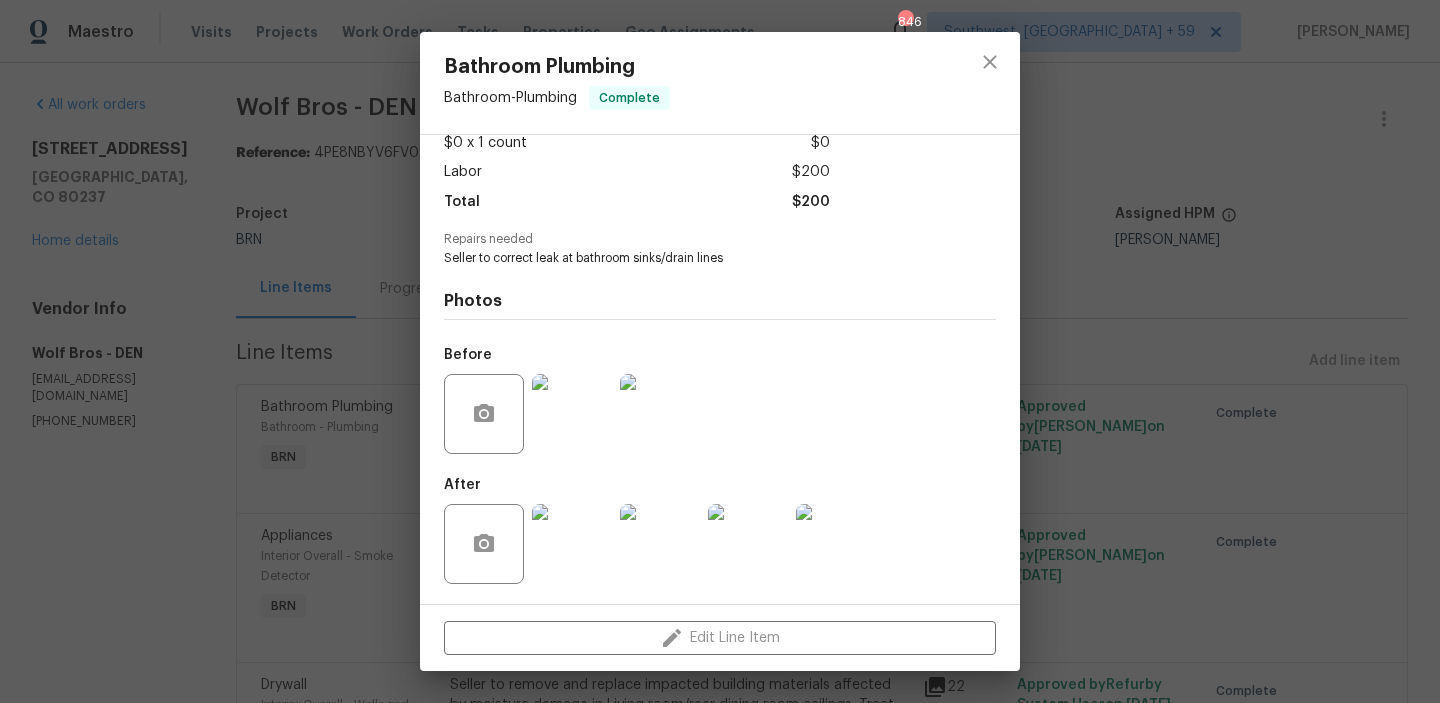 click on "Bathroom Plumbing Bathroom  -  Plumbing Complete Vendor Wolf Bros Account Category BINSR Cost $0 x 1 count $0 Labor $200 Total $200 Repairs needed Seller to correct leak at bathroom sinks/drain lines Photos Before After  Edit Line Item" at bounding box center (720, 351) 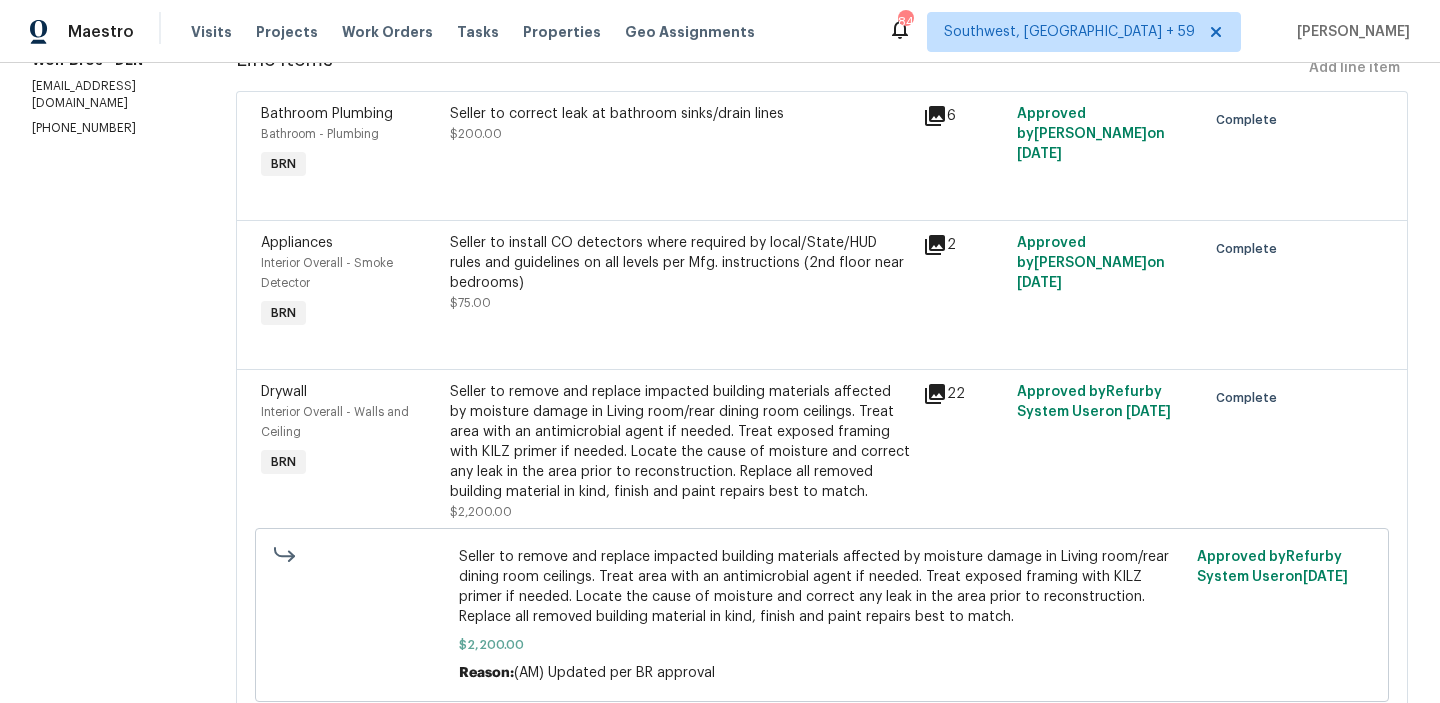 scroll, scrollTop: 0, scrollLeft: 0, axis: both 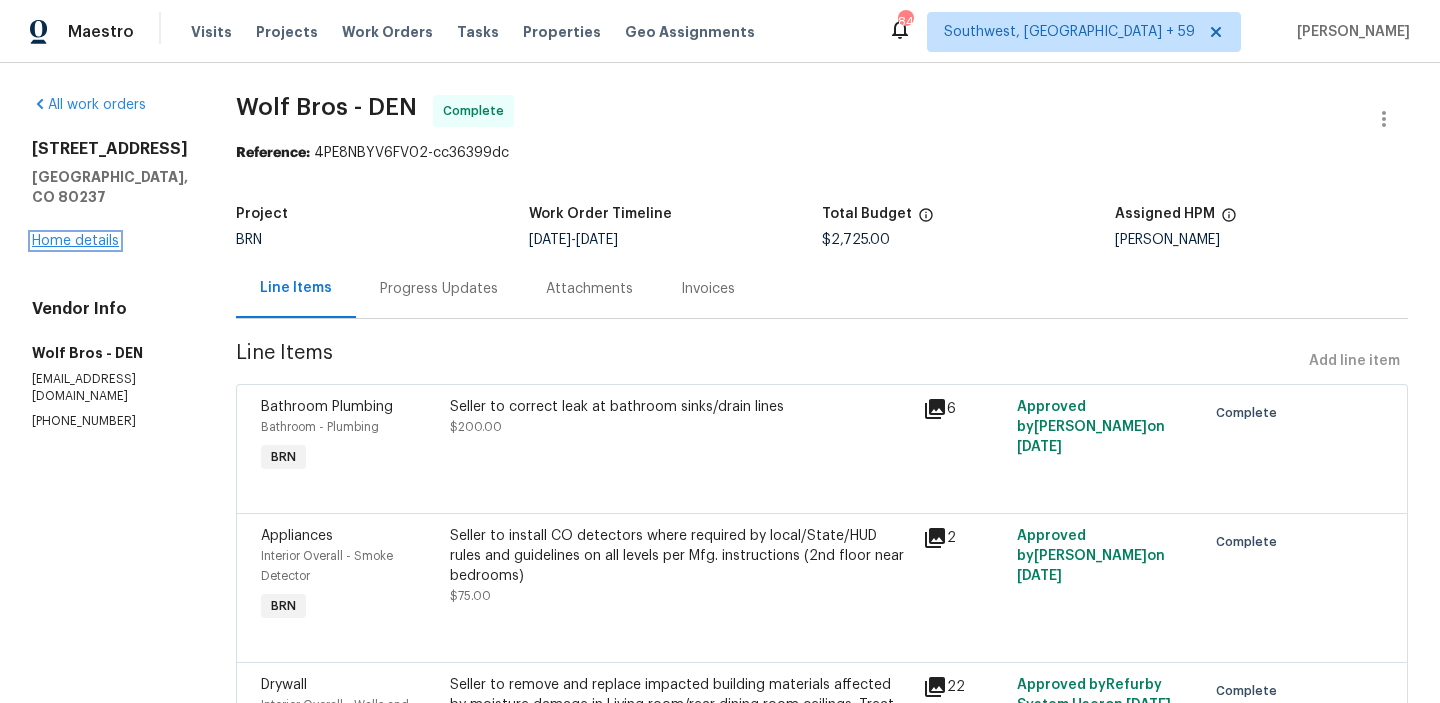 click on "Home details" at bounding box center (75, 241) 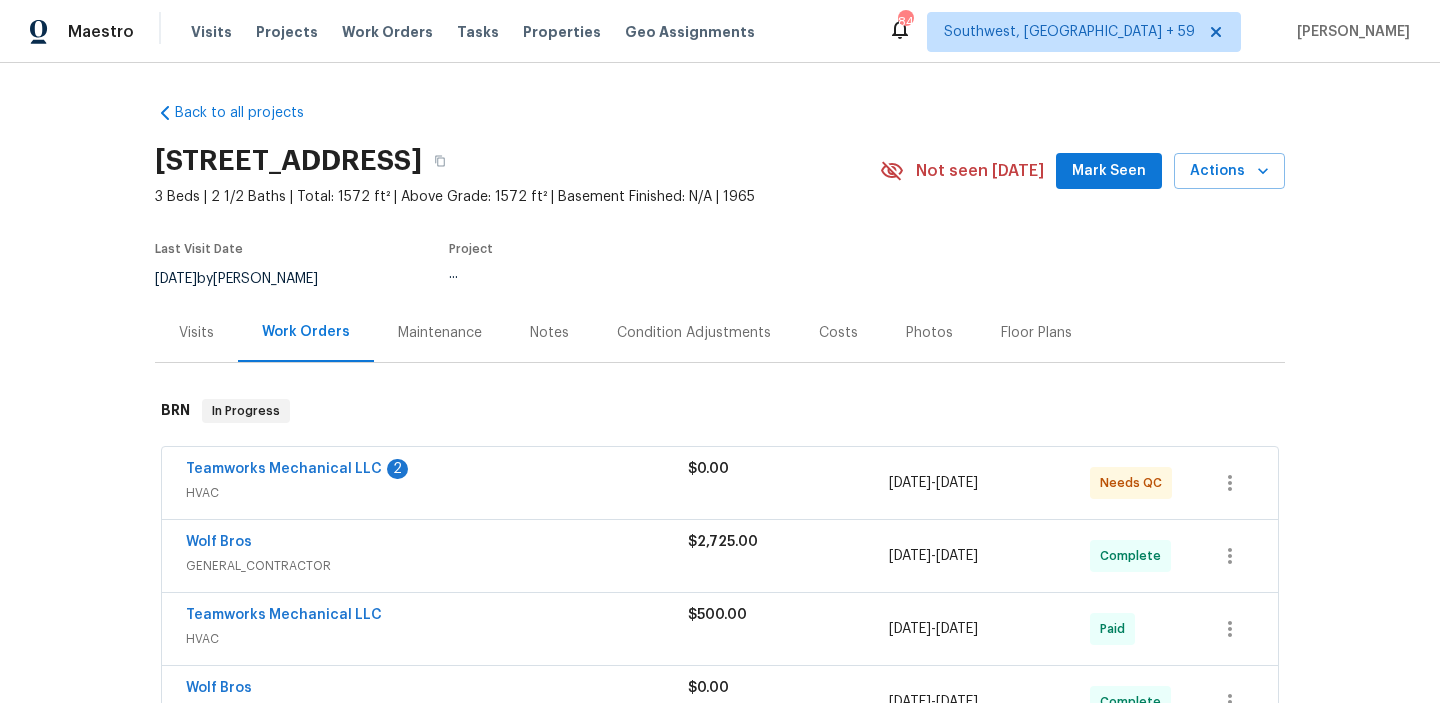 scroll, scrollTop: 416, scrollLeft: 0, axis: vertical 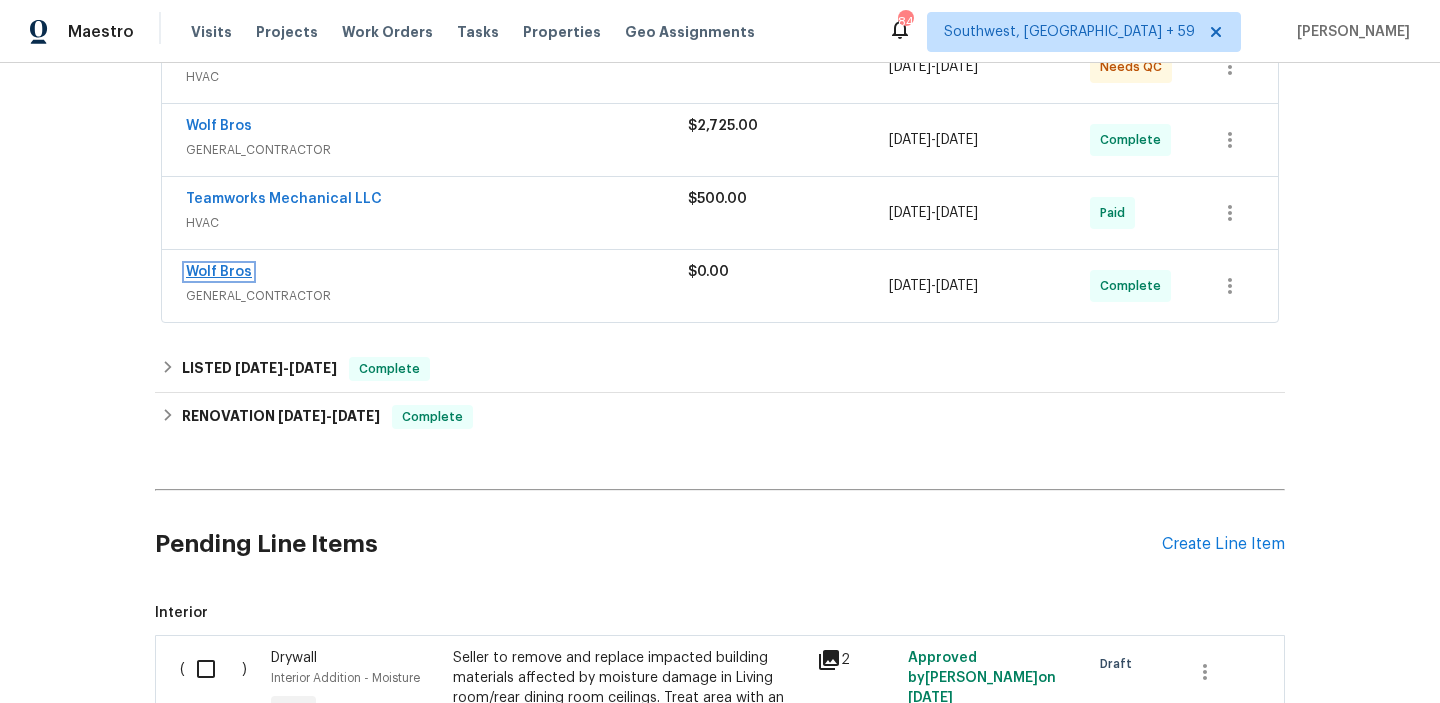 click on "Wolf Bros" at bounding box center (219, 272) 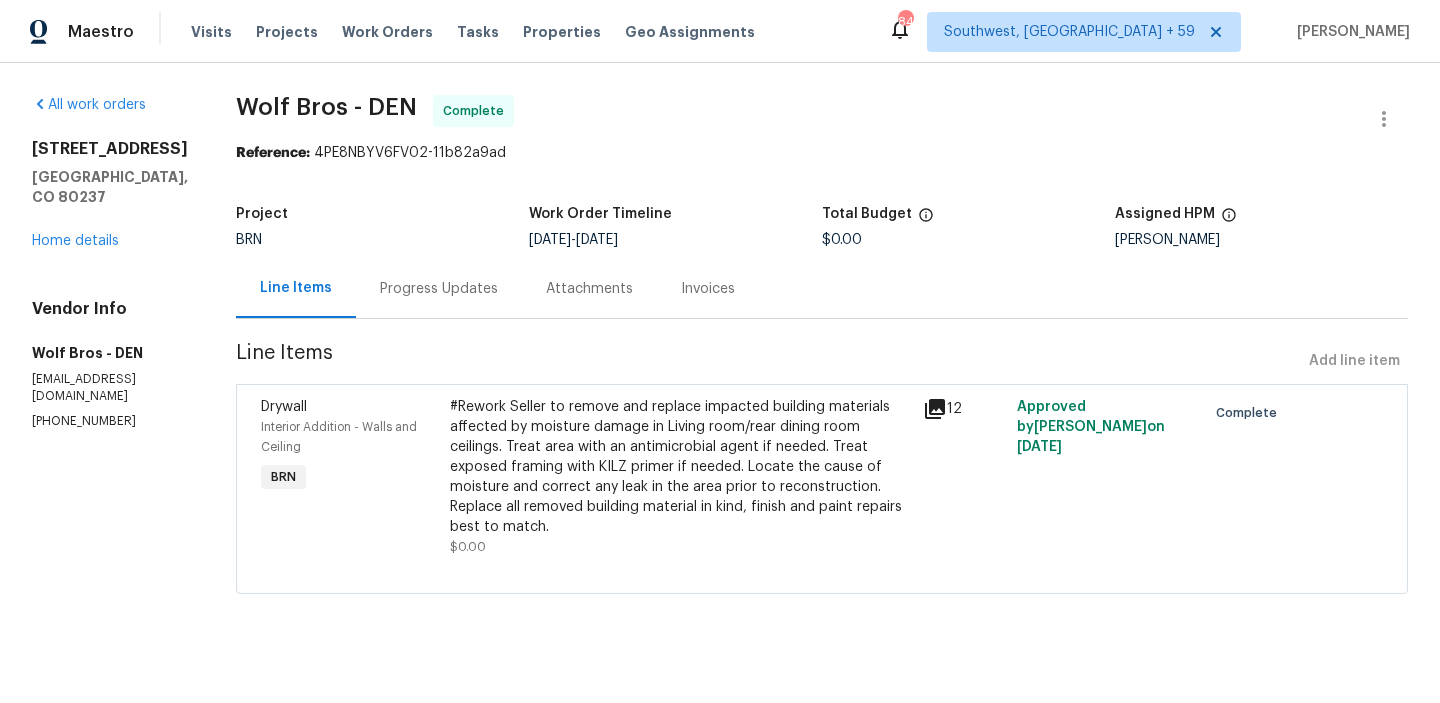 click on "3957 S Boston St Denver, CO 80237 Home details" at bounding box center (110, 195) 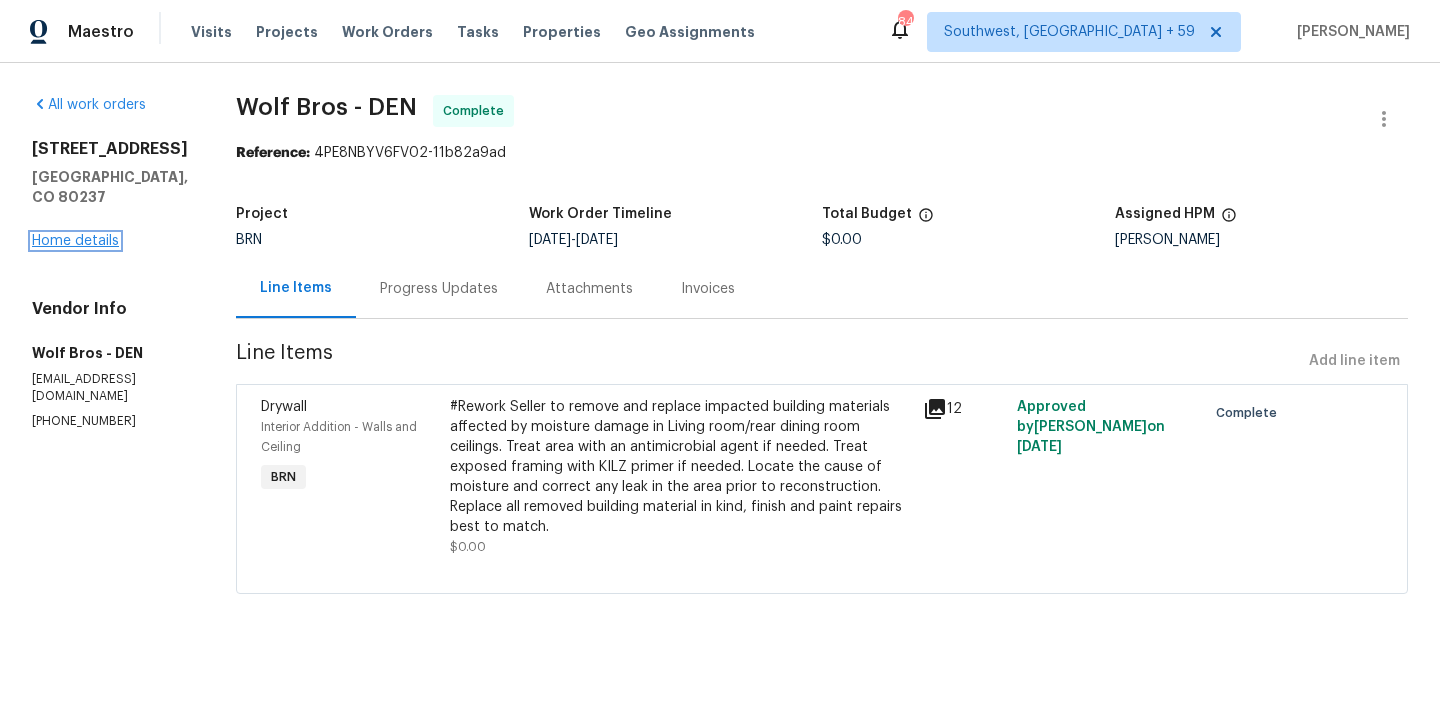 click on "Home details" at bounding box center [75, 241] 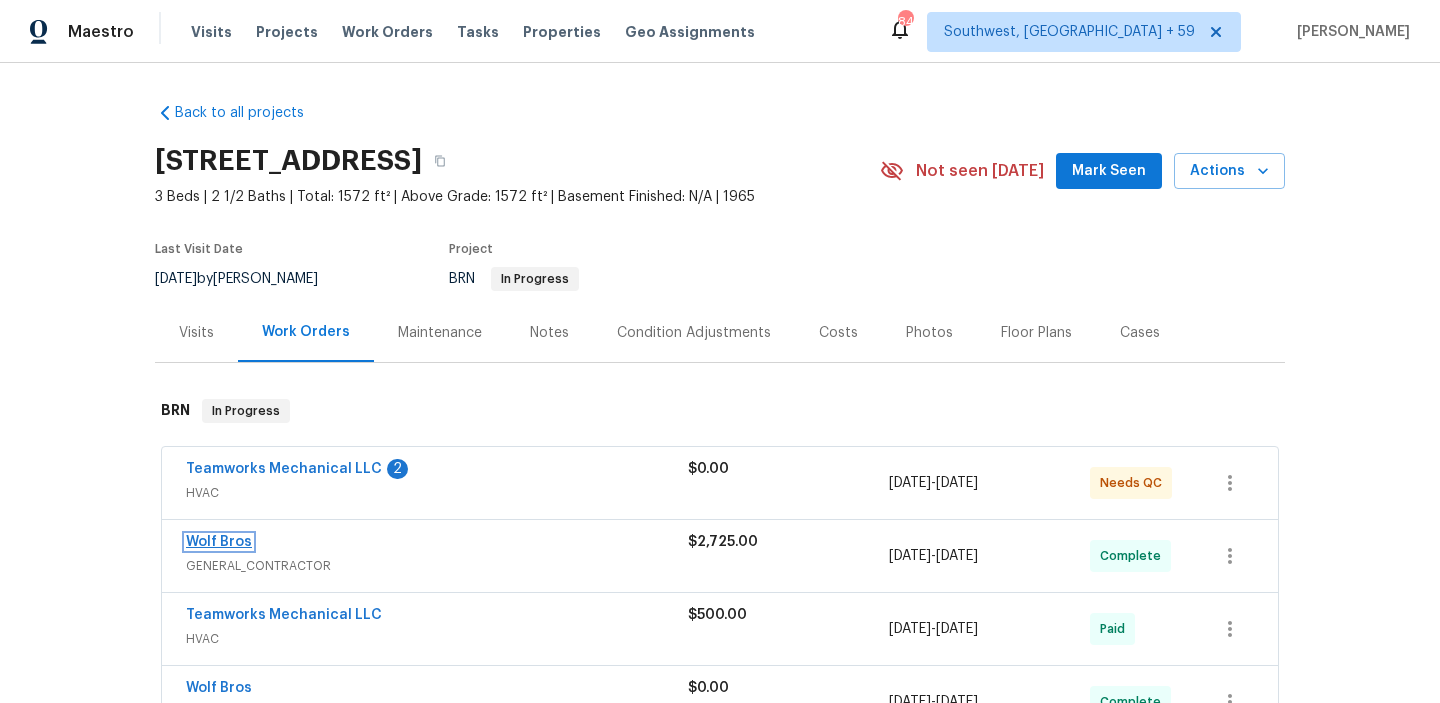 click on "Wolf Bros" at bounding box center (219, 542) 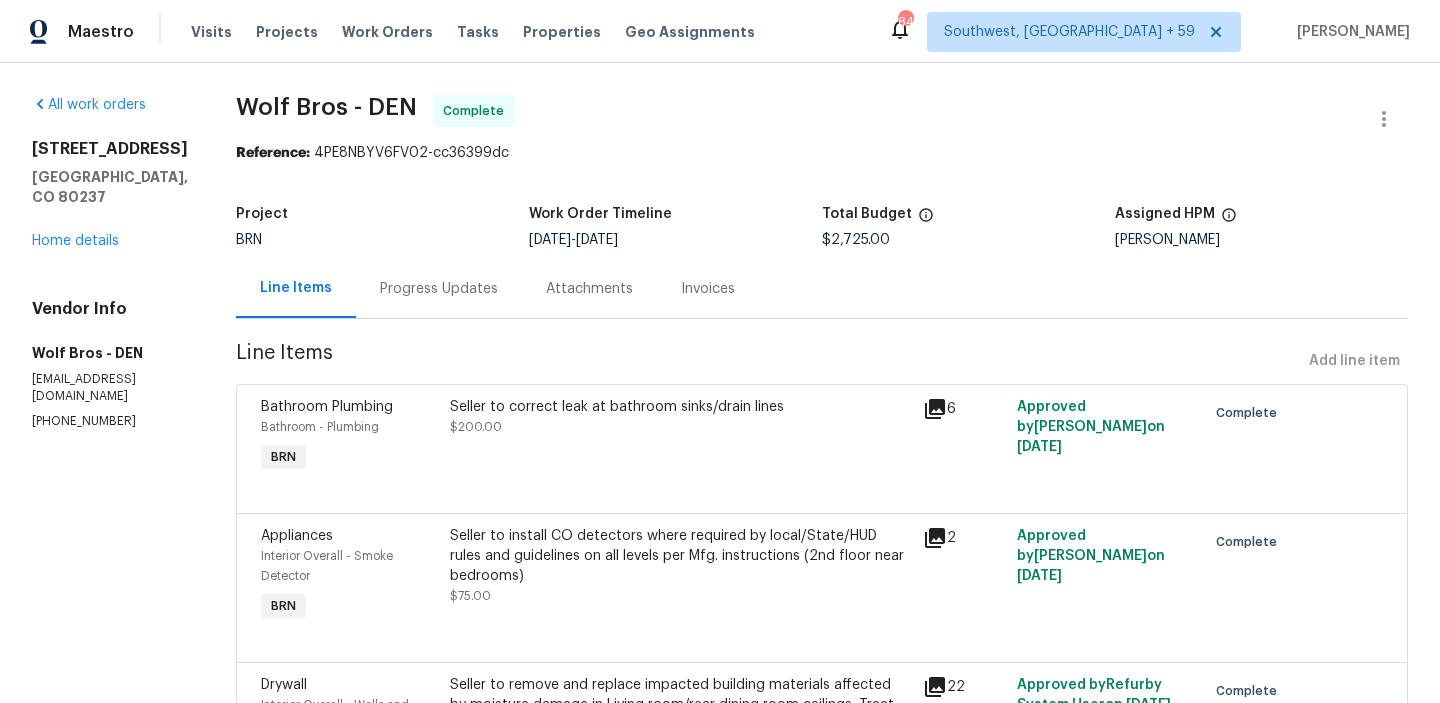 scroll, scrollTop: 219, scrollLeft: 0, axis: vertical 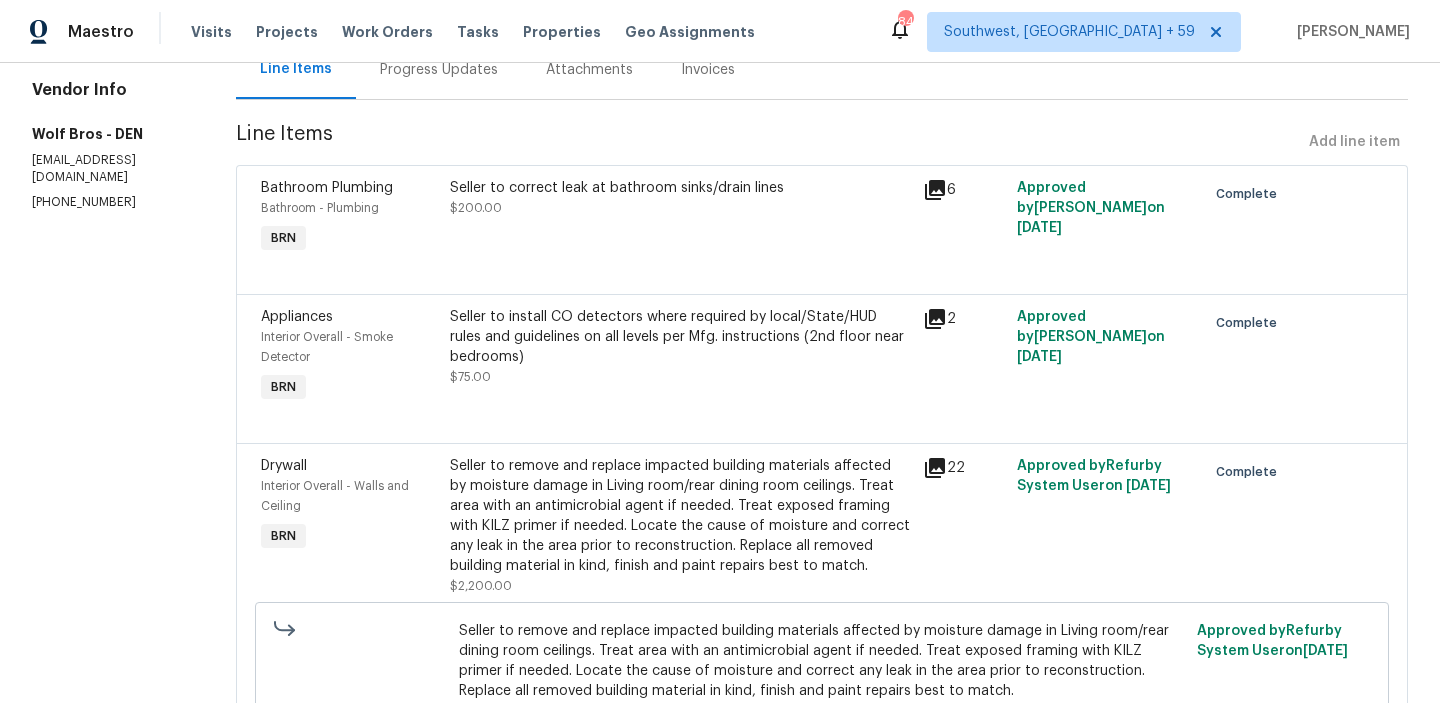 click on "Seller to remove and replace impacted building materials affected by moisture damage in Living room/rear dining room ceilings. Treat area with an antimicrobial agent if needed. Treat exposed framing with KILZ primer if needed. Locate the cause of moisture and correct any leak in the area prior to reconstruction. Replace all removed building material in kind, finish and paint repairs best to match." at bounding box center (680, 516) 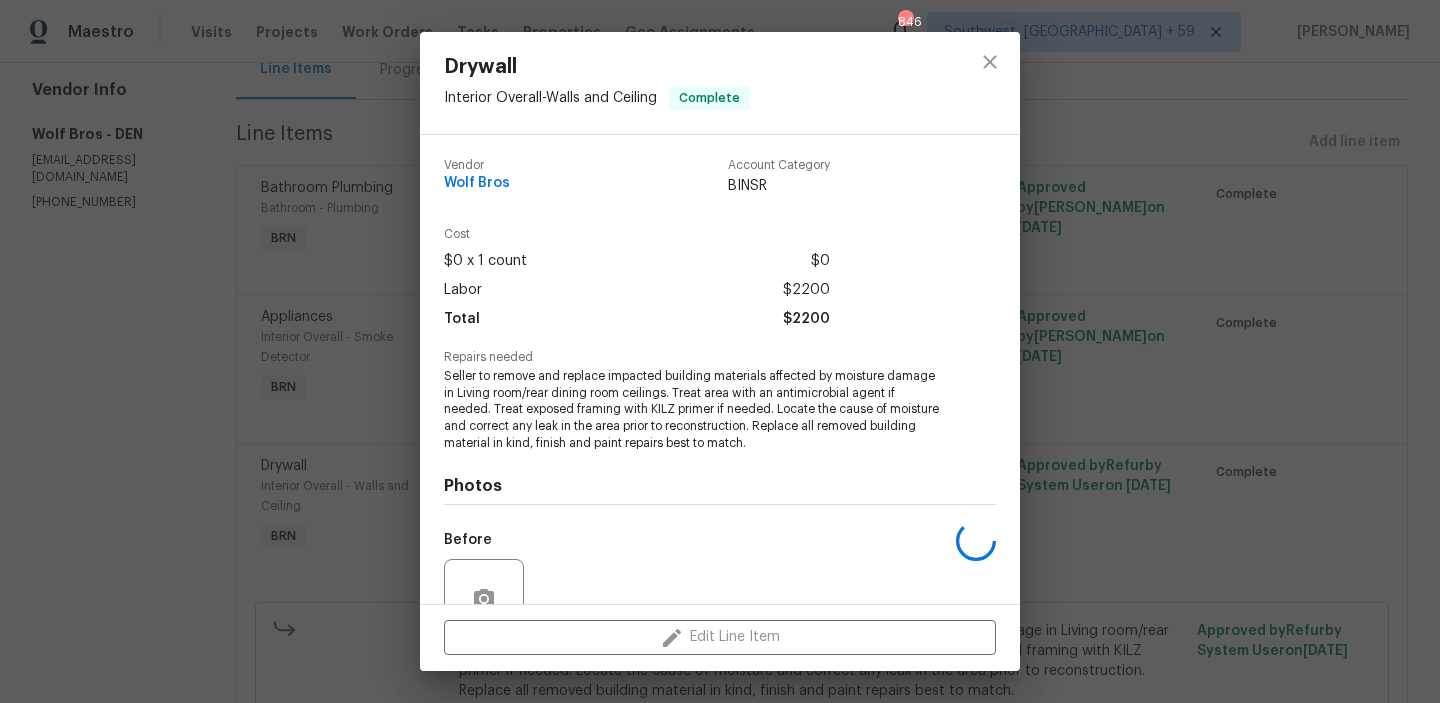 scroll, scrollTop: 185, scrollLeft: 0, axis: vertical 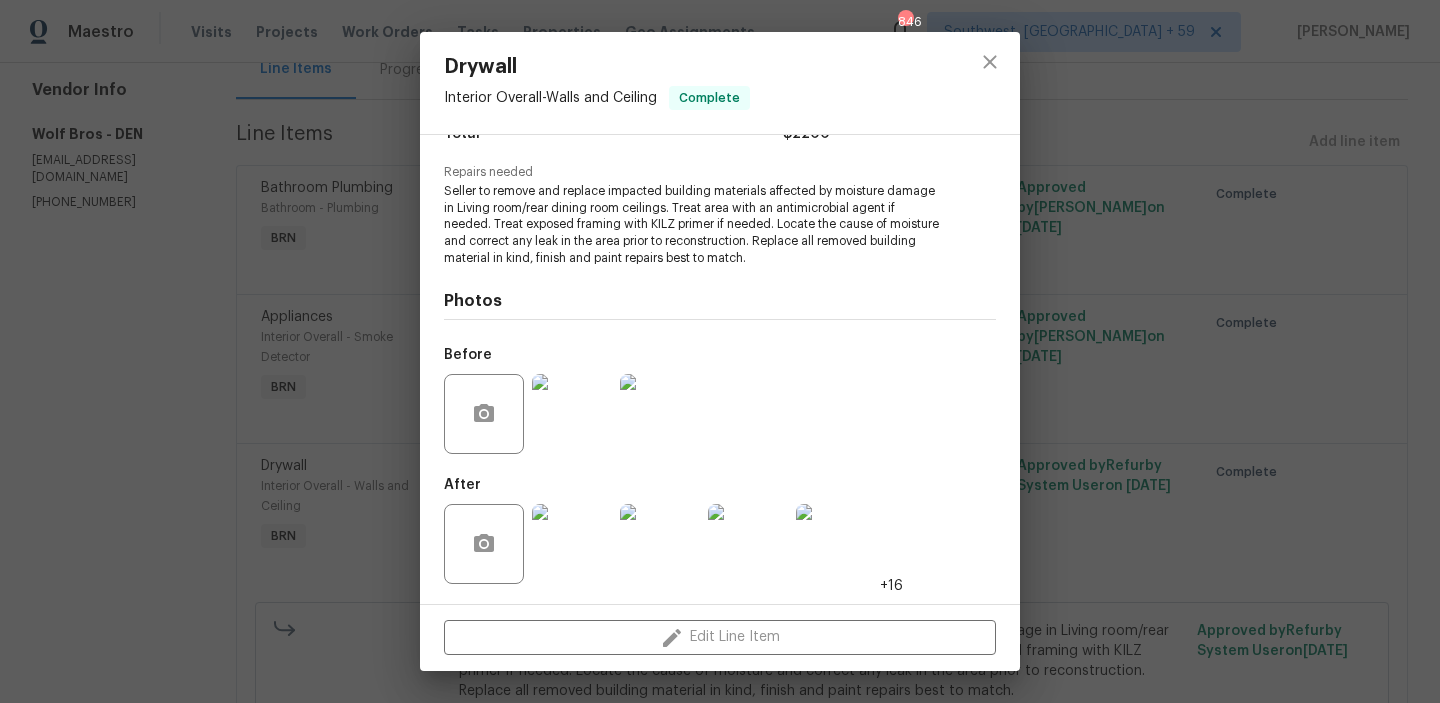 click at bounding box center (572, 544) 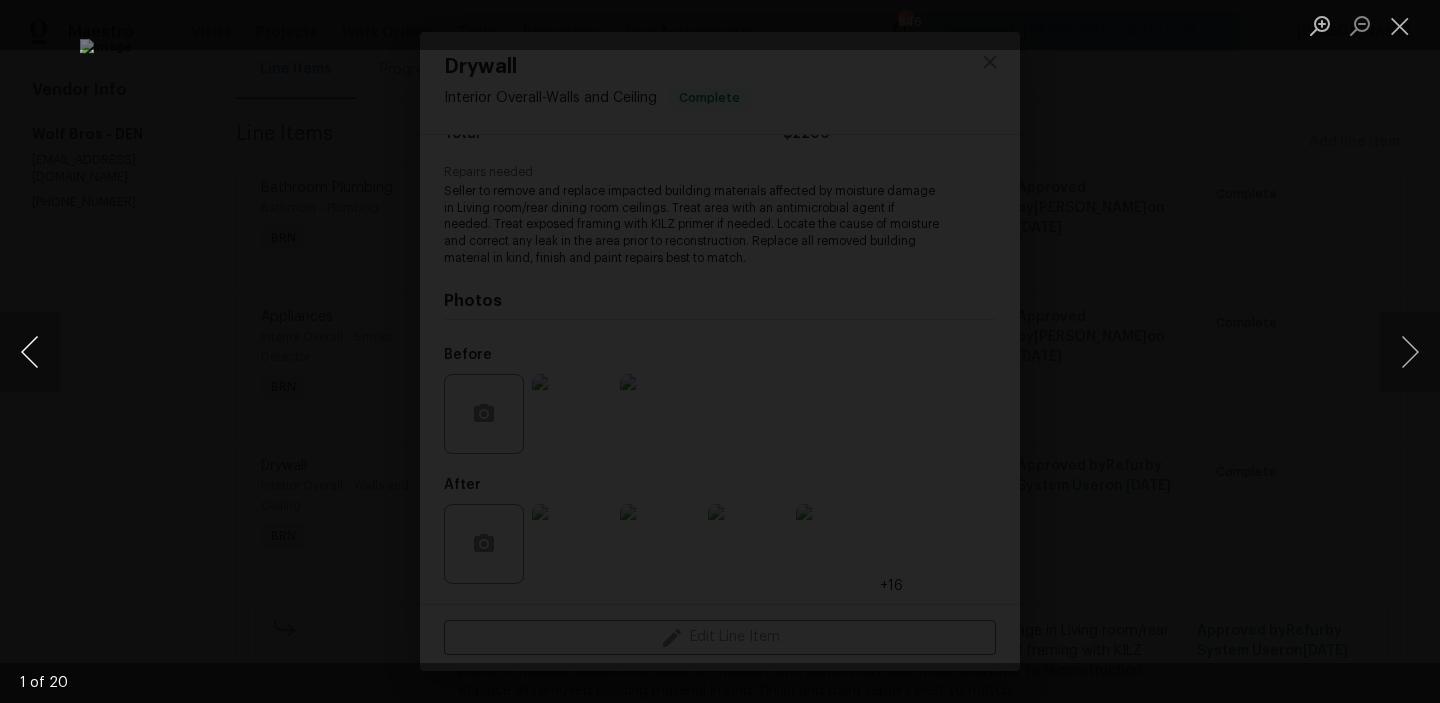 click at bounding box center [30, 352] 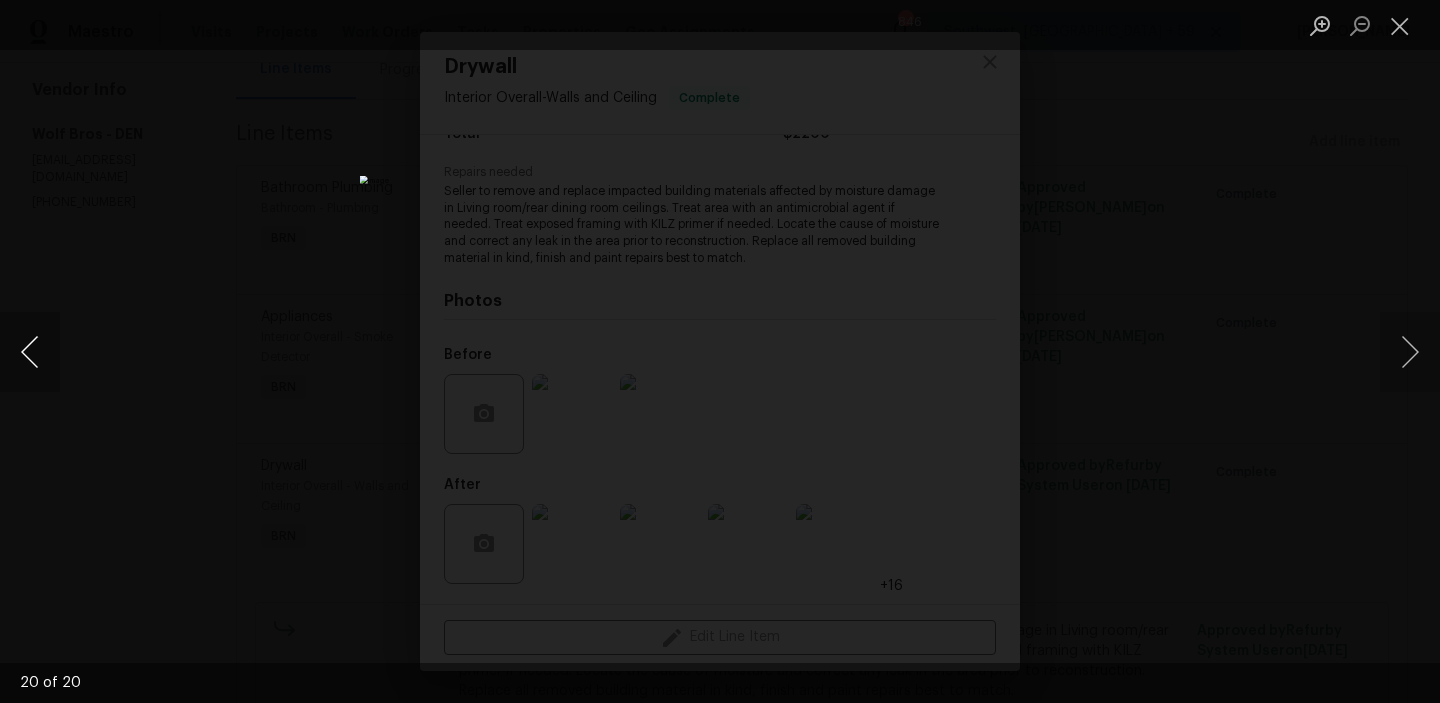click at bounding box center (30, 352) 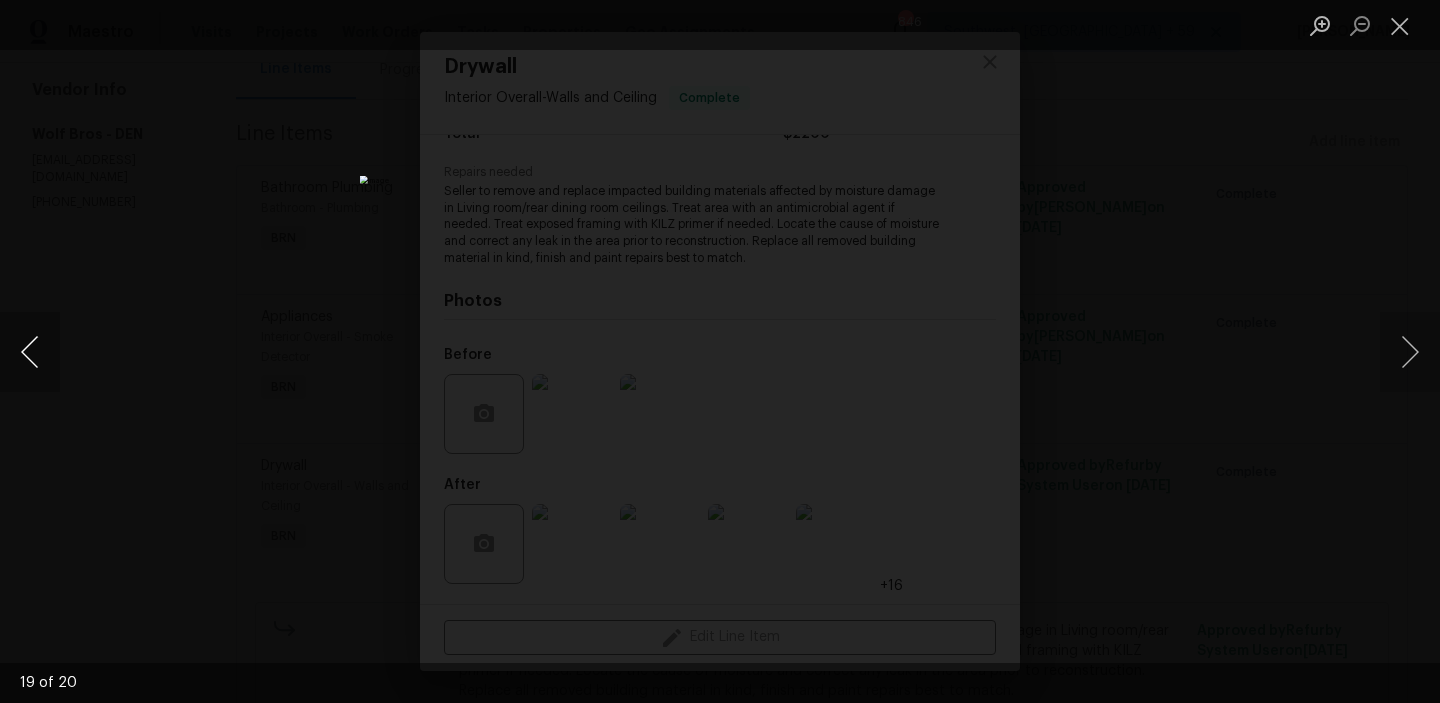 click at bounding box center [30, 352] 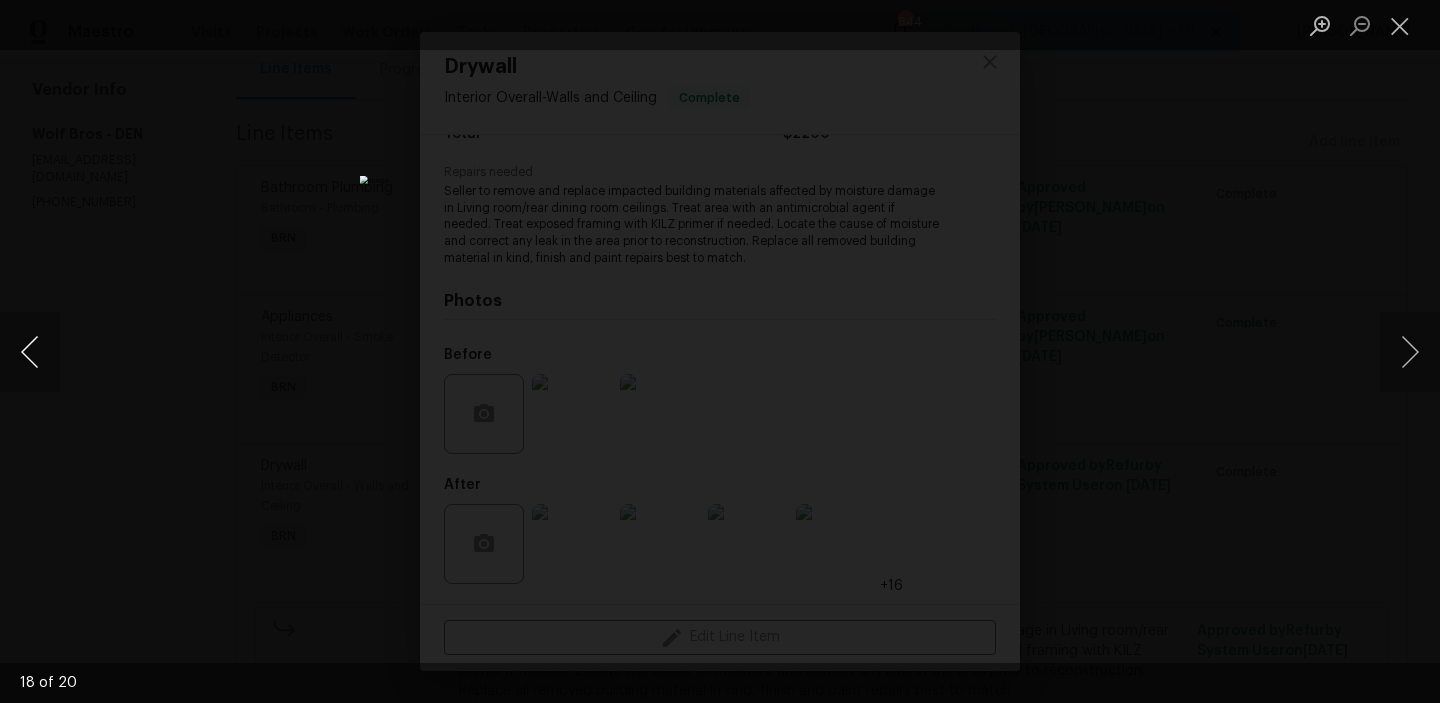 click at bounding box center (30, 352) 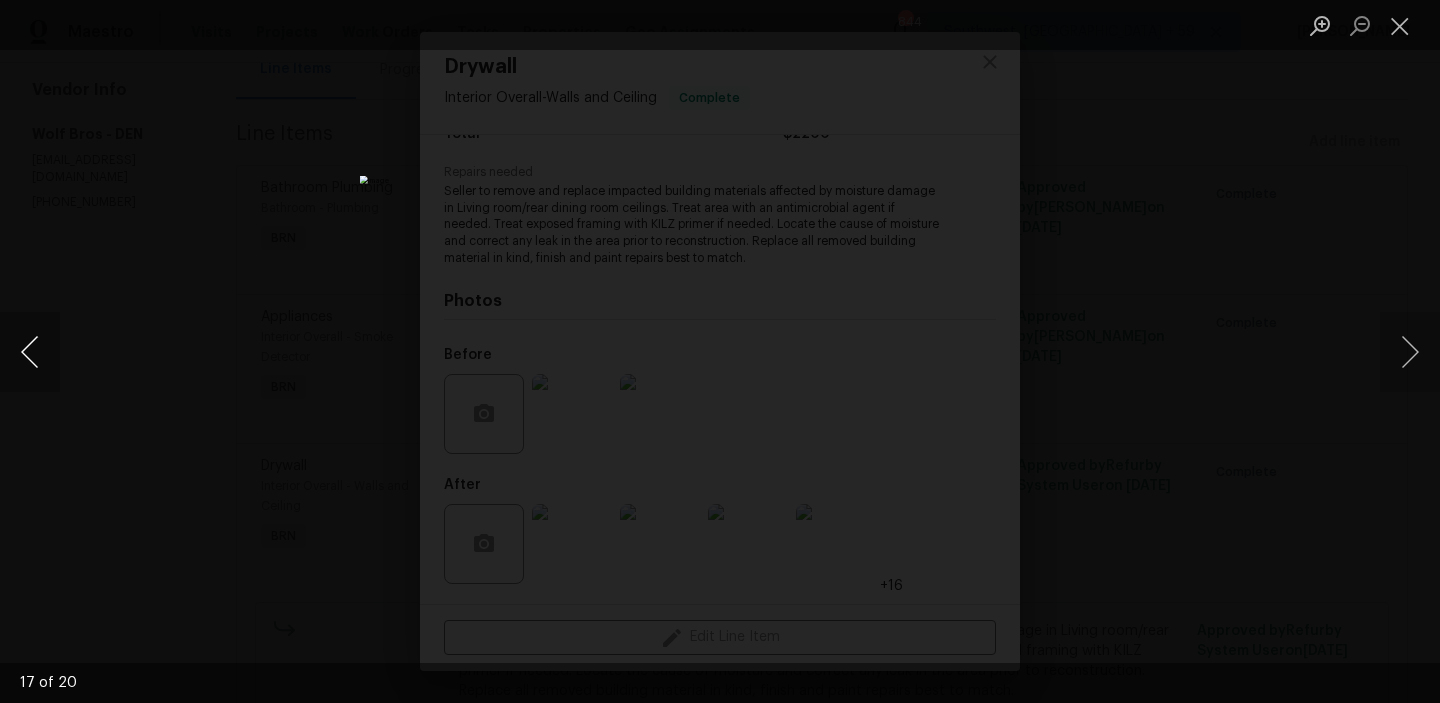 click at bounding box center (30, 352) 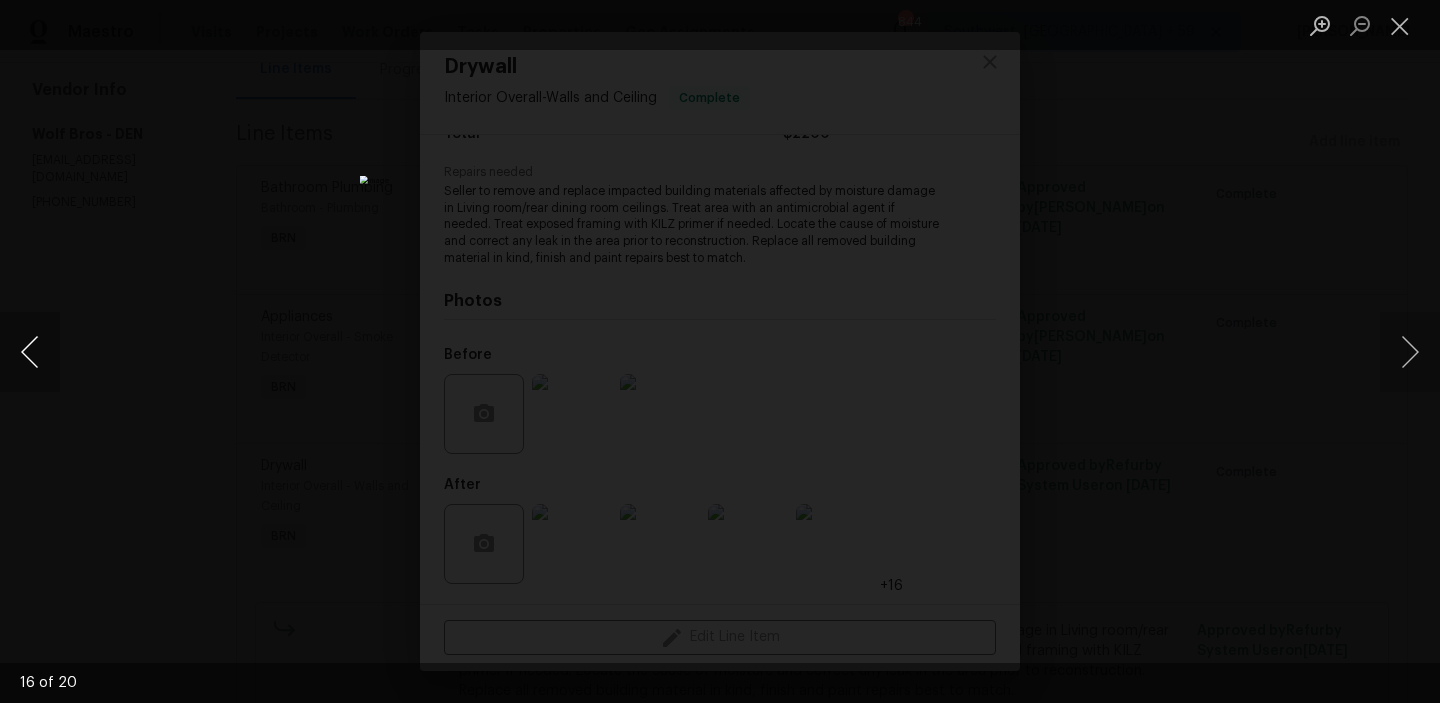 click at bounding box center [30, 352] 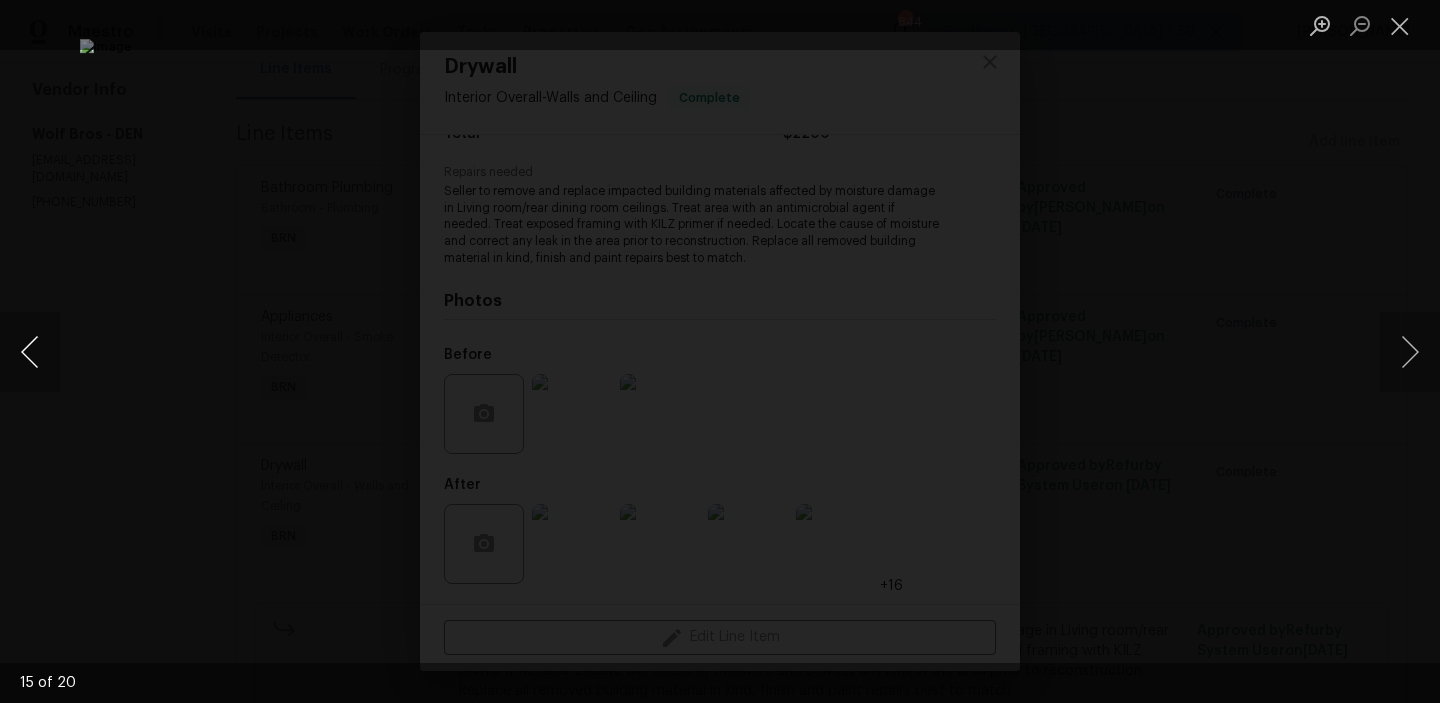 click at bounding box center (30, 352) 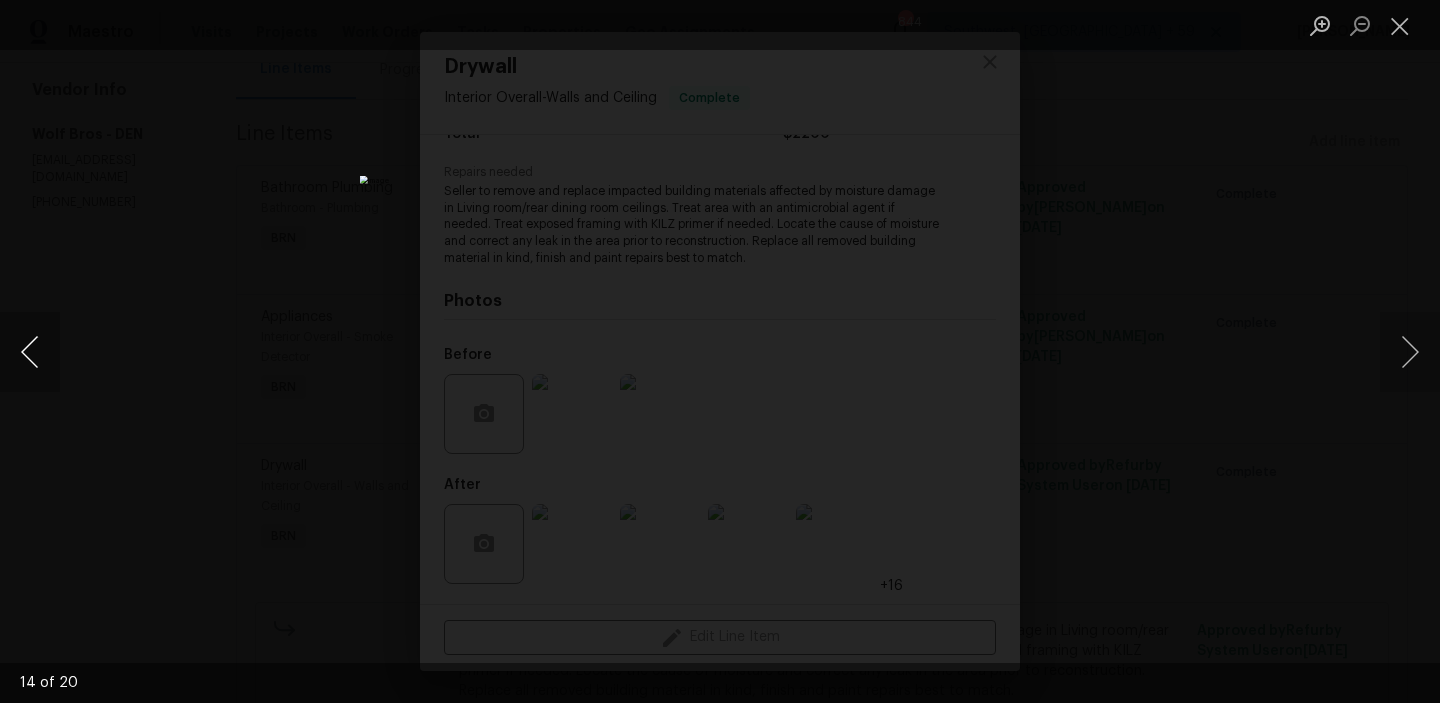 click at bounding box center [30, 352] 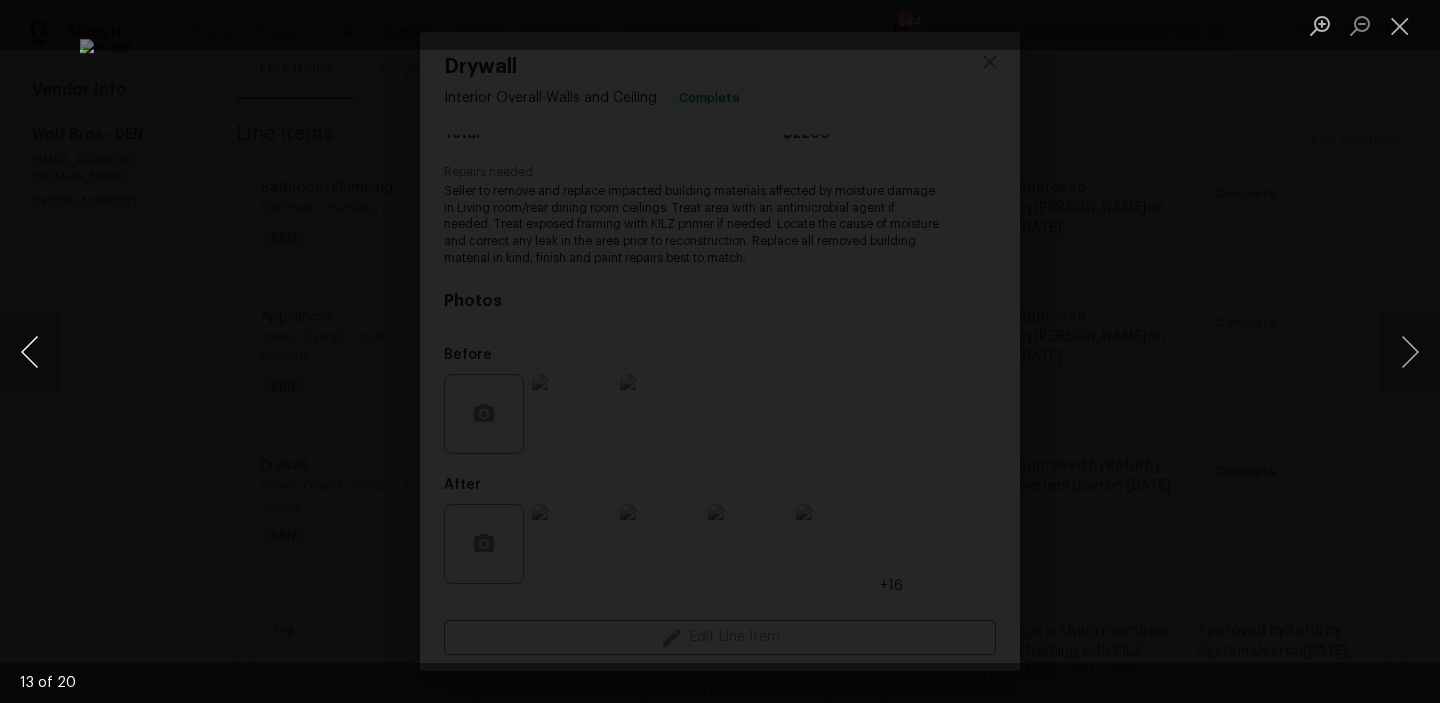 click at bounding box center [30, 352] 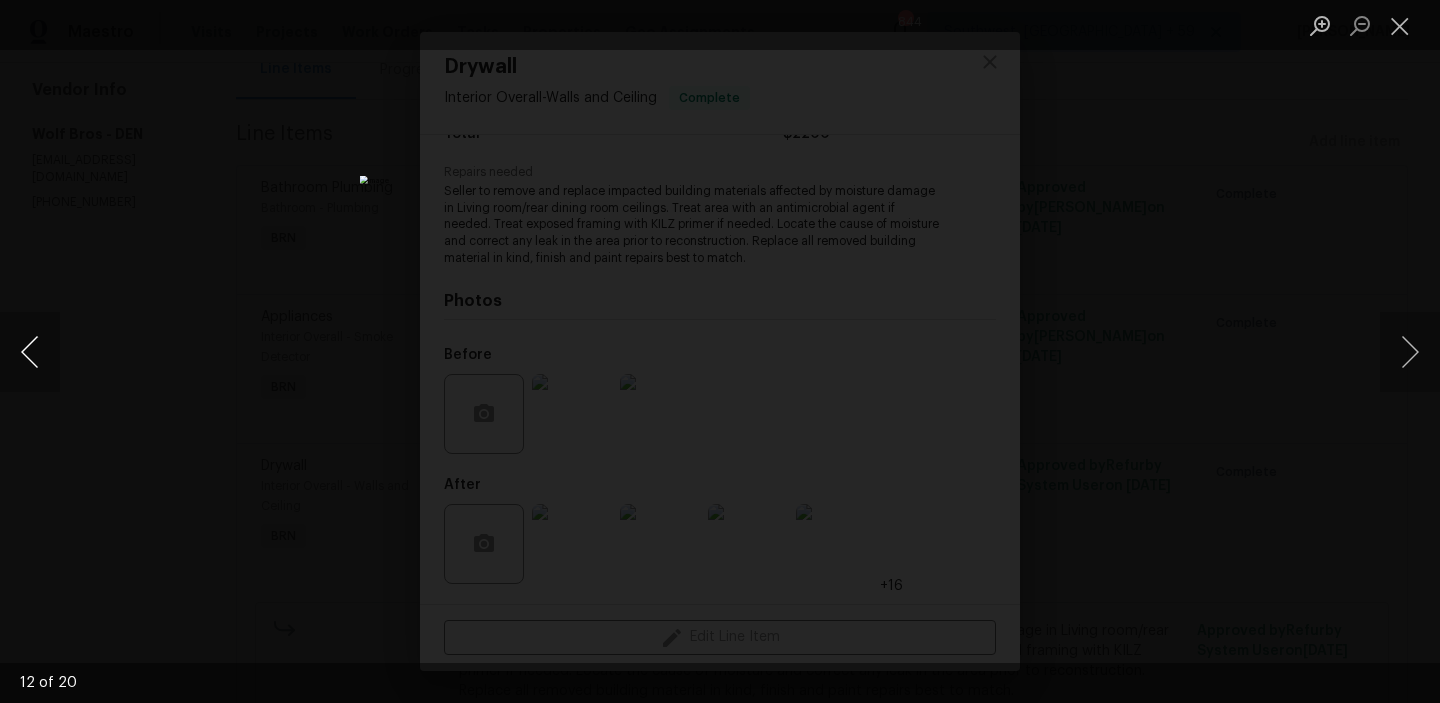 click at bounding box center [30, 352] 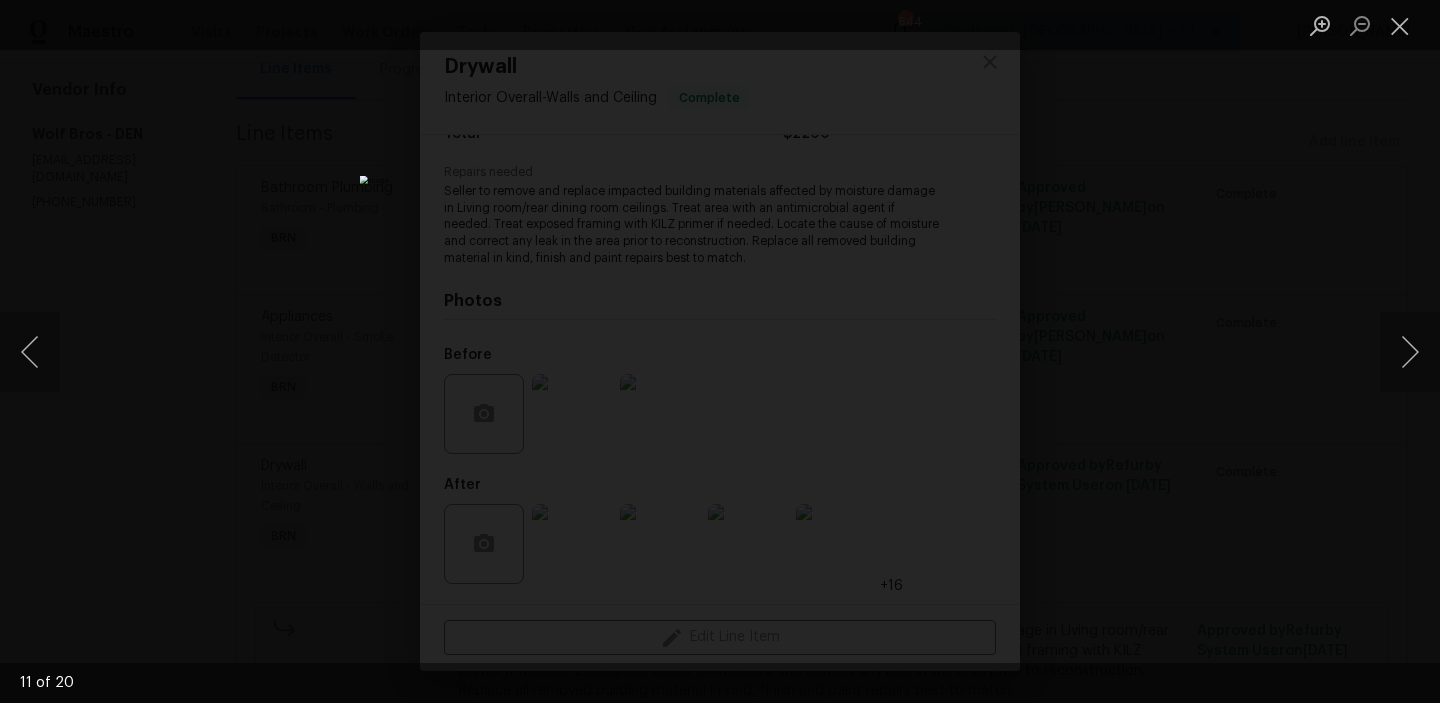 click at bounding box center [720, 351] 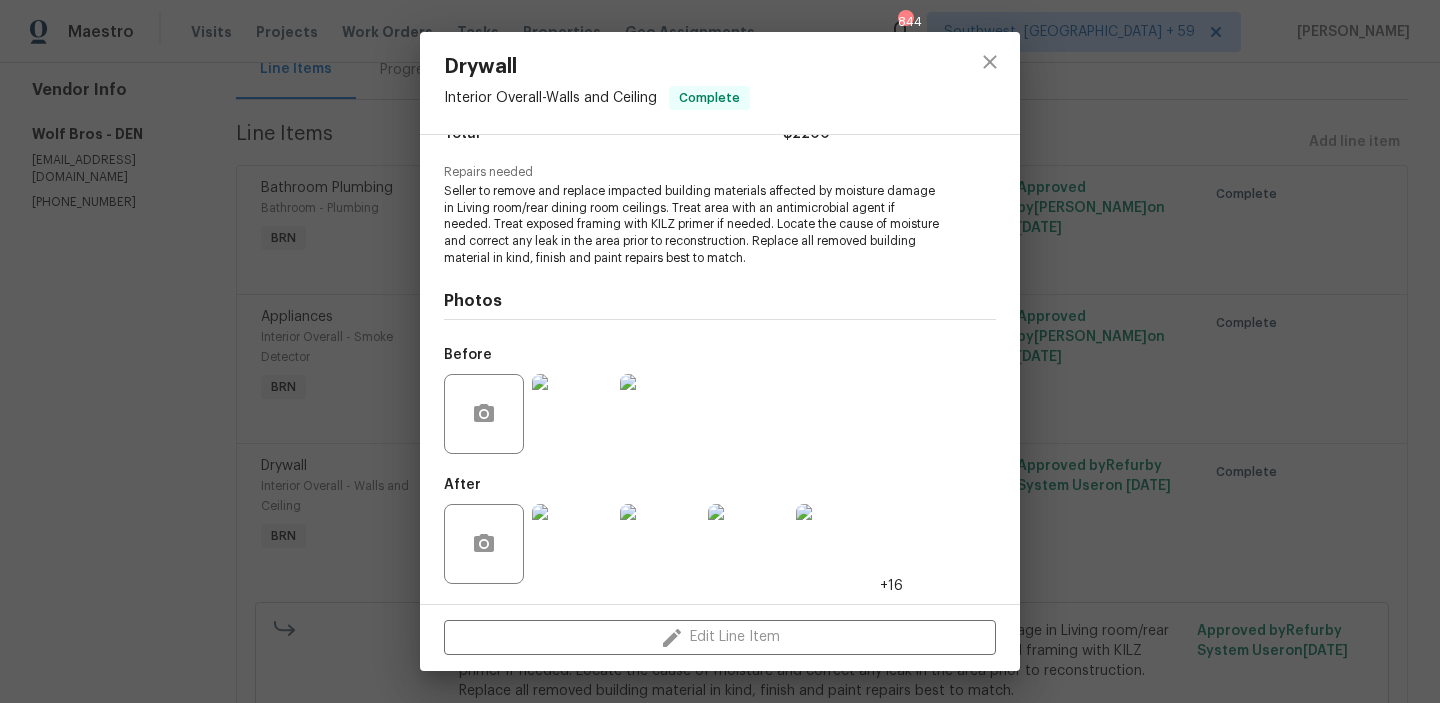 click on "Drywall Interior Overall  -  Walls and Ceiling Complete Vendor Wolf Bros Account Category BINSR Cost $0 x 1 count $0 Labor $2200 Total $2200 Repairs needed Seller to remove and replace impacted building materials affected by moisture damage in Living room/rear dining room ceilings. Treat area with an antimicrobial agent if needed. Treat exposed framing with KILZ primer if needed. Locate the cause of moisture and correct any leak in the area prior to reconstruction. Replace all removed building material in kind, finish and paint repairs best to match. Photos Before After  +16  Edit Line Item" at bounding box center [720, 351] 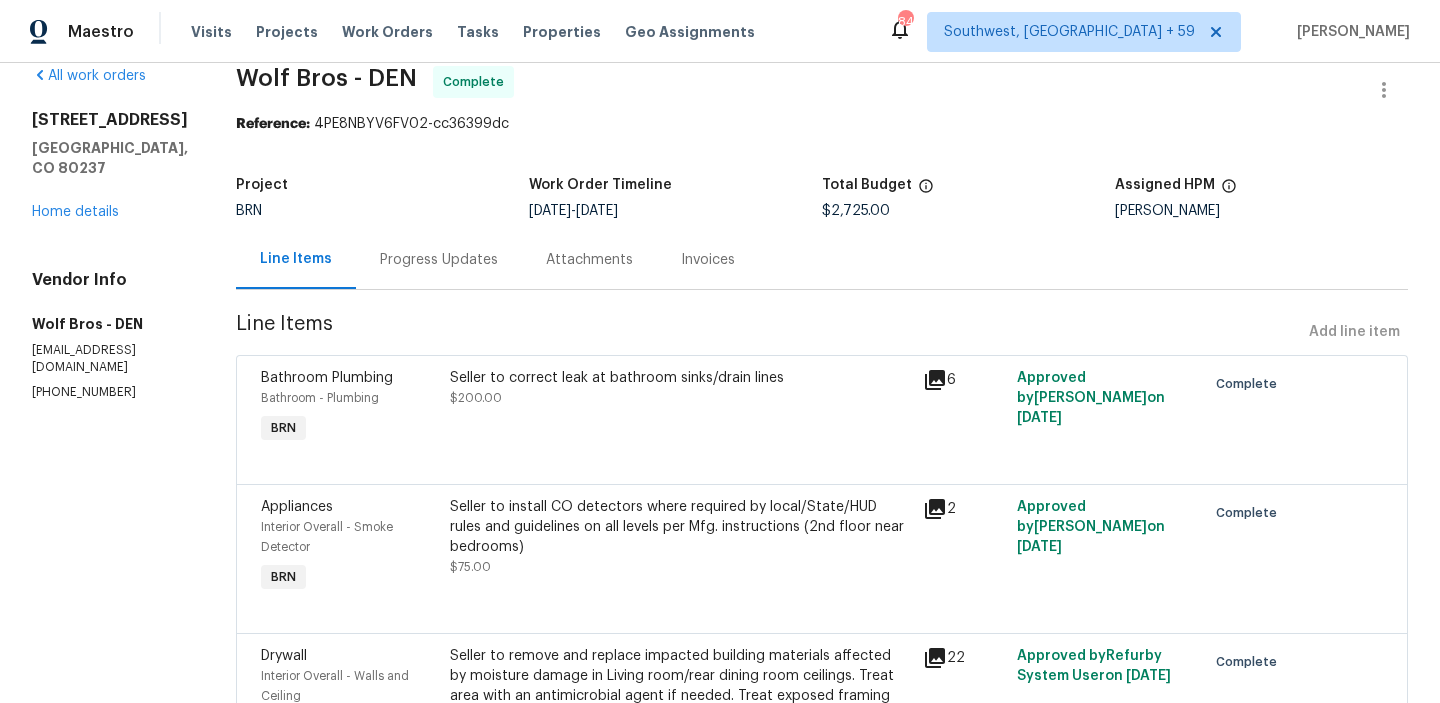 scroll, scrollTop: 57, scrollLeft: 0, axis: vertical 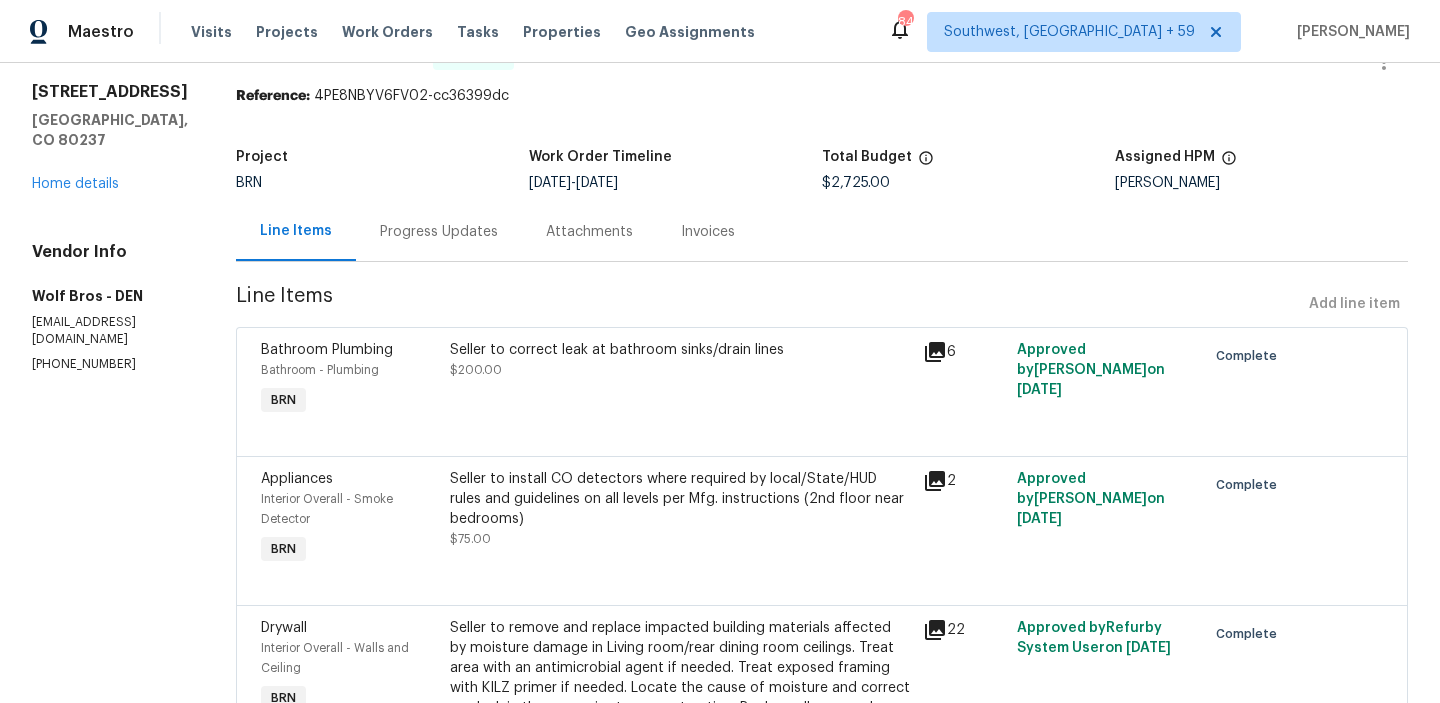 click on "Appliances Interior Overall - Smoke Detector BRN Seller to install  CO detectors where required  by local/State/HUD rules and guidelines on all levels per Mfg. instructions (2nd floor near bedrooms) $75.00   2 Approved by  Ananthi Mahendran  on   6/23/2025 Complete" at bounding box center (822, 530) 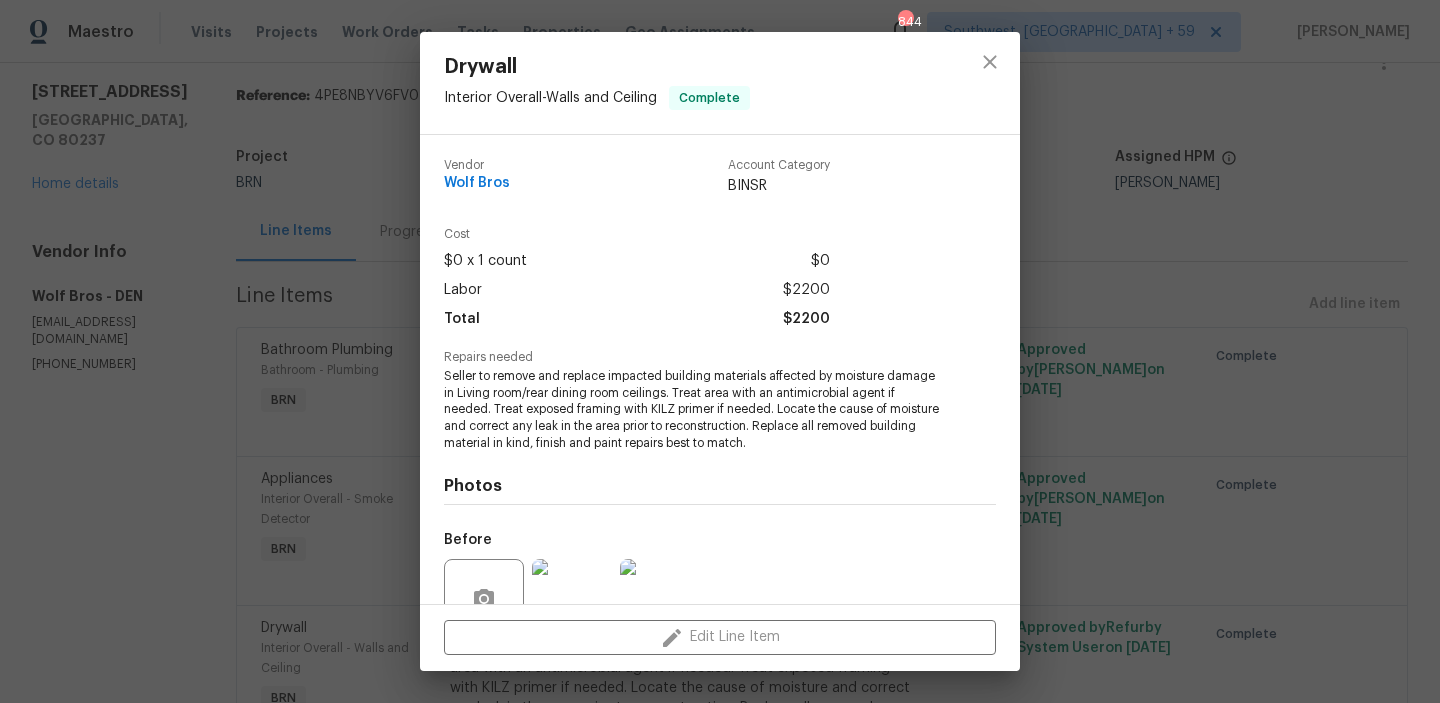 scroll, scrollTop: 185, scrollLeft: 0, axis: vertical 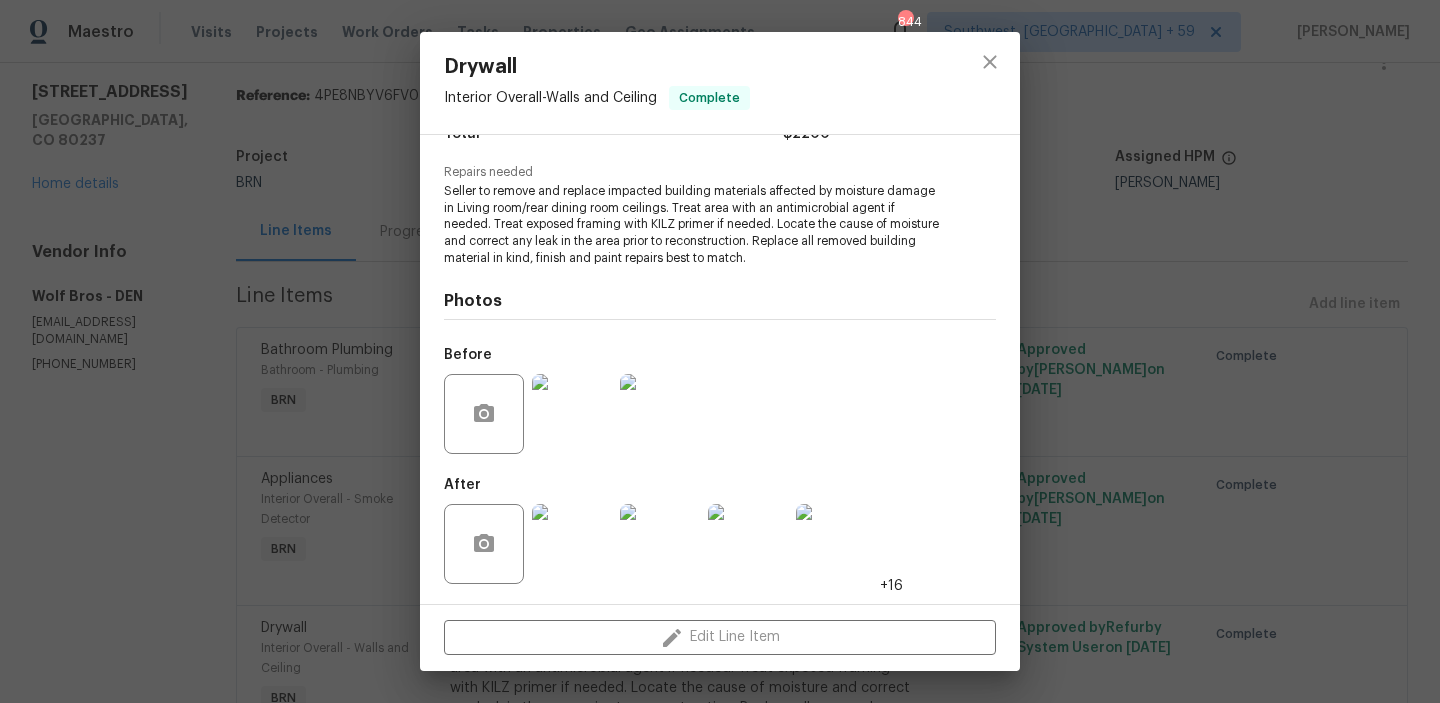 click at bounding box center [572, 544] 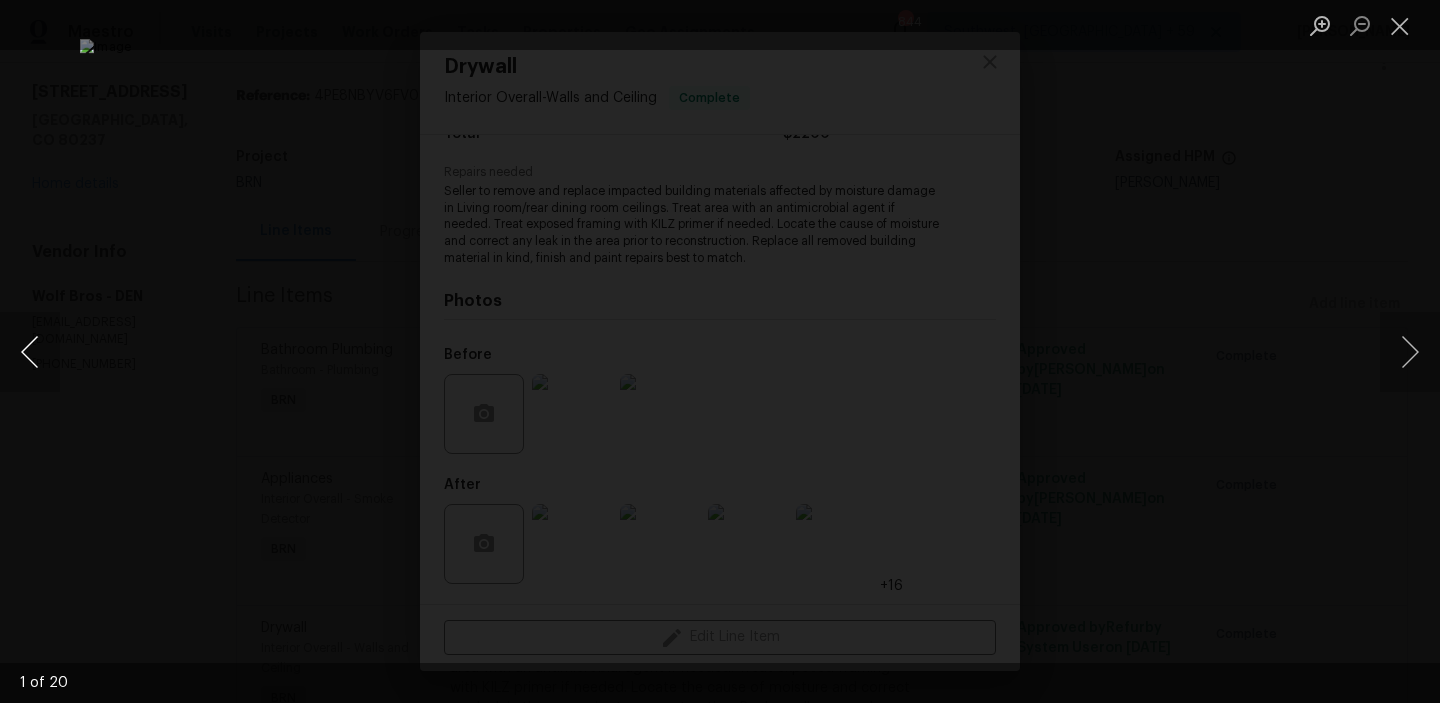 click at bounding box center [30, 352] 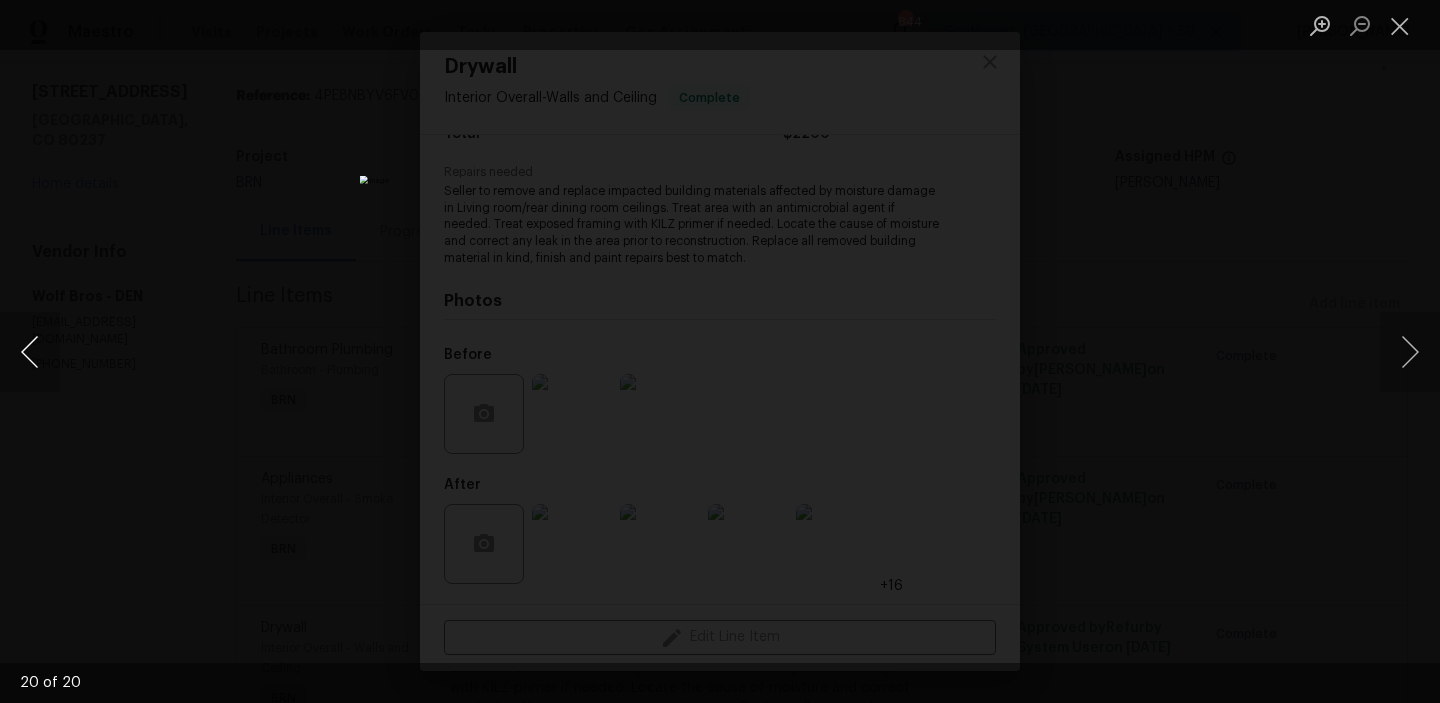 click at bounding box center [30, 352] 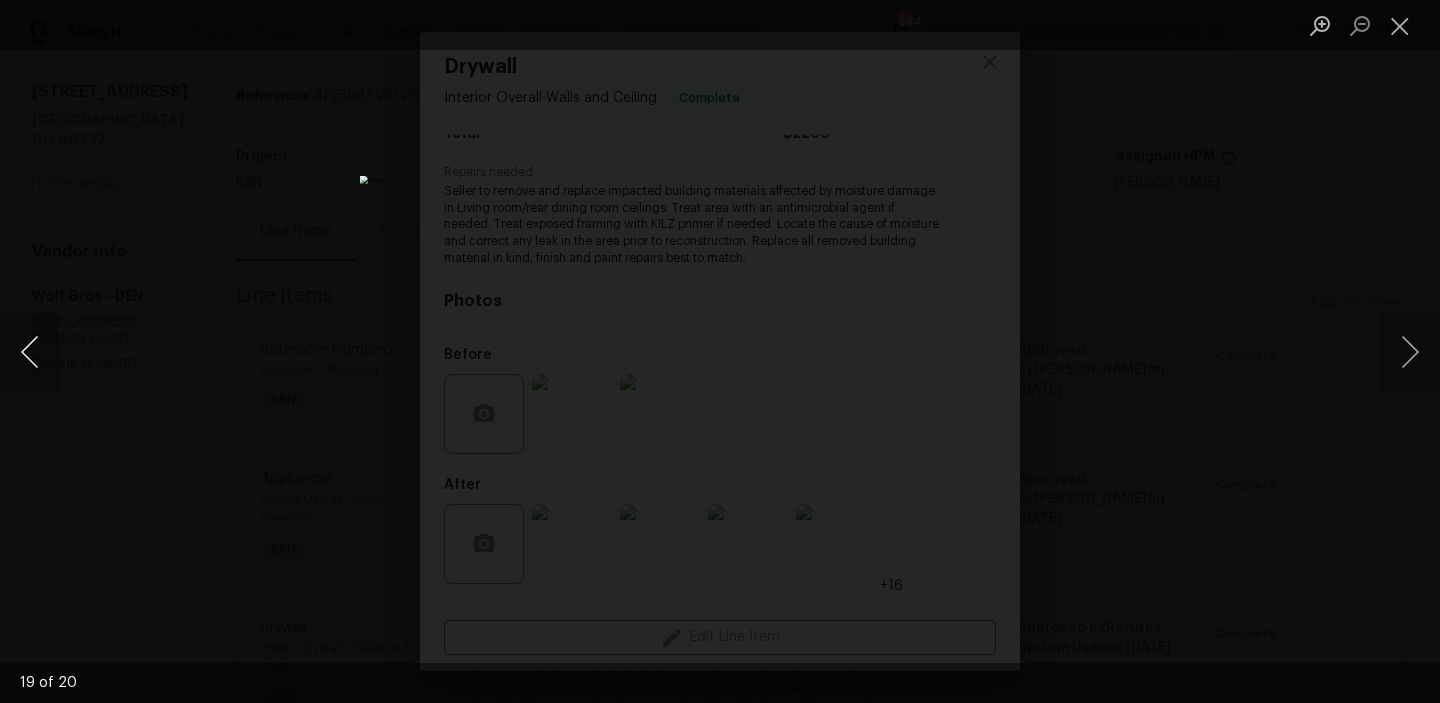 click at bounding box center [30, 352] 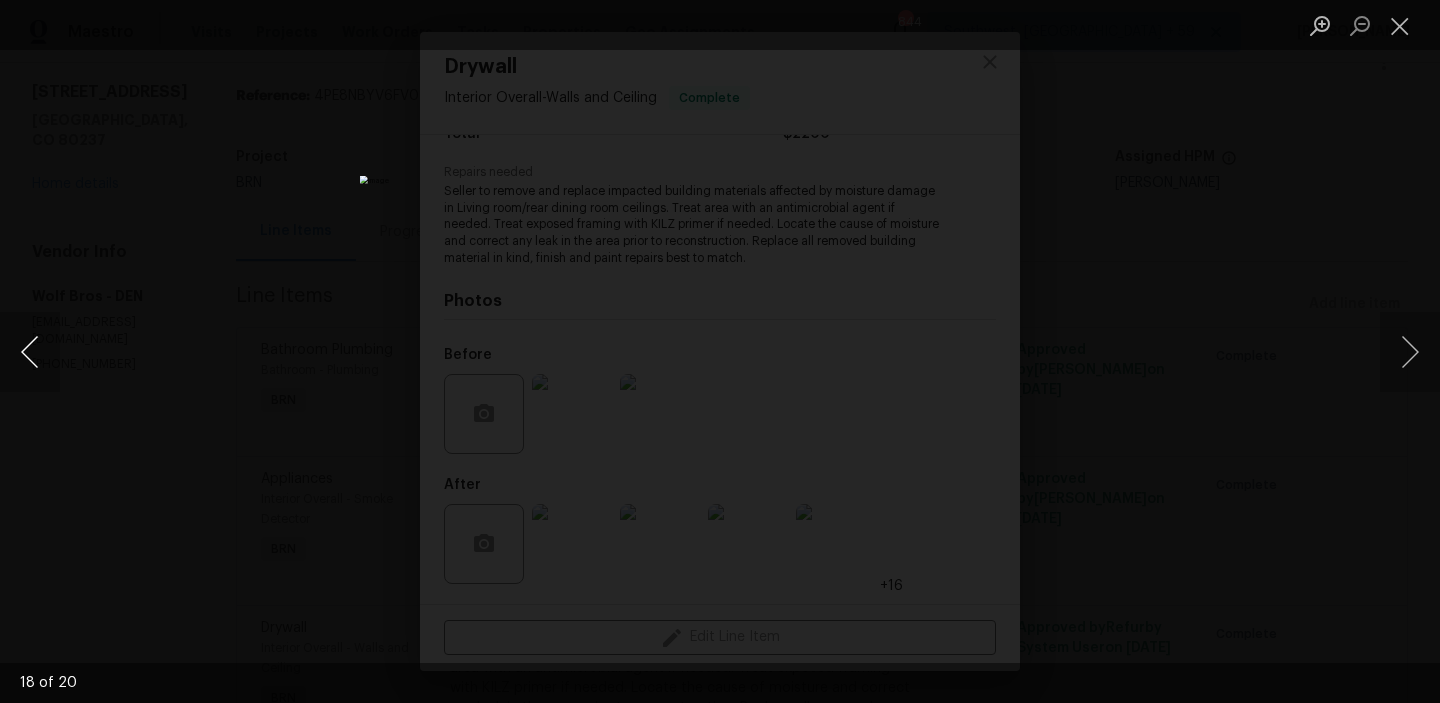 click at bounding box center [30, 352] 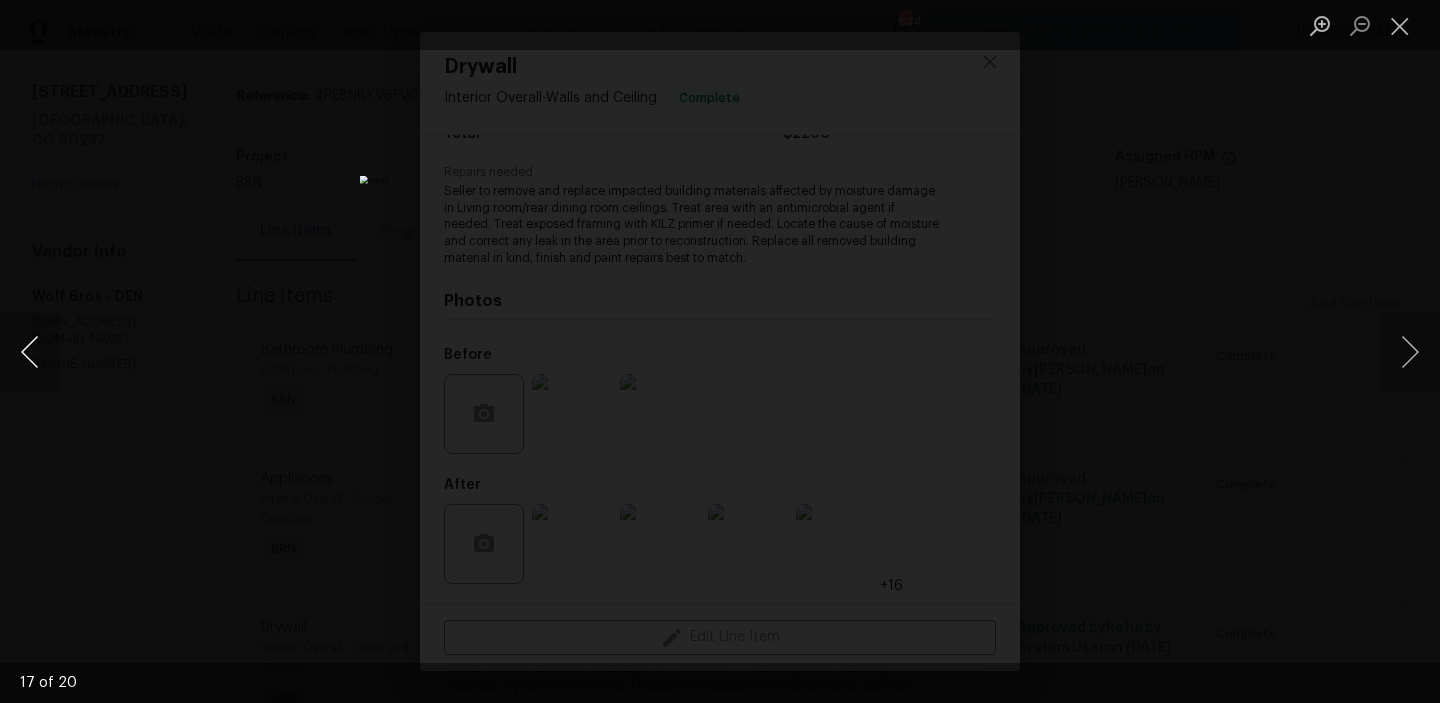 click at bounding box center [30, 352] 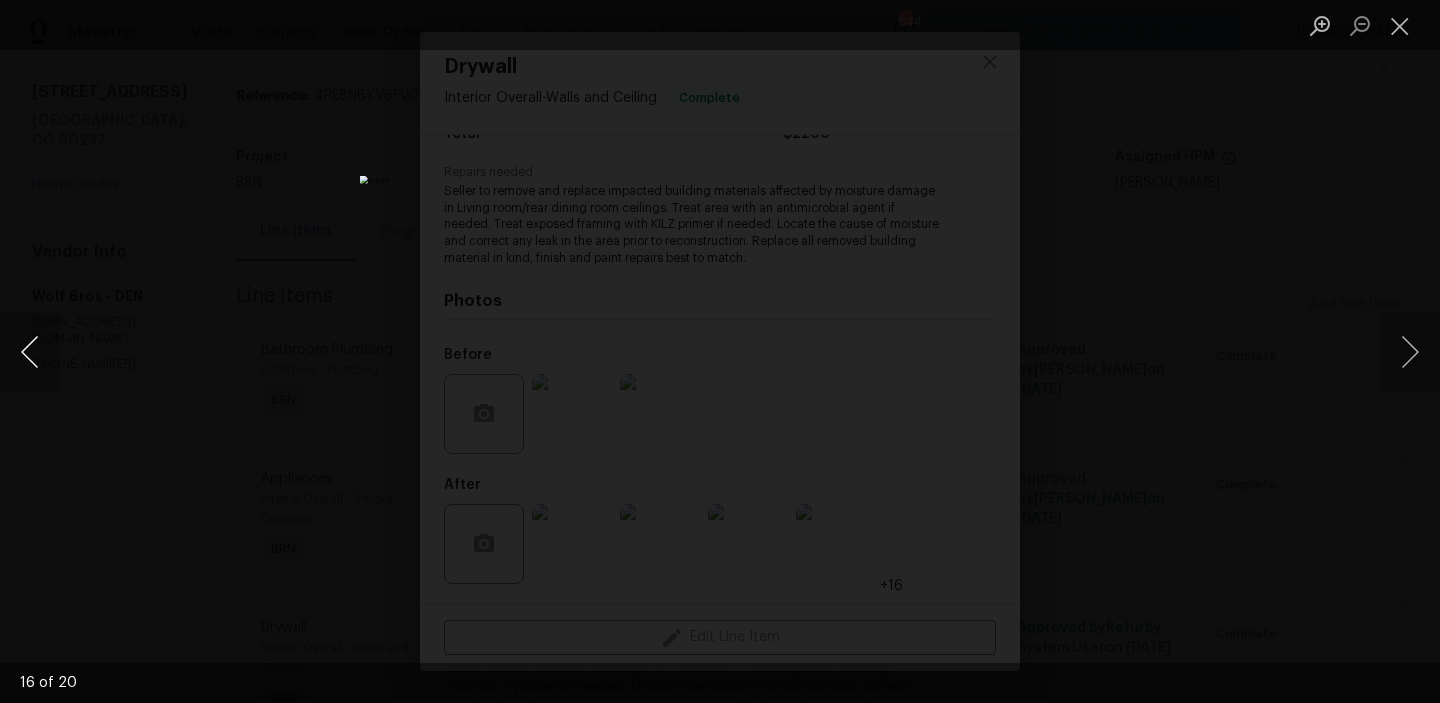 click at bounding box center [30, 352] 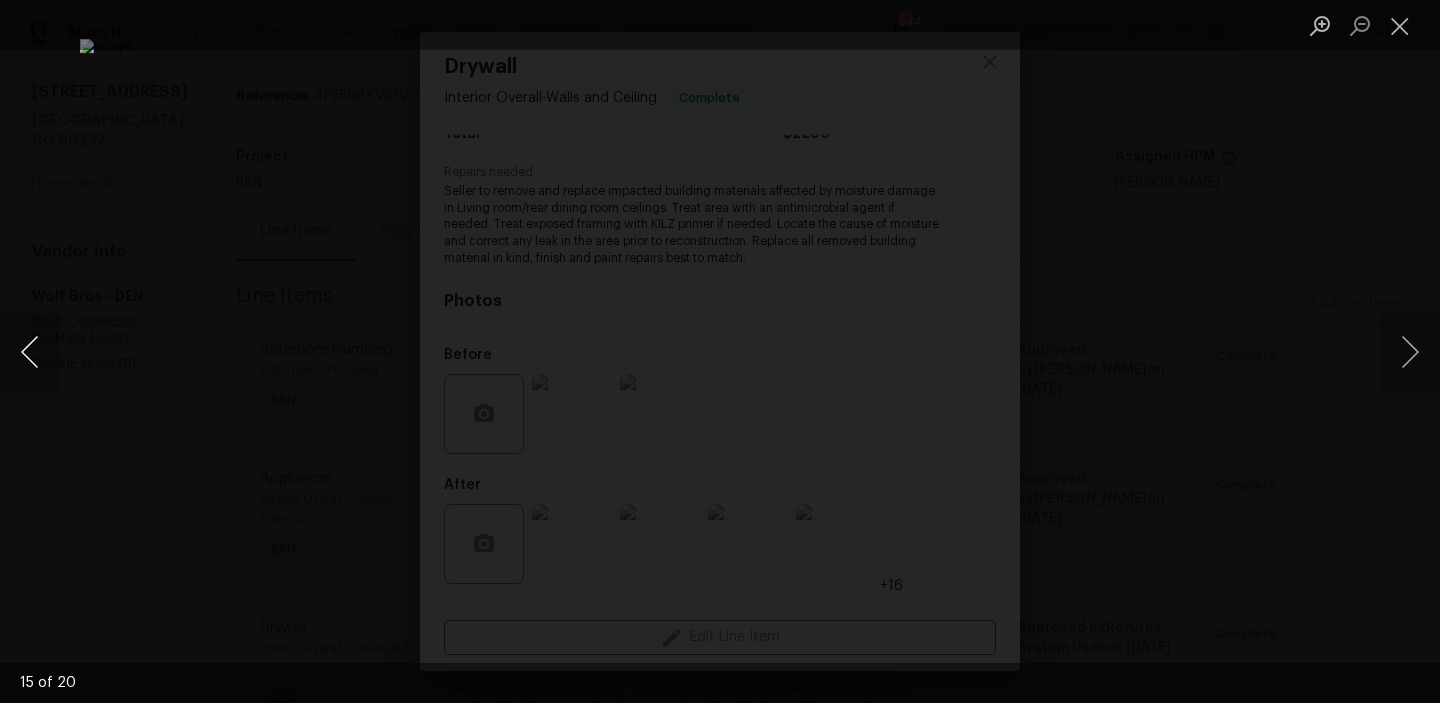 click at bounding box center [30, 352] 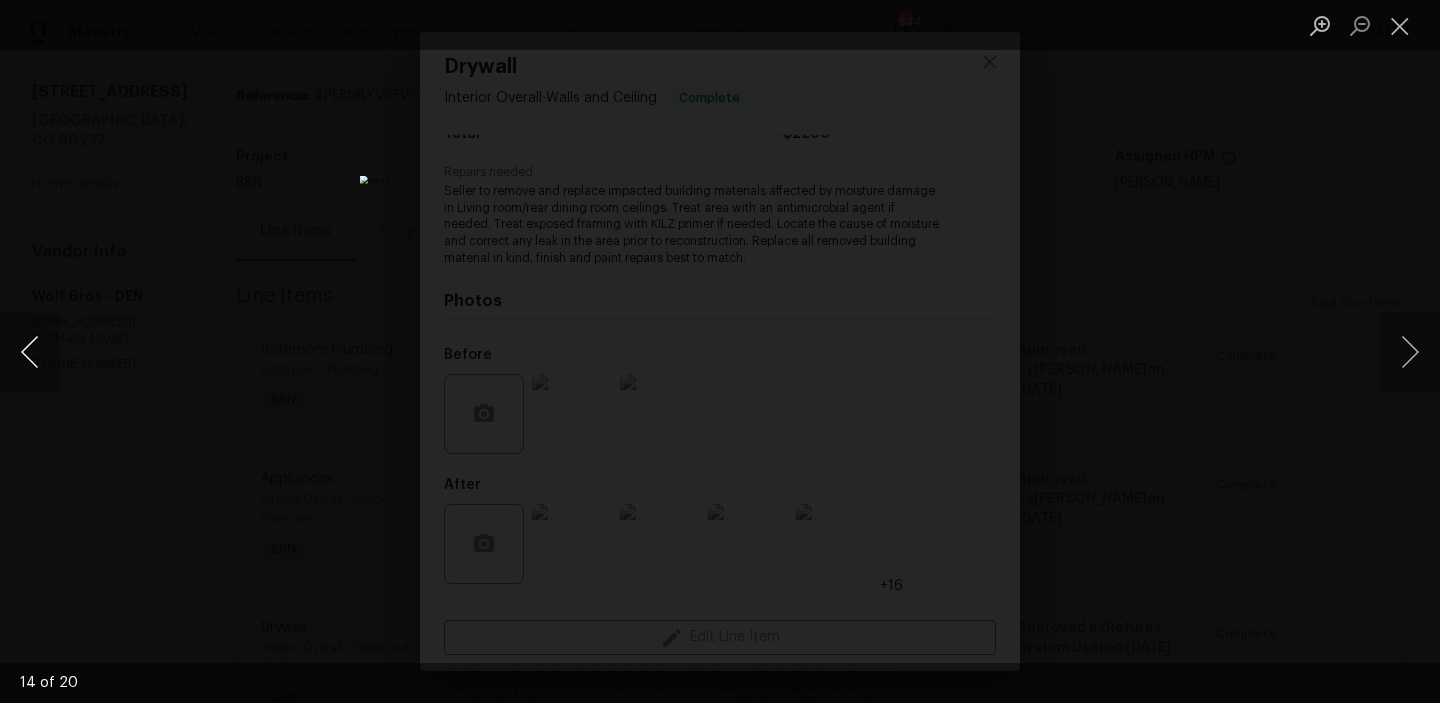 click at bounding box center (30, 352) 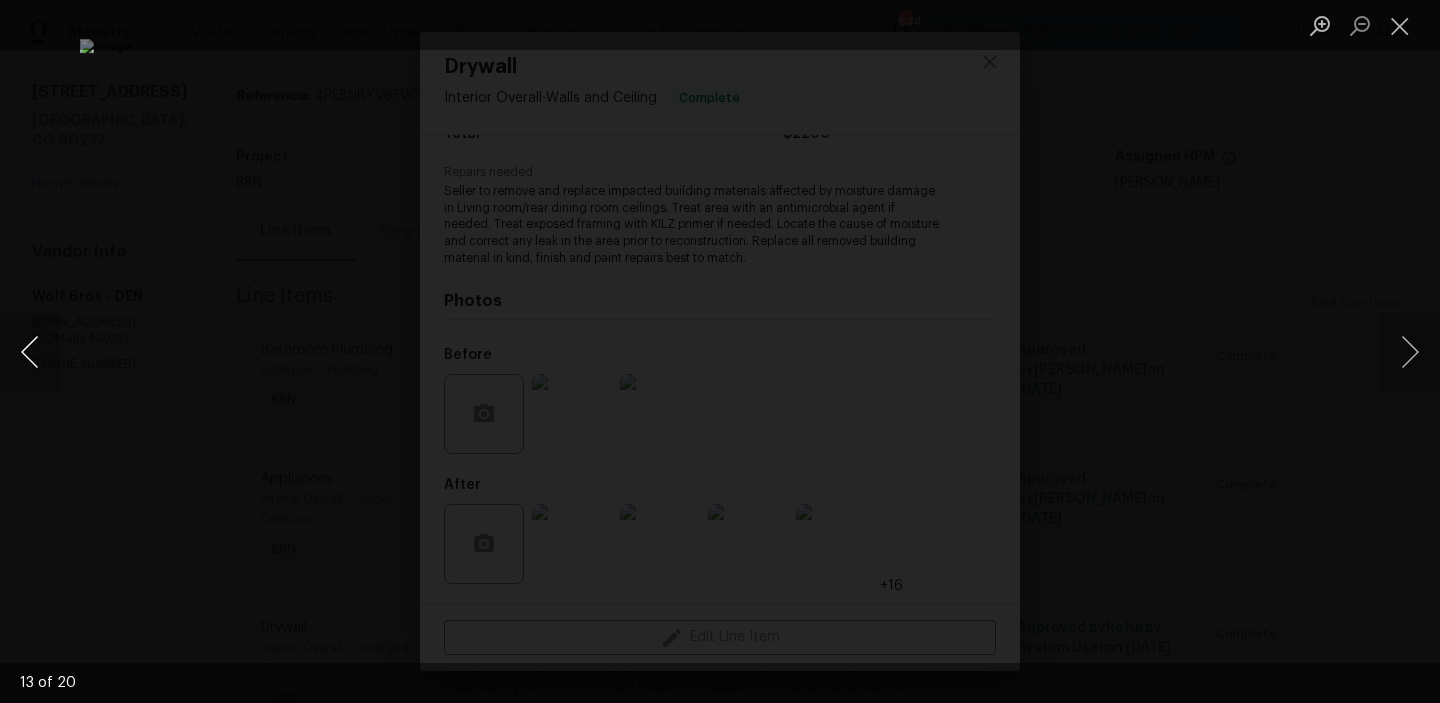 click at bounding box center (30, 352) 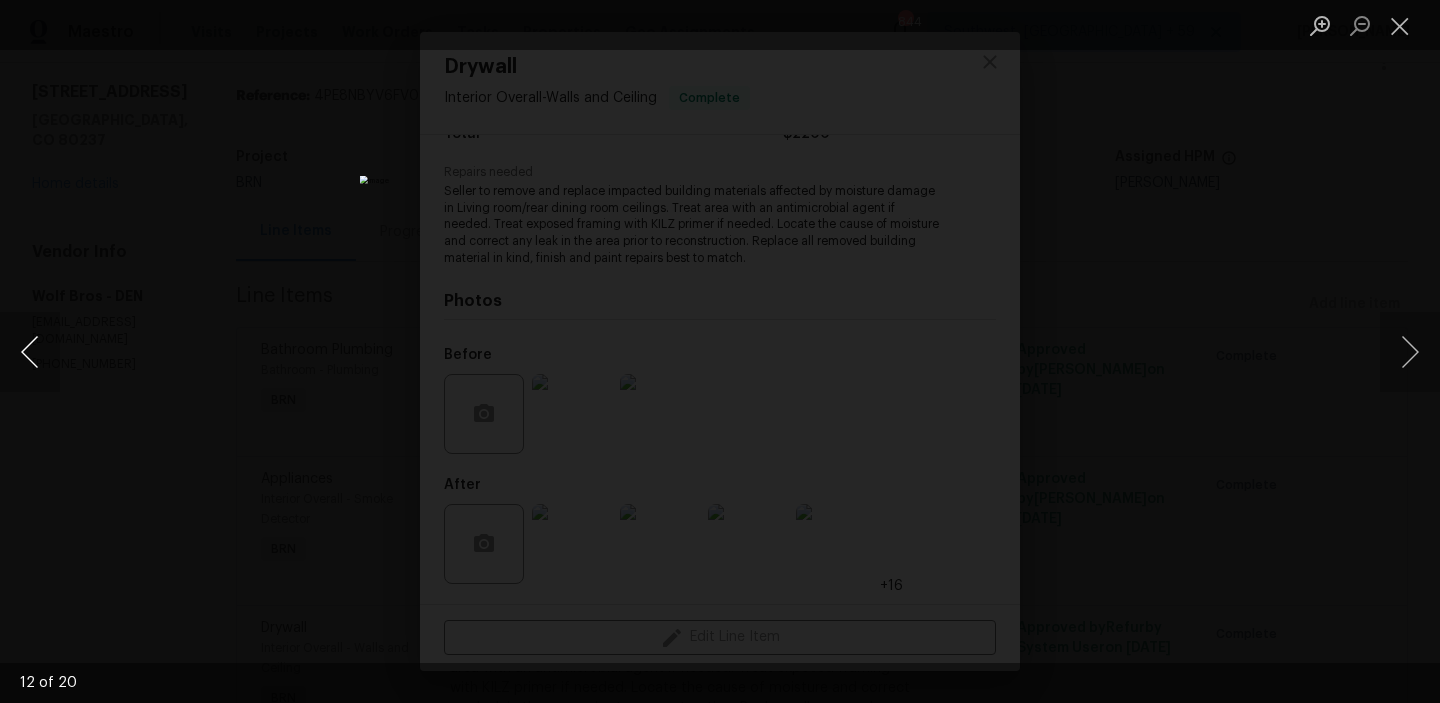 click at bounding box center (30, 352) 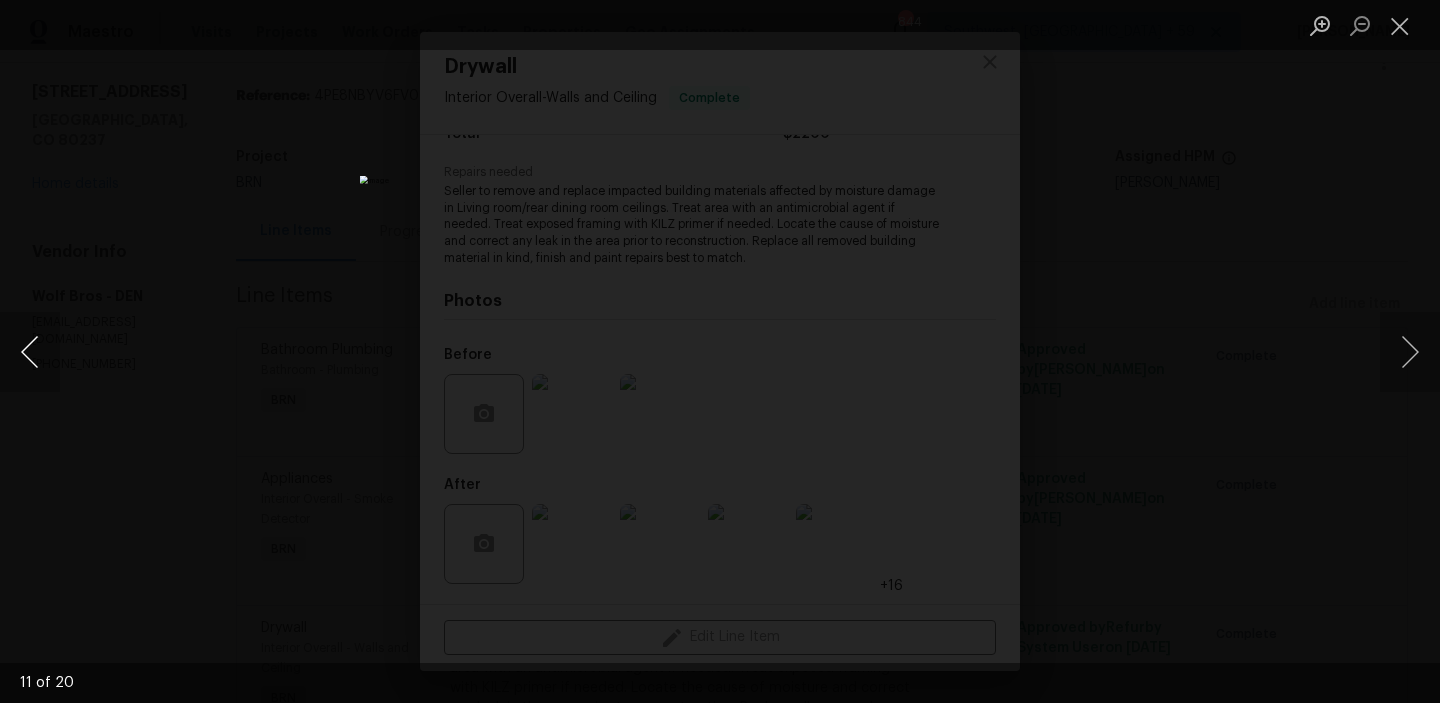 click at bounding box center (30, 352) 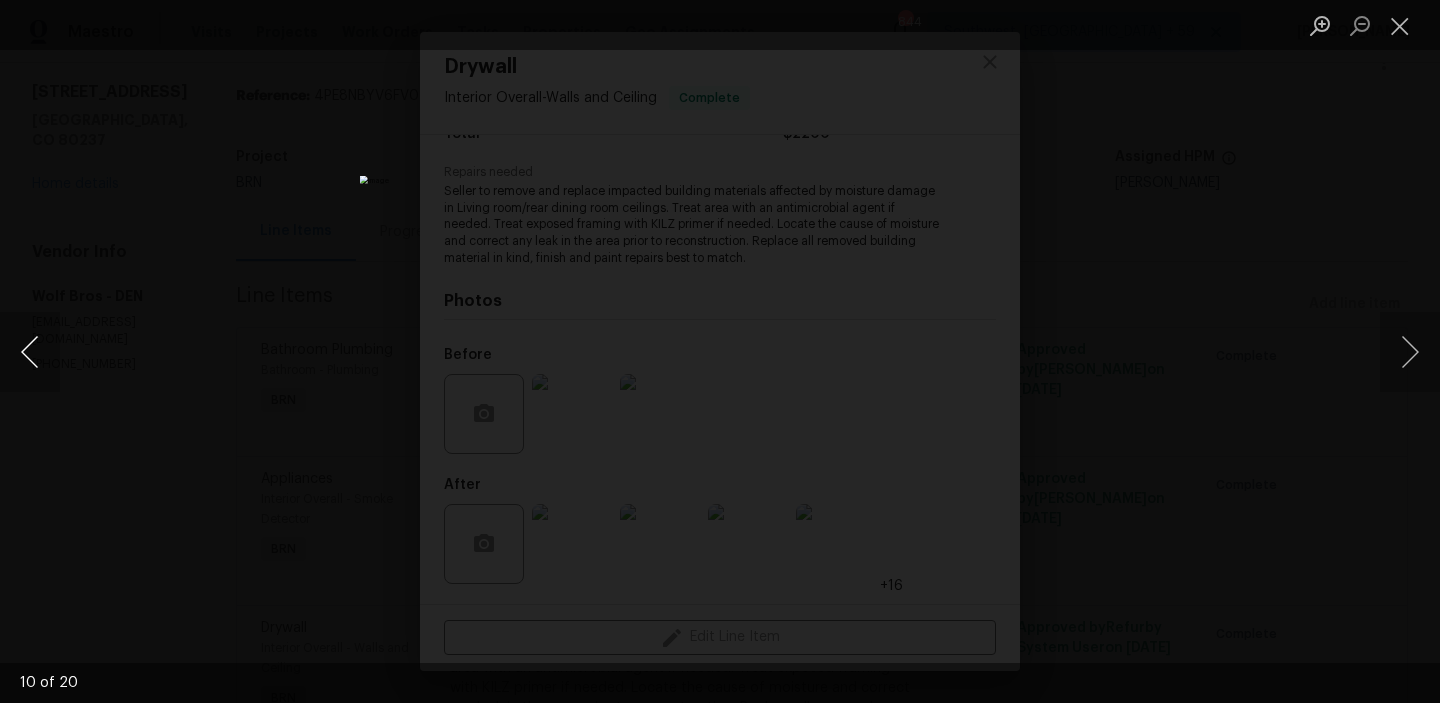click at bounding box center (30, 352) 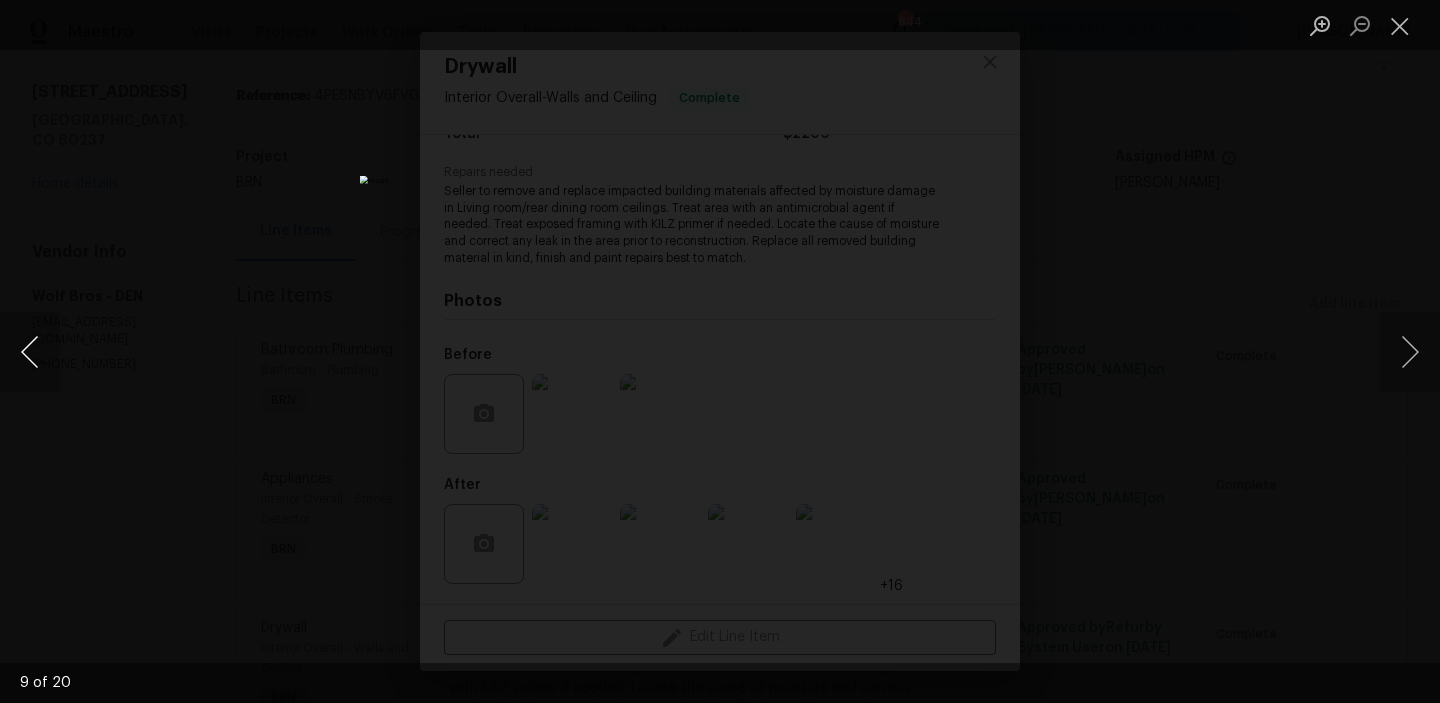 click at bounding box center [30, 352] 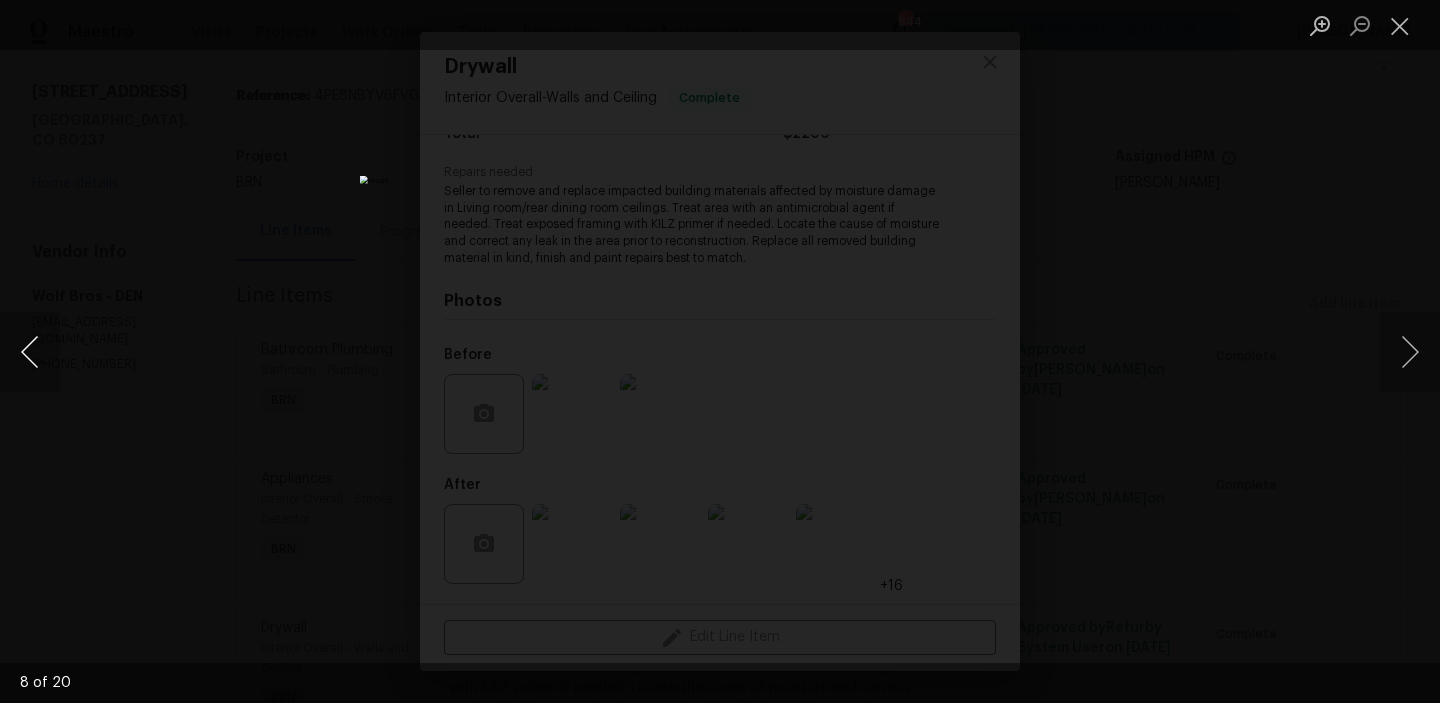 click at bounding box center [30, 352] 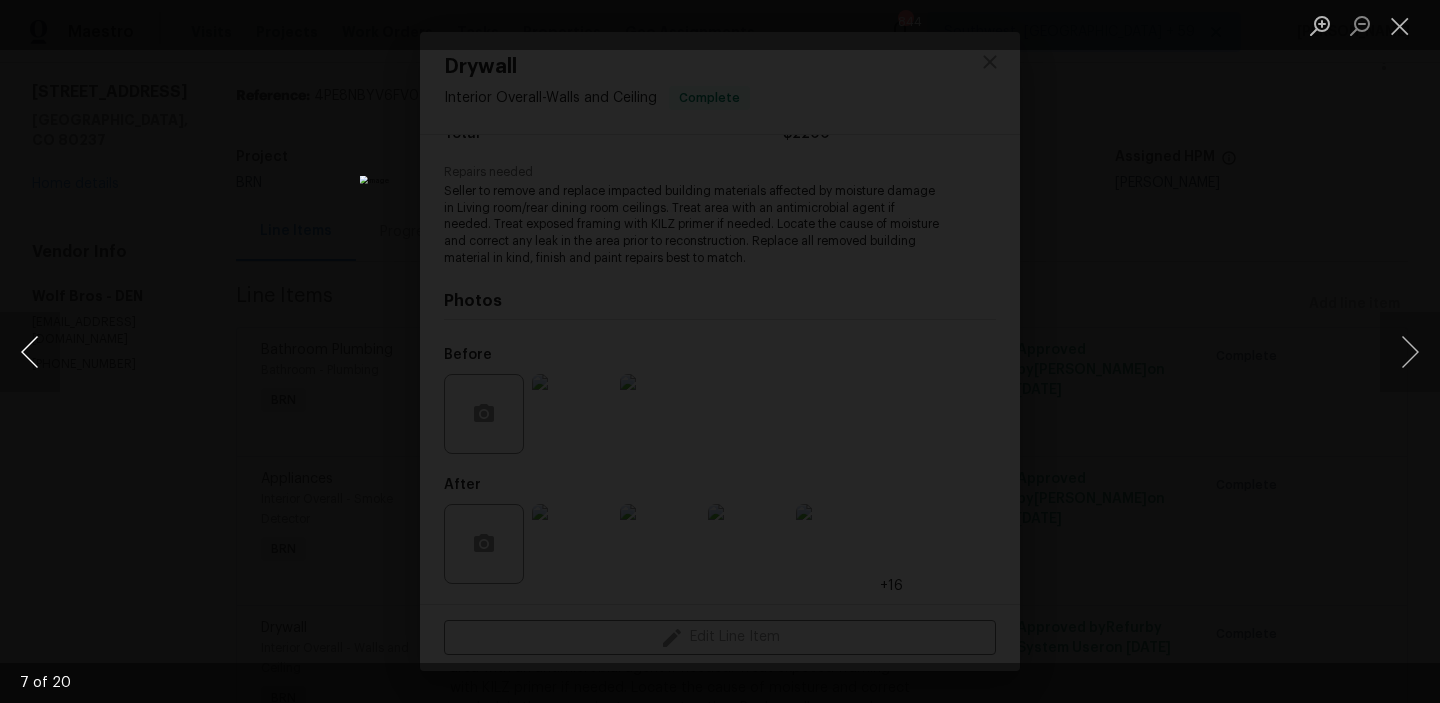 click at bounding box center [30, 352] 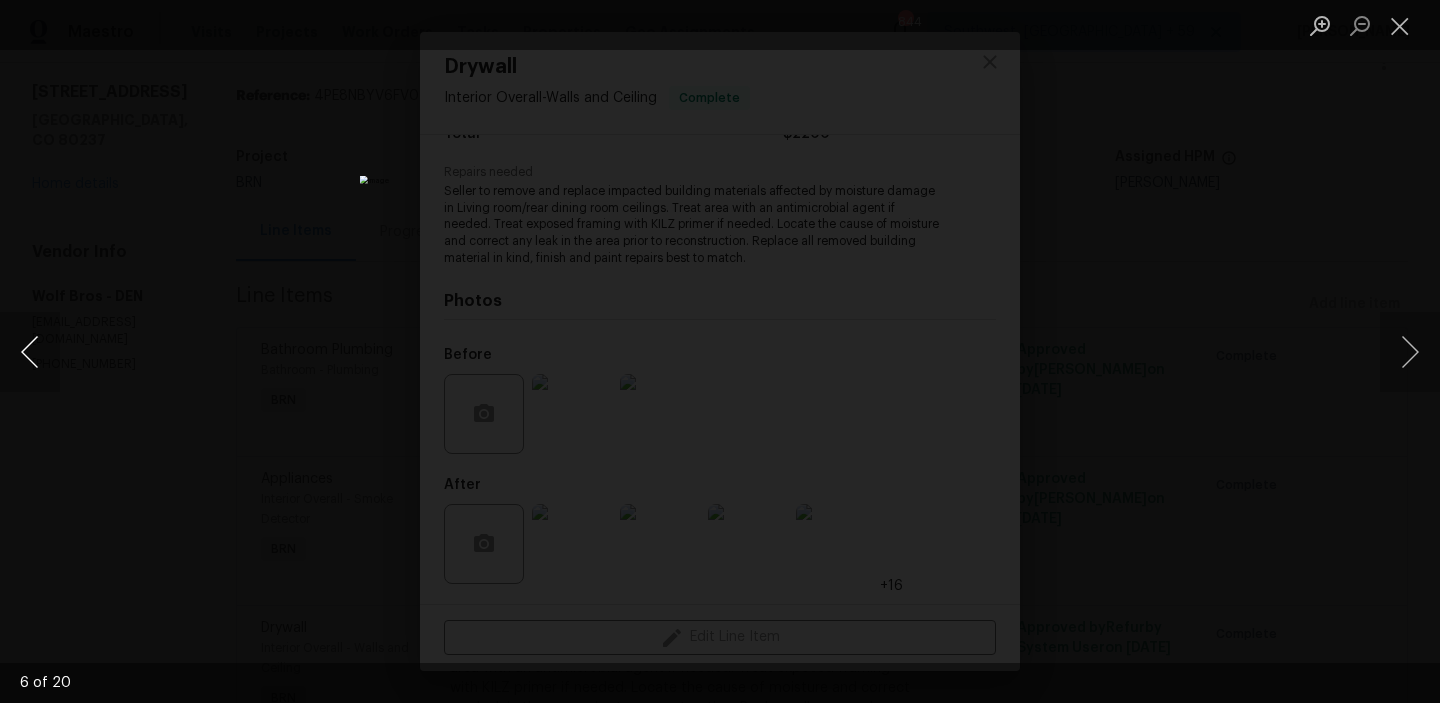 click at bounding box center (30, 352) 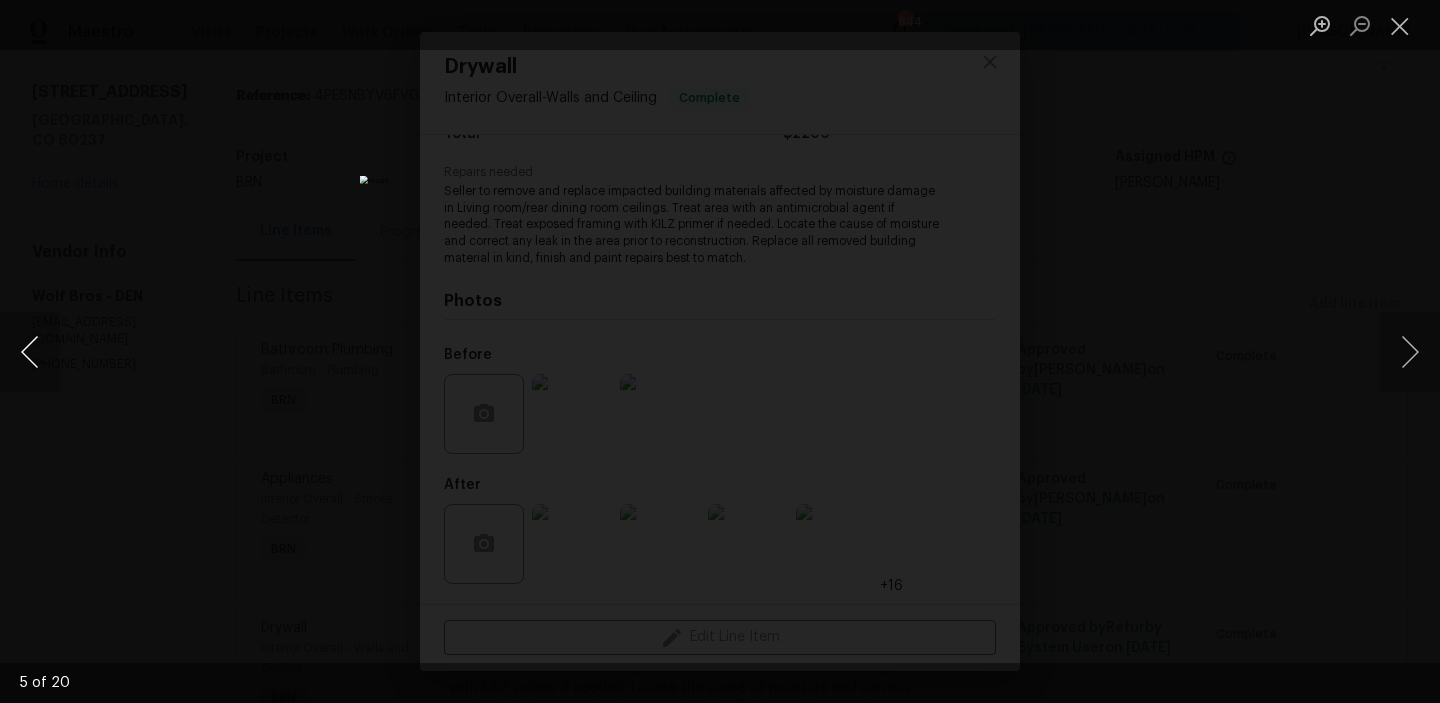 click at bounding box center (30, 352) 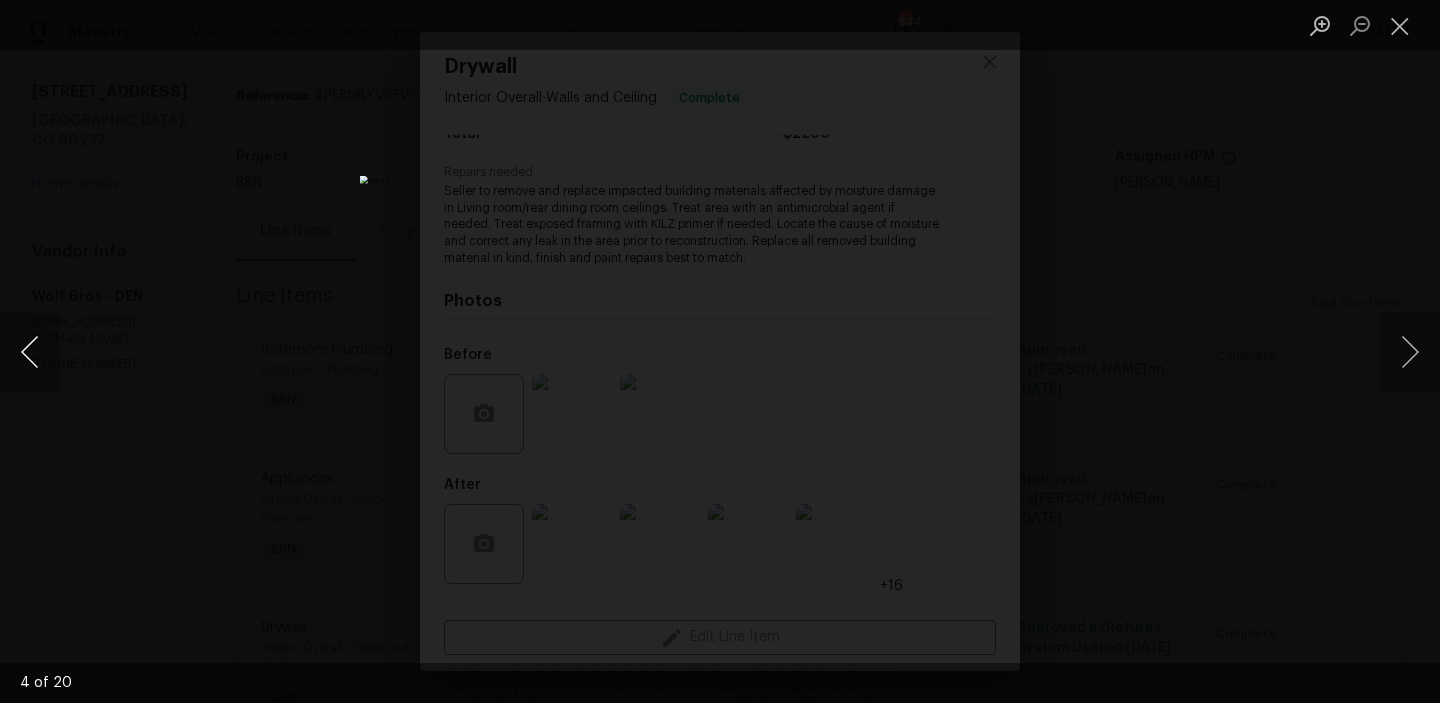 click at bounding box center (30, 352) 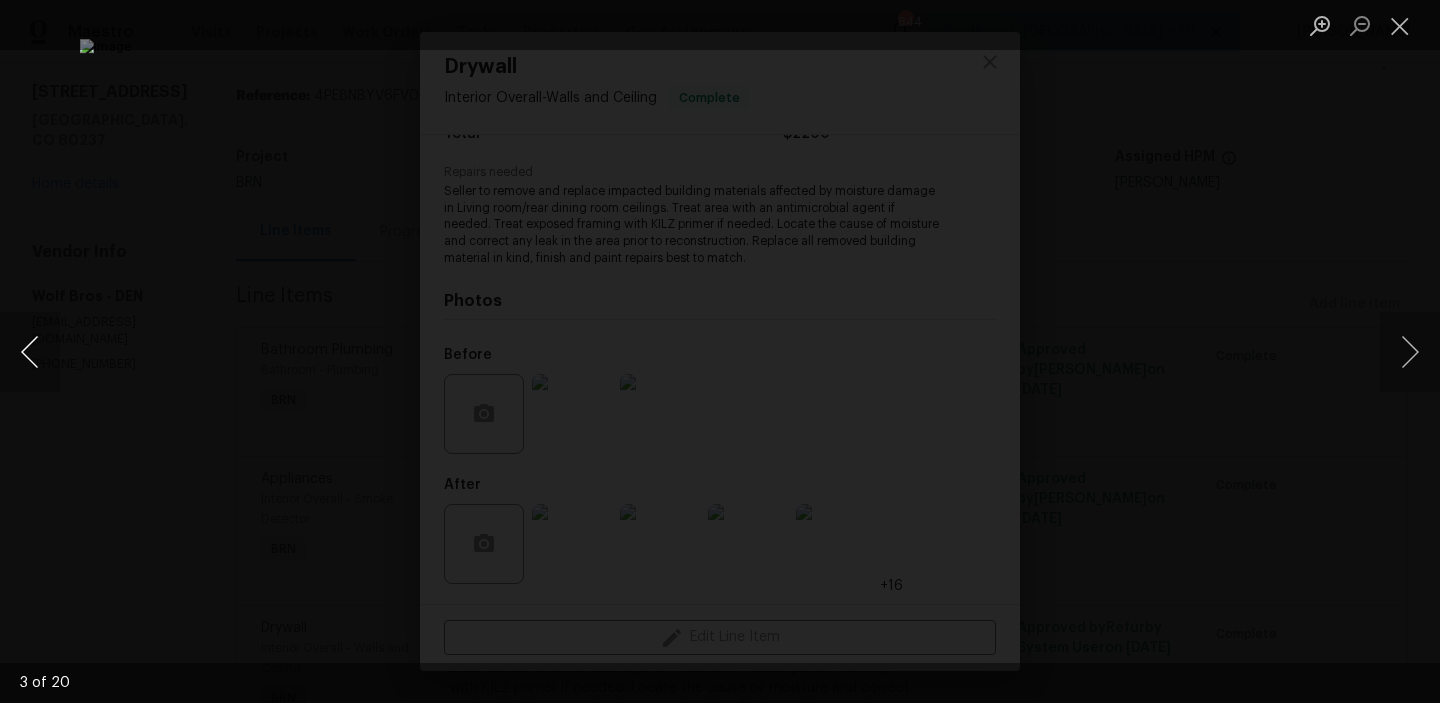 click at bounding box center [30, 352] 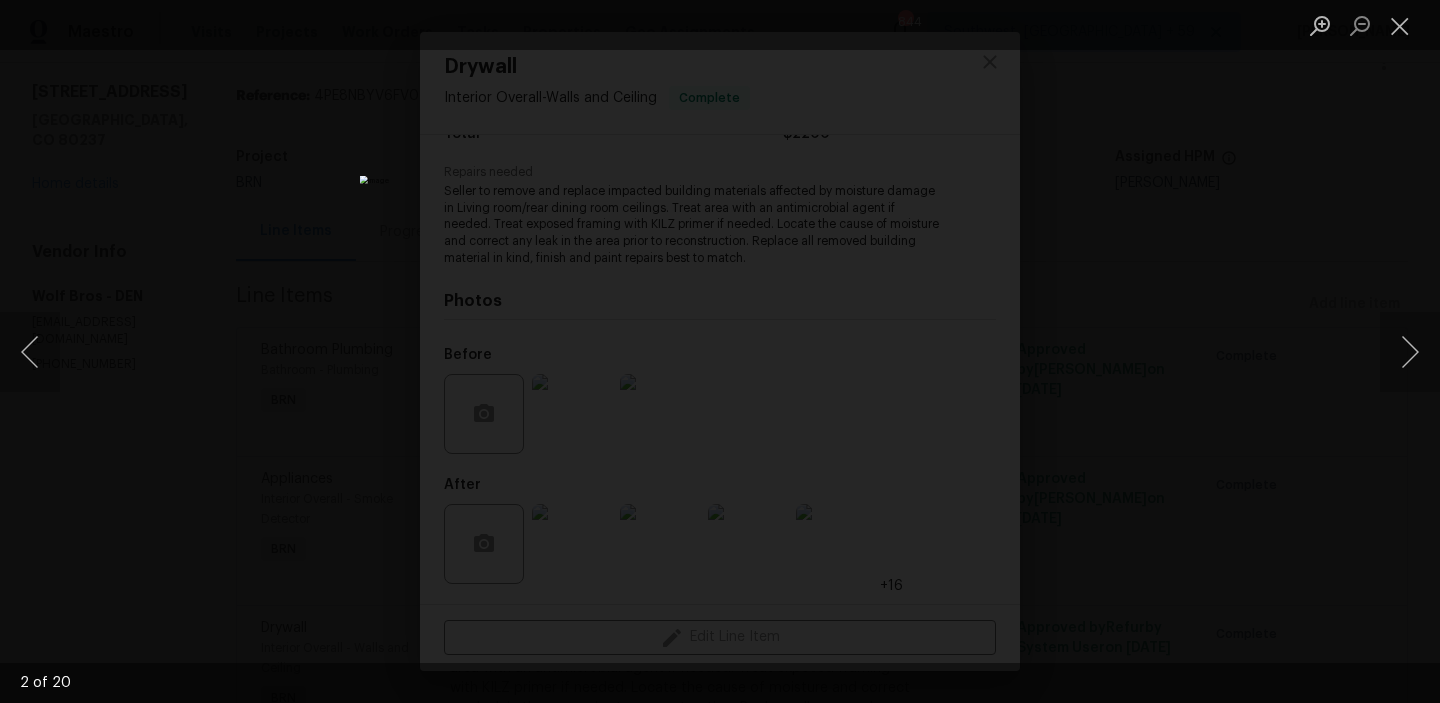 click at bounding box center (720, 351) 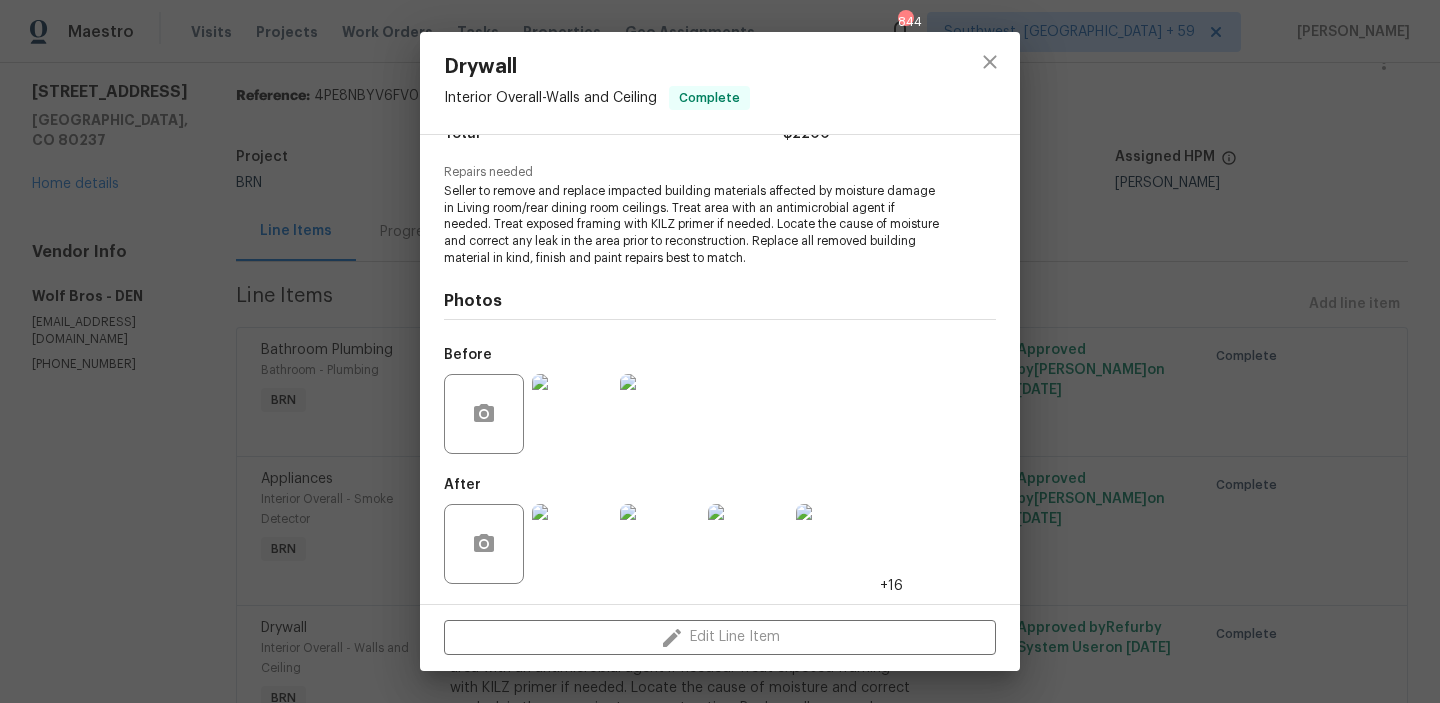 click on "Drywall Interior Overall  -  Walls and Ceiling Complete Vendor Wolf Bros Account Category BINSR Cost $0 x 1 count $0 Labor $2200 Total $2200 Repairs needed Seller to remove and replace impacted building materials affected by moisture damage in Living room/rear dining room ceilings. Treat area with an antimicrobial agent if needed. Treat exposed framing with KILZ primer if needed. Locate the cause of moisture and correct any leak in the area prior to reconstruction. Replace all removed building material in kind, finish and paint repairs best to match. Photos Before After  +16  Edit Line Item" at bounding box center (720, 351) 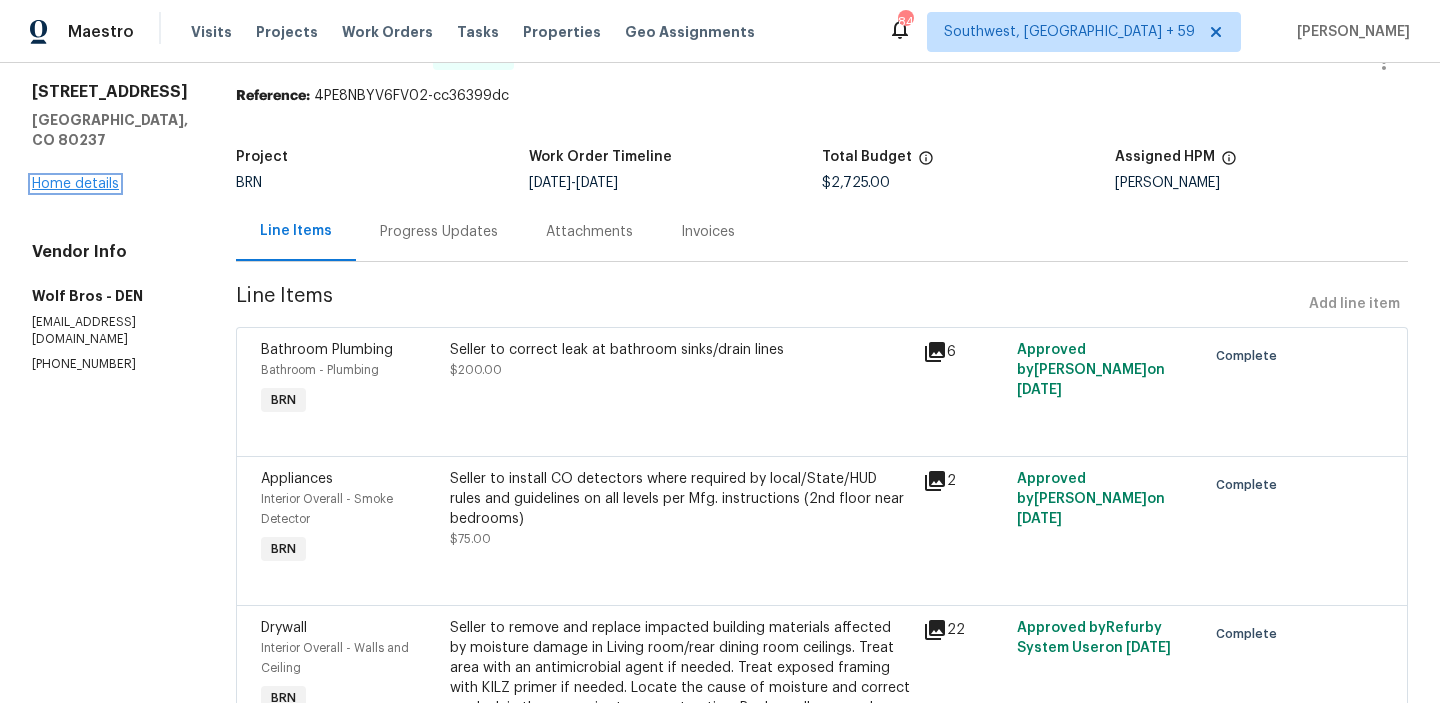 click on "Home details" at bounding box center (75, 184) 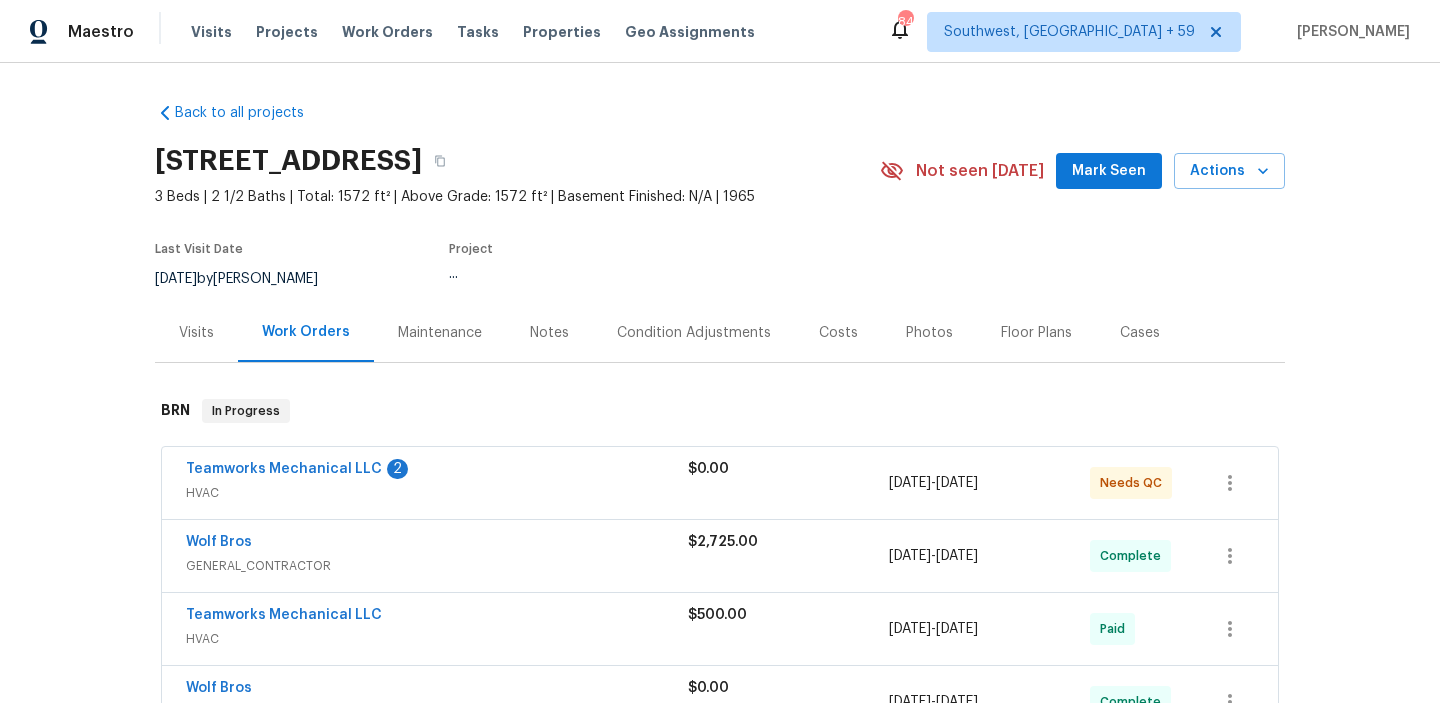 scroll, scrollTop: 222, scrollLeft: 0, axis: vertical 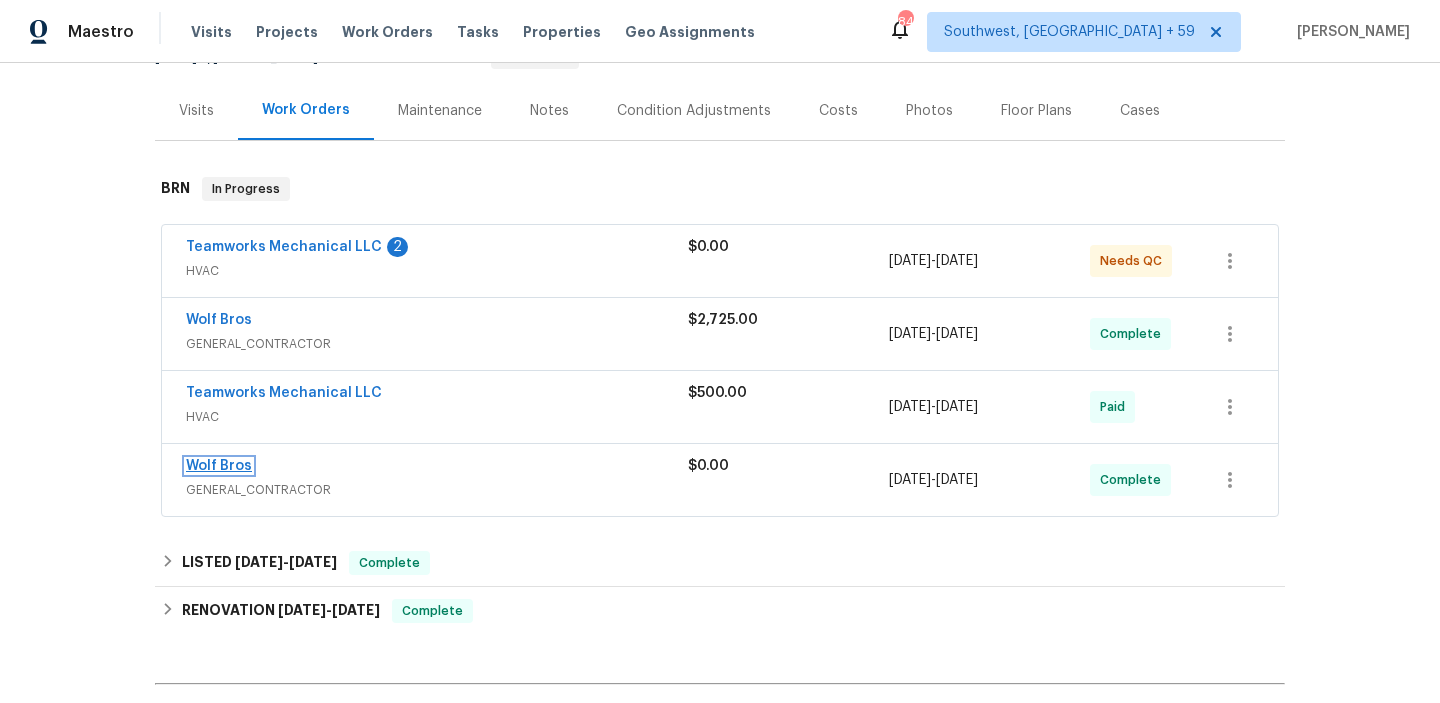 click on "Wolf Bros" at bounding box center (219, 466) 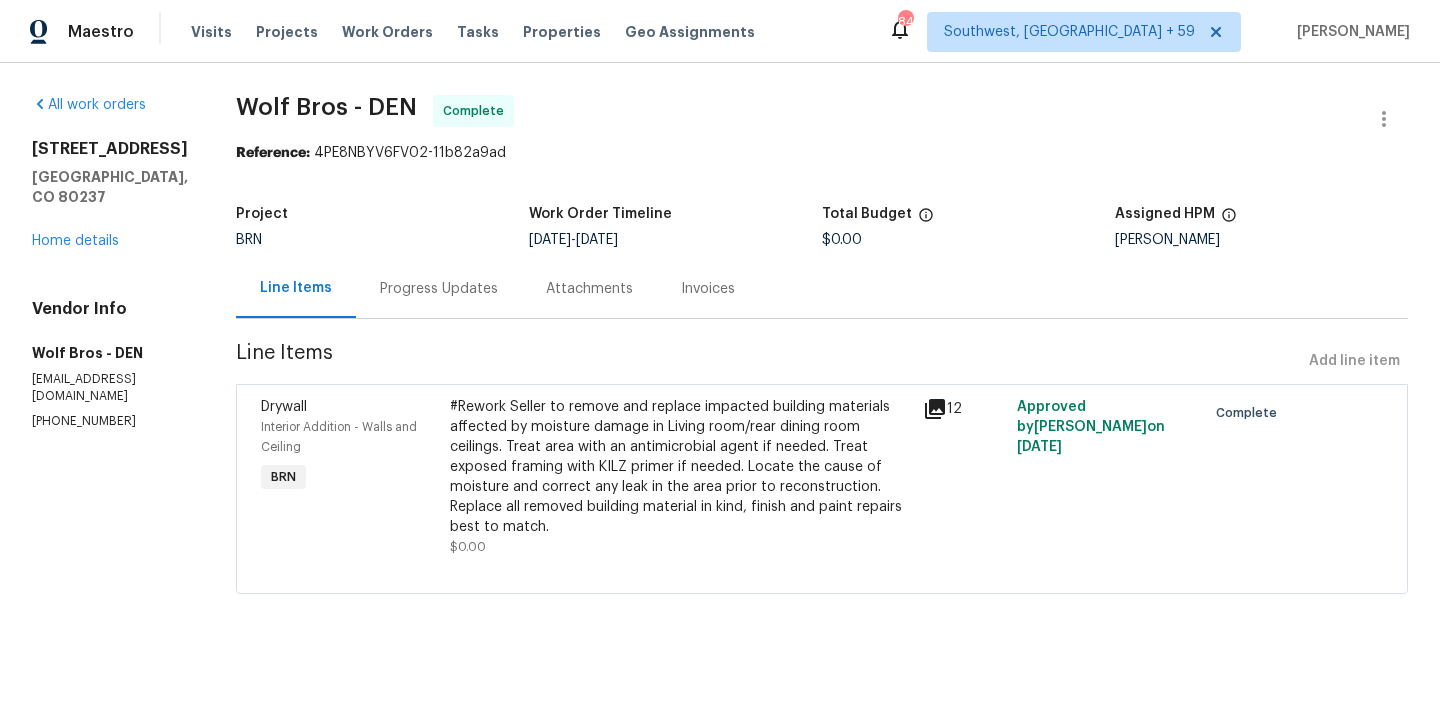 click on "#Rework Seller to remove and replace impacted building materials affected by moisture damage in Living room/rear dining room ceilings. Treat area with an antimicrobial agent if needed. Treat exposed framing with KILZ primer if needed. Locate the cause of moisture and correct any leak in the area prior to reconstruction. Replace all removed building material in kind, finish and paint repairs best to match." at bounding box center (680, 467) 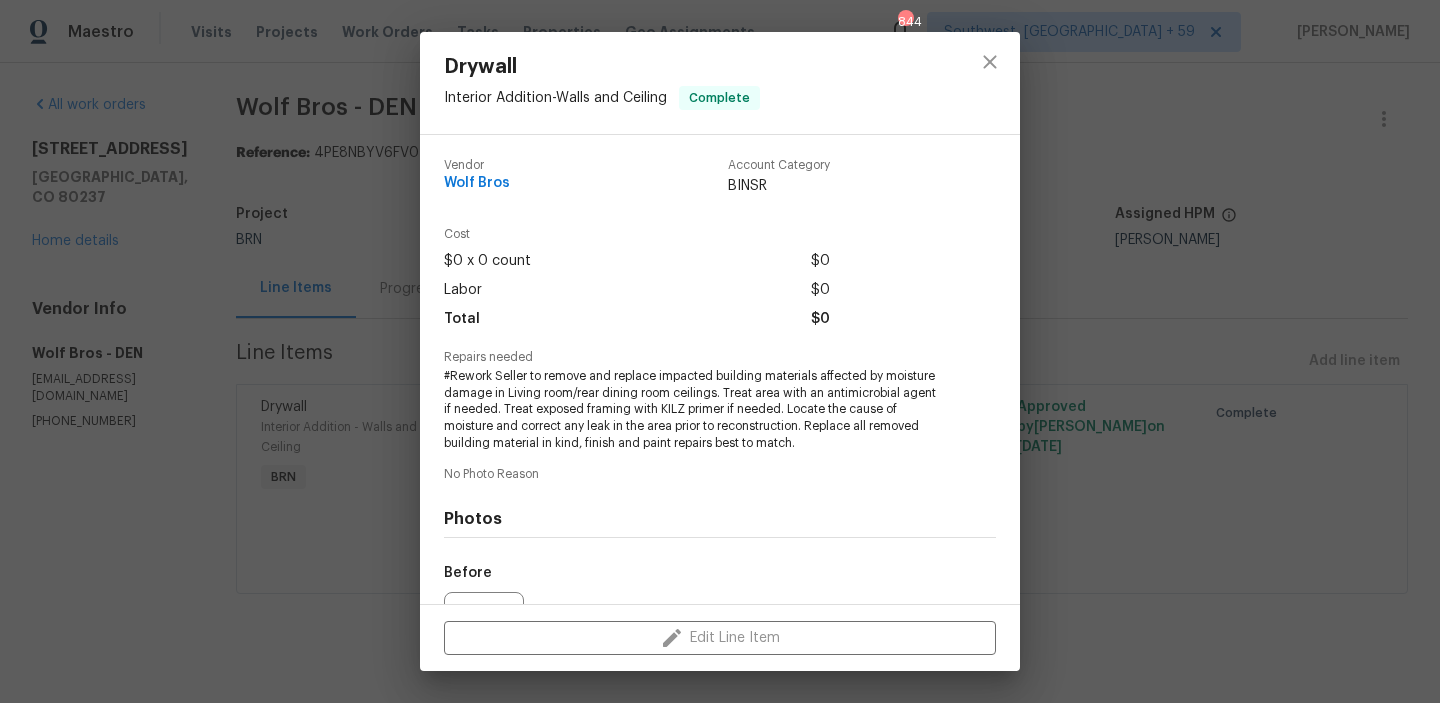 scroll, scrollTop: 218, scrollLeft: 0, axis: vertical 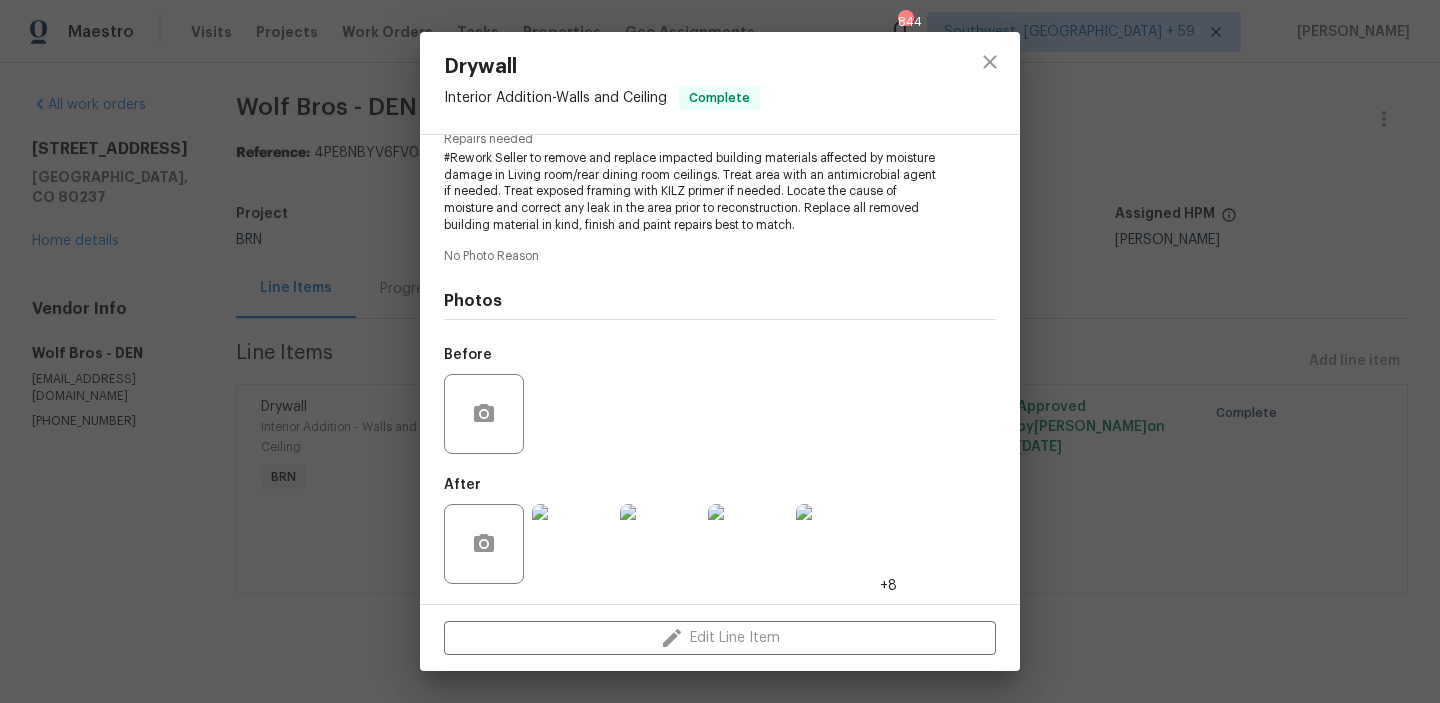 click at bounding box center (572, 544) 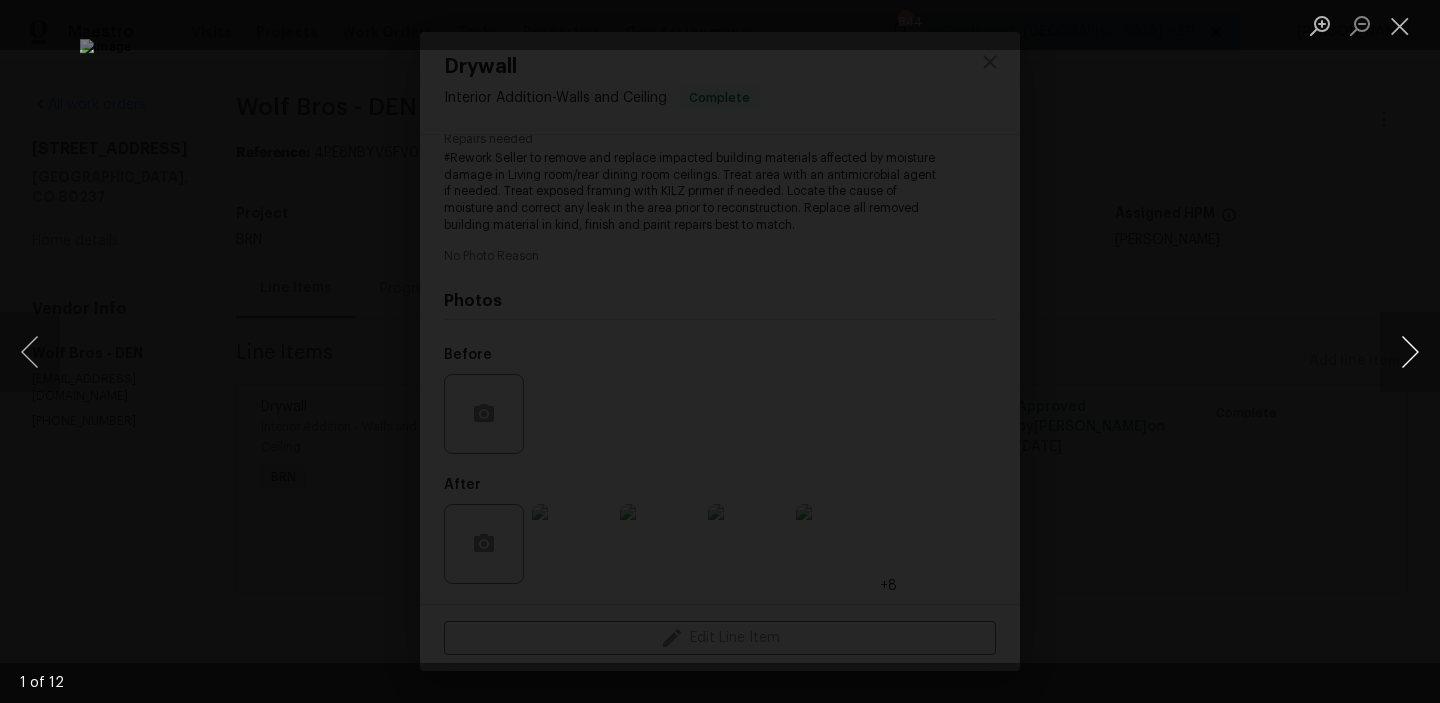 click at bounding box center [1410, 352] 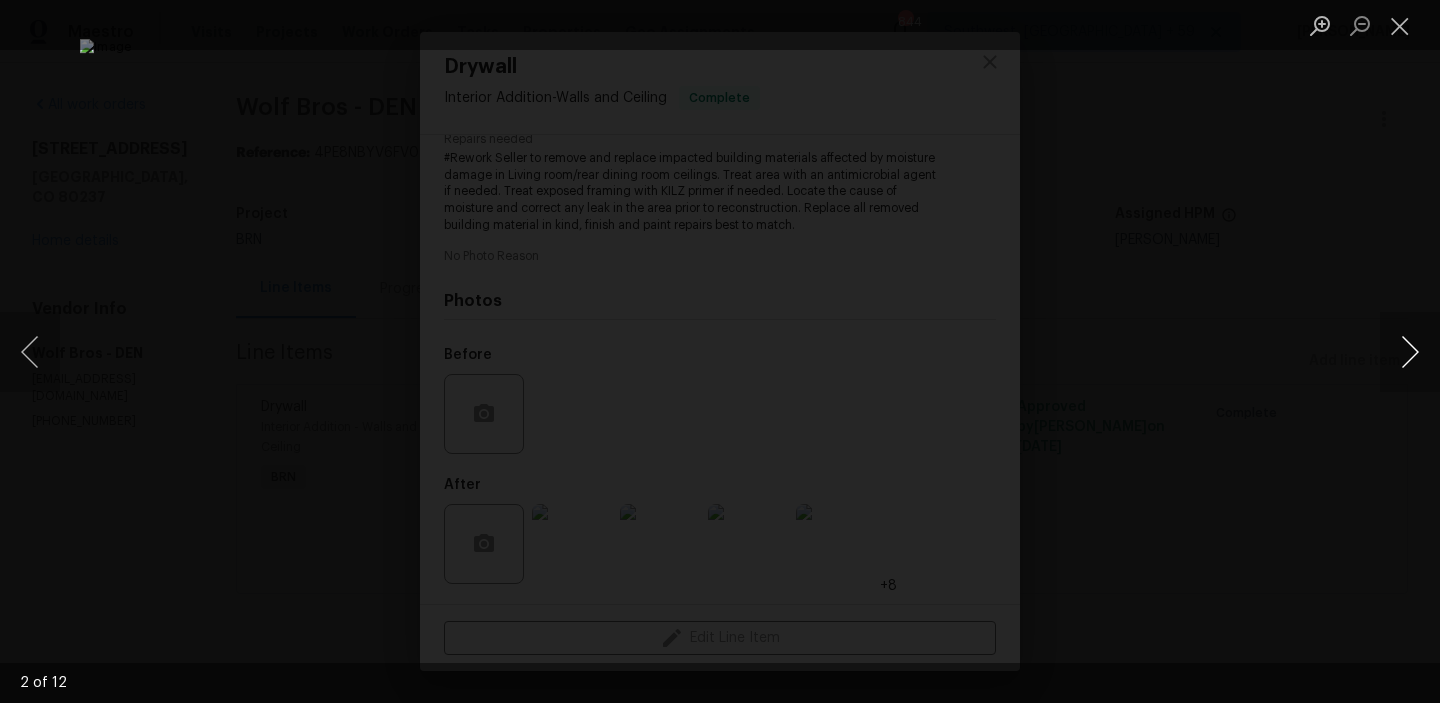 click at bounding box center [1410, 352] 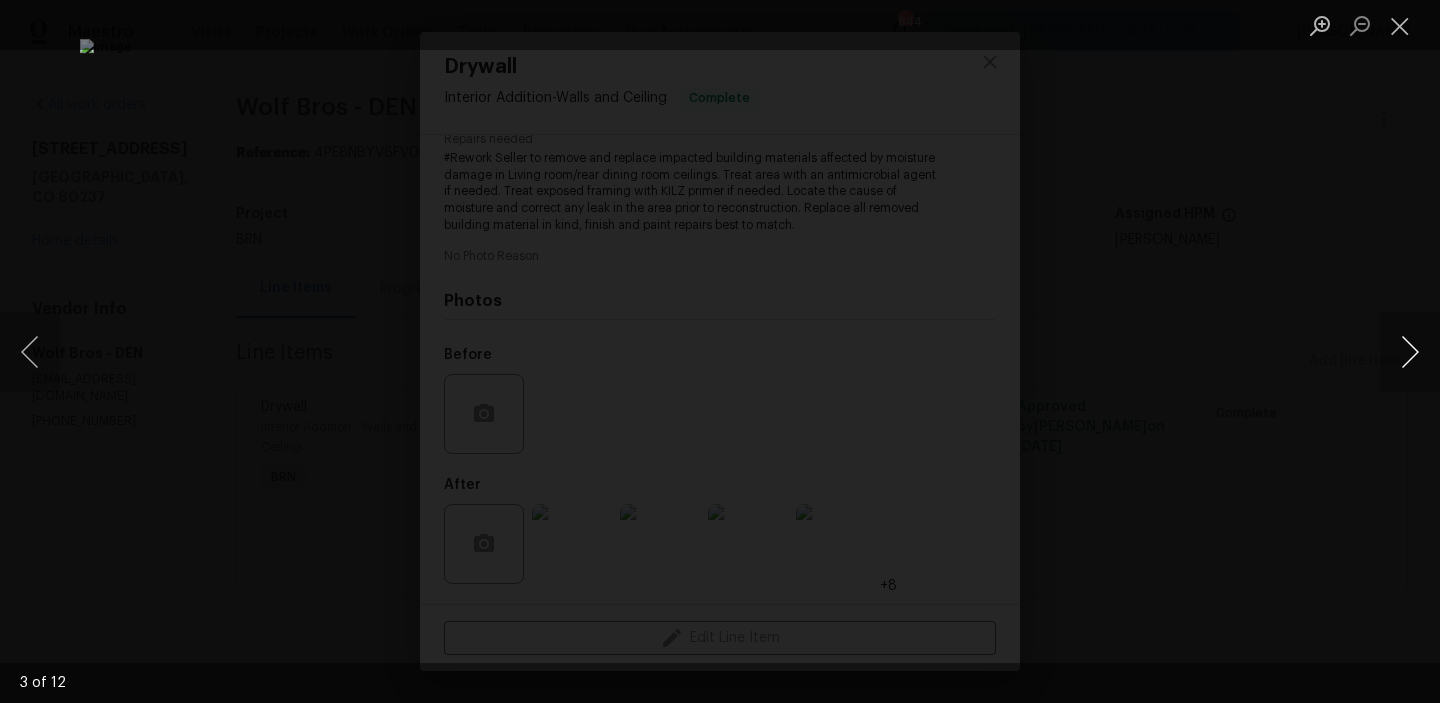 click at bounding box center [1410, 352] 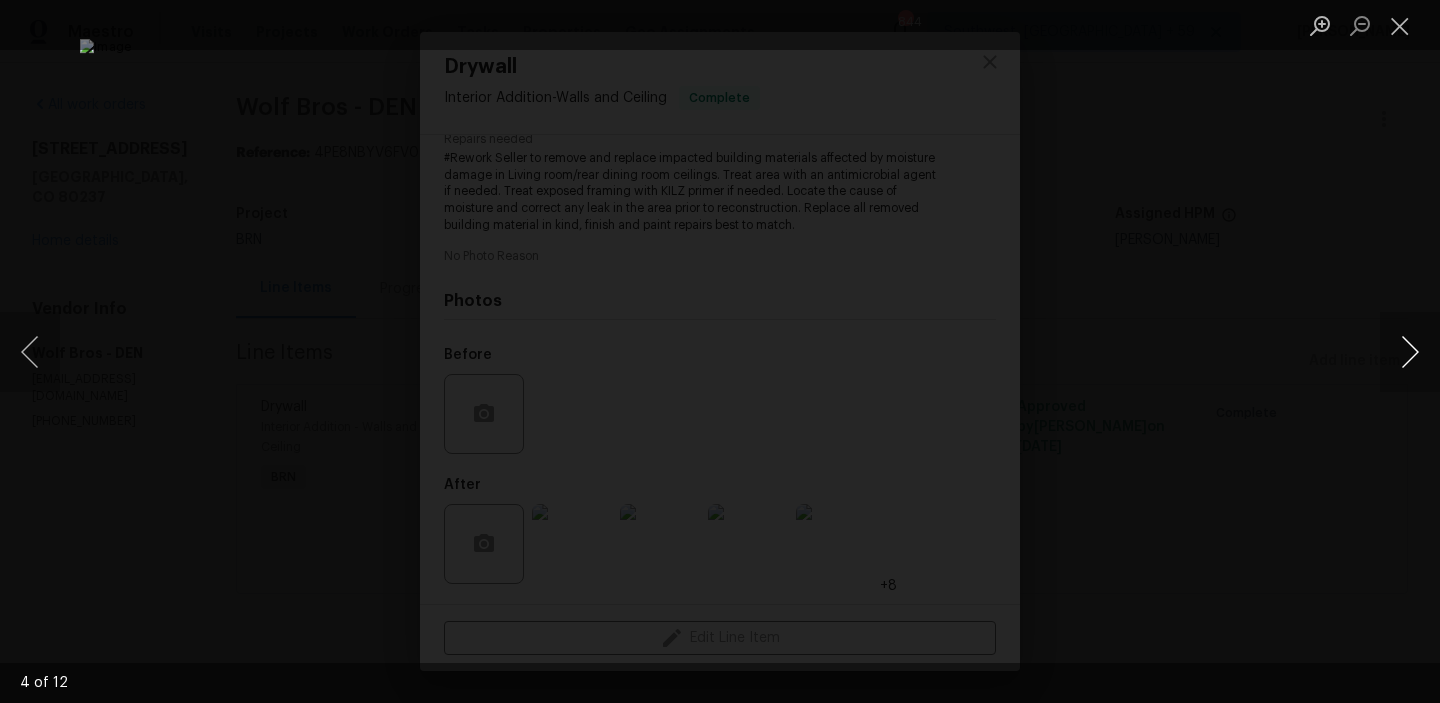 click at bounding box center (1410, 352) 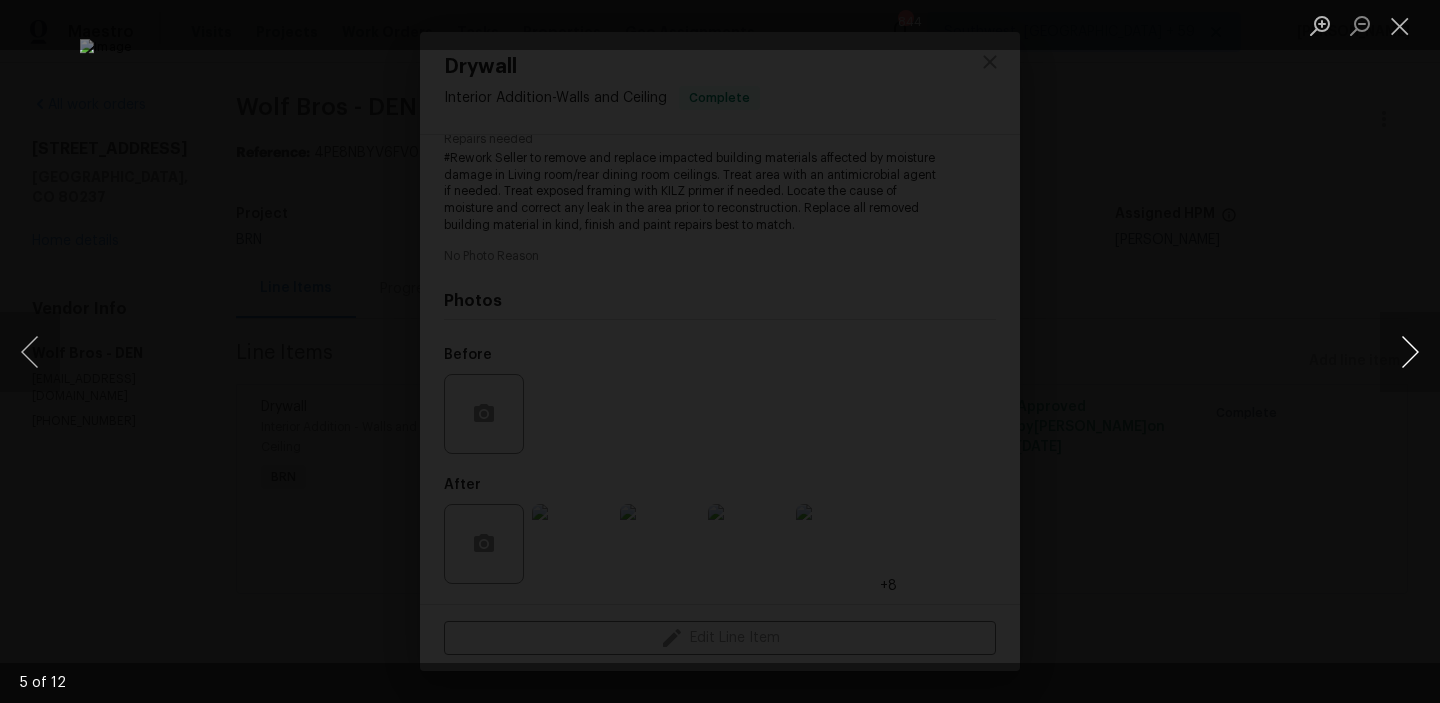 click at bounding box center [1410, 352] 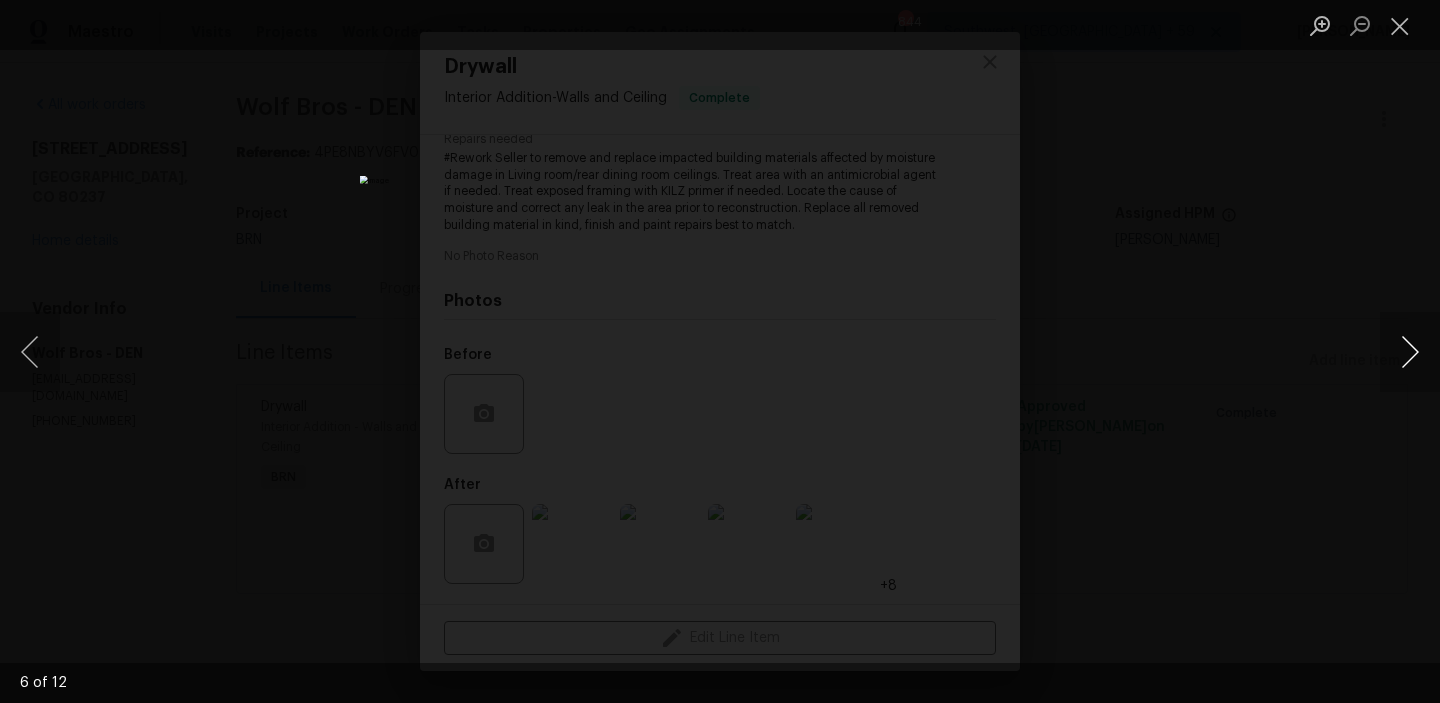 click at bounding box center (1410, 352) 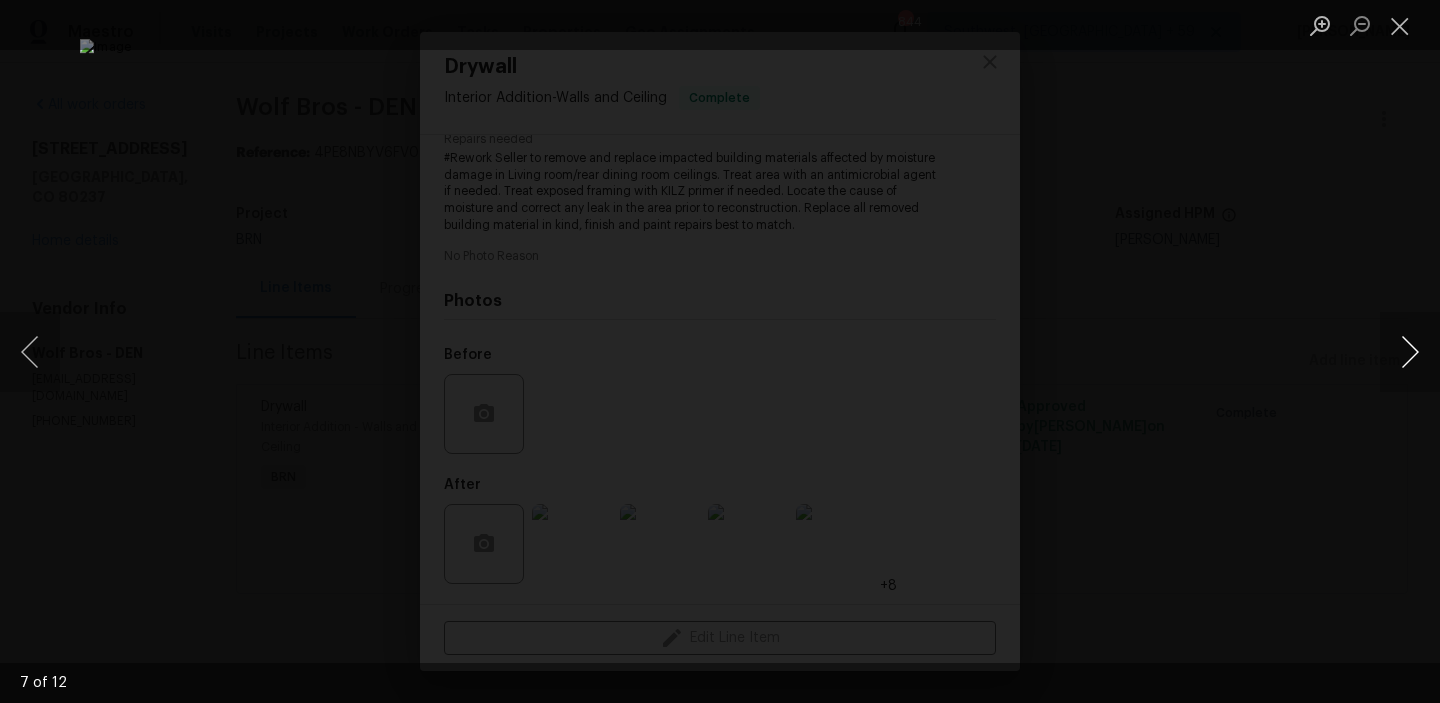 click at bounding box center (1410, 352) 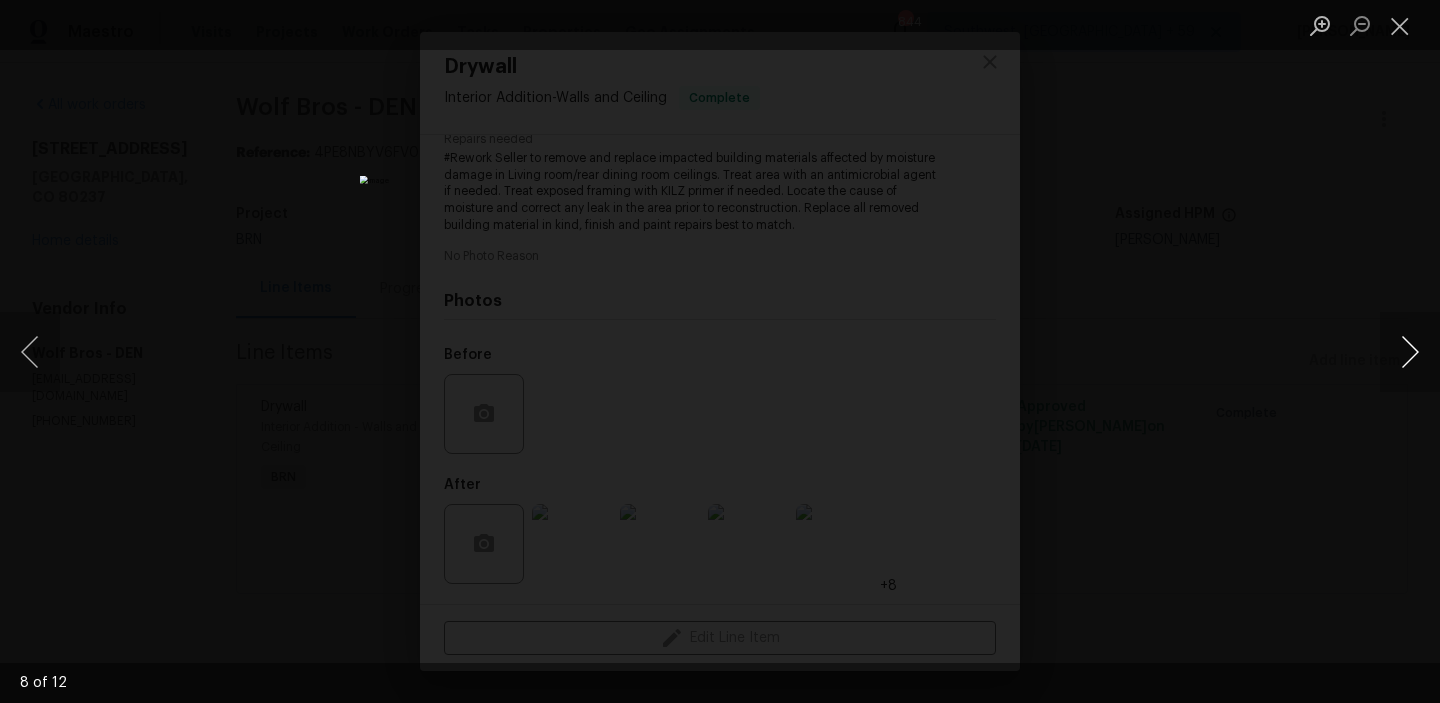 click at bounding box center (1410, 352) 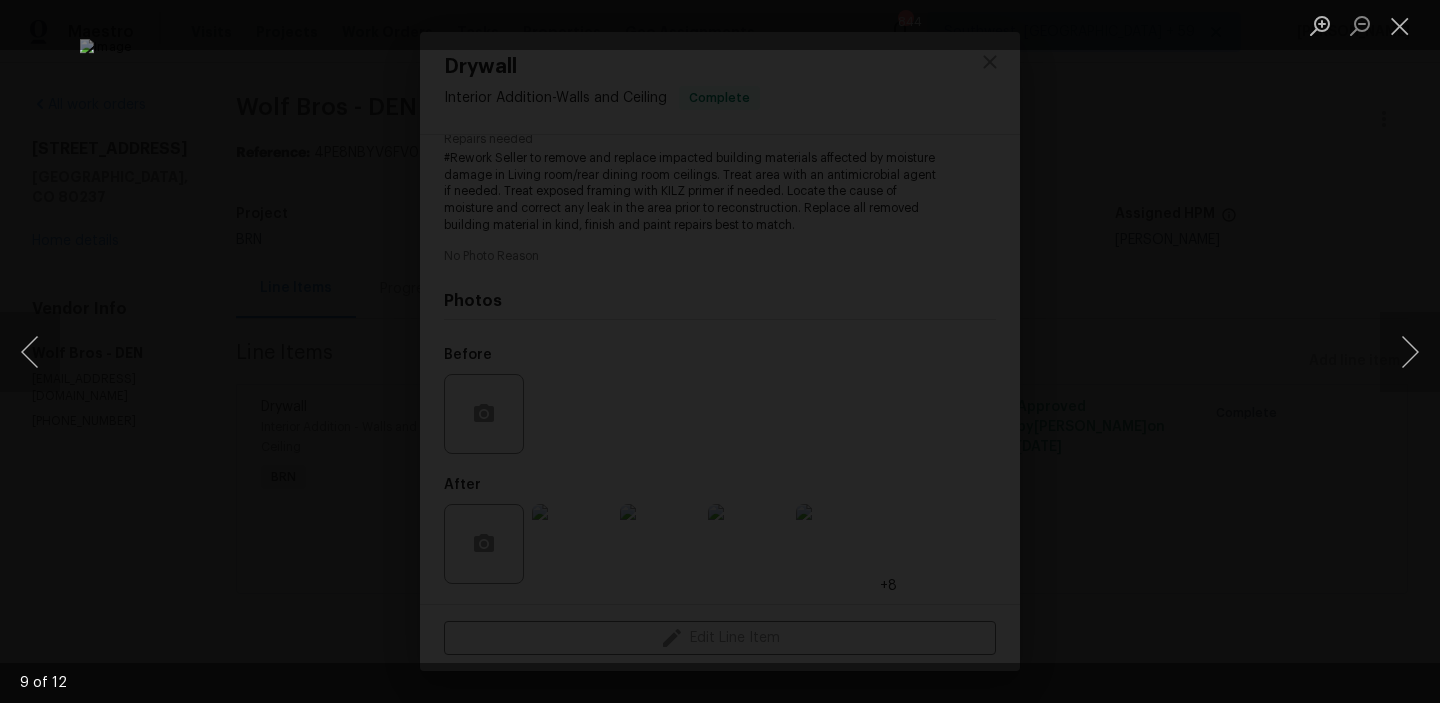 click at bounding box center [720, 351] 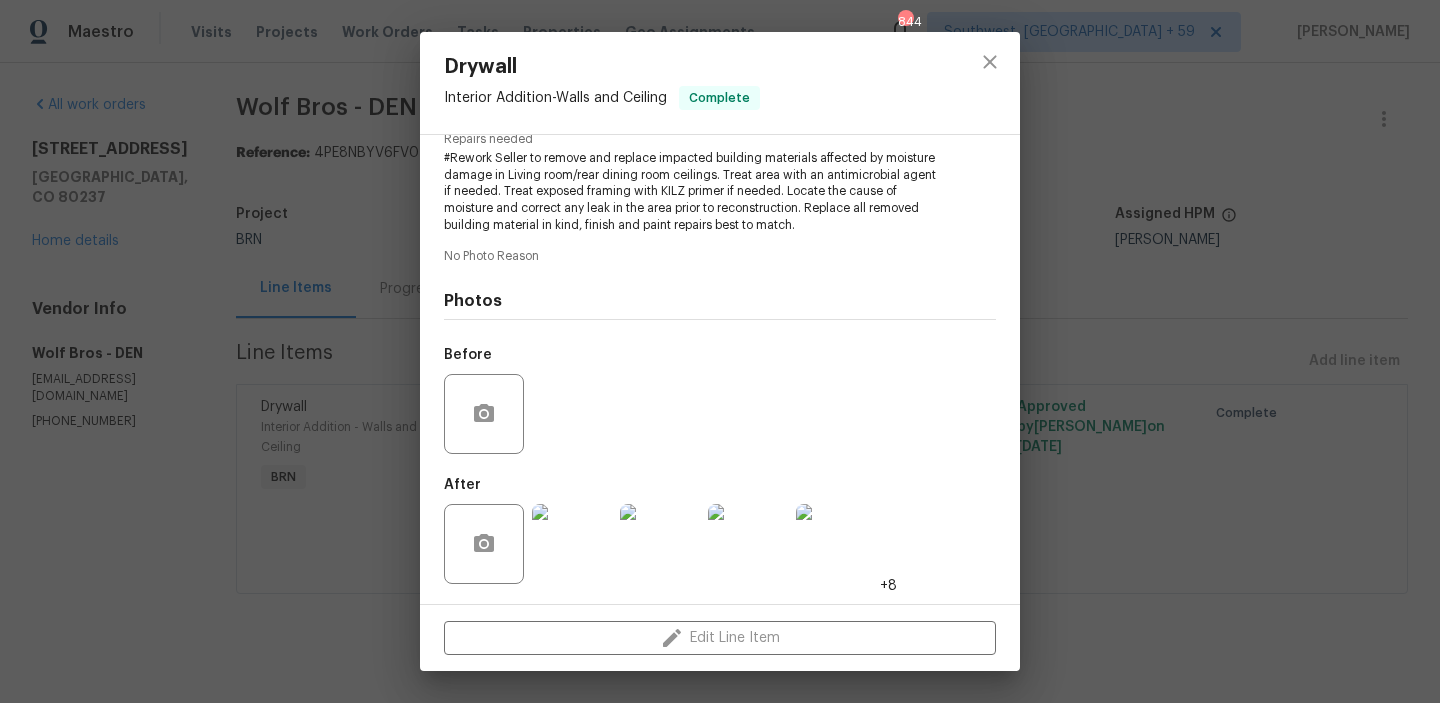 click on "Drywall Interior Addition  -  Walls and Ceiling Complete Vendor Wolf Bros Account Category BINSR Cost $0 x 0 count $0 Labor $0 Total $0 Repairs needed #Rework Seller to remove and replace impacted building materials affected by moisture damage in Living room/rear dining room ceilings. Treat area with an antimicrobial agent if needed. Treat exposed framing with KILZ primer if needed. Locate the cause of moisture and correct any leak in the area prior to reconstruction. Replace all removed building material in kind, finish and paint repairs best to match. No Photo Reason   Photos Before After  +8  Edit Line Item" at bounding box center (720, 351) 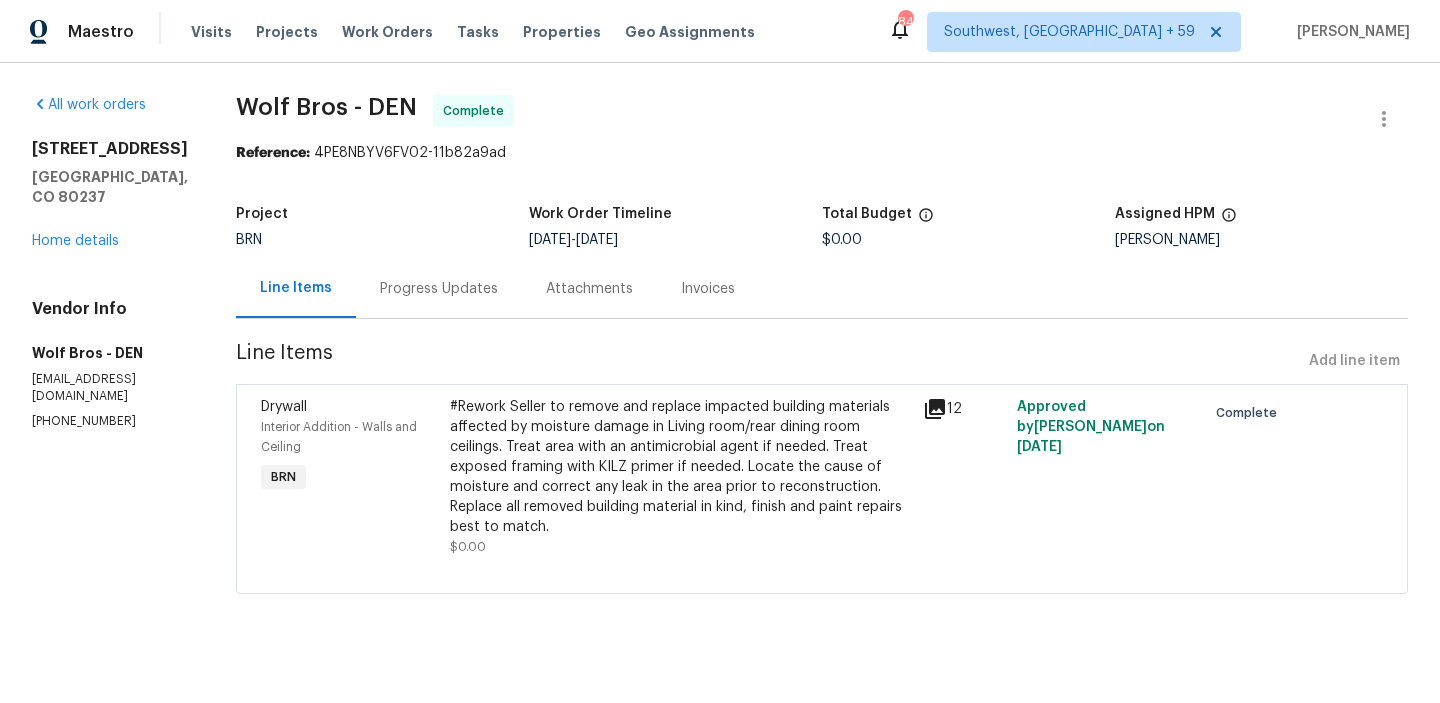 click on "#Rework Seller to remove and replace impacted building materials affected by moisture damage in Living room/rear dining room ceilings. Treat area with an antimicrobial agent if needed. Treat exposed framing with KILZ primer if needed. Locate the cause of moisture and correct any leak in the area prior to reconstruction. Replace all removed building material in kind, finish and paint repairs best to match." at bounding box center [680, 467] 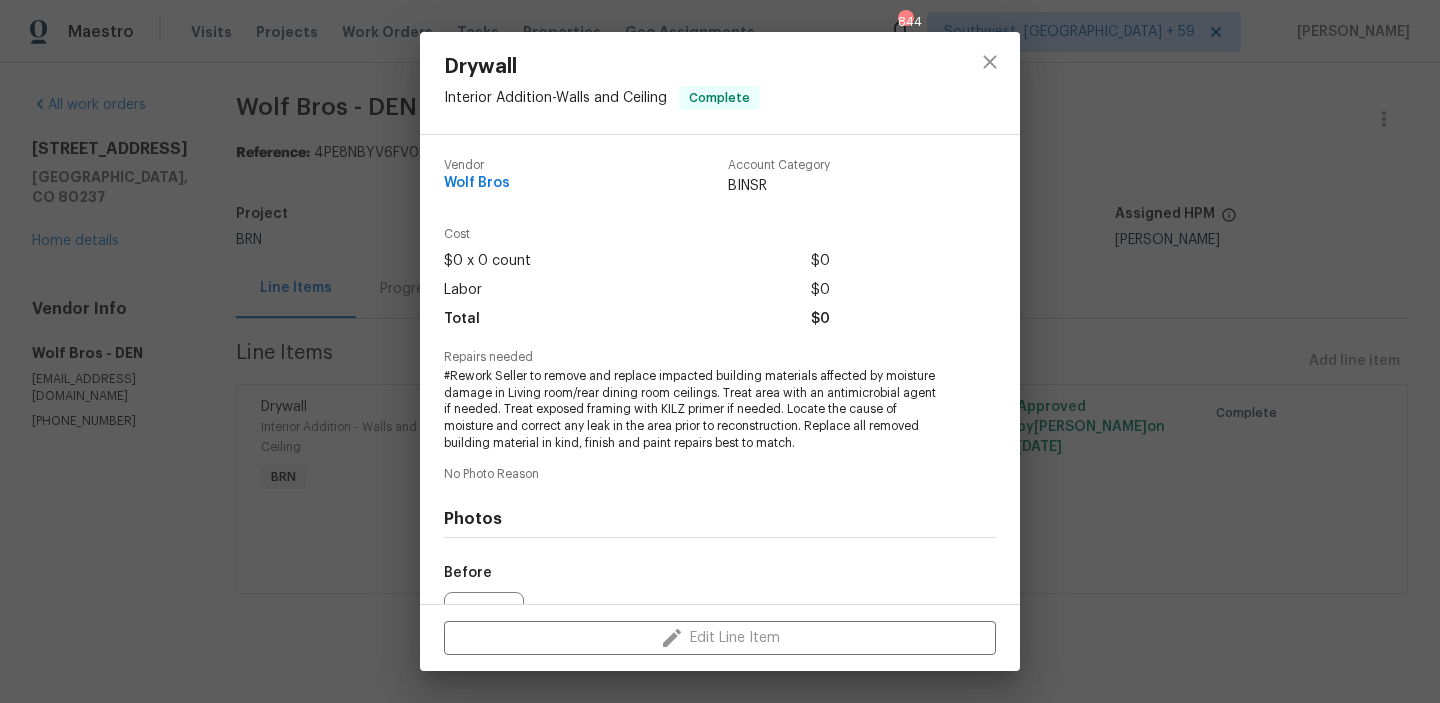 scroll, scrollTop: 218, scrollLeft: 0, axis: vertical 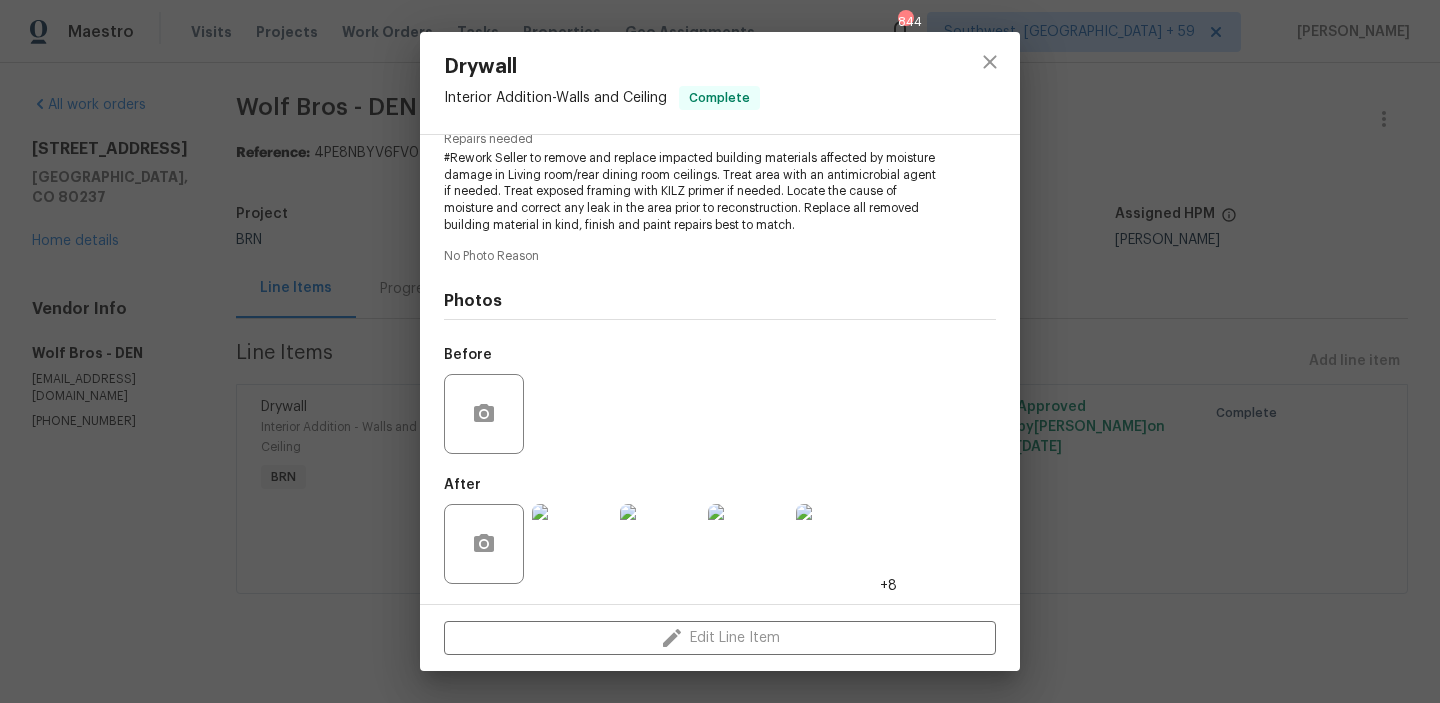 click at bounding box center (572, 544) 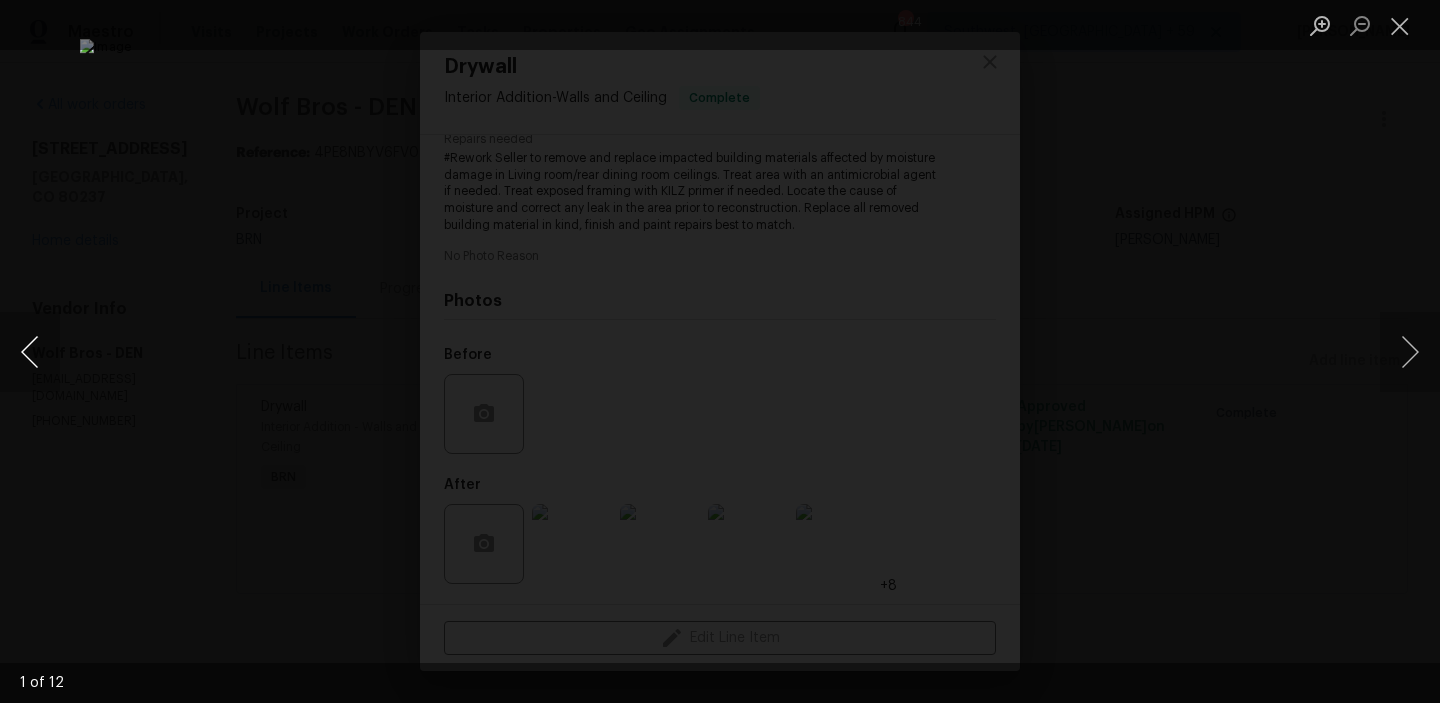 click at bounding box center (30, 352) 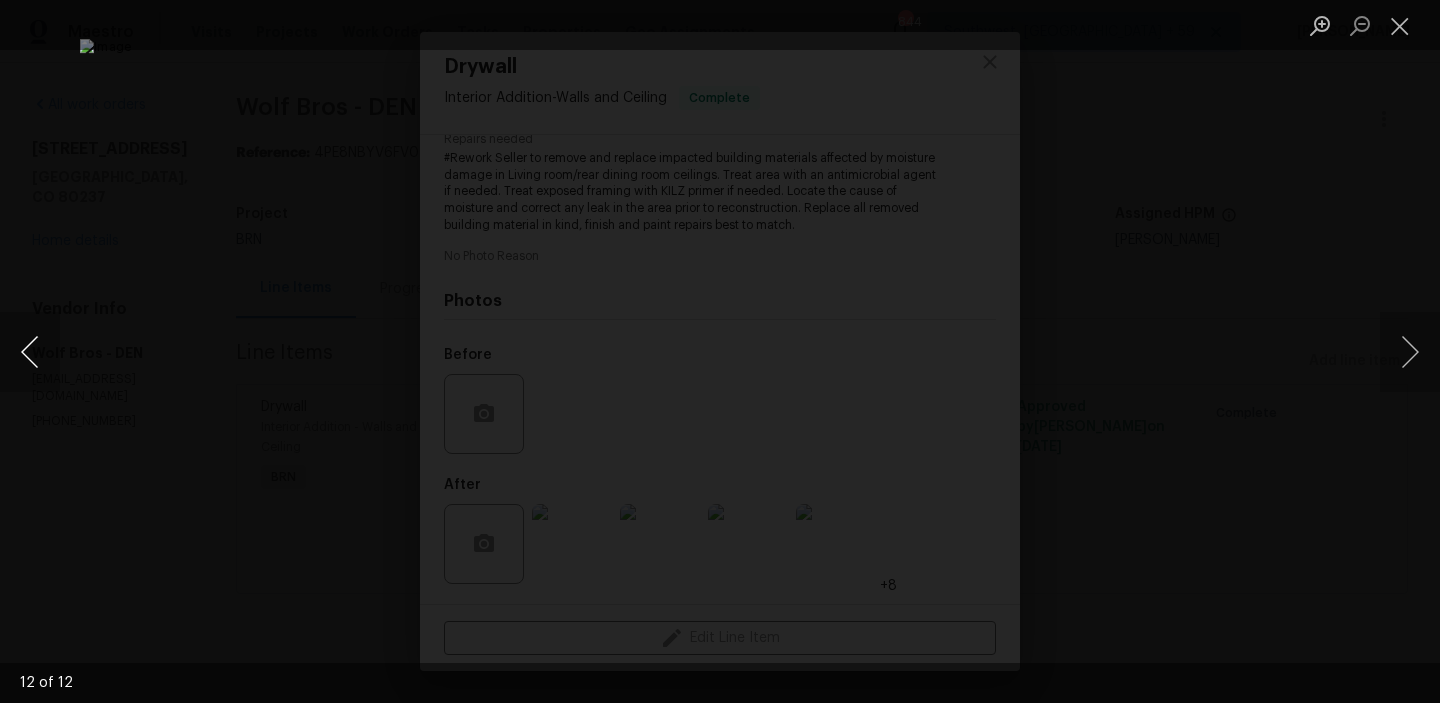 click at bounding box center [30, 352] 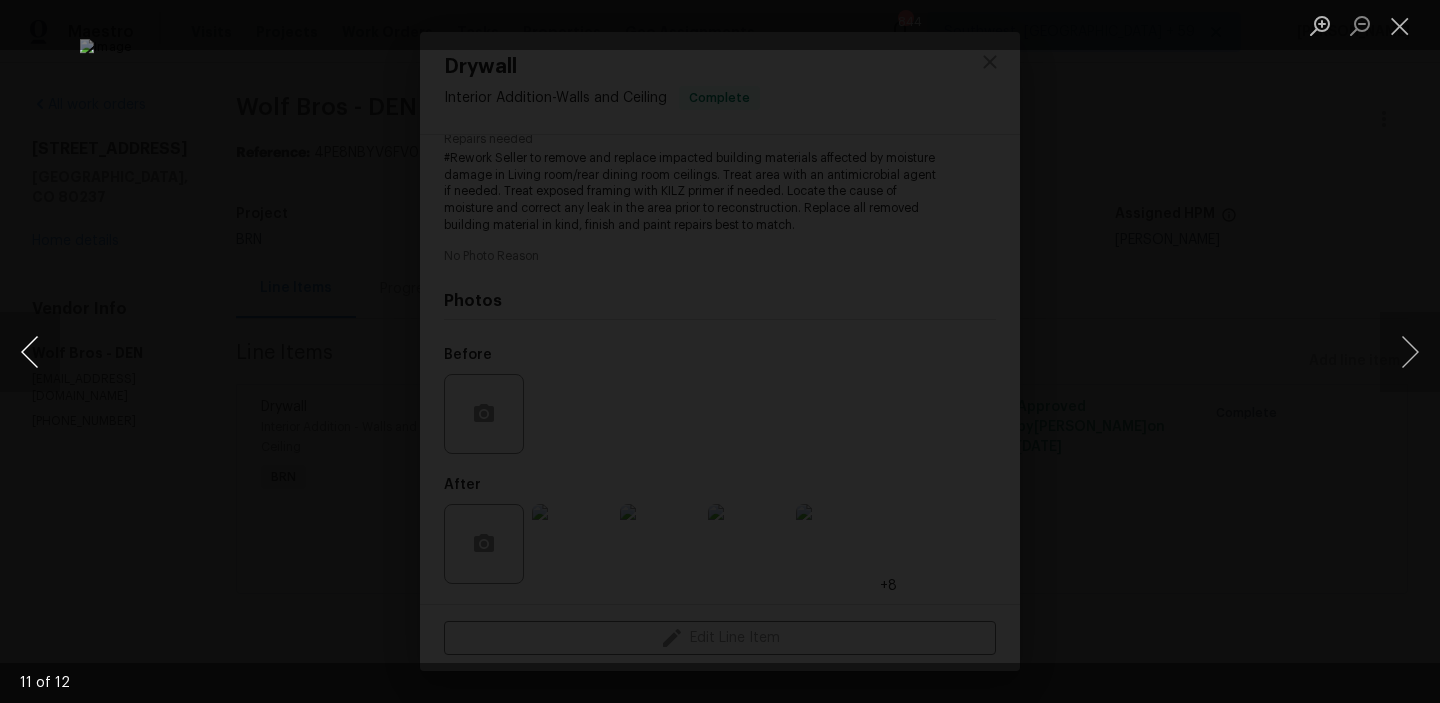 click at bounding box center [30, 352] 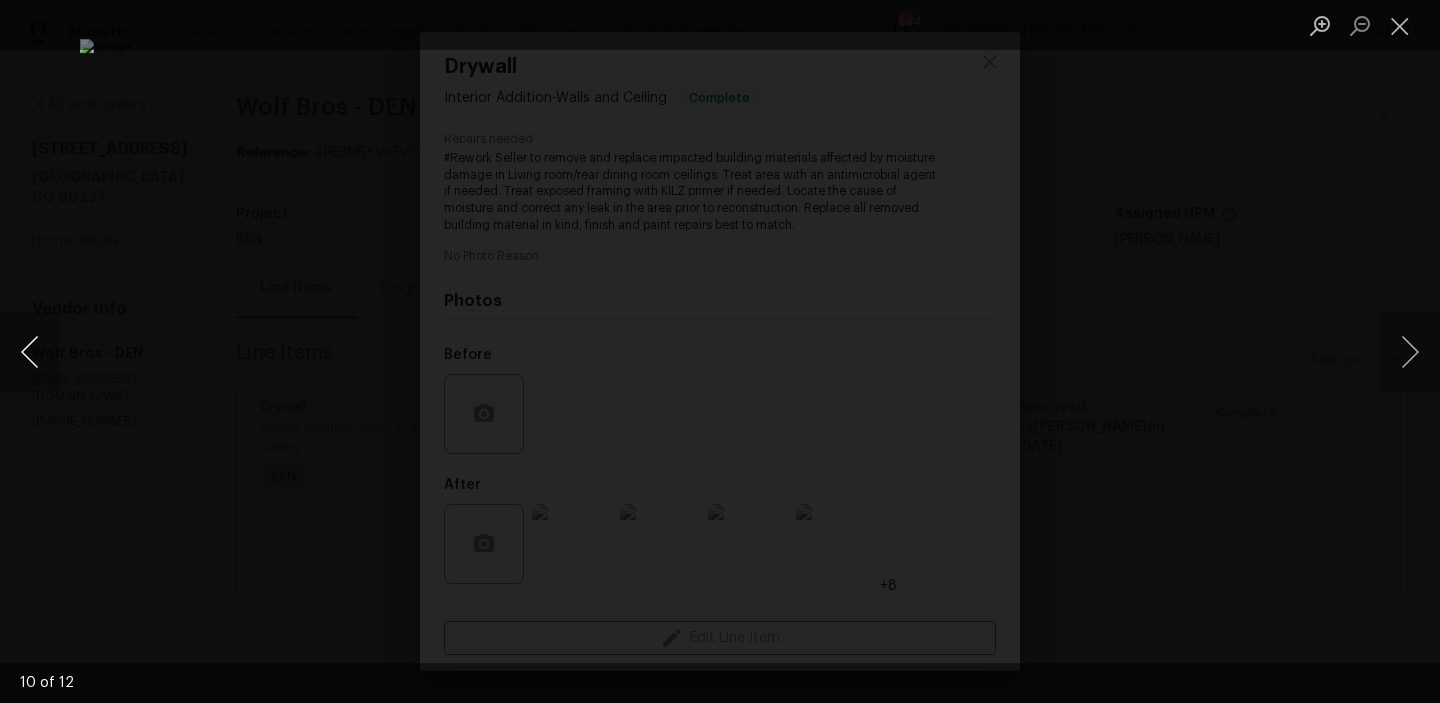 click at bounding box center [30, 352] 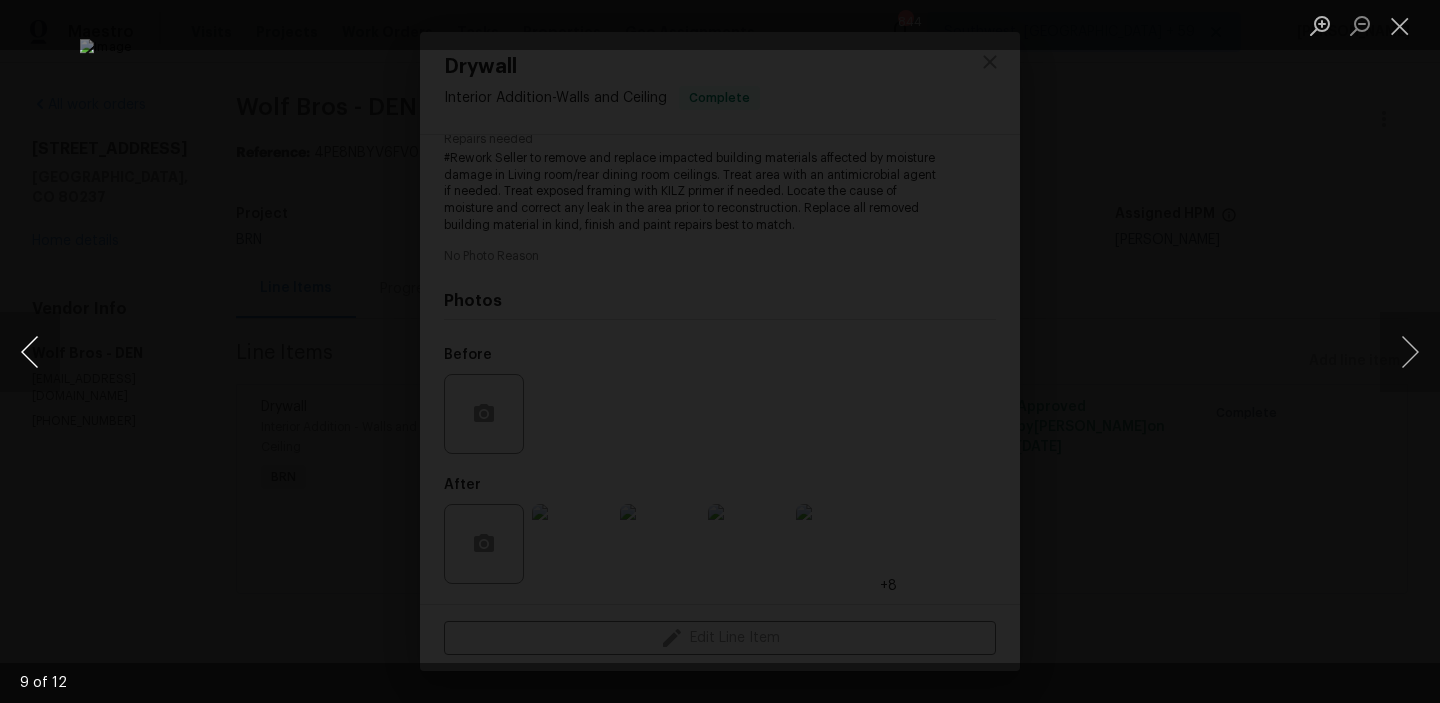 click at bounding box center [30, 352] 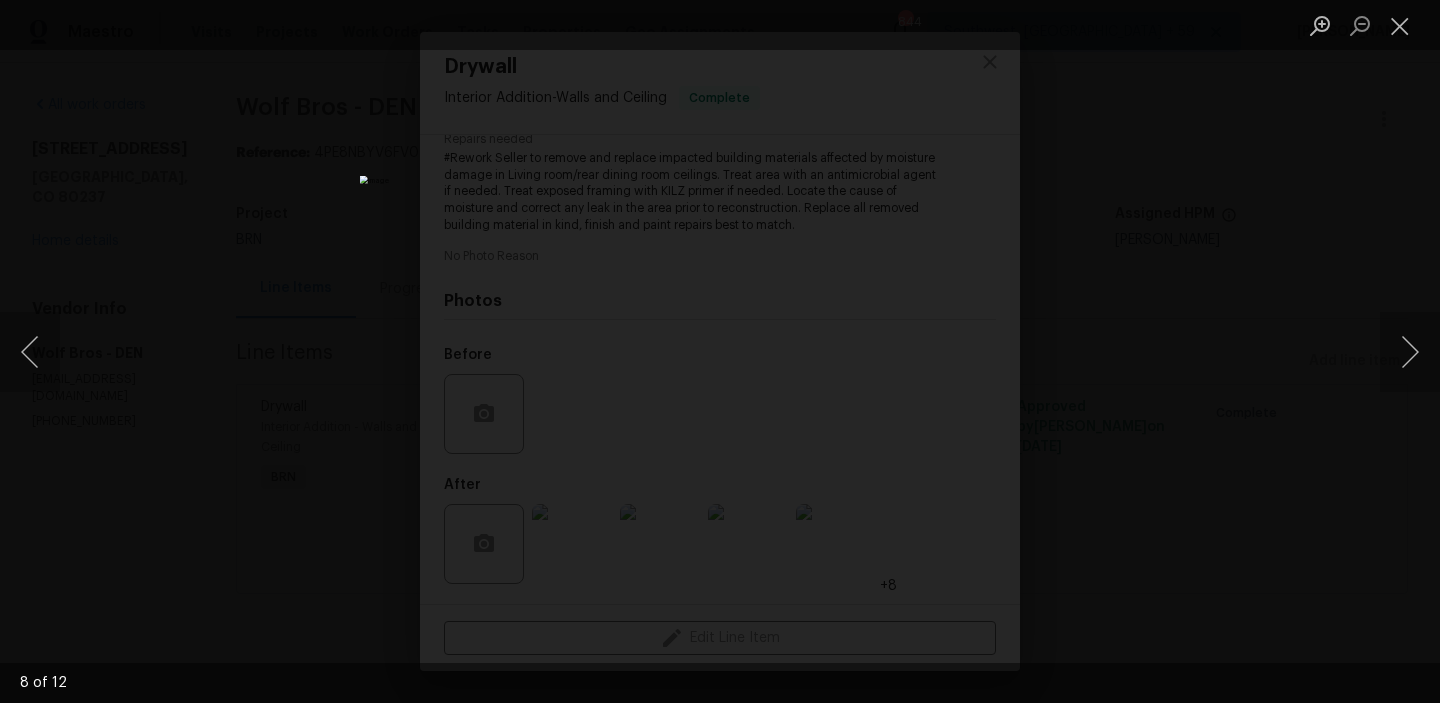click at bounding box center [720, 351] 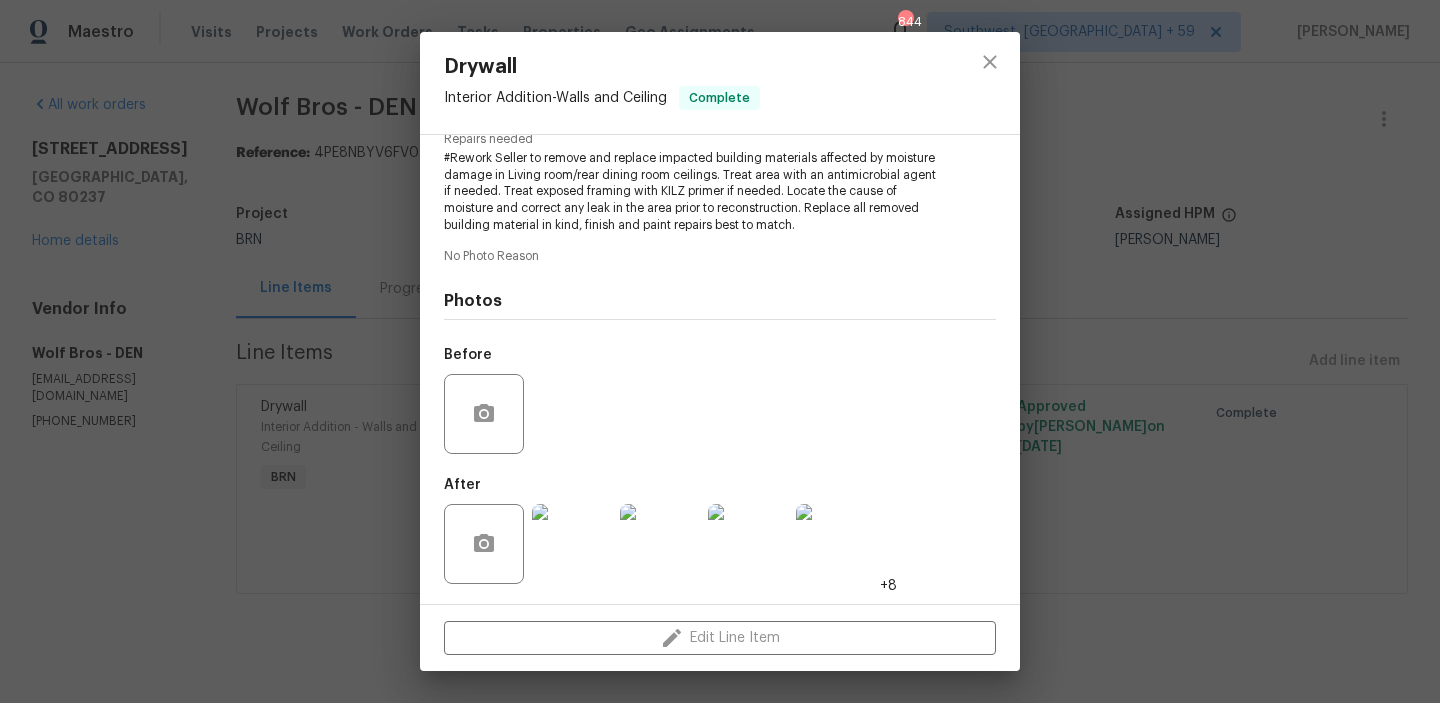 click on "Drywall Interior Addition  -  Walls and Ceiling Complete Vendor Wolf Bros Account Category BINSR Cost $0 x 0 count $0 Labor $0 Total $0 Repairs needed #Rework Seller to remove and replace impacted building materials affected by moisture damage in Living room/rear dining room ceilings. Treat area with an antimicrobial agent if needed. Treat exposed framing with KILZ primer if needed. Locate the cause of moisture and correct any leak in the area prior to reconstruction. Replace all removed building material in kind, finish and paint repairs best to match. No Photo Reason   Photos Before After  +8  Edit Line Item" at bounding box center [720, 351] 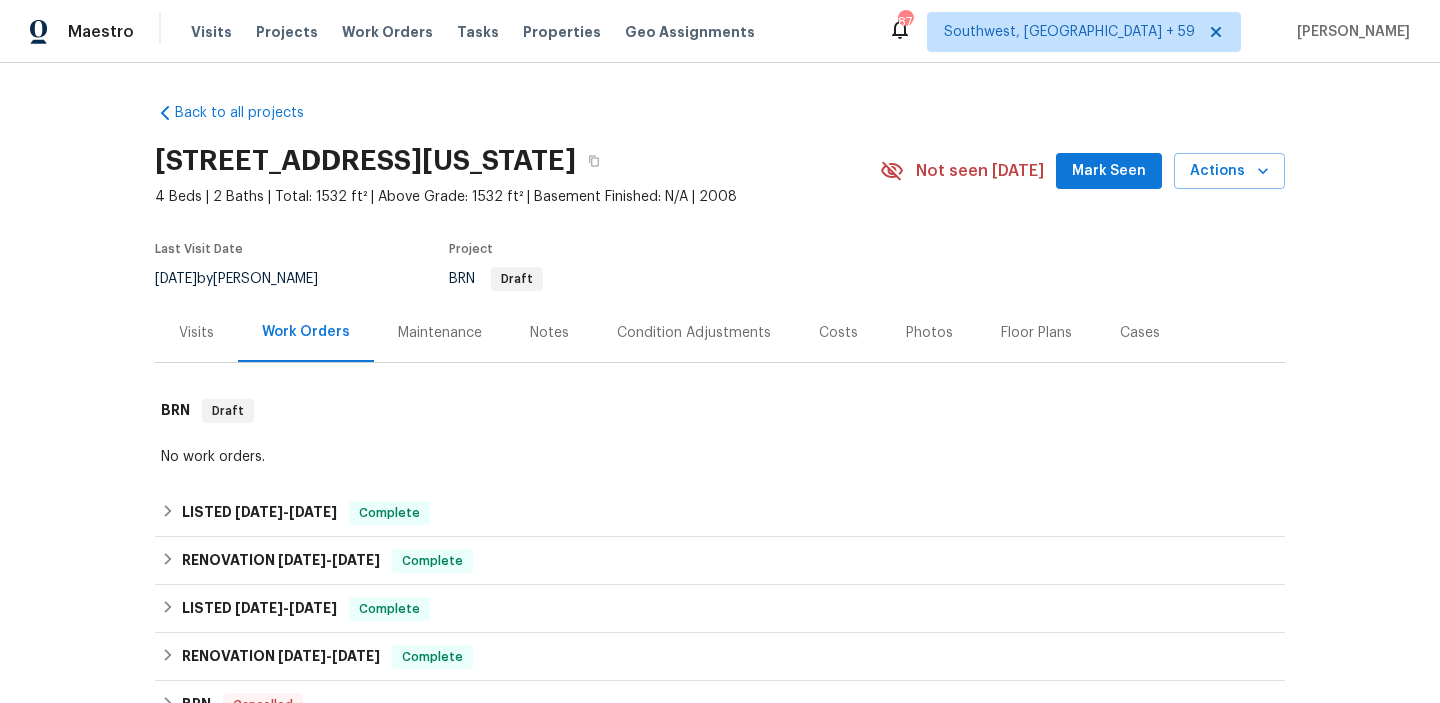scroll, scrollTop: 0, scrollLeft: 0, axis: both 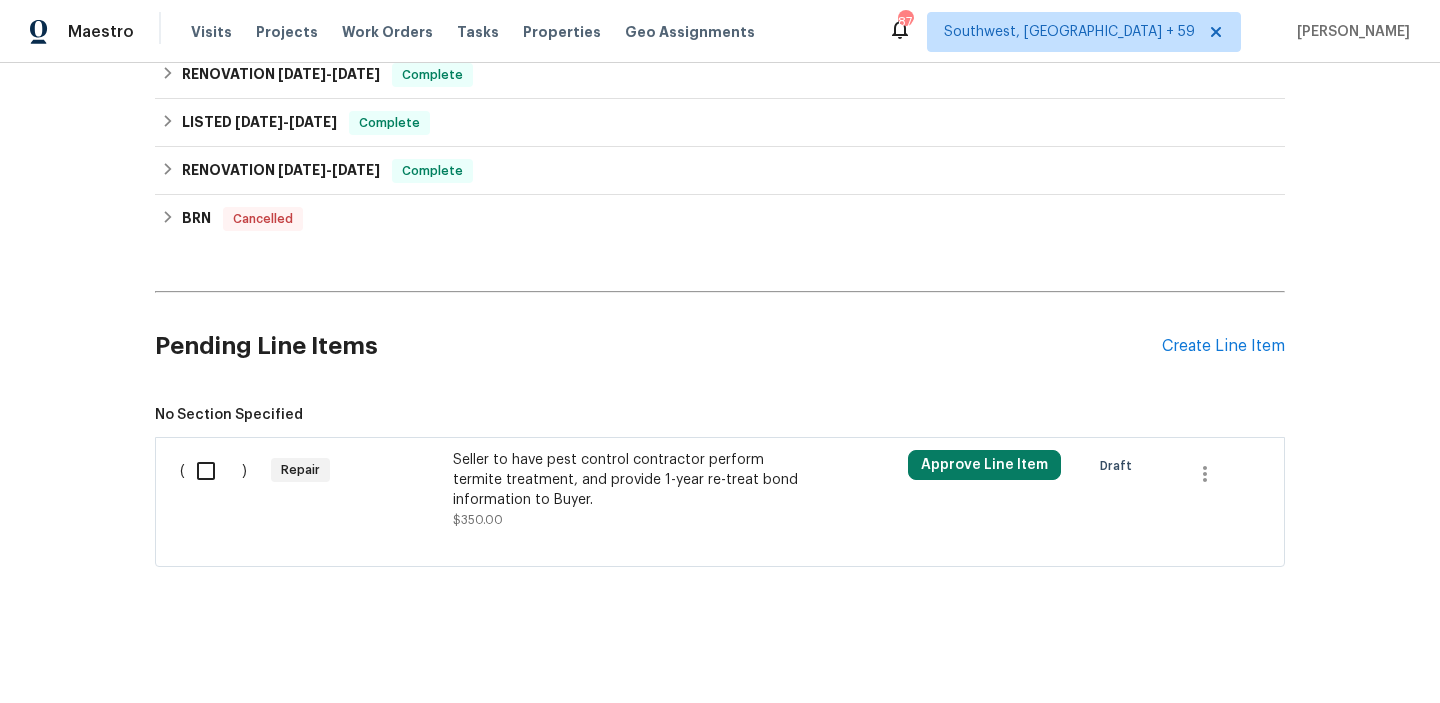 click on "Seller to have pest control contractor perform termite treatment, and provide 1-year re-treat bond information to Buyer." at bounding box center [629, 480] 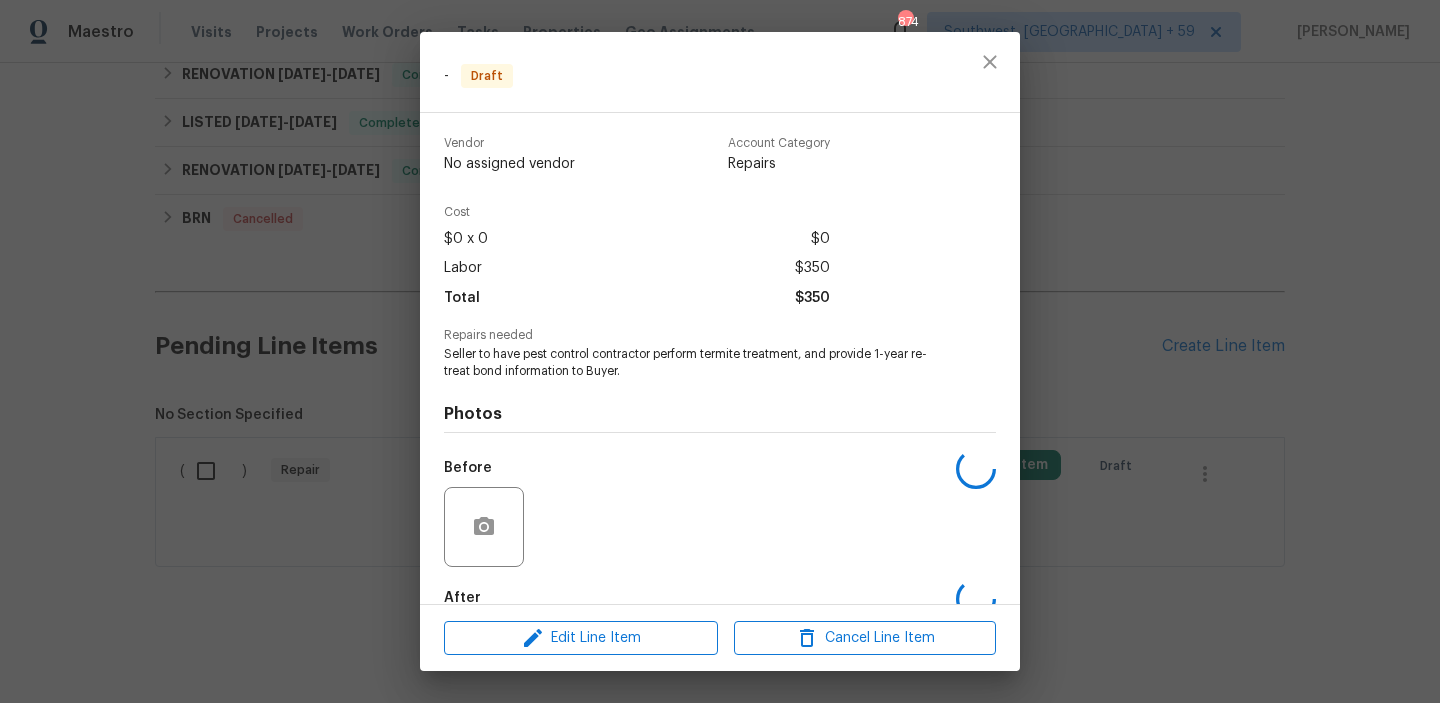 scroll, scrollTop: 113, scrollLeft: 0, axis: vertical 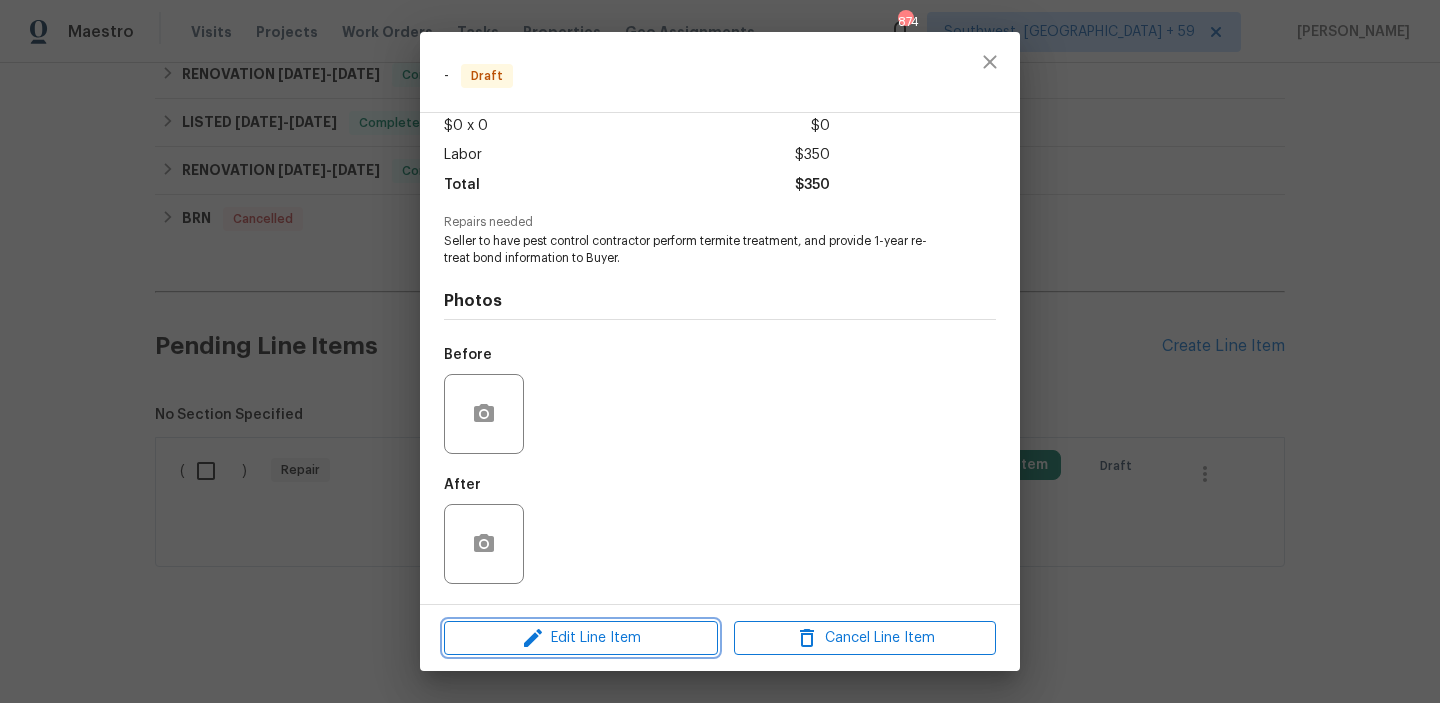 click on "Edit Line Item" at bounding box center [581, 638] 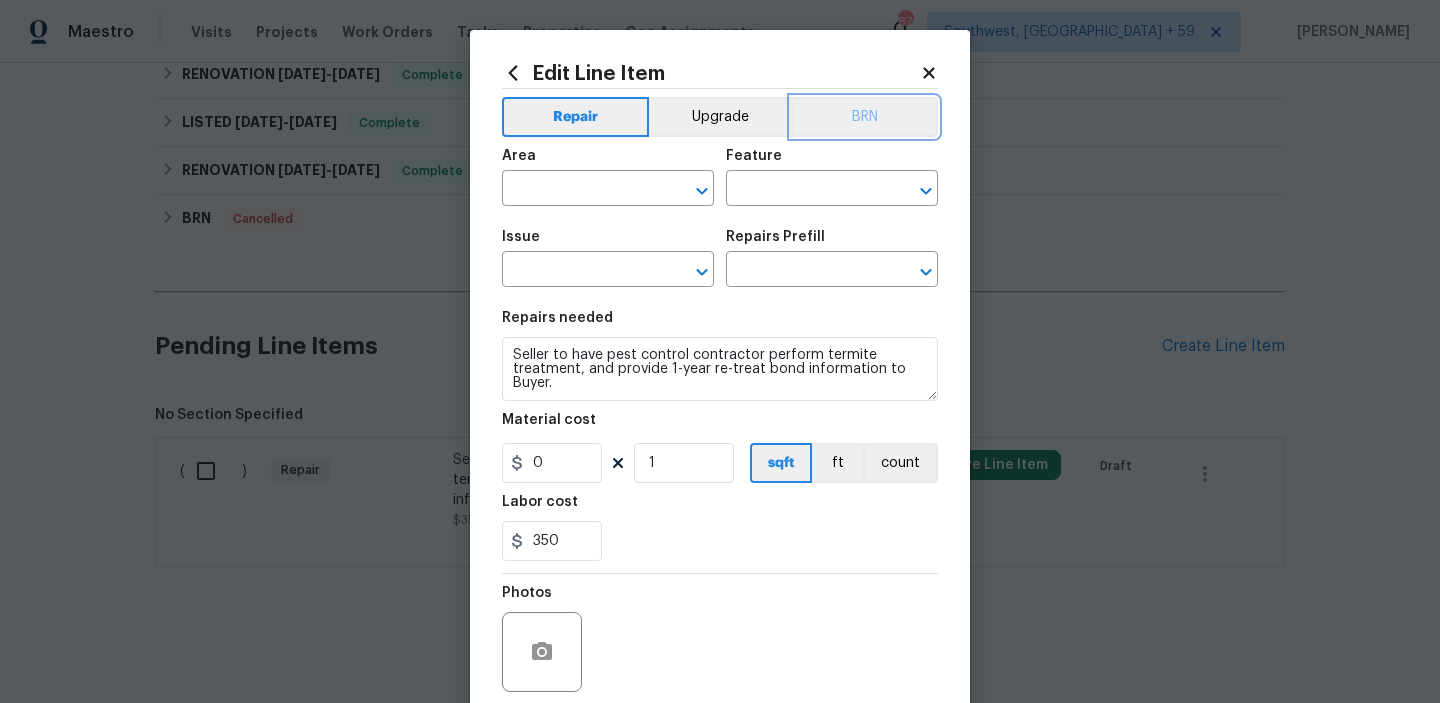 click on "BRN" at bounding box center (864, 117) 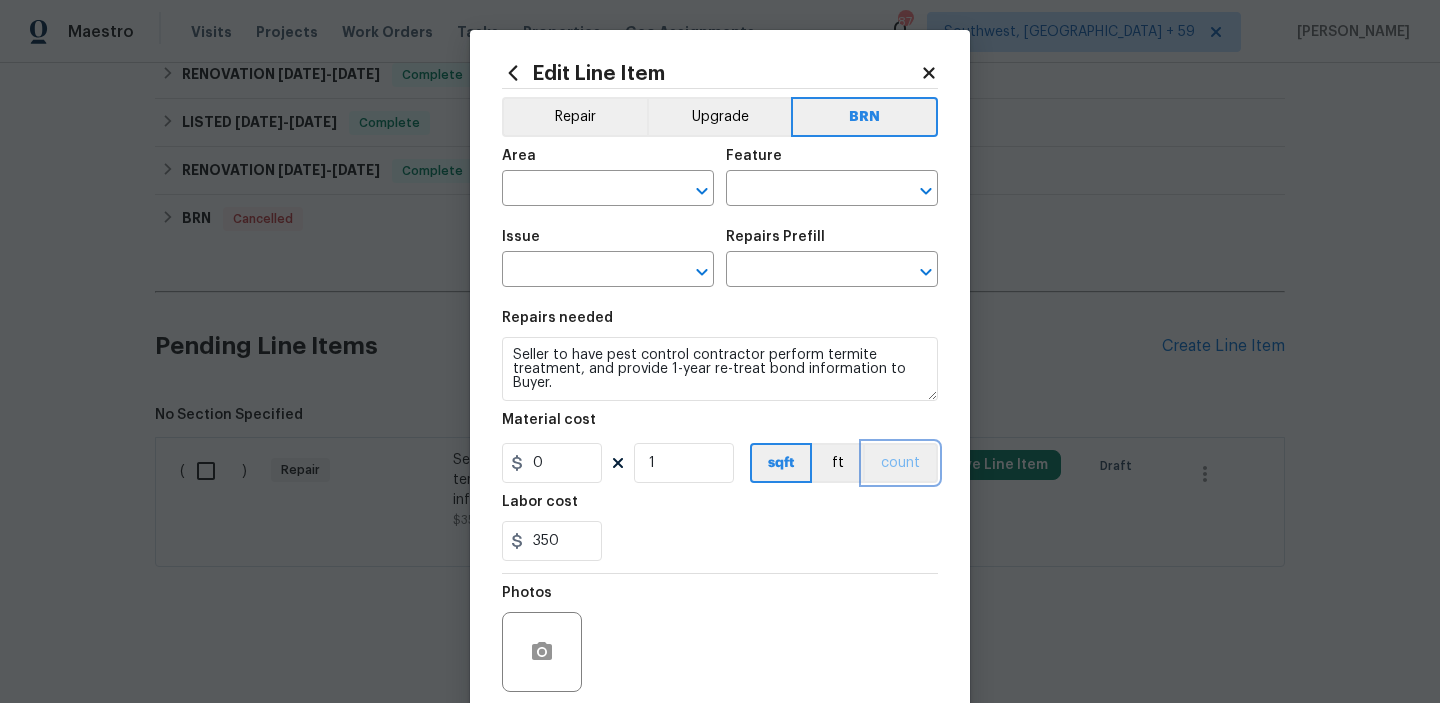click on "count" at bounding box center (900, 463) 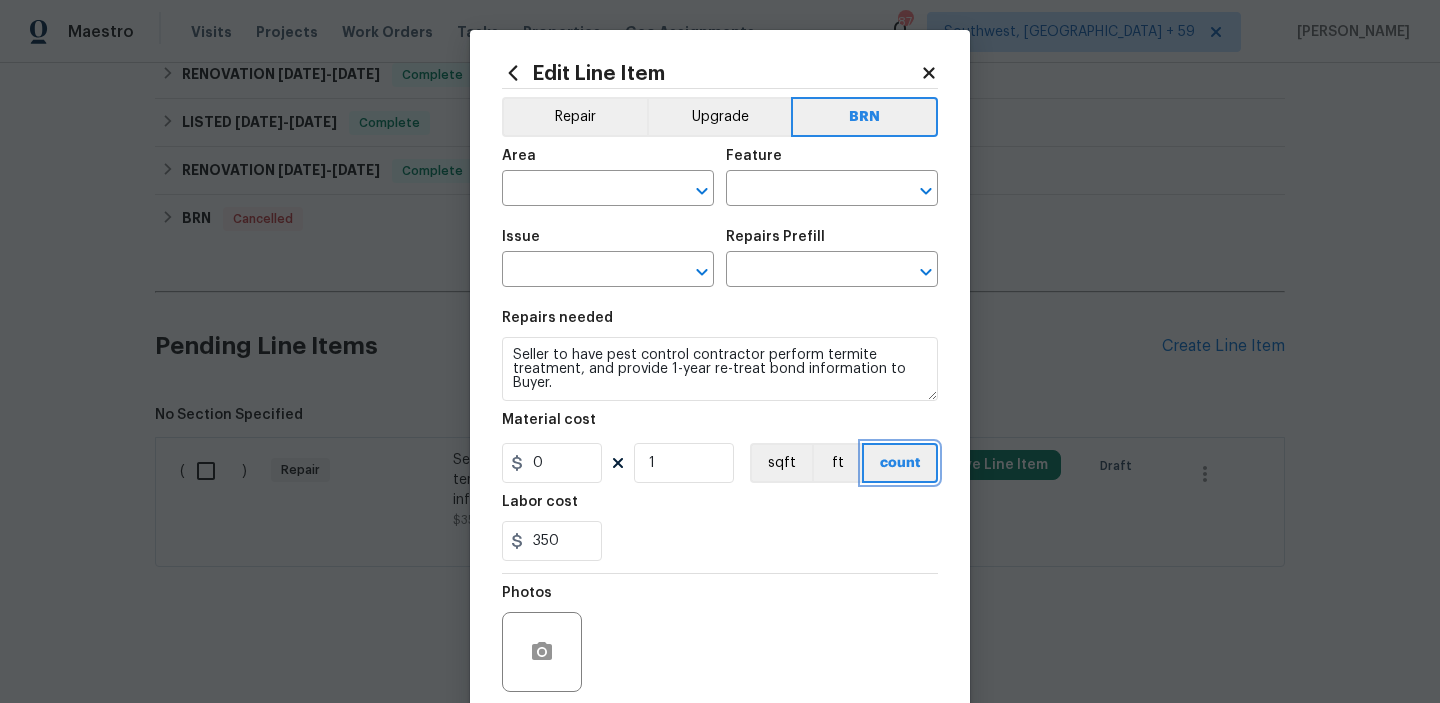 scroll, scrollTop: 159, scrollLeft: 0, axis: vertical 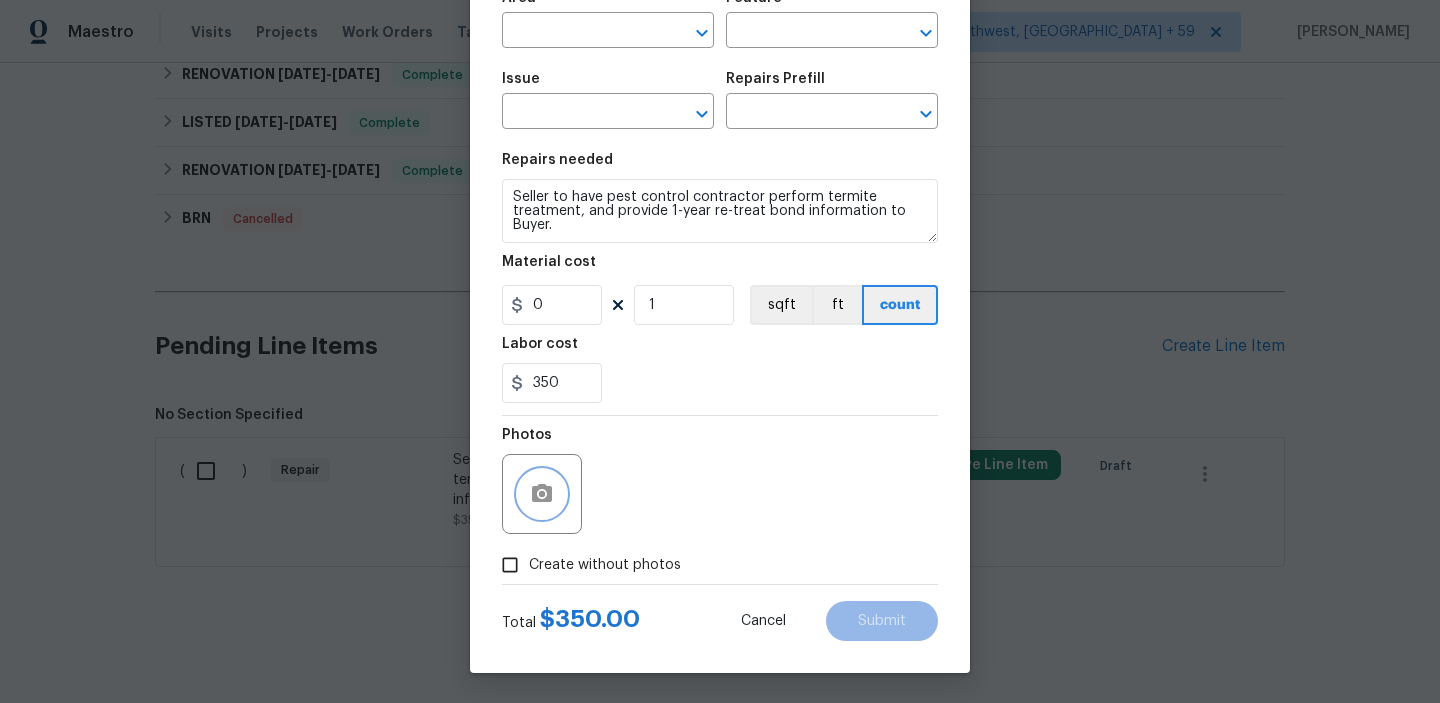 click 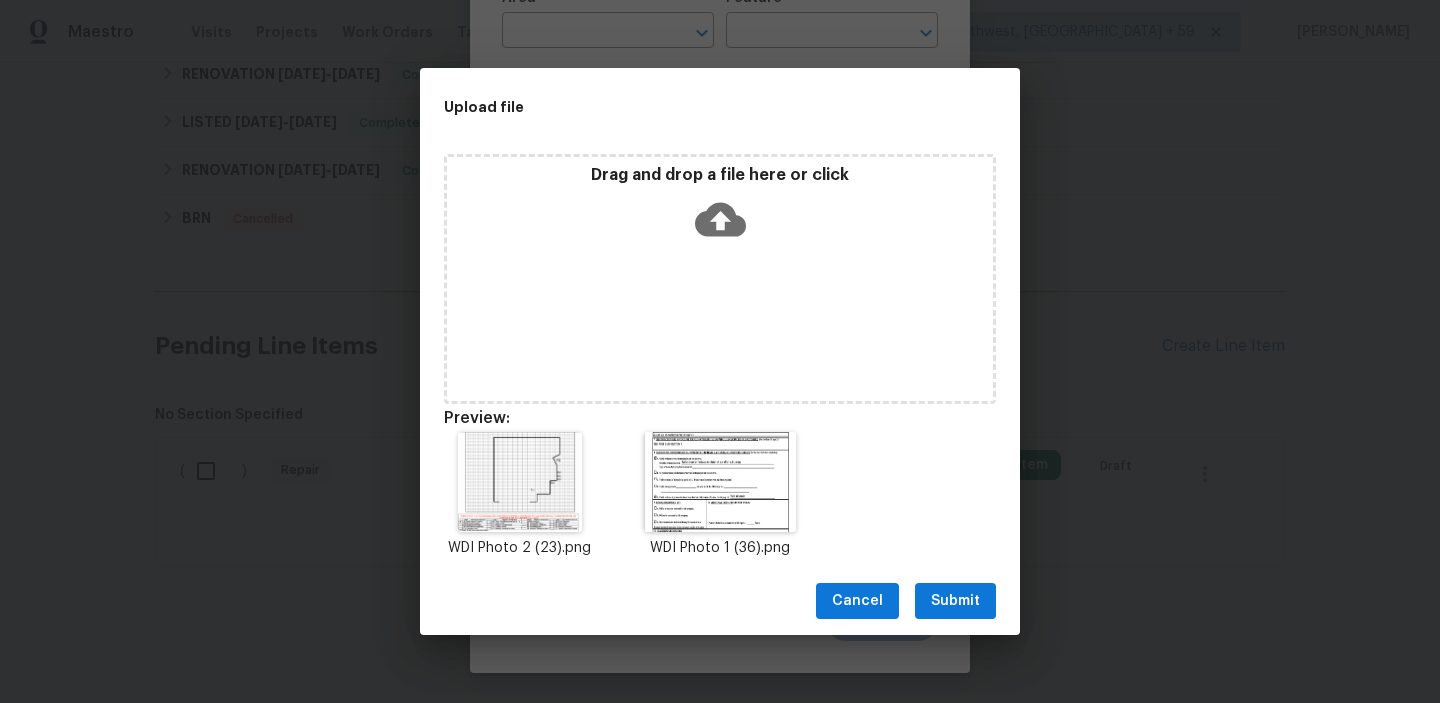 click on "Submit" at bounding box center [955, 601] 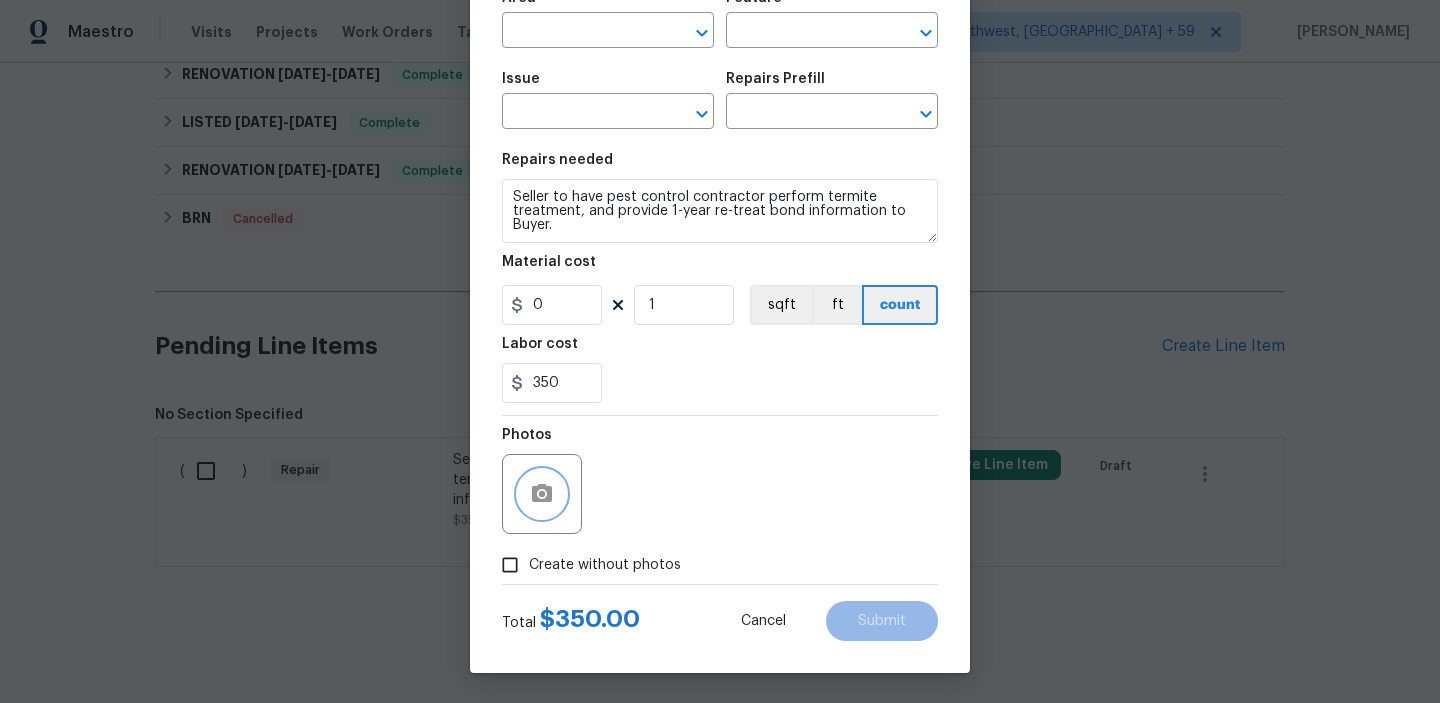 scroll, scrollTop: 0, scrollLeft: 0, axis: both 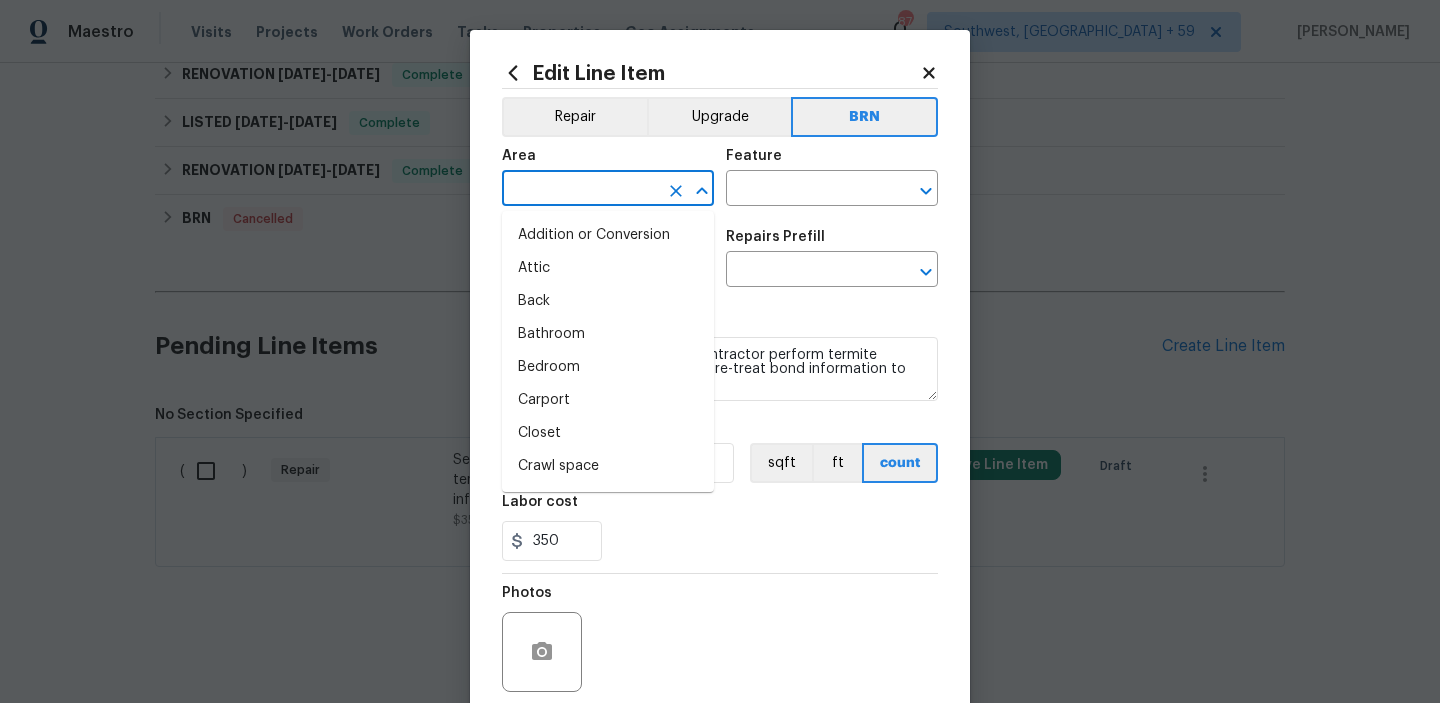 click at bounding box center [580, 190] 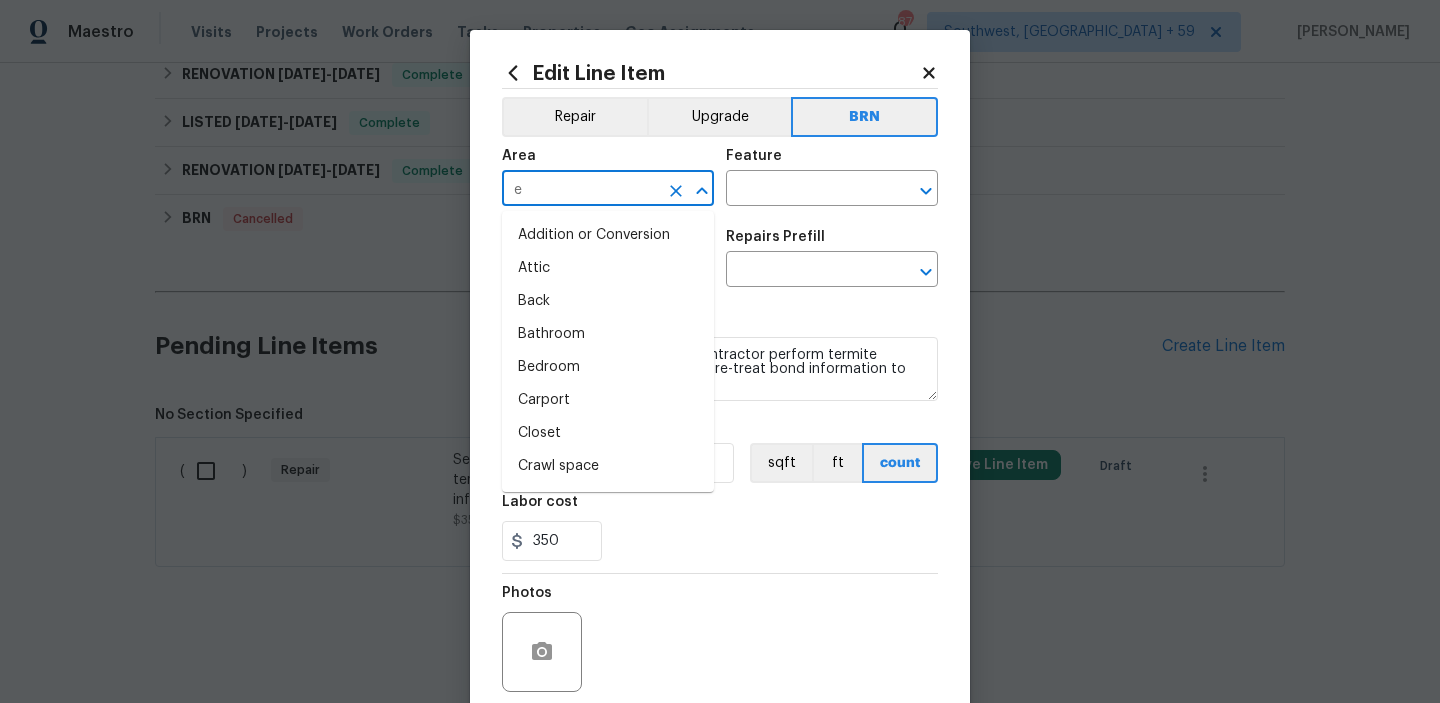 type on "ex" 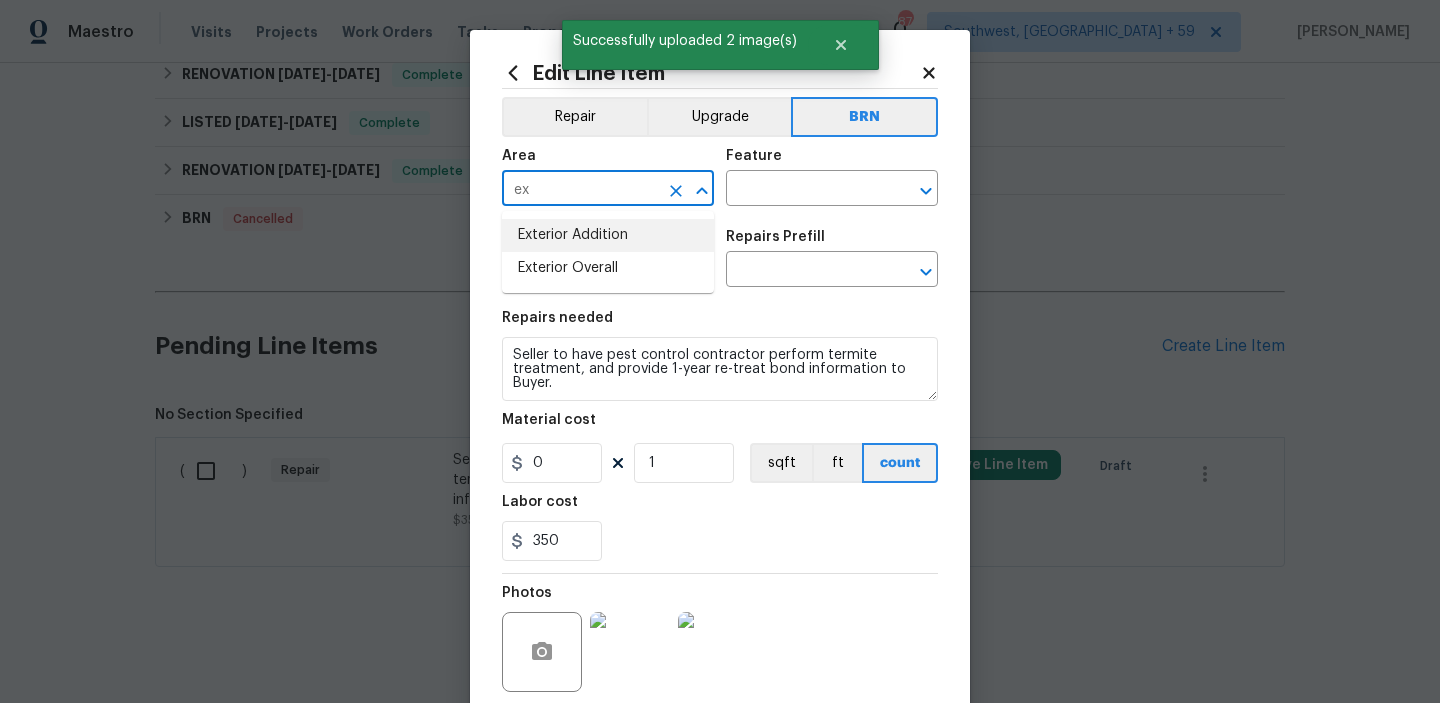 click on "Exterior Overall" at bounding box center (608, 268) 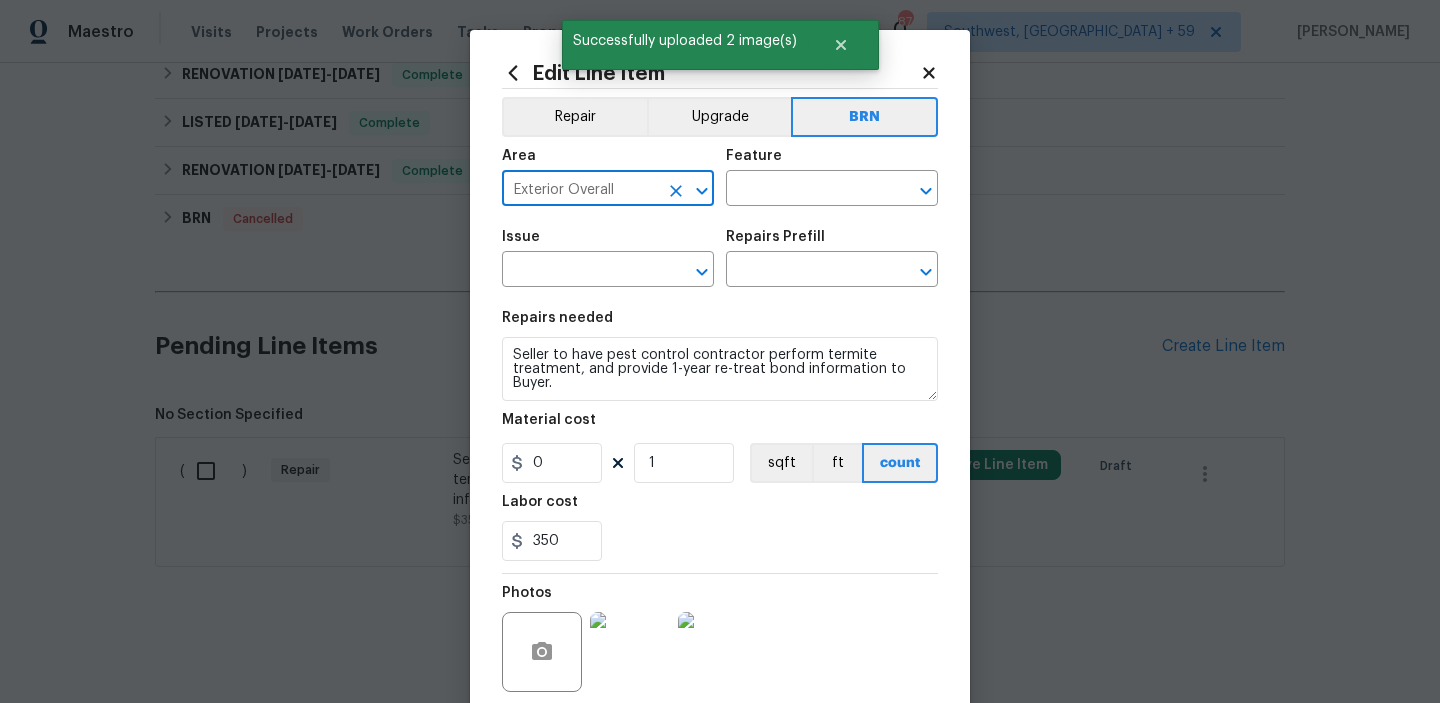 type on "Exterior Overall" 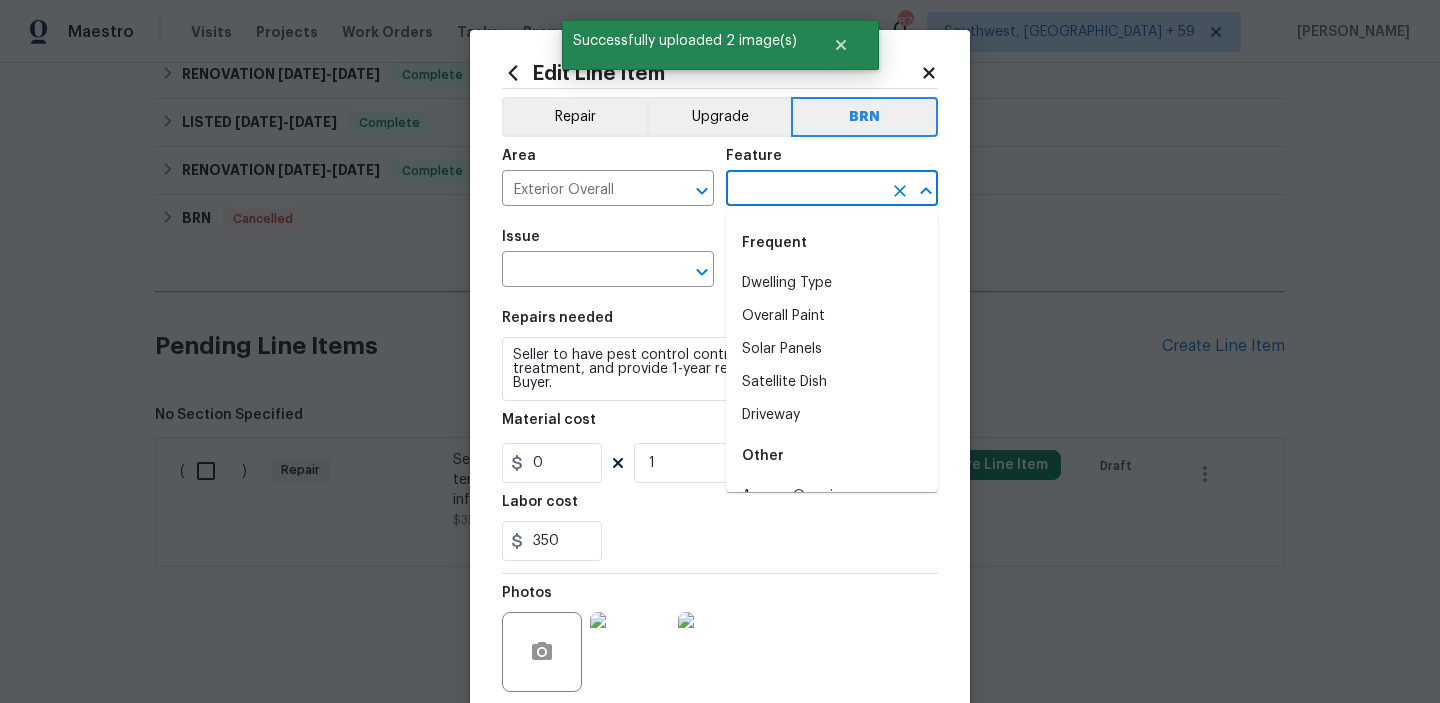 click at bounding box center (804, 190) 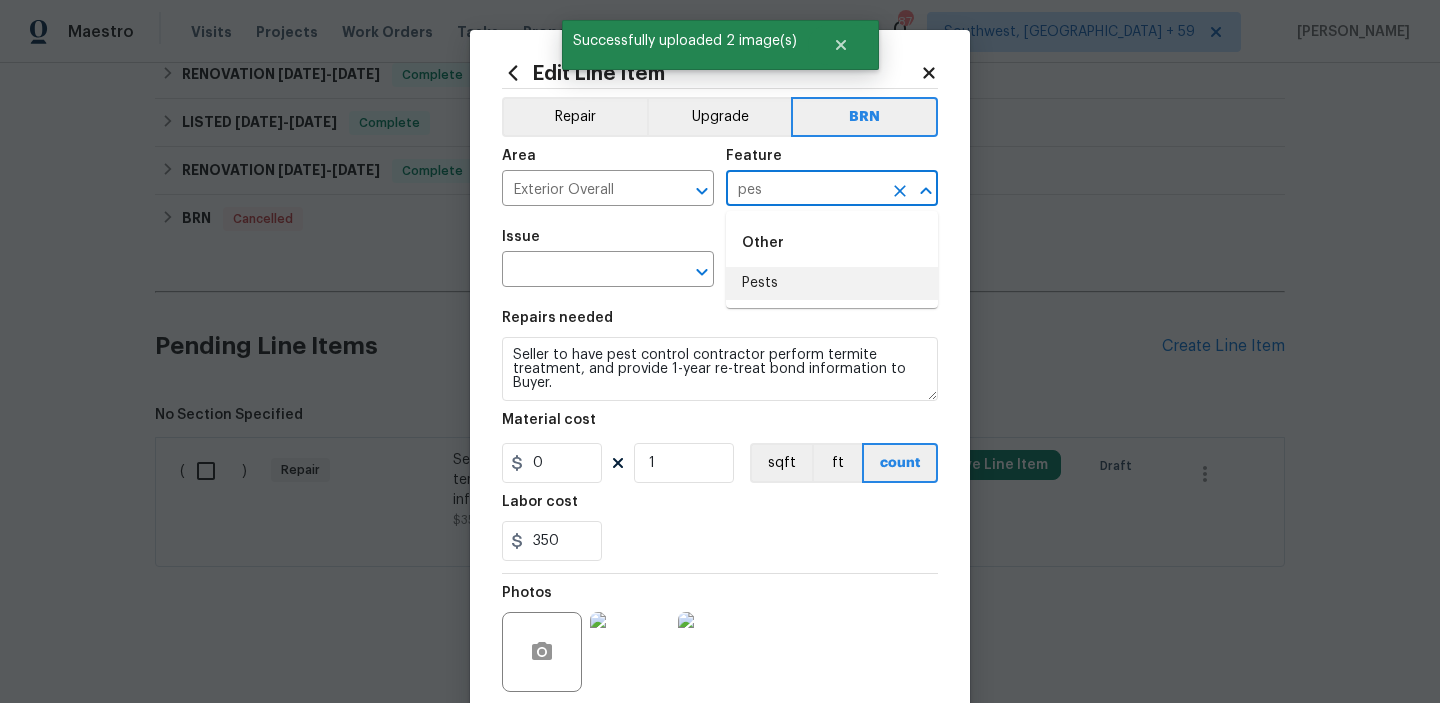 click on "Pests" at bounding box center [832, 283] 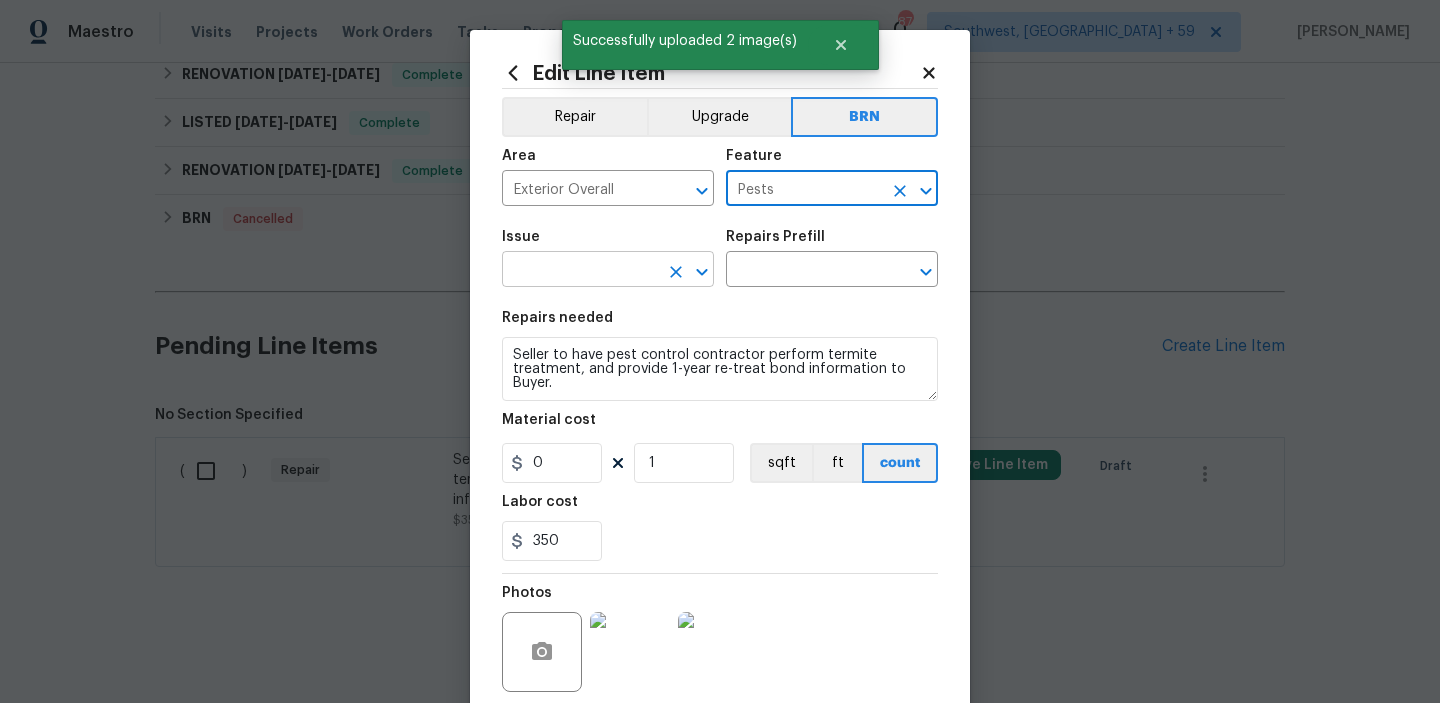 type on "Pests" 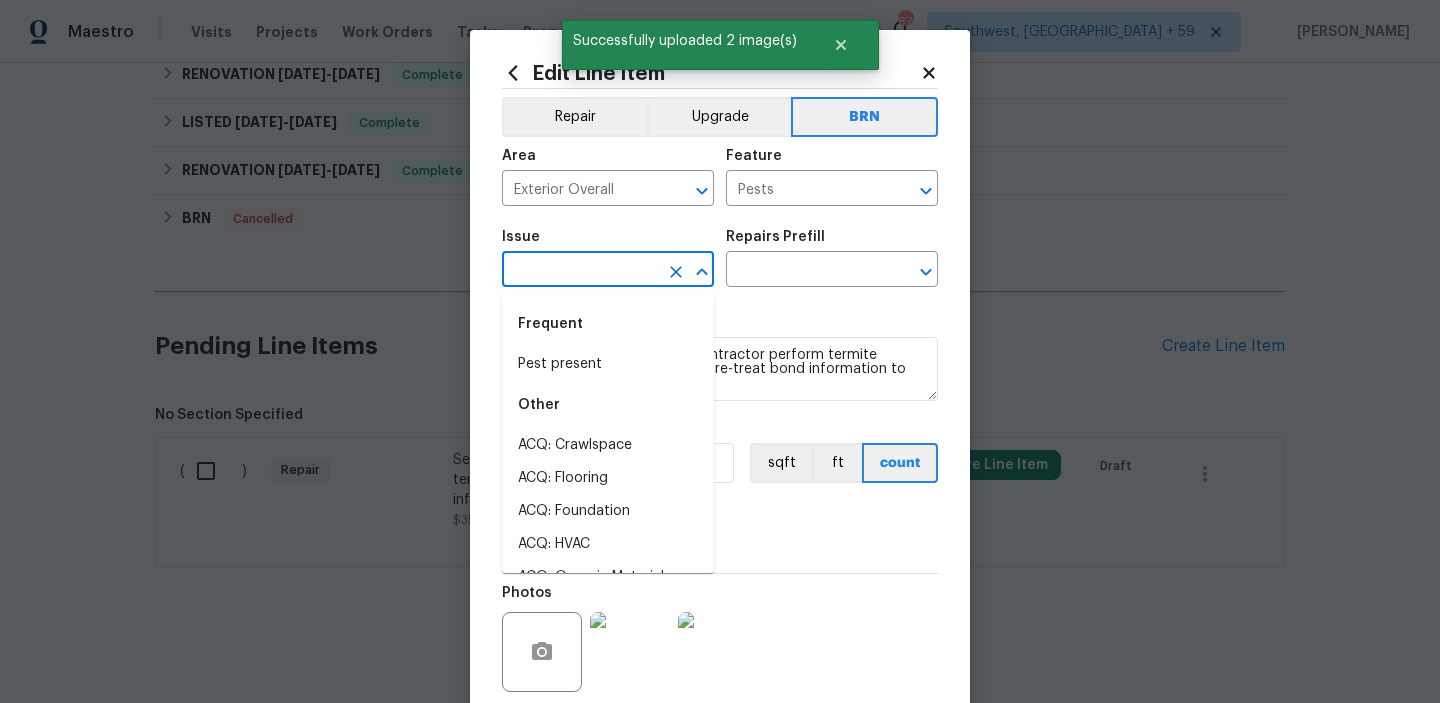 click at bounding box center [580, 271] 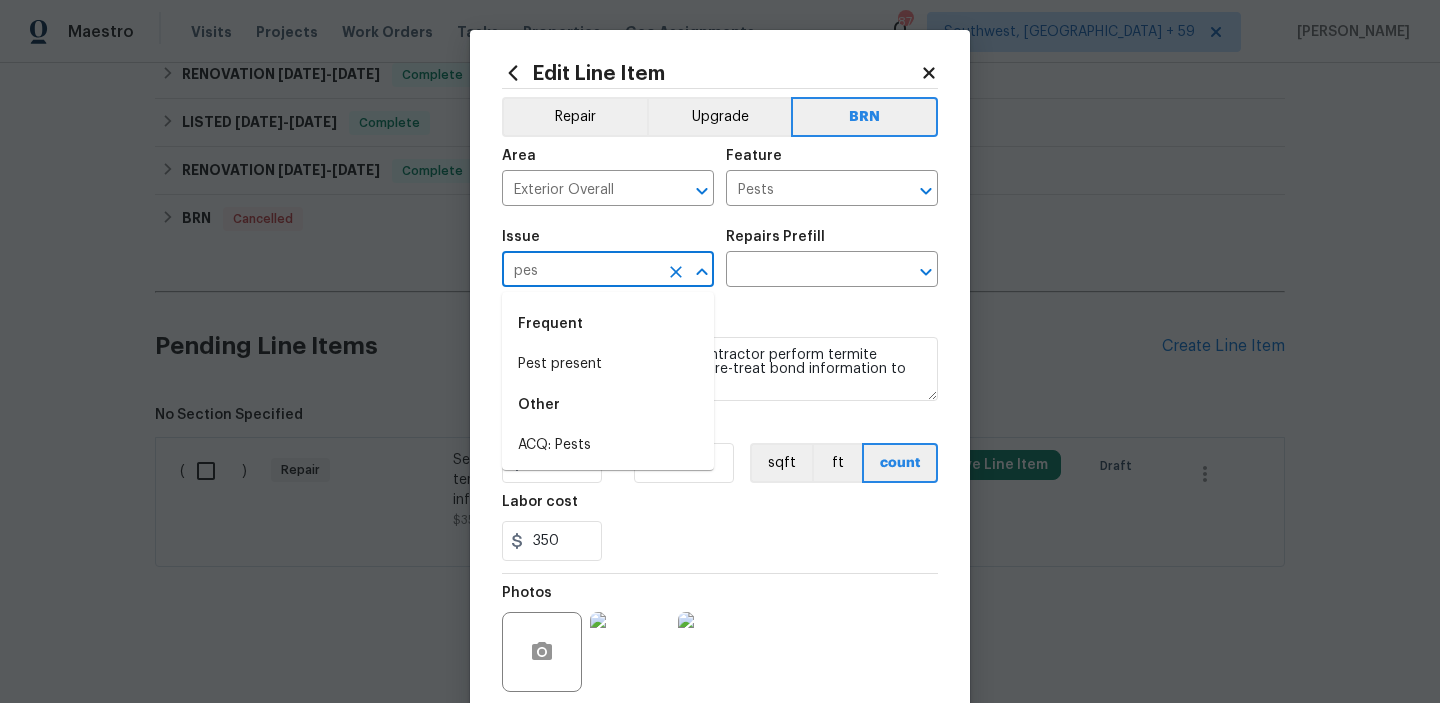 click on "Pest present" at bounding box center (608, 364) 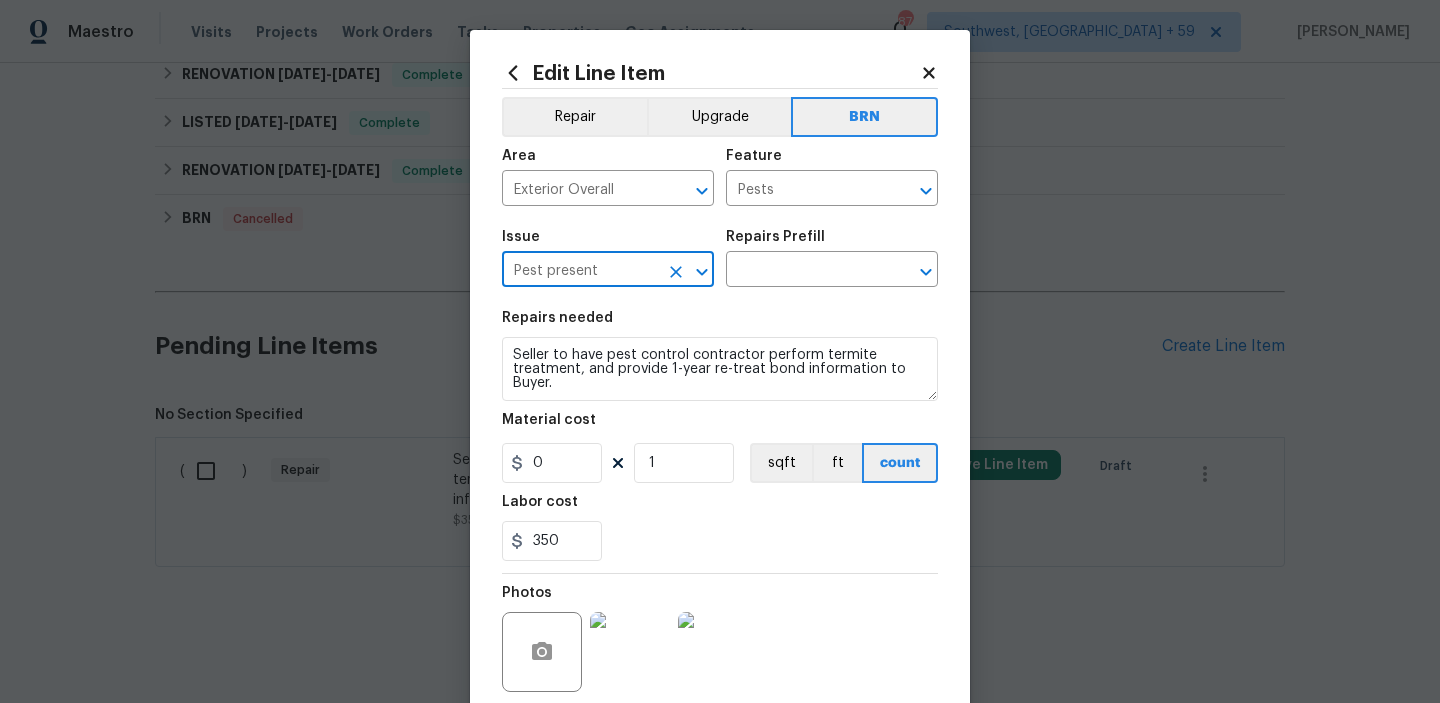 type on "Pest present" 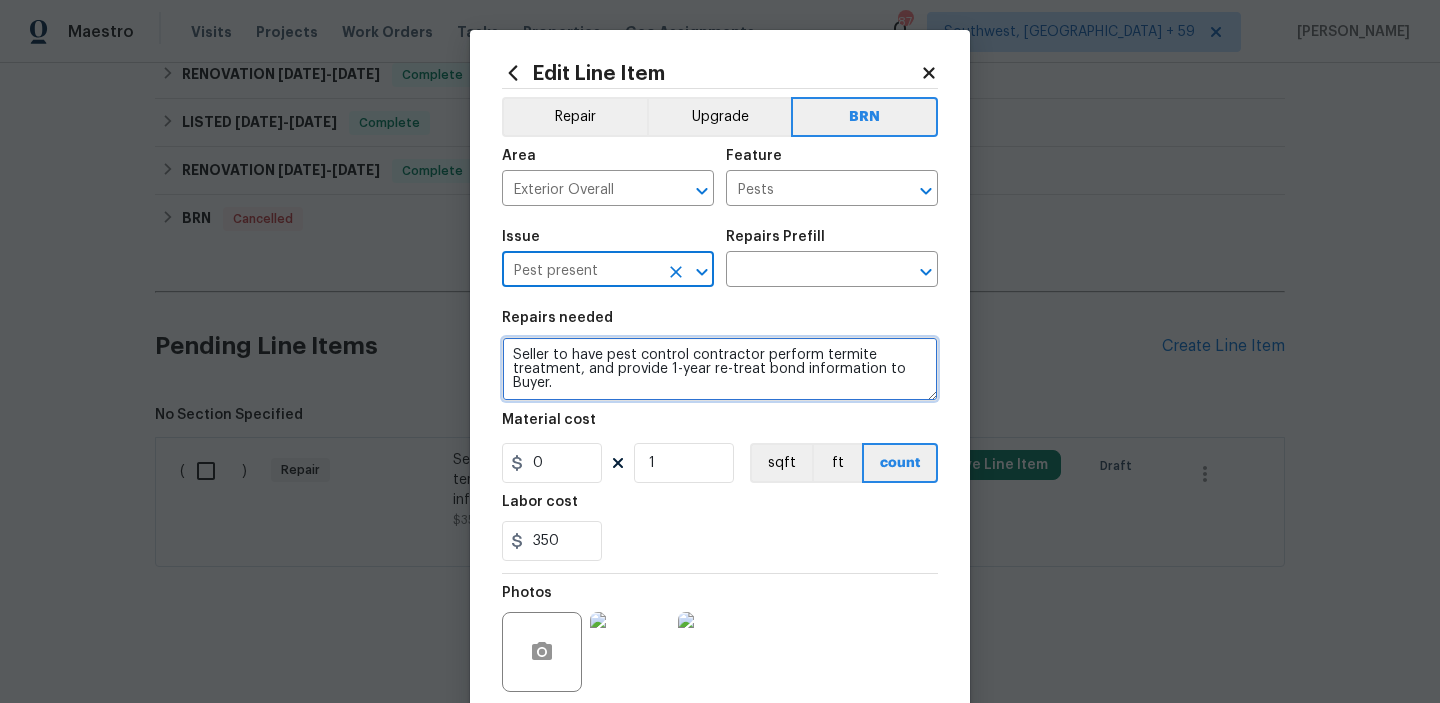 click on "Seller to have pest control contractor perform termite treatment, and provide 1-year re-treat bond information to Buyer." at bounding box center [720, 369] 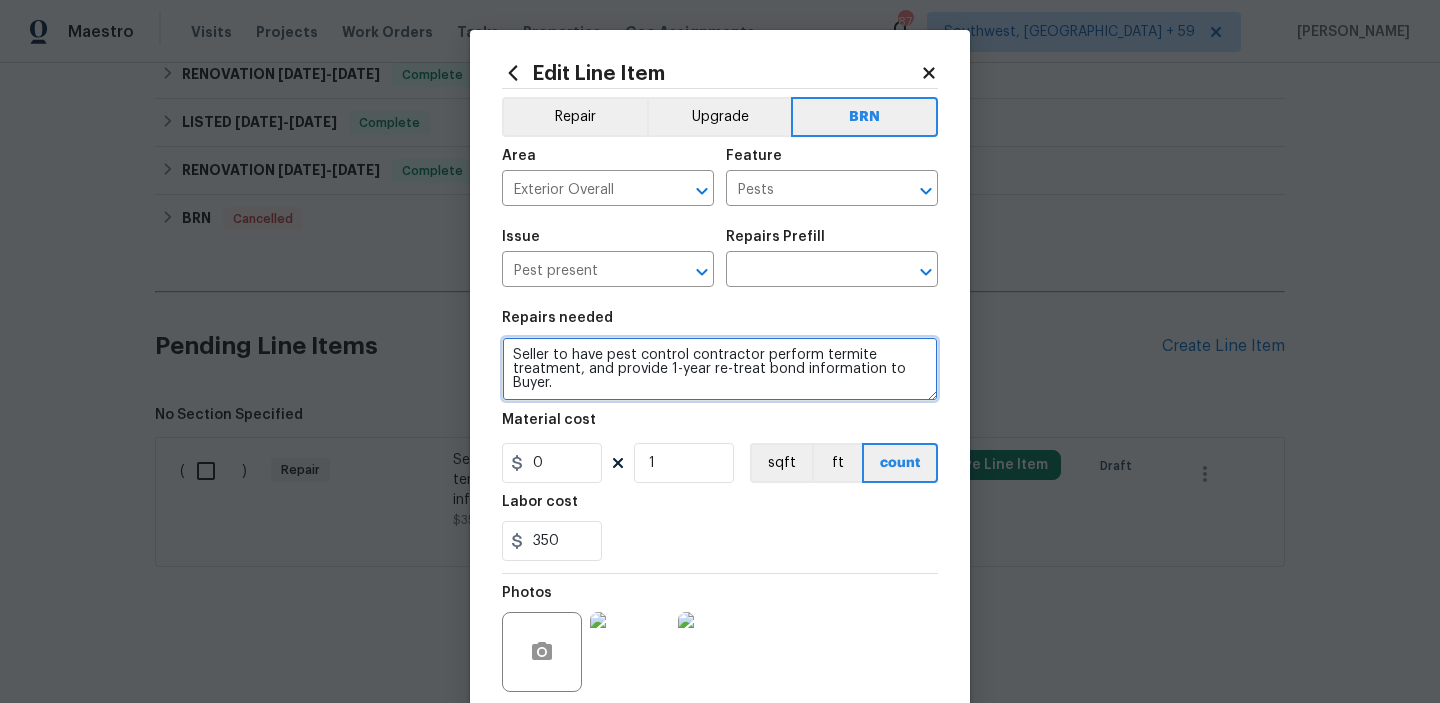 click on "Seller to have pest control contractor perform termite treatment, and provide 1-year re-treat bond information to Buyer." at bounding box center (720, 369) 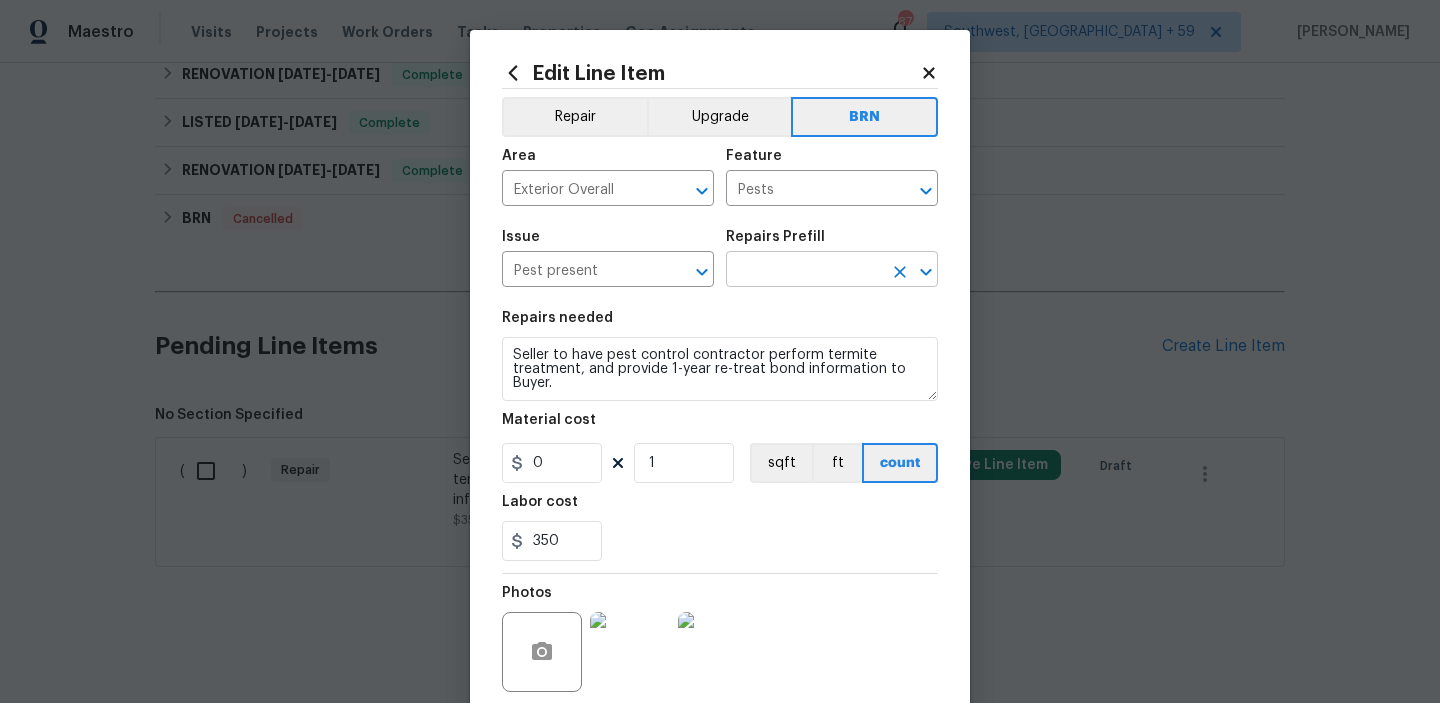 click at bounding box center (804, 271) 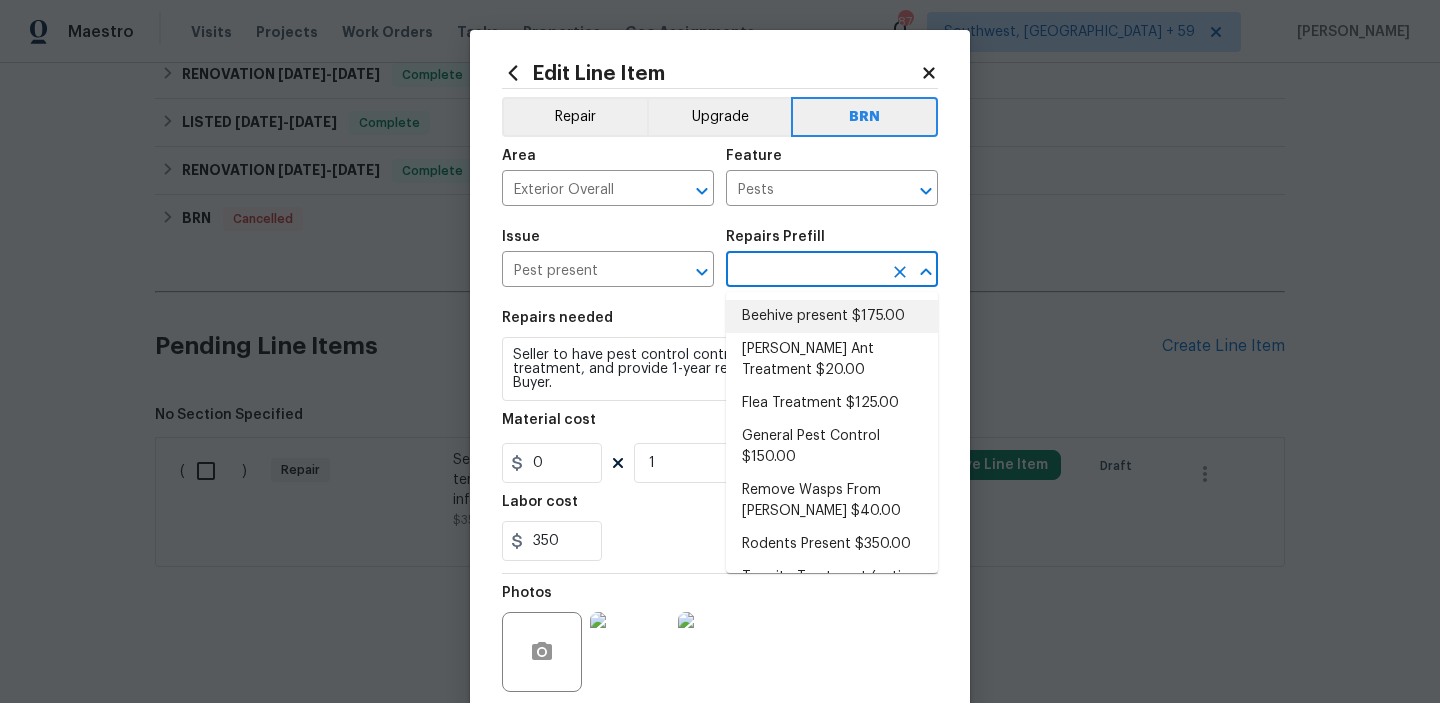 click on "Beehive present $175.00" at bounding box center (832, 316) 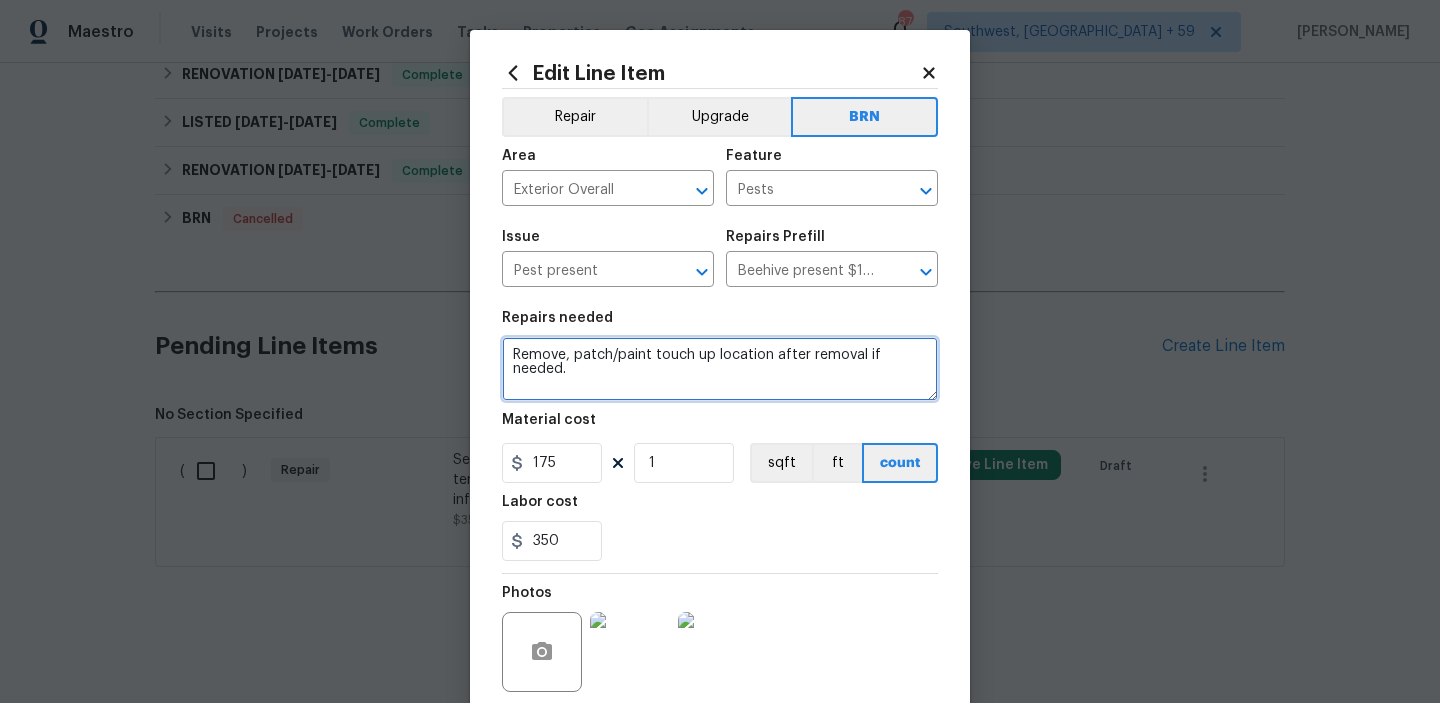 click on "Remove, patch/paint touch up location after removal if needed." at bounding box center [720, 369] 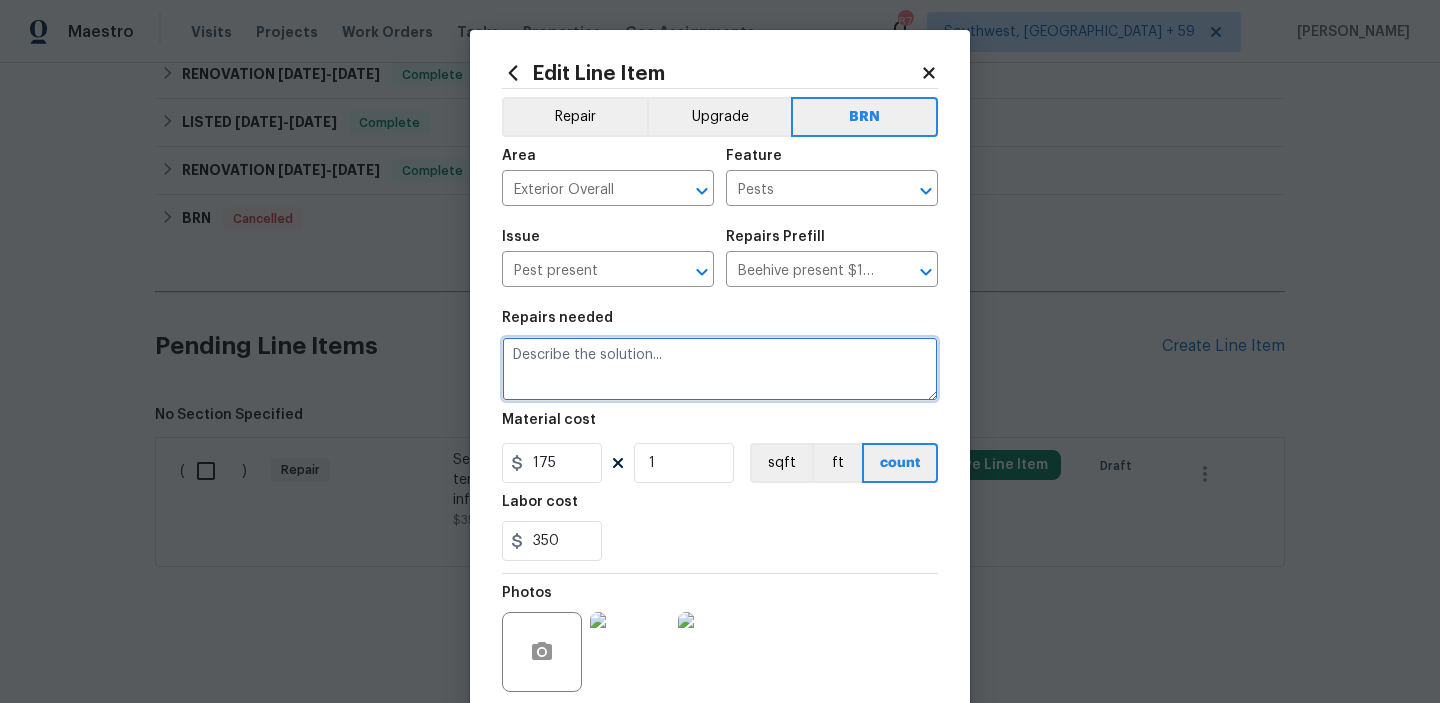 paste on "Seller to have pest control contractor perform termite treatment, and provide 1-year re-treat bond information to Buyer." 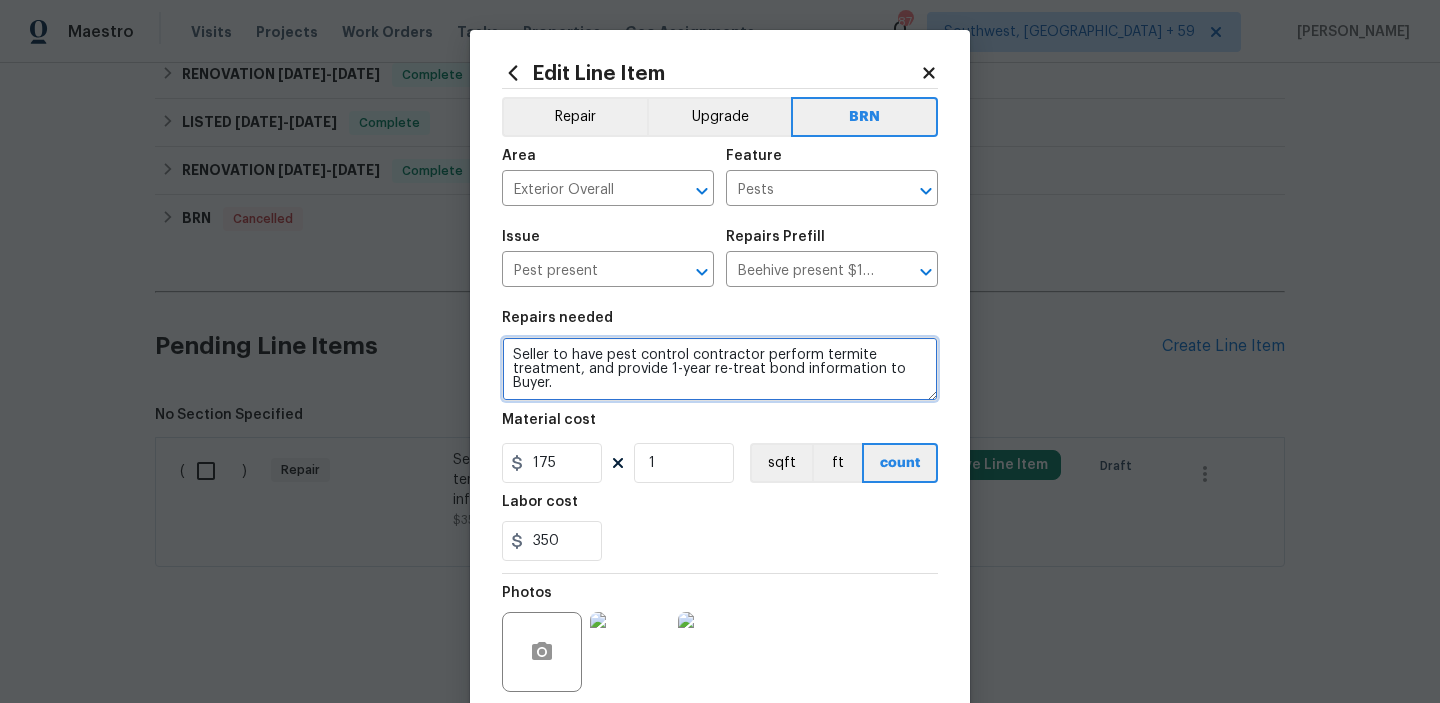 type on "Seller to have pest control contractor perform termite treatment, and provide 1-year re-treat bond information to Buyer." 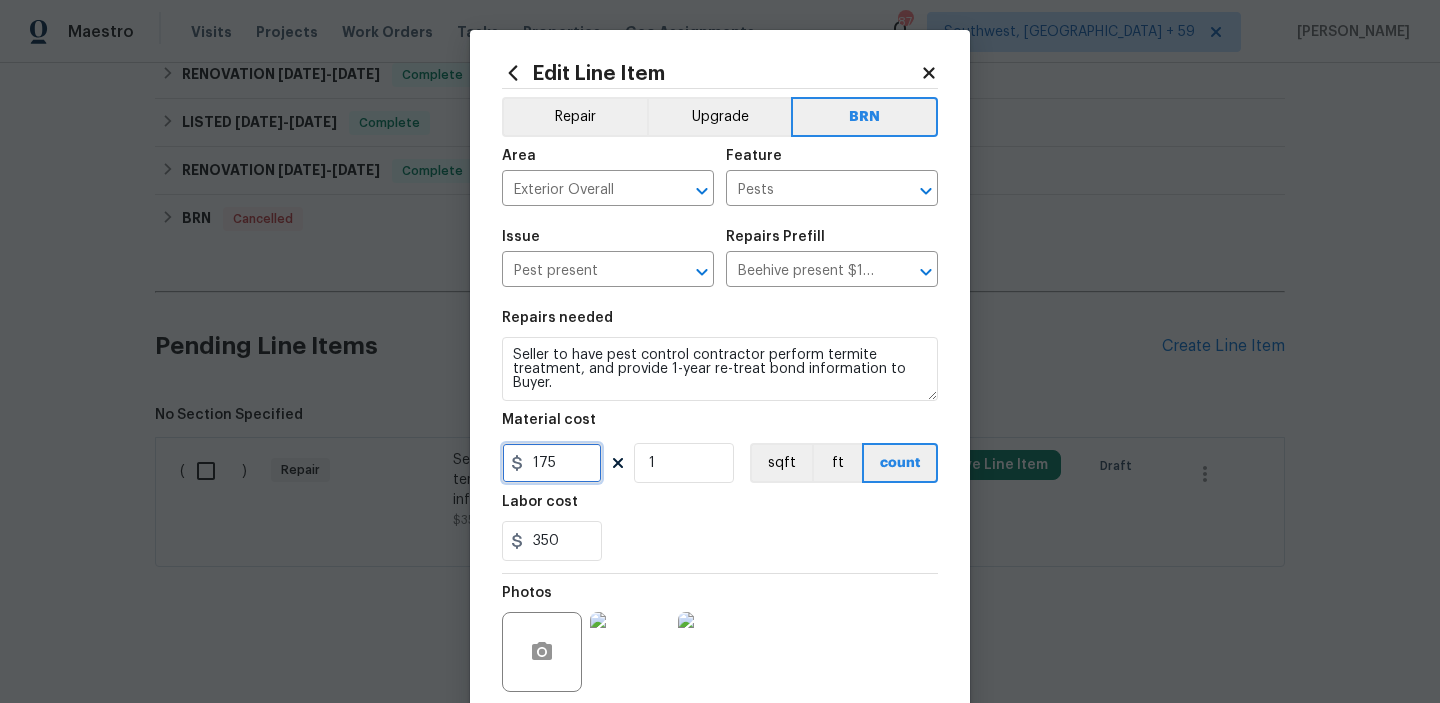 click on "175" at bounding box center [552, 463] 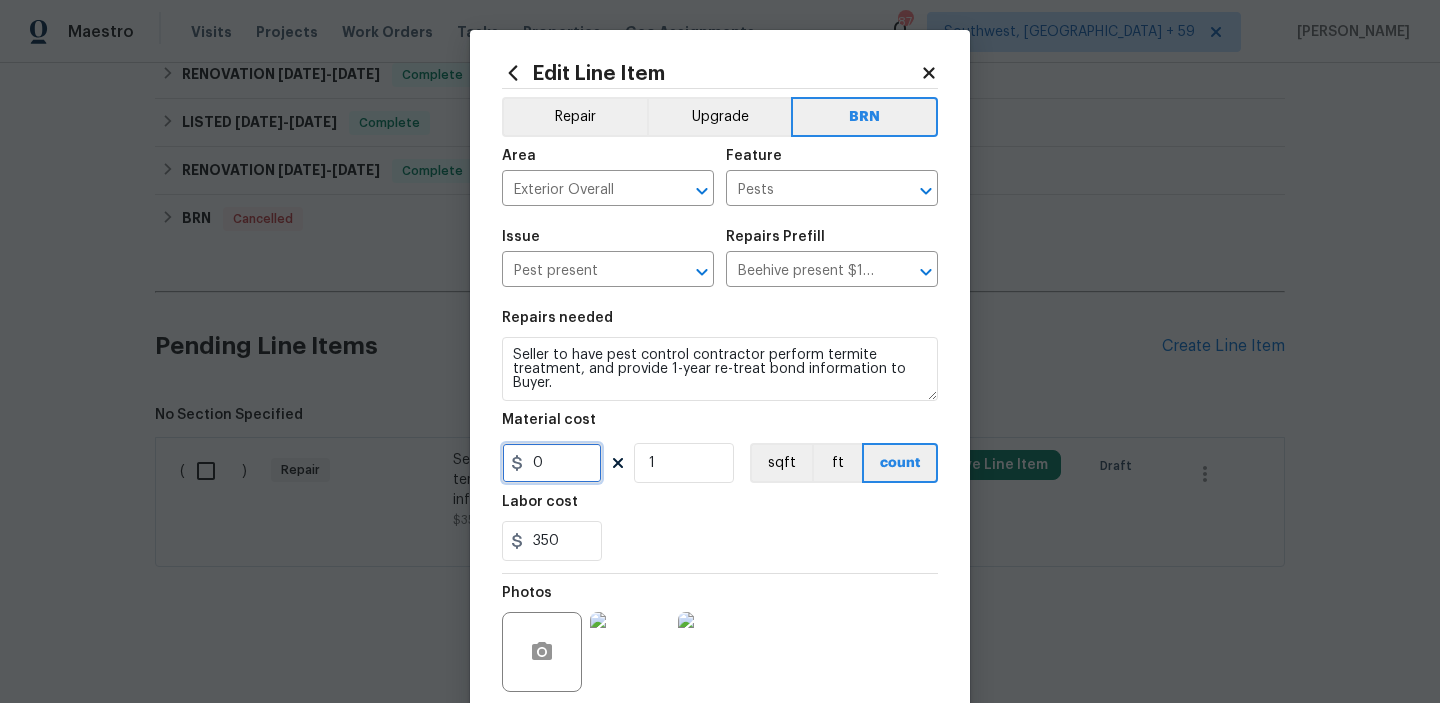 scroll, scrollTop: 159, scrollLeft: 0, axis: vertical 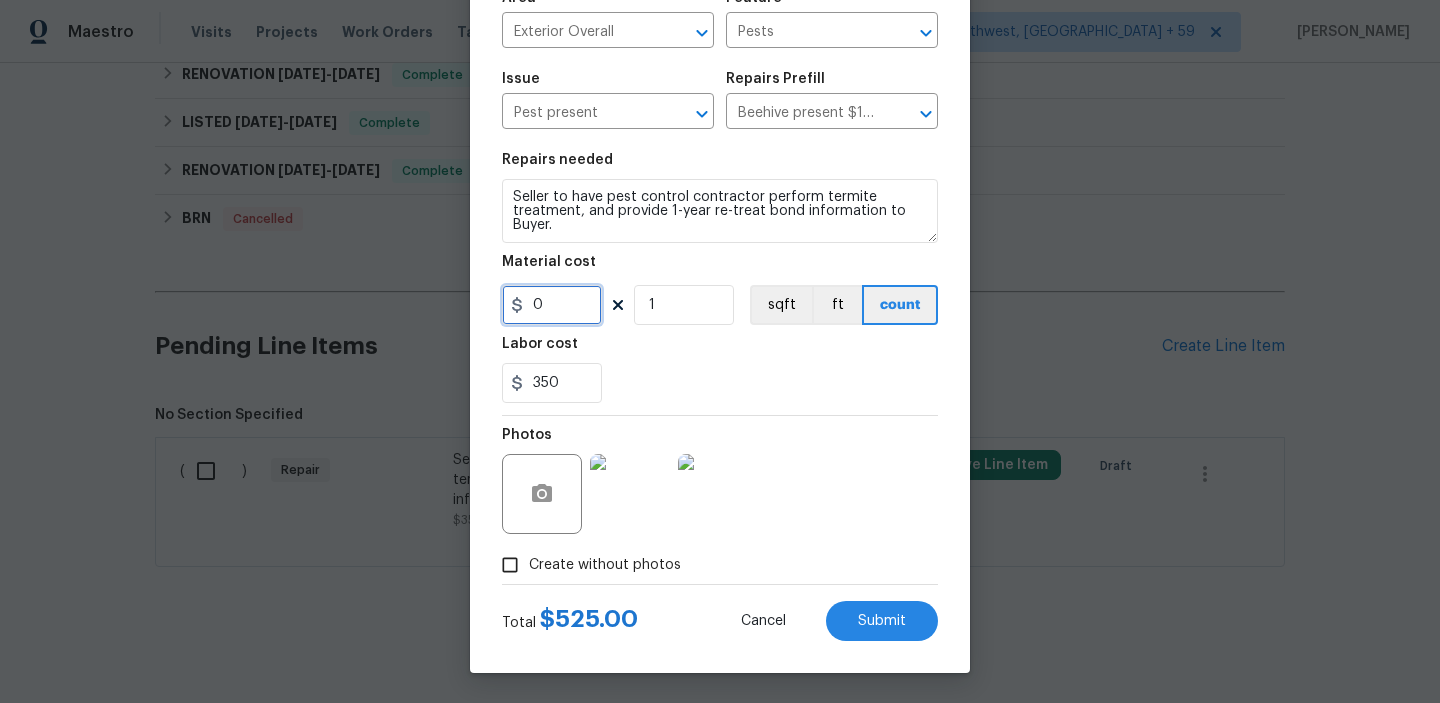 type on "0" 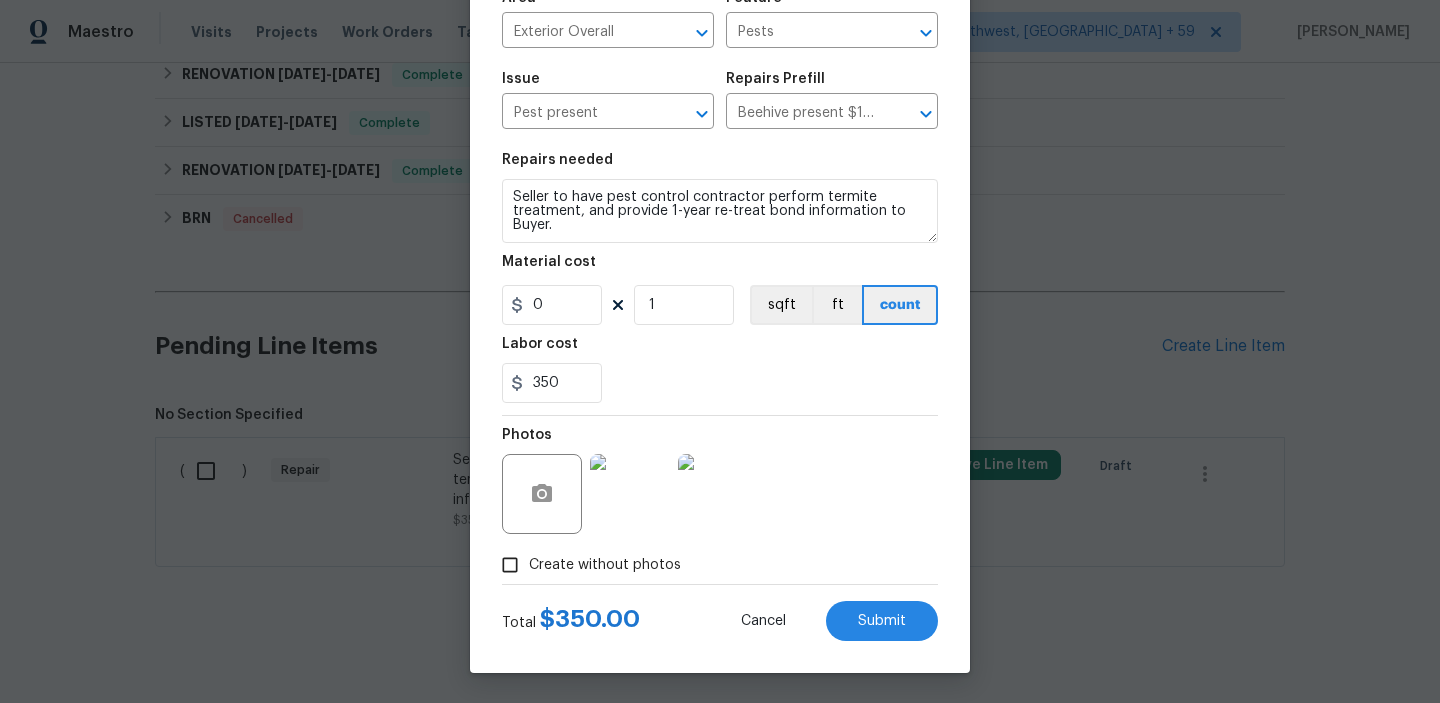 click on "Total   $ 350.00 Cancel Submit" at bounding box center (720, 613) 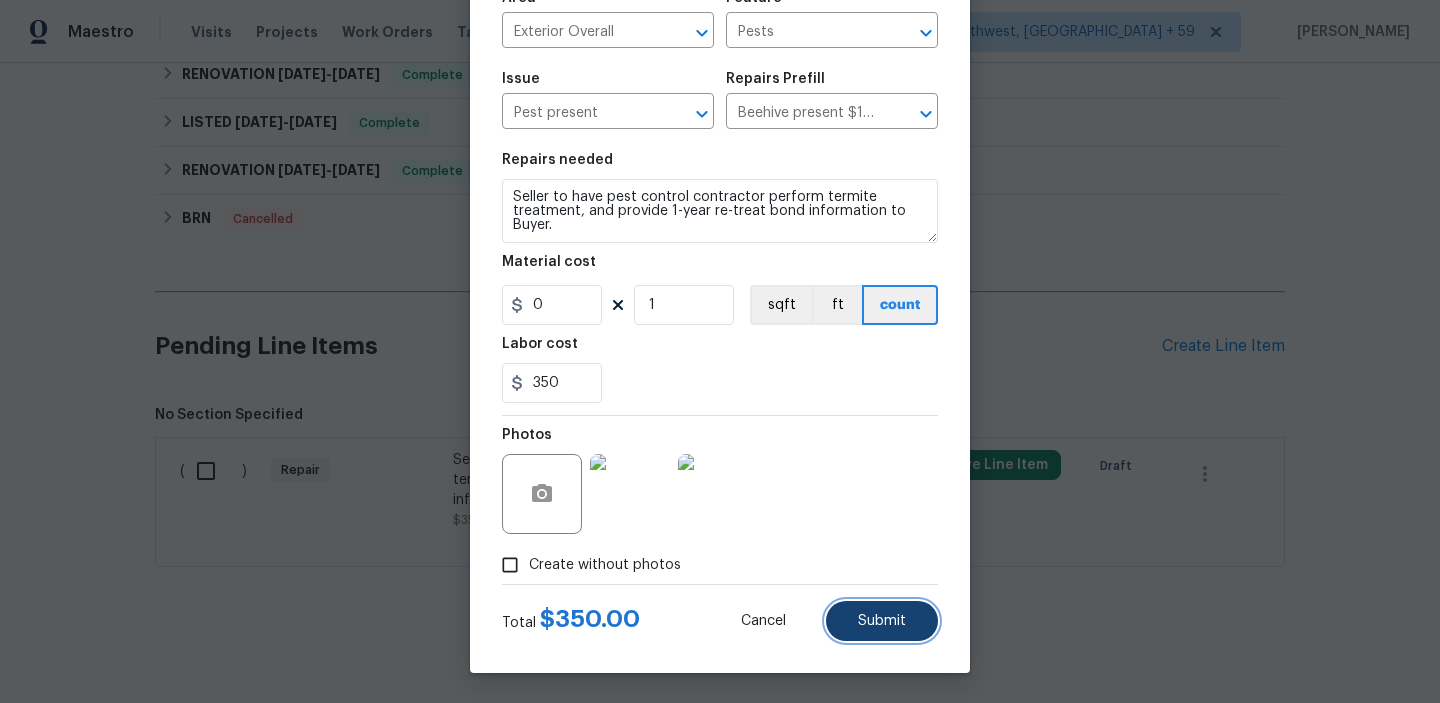 click on "Submit" at bounding box center (882, 621) 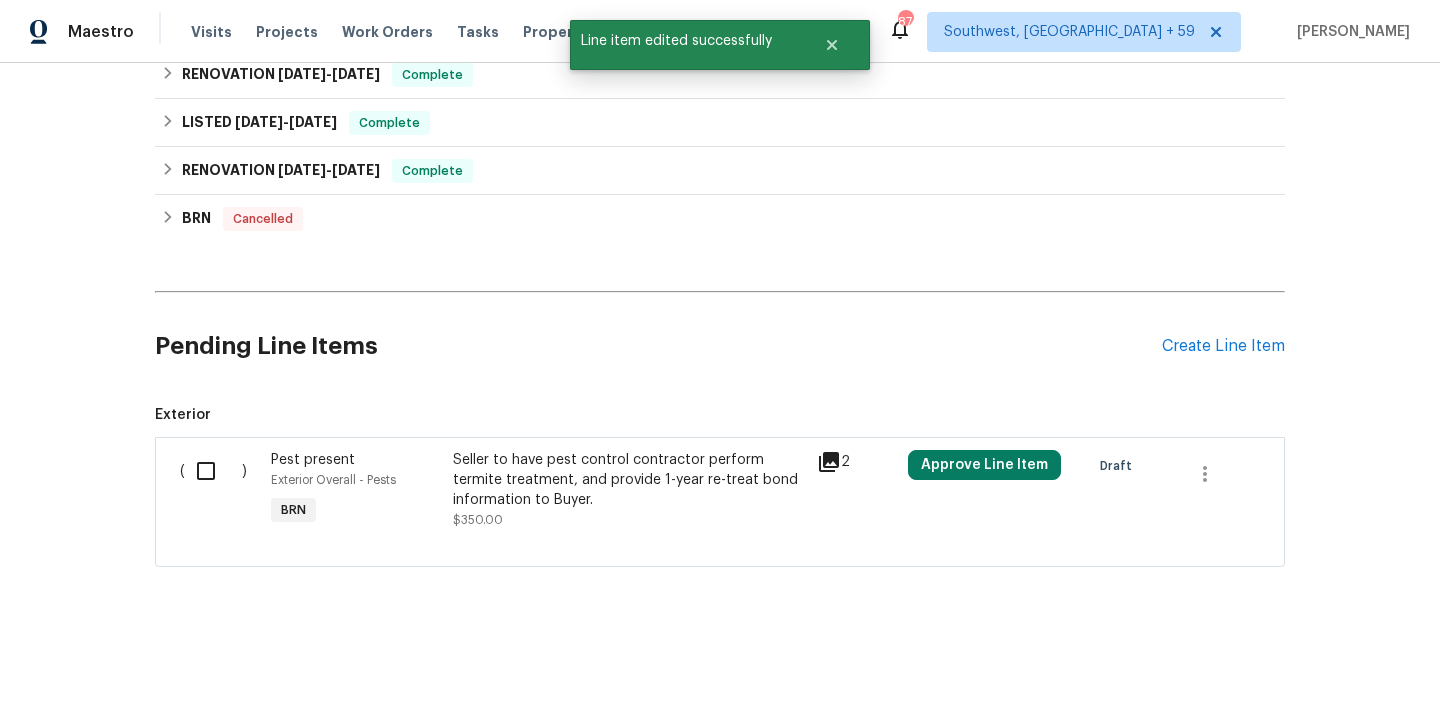 click on "( )" at bounding box center (219, 490) 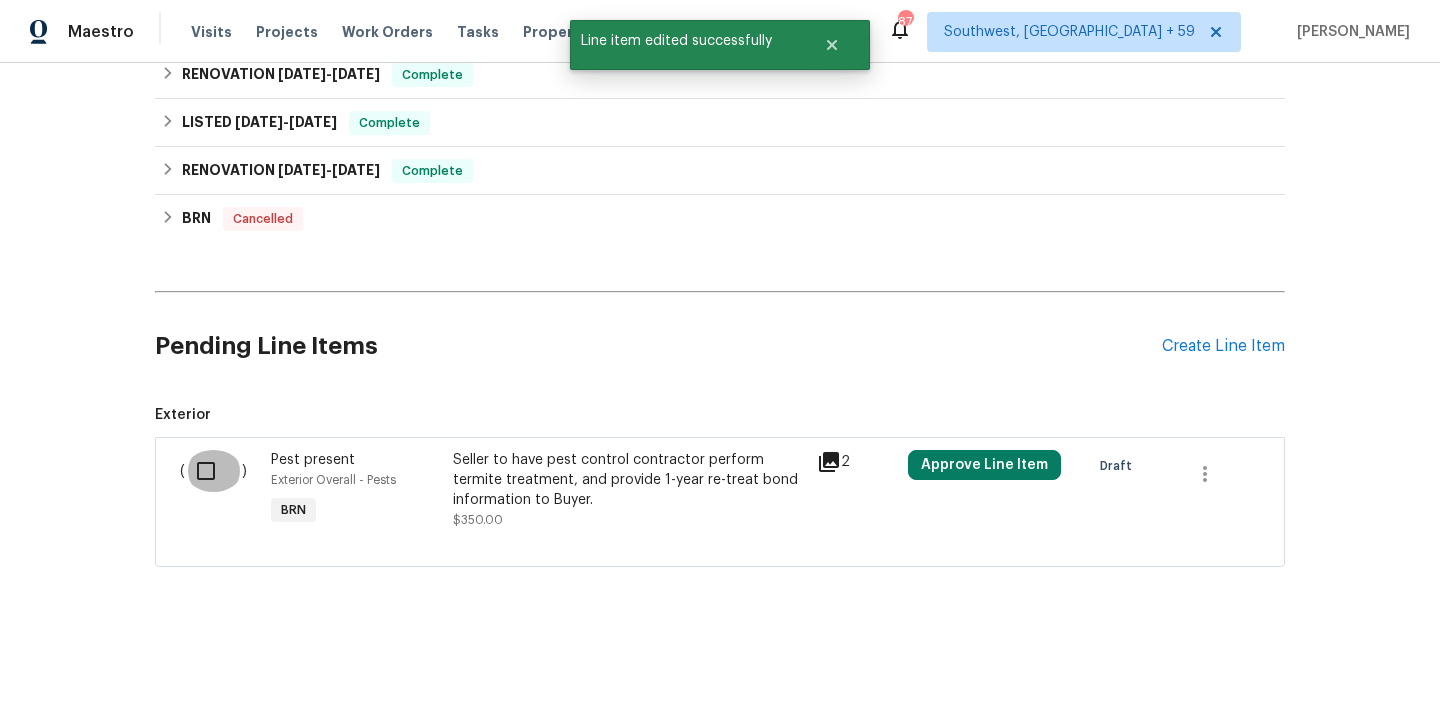 click at bounding box center (213, 471) 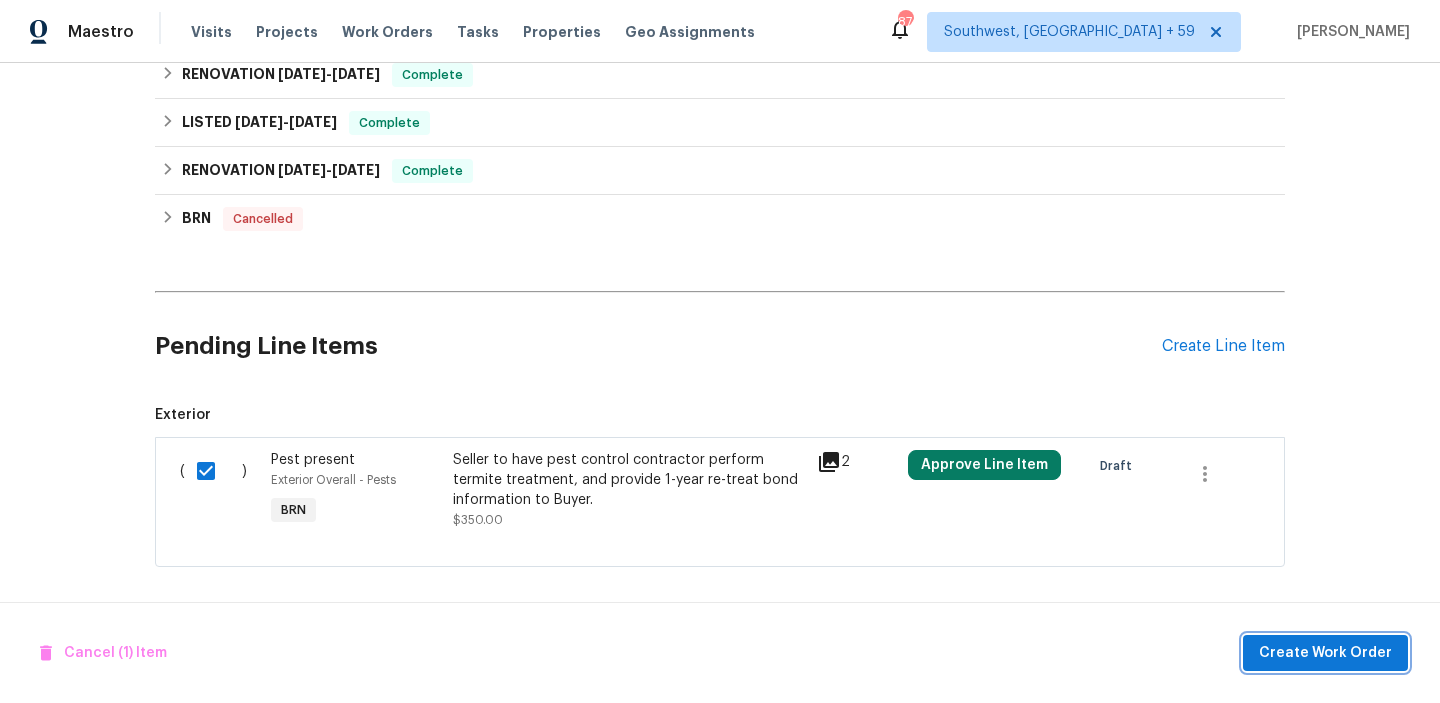 click on "Create Work Order" at bounding box center (1325, 653) 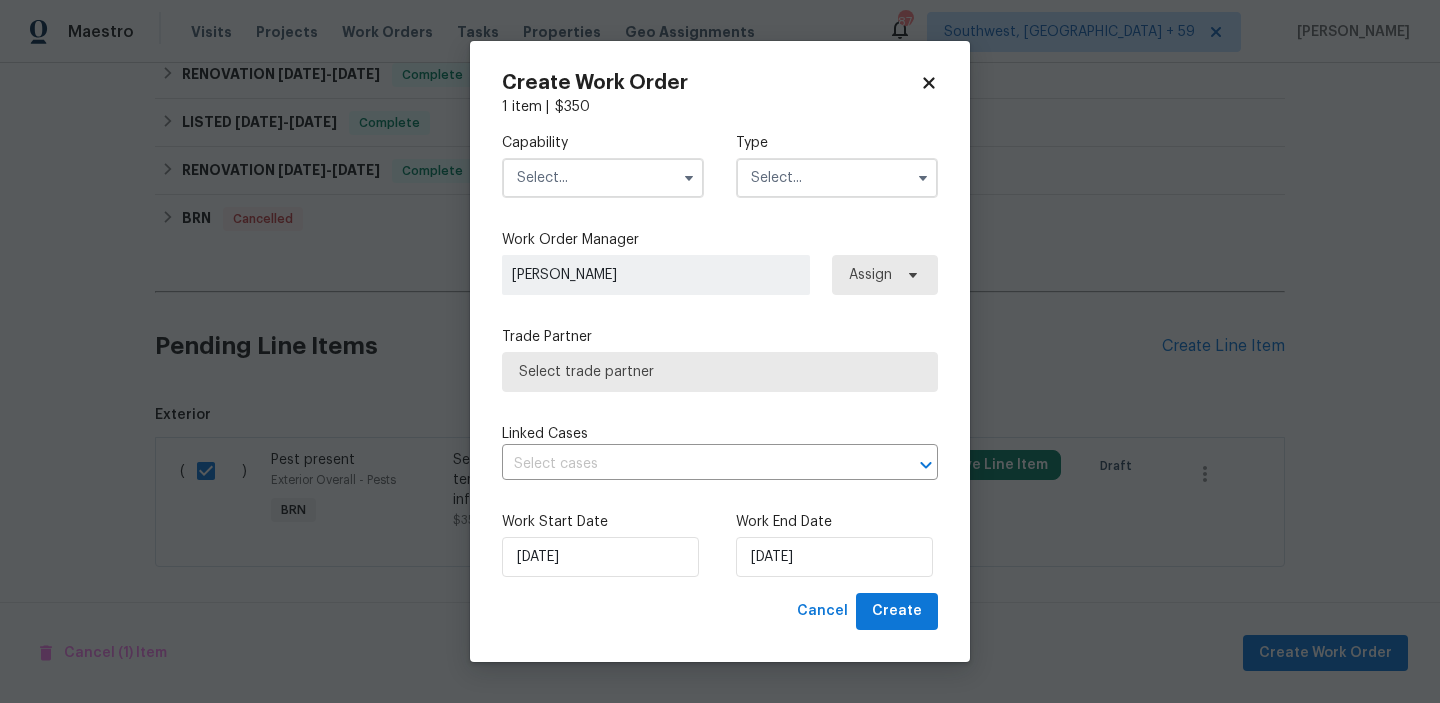 click at bounding box center (603, 178) 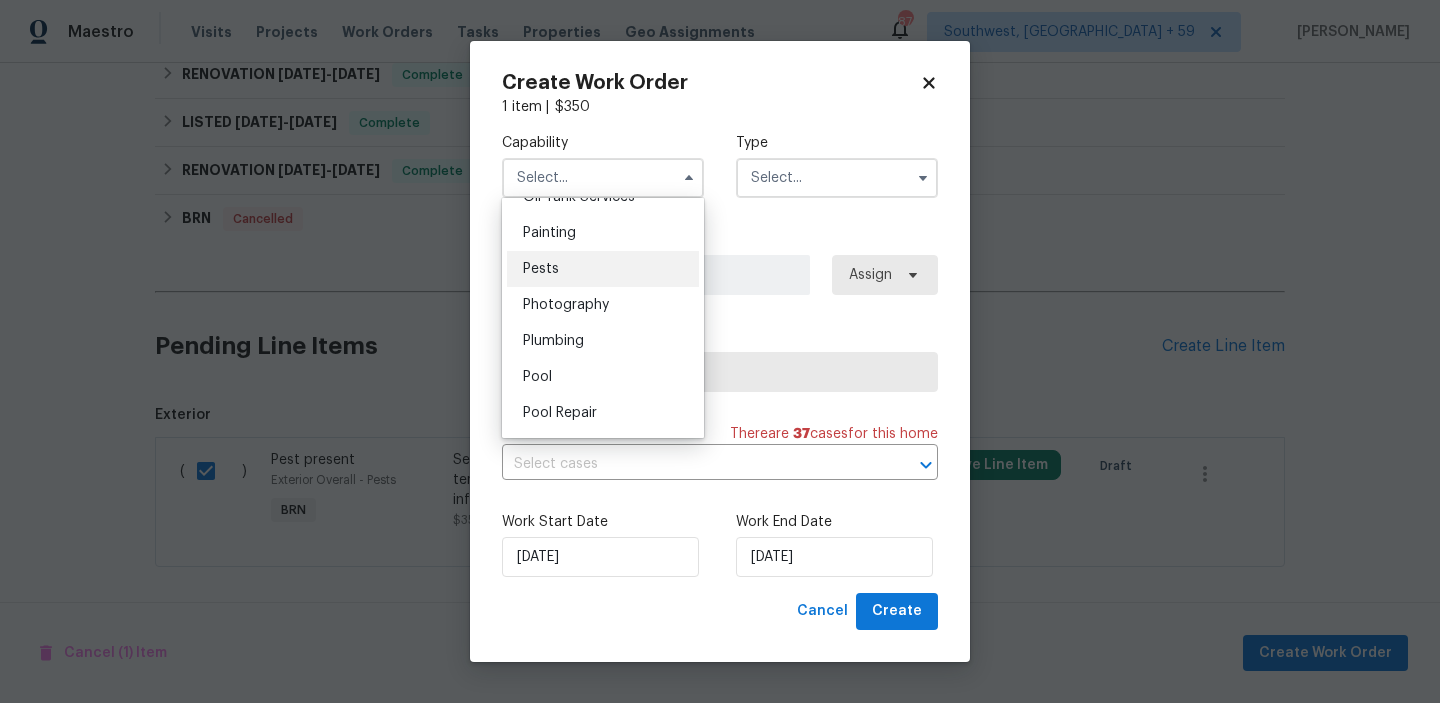 scroll, scrollTop: 1673, scrollLeft: 0, axis: vertical 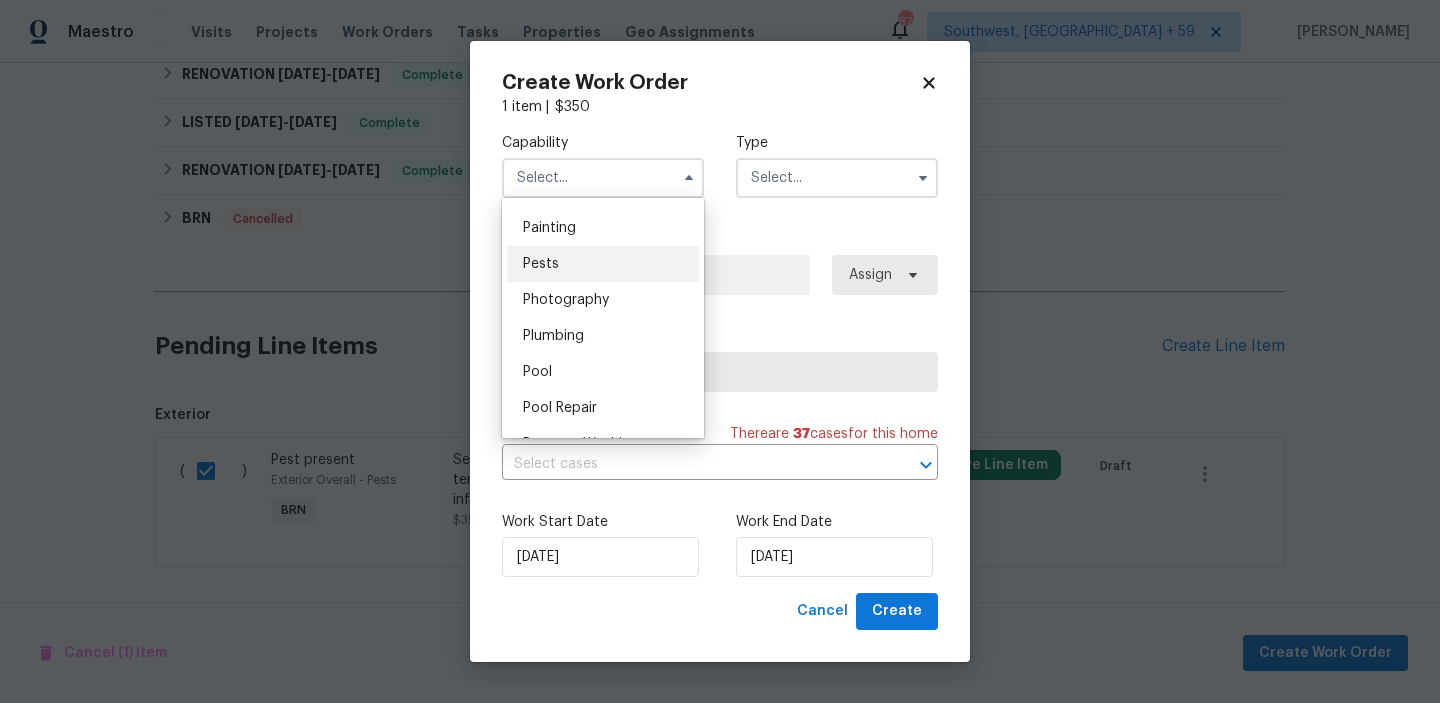 click on "Pests" at bounding box center [603, 264] 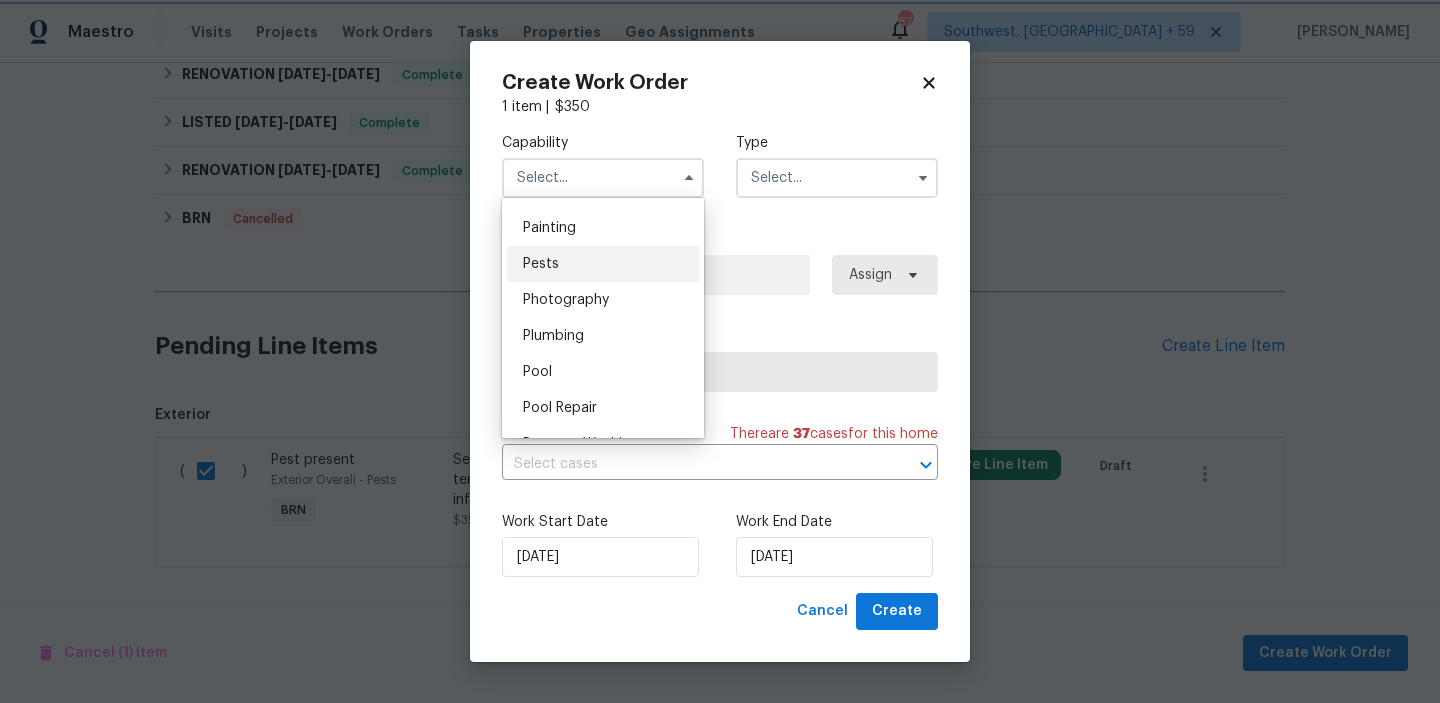 type on "Pests" 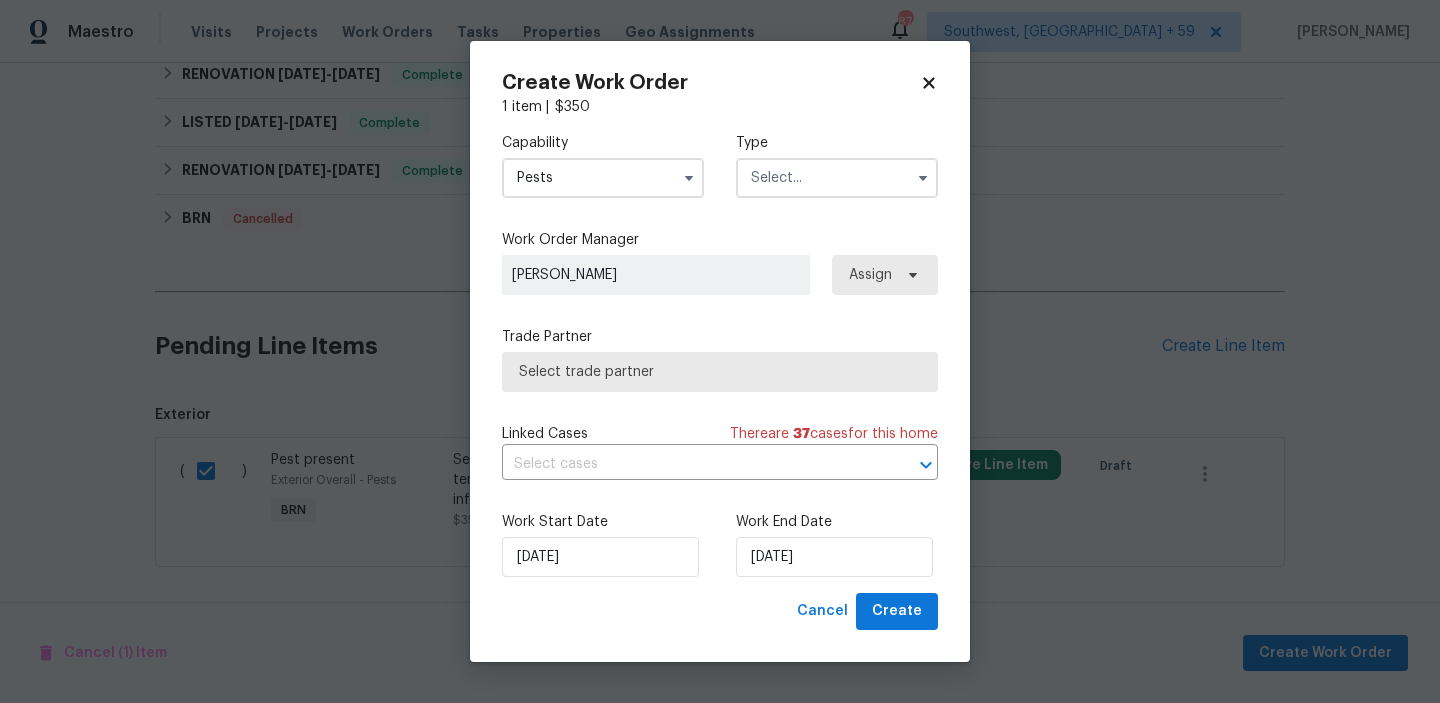 click at bounding box center [837, 178] 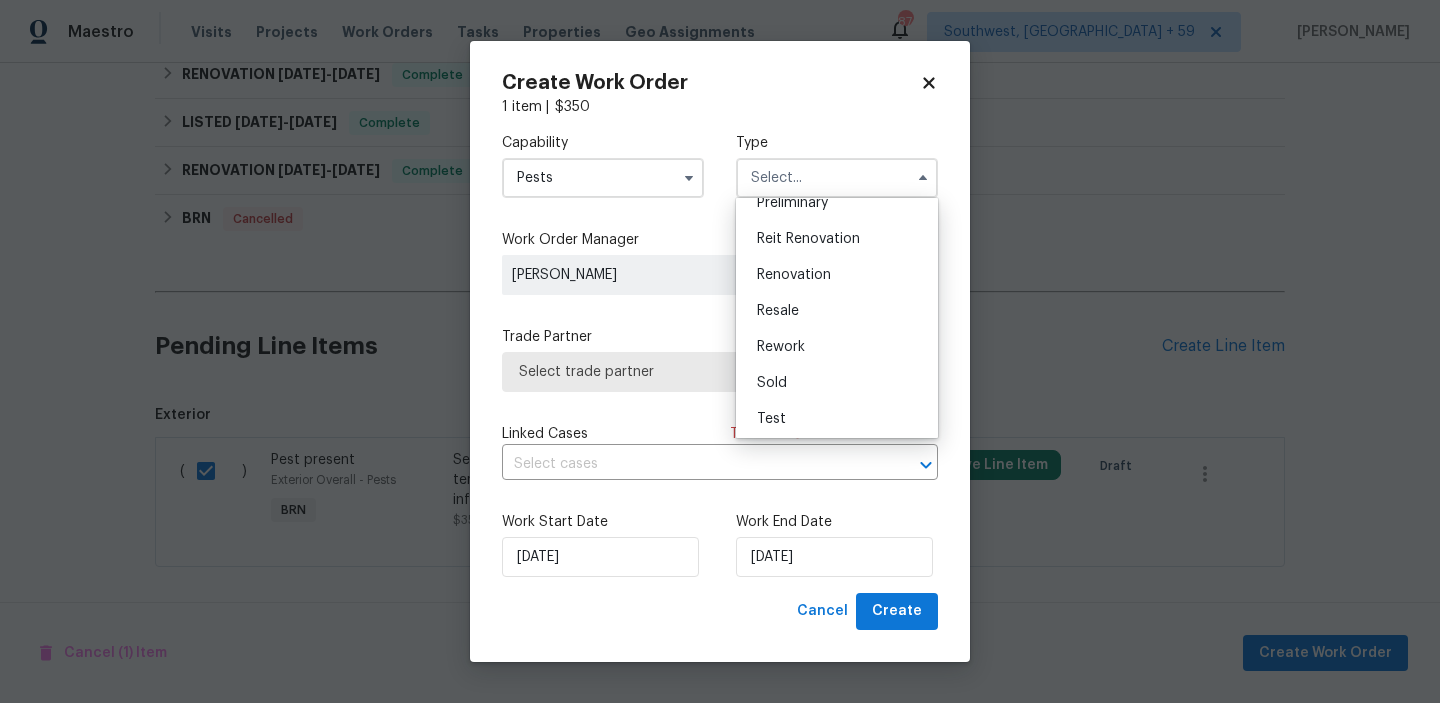 scroll, scrollTop: 454, scrollLeft: 0, axis: vertical 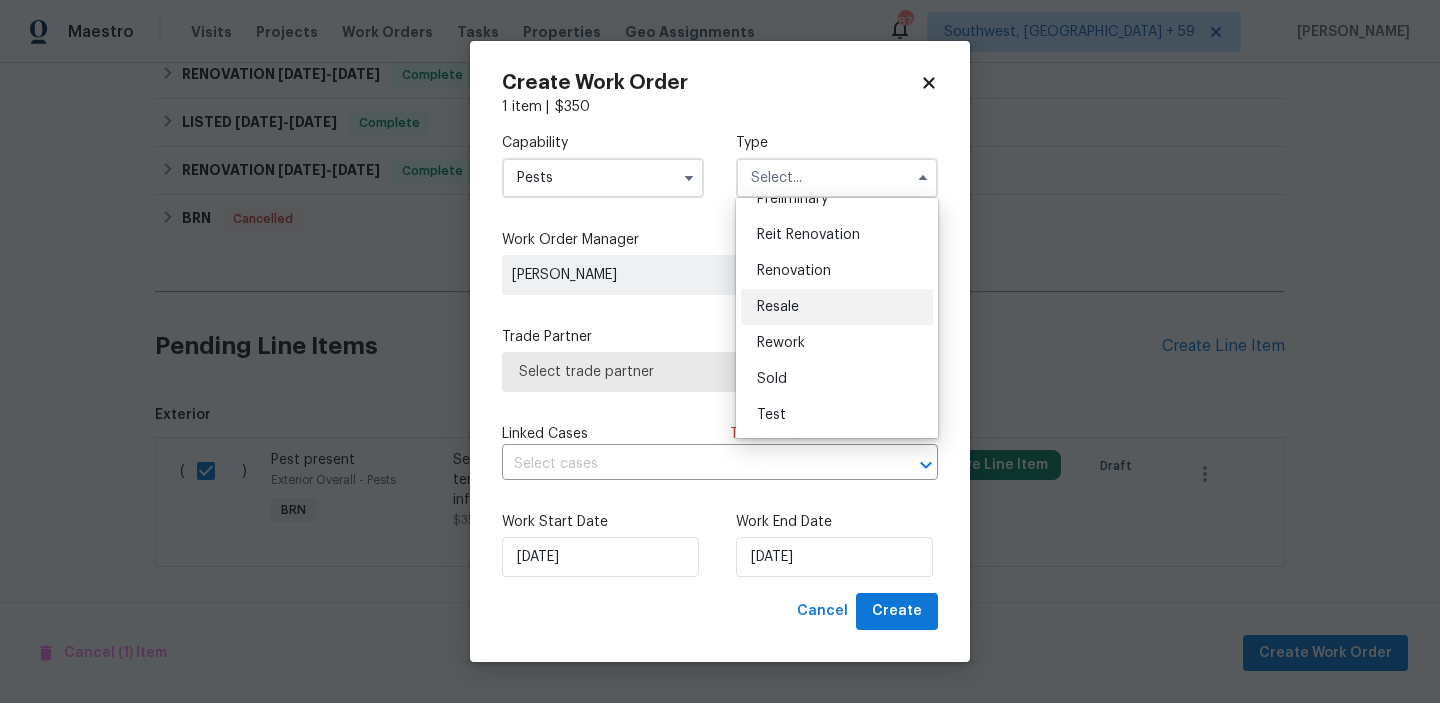 click on "Resale" at bounding box center [837, 307] 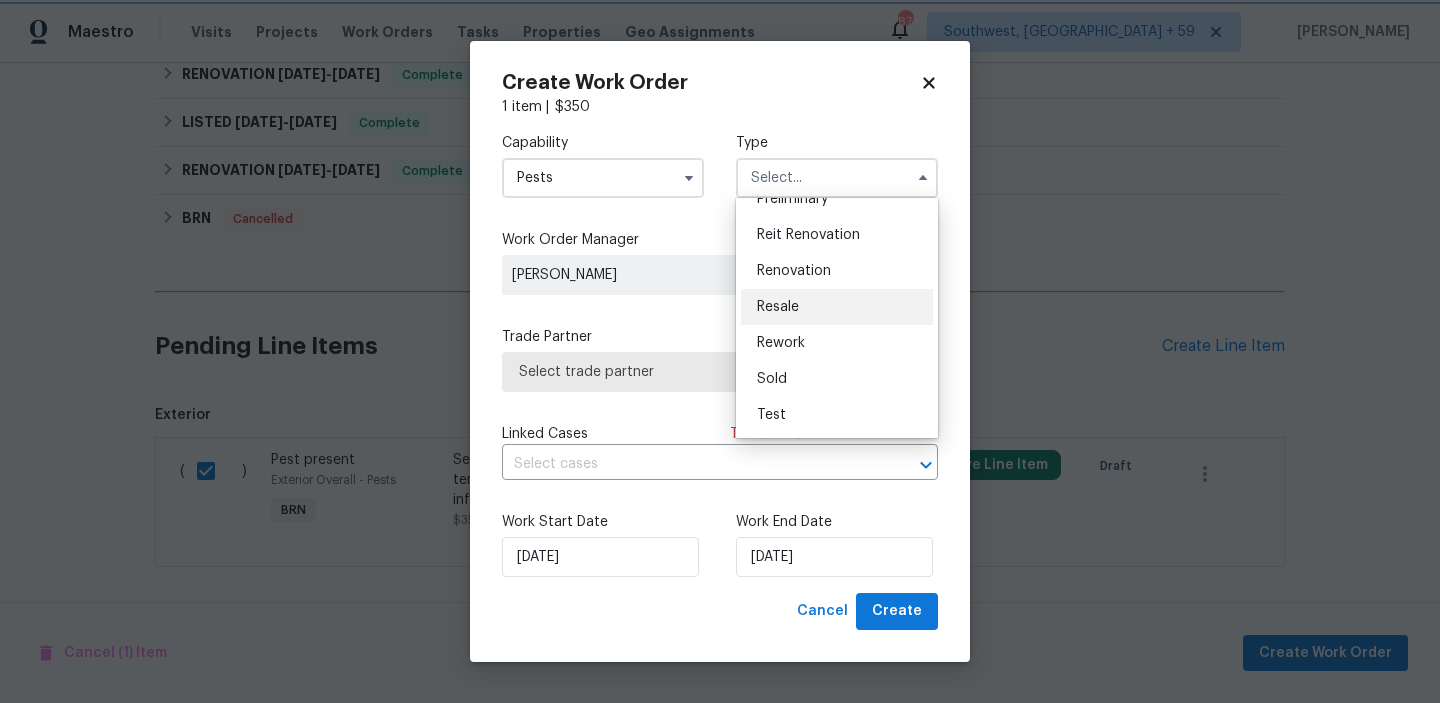 type on "Resale" 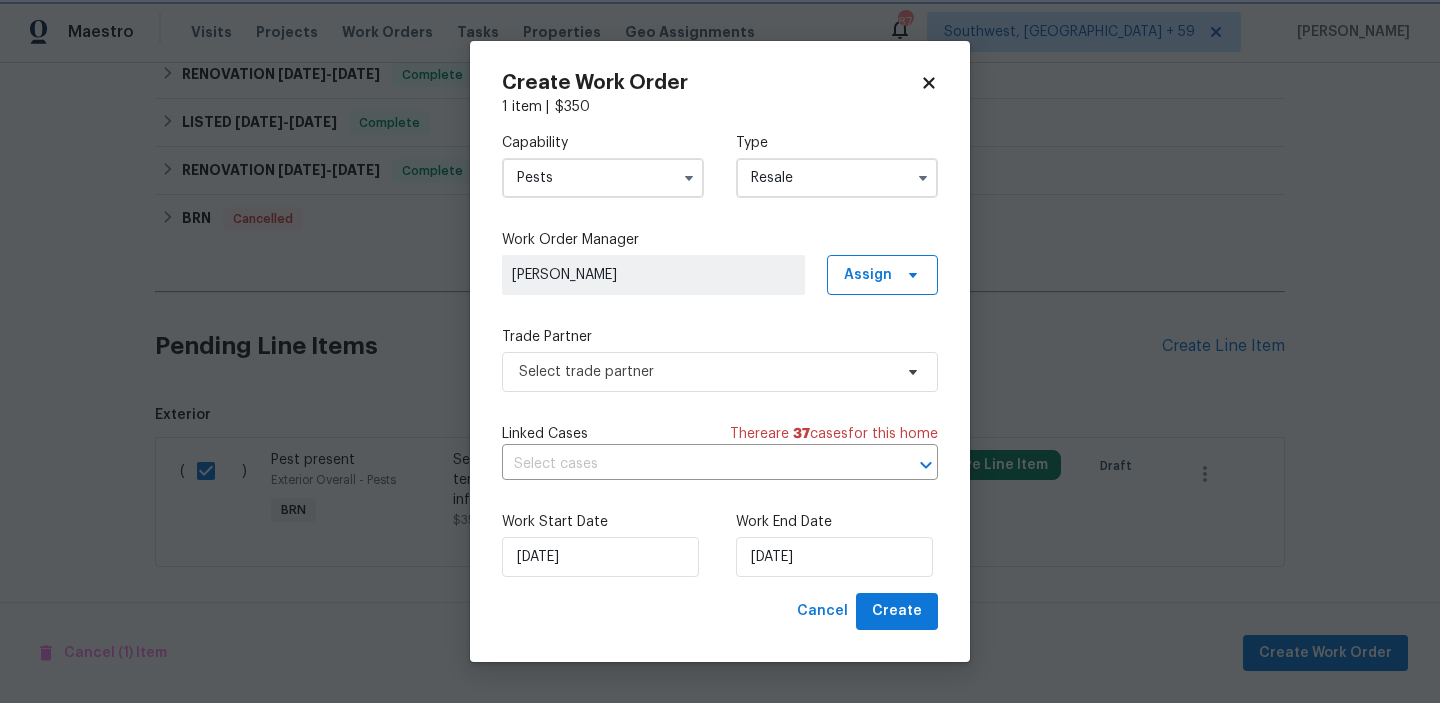 scroll, scrollTop: 0, scrollLeft: 0, axis: both 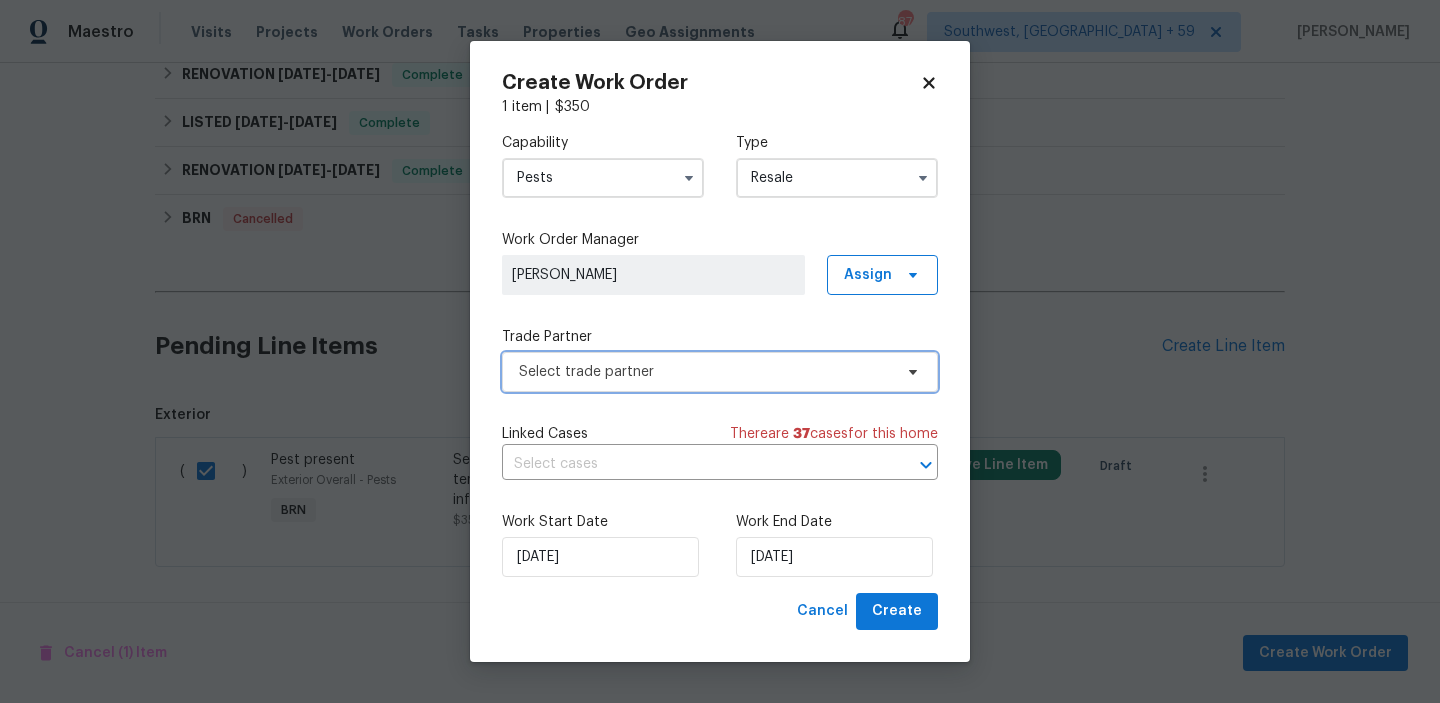 click on "Select trade partner" at bounding box center (705, 372) 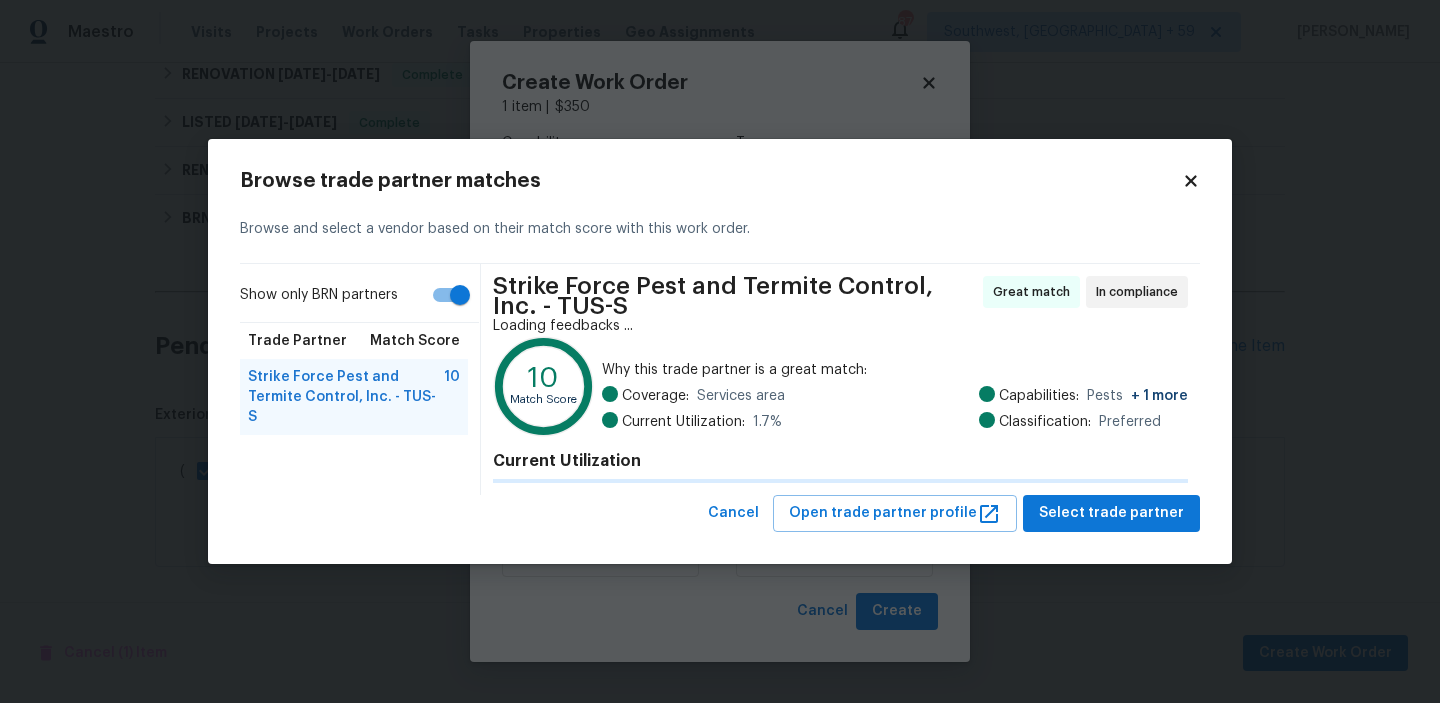 click 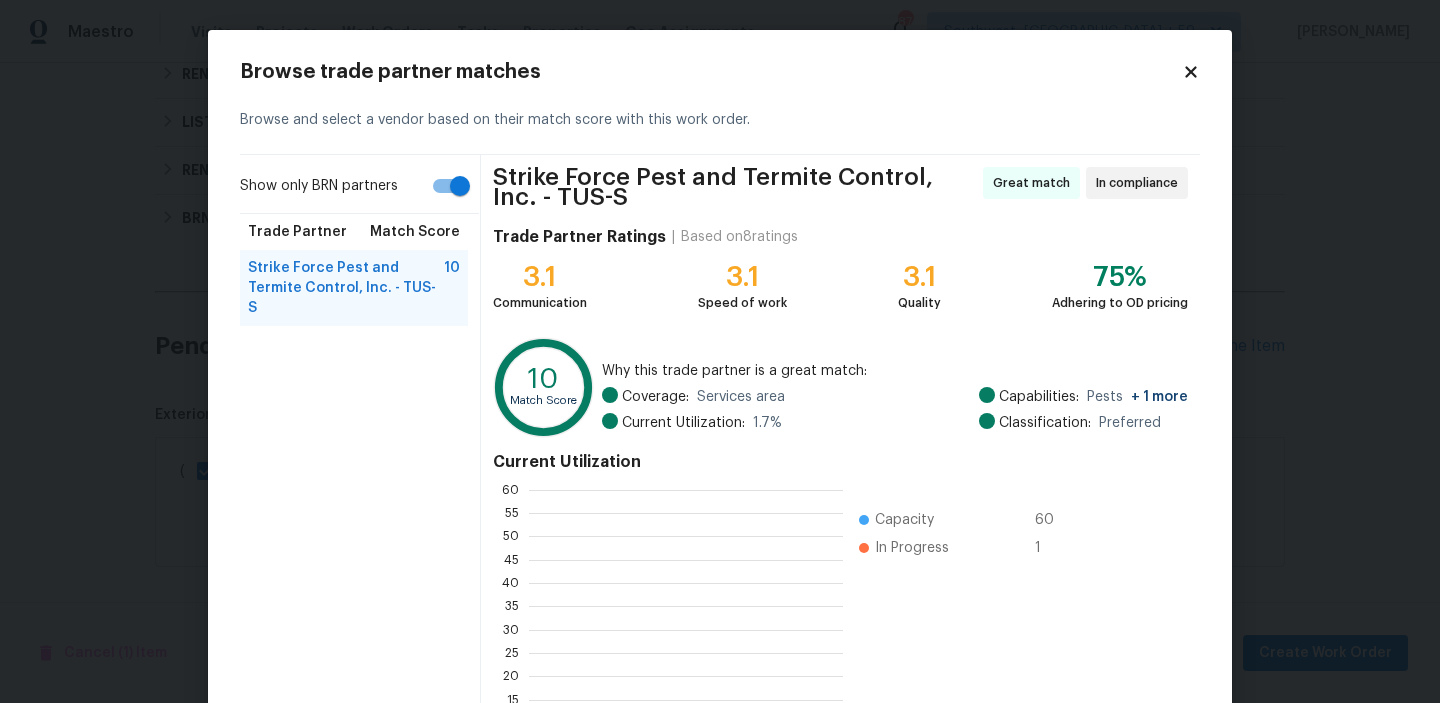 scroll, scrollTop: 2, scrollLeft: 1, axis: both 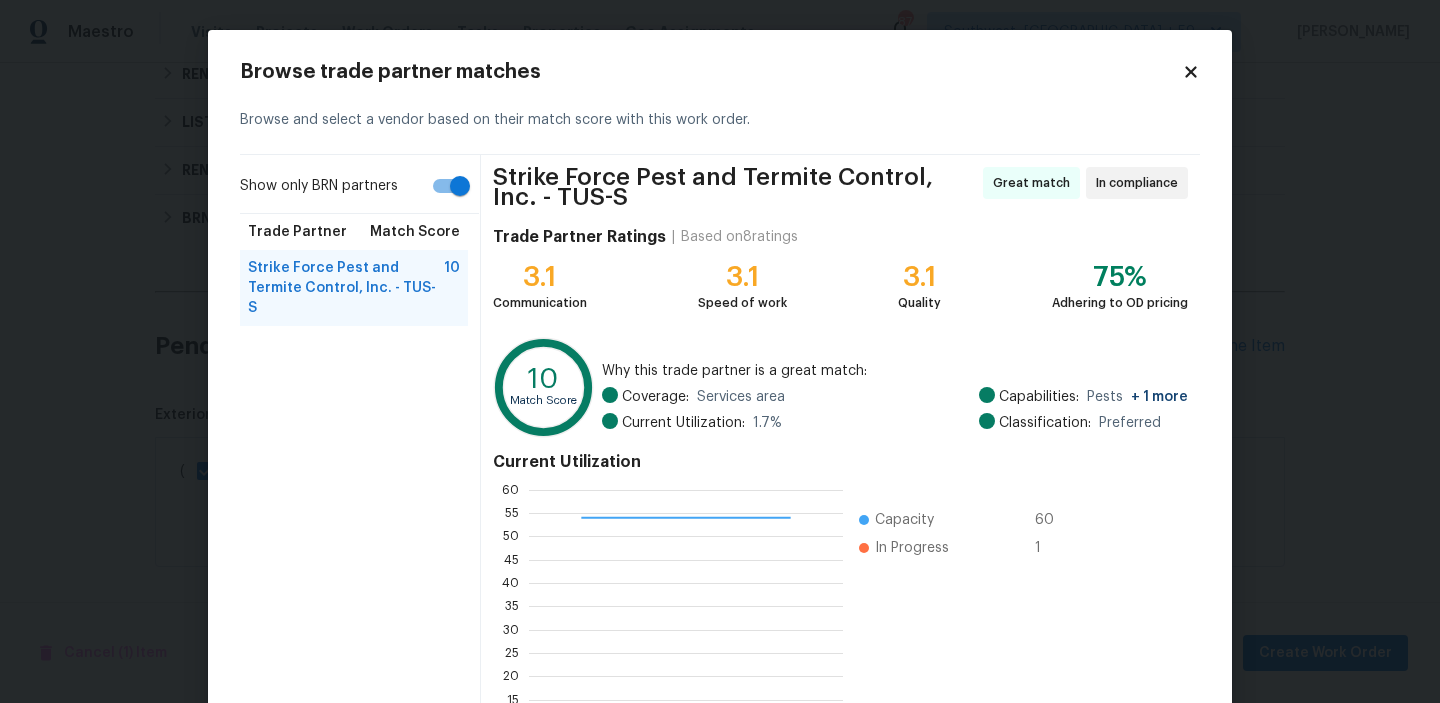 click on "Show only BRN partners" at bounding box center (460, 186) 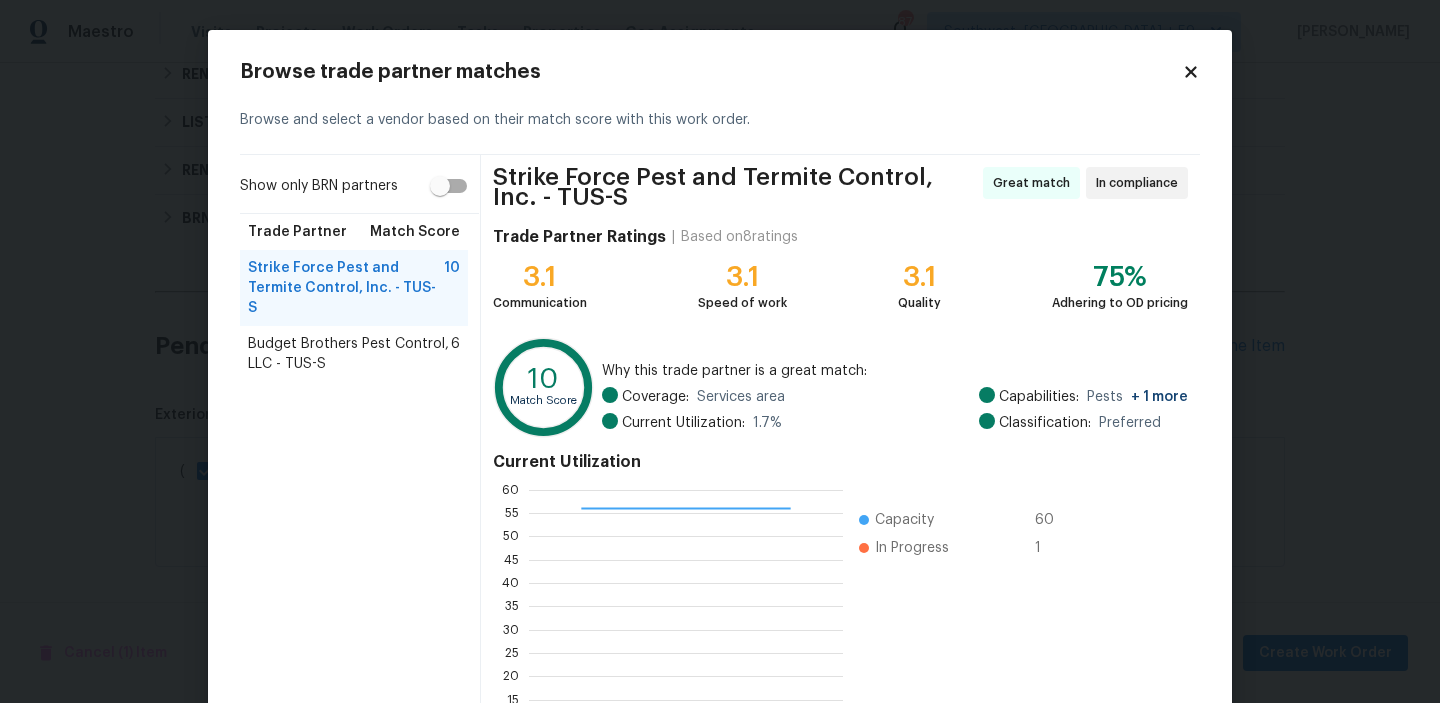 scroll, scrollTop: 2, scrollLeft: 1, axis: both 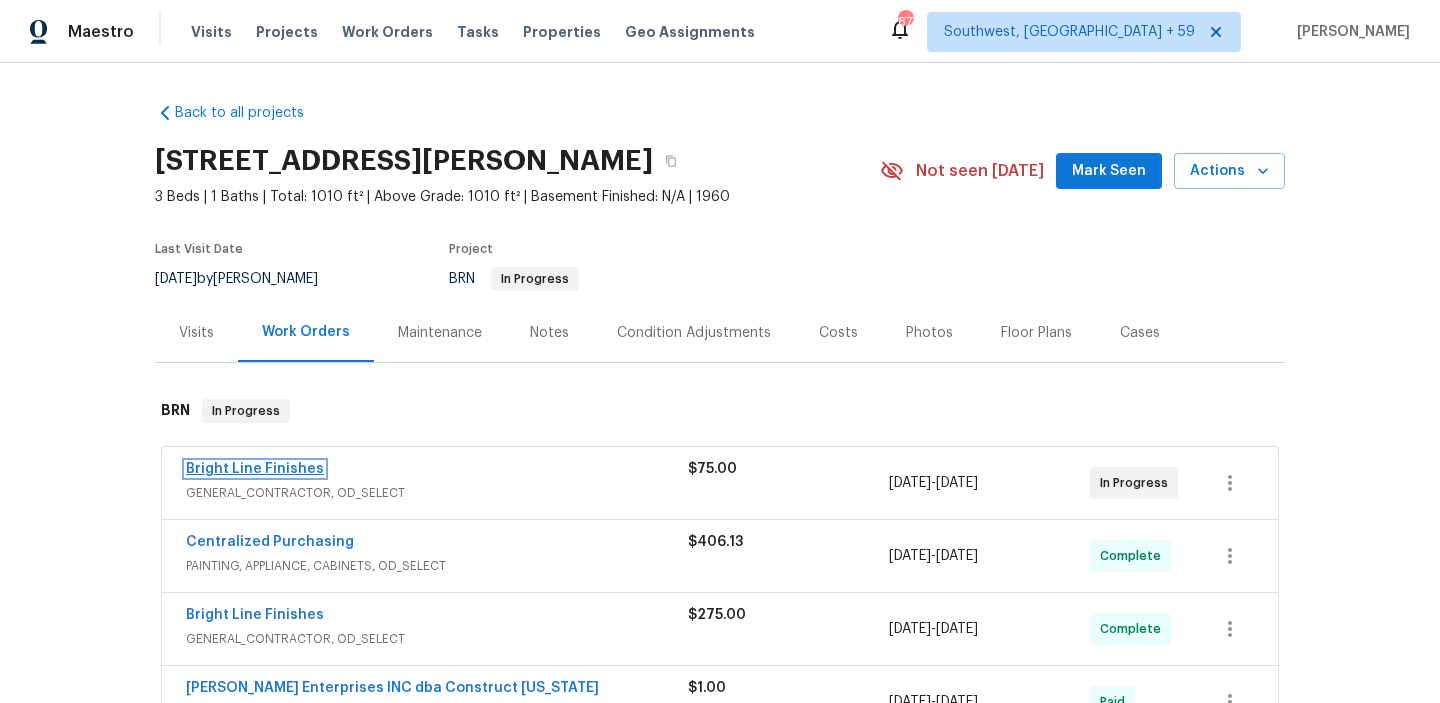 click on "Bright Line Finishes" at bounding box center [255, 469] 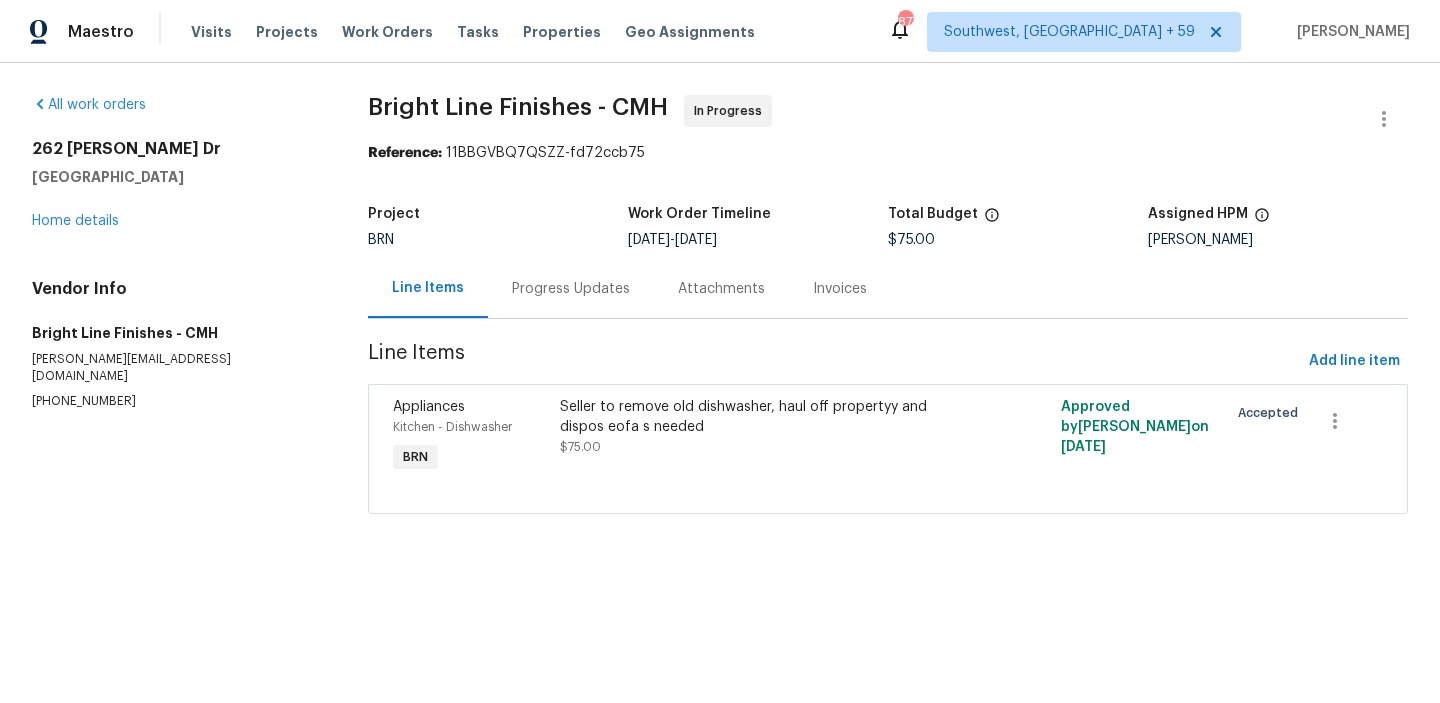 click on "[PHONE_NUMBER]" at bounding box center (176, 401) 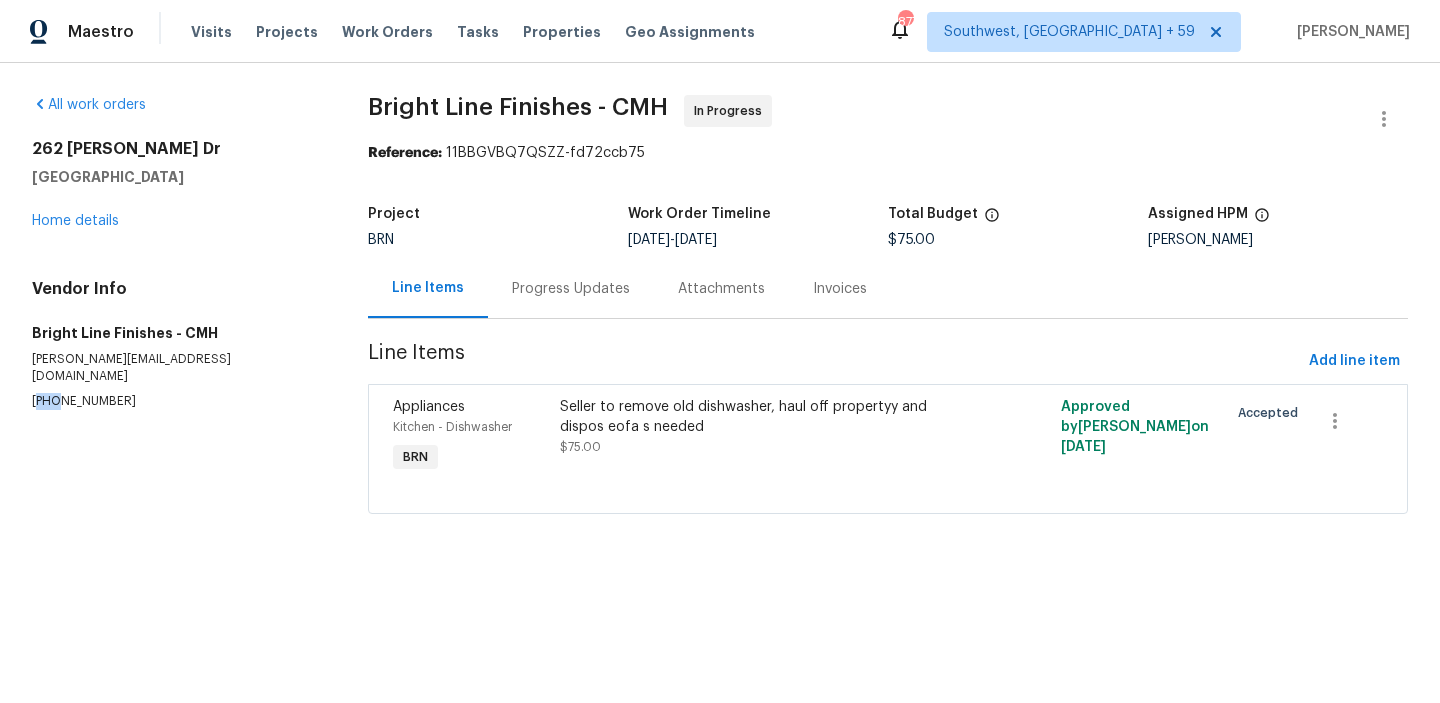 click on "[PHONE_NUMBER]" at bounding box center (176, 401) 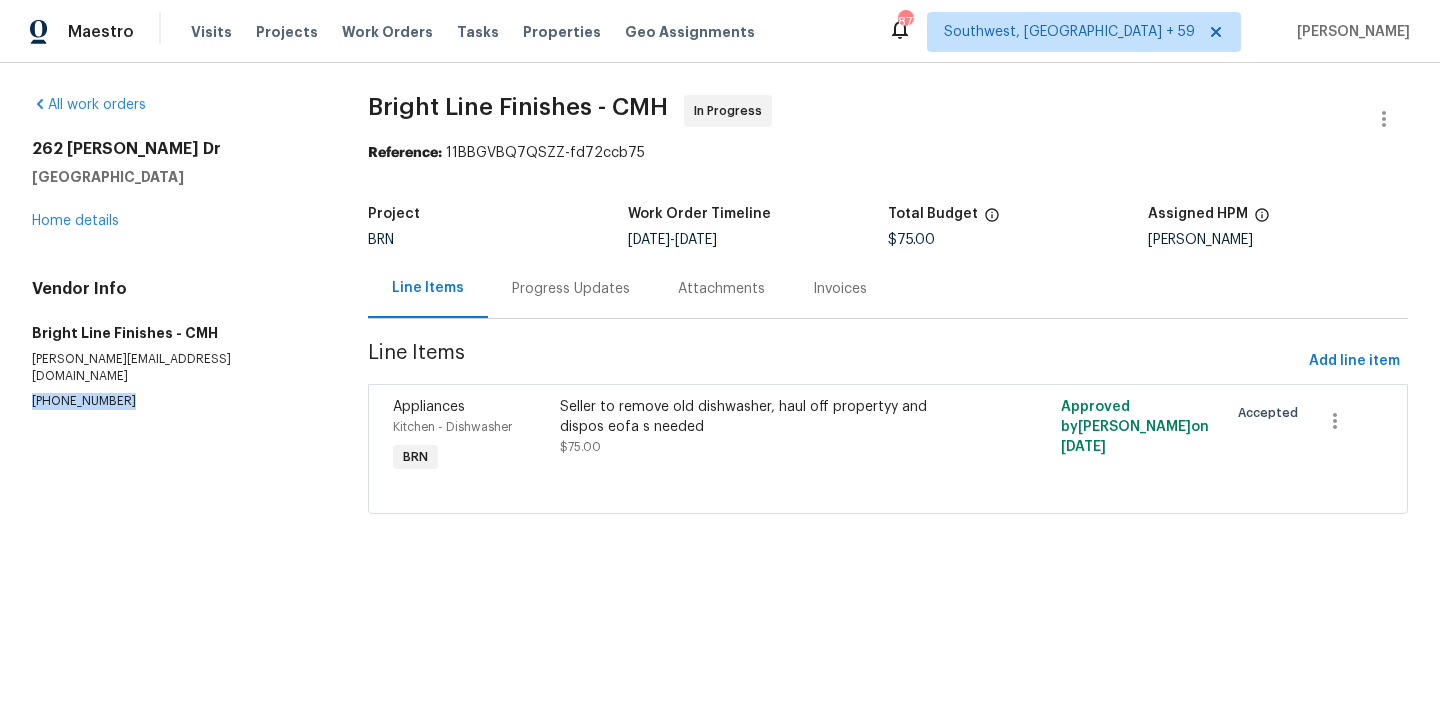 click on "[PHONE_NUMBER]" at bounding box center (176, 401) 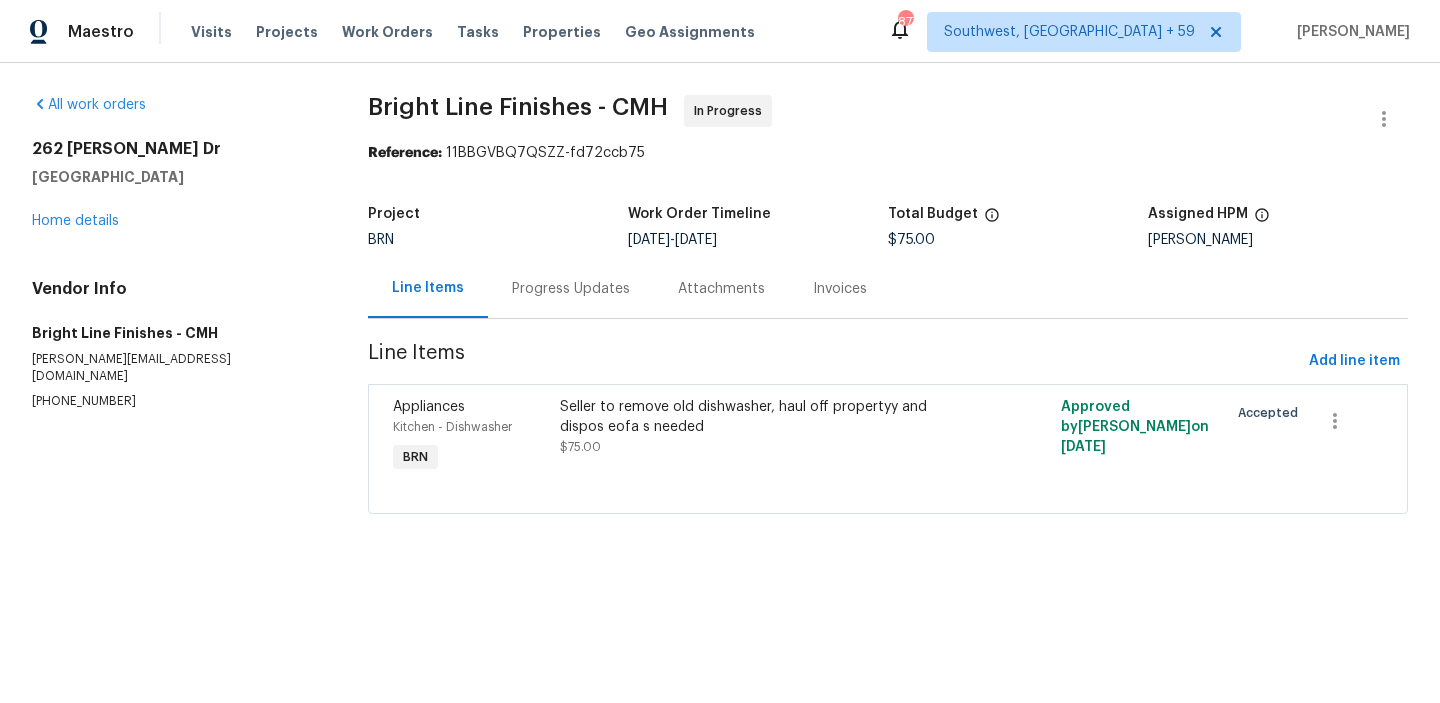 click on "BRN" at bounding box center (498, 240) 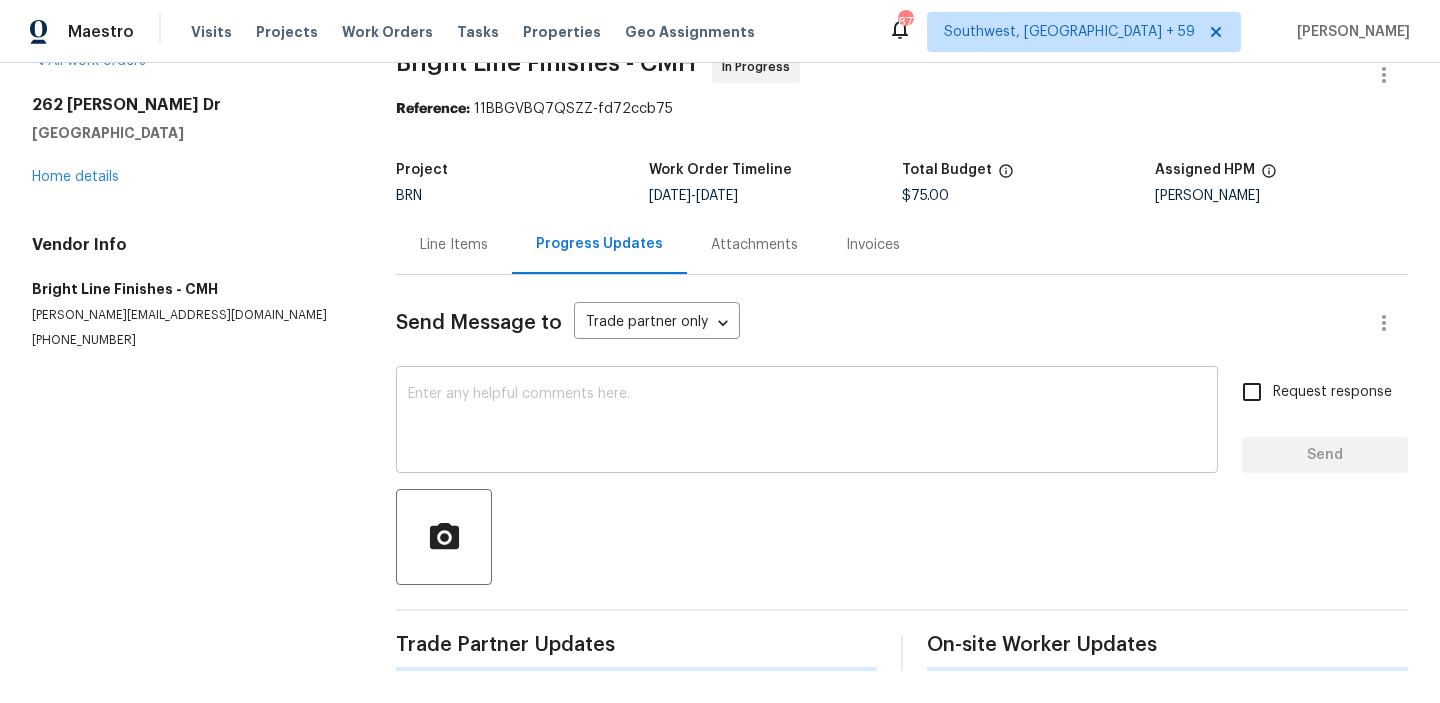 scroll, scrollTop: 0, scrollLeft: 0, axis: both 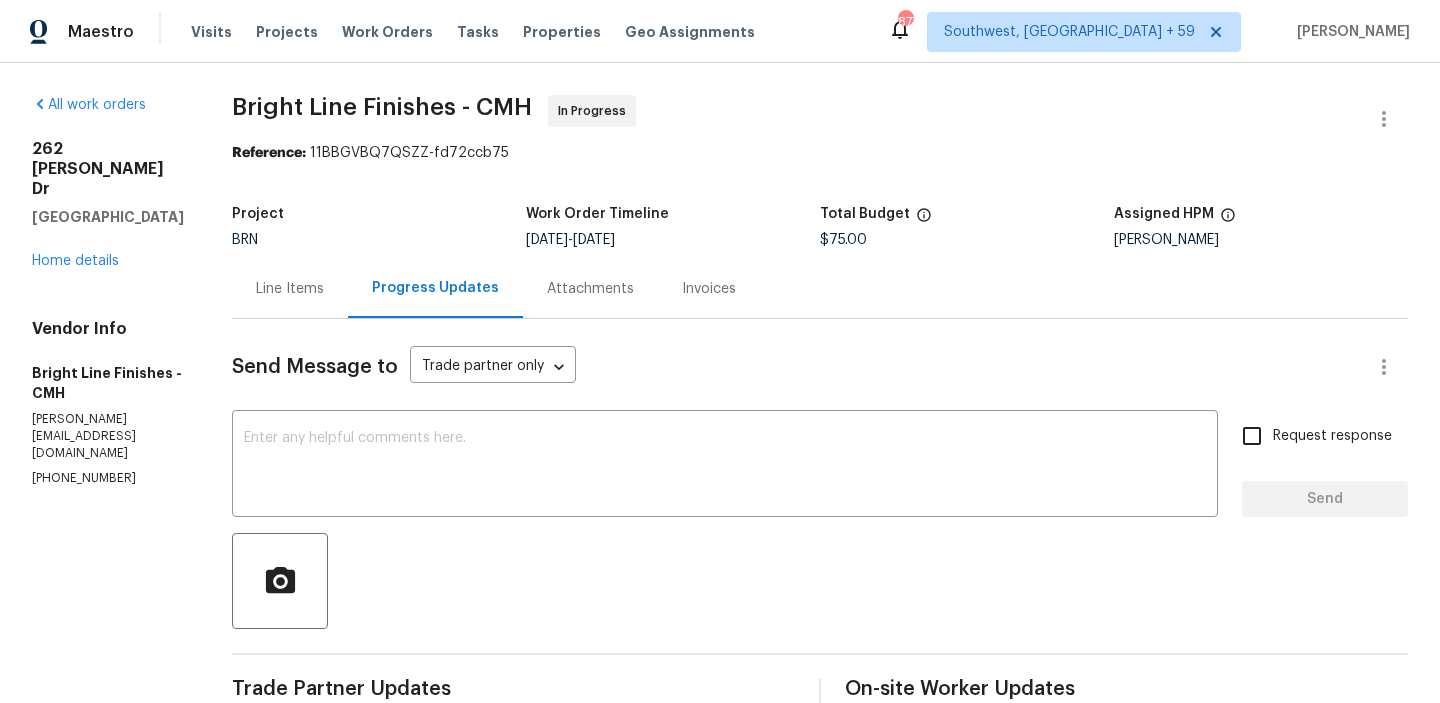 click on "Progress Updates" at bounding box center [435, 288] 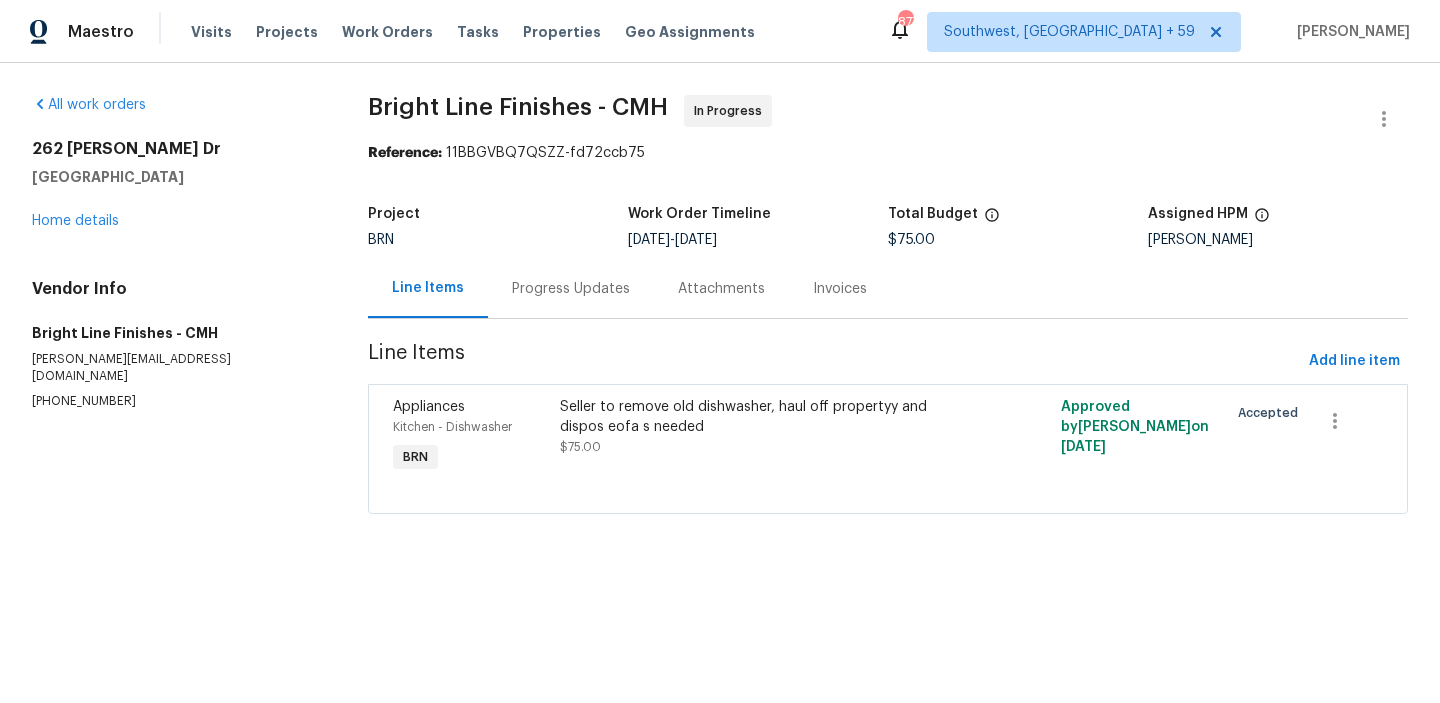 click on "Line Items" at bounding box center (428, 288) 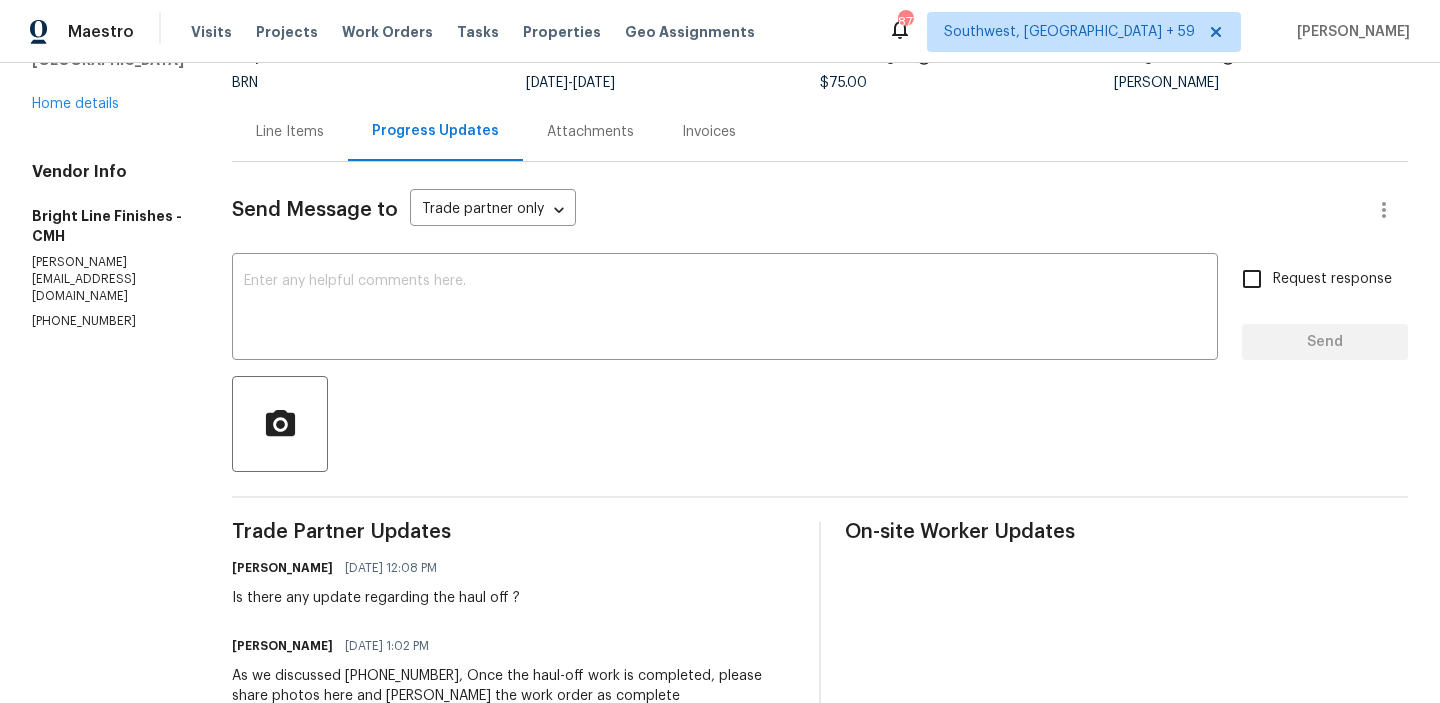 scroll, scrollTop: 0, scrollLeft: 0, axis: both 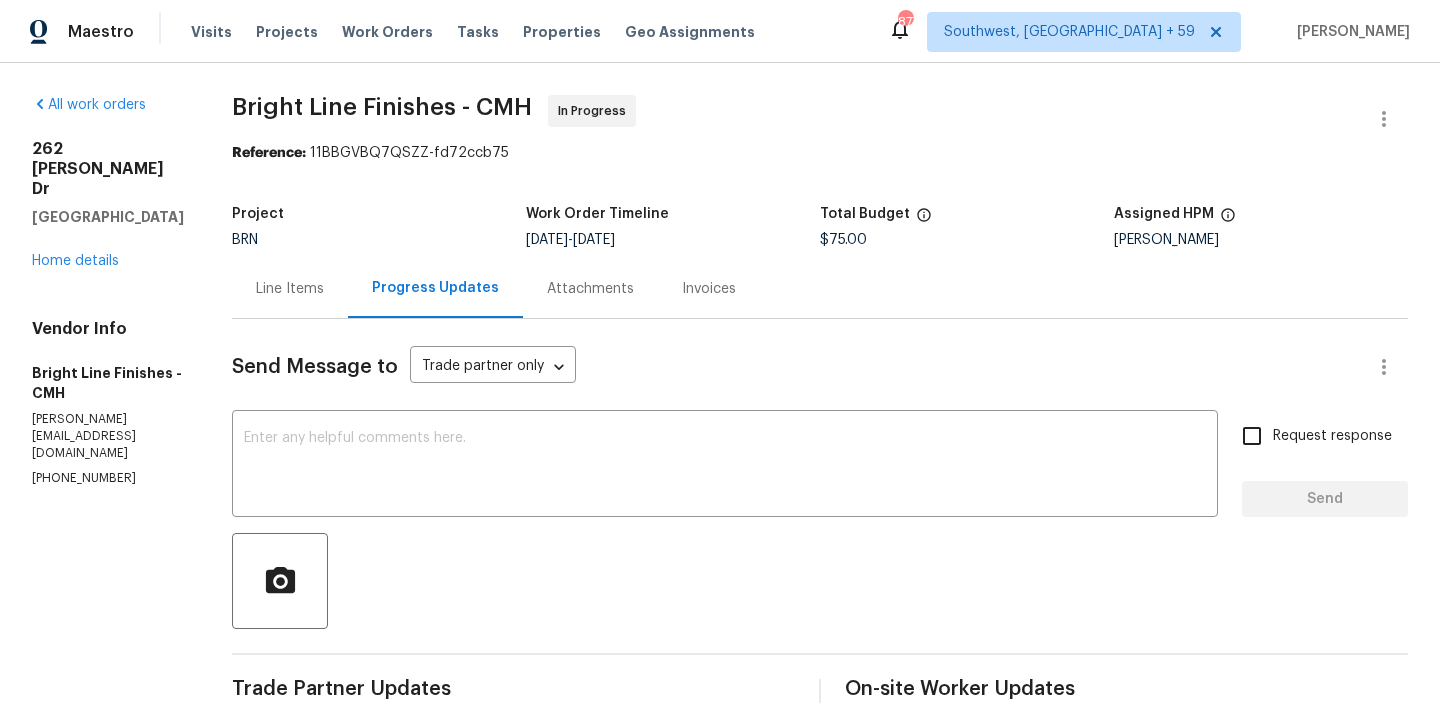 click on "Send Message to Trade partner only Trade partner only ​ x ​ Request response Send Trade Partner Updates [PERSON_NAME] [DATE] 12:08 PM Is there any update regarding the haul off ? [PERSON_NAME] [DATE] 1:02 PM As we discussed [PHONE_NUMBER], Once the haul-off work is completed, please share photos here and mark the work order as complete [PERSON_NAME] [DATE] 12:31 PM As we discussed [PHONE_NUMBER], The Property is set to close [DATE]. Kindly try to do the haul off of the old dishwasher by first thing in the morning [PERSON_NAME] [DATE] 12:25 PM Kindly haul off the old dishwasher [PERSON_NAME] [DATE] 12:25 PM Hi, I'm Ananthi from Opendoor. Just wanted to check if you received the WO for [STREET_ADDRESS][PERSON_NAME], due on  [DATE]. Please review and accept it within 24 hours and provide a schedule by then. Reach out to me via the portal or call/text at [PHONE_NUMBER] for any questions or additional details and change orders for this work order." at bounding box center [820, 770] 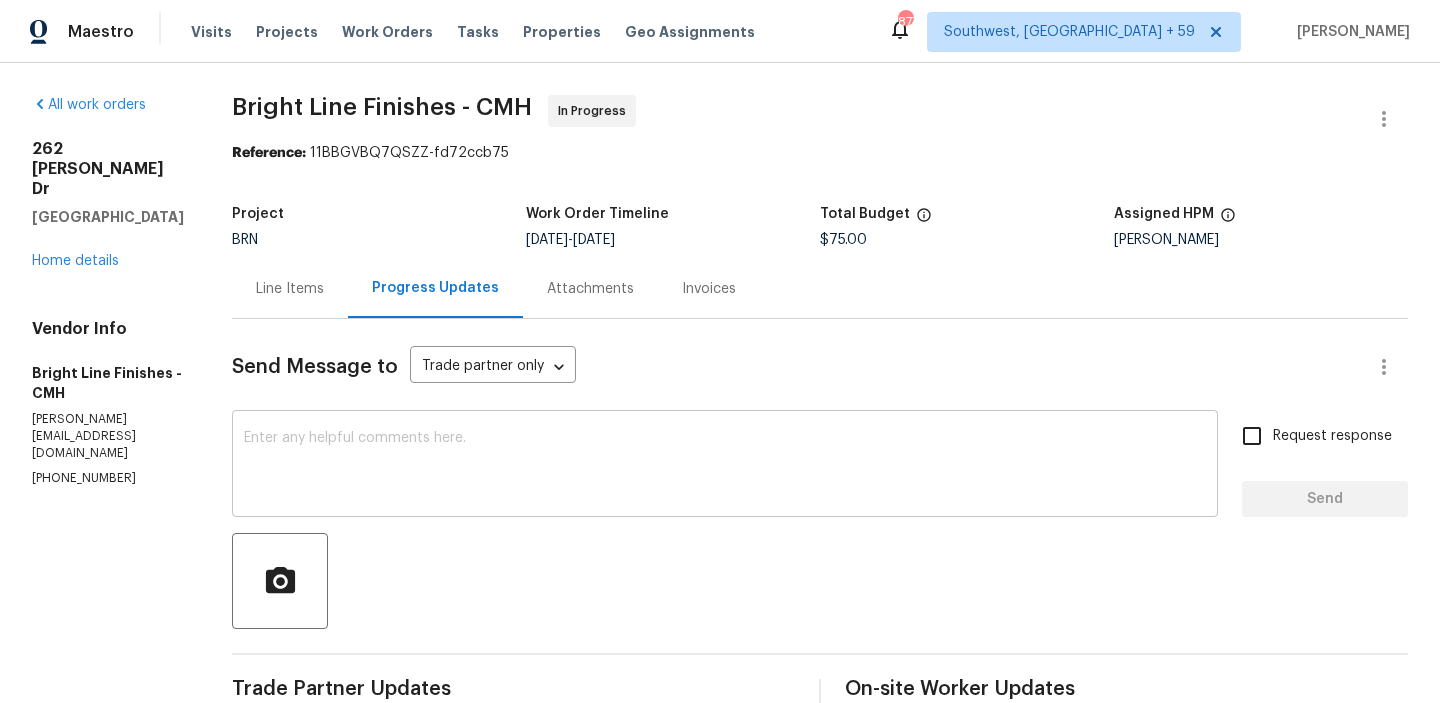 click at bounding box center [725, 466] 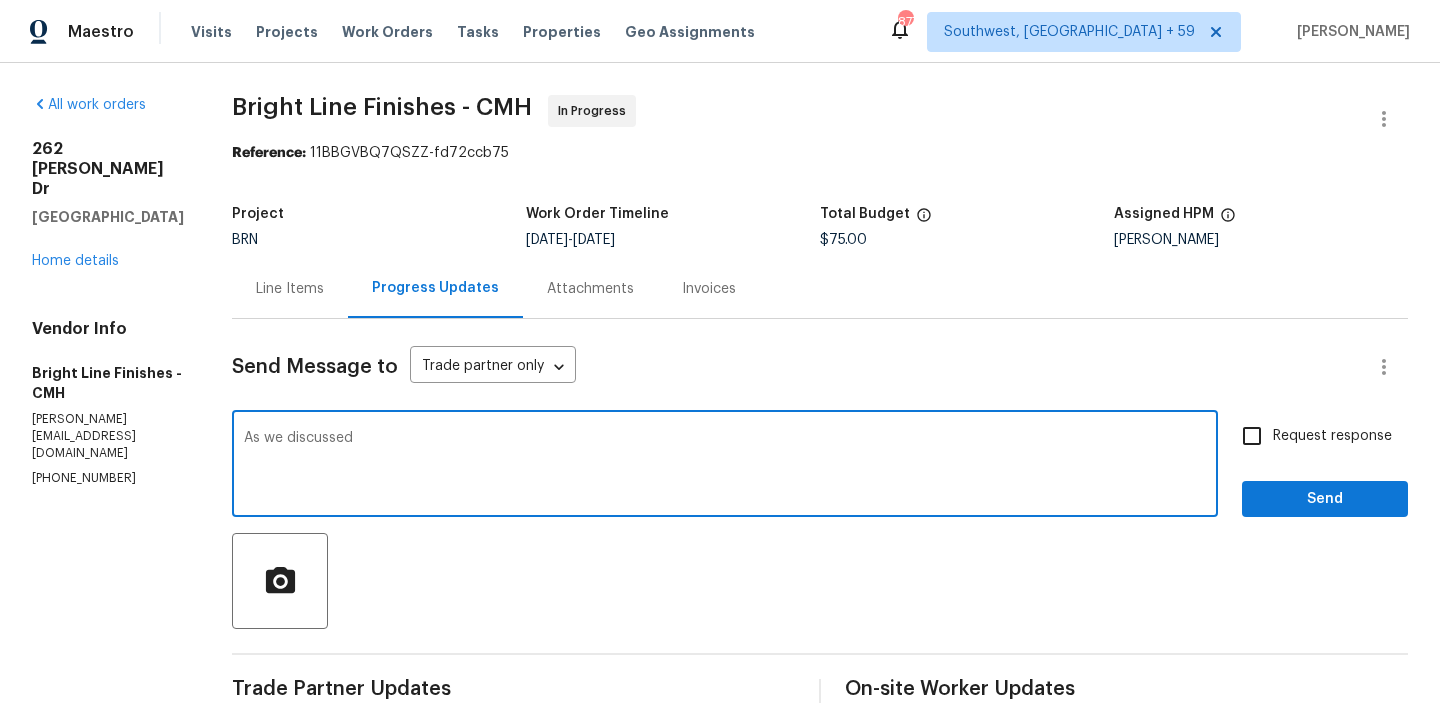 click on "All work orders [STREET_ADDRESS][PERSON_NAME][PERSON_NAME] Home details Vendor Info Bright Line Finishes - CMH [PERSON_NAME][EMAIL_ADDRESS][DOMAIN_NAME] [PHONE_NUMBER] Bright Line Finishes - CMH In Progress Reference:   11BBGVBQ7QSZZ-fd72ccb75 Project BRN   Work Order Timeline [DATE]  -  [DATE] Total Budget $75.00 Assigned HPM [PERSON_NAME] Line Items Progress Updates Attachments Invoices Send Message to Trade partner only Trade partner only ​ As we discussed x ​ Request response Send Trade Partner Updates [PERSON_NAME] [DATE] 12:08 PM Is there any update regarding the haul off ? [PERSON_NAME] [DATE] 1:02 PM As we discussed [PHONE_NUMBER], Once the haul-off work is completed, please share photos here and mark the work order as complete [PERSON_NAME] [DATE] 12:31 PM As we discussed [PHONE_NUMBER], The Property is set to close [DATE]. Kindly try to do the haul off of the old dishwasher by first thing in the morning [PERSON_NAME] [DATE] 12:25 PM Kindly haul off the old dishwasher" at bounding box center (720, 658) 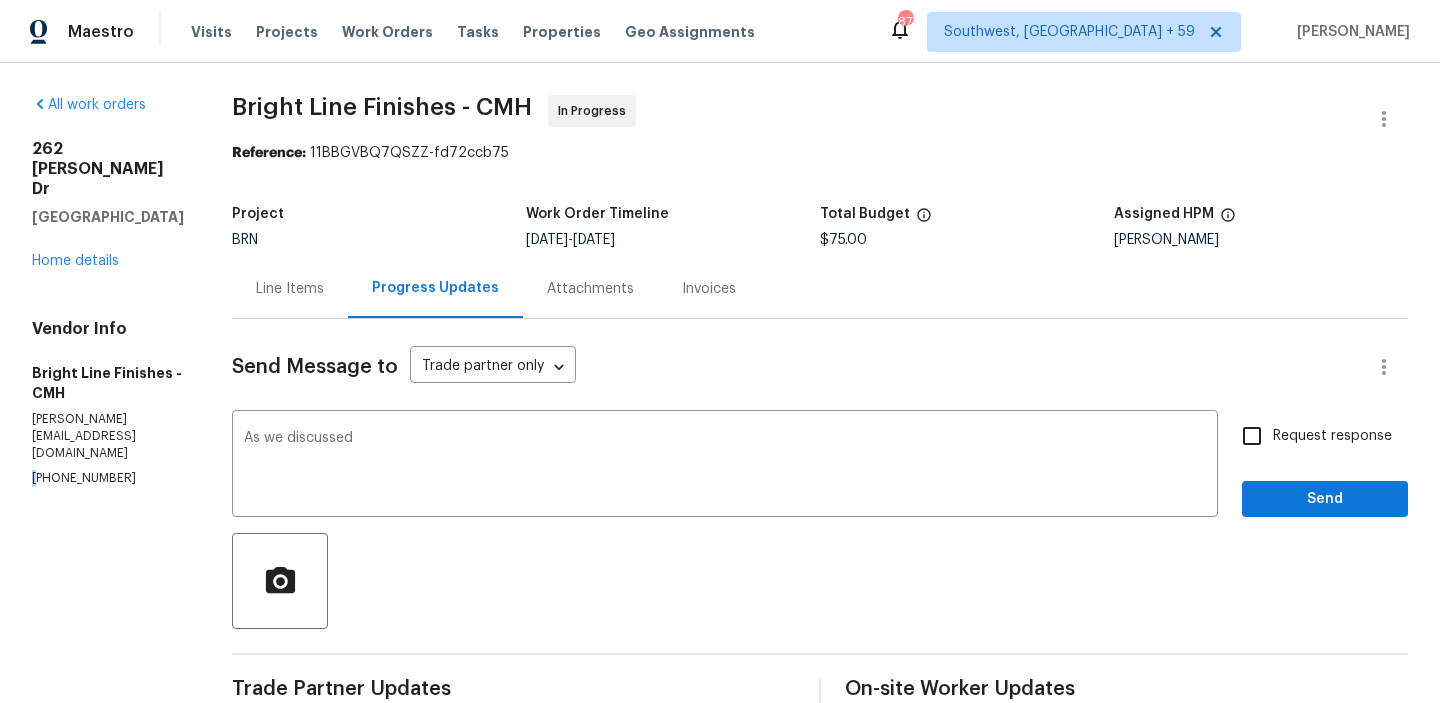click on "All work orders [STREET_ADDRESS][PERSON_NAME][PERSON_NAME] Home details Vendor Info Bright Line Finishes - CMH [PERSON_NAME][EMAIL_ADDRESS][DOMAIN_NAME] [PHONE_NUMBER] Bright Line Finishes - CMH In Progress Reference:   11BBGVBQ7QSZZ-fd72ccb75 Project BRN   Work Order Timeline [DATE]  -  [DATE] Total Budget $75.00 Assigned HPM [PERSON_NAME] Line Items Progress Updates Attachments Invoices Send Message to Trade partner only Trade partner only ​ As we discussed x ​ Request response Send Trade Partner Updates [PERSON_NAME] [DATE] 12:08 PM Is there any update regarding the haul off ? [PERSON_NAME] [DATE] 1:02 PM As we discussed [PHONE_NUMBER], Once the haul-off work is completed, please share photos here and mark the work order as complete [PERSON_NAME] [DATE] 12:31 PM As we discussed [PHONE_NUMBER], The Property is set to close [DATE]. Kindly try to do the haul off of the old dishwasher by first thing in the morning [PERSON_NAME] [DATE] 12:25 PM Kindly haul off the old dishwasher" at bounding box center [720, 658] 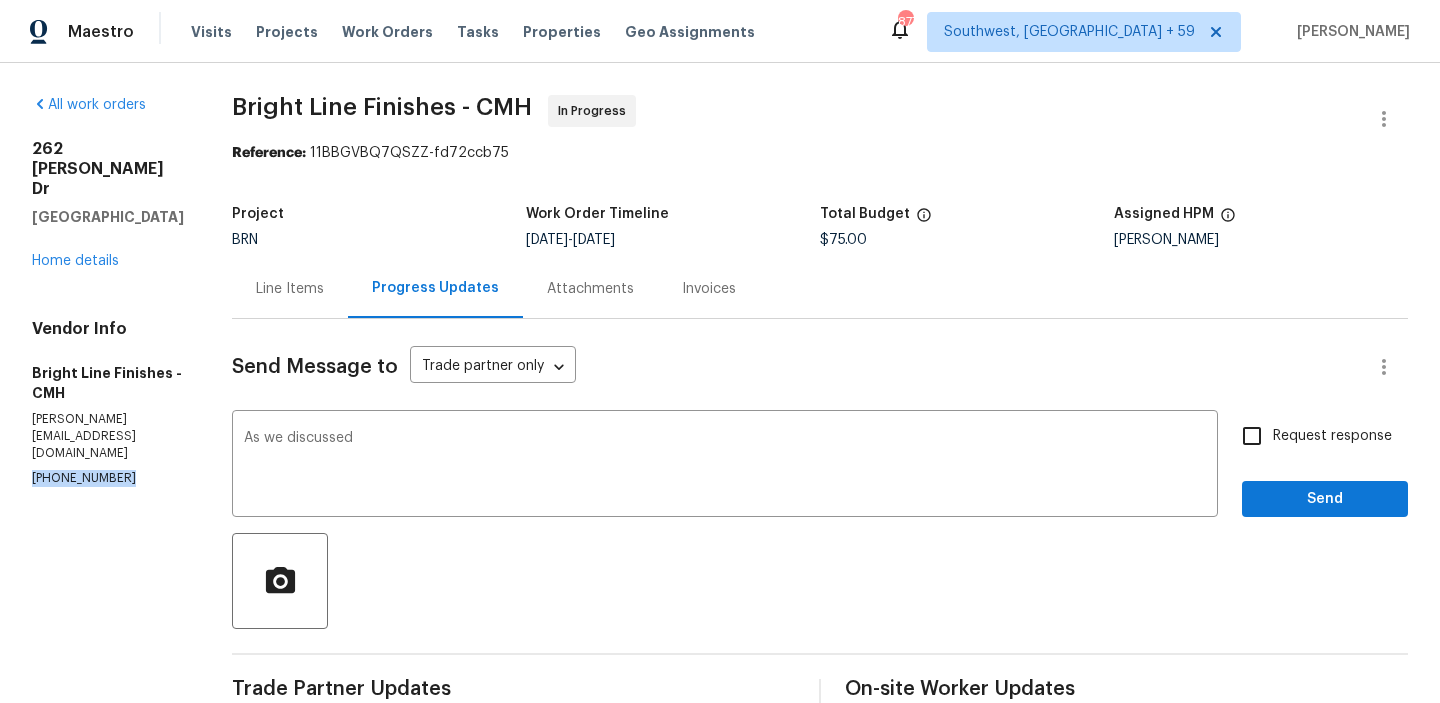click on "All work orders [STREET_ADDRESS][PERSON_NAME][PERSON_NAME] Home details Vendor Info Bright Line Finishes - CMH [PERSON_NAME][EMAIL_ADDRESS][DOMAIN_NAME] [PHONE_NUMBER] Bright Line Finishes - CMH In Progress Reference:   11BBGVBQ7QSZZ-fd72ccb75 Project BRN   Work Order Timeline [DATE]  -  [DATE] Total Budget $75.00 Assigned HPM [PERSON_NAME] Line Items Progress Updates Attachments Invoices Send Message to Trade partner only Trade partner only ​ As we discussed x ​ Request response Send Trade Partner Updates [PERSON_NAME] [DATE] 12:08 PM Is there any update regarding the haul off ? [PERSON_NAME] [DATE] 1:02 PM As we discussed [PHONE_NUMBER], Once the haul-off work is completed, please share photos here and mark the work order as complete [PERSON_NAME] [DATE] 12:31 PM As we discussed [PHONE_NUMBER], The Property is set to close [DATE]. Kindly try to do the haul off of the old dishwasher by first thing in the morning [PERSON_NAME] [DATE] 12:25 PM Kindly haul off the old dishwasher" at bounding box center [720, 658] 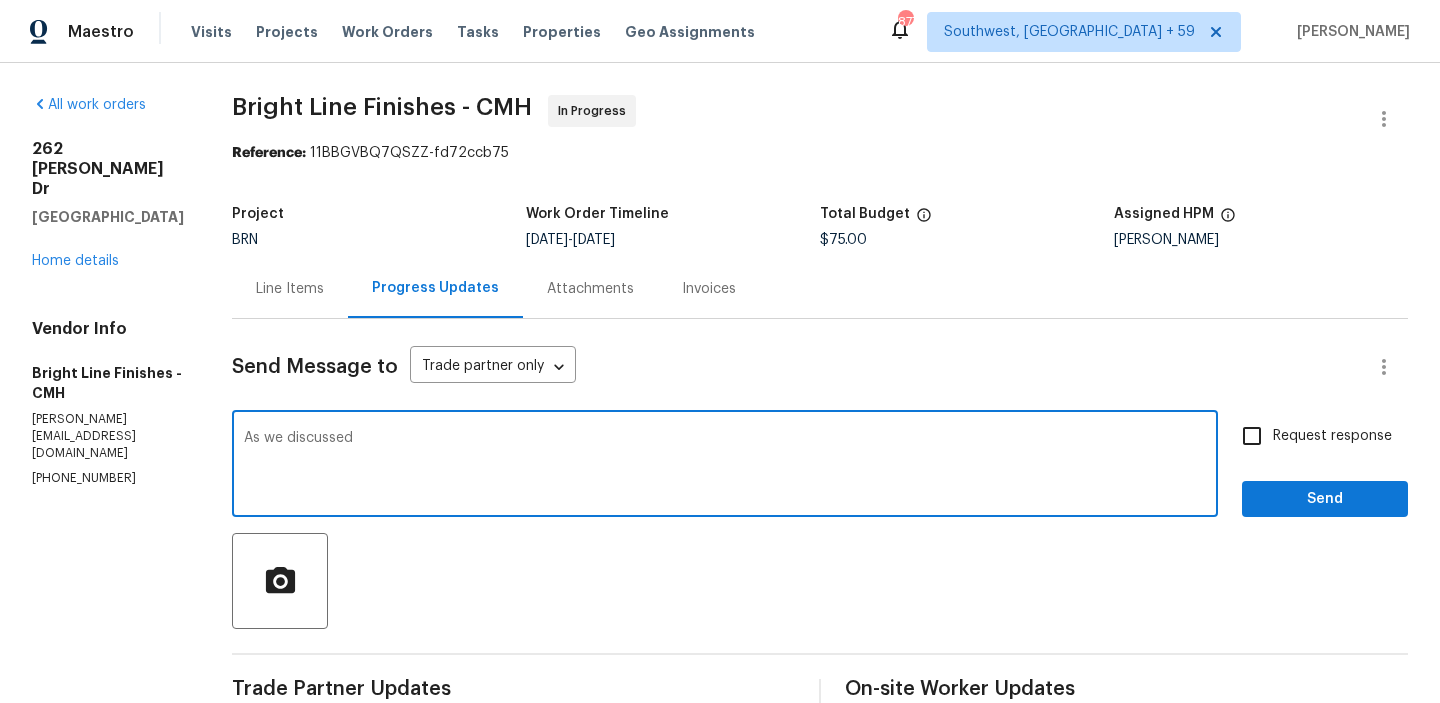 click on "As we discussed" at bounding box center (725, 466) 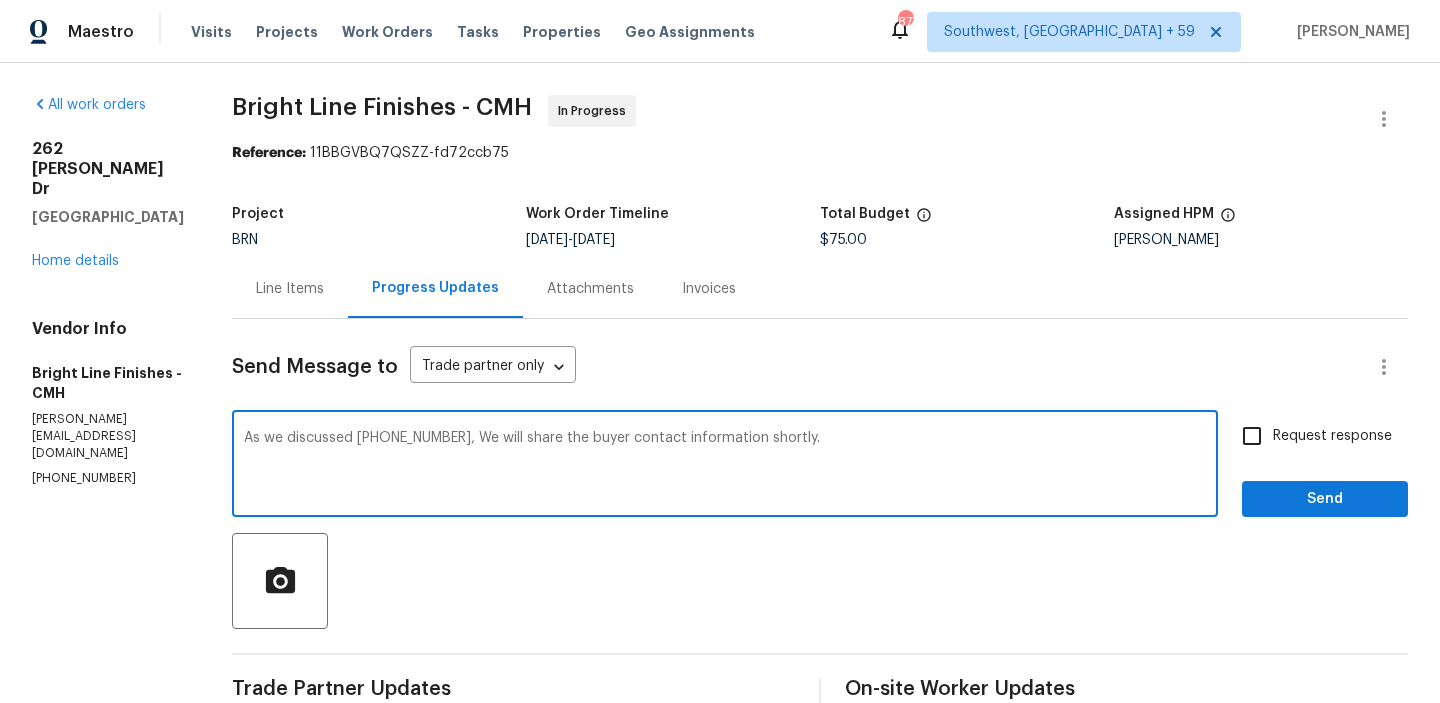 type on "As we discussed [PHONE_NUMBER], We will share the buyer contact information shortly." 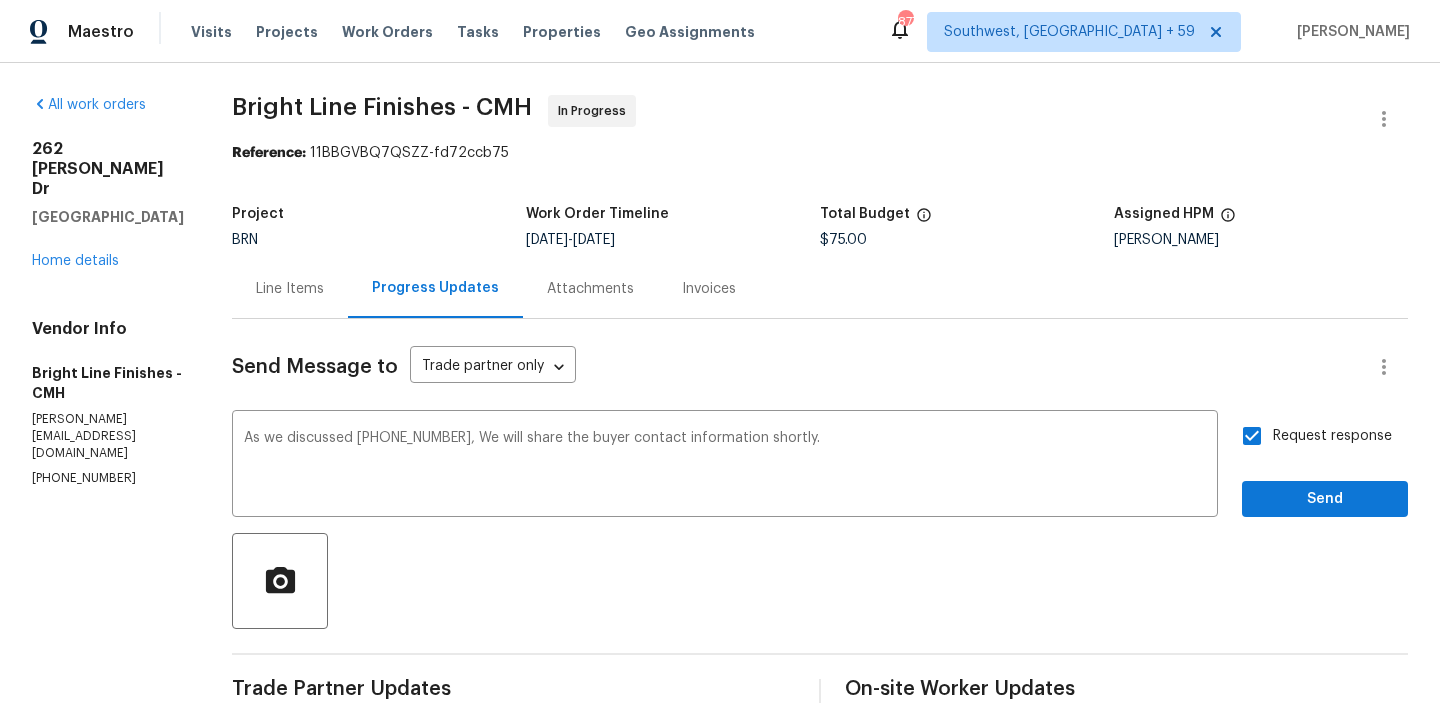 click on "Request response Send" at bounding box center [1325, 466] 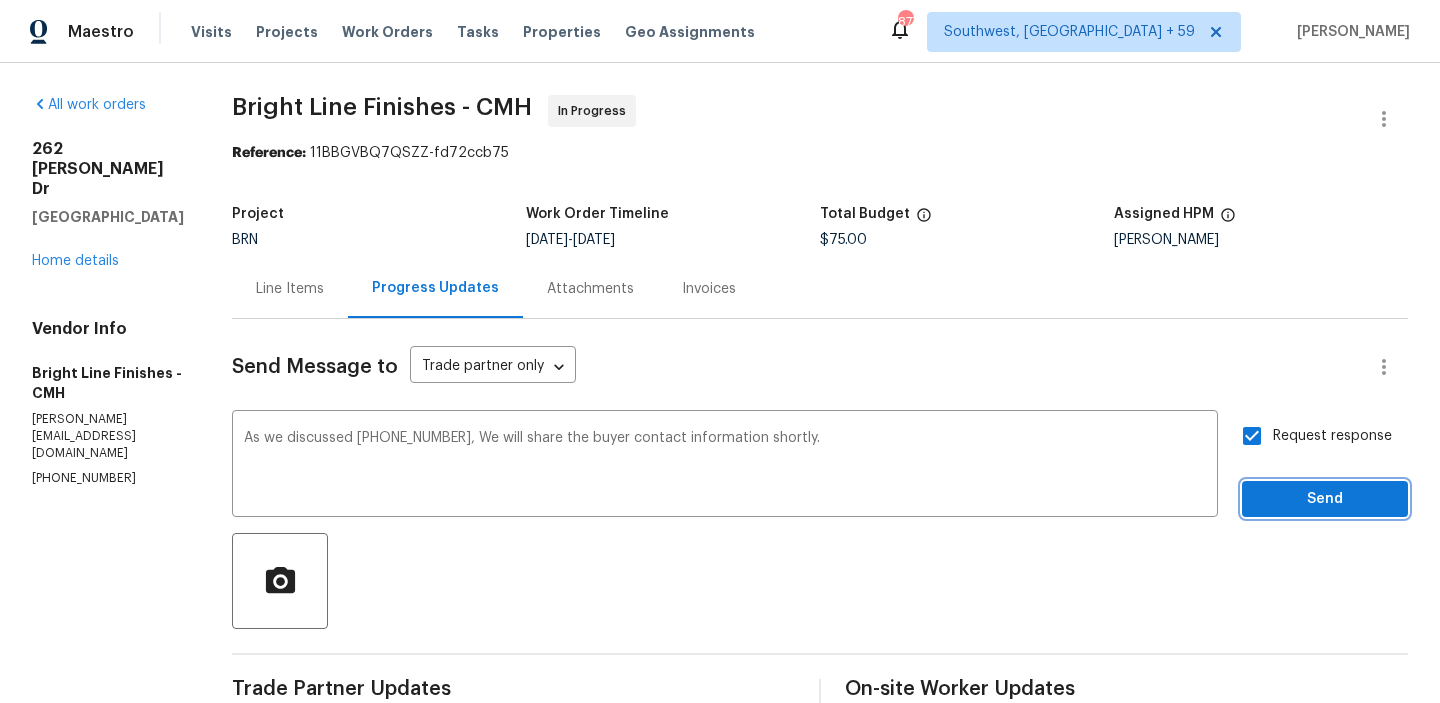 click on "Send" at bounding box center (1325, 499) 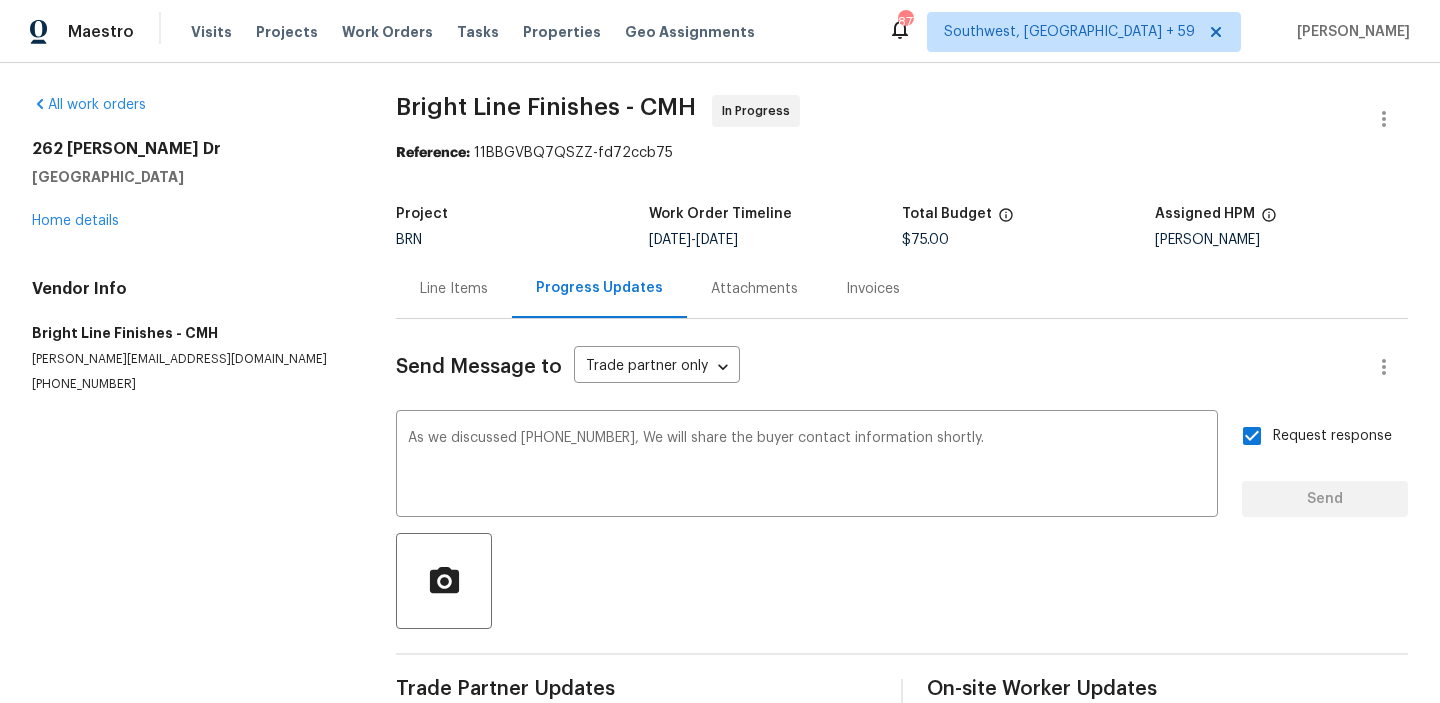 type 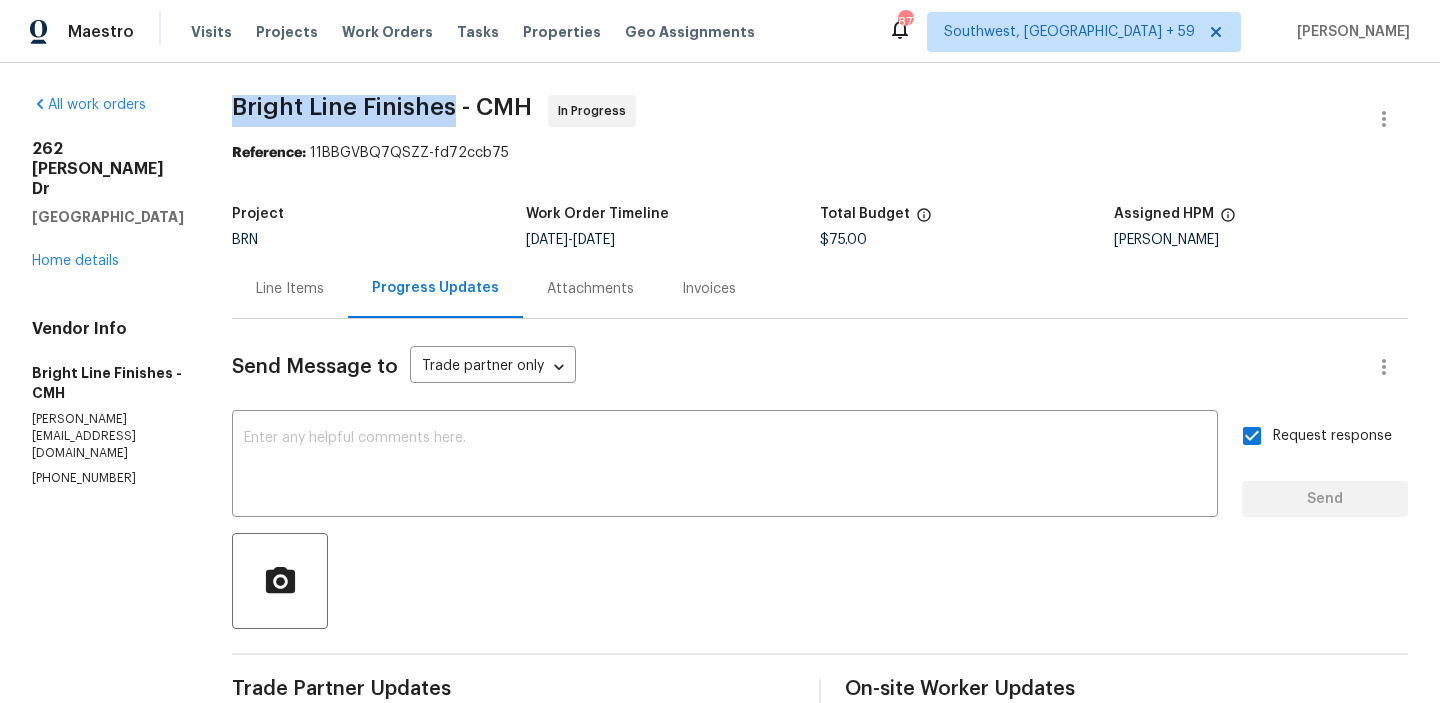 drag, startPoint x: 213, startPoint y: 109, endPoint x: 449, endPoint y: 106, distance: 236.01907 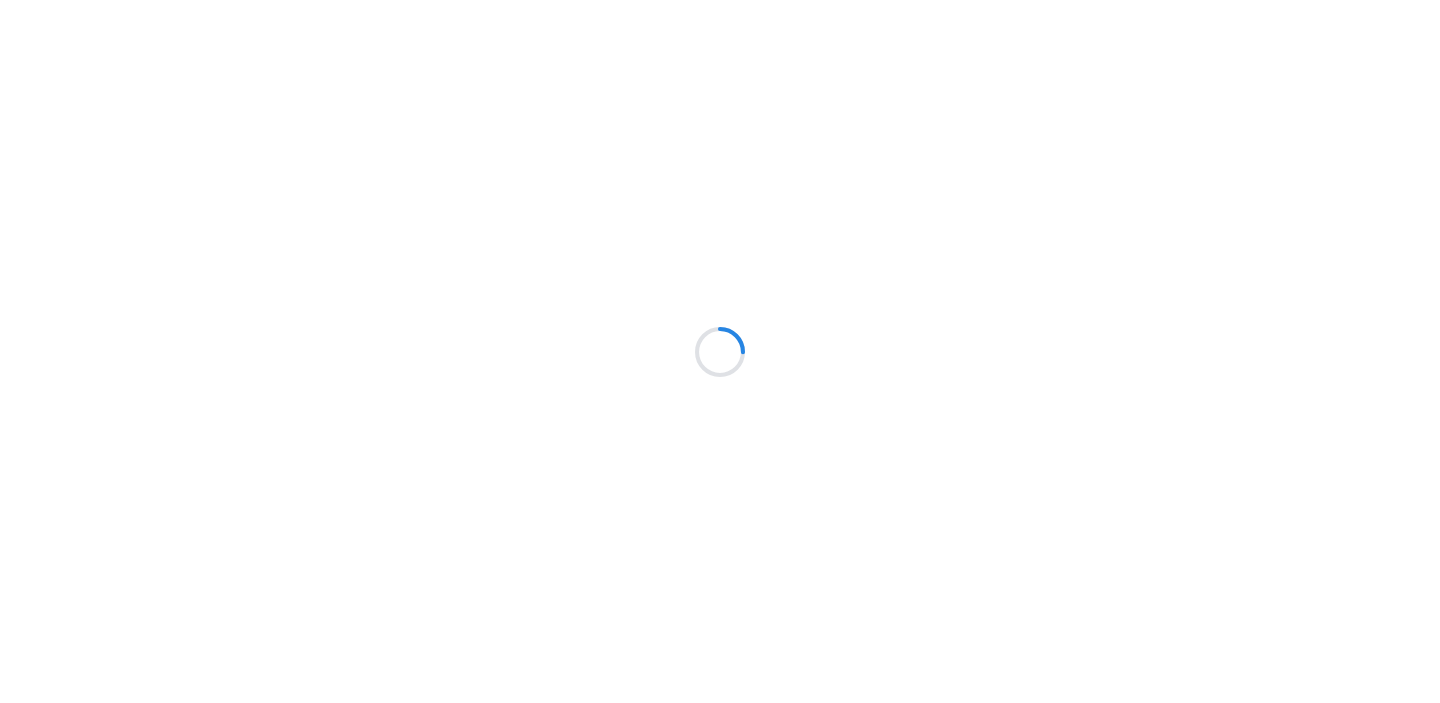 scroll, scrollTop: 0, scrollLeft: 0, axis: both 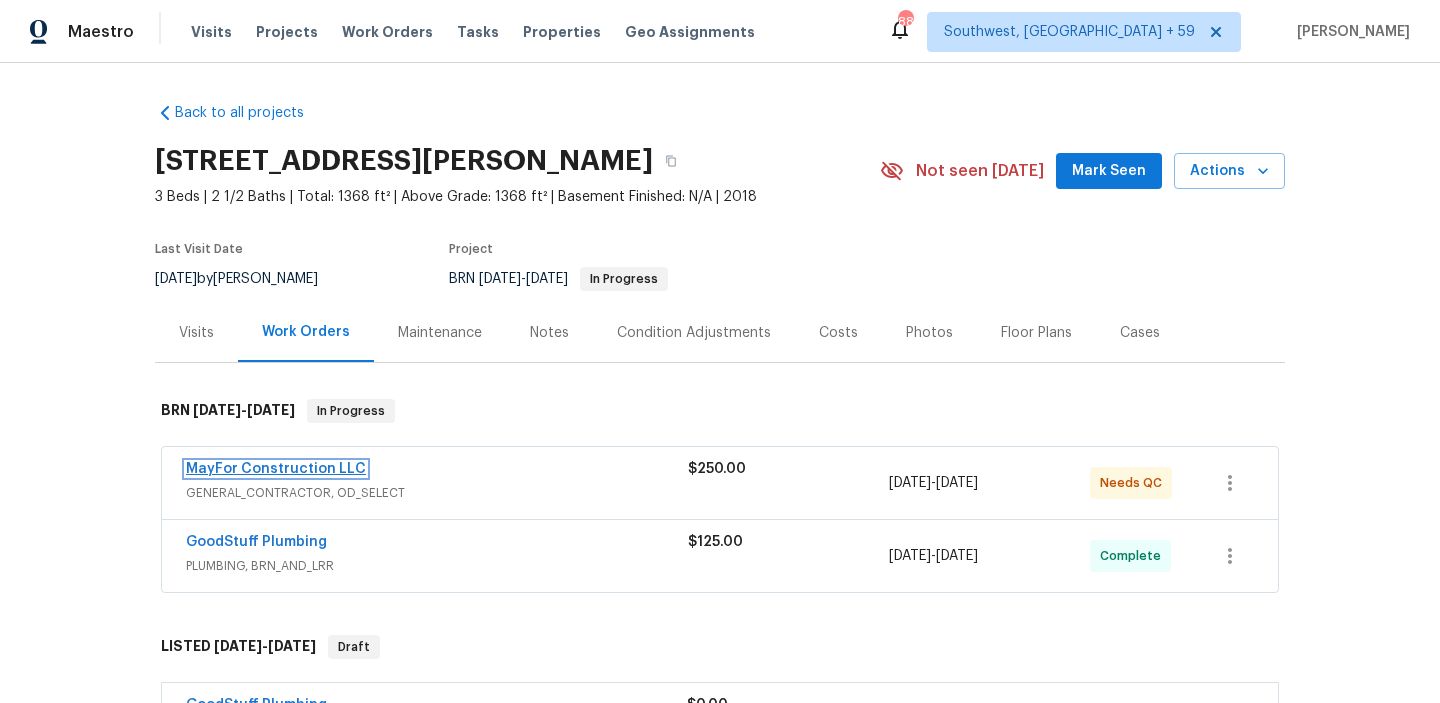 click on "MayFor Construction LLC" at bounding box center [276, 469] 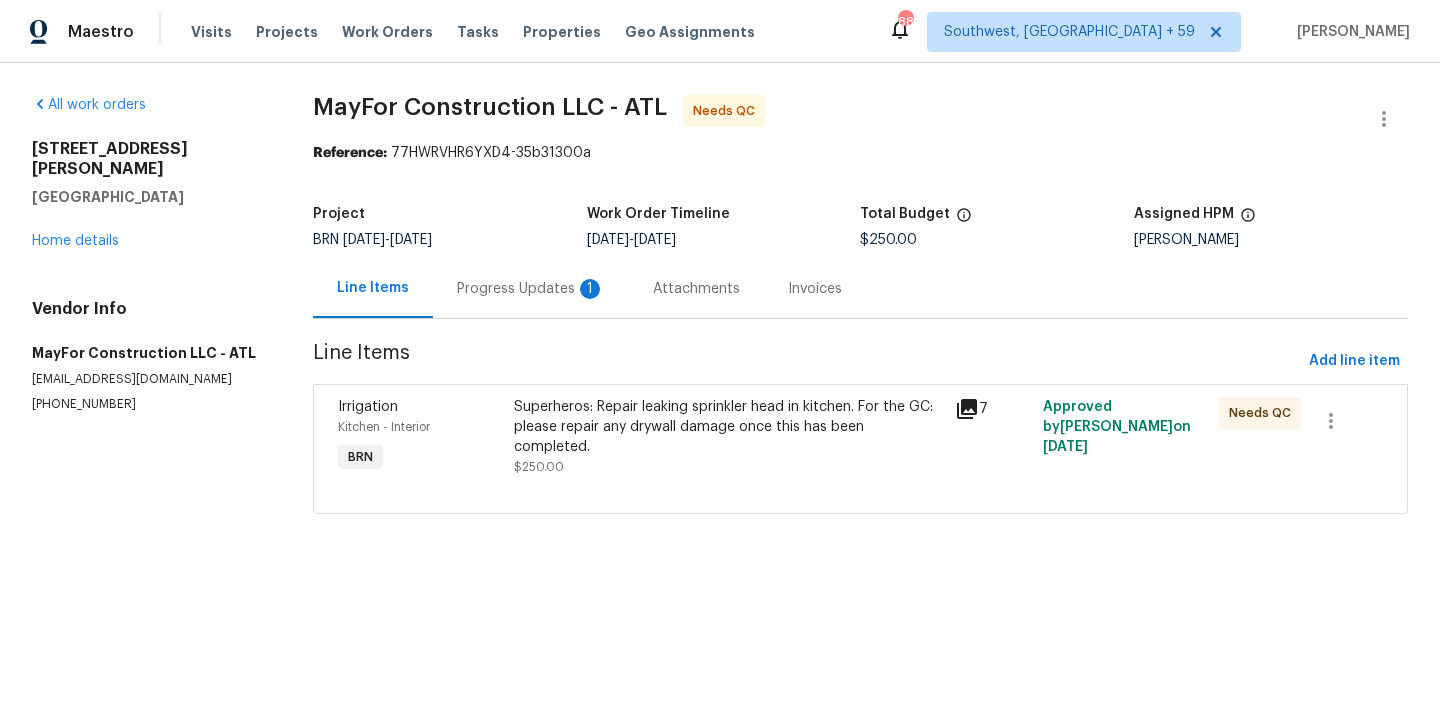 click on "Progress Updates 1" at bounding box center (531, 289) 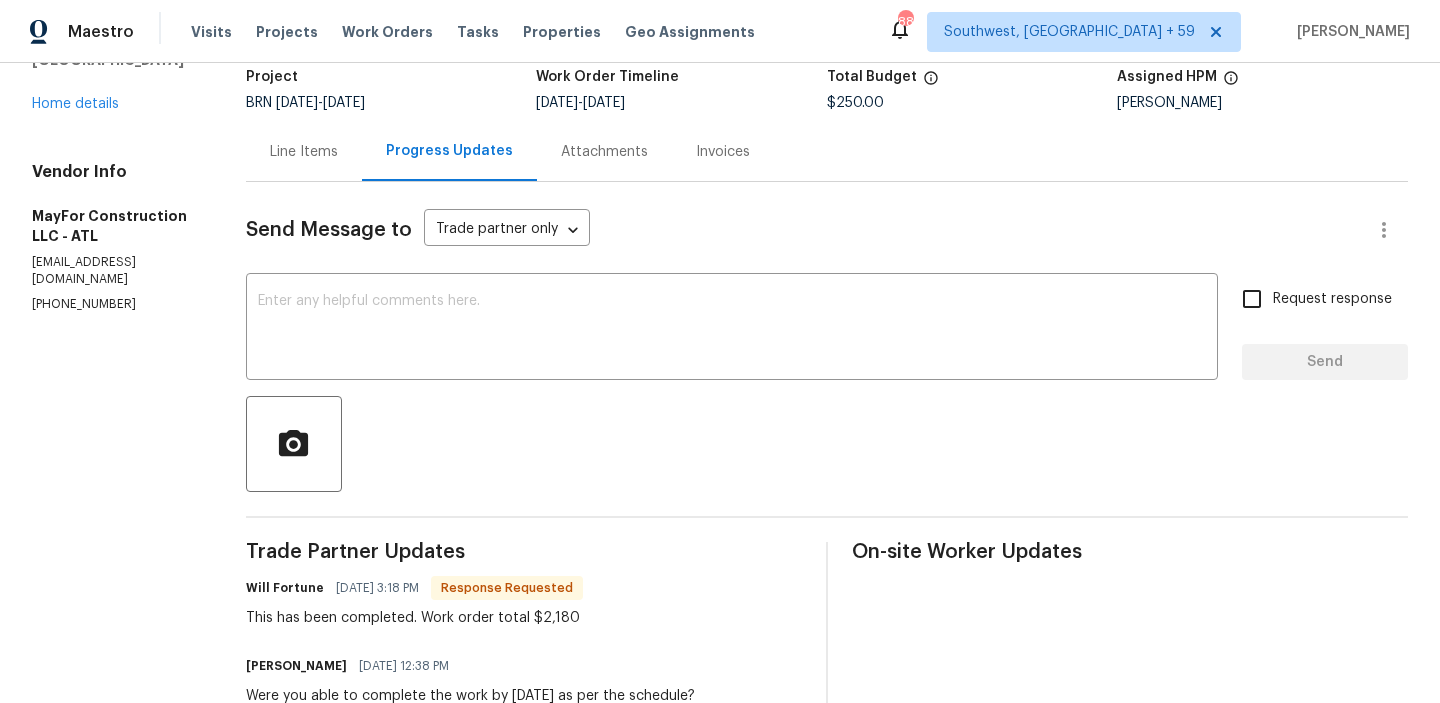 scroll, scrollTop: 138, scrollLeft: 0, axis: vertical 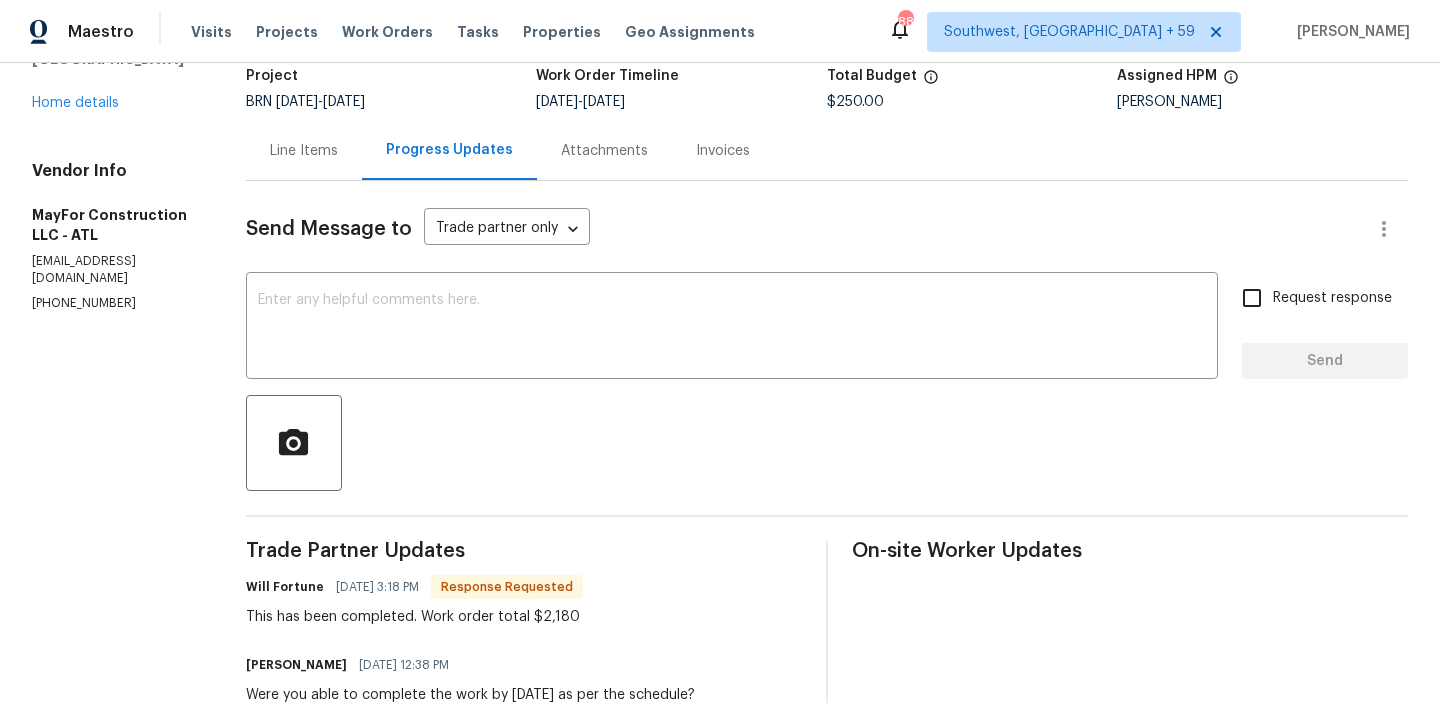 click on "Line Items" at bounding box center [304, 151] 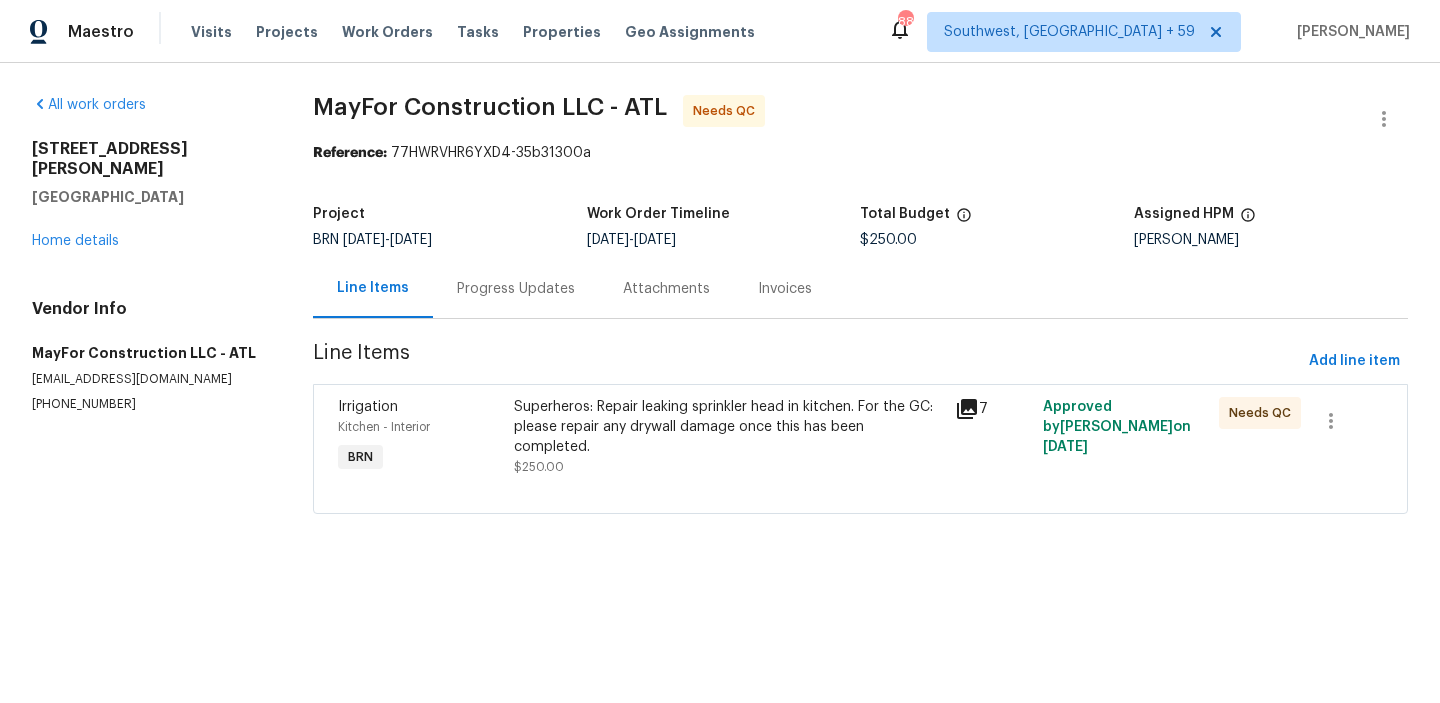 scroll, scrollTop: 0, scrollLeft: 0, axis: both 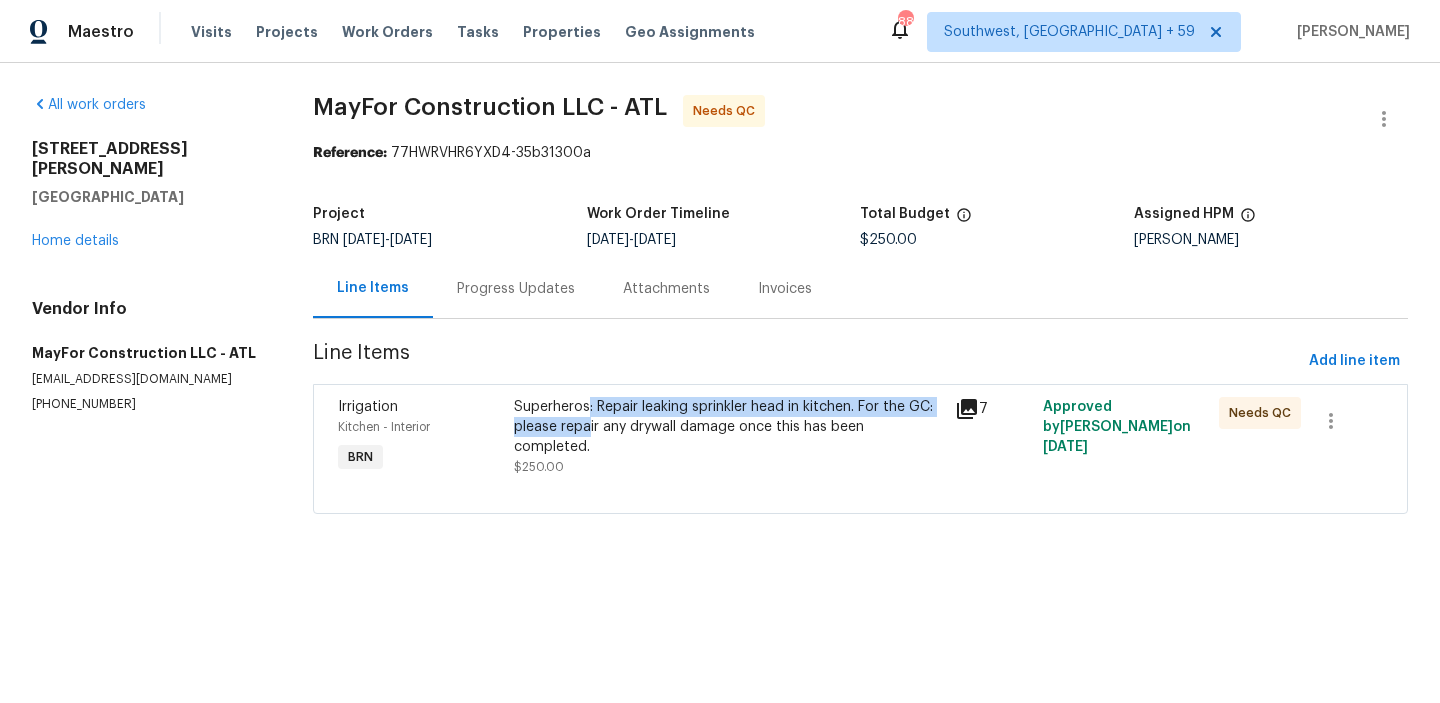 click on "Superheros: Repair leaking sprinkler head in kitchen. For the GC: please repair any drywall damage once this has been completed." at bounding box center [728, 427] 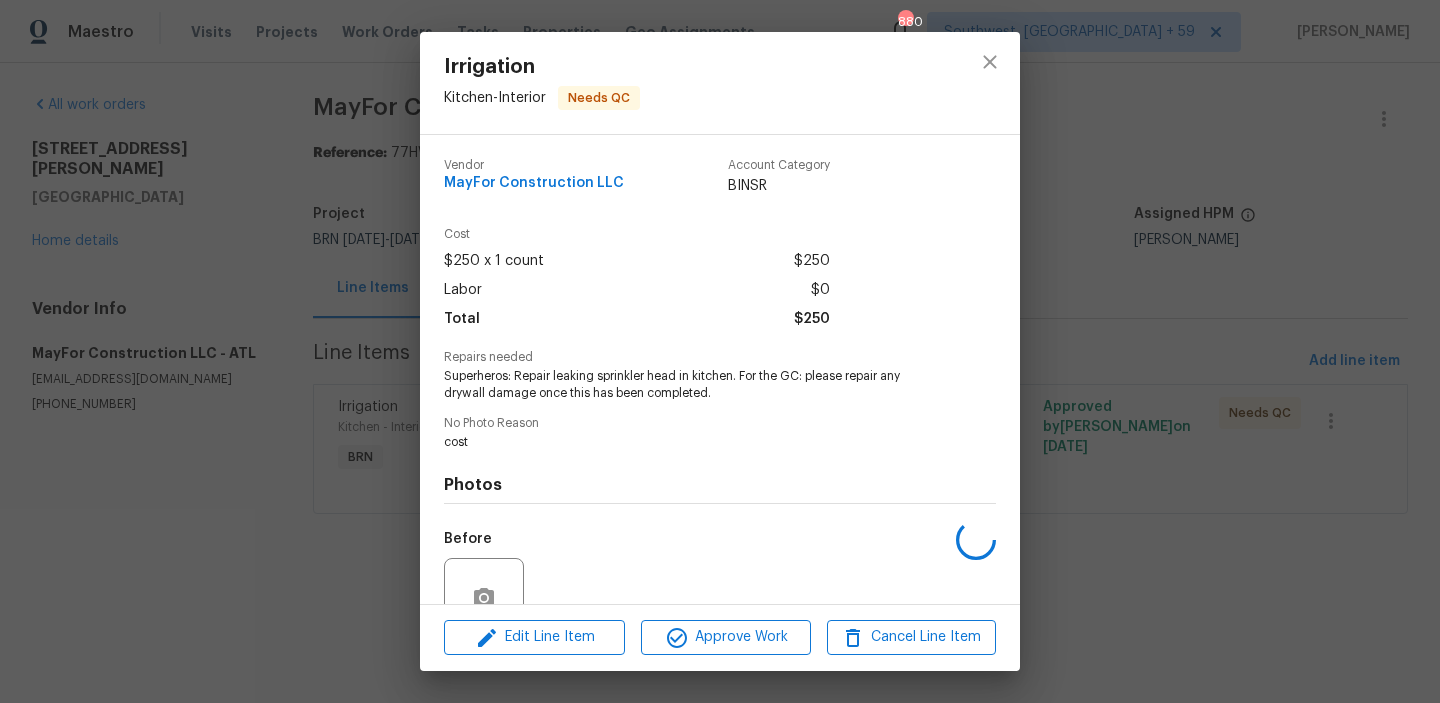 scroll, scrollTop: 184, scrollLeft: 0, axis: vertical 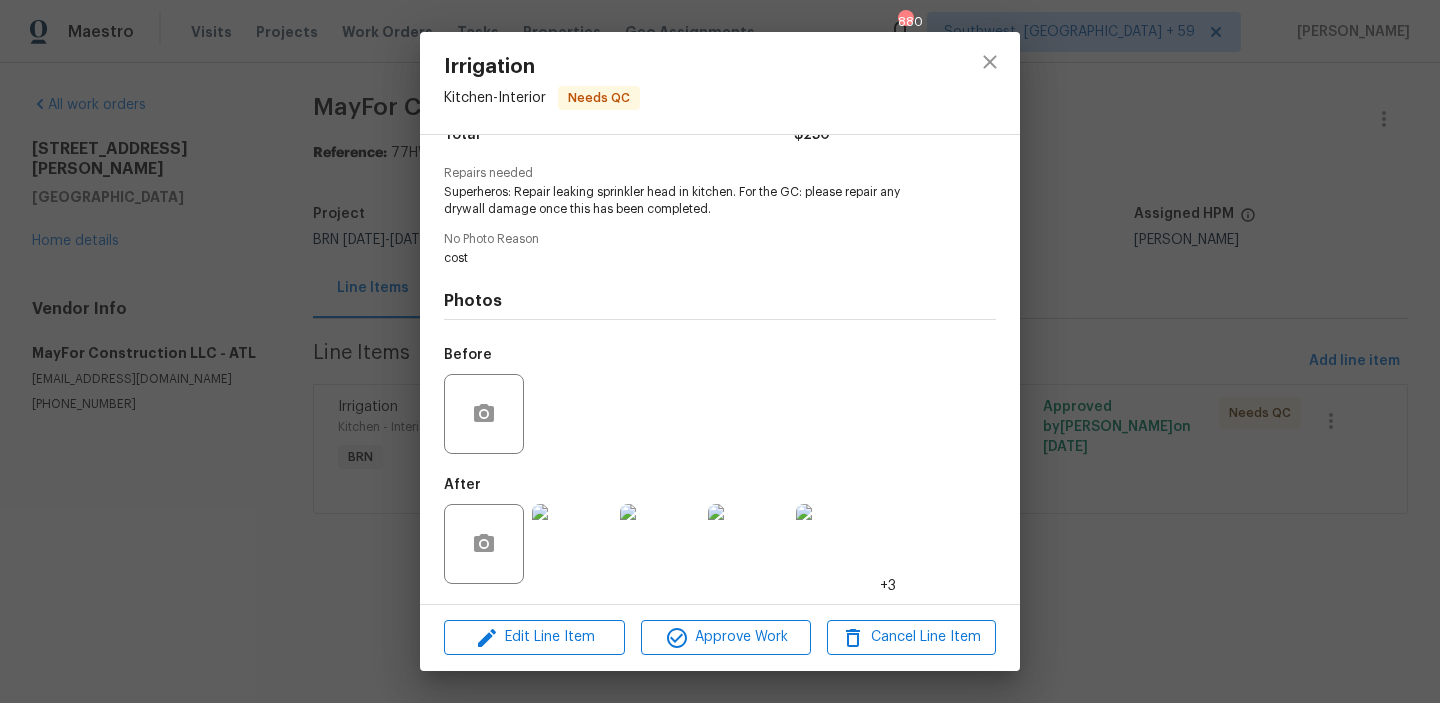 click at bounding box center (572, 544) 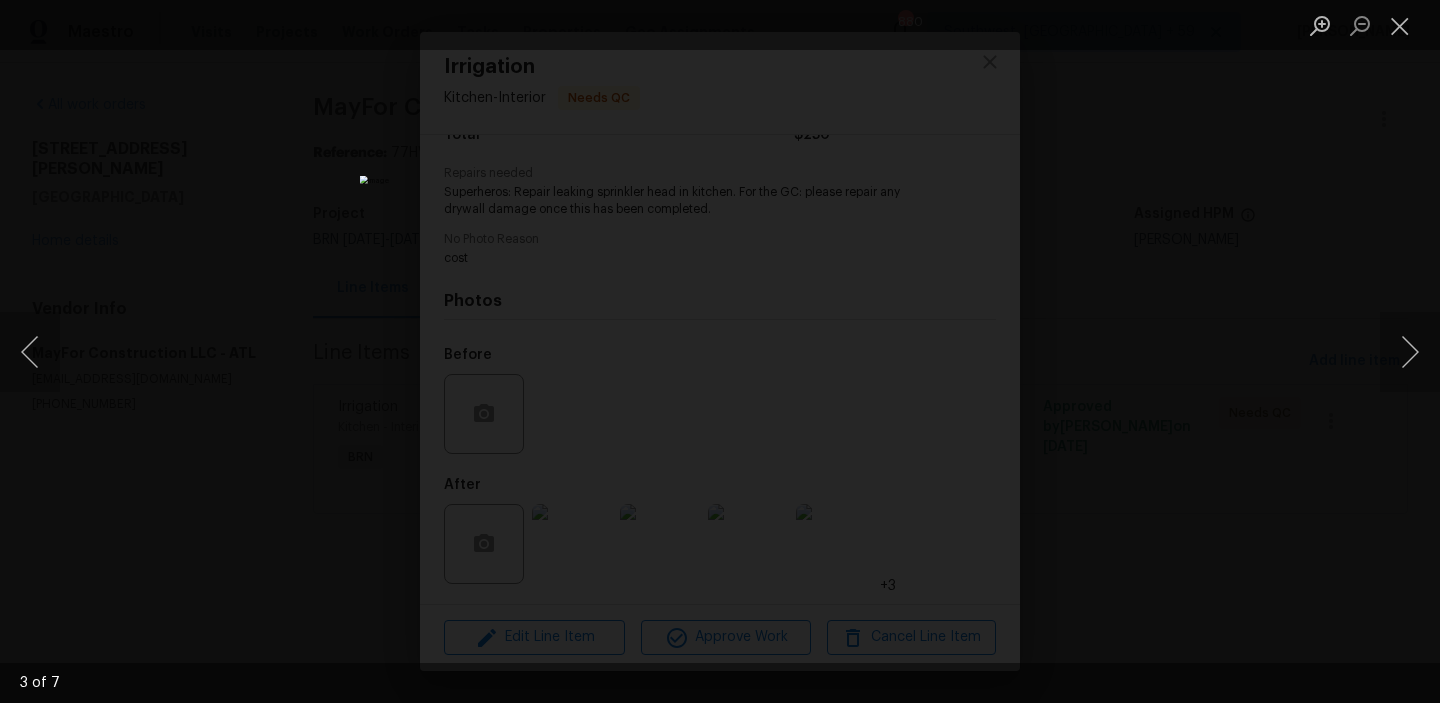 click at bounding box center [720, 351] 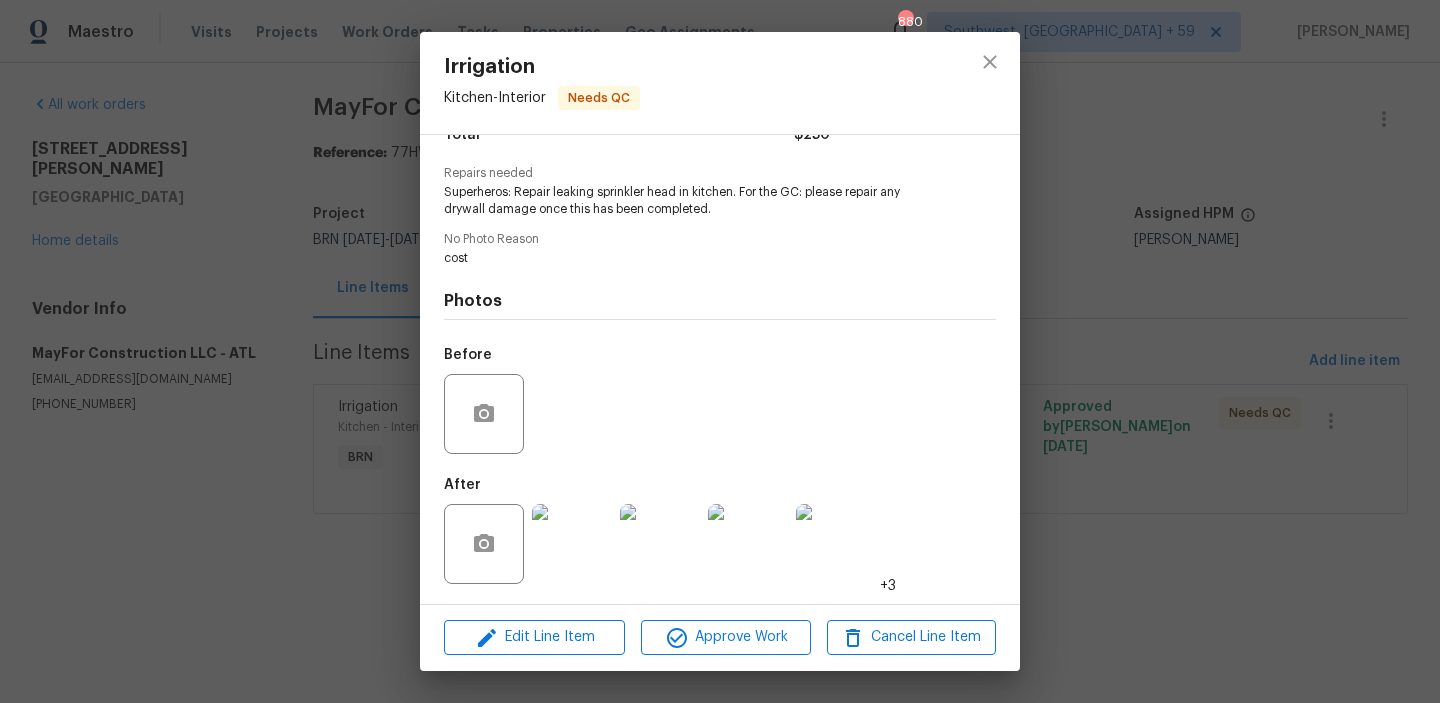 click on "Irrigation Kitchen  -  Interior Needs QC Vendor MayFor Construction LLC Account Category BINSR Cost $250 x 1 count $250 Labor $0 Total $250 Repairs needed Superheros: Repair leaking sprinkler head in kitchen. For the GC: please repair any drywall damage once this has been completed. No Photo Reason cost Photos Before After  +3  Edit Line Item  Approve Work  Cancel Line Item" at bounding box center [720, 351] 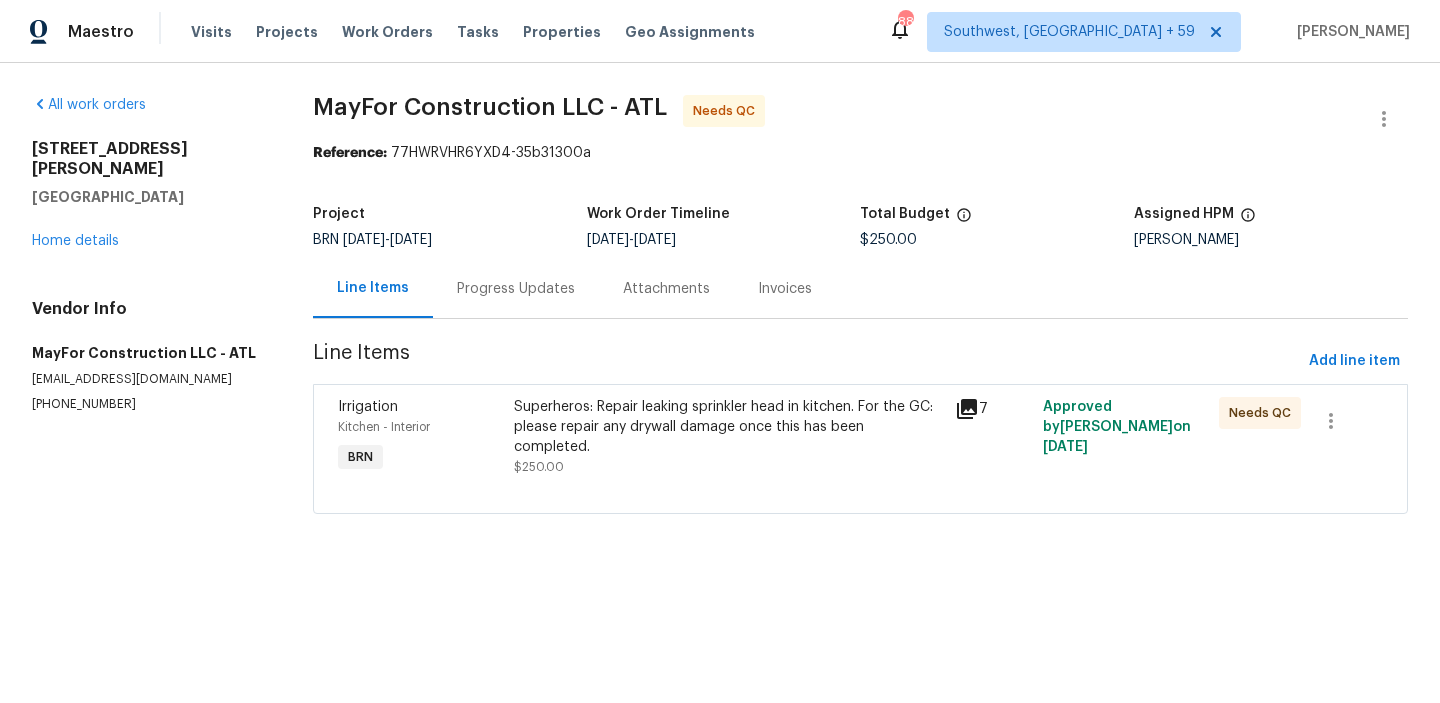 click on "Progress Updates" at bounding box center (516, 289) 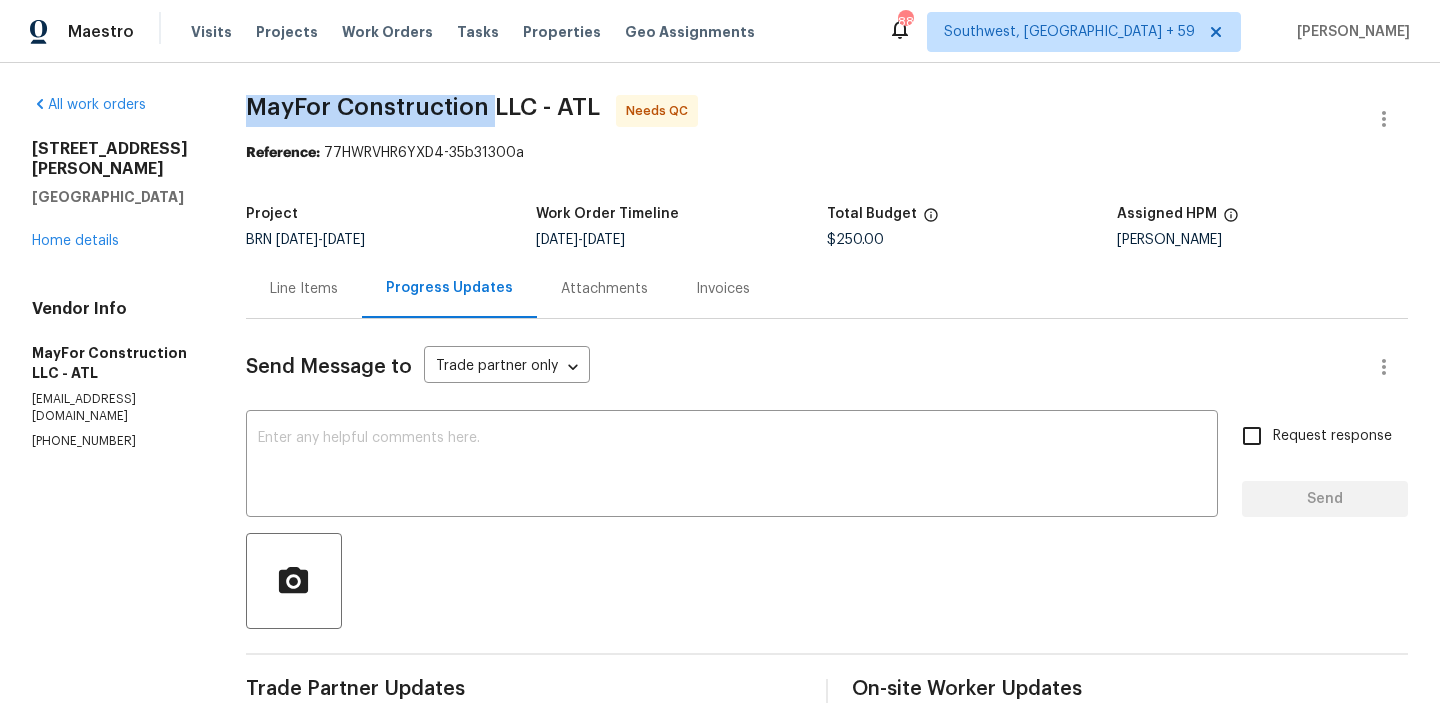 drag, startPoint x: 252, startPoint y: 117, endPoint x: 506, endPoint y: 96, distance: 254.86664 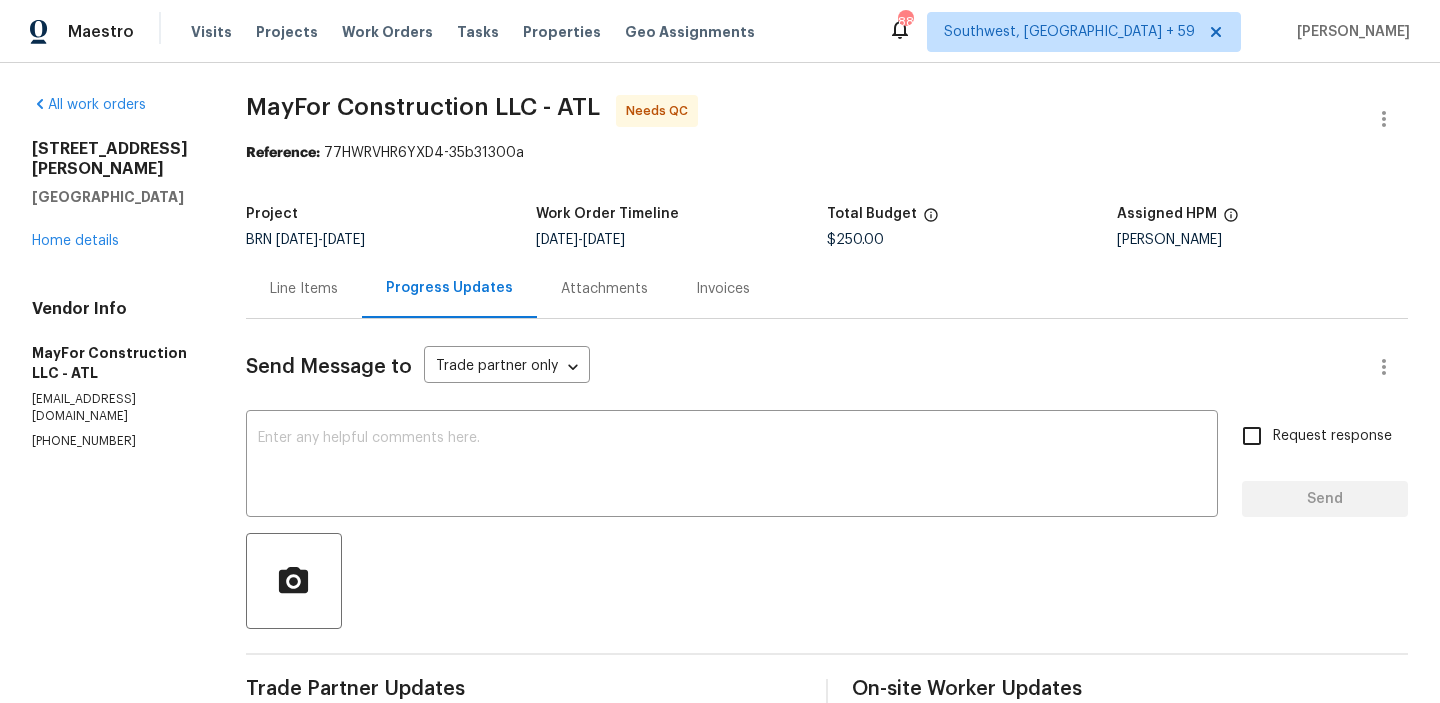 click on "Line Items" at bounding box center (304, 288) 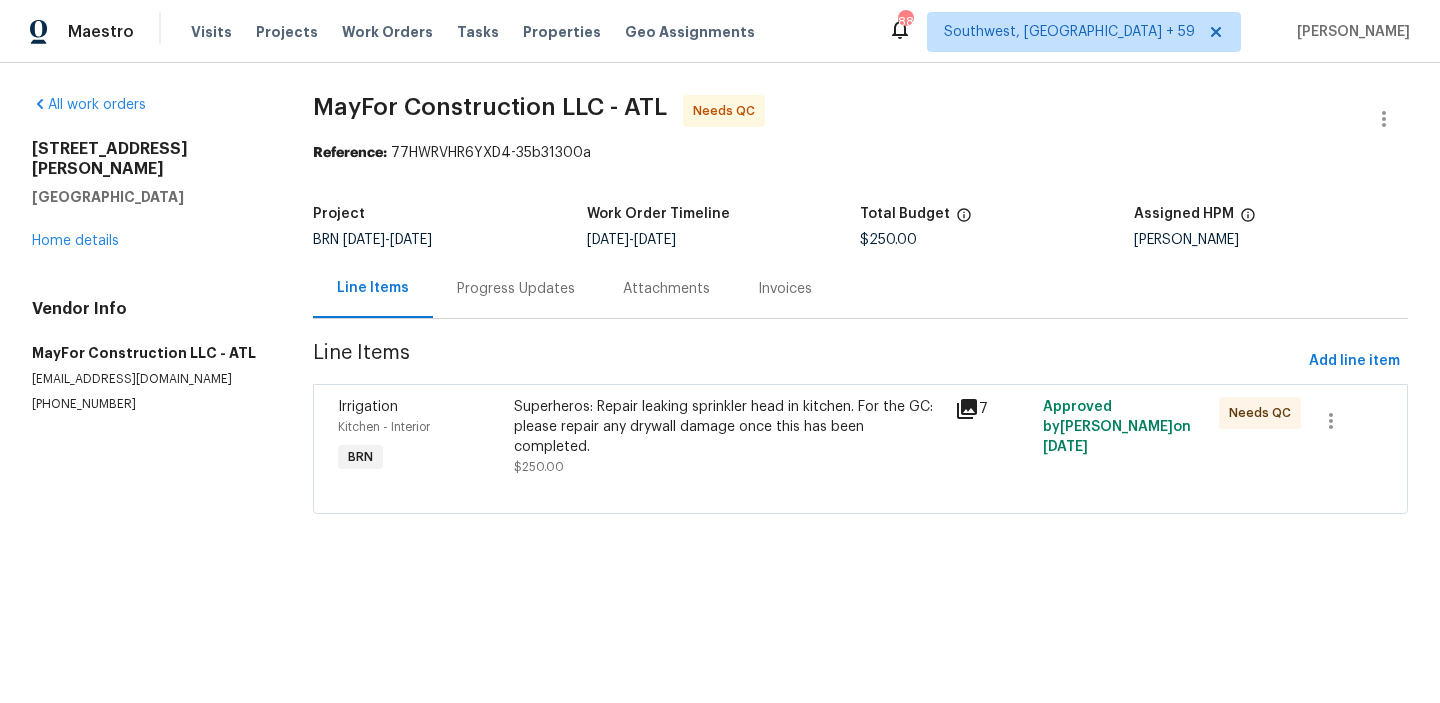 click on "Superheros: Repair leaking sprinkler head in kitchen. For the GC: please repair any drywall damage once this has been completed." at bounding box center [728, 427] 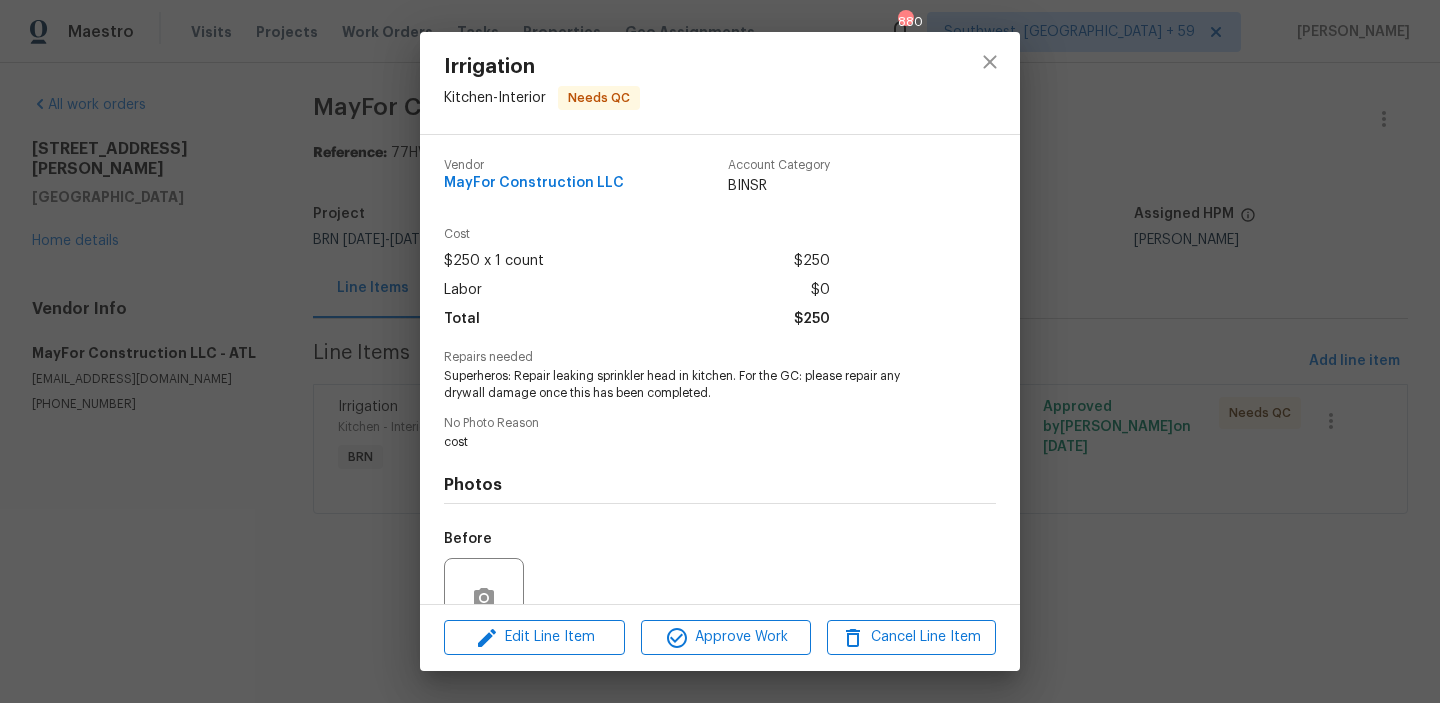 click on "Superheros: Repair leaking sprinkler head in kitchen. For the GC: please repair any drywall damage once this has been completed." at bounding box center (692, 385) 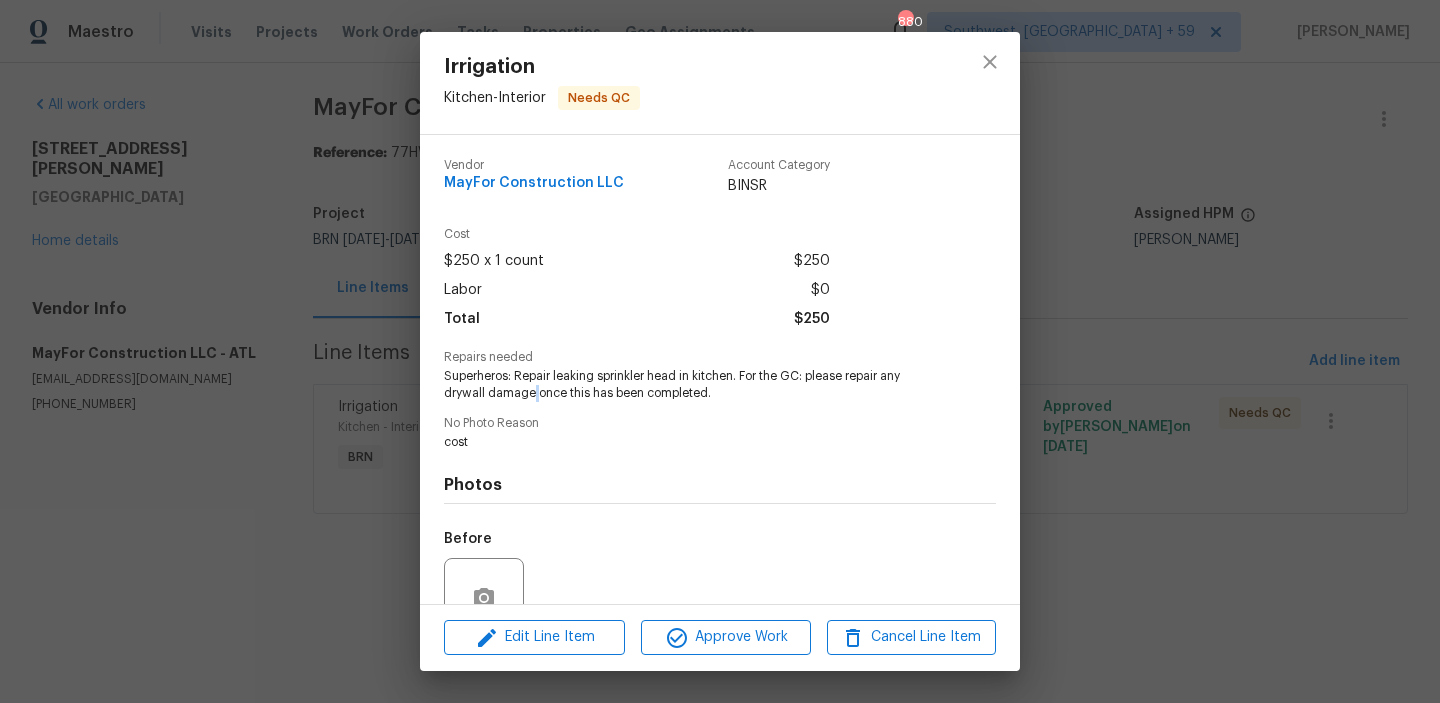 click on "Superheros: Repair leaking sprinkler head in kitchen. For the GC: please repair any drywall damage once this has been completed." at bounding box center [692, 385] 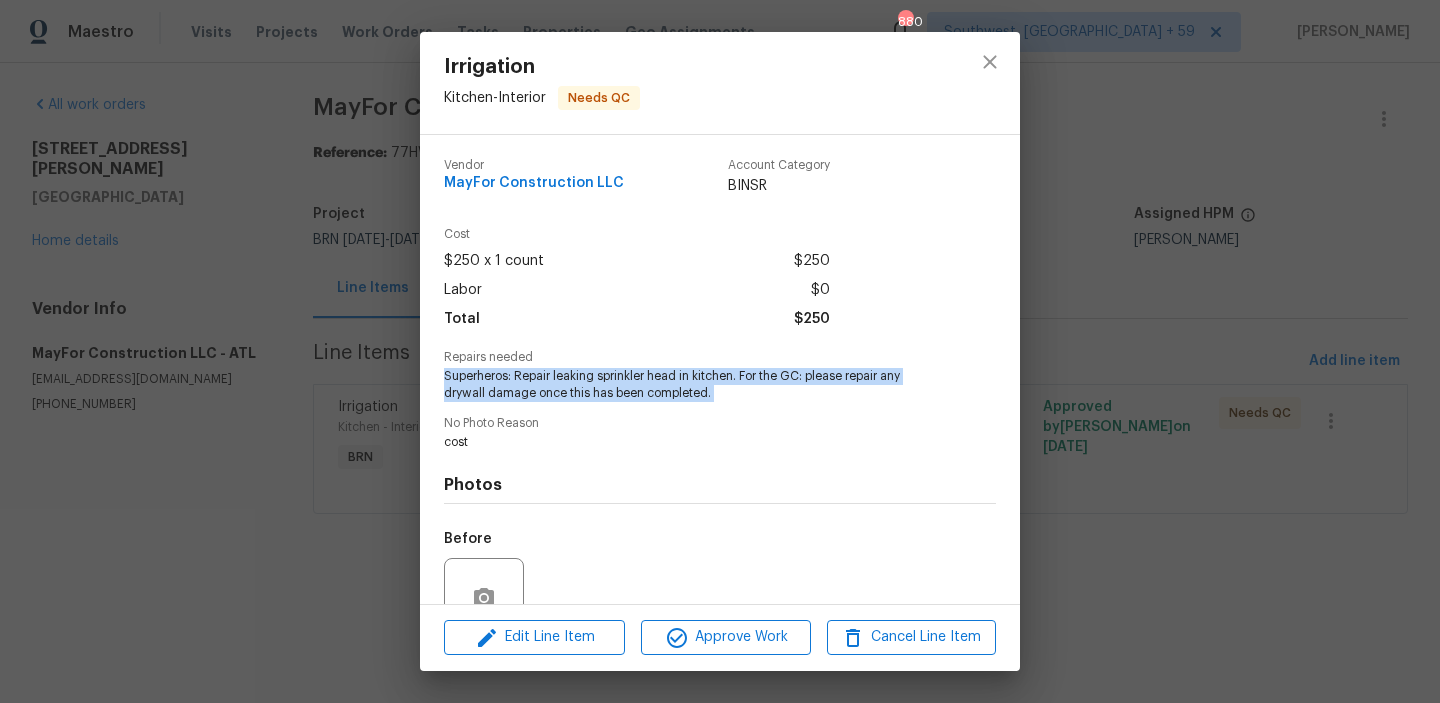 click on "Superheros: Repair leaking sprinkler head in kitchen. For the GC: please repair any drywall damage once this has been completed." at bounding box center [692, 385] 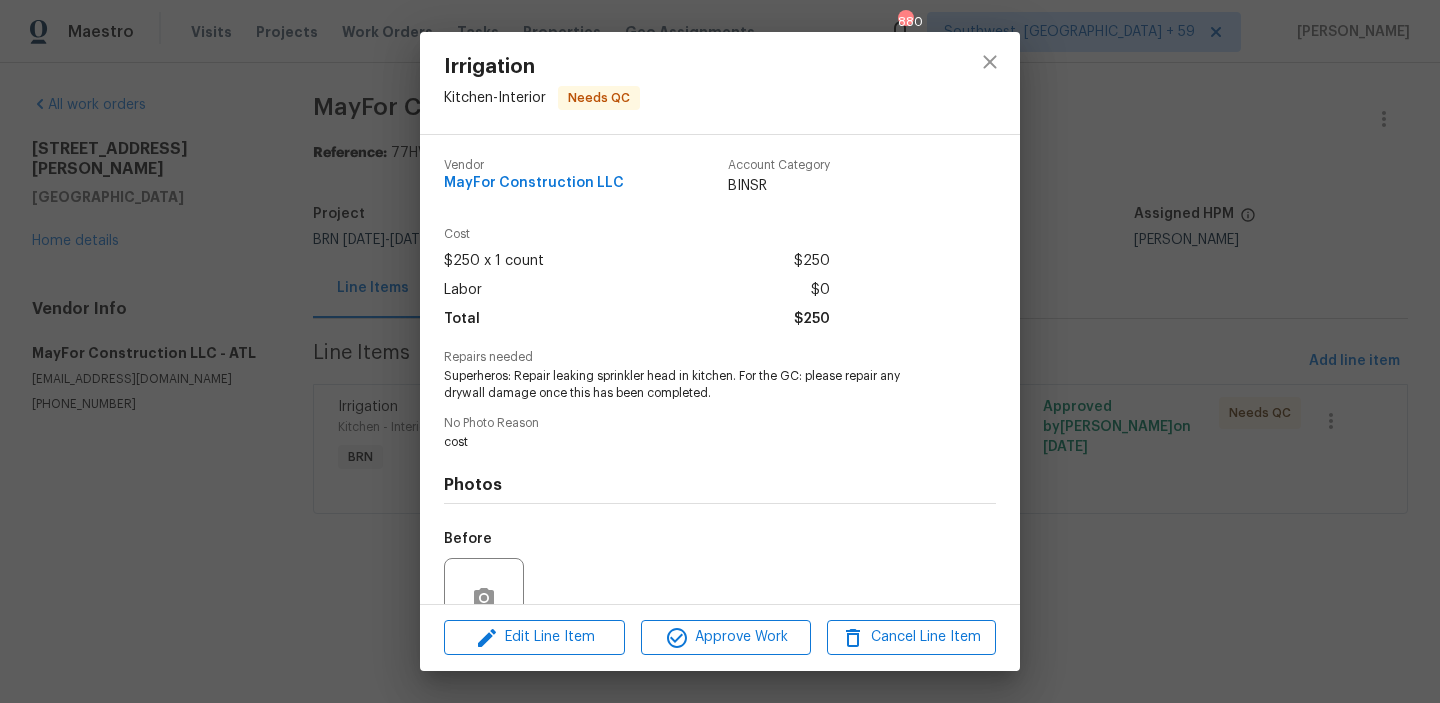 click on "Irrigation Kitchen  -  Interior Needs QC Vendor MayFor Construction LLC Account Category BINSR Cost $250 x 1 count $250 Labor $0 Total $250 Repairs needed Superheros: Repair leaking sprinkler head in kitchen. For the GC: please repair any drywall damage once this has been completed. No Photo Reason cost Photos Before After  +3  Edit Line Item  Approve Work  Cancel Line Item" at bounding box center [720, 351] 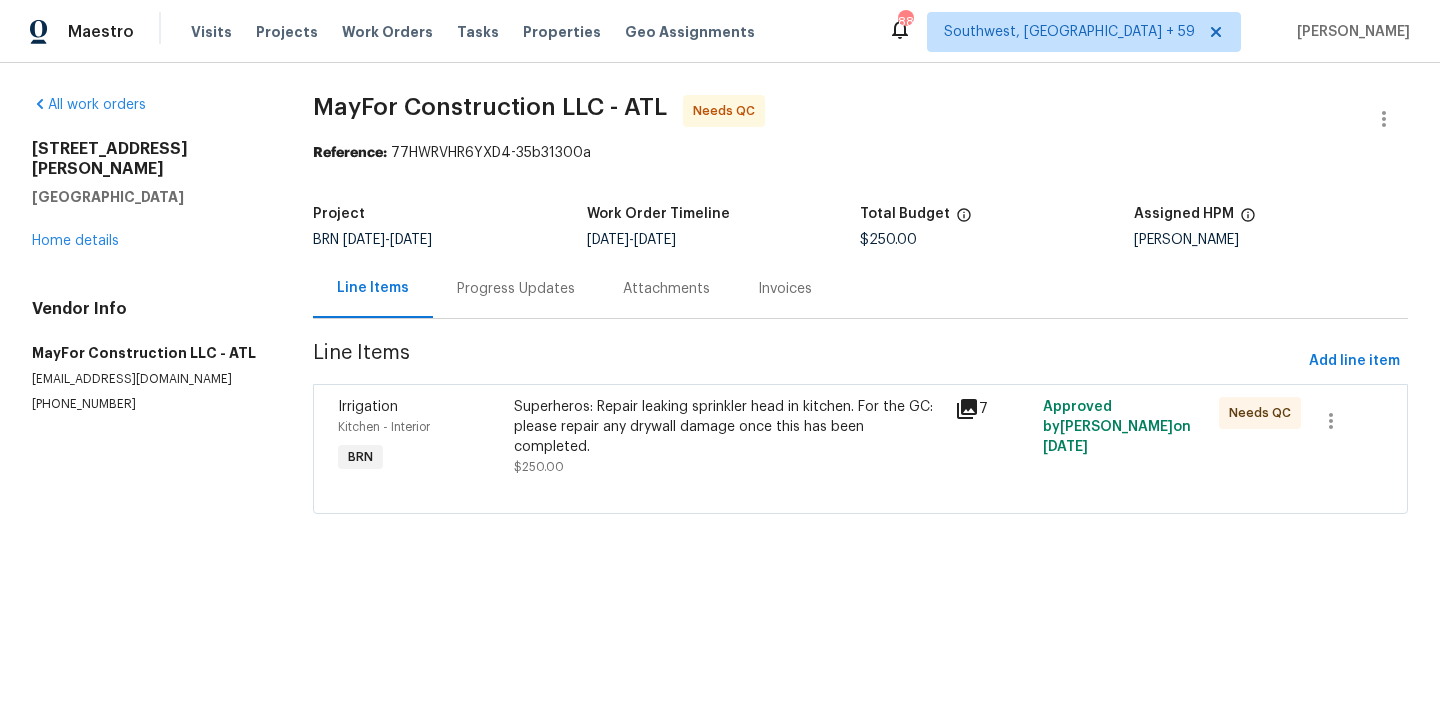 click on "Progress Updates" at bounding box center [516, 289] 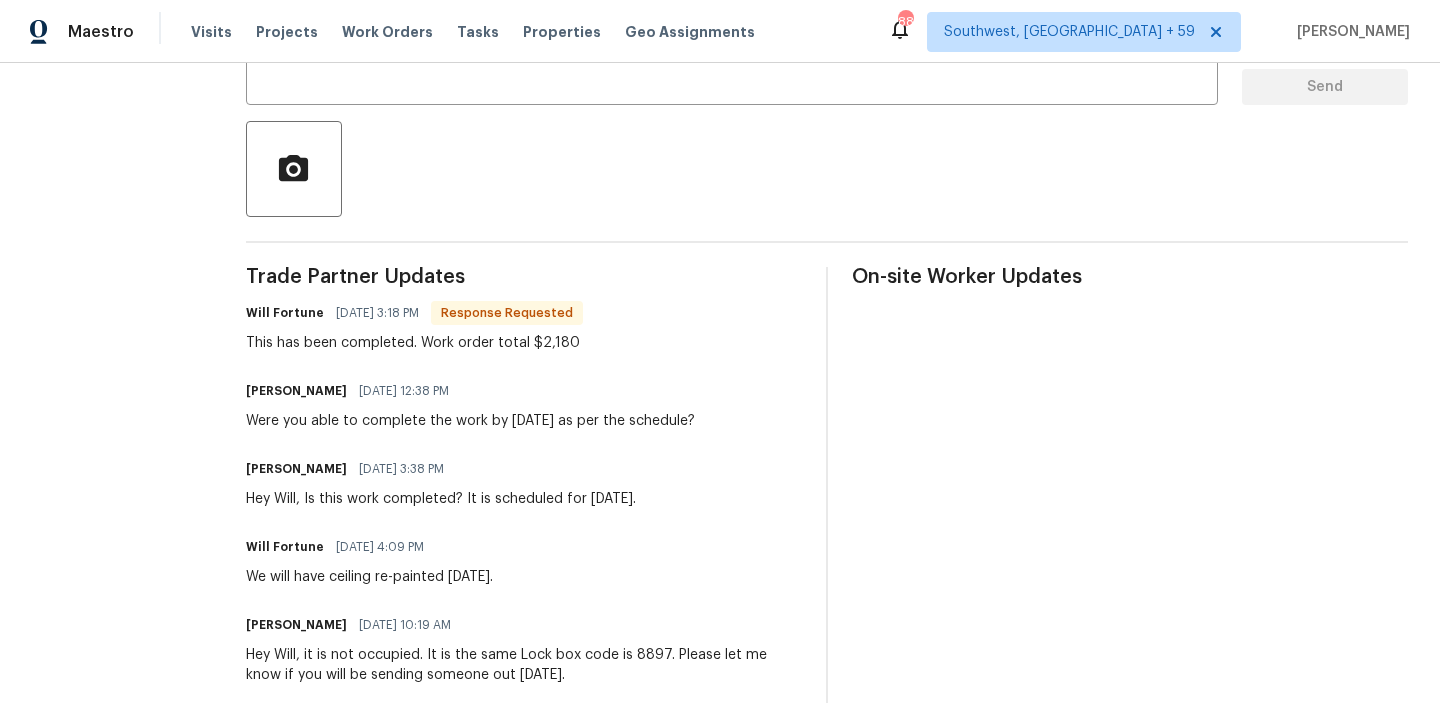 scroll, scrollTop: 97, scrollLeft: 0, axis: vertical 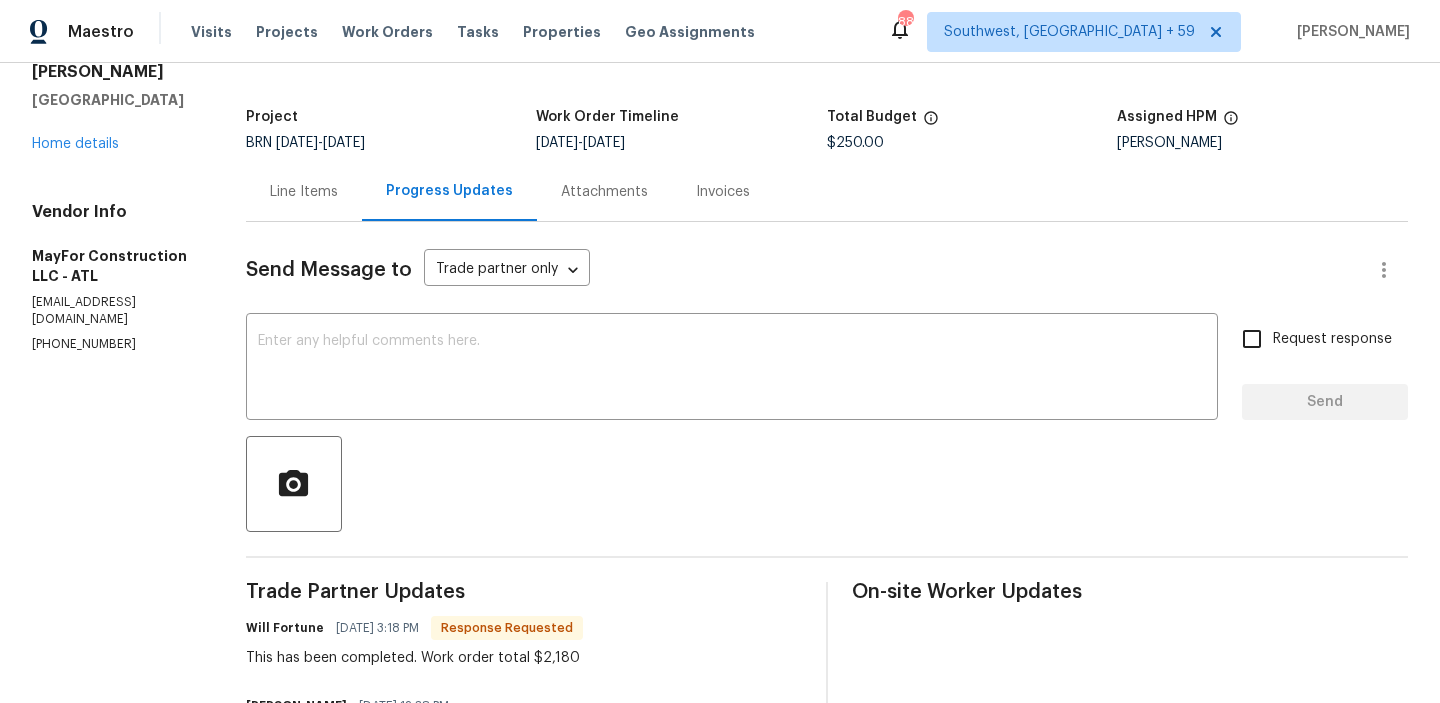 click on "$250.00" at bounding box center (855, 143) 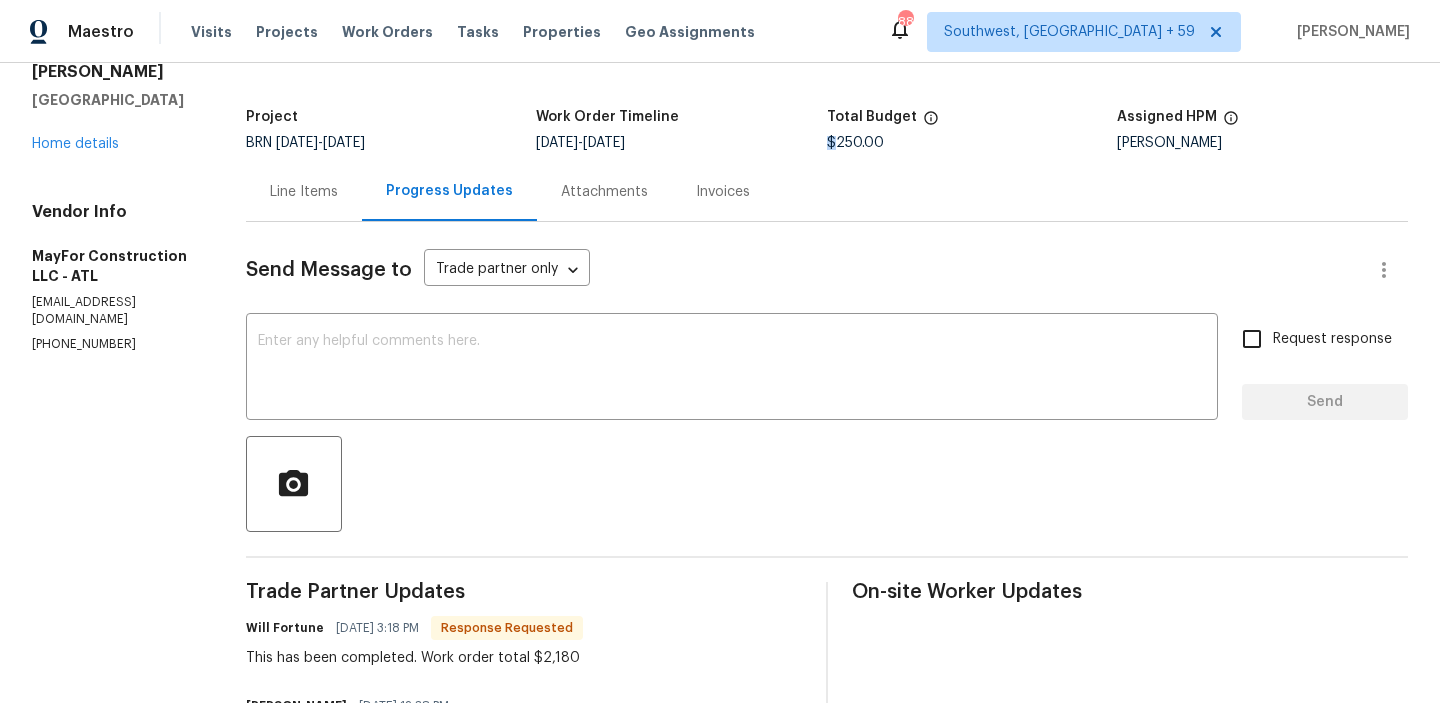 click on "$250.00" at bounding box center [855, 143] 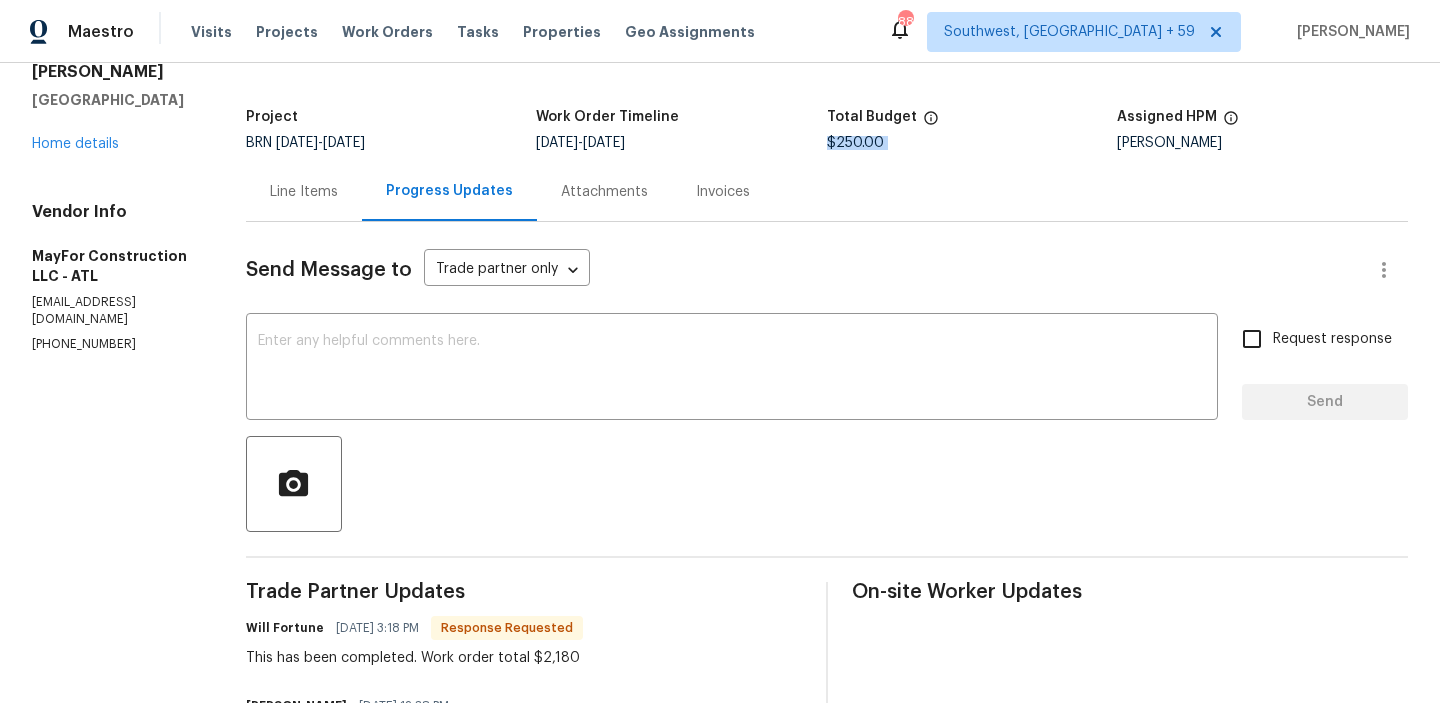 click on "$250.00" at bounding box center (855, 143) 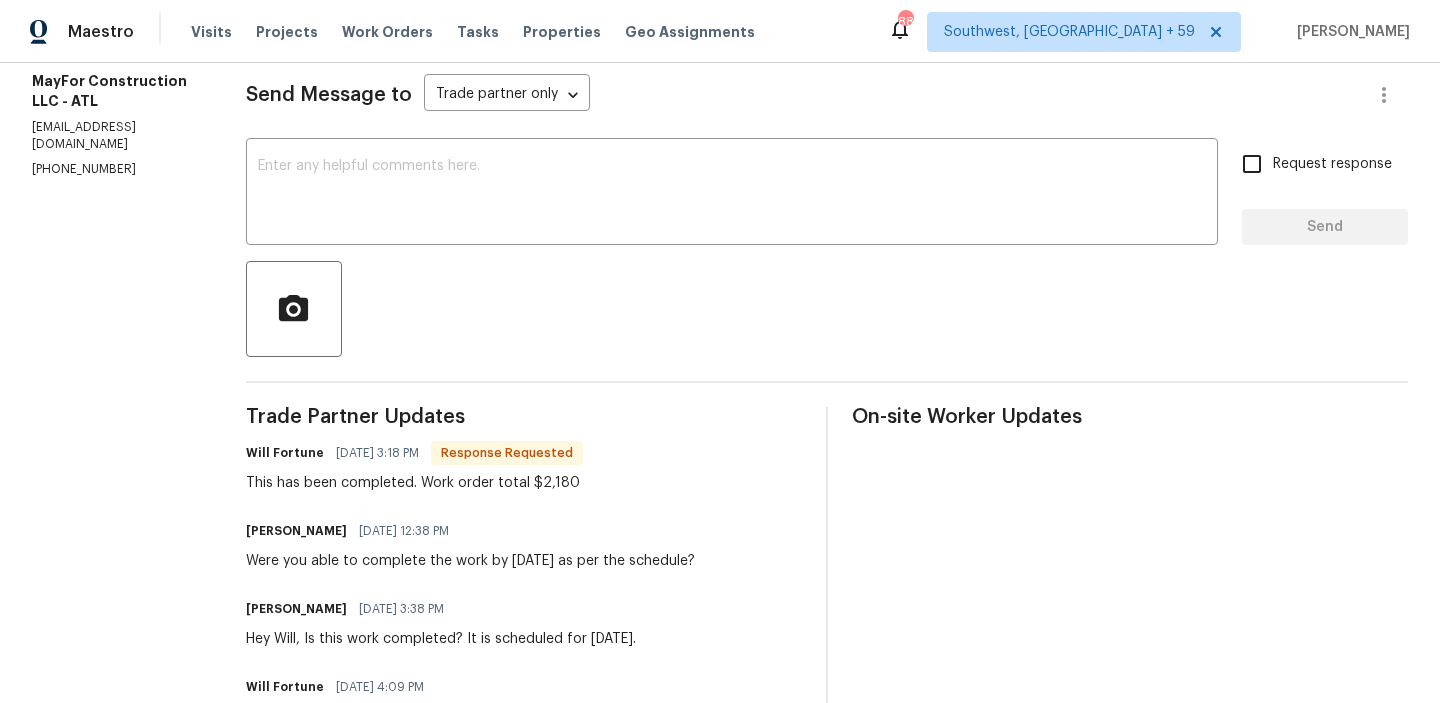 scroll, scrollTop: 330, scrollLeft: 0, axis: vertical 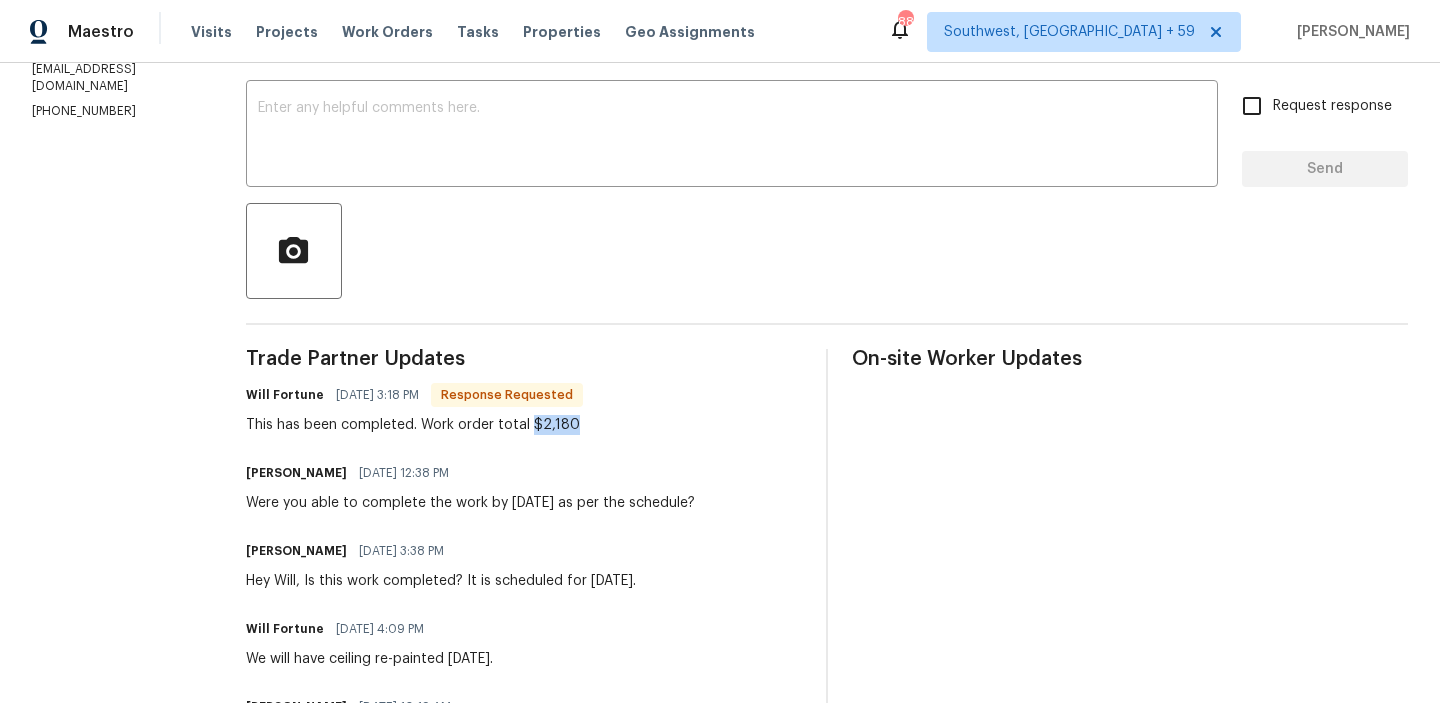 drag, startPoint x: 542, startPoint y: 424, endPoint x: 632, endPoint y: 424, distance: 90 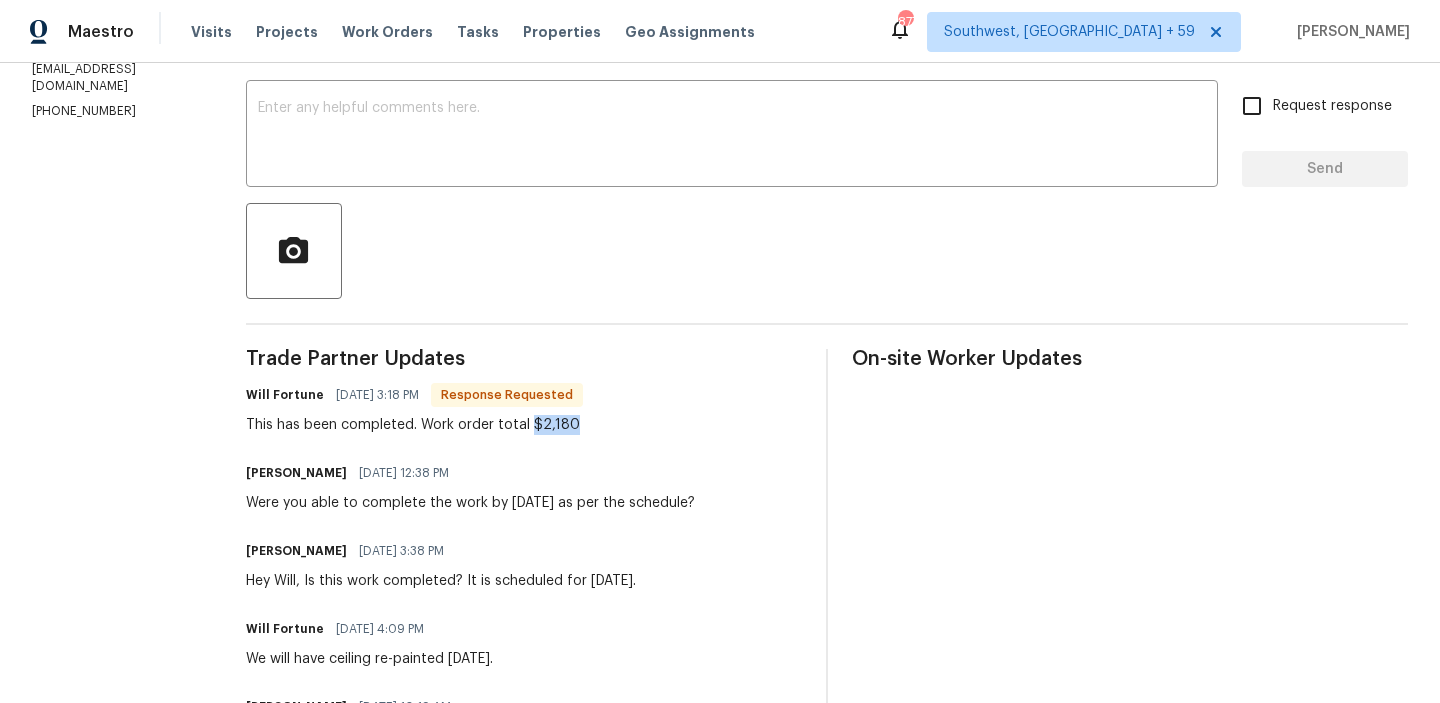scroll, scrollTop: 0, scrollLeft: 0, axis: both 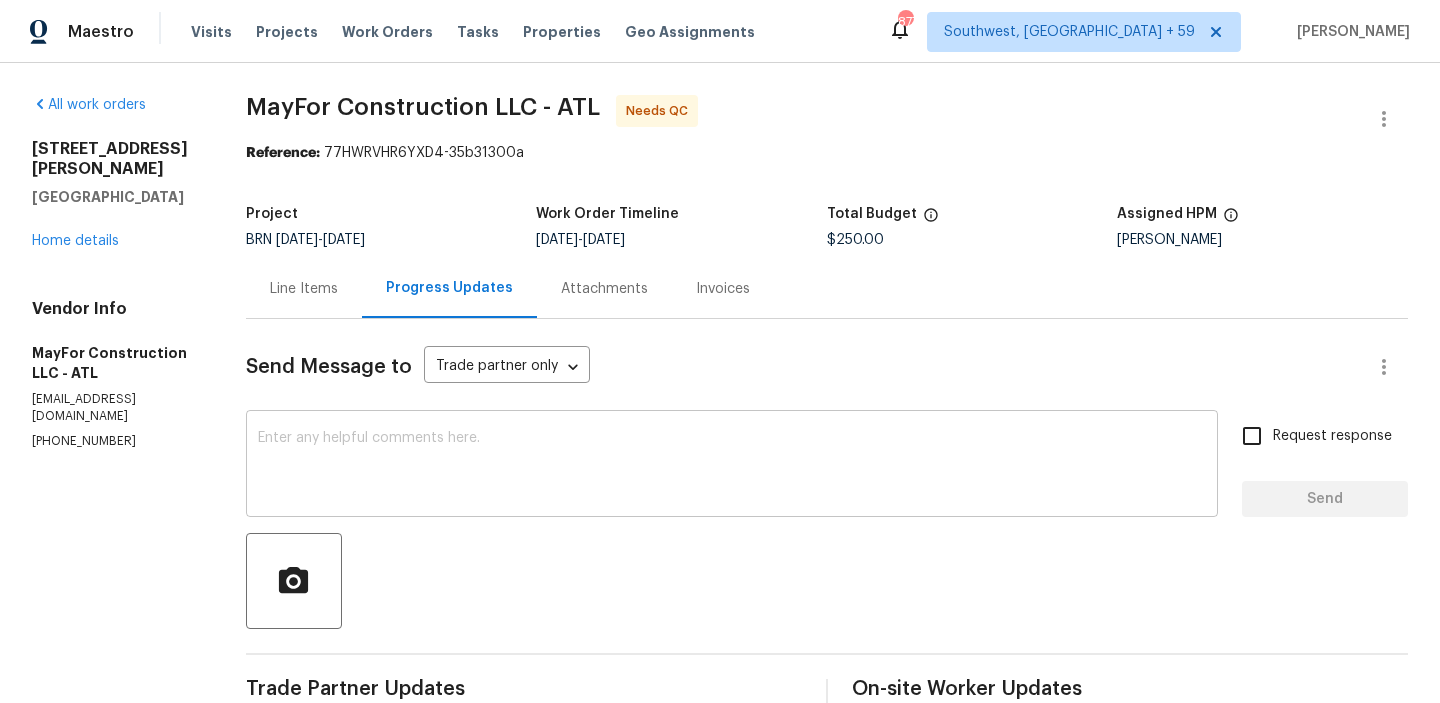 click at bounding box center [732, 466] 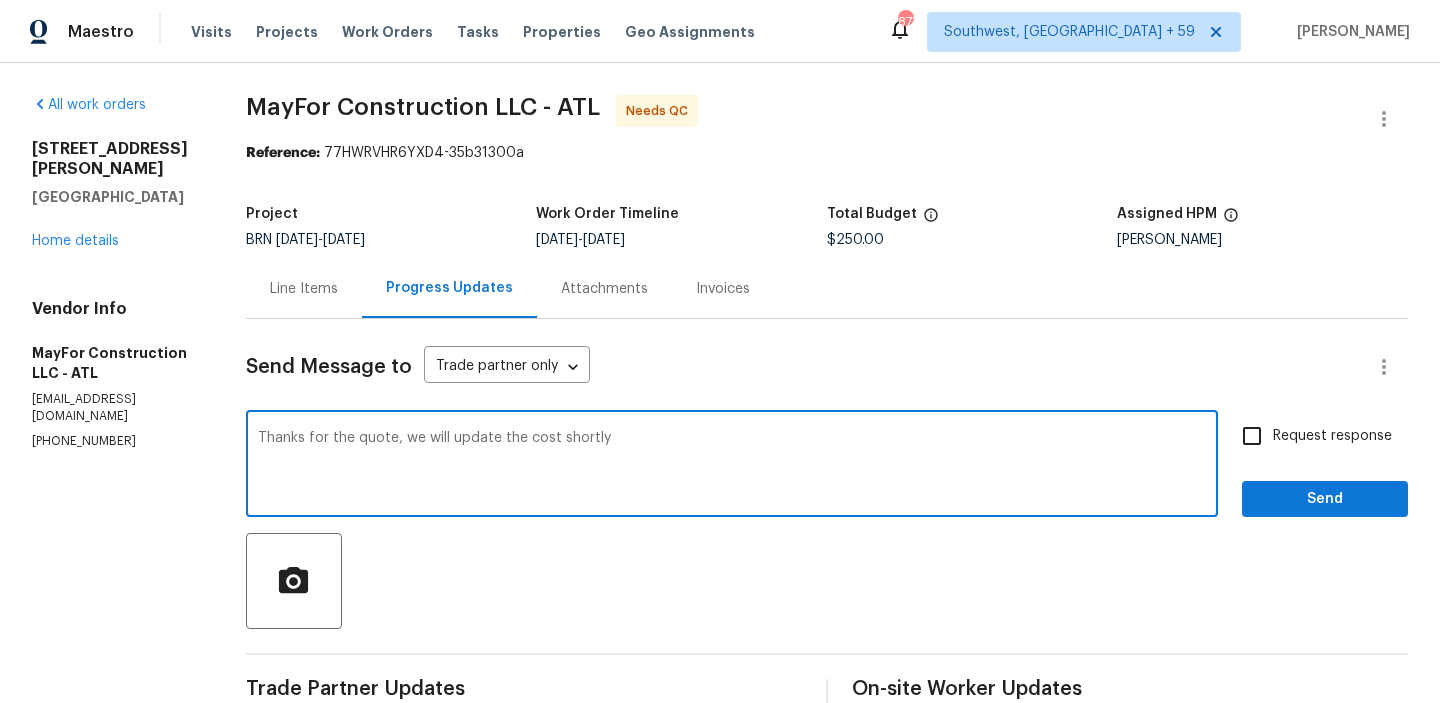 type on "Thanks for the quote, we will update the cost shortly" 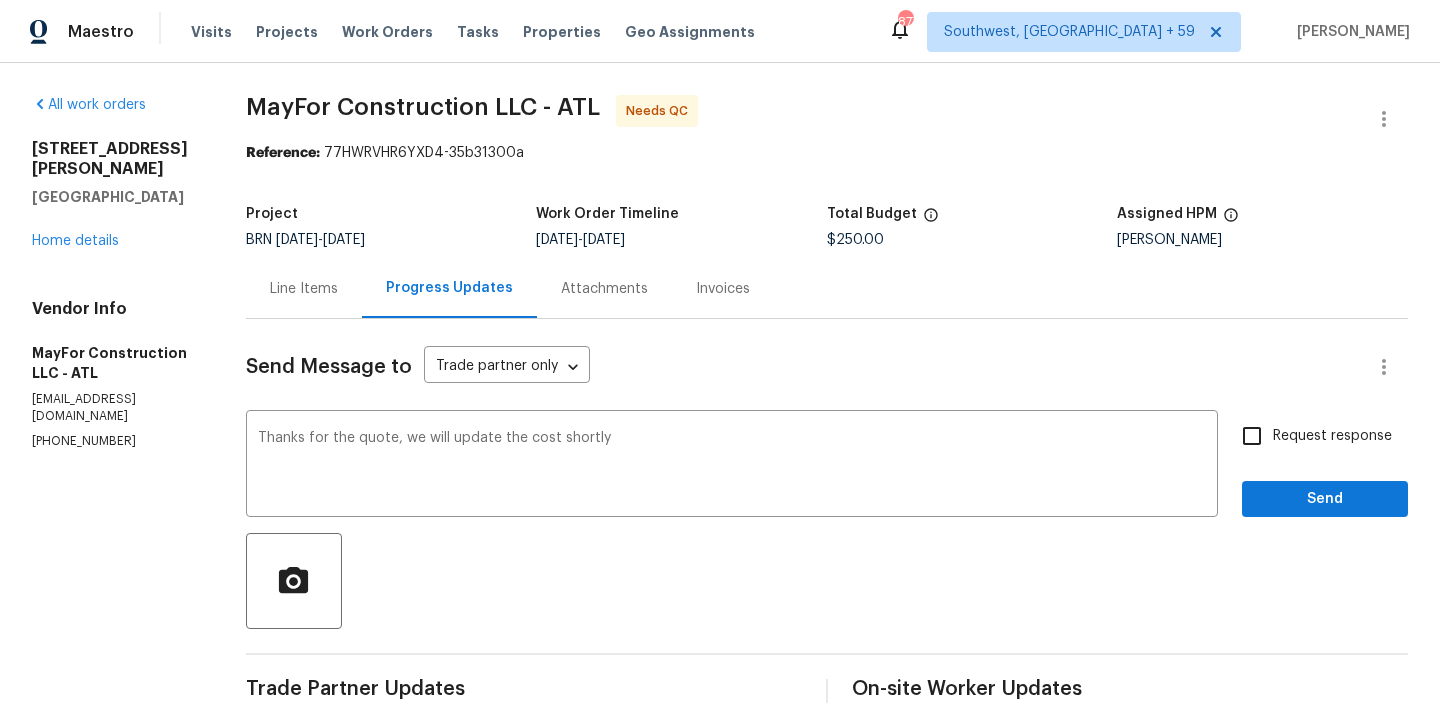 click on "Request response" at bounding box center [1332, 436] 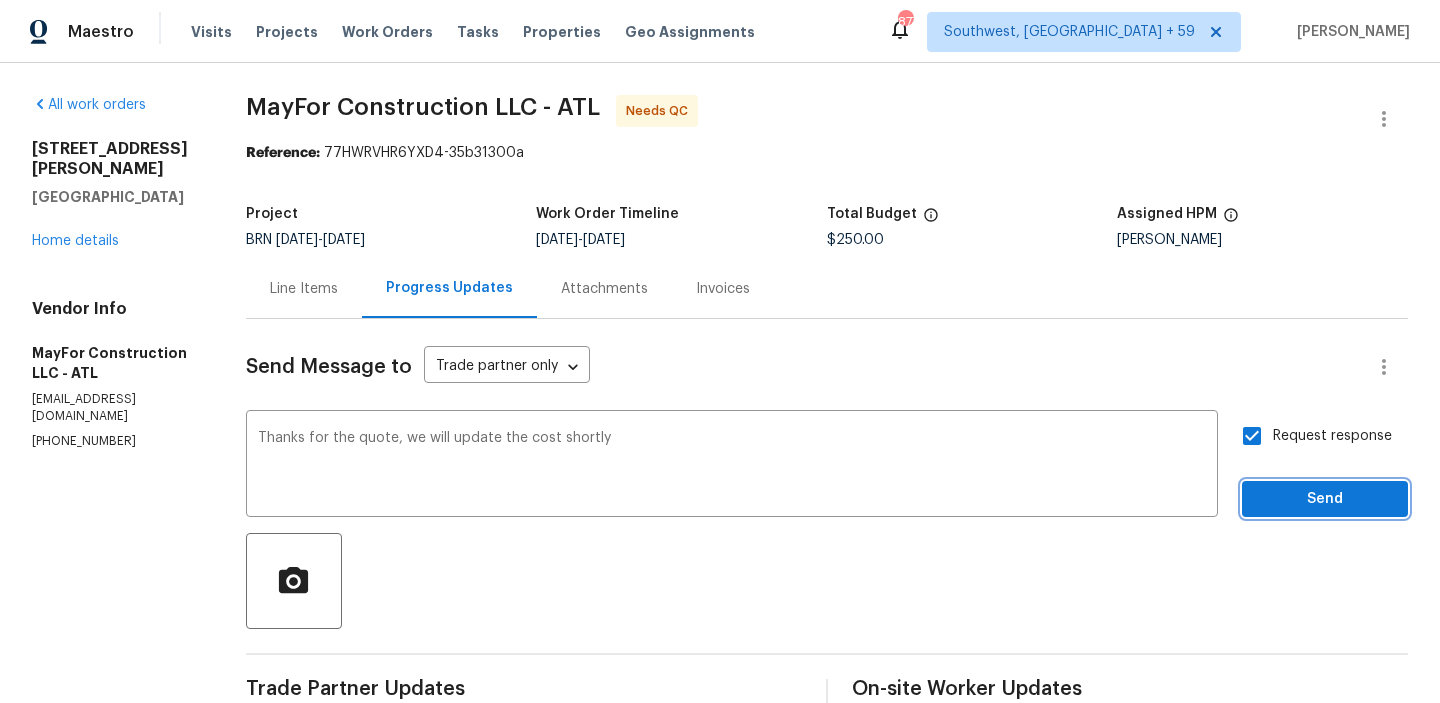 click on "Send" at bounding box center (1325, 499) 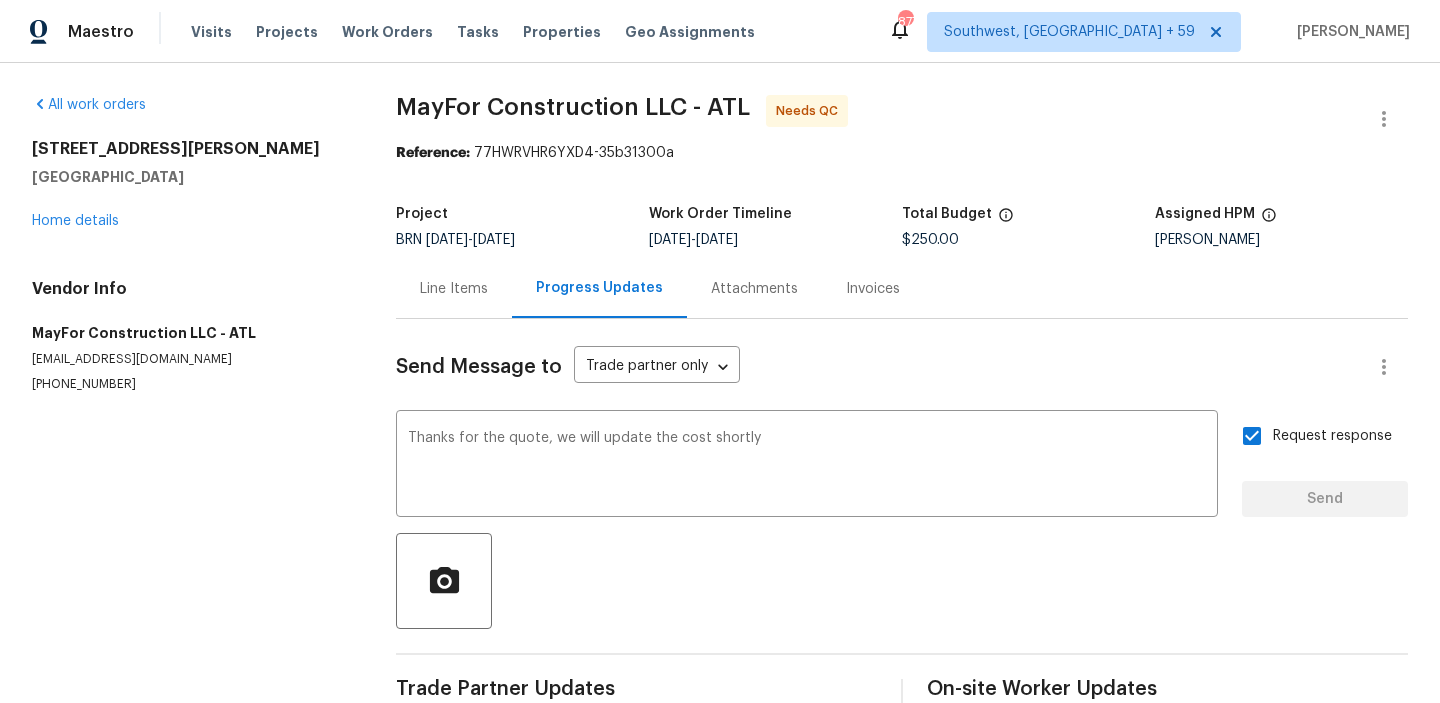 type 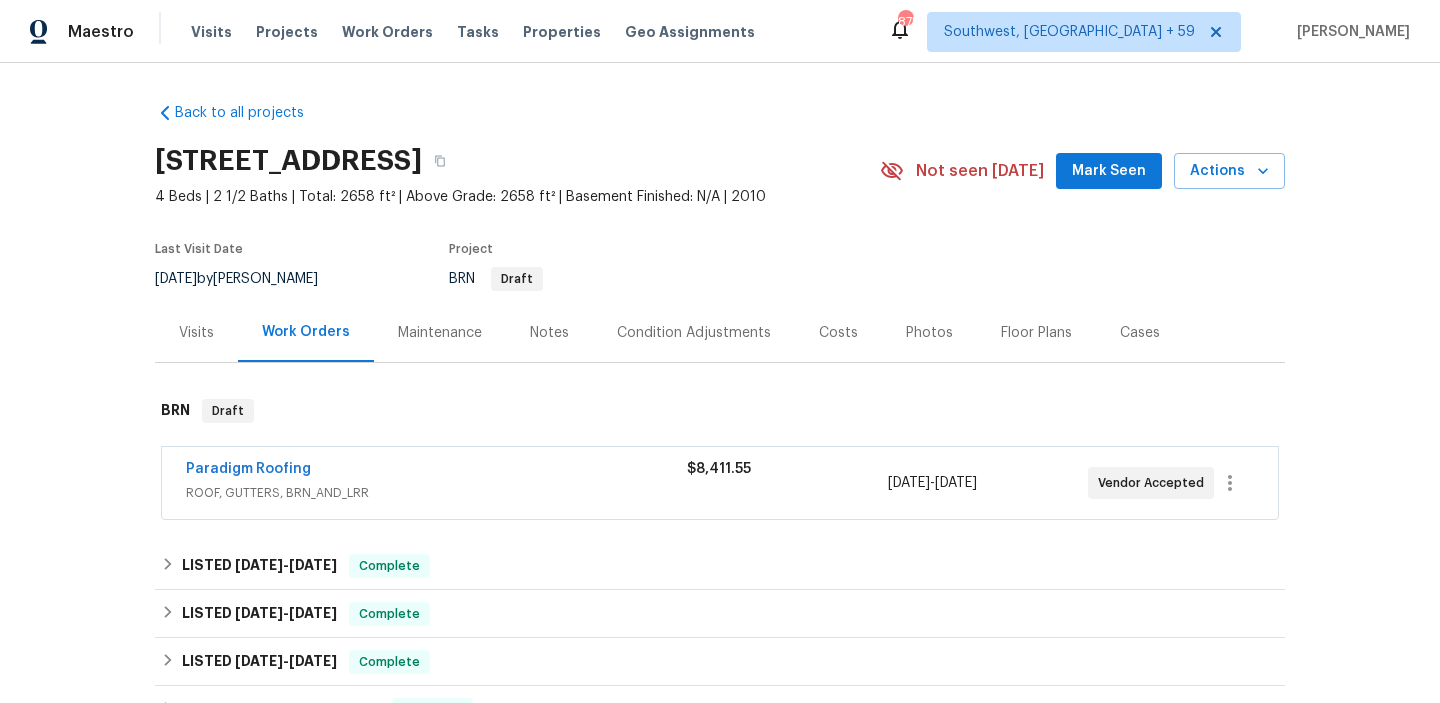 scroll, scrollTop: 0, scrollLeft: 0, axis: both 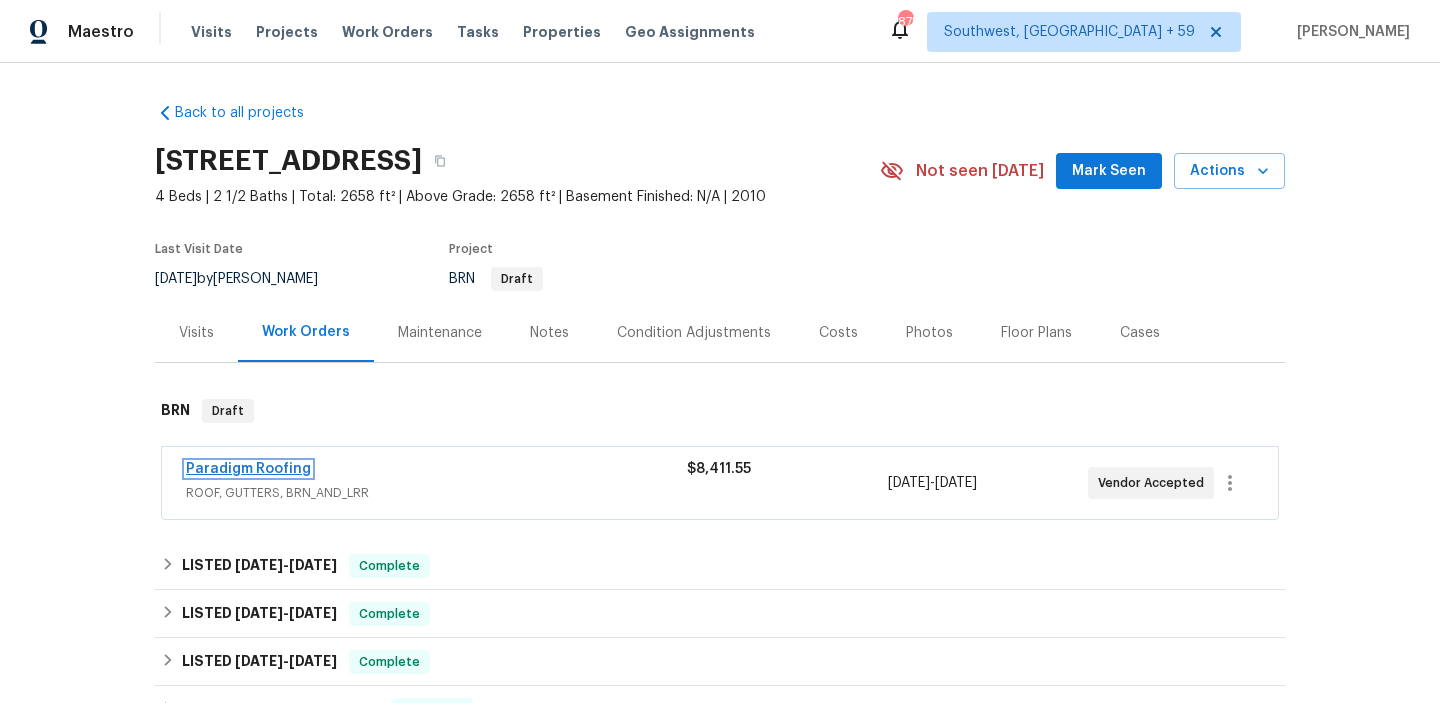 click on "Paradigm Roofing" at bounding box center [248, 469] 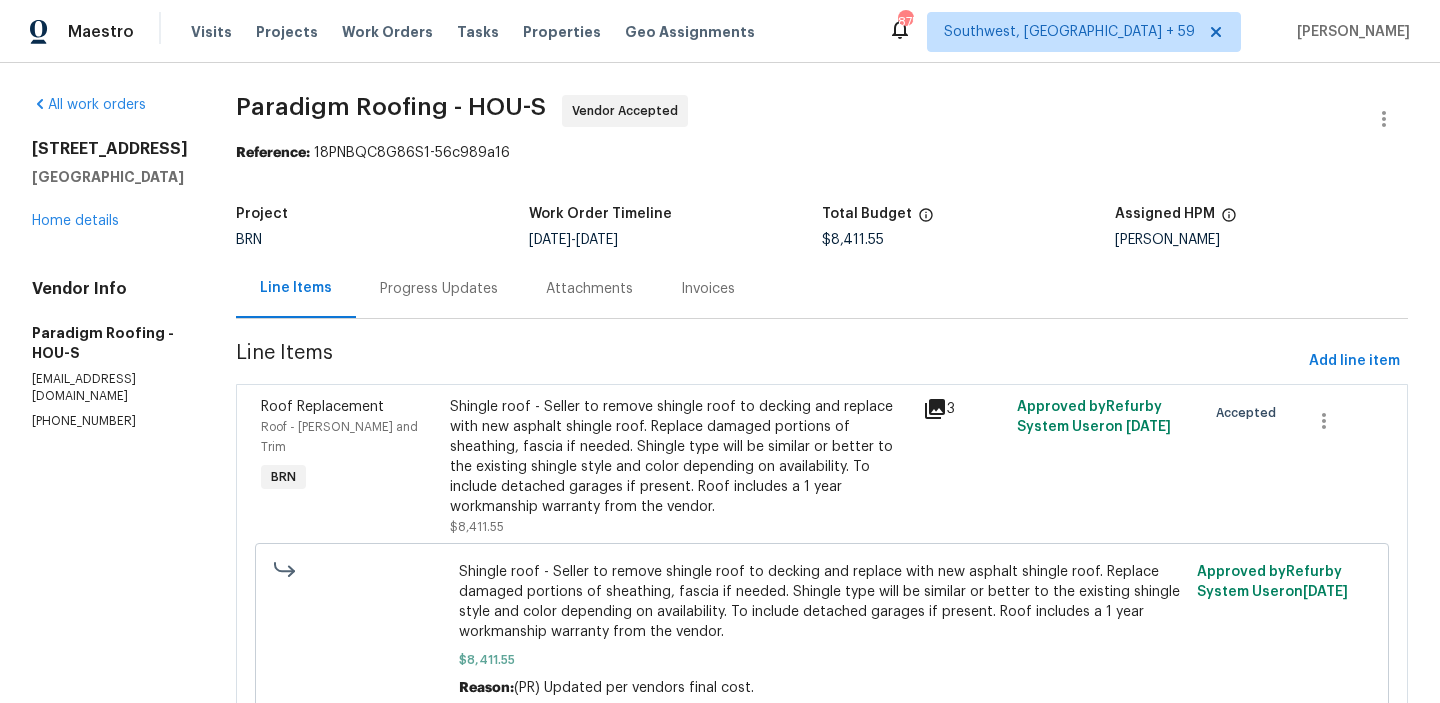 click on "Progress Updates" at bounding box center (439, 289) 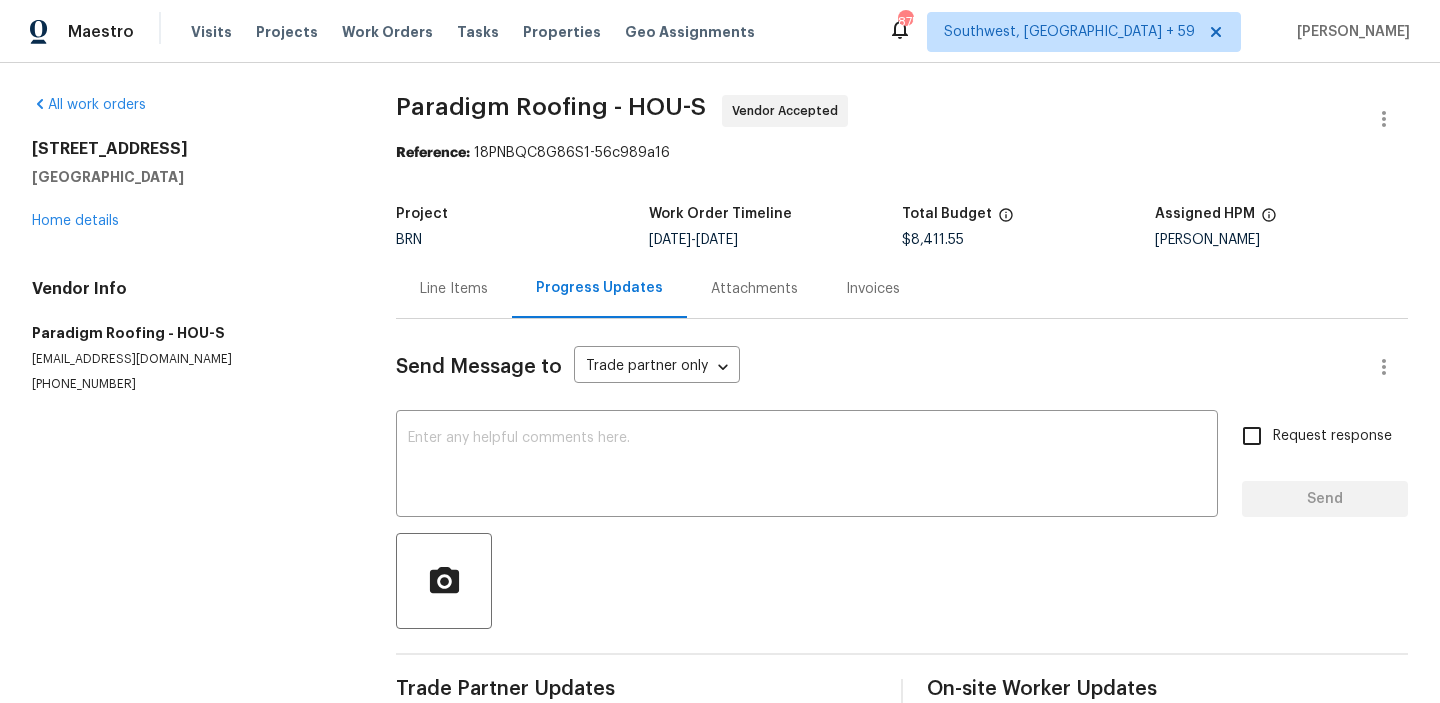 scroll, scrollTop: 66, scrollLeft: 0, axis: vertical 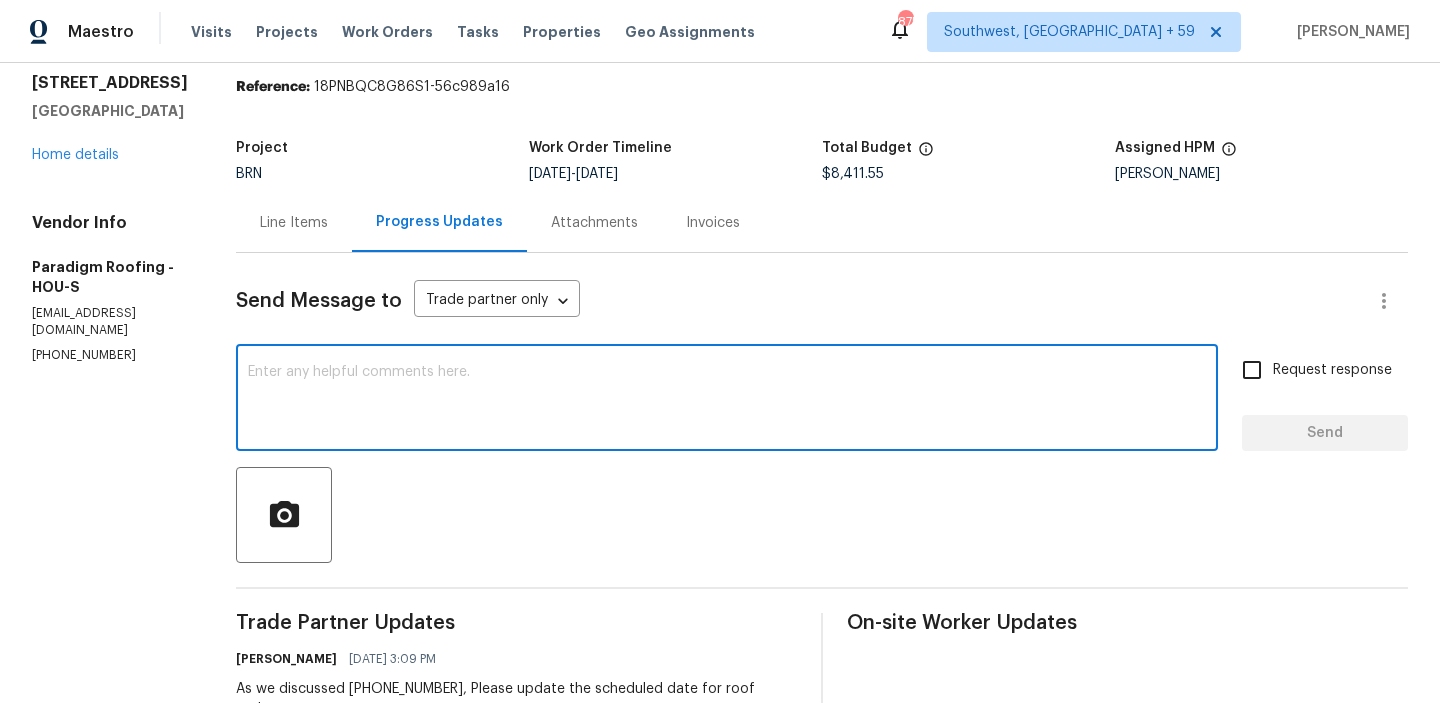 click at bounding box center [727, 400] 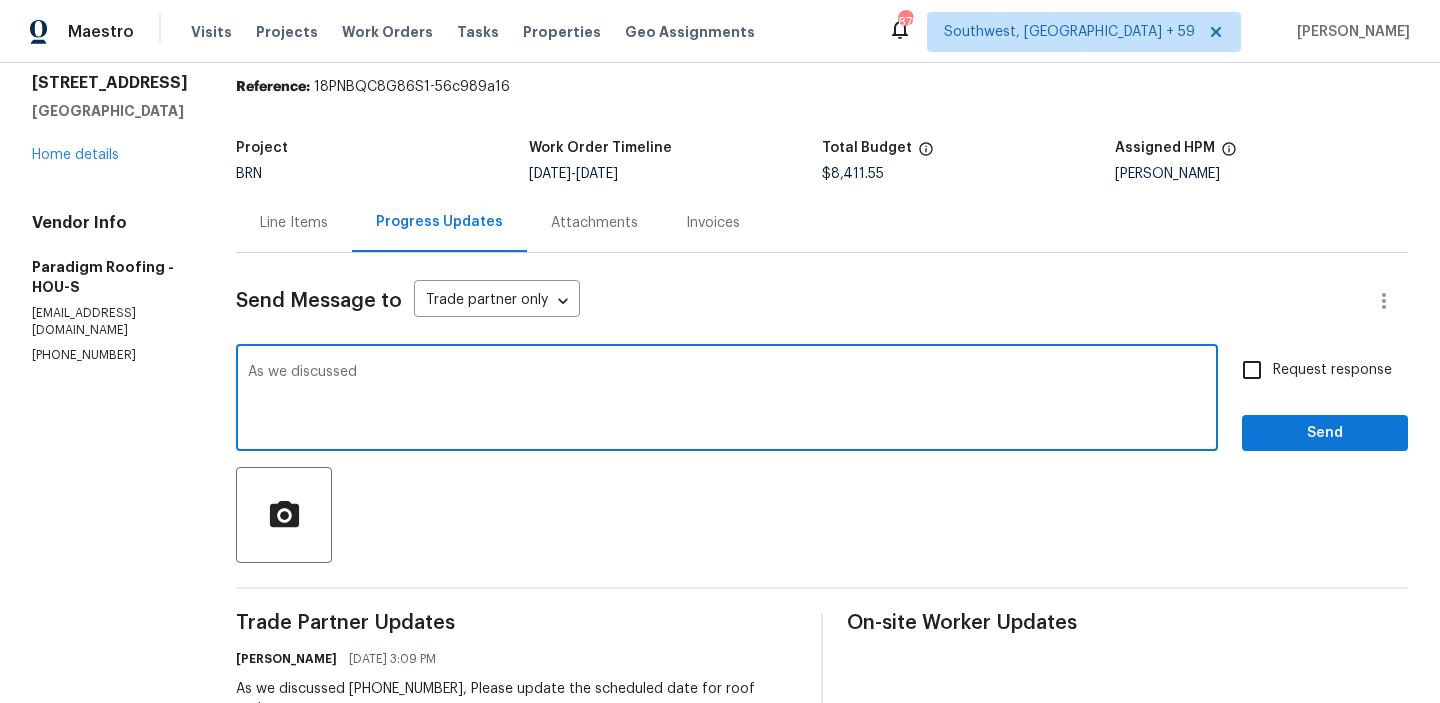 click on "[EMAIL_ADDRESS][DOMAIN_NAME]" at bounding box center [110, 322] 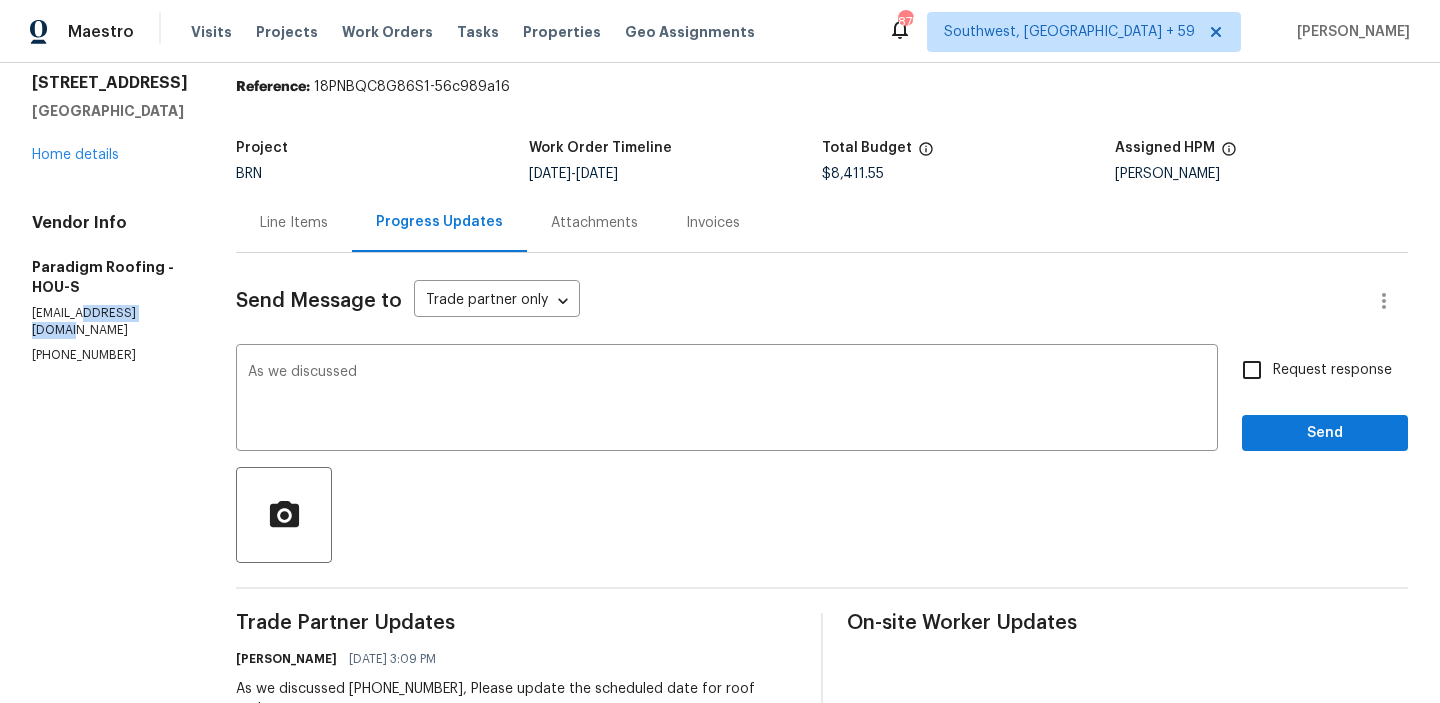 click on "[EMAIL_ADDRESS][DOMAIN_NAME]" at bounding box center (110, 322) 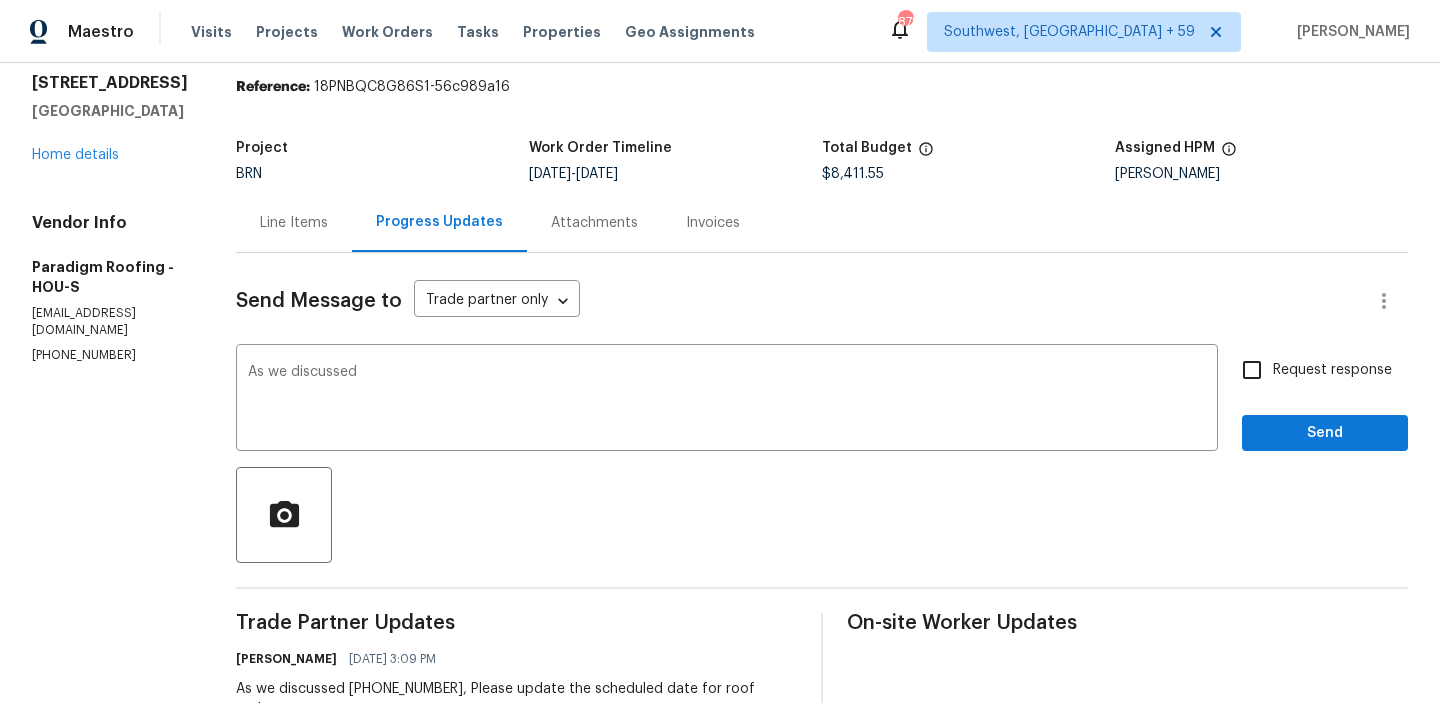 click on "Vendor Info Paradigm Roofing - HOU-S [EMAIL_ADDRESS][DOMAIN_NAME] [PHONE_NUMBER]" at bounding box center (110, 288) 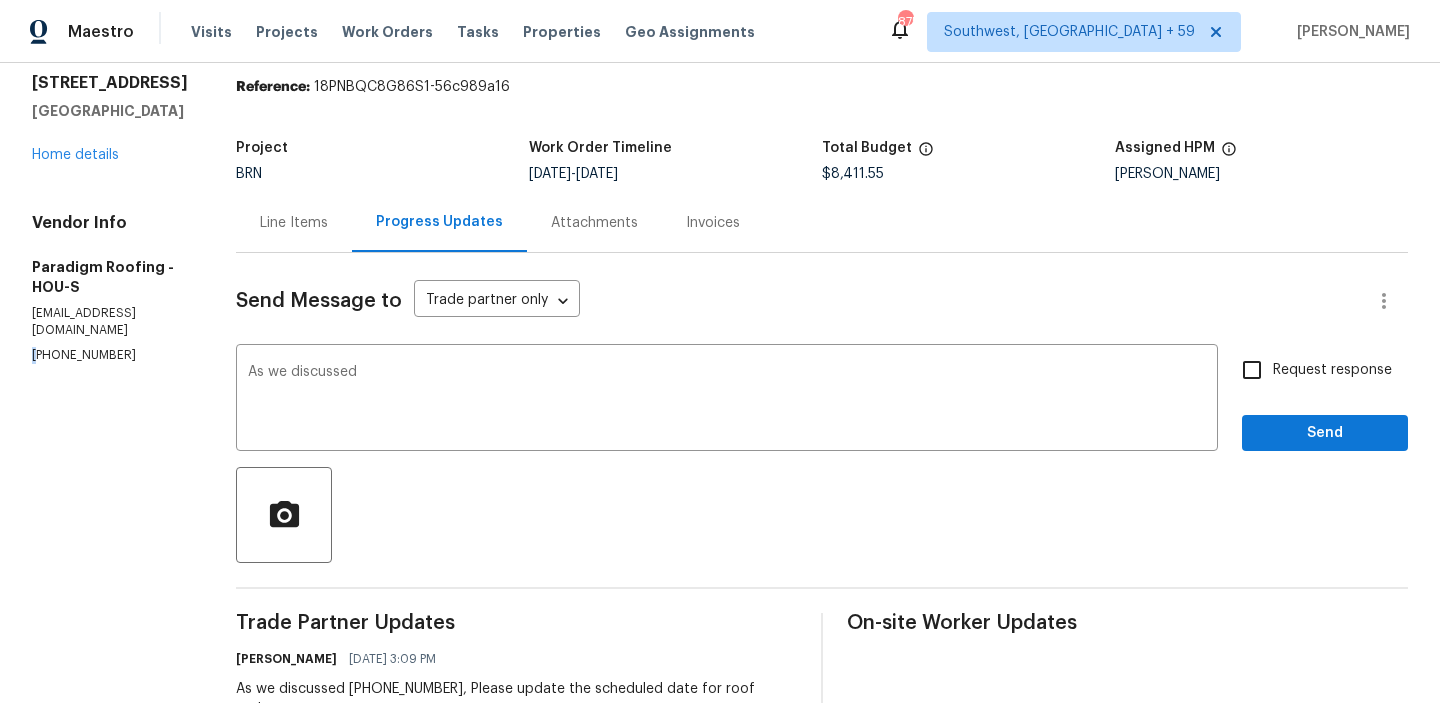 click on "Vendor Info Paradigm Roofing - HOU-S [EMAIL_ADDRESS][DOMAIN_NAME] [PHONE_NUMBER]" at bounding box center (110, 288) 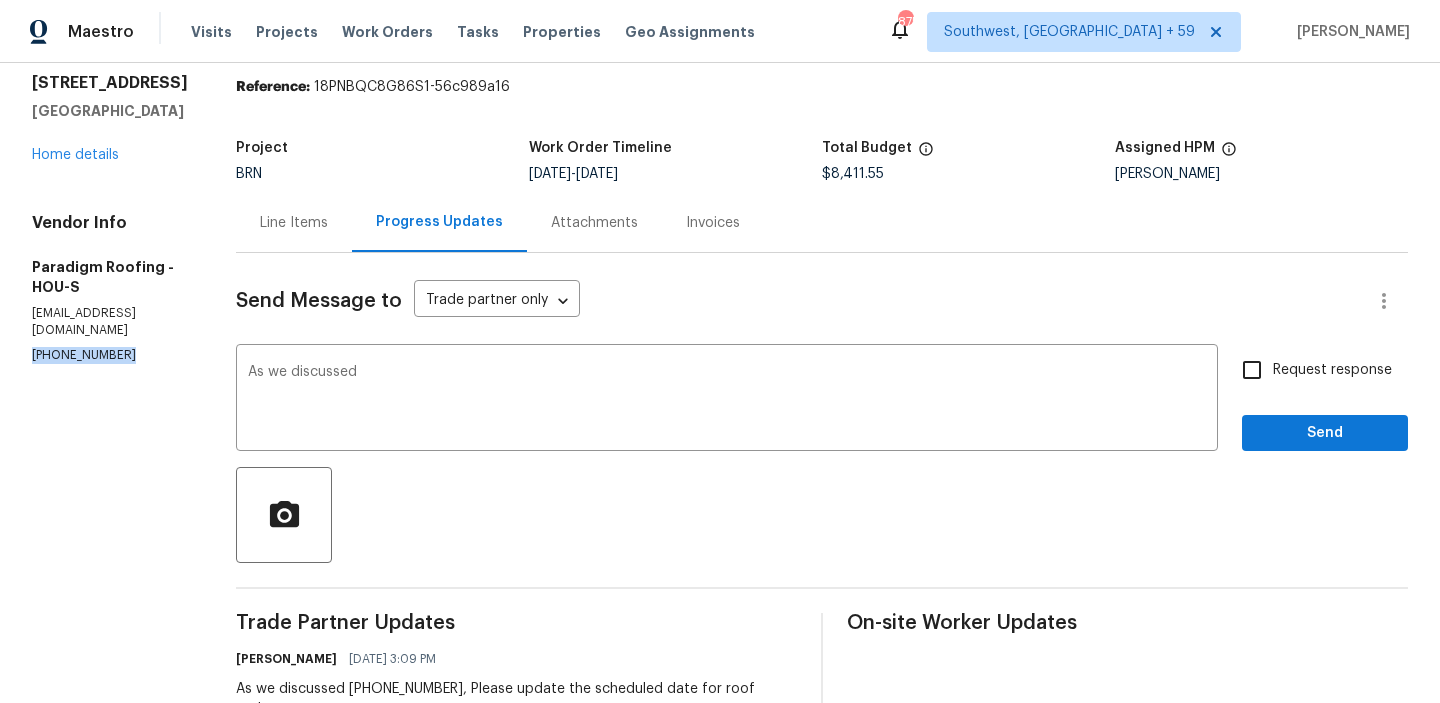 click on "Vendor Info Paradigm Roofing - HOU-S [EMAIL_ADDRESS][DOMAIN_NAME] [PHONE_NUMBER]" at bounding box center (110, 288) 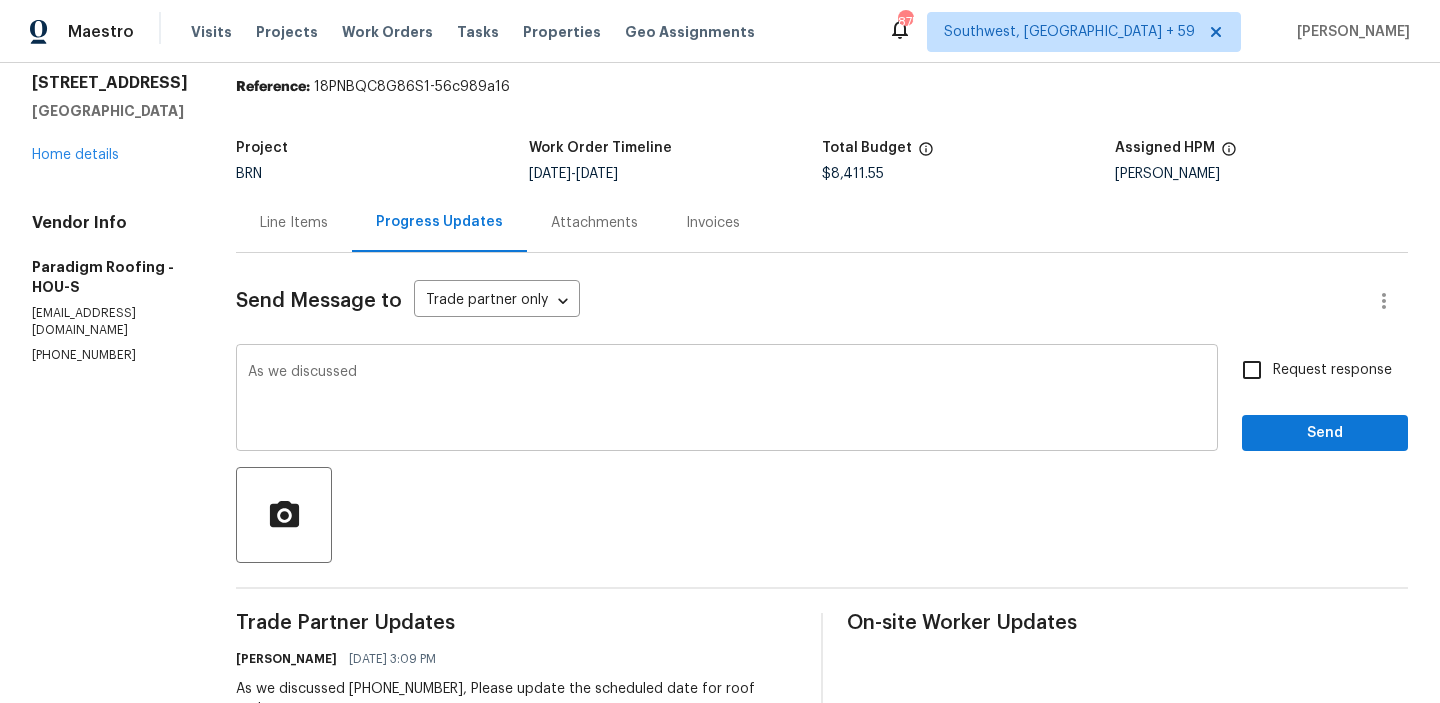 click on "As we discussed" at bounding box center [727, 400] 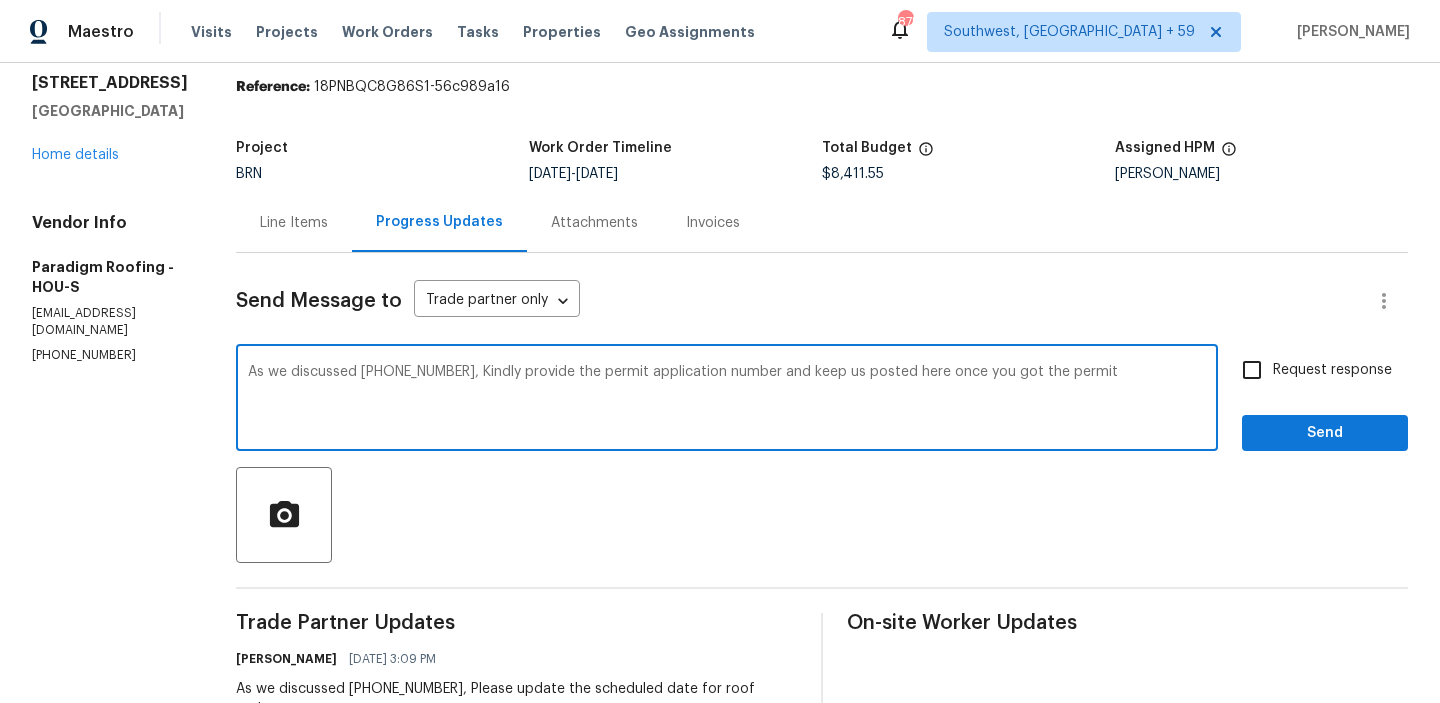type on "As we discussed [PHONE_NUMBER], Kindly provide the permit application number and keep us posted here once you got the permit" 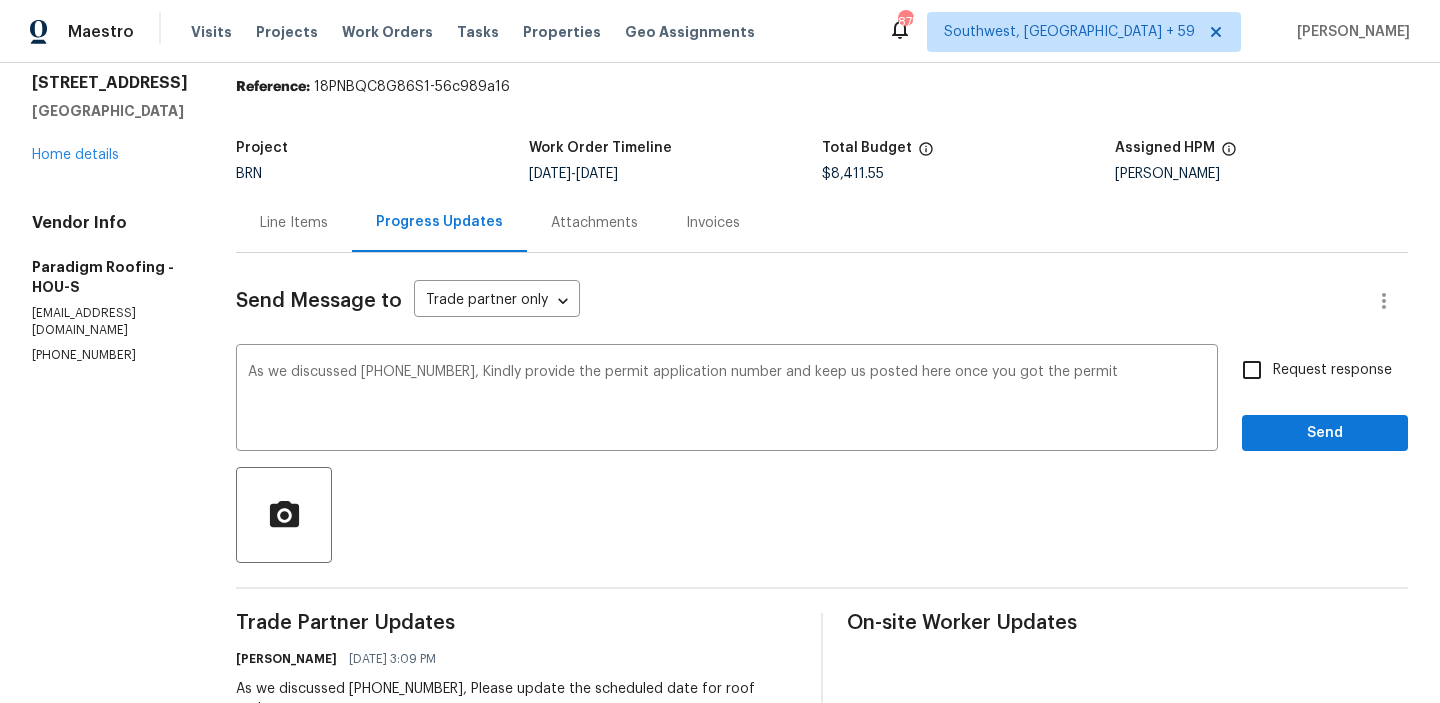 click on "Request response" at bounding box center [1332, 370] 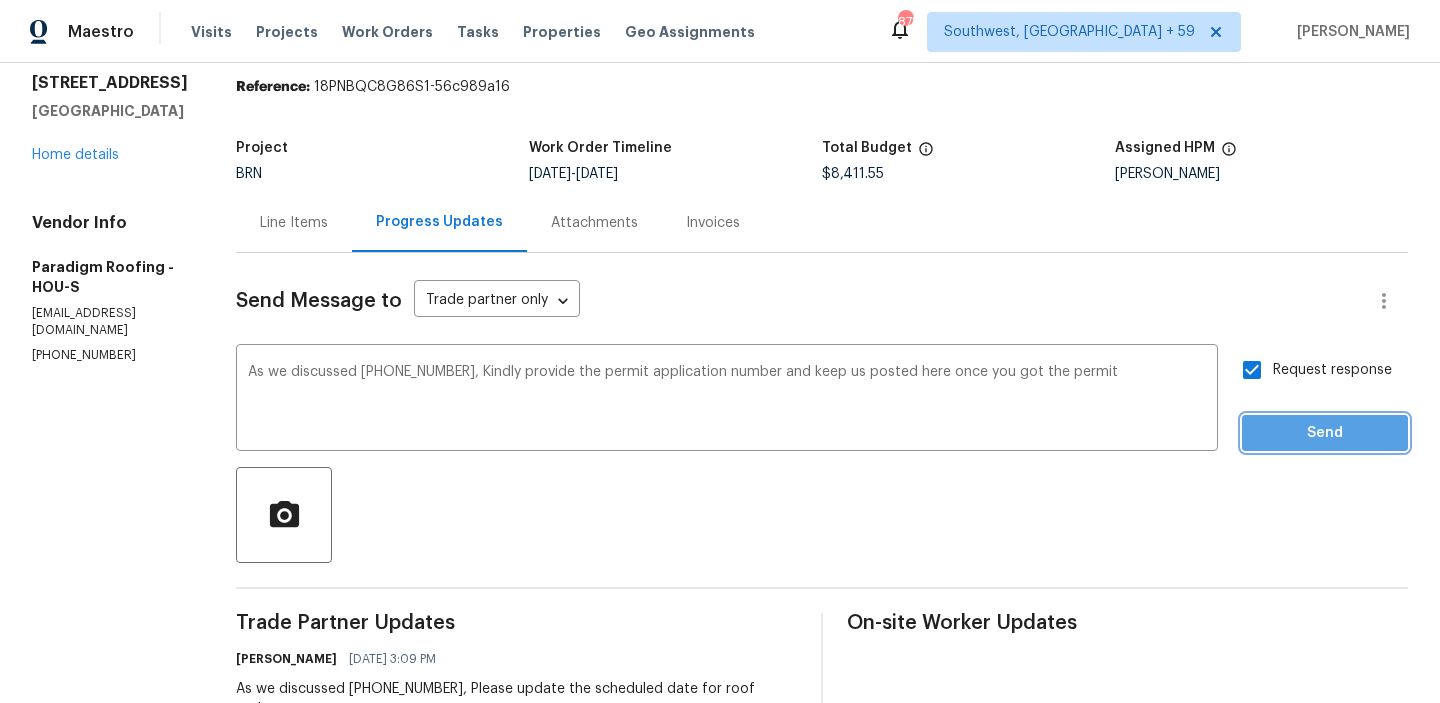 click on "Send" at bounding box center [1325, 433] 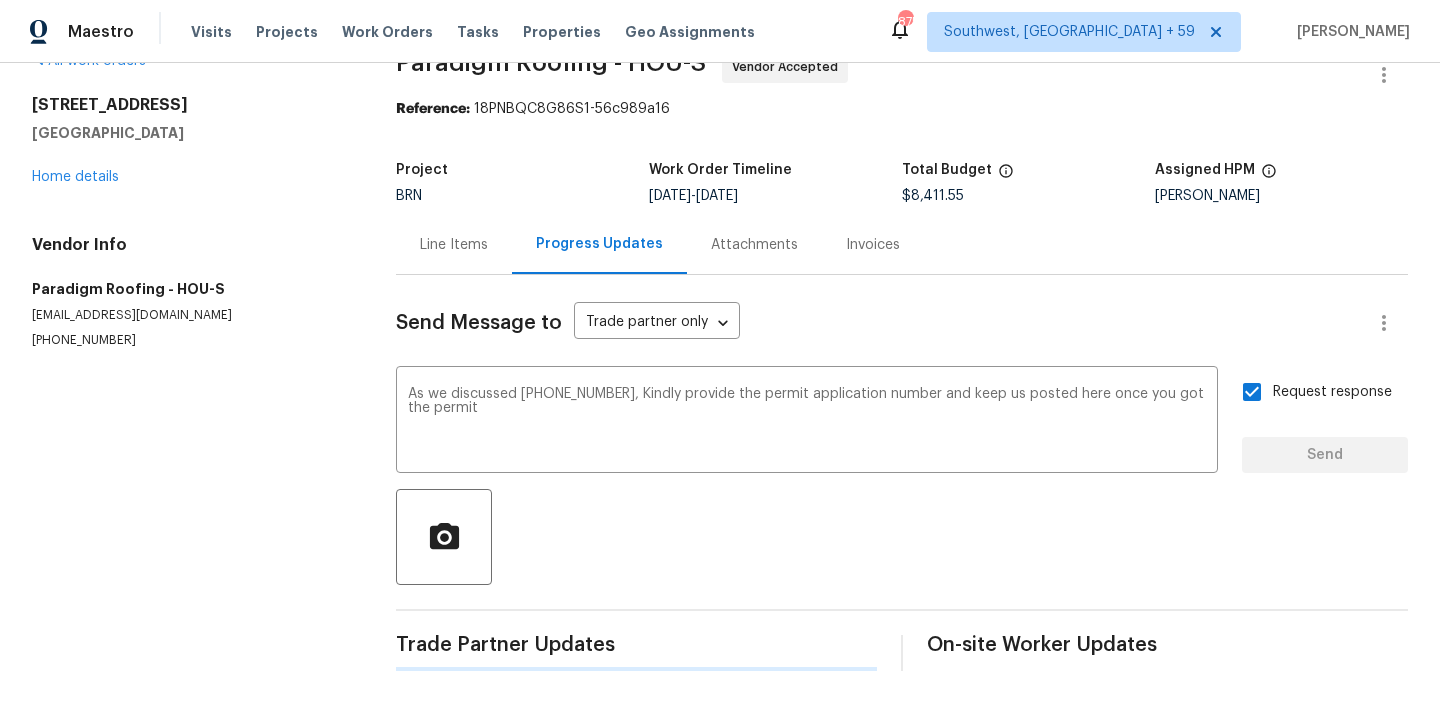type 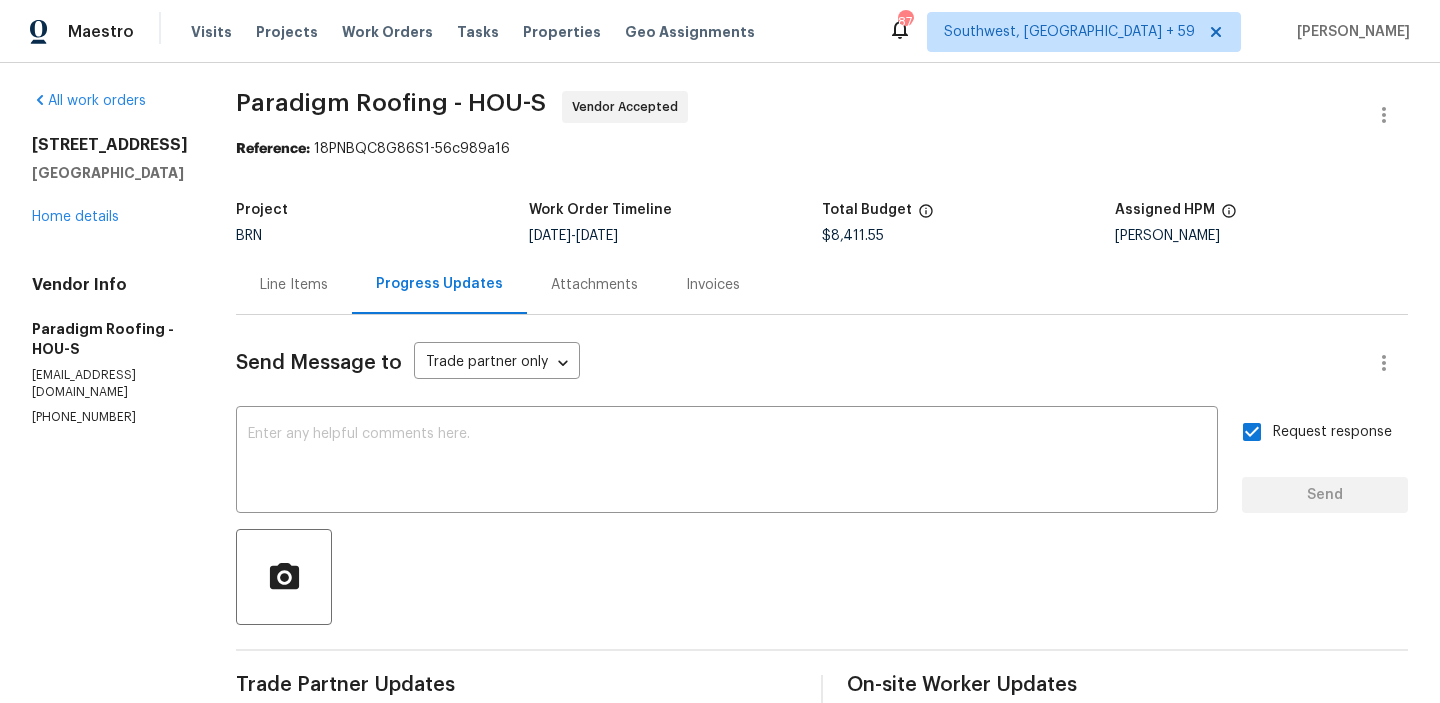 scroll, scrollTop: 0, scrollLeft: 0, axis: both 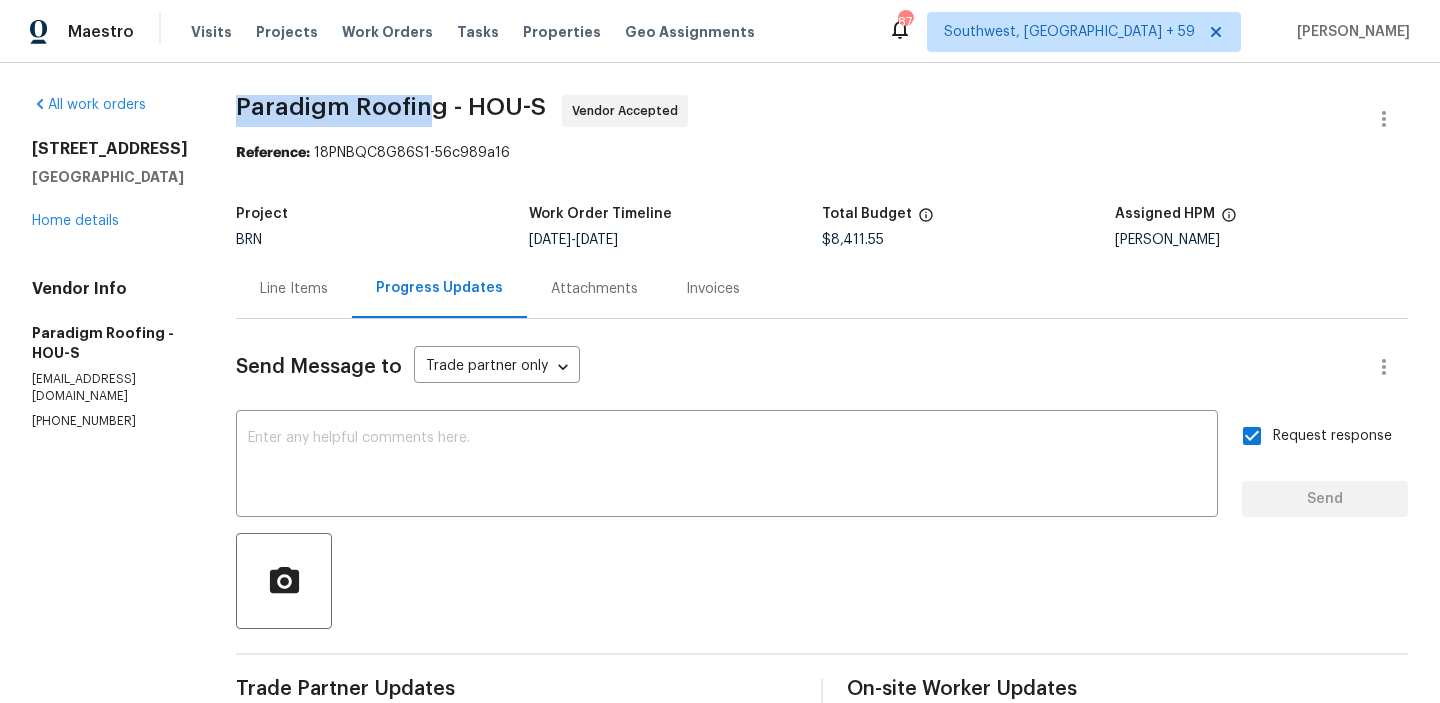 drag, startPoint x: 232, startPoint y: 103, endPoint x: 442, endPoint y: 101, distance: 210.00952 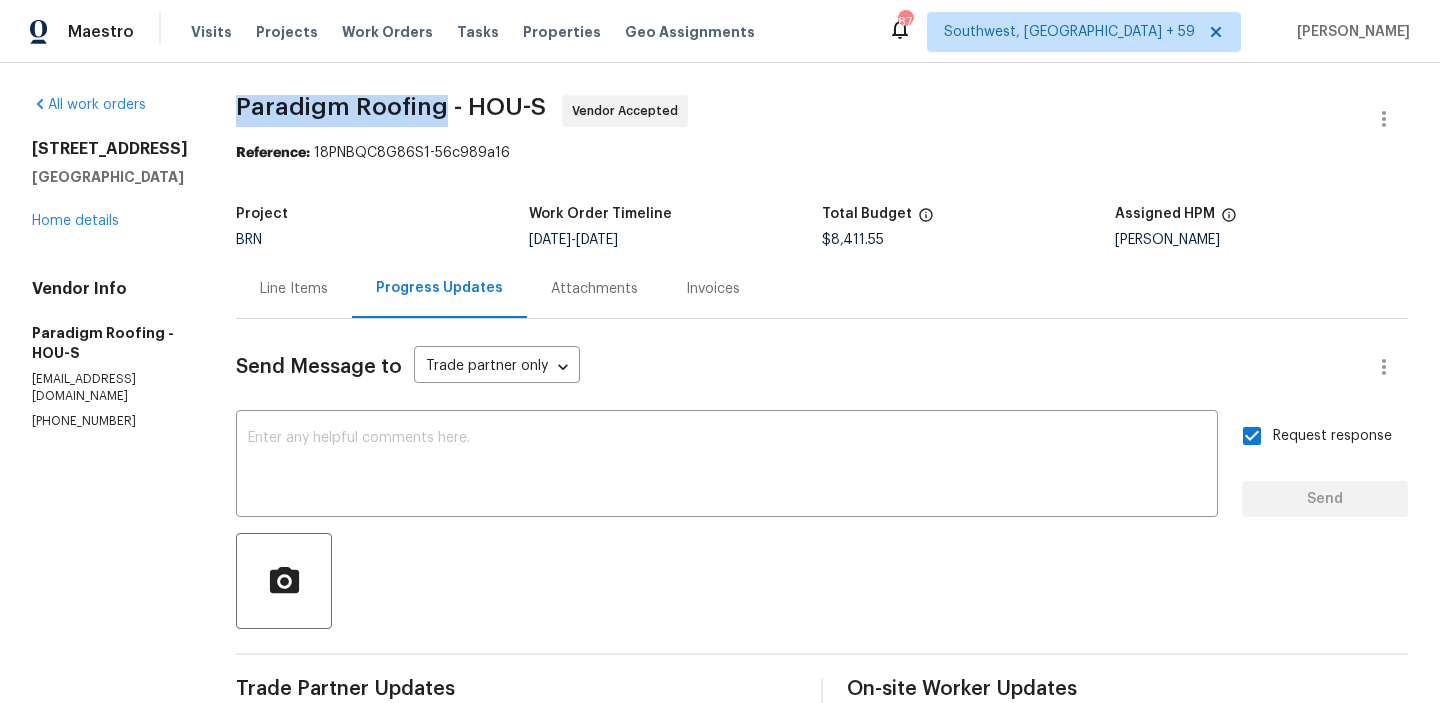 copy on "Paradigm Roofing" 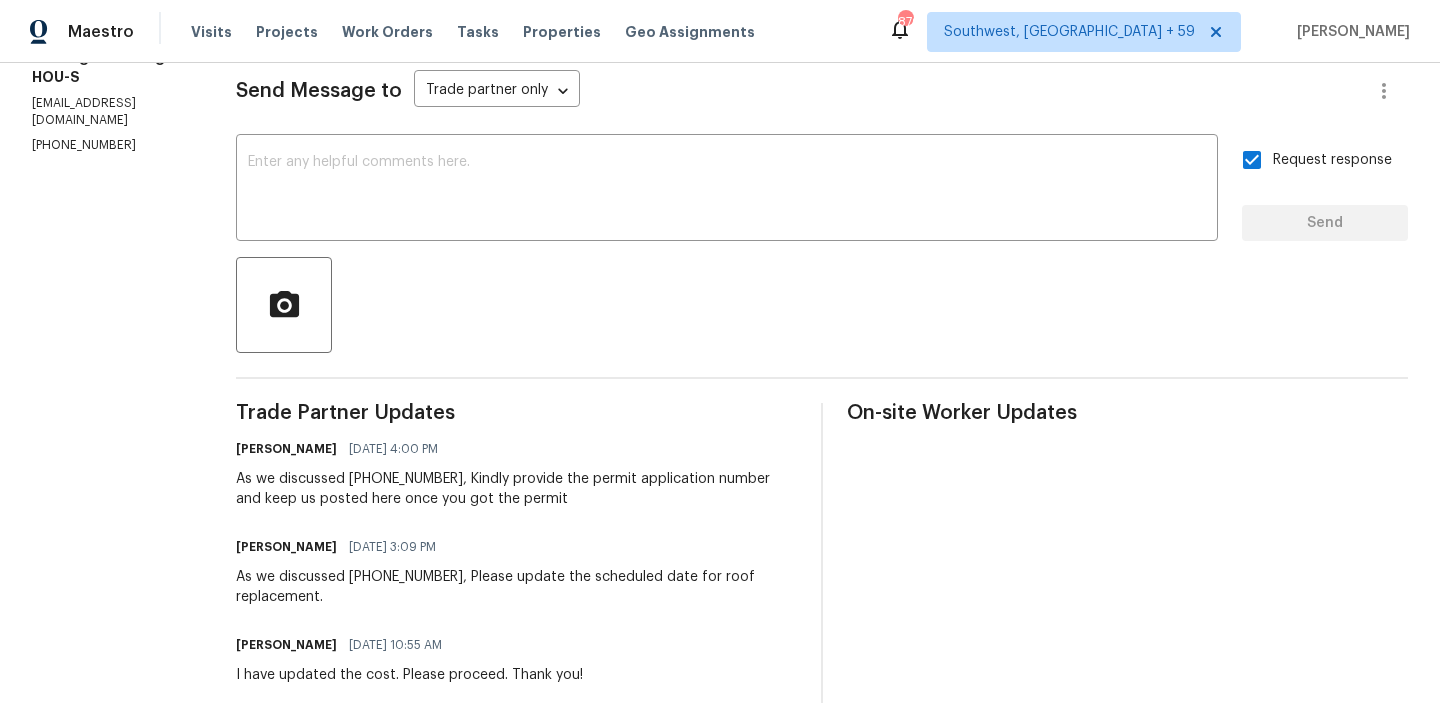 scroll, scrollTop: 280, scrollLeft: 0, axis: vertical 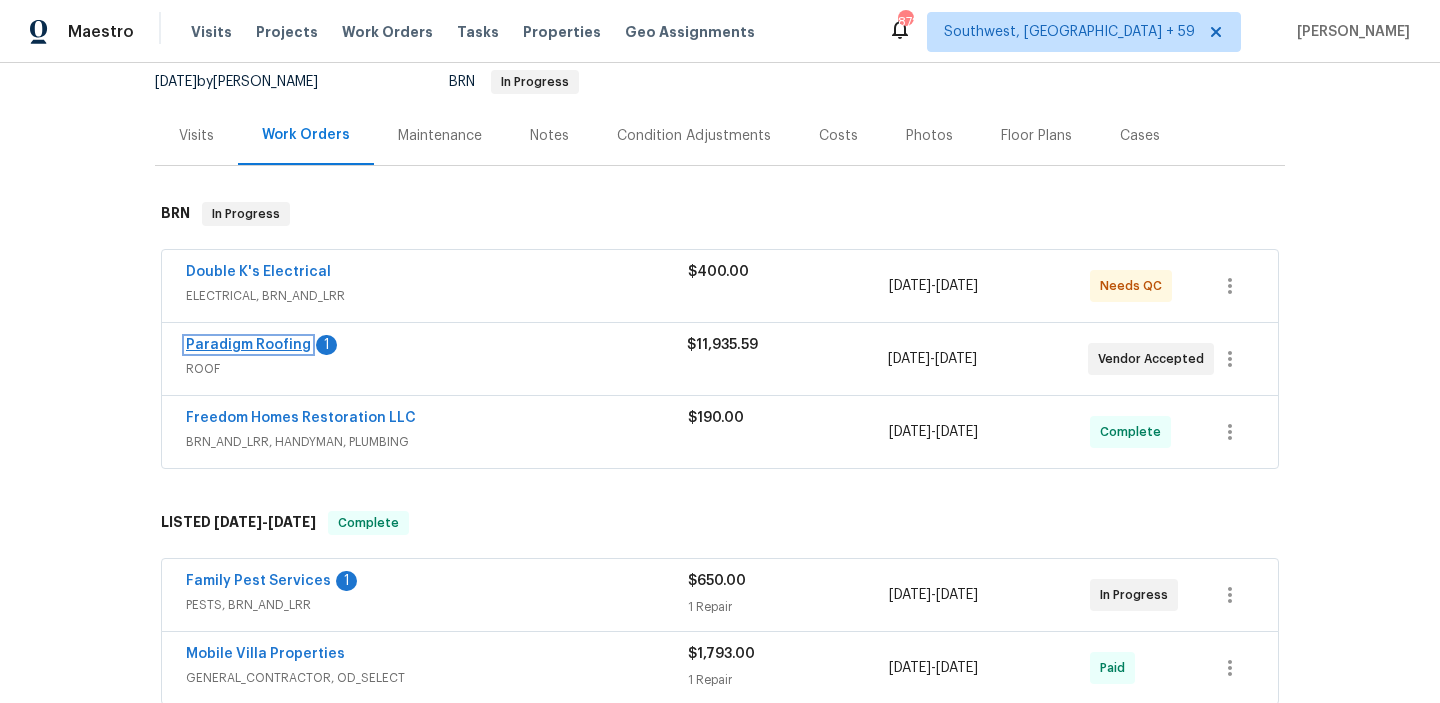 click on "Paradigm Roofing" at bounding box center (248, 345) 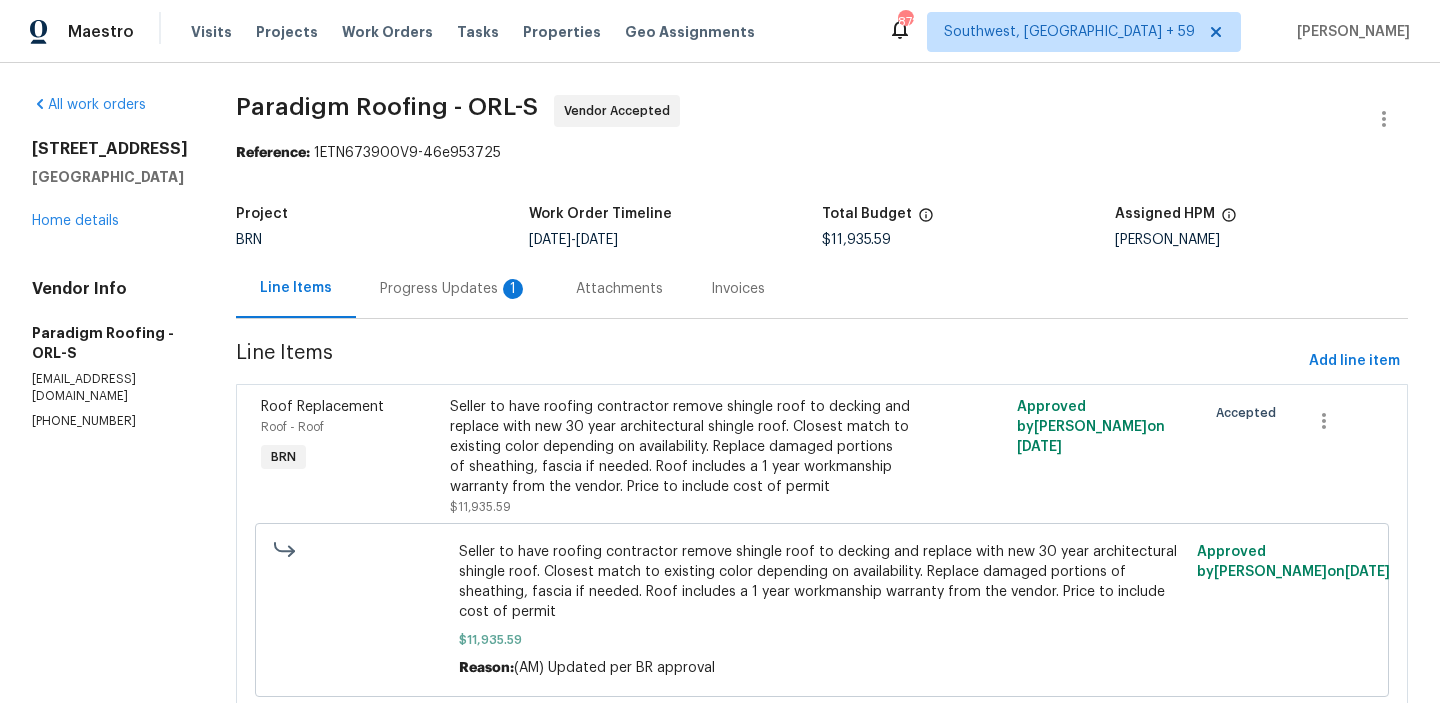 click on "Progress Updates 1" at bounding box center (454, 288) 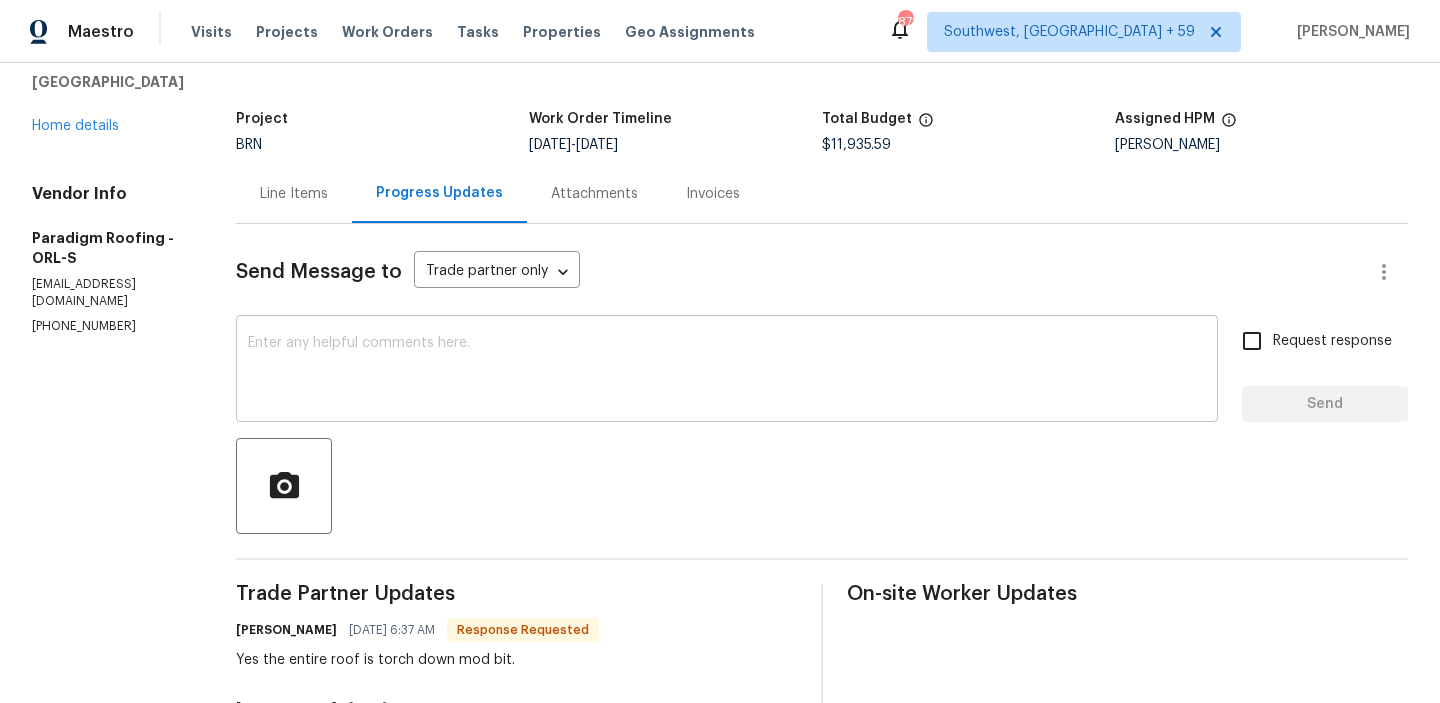 scroll, scrollTop: 104, scrollLeft: 0, axis: vertical 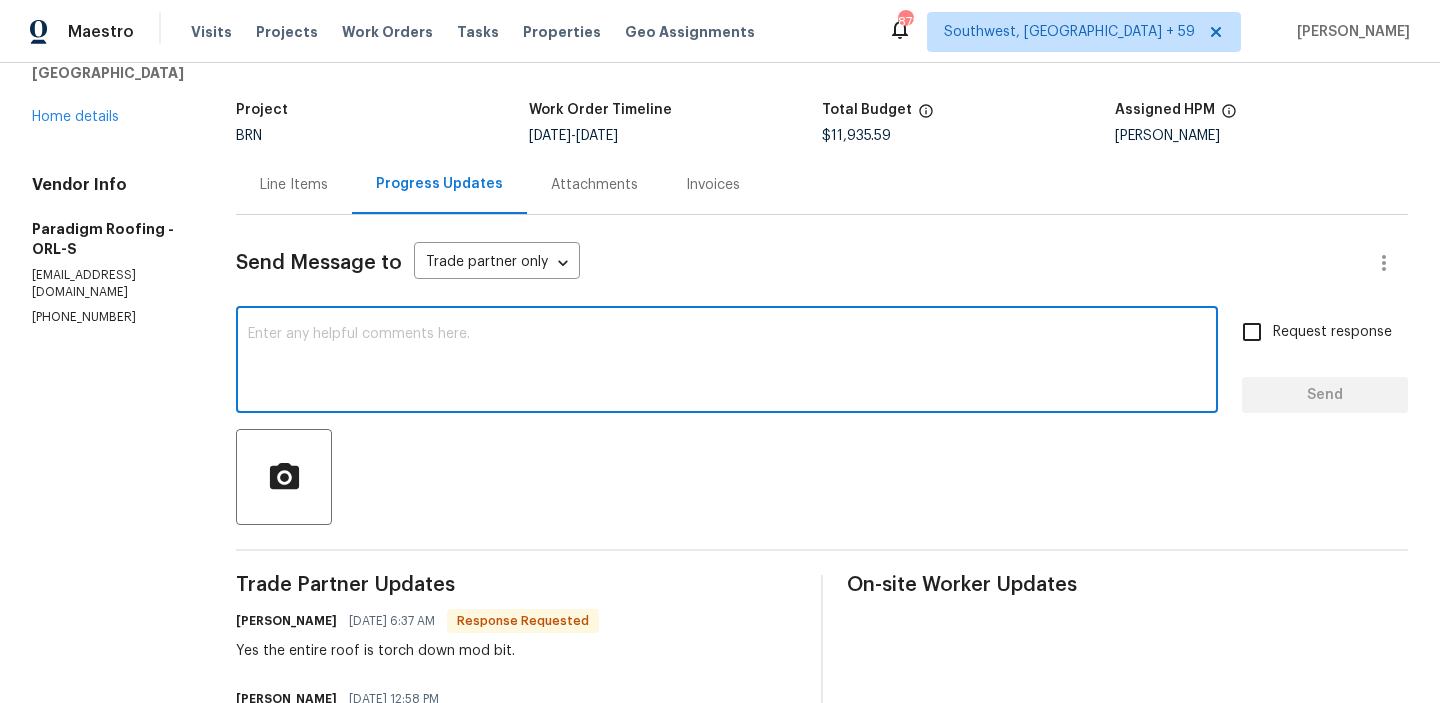 click at bounding box center (727, 362) 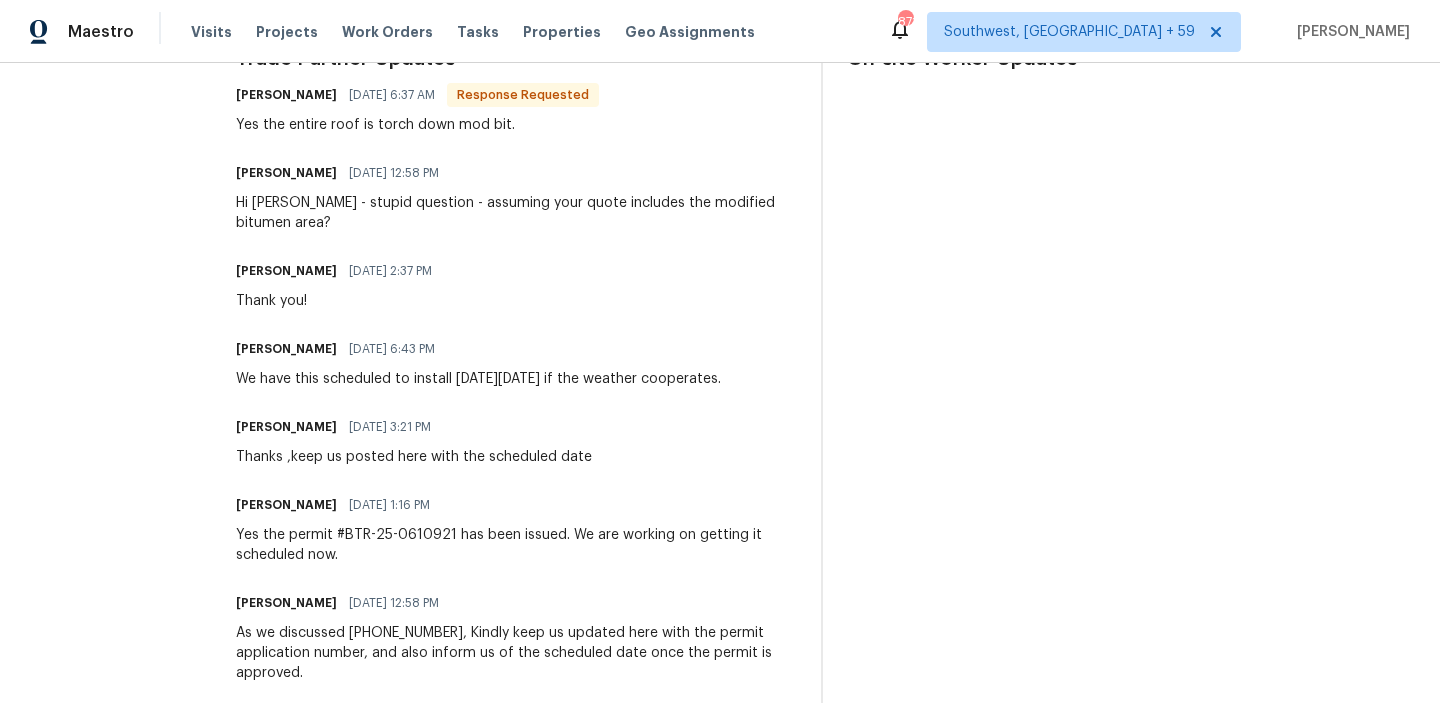 scroll, scrollTop: 633, scrollLeft: 0, axis: vertical 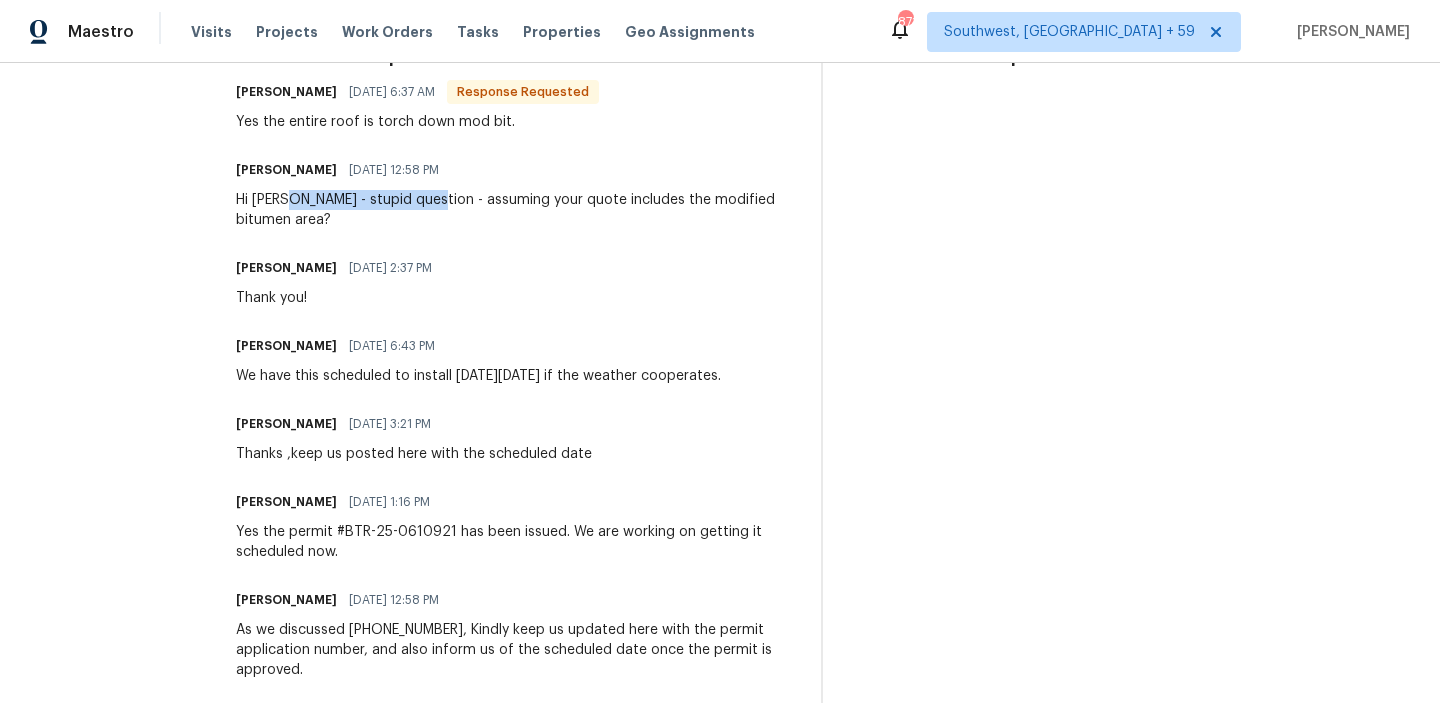 drag, startPoint x: 290, startPoint y: 203, endPoint x: 426, endPoint y: 198, distance: 136.09187 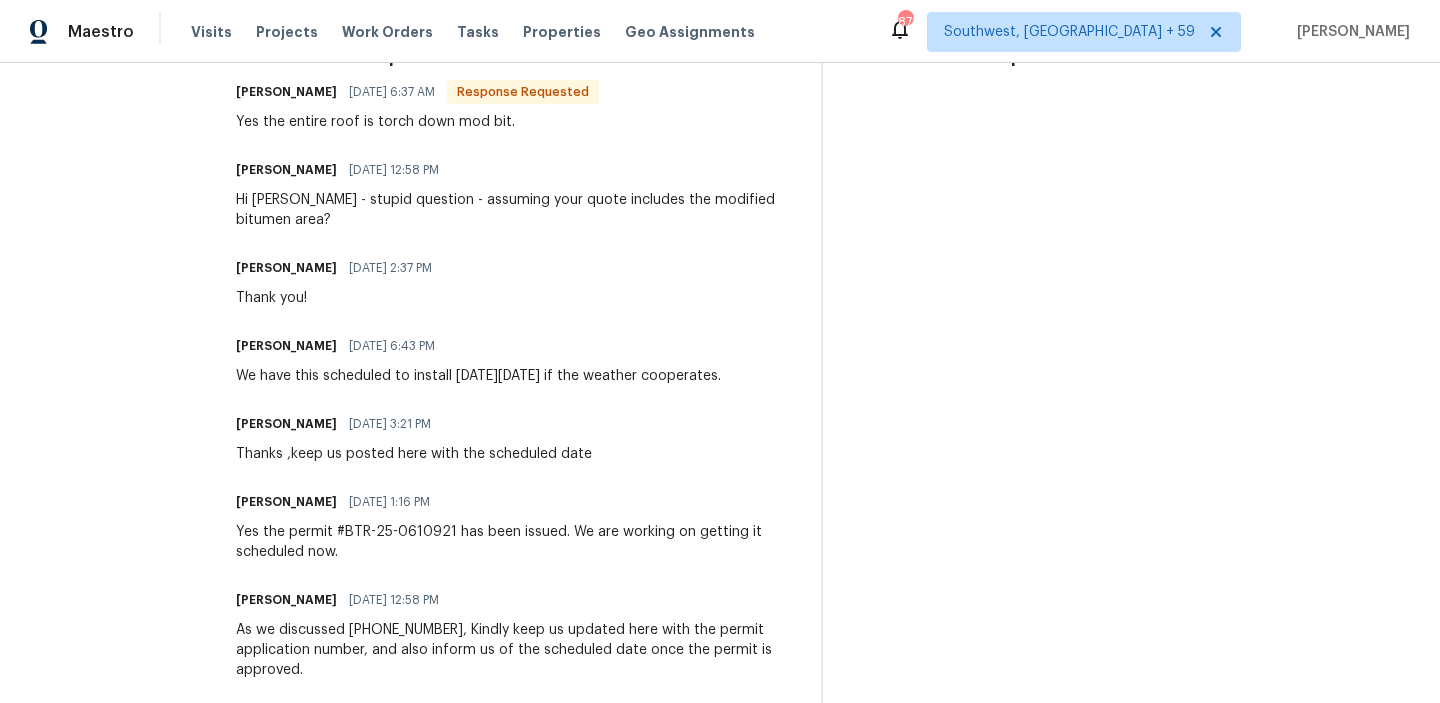 click on "Trade Partner Updates [PERSON_NAME] [DATE] 6:37 AM Response Requested Yes the entire roof is torch down mod bit. [PERSON_NAME] [DATE] 12:58 PM Hi Bo - stupid question - assuming your quote includes the modified bitumen area? [PERSON_NAME] R [DATE] 2:37 PM Thank you! [PERSON_NAME] [DATE] 6:43 PM We have this scheduled to install [DATE][DATE] if the weather cooperates. [PERSON_NAME] [DATE] 3:21 PM Thanks ,keep us posted here with the scheduled date [PERSON_NAME] [DATE] 1:16 PM Yes the permit #BTR-25-0610921 has been issued. We are working on getting it scheduled now. [PERSON_NAME] [DATE] 12:58 PM As we discussed [PHONE_NUMBER], Kindly keep us updated here with the permit application number, and also inform us of the scheduled date once the permit is approved. [PERSON_NAME] [DATE] 11:05 AM Is there any update on the permits? [PERSON_NAME] [DATE] 2:40 PM Thanks keep us posted here once you applied for the permit [PERSON_NAME] [DATE] 12:49 PM [PERSON_NAME] [PERSON_NAME]" at bounding box center [516, 962] 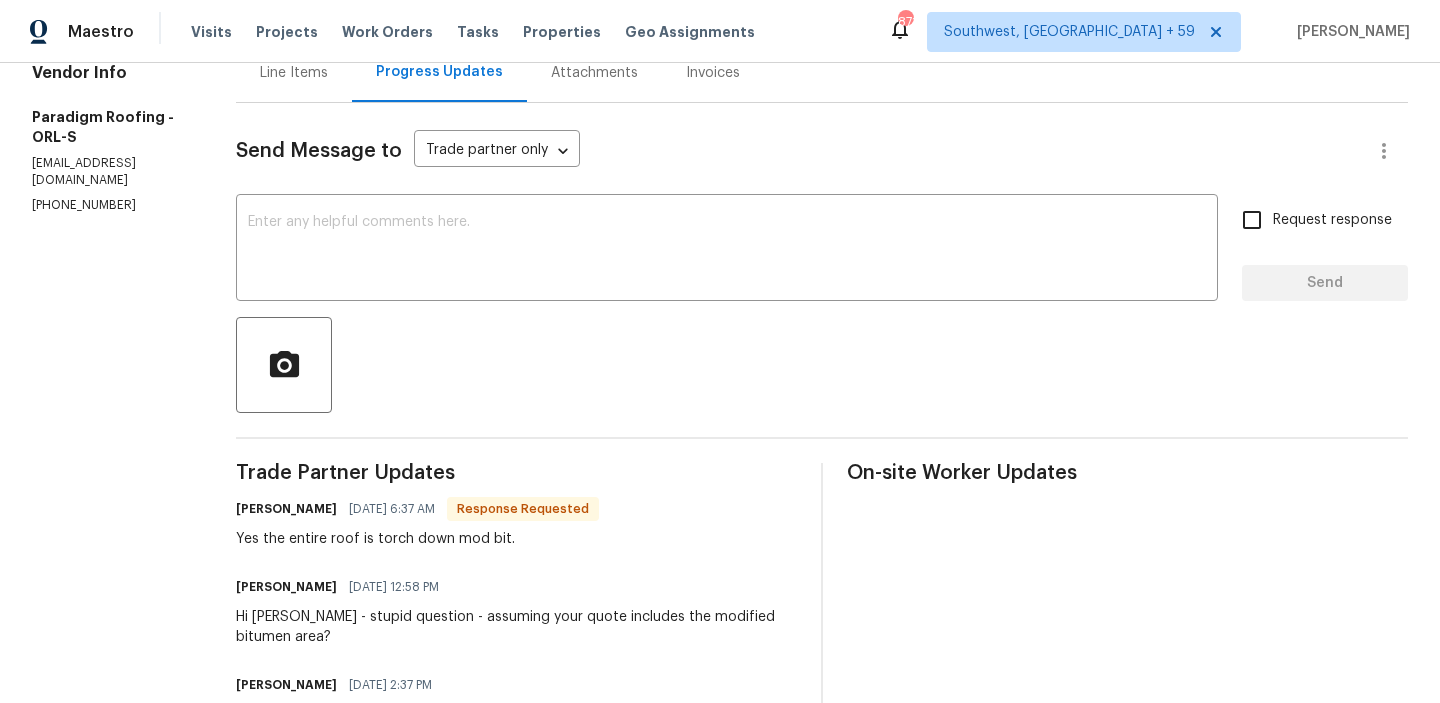 scroll, scrollTop: 218, scrollLeft: 0, axis: vertical 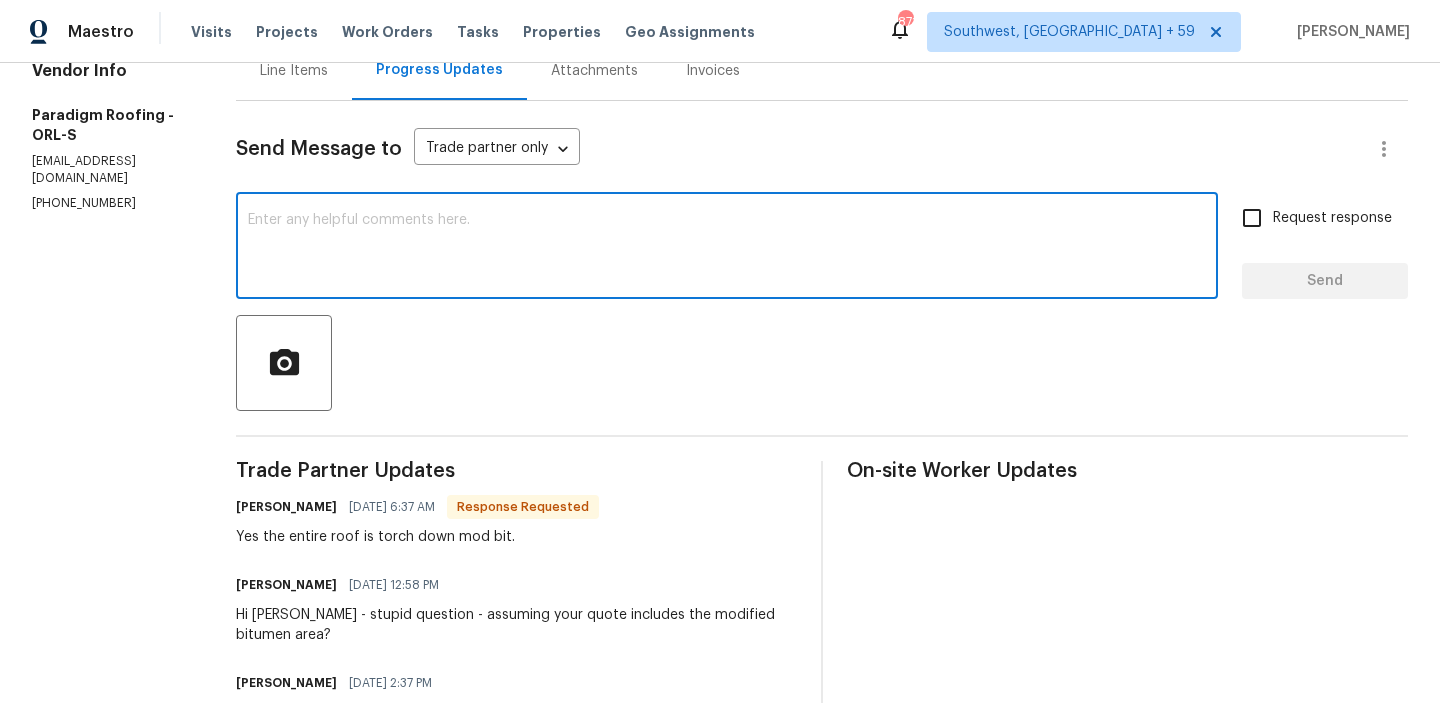 click at bounding box center [727, 248] 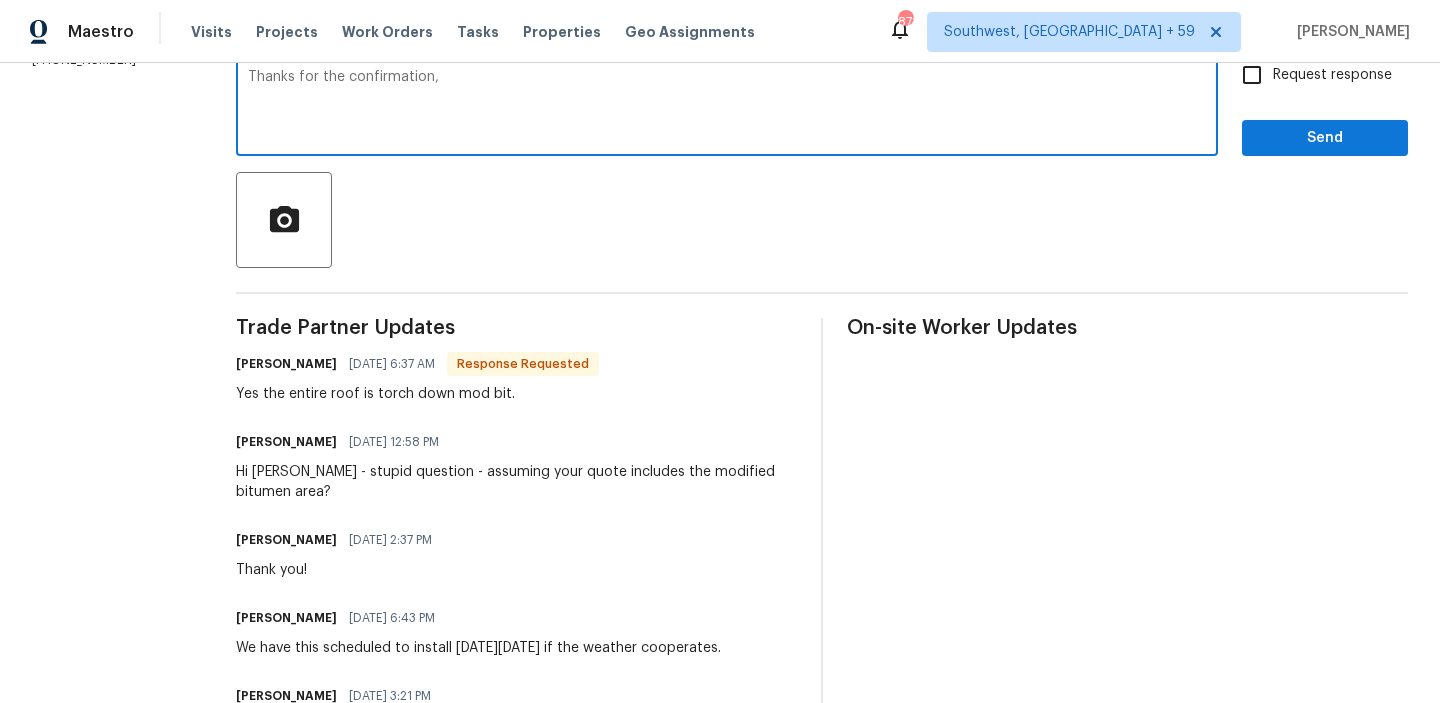 scroll, scrollTop: 353, scrollLeft: 0, axis: vertical 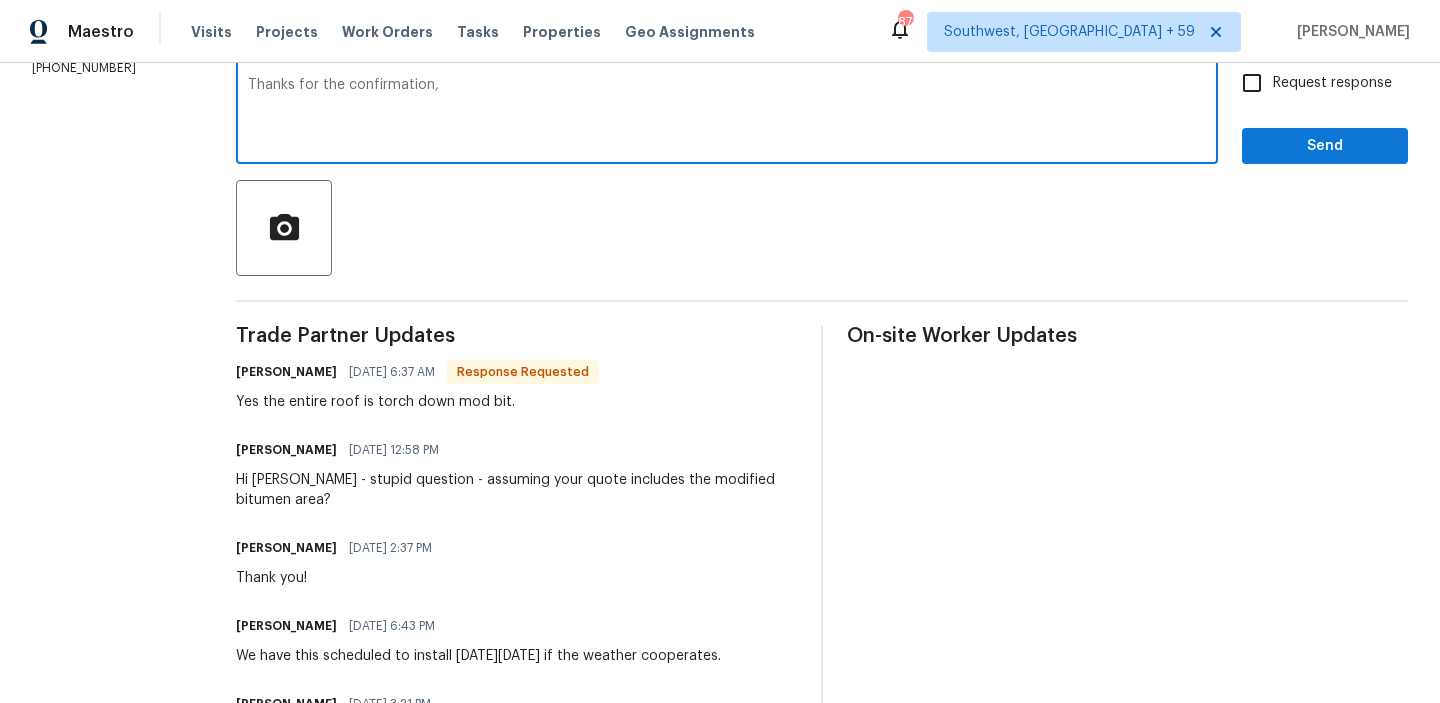 type on "Thanks for the confirmation," 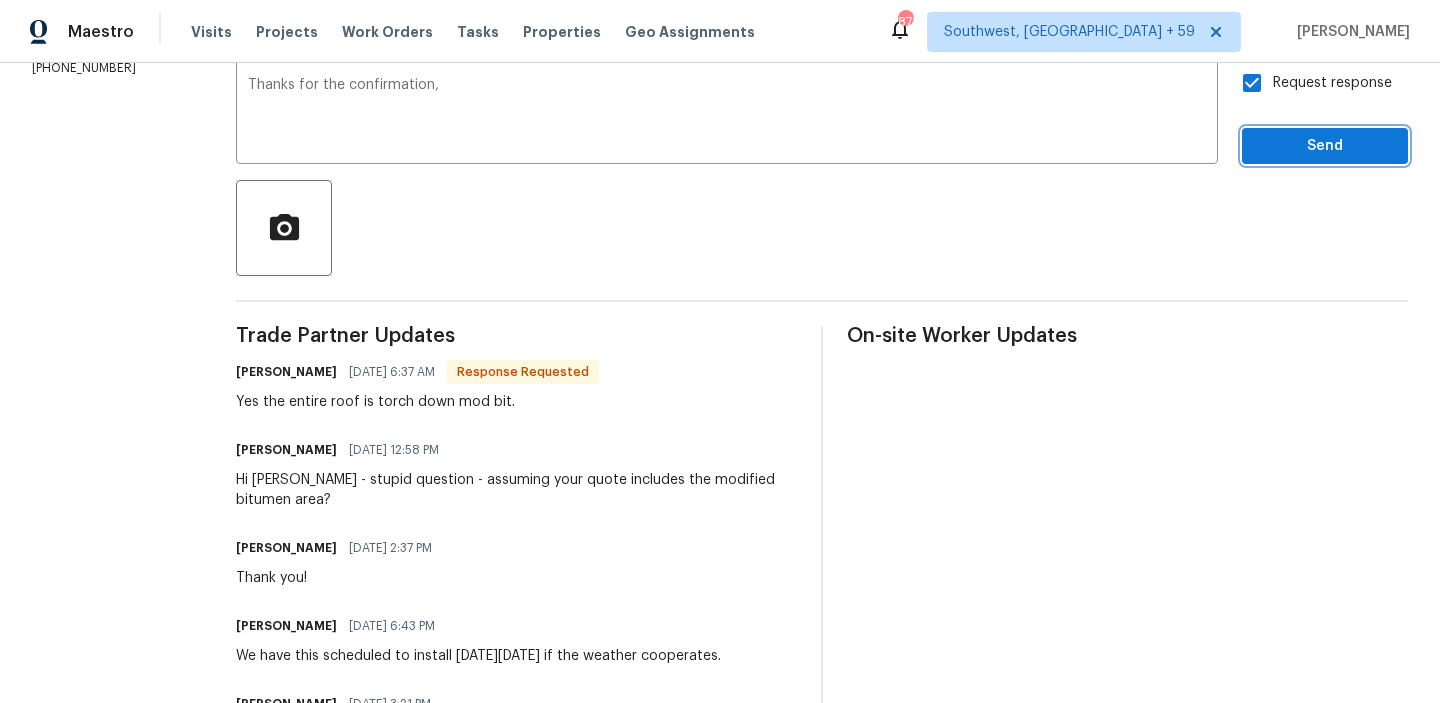 click on "Send" at bounding box center (1325, 146) 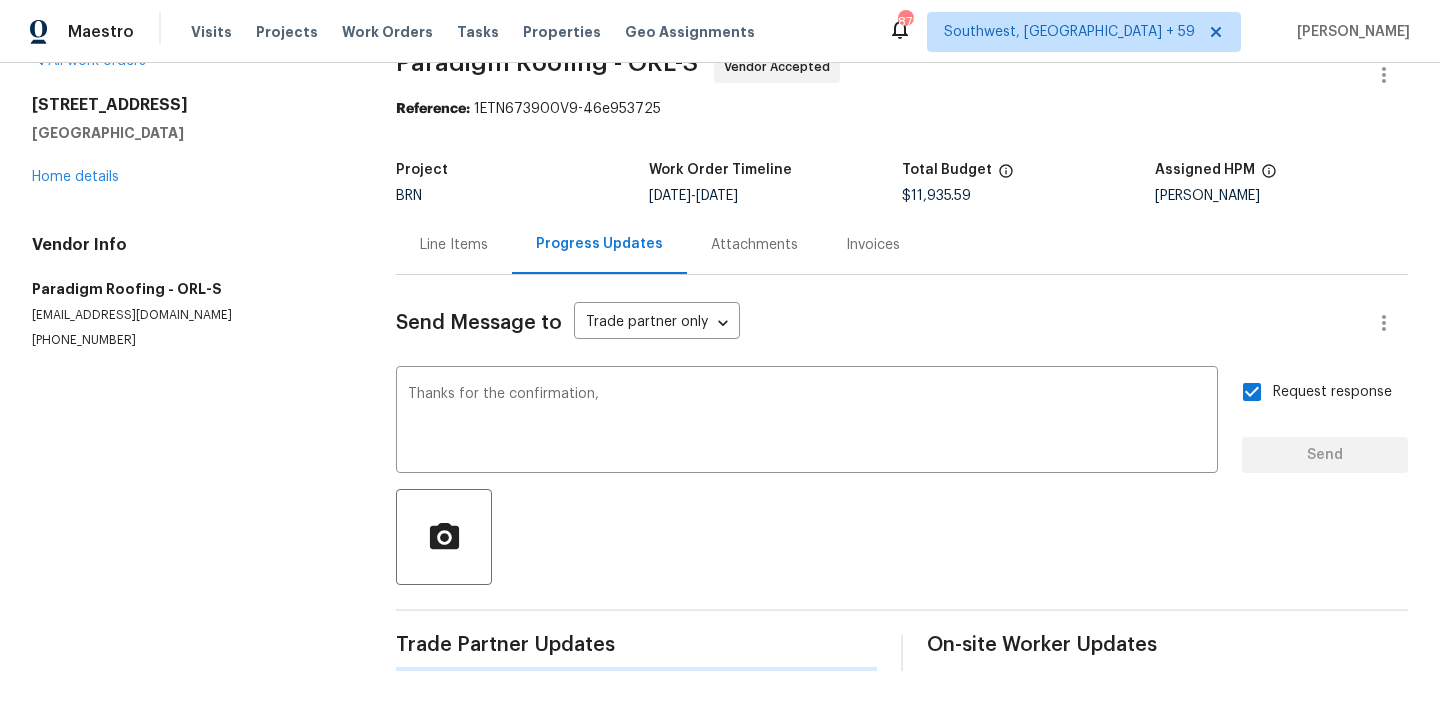 scroll, scrollTop: 0, scrollLeft: 0, axis: both 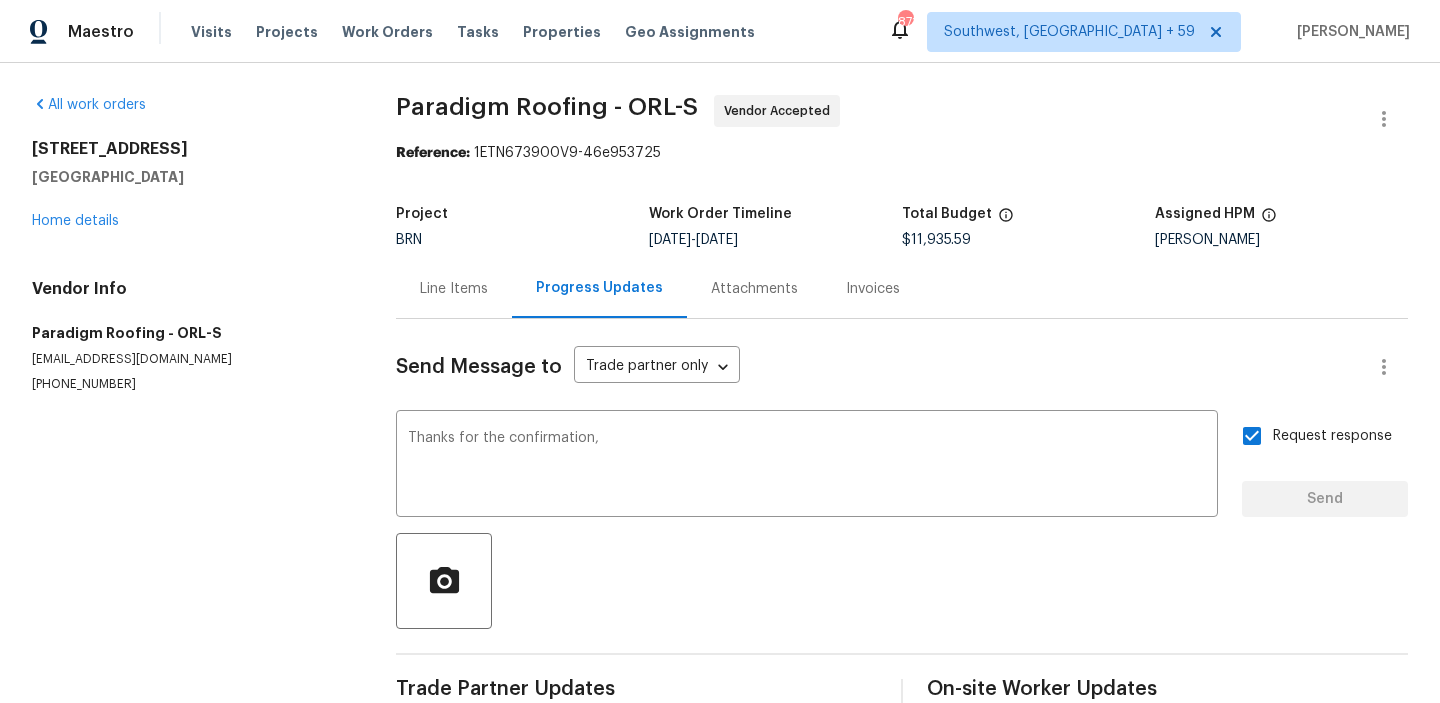 type 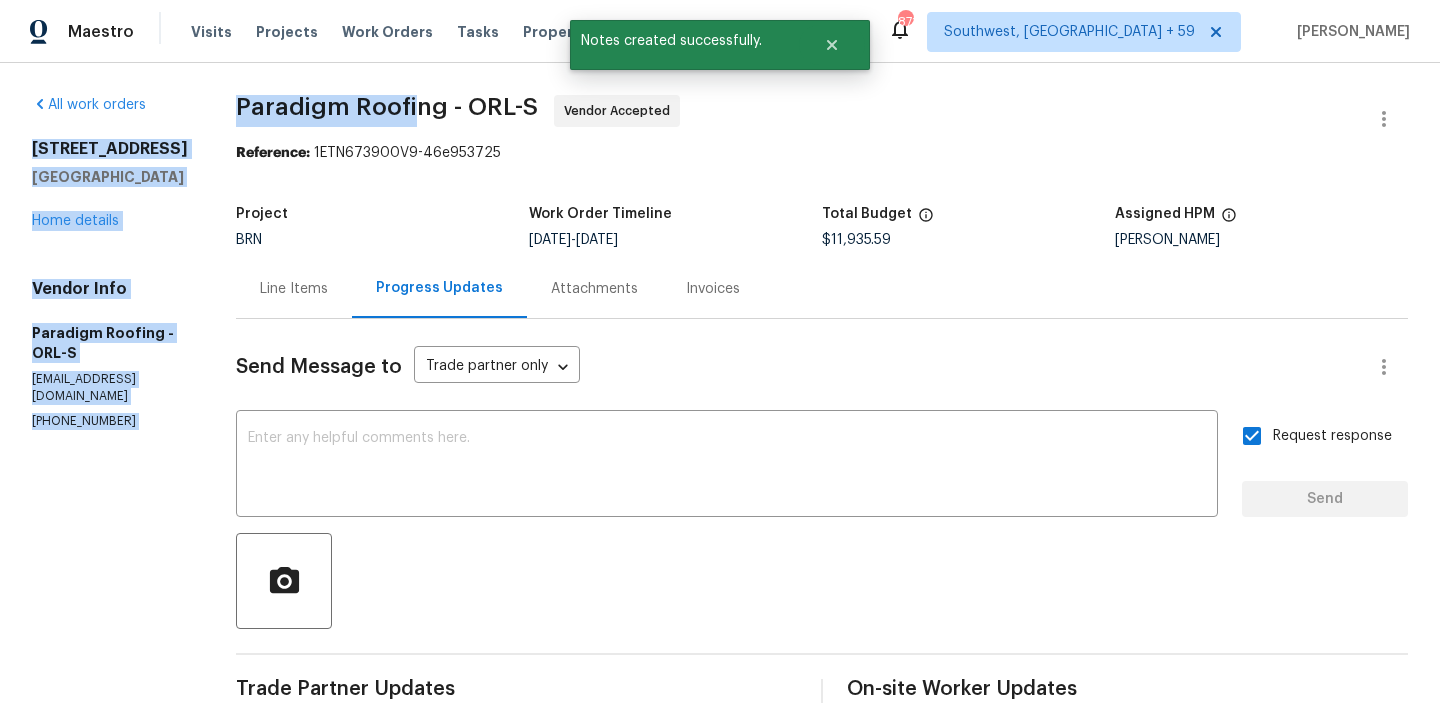 drag, startPoint x: 215, startPoint y: 111, endPoint x: 424, endPoint y: 106, distance: 209.0598 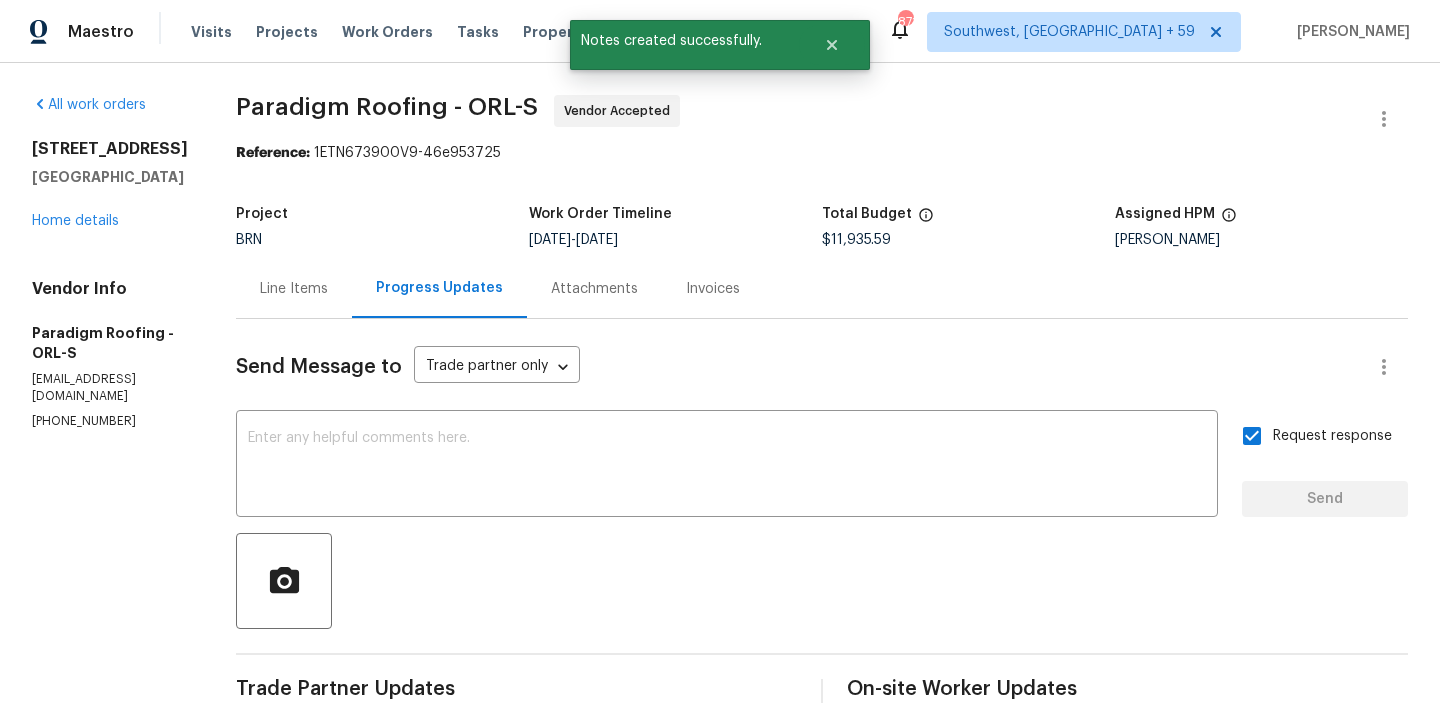 click on "Paradigm Roofing - ORL-S" at bounding box center [387, 107] 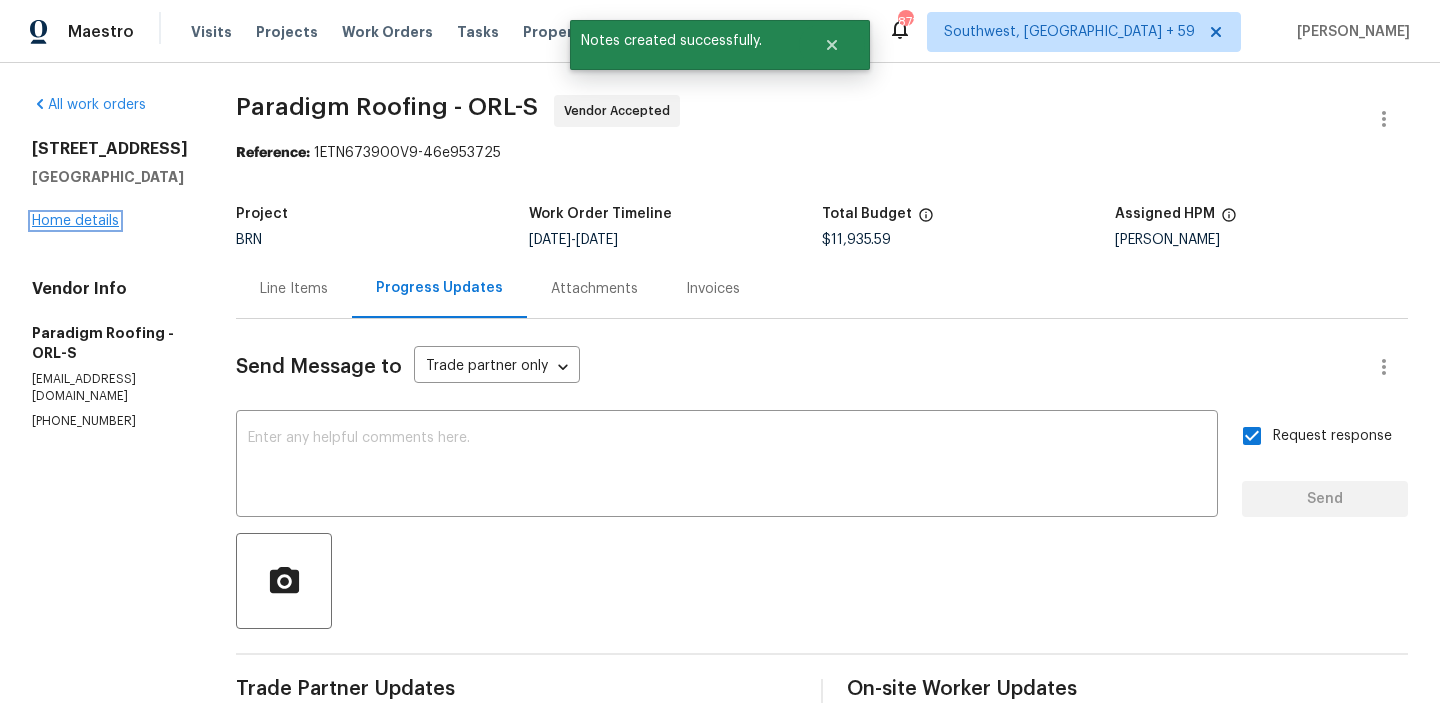 click on "Home details" at bounding box center [75, 221] 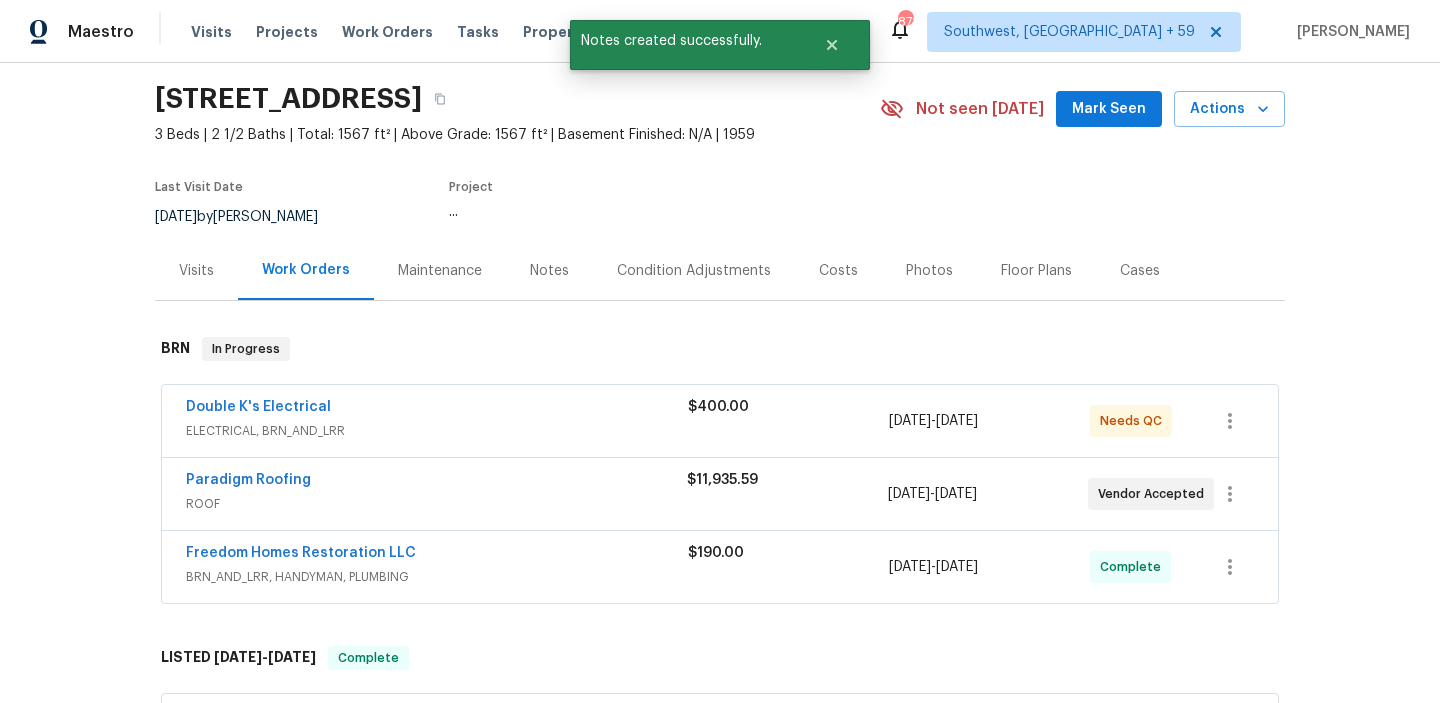scroll, scrollTop: 187, scrollLeft: 0, axis: vertical 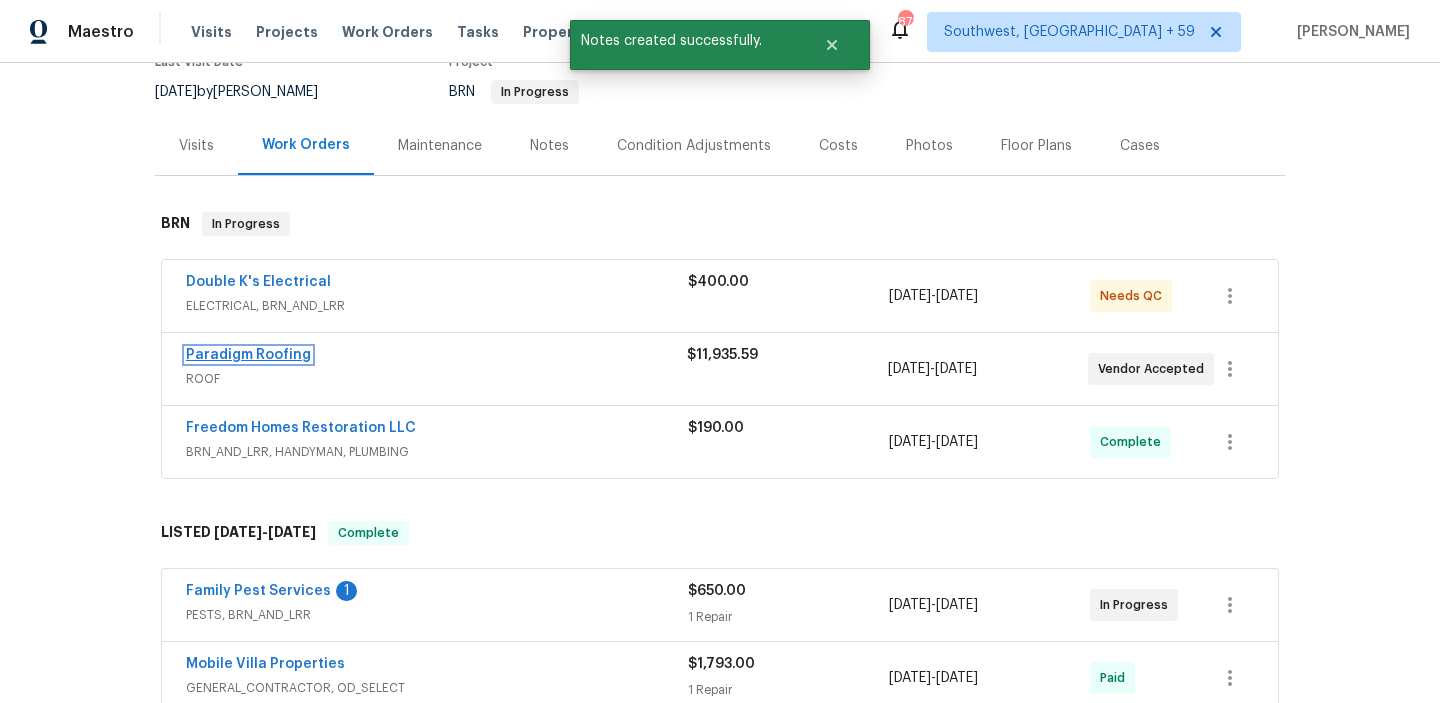 click on "Paradigm Roofing" at bounding box center (248, 355) 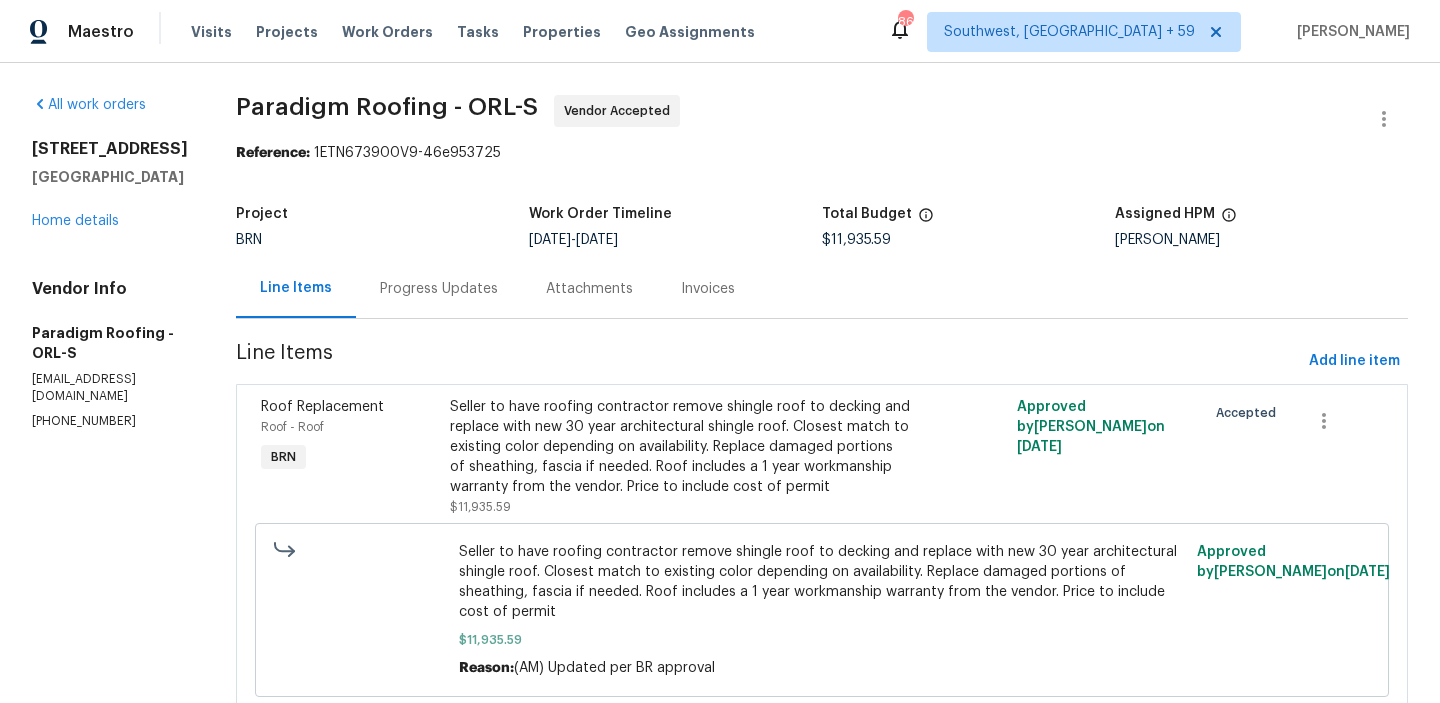 click on "Progress Updates" at bounding box center (439, 289) 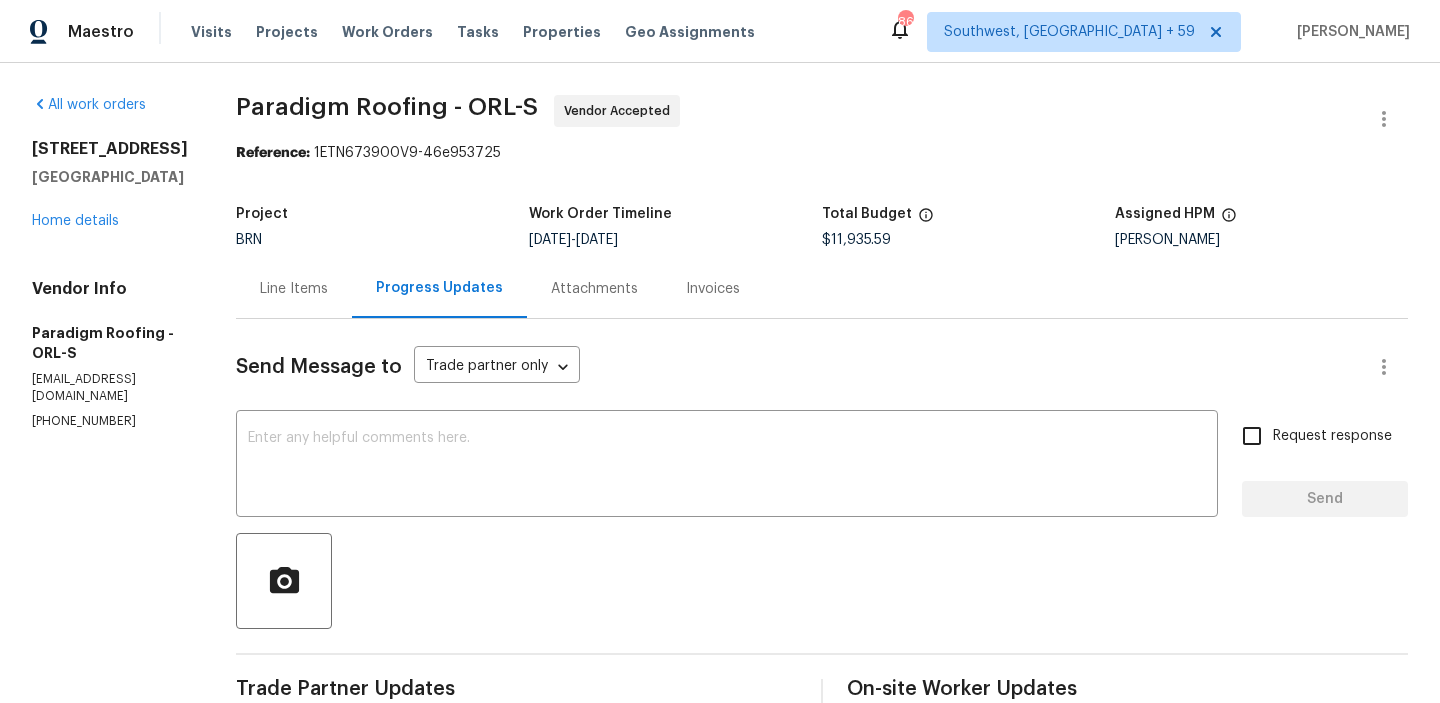 scroll, scrollTop: 147, scrollLeft: 0, axis: vertical 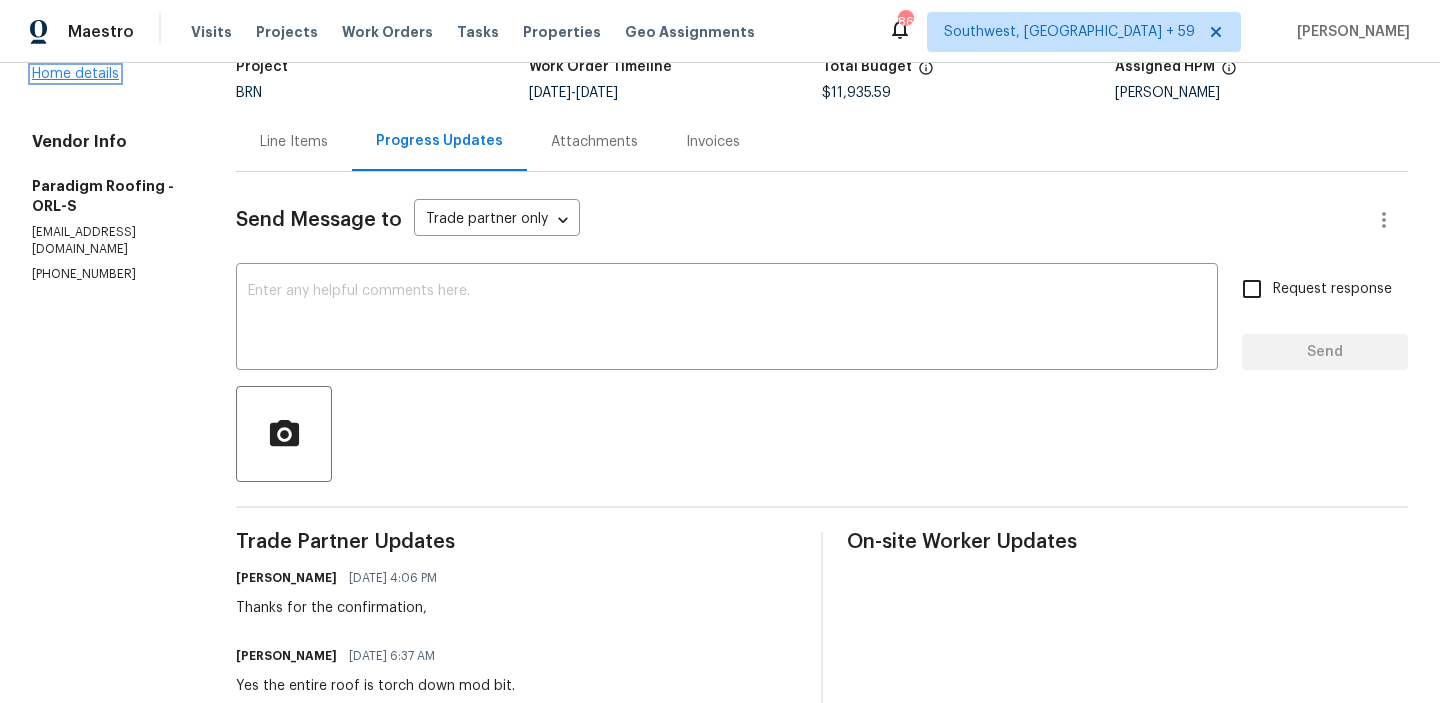 click on "Home details" at bounding box center (75, 74) 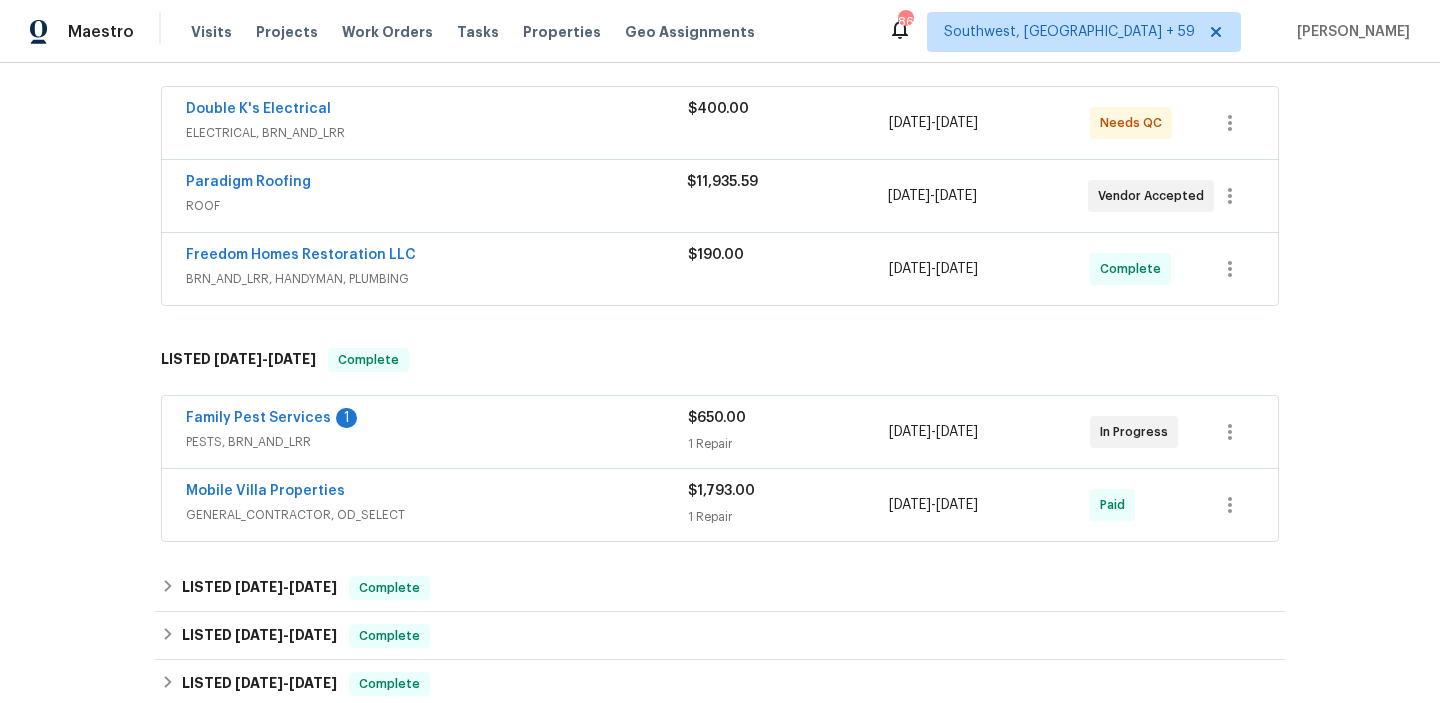 scroll, scrollTop: 243, scrollLeft: 0, axis: vertical 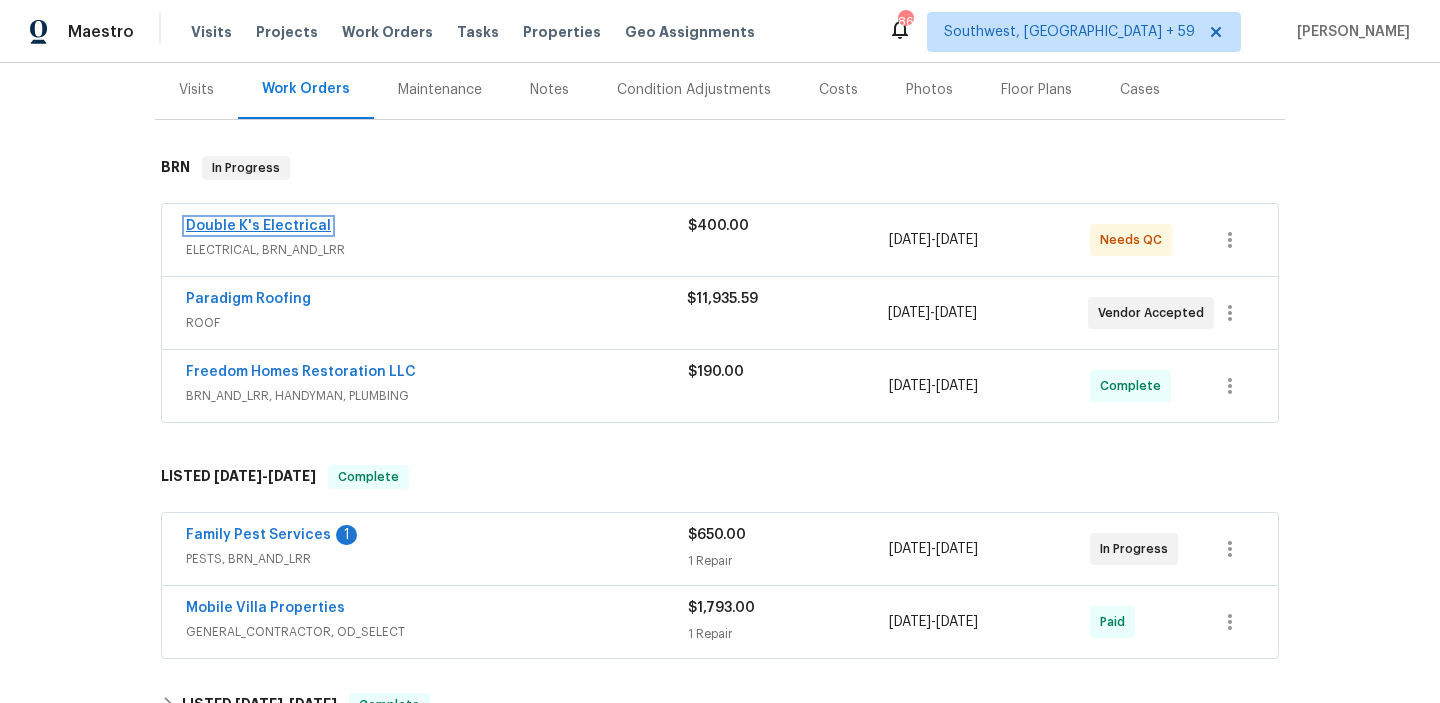 click on "Double K's Electrical" at bounding box center [258, 226] 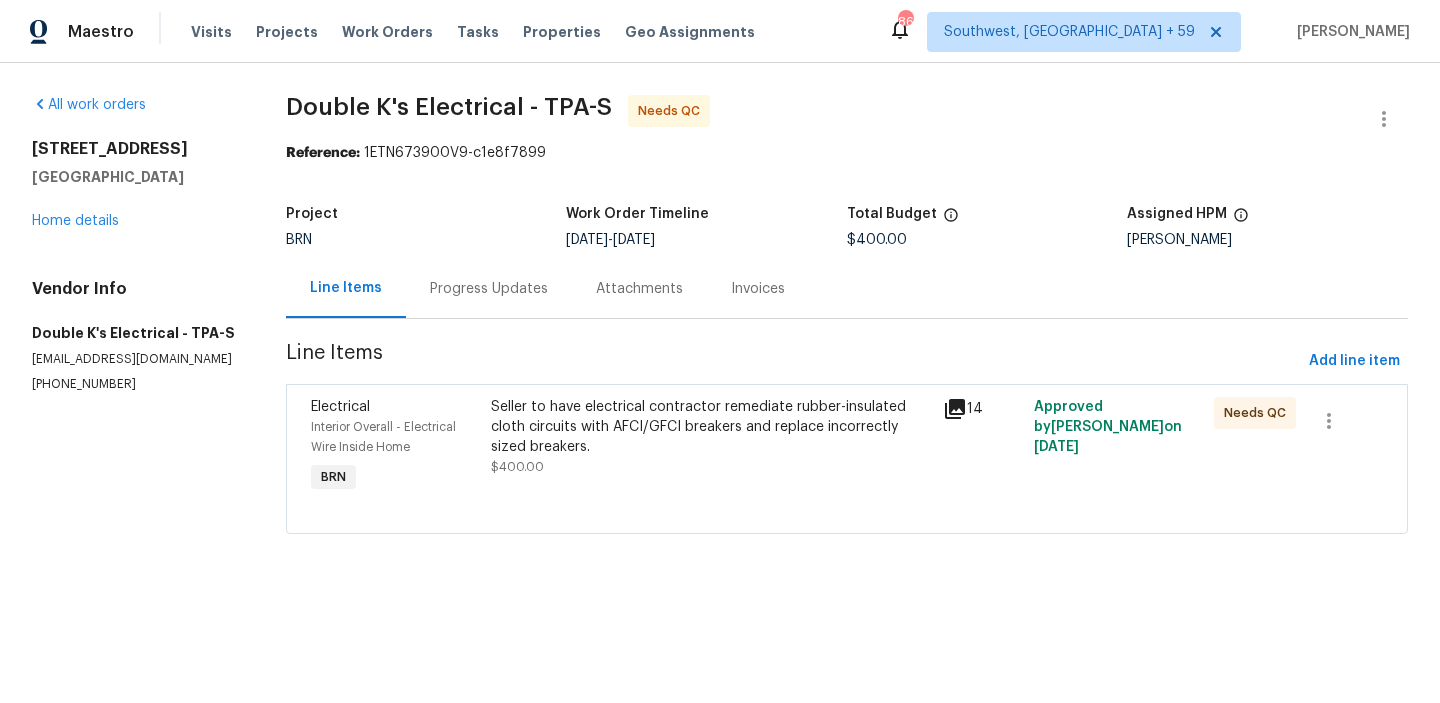 click on "Seller to have electrical contractor remediate rubber-insulated cloth circuits with AFCI/GFCI breakers and replace incorrectly sized breakers." at bounding box center (711, 427) 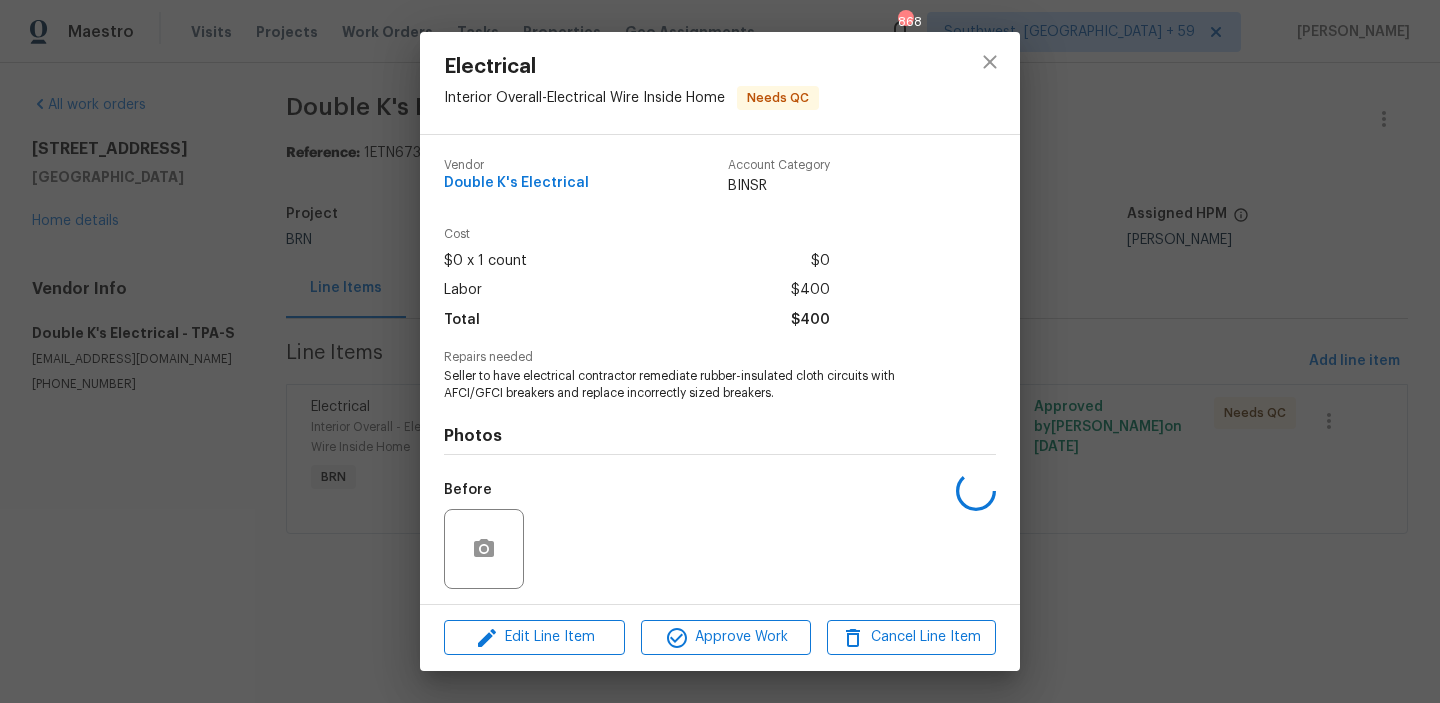 scroll, scrollTop: 135, scrollLeft: 0, axis: vertical 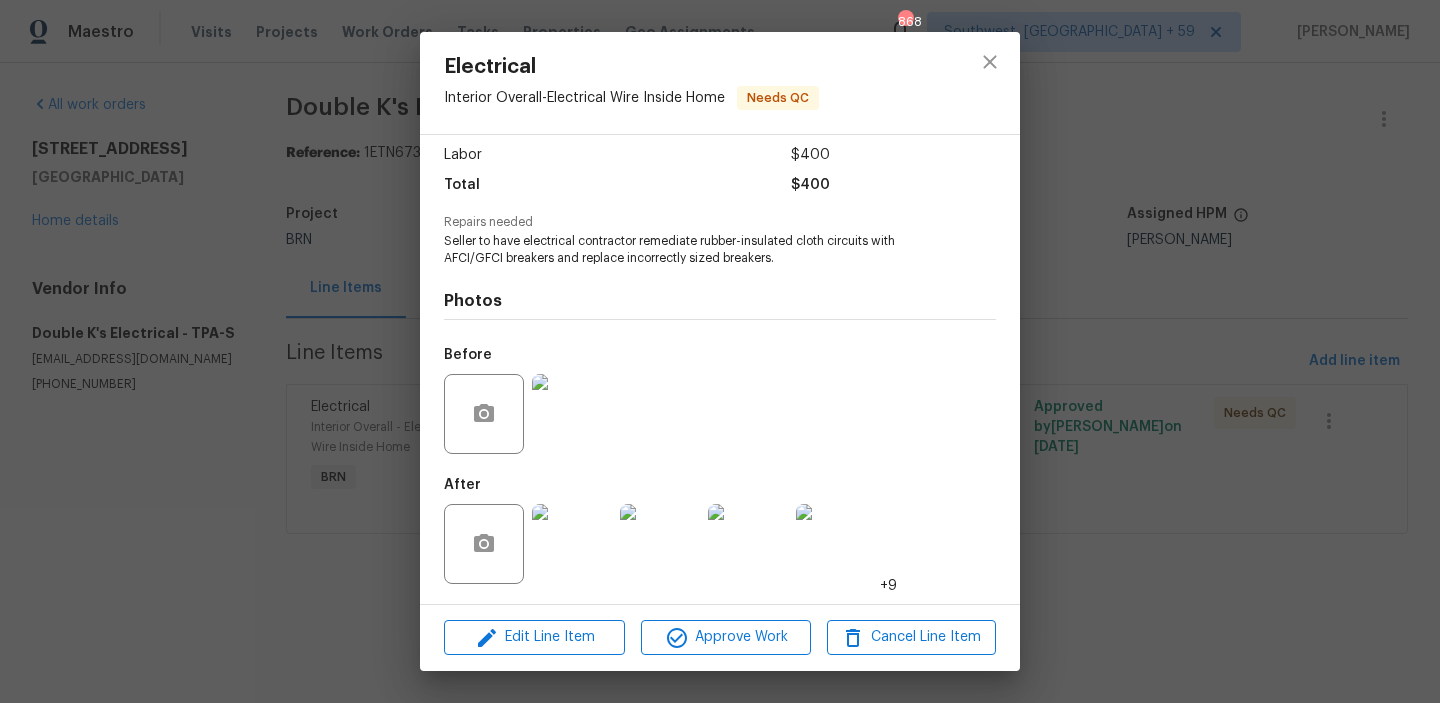 click at bounding box center (572, 414) 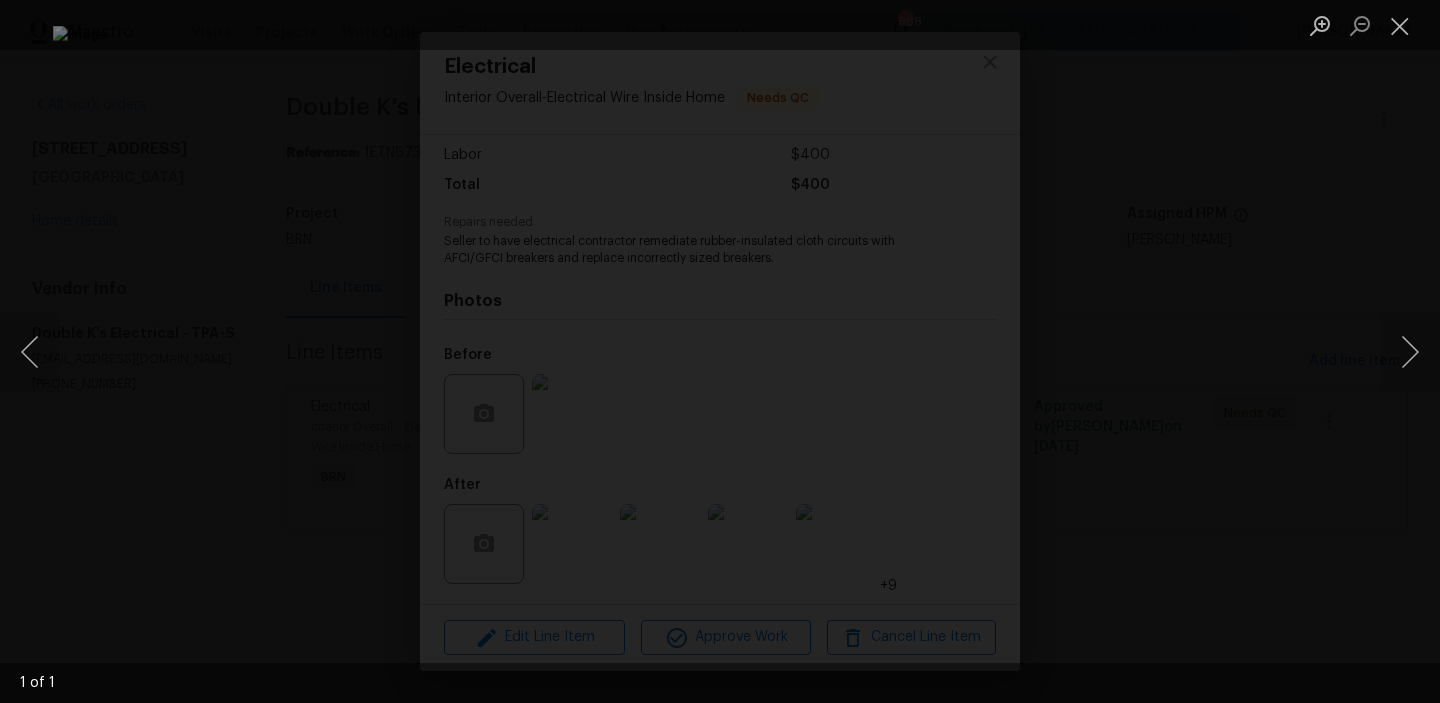 click at bounding box center [720, 351] 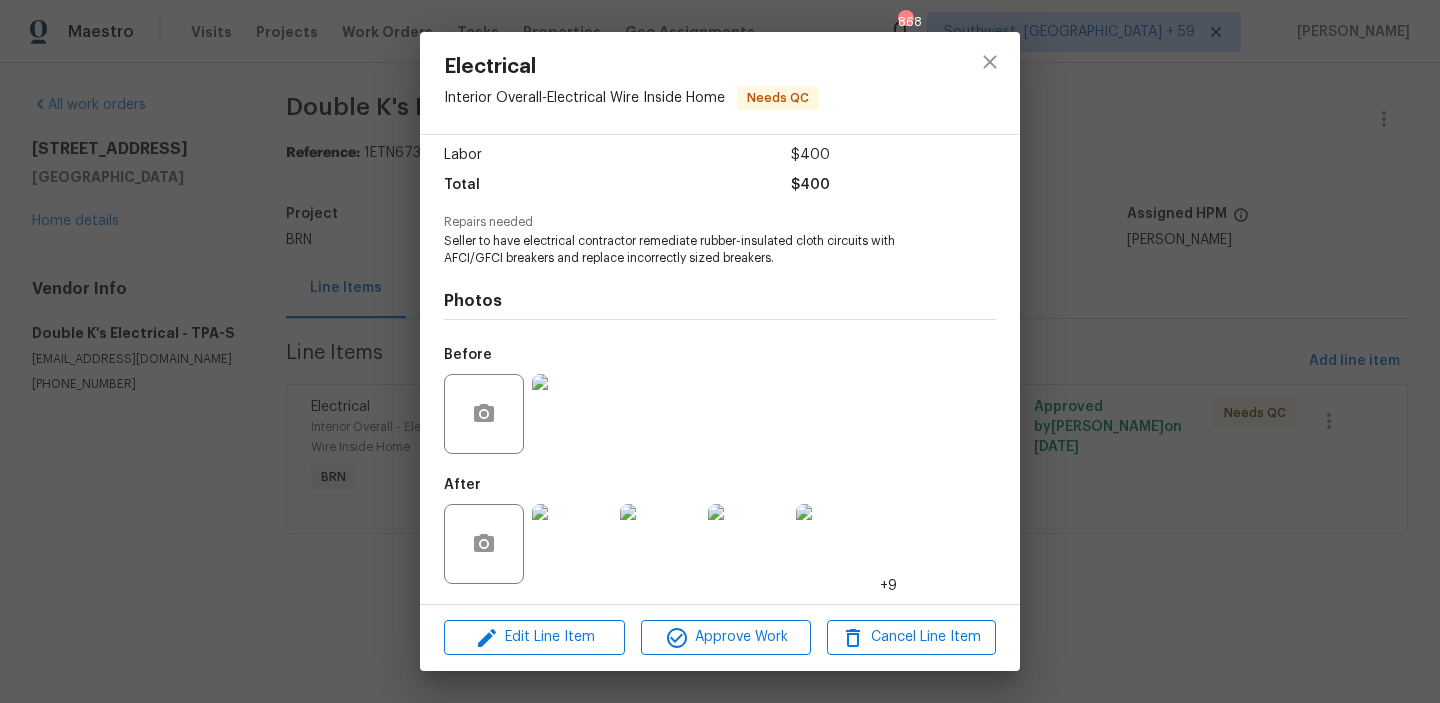 click at bounding box center [572, 544] 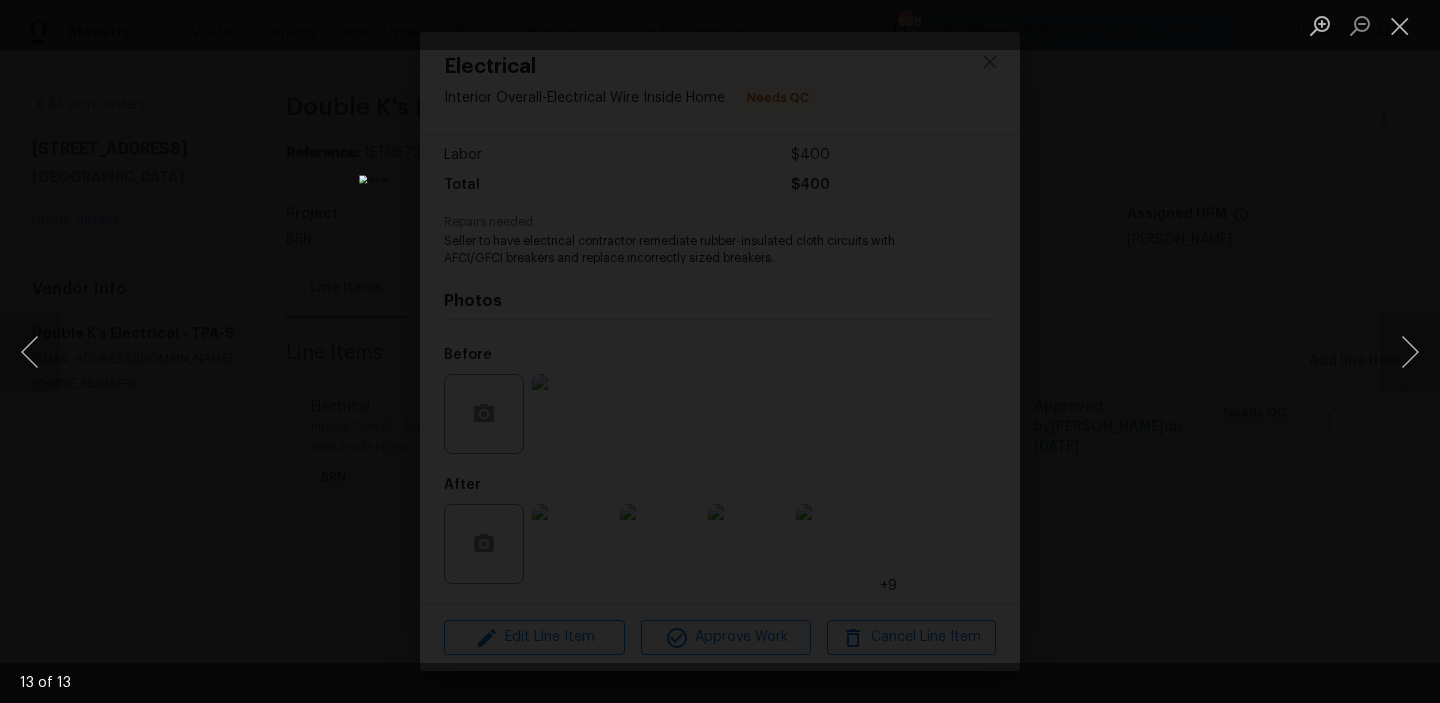 click at bounding box center [720, 351] 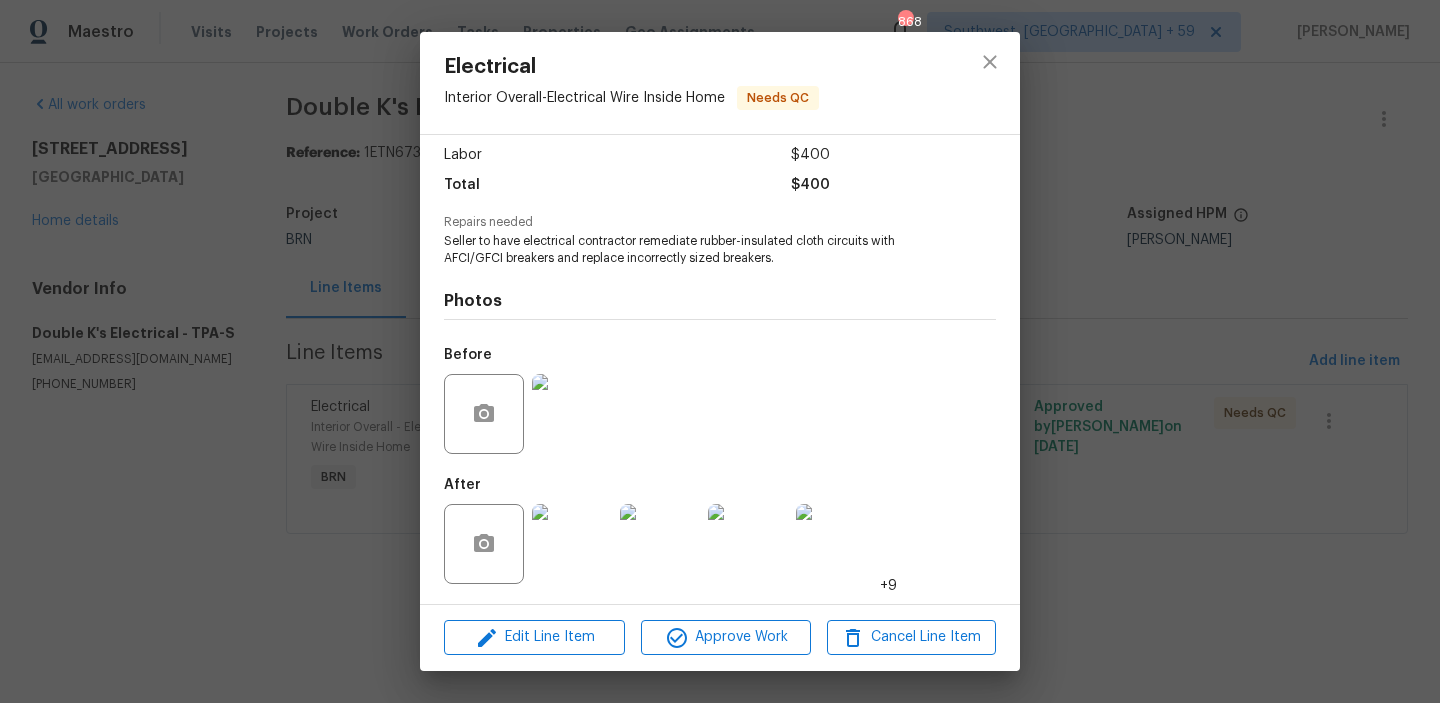 click on "Electrical Interior Overall  -  Electrical Wire Inside Home Needs QC Vendor Double K's Electrical Account Category BINSR Cost $0 x 1 count $0 Labor $400 Total $400 Repairs needed Seller to have electrical contractor remediate rubber-insulated cloth circuits with AFCI/GFCI breakers and replace incorrectly sized breakers. Photos Before After  +9  Edit Line Item  Approve Work  Cancel Line Item" at bounding box center [720, 351] 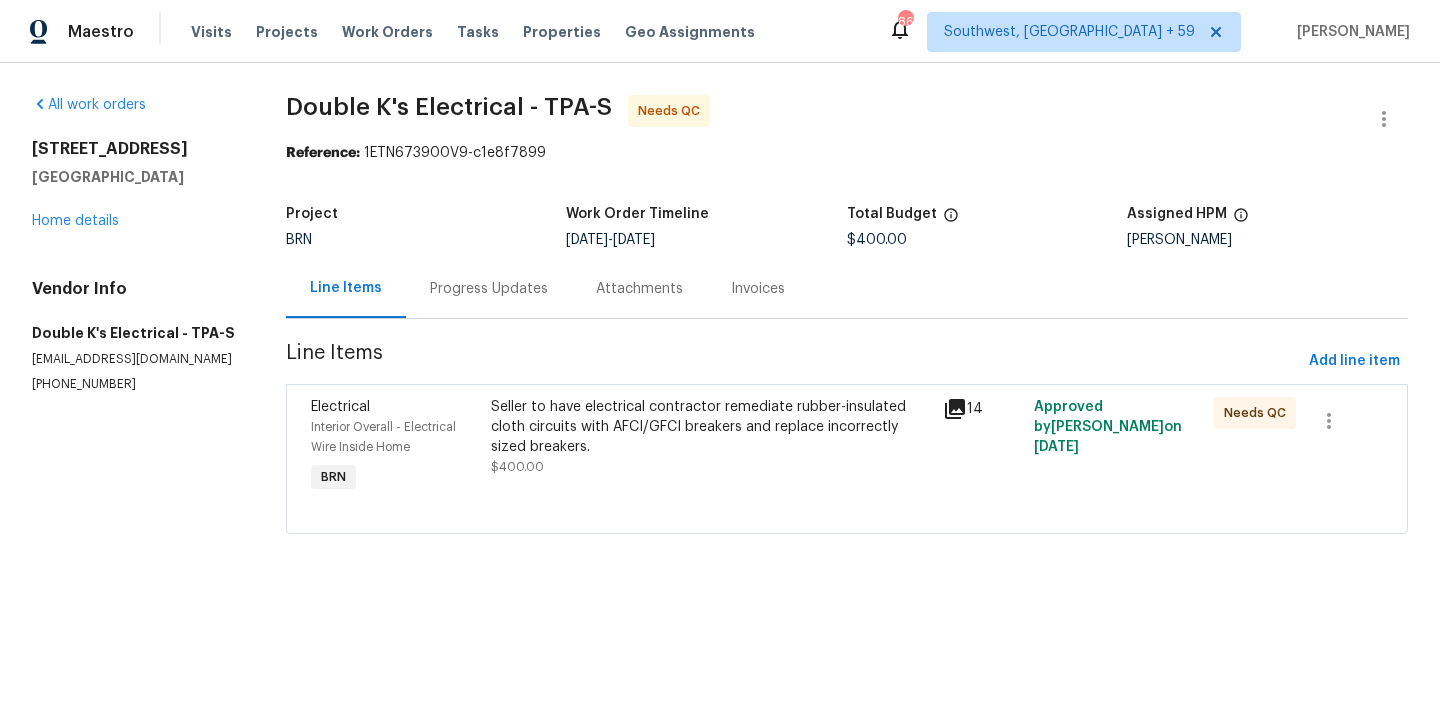 click on "Progress Updates" at bounding box center [489, 289] 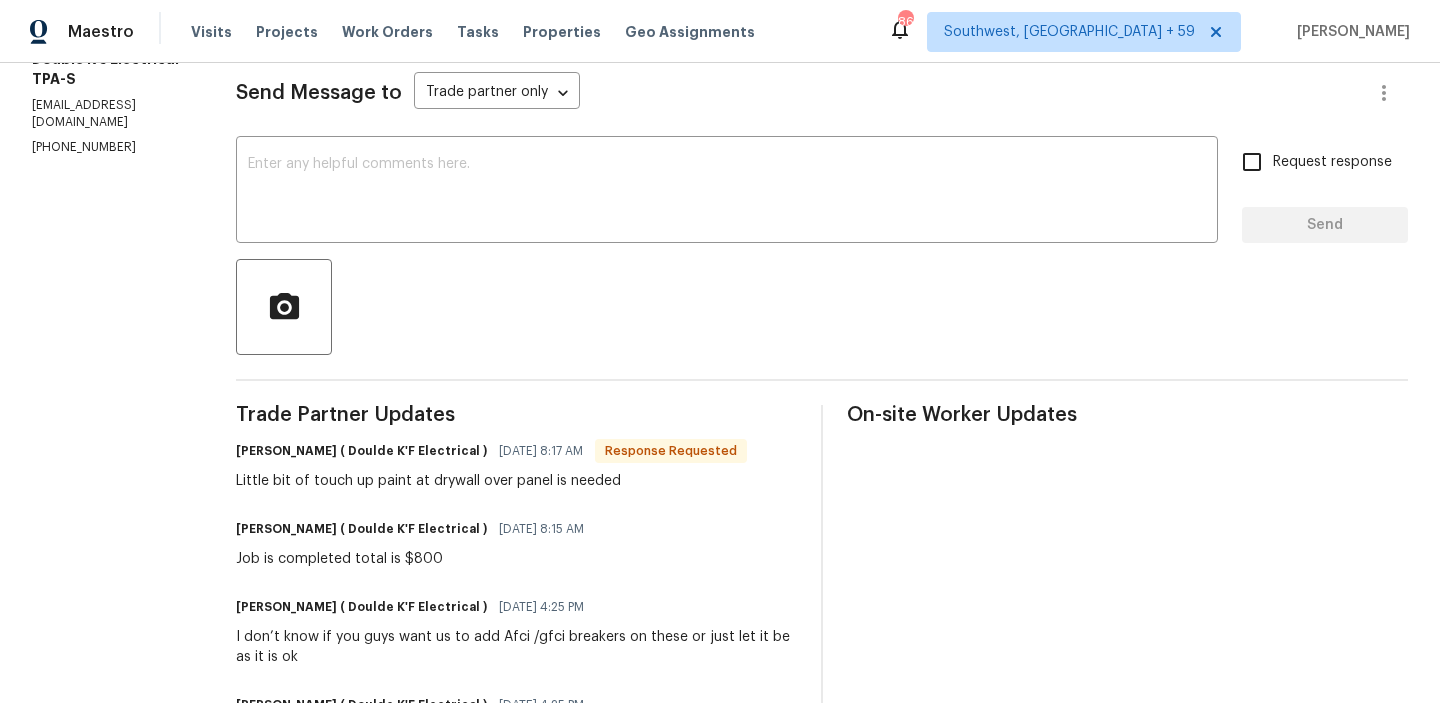scroll, scrollTop: 276, scrollLeft: 0, axis: vertical 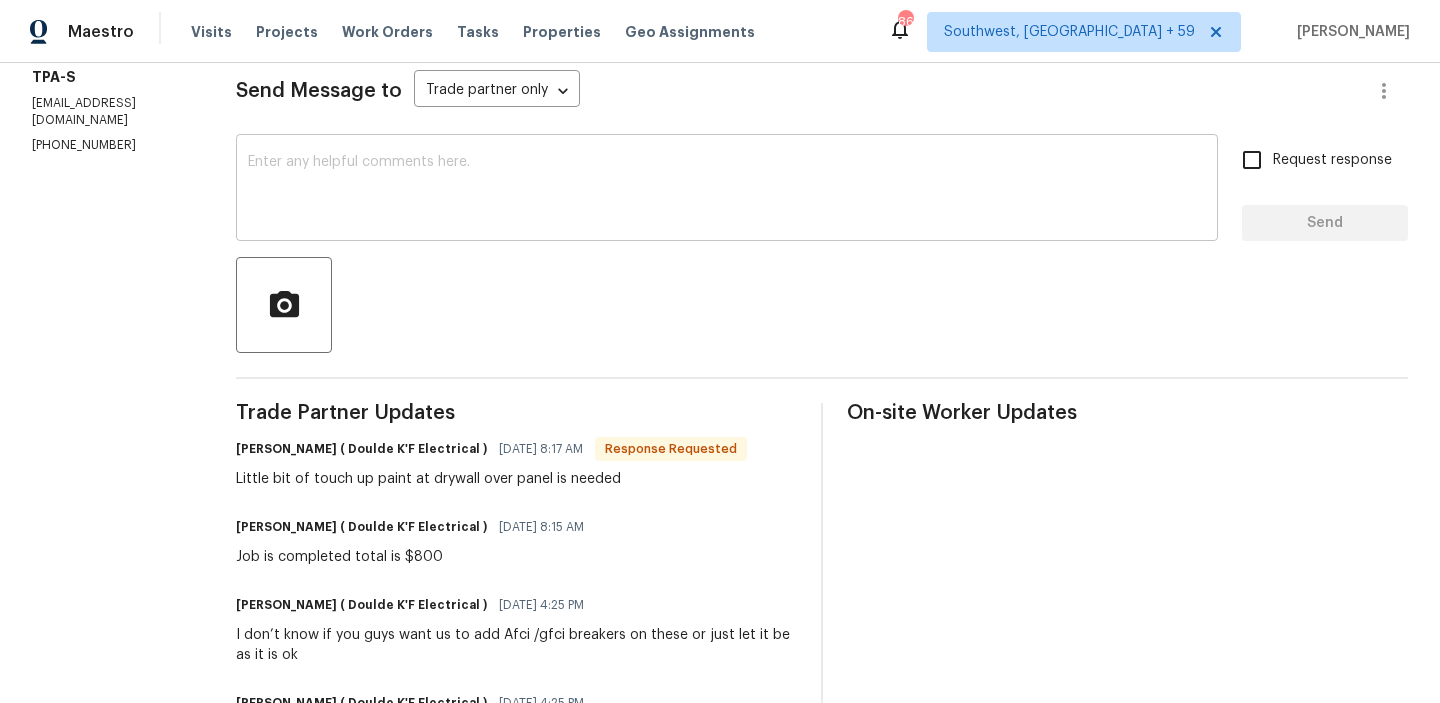 click at bounding box center [727, 190] 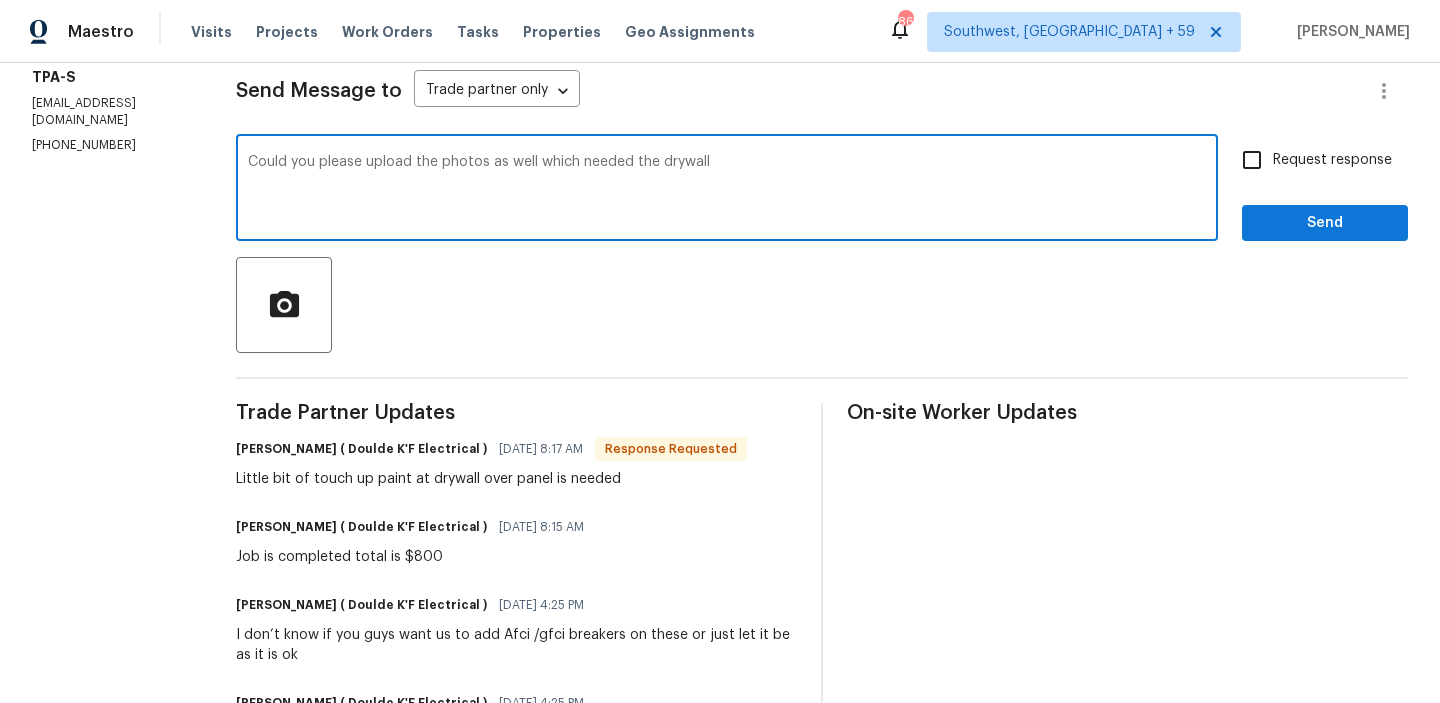 drag, startPoint x: 591, startPoint y: 161, endPoint x: 899, endPoint y: 174, distance: 308.27423 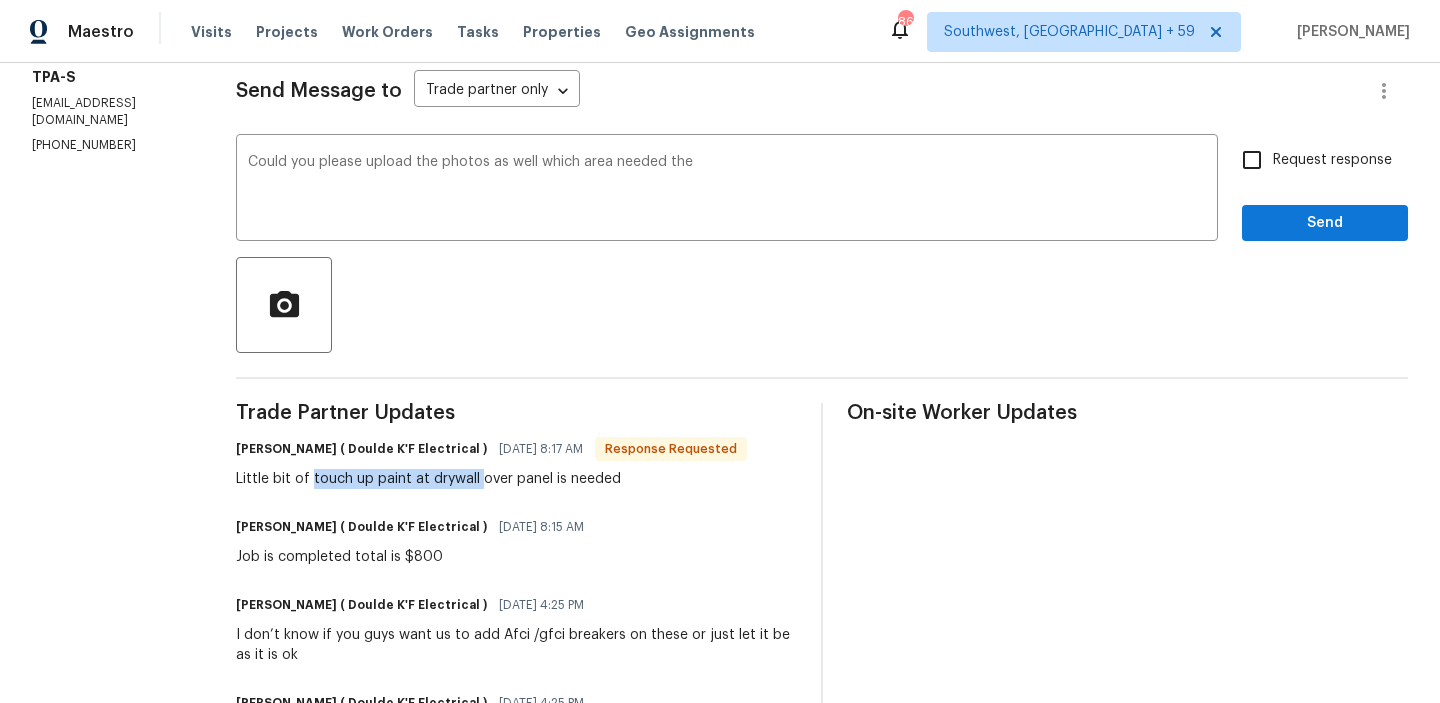 drag, startPoint x: 324, startPoint y: 486, endPoint x: 488, endPoint y: 477, distance: 164.24677 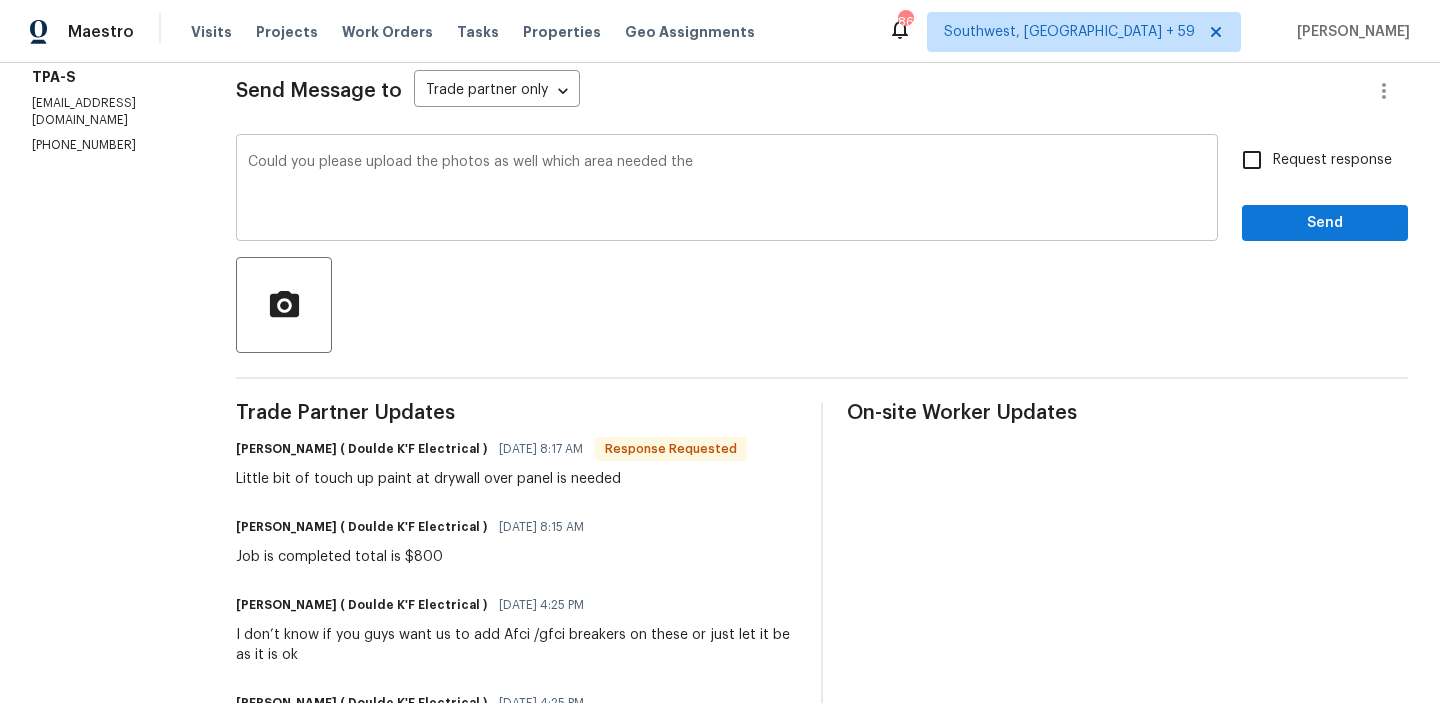 click on "Could you please upload the photos as well which area needed the" at bounding box center (727, 190) 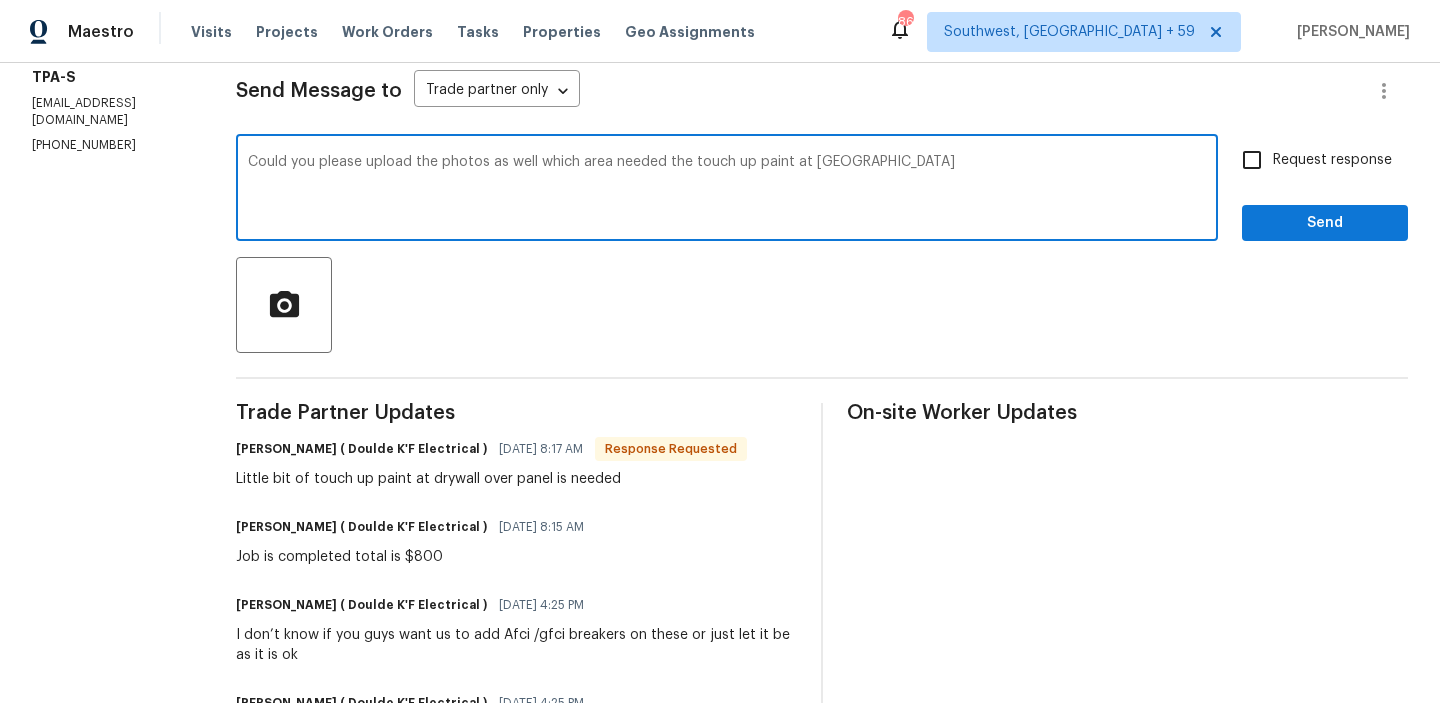 click on "Could you please upload the photos as well which area needed the touch up paint at drywall" at bounding box center (727, 190) 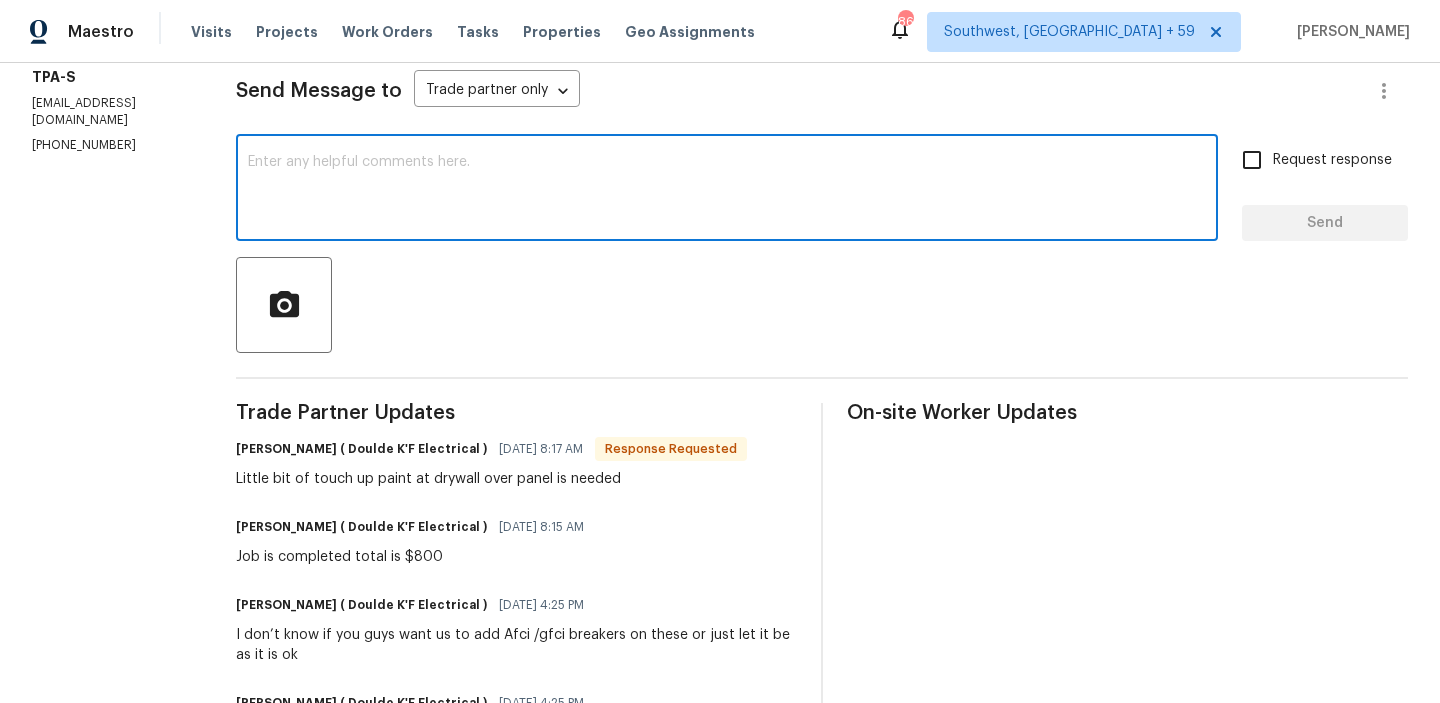 paste on "Could you also upload the photos showing the areas on the drywall that need touch-up paint?" 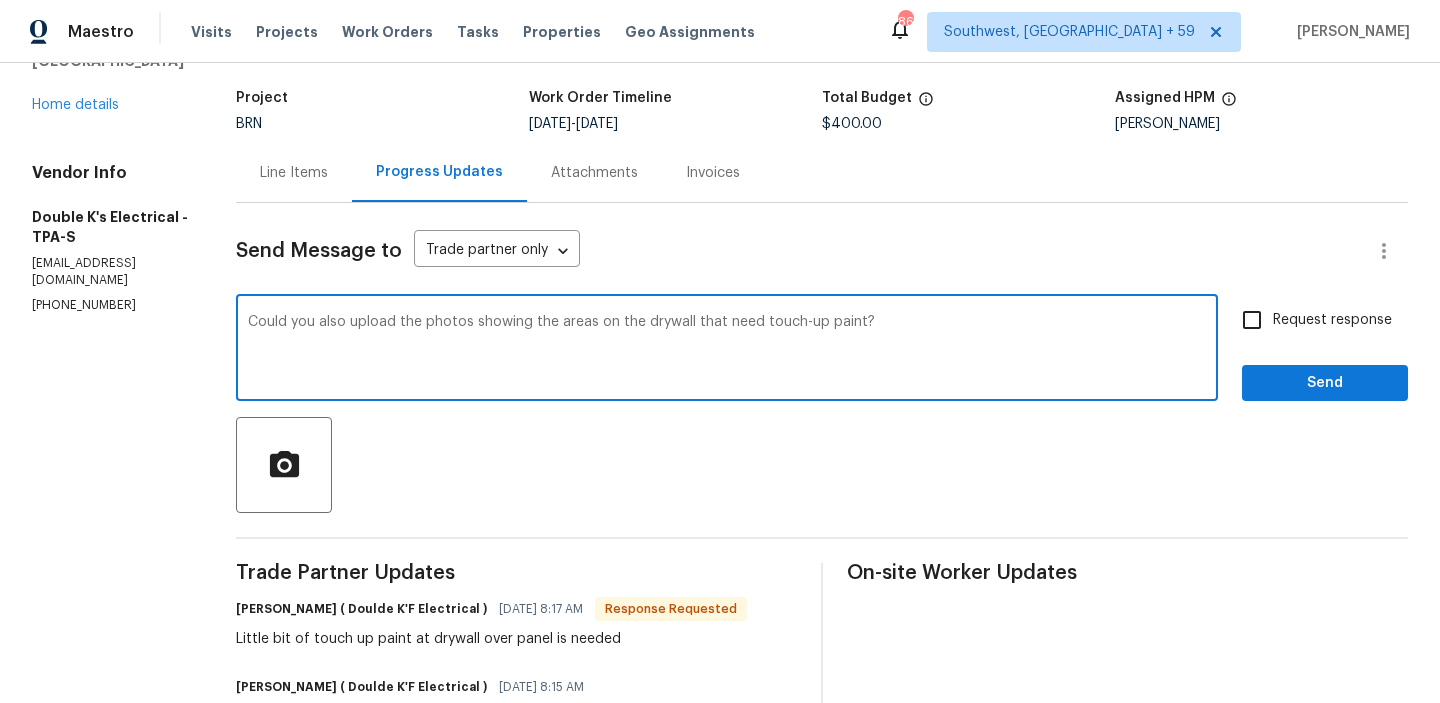 scroll, scrollTop: 145, scrollLeft: 0, axis: vertical 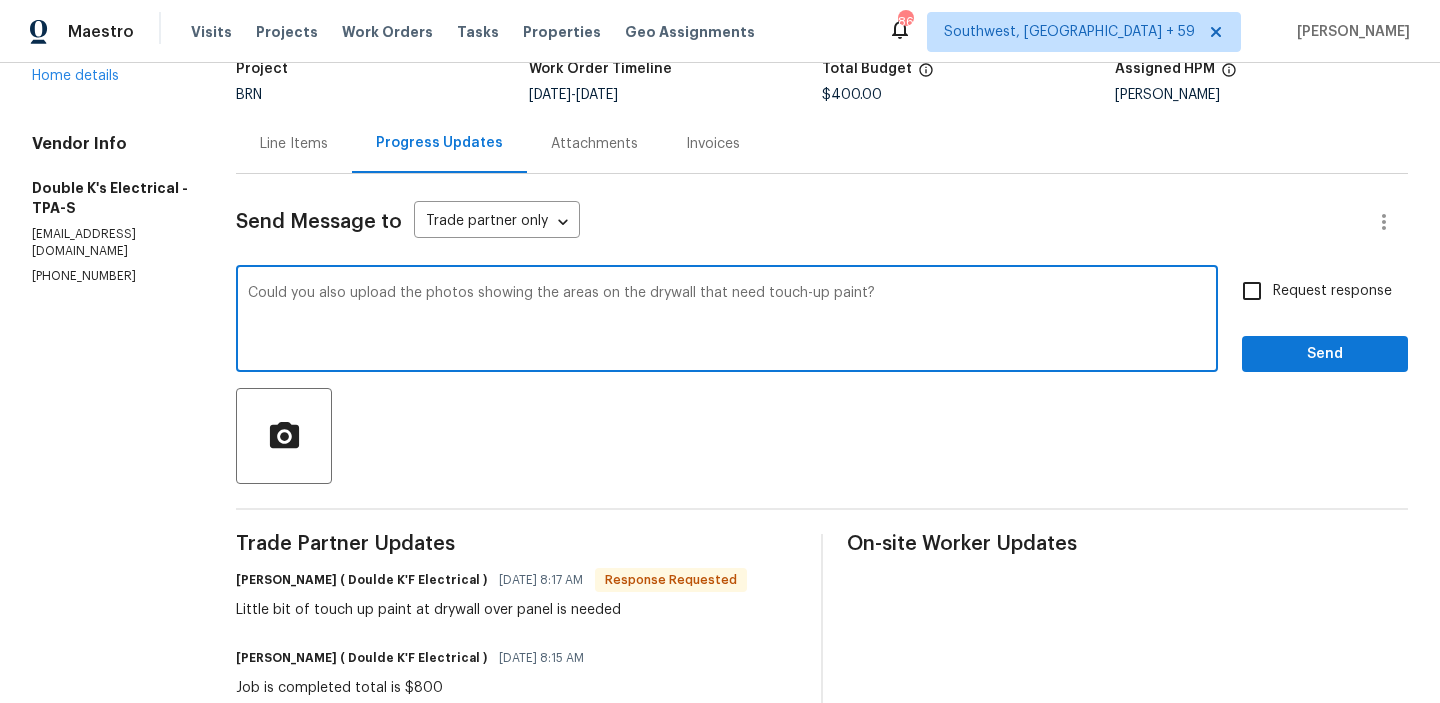 type on "Could you also upload the photos showing the areas on the drywall that need touch-up paint?" 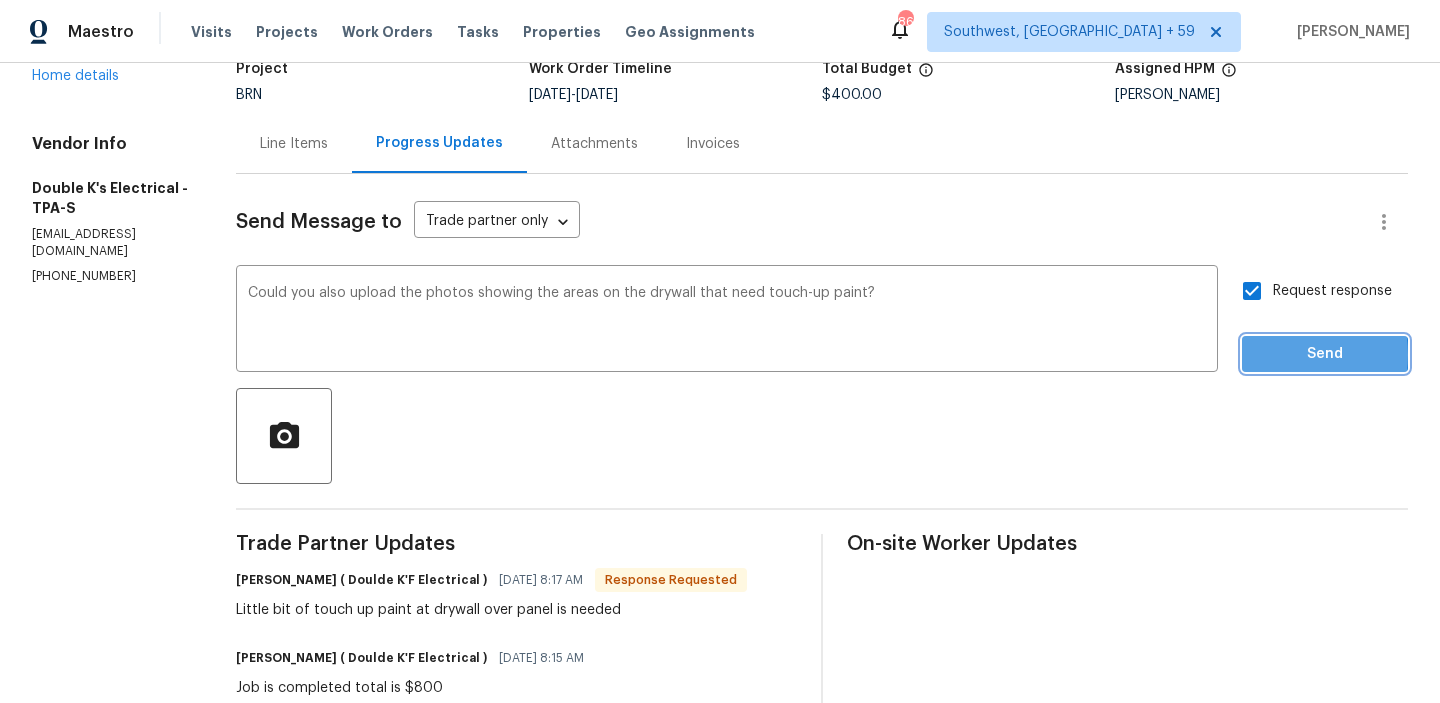 click on "Send" at bounding box center [1325, 354] 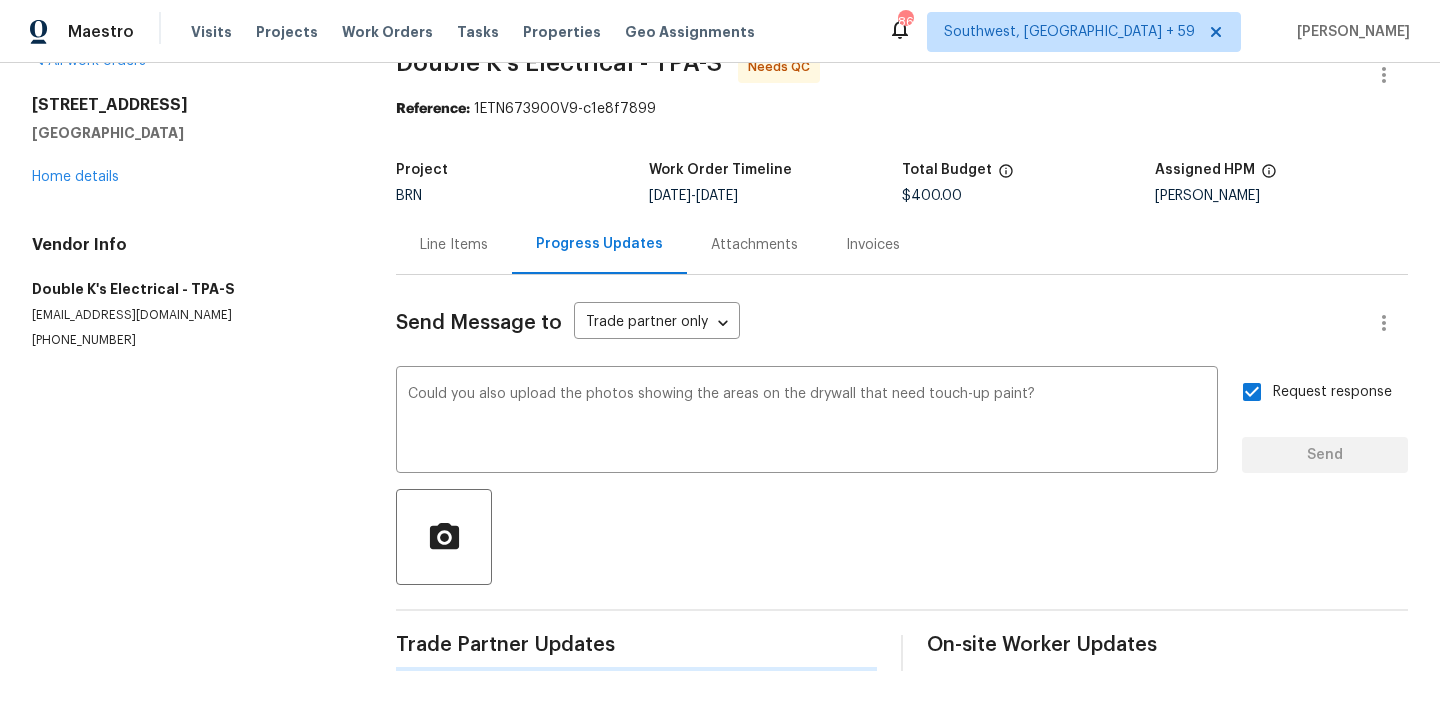 type 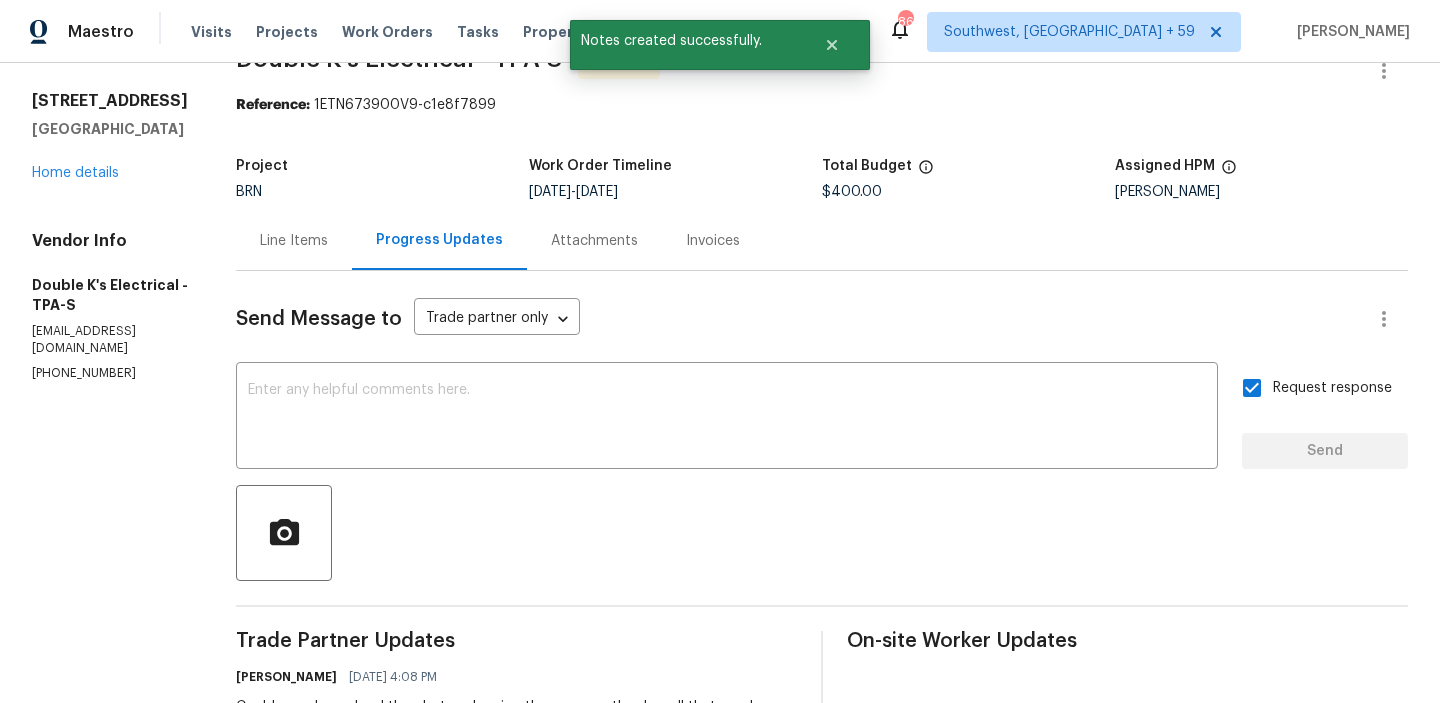 scroll, scrollTop: 20, scrollLeft: 0, axis: vertical 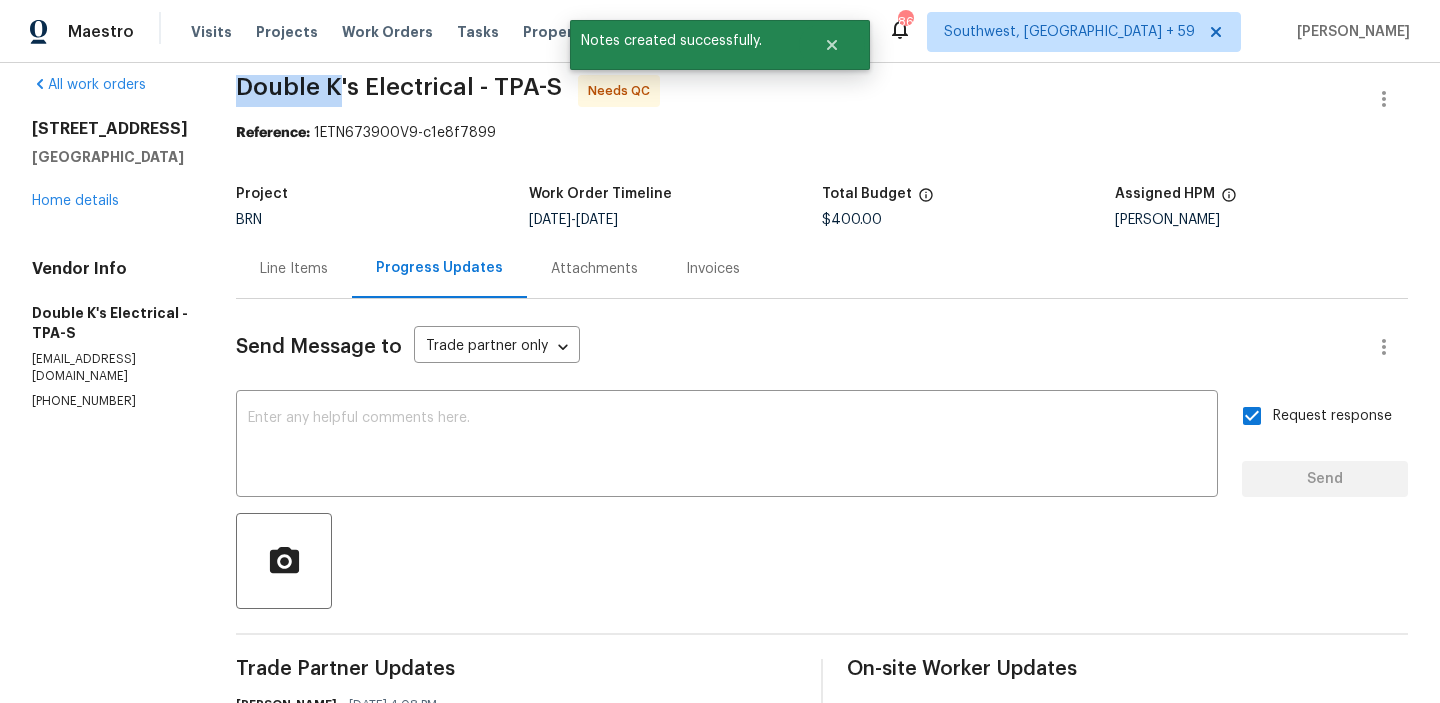 drag, startPoint x: 239, startPoint y: 90, endPoint x: 353, endPoint y: 90, distance: 114 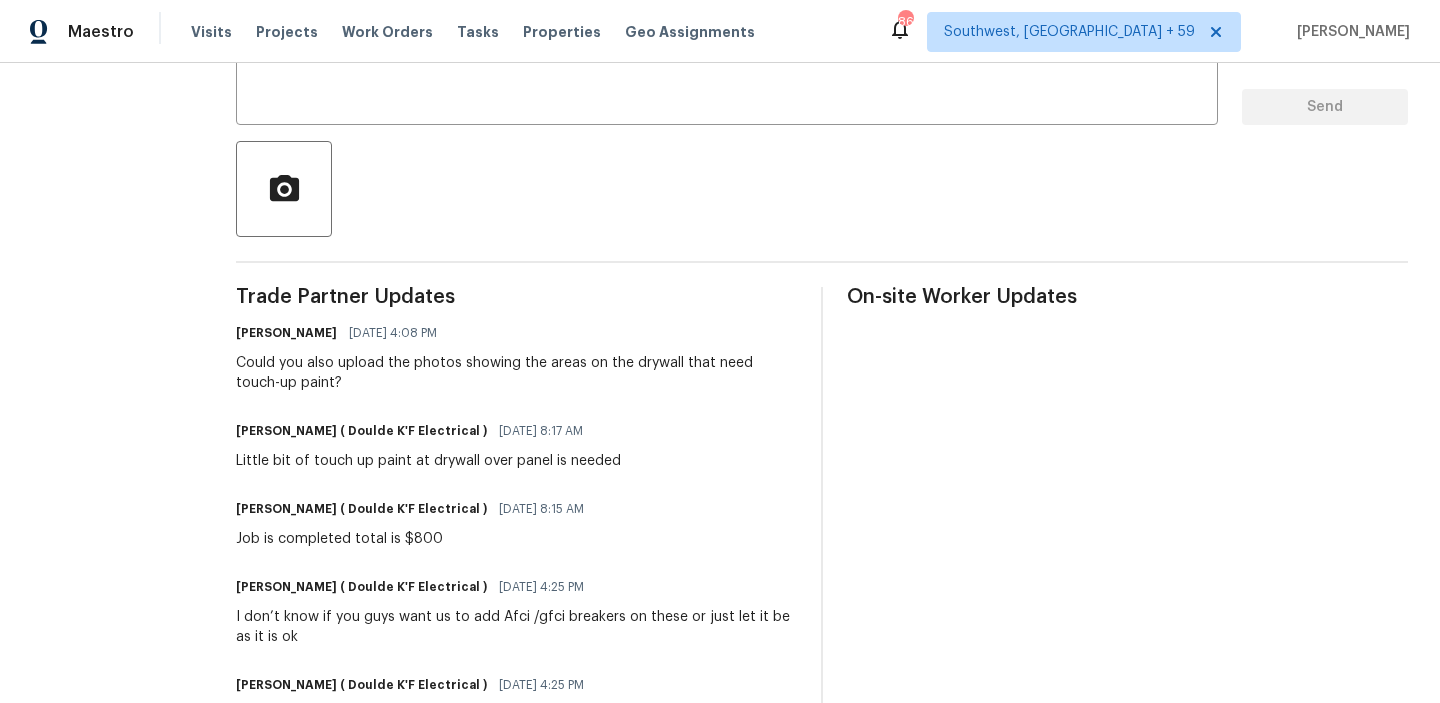 scroll, scrollTop: 409, scrollLeft: 0, axis: vertical 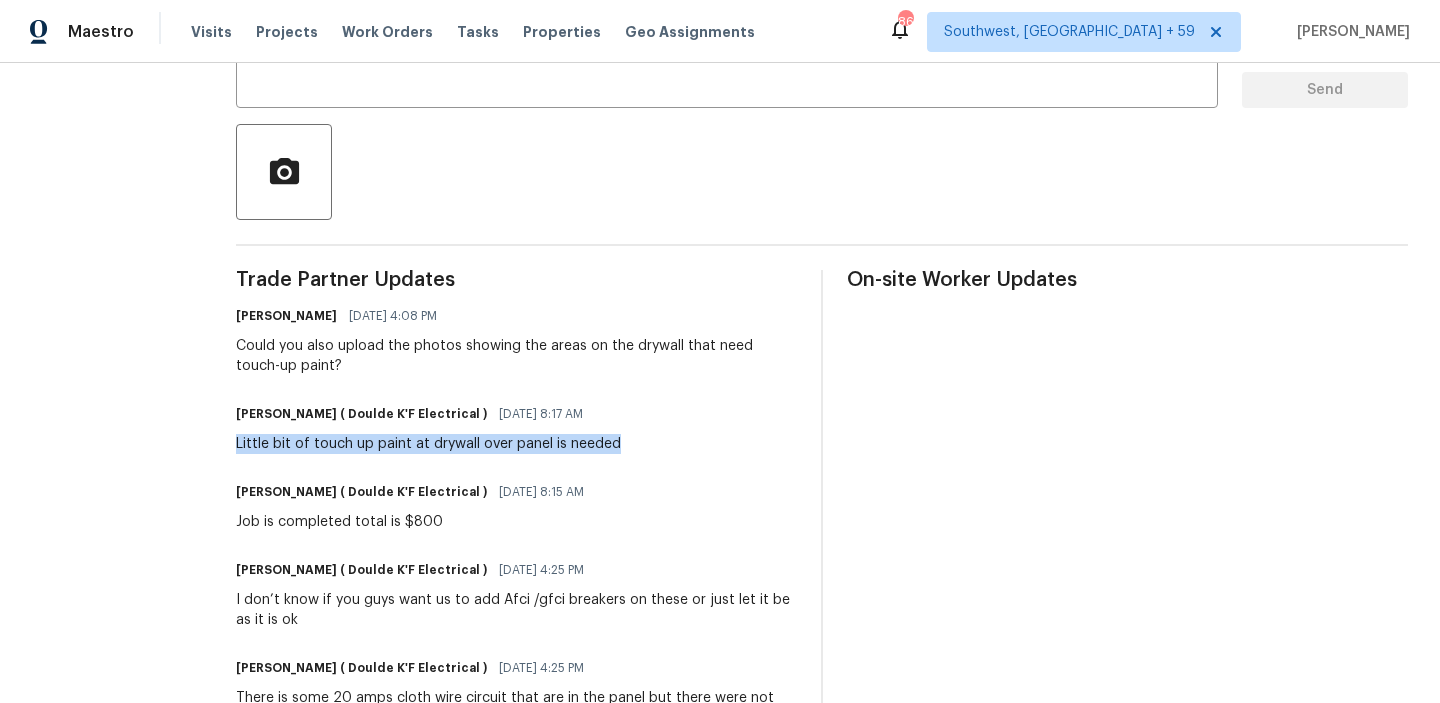 drag, startPoint x: 245, startPoint y: 446, endPoint x: 661, endPoint y: 446, distance: 416 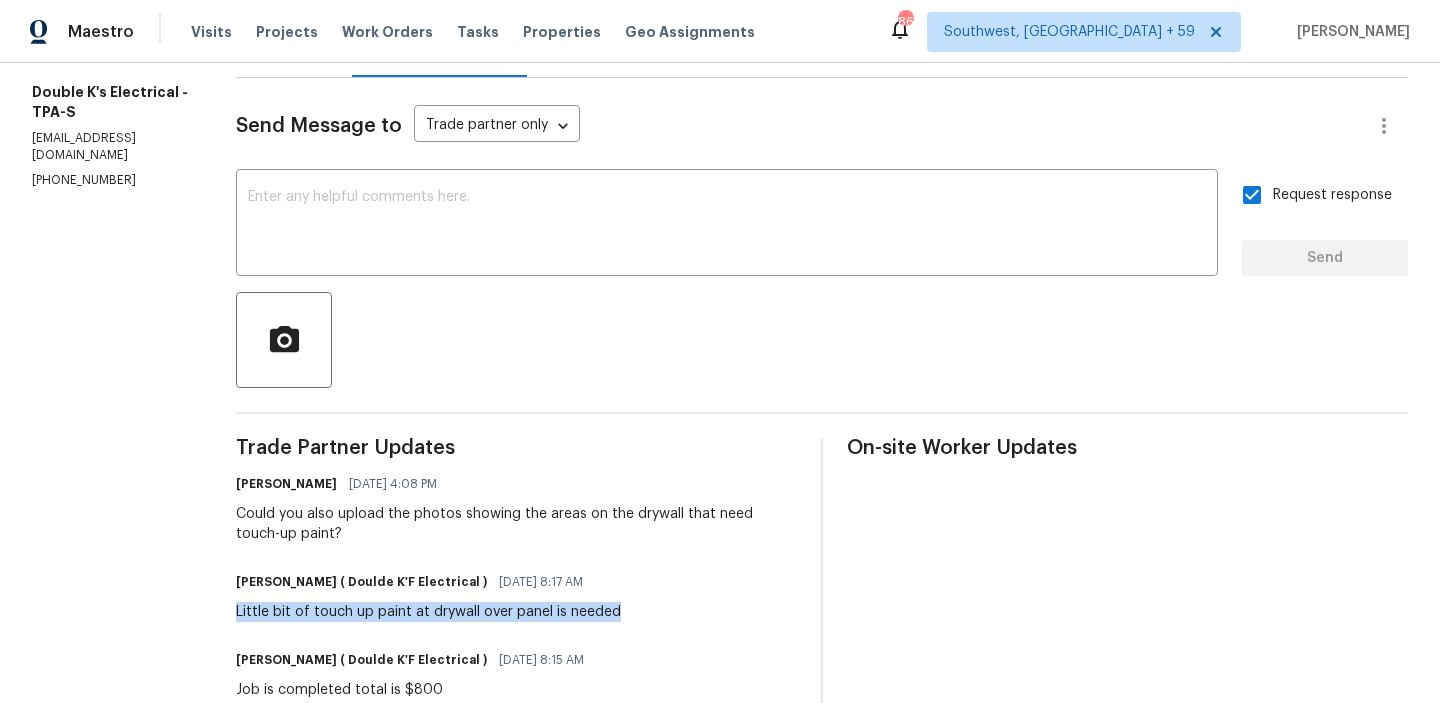 scroll, scrollTop: 22, scrollLeft: 0, axis: vertical 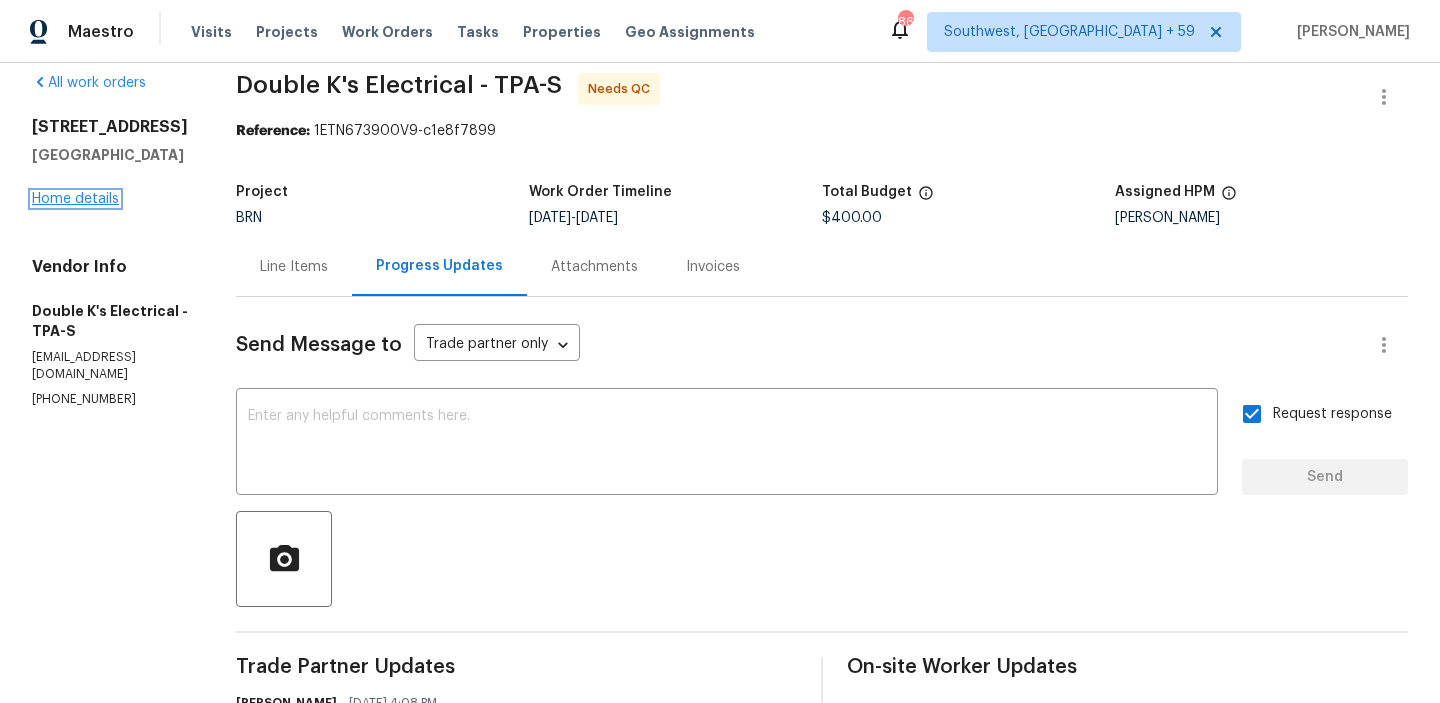 click on "Home details" at bounding box center (75, 199) 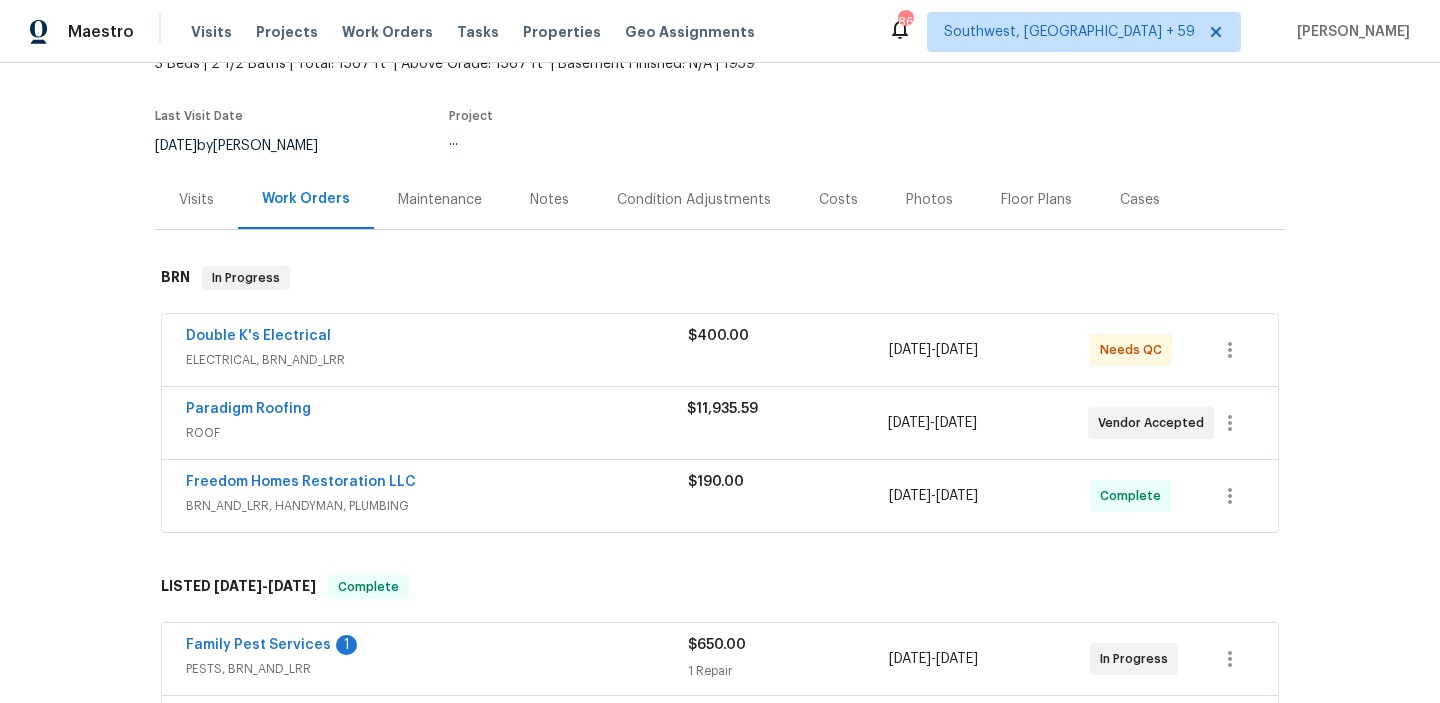 scroll, scrollTop: 216, scrollLeft: 0, axis: vertical 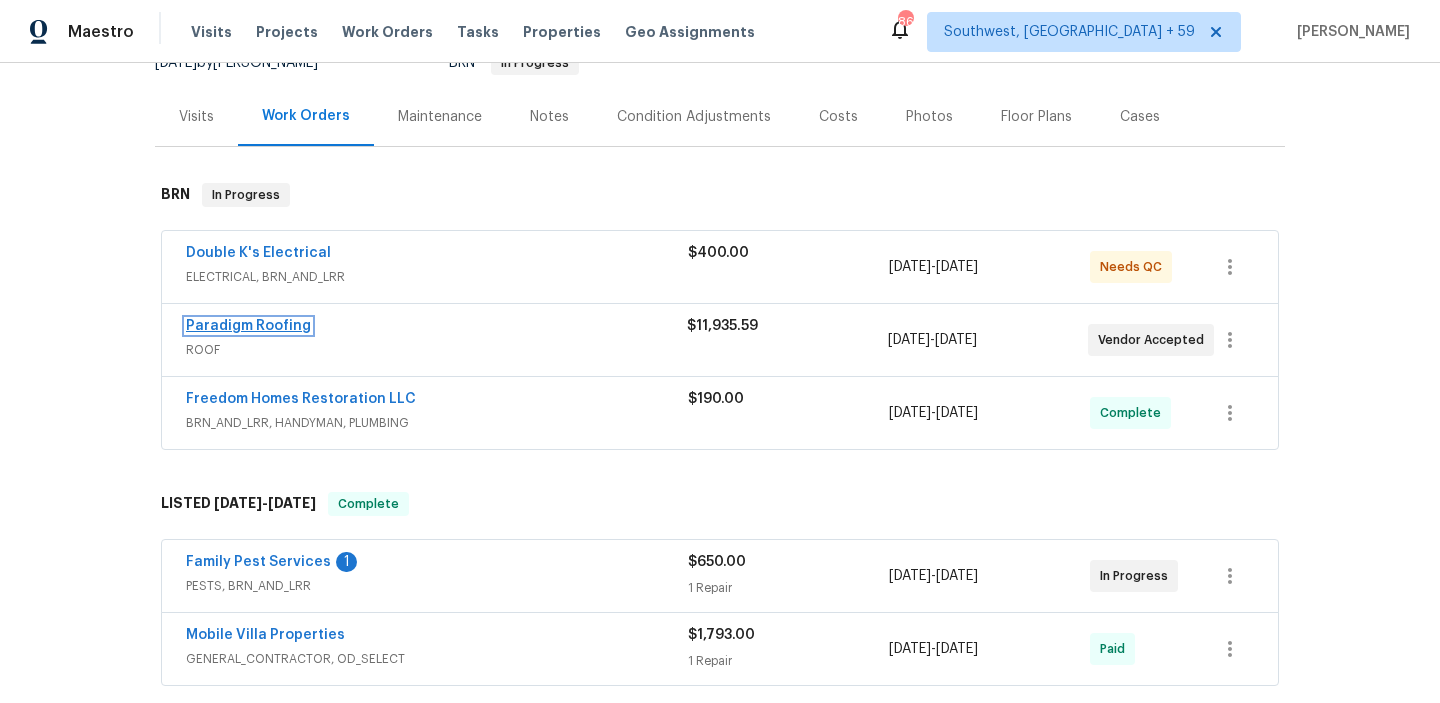 click on "Paradigm Roofing" at bounding box center (248, 326) 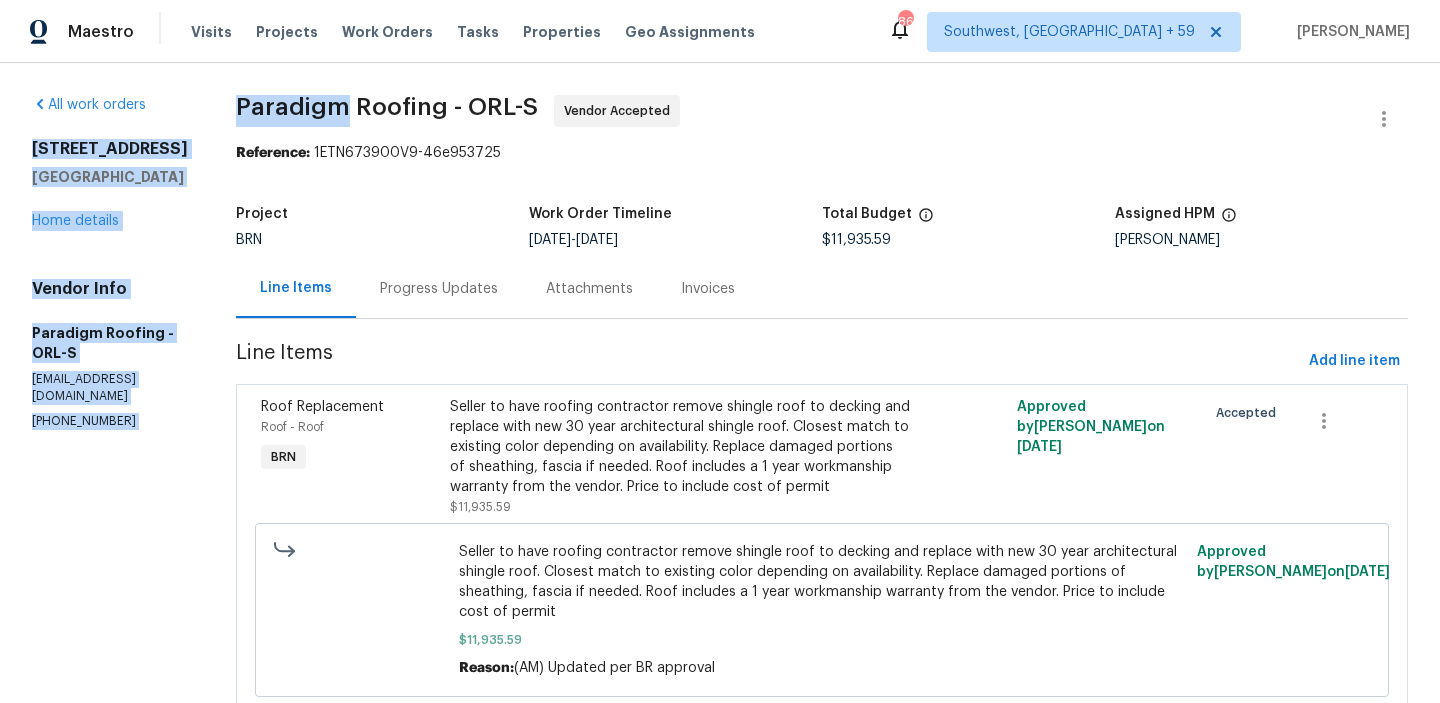 drag, startPoint x: 217, startPoint y: 104, endPoint x: 342, endPoint y: 100, distance: 125.06398 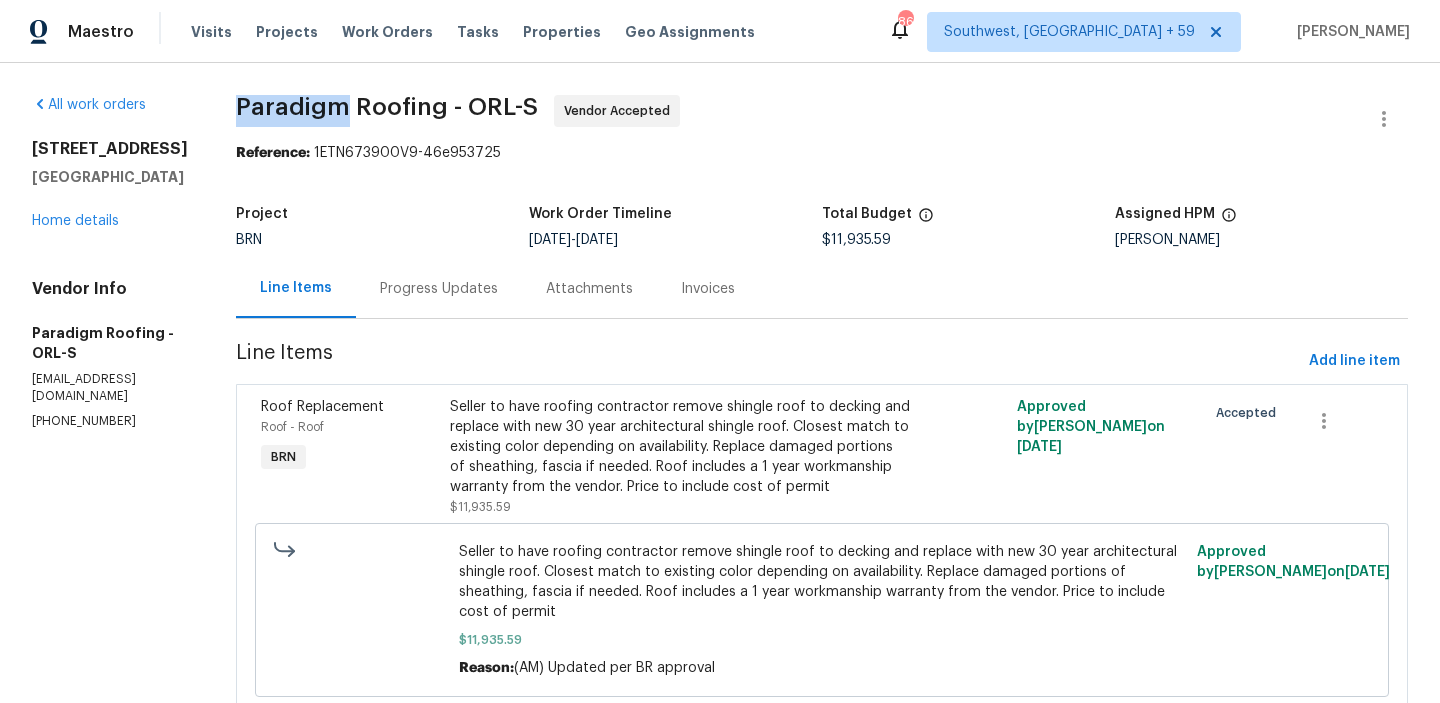 drag, startPoint x: 349, startPoint y: 104, endPoint x: 234, endPoint y: 99, distance: 115.10864 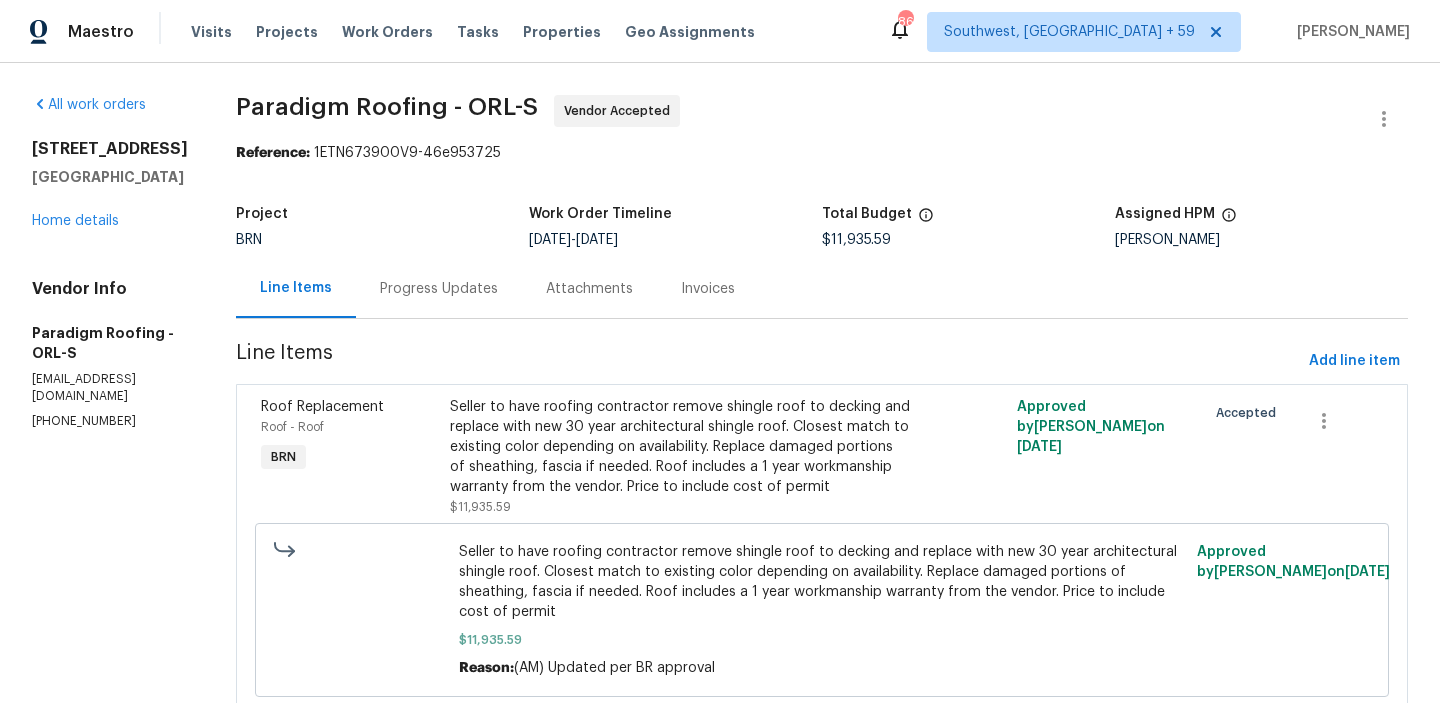 click on "Line Items Progress Updates Attachments Invoices" at bounding box center [822, 289] 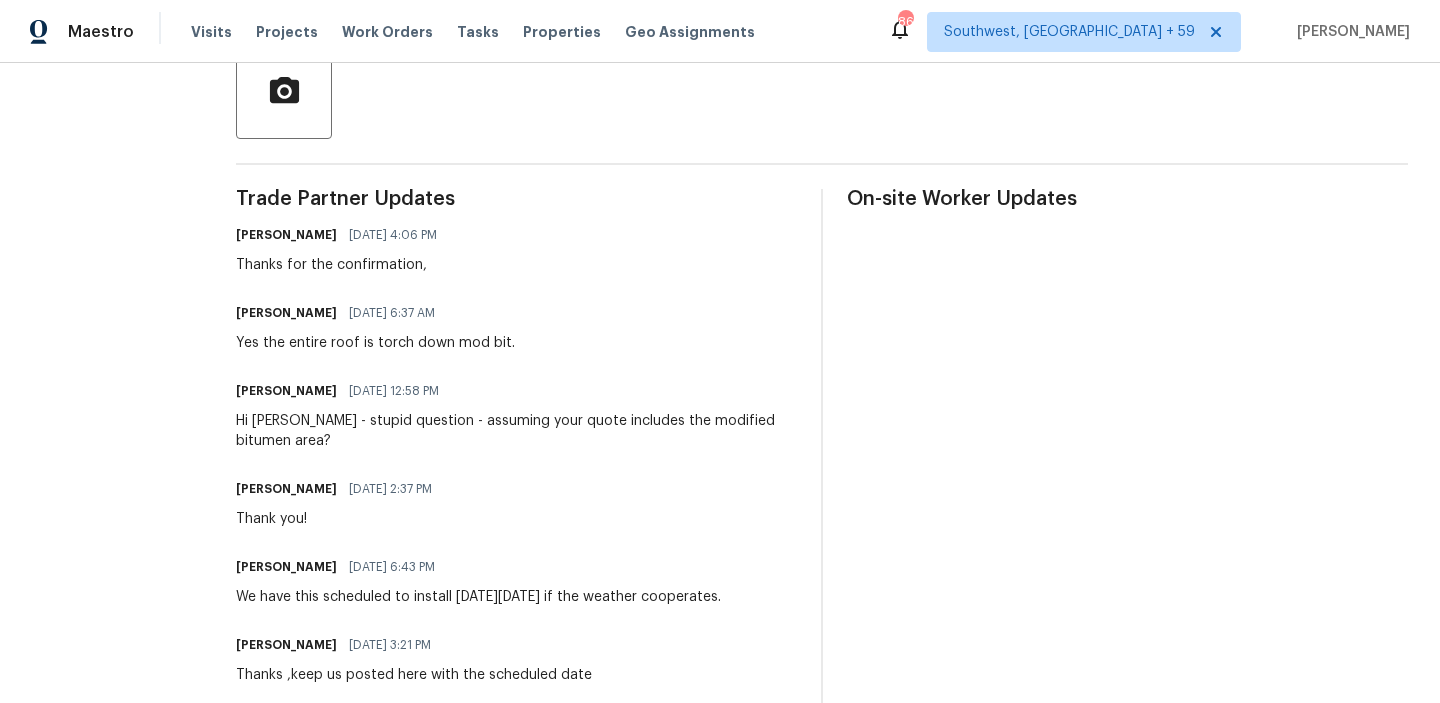 scroll, scrollTop: 489, scrollLeft: 0, axis: vertical 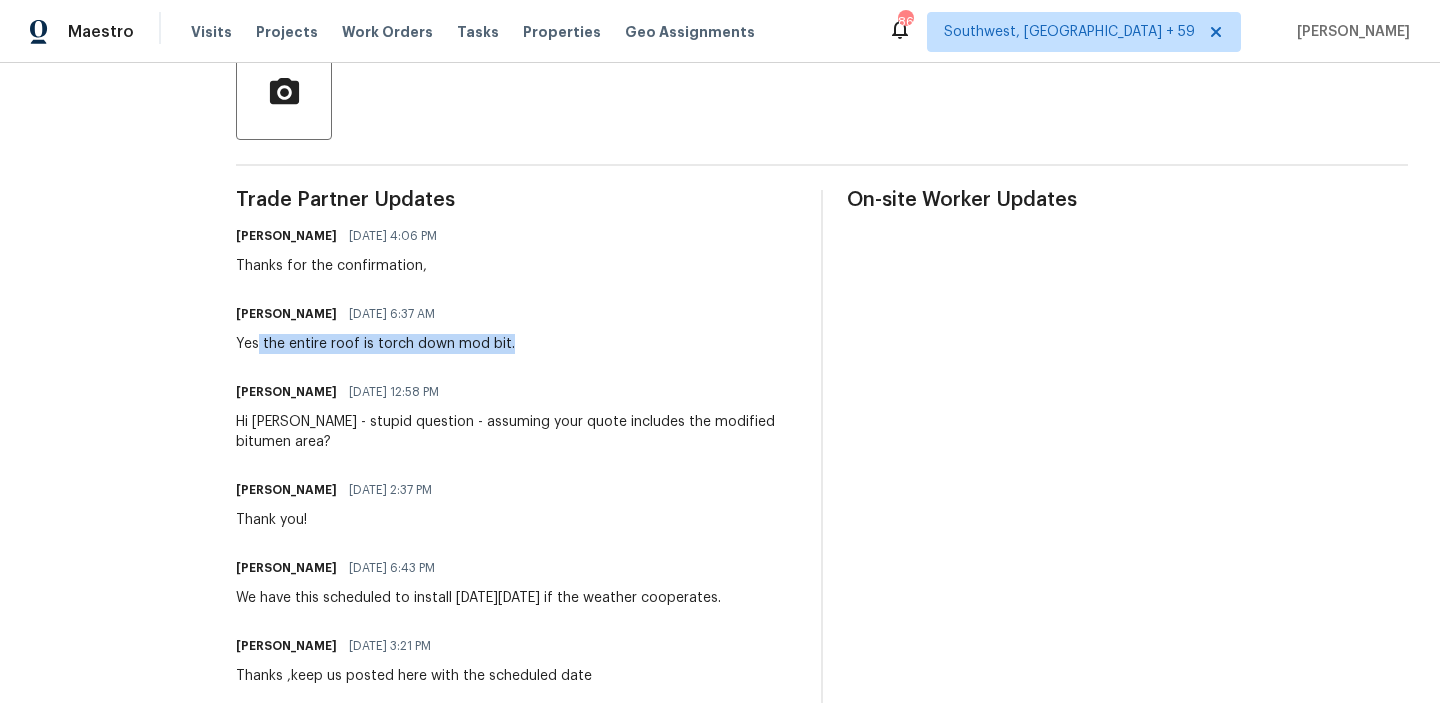 drag, startPoint x: 264, startPoint y: 344, endPoint x: 553, endPoint y: 344, distance: 289 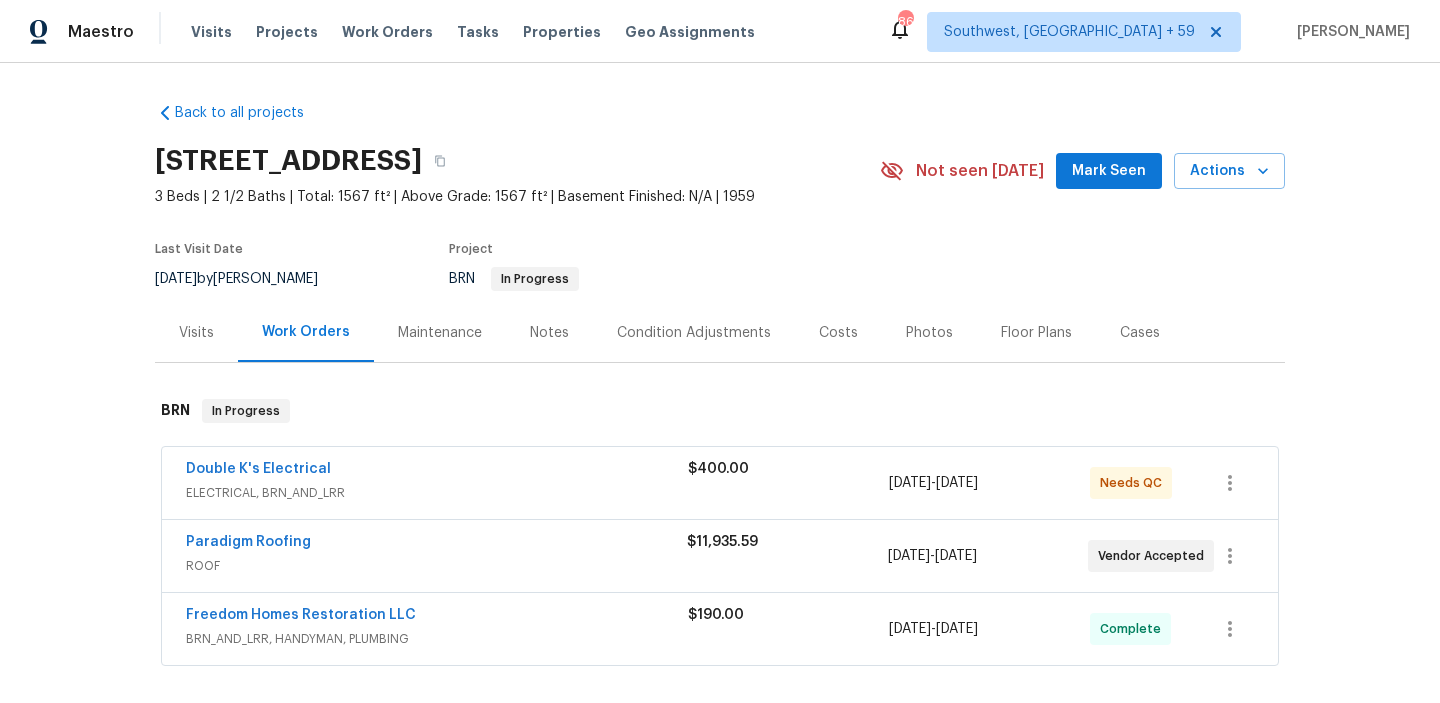 scroll, scrollTop: 0, scrollLeft: 0, axis: both 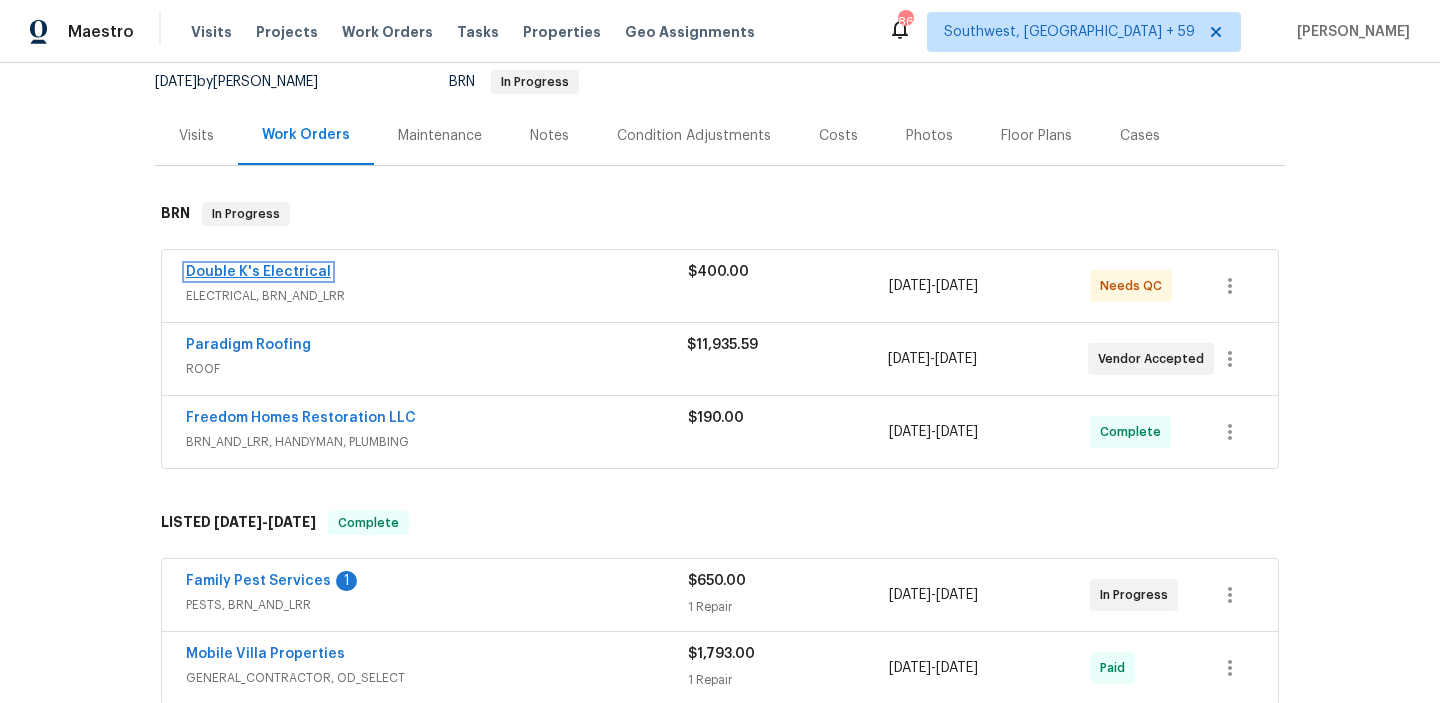 click on "Double K's Electrical" at bounding box center [258, 272] 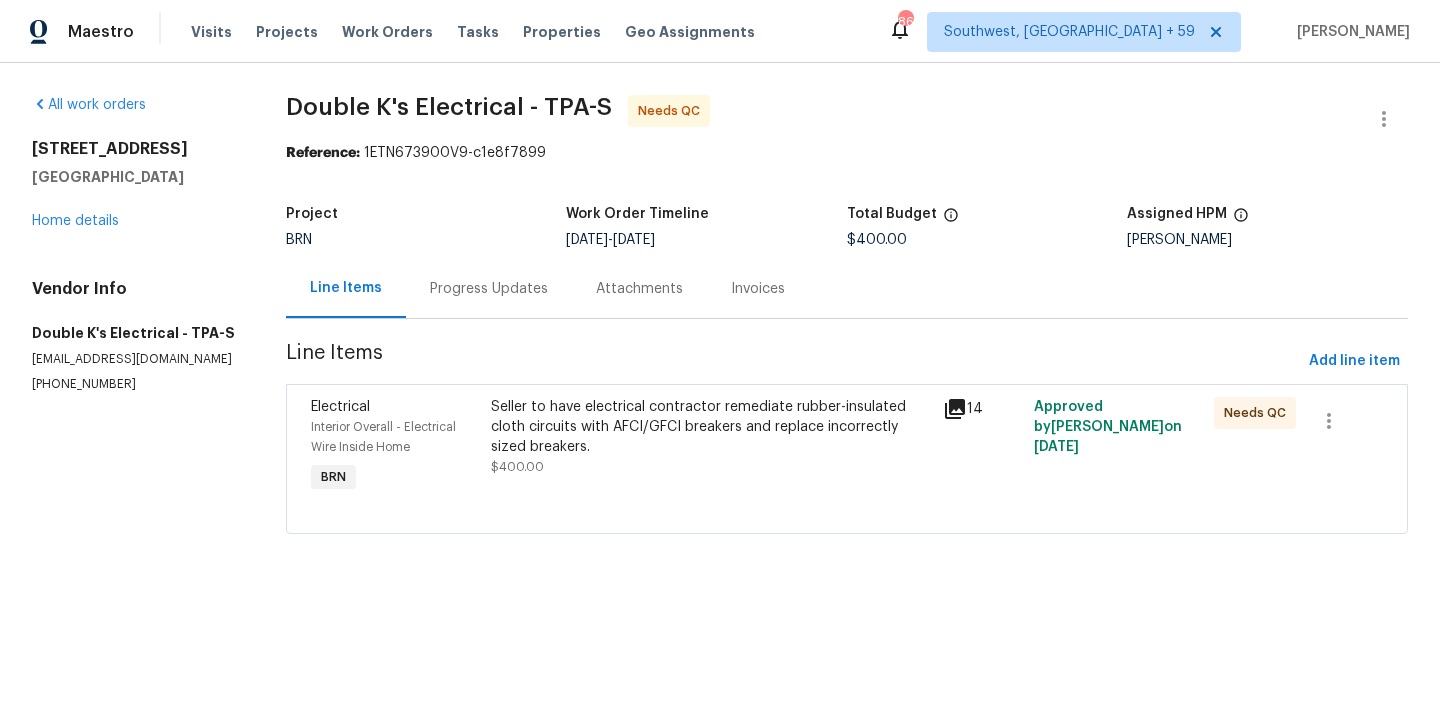 click on "Seller to have electrical contractor remediate rubber-insulated cloth circuits with AFCI/GFCI breakers and replace incorrectly sized breakers." at bounding box center [711, 427] 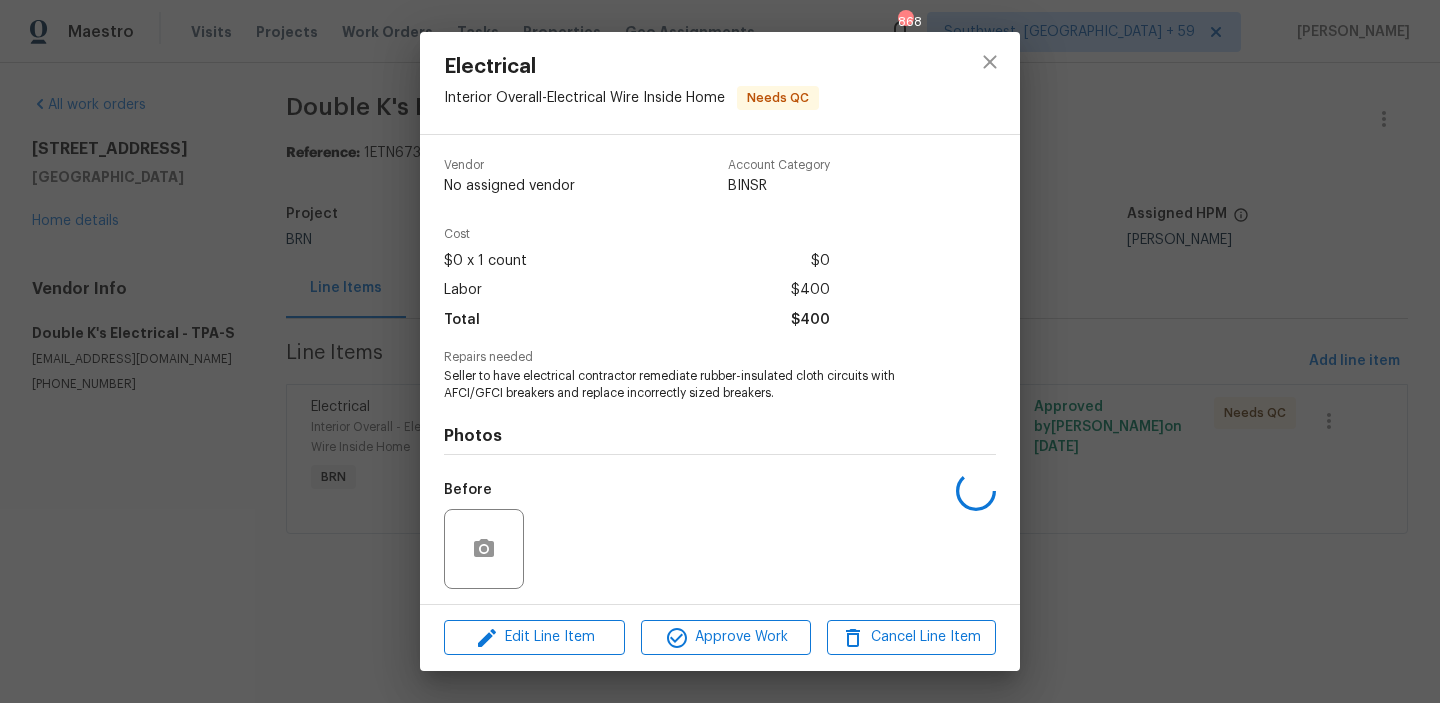 scroll, scrollTop: 135, scrollLeft: 0, axis: vertical 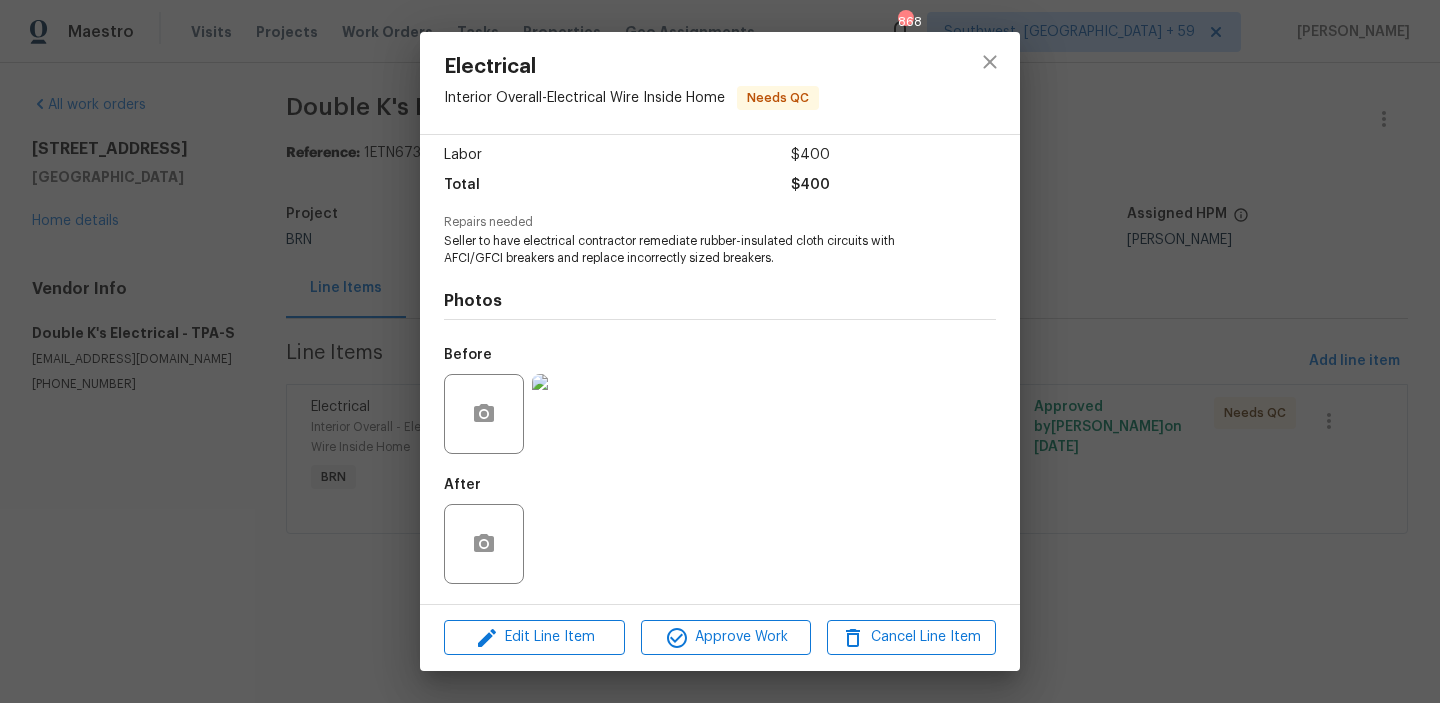 click at bounding box center (572, 414) 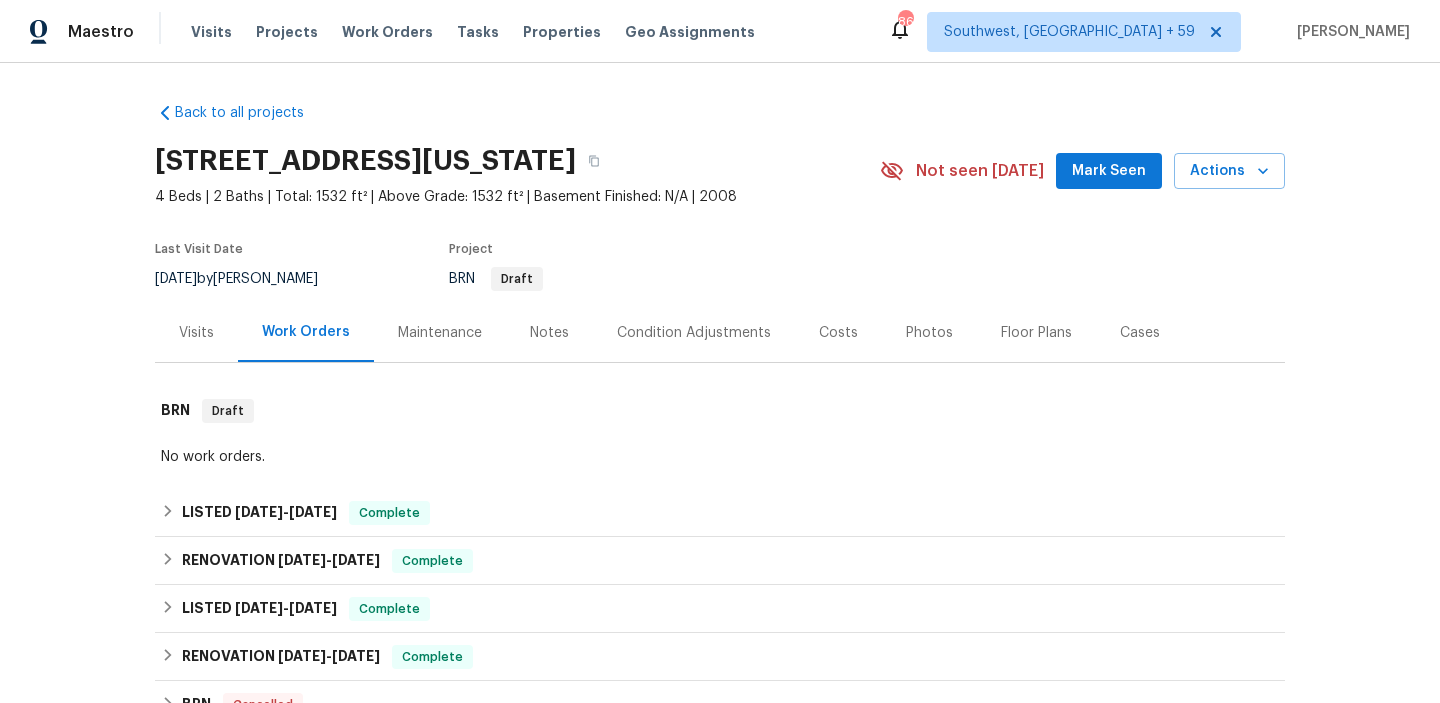 scroll, scrollTop: 0, scrollLeft: 0, axis: both 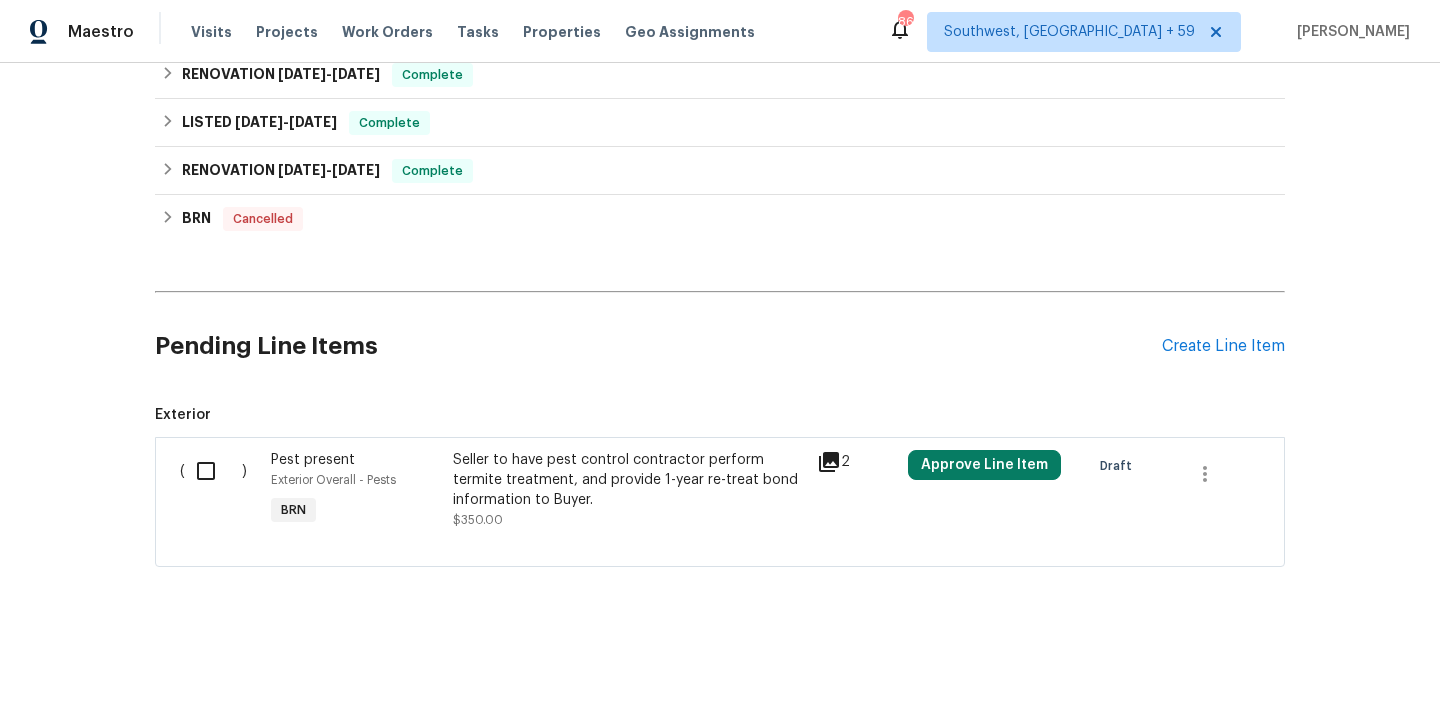 click at bounding box center (213, 471) 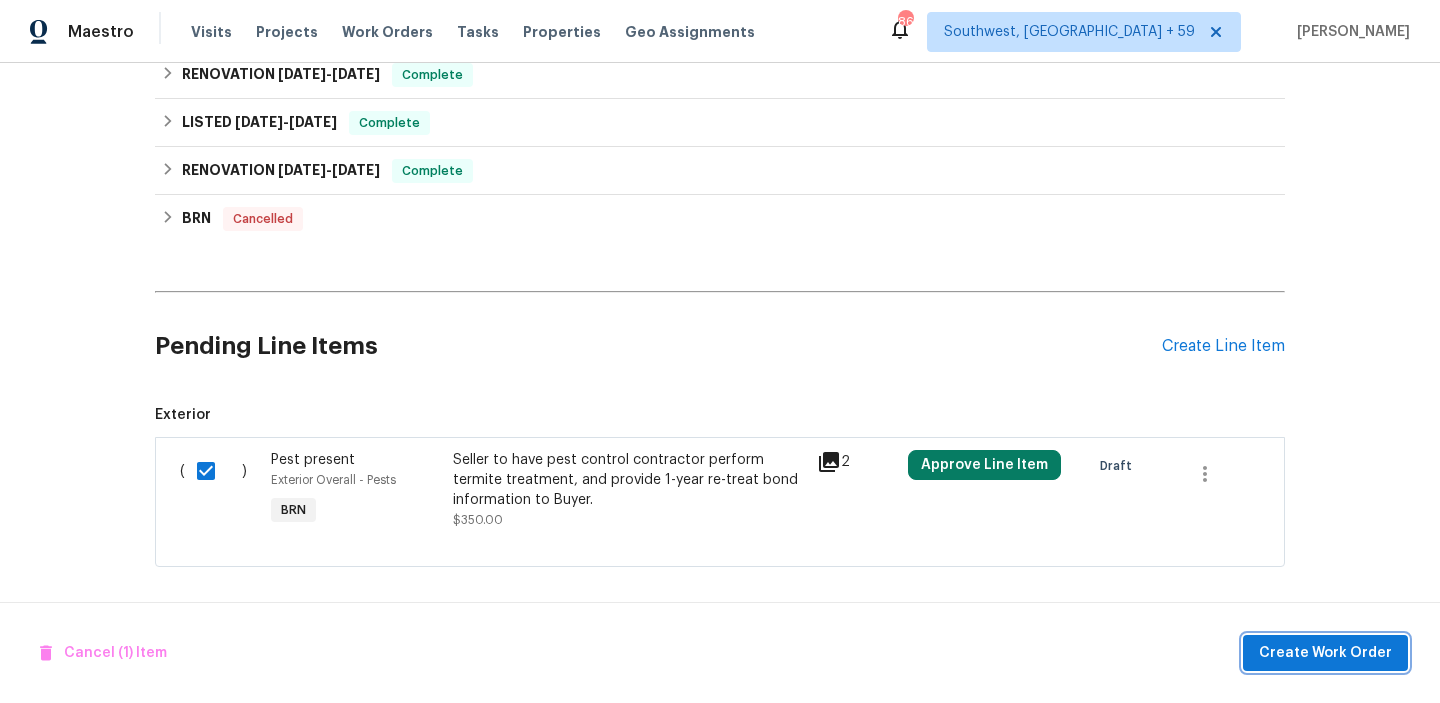 click on "Create Work Order" at bounding box center (1325, 653) 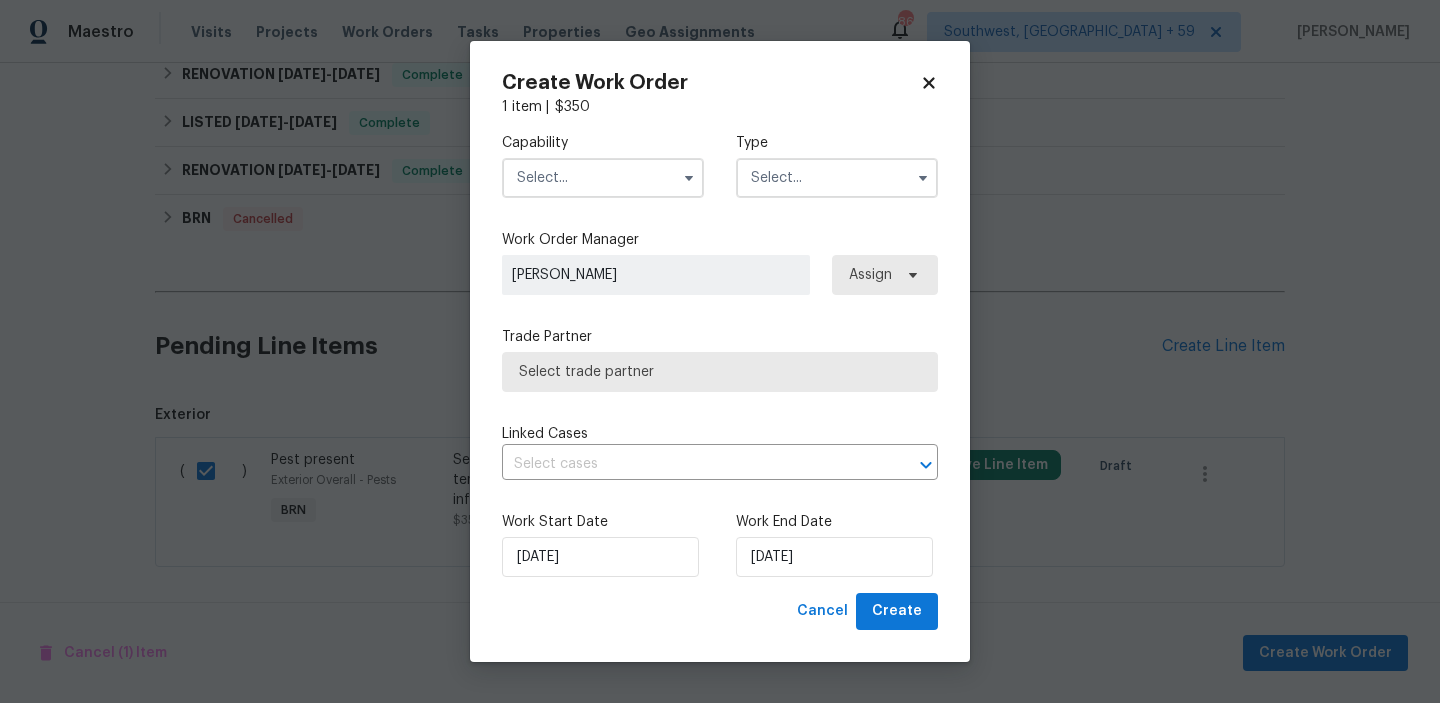 click at bounding box center [603, 178] 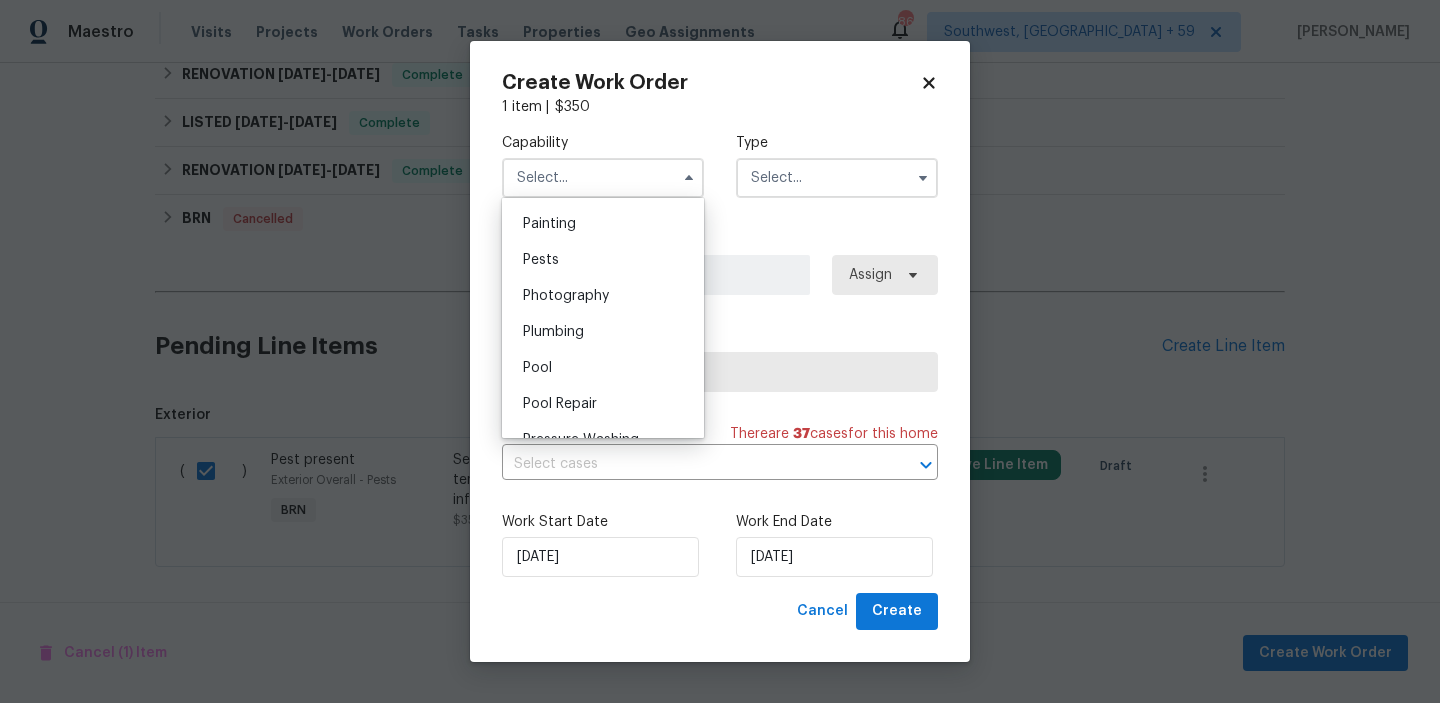 scroll, scrollTop: 1703, scrollLeft: 0, axis: vertical 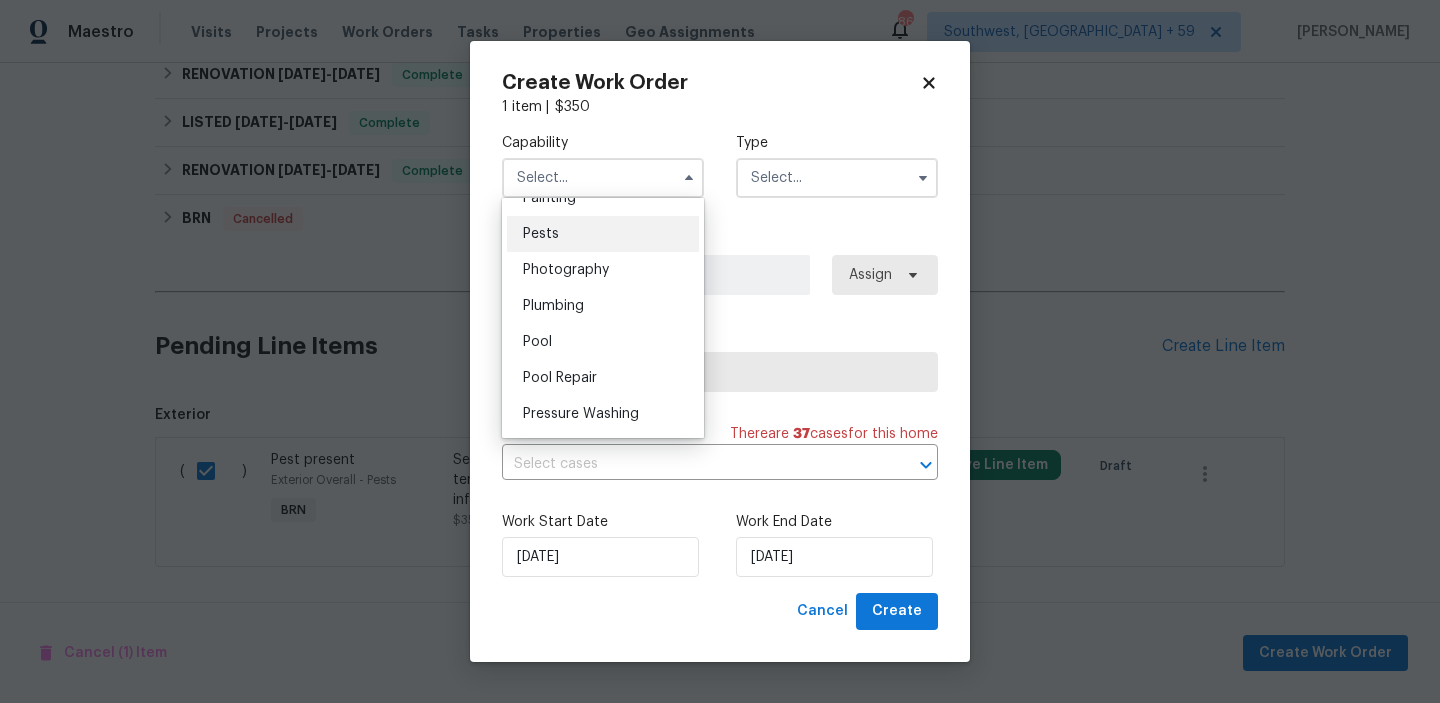 click on "Pests" at bounding box center [603, 234] 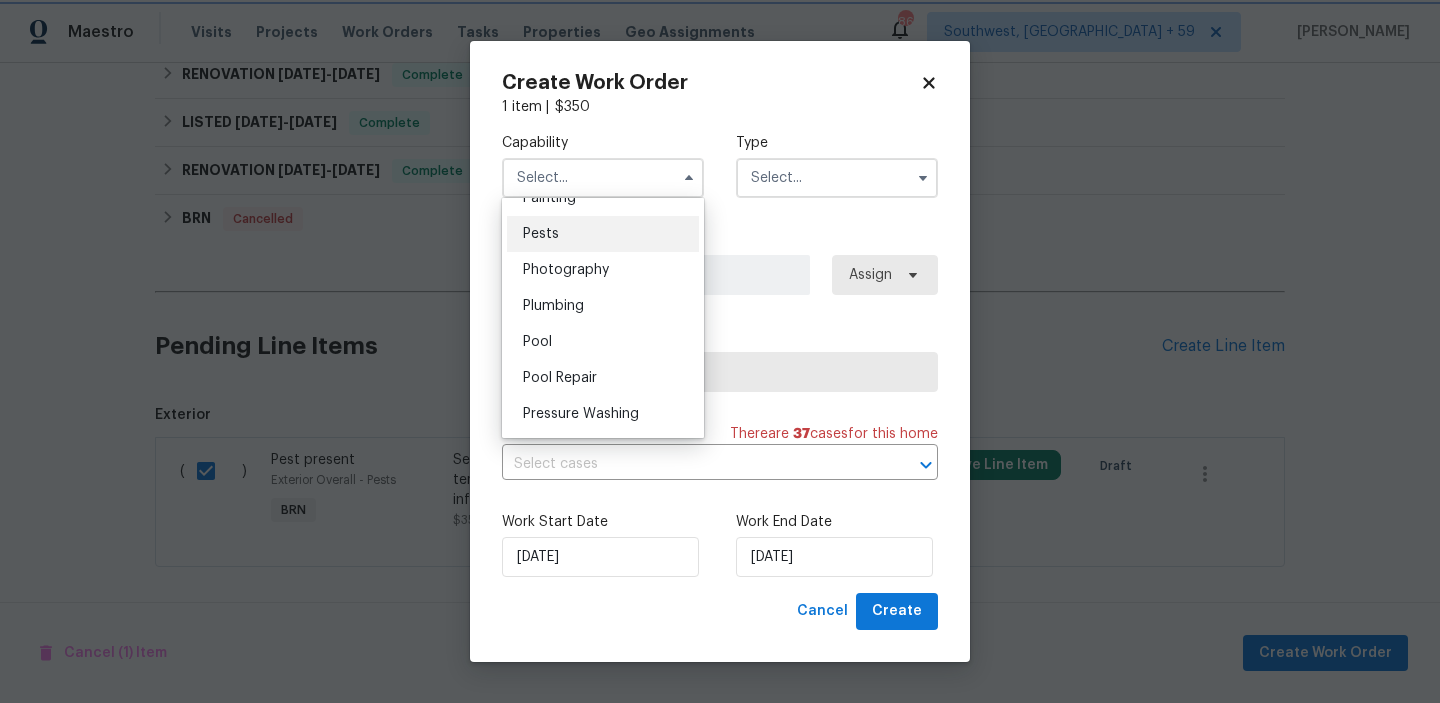 type on "Pests" 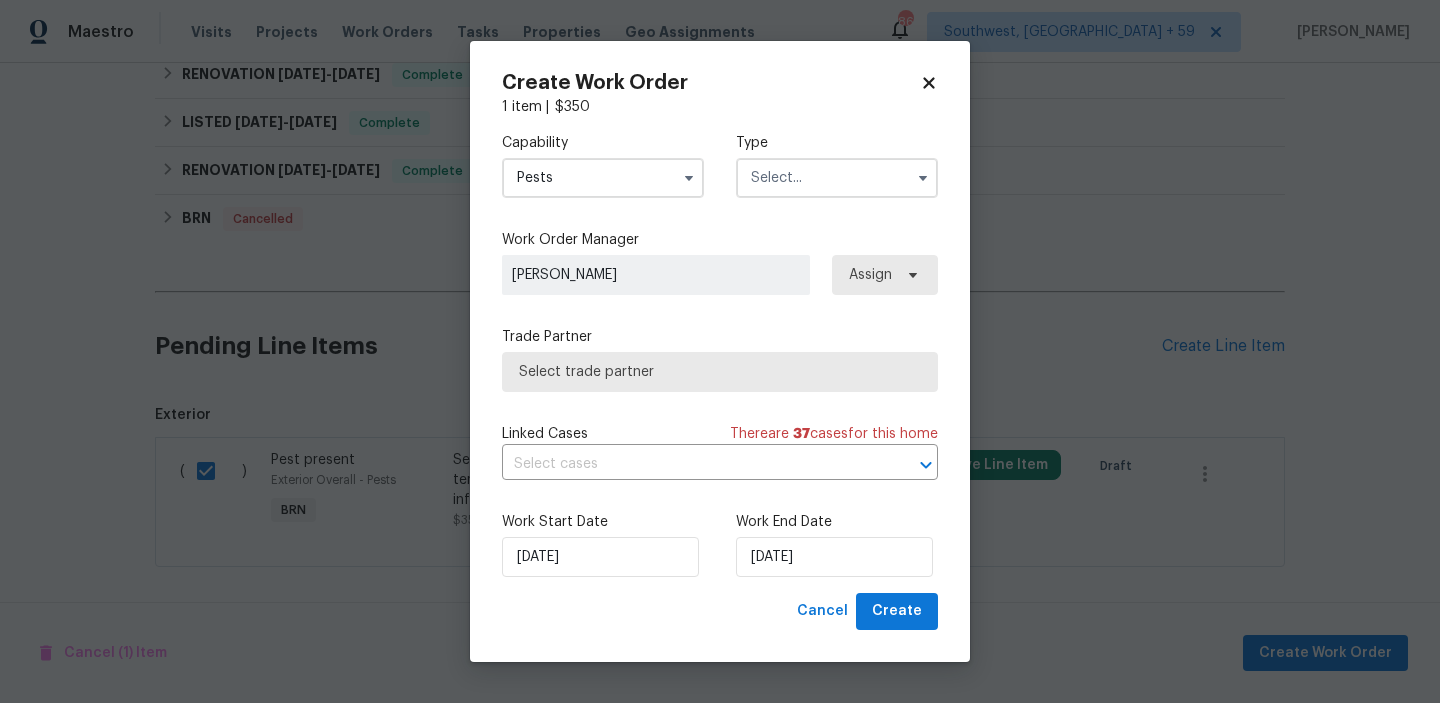 click at bounding box center (837, 178) 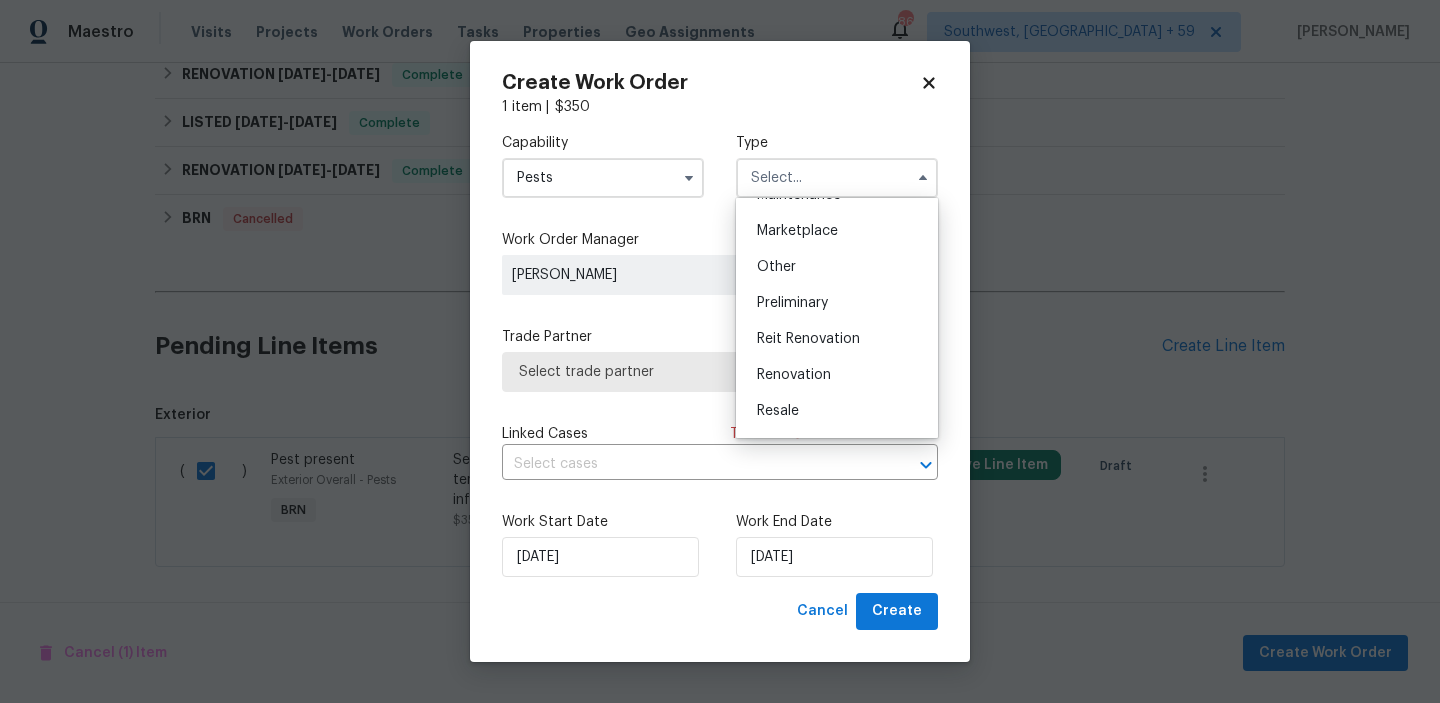 scroll, scrollTop: 454, scrollLeft: 0, axis: vertical 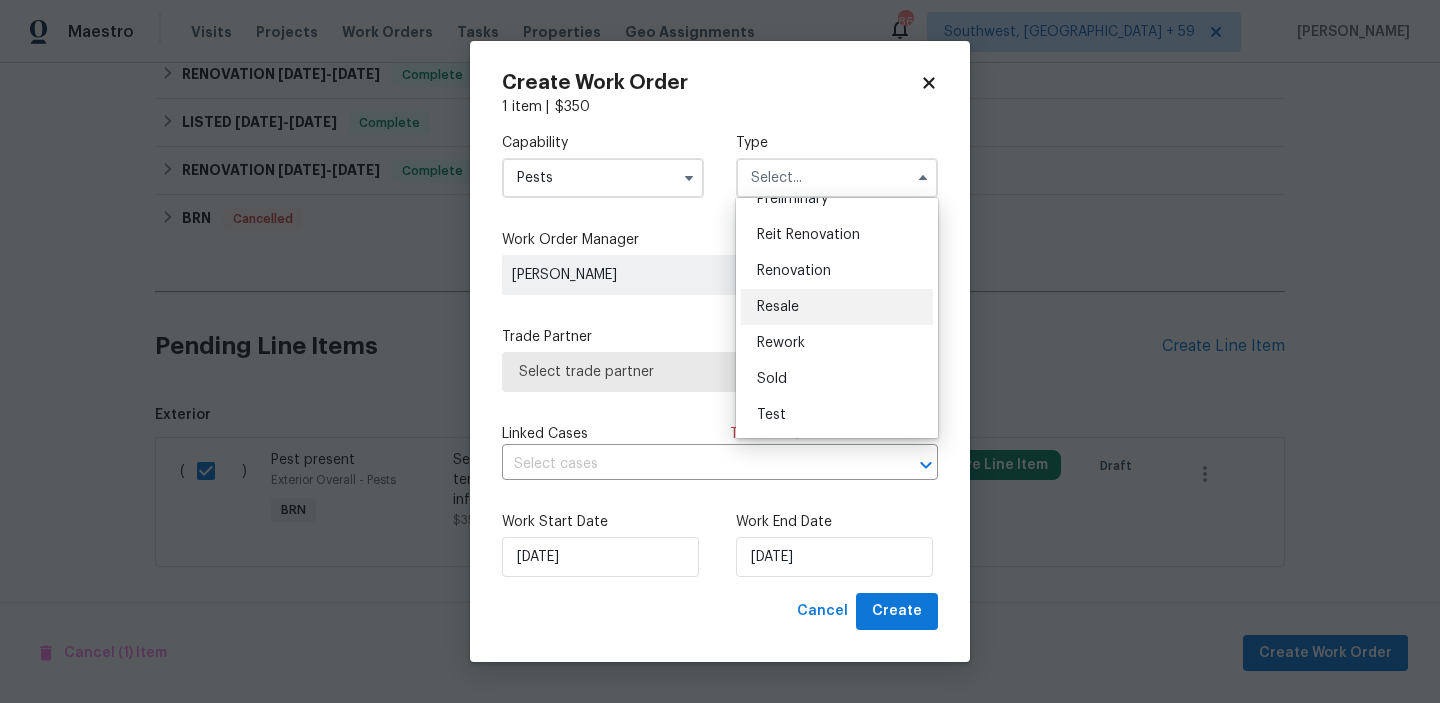 click on "Resale" at bounding box center [778, 307] 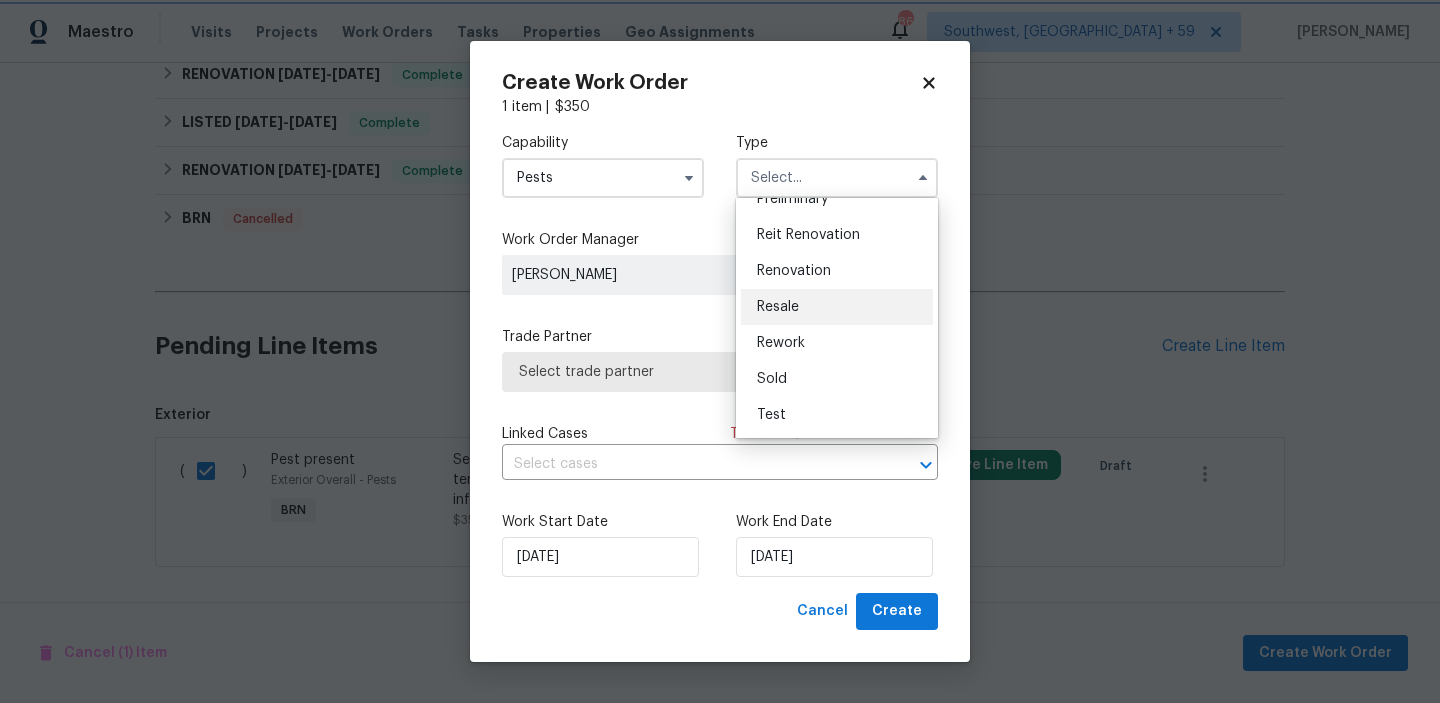type on "Resale" 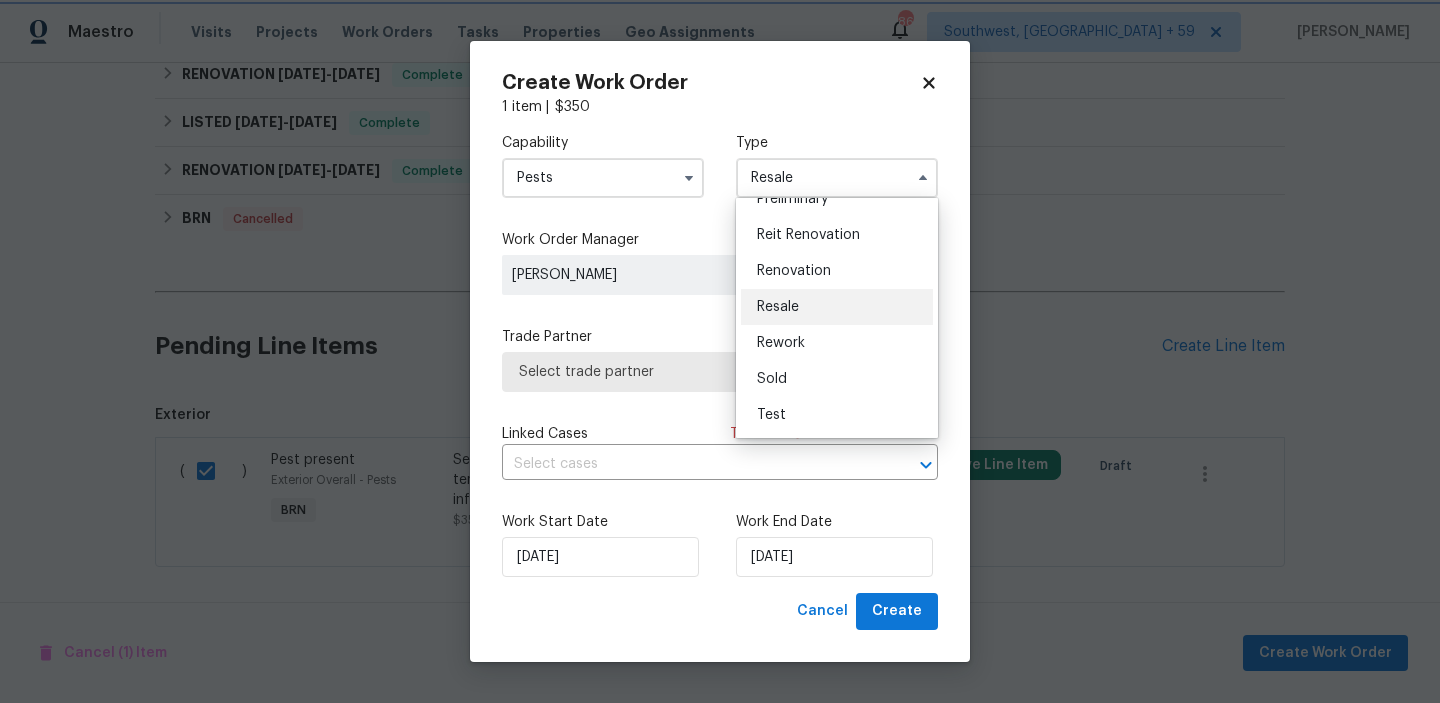 scroll, scrollTop: 0, scrollLeft: 0, axis: both 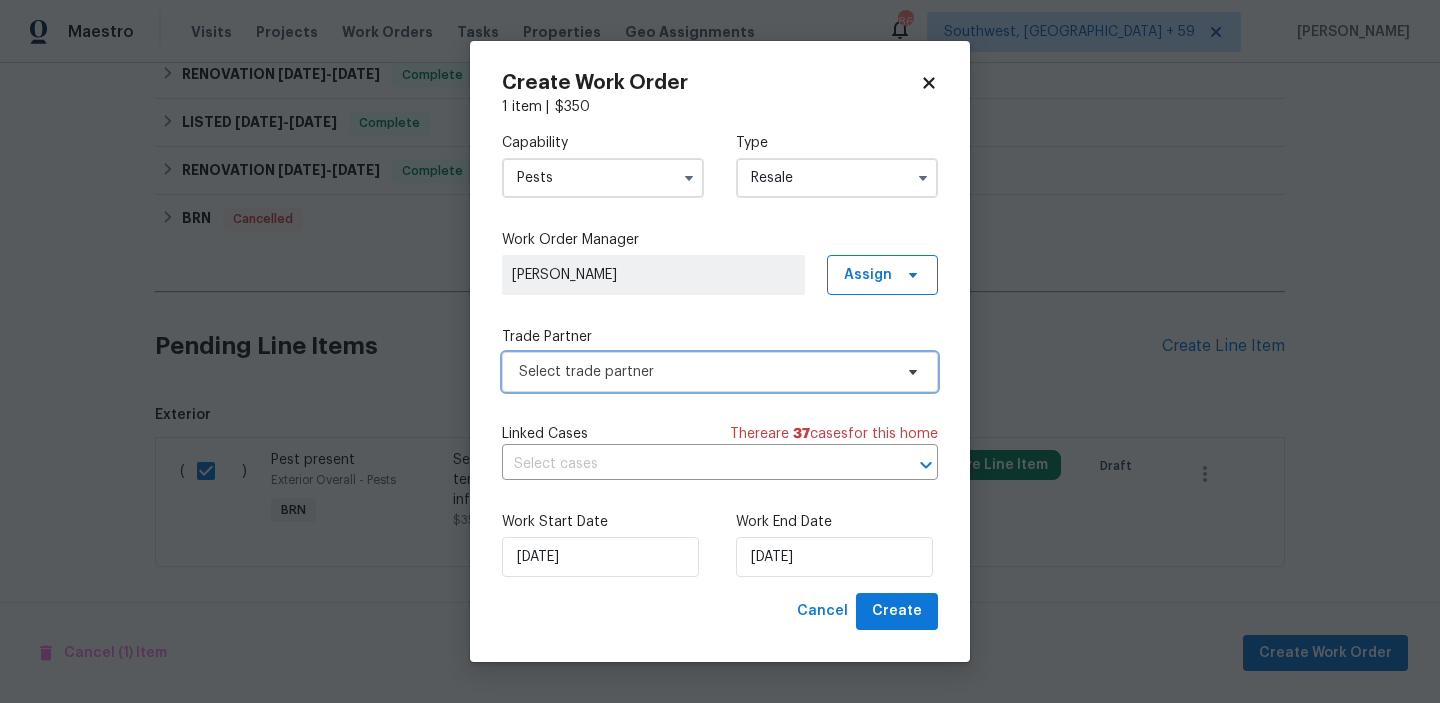 click on "Select trade partner" at bounding box center [720, 372] 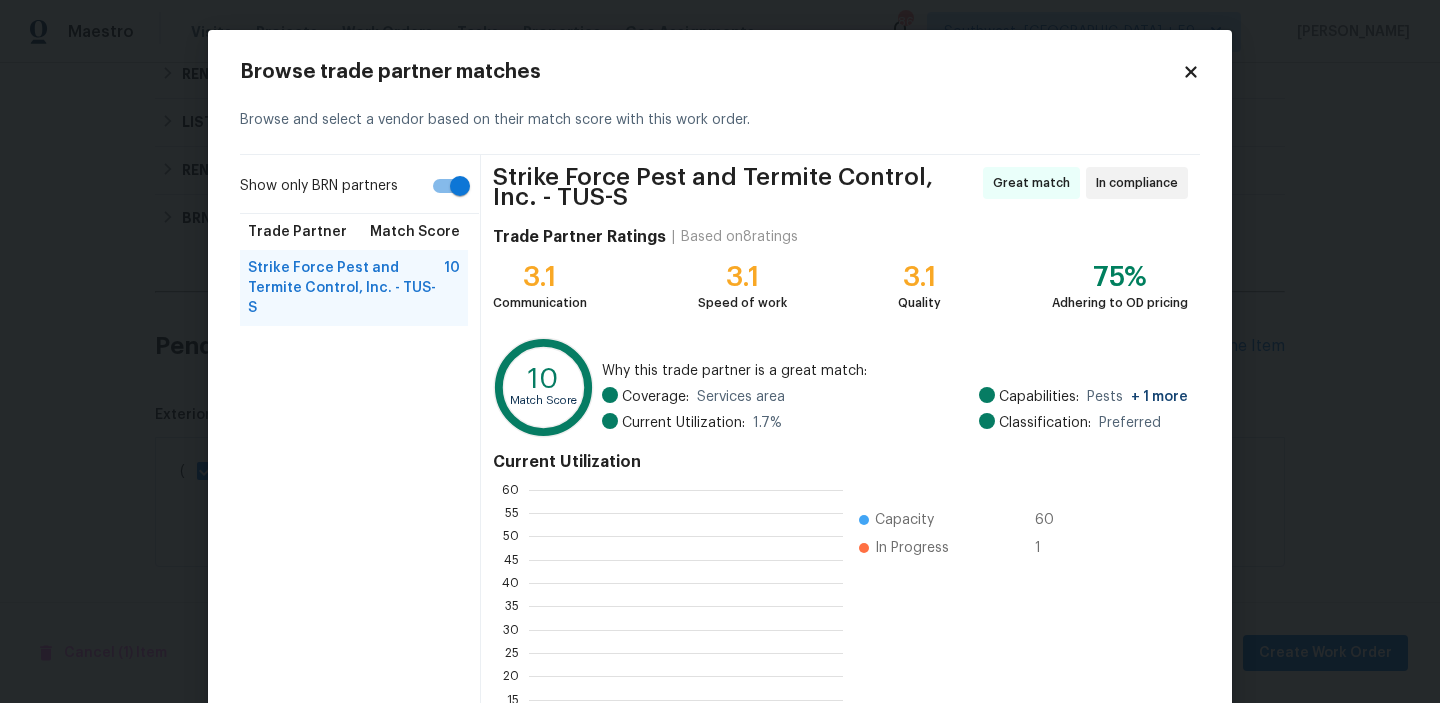 scroll, scrollTop: 2, scrollLeft: 1, axis: both 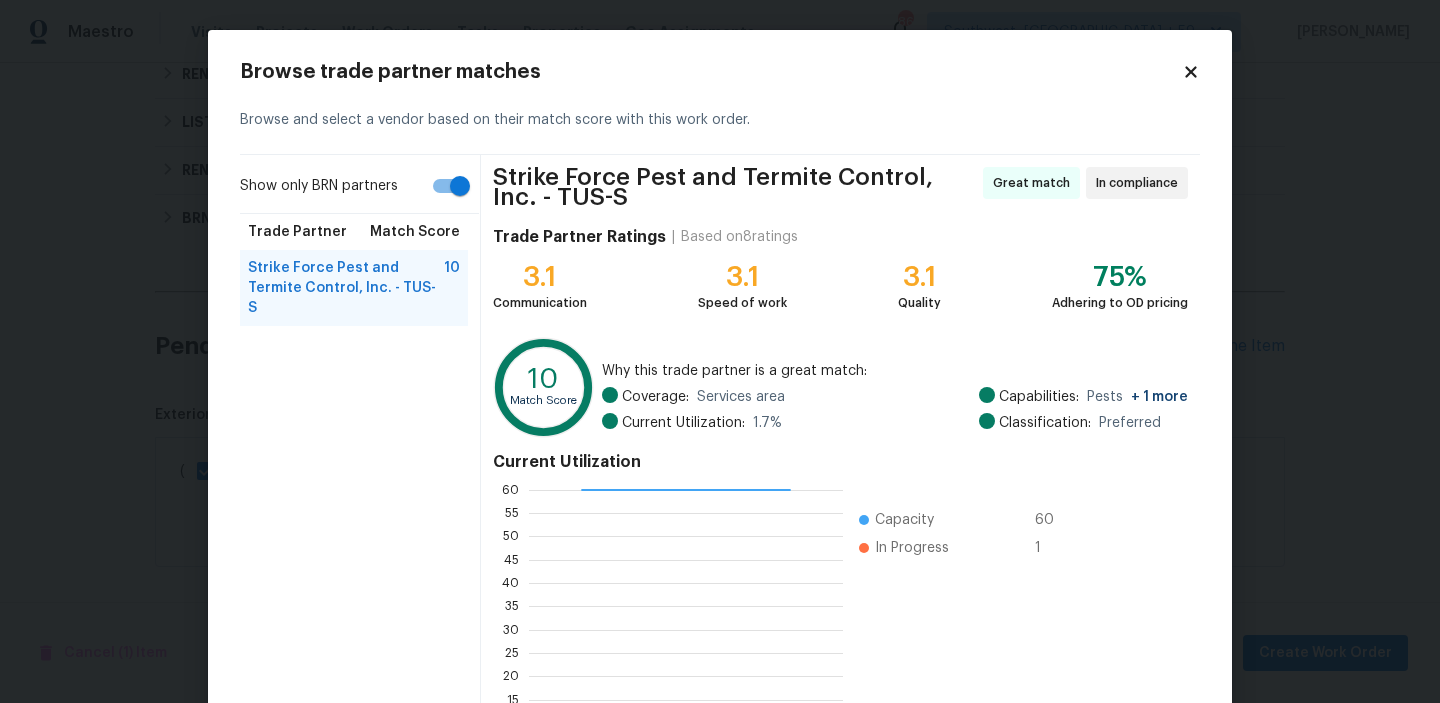 click on "Show only BRN partners" at bounding box center [359, 190] 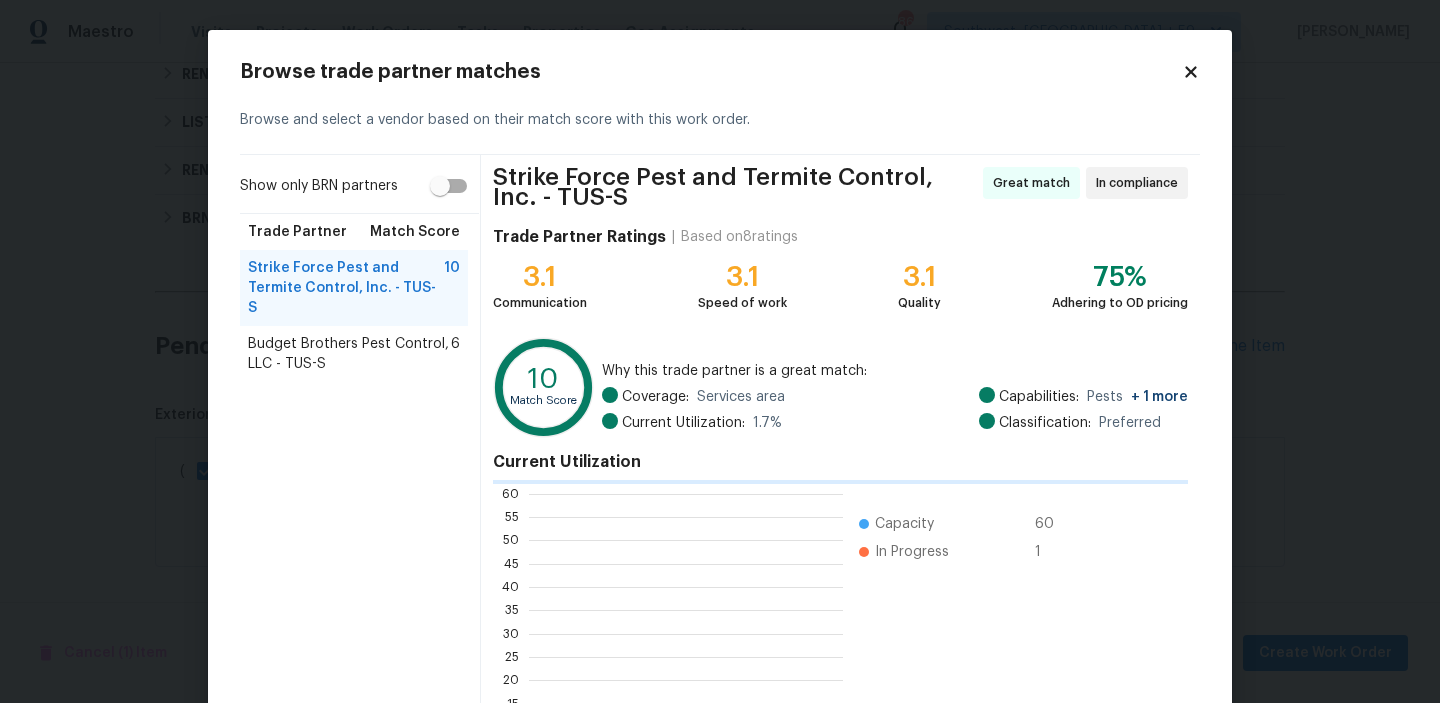 scroll, scrollTop: 2, scrollLeft: 1, axis: both 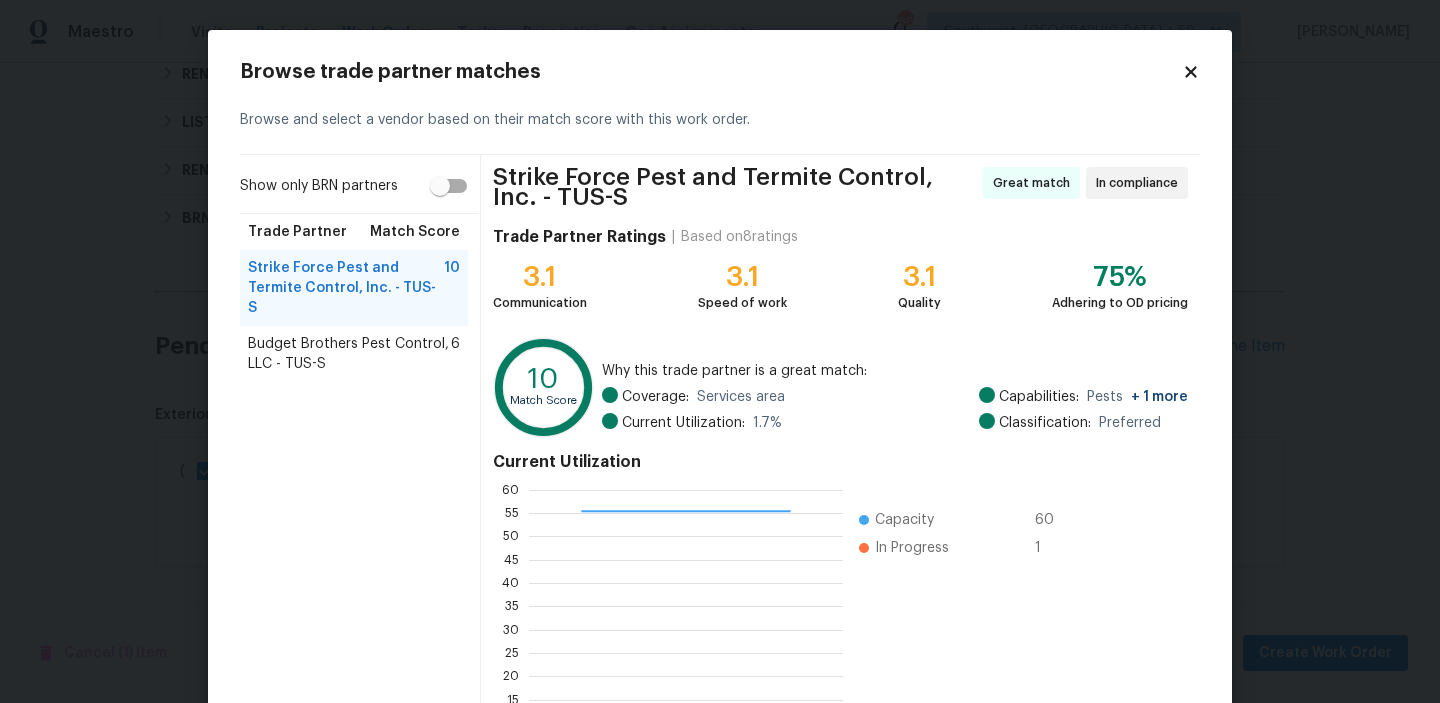 click on "Show only BRN partners Trade Partner Match Score Strike Force Pest and Termite Control, Inc. - TUS-S 10 Budget Brothers Pest Control, LLC - TUS-S 6" at bounding box center [360, 473] 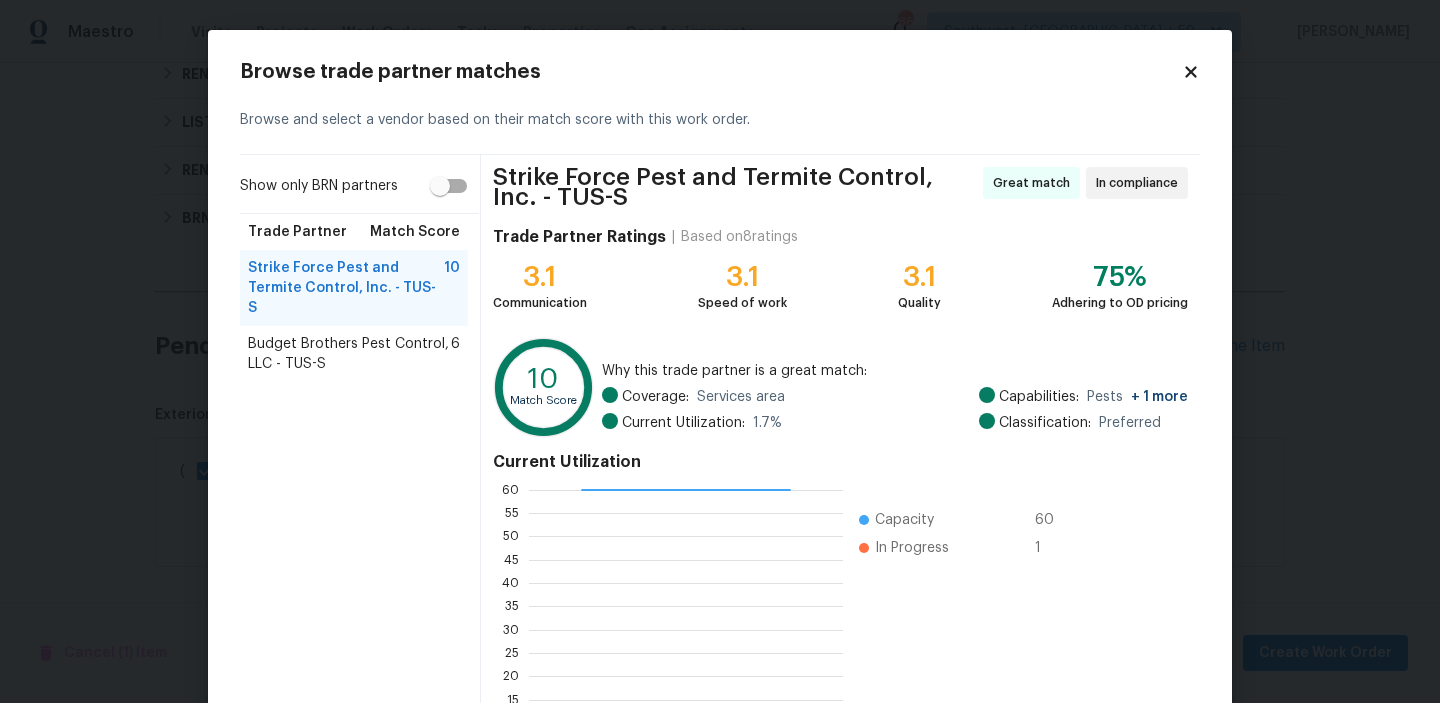 click on "Budget Brothers Pest Control, LLC - TUS-S" at bounding box center (349, 354) 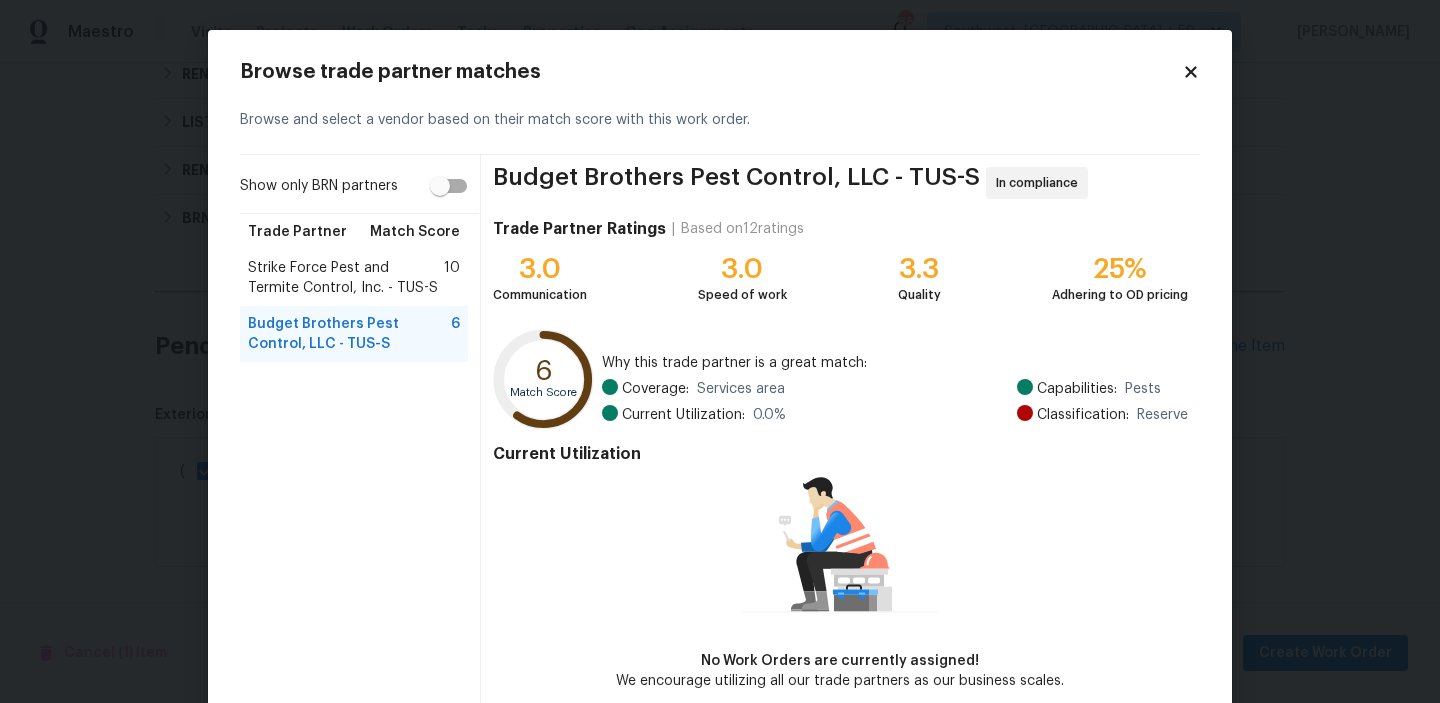 scroll, scrollTop: 97, scrollLeft: 0, axis: vertical 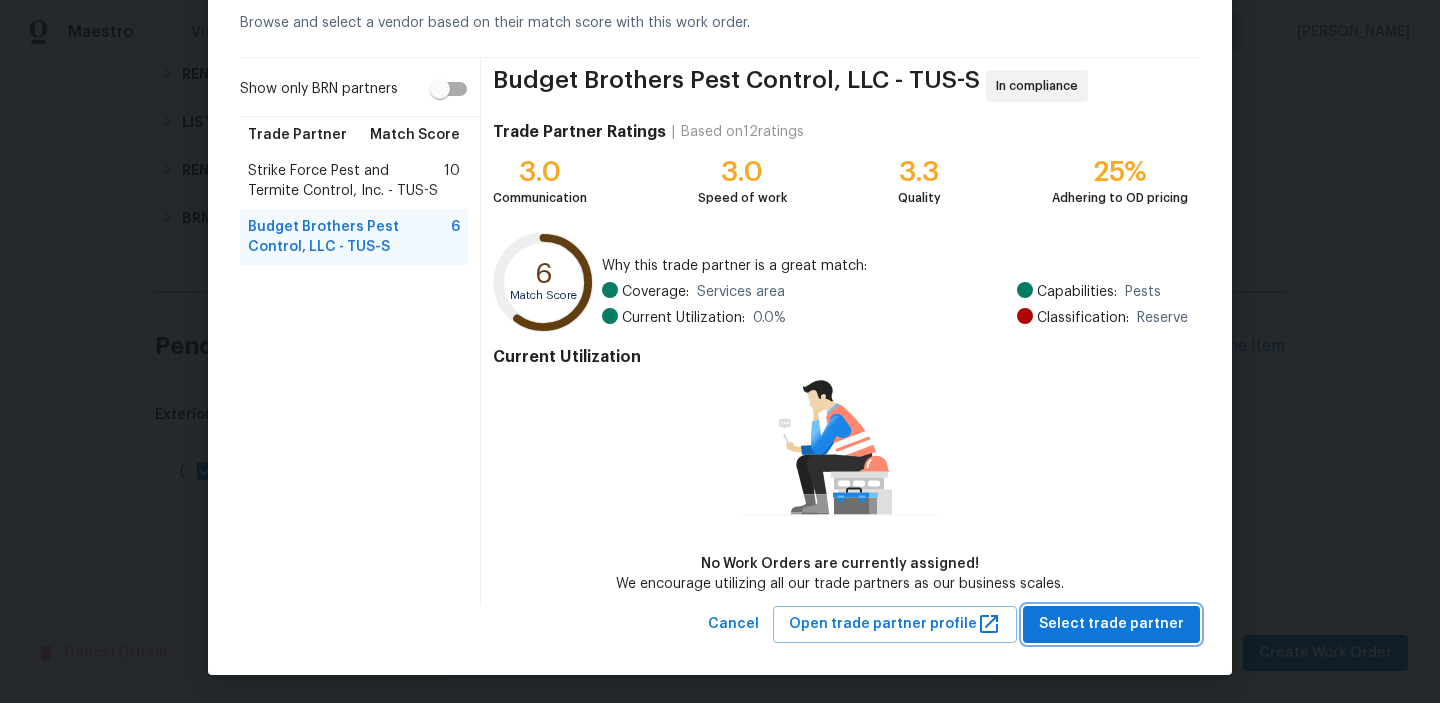 click on "Select trade partner" at bounding box center [1111, 624] 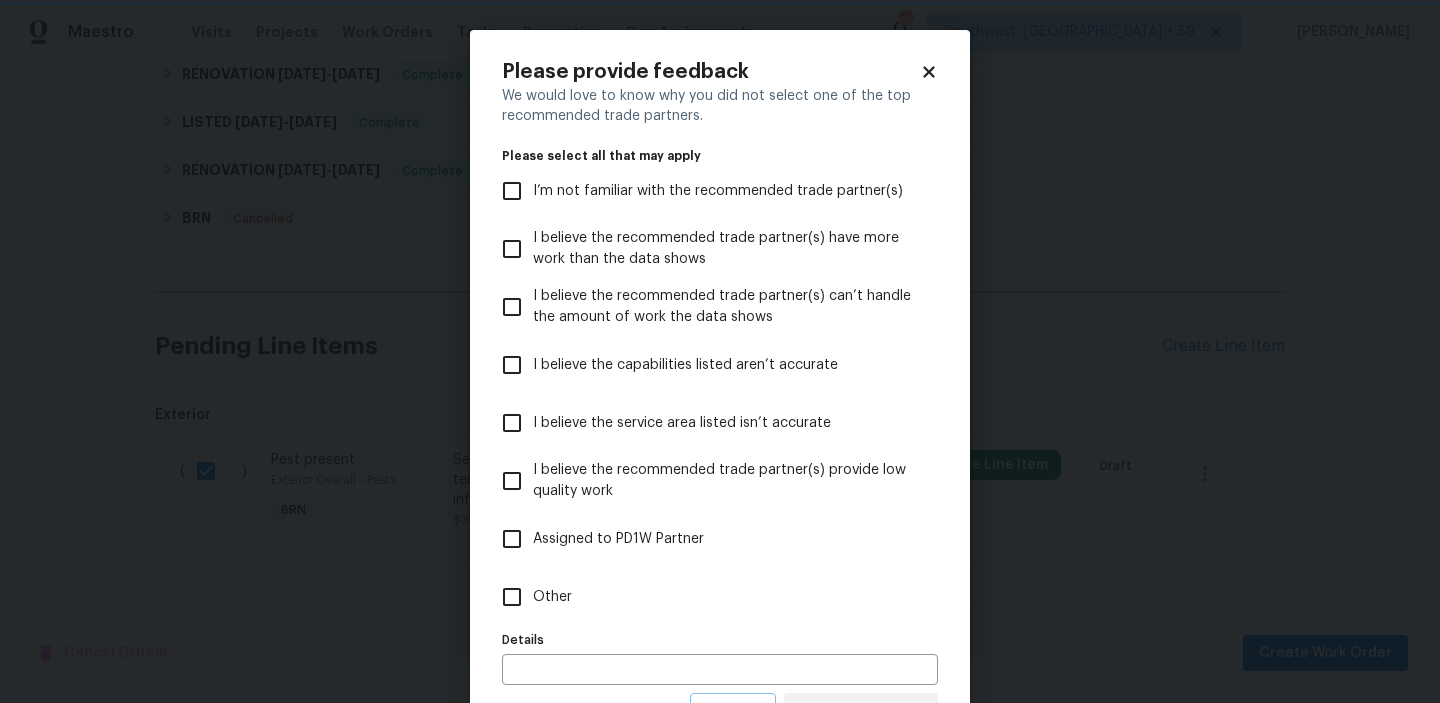 scroll, scrollTop: 0, scrollLeft: 0, axis: both 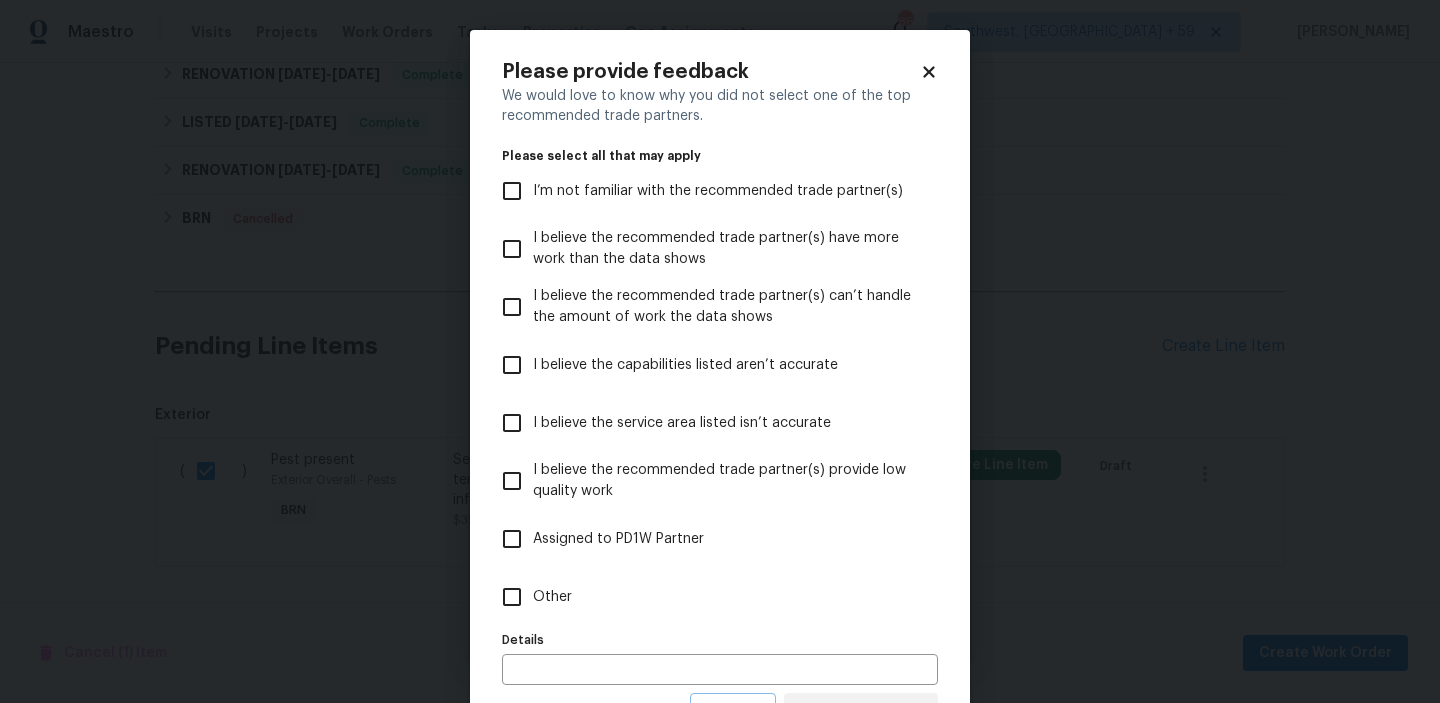 click on "Other" at bounding box center [552, 597] 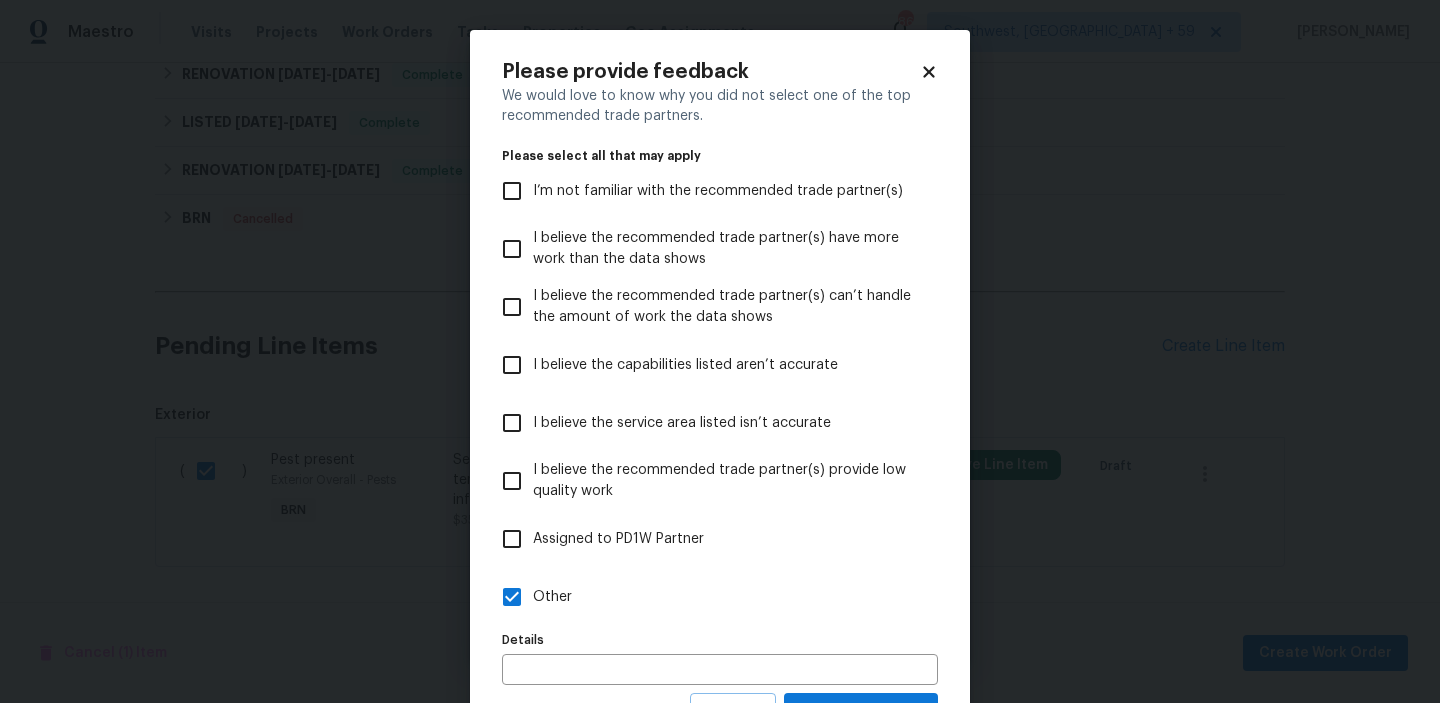 scroll, scrollTop: 89, scrollLeft: 0, axis: vertical 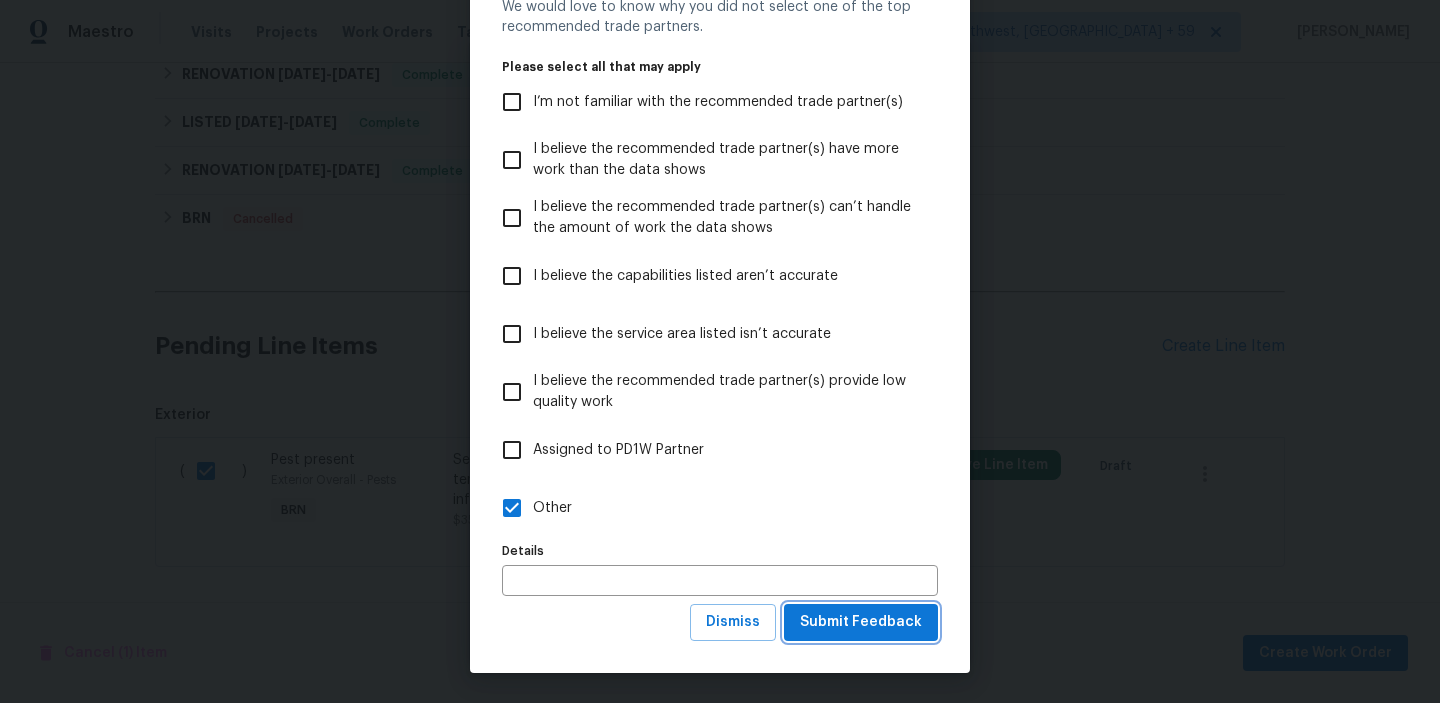 click on "Submit Feedback" at bounding box center (861, 622) 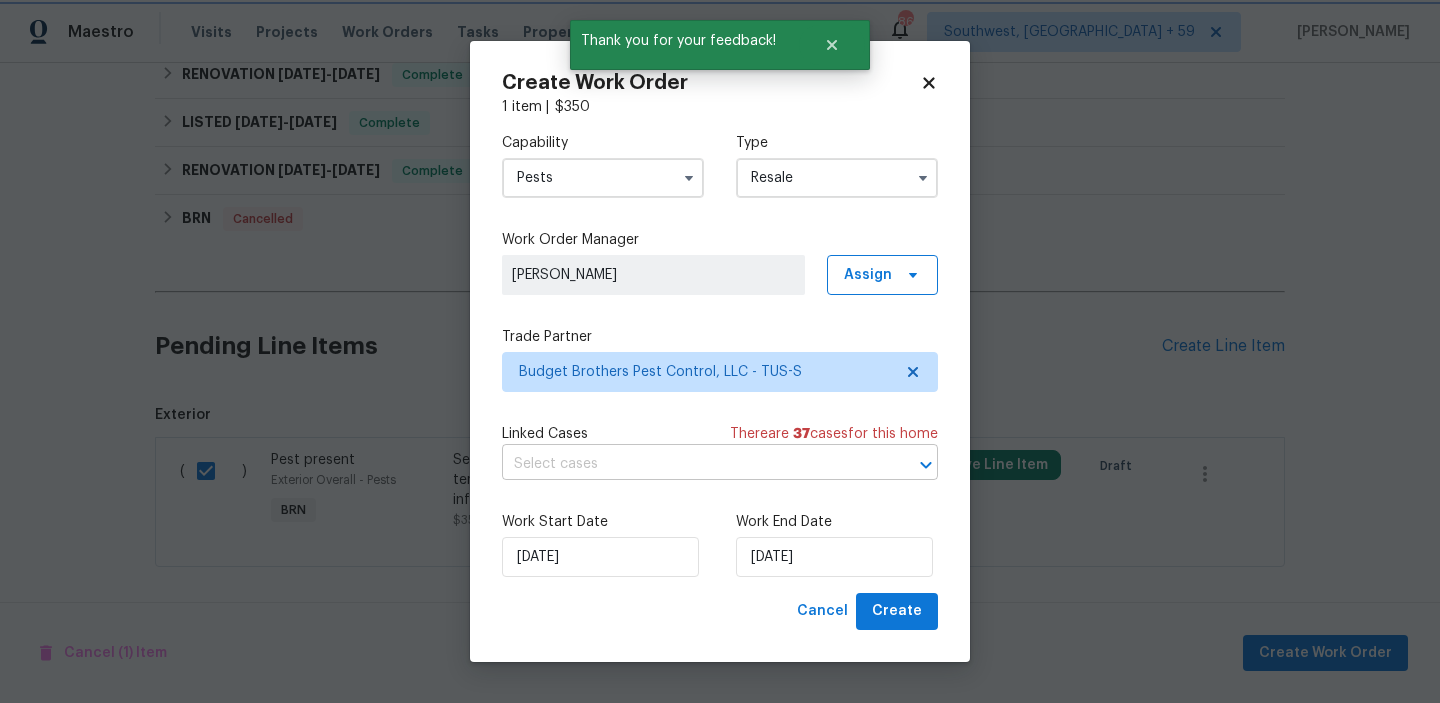 scroll, scrollTop: 0, scrollLeft: 0, axis: both 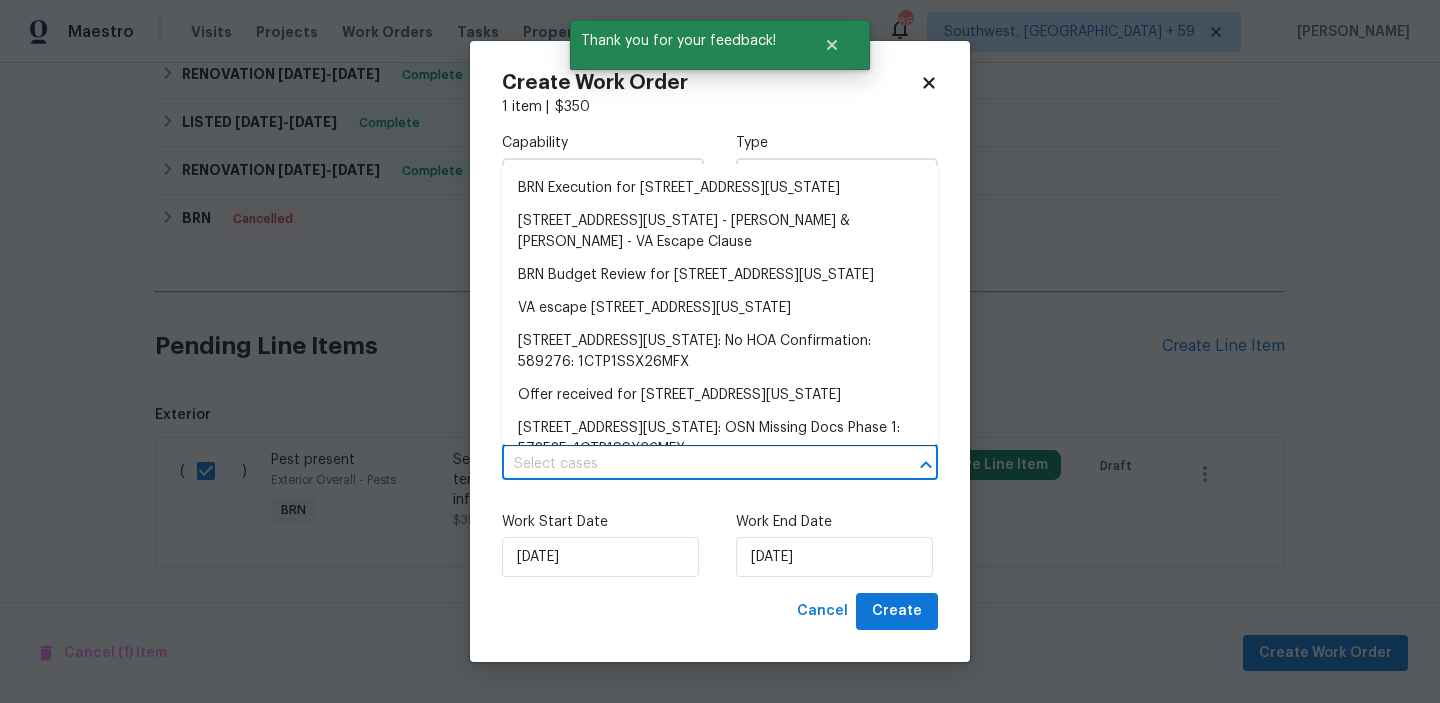 click at bounding box center [692, 464] 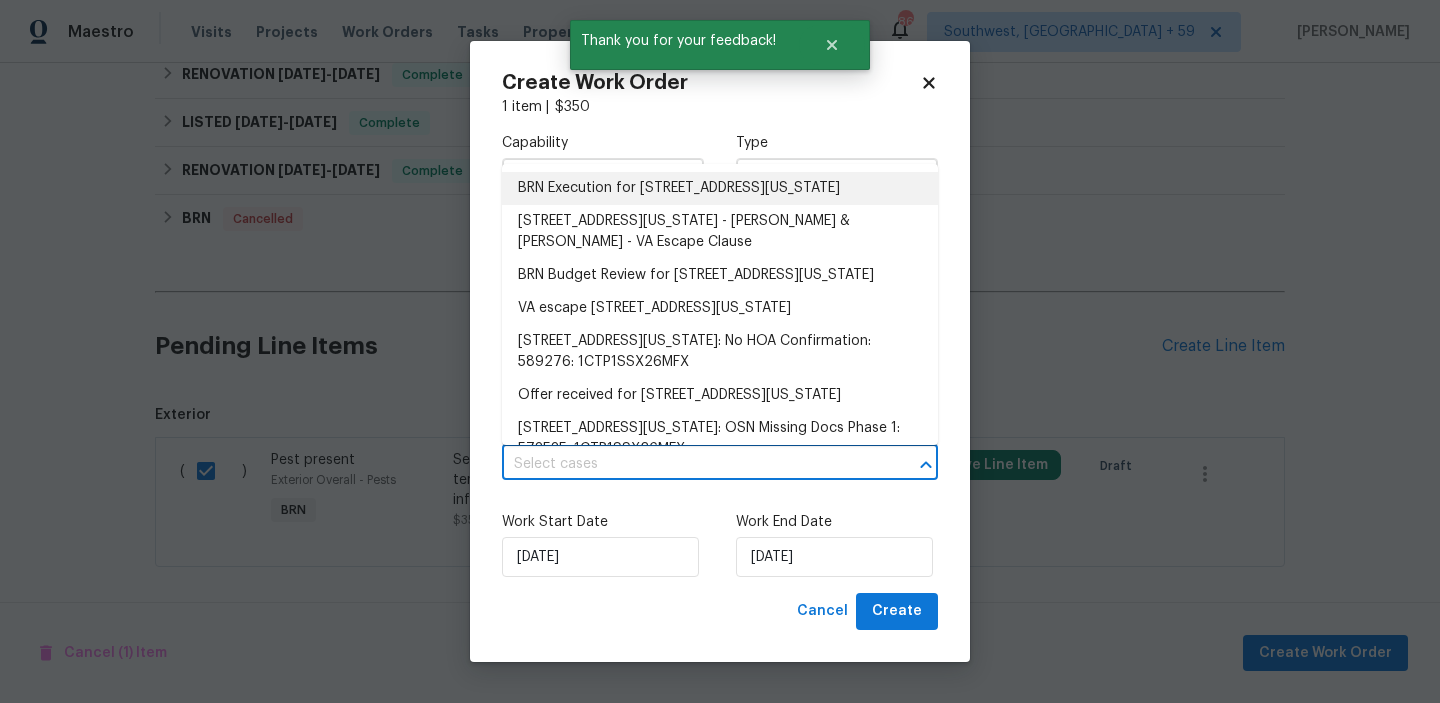 click on "BRN Execution for 302 W Iowa St, Tucson, AZ 85706" at bounding box center [720, 188] 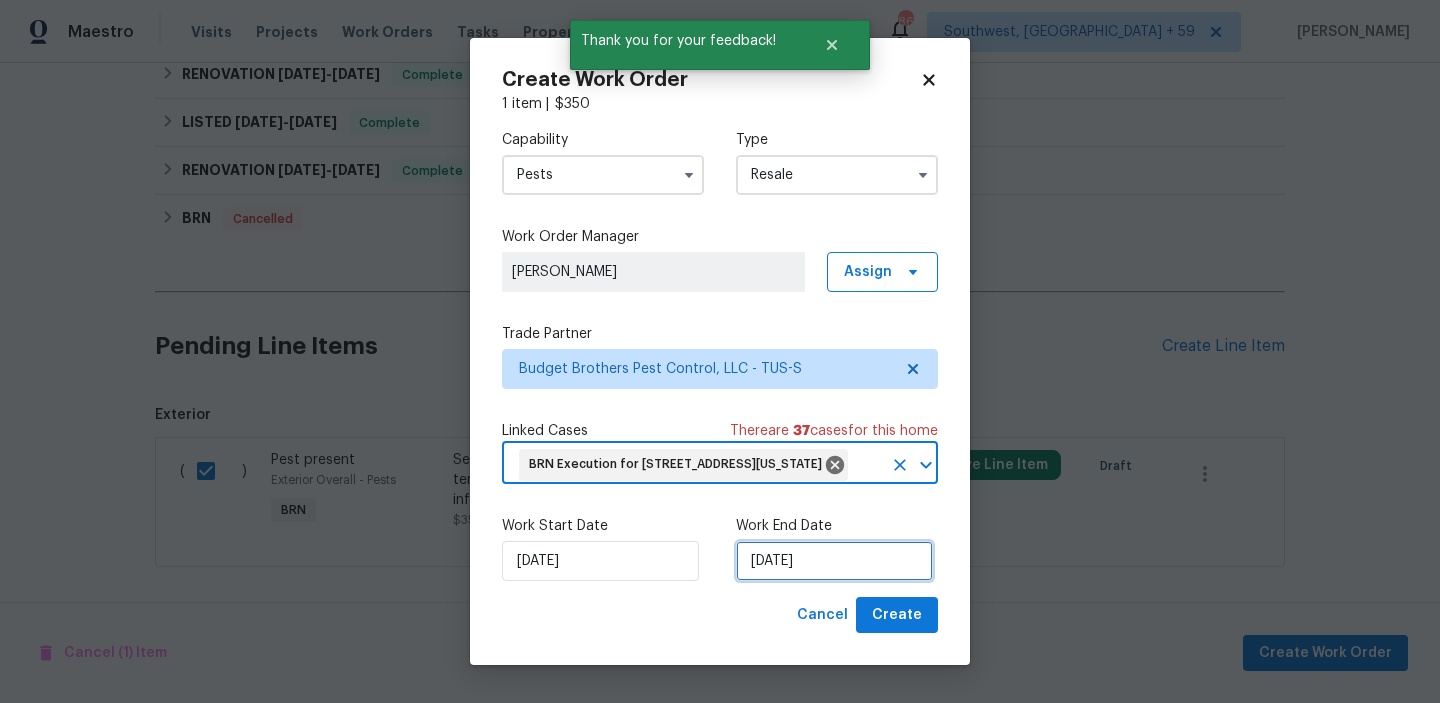 click on "[DATE]" at bounding box center (834, 561) 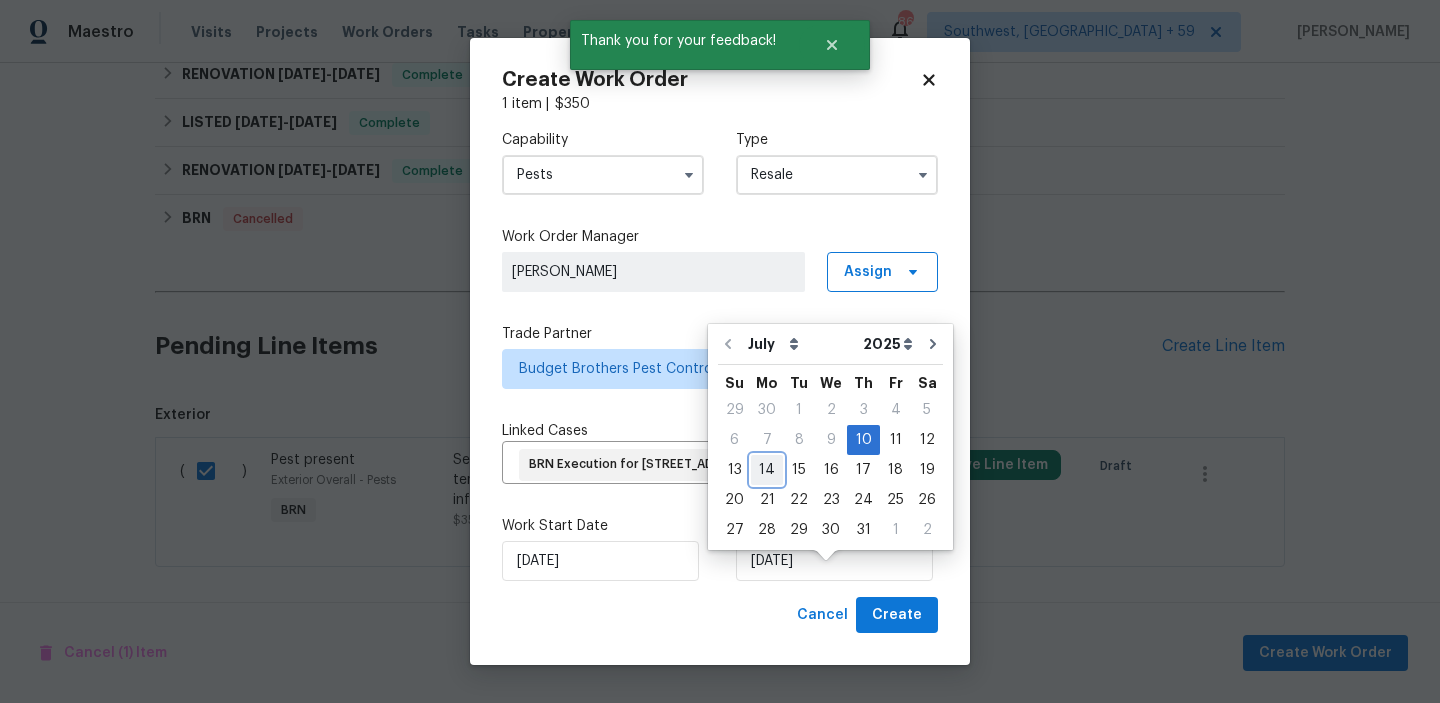 click on "14" at bounding box center [767, 470] 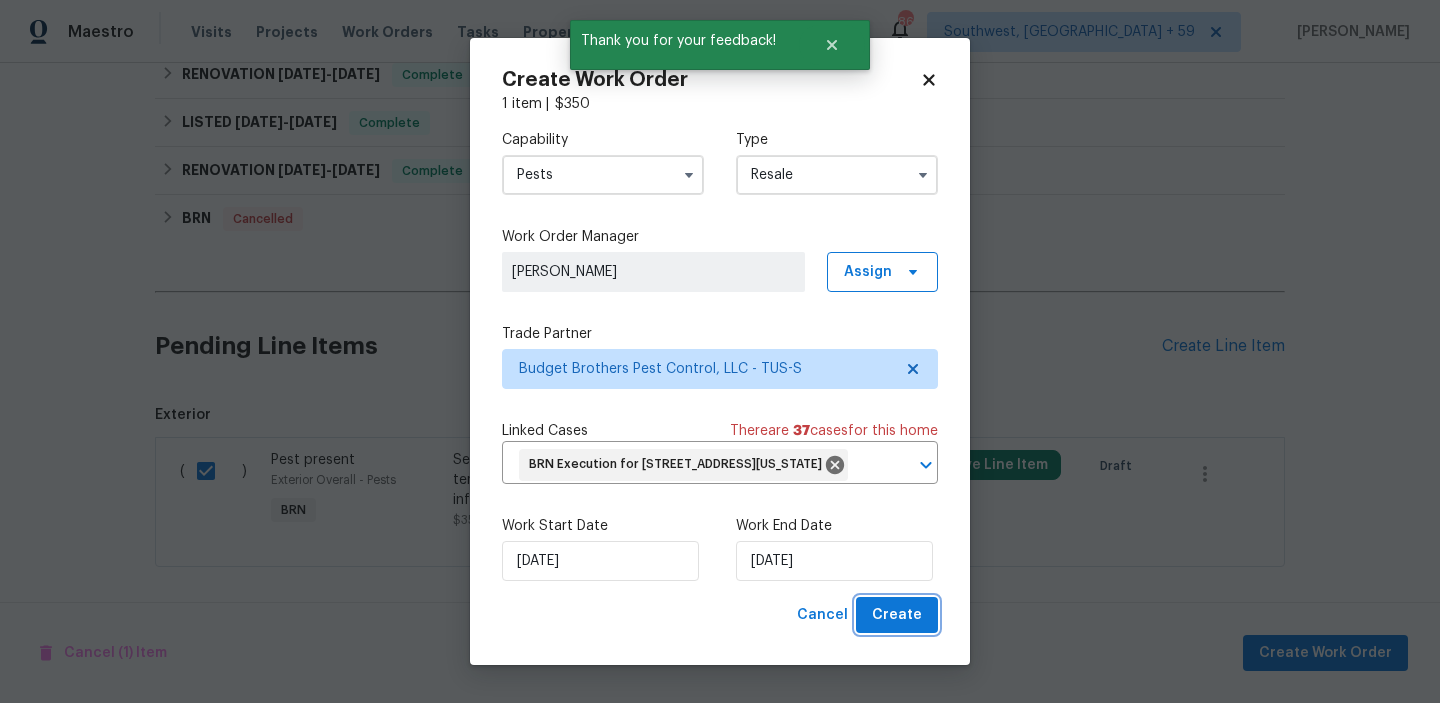 click on "Create" at bounding box center (897, 615) 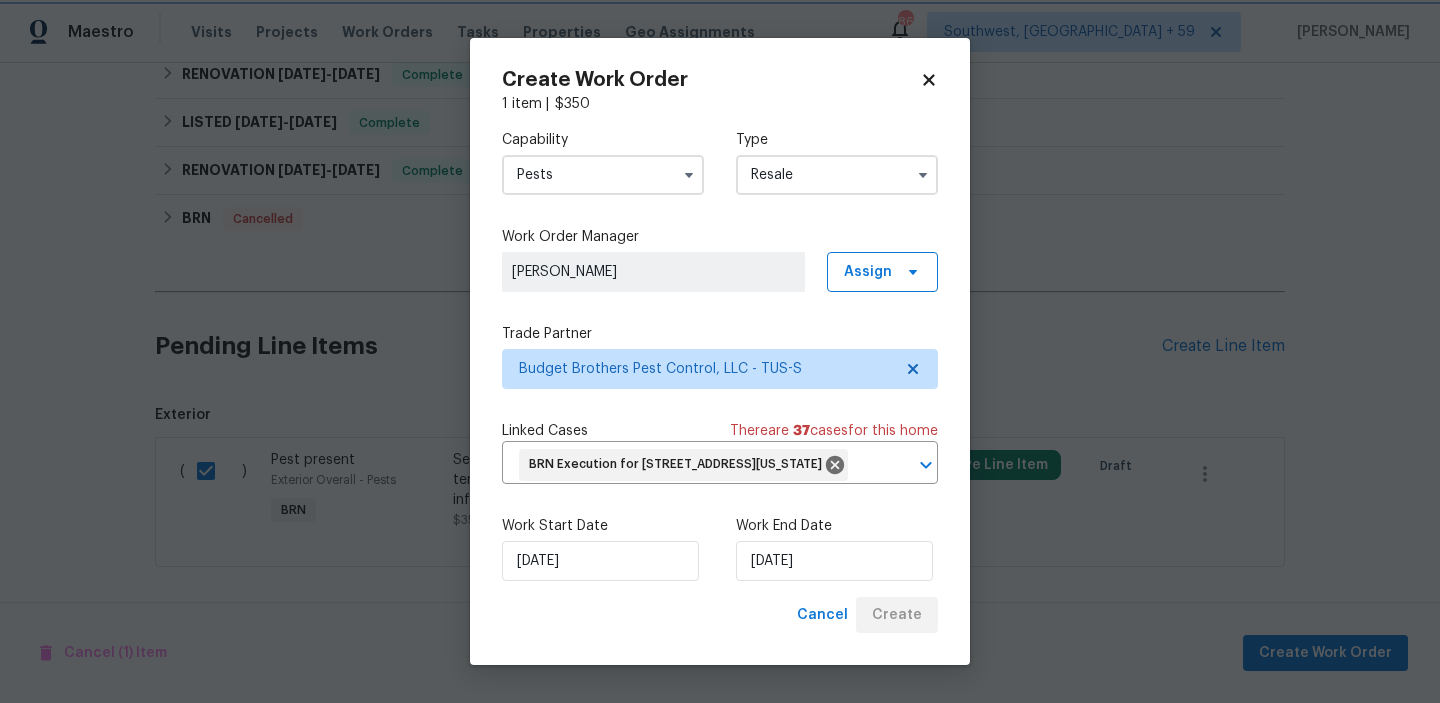 checkbox on "false" 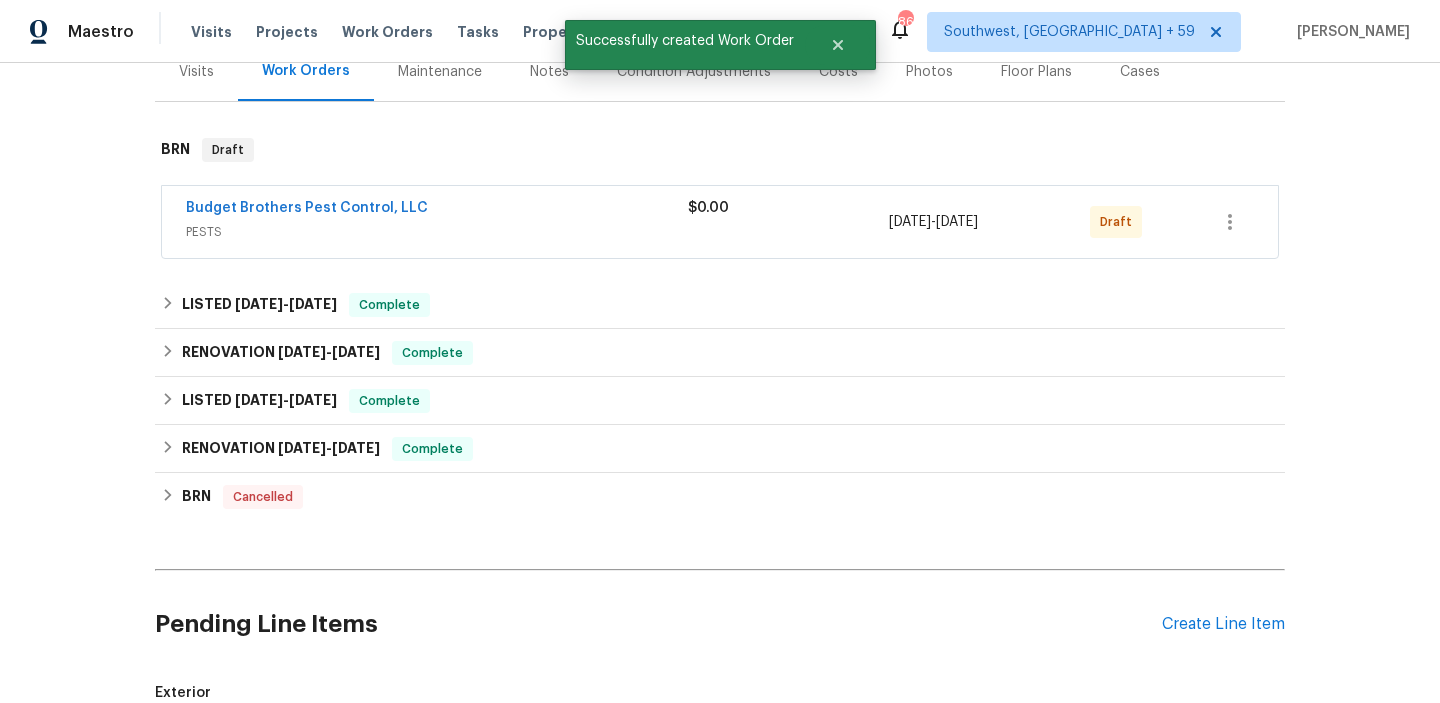 scroll, scrollTop: 17, scrollLeft: 0, axis: vertical 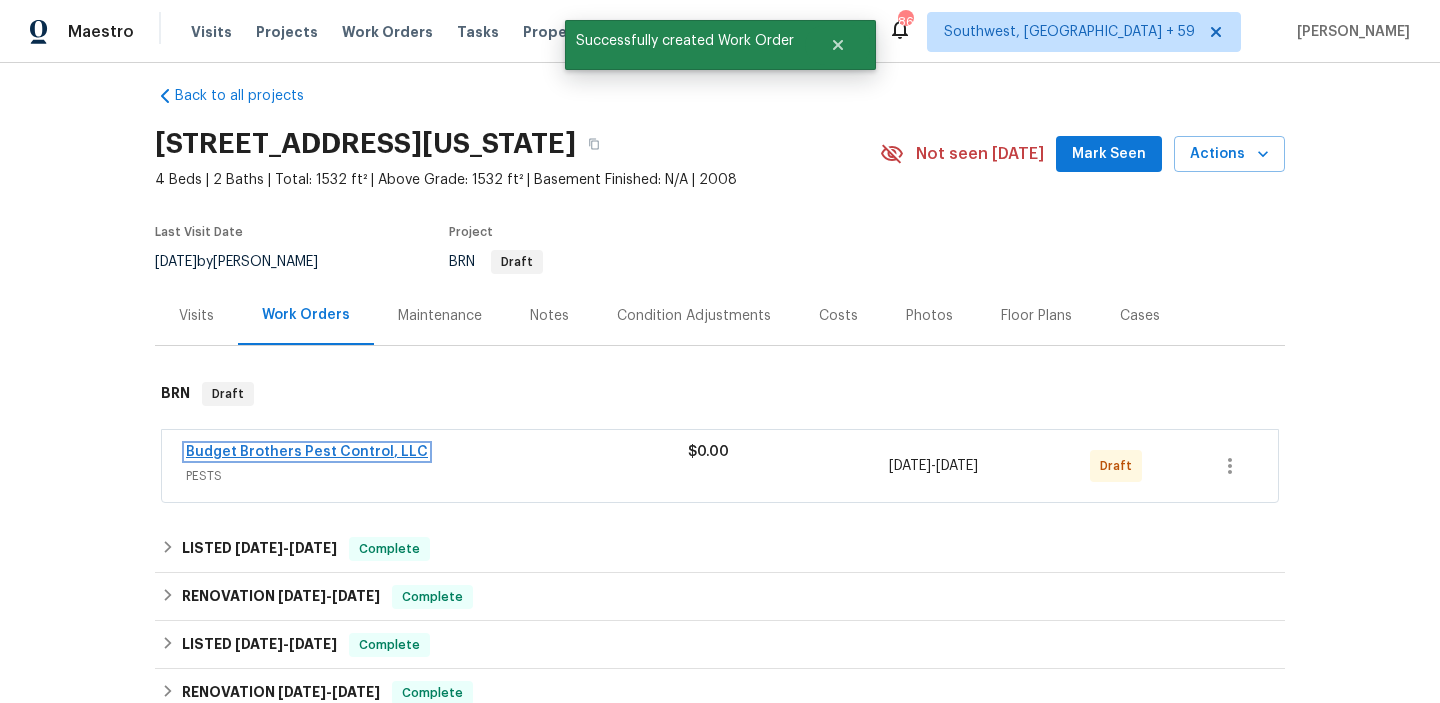 click on "Budget Brothers Pest Control, LLC" at bounding box center (307, 452) 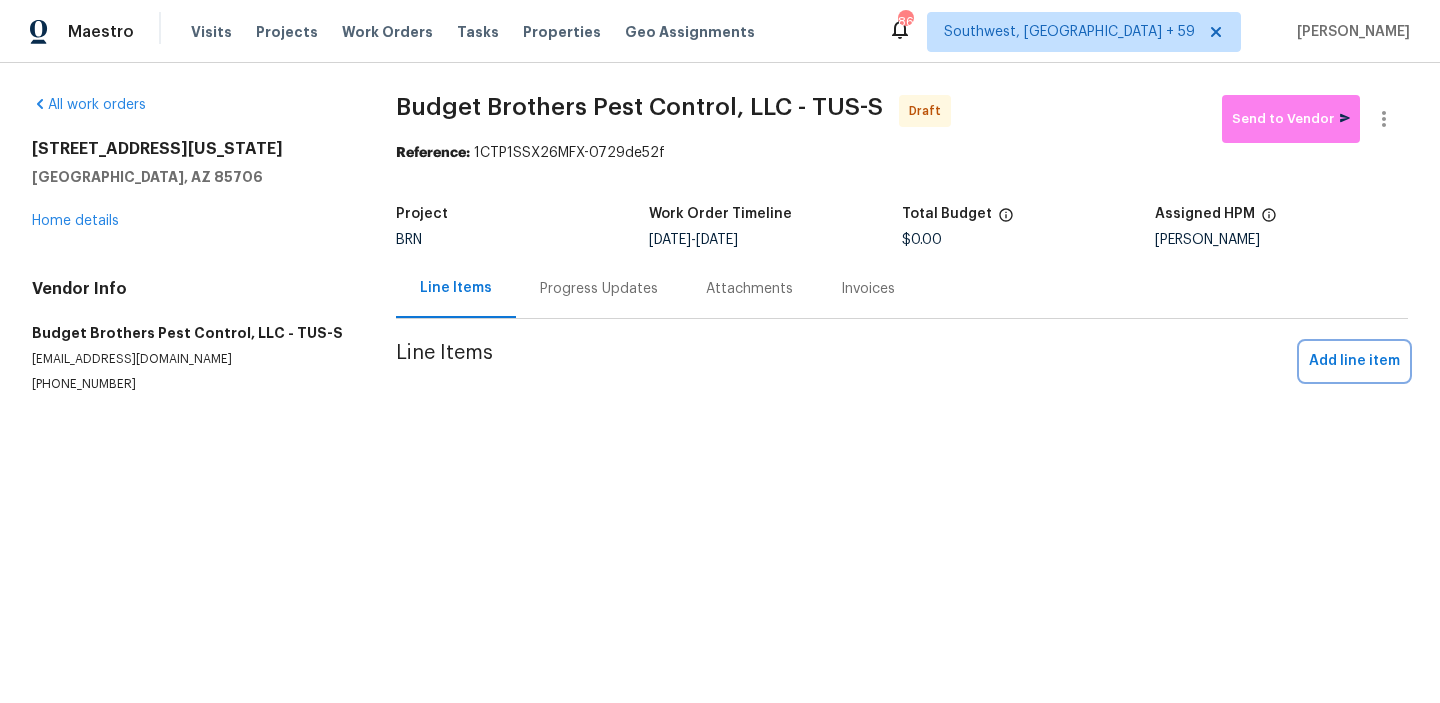 click on "Add line item" at bounding box center (1354, 361) 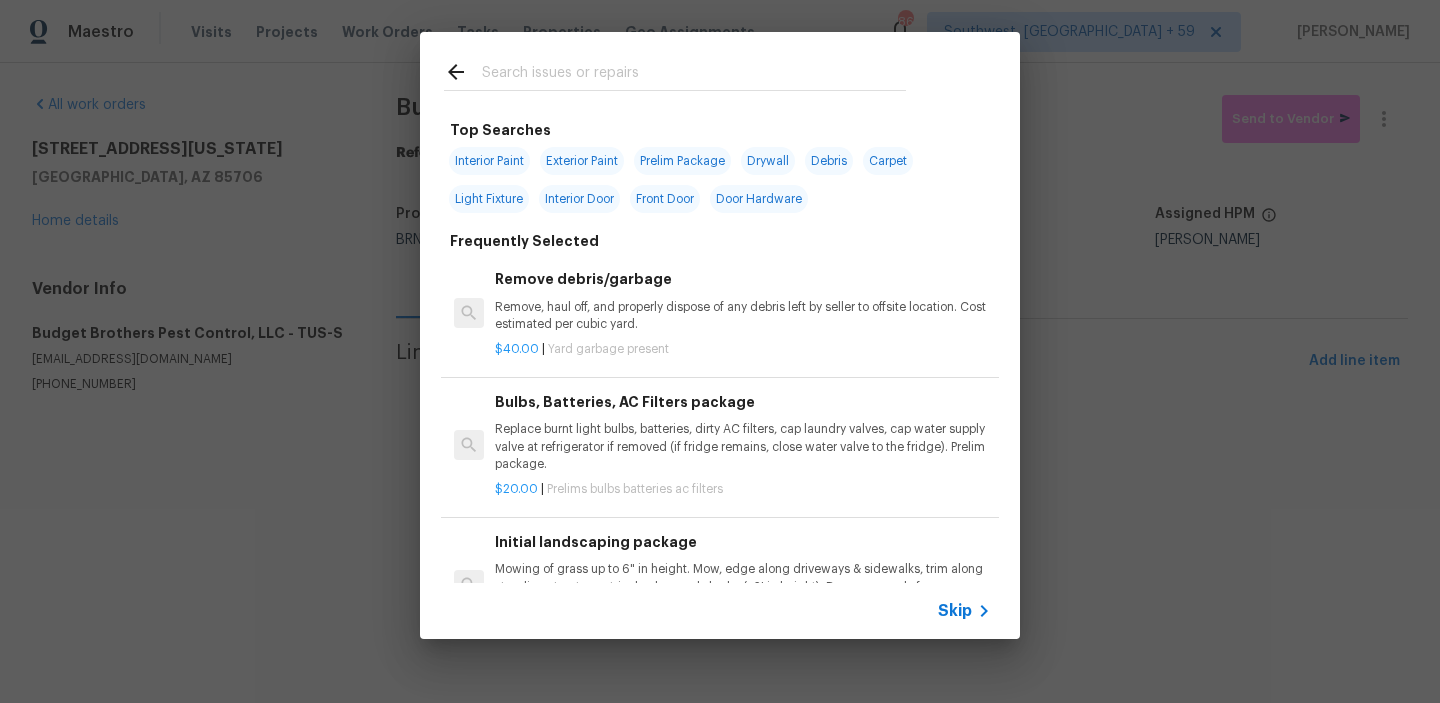 click on "Skip" at bounding box center [955, 611] 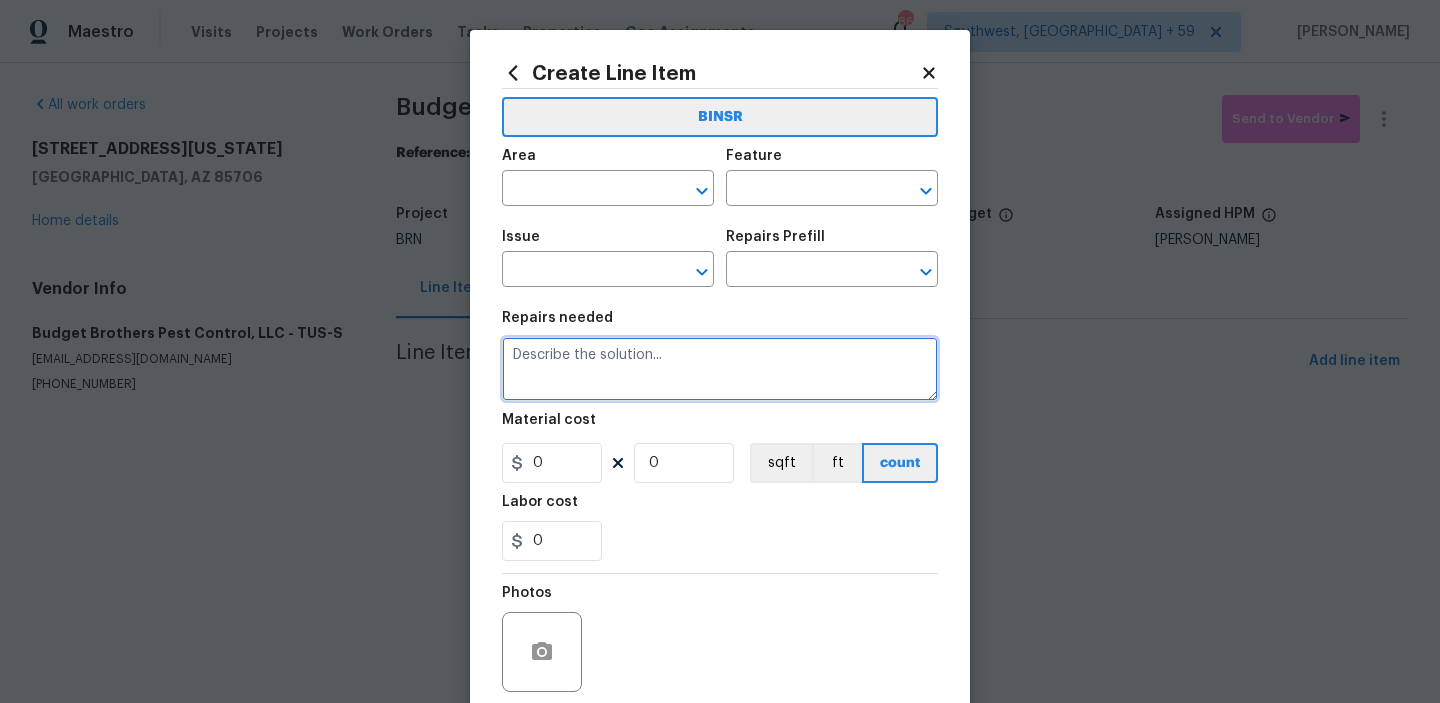 click at bounding box center (720, 369) 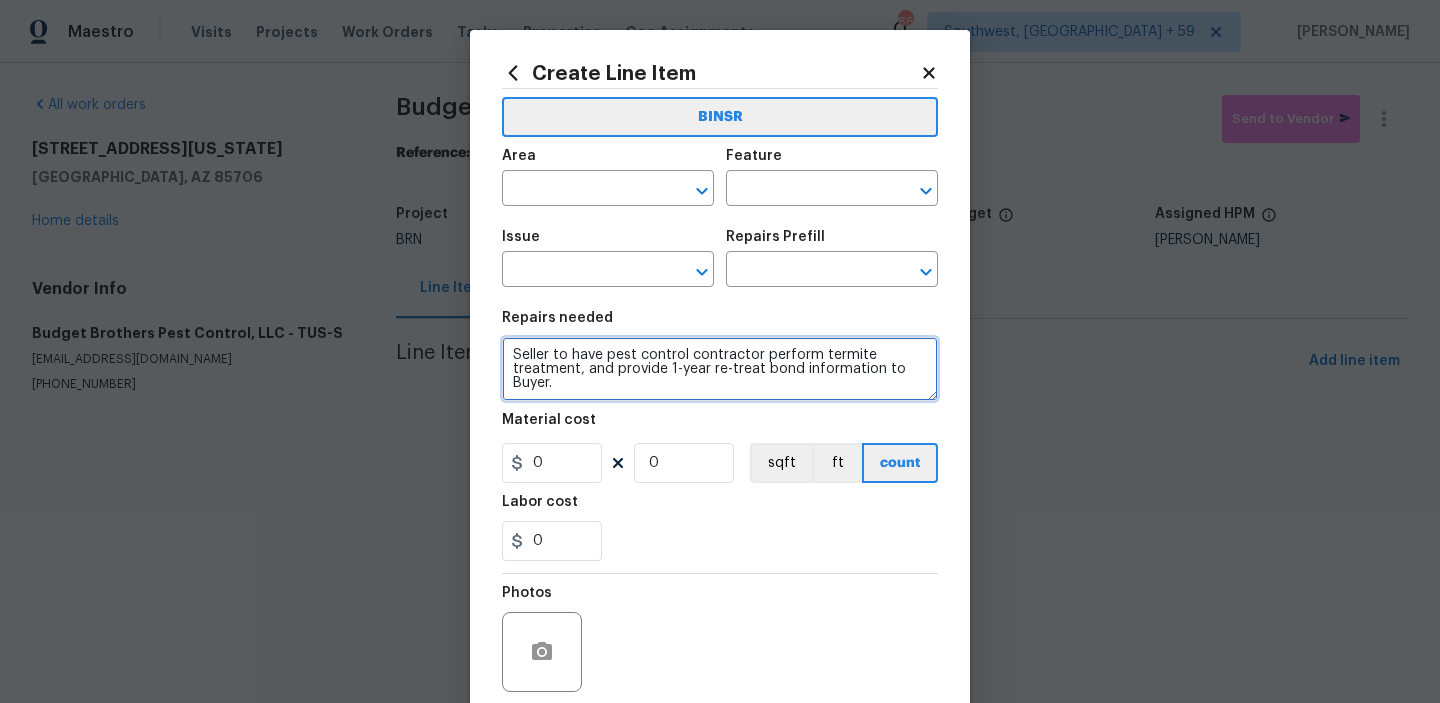 scroll, scrollTop: 4, scrollLeft: 0, axis: vertical 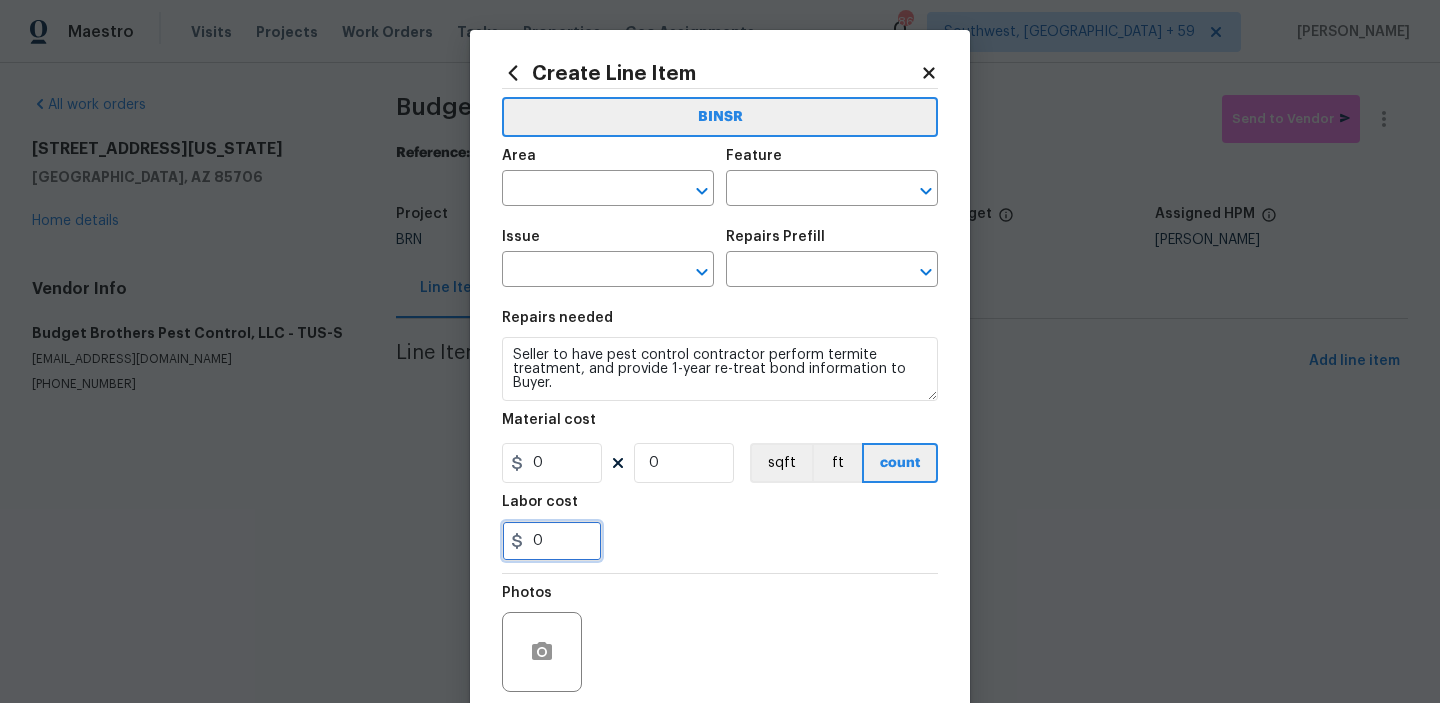click on "0" at bounding box center (552, 541) 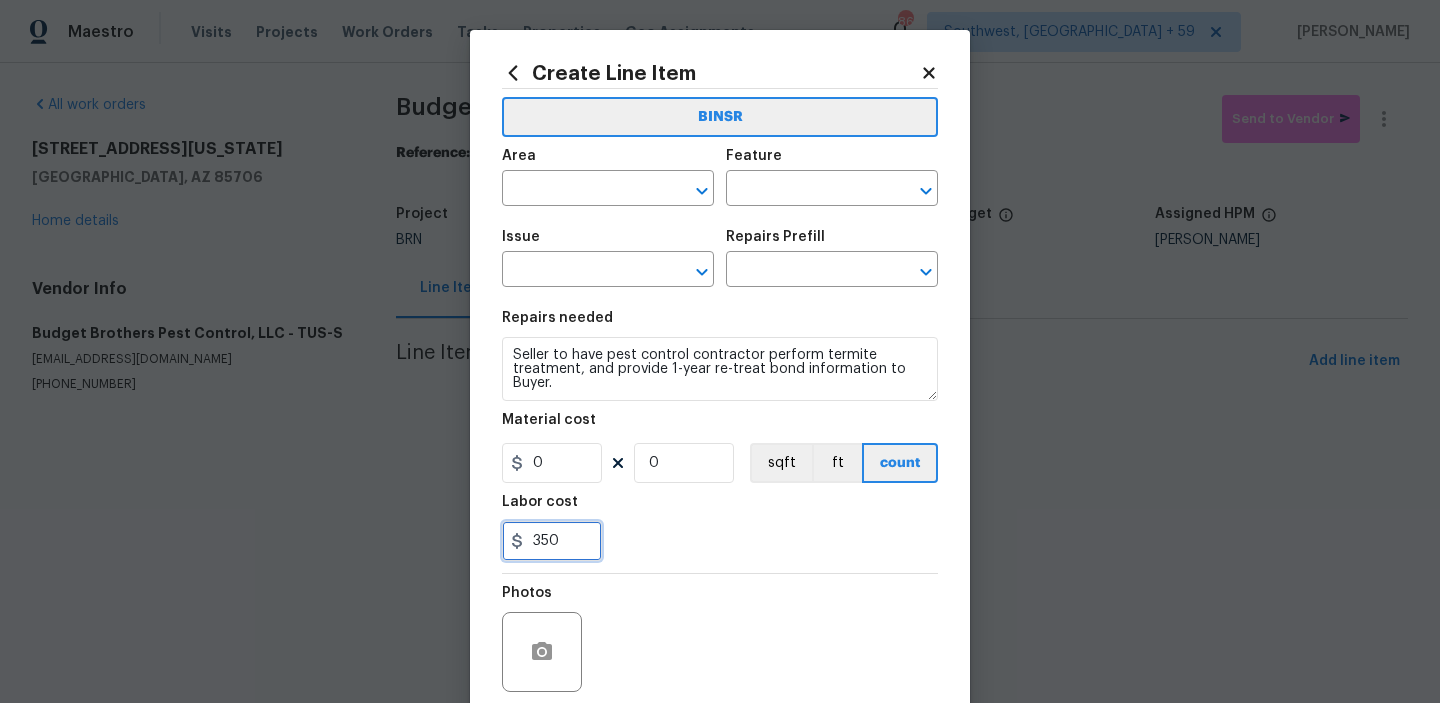 type on "350" 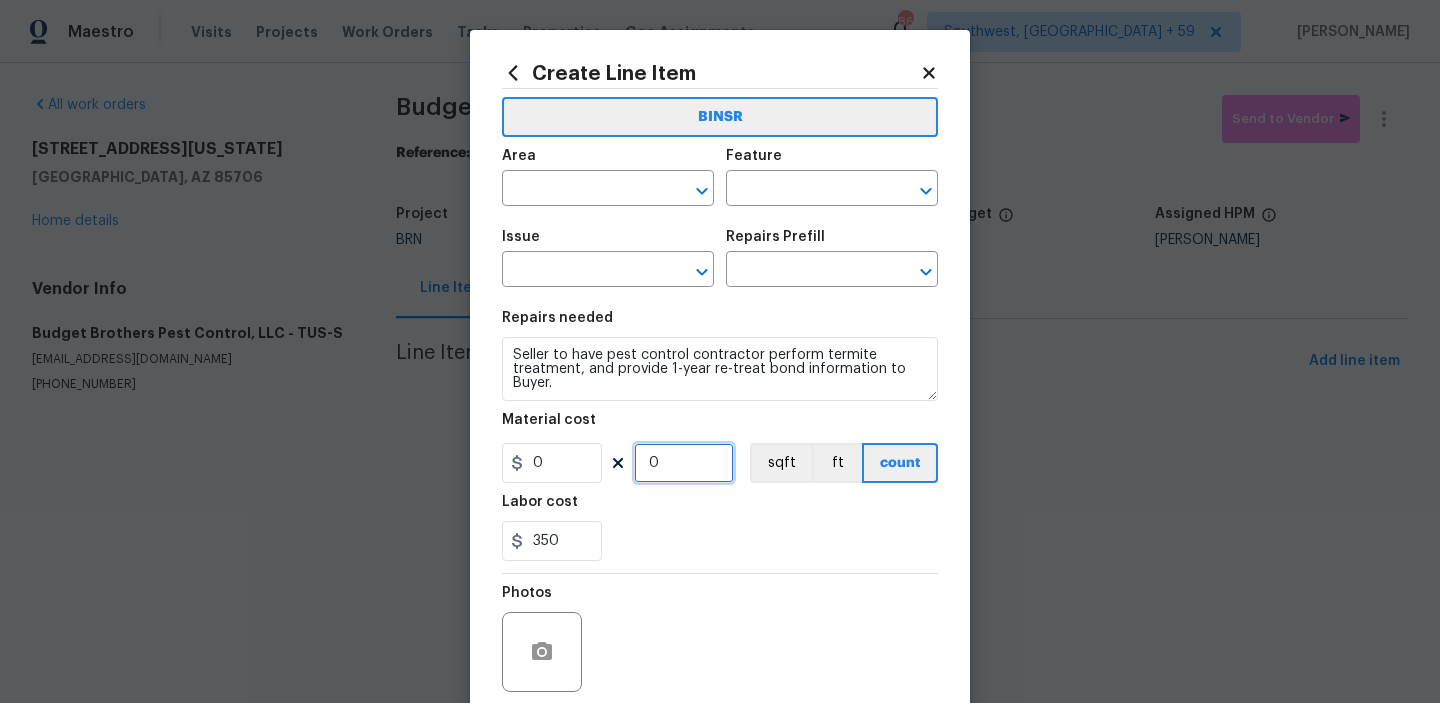 click on "0" at bounding box center [684, 463] 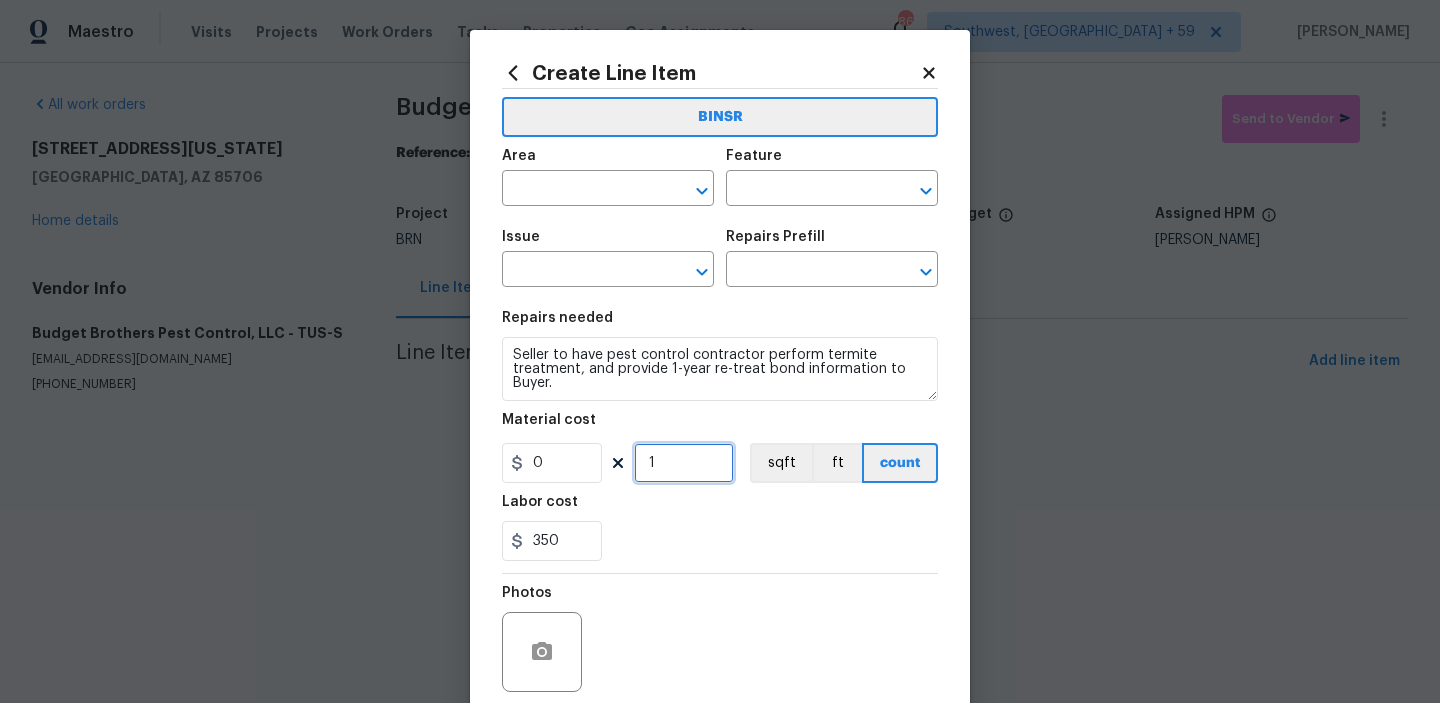 scroll, scrollTop: 159, scrollLeft: 0, axis: vertical 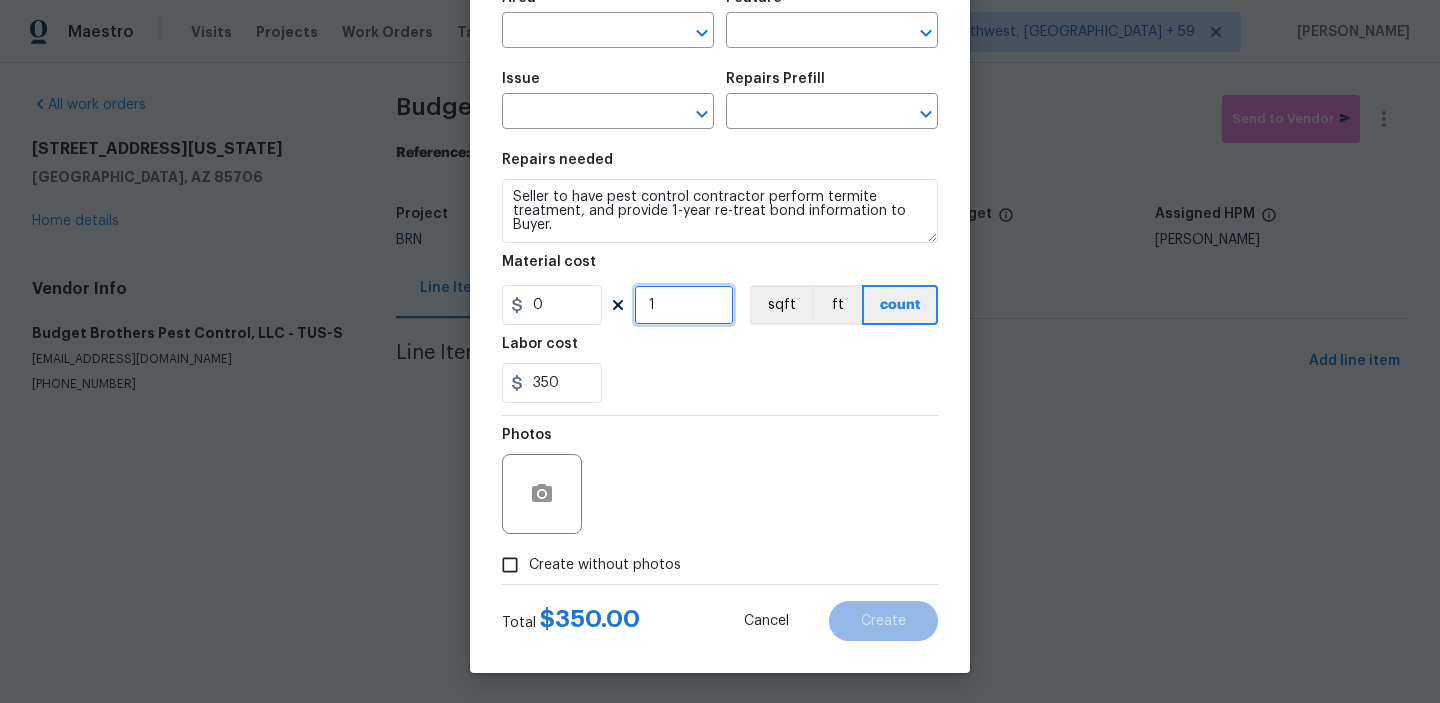 type on "1" 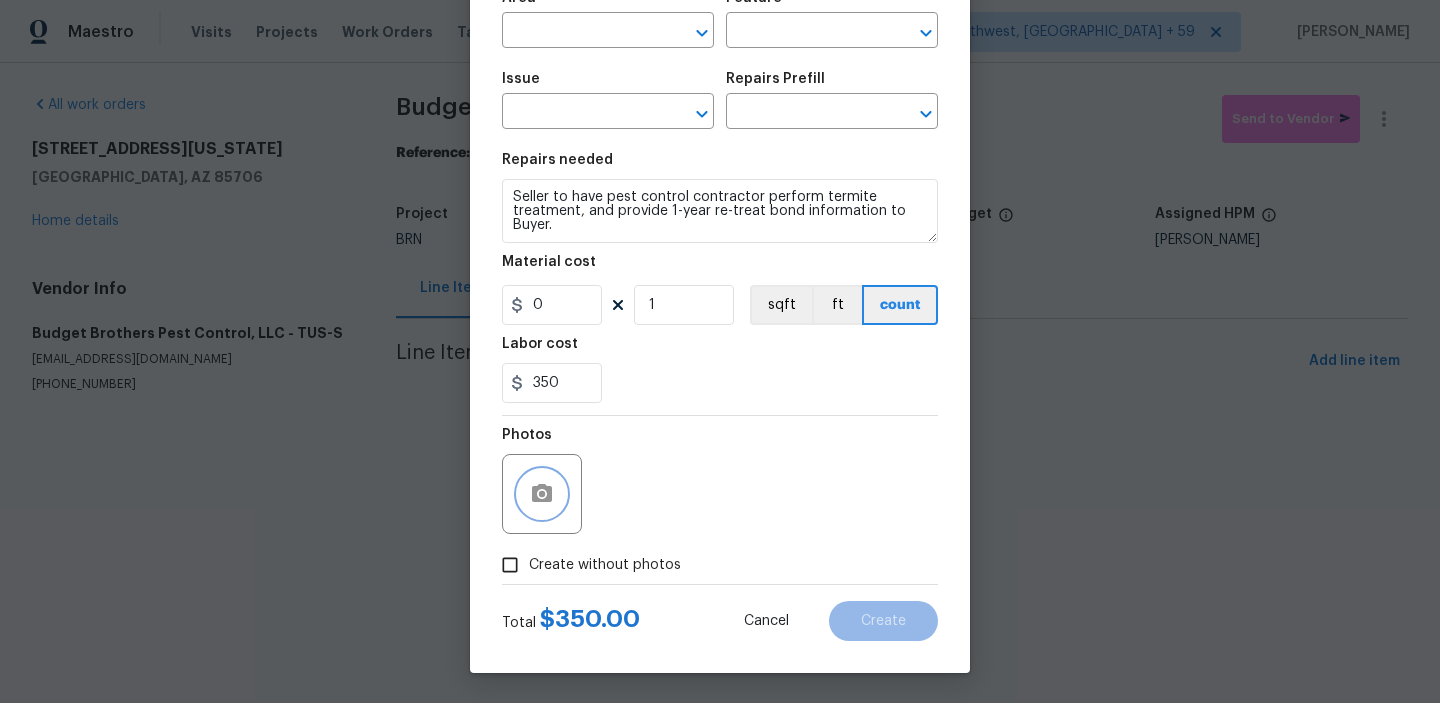 click 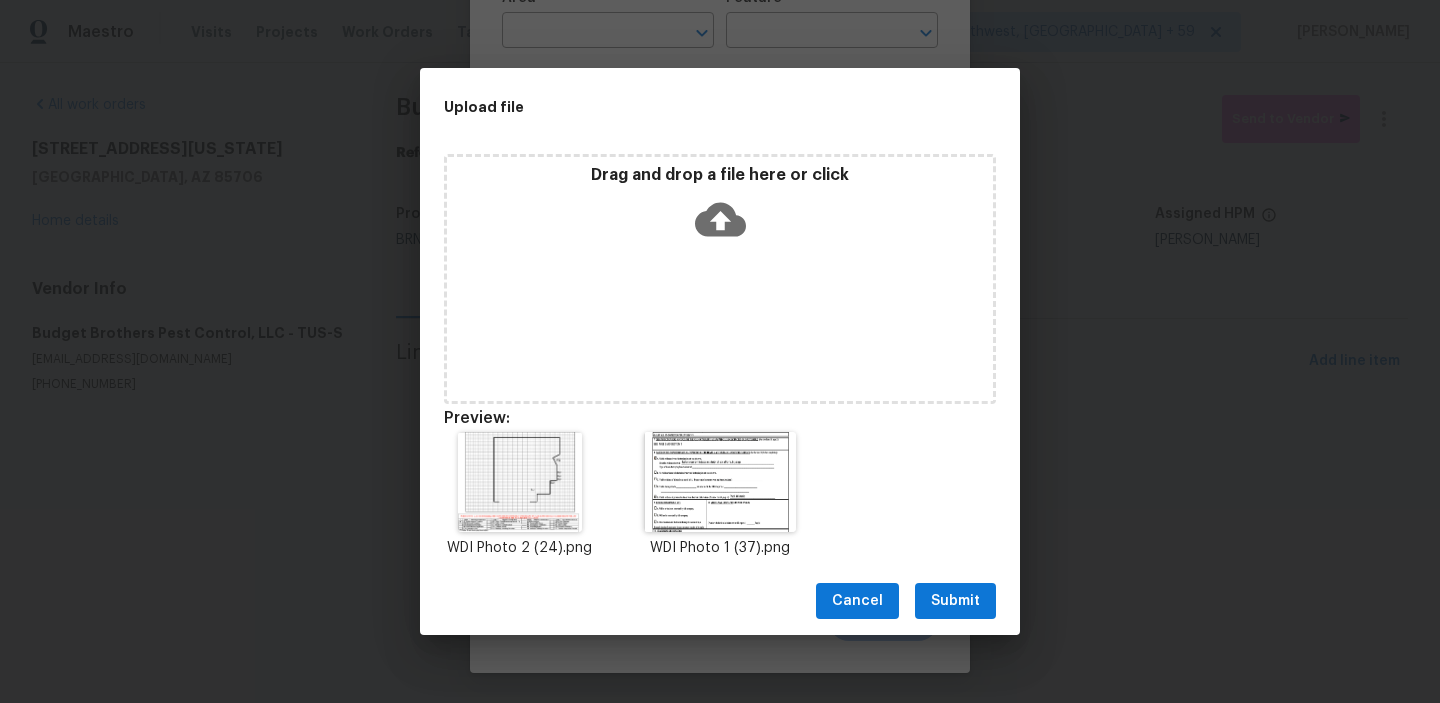 click on "Submit" at bounding box center [955, 601] 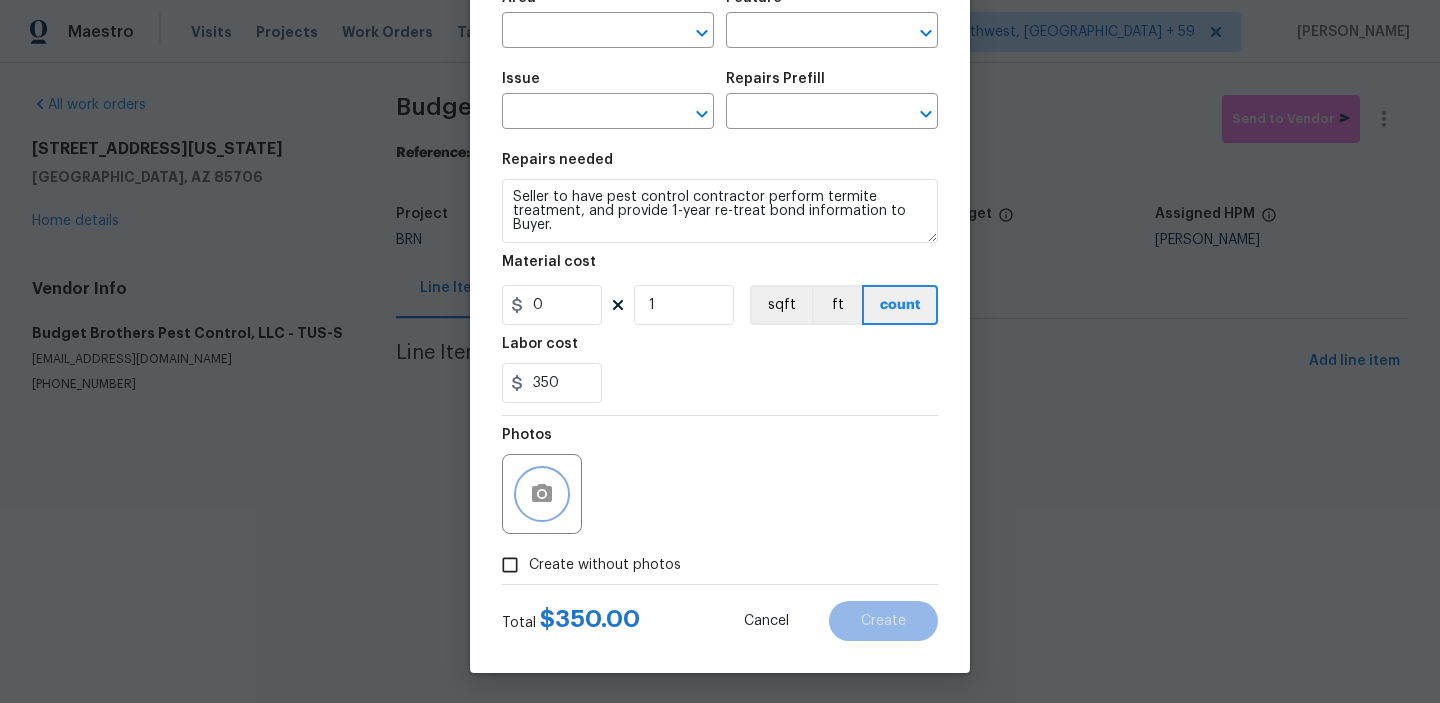 scroll, scrollTop: 0, scrollLeft: 0, axis: both 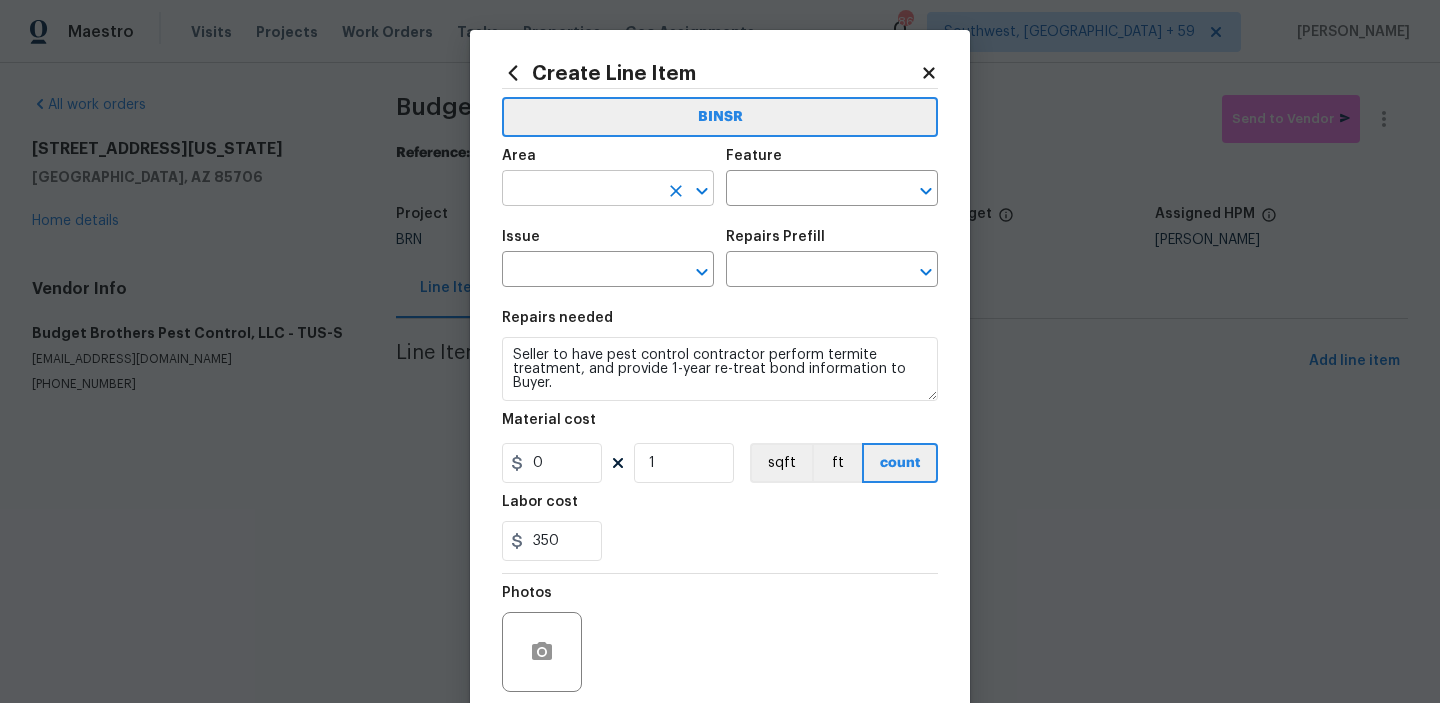 click at bounding box center (580, 190) 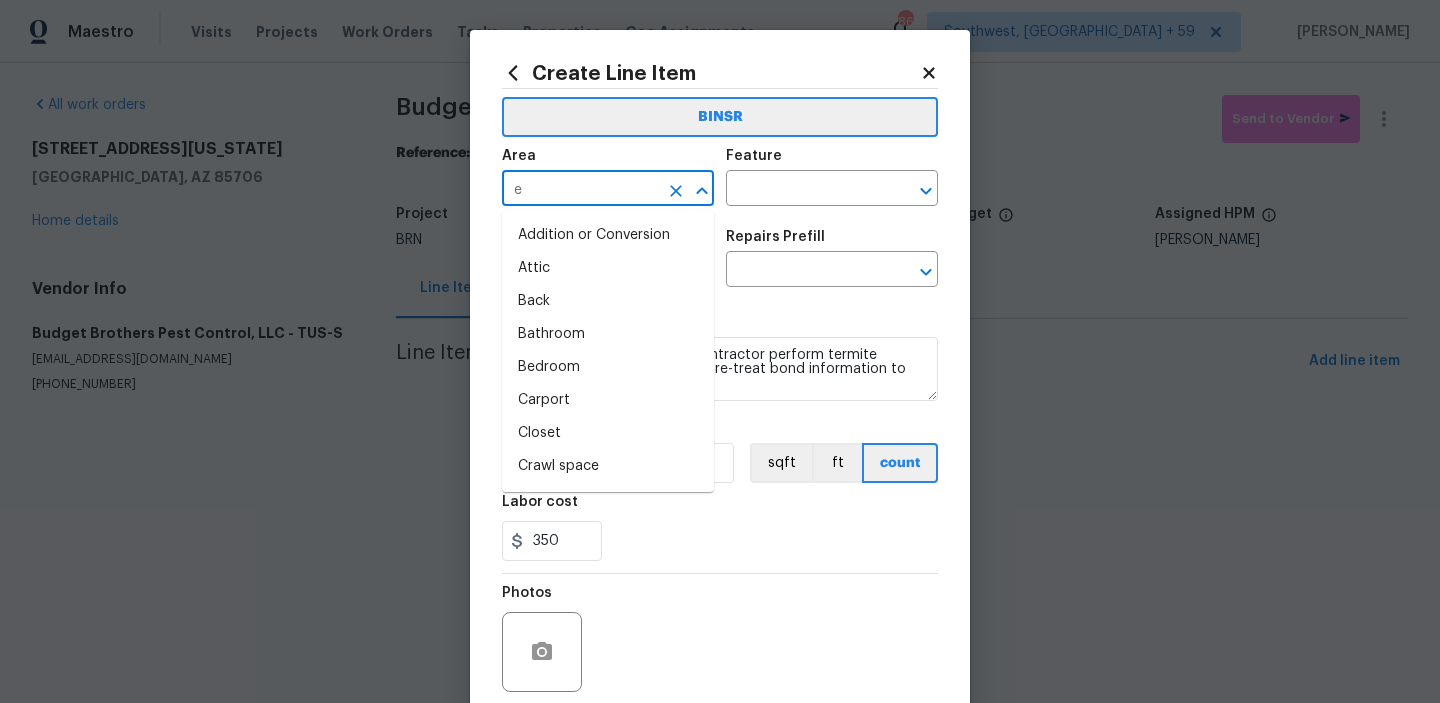 type on "ex" 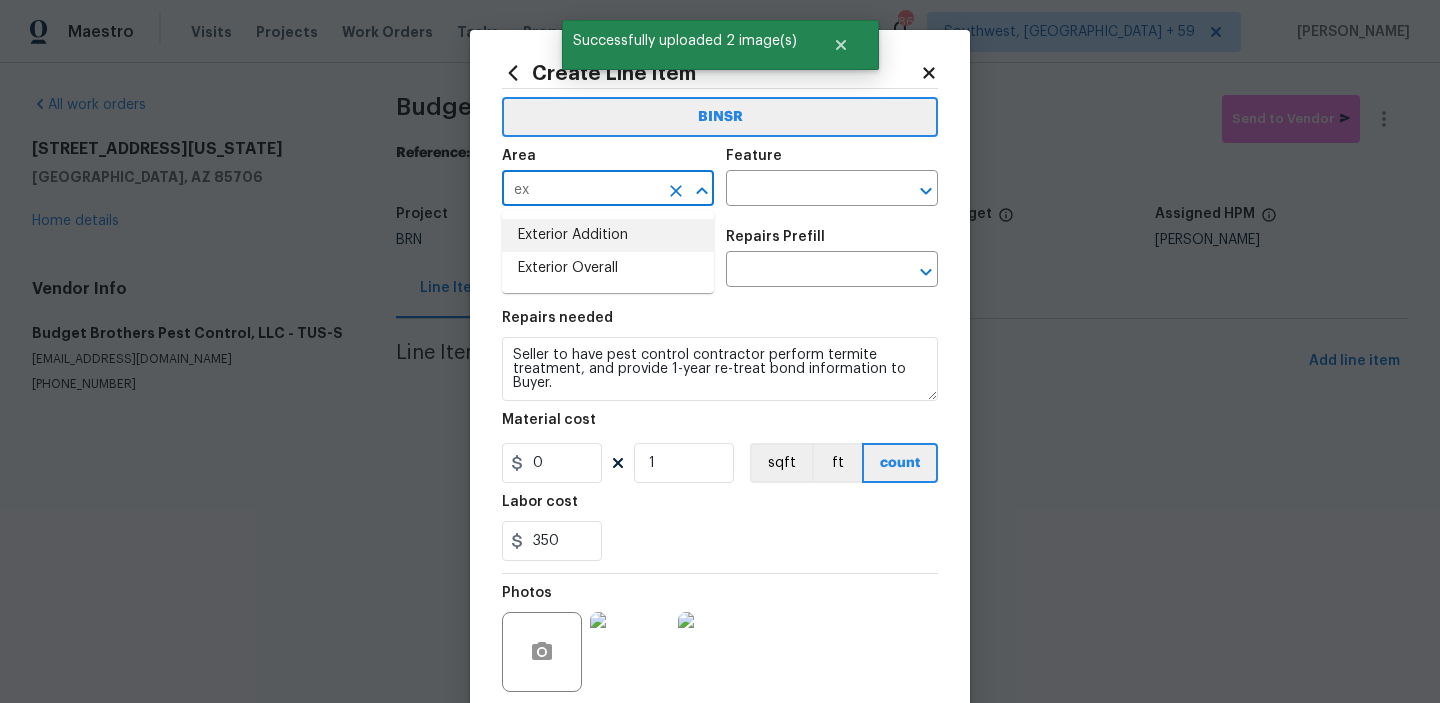 click on "Exterior Overall" at bounding box center [608, 268] 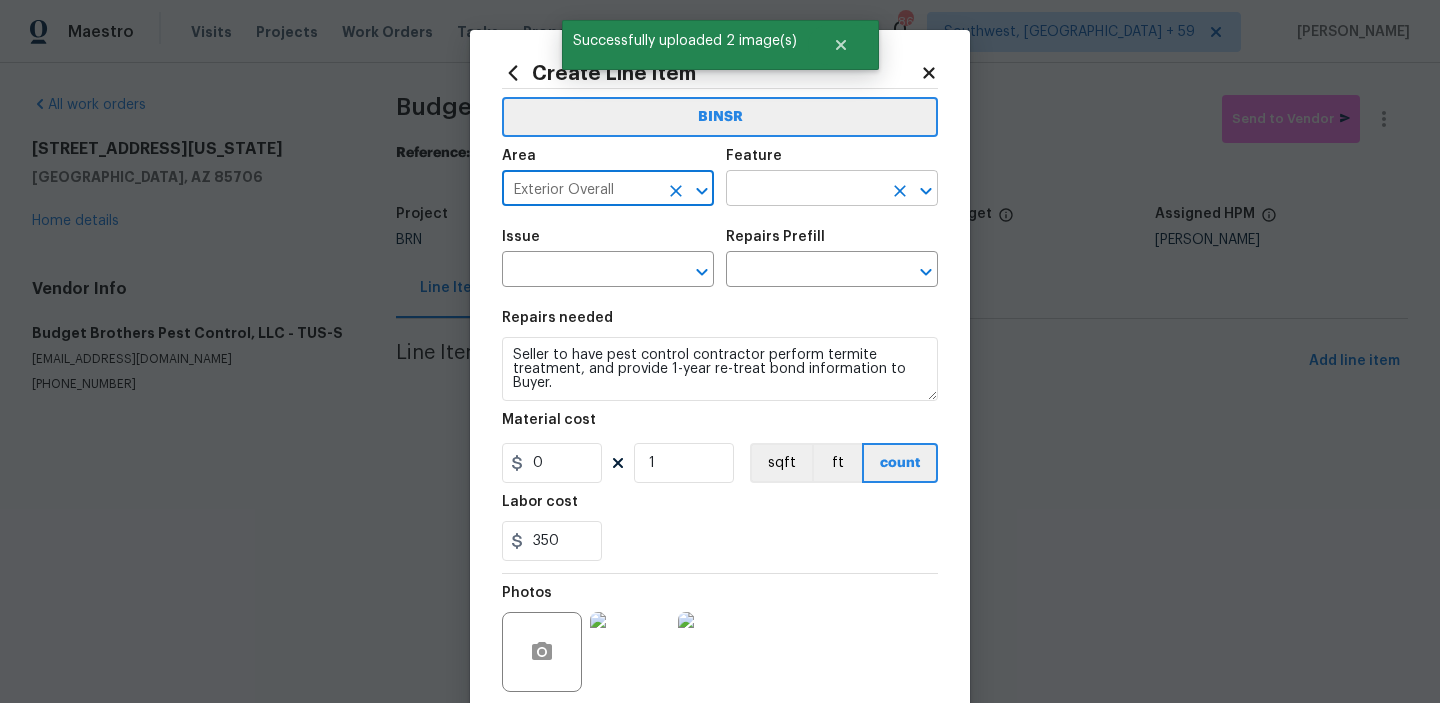 type on "Exterior Overall" 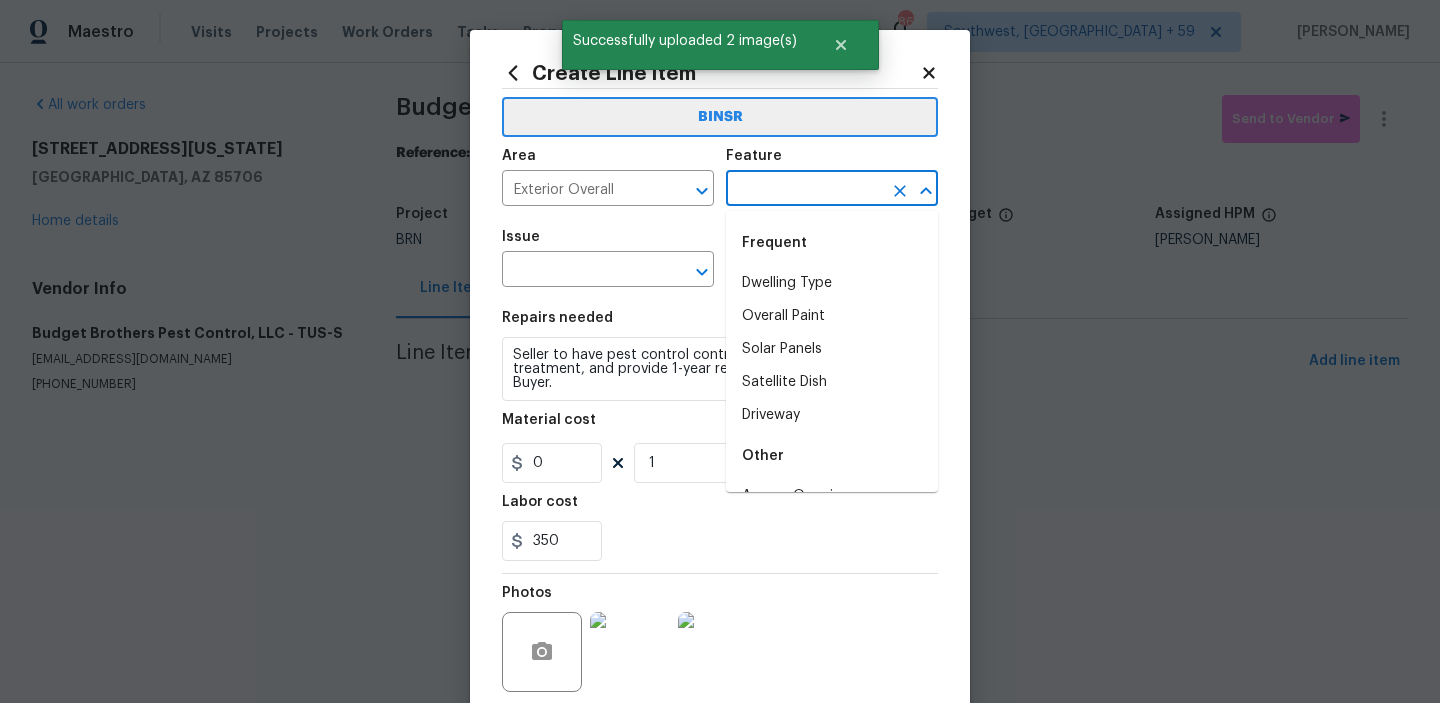 click at bounding box center (804, 190) 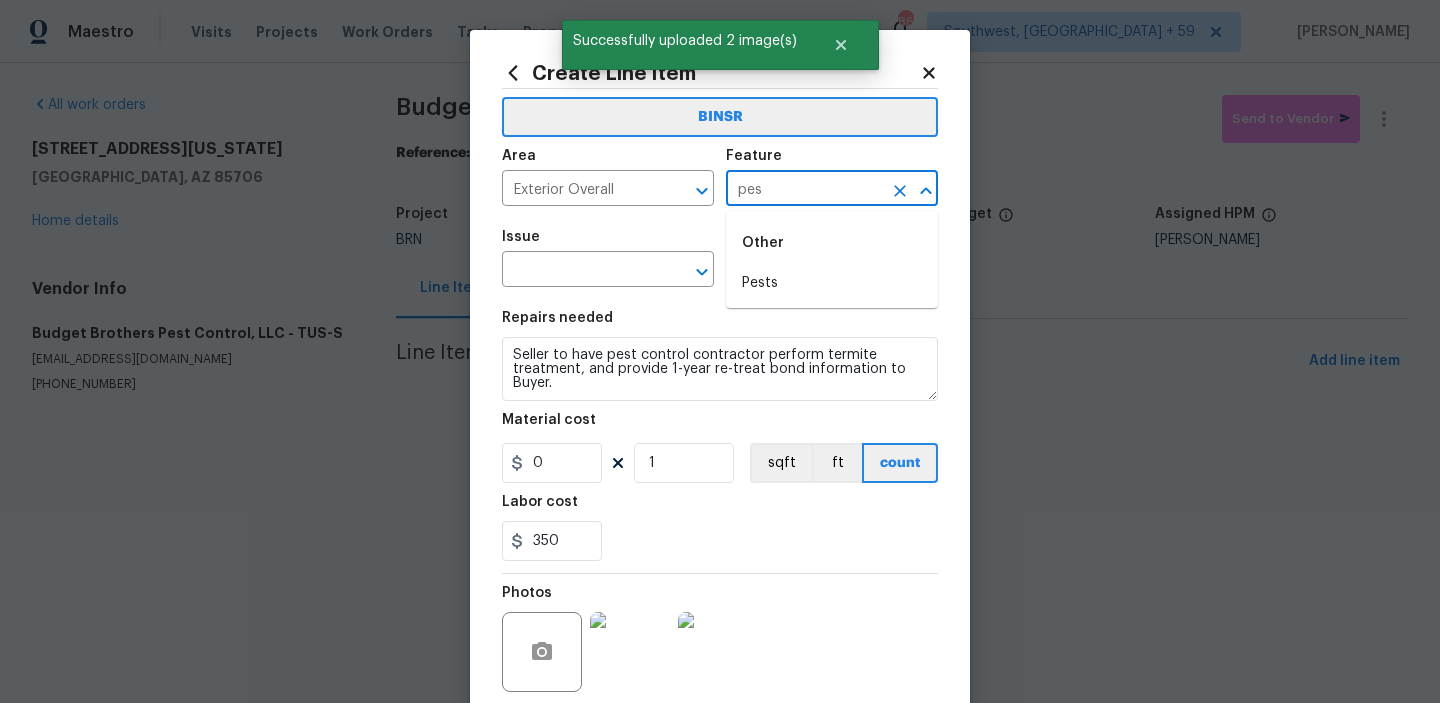 click on "Pests" at bounding box center [832, 283] 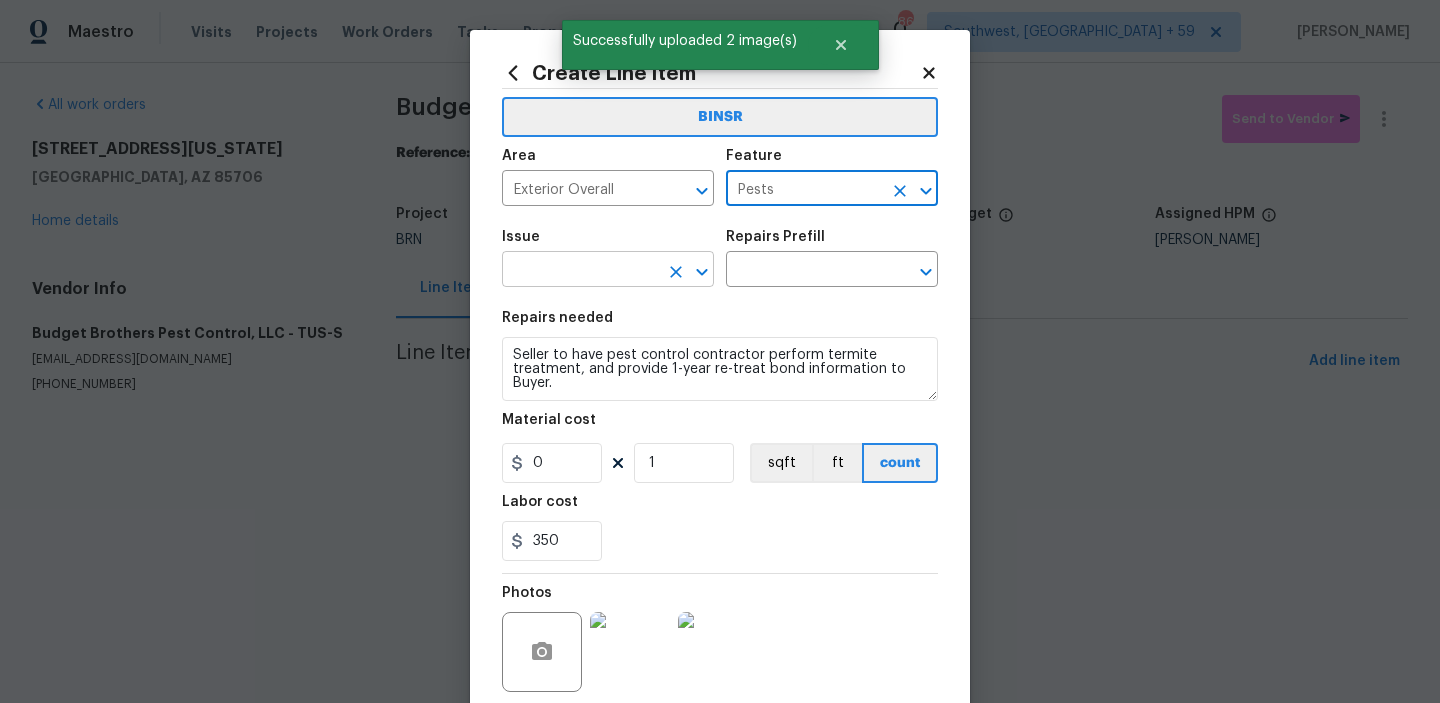 type on "Pests" 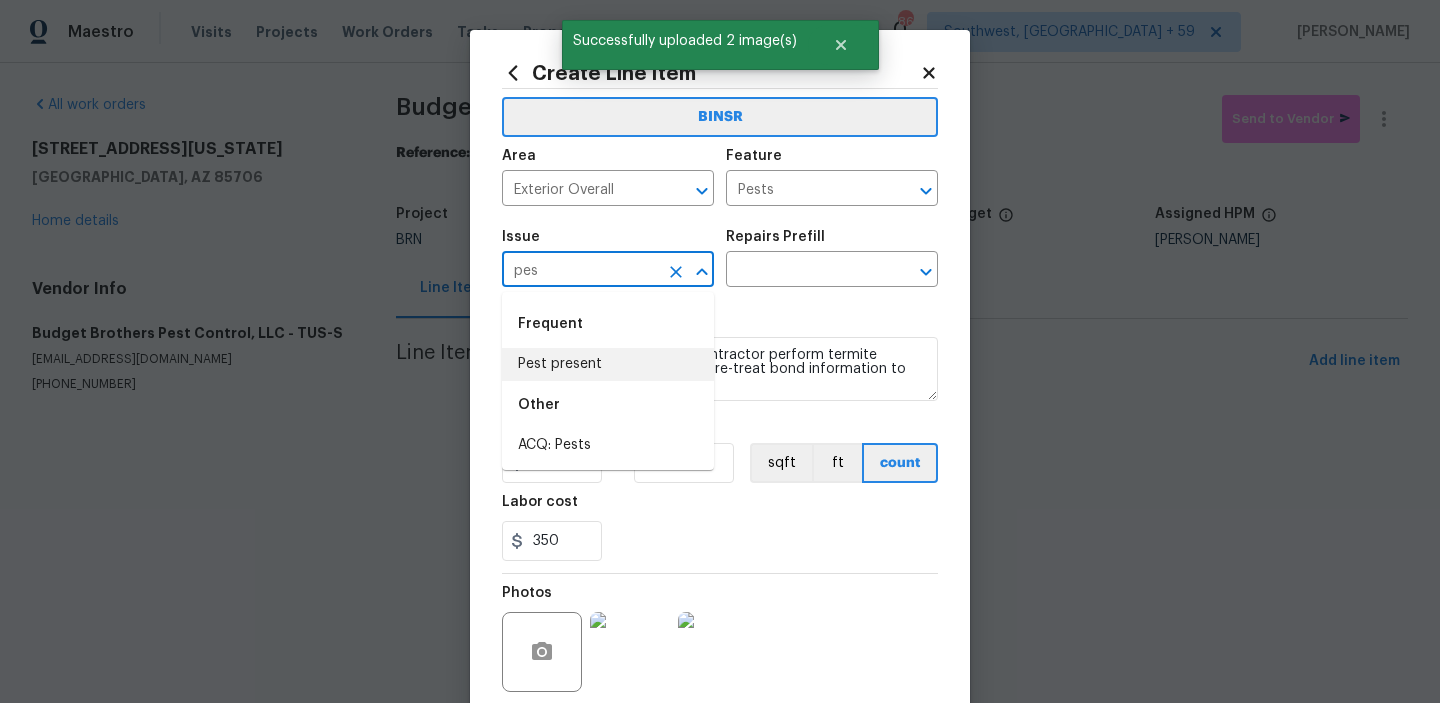 click on "Pest present" at bounding box center (608, 364) 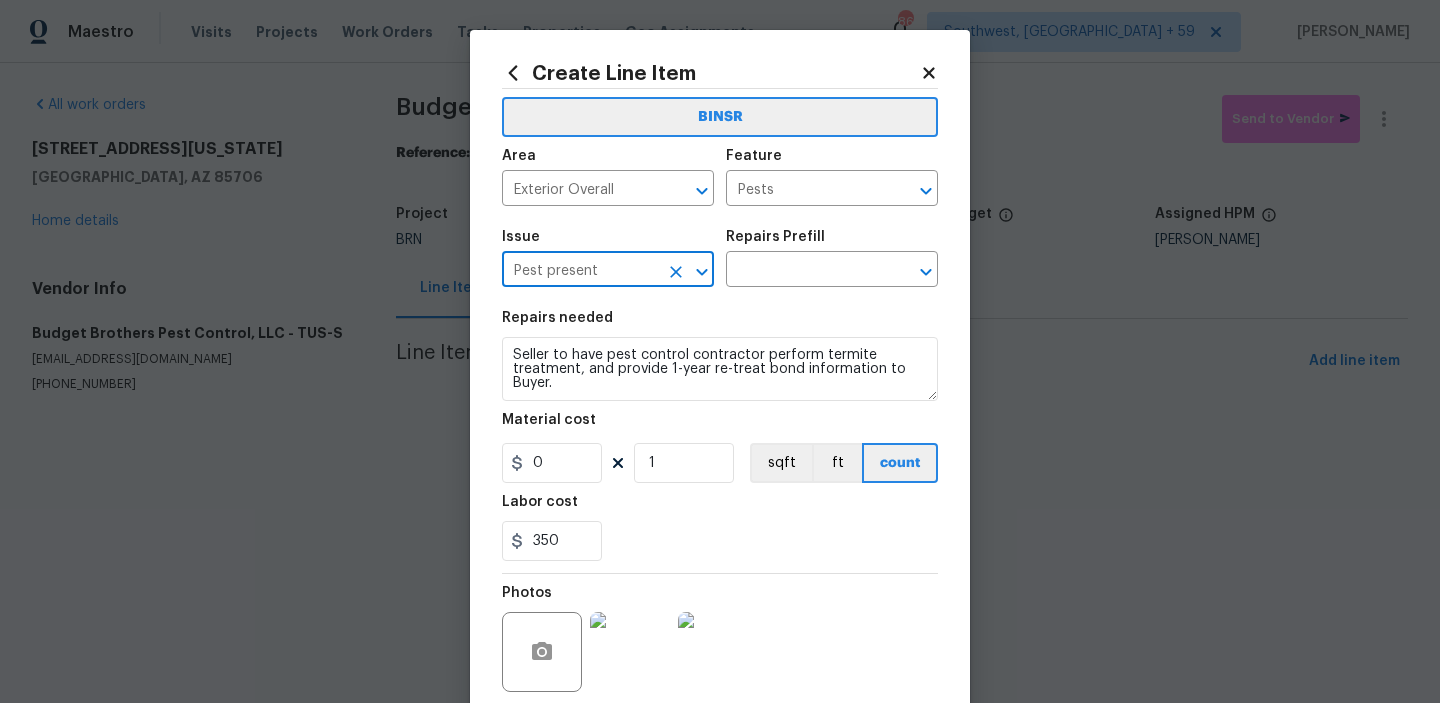 type on "Pest present" 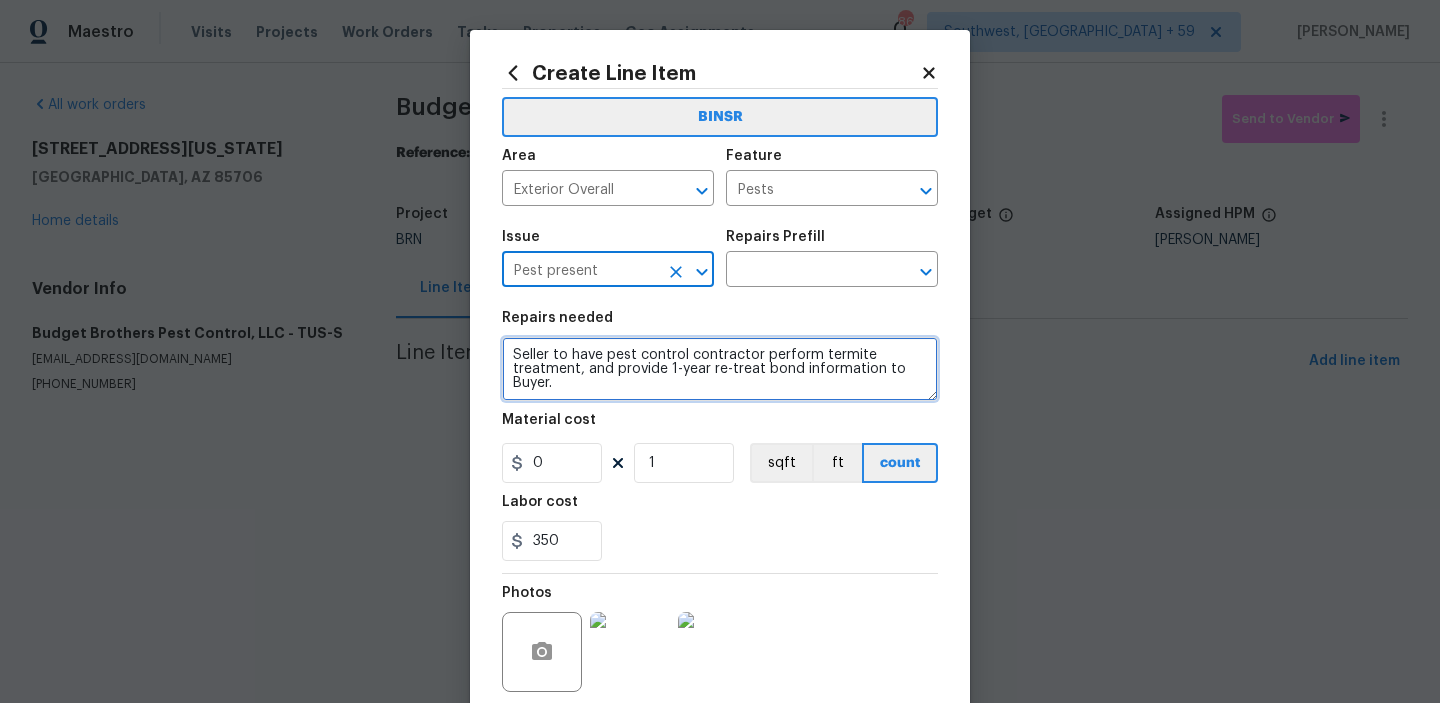 click on "Seller to have pest control contractor perform termite treatment, and provide 1-year re-treat bond information to Buyer." at bounding box center (720, 369) 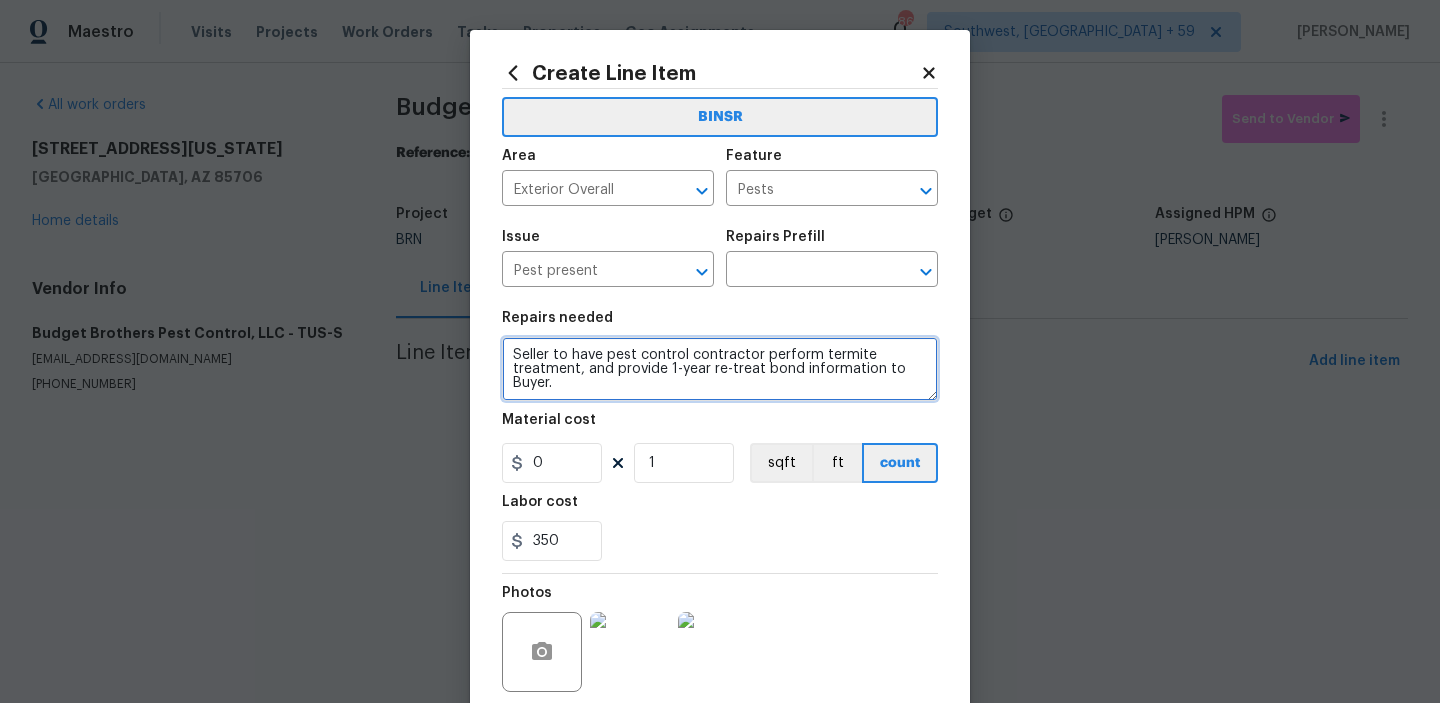 click on "Seller to have pest control contractor perform termite treatment, and provide 1-year re-treat bond information to Buyer." at bounding box center (720, 369) 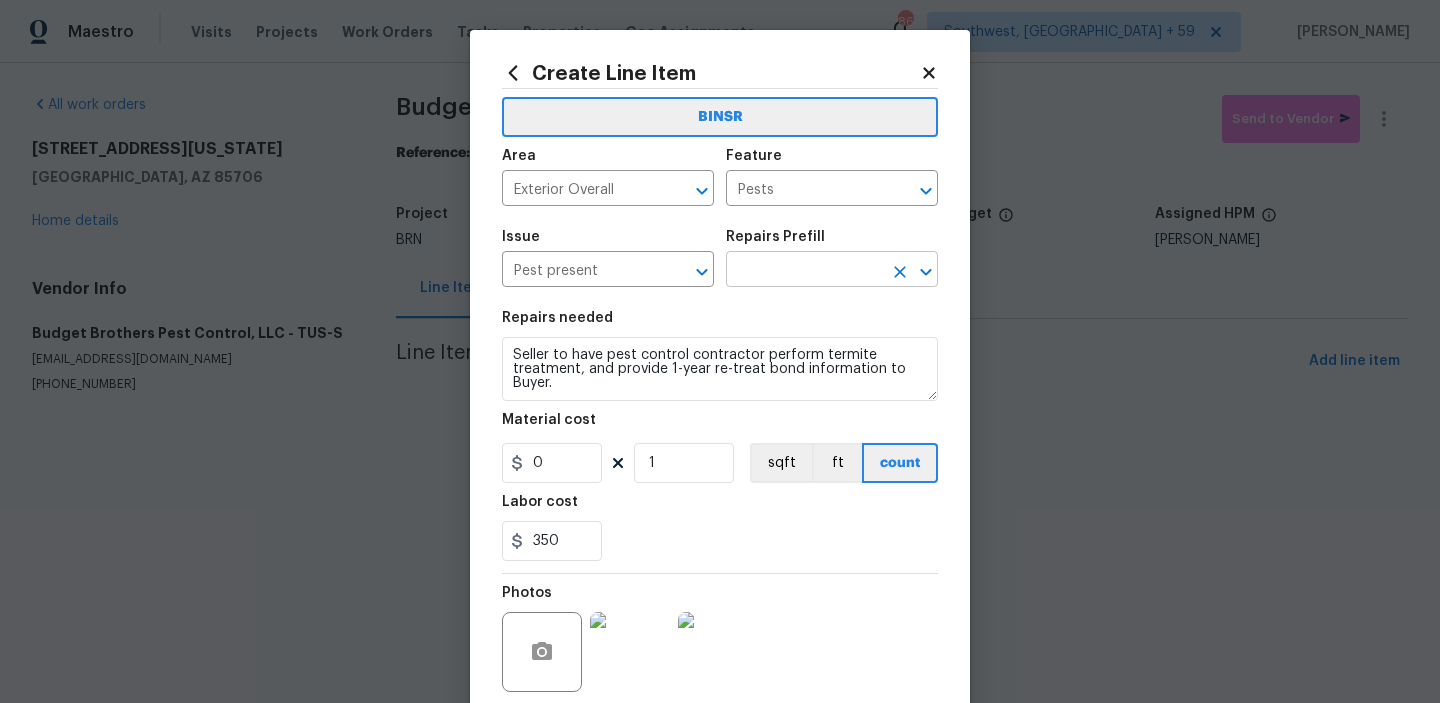click at bounding box center [804, 271] 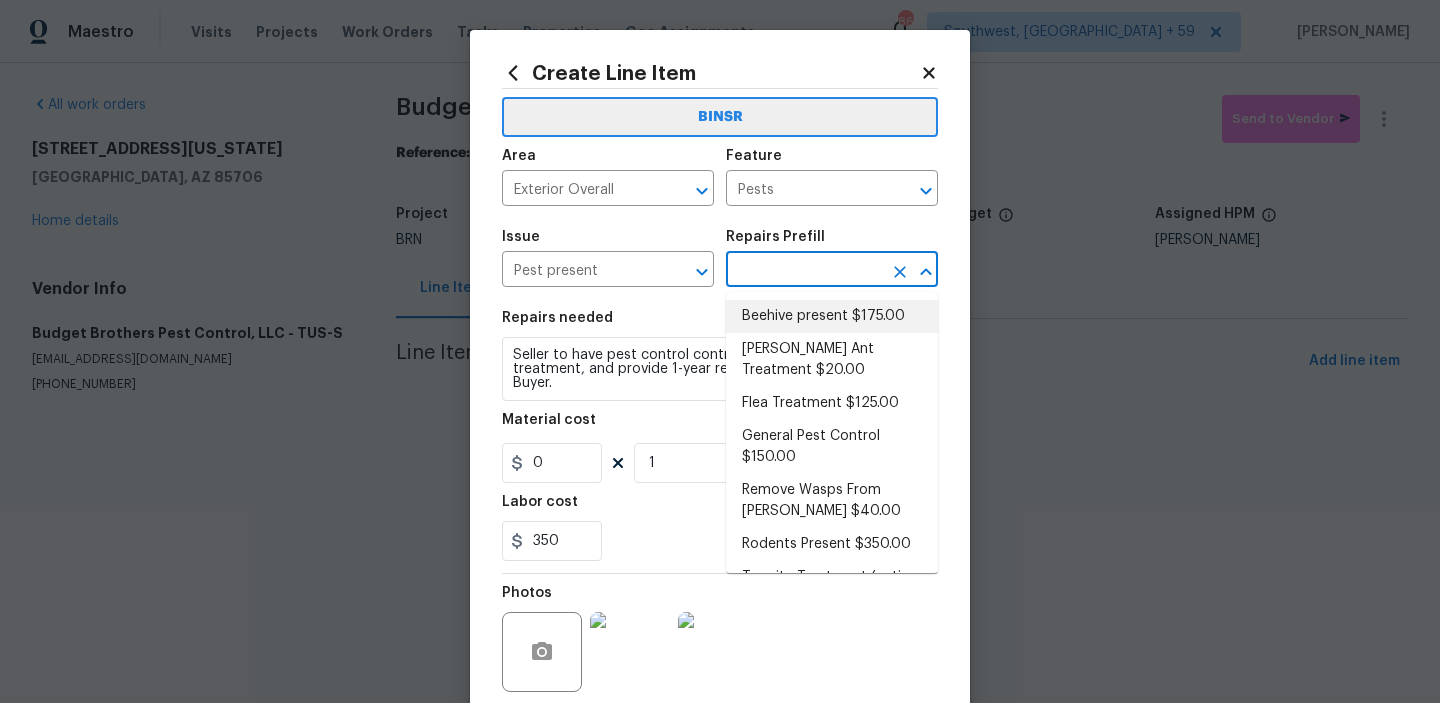 click on "Beehive present $175.00" at bounding box center (832, 316) 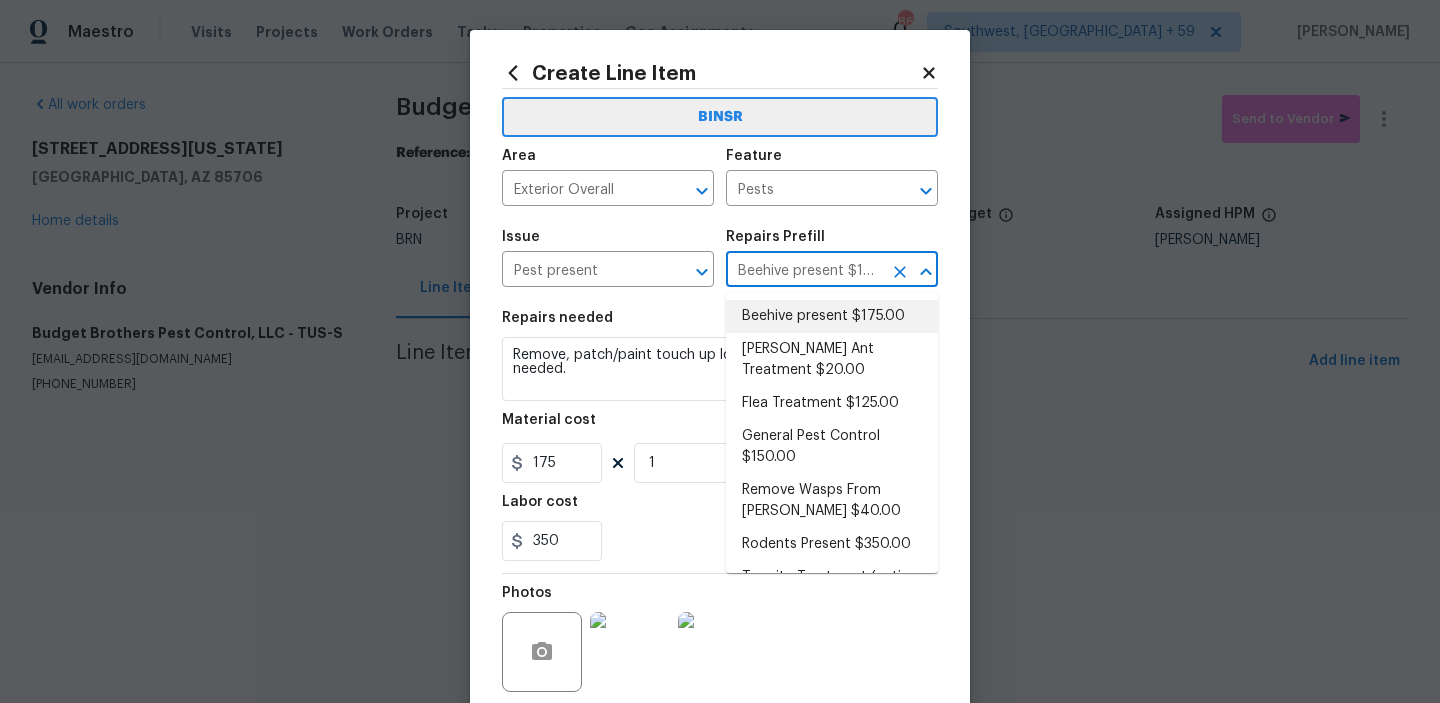 scroll, scrollTop: 0, scrollLeft: 0, axis: both 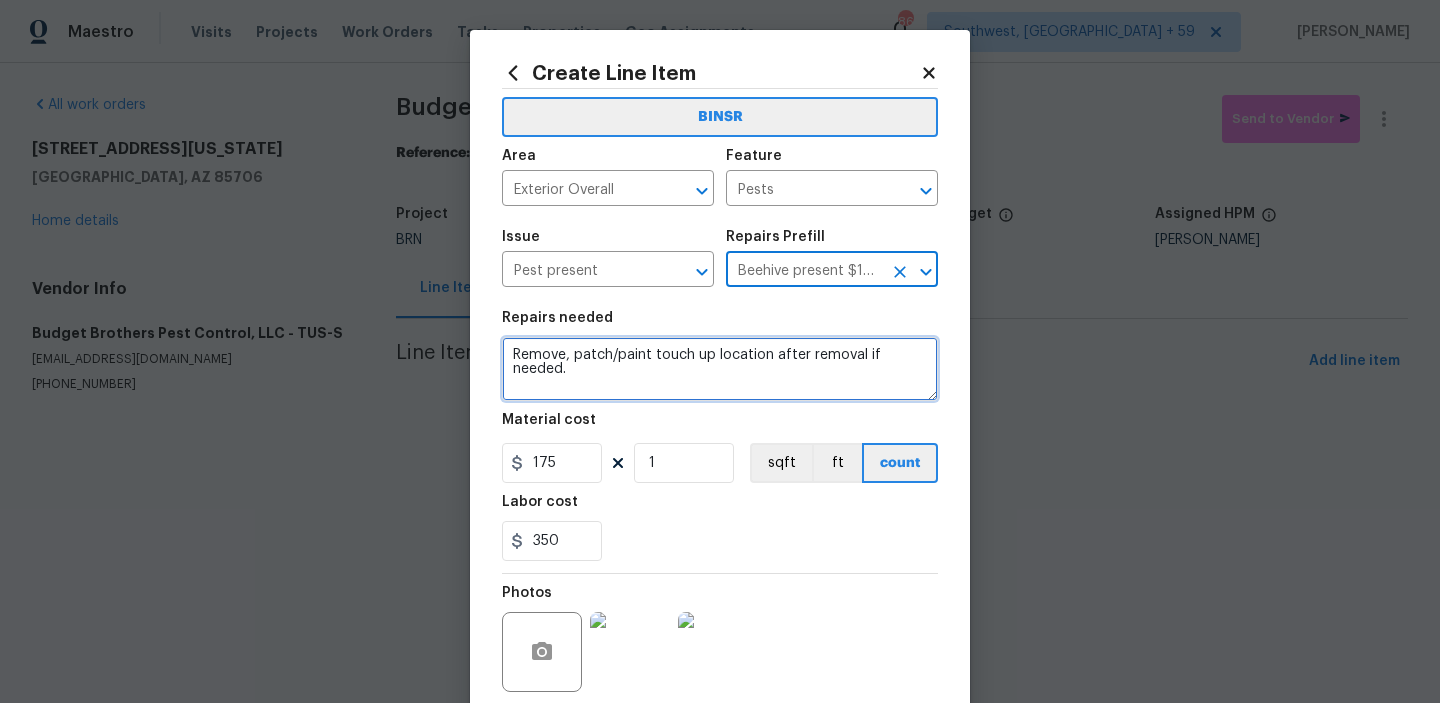 click on "Remove, patch/paint touch up location after removal if needed." at bounding box center (720, 369) 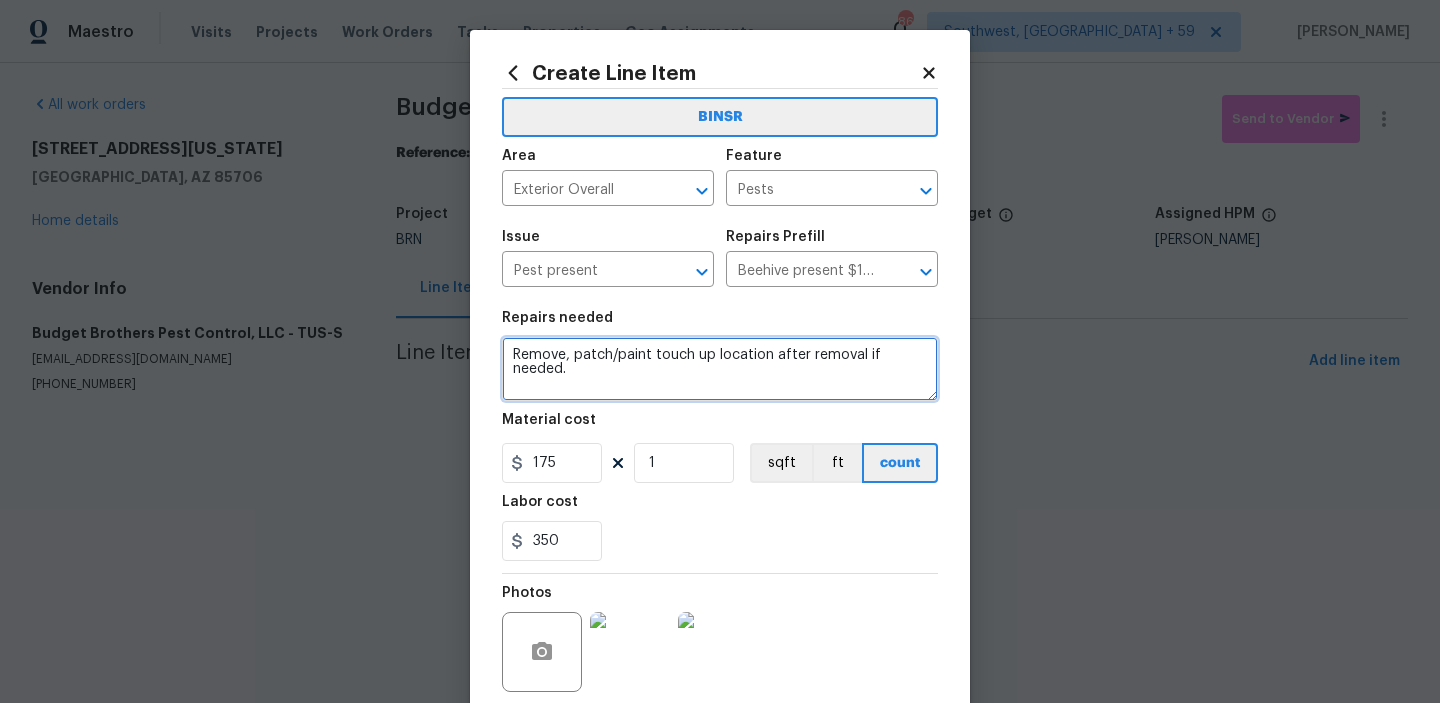 click on "Remove, patch/paint touch up location after removal if needed." at bounding box center (720, 369) 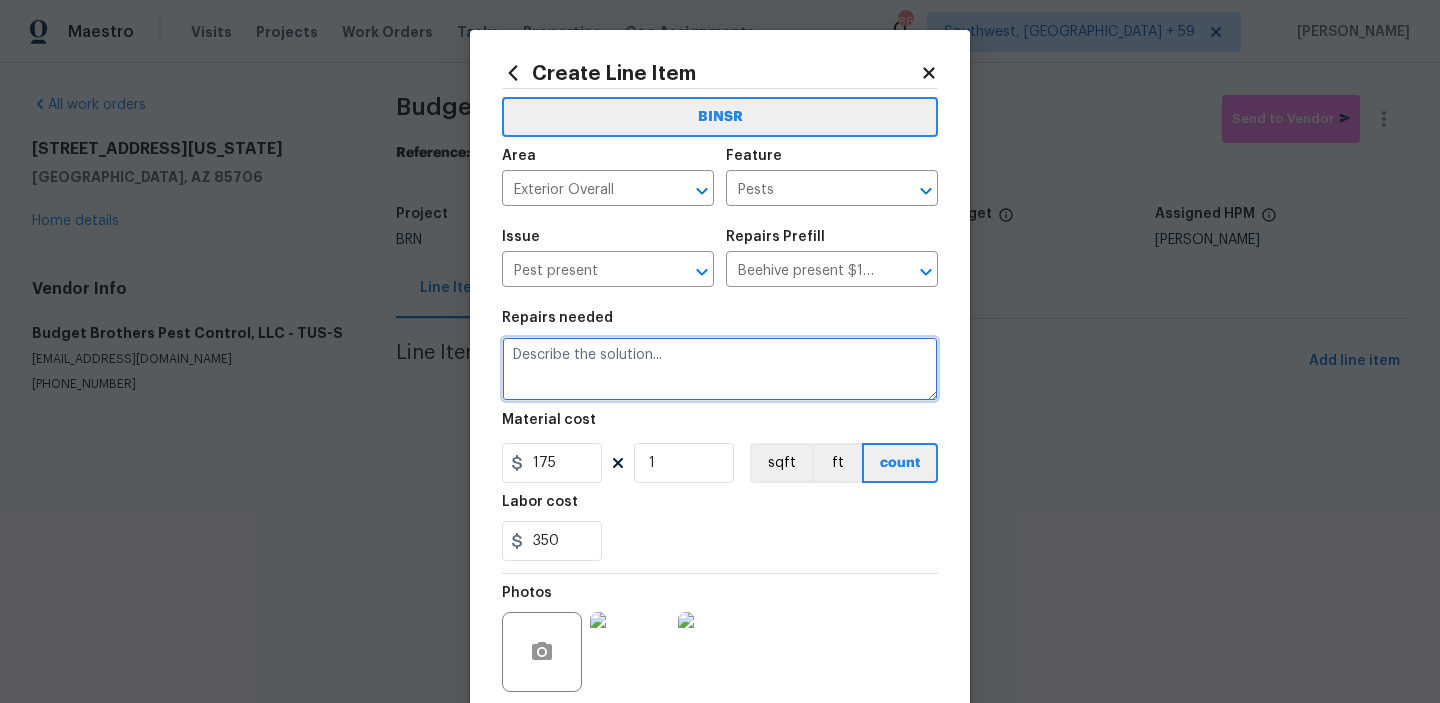 paste on "Seller to have pest control contractor perform termite treatment, and provide 1-year re-treat bond information to Buyer." 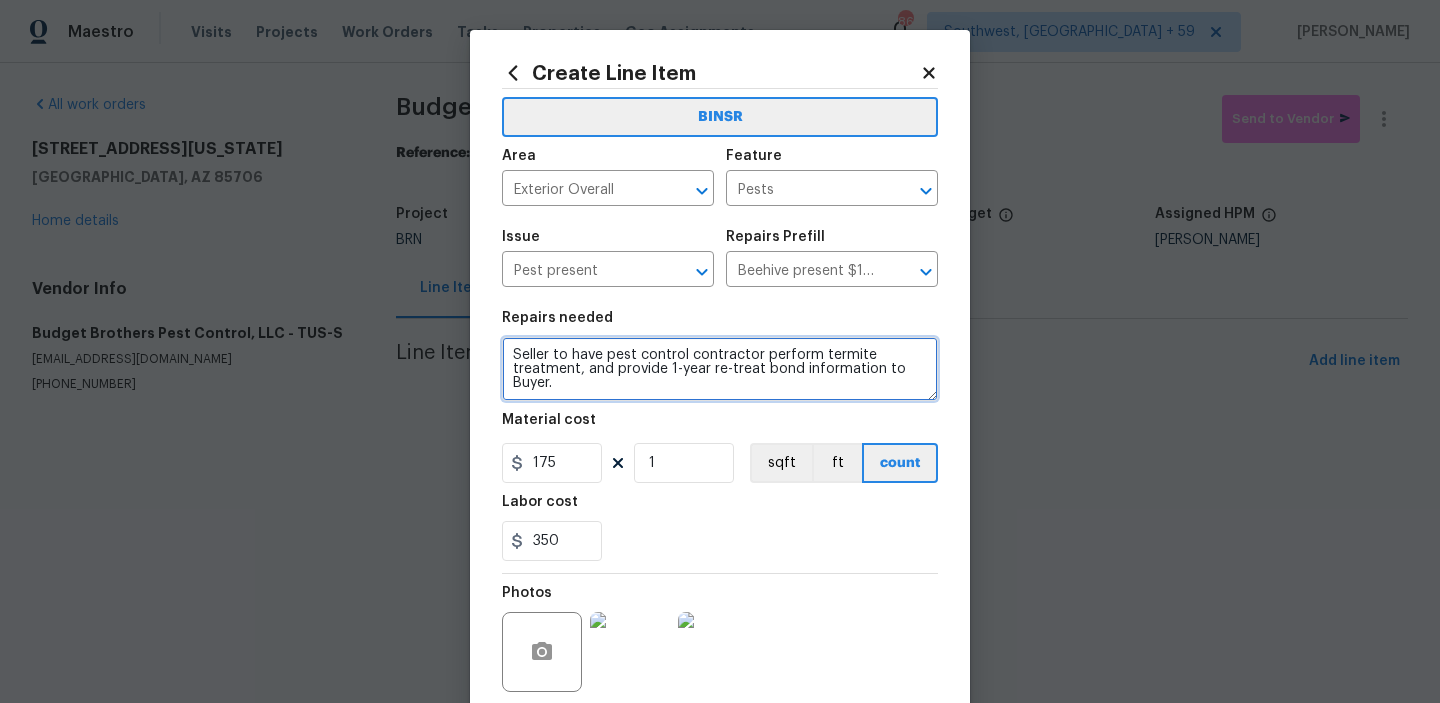 scroll, scrollTop: 4, scrollLeft: 0, axis: vertical 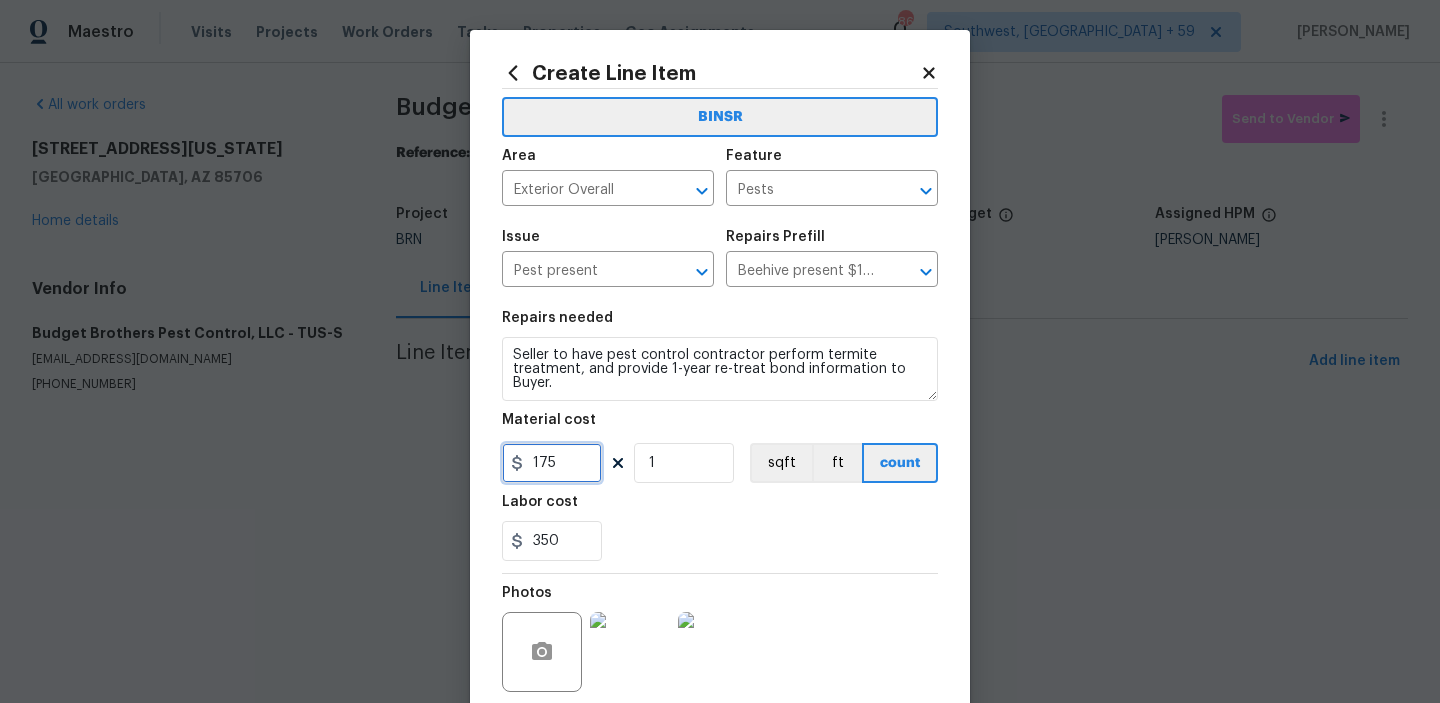 click on "175" at bounding box center [552, 463] 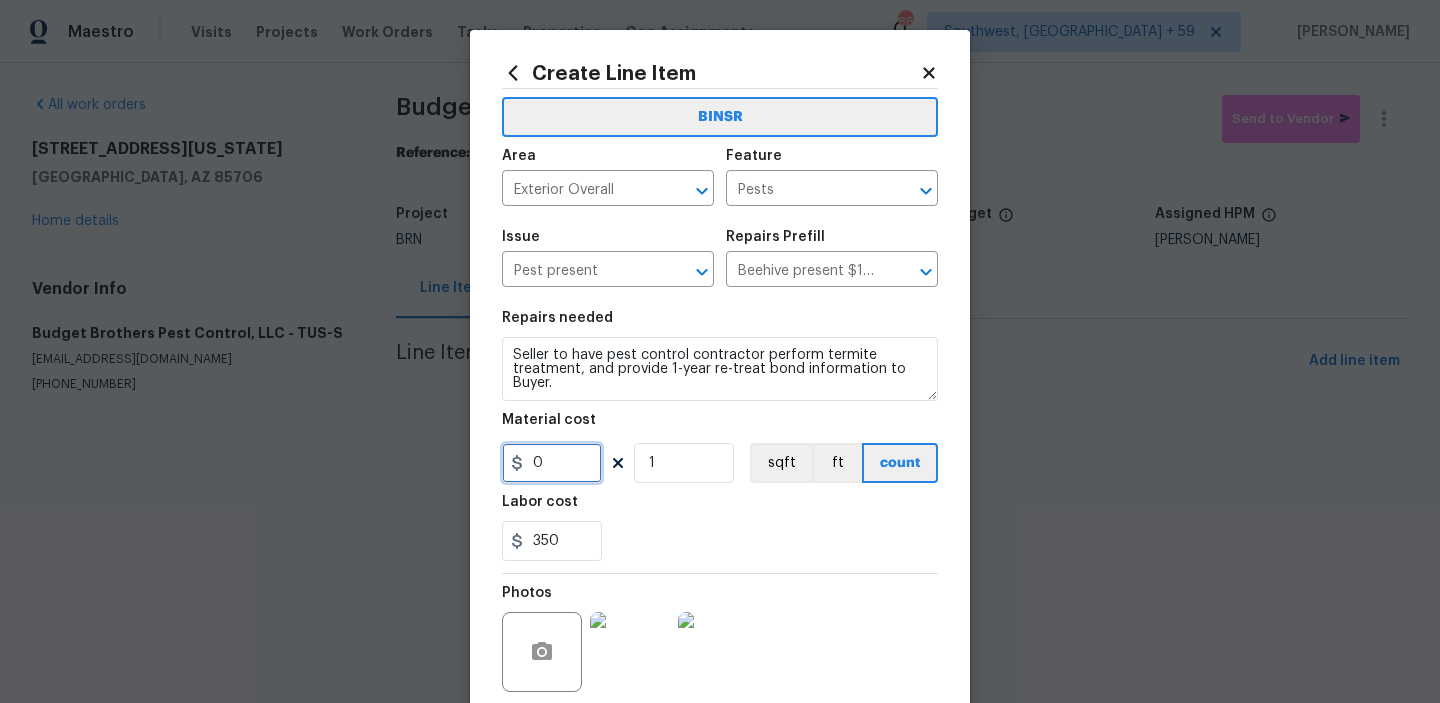 scroll, scrollTop: 159, scrollLeft: 0, axis: vertical 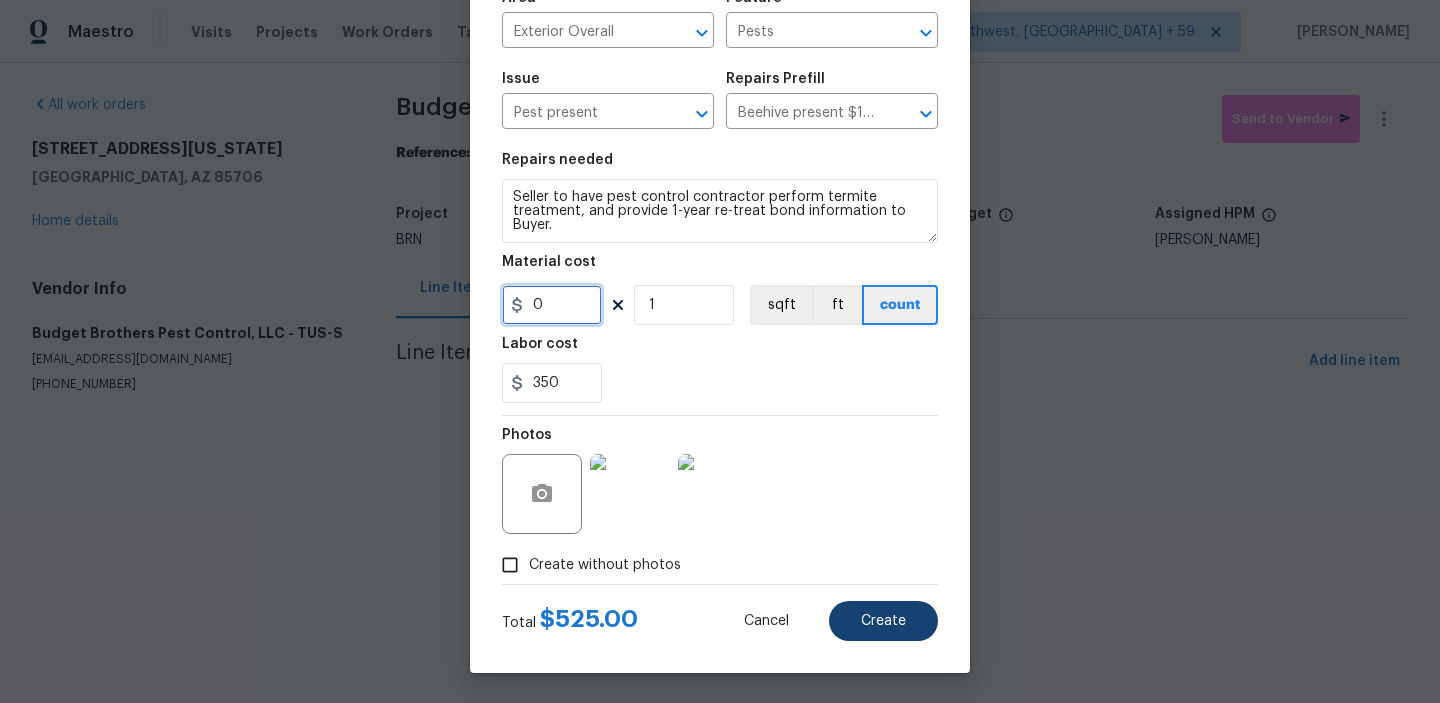 type on "0" 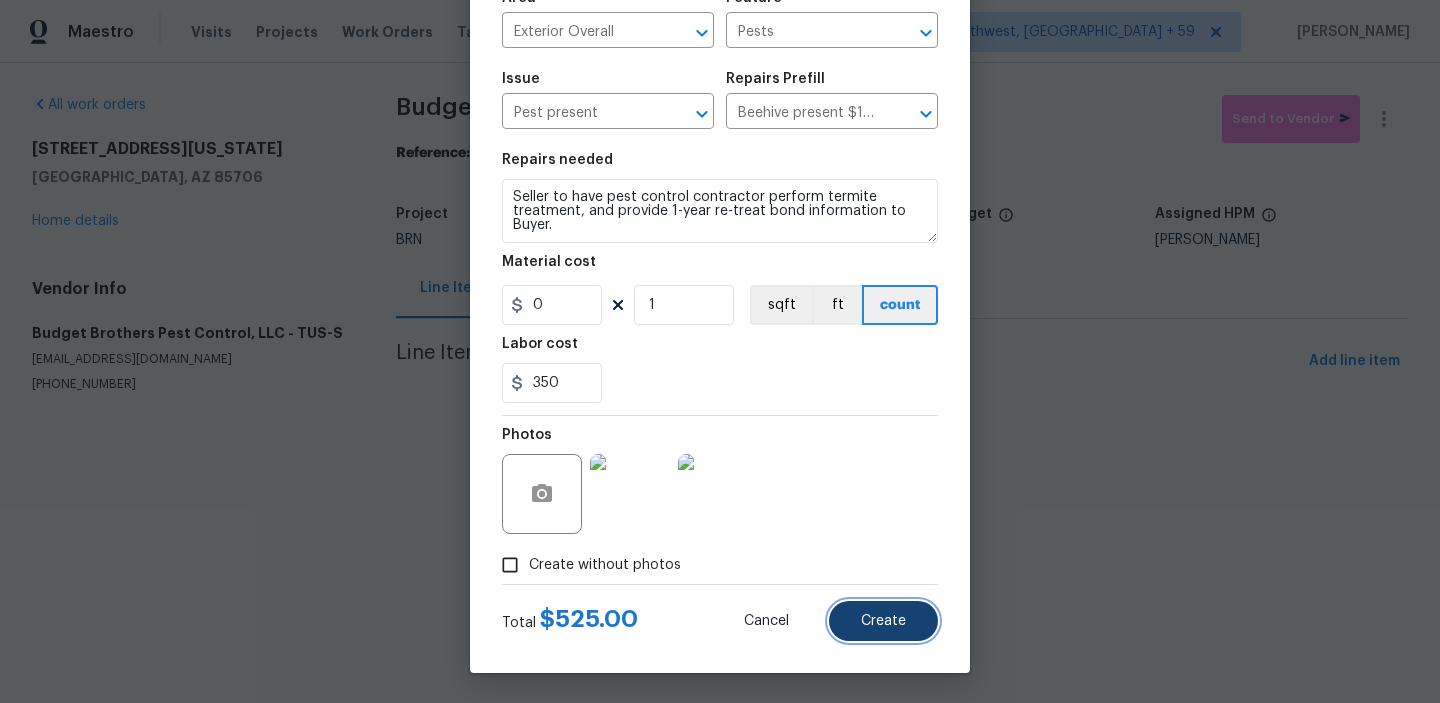 click on "Create" at bounding box center [883, 621] 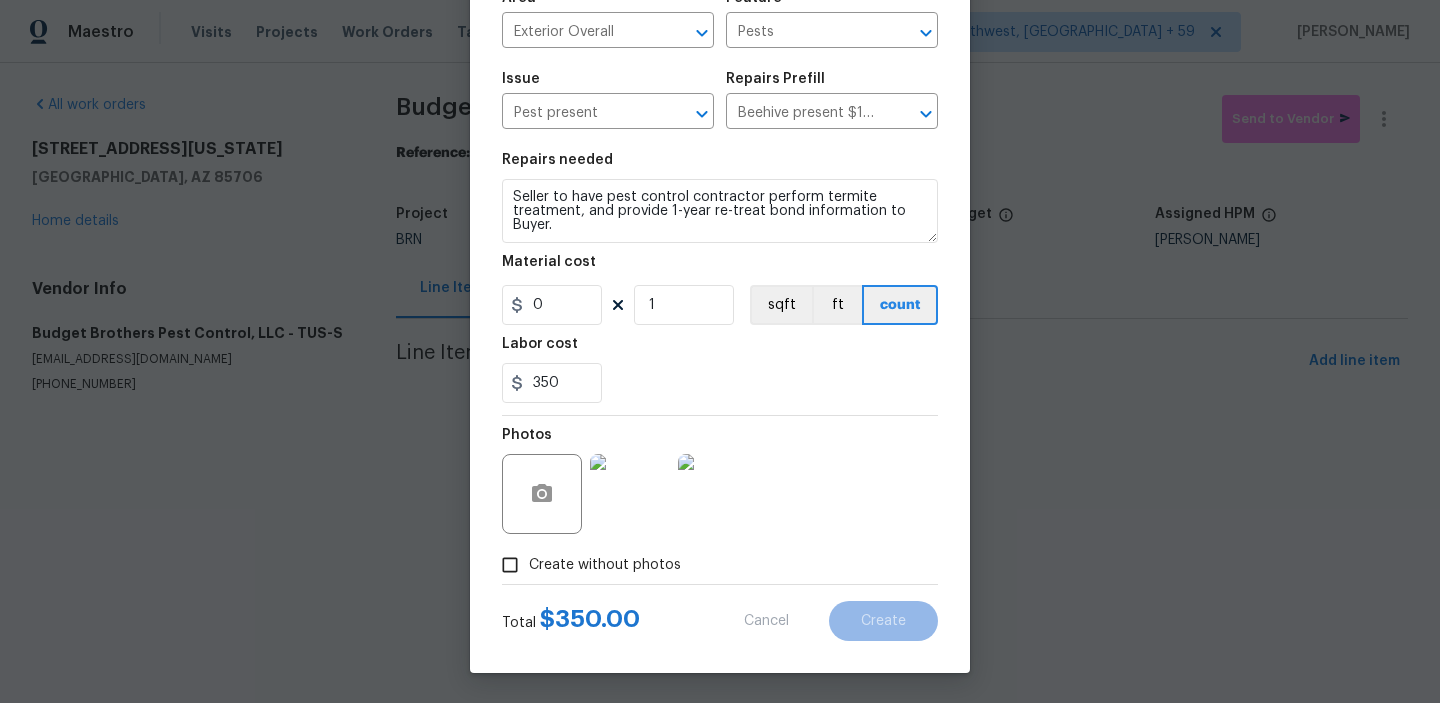 type on "0" 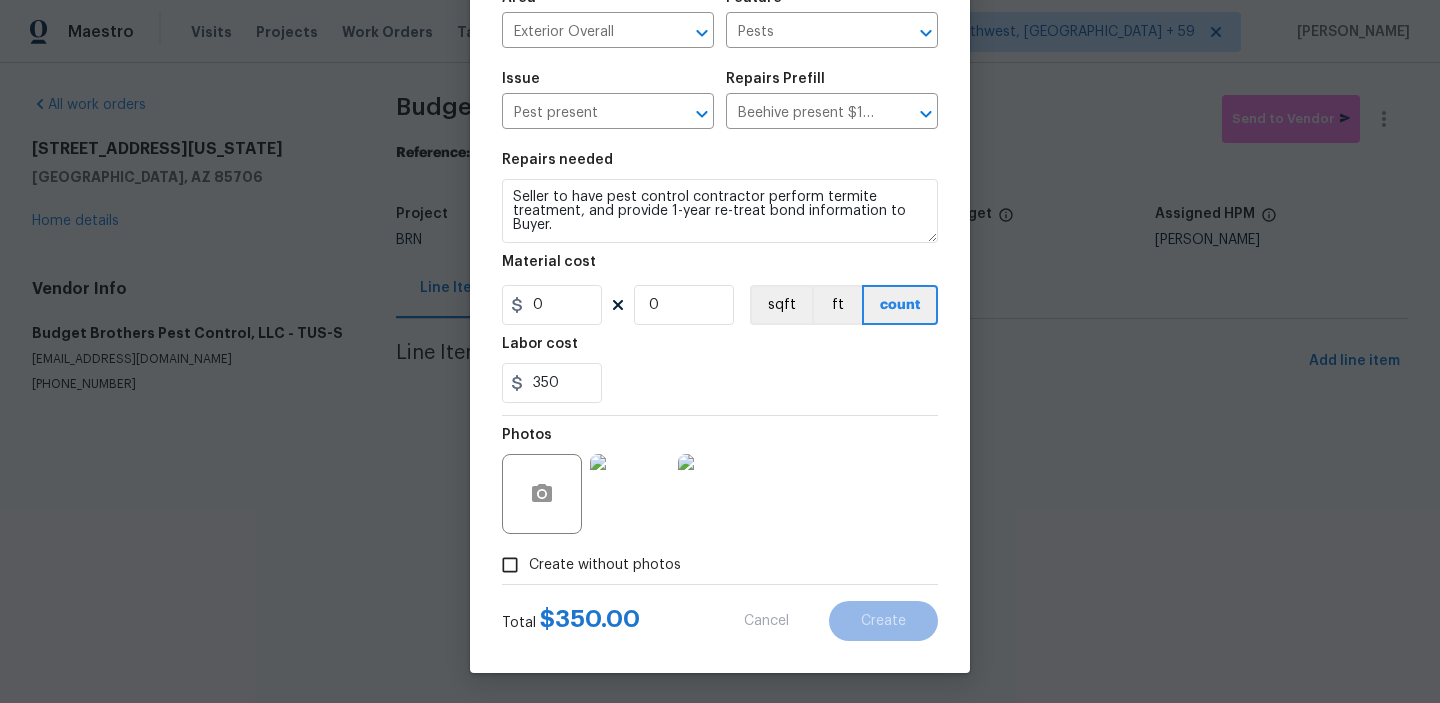 type 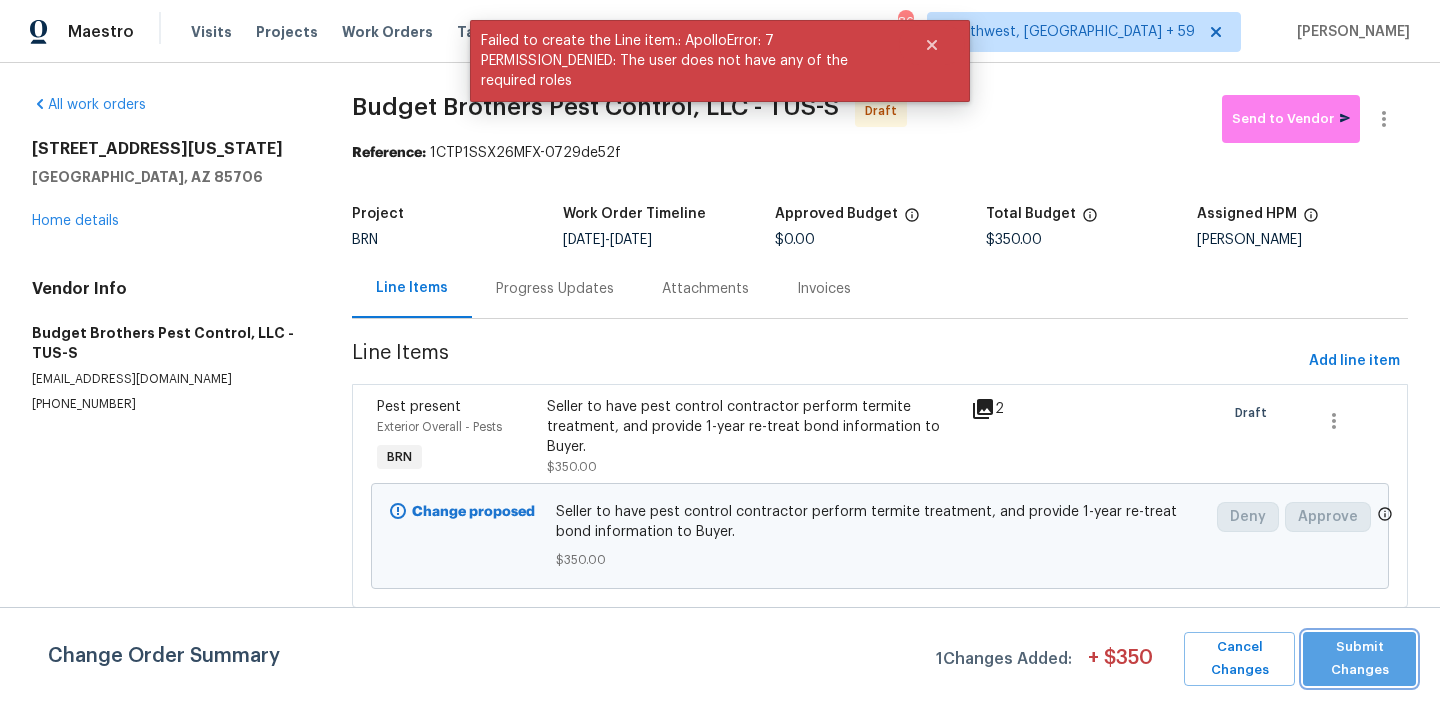 click on "Submit Changes" at bounding box center (1359, 659) 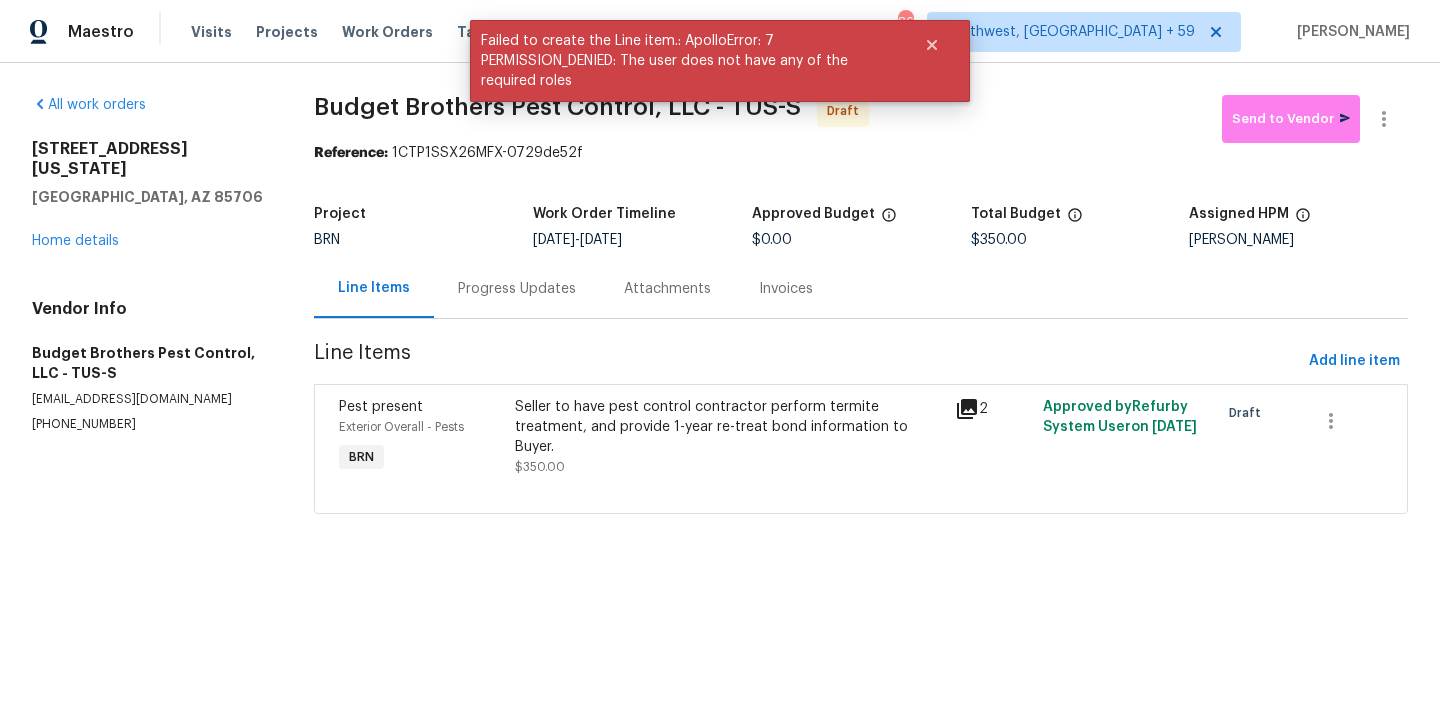 click on "Progress Updates" at bounding box center [517, 289] 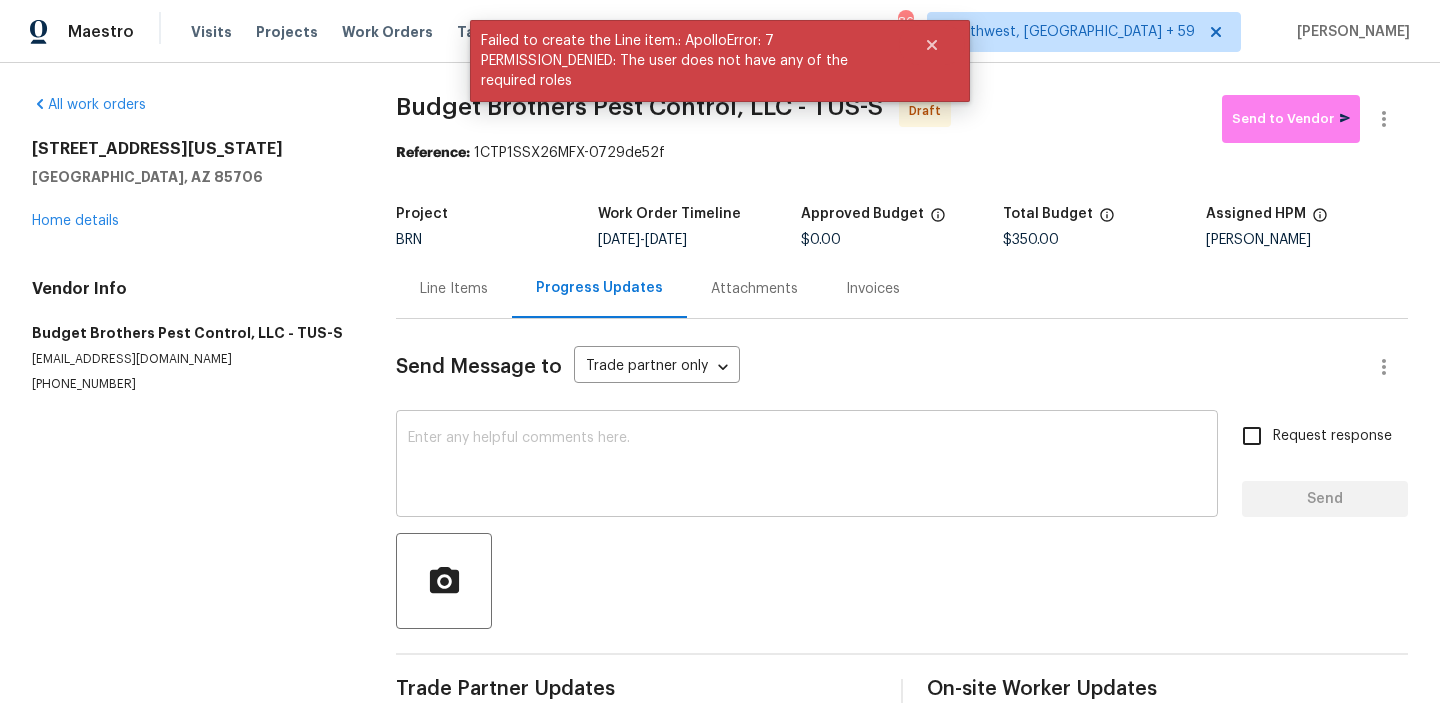click on "x ​" at bounding box center [807, 466] 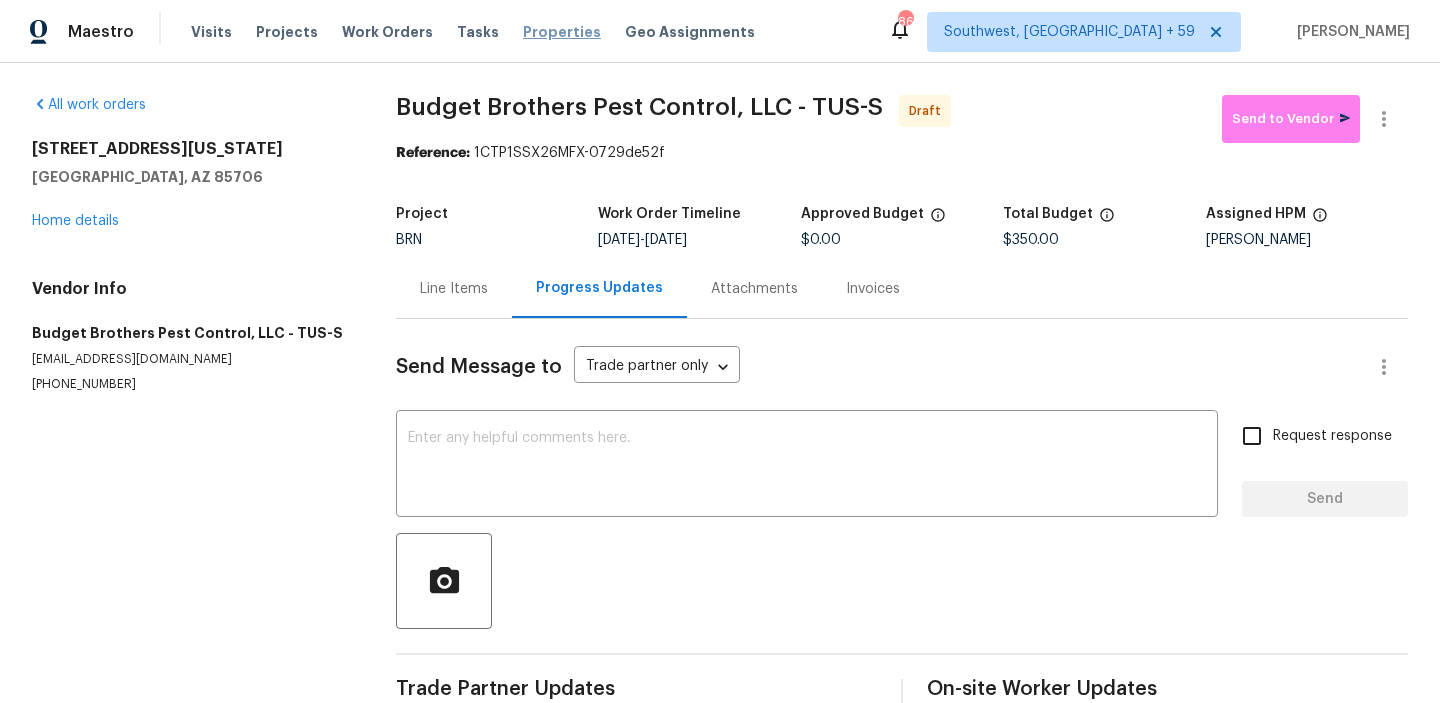 paste on "Hi, I'm Ananthi from Opendoor. Just wanted to check if you received the WO for (Property address), due on (Target date). Please review and accept it within 24 hours and provide a schedule by then. Reach out to me via the portal or call/text at 650-800-9524 for any questions or additional details and change orders for this work order." 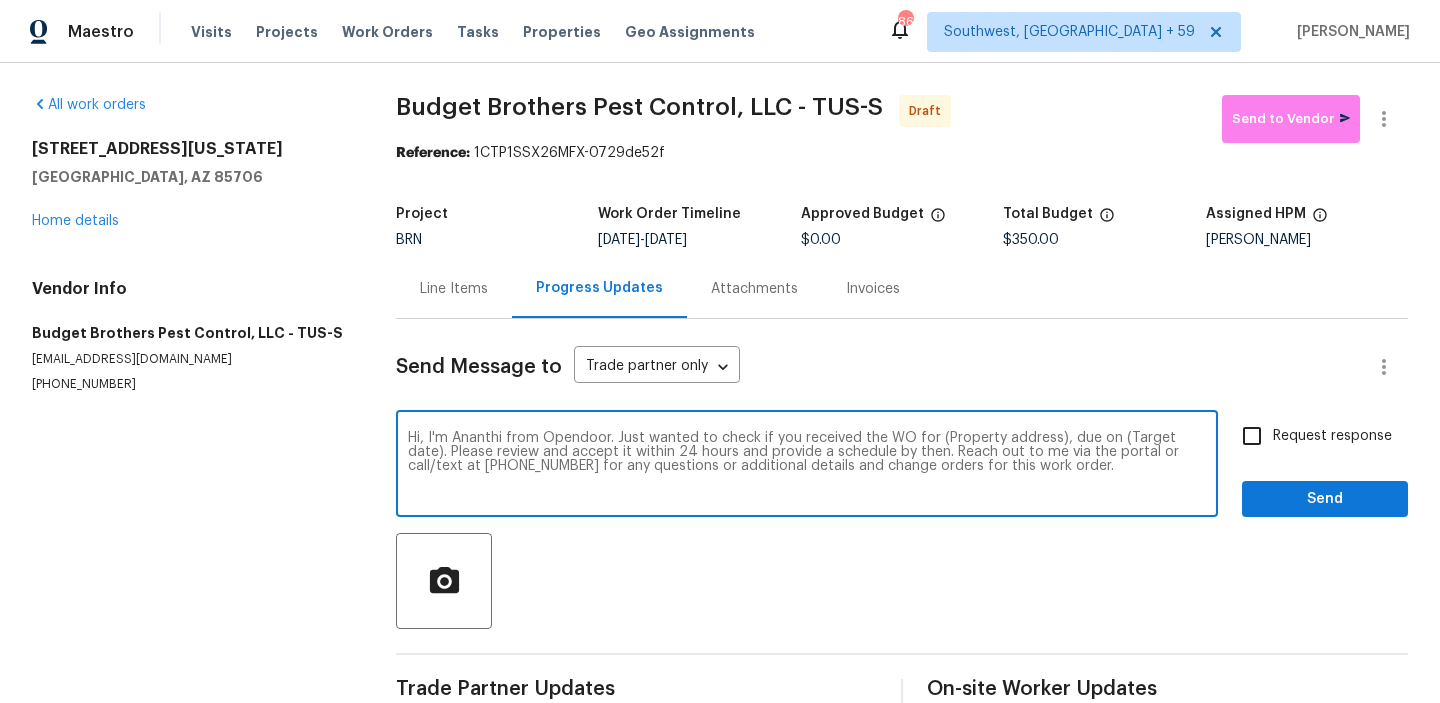 drag, startPoint x: 1050, startPoint y: 437, endPoint x: 958, endPoint y: 435, distance: 92.021736 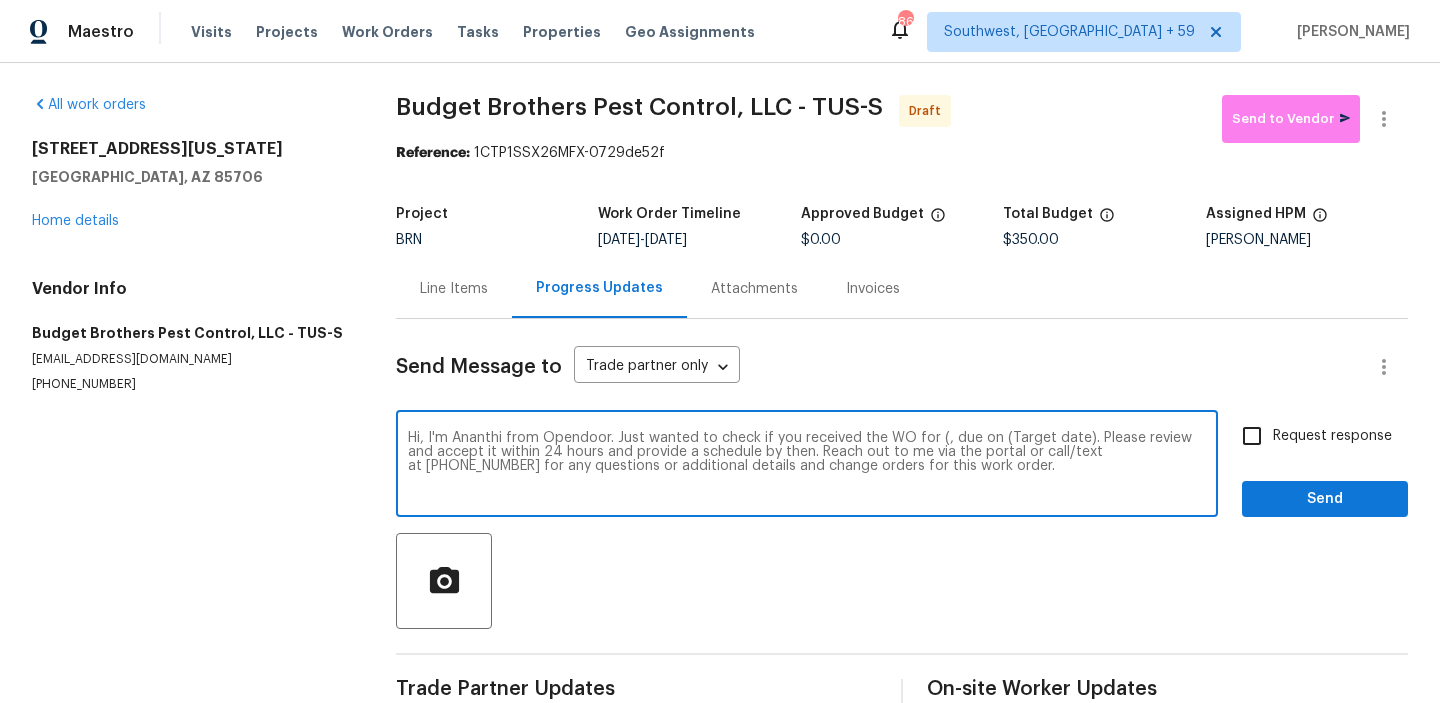 paste on "302 W Iowa St, Tucson, AZ 85706" 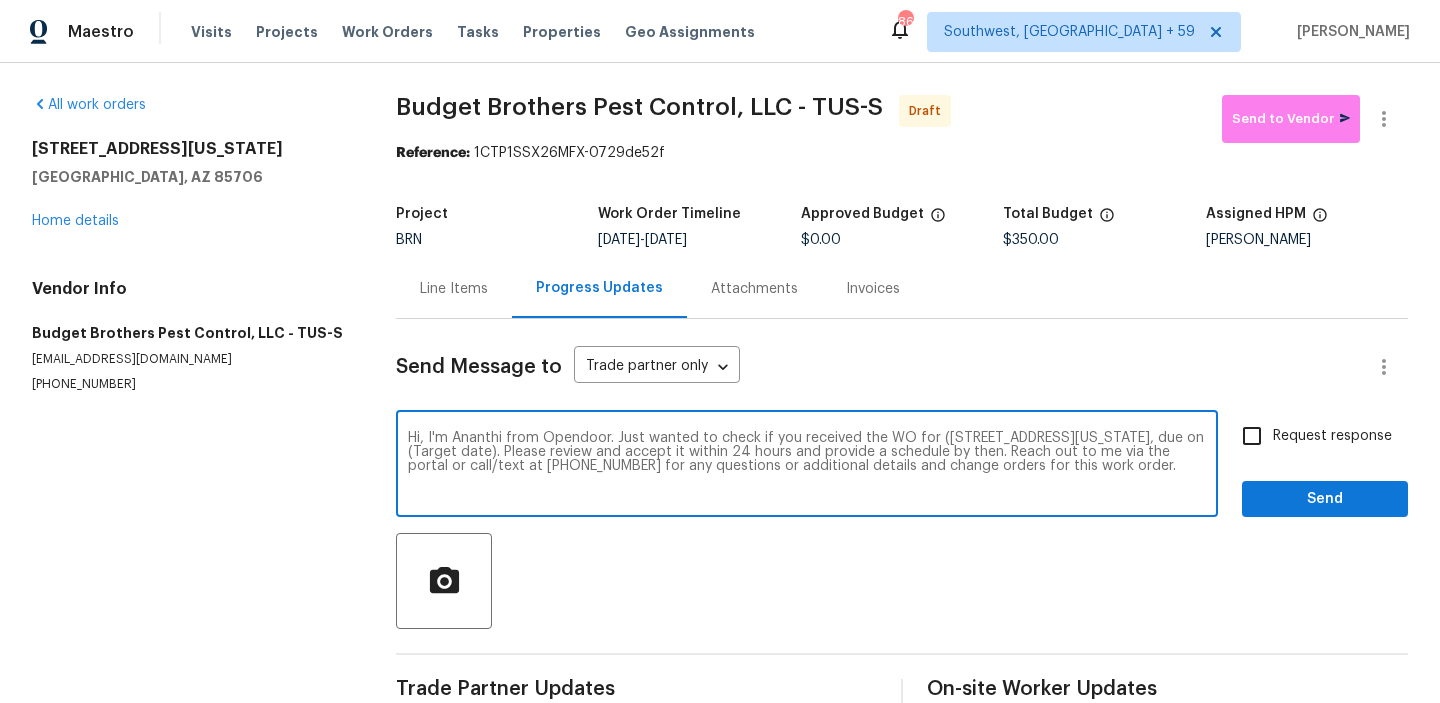click on "Hi, I'm Ananthi from Opendoor. Just wanted to check if you received the WO for (302 W Iowa St, Tucson, AZ 85706, due on (Target date). Please review and accept it within 24 hours and provide a schedule by then. Reach out to me via the portal or call/text at 650-800-9524 for any questions or additional details and change orders for this work order." at bounding box center (807, 466) 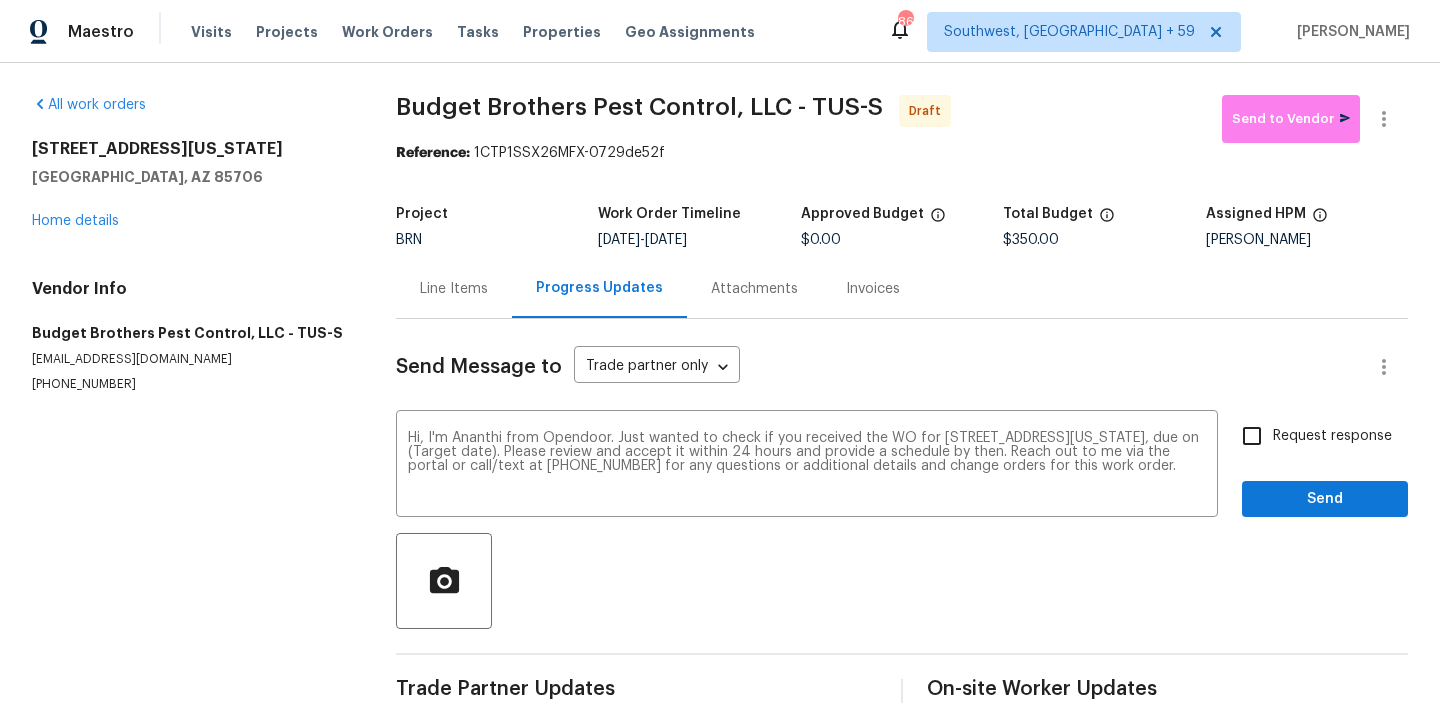 drag, startPoint x: 676, startPoint y: 243, endPoint x: 742, endPoint y: 240, distance: 66.068146 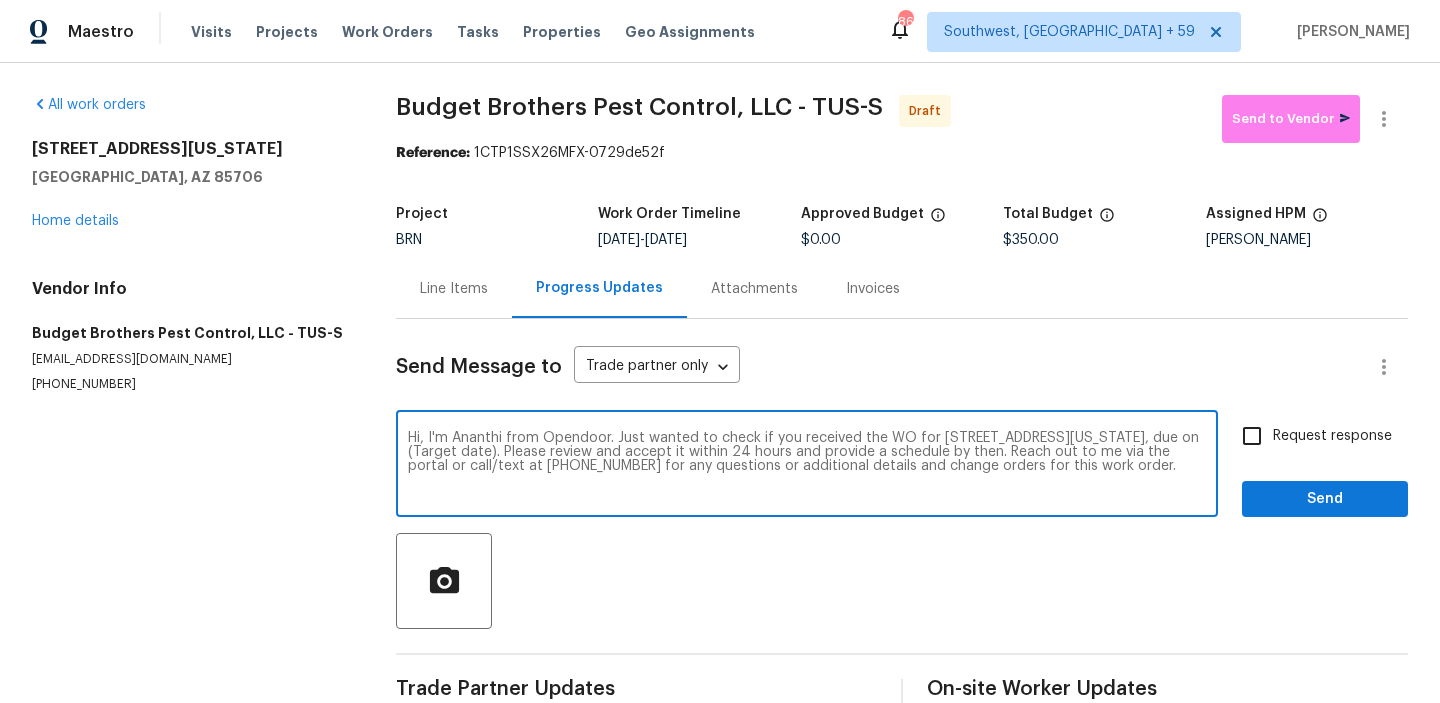 drag, startPoint x: 490, startPoint y: 453, endPoint x: 412, endPoint y: 454, distance: 78.00641 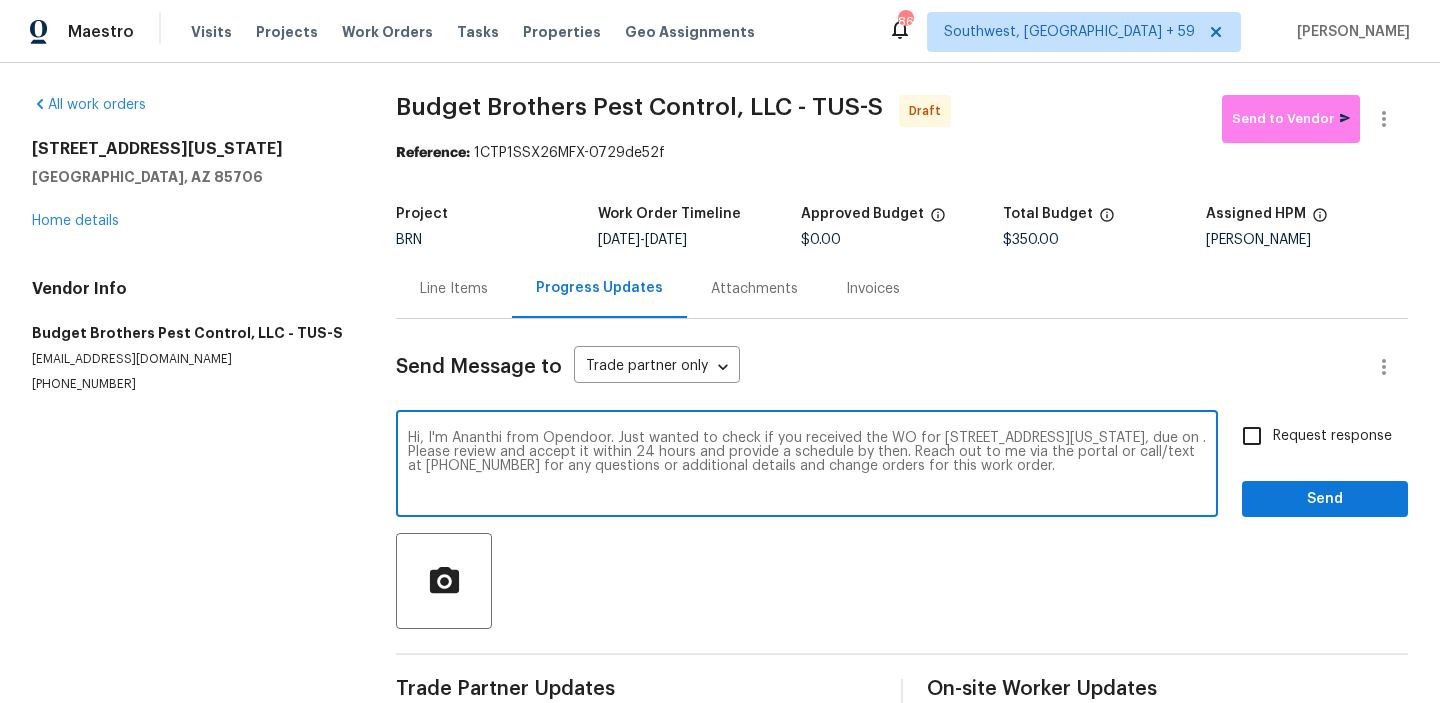 paste on "7/14/2025" 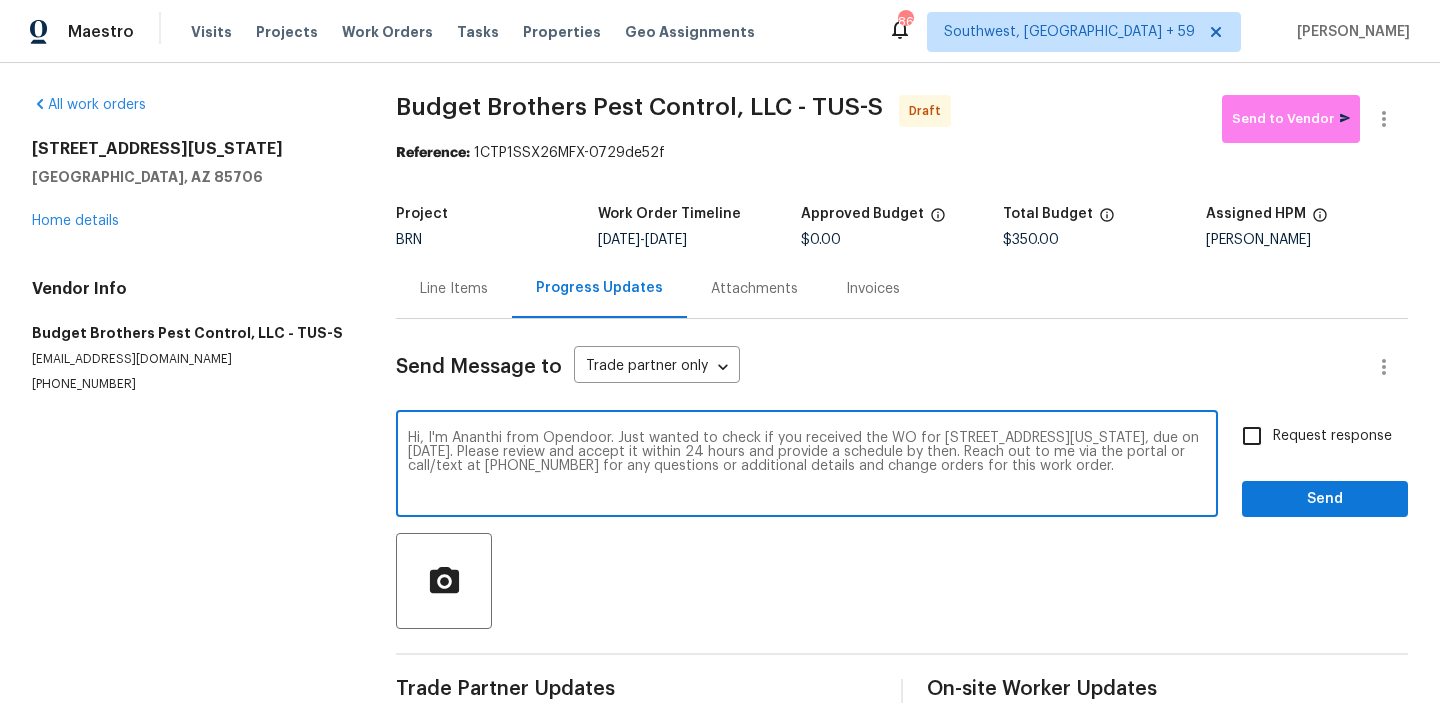 type on "Hi, I'm Ananthi from Opendoor. Just wanted to check if you received the WO for 302 W Iowa St, Tucson, AZ 85706, due on 7/14/2025. Please review and accept it within 24 hours and provide a schedule by then. Reach out to me via the portal or call/text at 650-800-9524 for any questions or additional details and change orders for this work order." 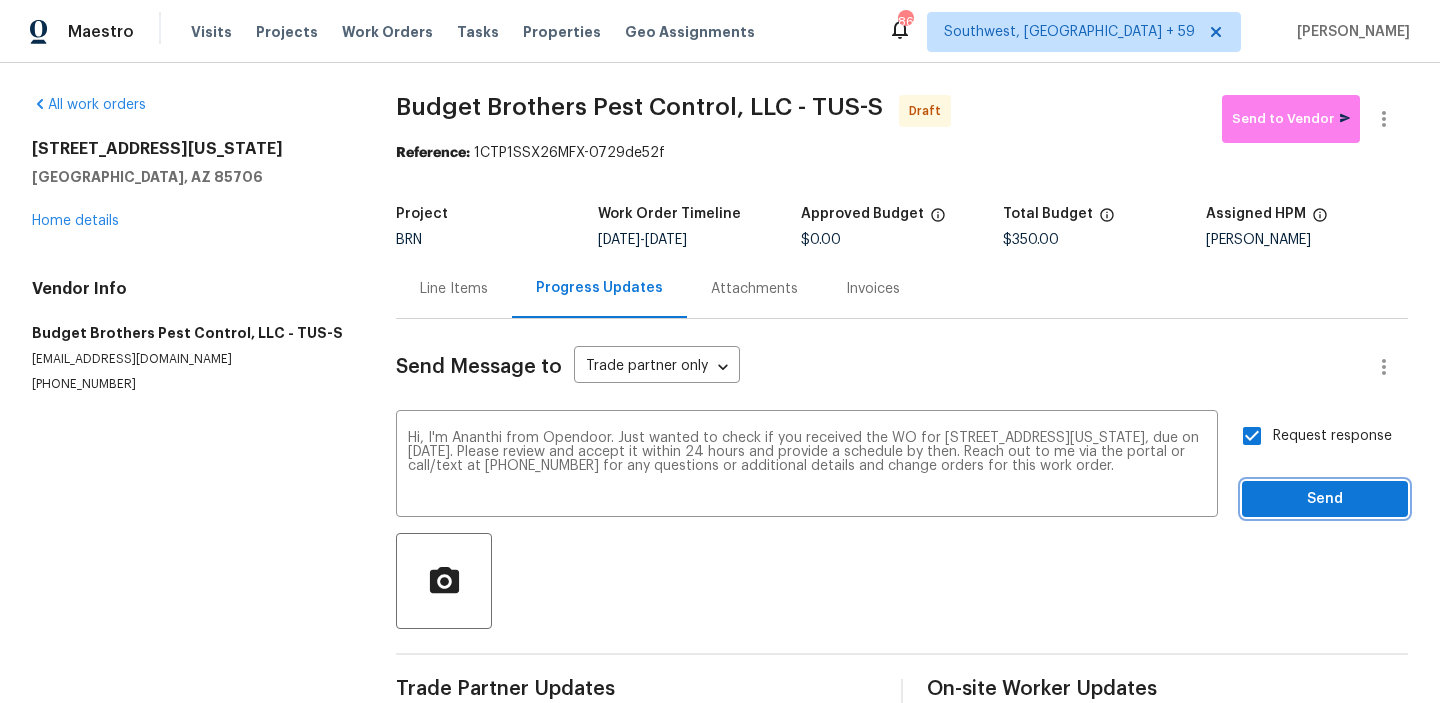 click on "Send" at bounding box center [1325, 499] 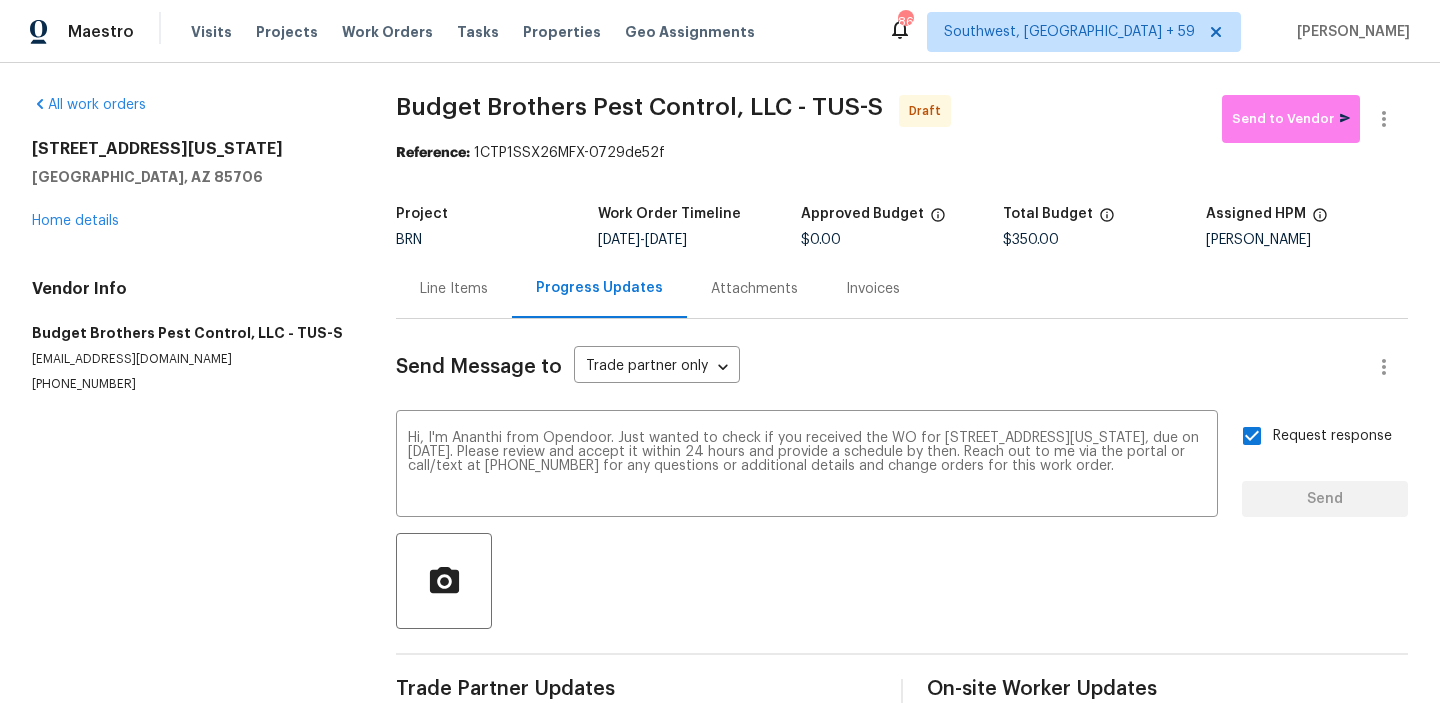 type 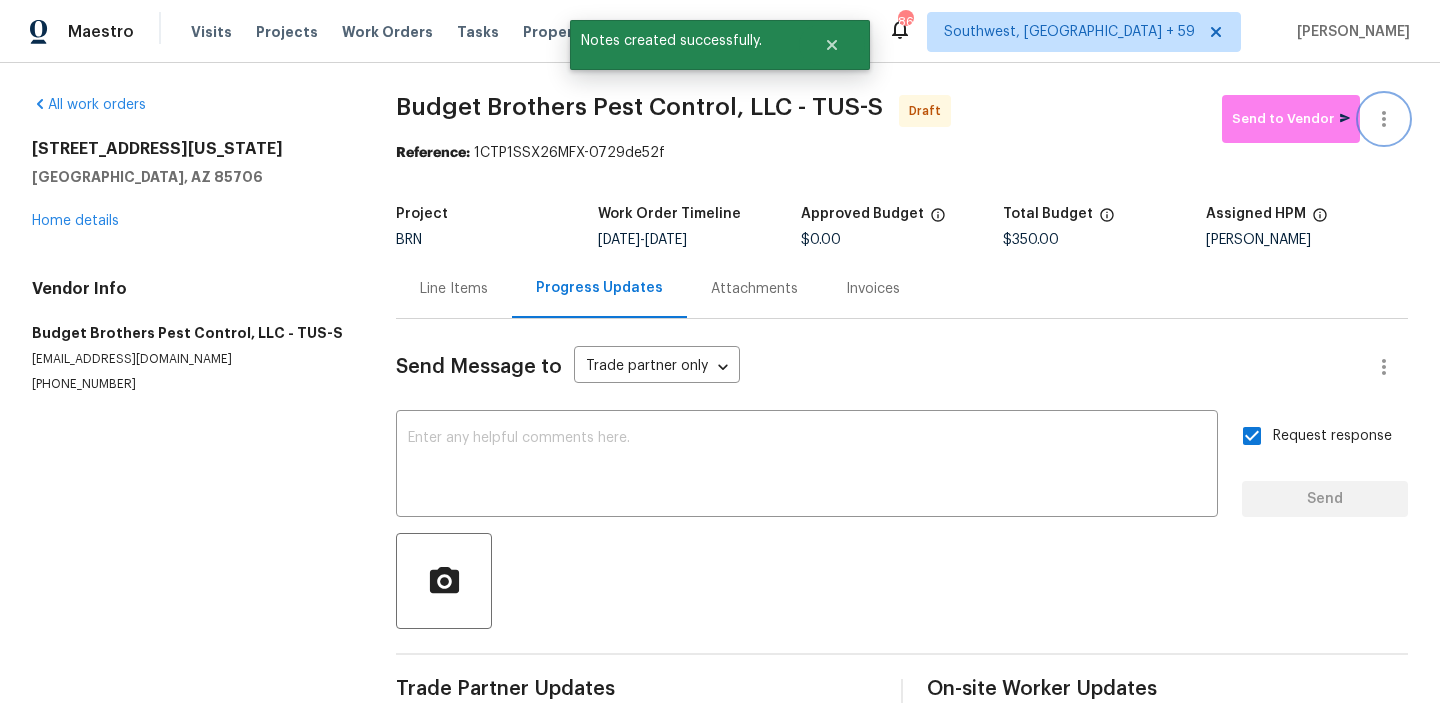 click 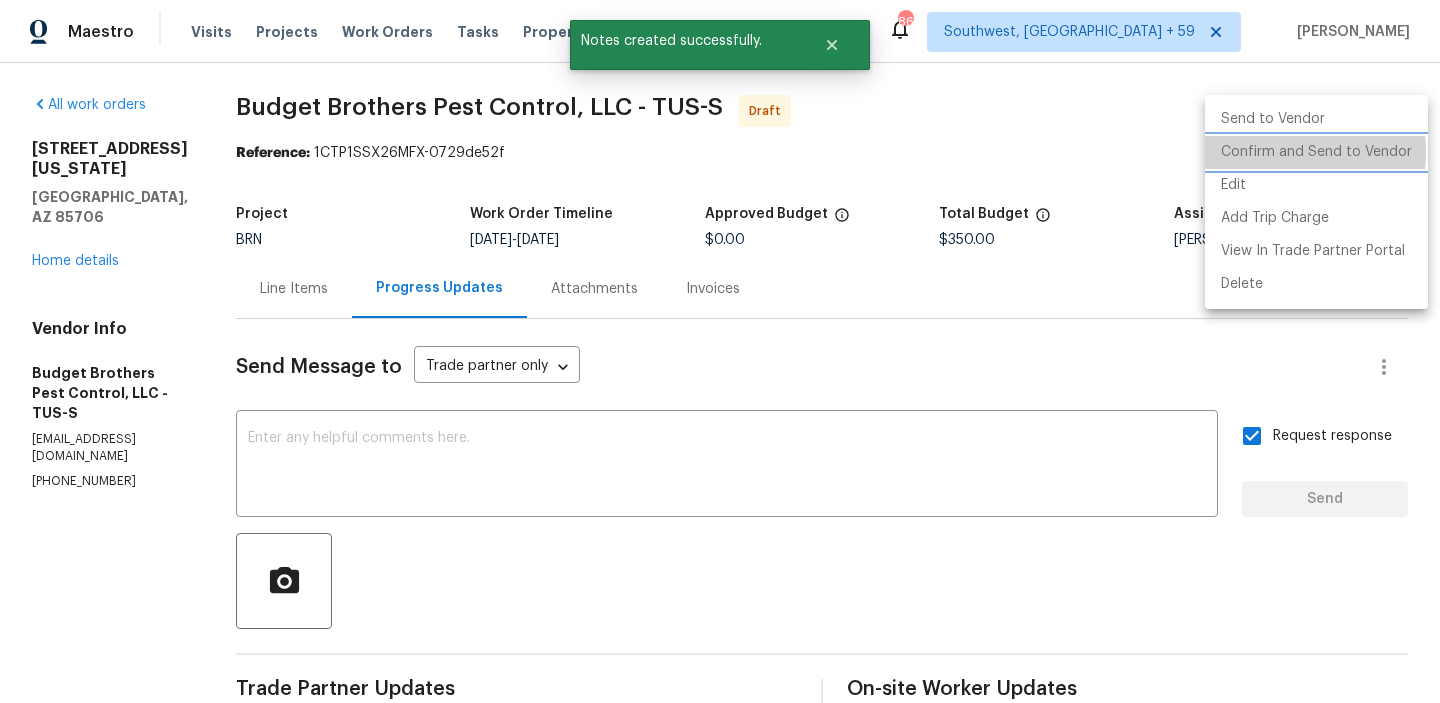 click on "Confirm and Send to Vendor" at bounding box center [1316, 152] 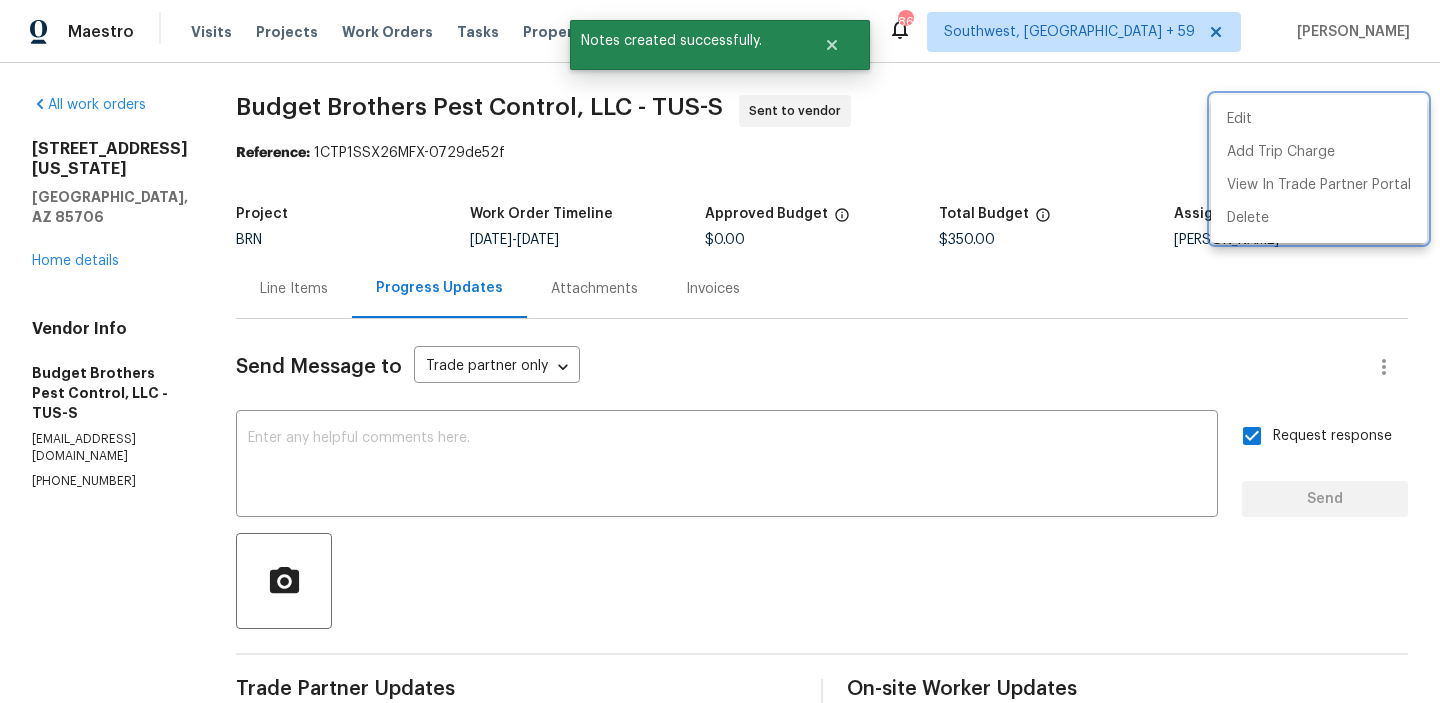 click at bounding box center [720, 351] 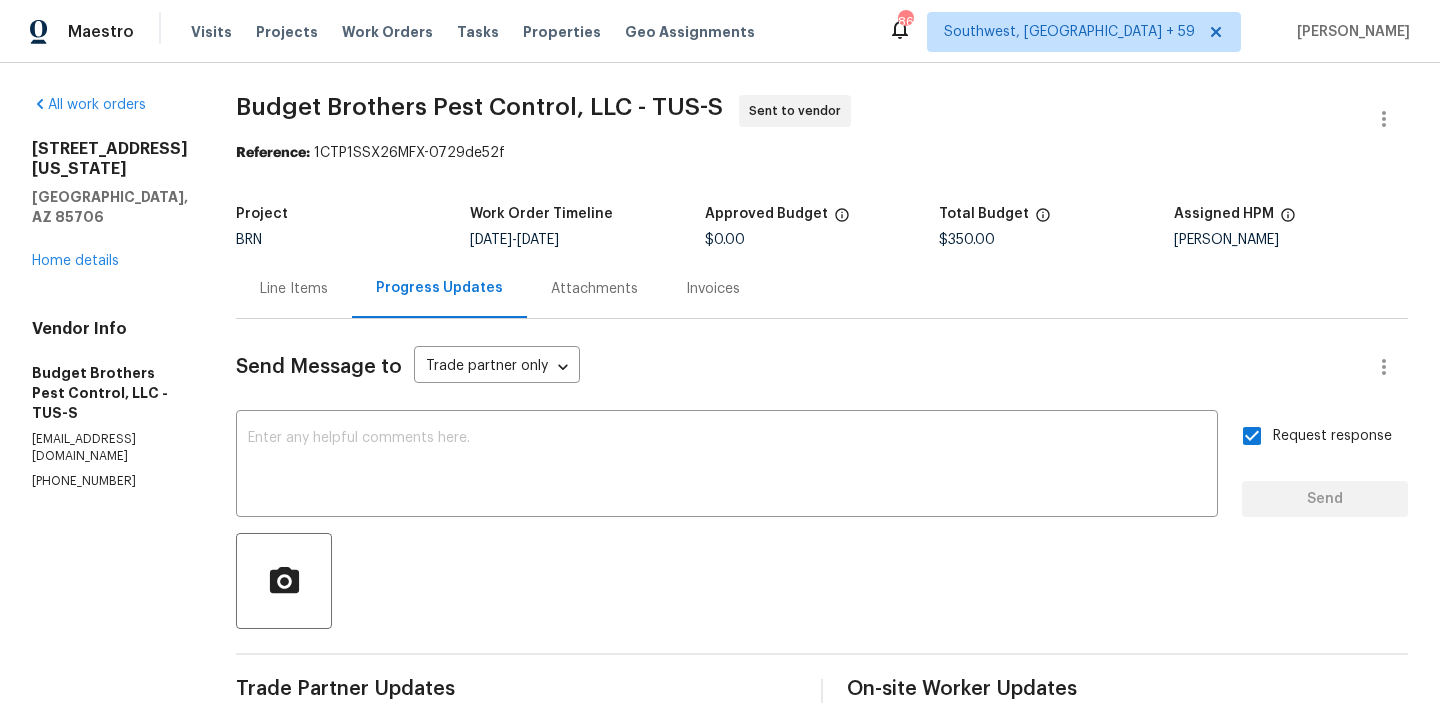 click on "Budget Brothers Pest Control, LLC - TUS-S" at bounding box center [479, 107] 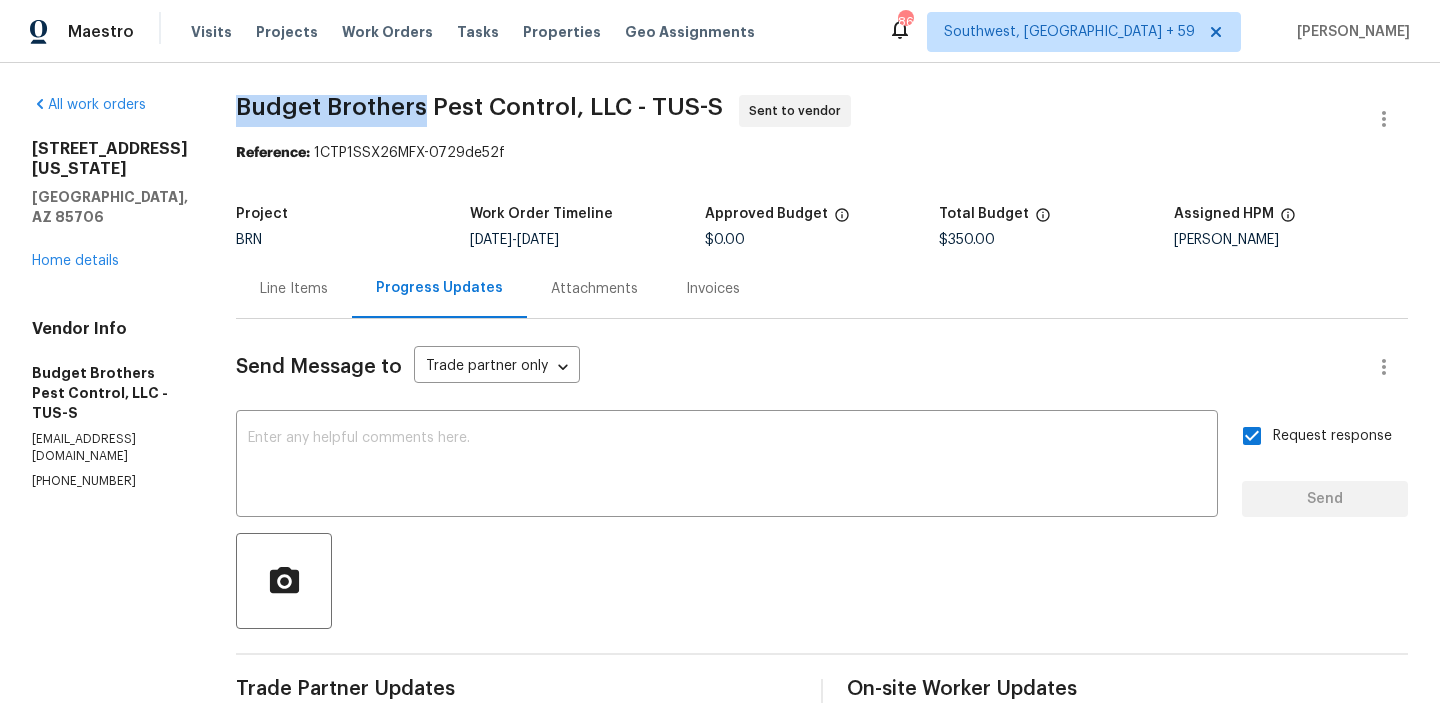 drag, startPoint x: 275, startPoint y: 107, endPoint x: 462, endPoint y: 106, distance: 187.00267 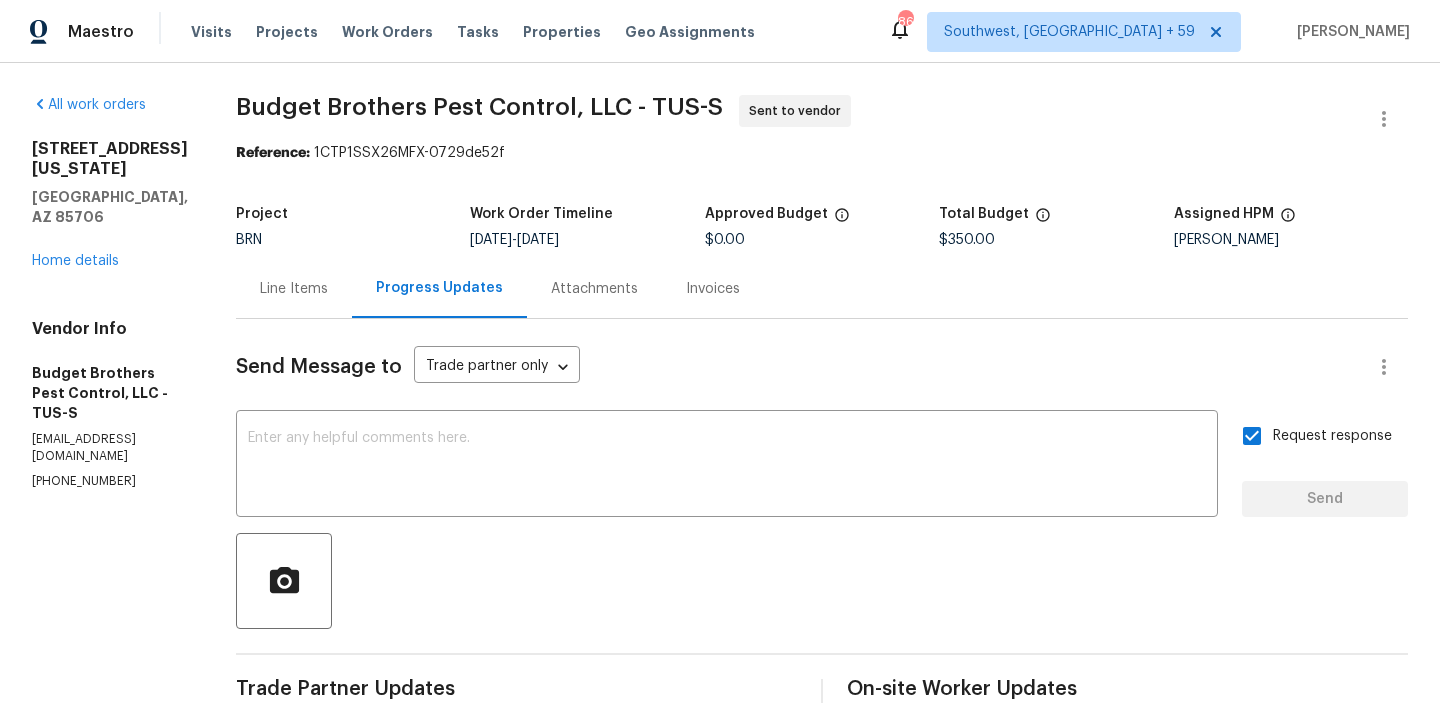 click on "Reference:   1CTP1SSX26MFX-0729de52f" at bounding box center [822, 153] 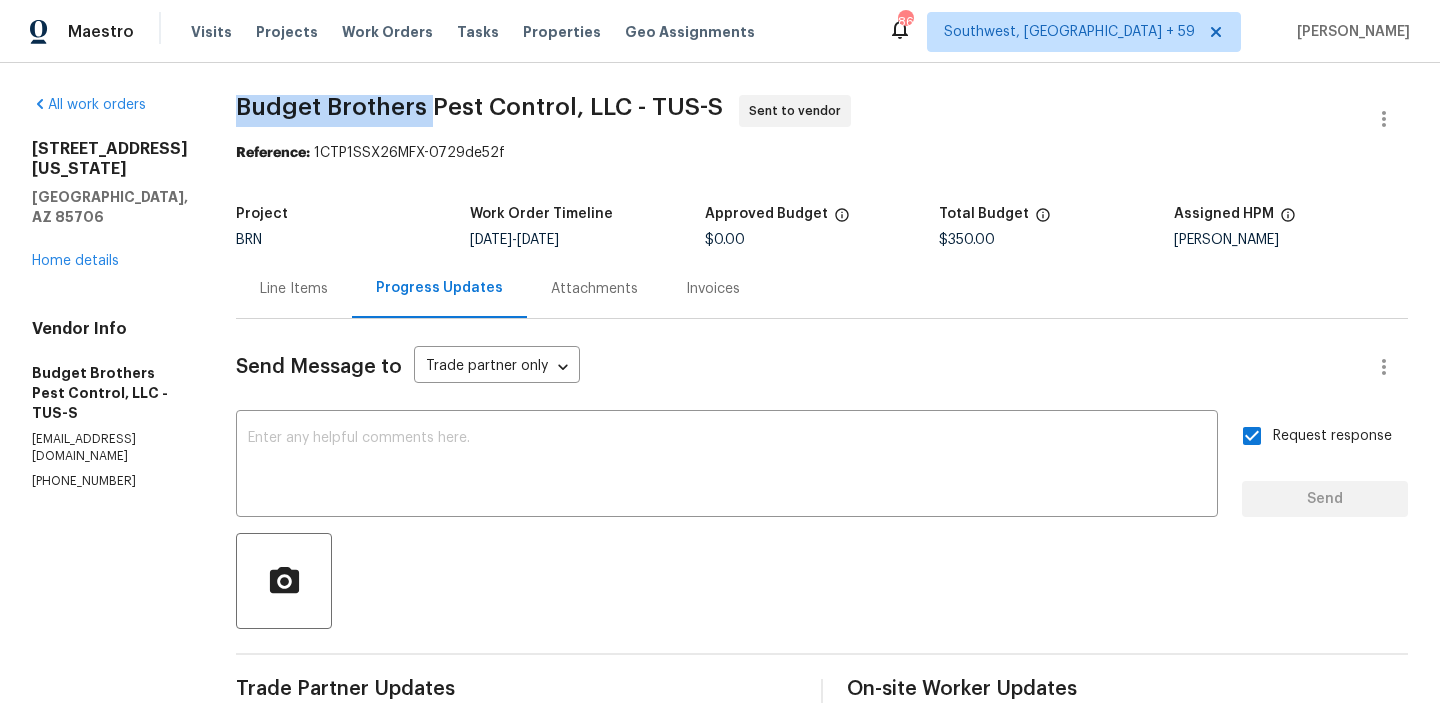 drag, startPoint x: 266, startPoint y: 107, endPoint x: 478, endPoint y: 105, distance: 212.00943 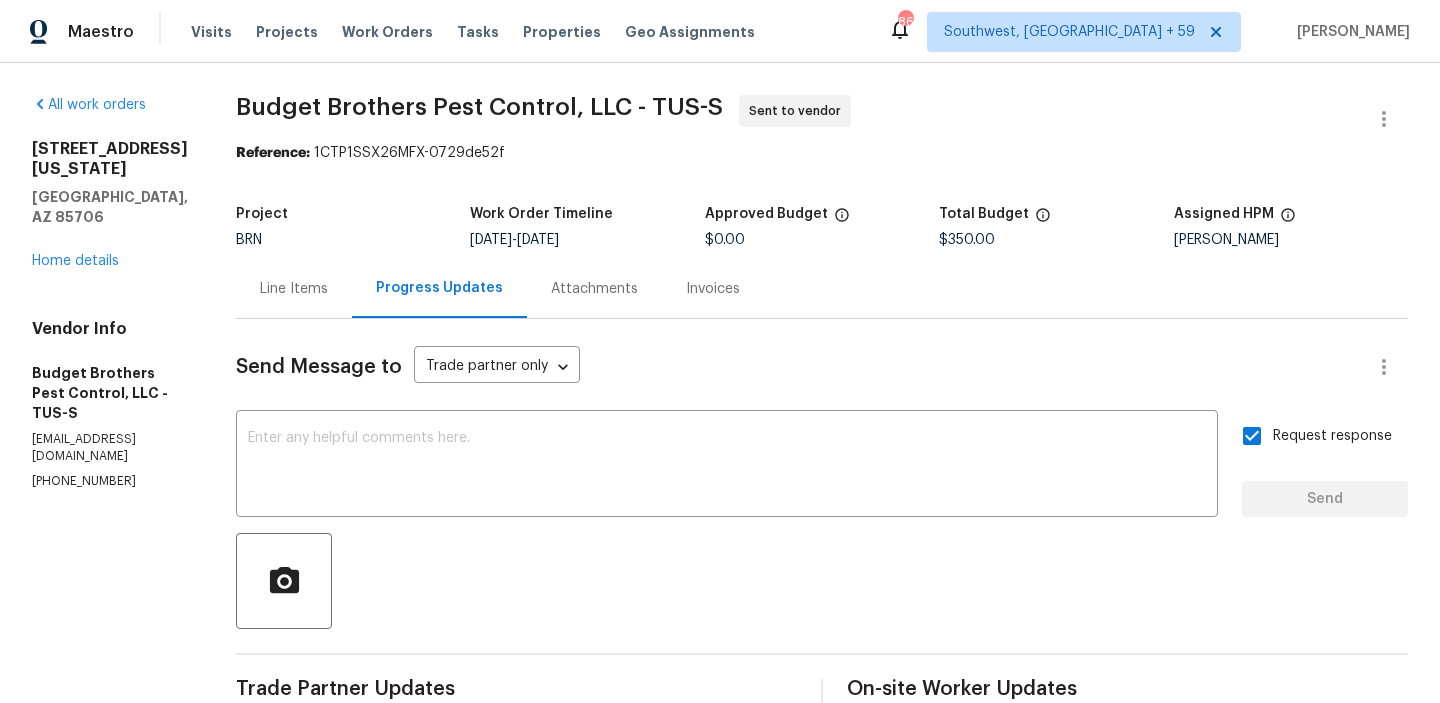 click on "Budget Brothers Pest Control, LLC - TUS-S Sent to vendor Reference:   1CTP1SSX26MFX-0729de52f Project BRN   Work Order Timeline 7/10/2025  -  7/14/2025 Approved Budget $0.00 Total Budget $350.00 Assigned HPM Steven Long Line Items Progress Updates Attachments Invoices Send Message to Trade partner only Trade partner only ​ x ​ Request response Send Trade Partner Updates Ananthi Mahendran 07/10/2025 4:13 PM Hi, I'm Ananthi from Opendoor. Just wanted to check if you received the WO for 302 W Iowa St, Tucson, AZ 85706, due on 7/14/2025. Please review and accept it within 24 hours and provide a schedule by then. Reach out to me via the portal or call/text at 650-800-9524 for any questions or additional details and change orders for this work order. On-site Worker Updates" at bounding box center (822, 482) 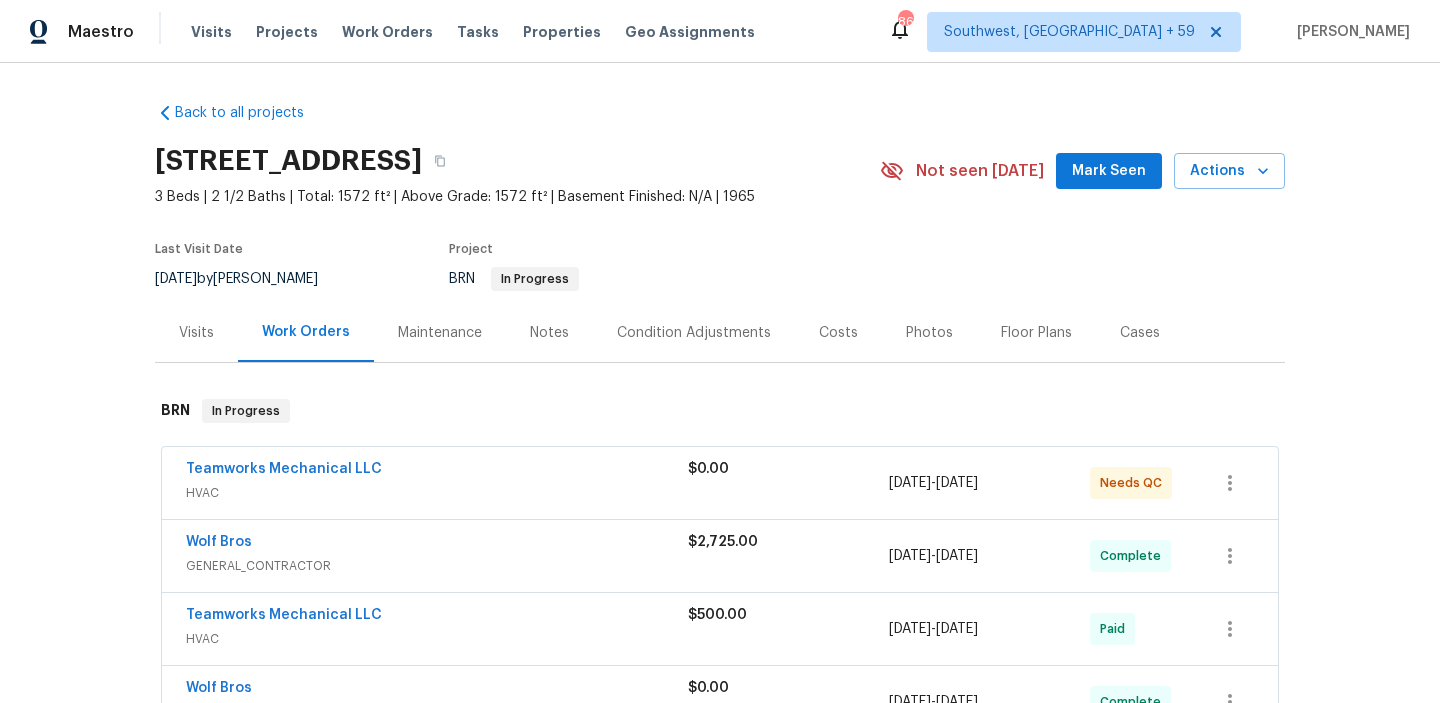 scroll, scrollTop: 0, scrollLeft: 0, axis: both 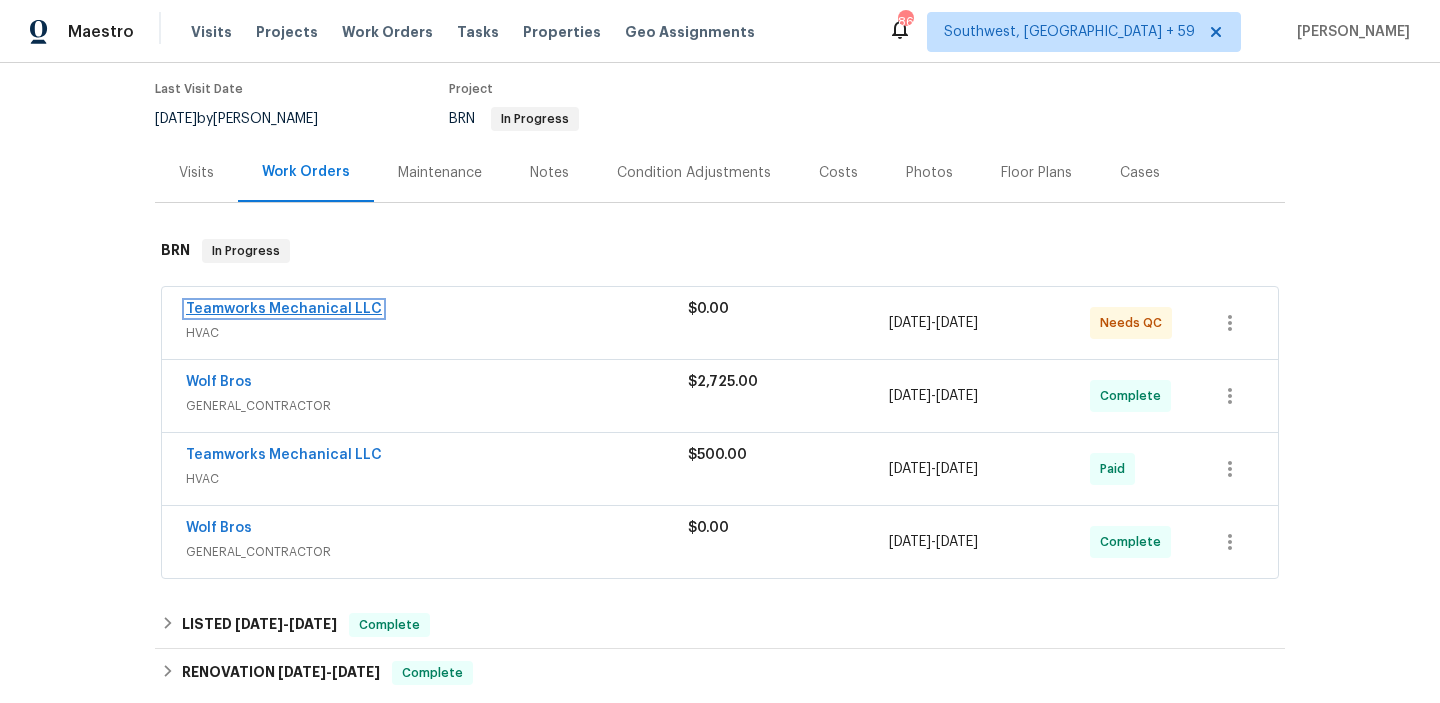 click on "Teamworks Mechanical LLC" at bounding box center (284, 309) 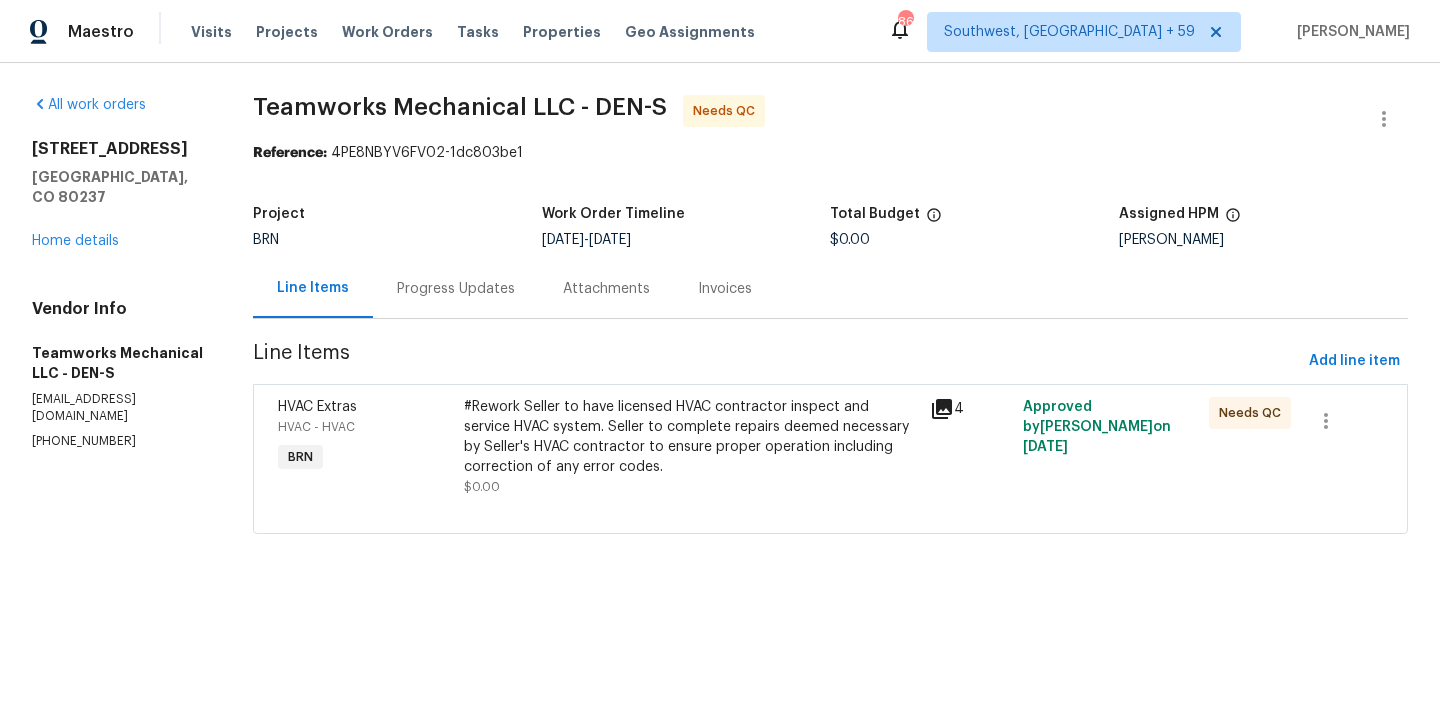 click on "Progress Updates" at bounding box center (456, 288) 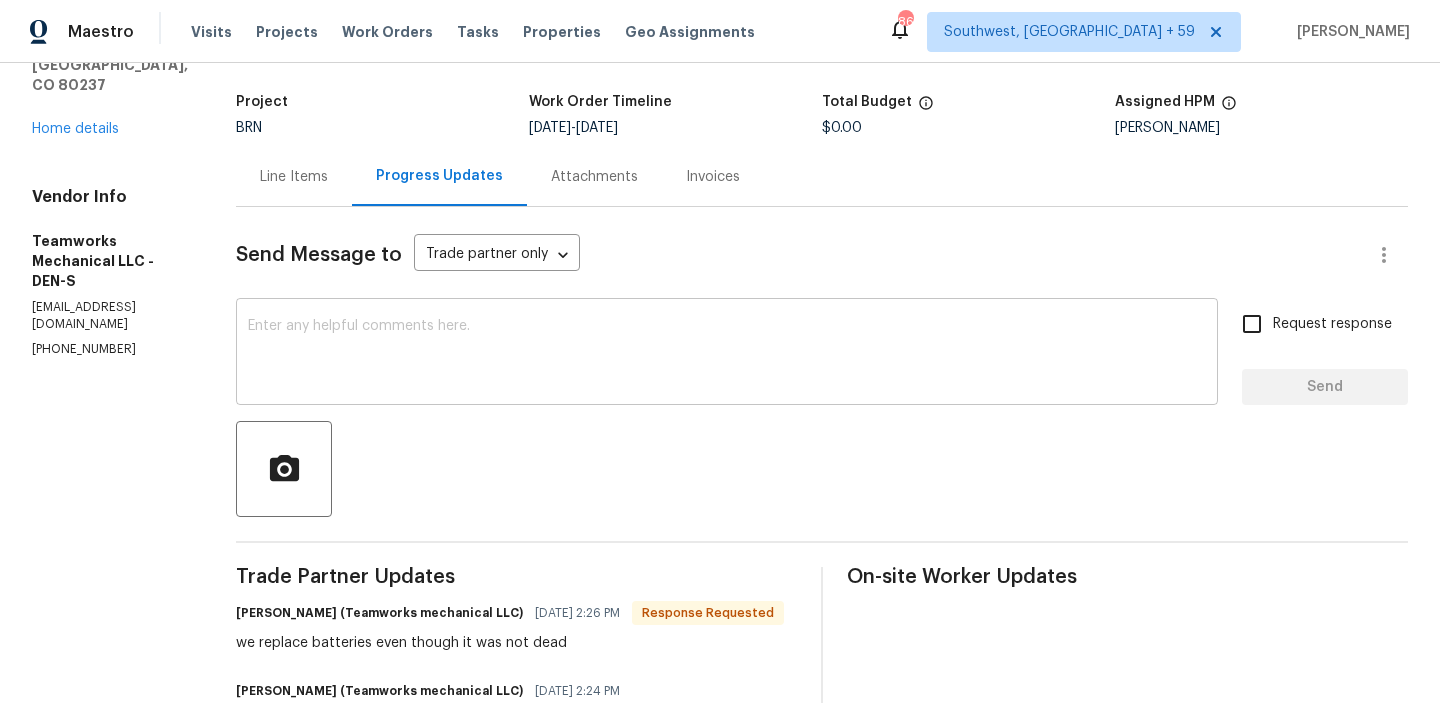 scroll, scrollTop: 114, scrollLeft: 0, axis: vertical 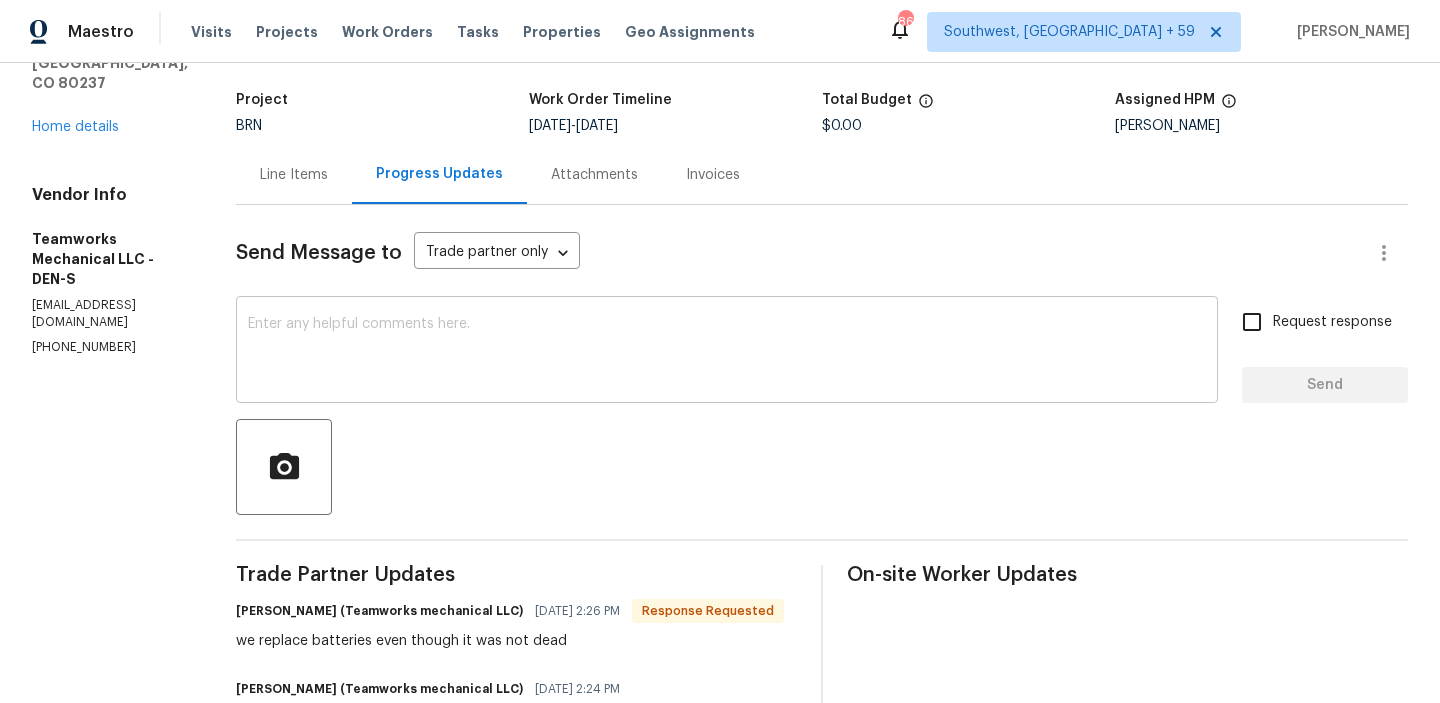 click at bounding box center (727, 352) 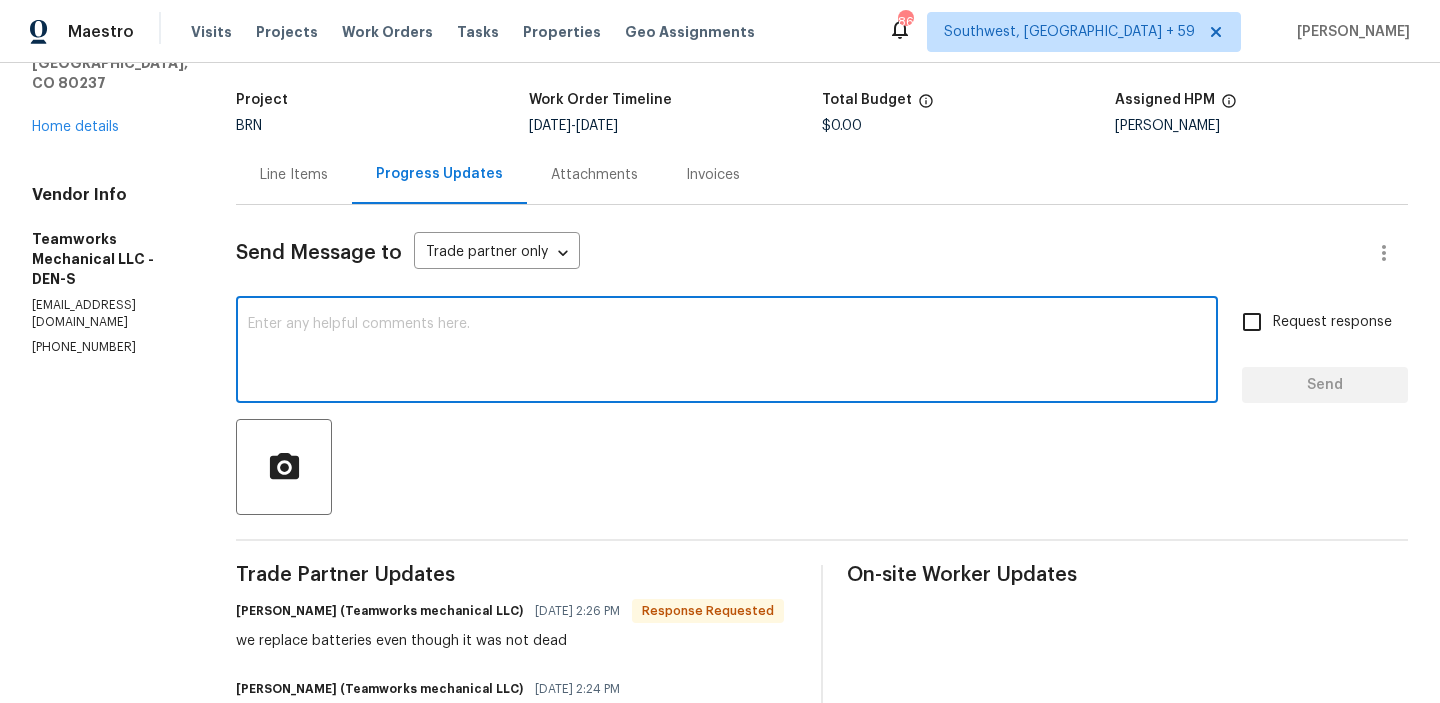 scroll, scrollTop: 143, scrollLeft: 0, axis: vertical 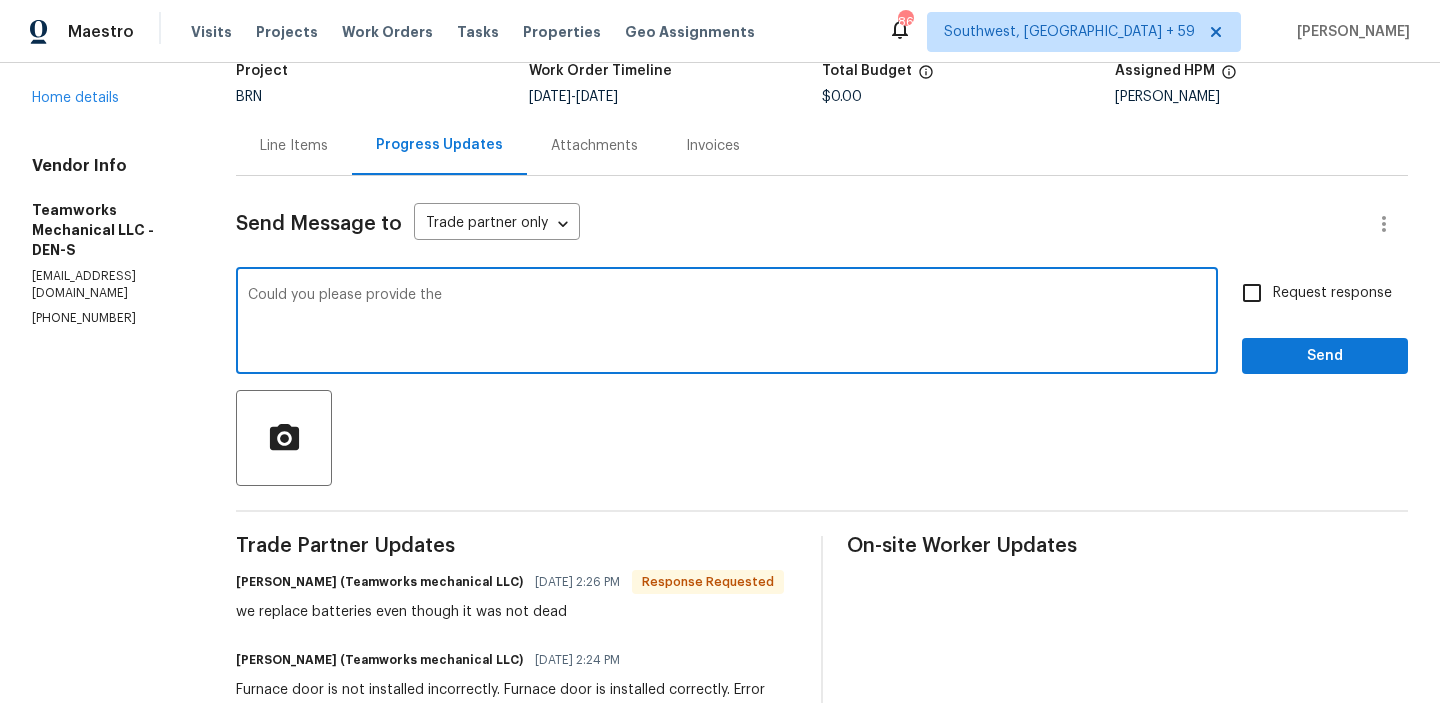 paste on "specific documentation and a workmanship warranty." 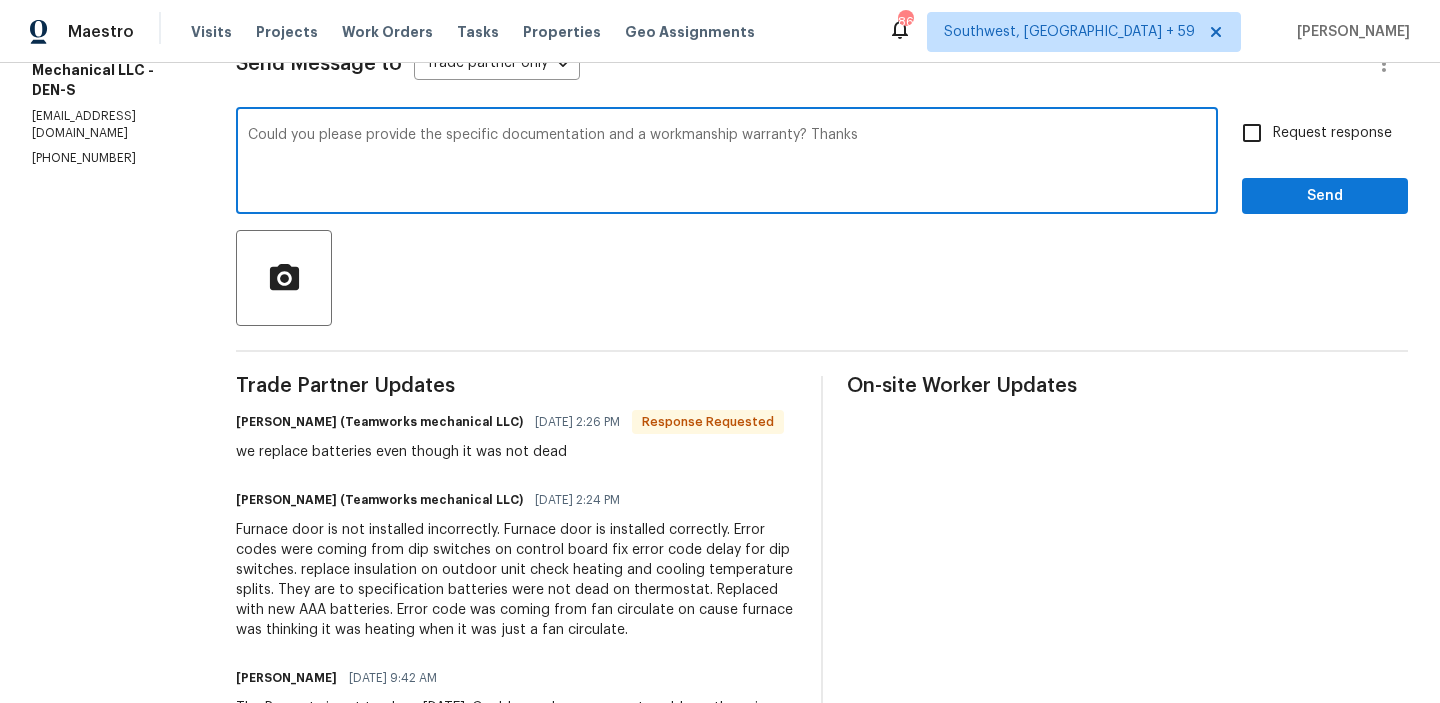 scroll, scrollTop: 232, scrollLeft: 0, axis: vertical 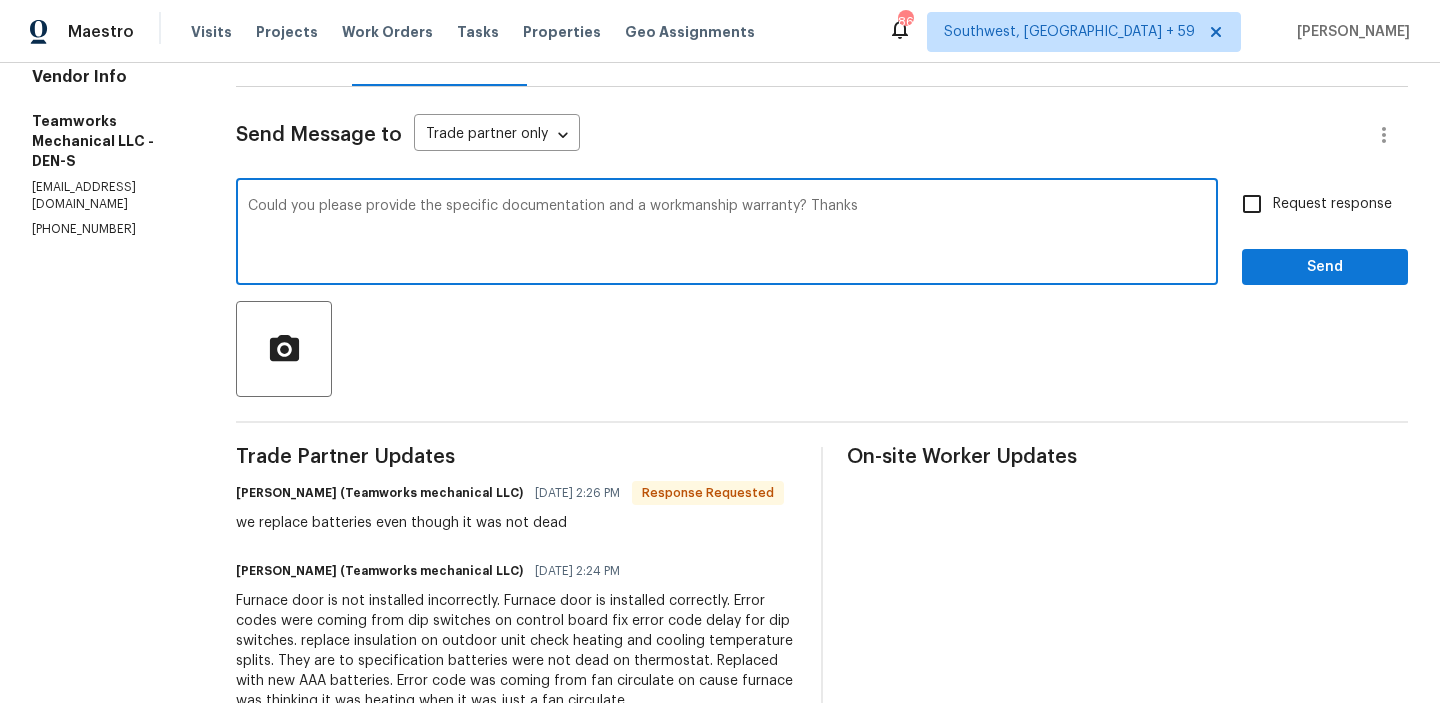 drag, startPoint x: 425, startPoint y: 209, endPoint x: 934, endPoint y: 207, distance: 509.00394 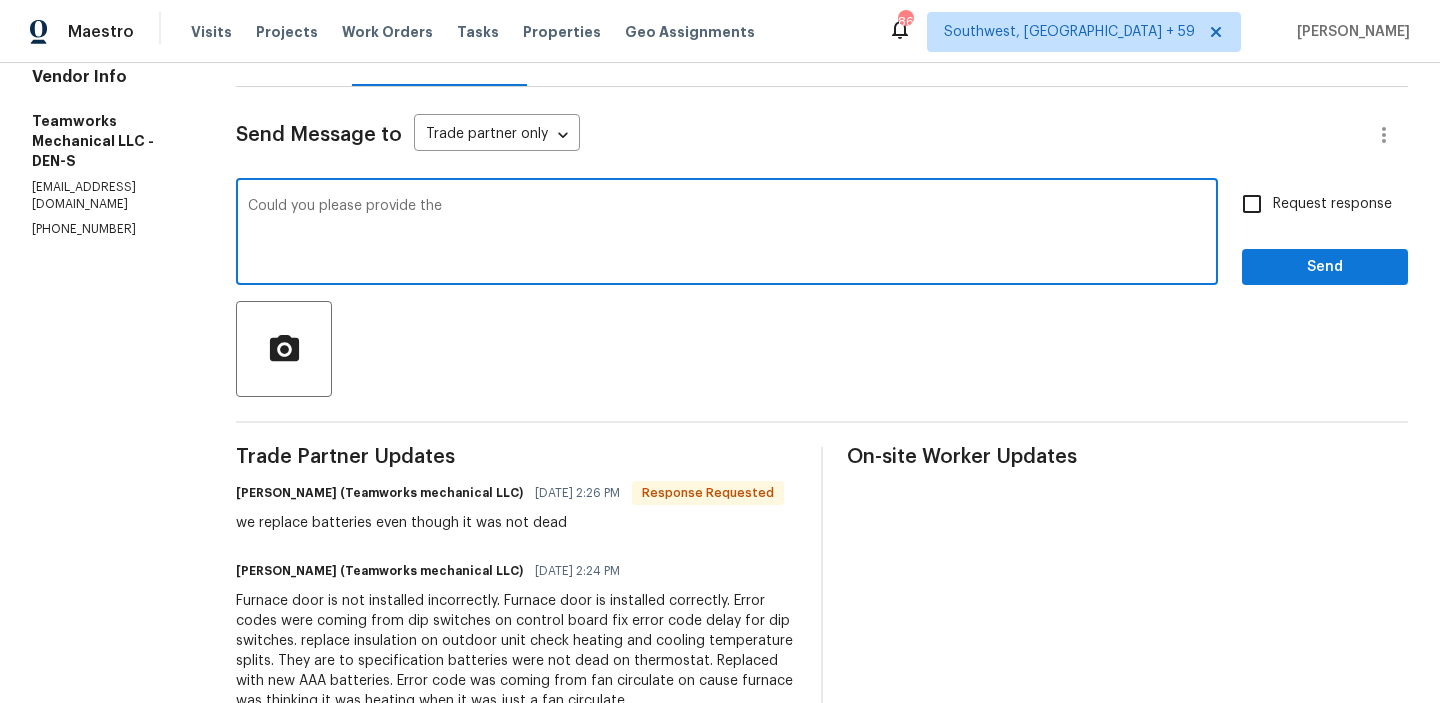 paste on "detailed invoices/warranties" 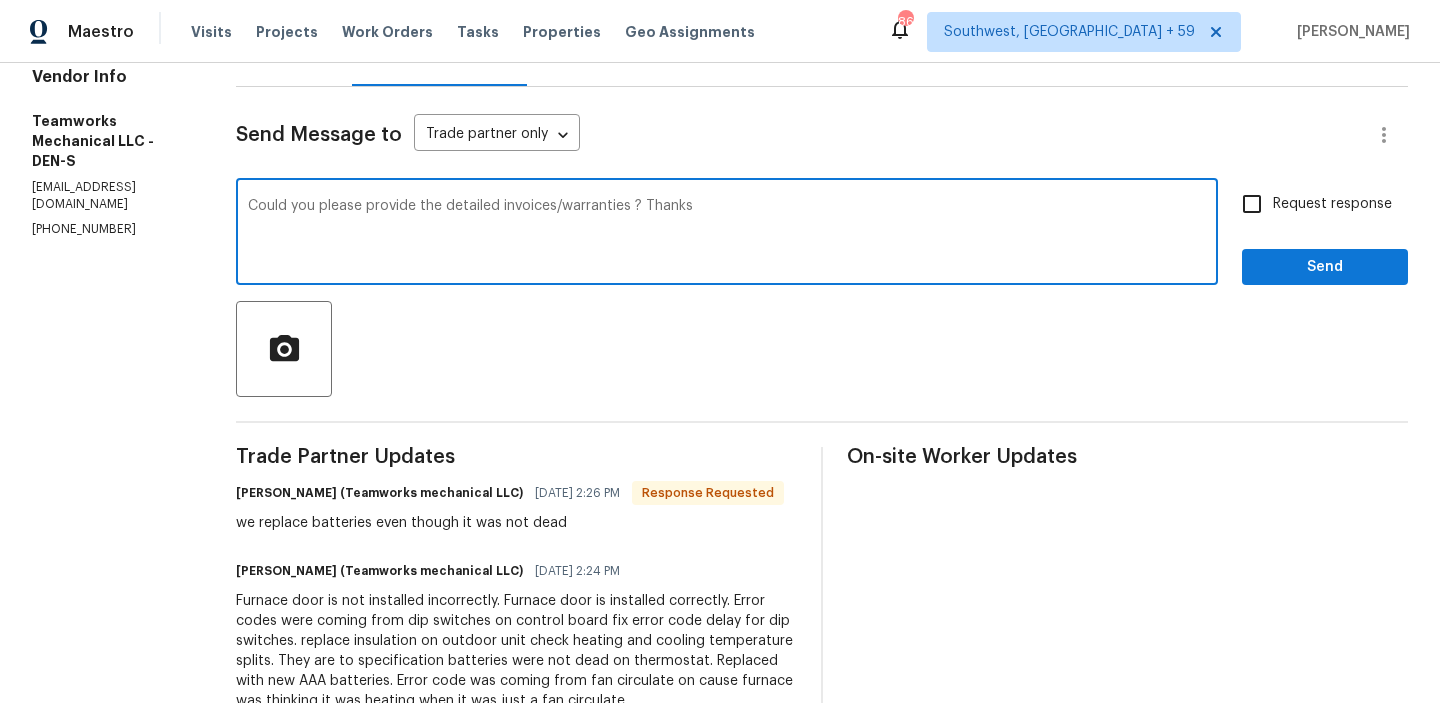 type on "Could you please provide the detailed invoices/warranties ? Thanks" 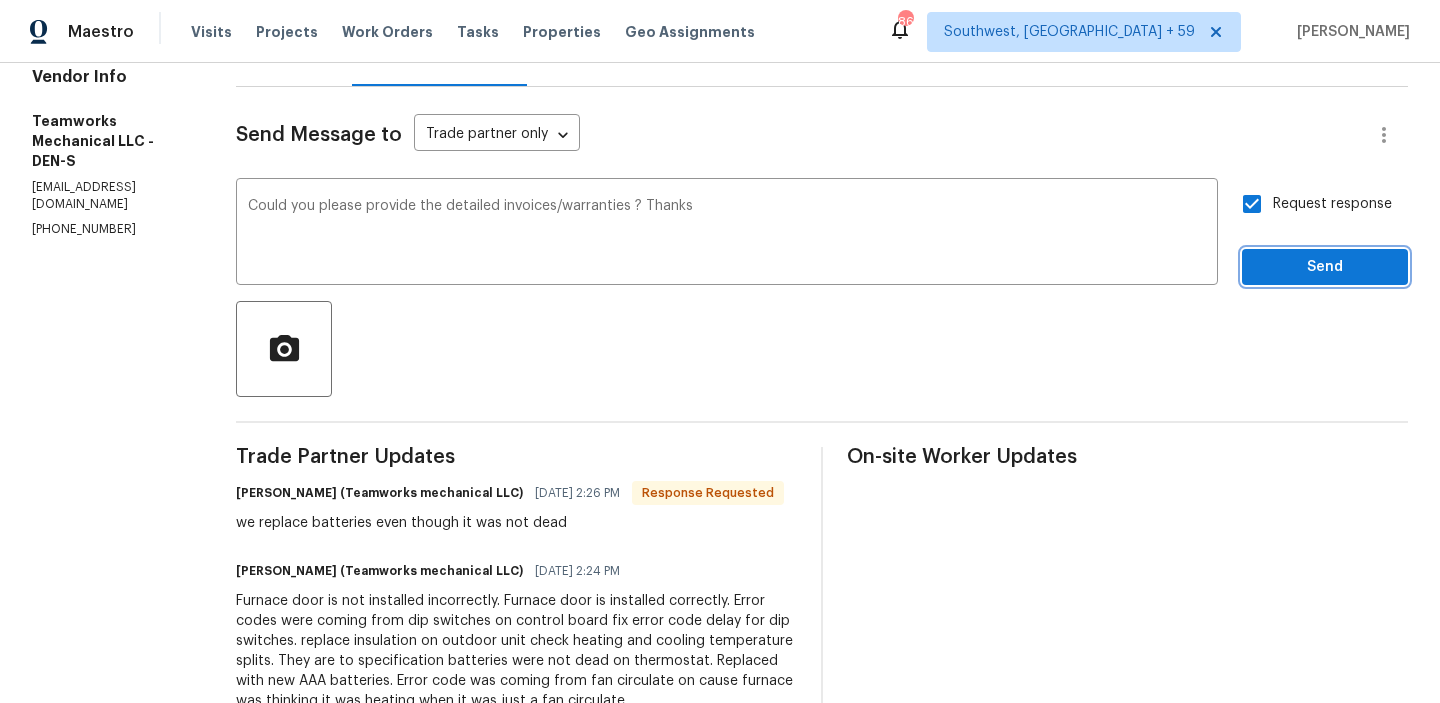 click on "Send" at bounding box center (1325, 267) 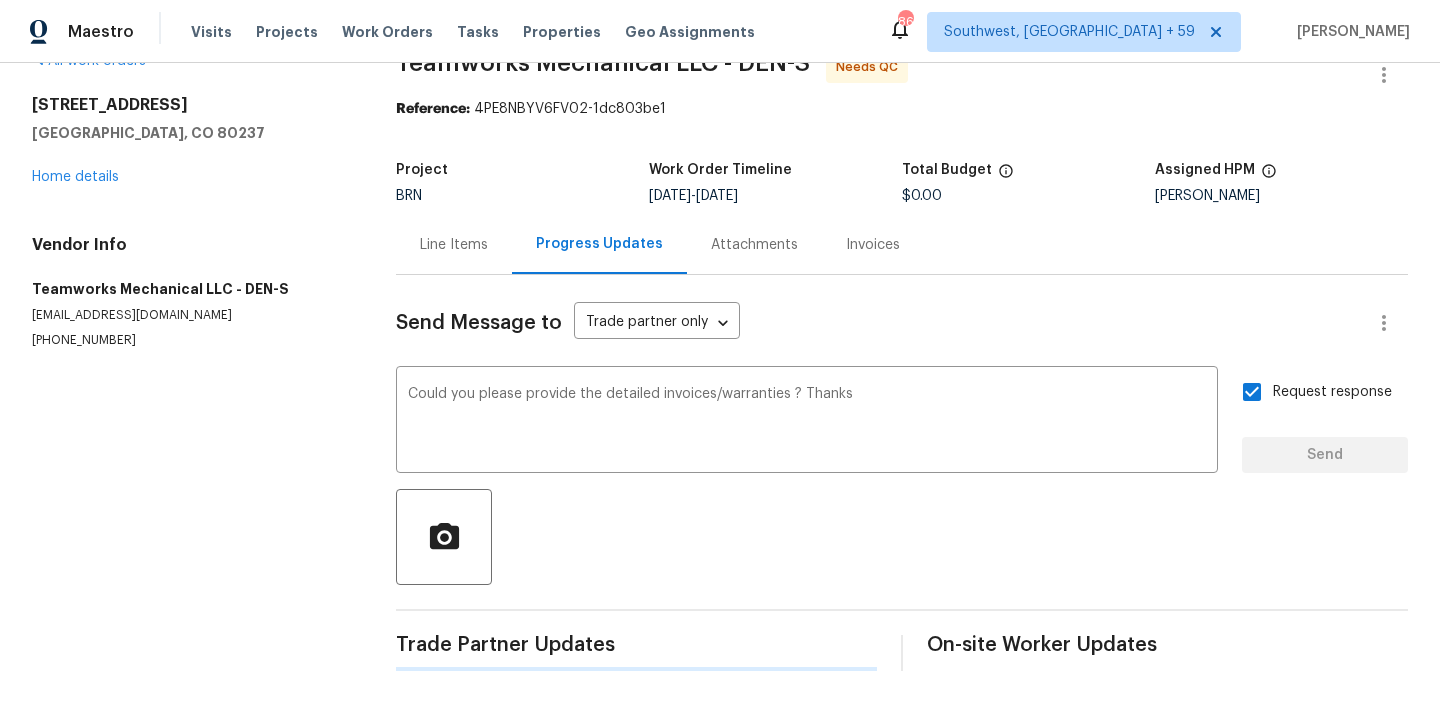 scroll, scrollTop: 44, scrollLeft: 0, axis: vertical 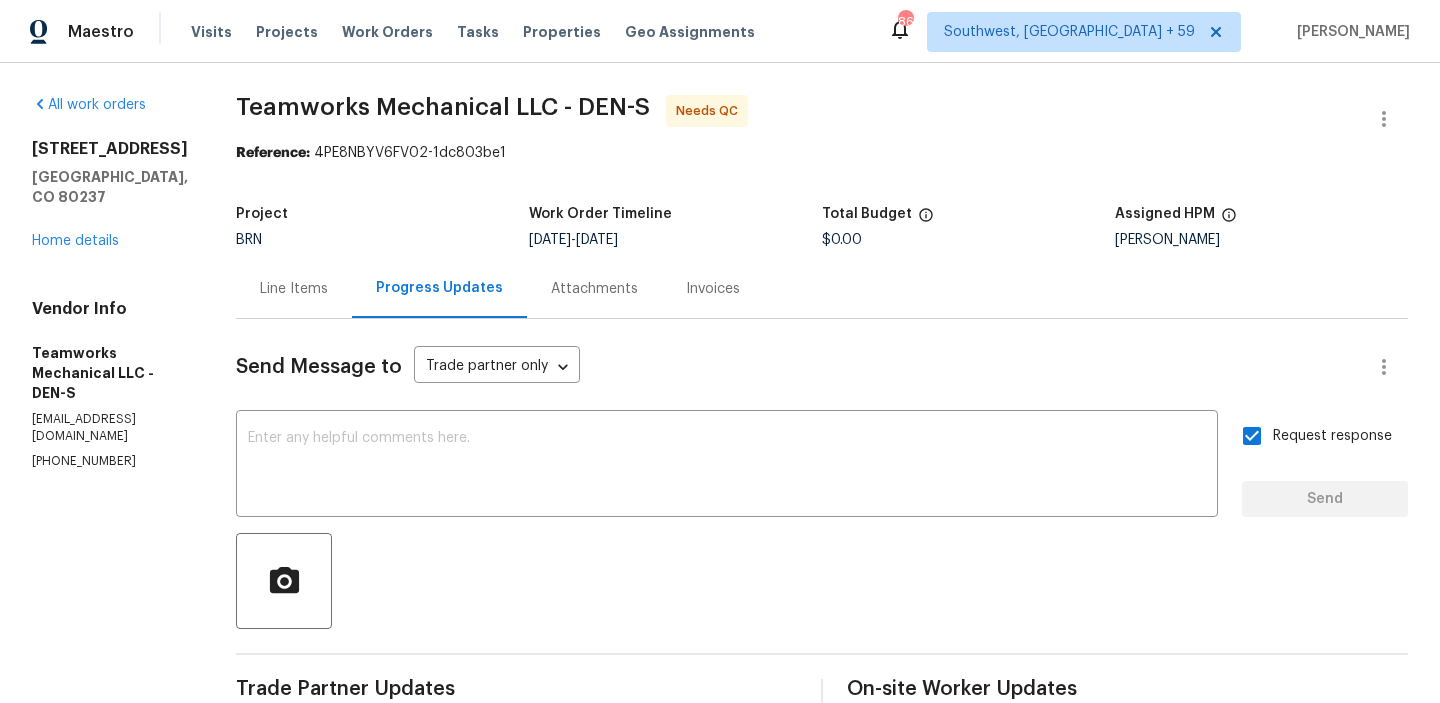click on "Line Items" at bounding box center (294, 289) 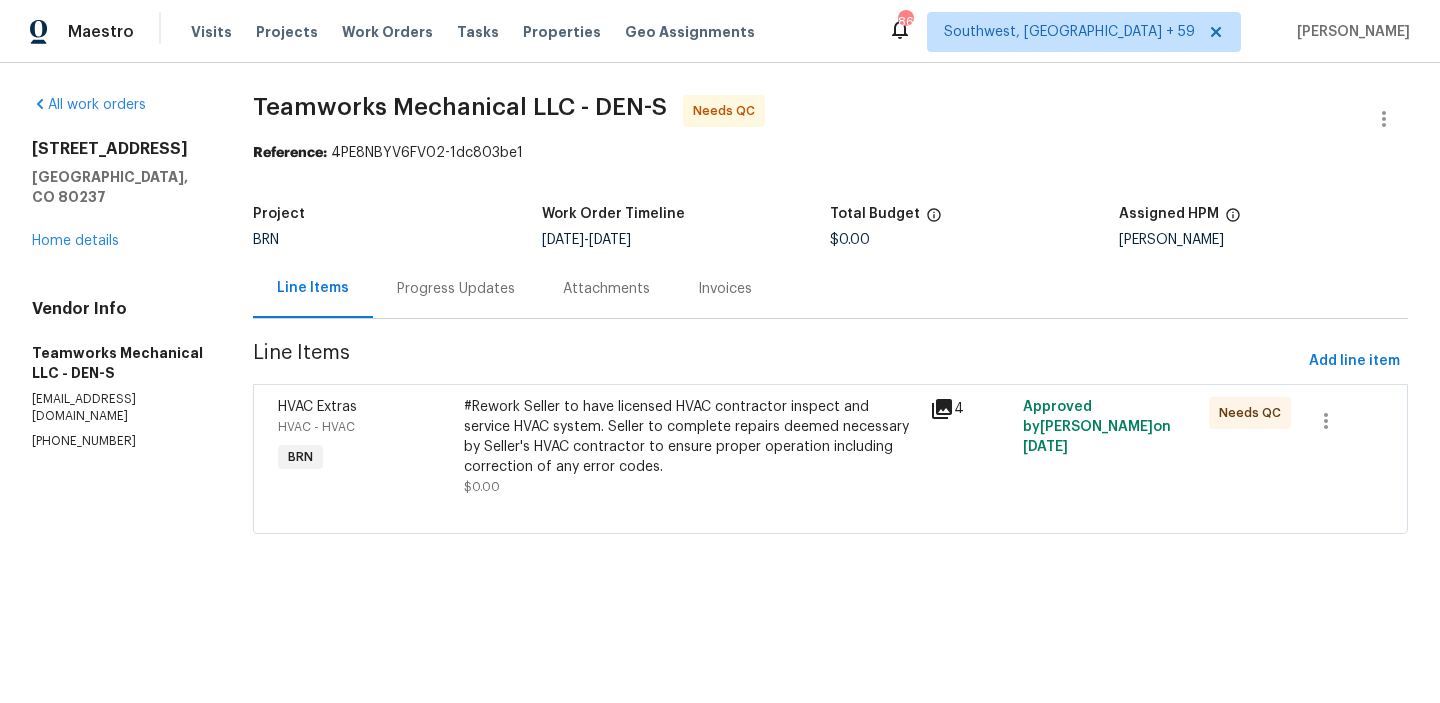 click on "#Rework Seller to have licensed HVAC contractor inspect and service HVAC system. Seller to complete repairs deemed necessary by Seller's HVAC contractor to ensure proper operation including correction of any error codes." at bounding box center (690, 437) 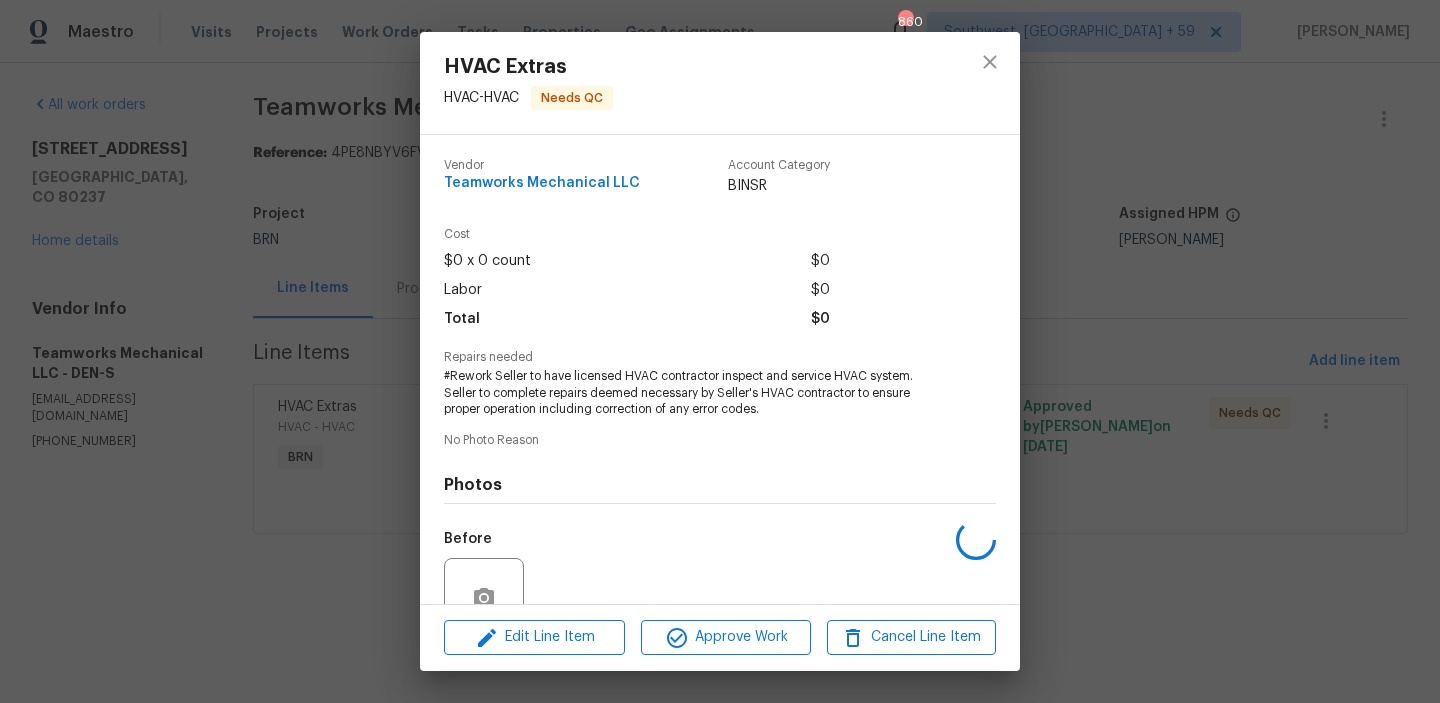 scroll, scrollTop: 184, scrollLeft: 0, axis: vertical 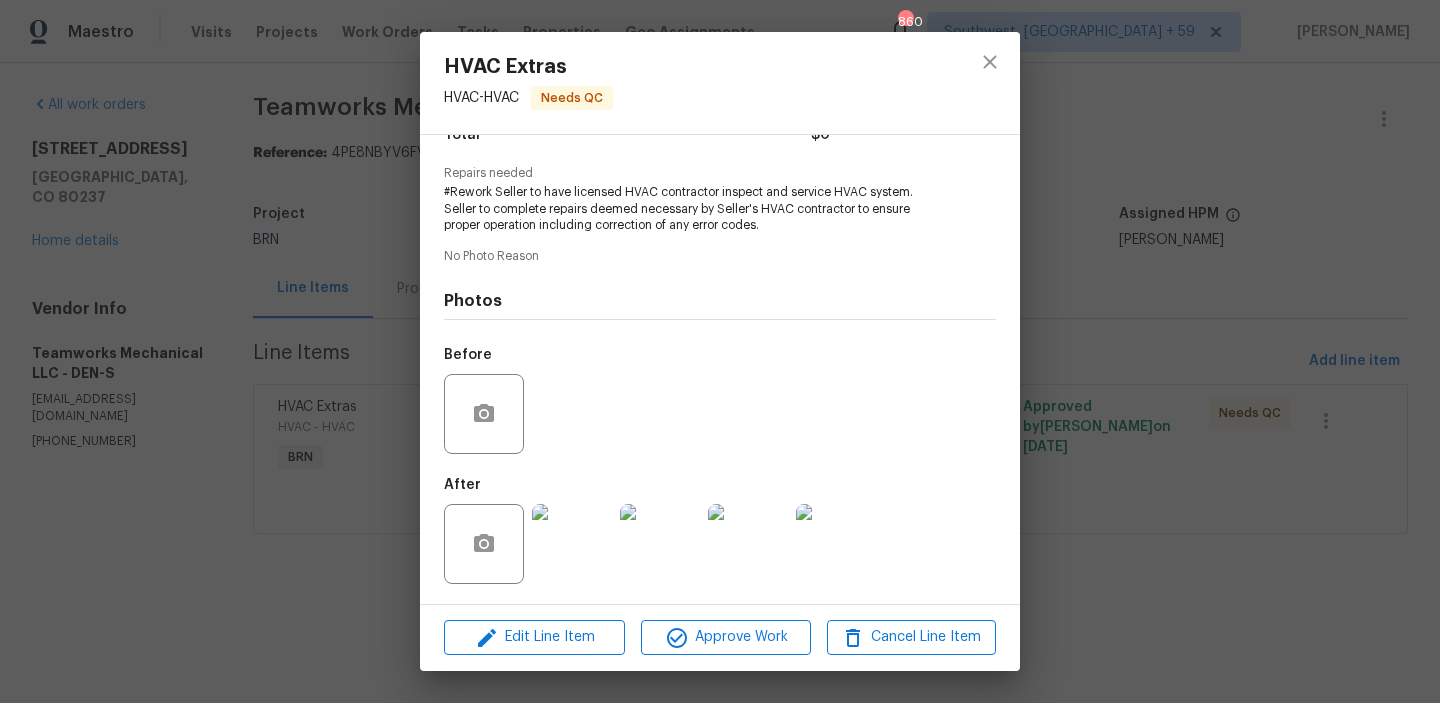 click at bounding box center (572, 544) 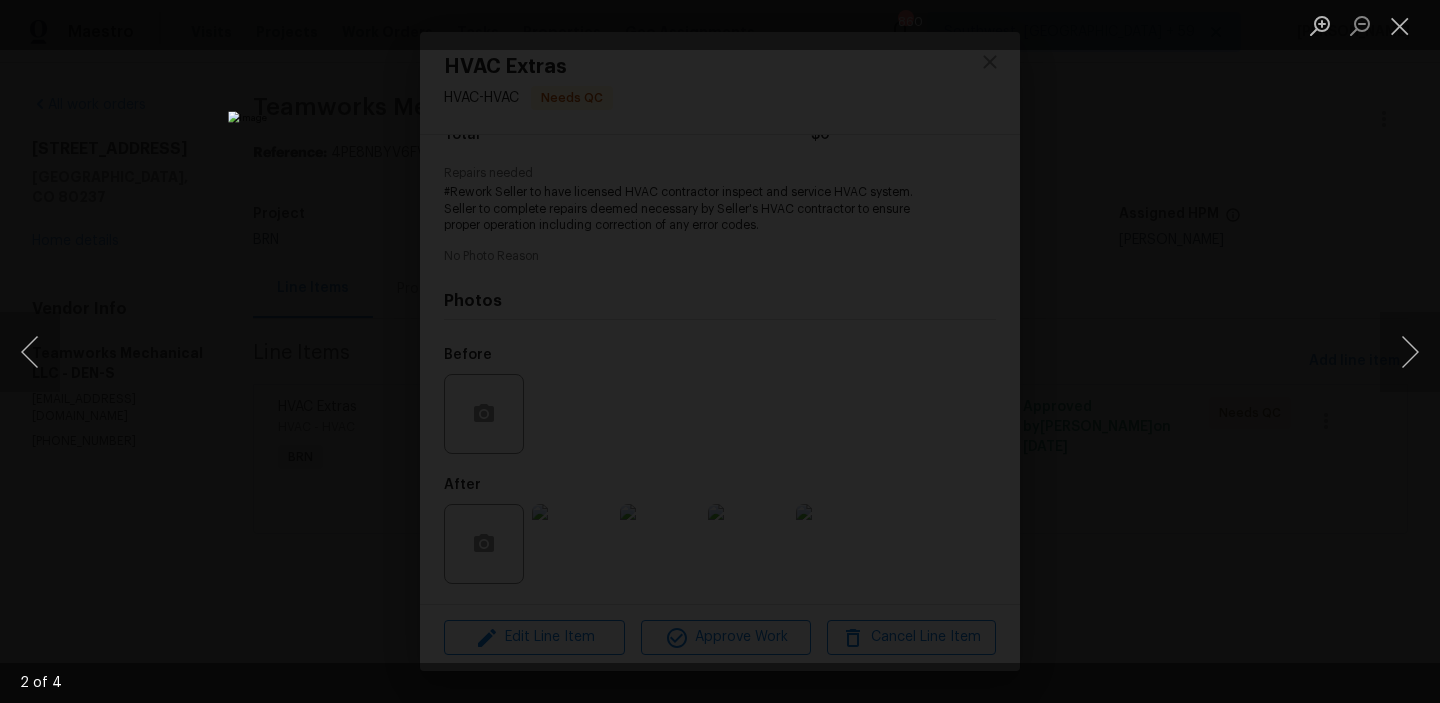 click at bounding box center [720, 351] 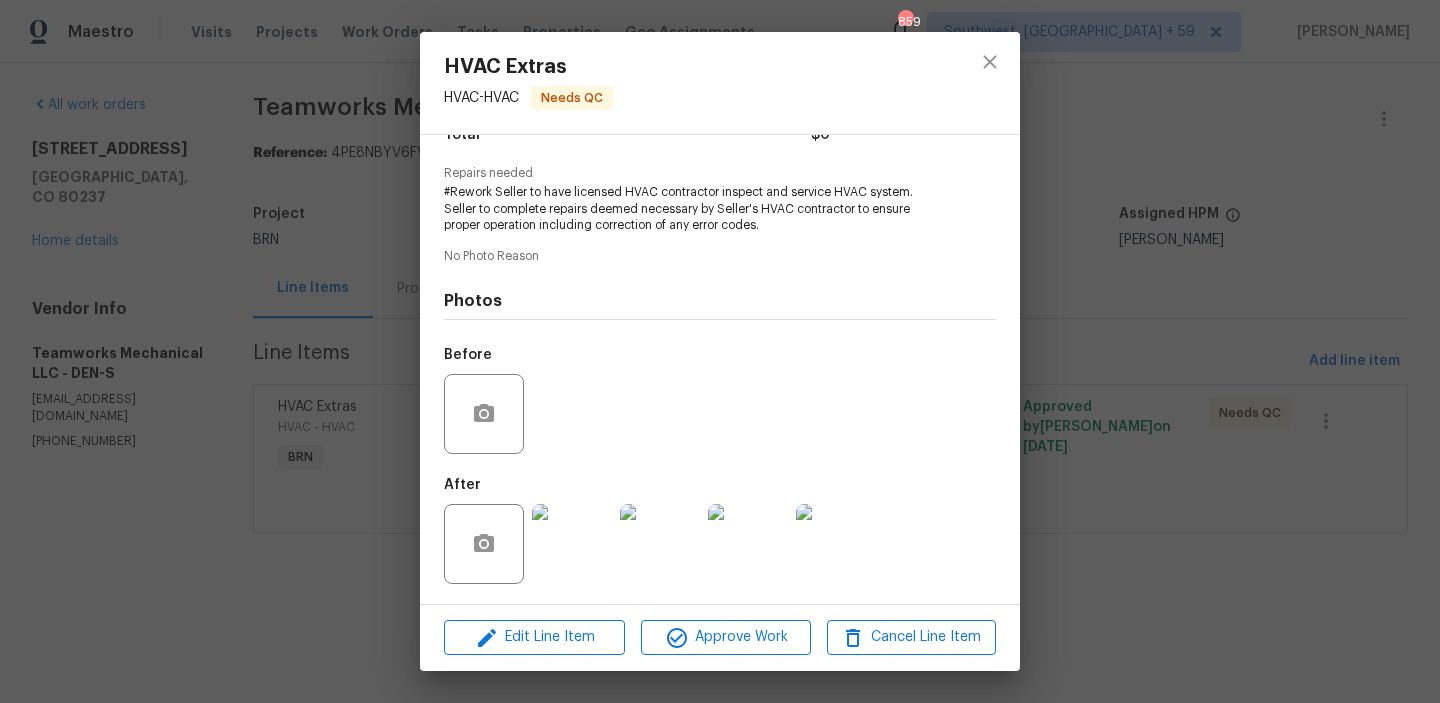 click on "HVAC Extras HVAC  -  HVAC Needs QC Vendor Teamworks Mechanical LLC Account Category BINSR Cost $0 x 0 count $0 Labor $0 Total $0 Repairs needed #Rework Seller to have licensed HVAC contractor inspect and service HVAC system. Seller to complete repairs deemed necessary by Seller's HVAC contractor to ensure proper operation including correction of any error codes. No Photo Reason   Photos Before After  Edit Line Item  Approve Work  Cancel Line Item" at bounding box center [720, 351] 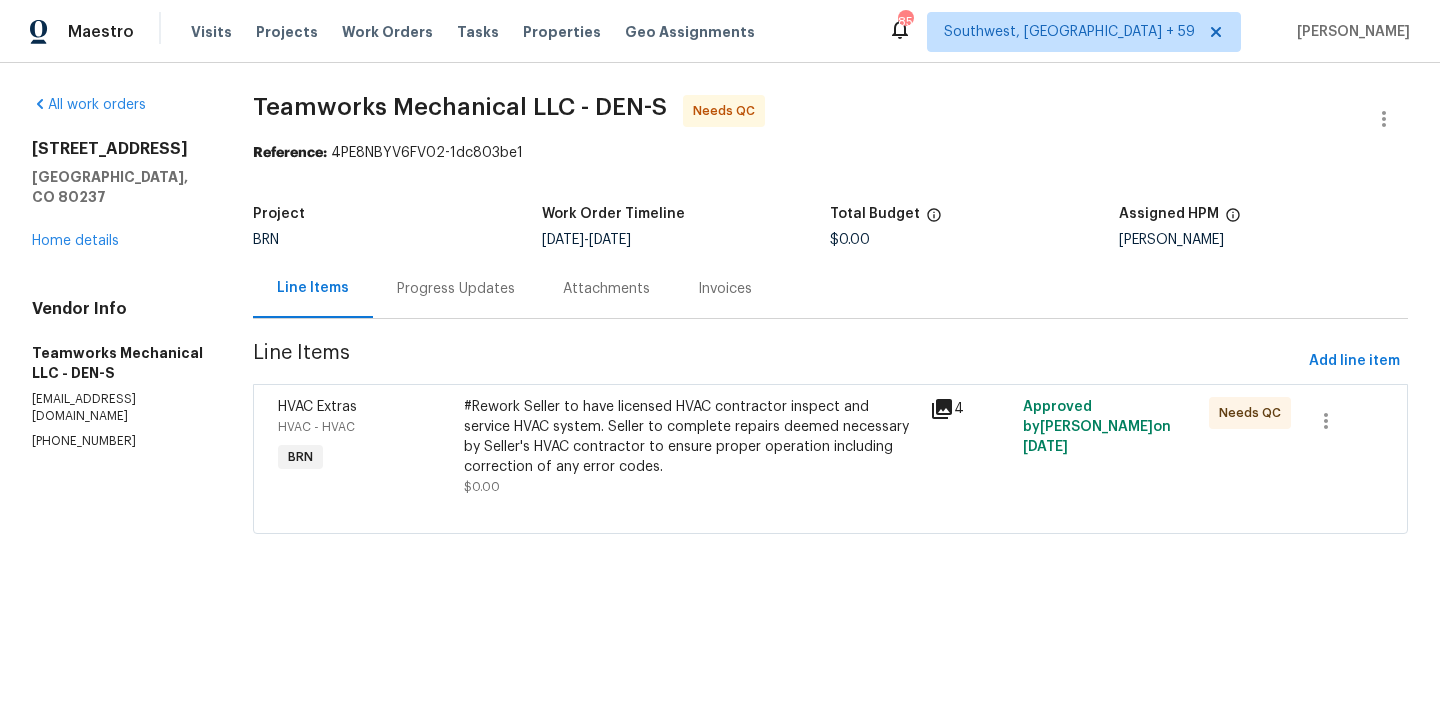 click on "Progress Updates" at bounding box center (456, 288) 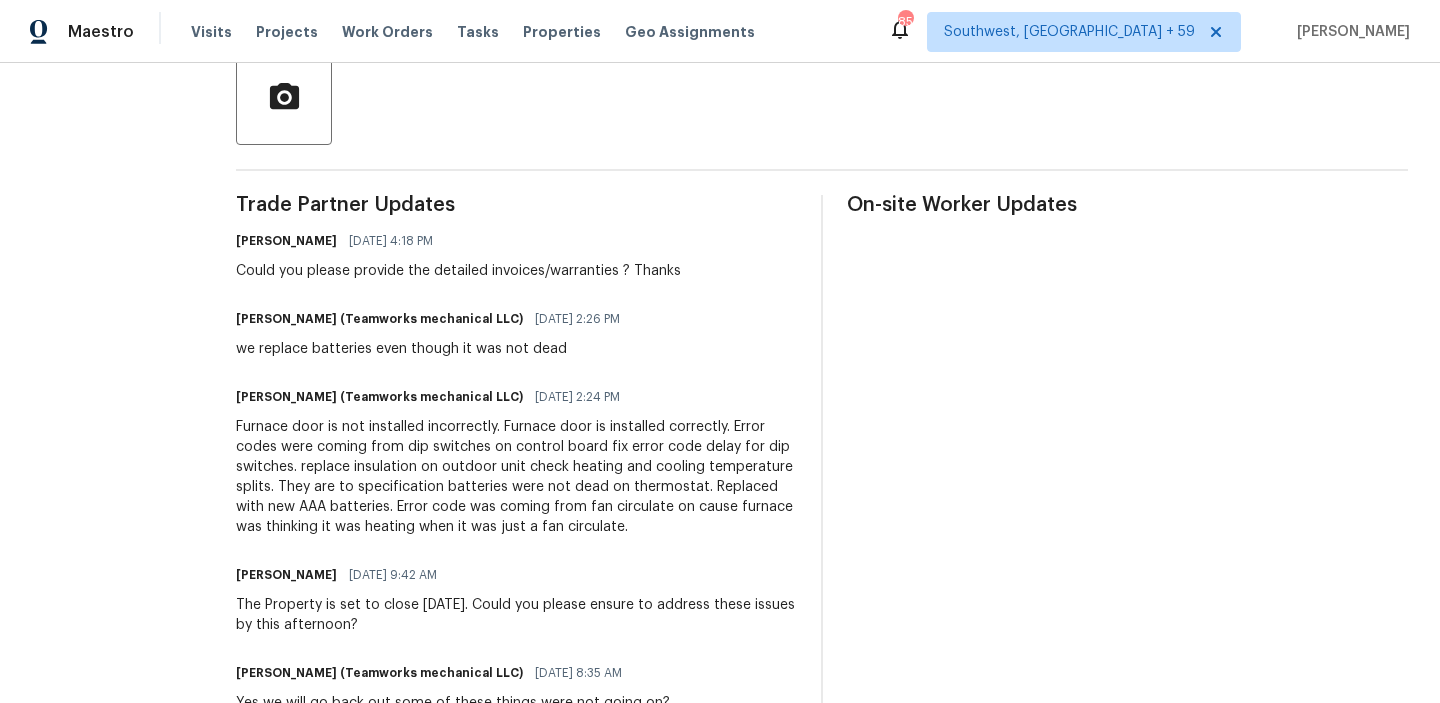 scroll, scrollTop: 499, scrollLeft: 0, axis: vertical 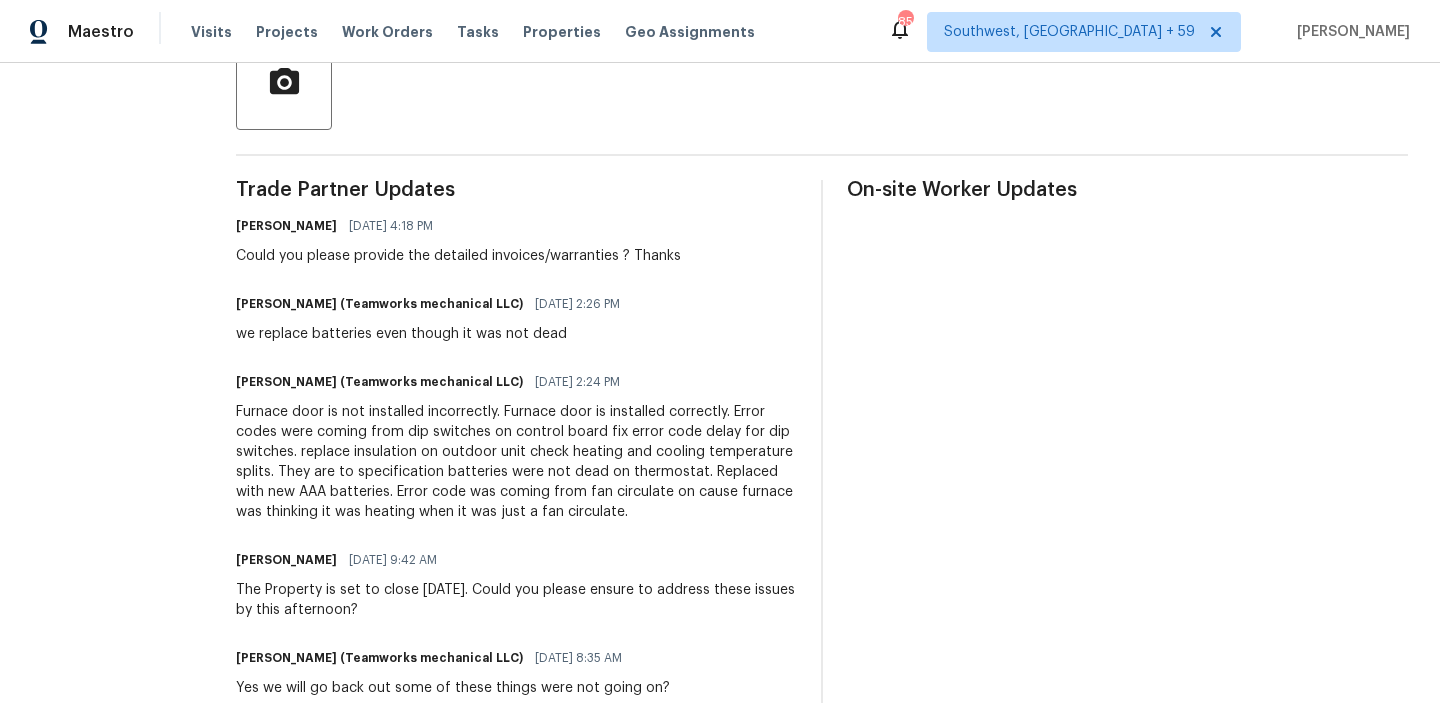 click on "Furnace door is not installed incorrectly. Furnace door is installed correctly. Error codes were coming from dip switches on control board fix error code delay for dip switches. replace insulation on outdoor unit check heating and cooling temperature splits. They are to specification batteries were not dead on thermostat. Replaced with new AAA batteries. Error code was coming from fan circulate on cause furnace was thinking it was heating when it was just a fan circulate." at bounding box center [516, 462] 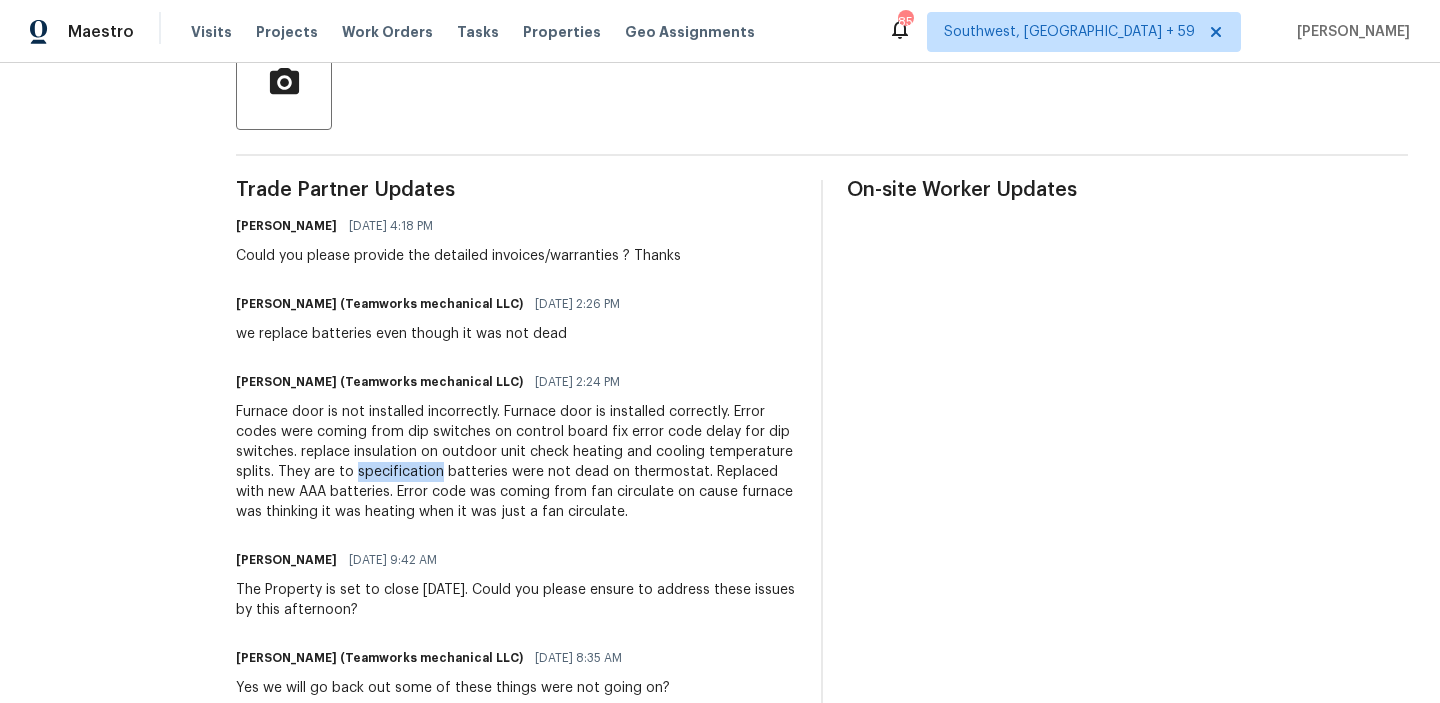 click on "Furnace door is not installed incorrectly. Furnace door is installed correctly. Error codes were coming from dip switches on control board fix error code delay for dip switches. replace insulation on outdoor unit check heating and cooling temperature splits. They are to specification batteries were not dead on thermostat. Replaced with new AAA batteries. Error code was coming from fan circulate on cause furnace was thinking it was heating when it was just a fan circulate." at bounding box center [516, 462] 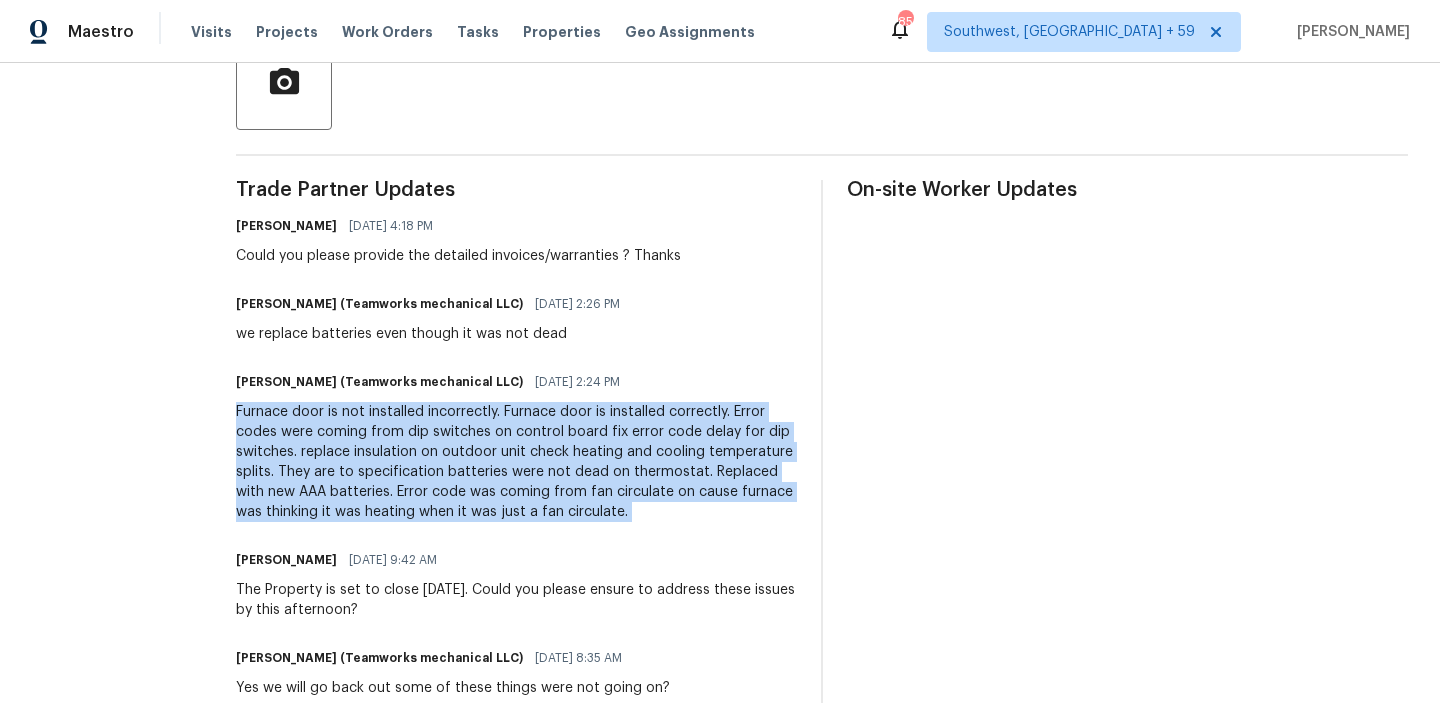 click on "Furnace door is not installed incorrectly. Furnace door is installed correctly. Error codes were coming from dip switches on control board fix error code delay for dip switches. replace insulation on outdoor unit check heating and cooling temperature splits. They are to specification batteries were not dead on thermostat. Replaced with new AAA batteries. Error code was coming from fan circulate on cause furnace was thinking it was heating when it was just a fan circulate." at bounding box center (516, 462) 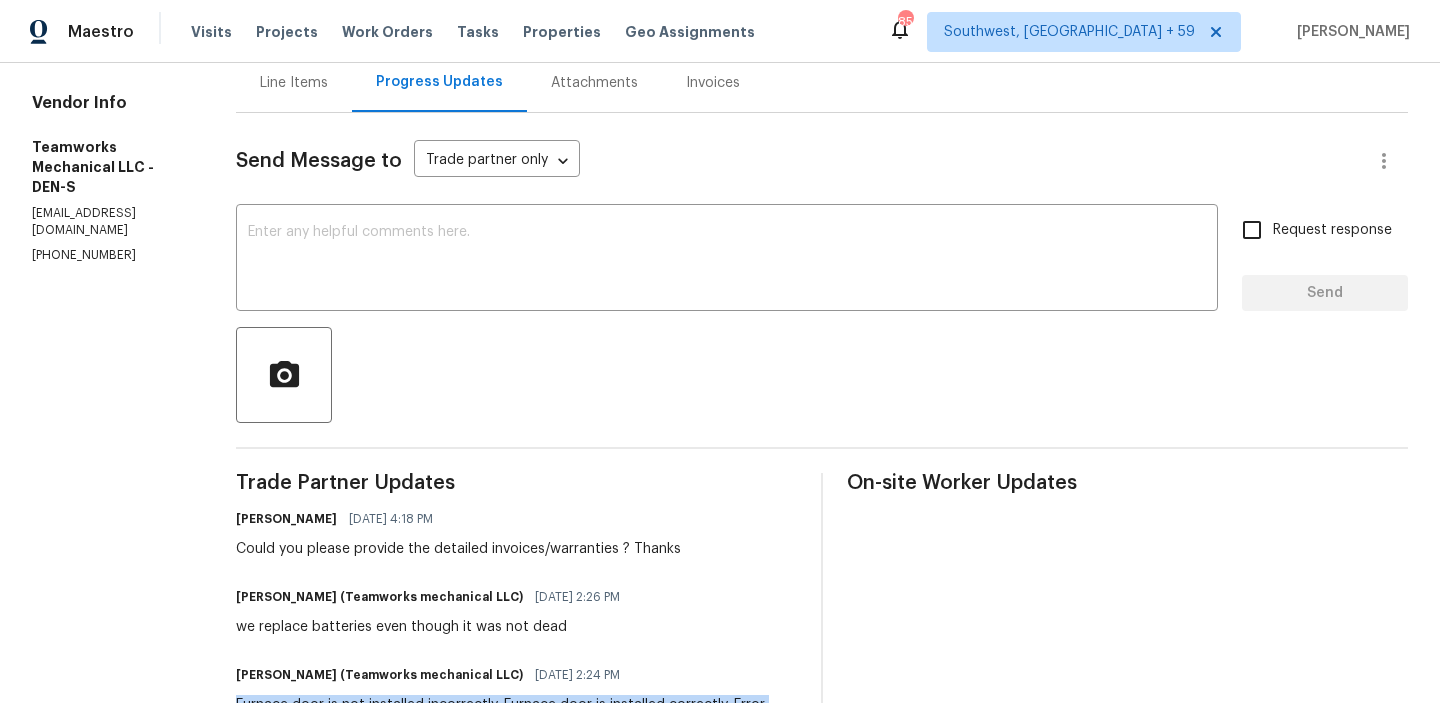 scroll, scrollTop: 126, scrollLeft: 0, axis: vertical 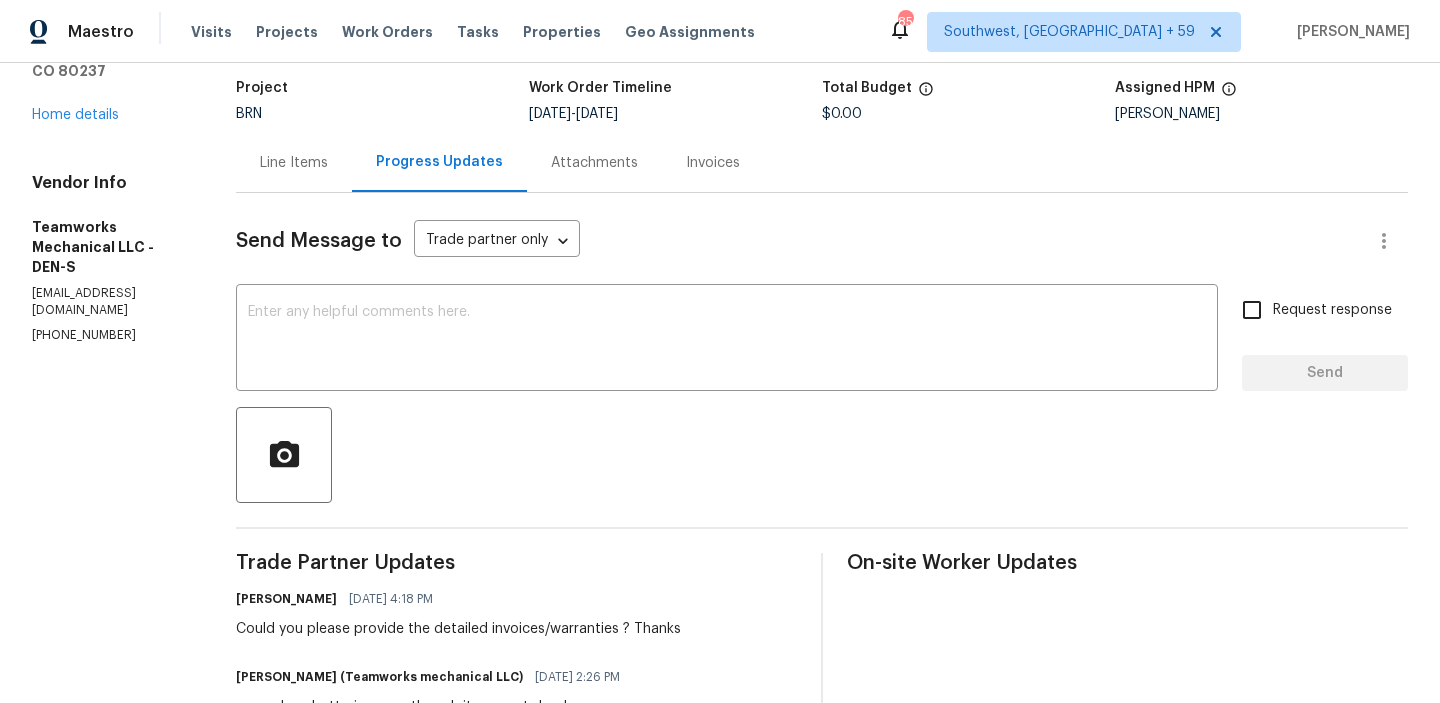 click on "Line Items" at bounding box center [294, 162] 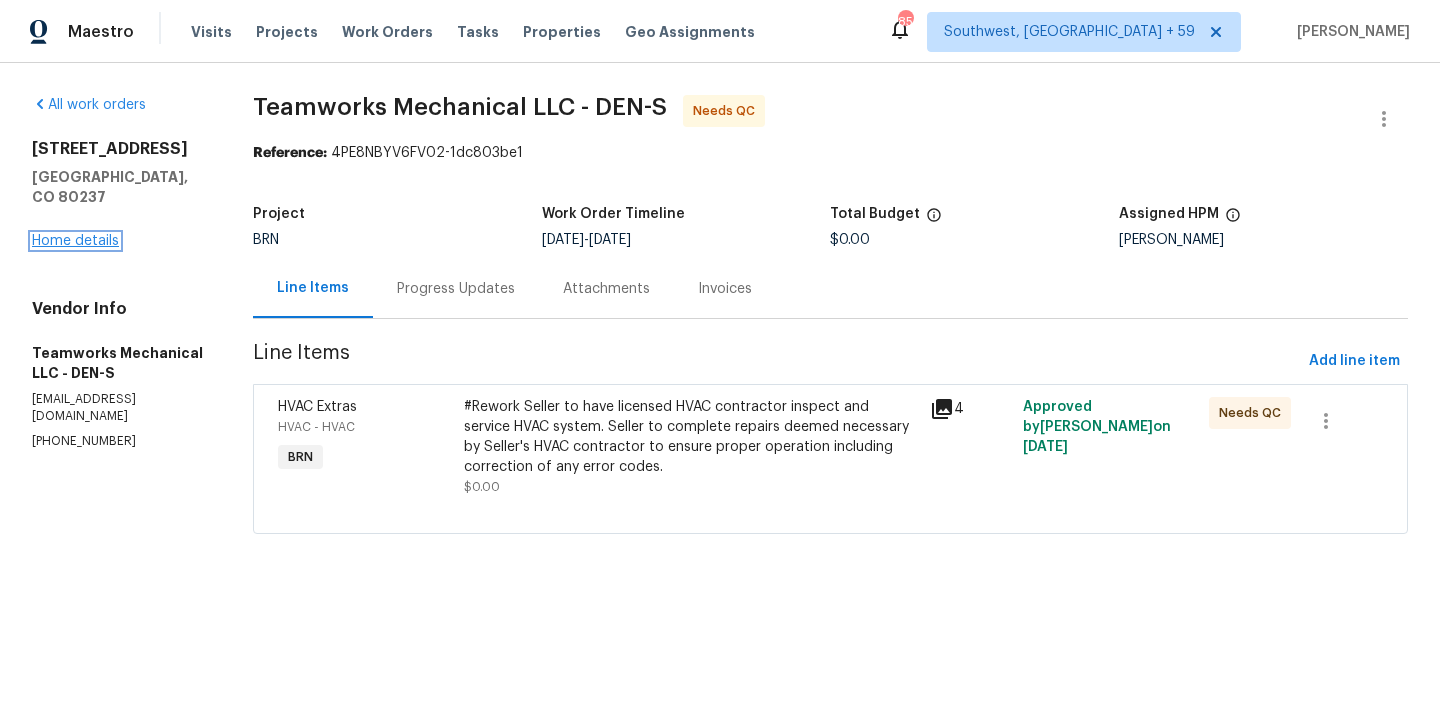 click on "Home details" at bounding box center (75, 241) 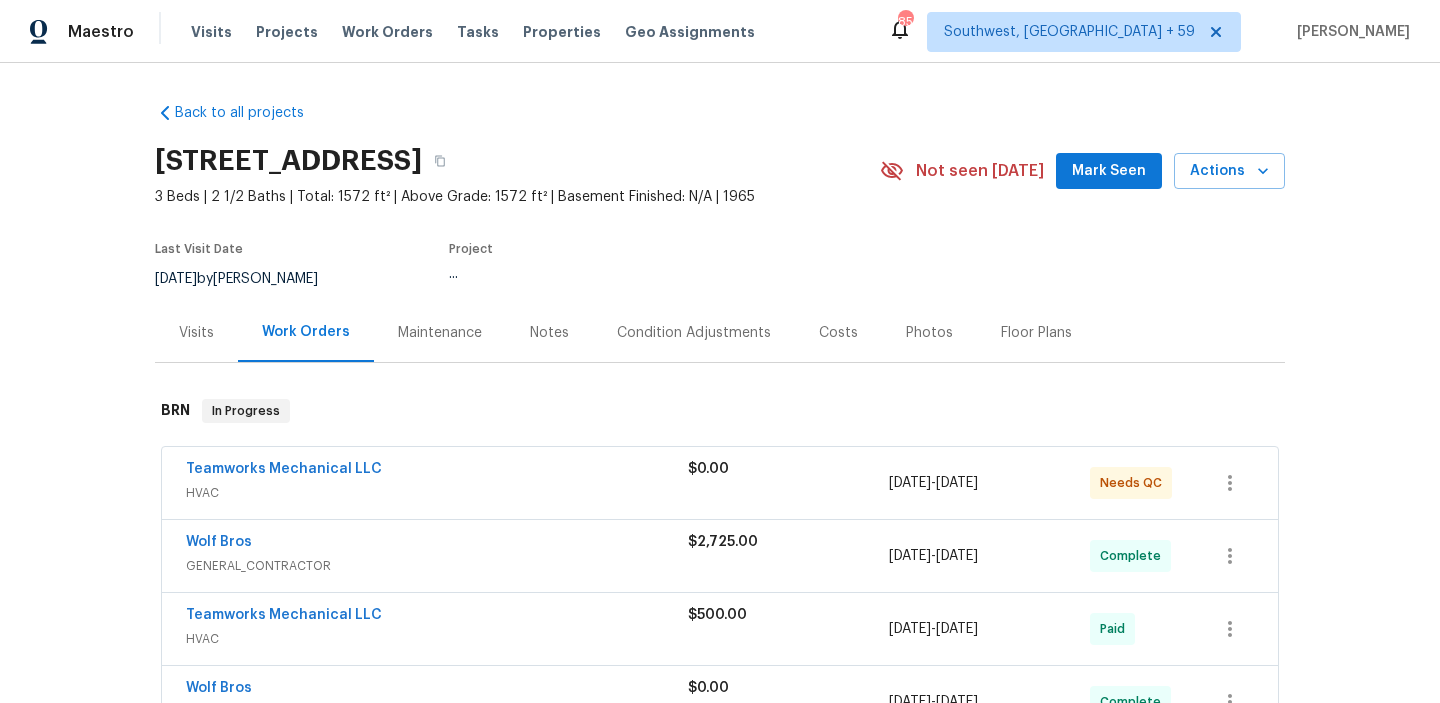 scroll, scrollTop: 358, scrollLeft: 0, axis: vertical 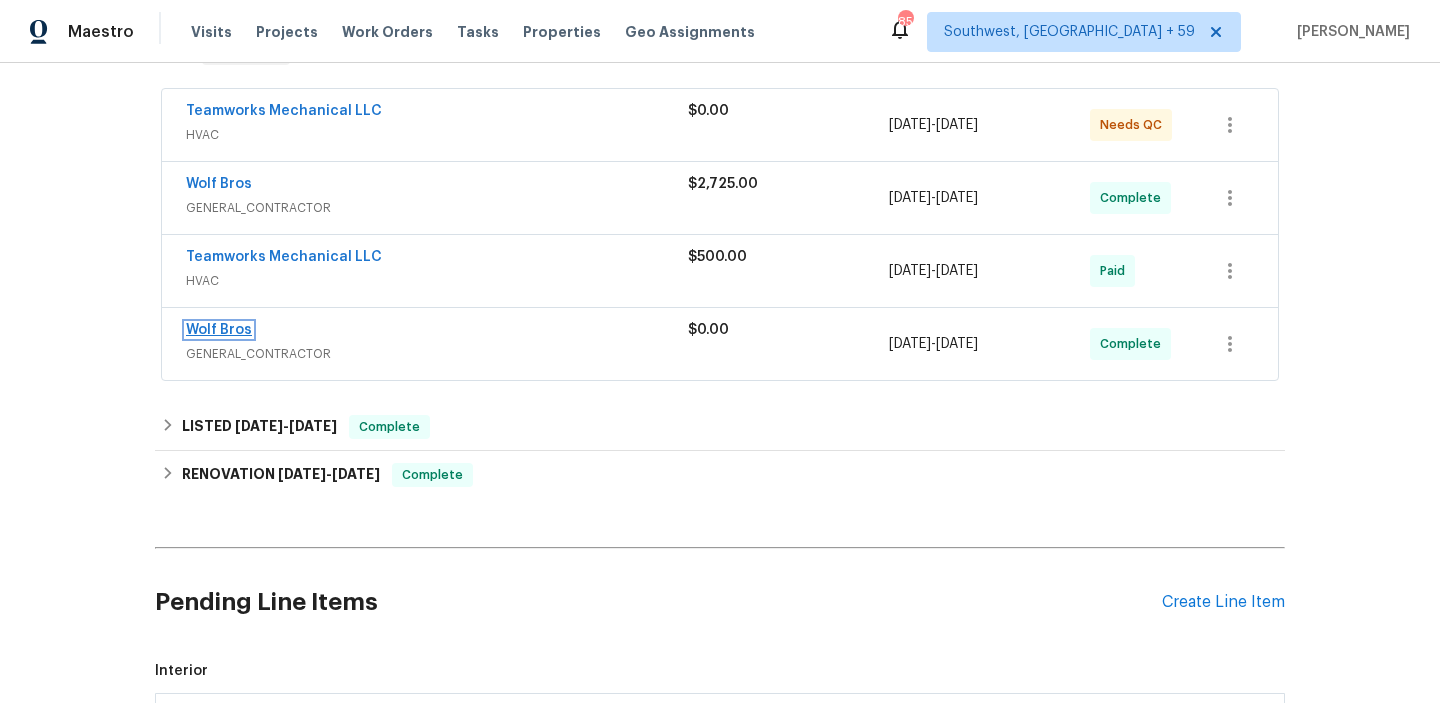 click on "Wolf Bros" at bounding box center [219, 330] 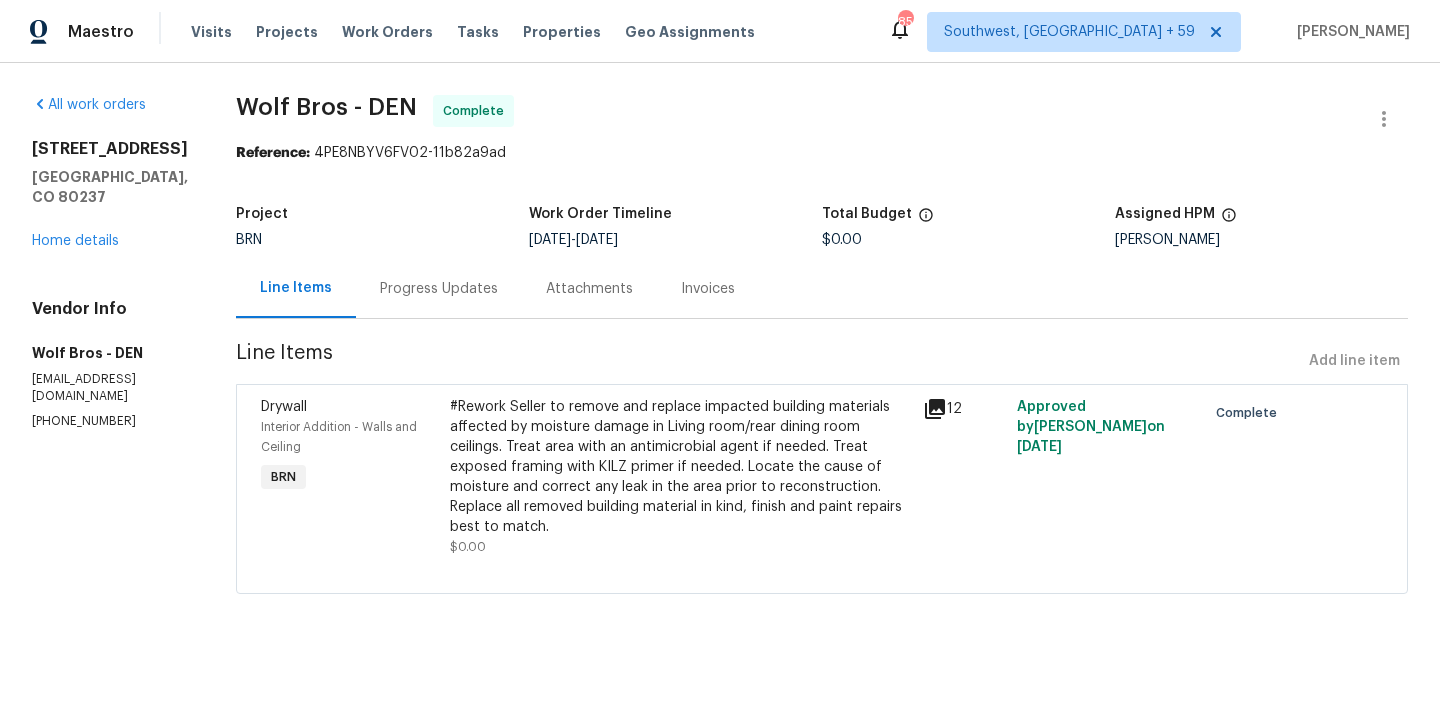click on "#Rework Seller to remove and replace impacted building materials affected by moisture damage in Living room/rear dining room ceilings. Treat area with an antimicrobial agent if needed. Treat exposed framing with KILZ primer if needed. Locate the cause of moisture and correct any leak in the area prior to reconstruction. Replace all removed building material in kind, finish and paint repairs best to match." at bounding box center [680, 467] 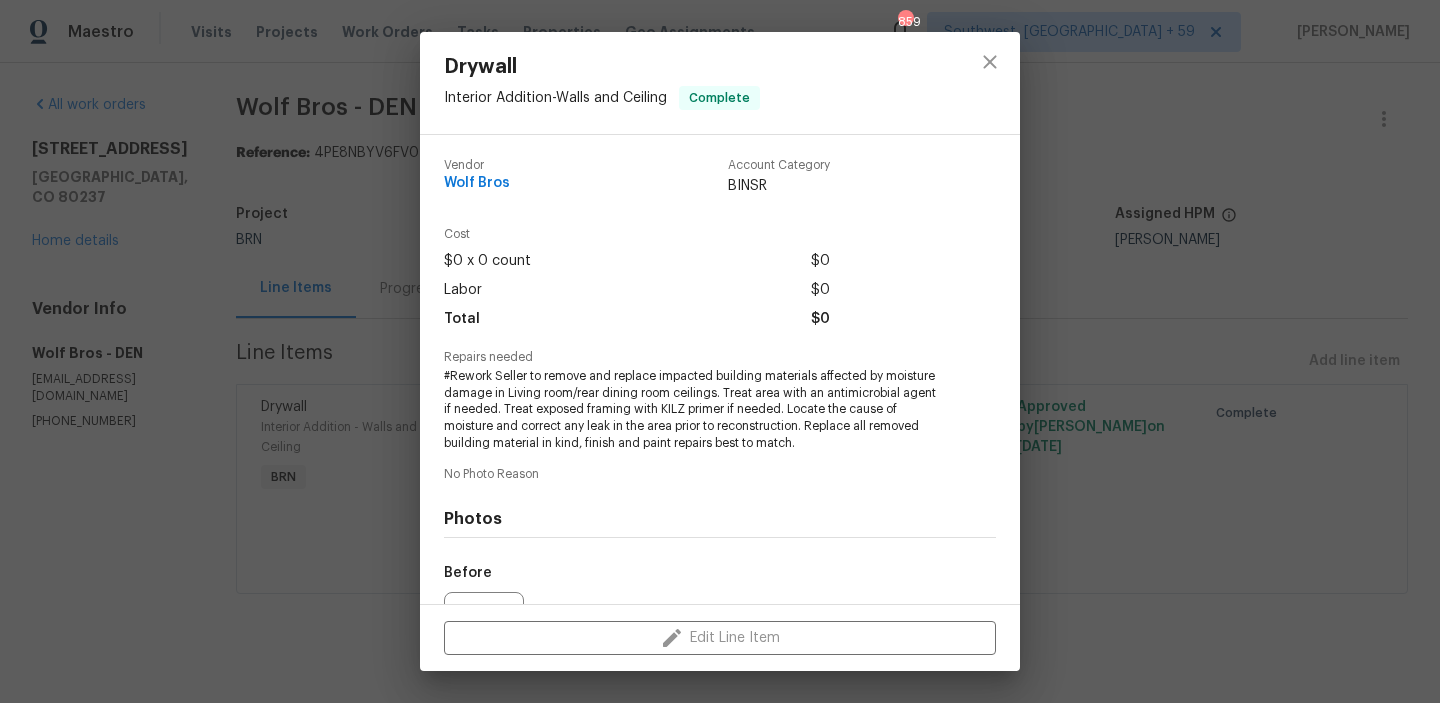 click on "#Rework Seller to remove and replace impacted building materials affected by moisture damage in Living room/rear dining room ceilings. Treat area with an antimicrobial agent if needed. Treat exposed framing with KILZ primer if needed. Locate the cause of moisture and correct any leak in the area prior to reconstruction. Replace all removed building material in kind, finish and paint repairs best to match." at bounding box center (692, 410) 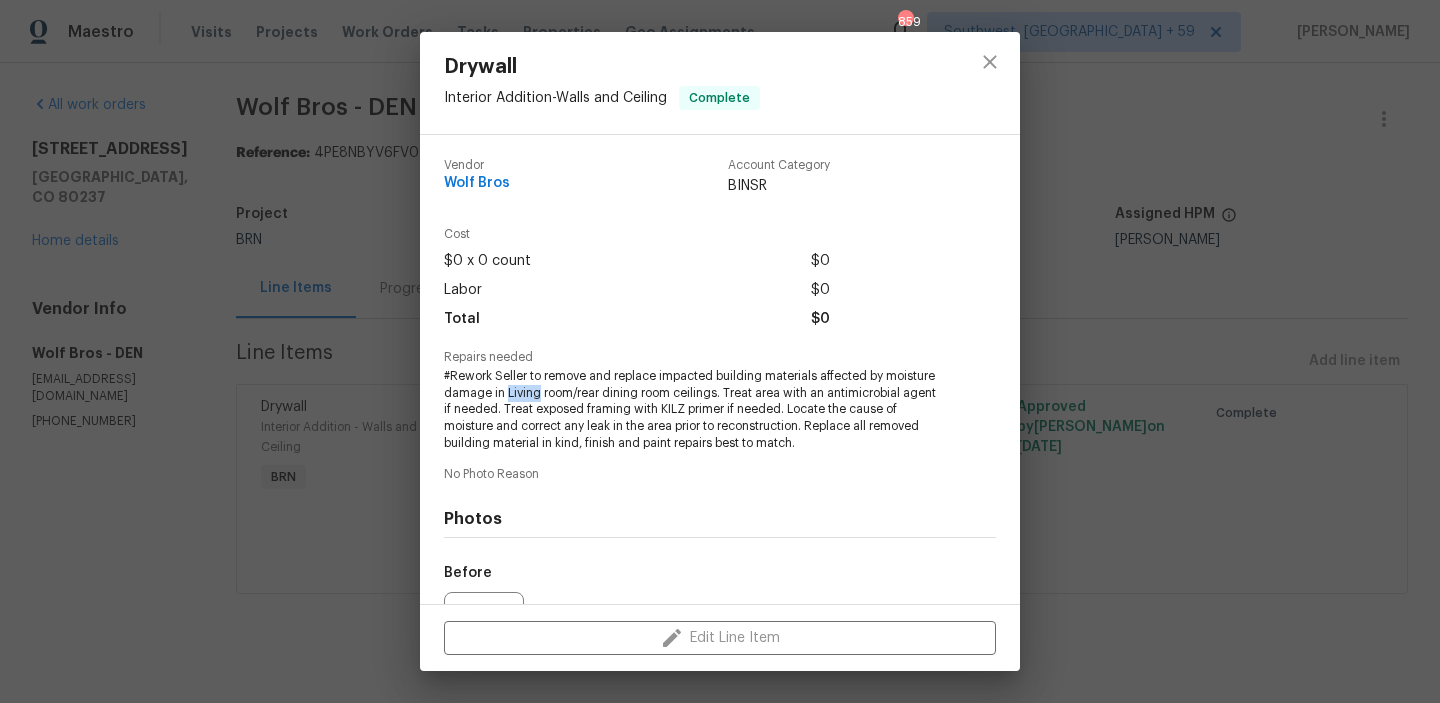 click on "#Rework Seller to remove and replace impacted building materials affected by moisture damage in Living room/rear dining room ceilings. Treat area with an antimicrobial agent if needed. Treat exposed framing with KILZ primer if needed. Locate the cause of moisture and correct any leak in the area prior to reconstruction. Replace all removed building material in kind, finish and paint repairs best to match." at bounding box center (692, 410) 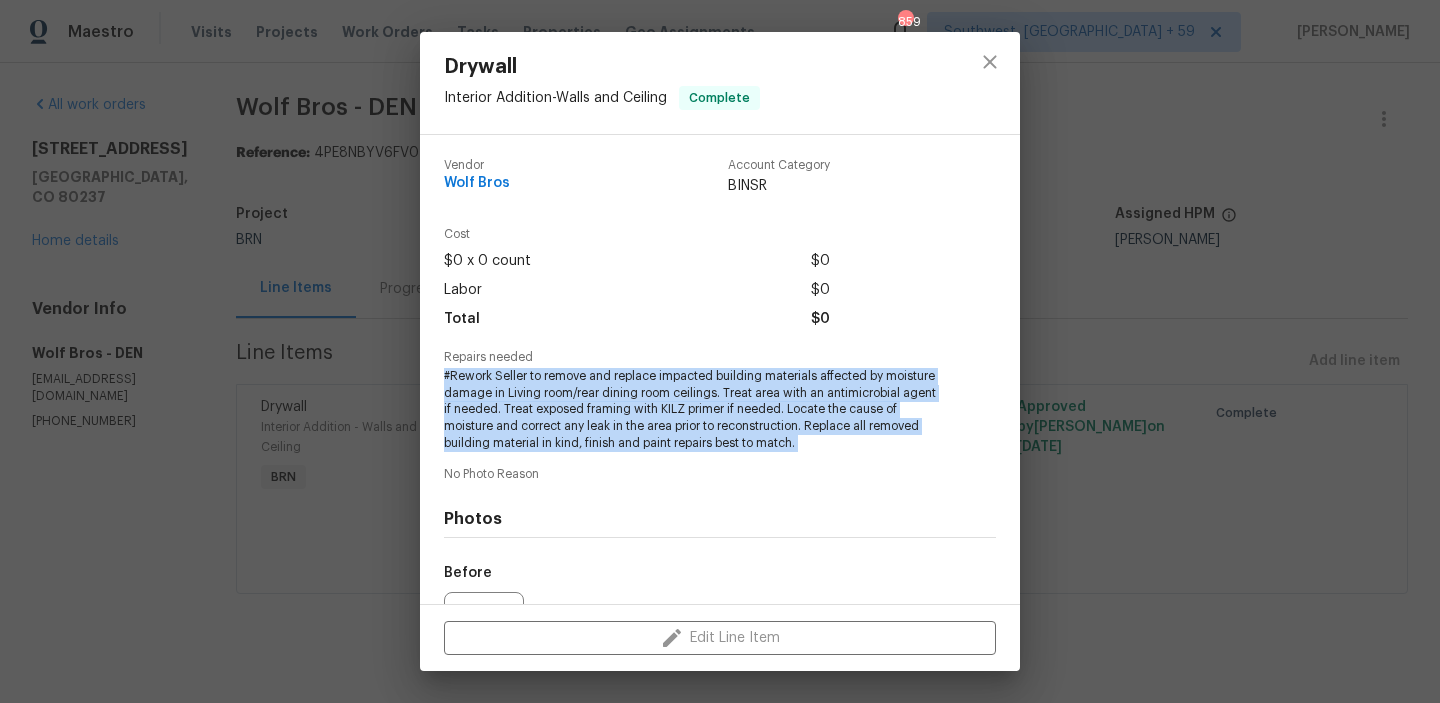 click on "#Rework Seller to remove and replace impacted building materials affected by moisture damage in Living room/rear dining room ceilings. Treat area with an antimicrobial agent if needed. Treat exposed framing with KILZ primer if needed. Locate the cause of moisture and correct any leak in the area prior to reconstruction. Replace all removed building material in kind, finish and paint repairs best to match." at bounding box center (692, 410) 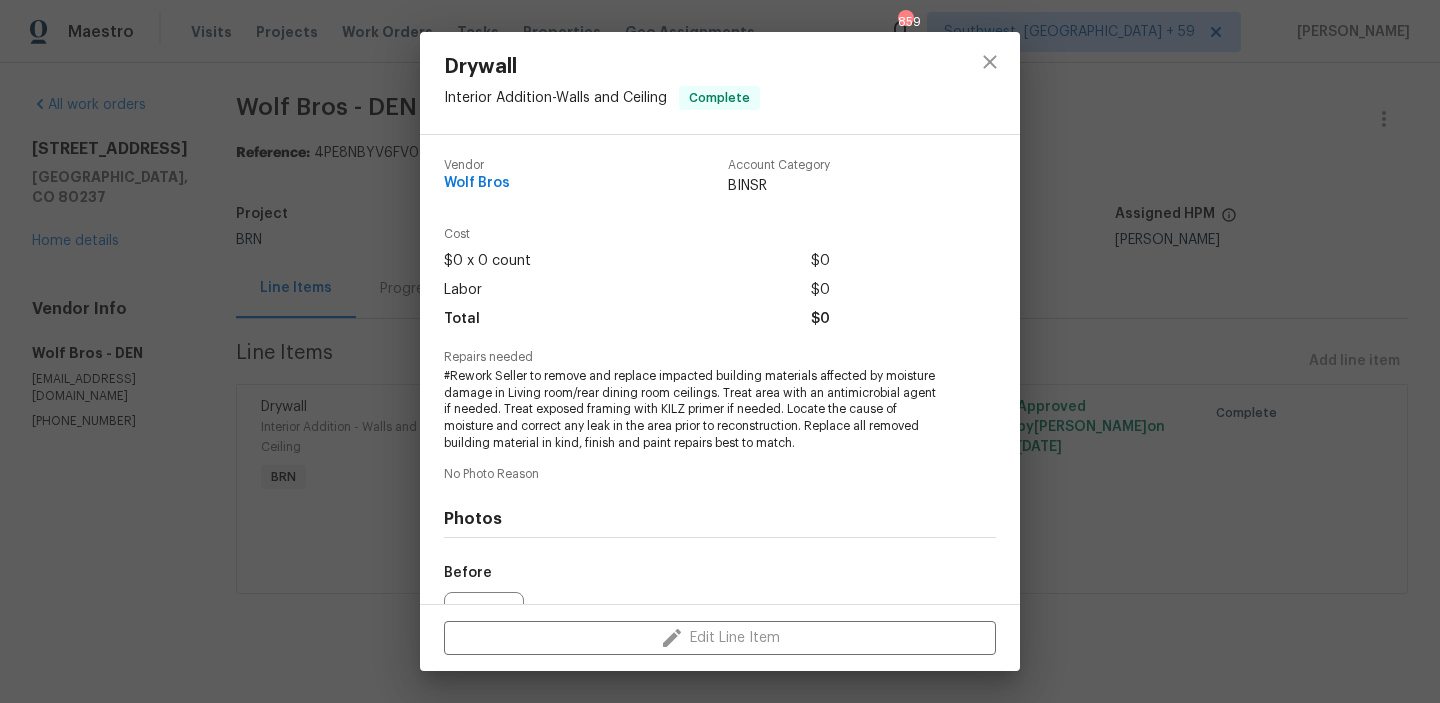 click on "Drywall Interior Addition  -  Walls and Ceiling Complete Vendor Wolf Bros Account Category BINSR Cost $0 x 0 count $0 Labor $0 Total $0 Repairs needed #Rework Seller to remove and replace impacted building materials affected by moisture damage in Living room/rear dining room ceilings. Treat area with an antimicrobial agent if needed. Treat exposed framing with KILZ primer if needed. Locate the cause of moisture and correct any leak in the area prior to reconstruction. Replace all removed building material in kind, finish and paint repairs best to match. No Photo Reason   Photos Before After  +8  Edit Line Item" at bounding box center [720, 351] 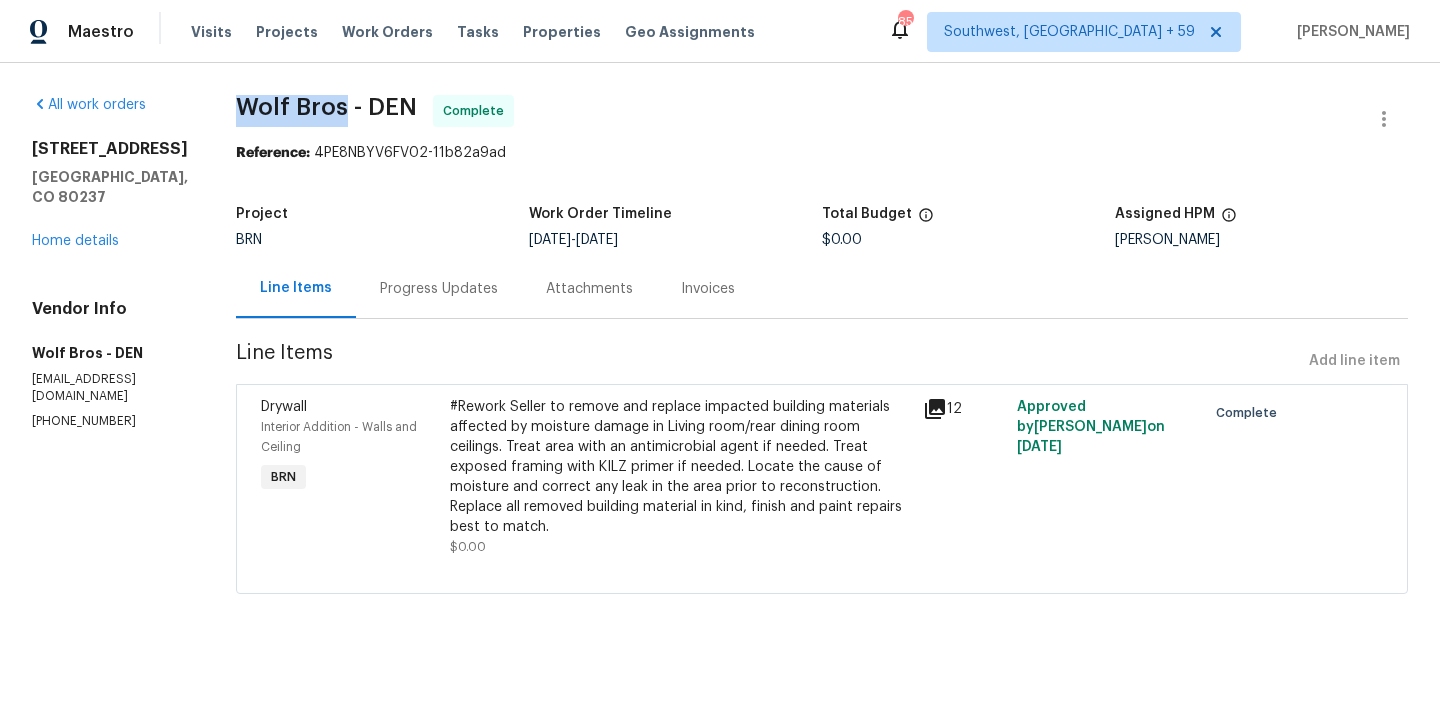 drag, startPoint x: 208, startPoint y: 106, endPoint x: 324, endPoint y: 109, distance: 116.03879 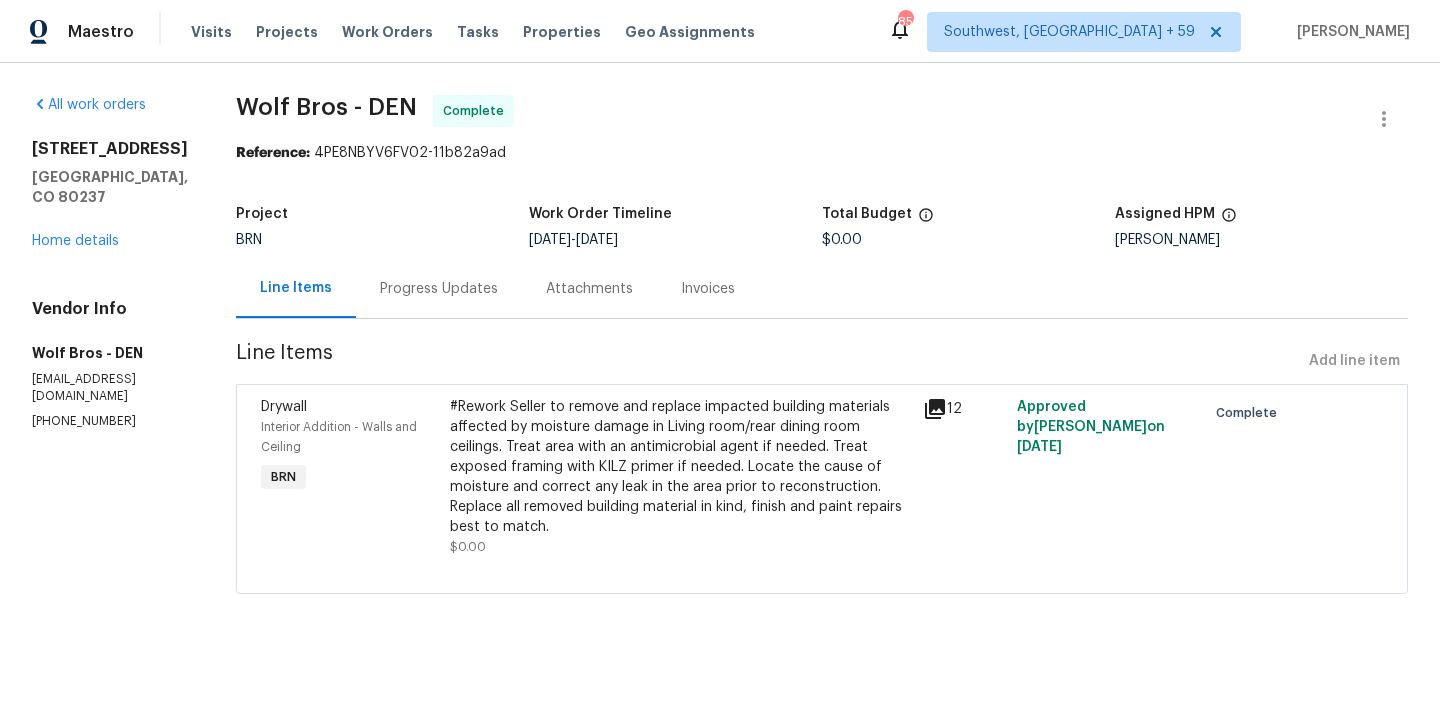 click on "#Rework Seller to remove and replace impacted building materials affected by moisture damage in Living room/rear dining room ceilings. Treat area with an antimicrobial agent if needed. Treat exposed framing with KILZ primer if needed. Locate the cause of moisture and correct any leak in the area prior to reconstruction. Replace all removed building material in kind, finish and paint repairs best to match." at bounding box center [680, 467] 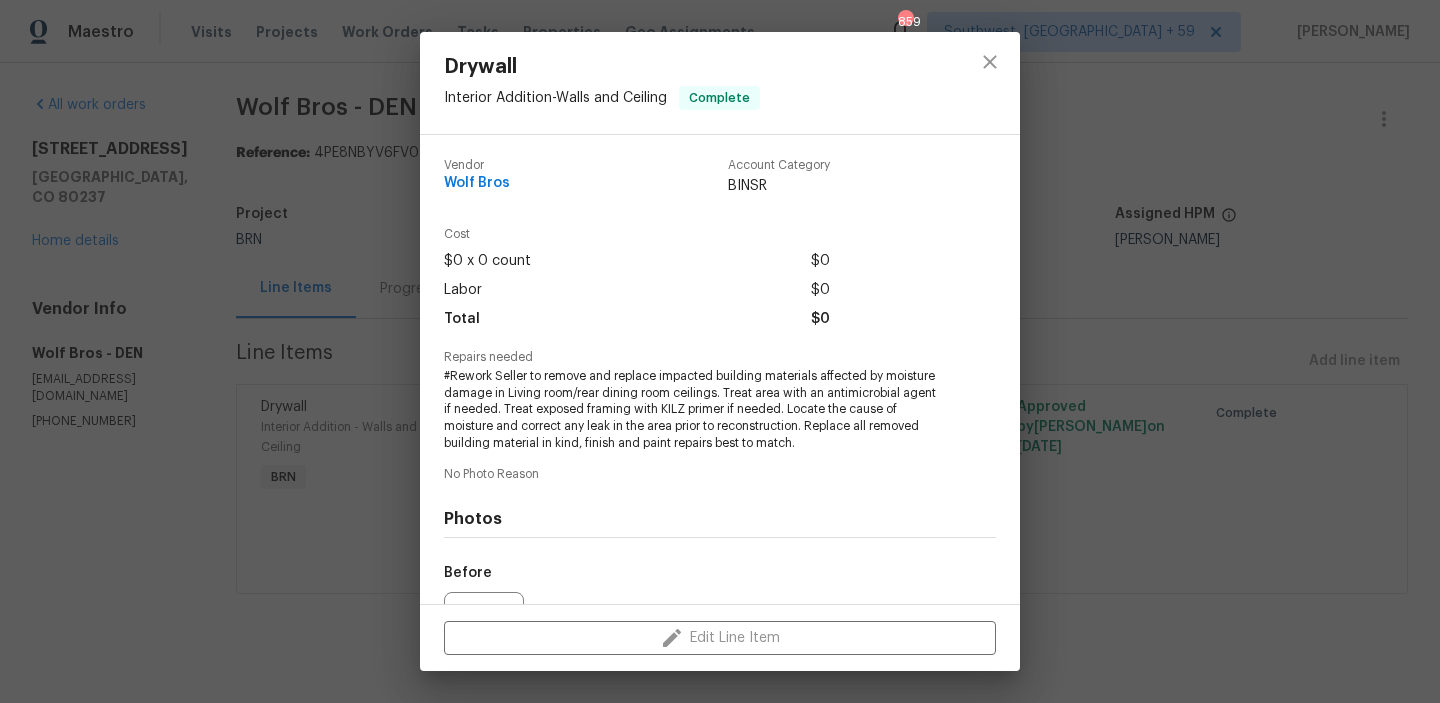 scroll, scrollTop: 218, scrollLeft: 0, axis: vertical 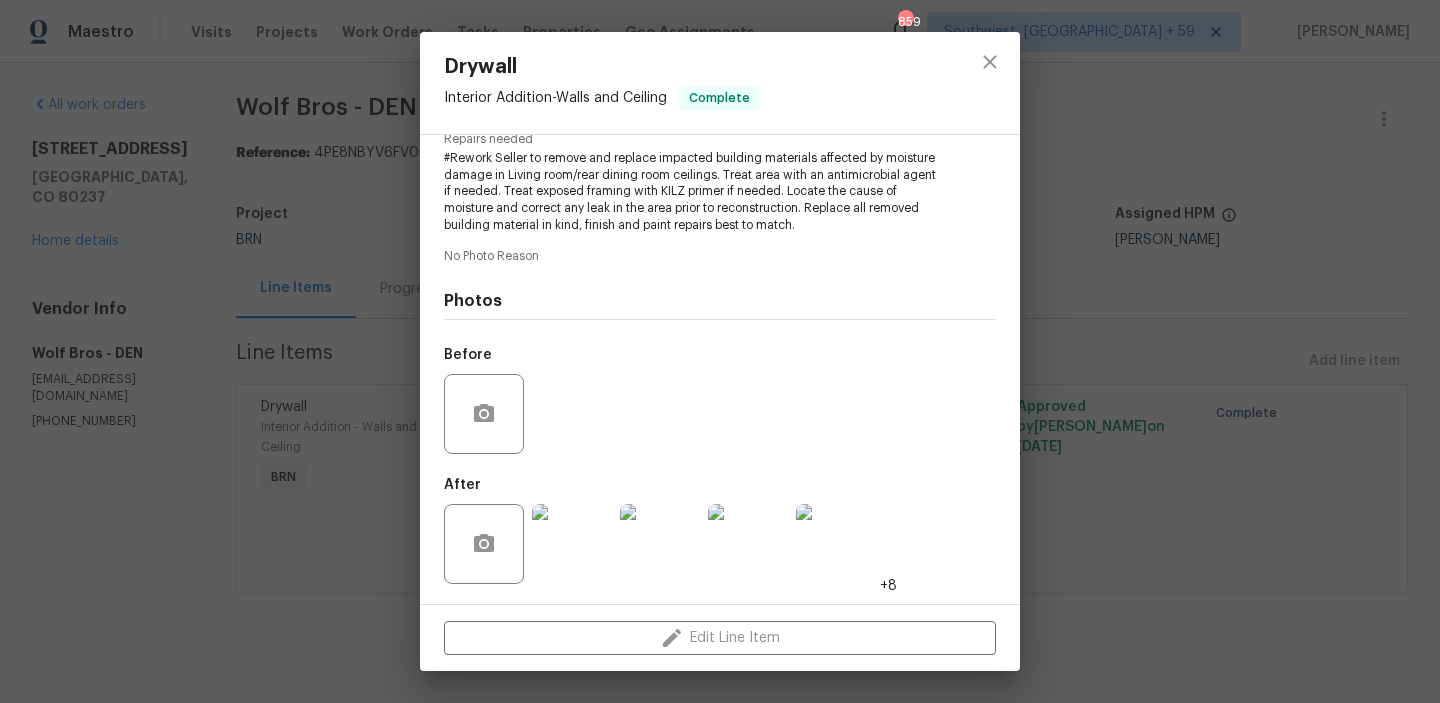 click at bounding box center (572, 544) 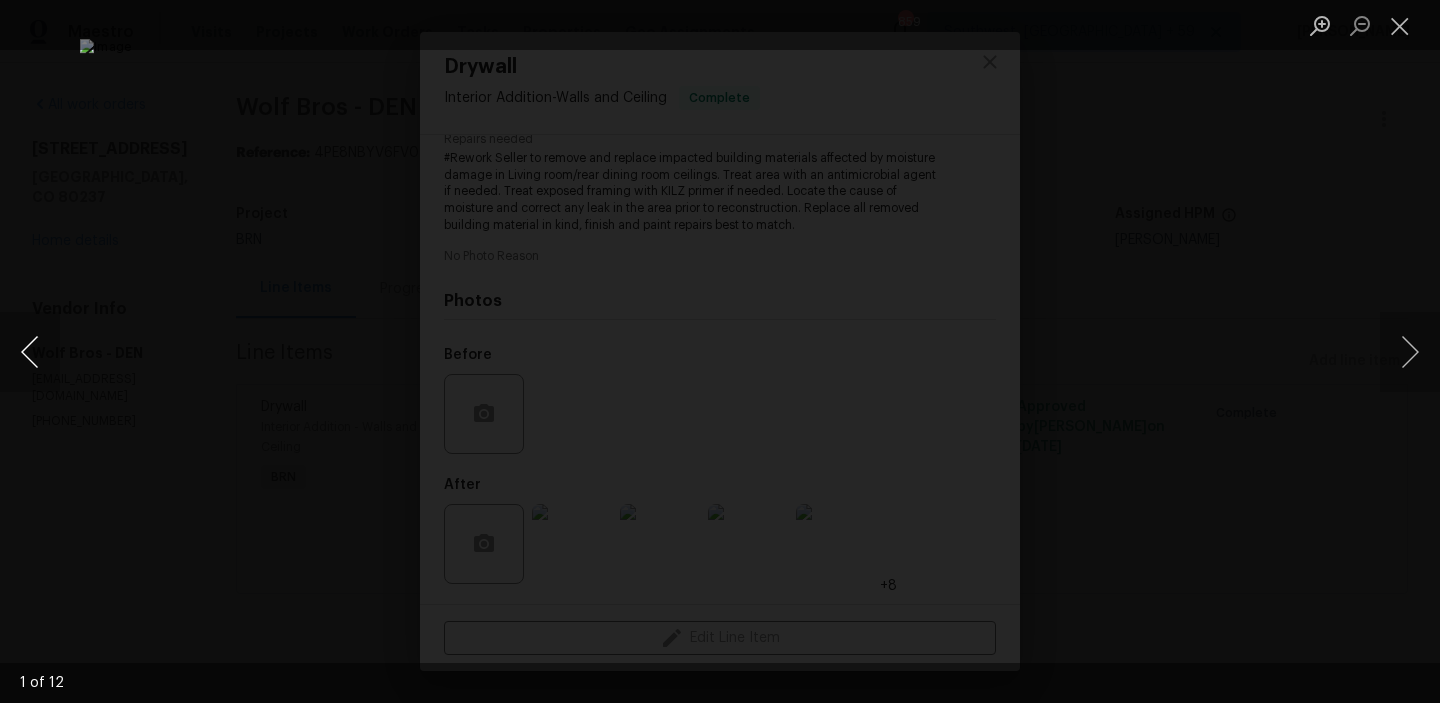 click at bounding box center [30, 352] 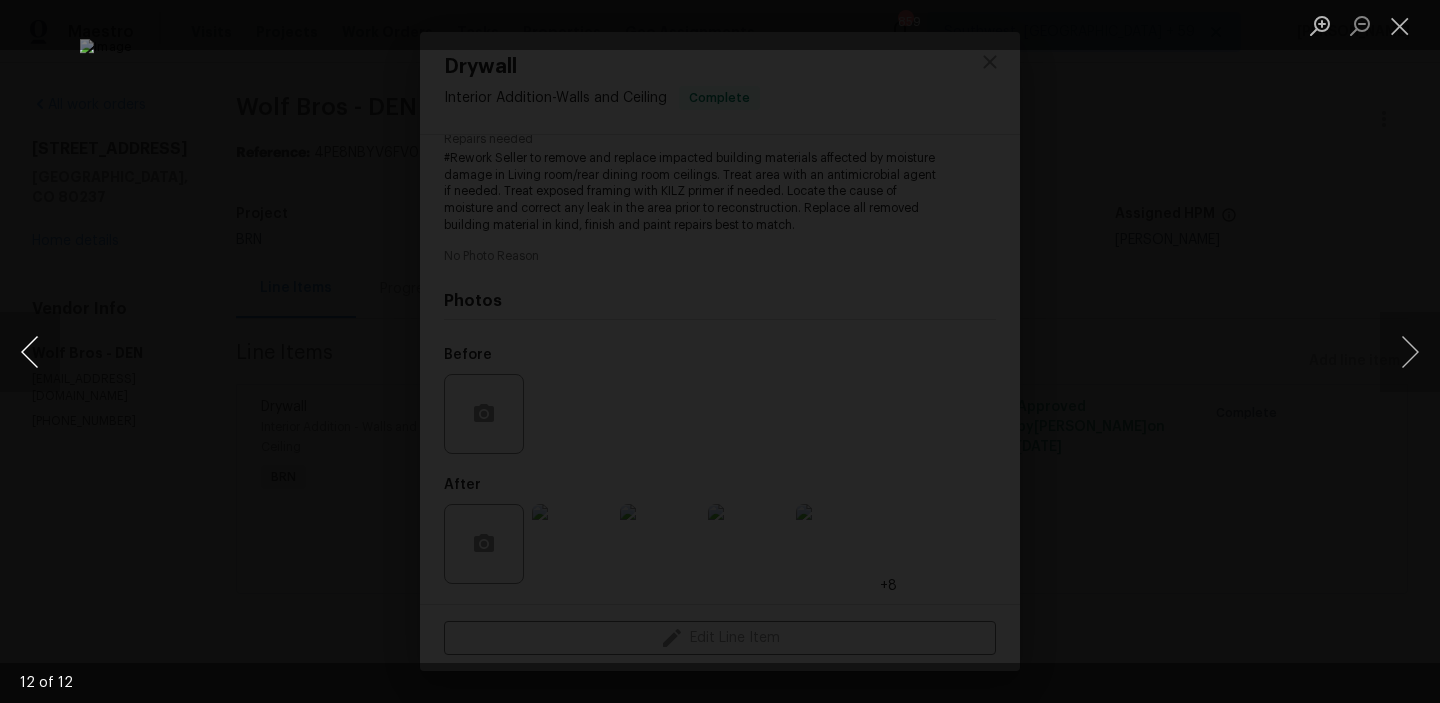 click at bounding box center [30, 352] 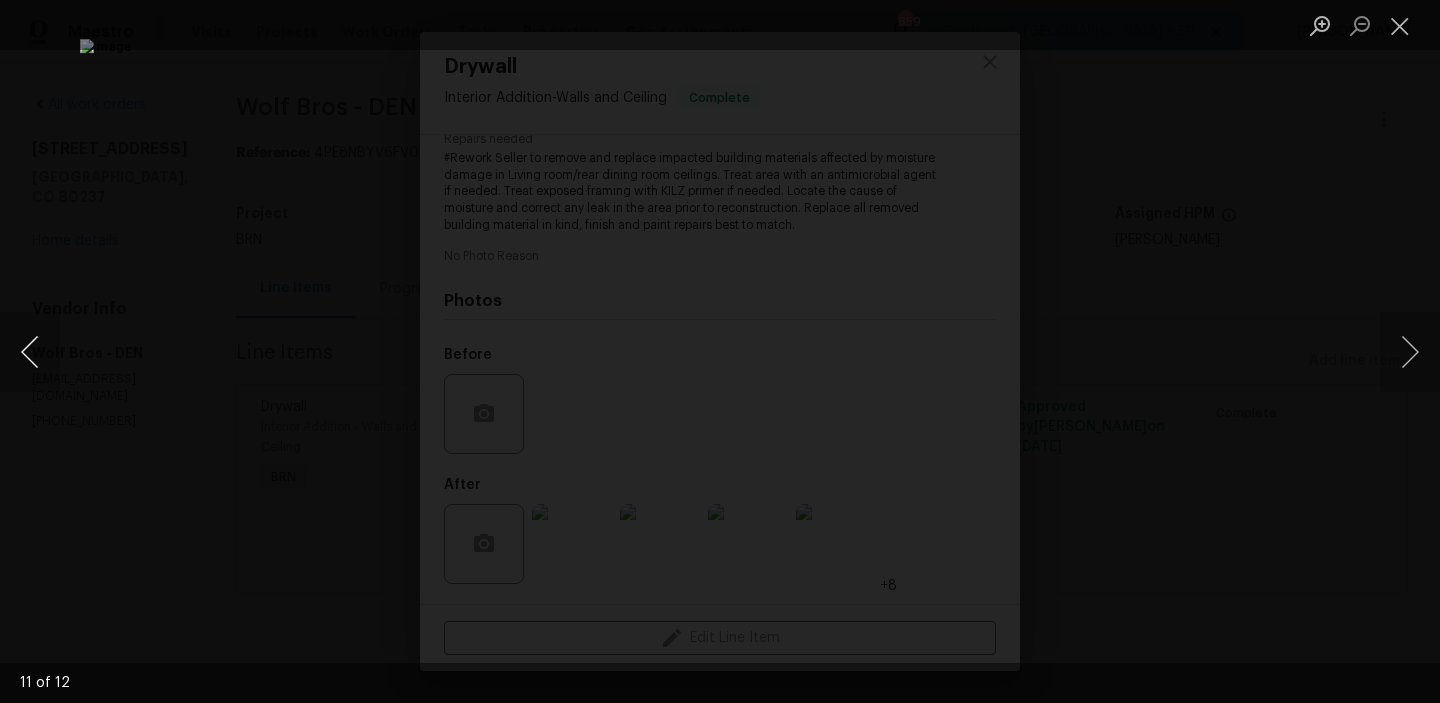 click at bounding box center (30, 352) 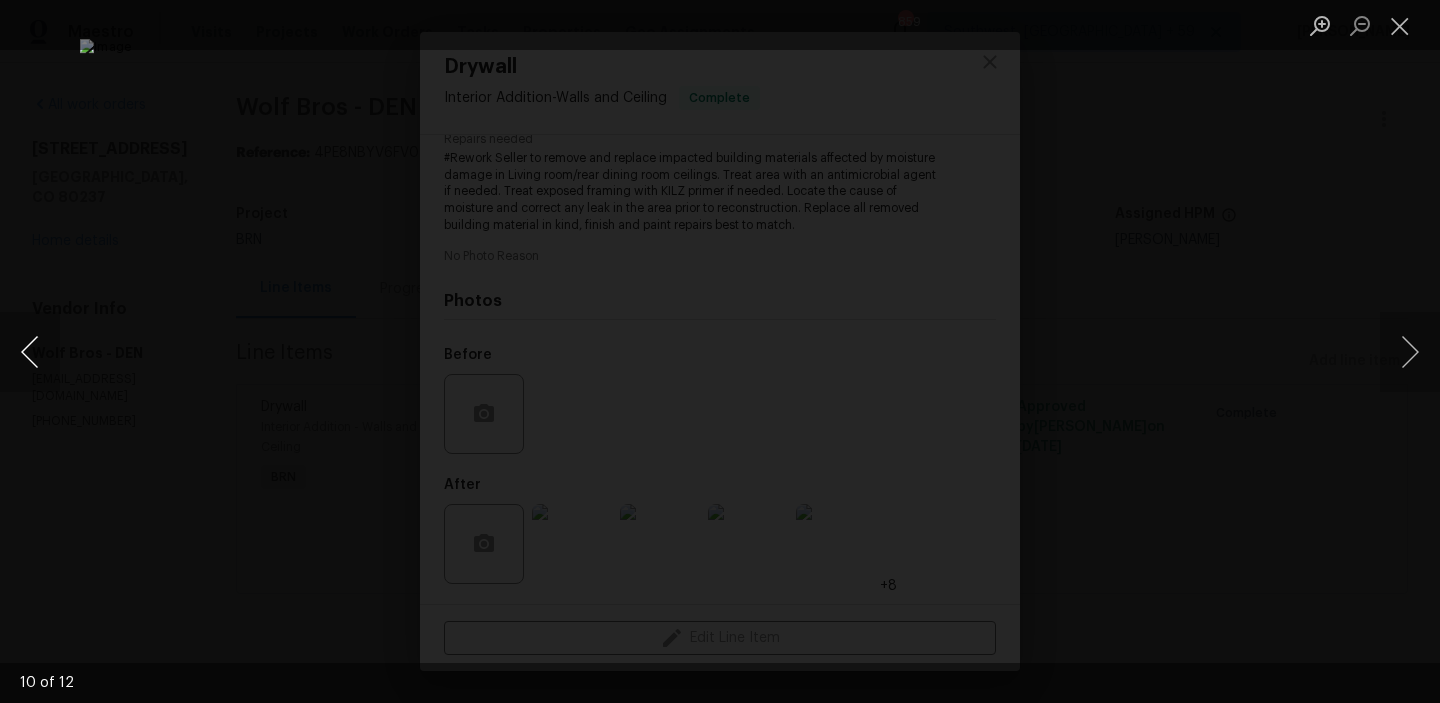 click at bounding box center [30, 352] 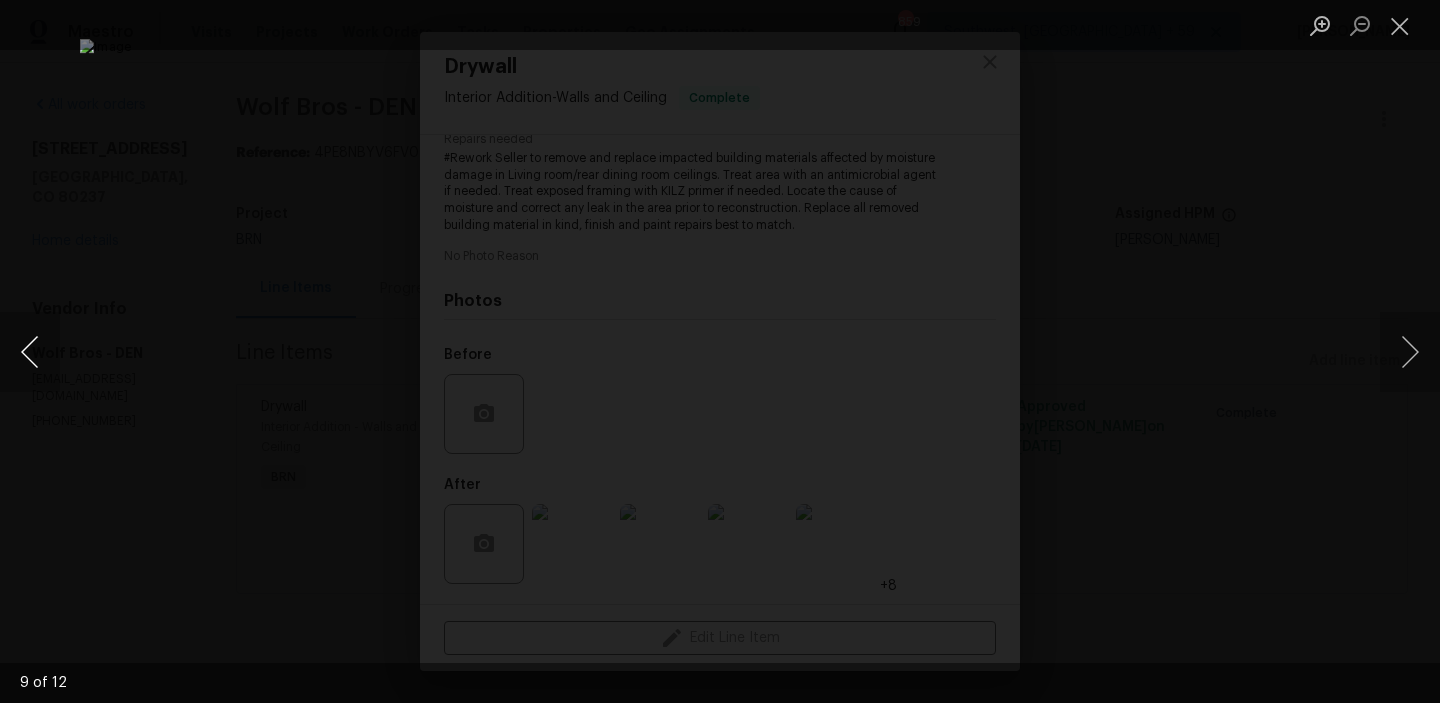 click at bounding box center [30, 352] 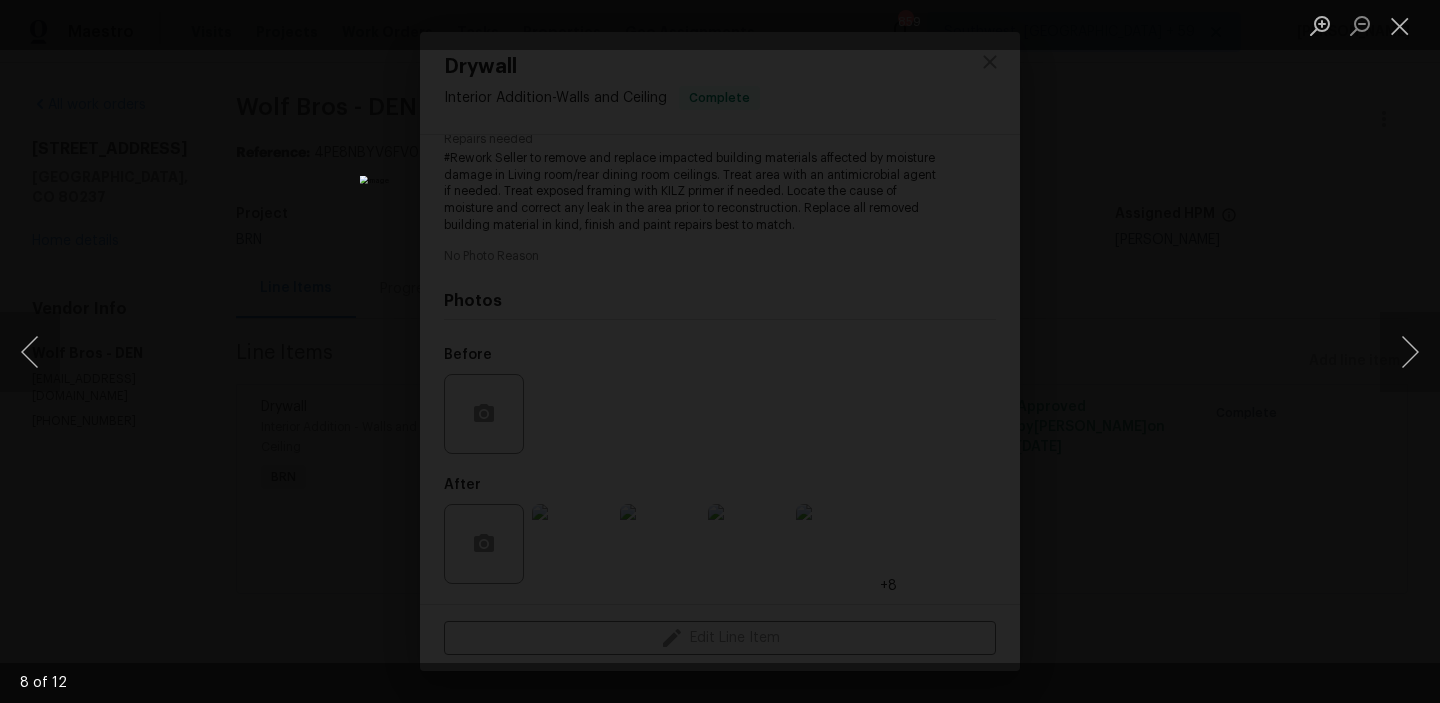 click at bounding box center (720, 351) 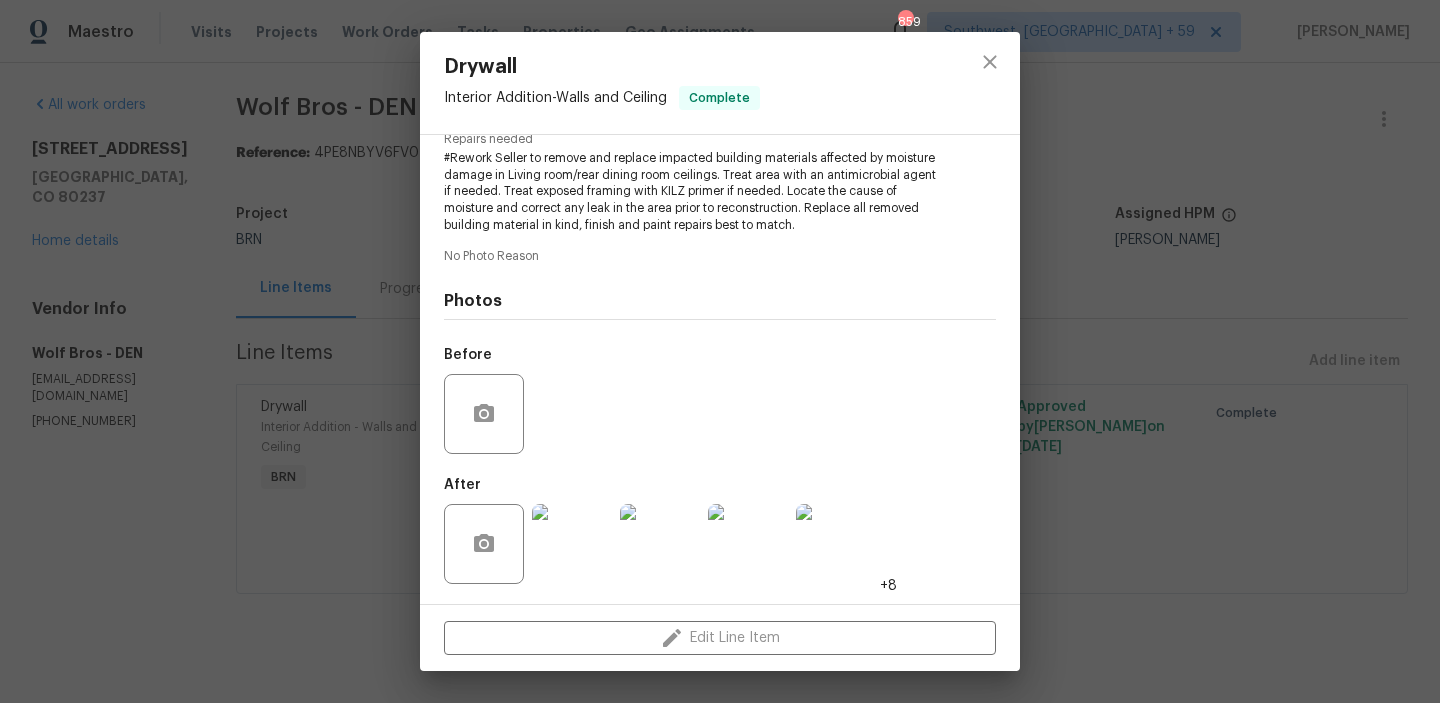 click on "Drywall Interior Addition  -  Walls and Ceiling Complete Vendor Wolf Bros Account Category BINSR Cost $0 x 0 count $0 Labor $0 Total $0 Repairs needed #Rework Seller to remove and replace impacted building materials affected by moisture damage in Living room/rear dining room ceilings. Treat area with an antimicrobial agent if needed. Treat exposed framing with KILZ primer if needed. Locate the cause of moisture and correct any leak in the area prior to reconstruction. Replace all removed building material in kind, finish and paint repairs best to match. No Photo Reason   Photos Before After  +8  Edit Line Item" at bounding box center [720, 351] 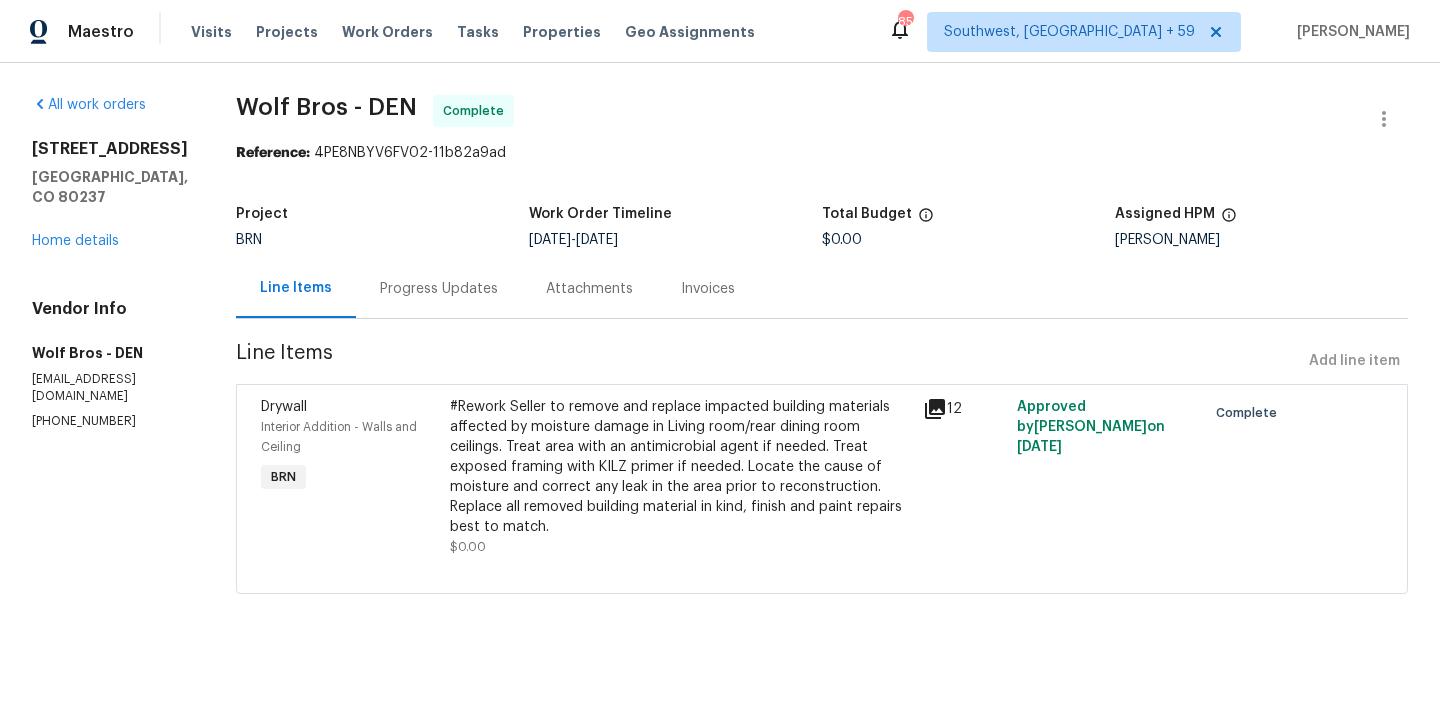 click on "Invoices" at bounding box center [708, 288] 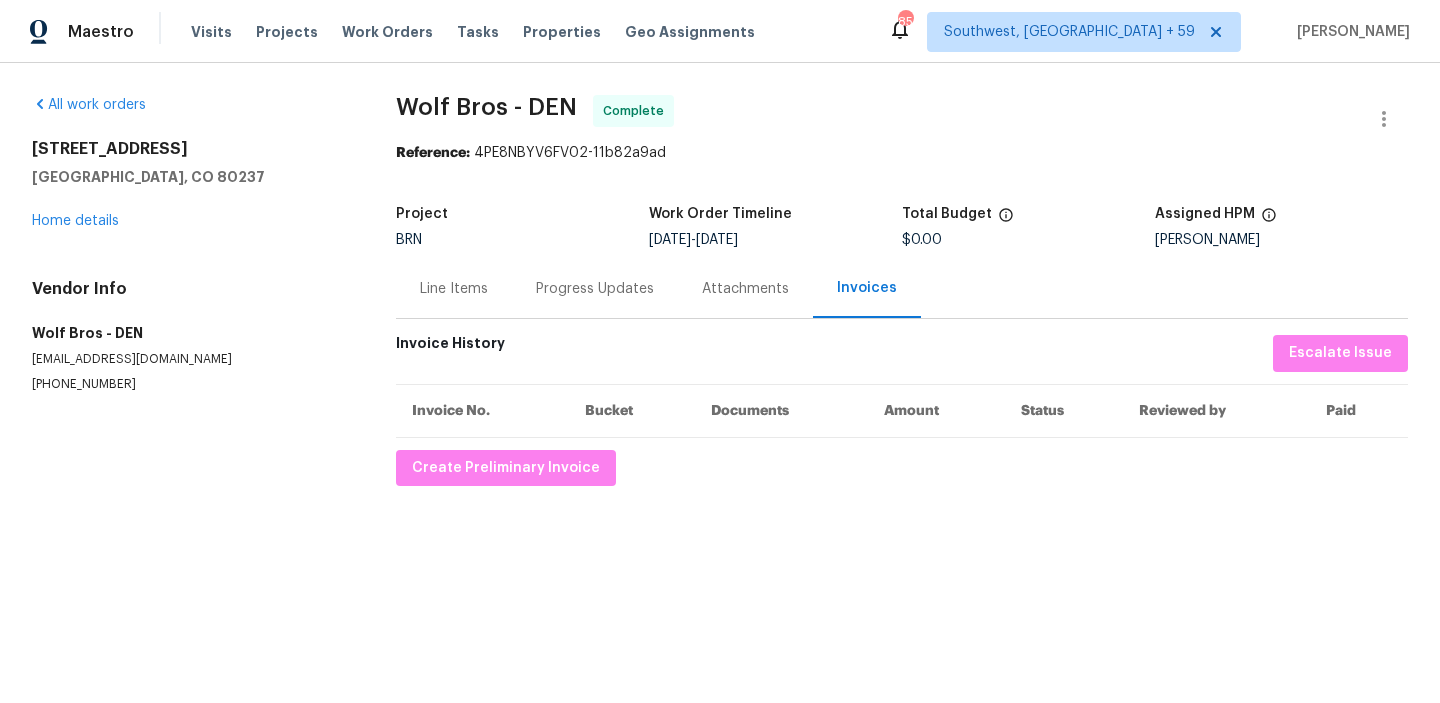 click on "3957 S Boston St Denver, CO 80237 Home details" at bounding box center (190, 185) 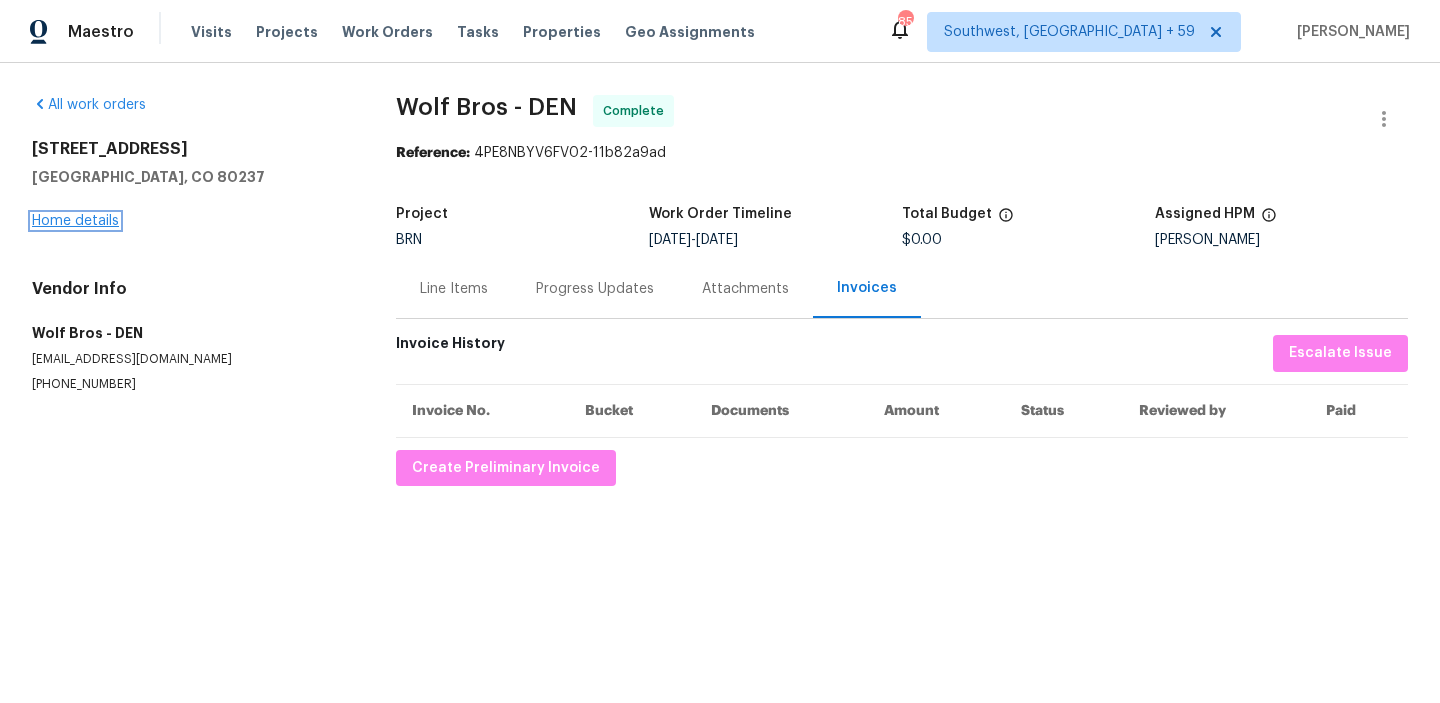 click on "Home details" at bounding box center (75, 221) 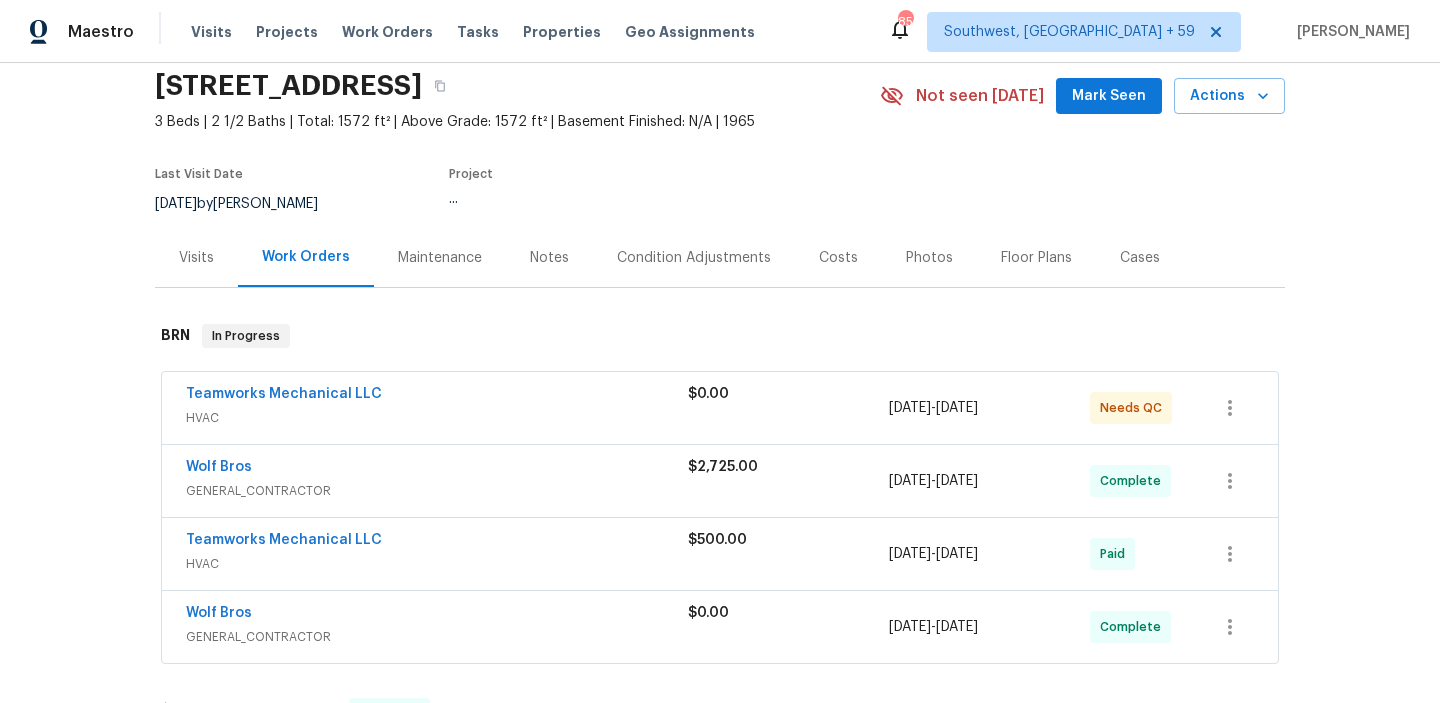 scroll, scrollTop: 161, scrollLeft: 0, axis: vertical 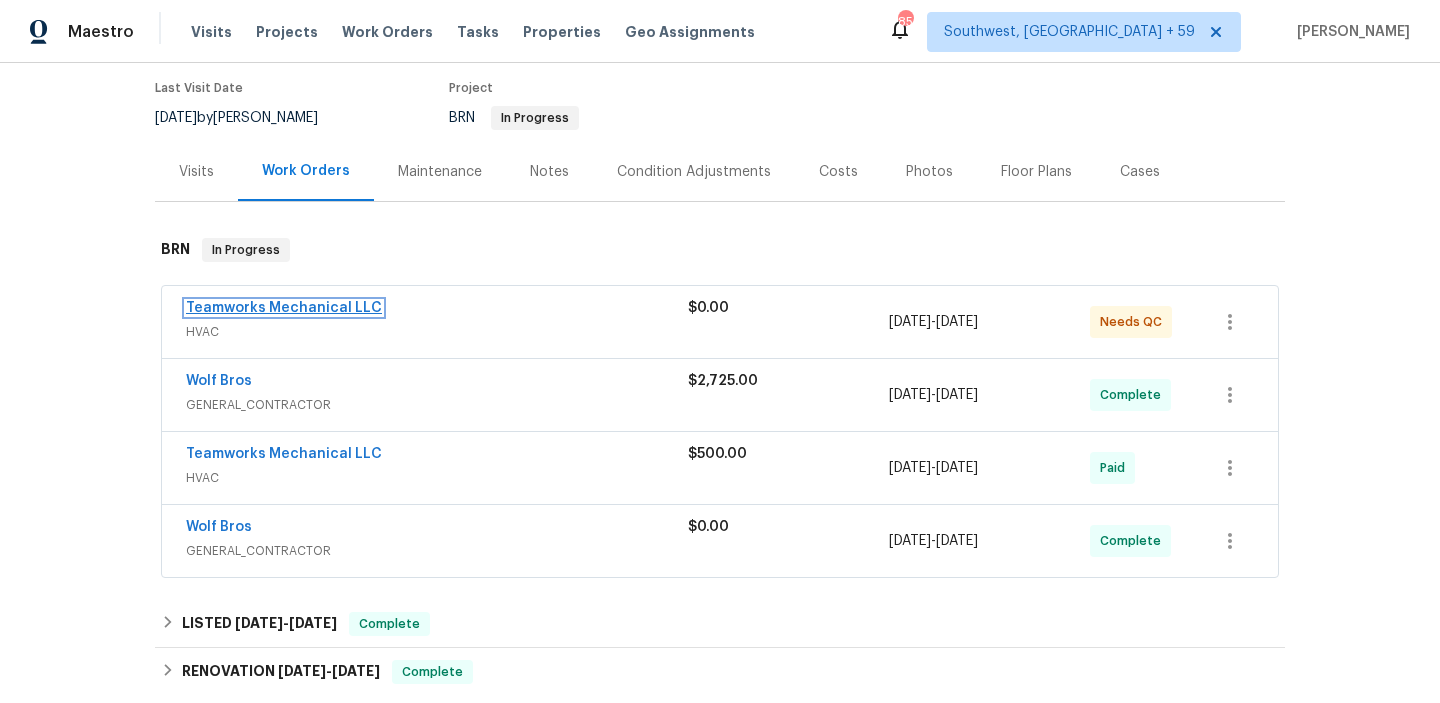 click on "Teamworks Mechanical LLC" at bounding box center (284, 308) 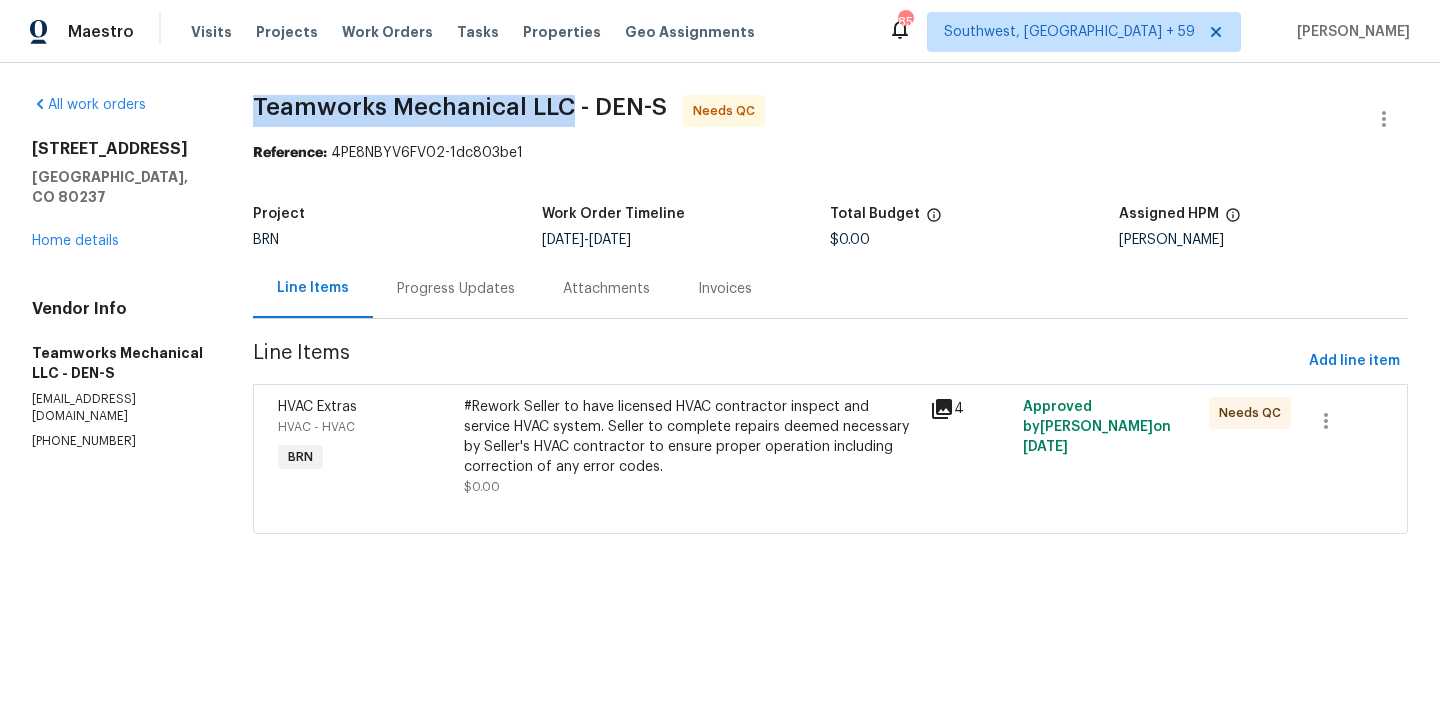 drag, startPoint x: 245, startPoint y: 112, endPoint x: 568, endPoint y: 108, distance: 323.02478 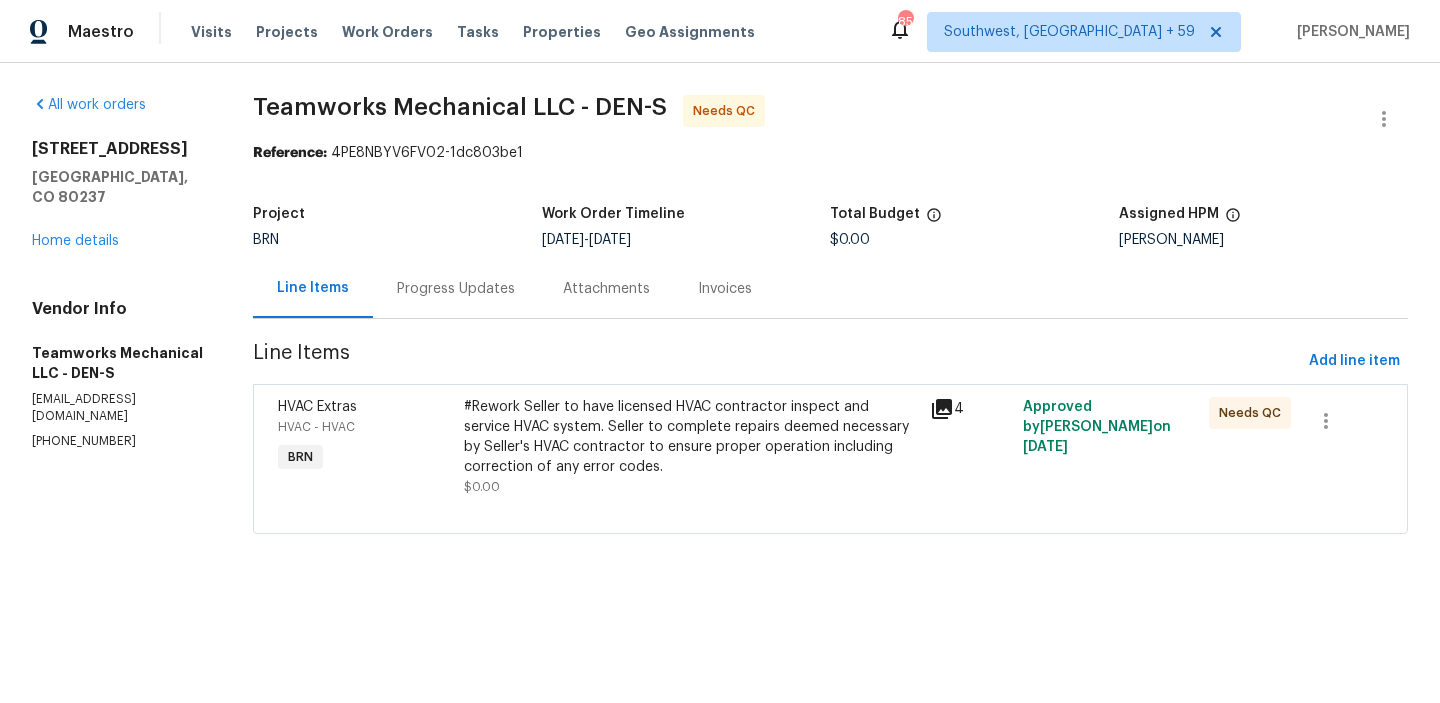click on "HVAC Extras HVAC - HVAC BRN #Rework Seller to have licensed HVAC contractor inspect and service HVAC system. Seller to complete repairs deemed necessary by Seller's HVAC contractor to ensure proper operation including correction of any error codes. $0.00   4 Approved by  Ananthi Mahendran  on   7/1/2025 Needs QC" at bounding box center (830, 459) 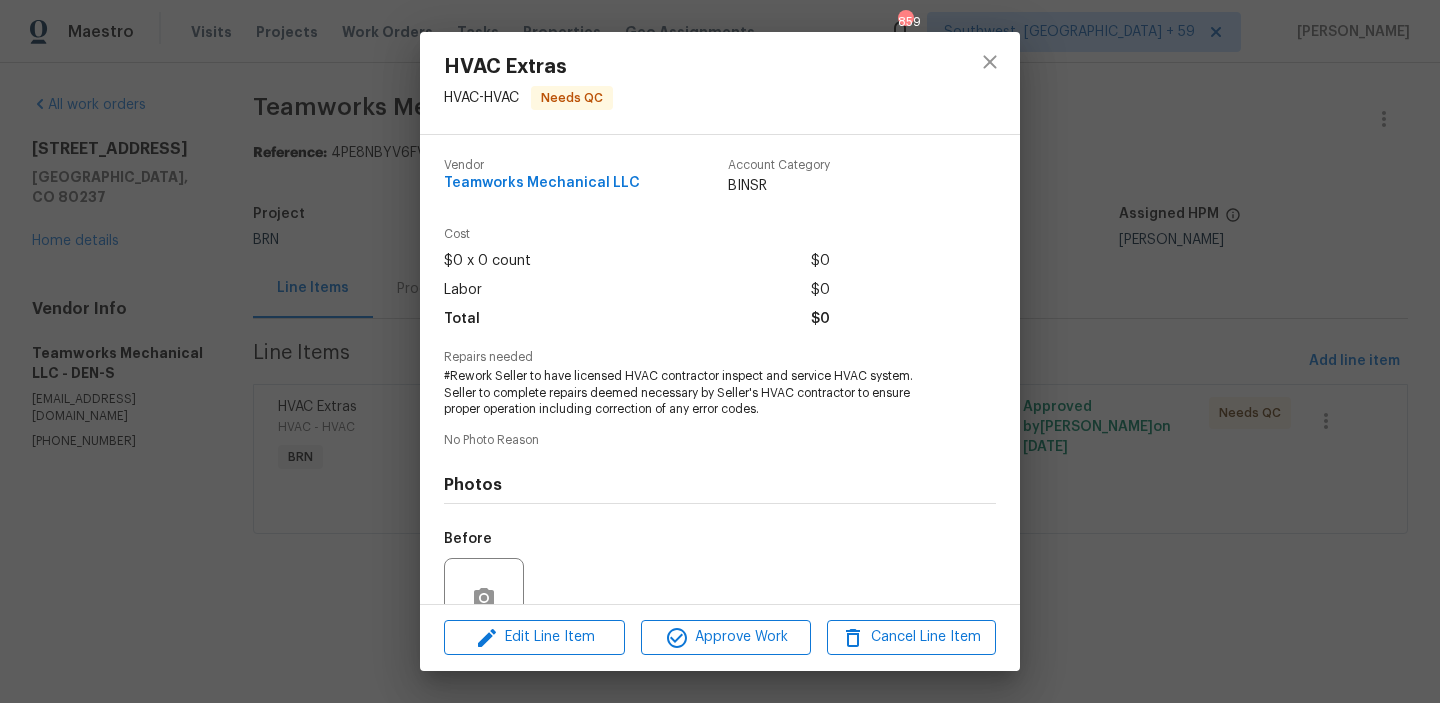 click on "#Rework Seller to have licensed HVAC contractor inspect and service HVAC system. Seller to complete repairs deemed necessary by Seller's HVAC contractor to ensure proper operation including correction of any error codes." at bounding box center [692, 393] 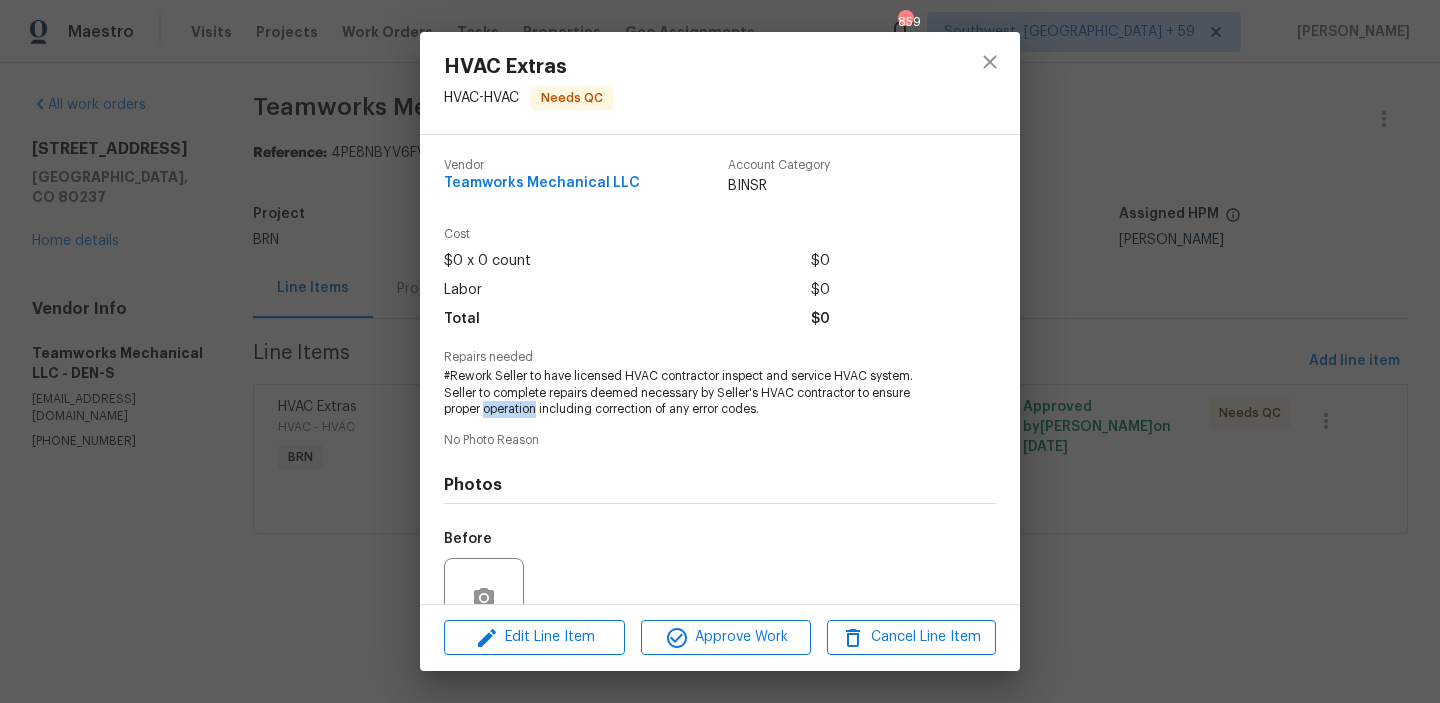 click on "#Rework Seller to have licensed HVAC contractor inspect and service HVAC system. Seller to complete repairs deemed necessary by Seller's HVAC contractor to ensure proper operation including correction of any error codes." at bounding box center [692, 393] 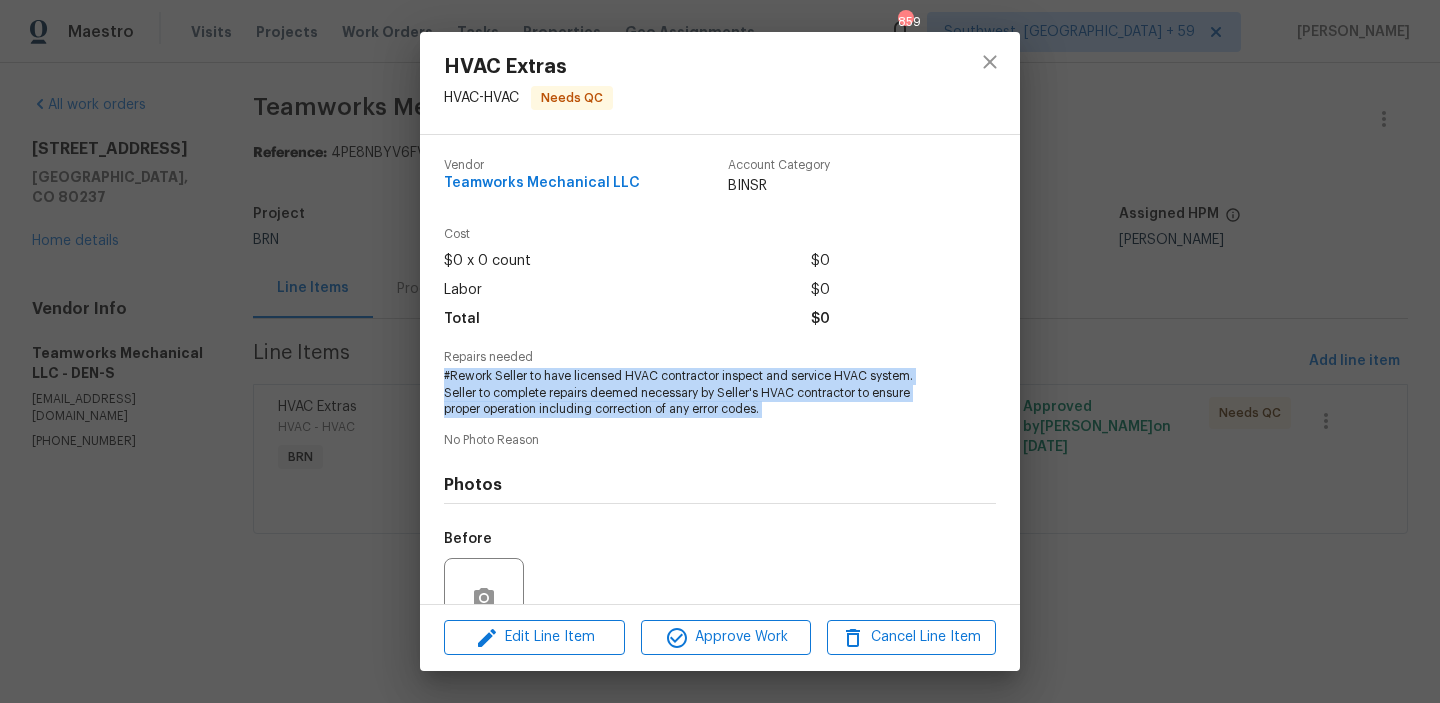 click on "#Rework Seller to have licensed HVAC contractor inspect and service HVAC system. Seller to complete repairs deemed necessary by Seller's HVAC contractor to ensure proper operation including correction of any error codes." at bounding box center [692, 393] 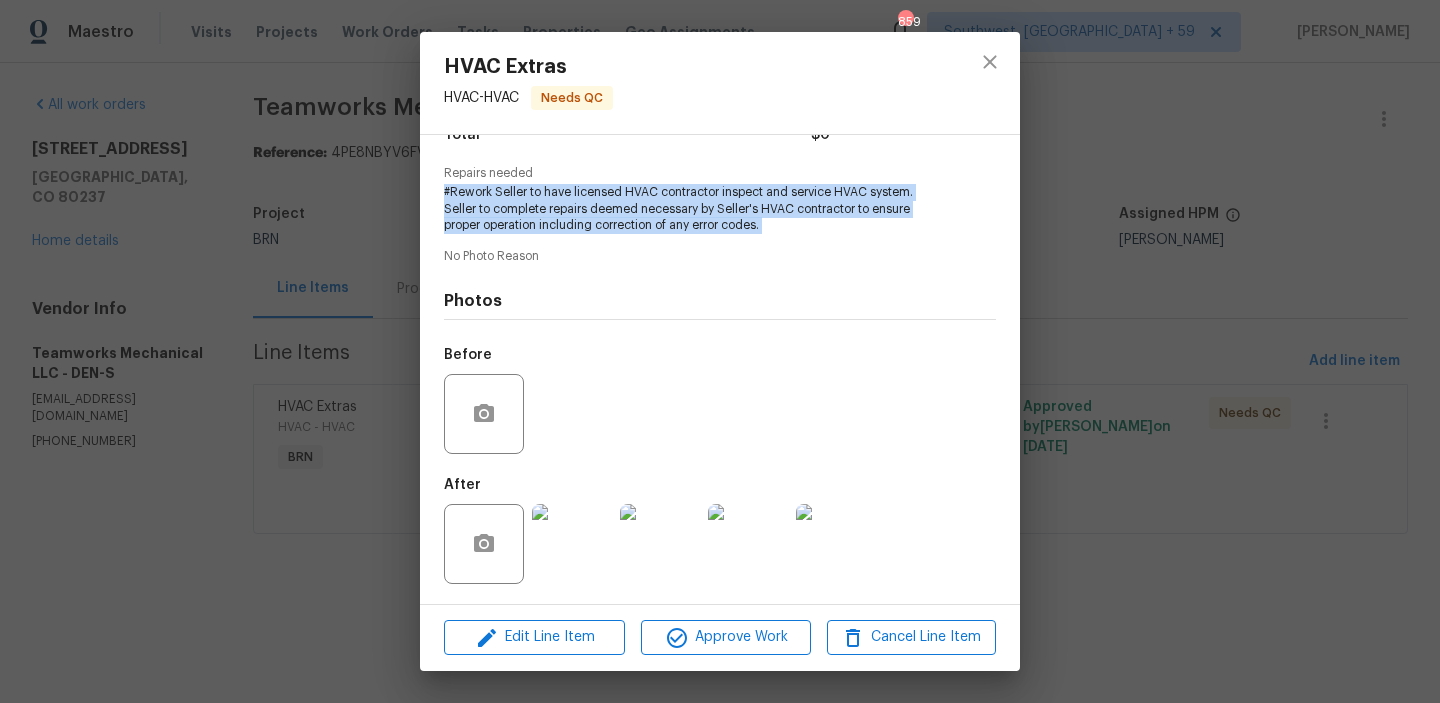 click at bounding box center [572, 544] 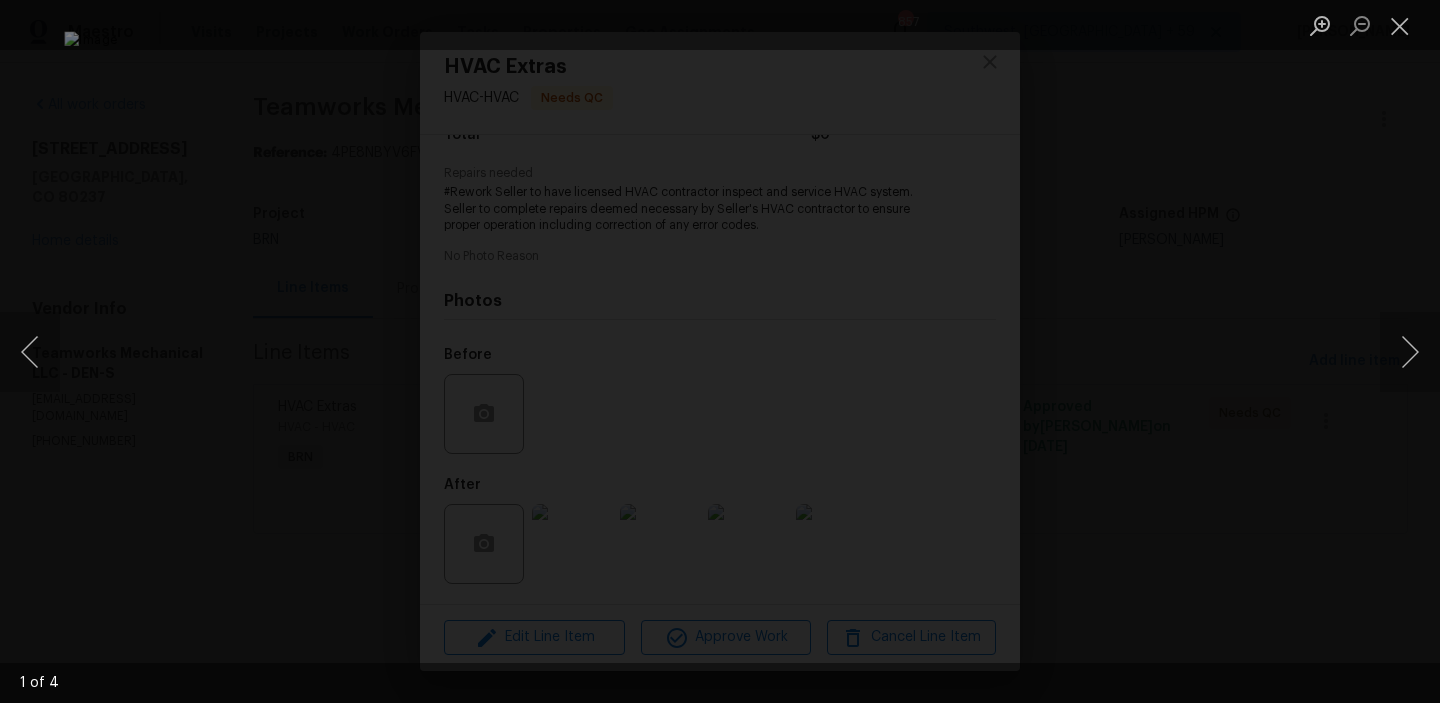click at bounding box center (720, 351) 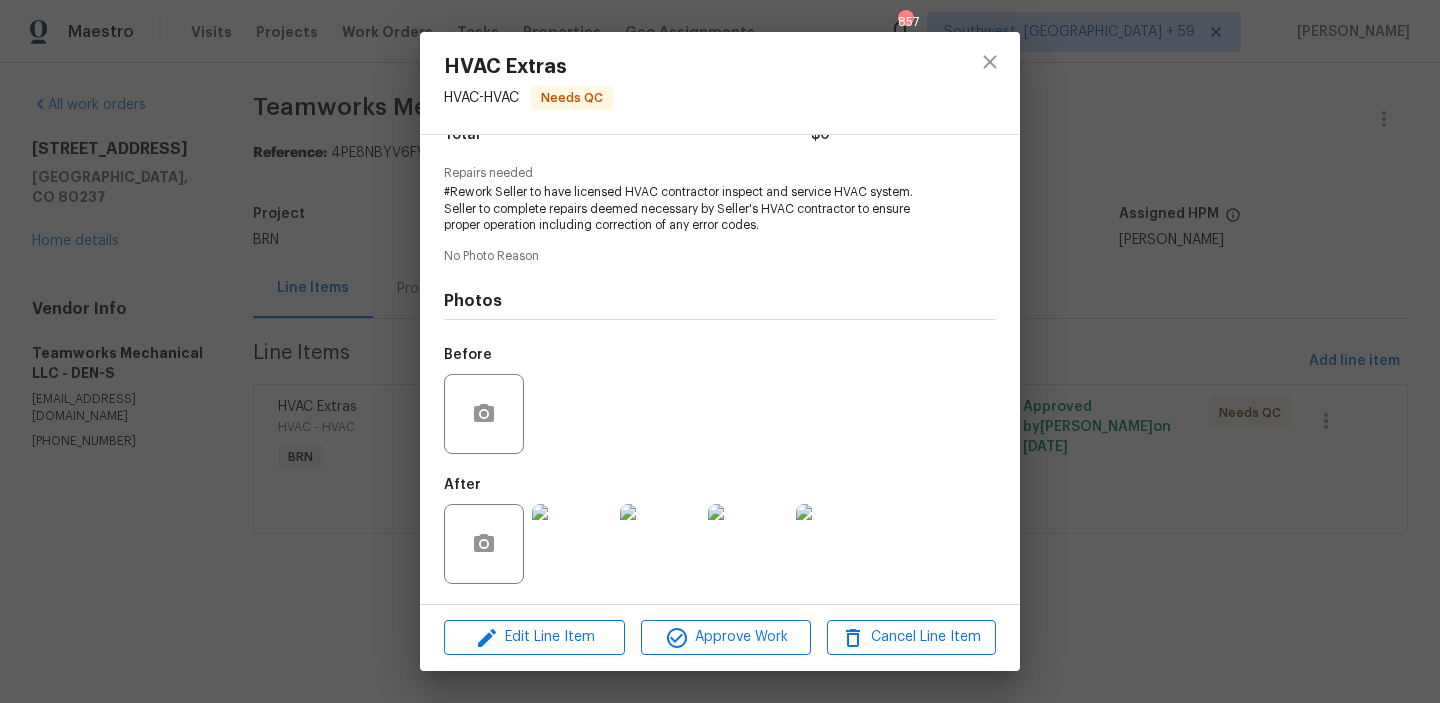 click on "HVAC Extras HVAC  -  HVAC Needs QC Vendor Teamworks Mechanical LLC Account Category BINSR Cost $0 x 0 count $0 Labor $0 Total $0 Repairs needed #Rework Seller to have licensed HVAC contractor inspect and service HVAC system. Seller to complete repairs deemed necessary by Seller's HVAC contractor to ensure proper operation including correction of any error codes. No Photo Reason   Photos Before After  Edit Line Item  Approve Work  Cancel Line Item" at bounding box center (720, 351) 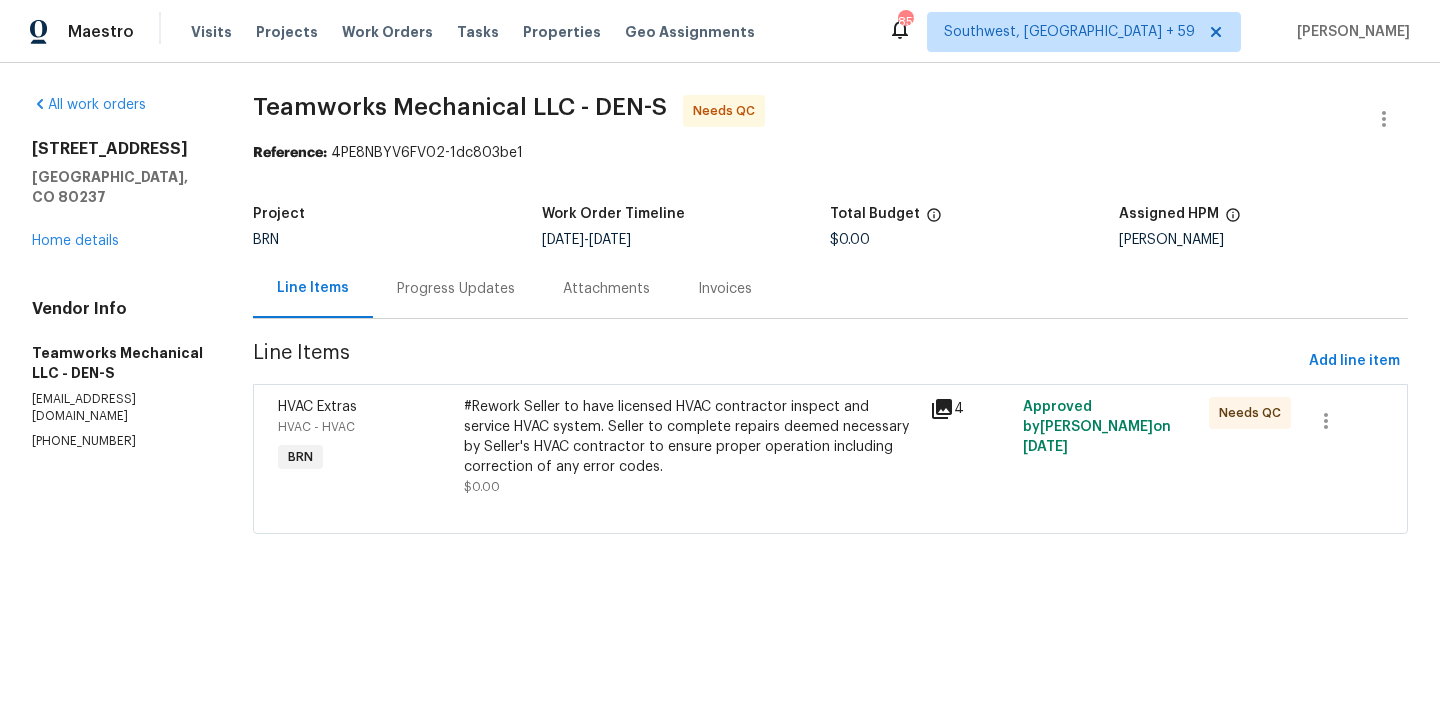 click on "Progress Updates" at bounding box center (456, 289) 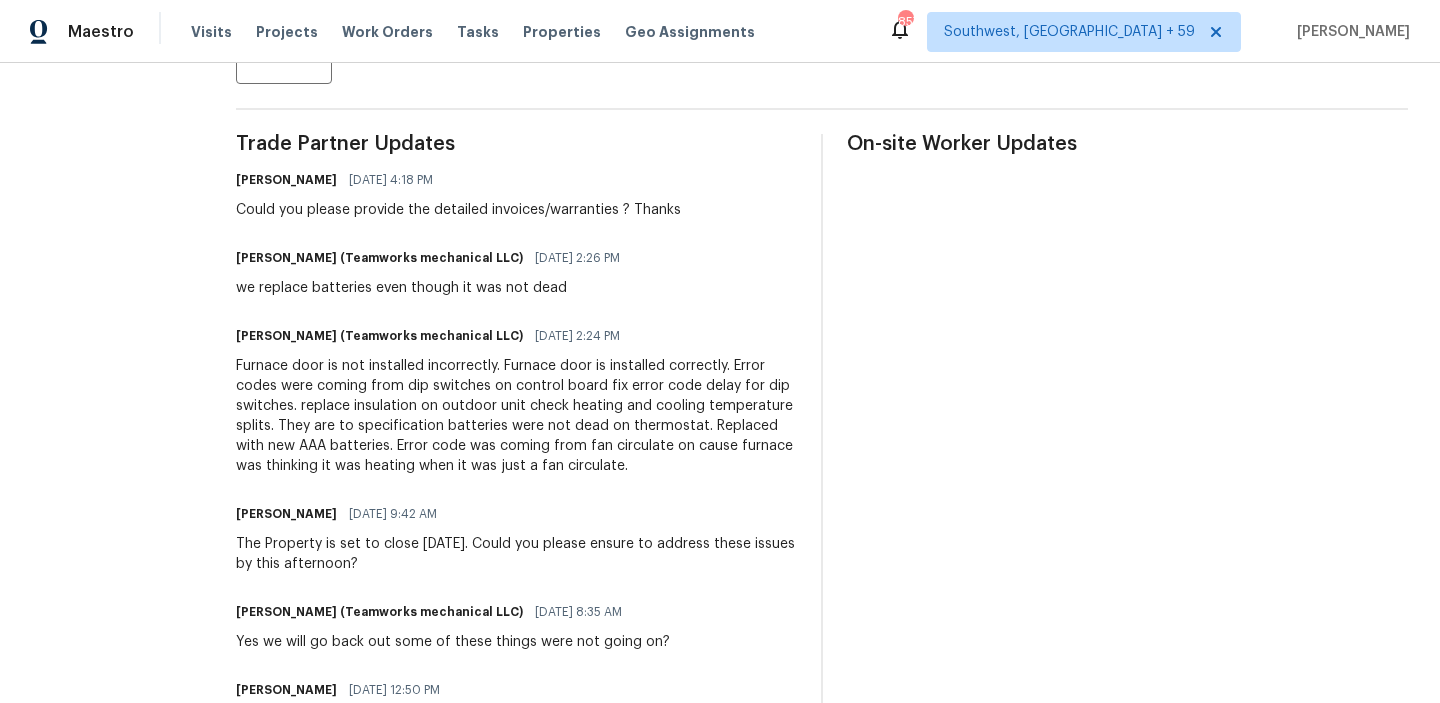 scroll, scrollTop: 552, scrollLeft: 0, axis: vertical 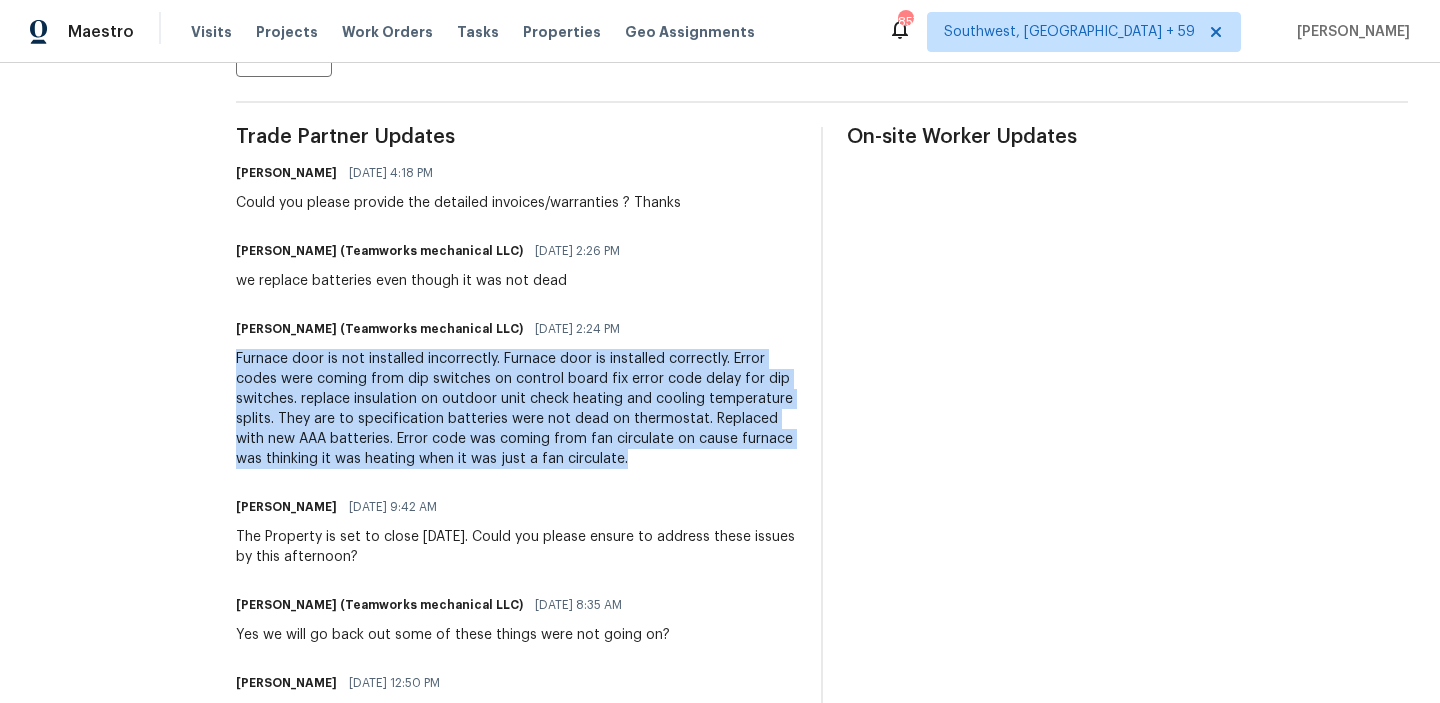 drag, startPoint x: 198, startPoint y: 357, endPoint x: 520, endPoint y: 457, distance: 337.1706 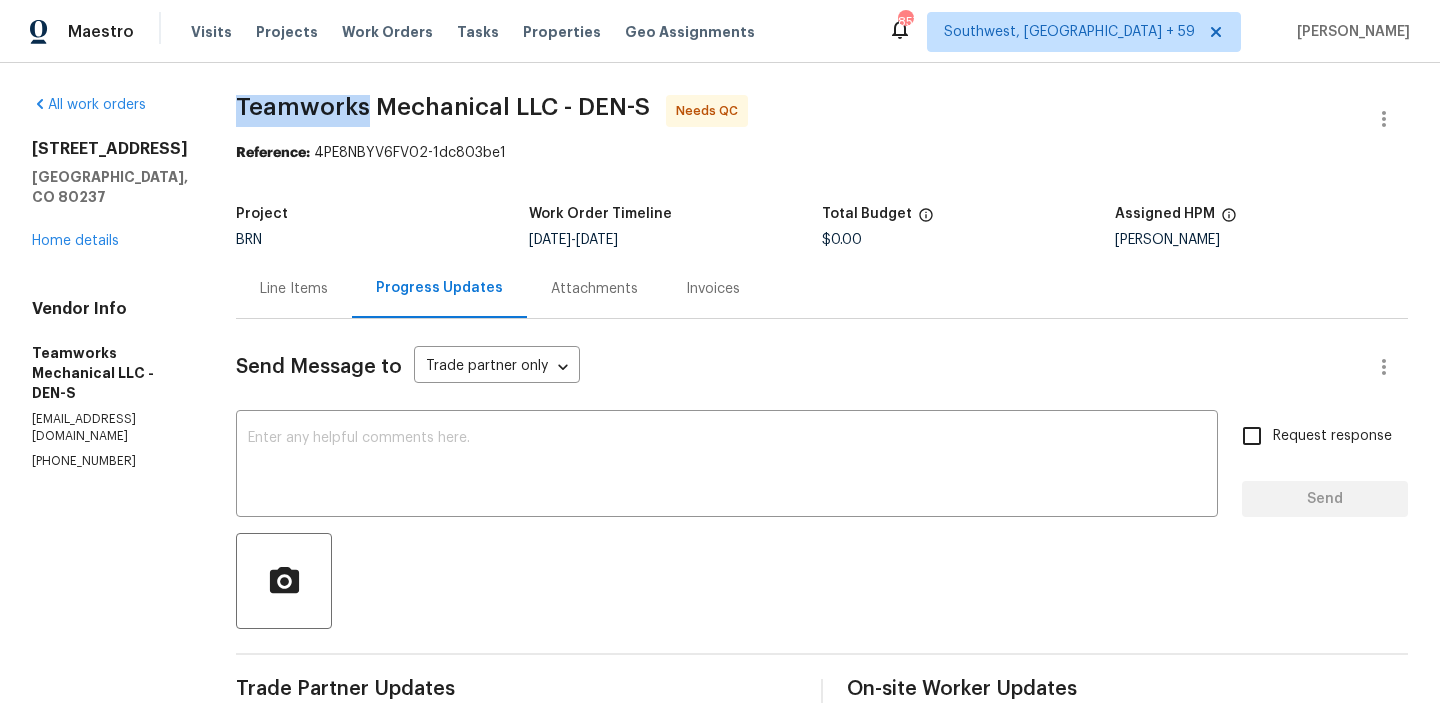 drag, startPoint x: 210, startPoint y: 105, endPoint x: 337, endPoint y: 105, distance: 127 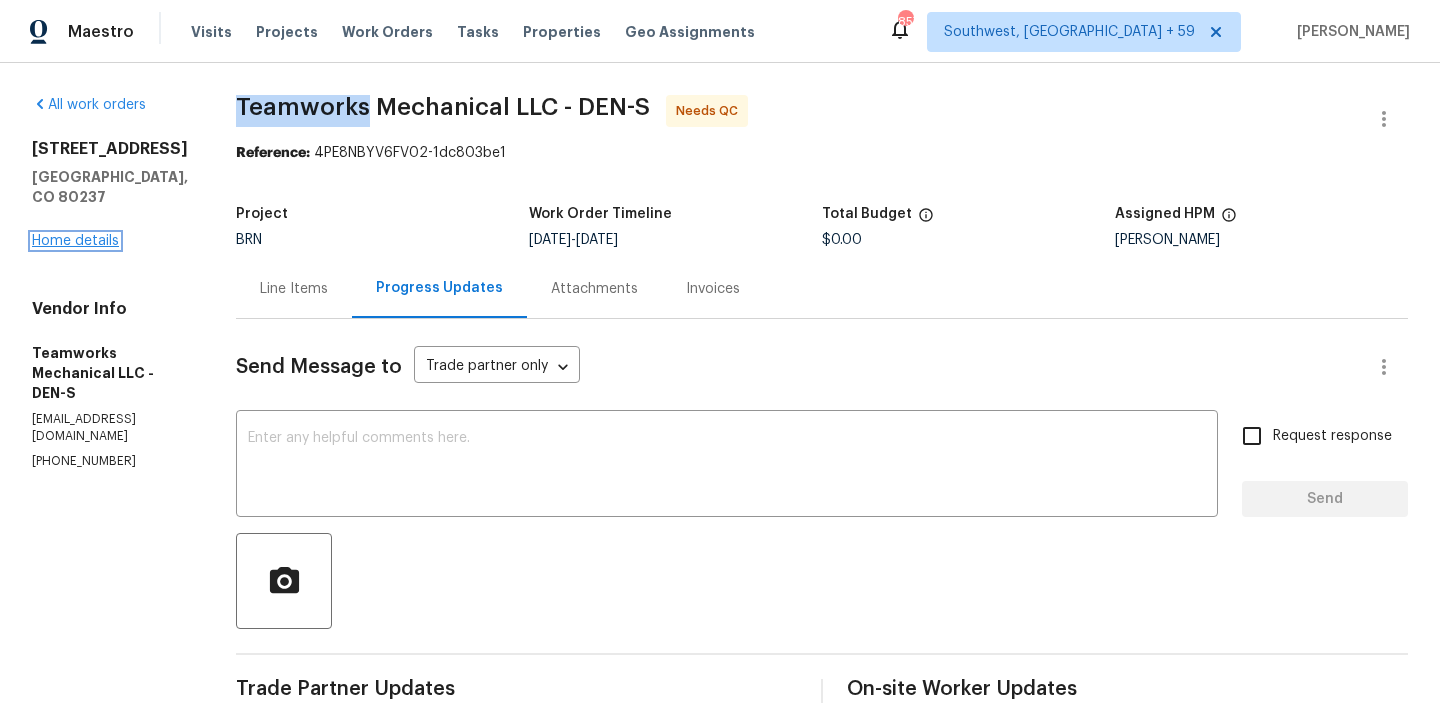 click on "Home details" at bounding box center (75, 241) 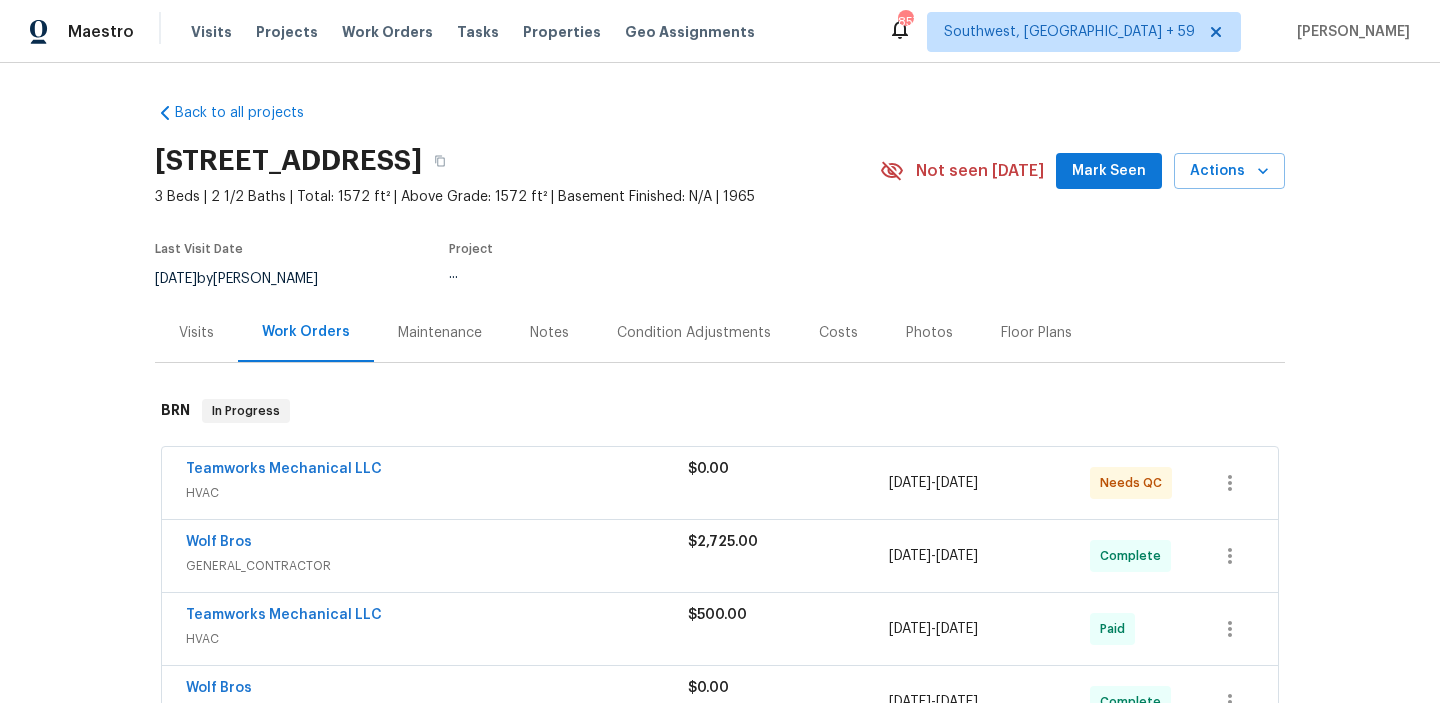scroll, scrollTop: 81, scrollLeft: 0, axis: vertical 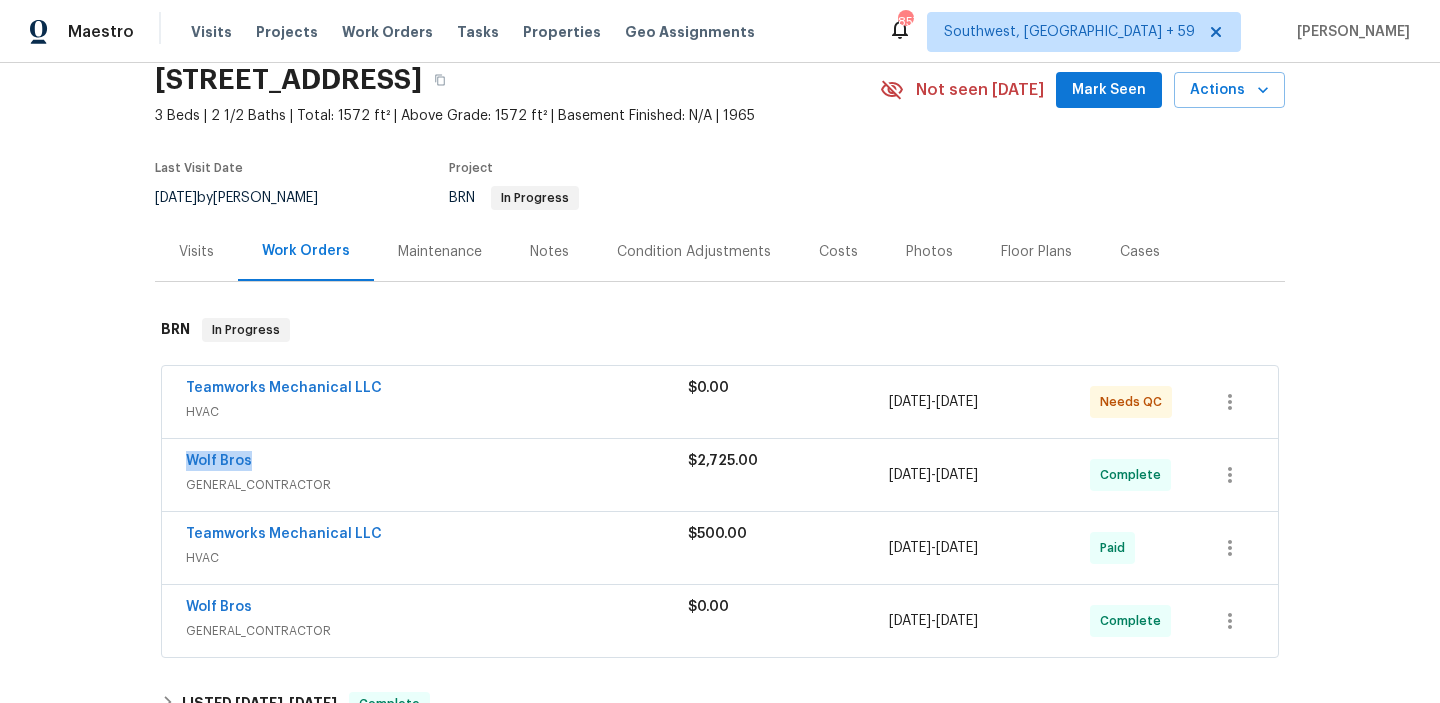 drag, startPoint x: 175, startPoint y: 463, endPoint x: 252, endPoint y: 461, distance: 77.02597 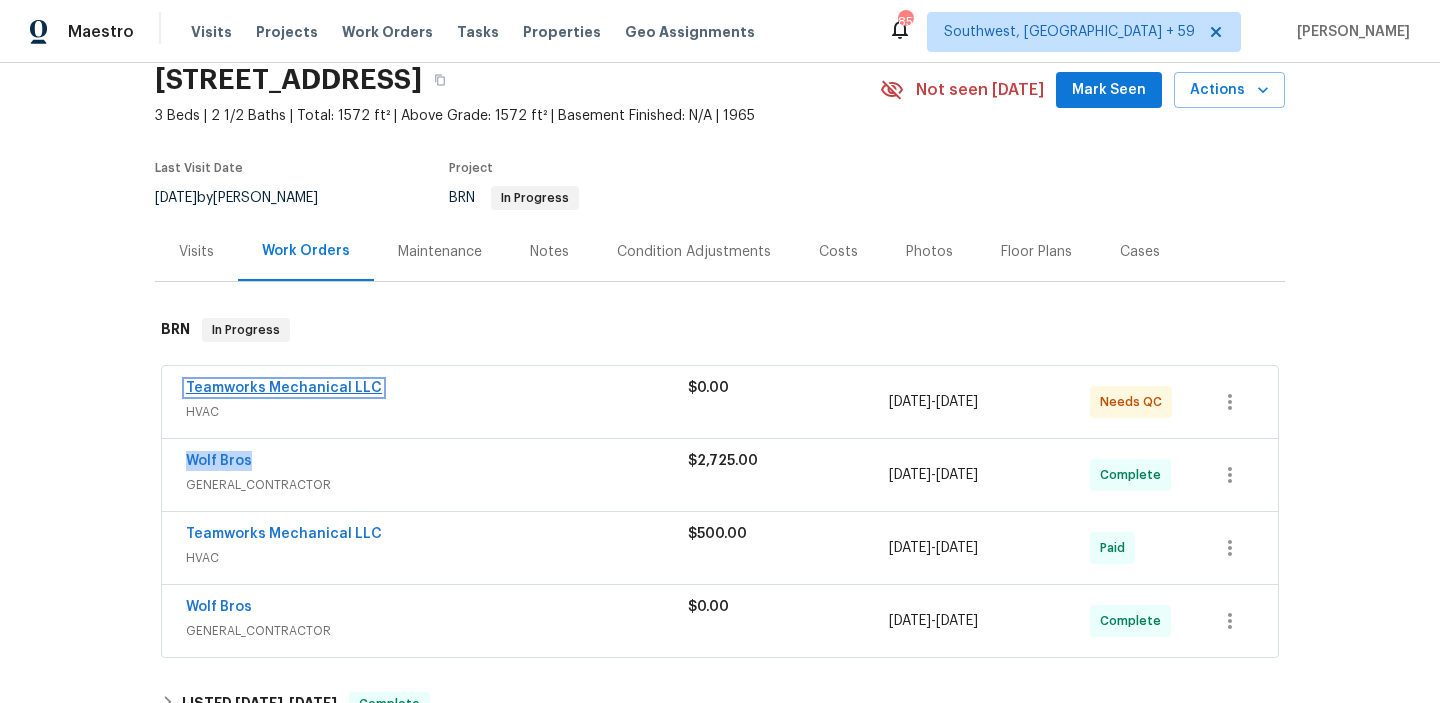 click on "Teamworks Mechanical LLC" at bounding box center [284, 388] 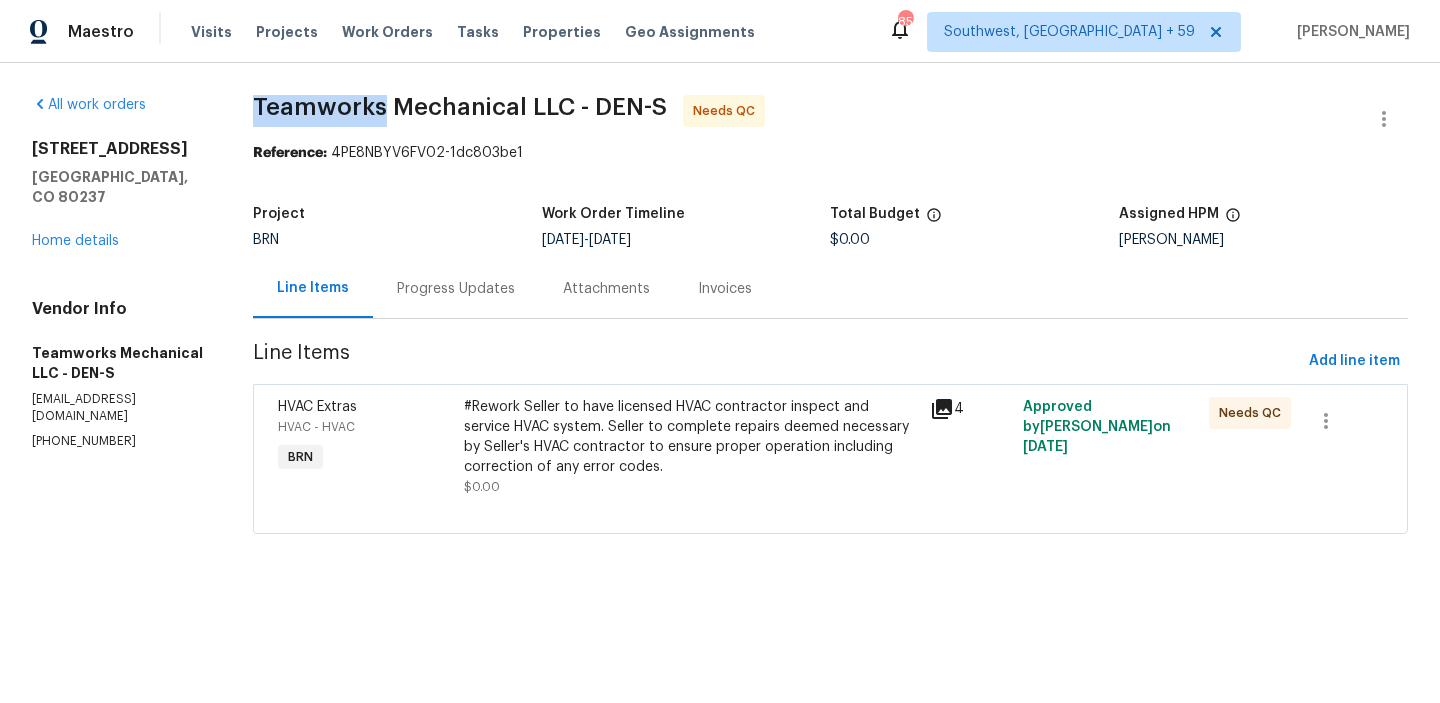 drag, startPoint x: 248, startPoint y: 110, endPoint x: 380, endPoint y: 110, distance: 132 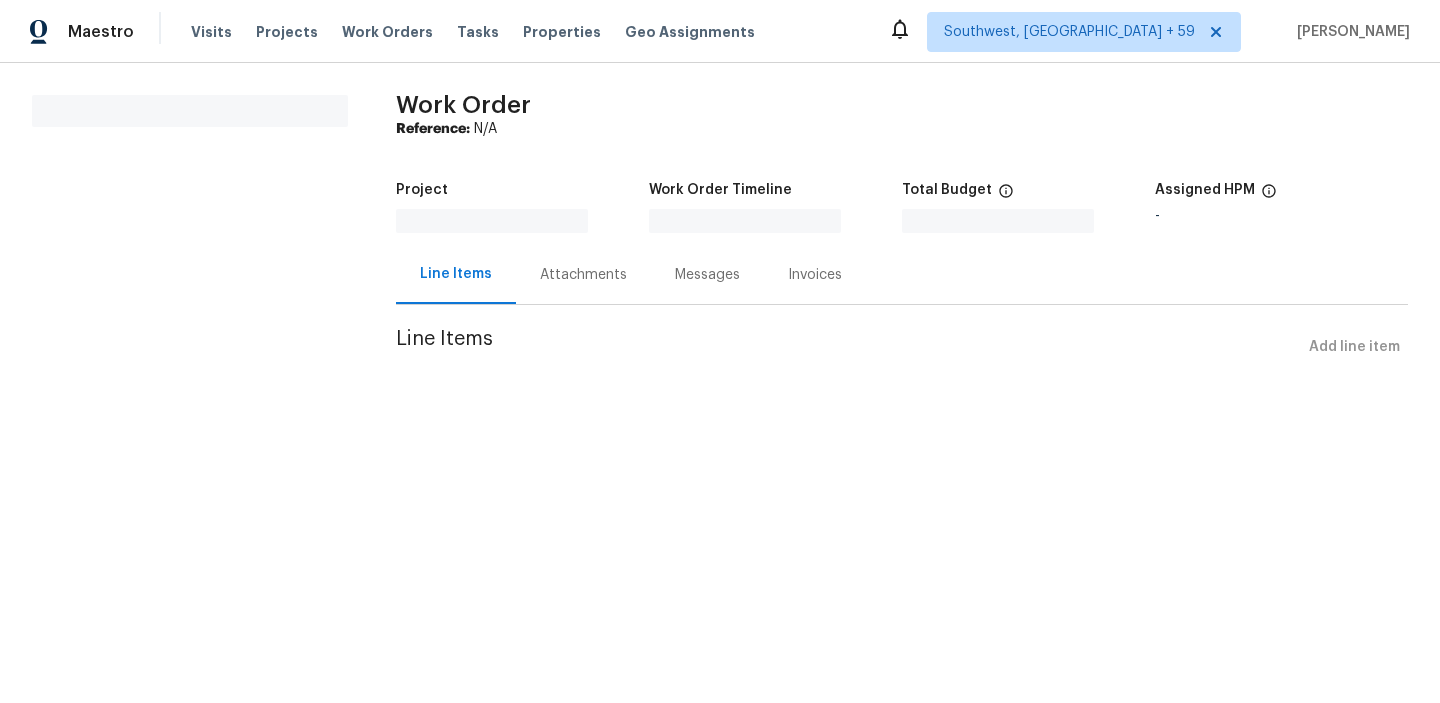 scroll, scrollTop: 0, scrollLeft: 0, axis: both 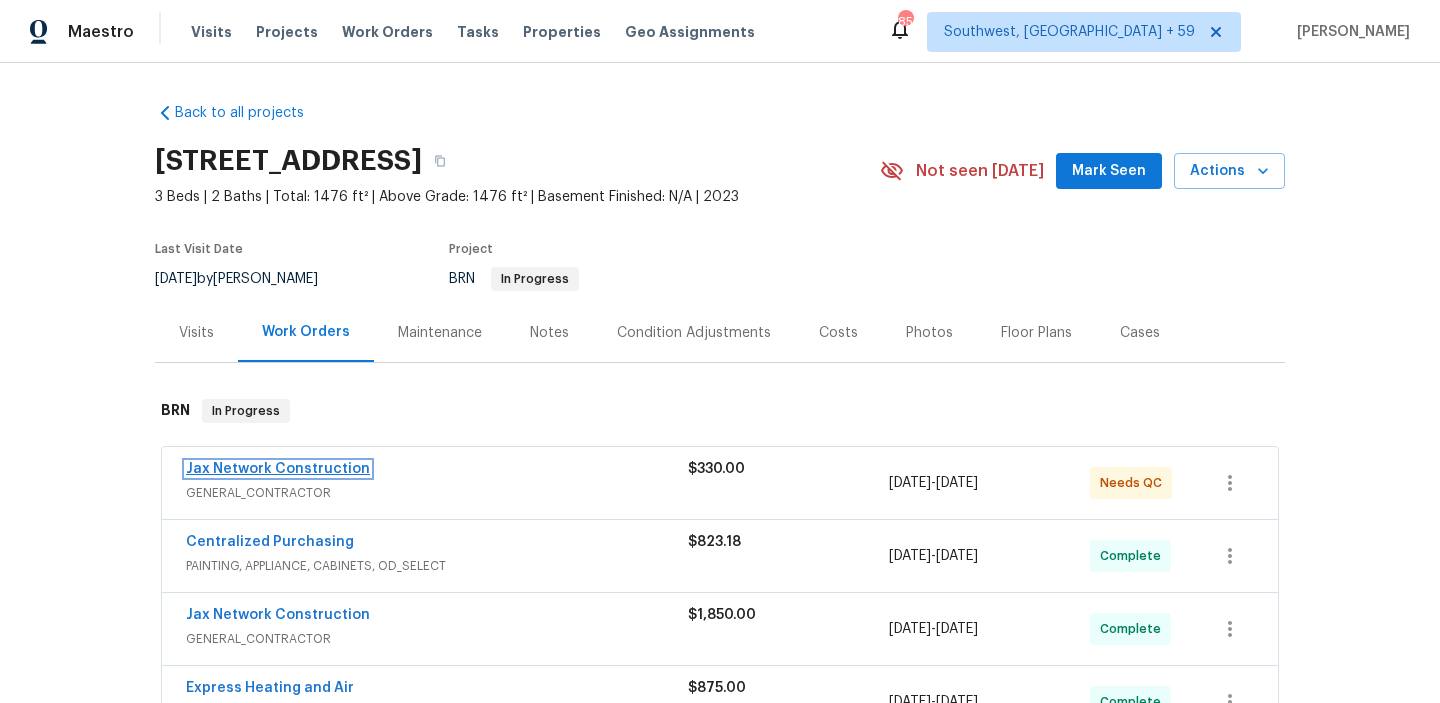click on "Jax Network Construction" at bounding box center (278, 469) 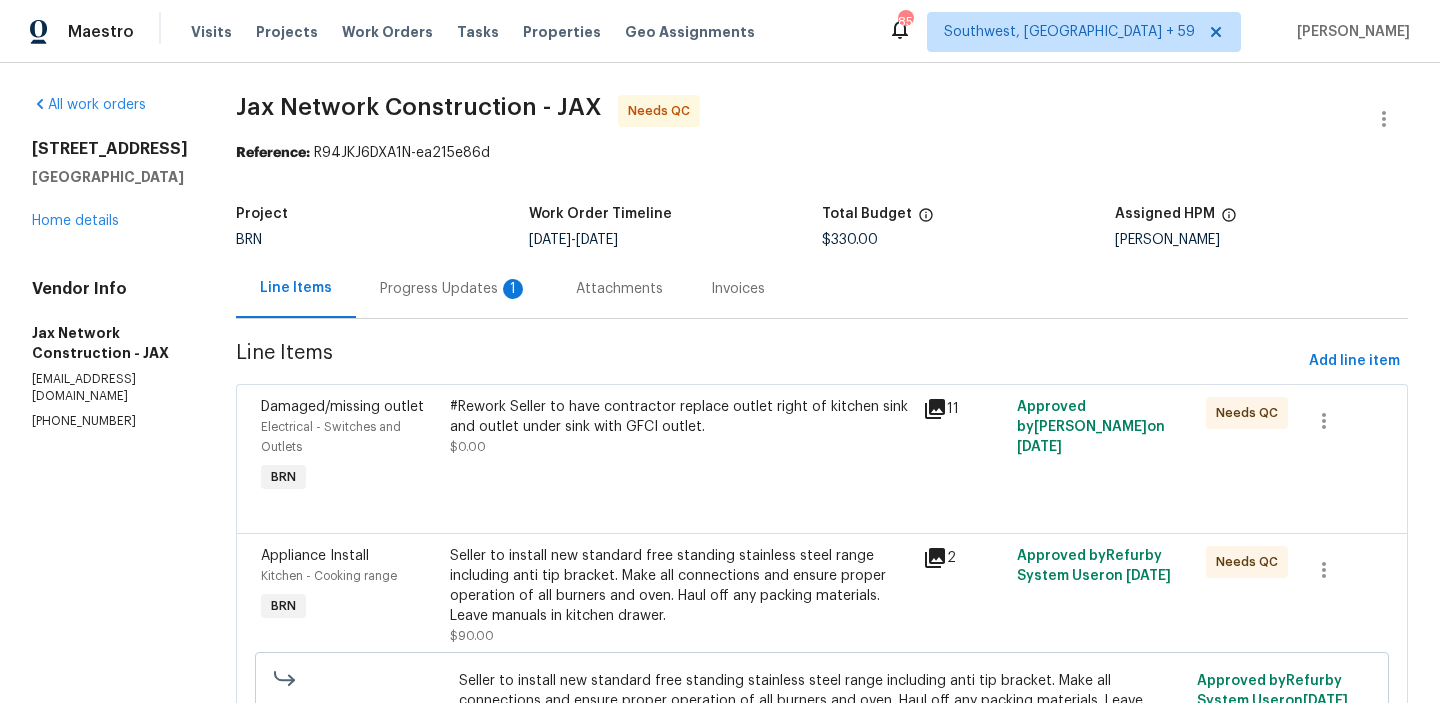 click on "#Rework Seller to have contractor replace outlet right of kitchen sink and outlet under sink with GFCI outlet." at bounding box center (680, 417) 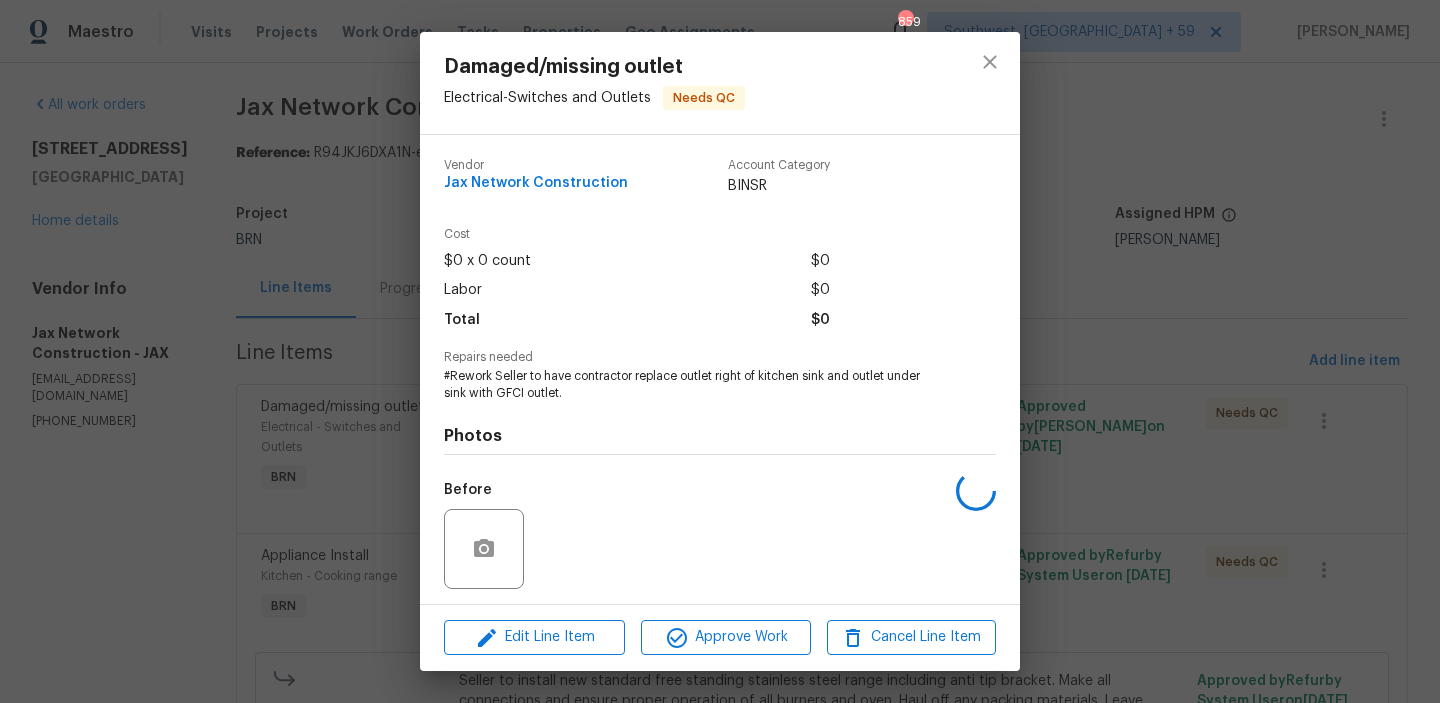 scroll, scrollTop: 135, scrollLeft: 0, axis: vertical 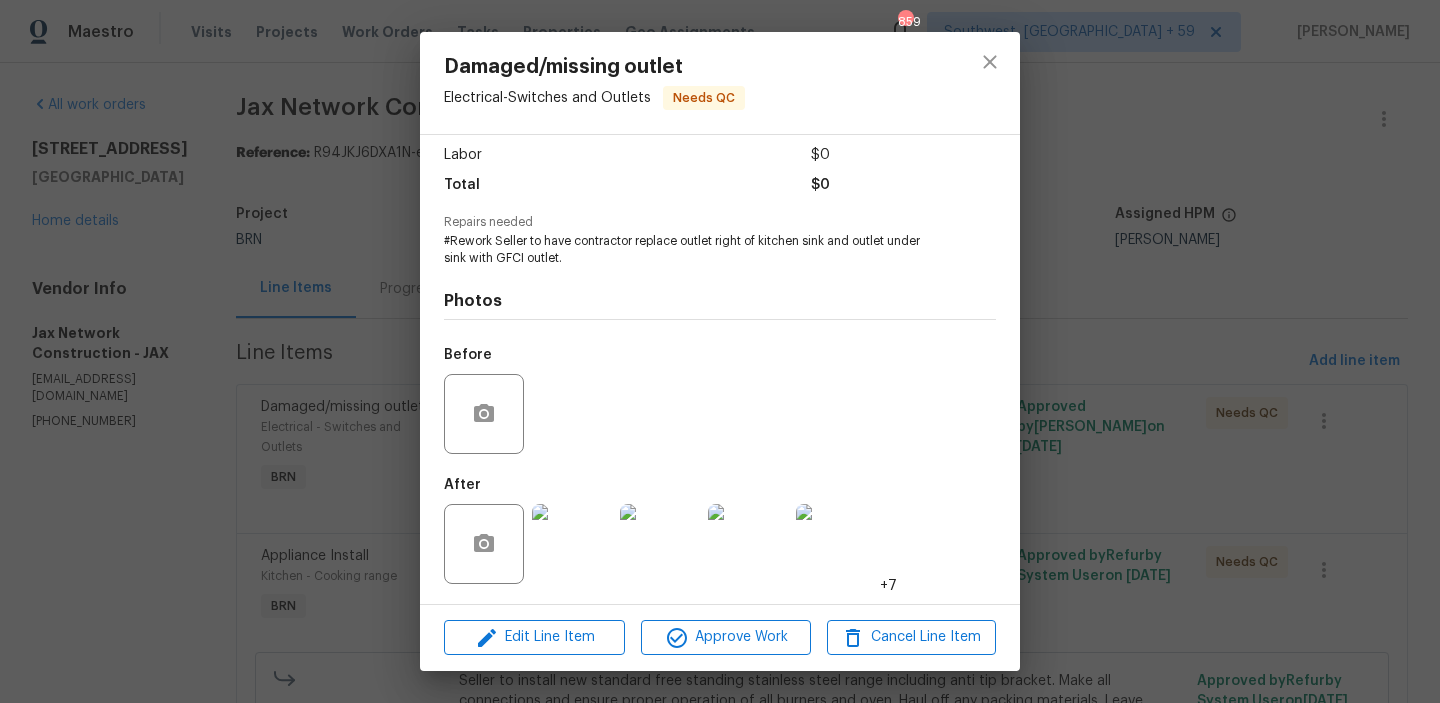 click on "Damaged/missing outlet Electrical  -  Switches and Outlets Needs QC Vendor Jax Network Construction Account Category BINSR Cost $0 x 0 count $0 Labor $0 Total $0 Repairs needed #Rework Seller to have contractor replace outlet right of kitchen sink and outlet under sink with GFCI outlet. Photos Before After  +7  Edit Line Item  Approve Work  Cancel Line Item" at bounding box center (720, 351) 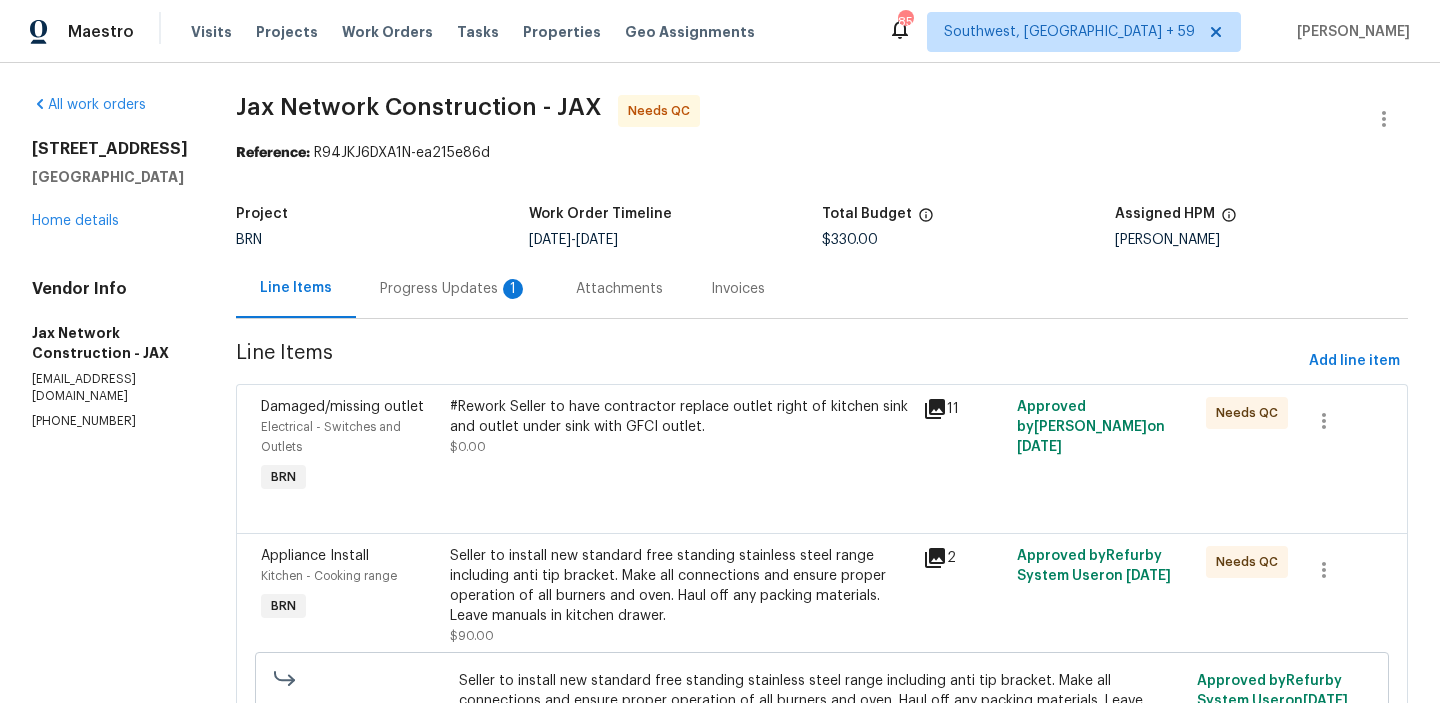 click on "#Rework Seller to have contractor replace outlet right of kitchen sink and outlet under sink with GFCI outlet." at bounding box center (680, 417) 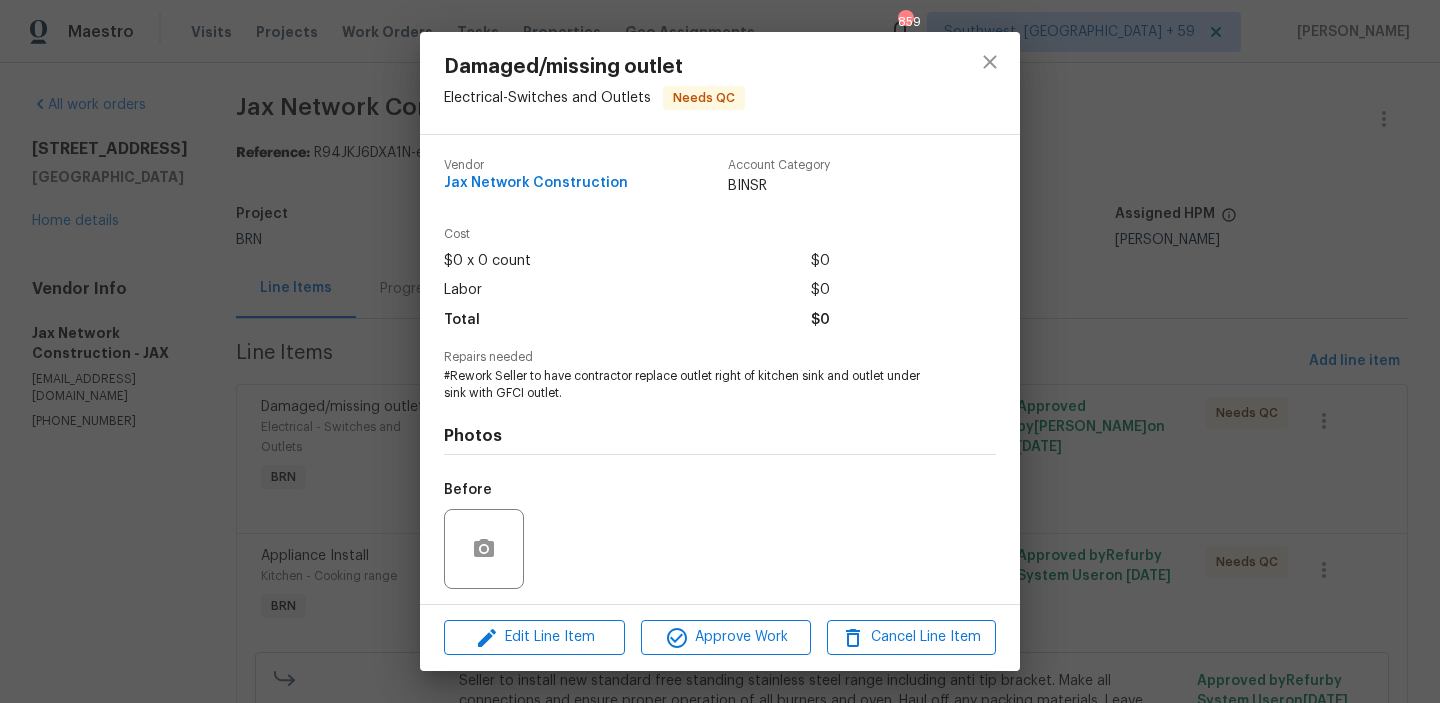 scroll, scrollTop: 135, scrollLeft: 0, axis: vertical 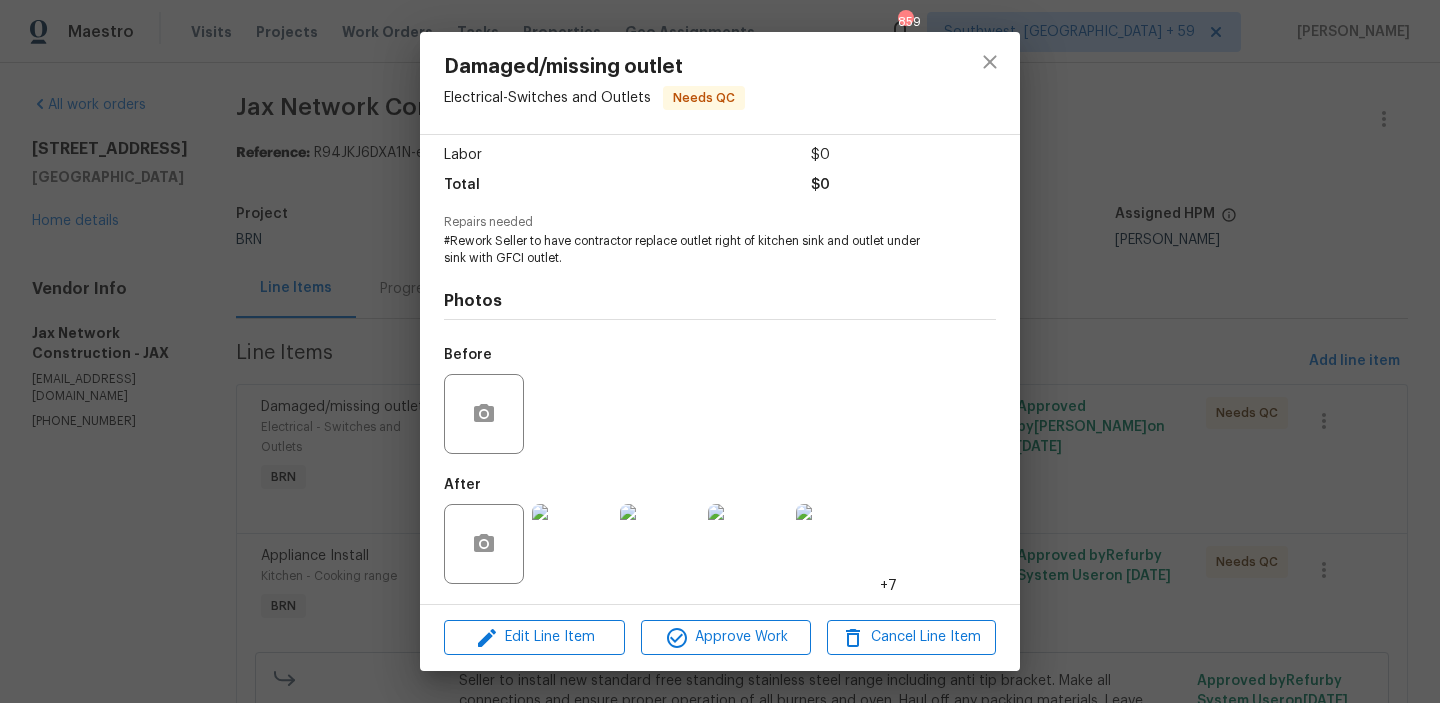 click at bounding box center (572, 544) 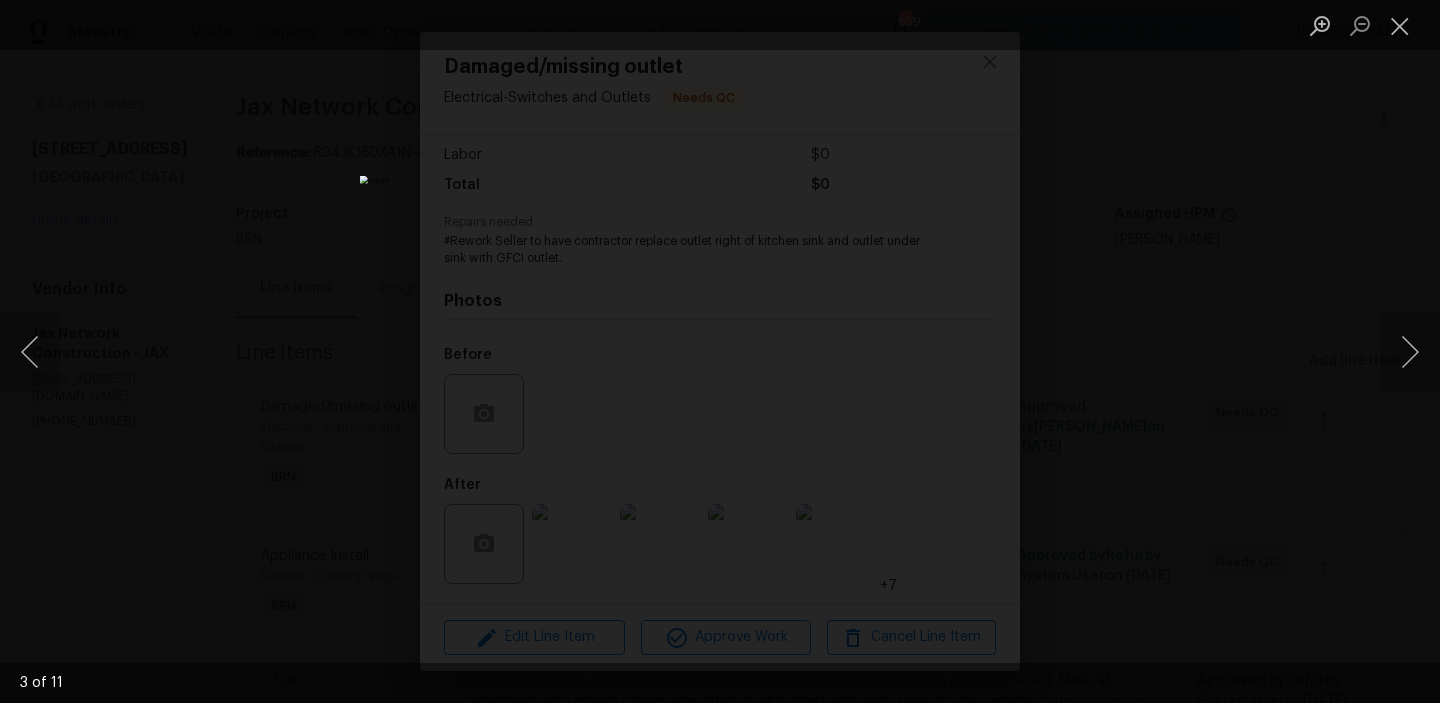 click at bounding box center [720, 351] 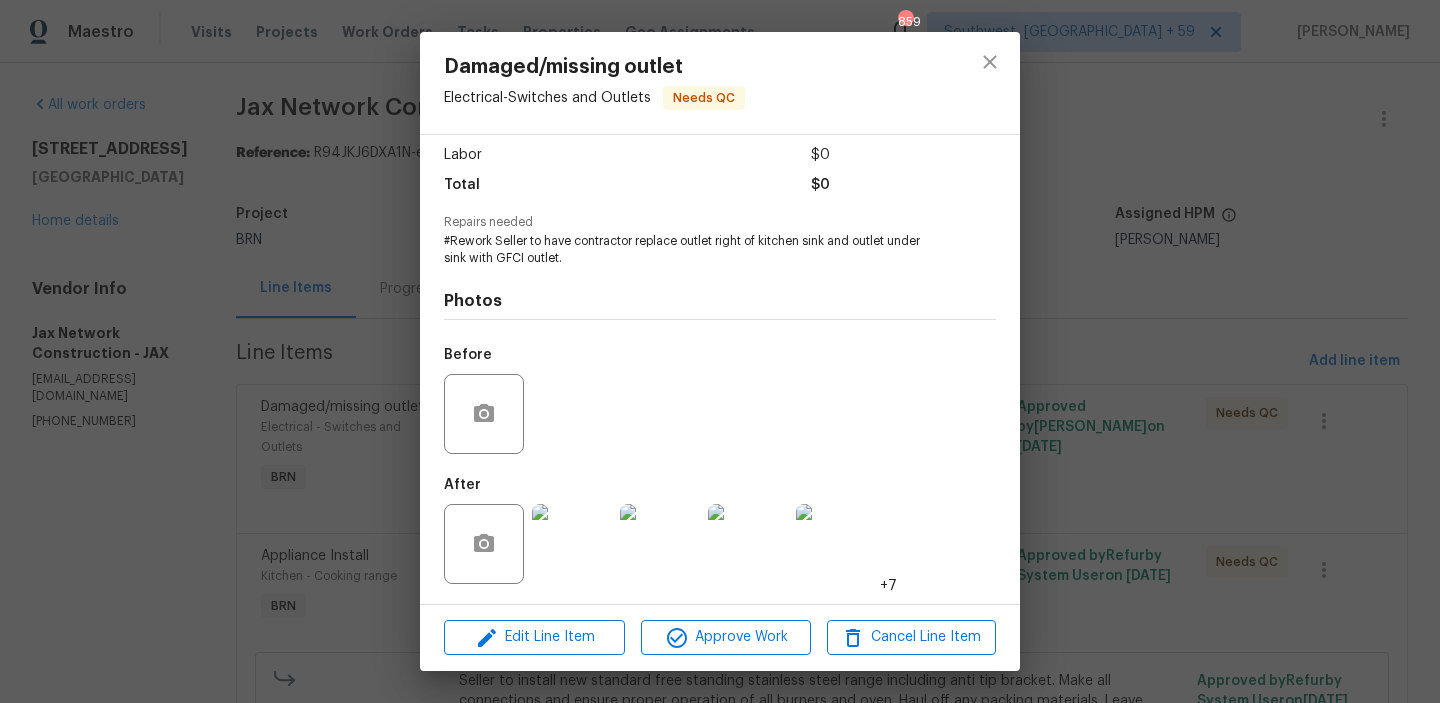 click on "Damaged/missing outlet Electrical  -  Switches and Outlets Needs QC Vendor Jax Network Construction Account Category BINSR Cost $0 x 0 count $0 Labor $0 Total $0 Repairs needed #Rework Seller to have contractor replace outlet right of kitchen sink and outlet under sink with GFCI outlet. Photos Before After  +7  Edit Line Item  Approve Work  Cancel Line Item" at bounding box center (720, 351) 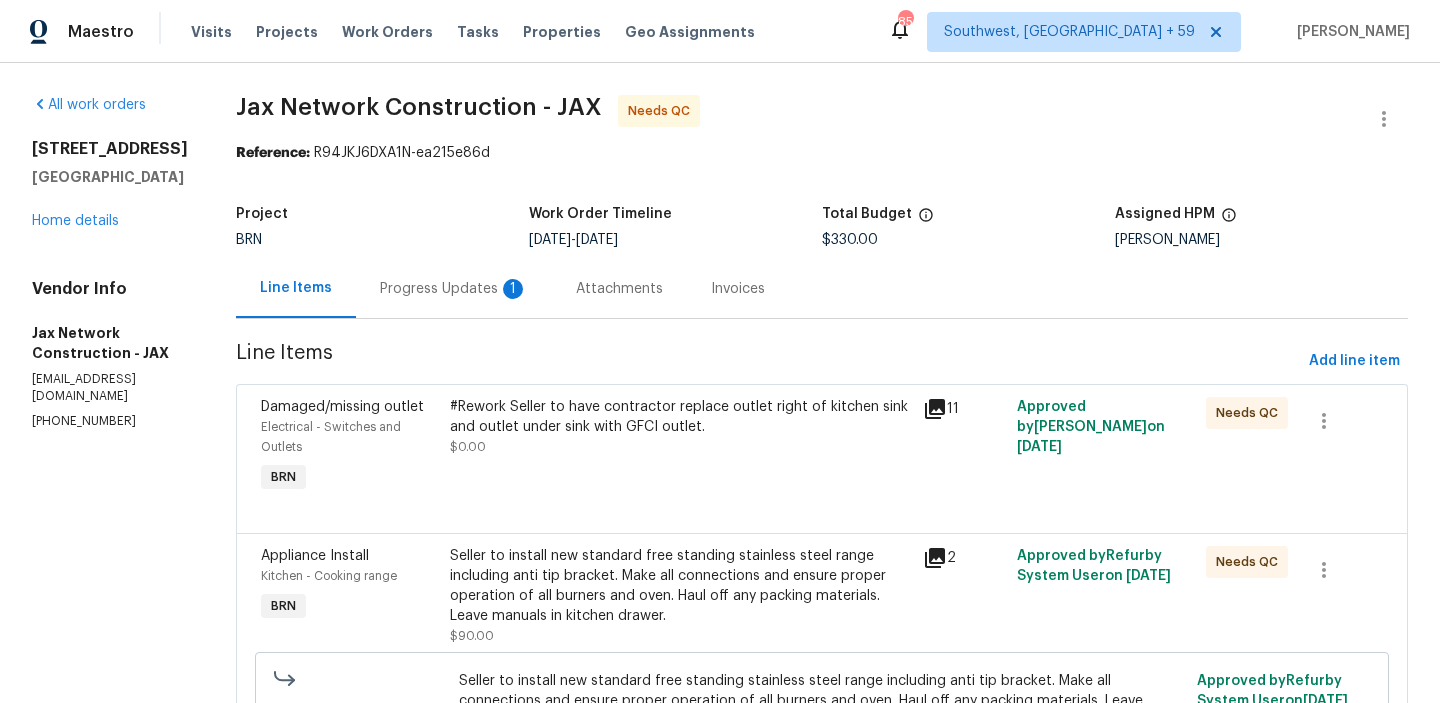 click on "Progress Updates 1" at bounding box center [454, 289] 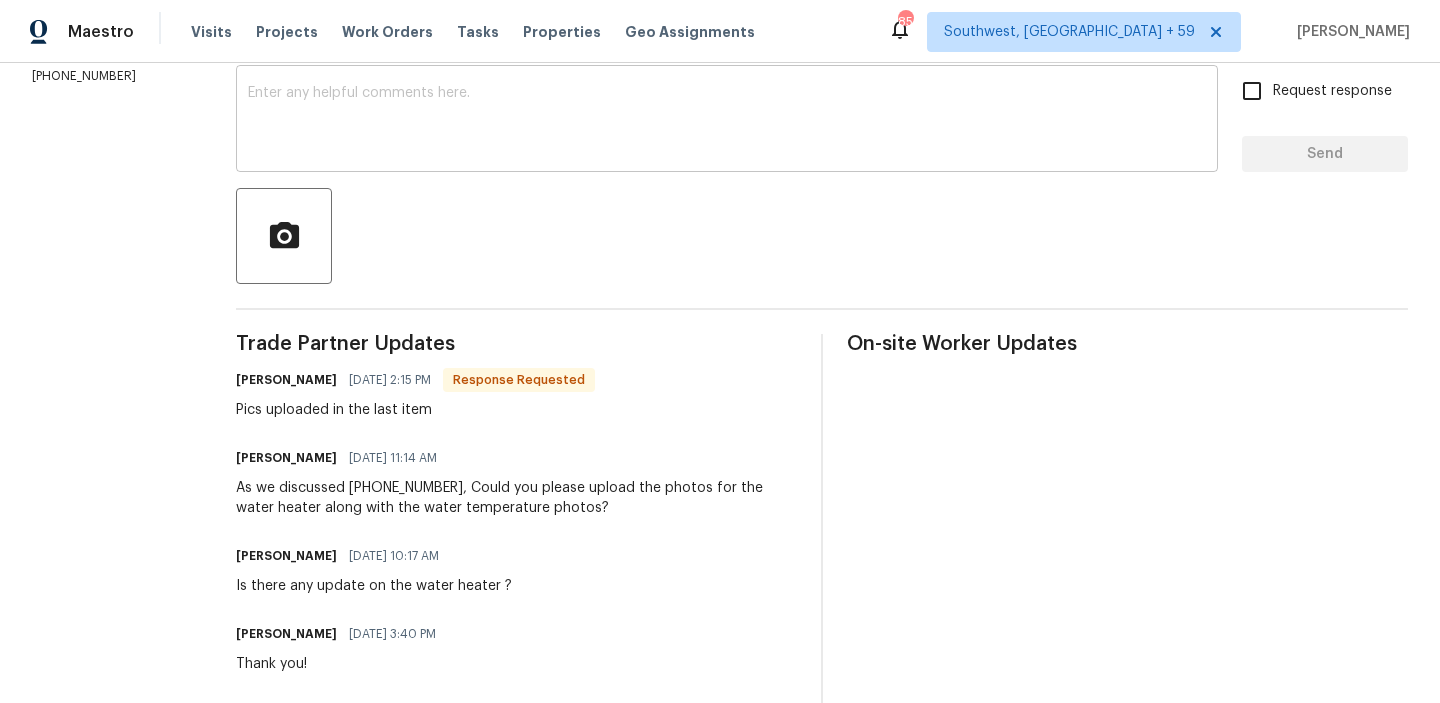 scroll, scrollTop: 0, scrollLeft: 0, axis: both 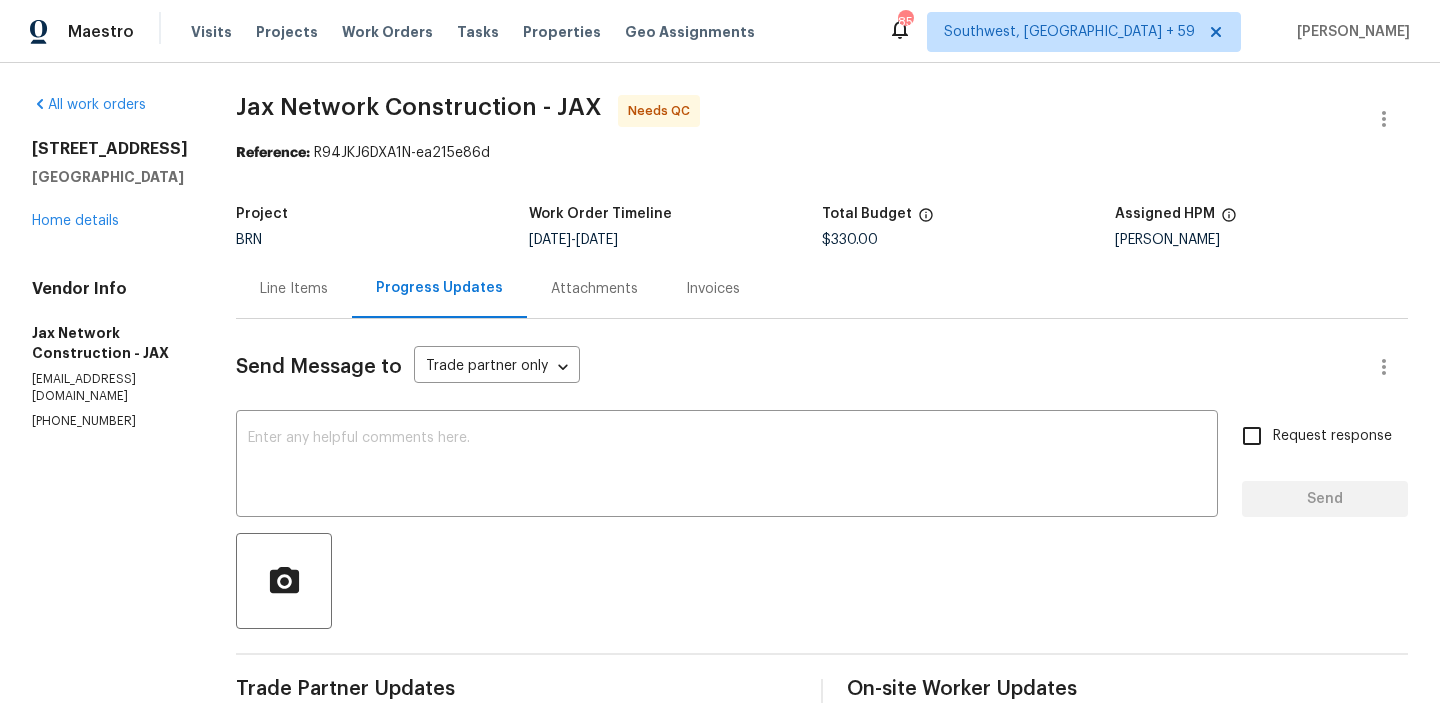 click on "Line Items" at bounding box center [294, 288] 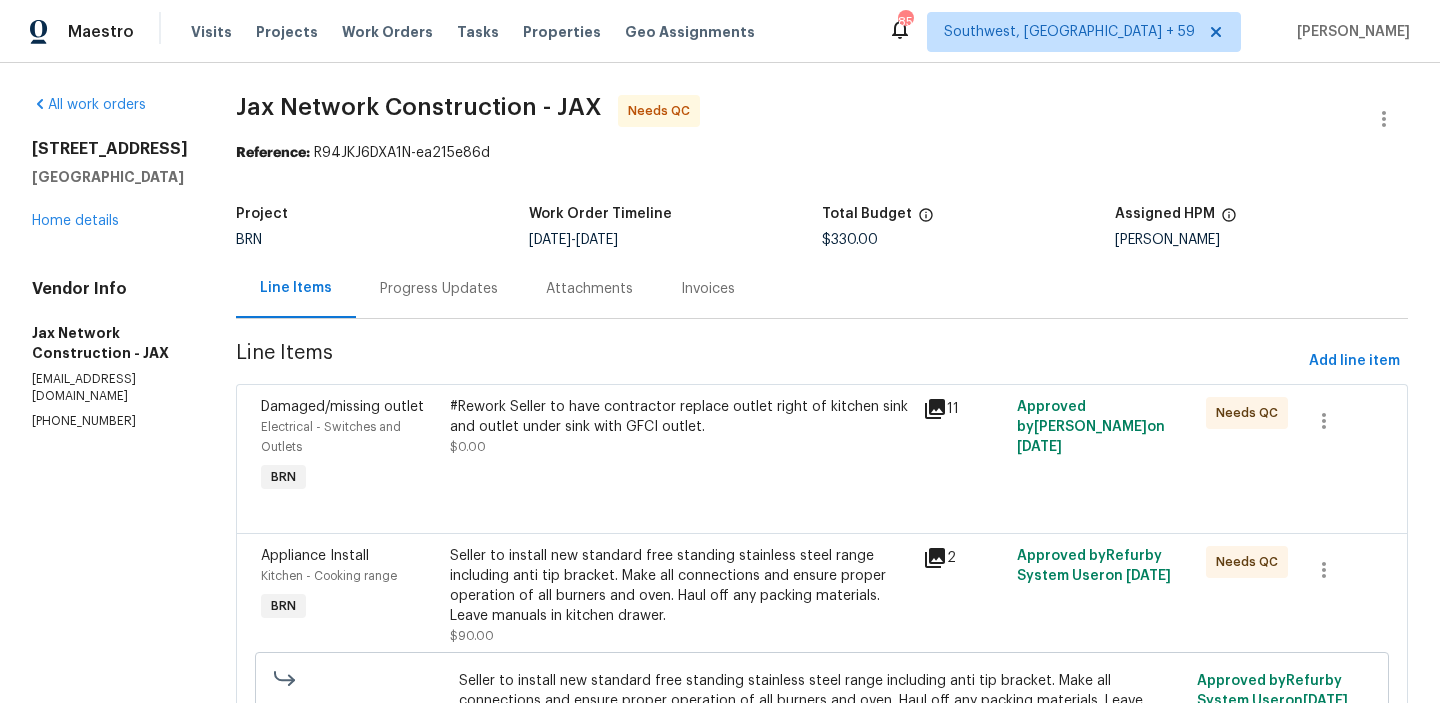 click on "#Rework Seller to have contractor replace outlet right of kitchen sink and outlet under sink with GFCI outlet." at bounding box center (680, 417) 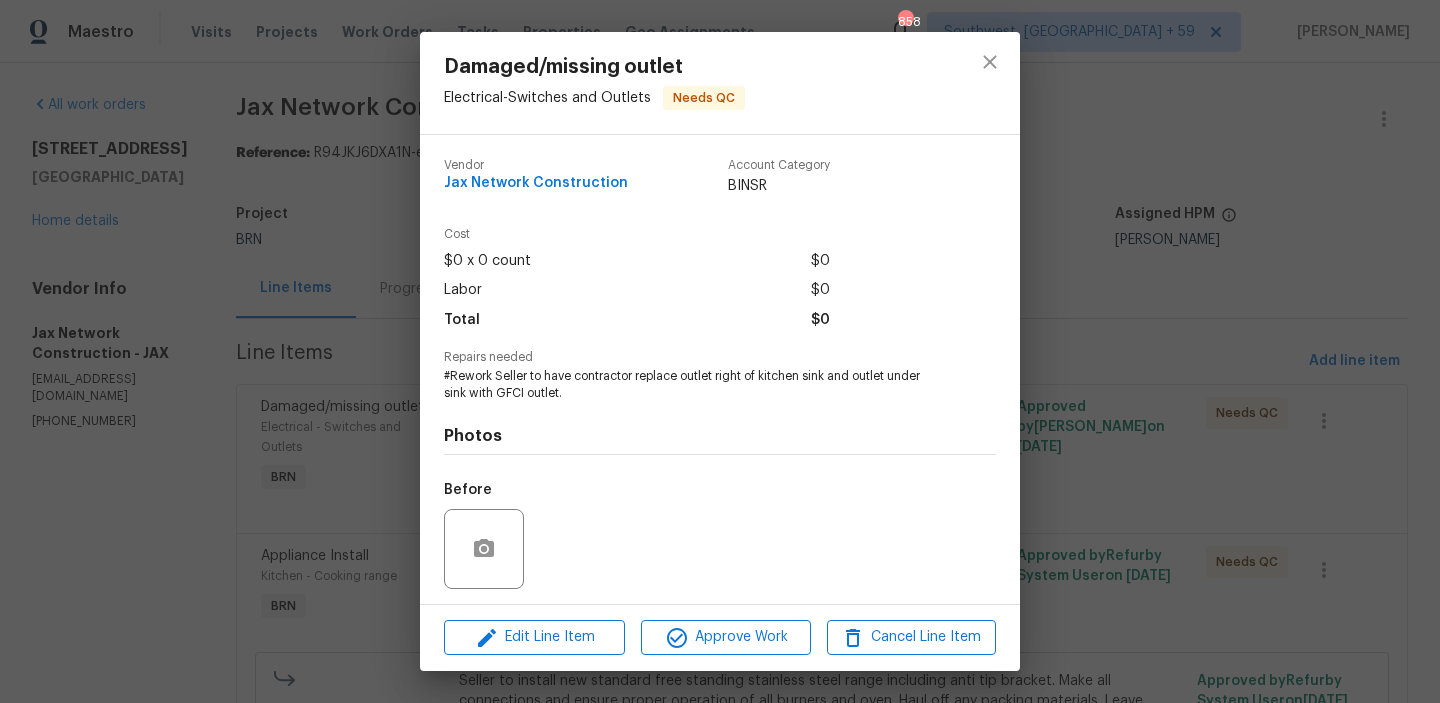 click on "Damaged/missing outlet Electrical  -  Switches and Outlets Needs QC Vendor Jax Network Construction Account Category BINSR Cost $0 x 0 count $0 Labor $0 Total $0 Repairs needed #Rework Seller to have contractor replace outlet right of kitchen sink and outlet under sink with GFCI outlet. Photos Before After  +7  Edit Line Item  Approve Work  Cancel Line Item" at bounding box center [720, 351] 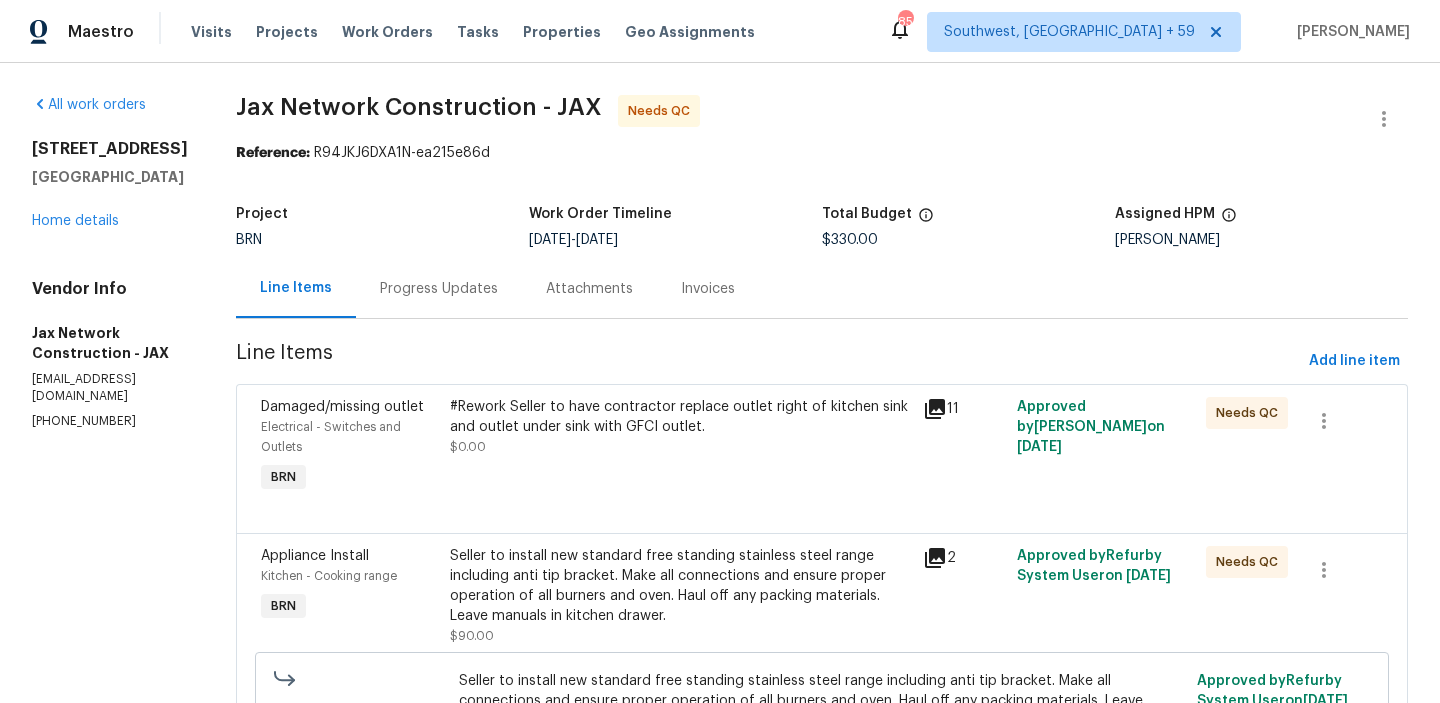 click on "#Rework Seller to have contractor replace outlet right of kitchen sink and outlet under sink with GFCI outlet. $0.00" at bounding box center (680, 427) 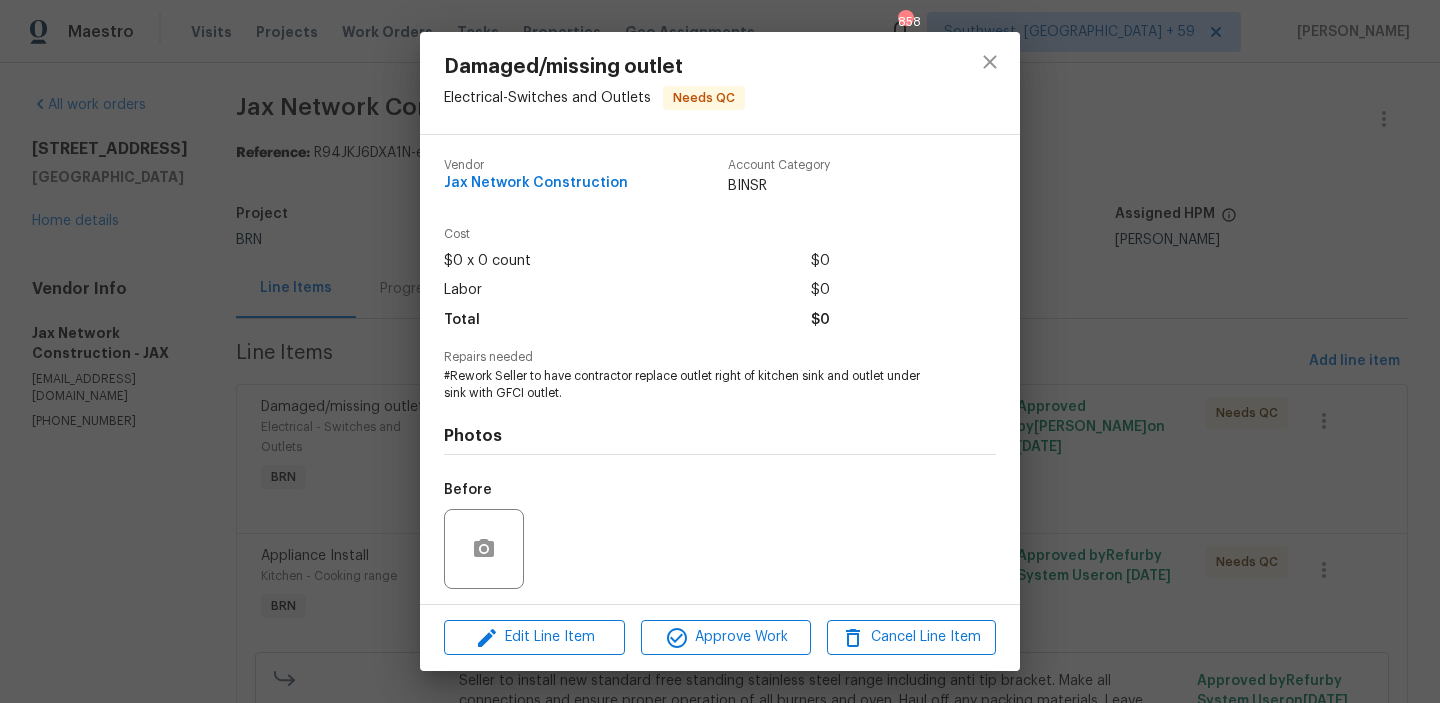scroll, scrollTop: 135, scrollLeft: 0, axis: vertical 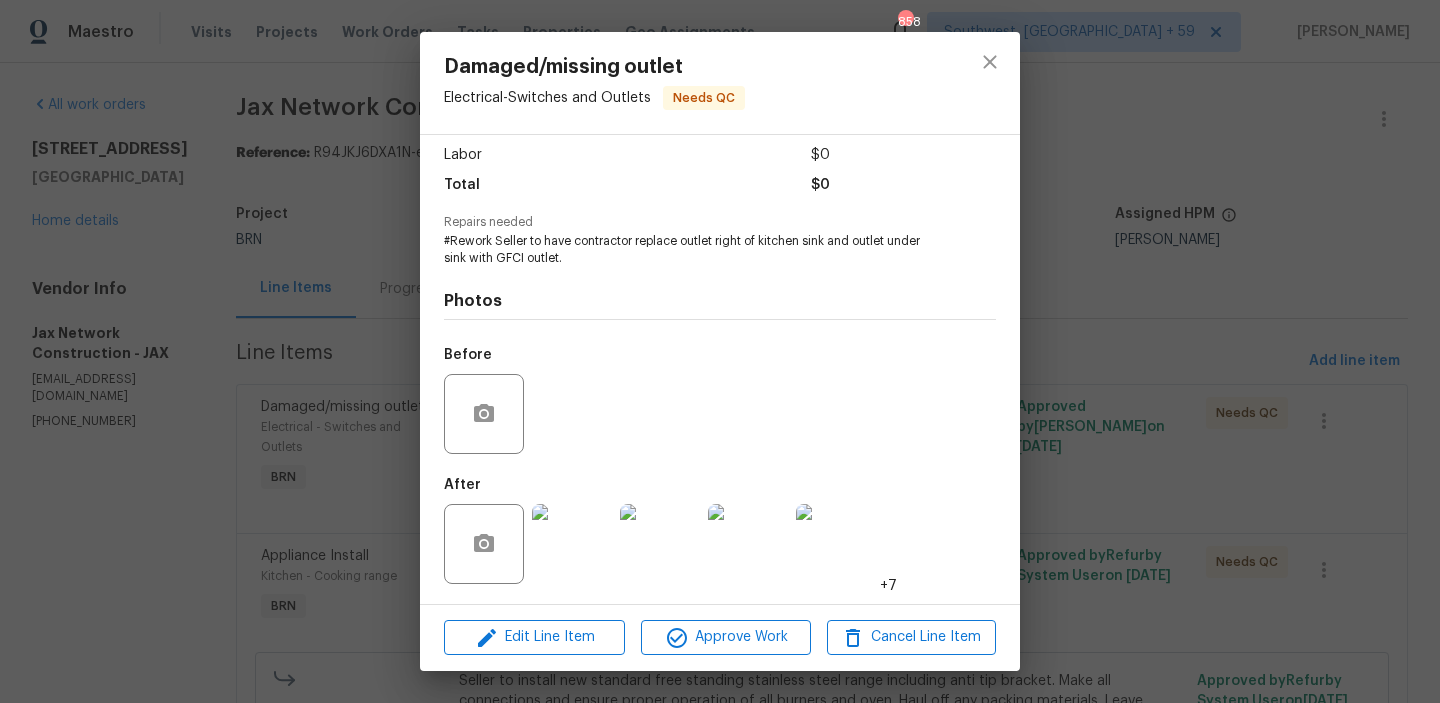 click at bounding box center [572, 544] 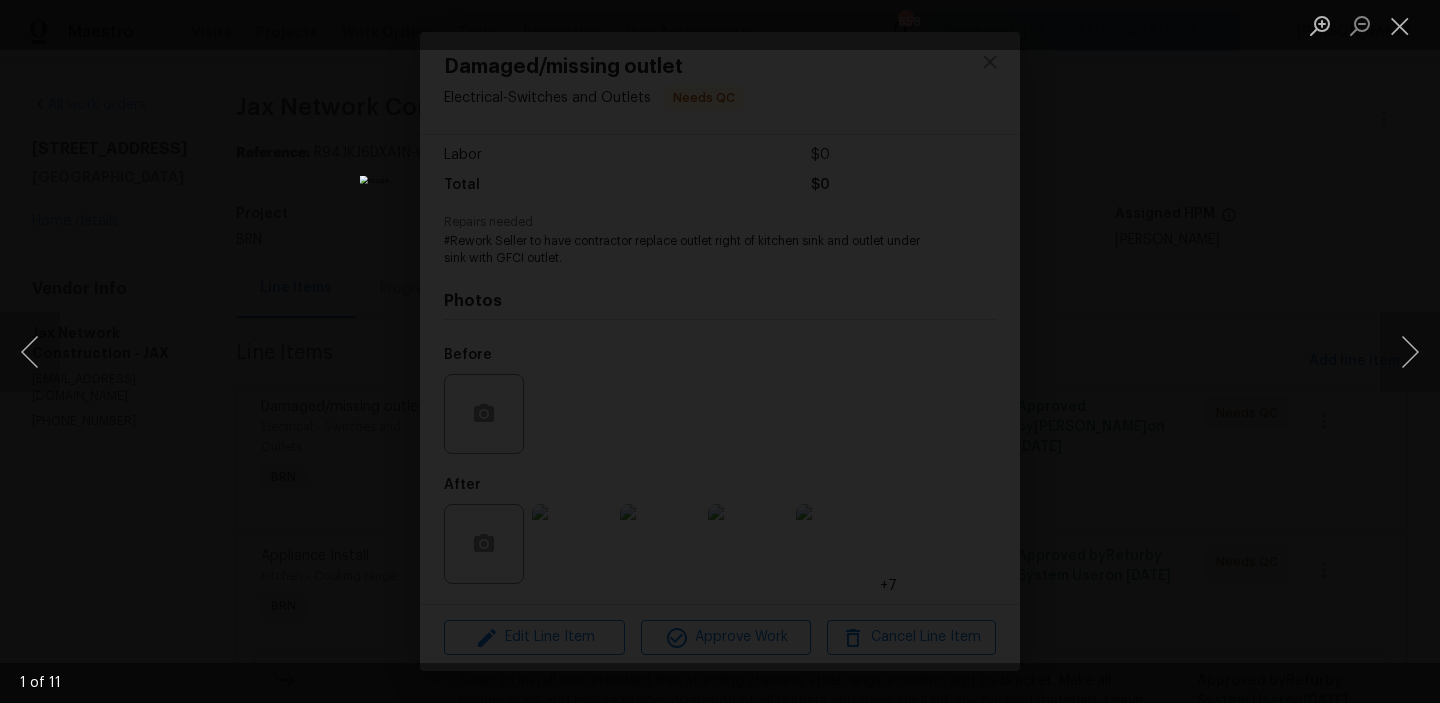 click at bounding box center (720, 352) 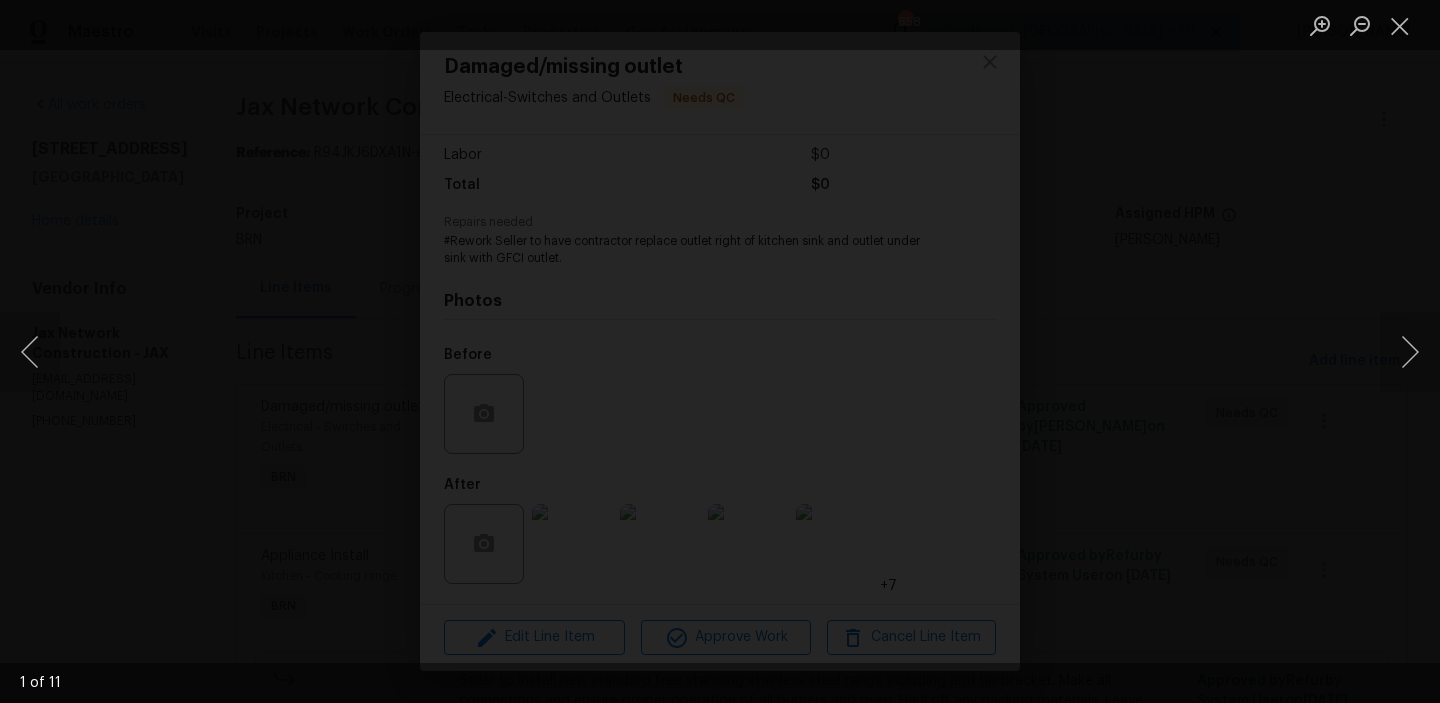 click at bounding box center [492, 782] 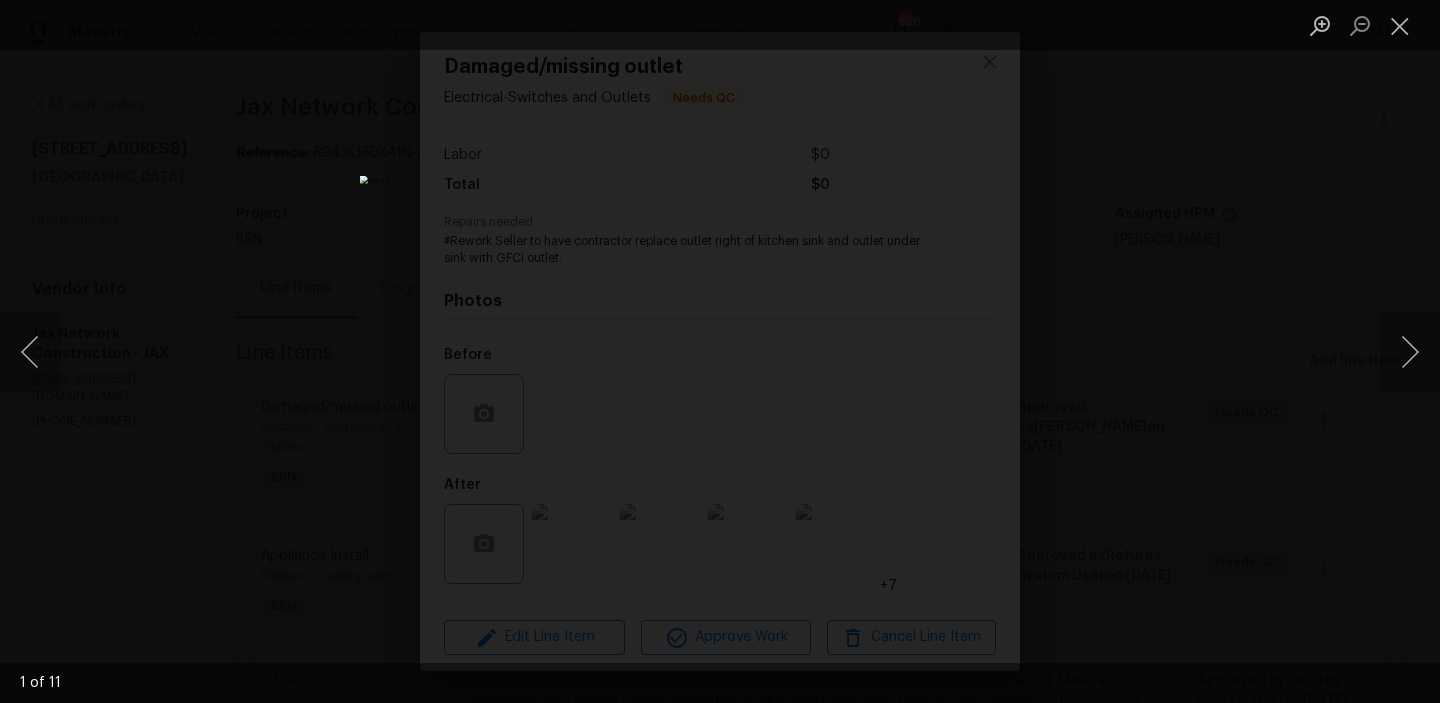 click at bounding box center (720, 352) 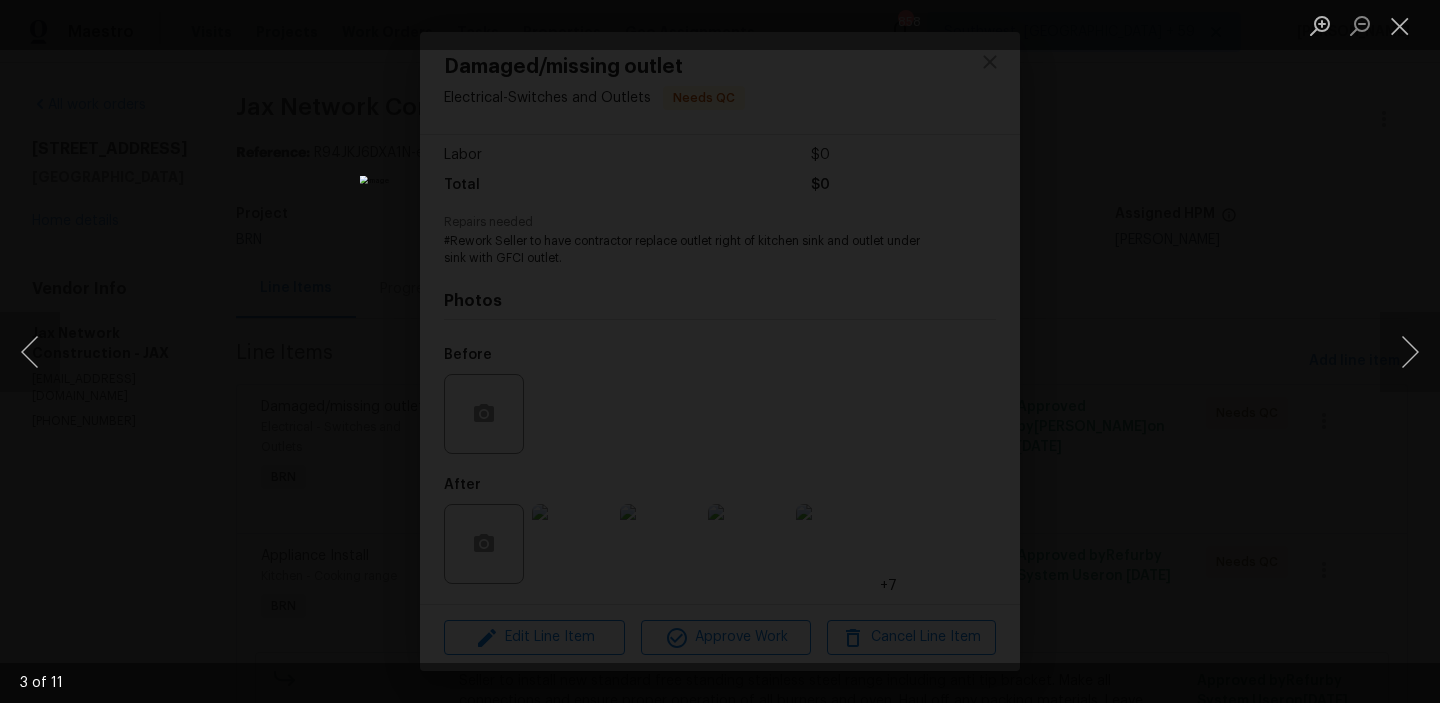 click at bounding box center [720, 352] 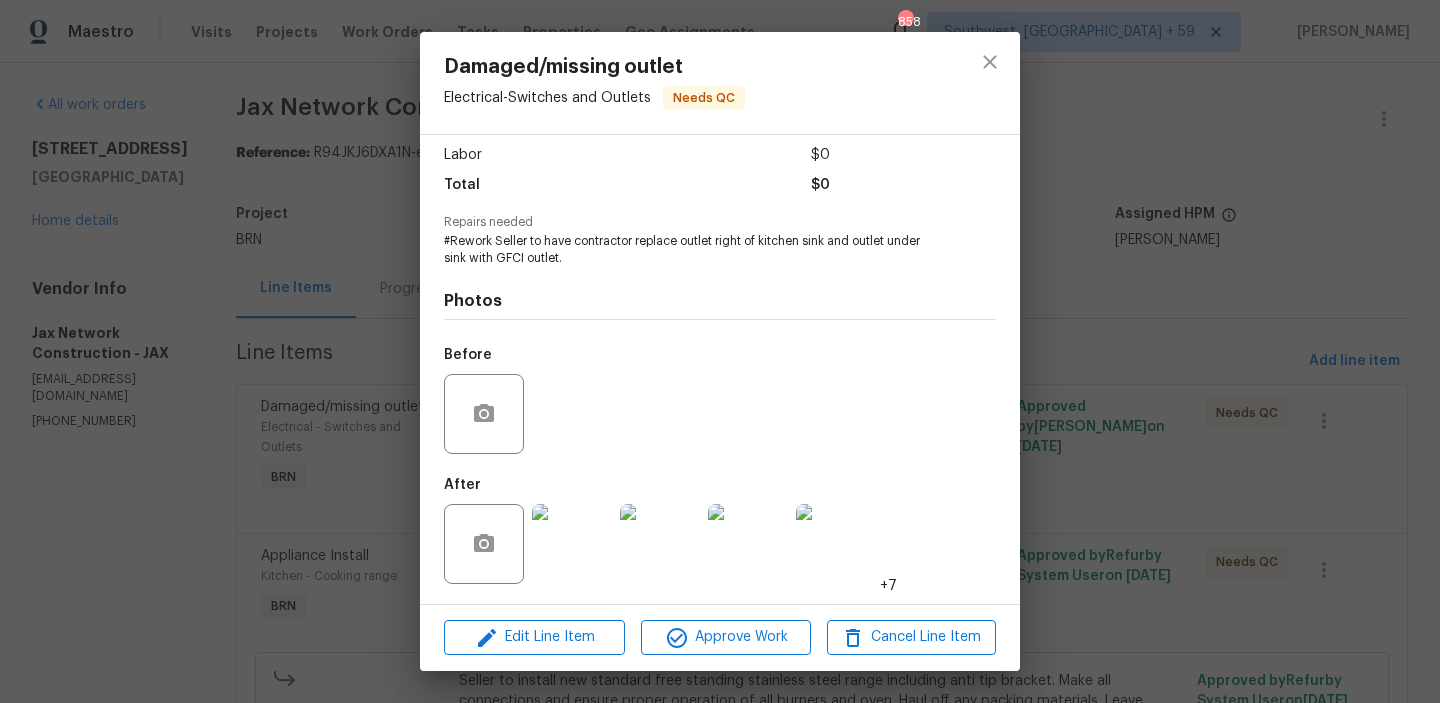 click on "Damaged/missing outlet Electrical  -  Switches and Outlets Needs QC Vendor Jax Network Construction Account Category BINSR Cost $0 x 0 count $0 Labor $0 Total $0 Repairs needed #Rework Seller to have contractor replace outlet right of kitchen sink and outlet under sink with GFCI outlet. Photos Before After  +7  Edit Line Item  Approve Work  Cancel Line Item" at bounding box center [720, 351] 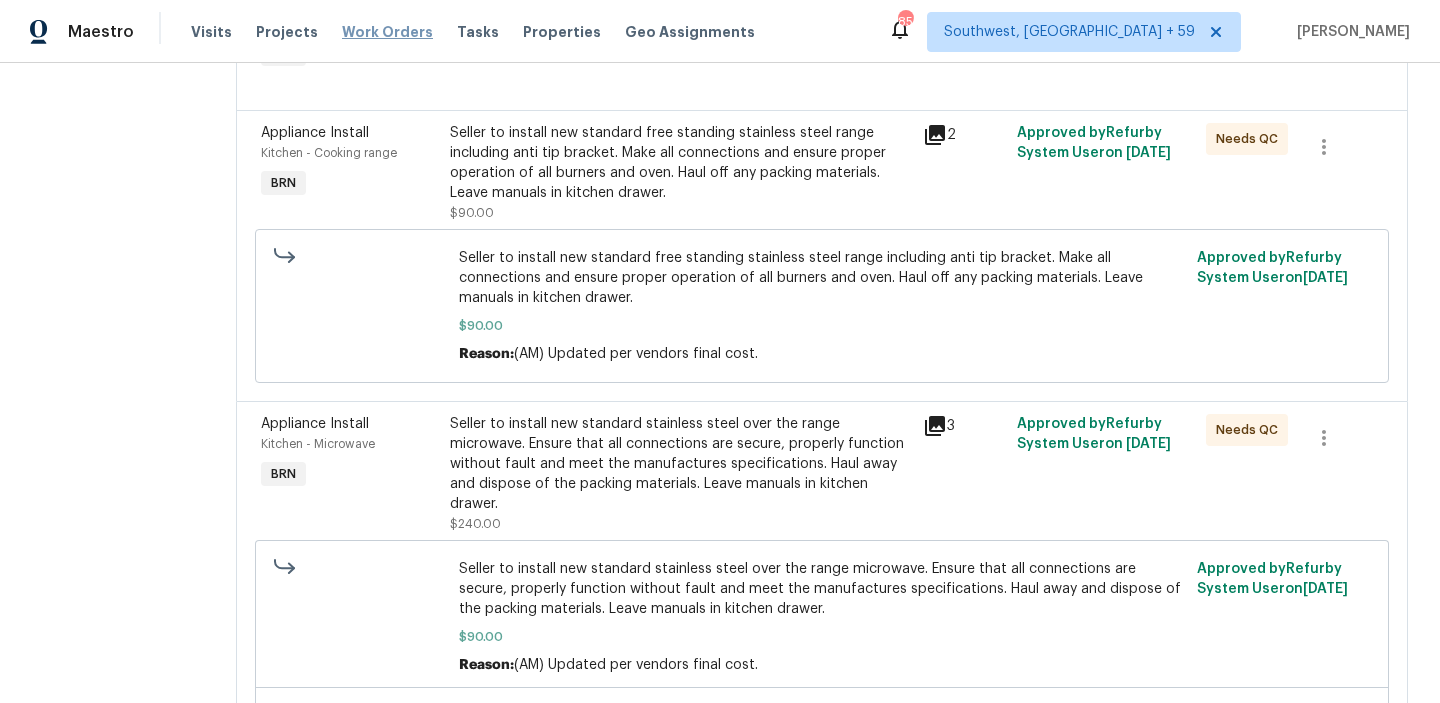 scroll, scrollTop: 465, scrollLeft: 0, axis: vertical 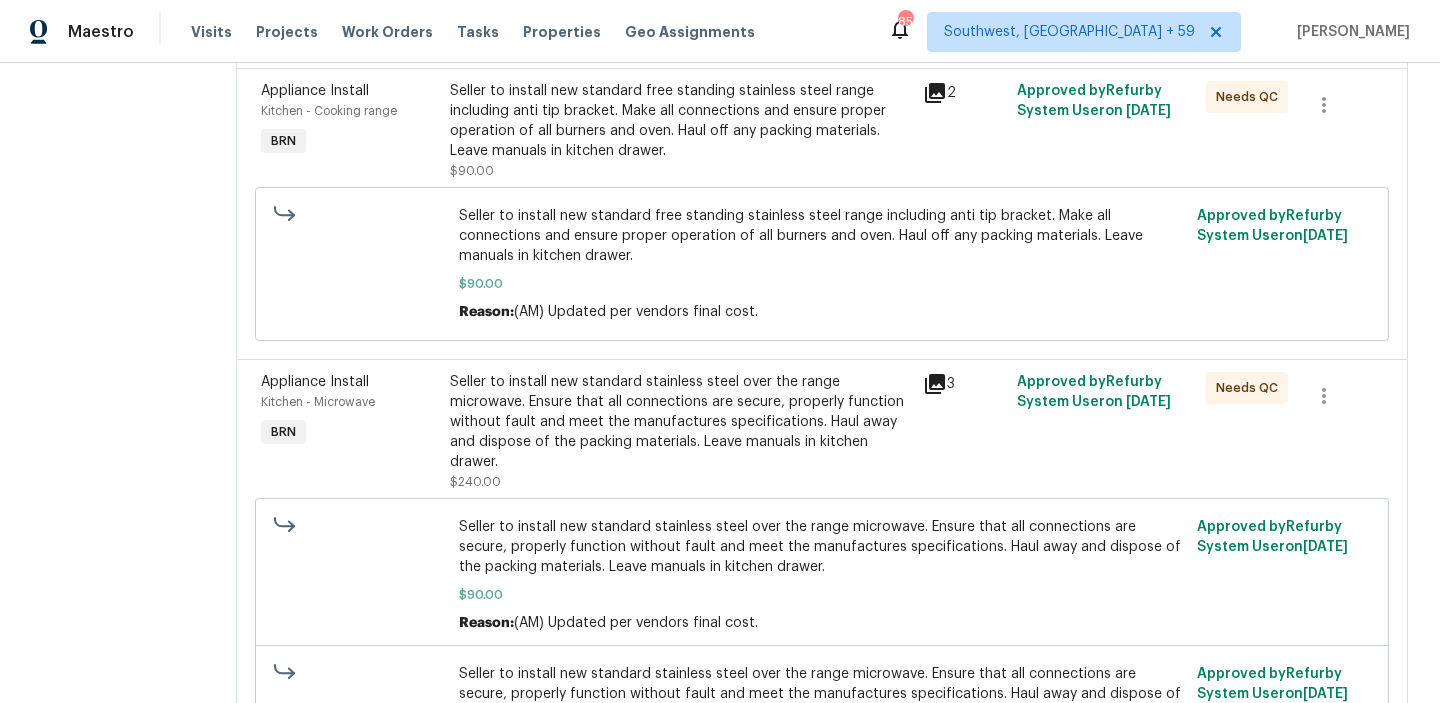 click on "Seller to install new standard free standing stainless steel range including anti tip bracket. Make all connections and ensure proper operation of all burners and oven. Haul off any packing materials. Leave manuals in kitchen drawer." at bounding box center (680, 121) 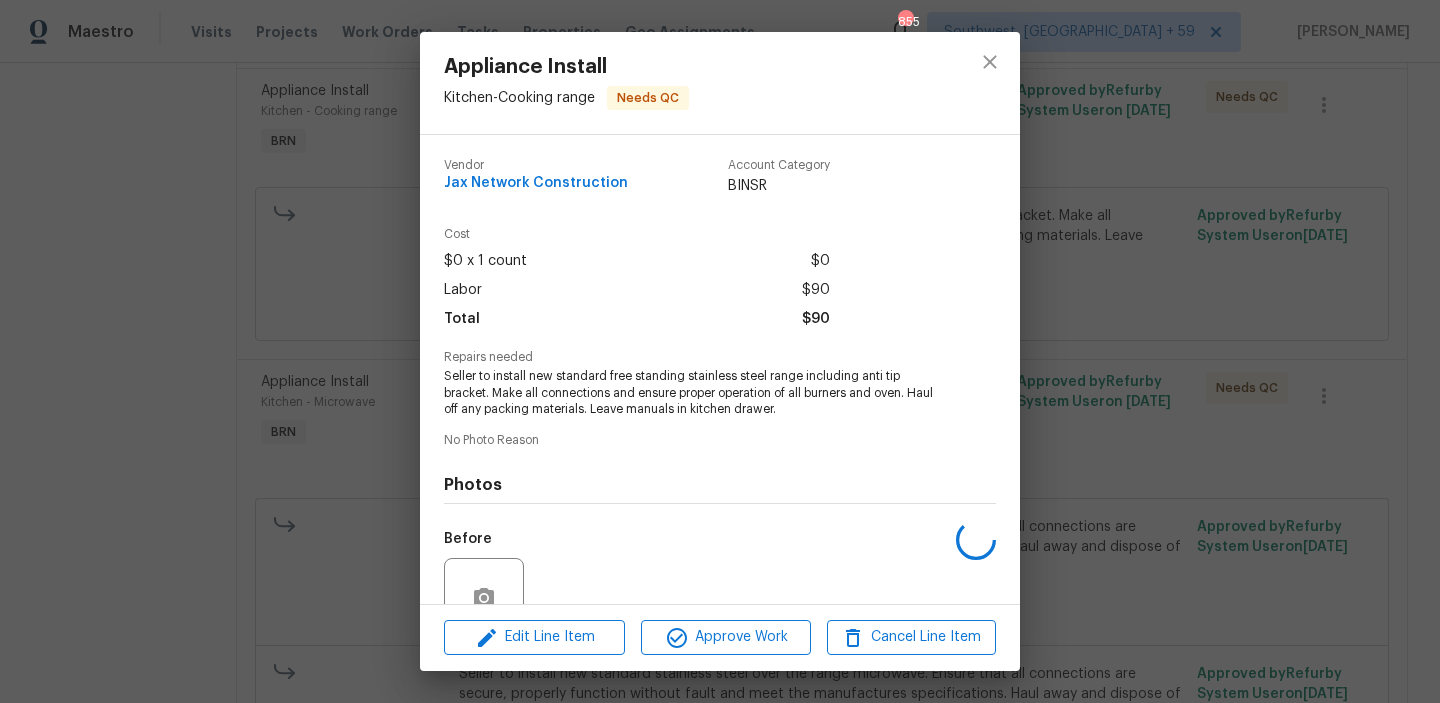 scroll, scrollTop: 184, scrollLeft: 0, axis: vertical 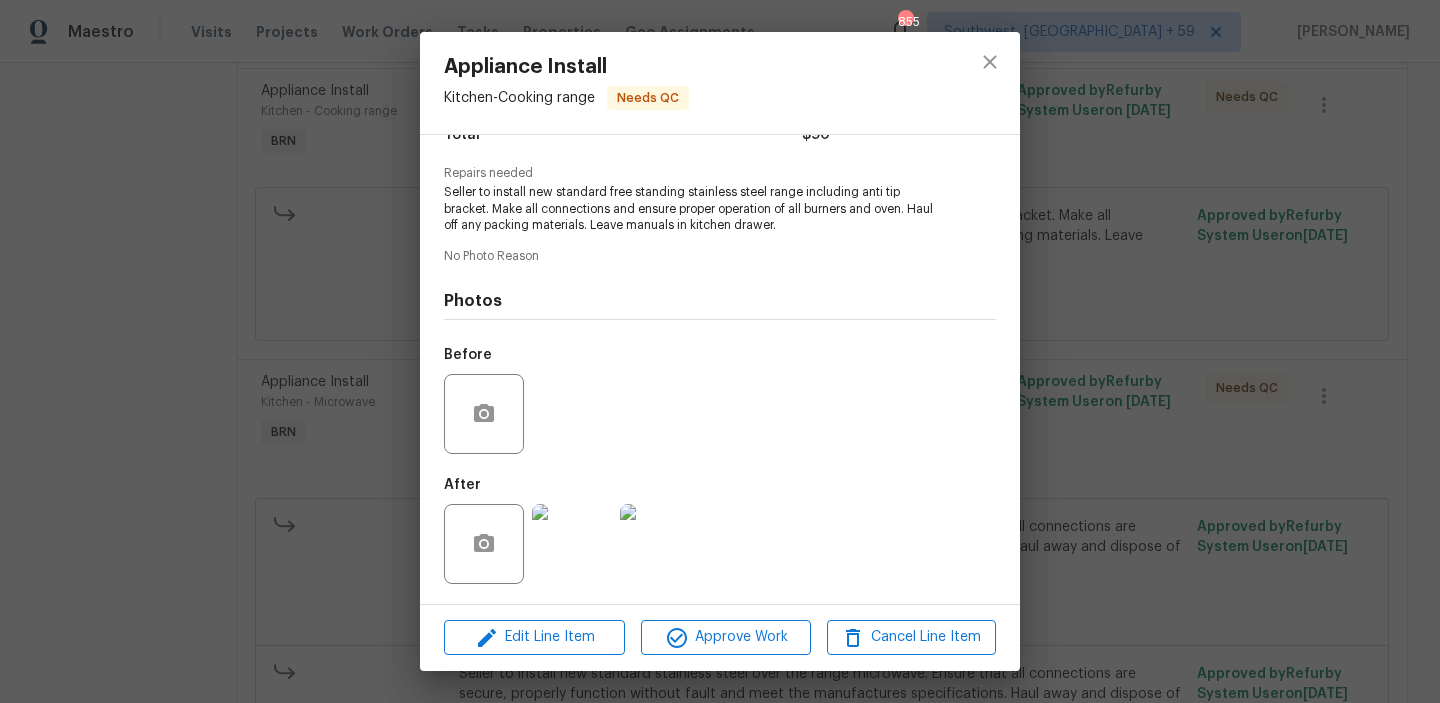 click on "Appliance Install Kitchen  -  Cooking range Needs QC Vendor Jax Network Construction Account Category BINSR Cost $0 x 1 count $0 Labor $90 Total $90 Repairs needed Seller to install new standard free standing stainless steel range including anti tip bracket. Make all connections and ensure proper operation of all burners and oven. Haul off any packing materials. Leave manuals in kitchen drawer. No Photo Reason   Photos Before After  Edit Line Item  Approve Work  Cancel Line Item" at bounding box center (720, 351) 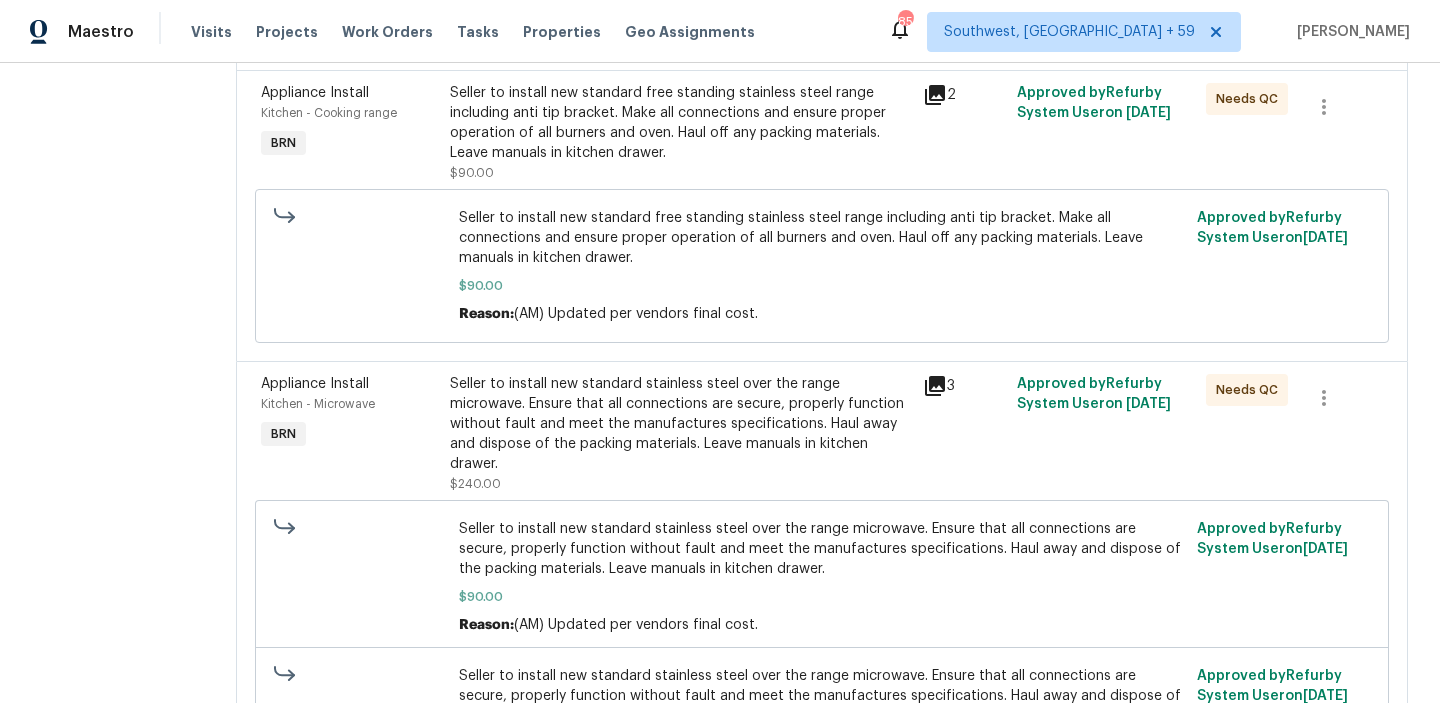 scroll, scrollTop: 59, scrollLeft: 0, axis: vertical 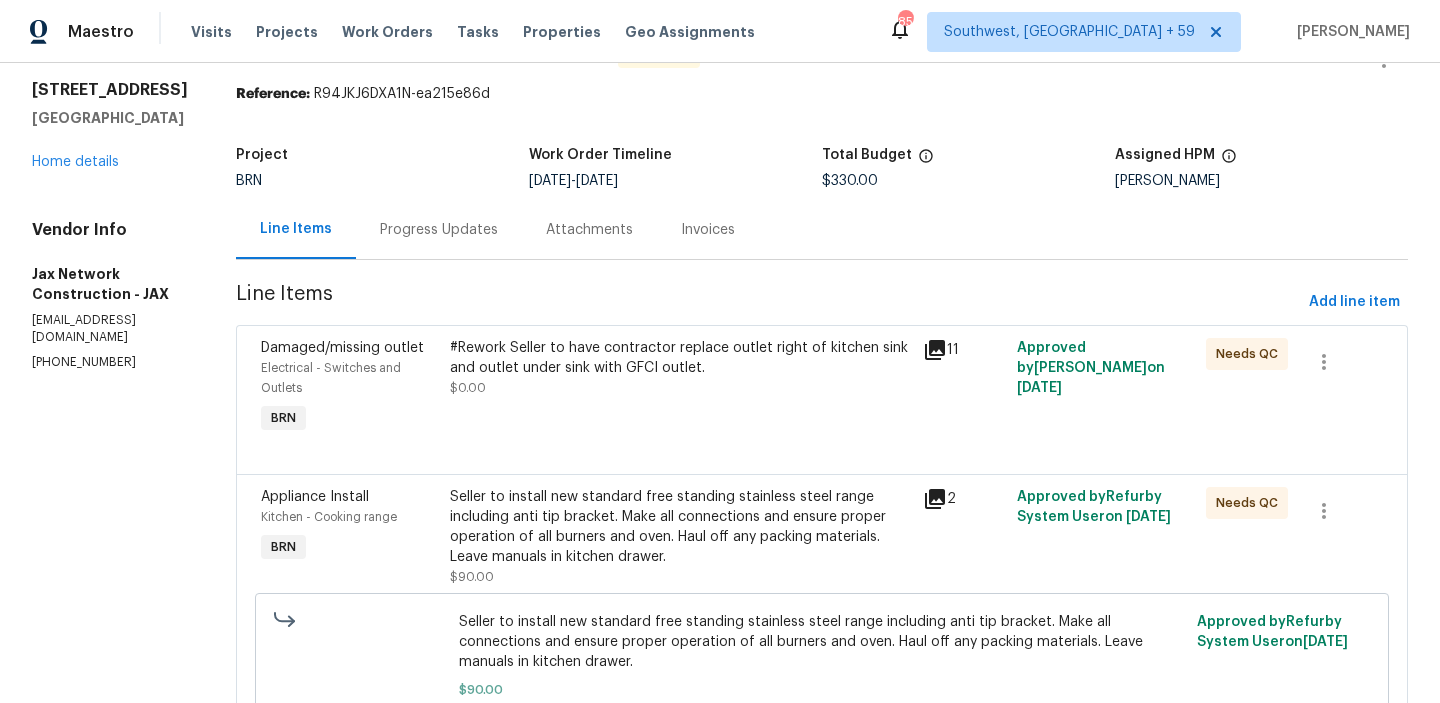 click on "Seller to install new standard free standing stainless steel range including anti tip bracket. Make all connections and ensure proper operation of all burners and oven. Haul off any packing materials. Leave manuals in kitchen drawer." at bounding box center [680, 527] 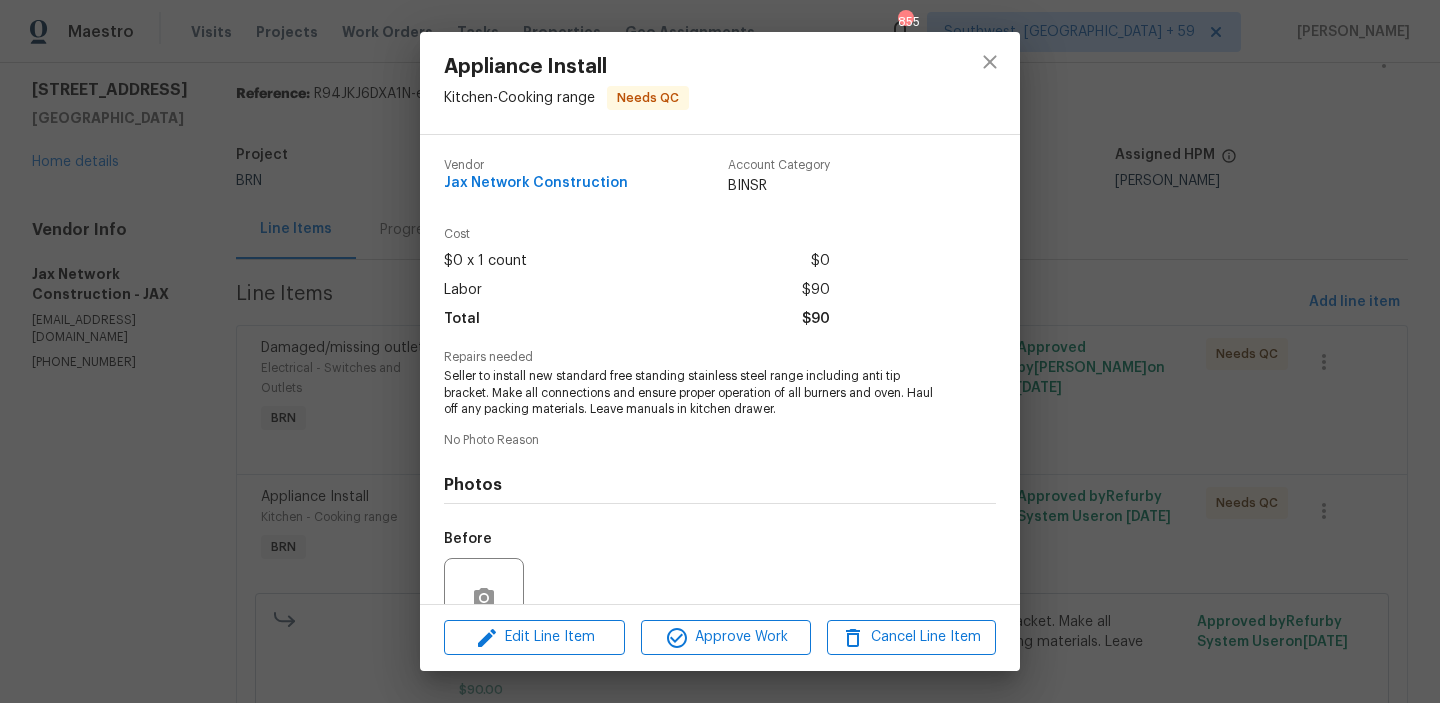 click on "Seller to install new standard free standing stainless steel range including anti tip bracket. Make all connections and ensure proper operation of all burners and oven. Haul off any packing materials. Leave manuals in kitchen drawer." at bounding box center (692, 393) 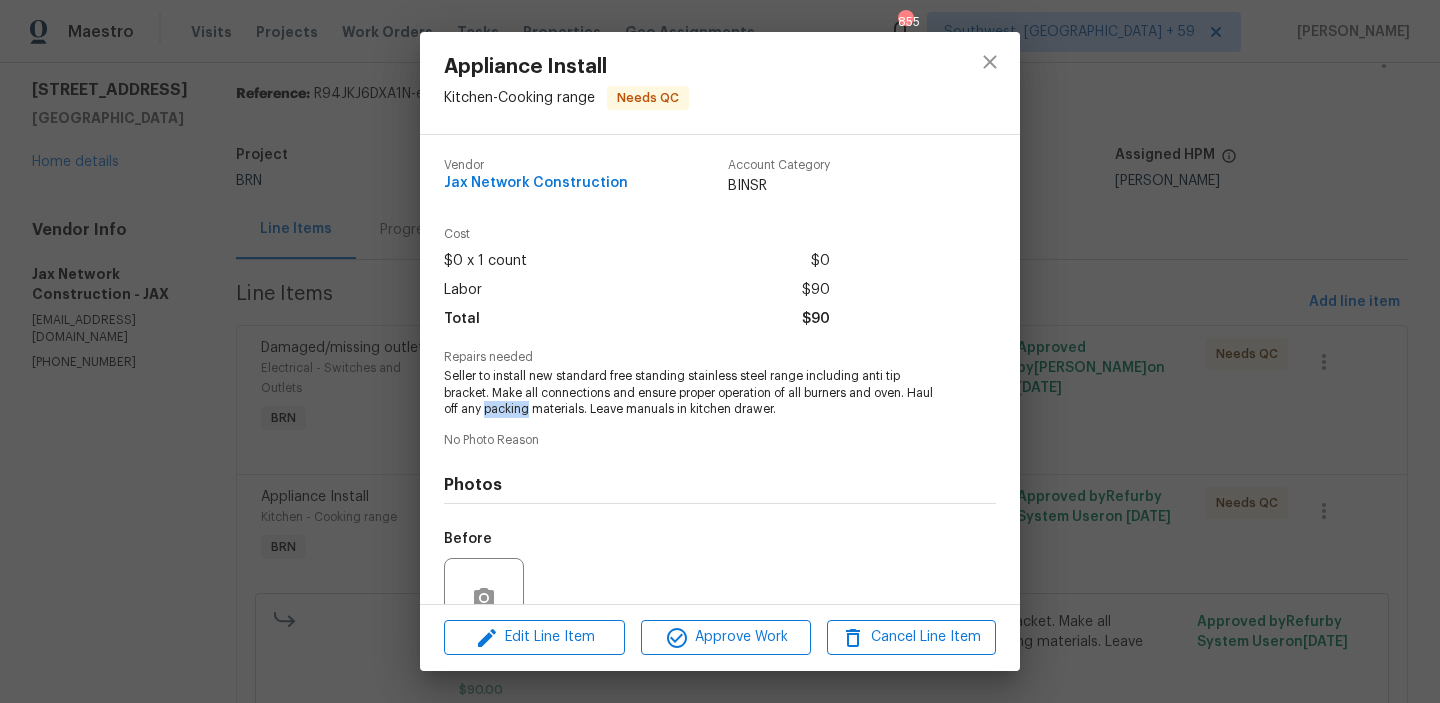click on "Seller to install new standard free standing stainless steel range including anti tip bracket. Make all connections and ensure proper operation of all burners and oven. Haul off any packing materials. Leave manuals in kitchen drawer." at bounding box center [692, 393] 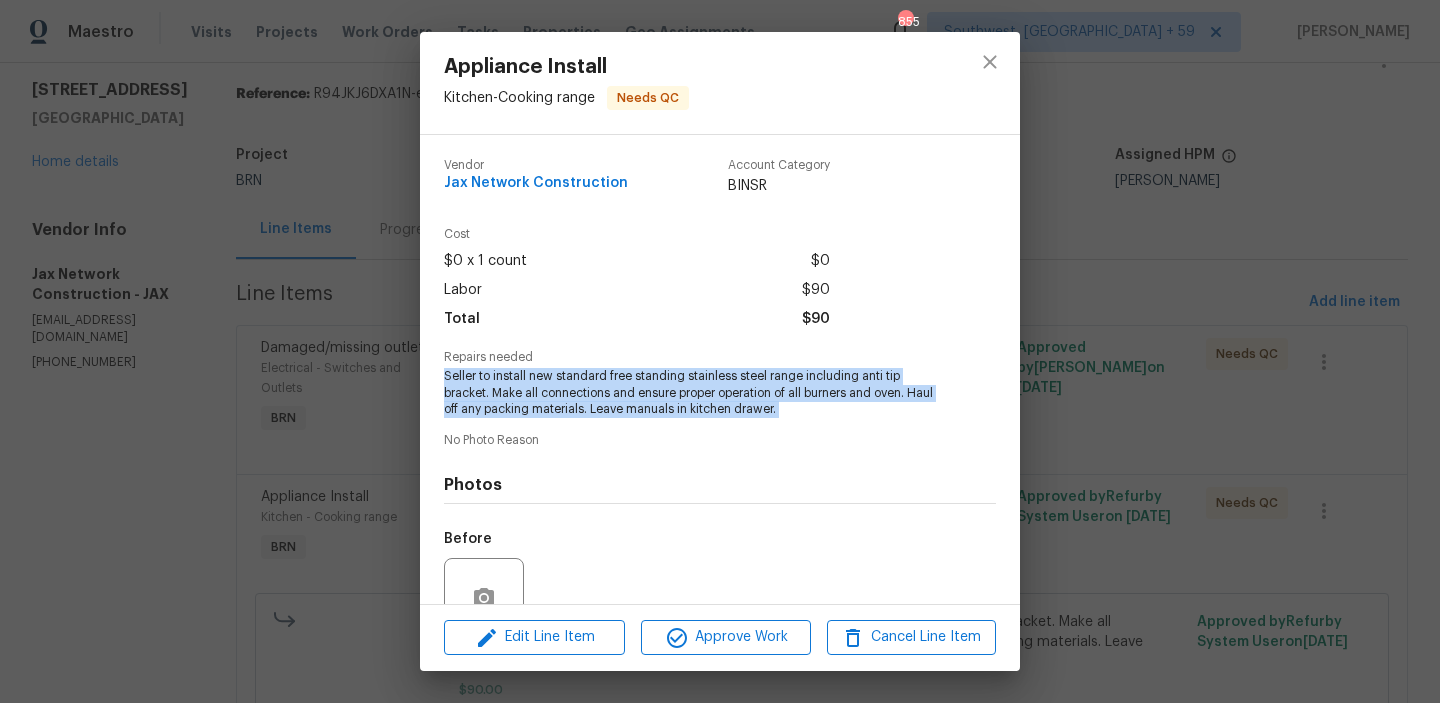 click on "Seller to install new standard free standing stainless steel range including anti tip bracket. Make all connections and ensure proper operation of all burners and oven. Haul off any packing materials. Leave manuals in kitchen drawer." at bounding box center (692, 393) 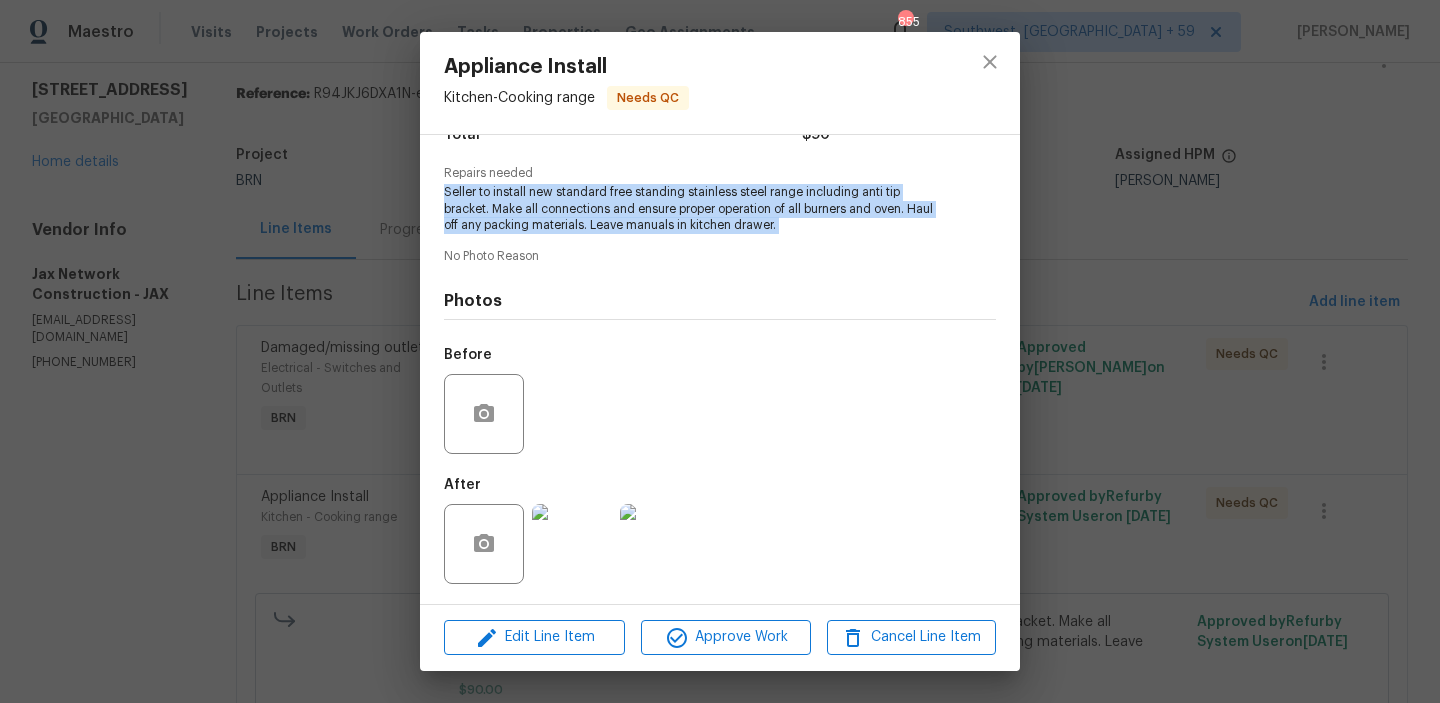 click at bounding box center [572, 544] 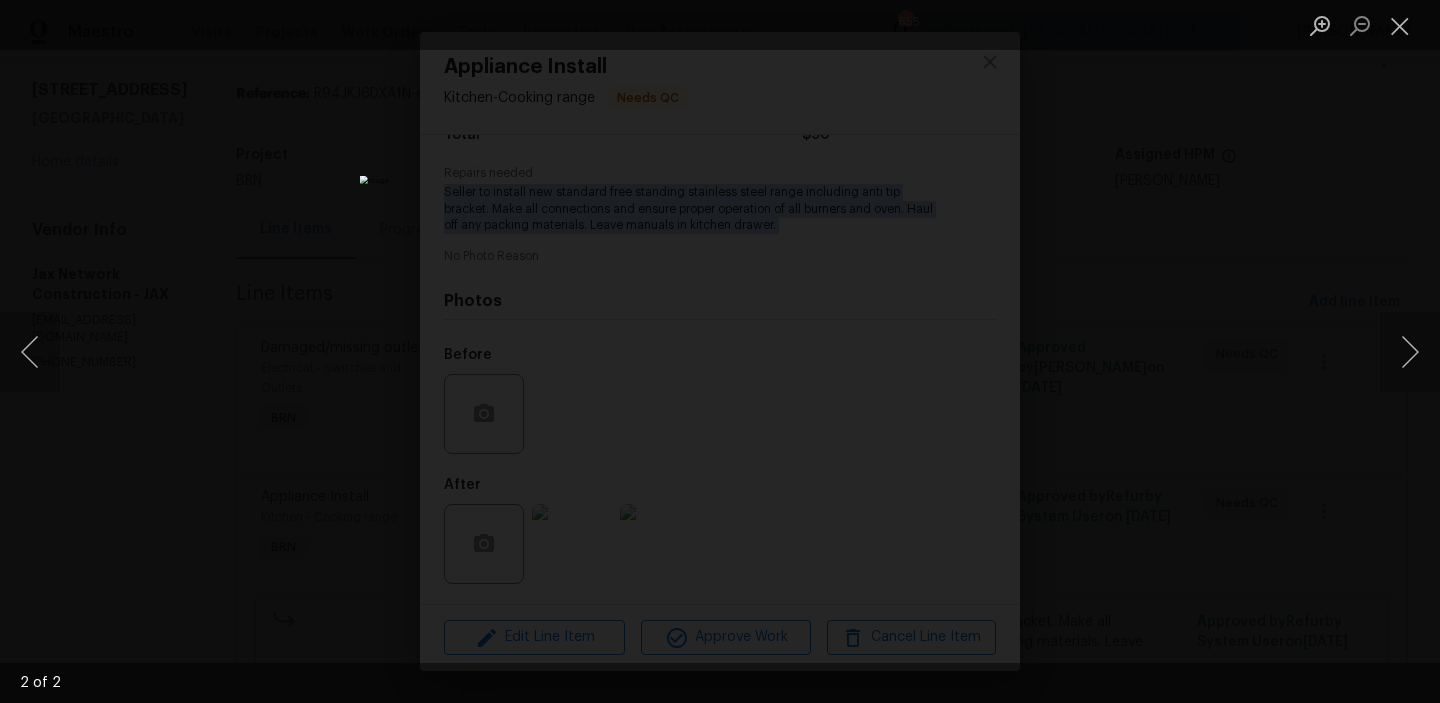 click at bounding box center [720, 351] 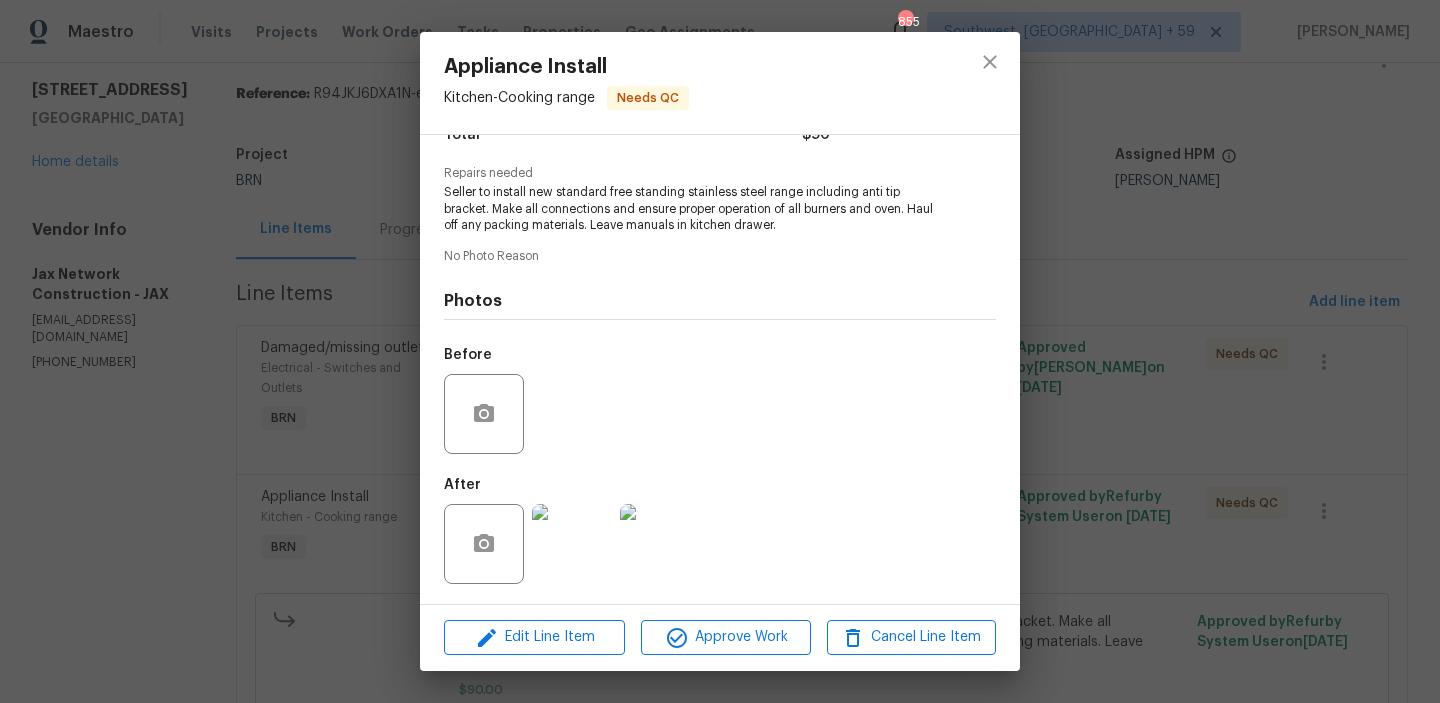 click on "Appliance Install Kitchen  -  Cooking range Needs QC Vendor Jax Network Construction Account Category BINSR Cost $0 x 1 count $0 Labor $90 Total $90 Repairs needed Seller to install new standard free standing stainless steel range including anti tip bracket. Make all connections and ensure proper operation of all burners and oven. Haul off any packing materials. Leave manuals in kitchen drawer. No Photo Reason   Photos Before After  Edit Line Item  Approve Work  Cancel Line Item" at bounding box center (720, 351) 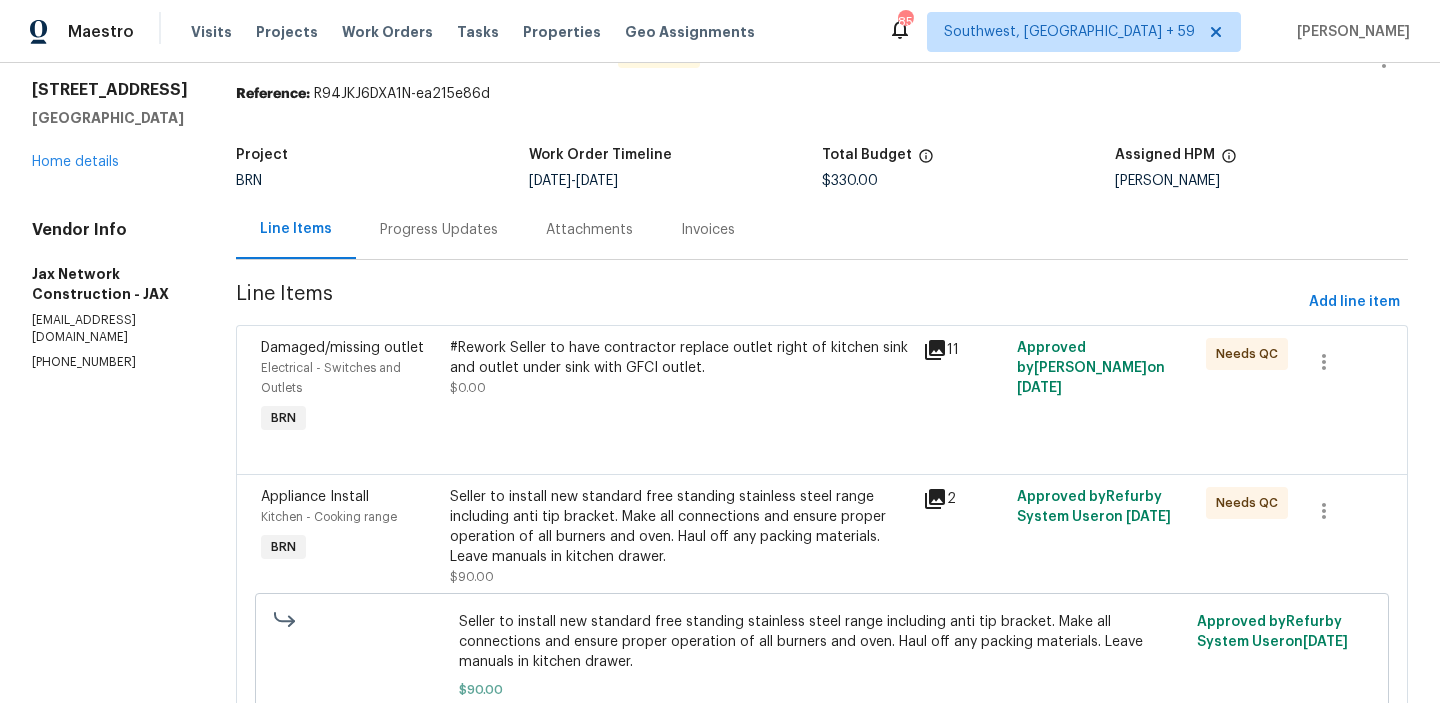 click on "Progress Updates" at bounding box center (439, 230) 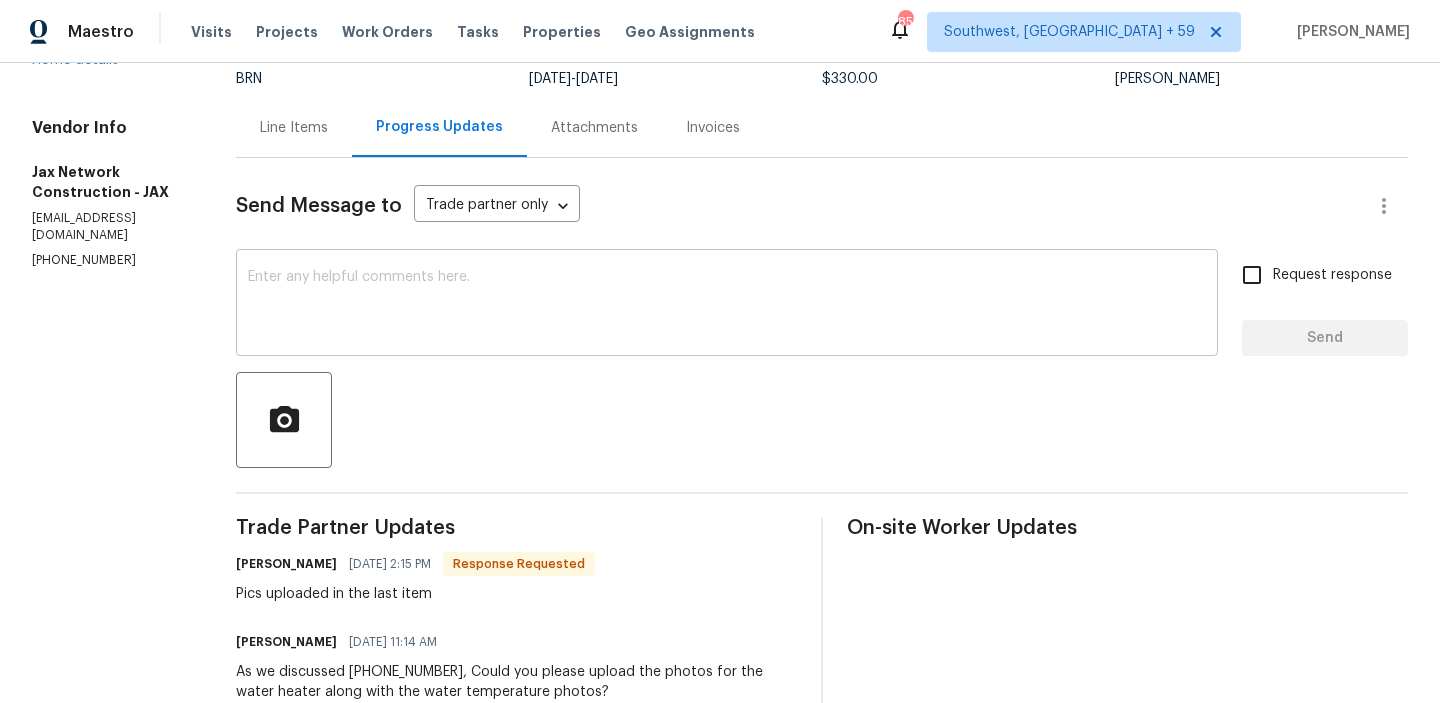 scroll, scrollTop: 0, scrollLeft: 0, axis: both 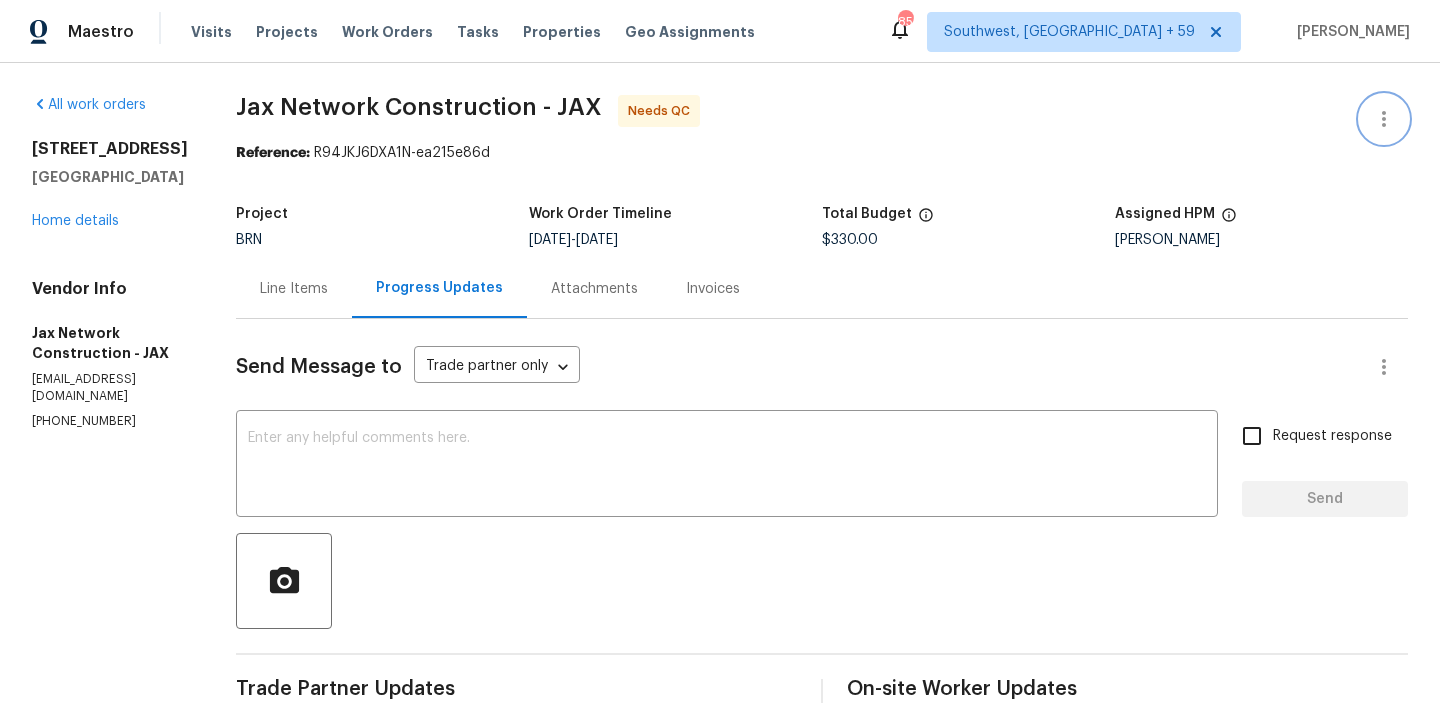 click at bounding box center (1384, 119) 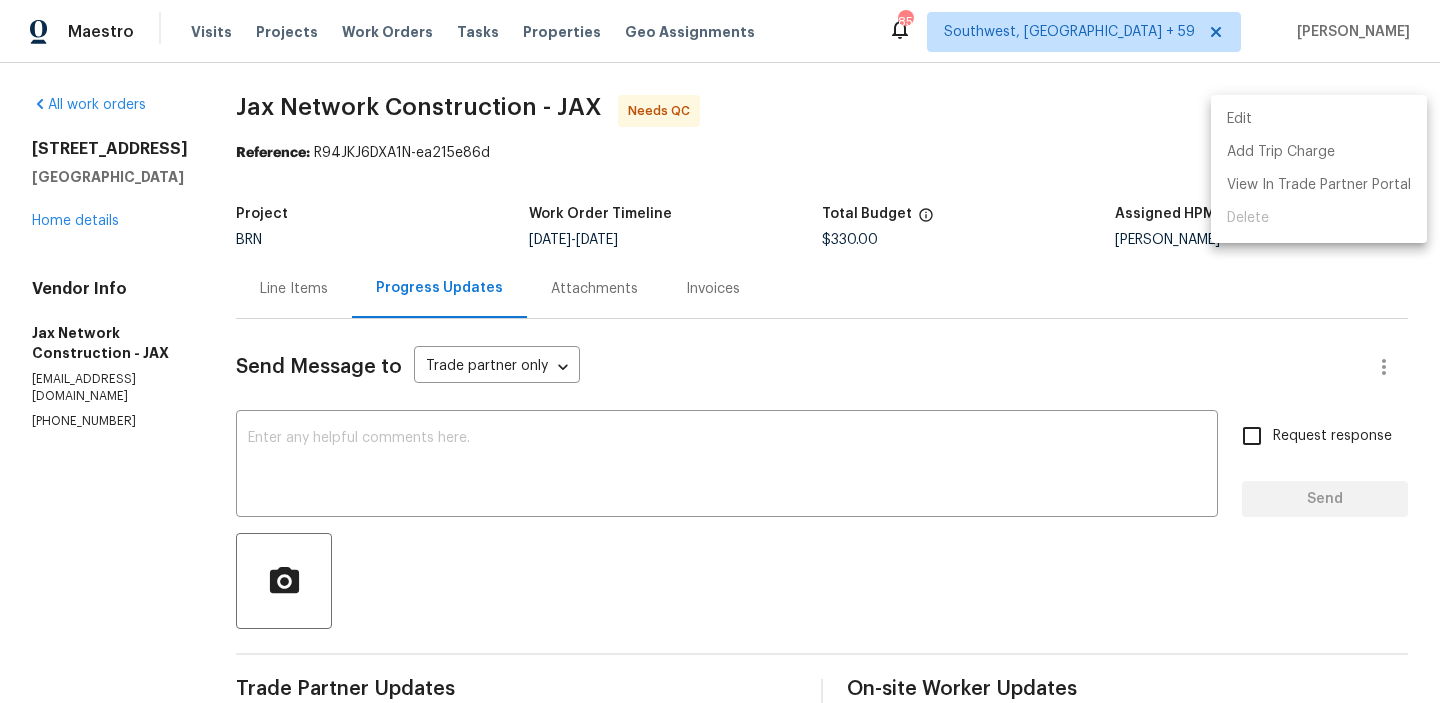 click on "Edit" at bounding box center (1319, 119) 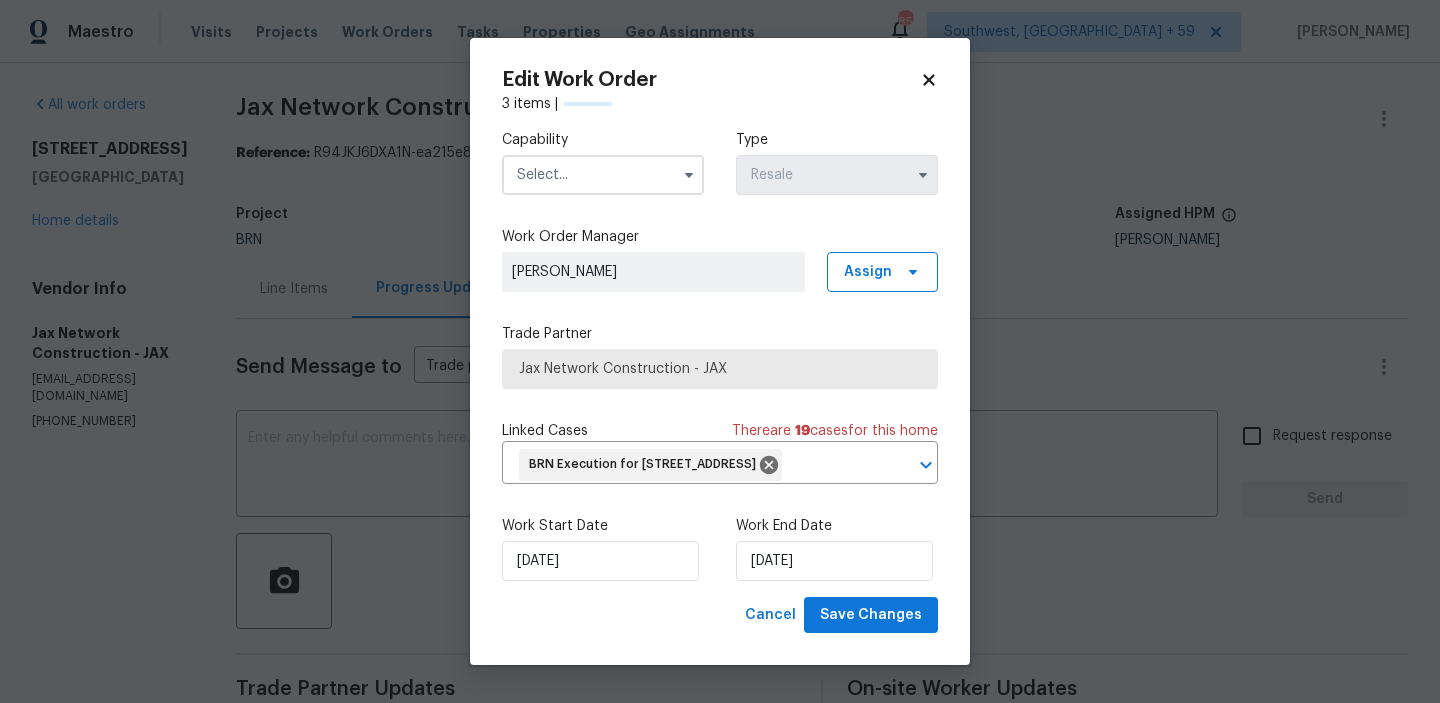 click at bounding box center [603, 175] 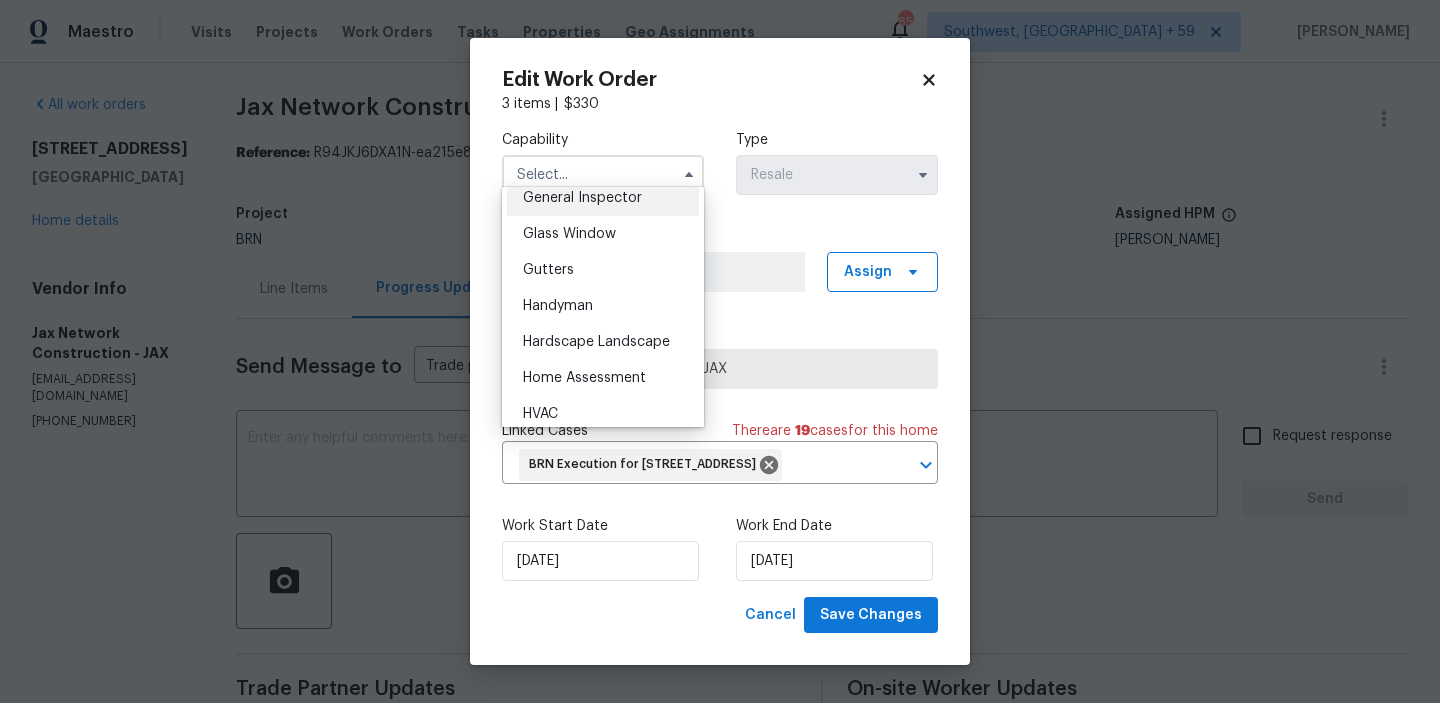 click on "General Inspector" at bounding box center [582, 198] 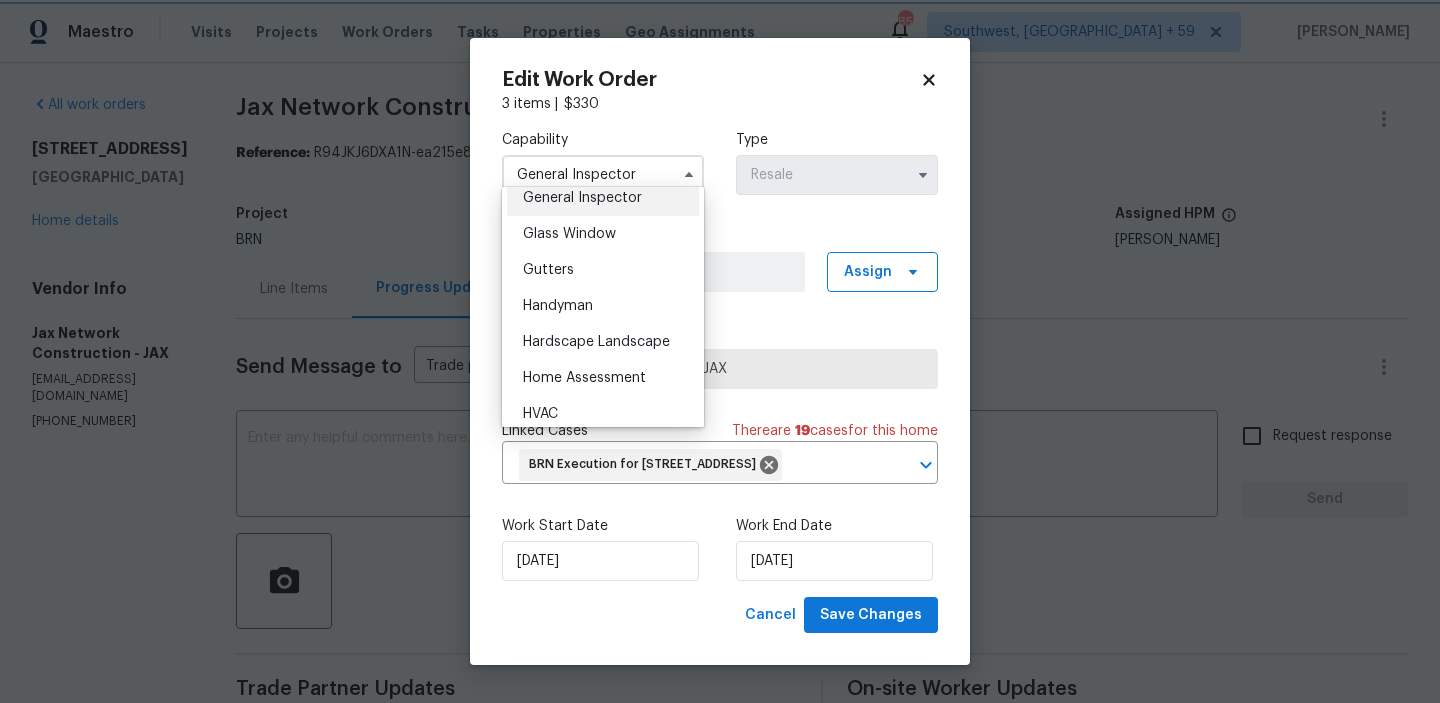 scroll, scrollTop: 956, scrollLeft: 0, axis: vertical 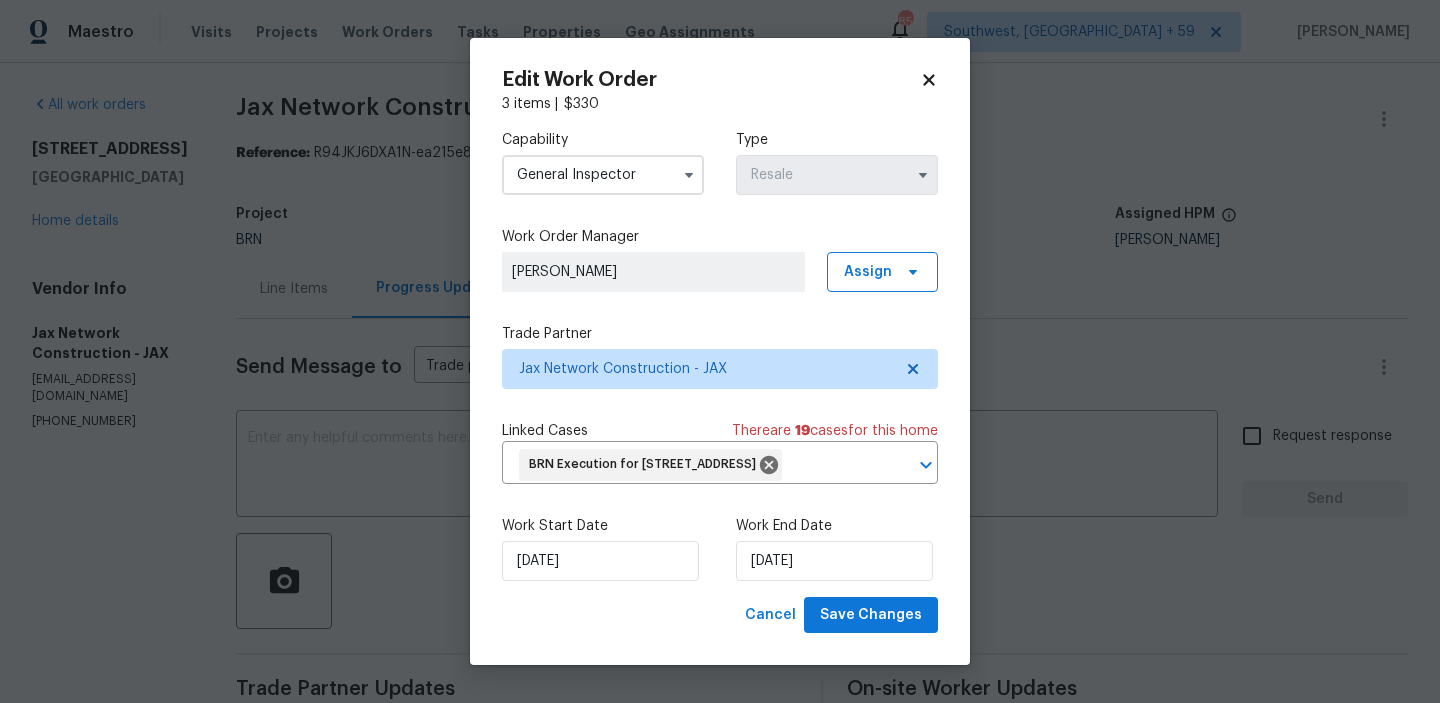 click on "General Inspector" at bounding box center (603, 175) 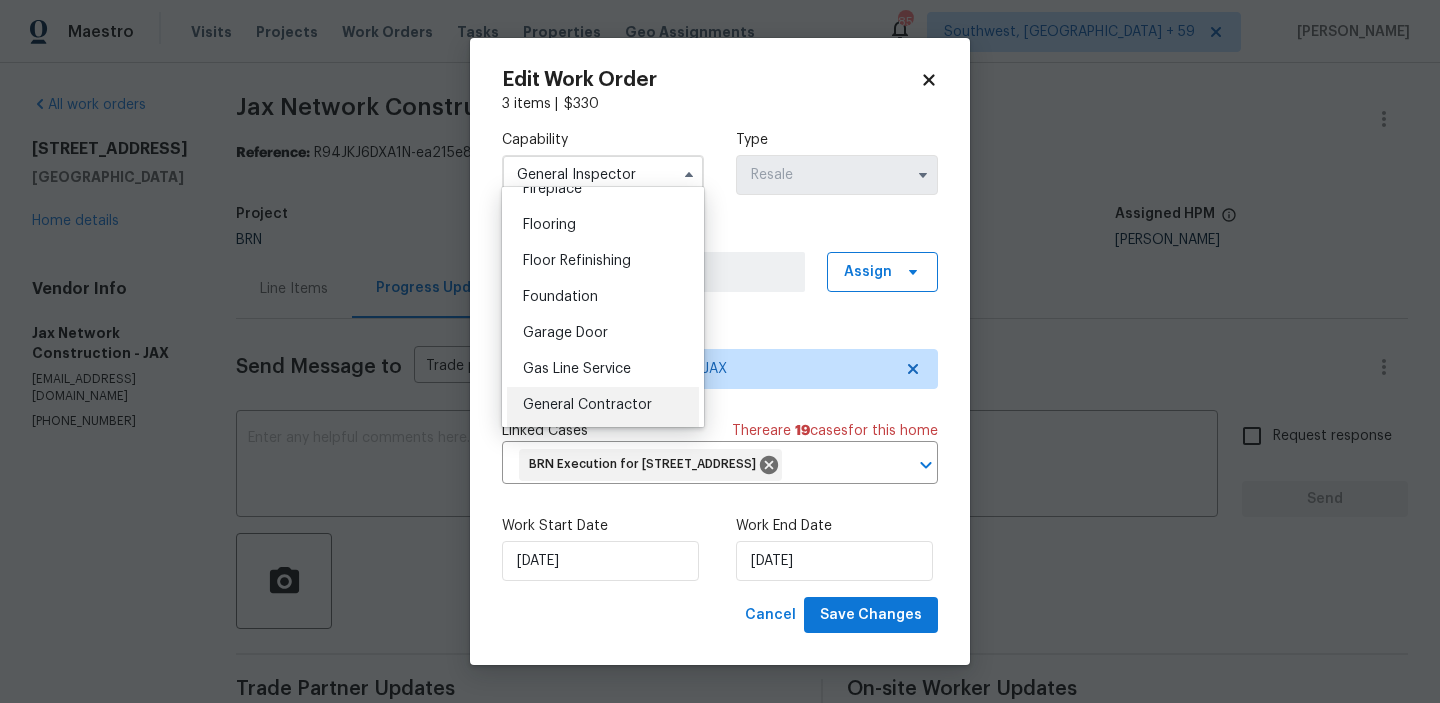 click on "General Contractor" at bounding box center [603, 405] 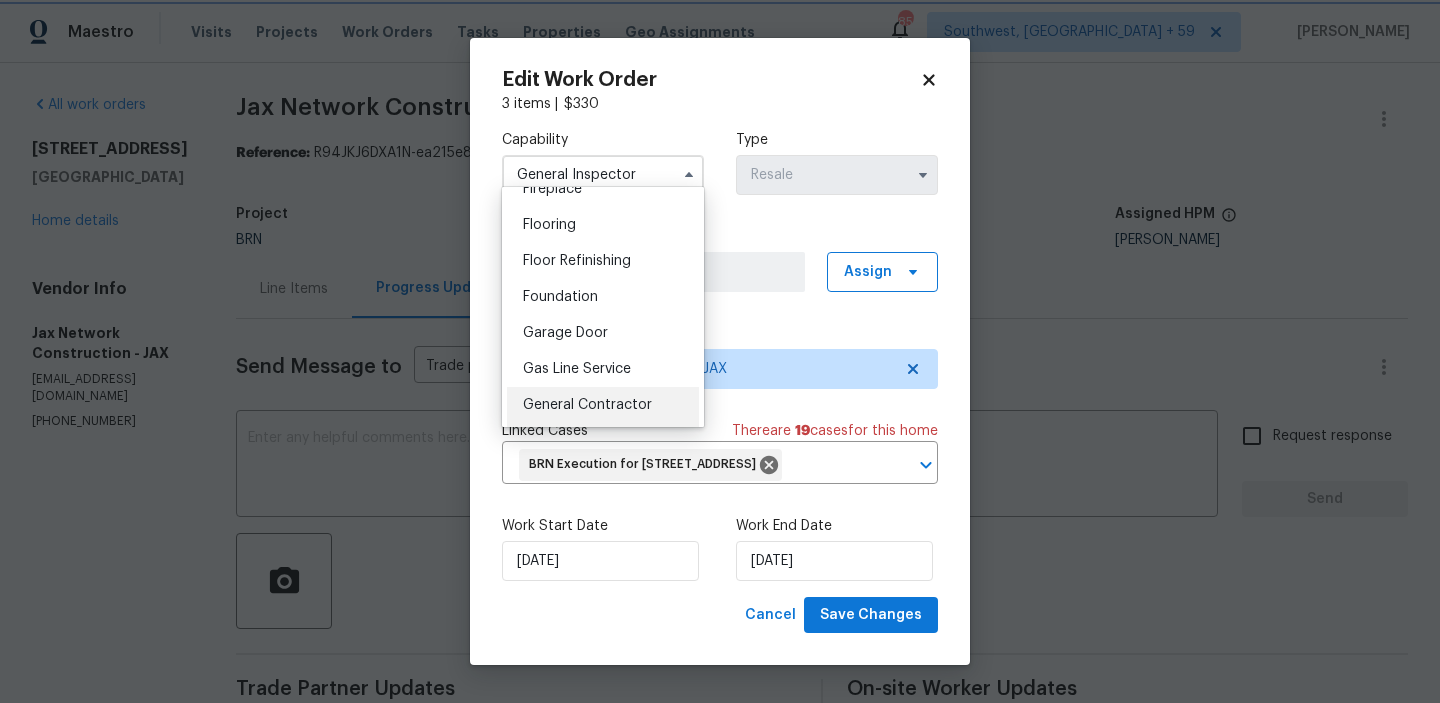 type on "General Contractor" 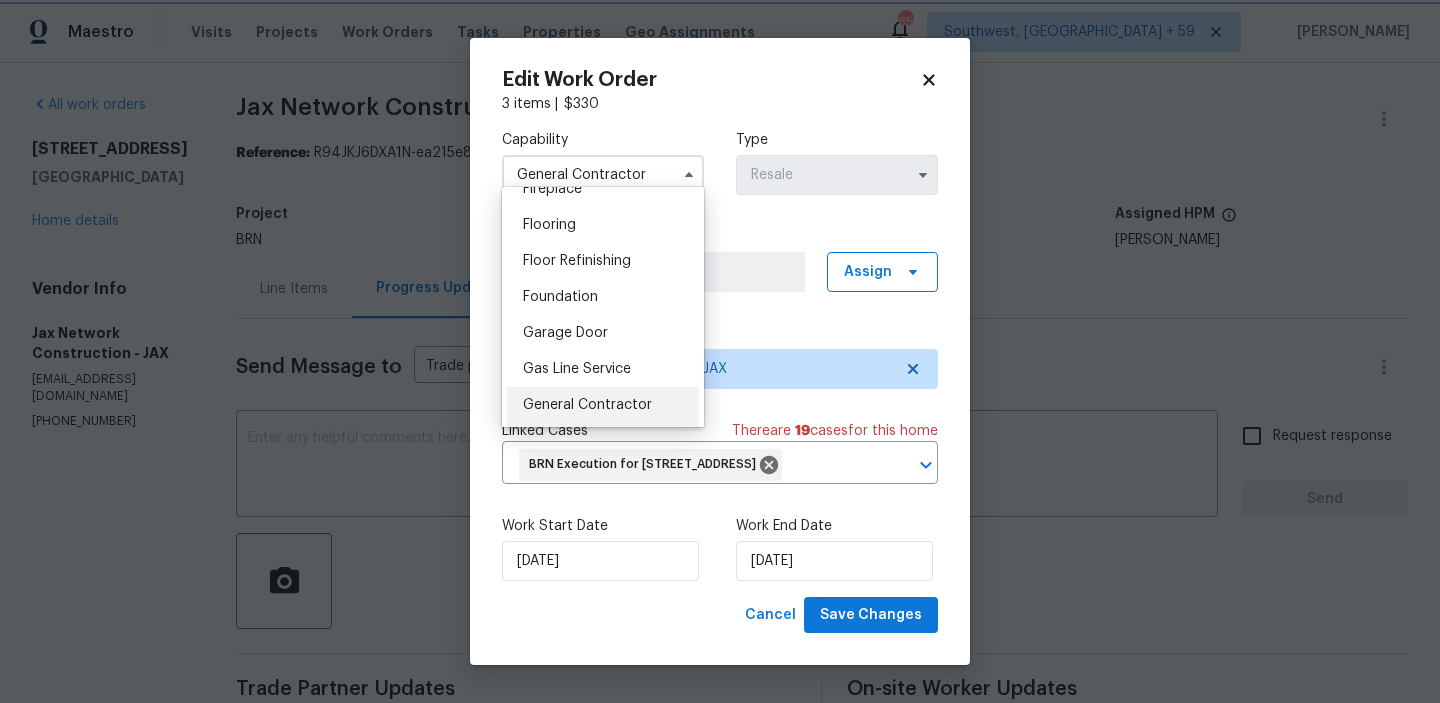 scroll, scrollTop: 798, scrollLeft: 0, axis: vertical 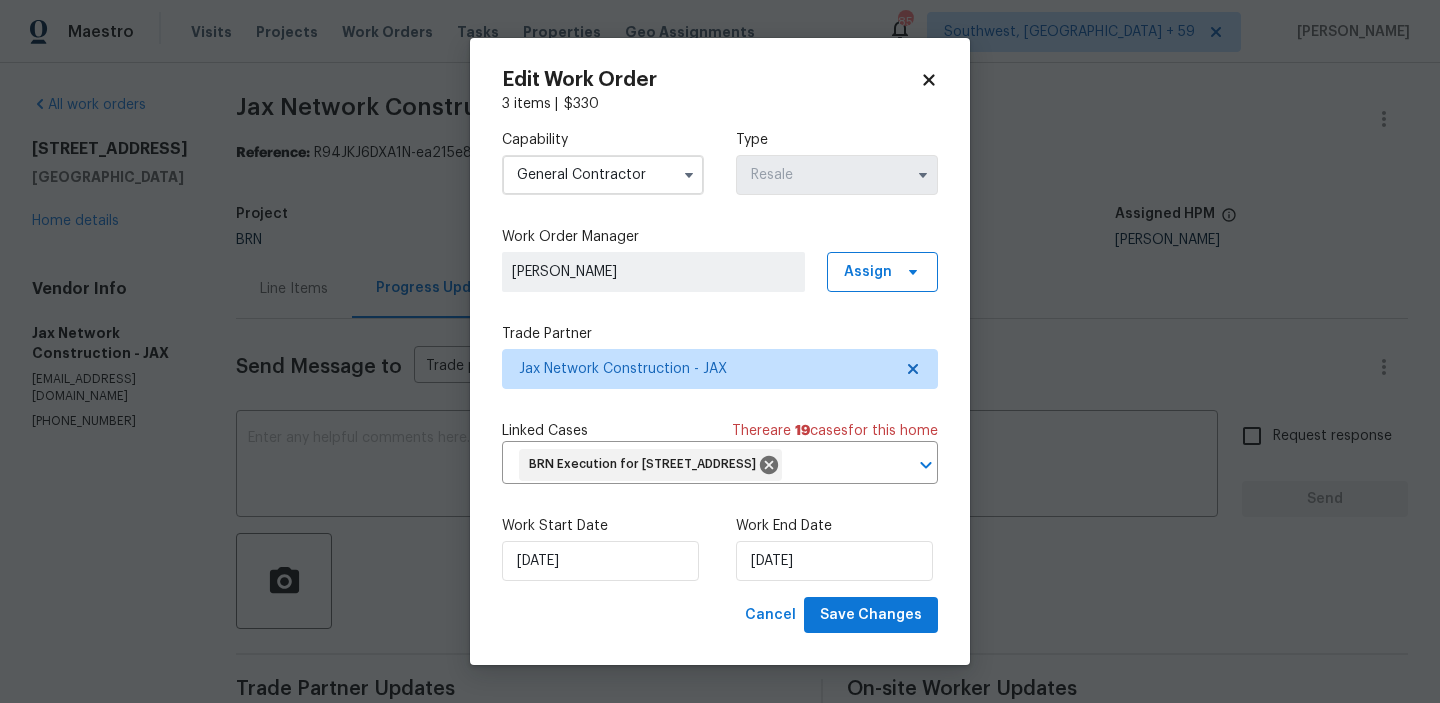 click on "Work Start Date" at bounding box center (603, 526) 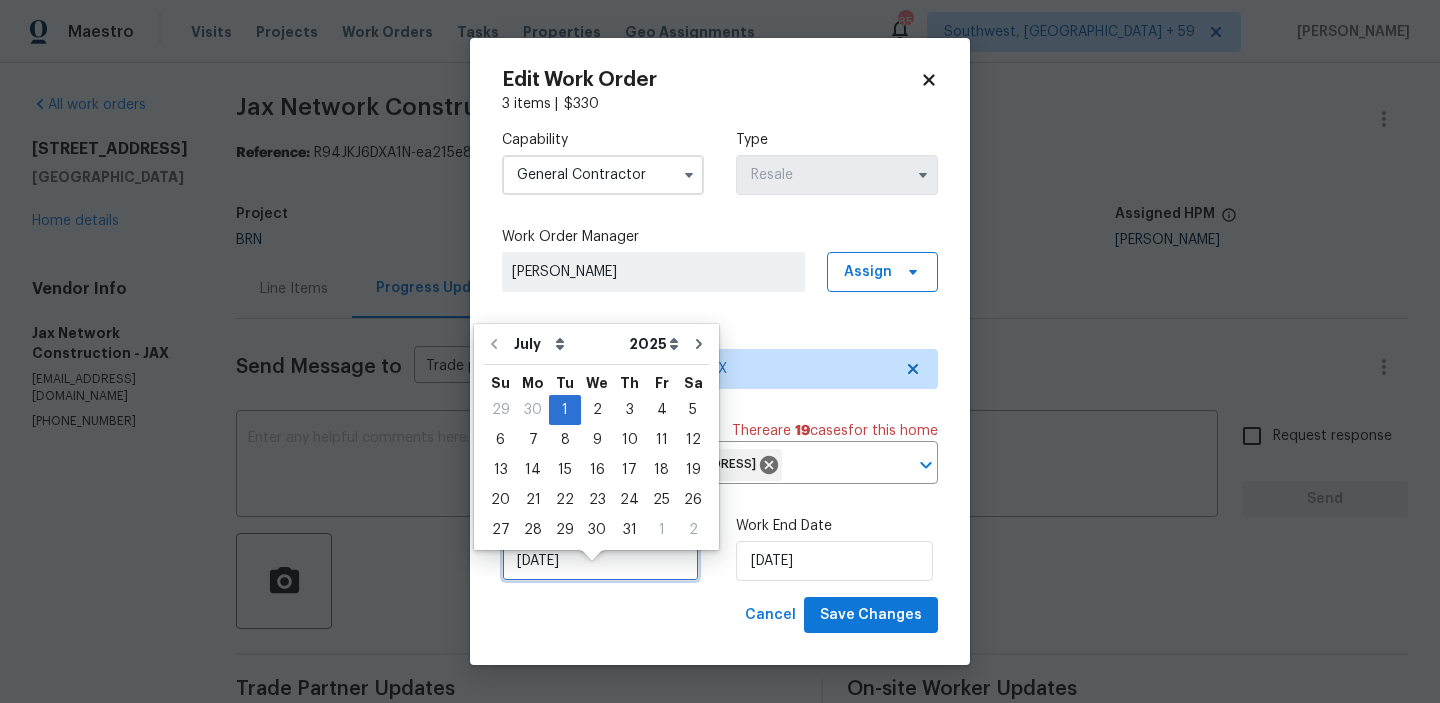 click on "[DATE]" at bounding box center [600, 561] 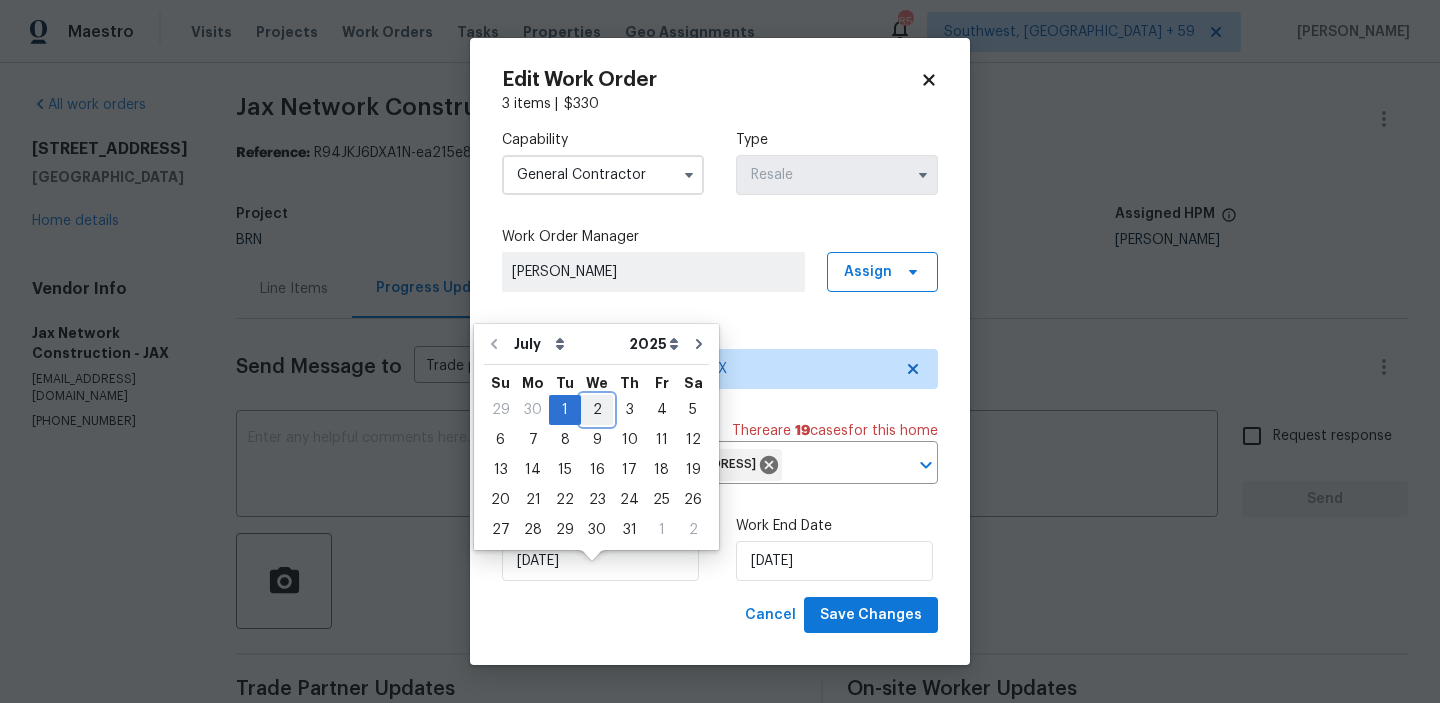 click on "2" at bounding box center (597, 410) 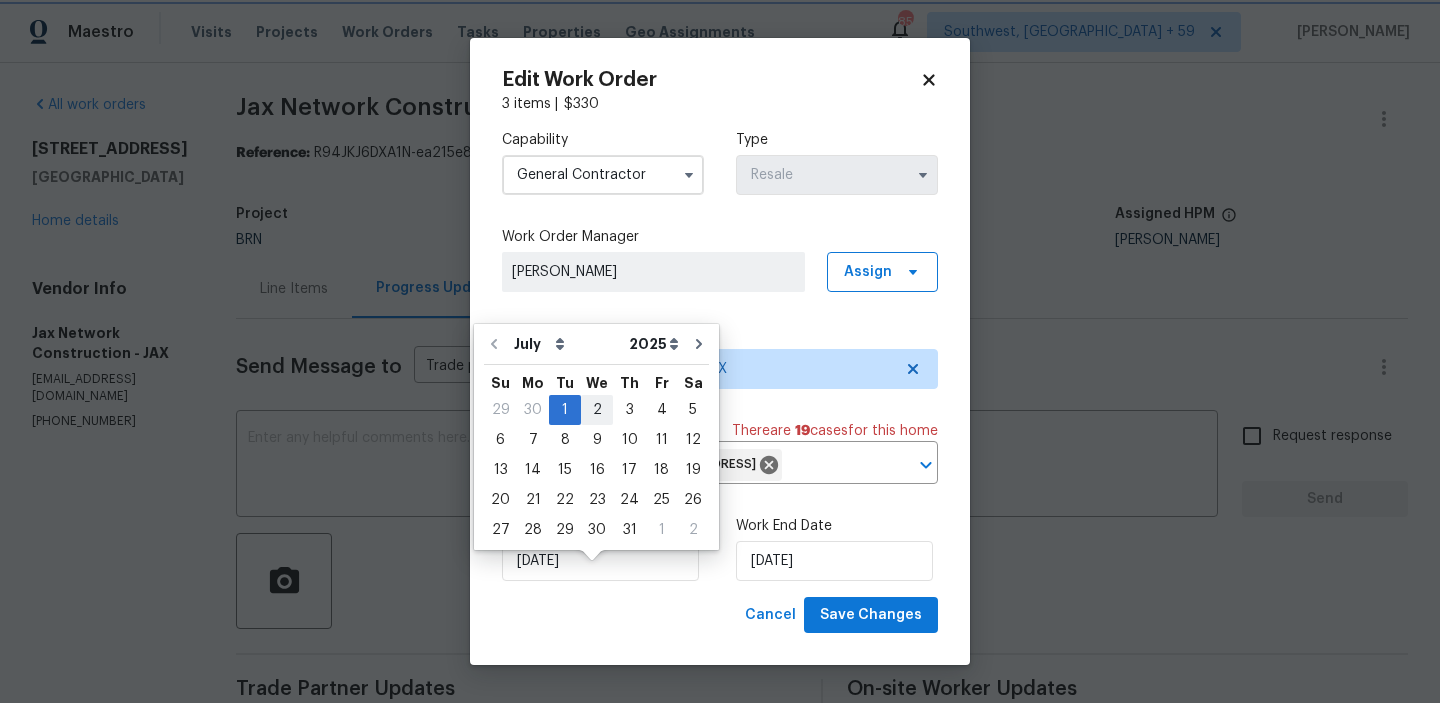 type on "[DATE]" 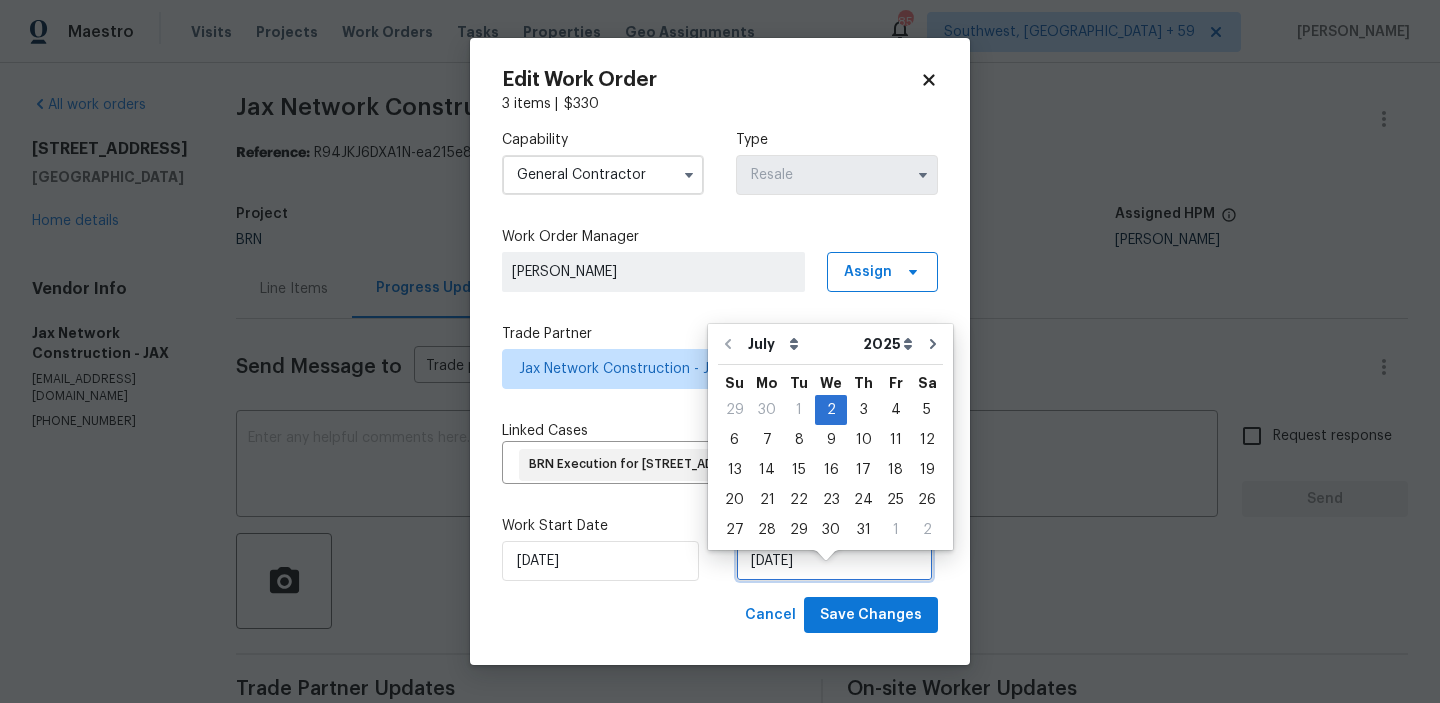 click on "[DATE]" at bounding box center (834, 561) 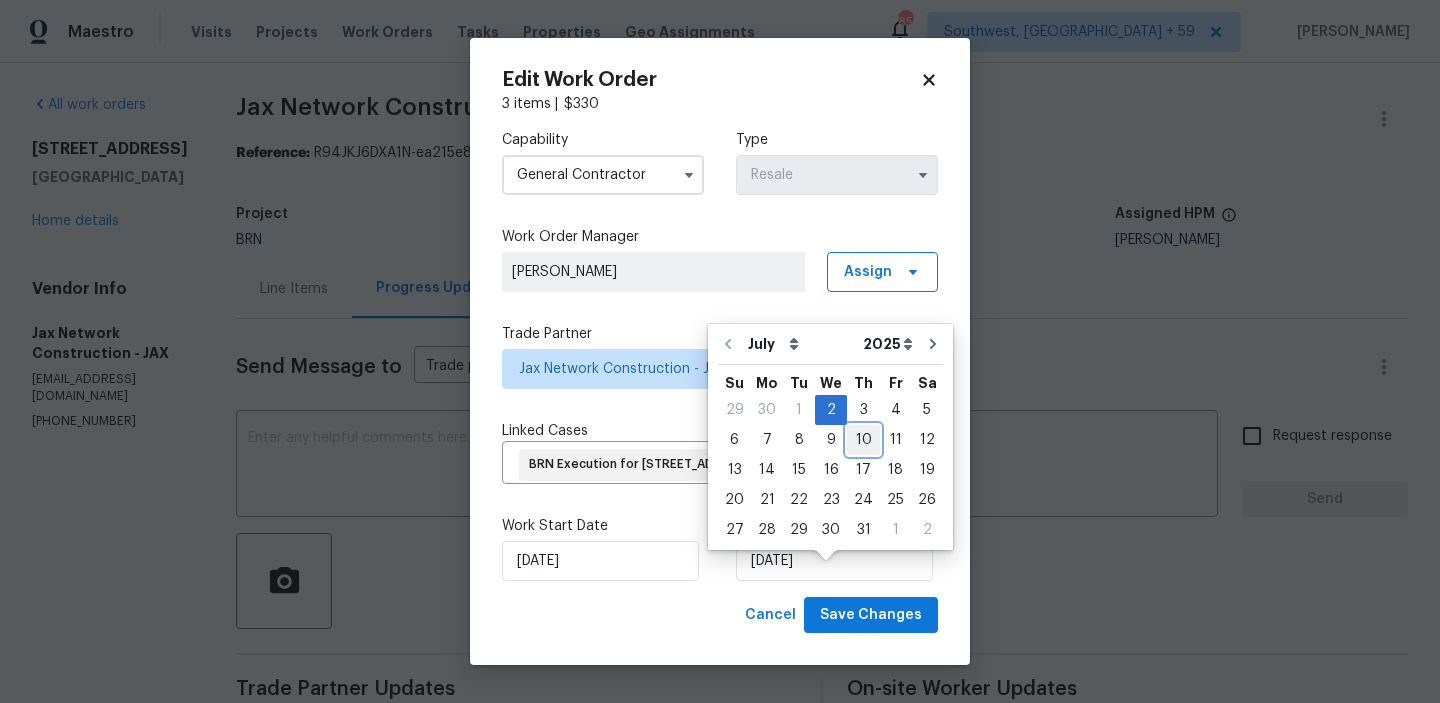 click on "10" at bounding box center [863, 440] 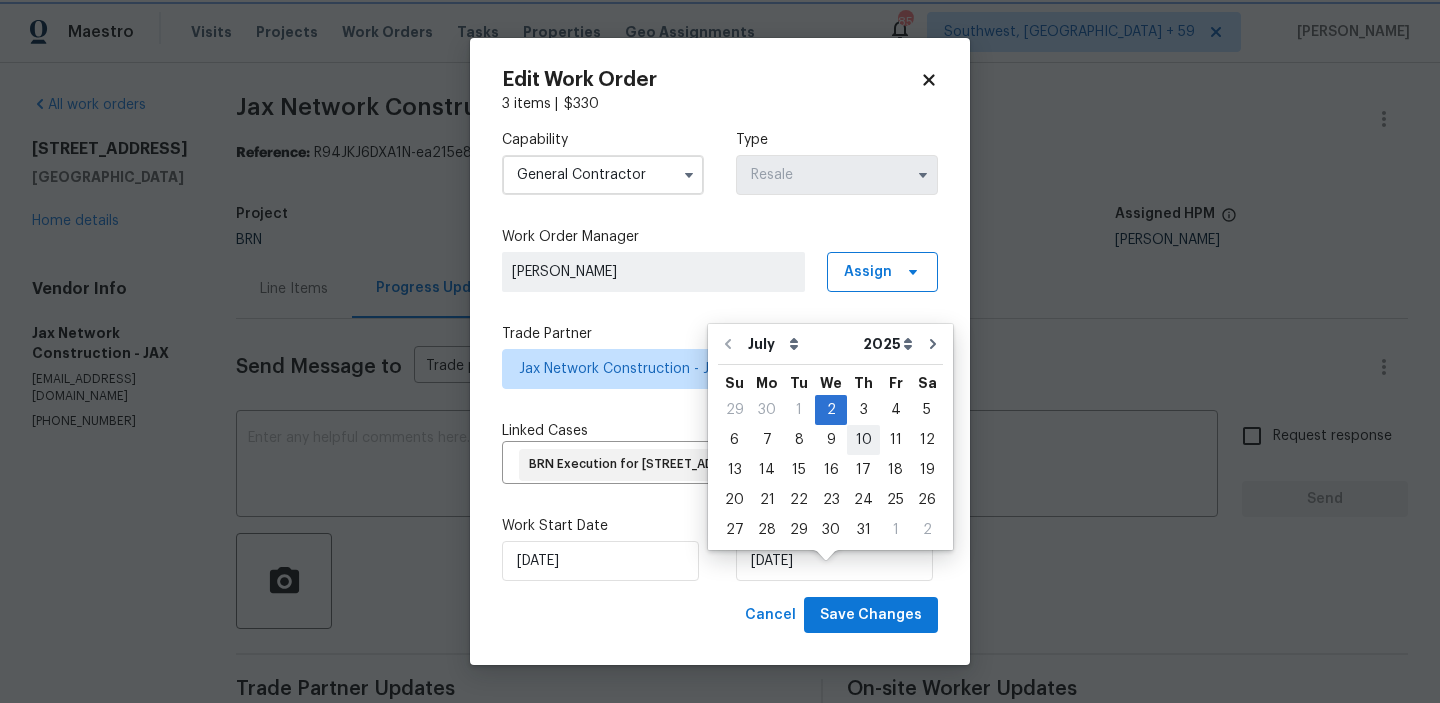 type on "[DATE]" 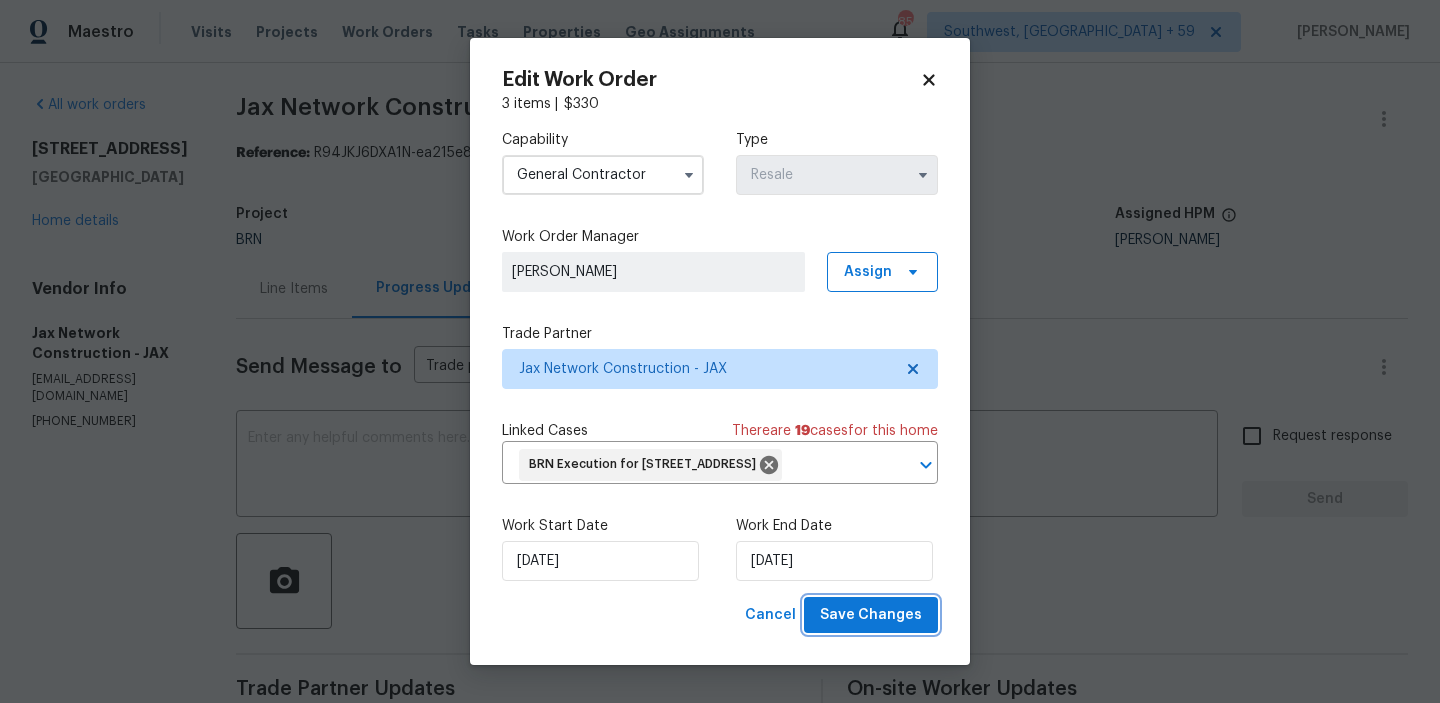 click on "Save Changes" at bounding box center (871, 615) 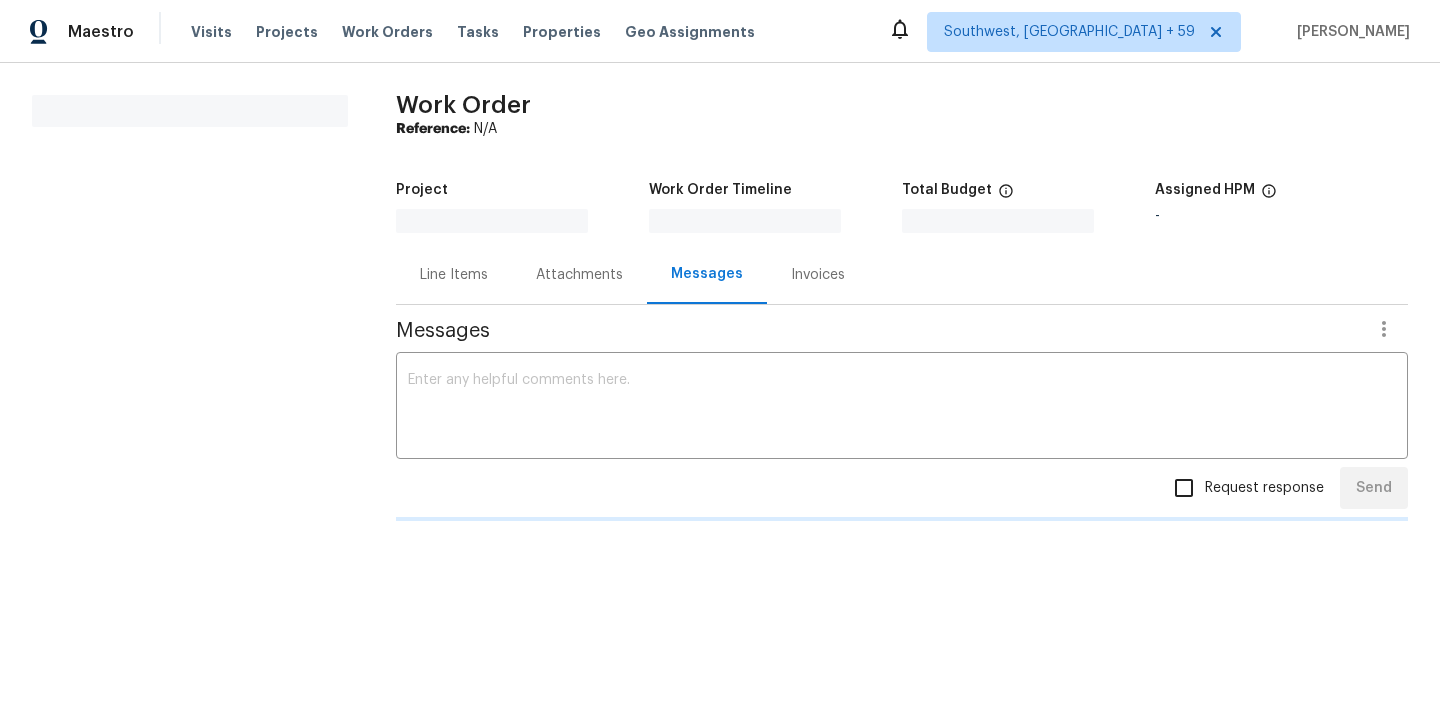 scroll, scrollTop: 0, scrollLeft: 0, axis: both 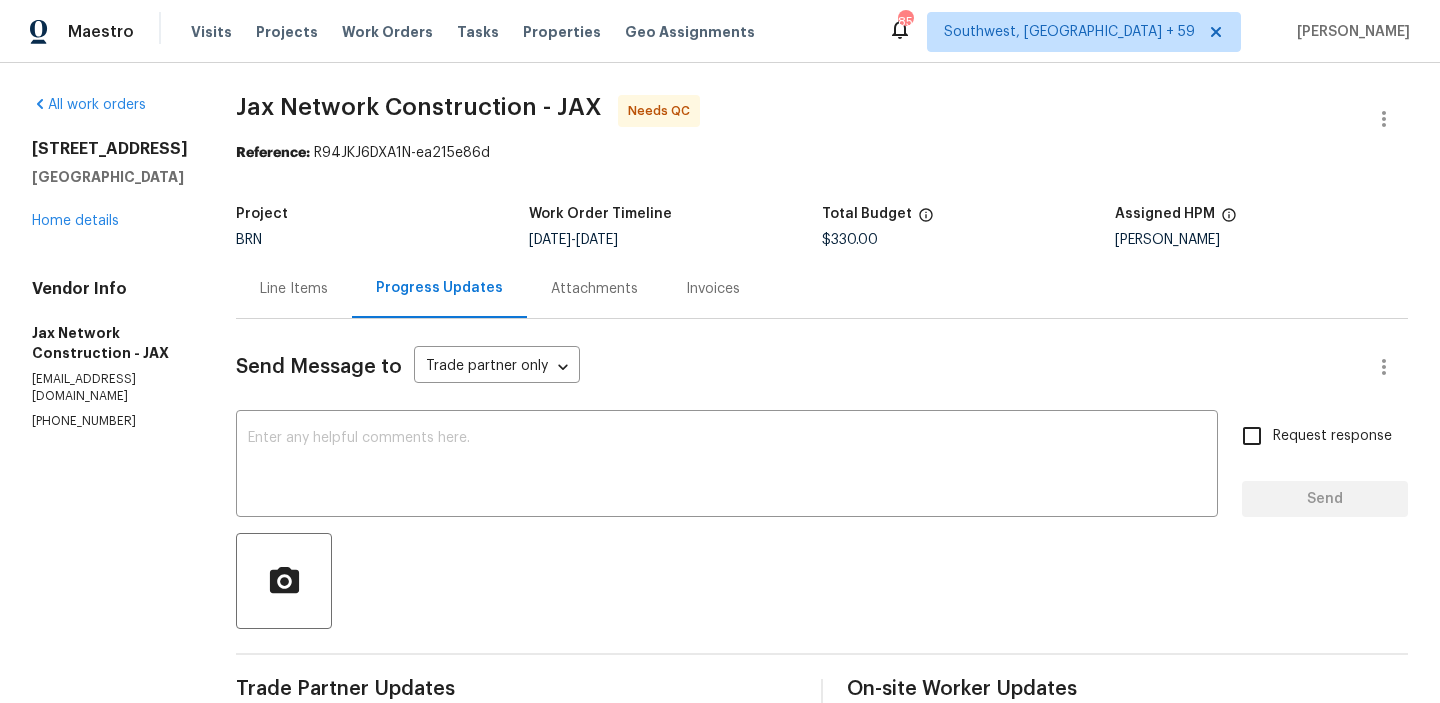 click on "Line Items" at bounding box center [294, 288] 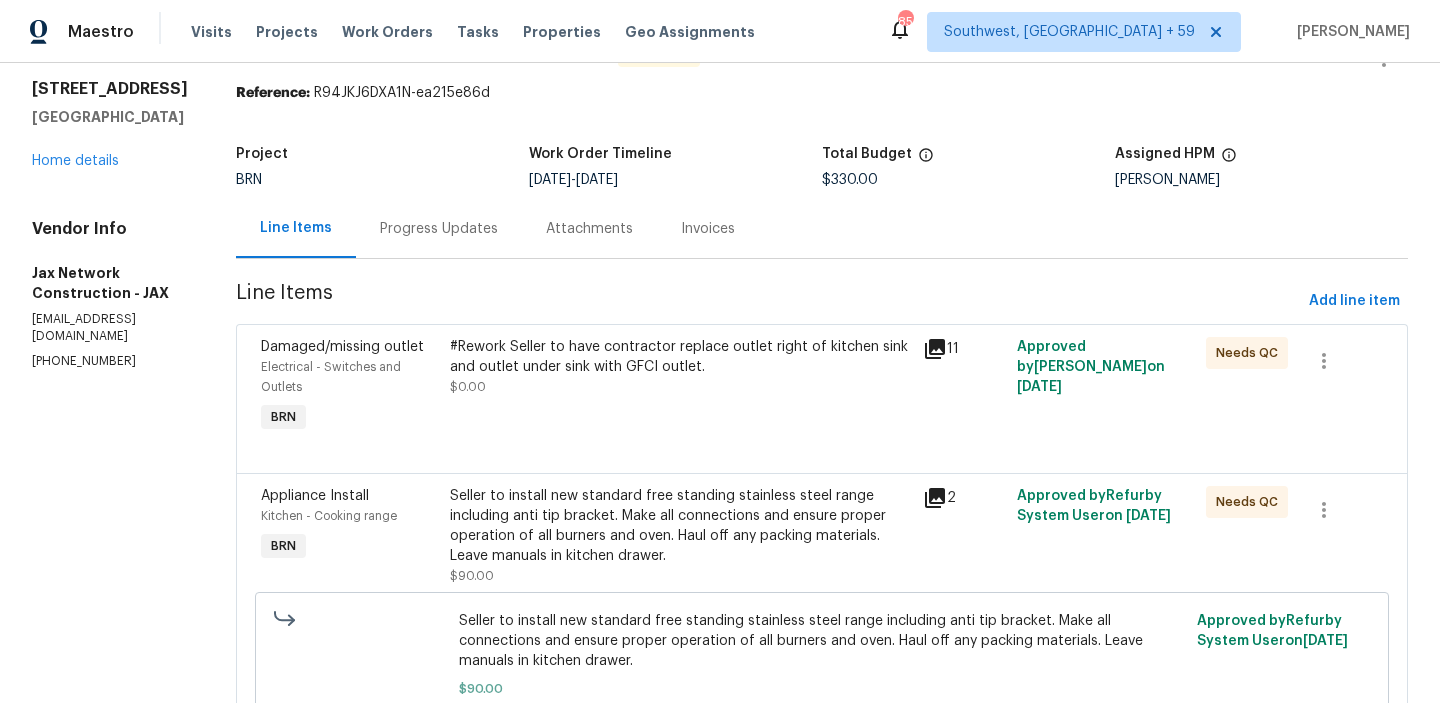 click on "Progress Updates" at bounding box center (439, 228) 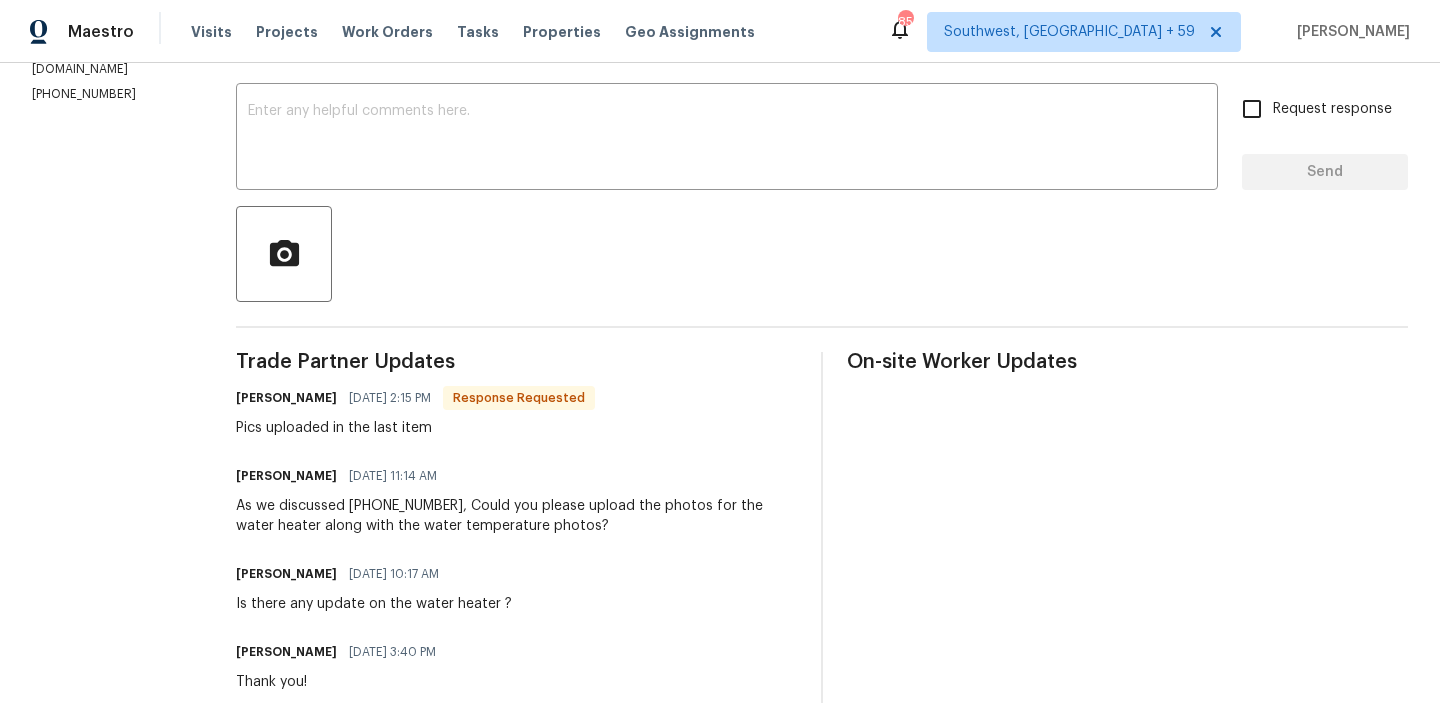 scroll, scrollTop: 24, scrollLeft: 0, axis: vertical 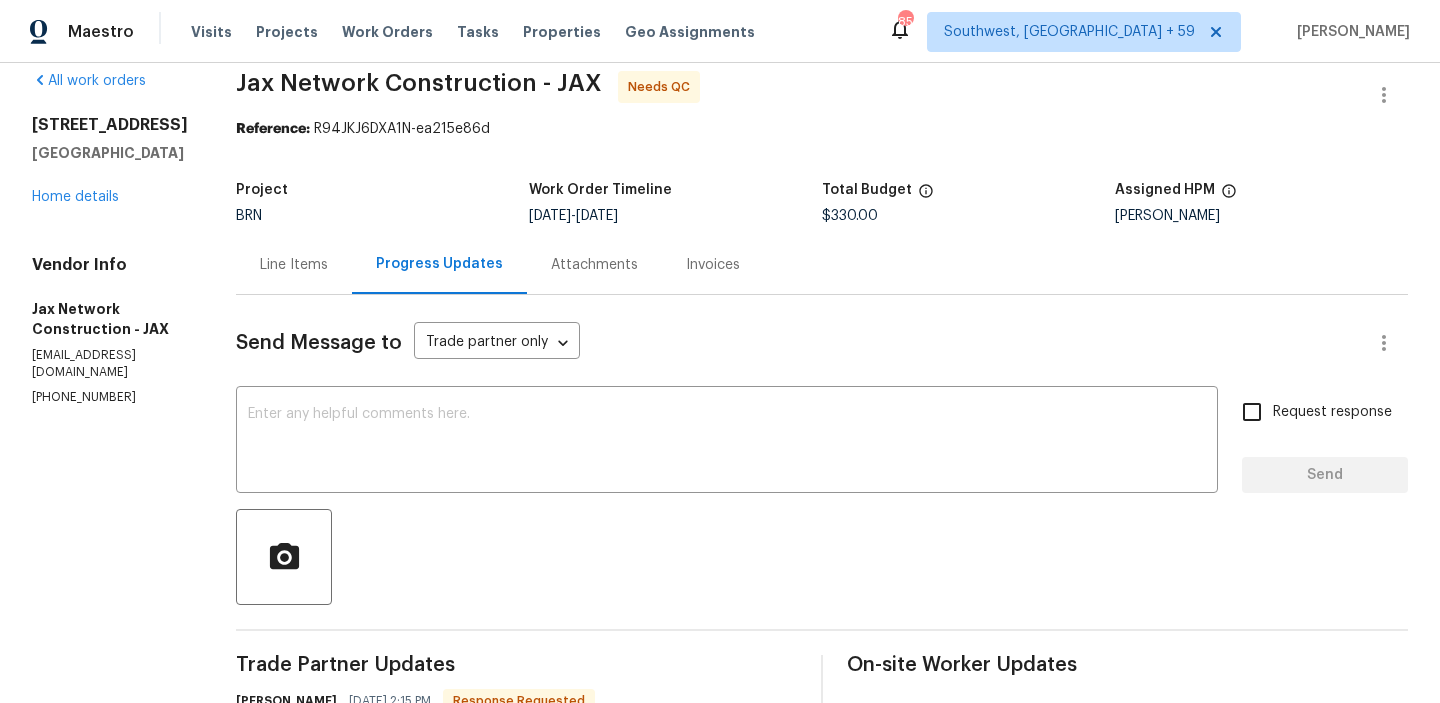 click on "Line Items" at bounding box center (294, 265) 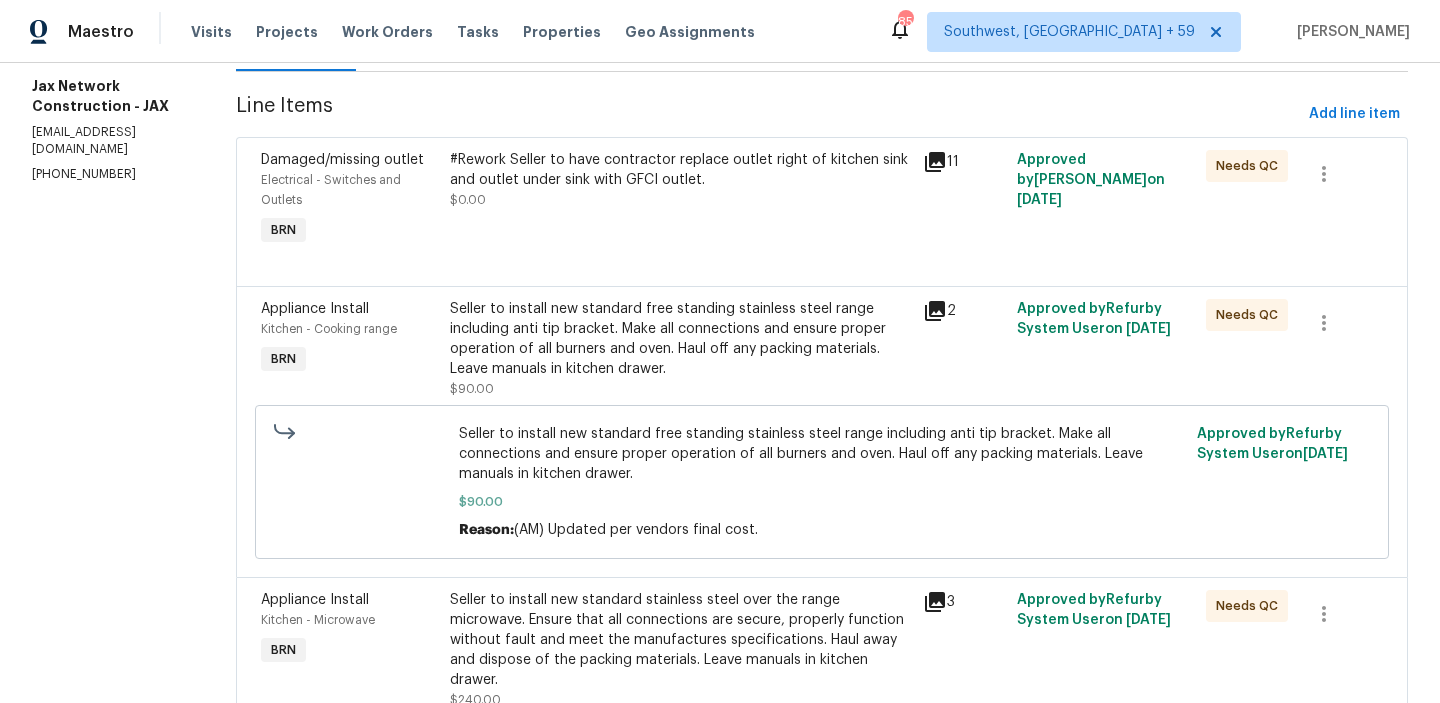 scroll, scrollTop: 588, scrollLeft: 0, axis: vertical 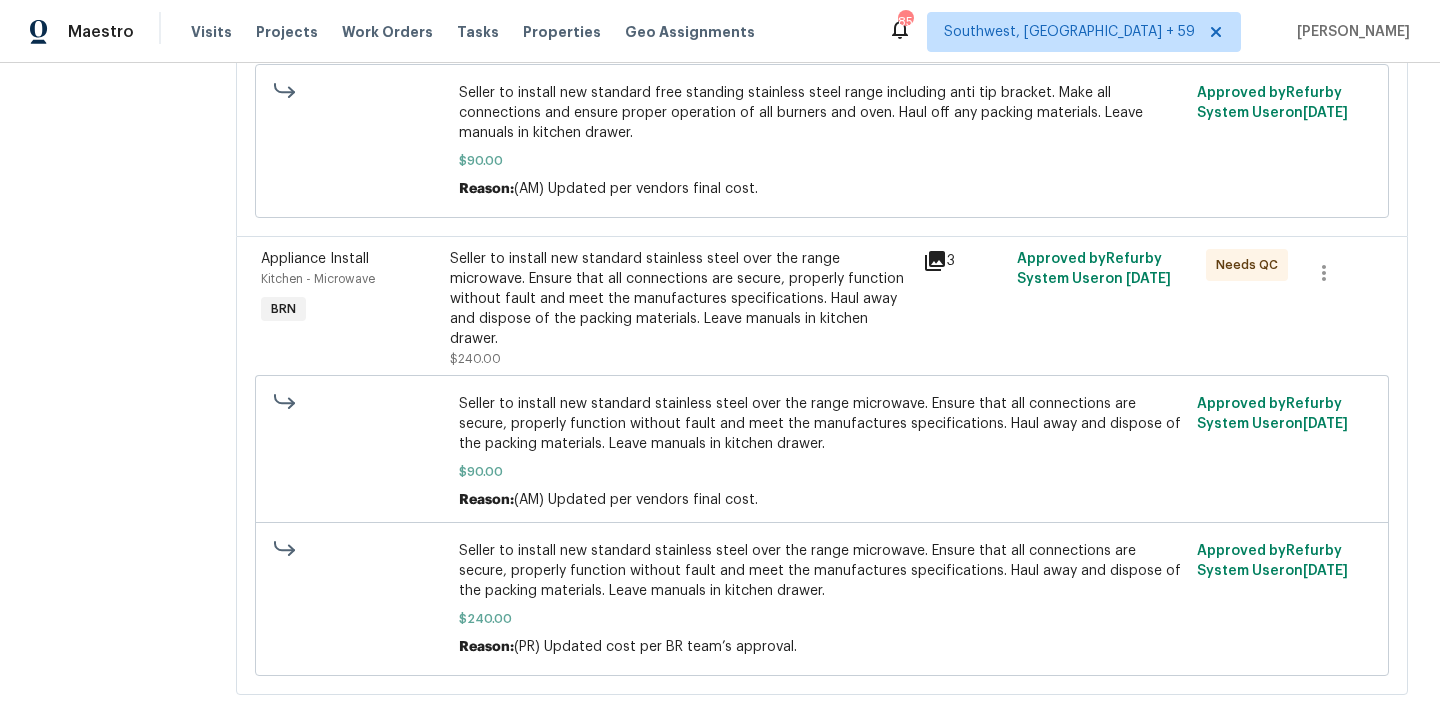 click on "Seller to install new standard stainless steel over the range microwave. Ensure that all connections are secure, properly function without fault and meet the manufactures specifications. Haul away and dispose of the packing materials. Leave manuals in kitchen drawer." at bounding box center (680, 299) 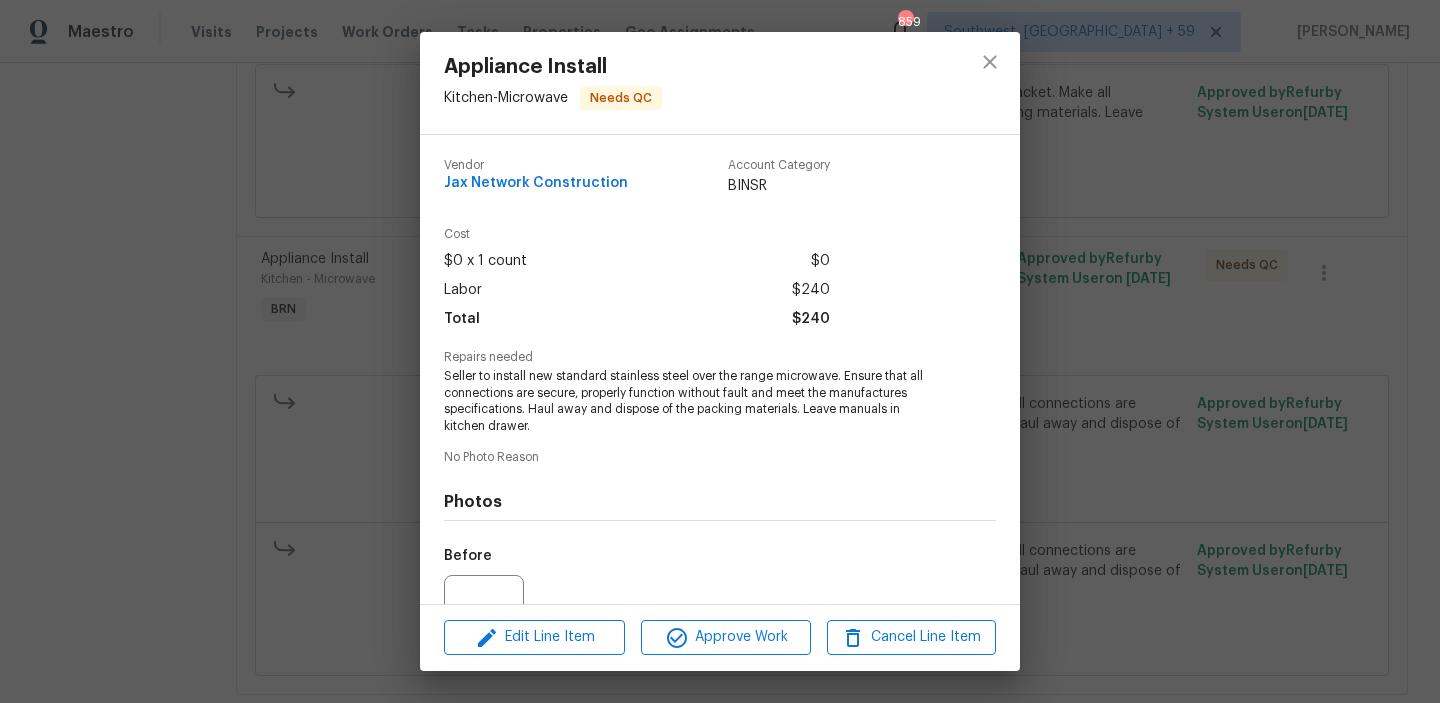 click on "Seller to install new standard stainless steel over the range microwave. Ensure that all connections are secure, properly function without fault and meet the manufactures specifications. Haul away and dispose of the packing materials. Leave manuals in kitchen drawer." at bounding box center [692, 401] 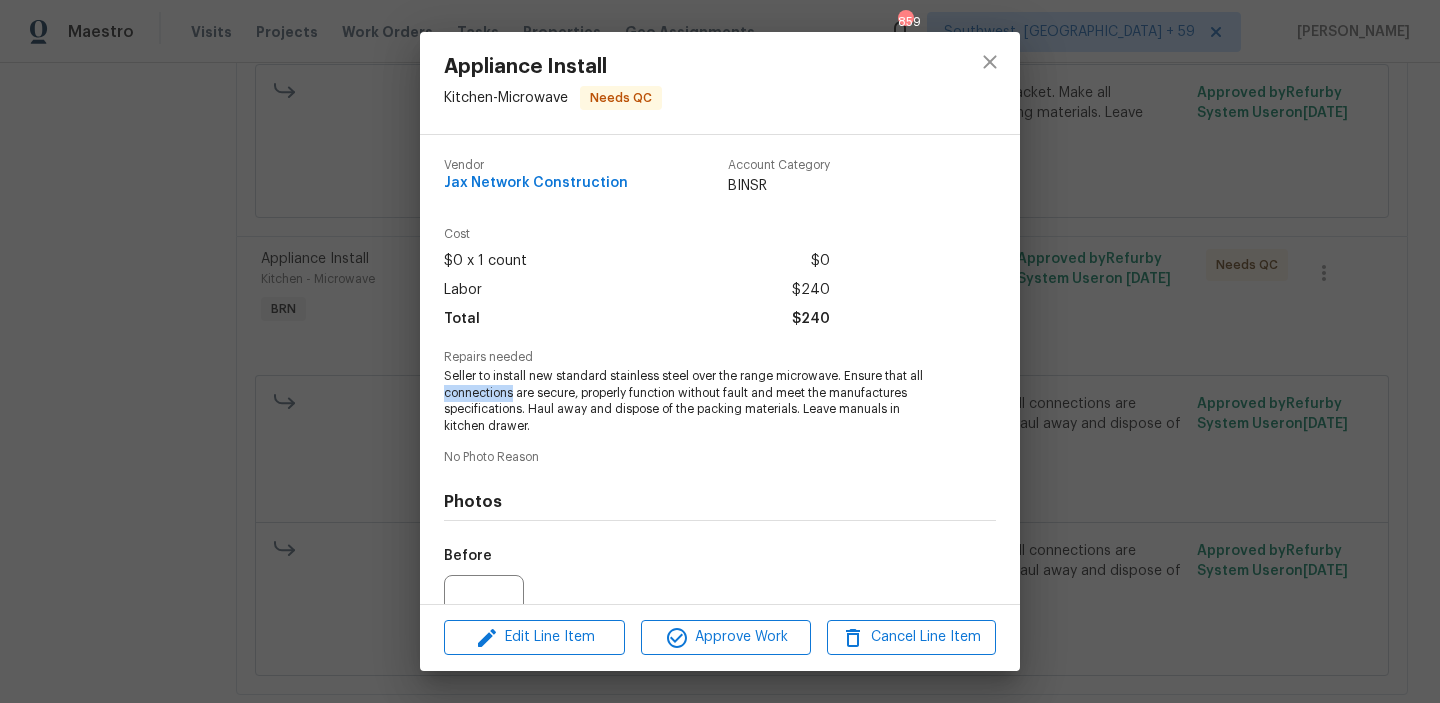 click on "Seller to install new standard stainless steel over the range microwave. Ensure that all connections are secure, properly function without fault and meet the manufactures specifications. Haul away and dispose of the packing materials. Leave manuals in kitchen drawer." at bounding box center (692, 401) 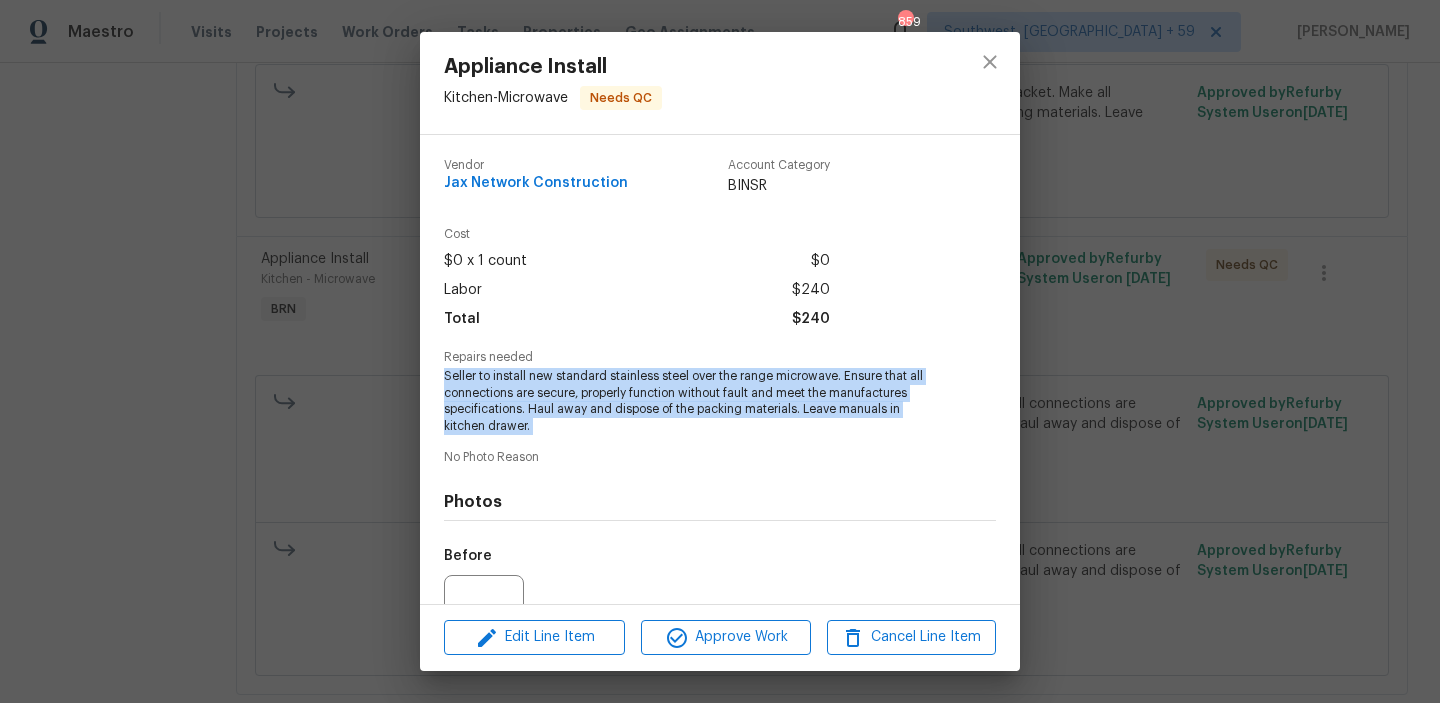 click on "Seller to install new standard stainless steel over the range microwave. Ensure that all connections are secure, properly function without fault and meet the manufactures specifications. Haul away and dispose of the packing materials. Leave manuals in kitchen drawer." at bounding box center [692, 401] 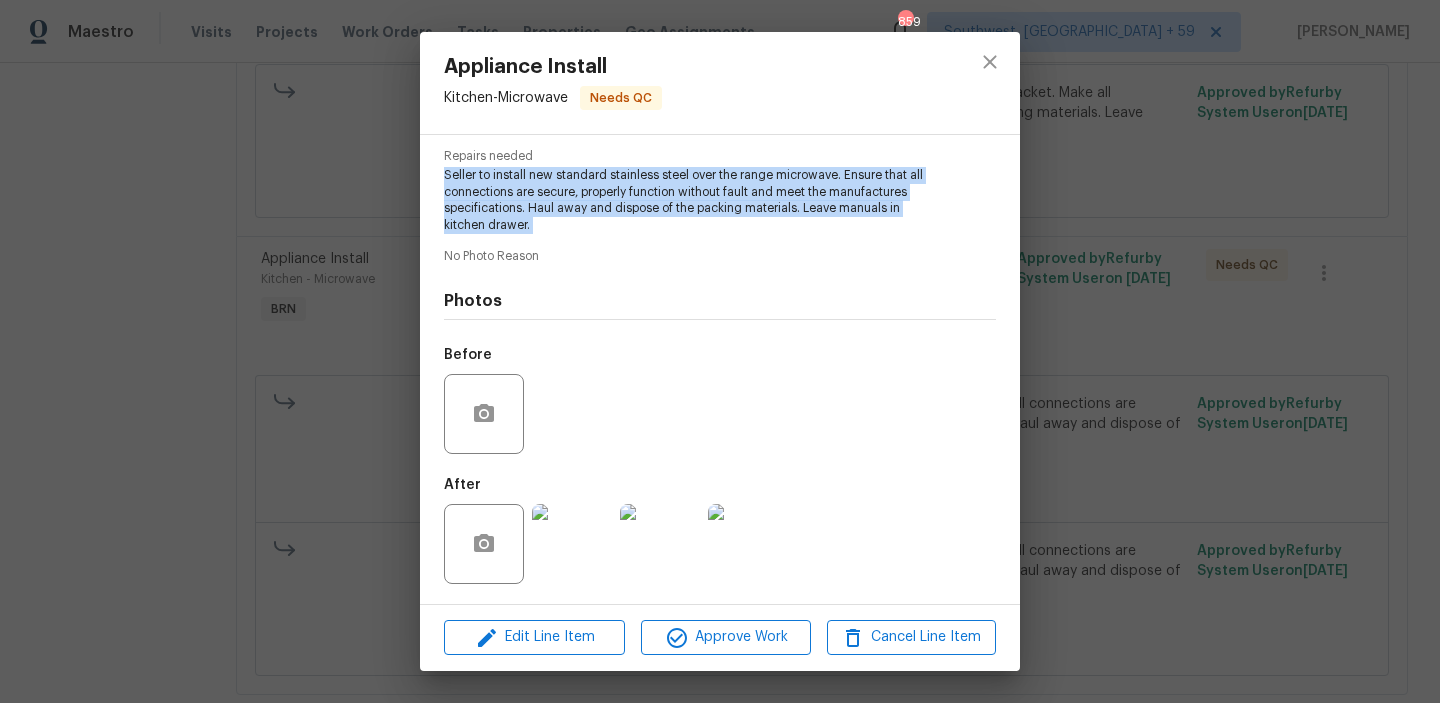 click at bounding box center (572, 544) 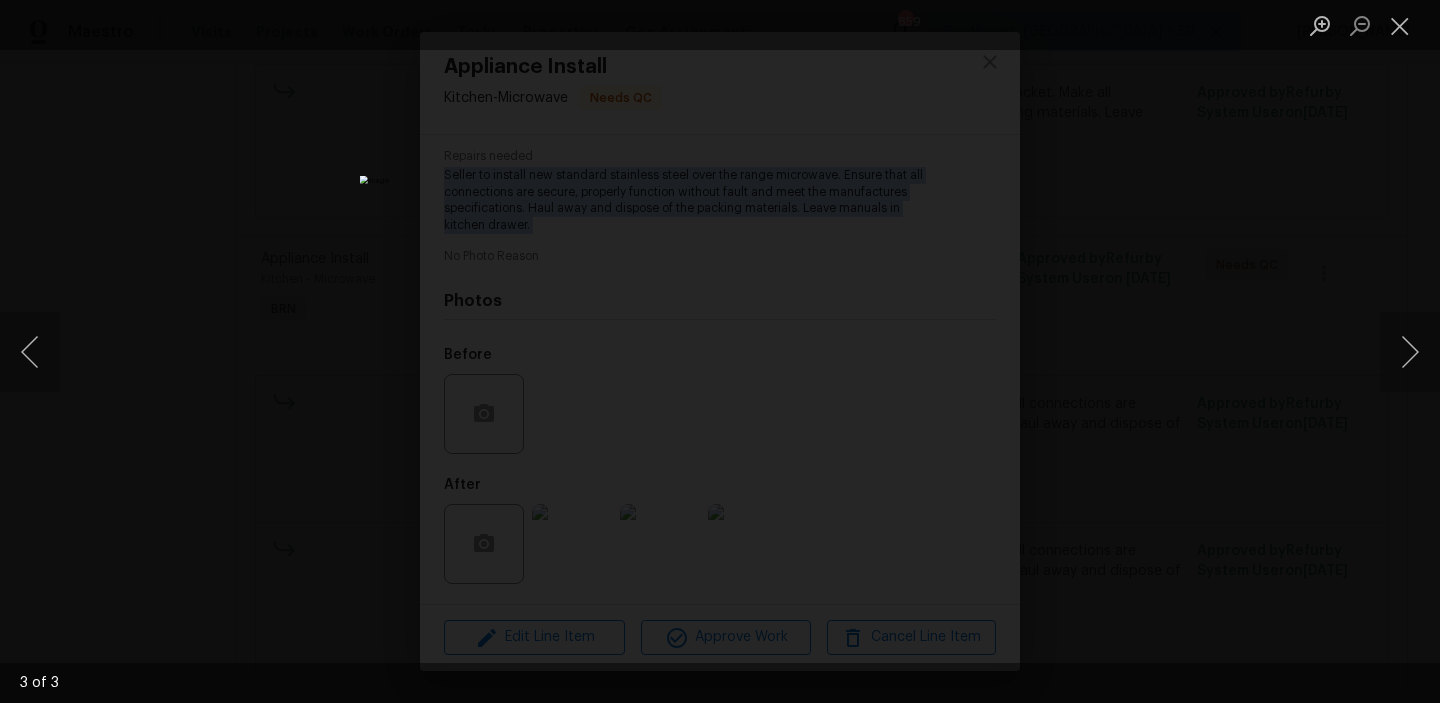click at bounding box center (720, 351) 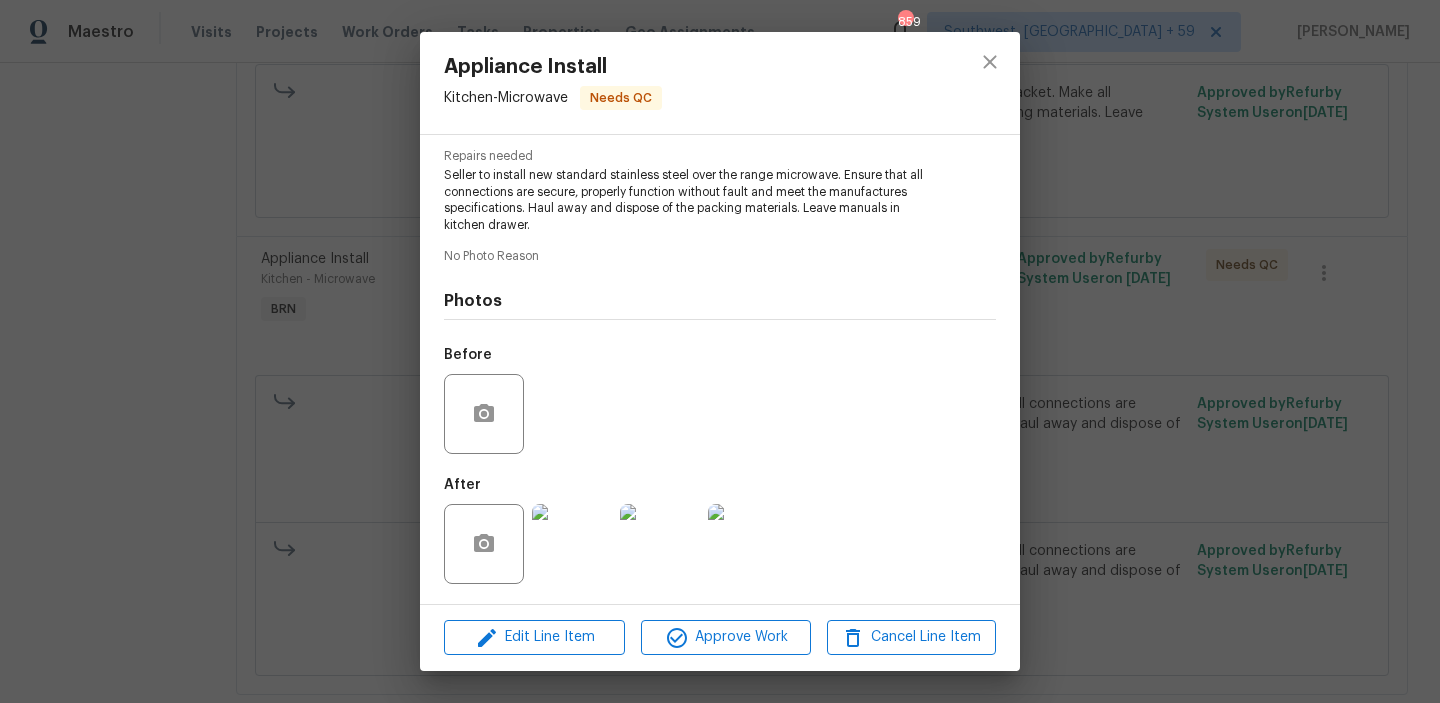 click on "Appliance Install Kitchen  -  Microwave Needs QC Vendor Jax Network Construction Account Category BINSR Cost $0 x 1 count $0 Labor $240 Total $240 Repairs needed Seller to install new standard stainless steel over the range microwave. Ensure that all connections are secure, properly function without fault and meet the manufactures specifications. Haul away and dispose of the packing materials. Leave manuals in kitchen drawer. No Photo Reason   Photos Before After  Edit Line Item  Approve Work  Cancel Line Item" at bounding box center [720, 351] 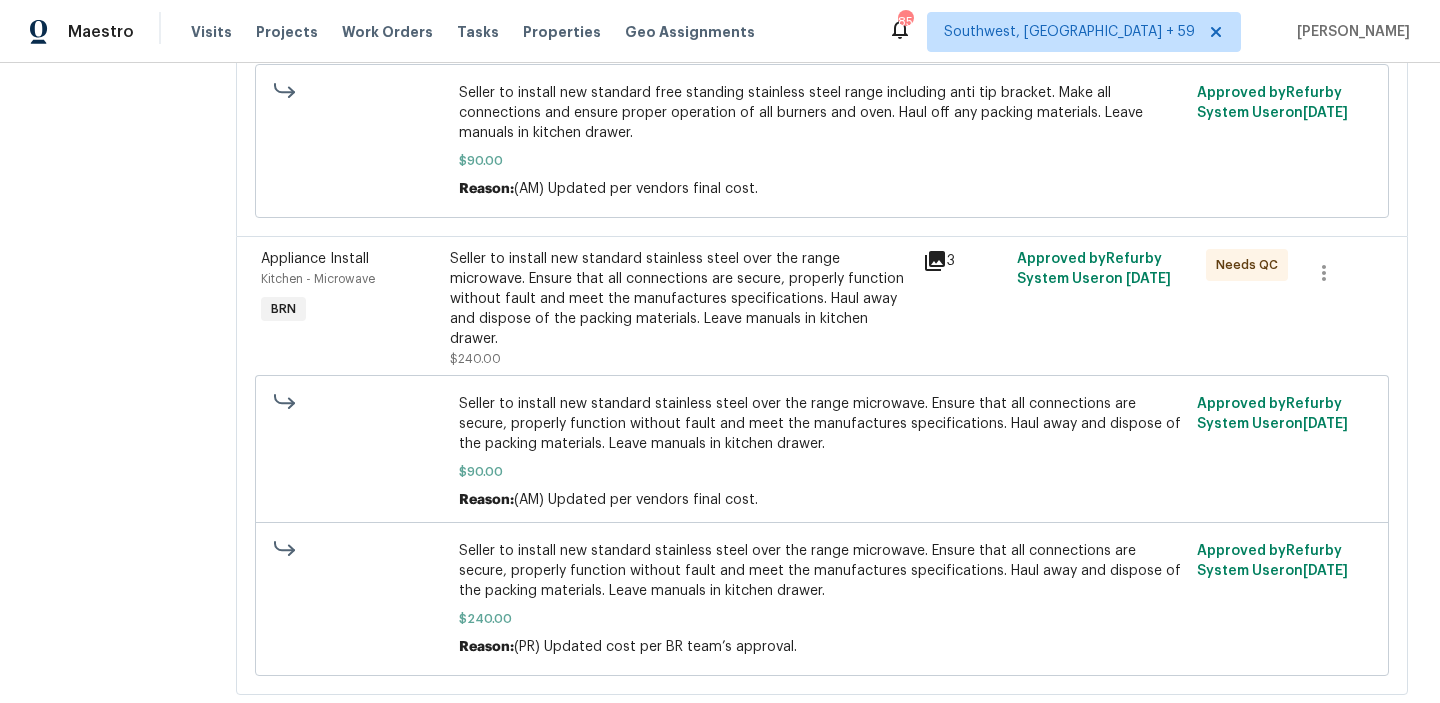 scroll, scrollTop: 326, scrollLeft: 0, axis: vertical 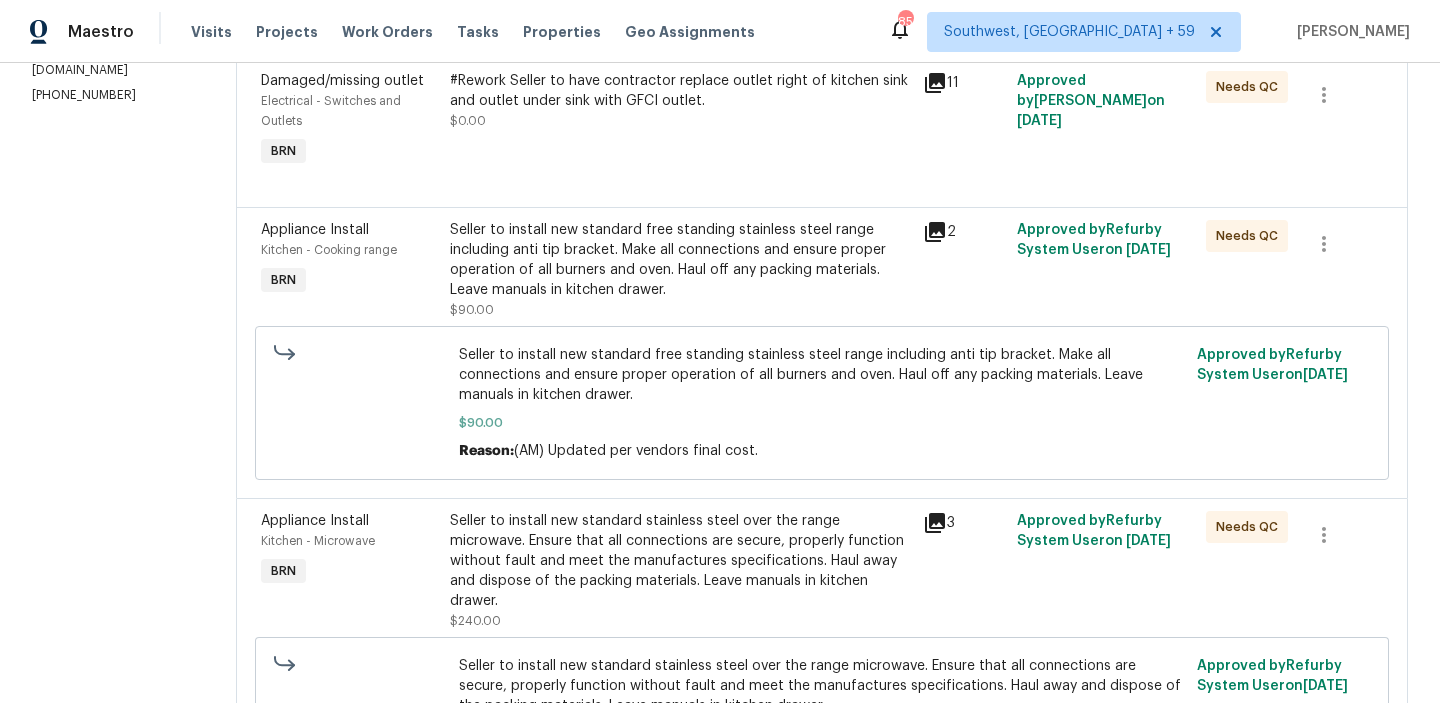 click on "Seller to install new standard free standing stainless steel range including anti tip bracket. Make all connections and ensure proper operation of all burners and oven. Haul off any packing materials. Leave manuals in kitchen drawer." at bounding box center (680, 260) 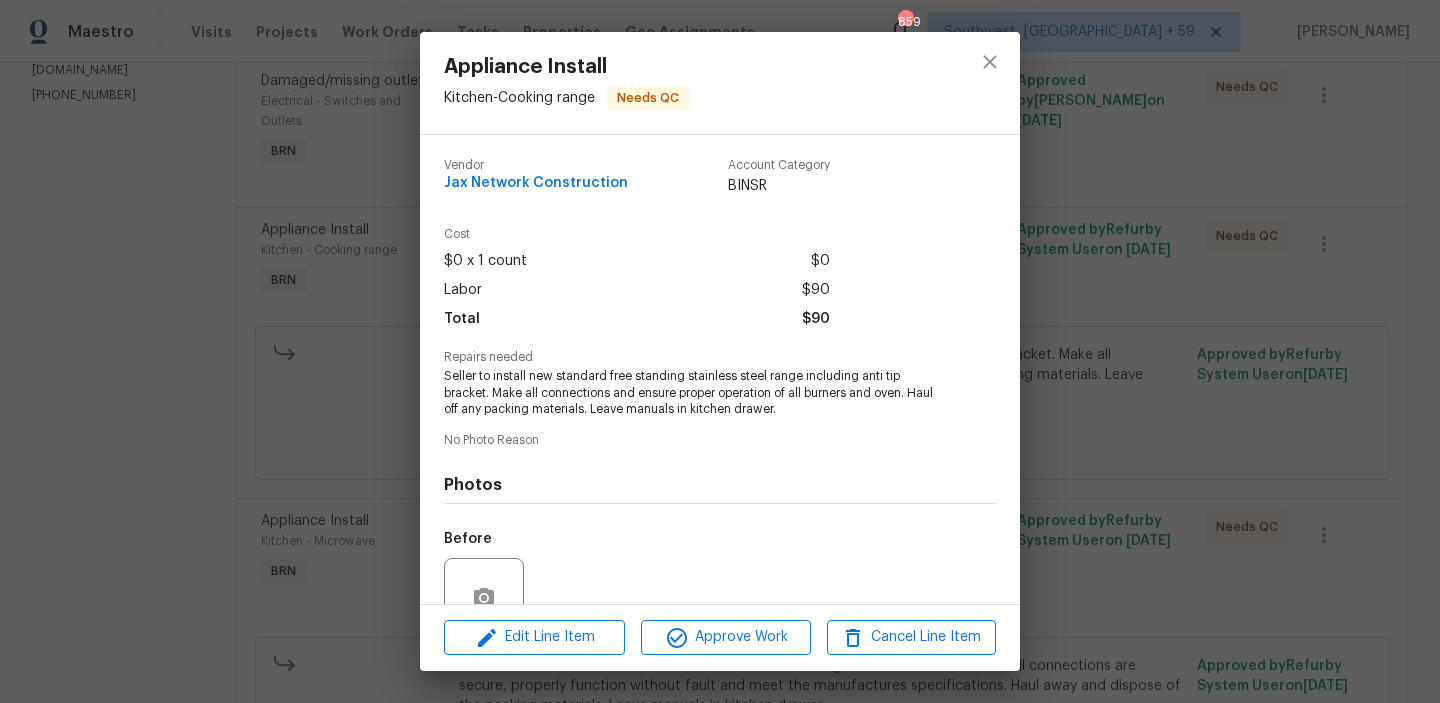 scroll, scrollTop: 184, scrollLeft: 0, axis: vertical 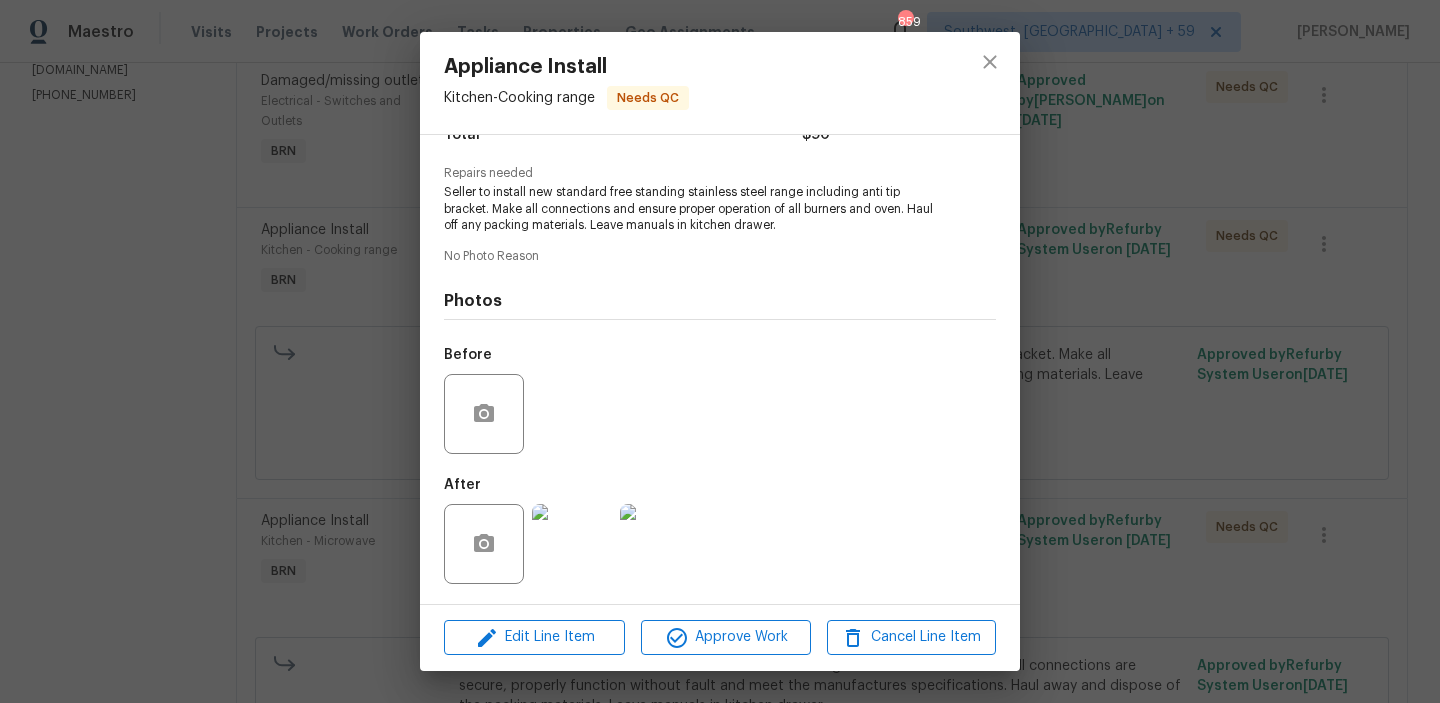 click at bounding box center [572, 544] 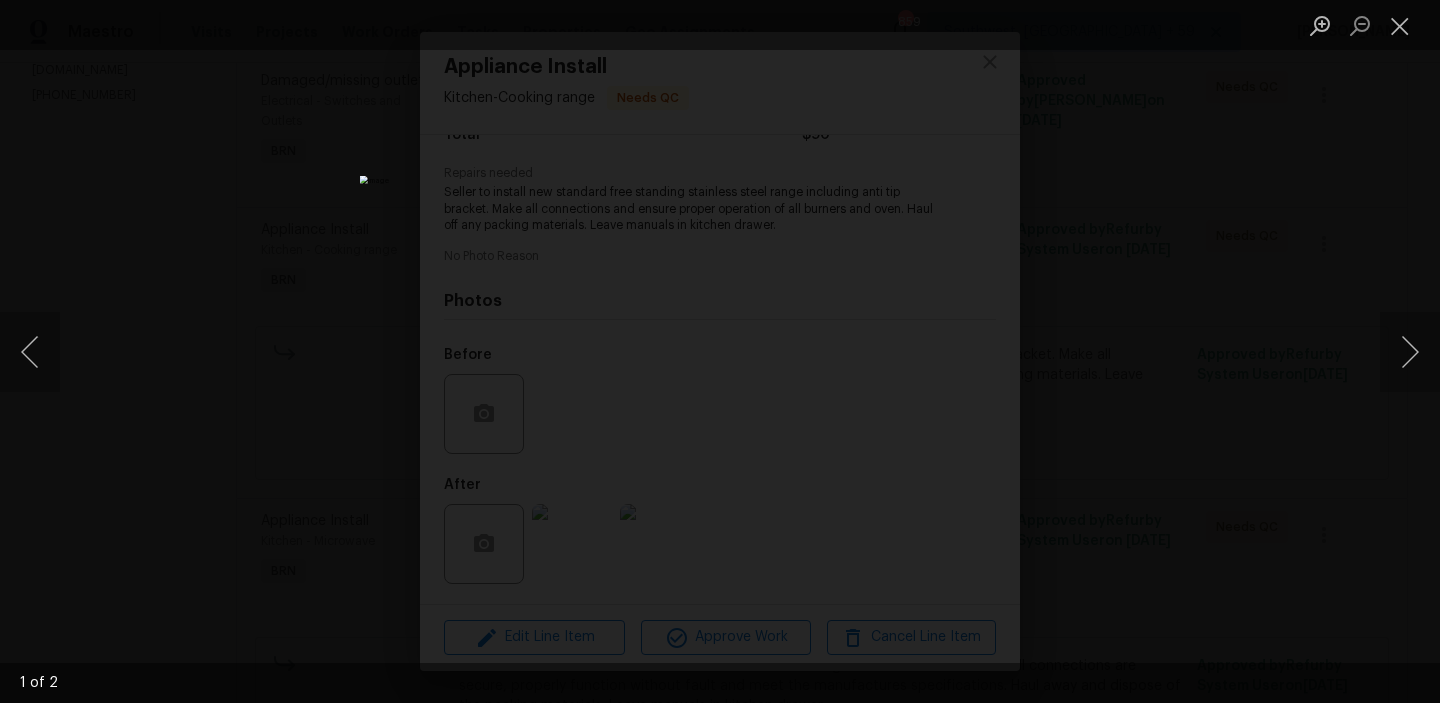 click at bounding box center [720, 351] 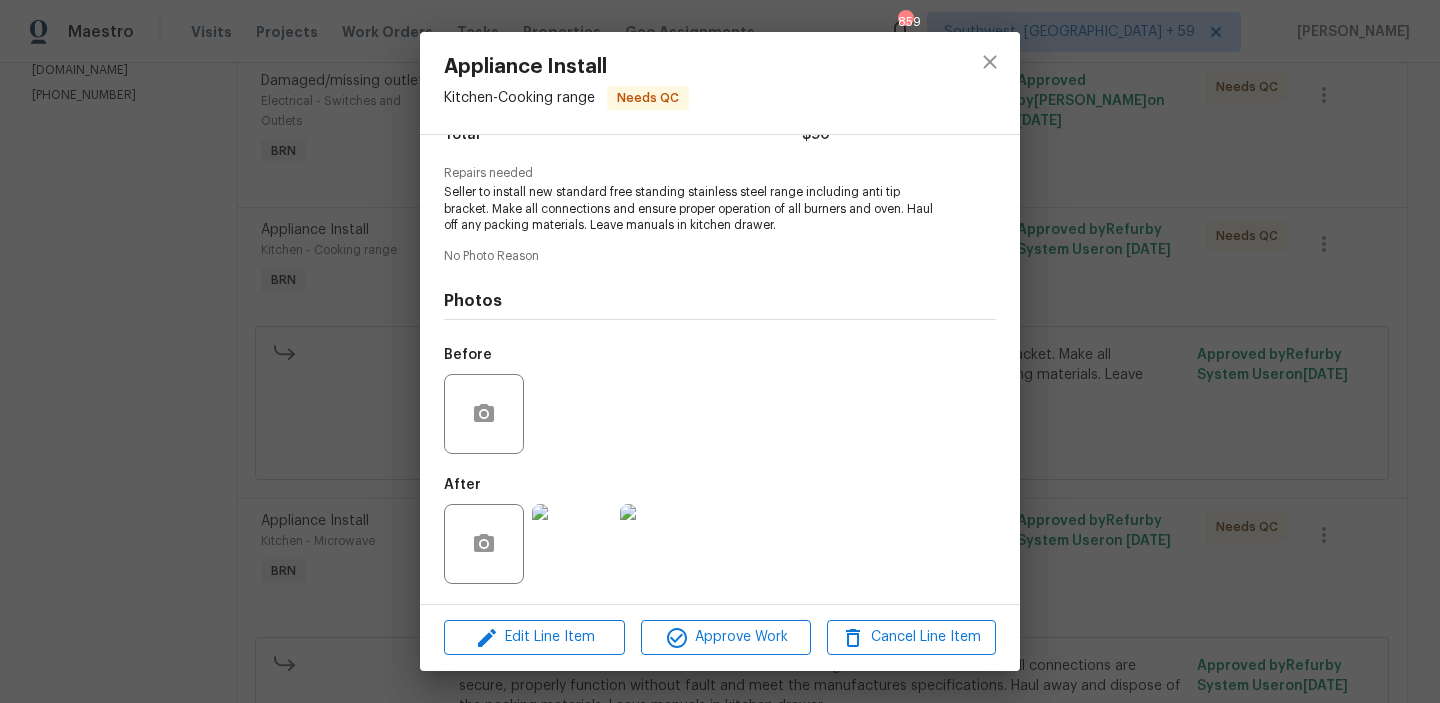 click on "Appliance Install Kitchen  -  Cooking range Needs QC Vendor Jax Network Construction Account Category BINSR Cost $0 x 1 count $0 Labor $90 Total $90 Repairs needed Seller to install new standard free standing stainless steel range including anti tip bracket. Make all connections and ensure proper operation of all burners and oven. Haul off any packing materials. Leave manuals in kitchen drawer. No Photo Reason   Photos Before After  Edit Line Item  Approve Work  Cancel Line Item" at bounding box center [720, 351] 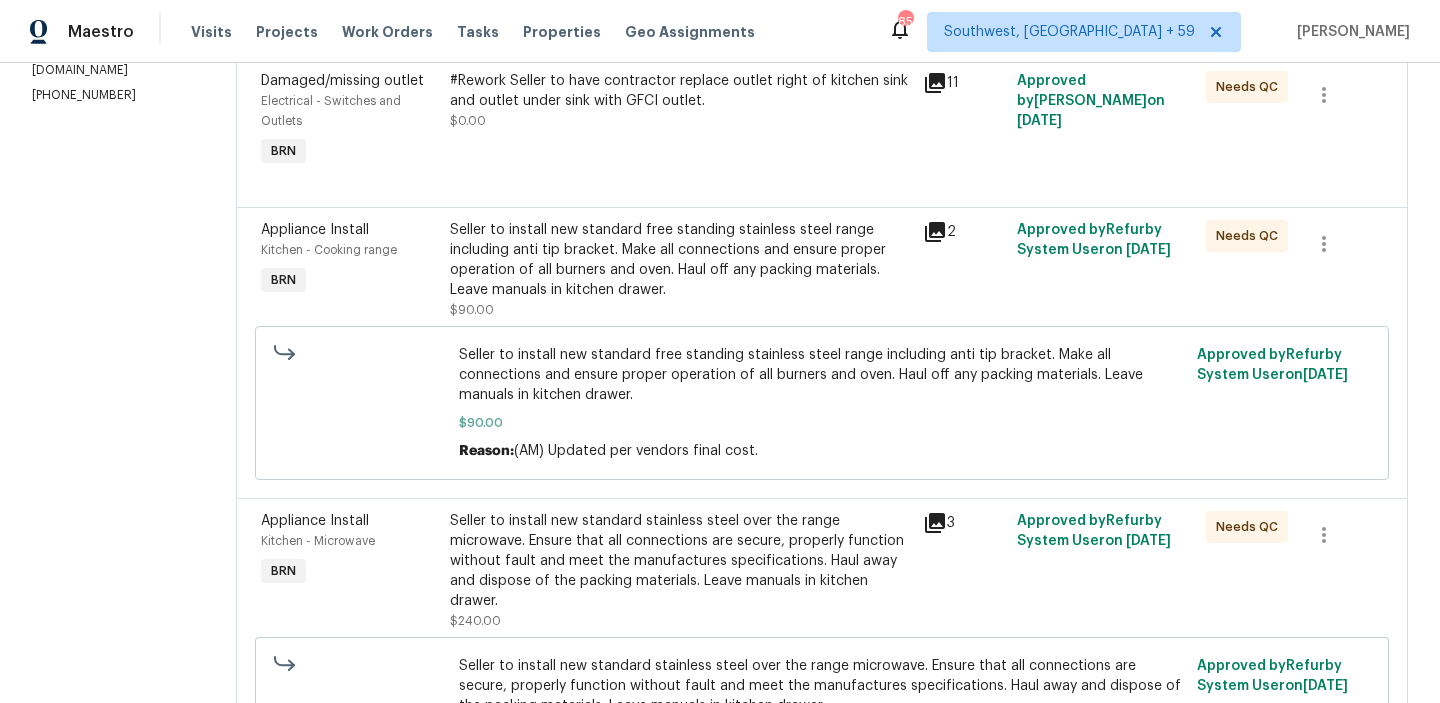 click at bounding box center [822, 183] 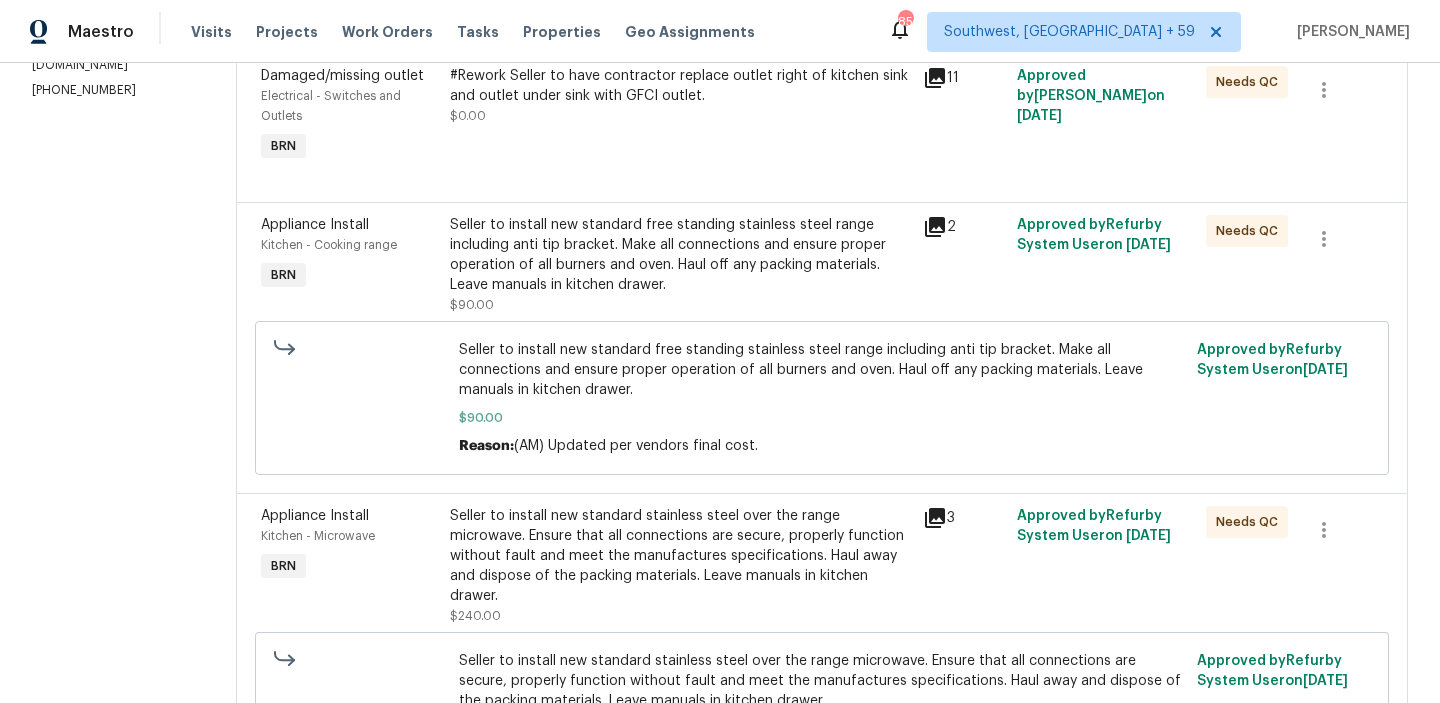 click on "#Rework Seller to have contractor replace outlet right of kitchen sink and outlet under sink with GFCI outlet. $0.00" at bounding box center (680, 96) 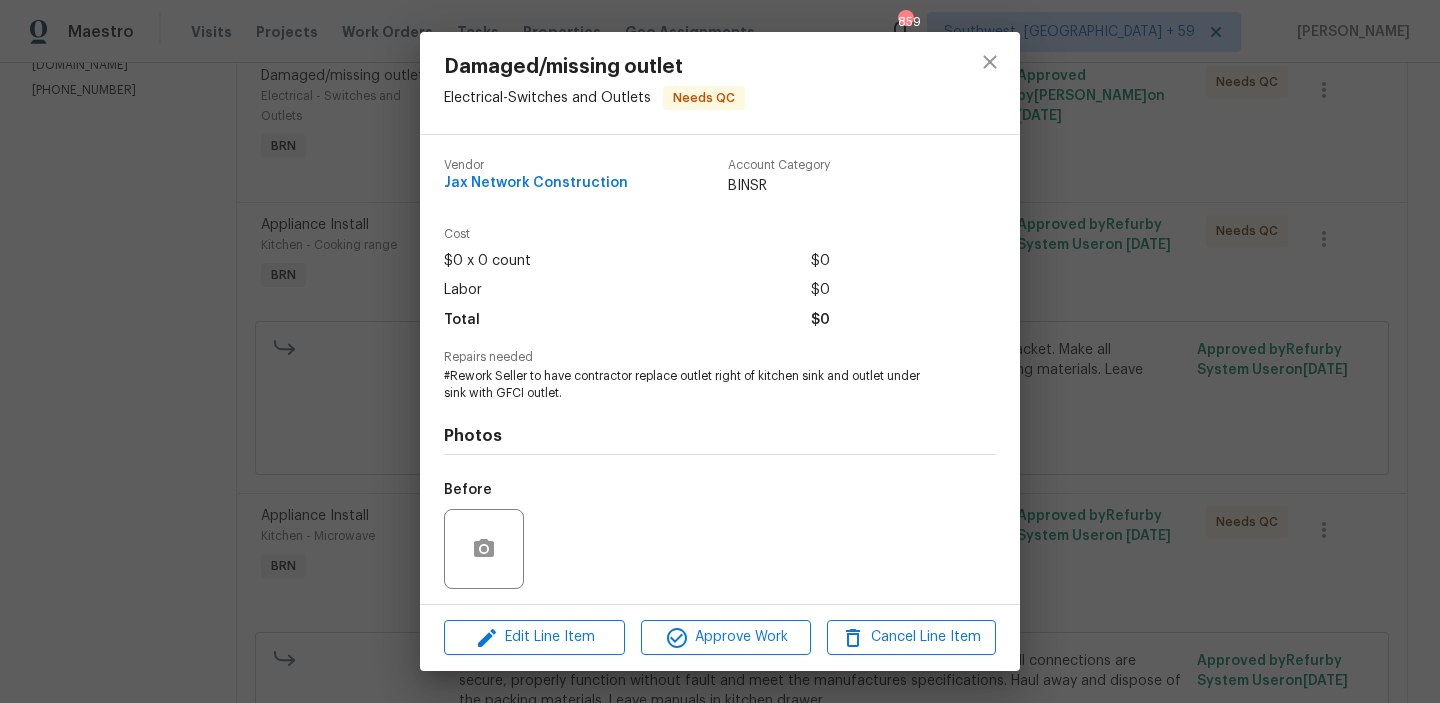 scroll, scrollTop: 135, scrollLeft: 0, axis: vertical 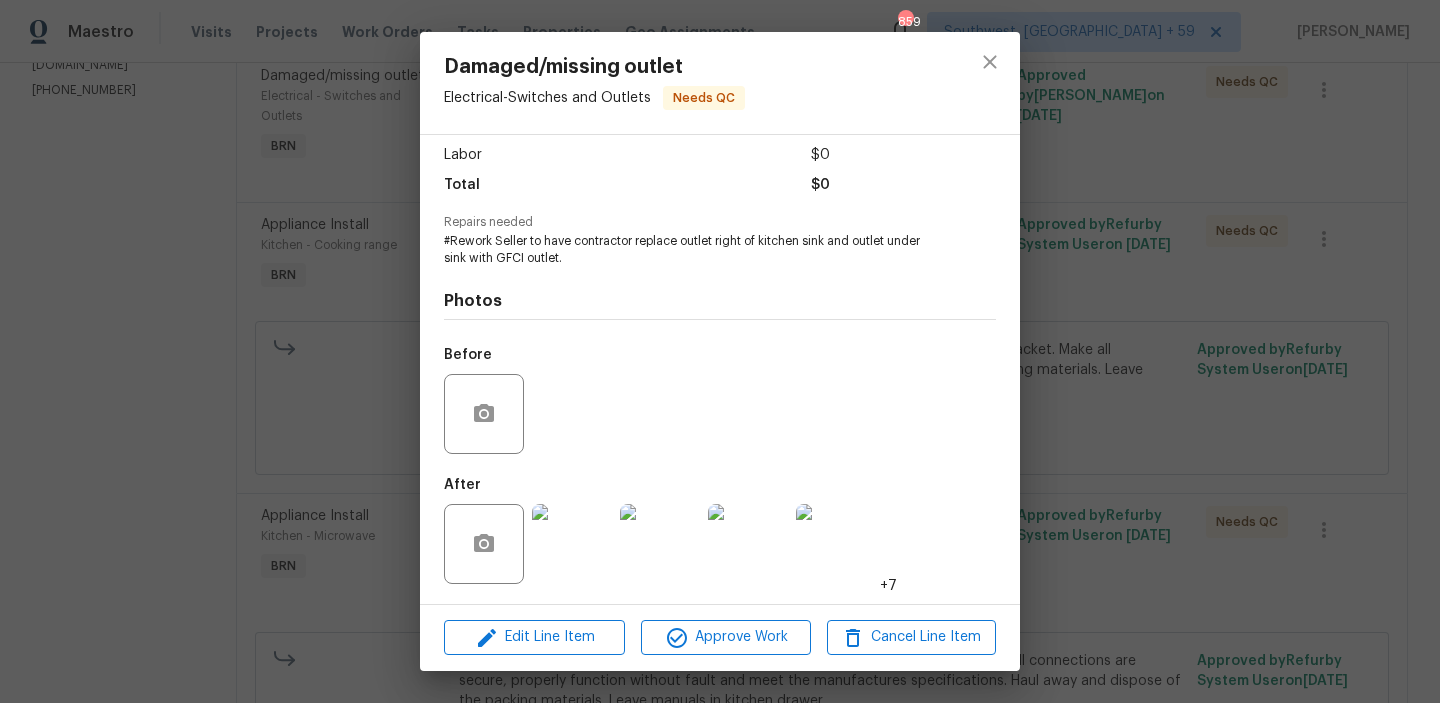 click at bounding box center (572, 544) 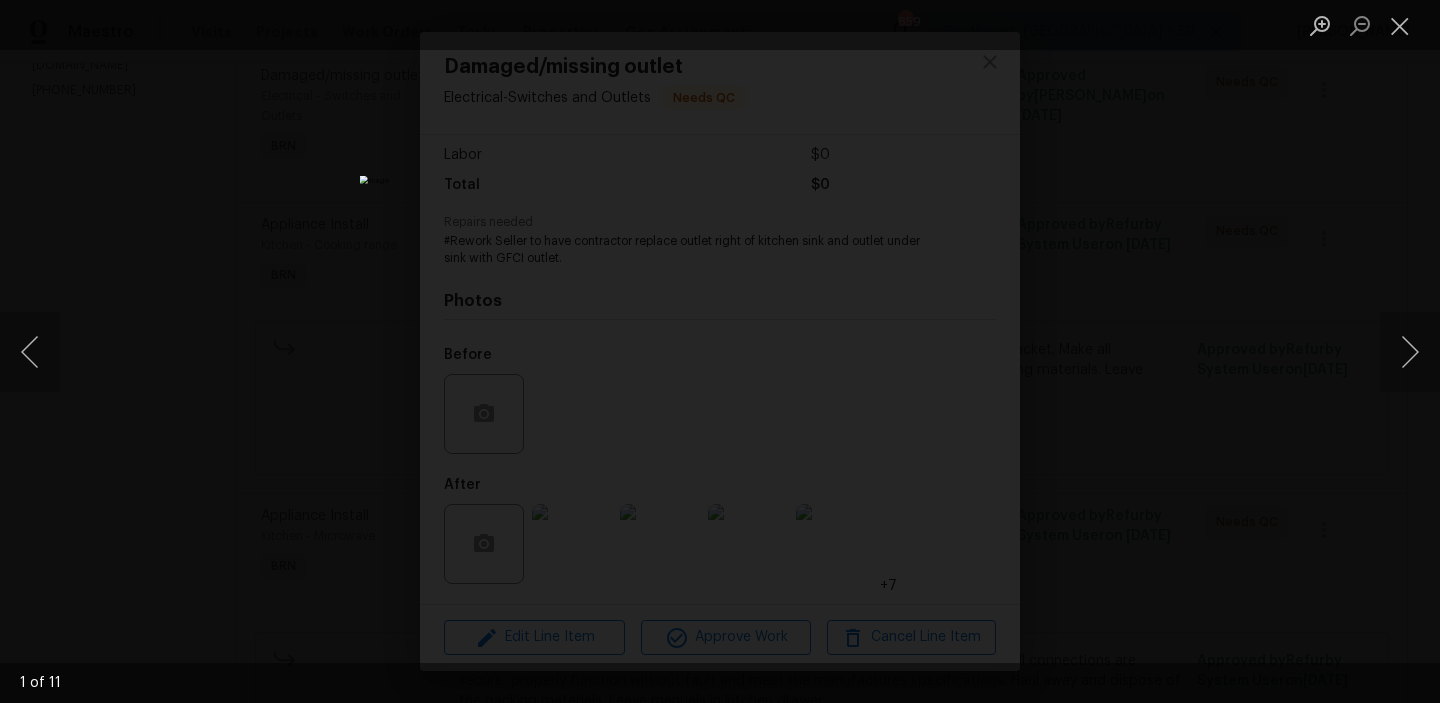 click at bounding box center (720, 351) 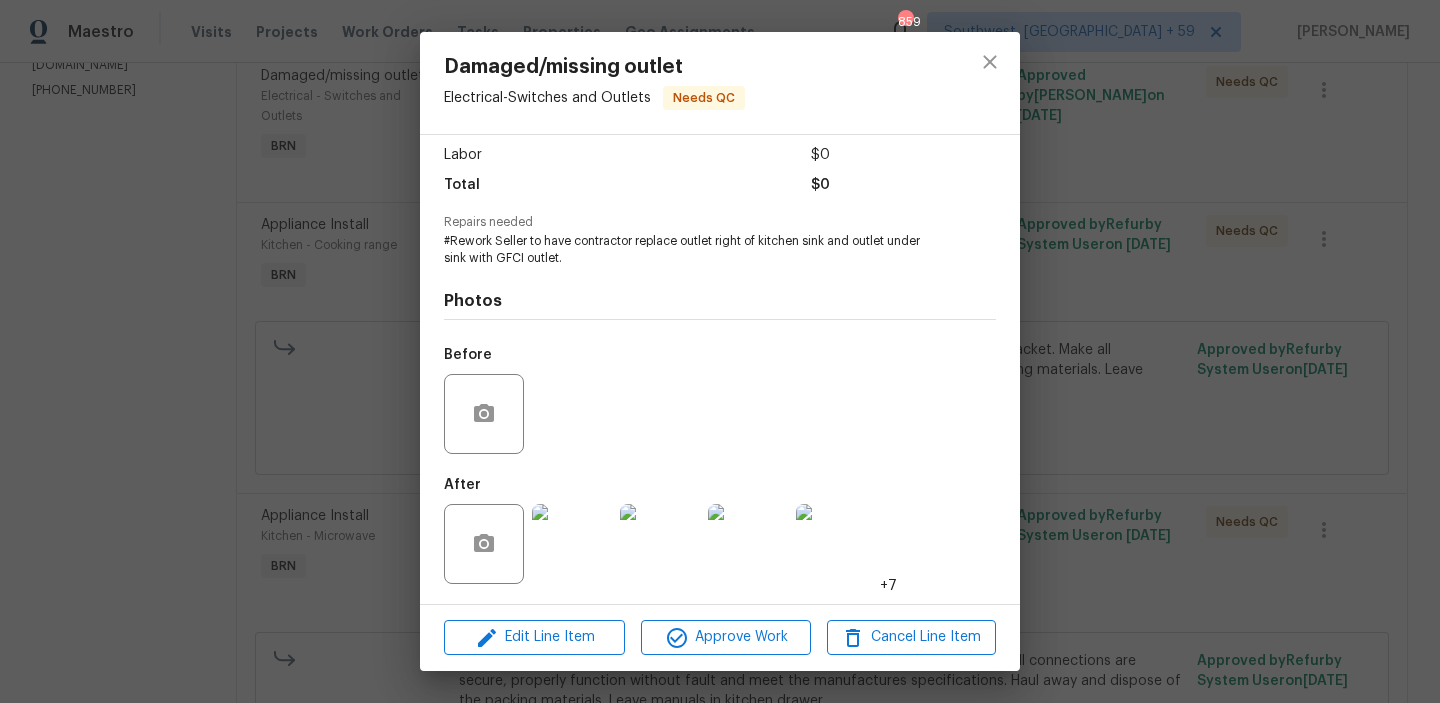 click on "Damaged/missing outlet Electrical  -  Switches and Outlets Needs QC Vendor Jax Network Construction Account Category BINSR Cost $0 x 0 count $0 Labor $0 Total $0 Repairs needed #Rework Seller to have contractor replace outlet right of kitchen sink and outlet under sink with GFCI outlet. Photos Before After  +7  Edit Line Item  Approve Work  Cancel Line Item" at bounding box center [720, 351] 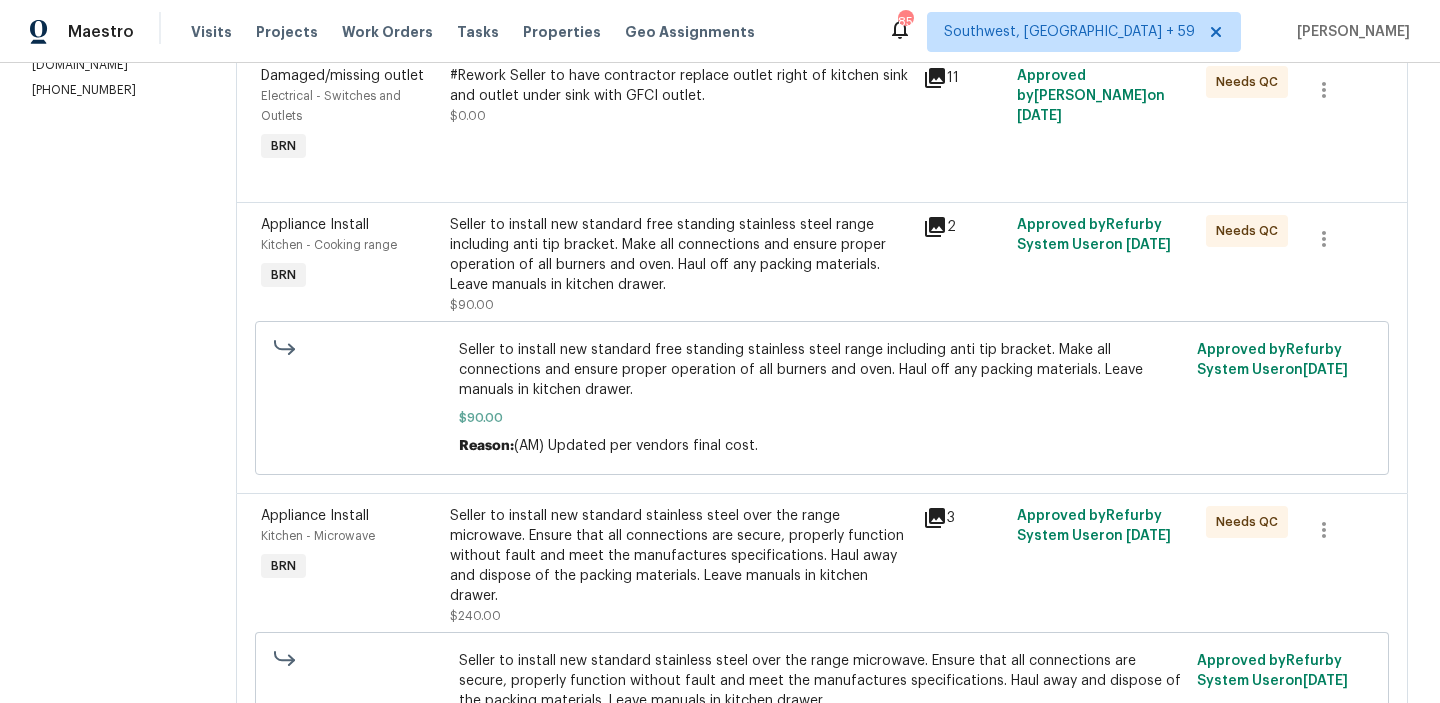 click on "Seller to install new standard stainless steel over the range microwave. Ensure that all connections are secure, properly function without fault and meet the manufactures specifications. Haul away and dispose of the packing materials. Leave manuals in kitchen drawer." at bounding box center (680, 556) 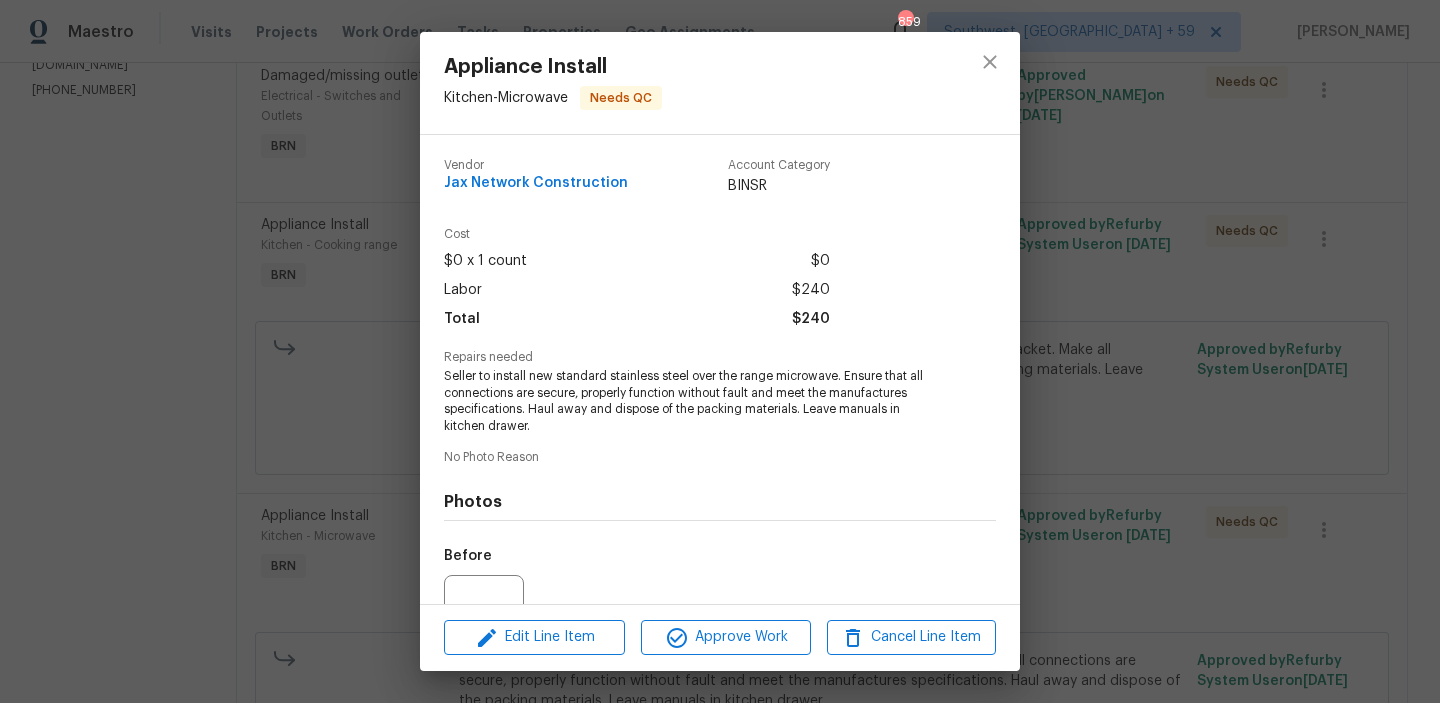 scroll, scrollTop: 201, scrollLeft: 0, axis: vertical 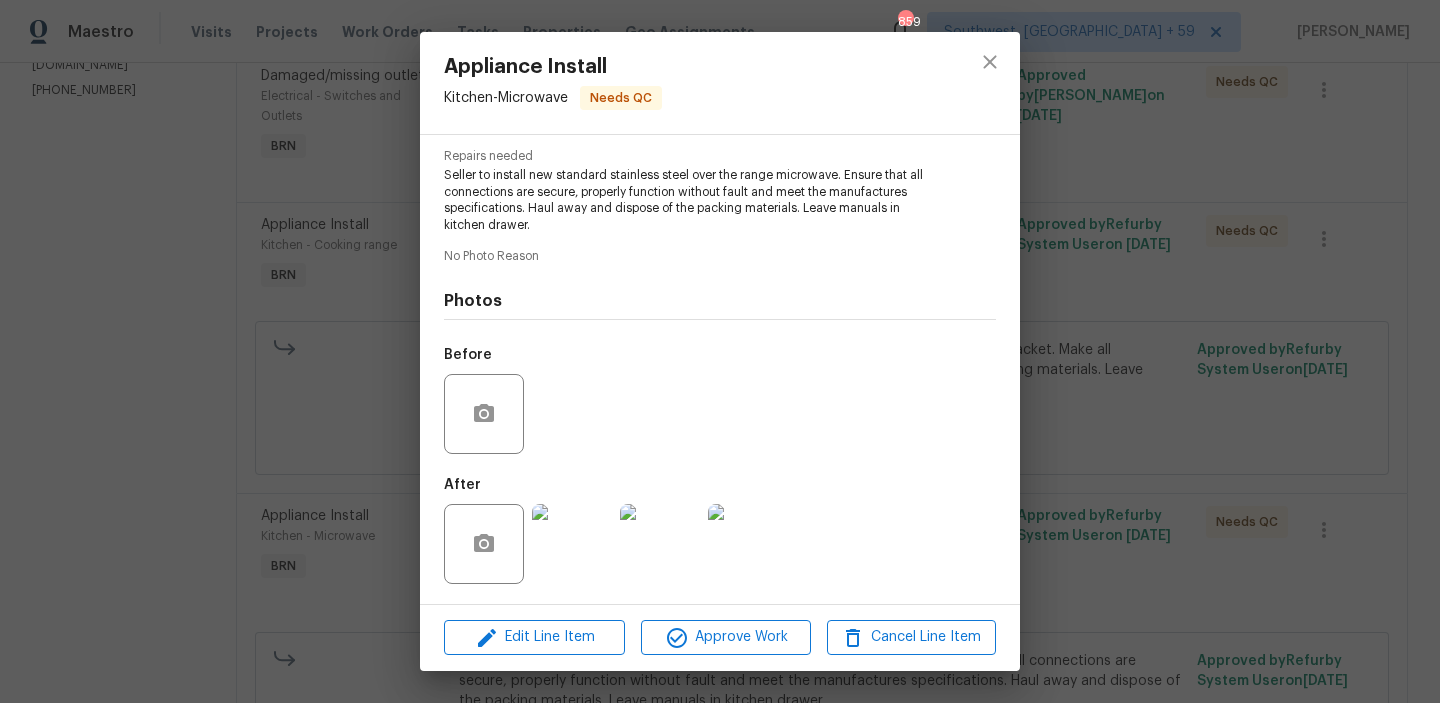 click on "Appliance Install Kitchen  -  Microwave Needs QC Vendor Jax Network Construction Account Category BINSR Cost $0 x 1 count $0 Labor $240 Total $240 Repairs needed Seller to install new standard stainless steel over the range microwave. Ensure that all connections are secure, properly function without fault and meet the manufactures specifications. Haul away and dispose of the packing materials. Leave manuals in kitchen drawer. No Photo Reason   Photos Before After  Edit Line Item  Approve Work  Cancel Line Item" at bounding box center [720, 351] 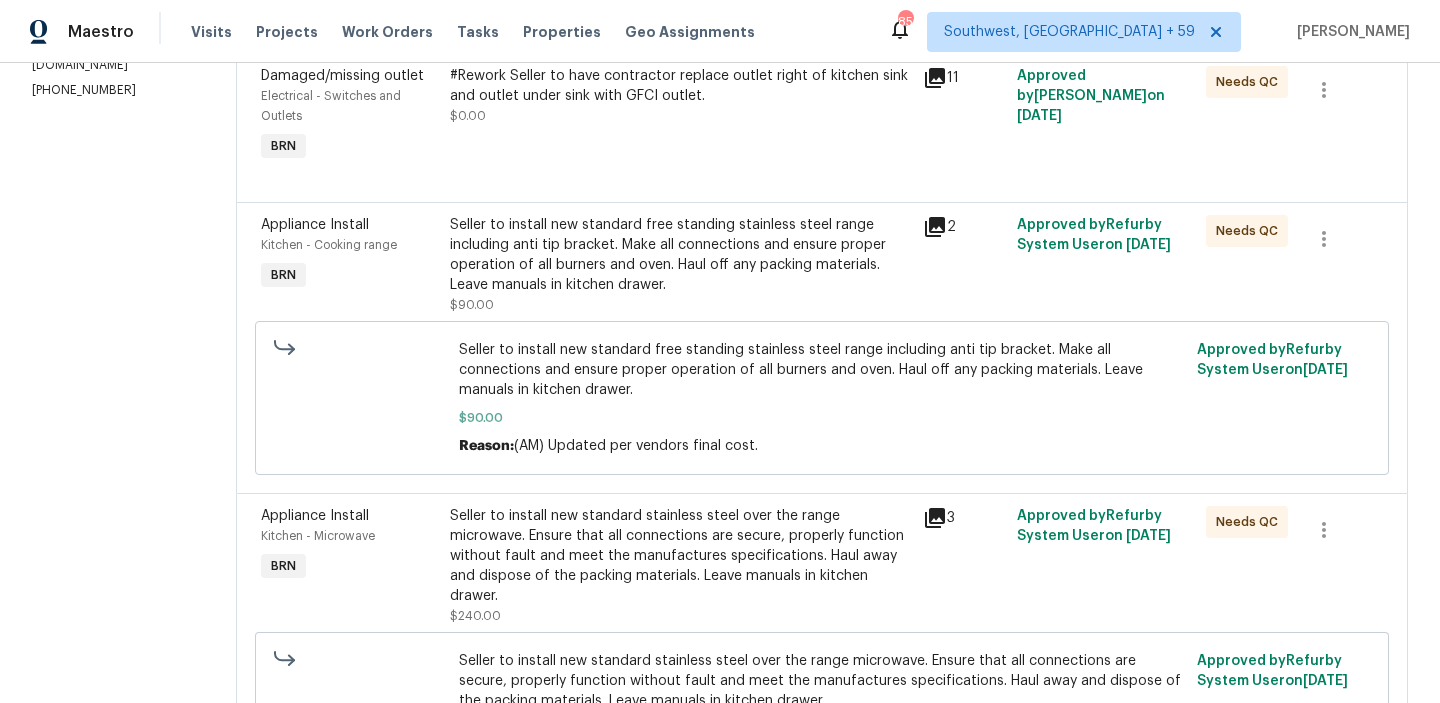 scroll, scrollTop: 312, scrollLeft: 0, axis: vertical 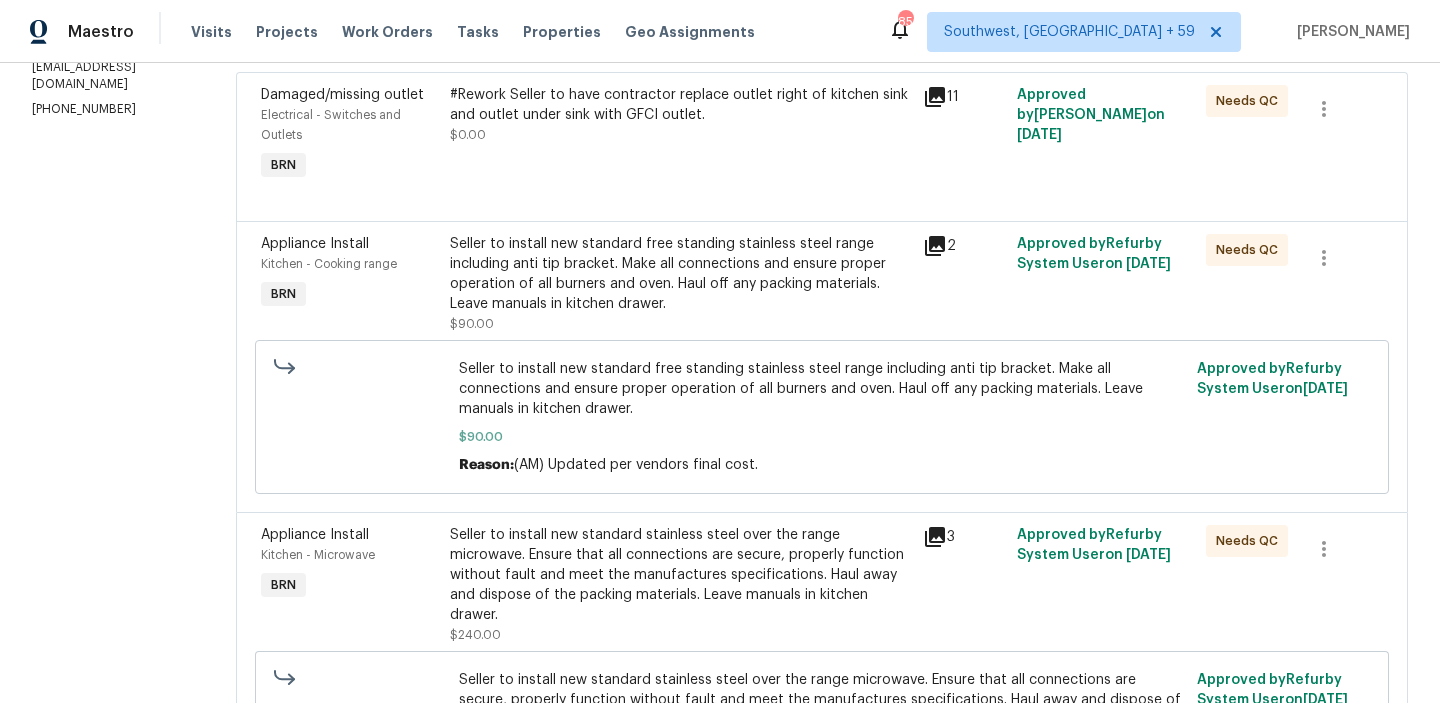 click on "#Rework Seller to have contractor replace outlet right of kitchen sink and outlet under sink with GFCI outlet. $0.00" at bounding box center [680, 115] 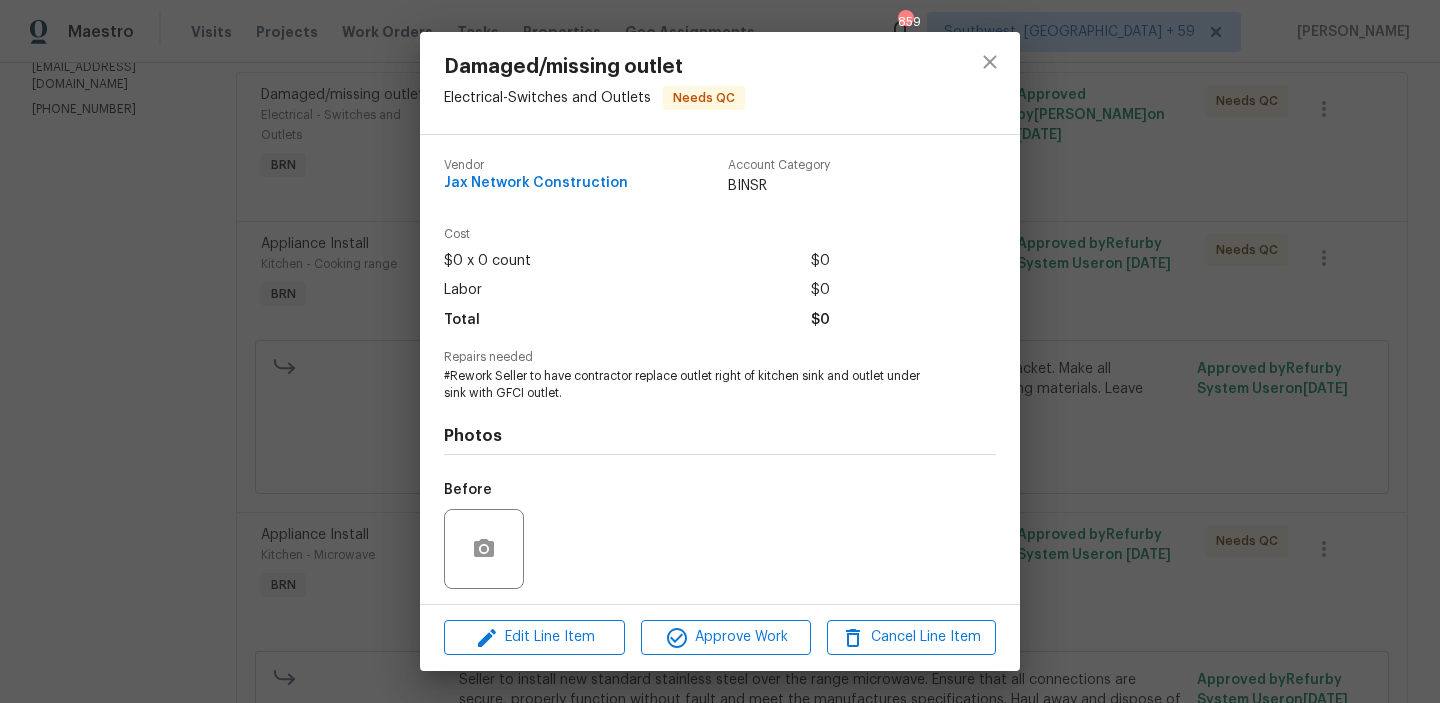 click on "#Rework Seller to have contractor replace outlet right of kitchen sink and outlet under sink with GFCI outlet." at bounding box center [692, 385] 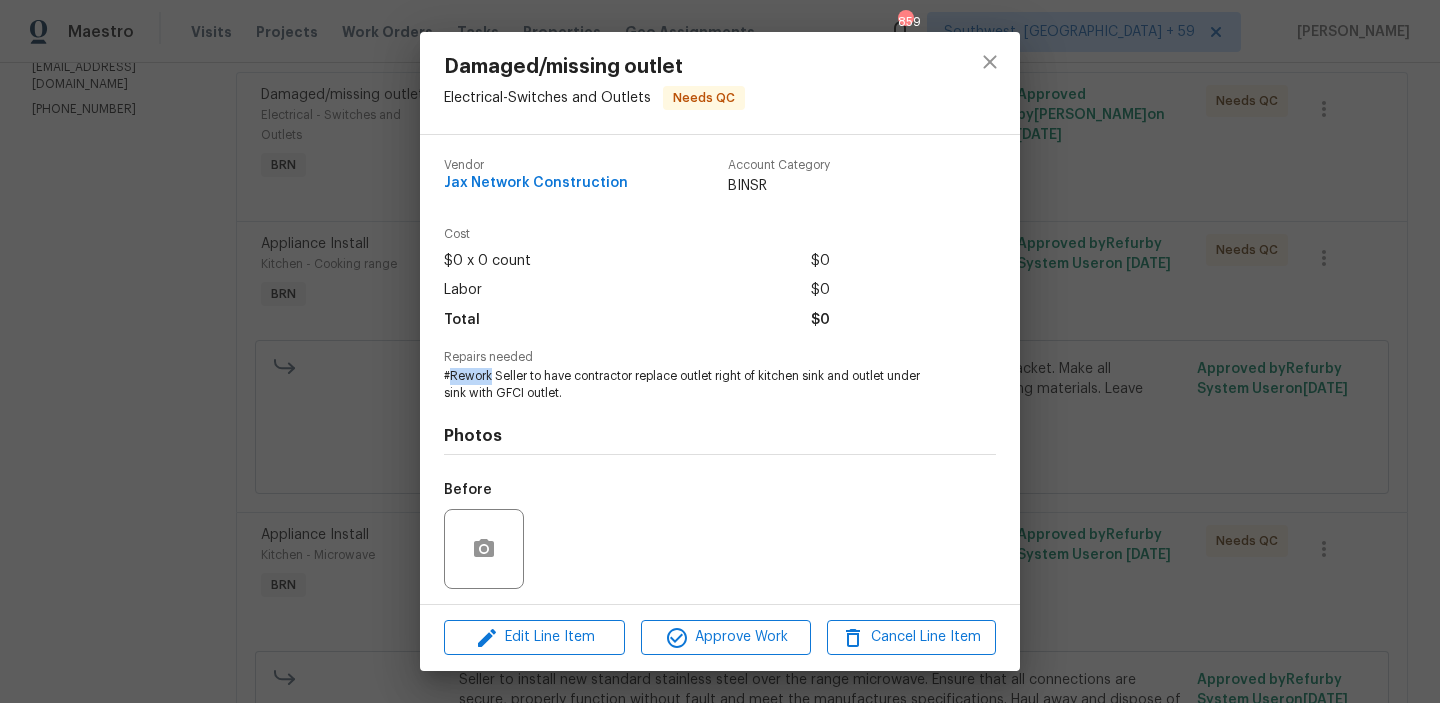 click on "#Rework Seller to have contractor replace outlet right of kitchen sink and outlet under sink with GFCI outlet." at bounding box center [692, 385] 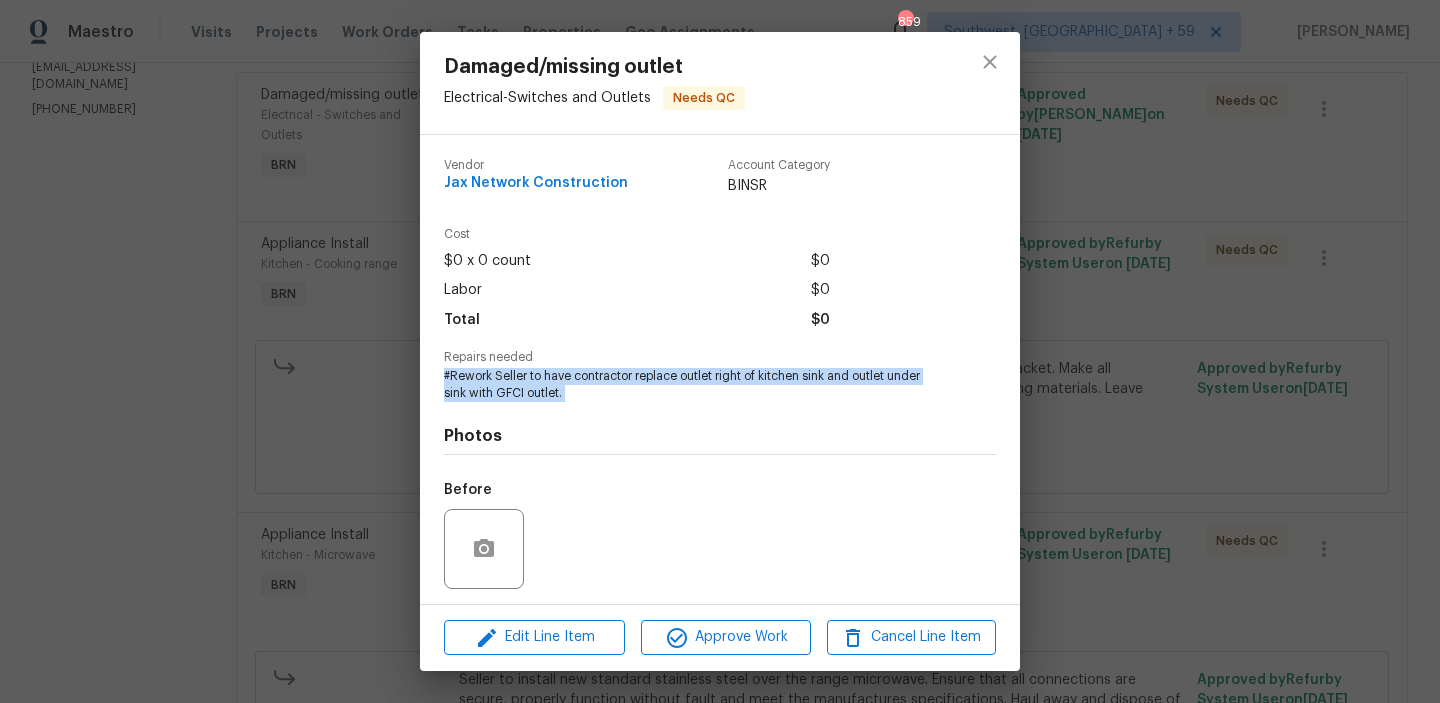 click on "#Rework Seller to have contractor replace outlet right of kitchen sink and outlet under sink with GFCI outlet." at bounding box center (692, 385) 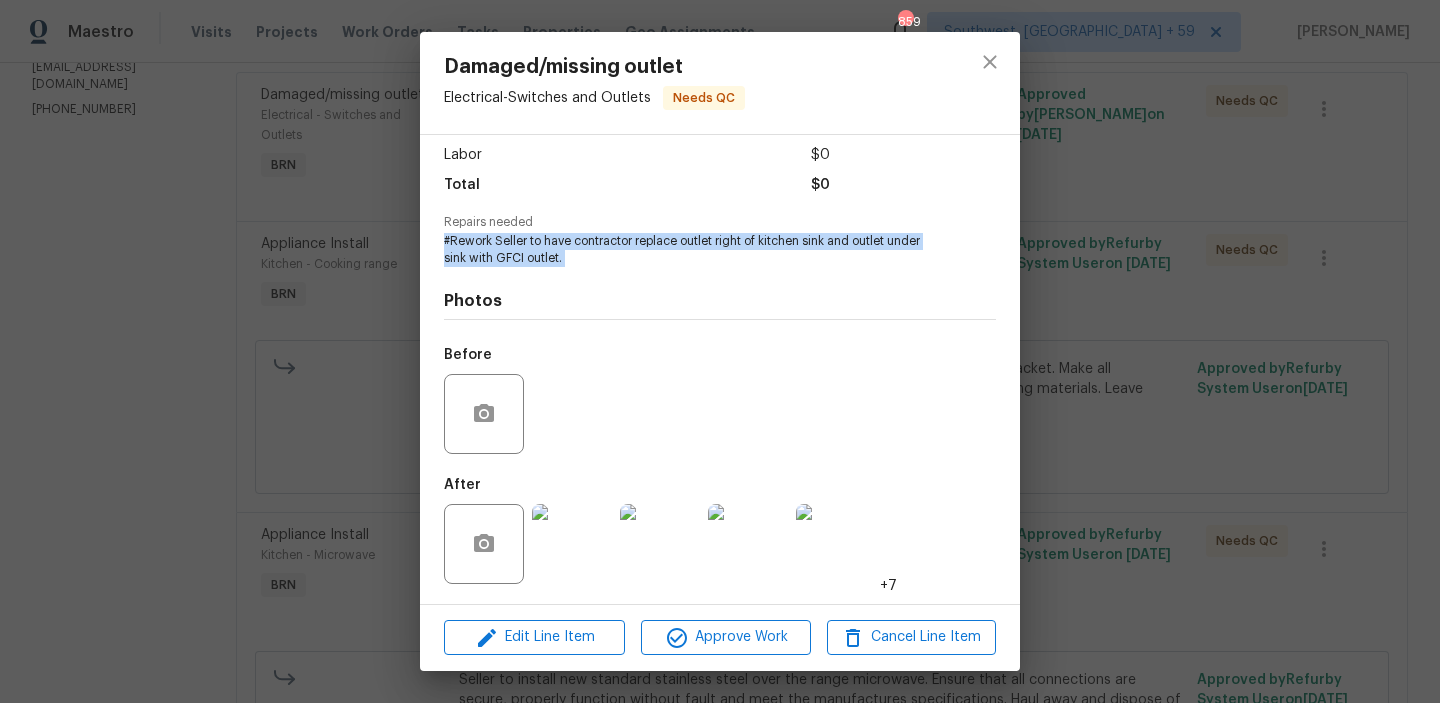 click at bounding box center [572, 544] 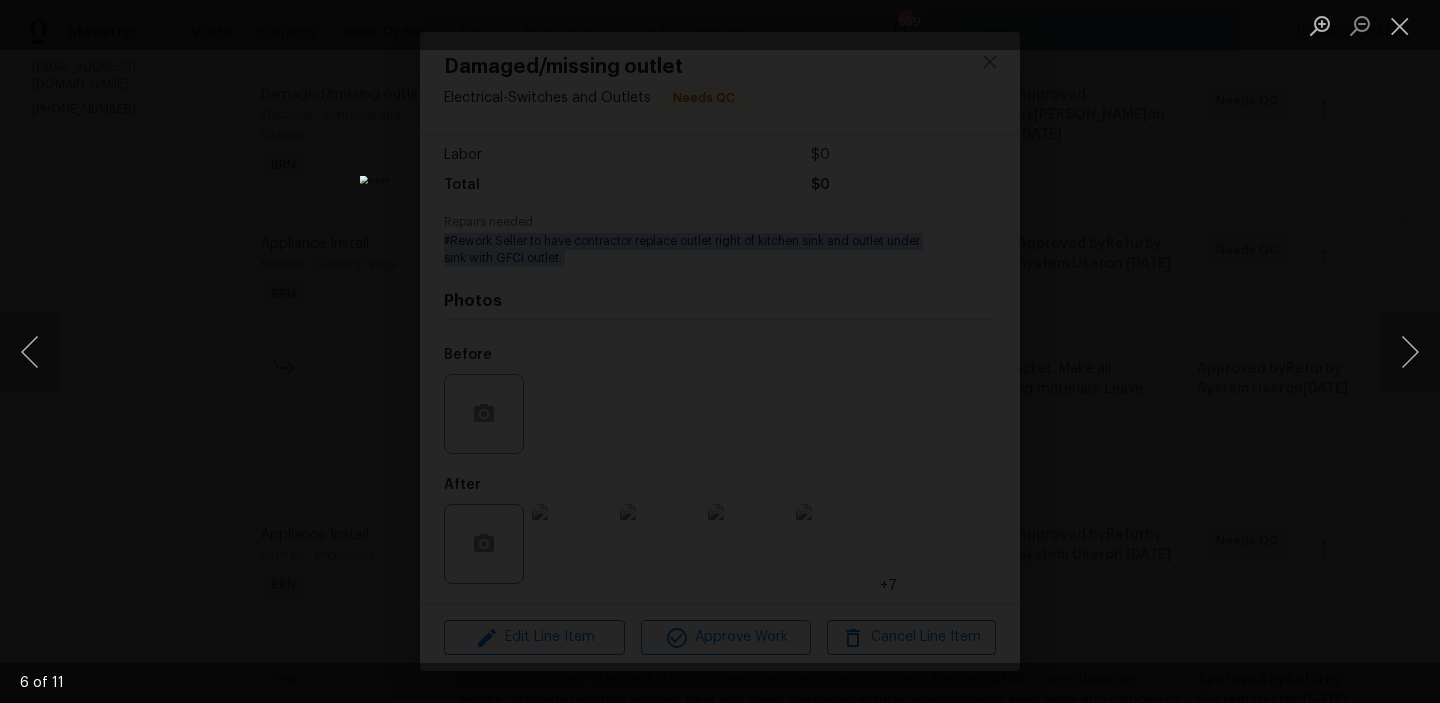 click at bounding box center [720, 351] 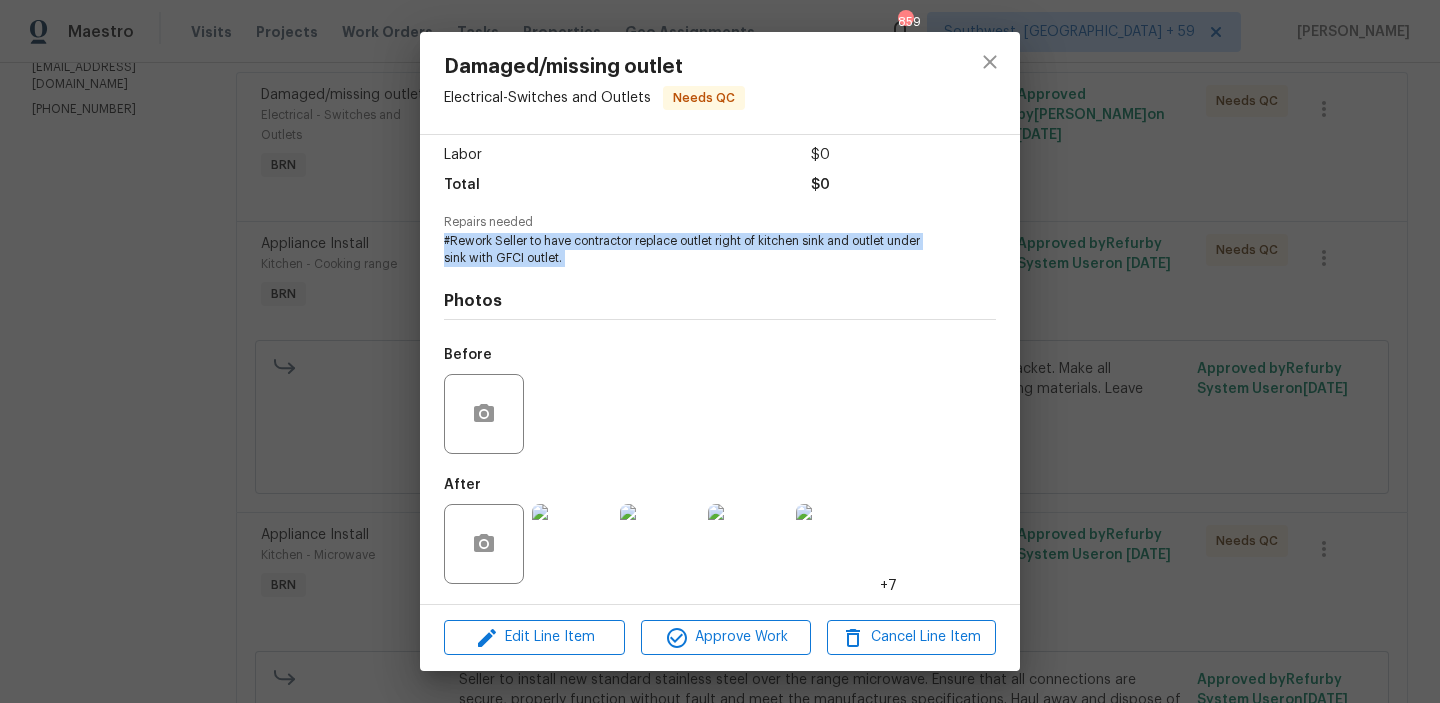 click at bounding box center (572, 544) 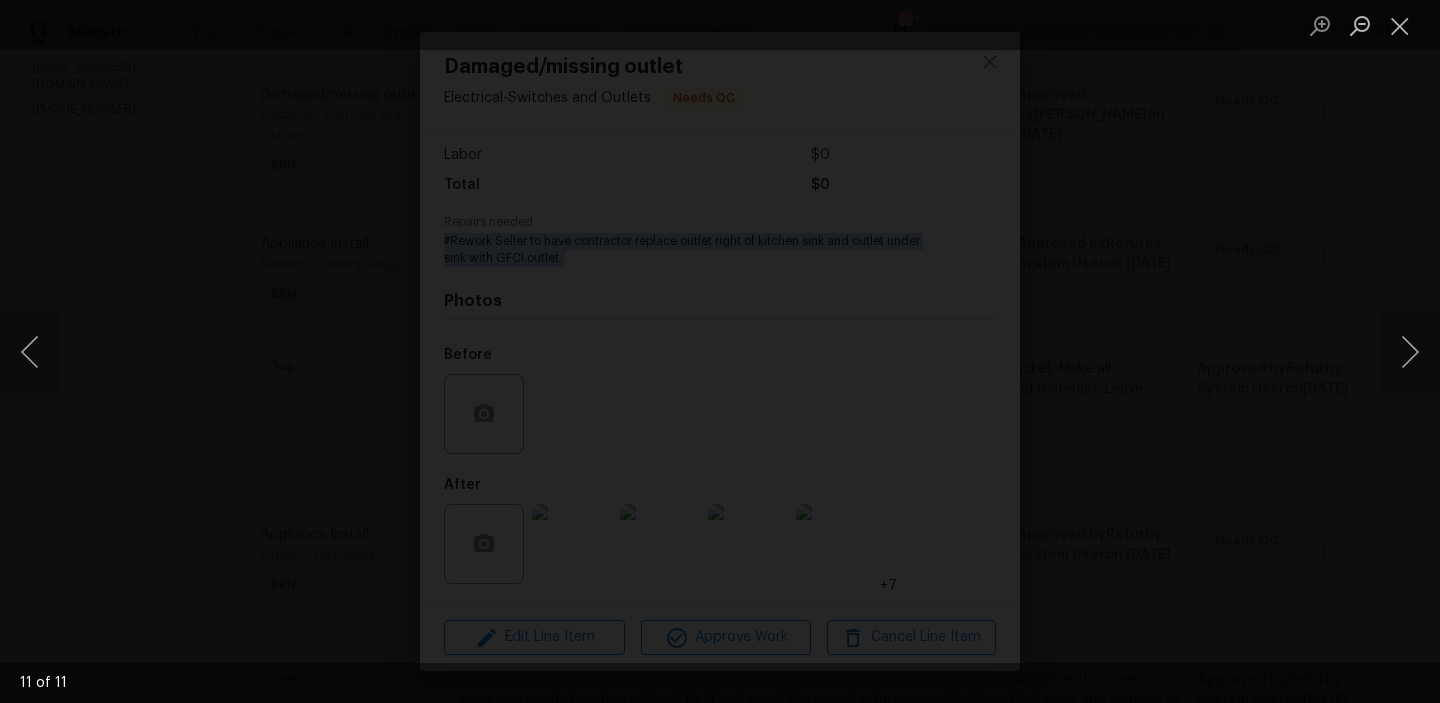 click at bounding box center (3826, 1584) 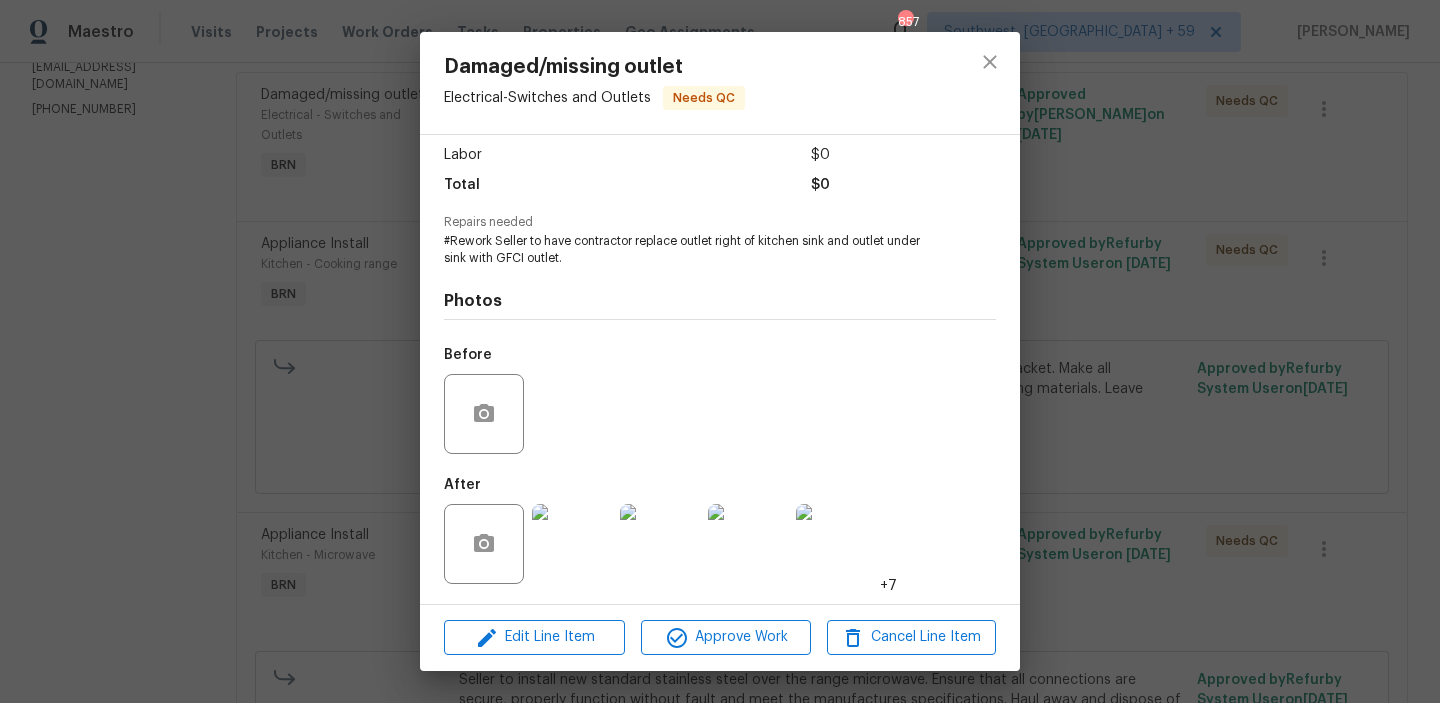 click on "Damaged/missing outlet Electrical  -  Switches and Outlets Needs QC Vendor Jax Network Construction Account Category BINSR Cost $0 x 0 count $0 Labor $0 Total $0 Repairs needed #Rework Seller to have contractor replace outlet right of kitchen sink and outlet under sink with GFCI outlet. Photos Before After  +7  Edit Line Item  Approve Work  Cancel Line Item" at bounding box center [720, 351] 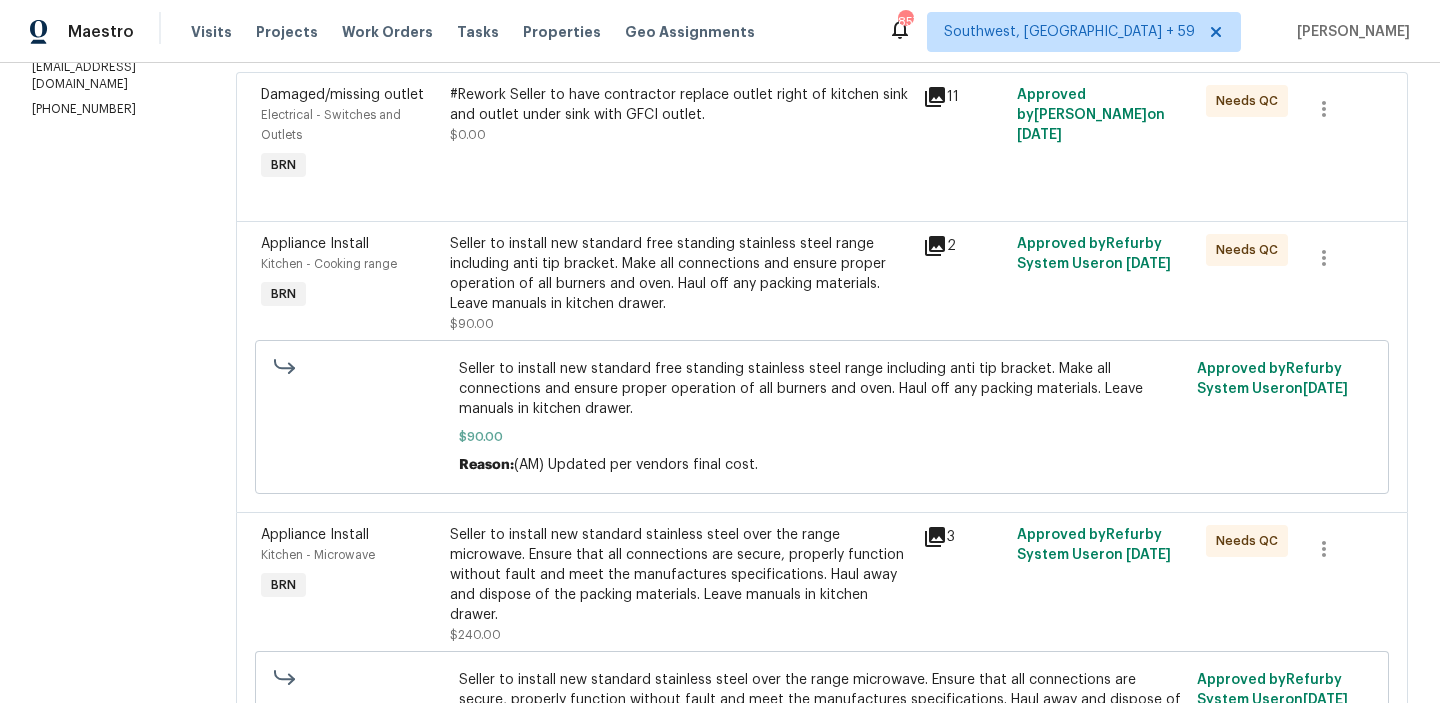 scroll, scrollTop: 0, scrollLeft: 0, axis: both 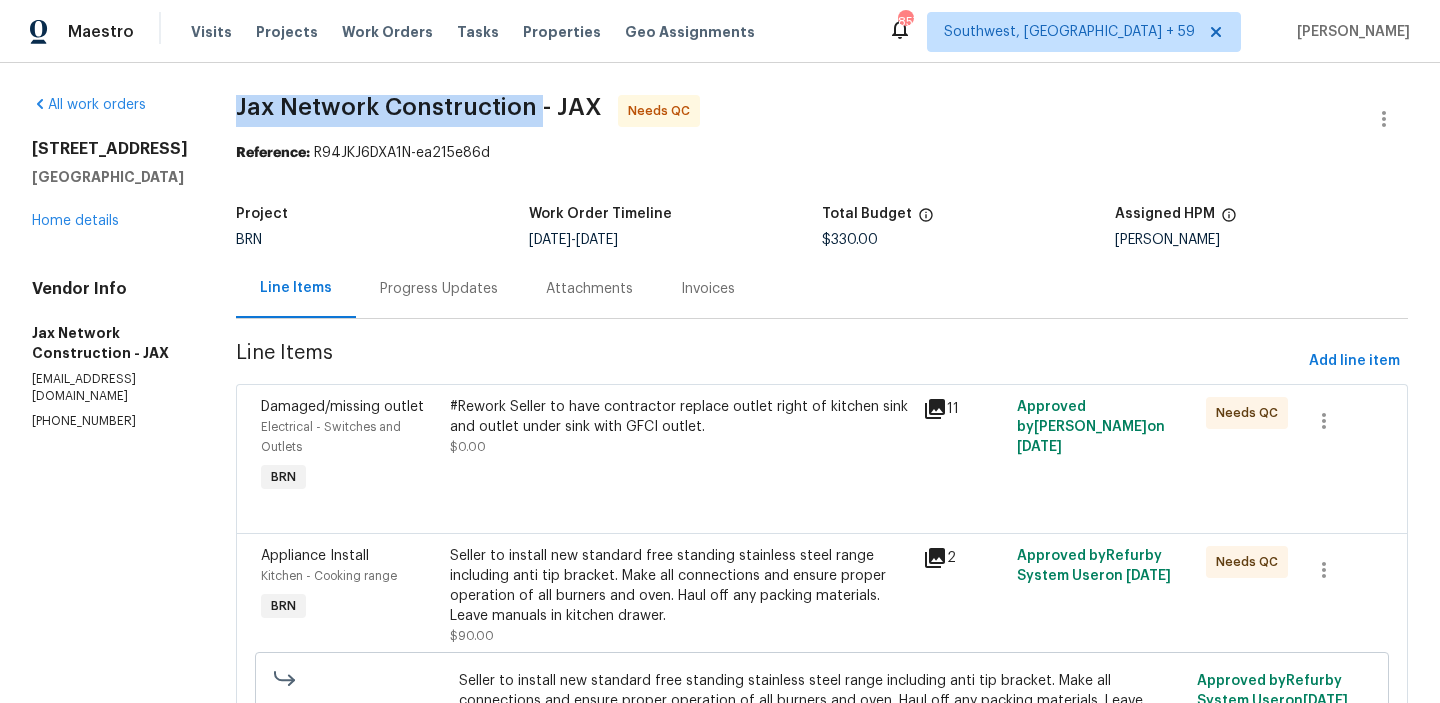 drag, startPoint x: 251, startPoint y: 106, endPoint x: 556, endPoint y: 101, distance: 305.041 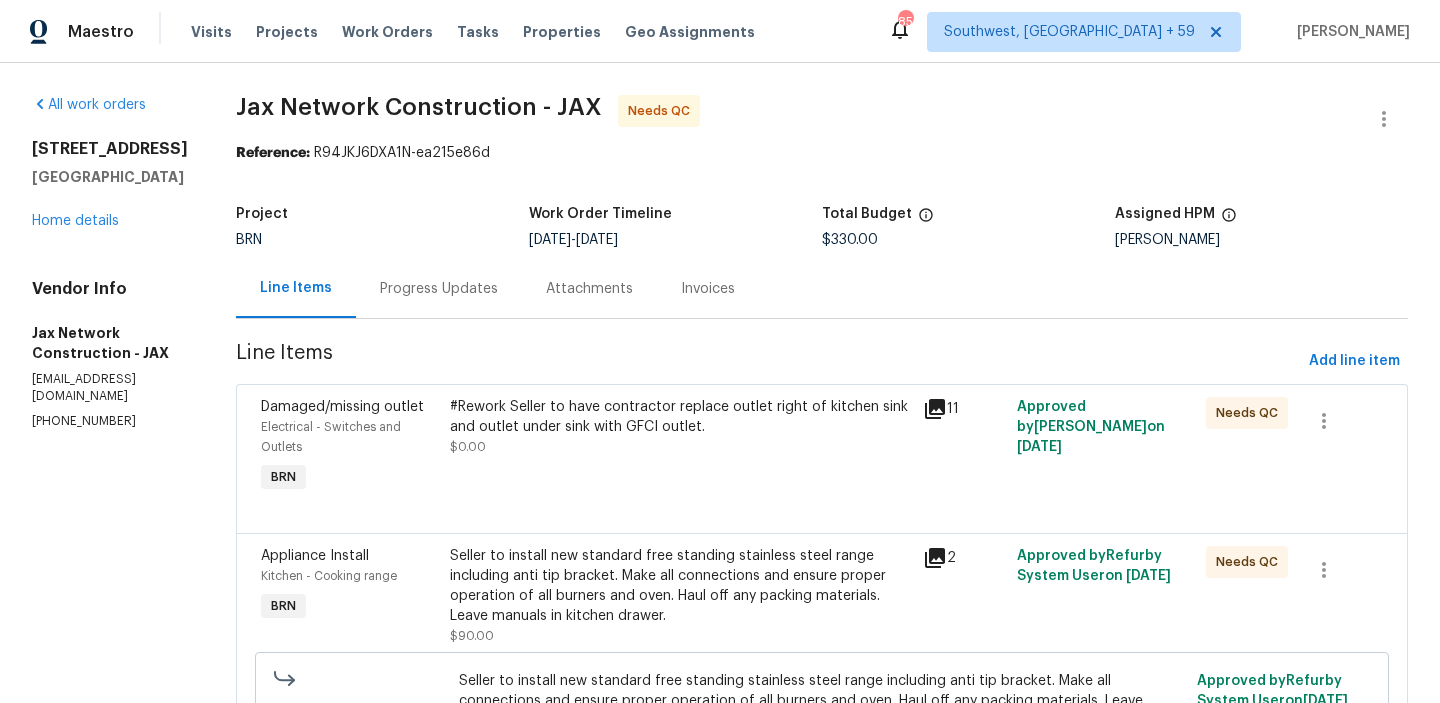 click on "#Rework Seller to have contractor replace outlet right of kitchen sink and outlet under sink with GFCI outlet." at bounding box center (680, 417) 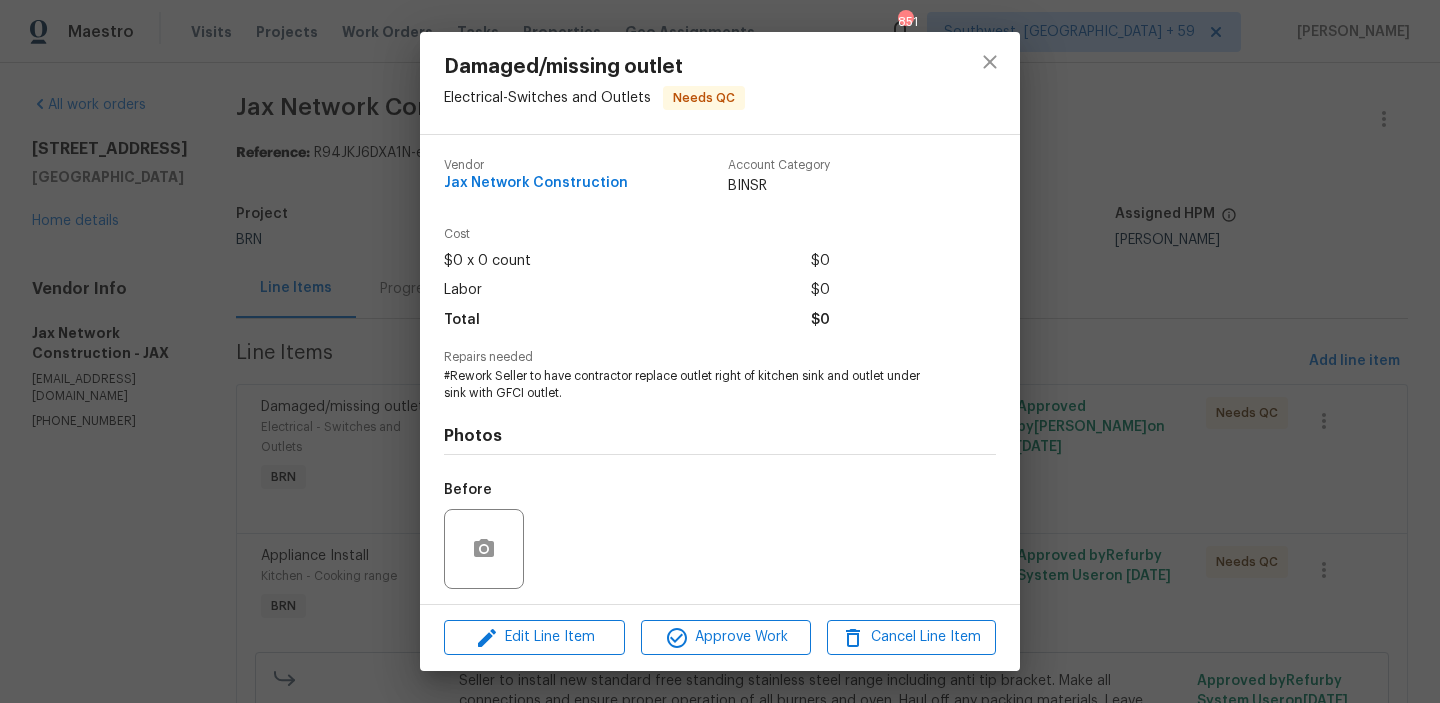 scroll, scrollTop: 135, scrollLeft: 0, axis: vertical 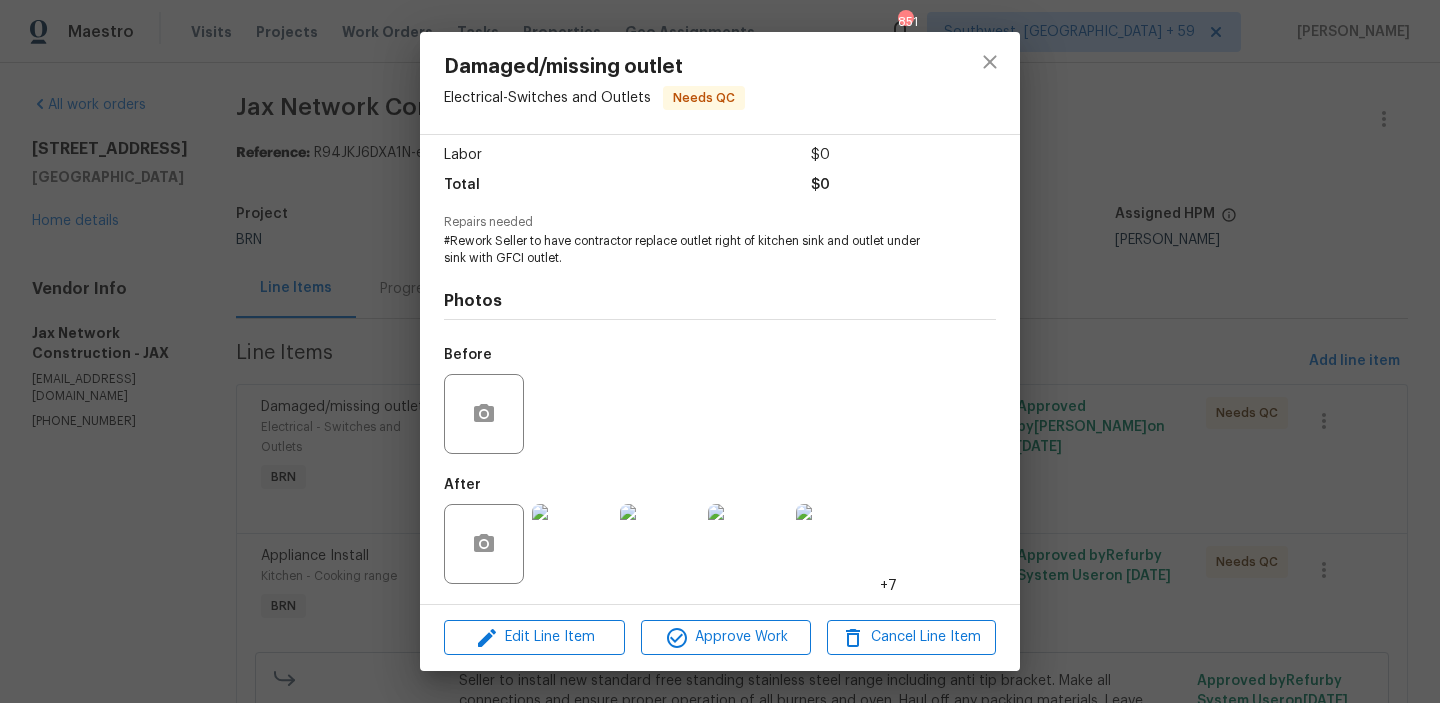click on "Edit Line Item  Approve Work  Cancel Line Item" at bounding box center [720, 637] 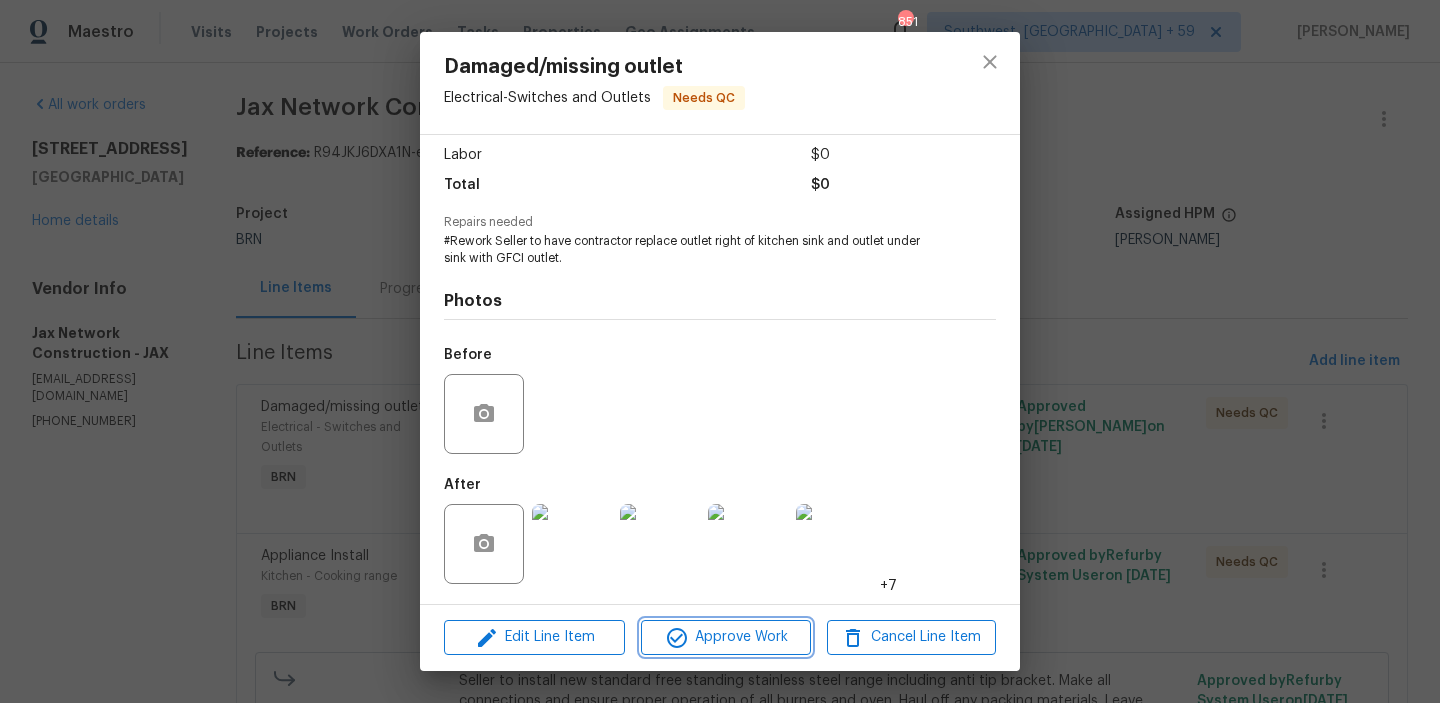 click on "Approve Work" at bounding box center [725, 637] 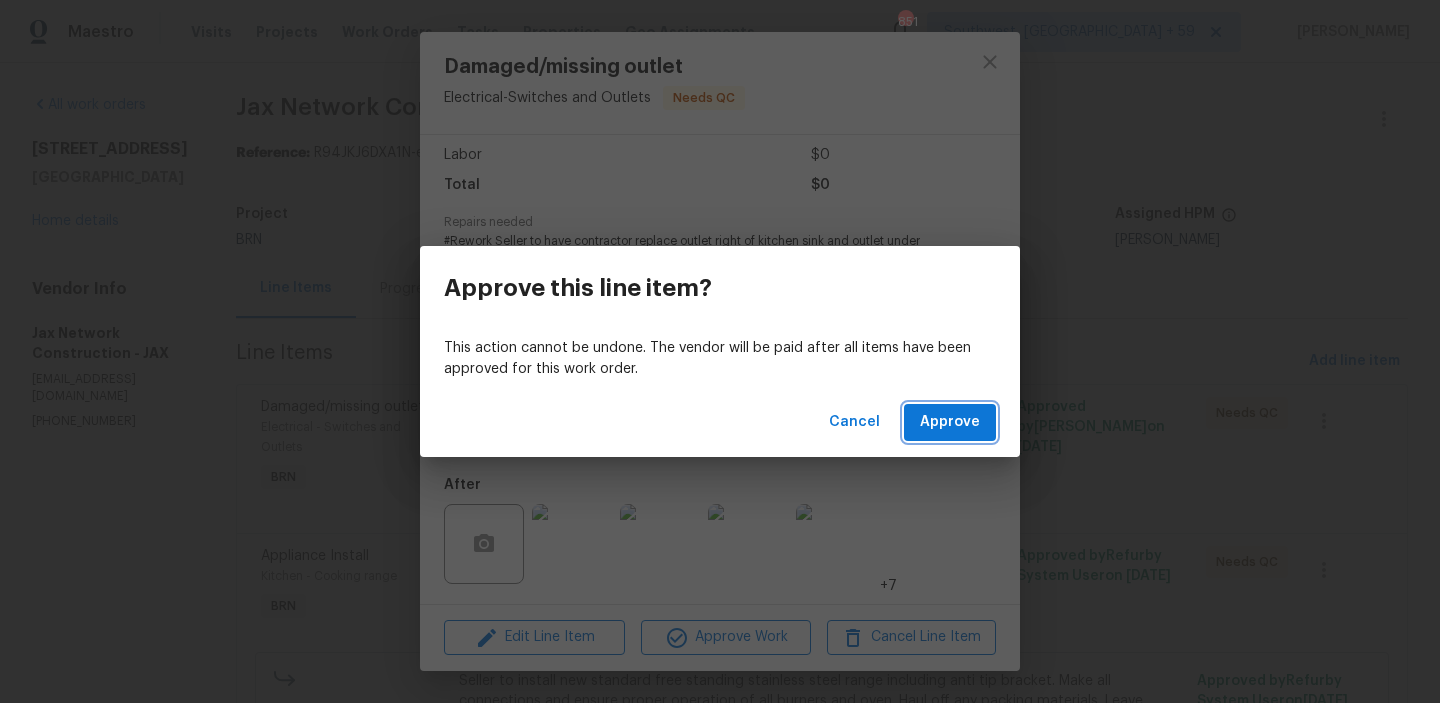 click on "Approve" at bounding box center [950, 422] 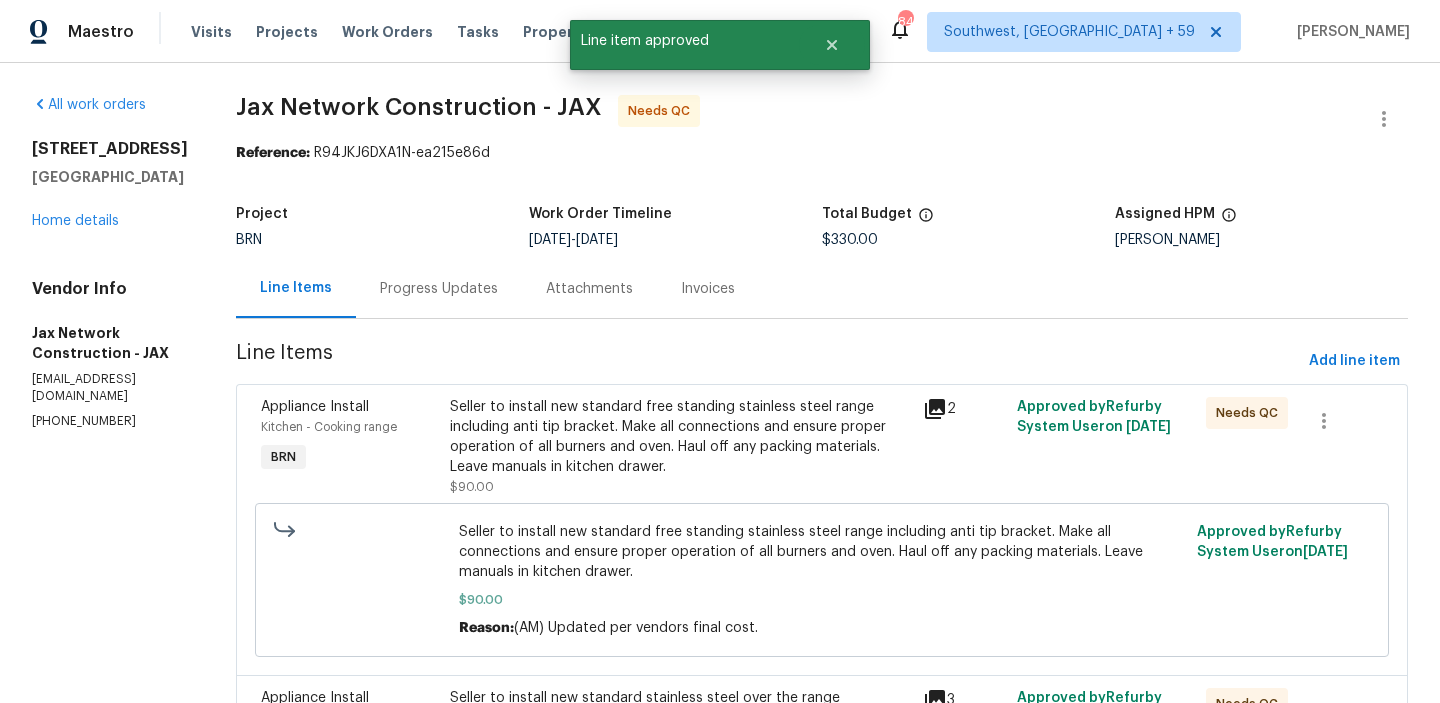 click on "Seller to install new standard free standing stainless steel range including anti tip bracket. Make all connections and ensure proper operation of all burners and oven. Haul off any packing materials. Leave manuals in kitchen drawer." at bounding box center (680, 437) 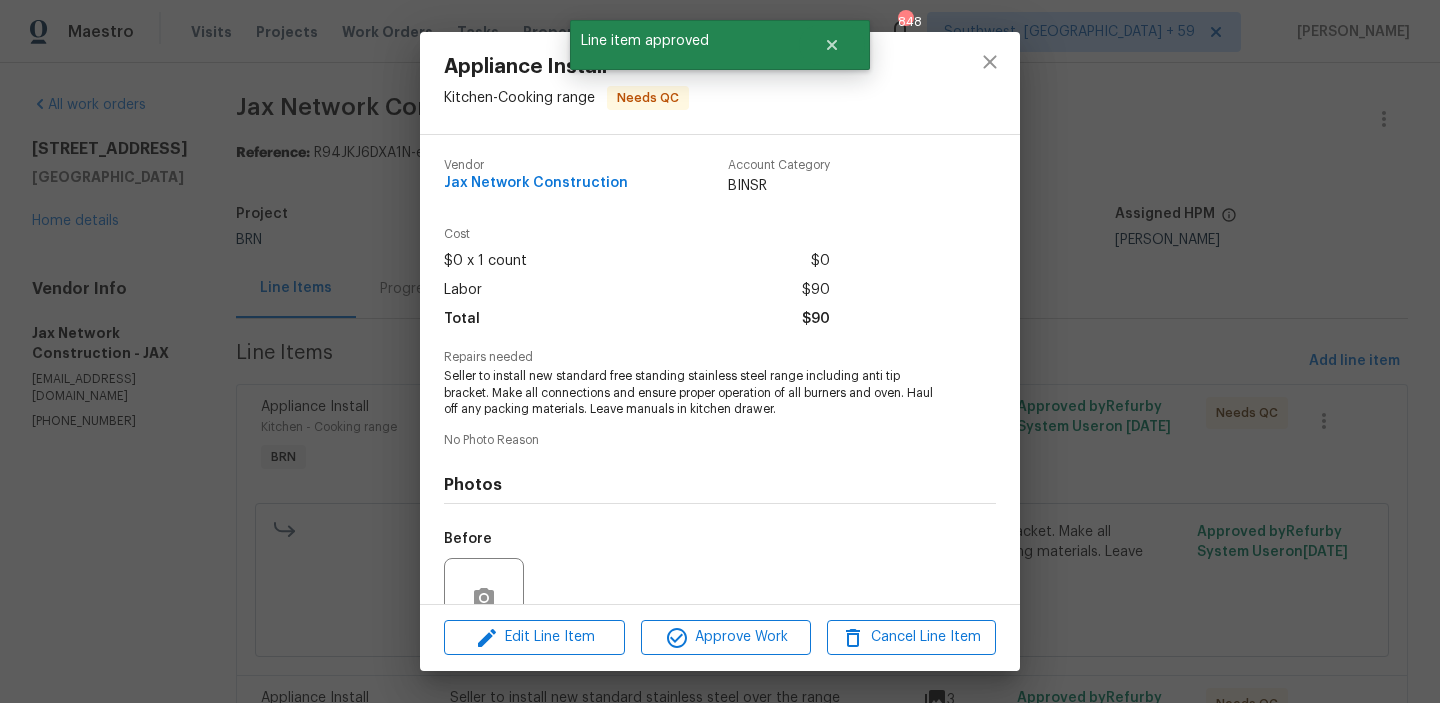 scroll, scrollTop: 184, scrollLeft: 0, axis: vertical 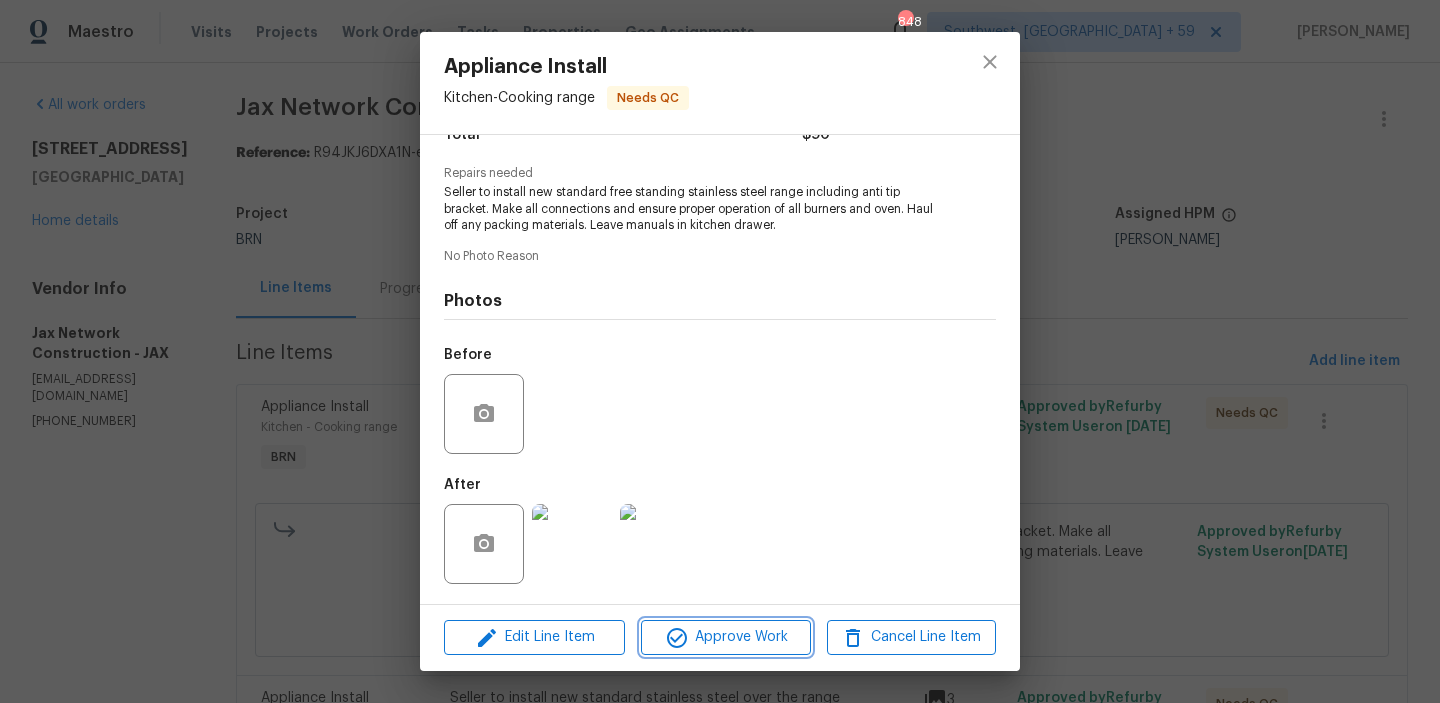 click on "Approve Work" at bounding box center [725, 637] 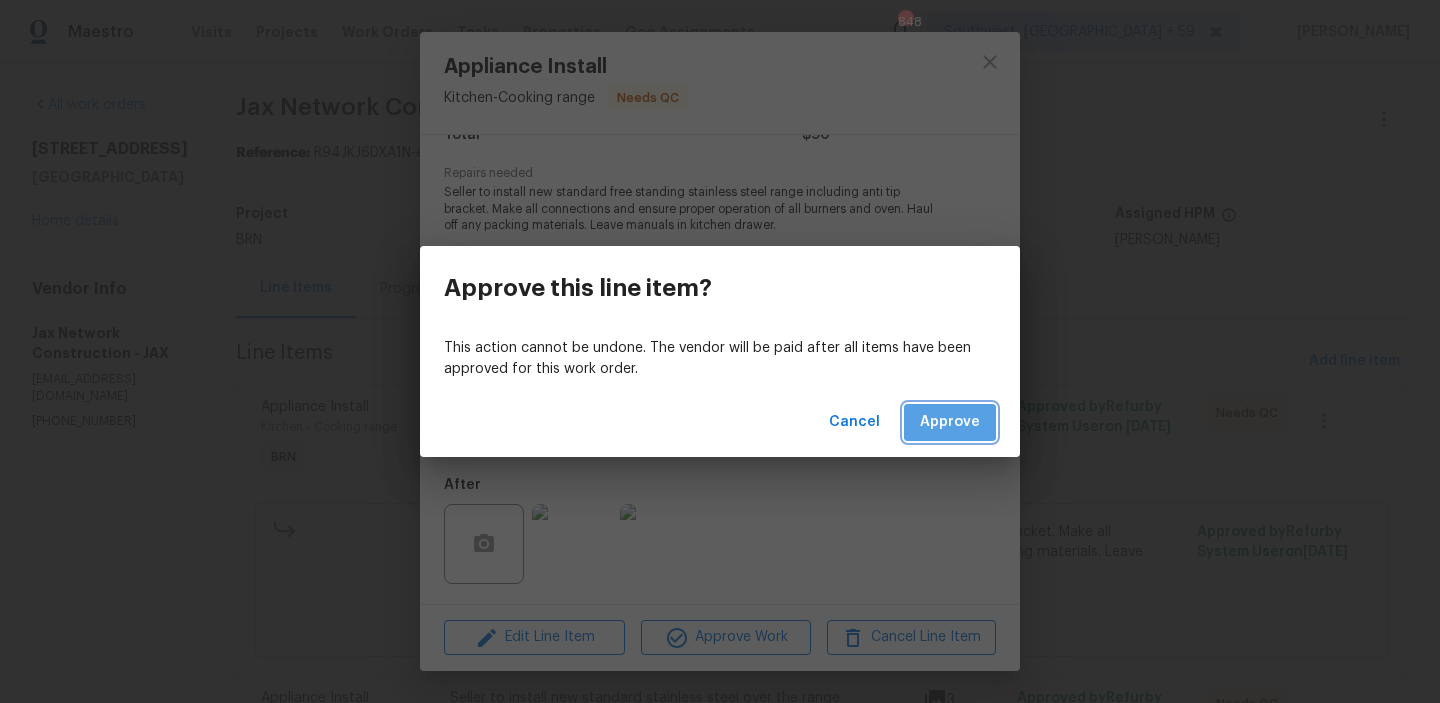 click on "Approve" at bounding box center (950, 422) 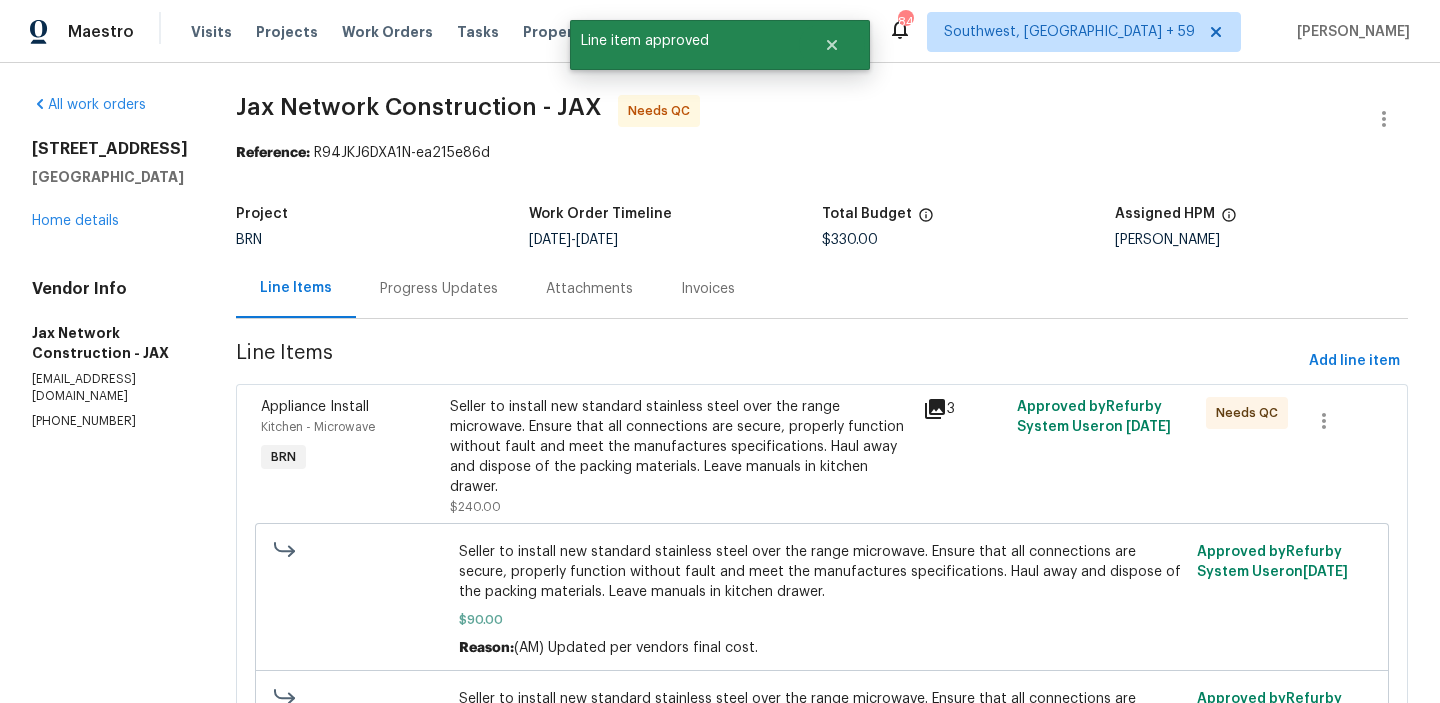 click on "Seller to install new standard stainless steel over the range microwave. Ensure that all connections are secure, properly function without fault and meet the manufactures specifications. Haul away and dispose of the packing materials. Leave manuals in kitchen drawer." at bounding box center [680, 447] 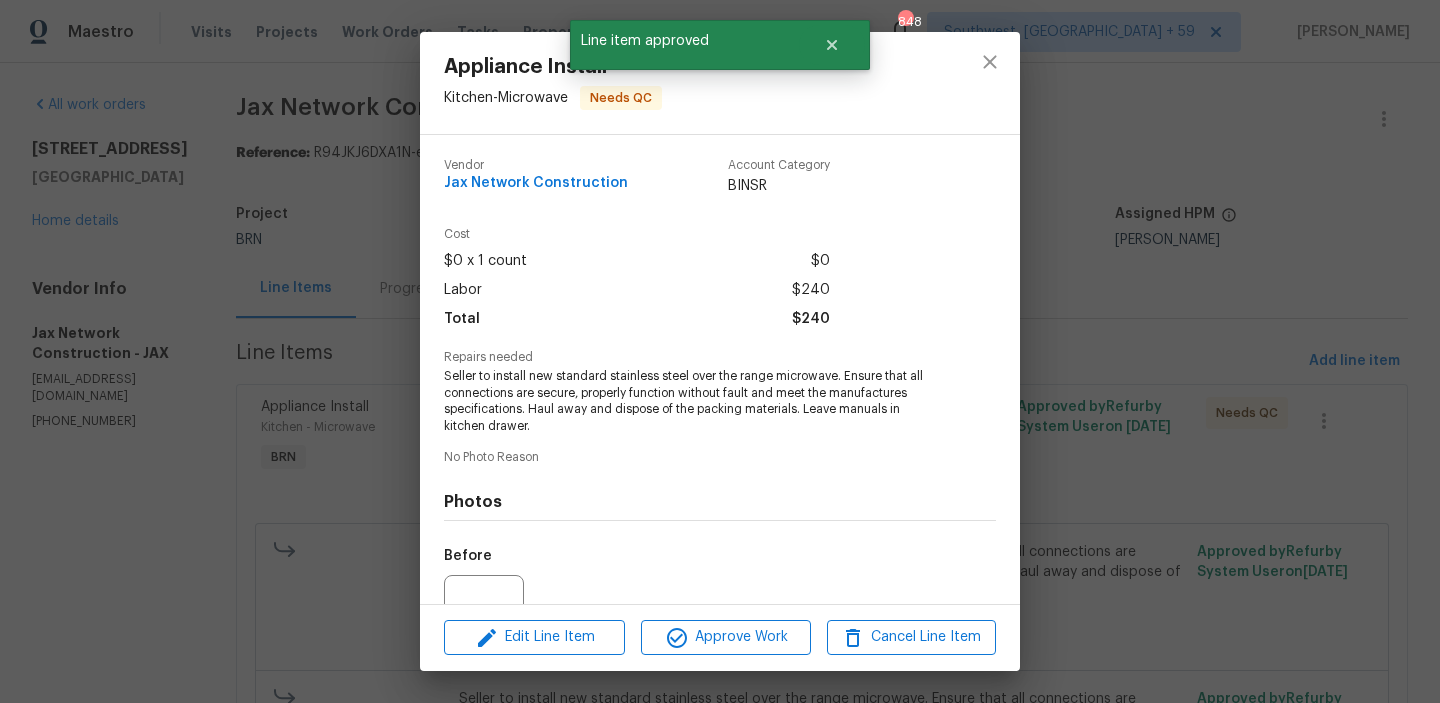 scroll, scrollTop: 201, scrollLeft: 0, axis: vertical 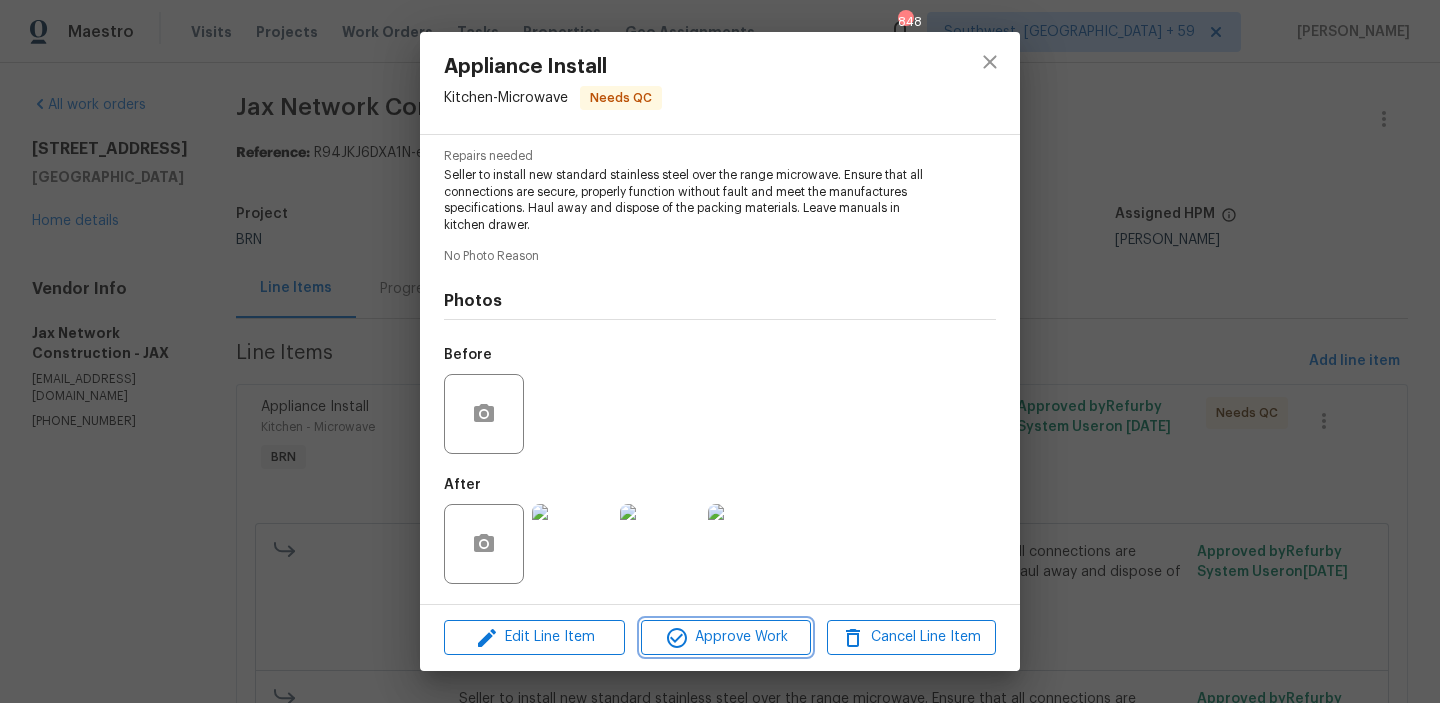 click on "Approve Work" at bounding box center [725, 637] 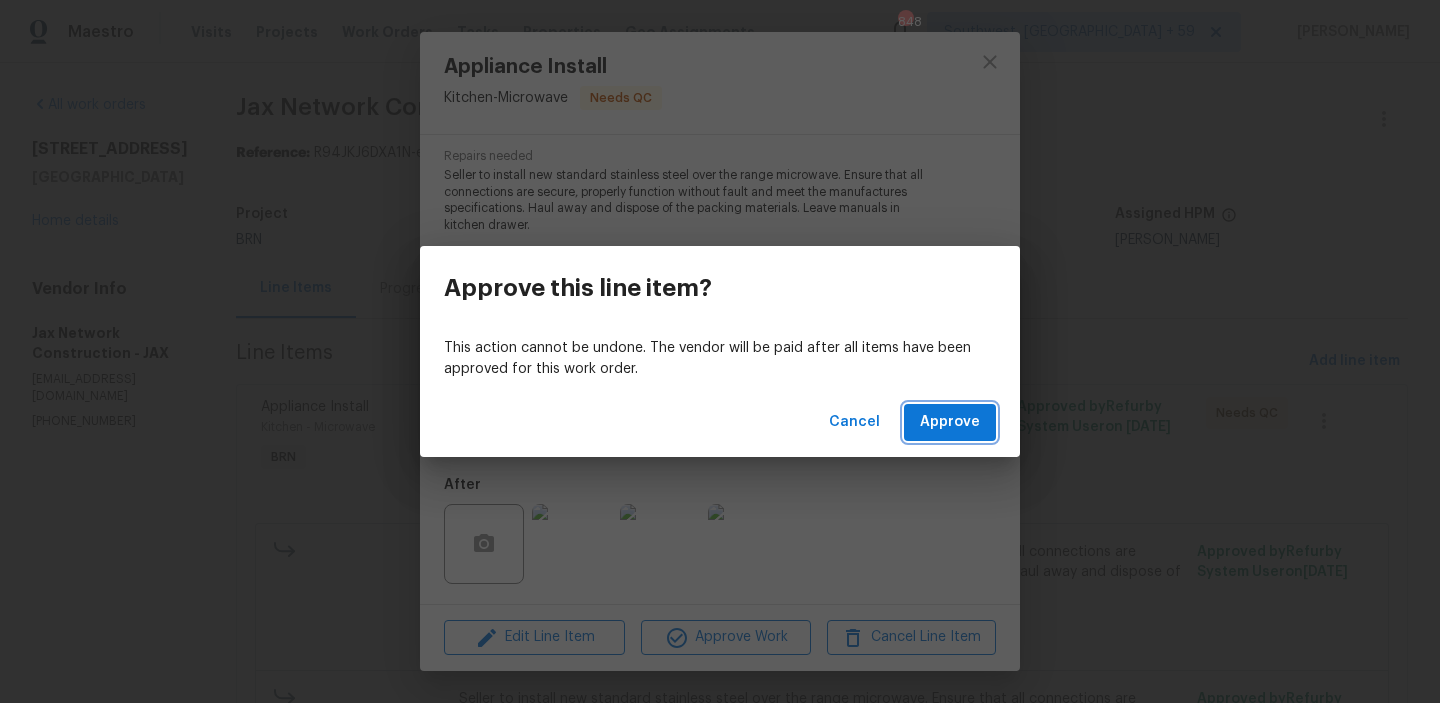 click on "Approve" at bounding box center (950, 422) 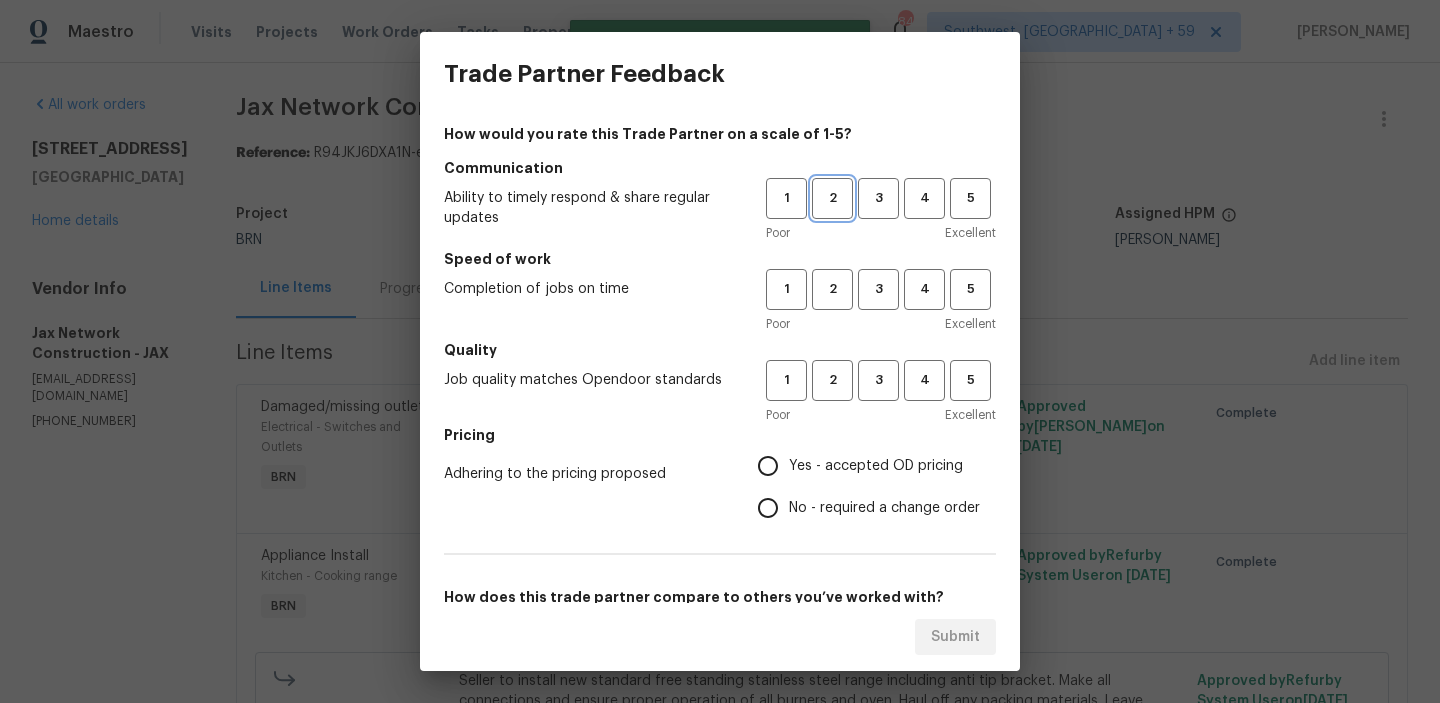 click on "2" at bounding box center [832, 198] 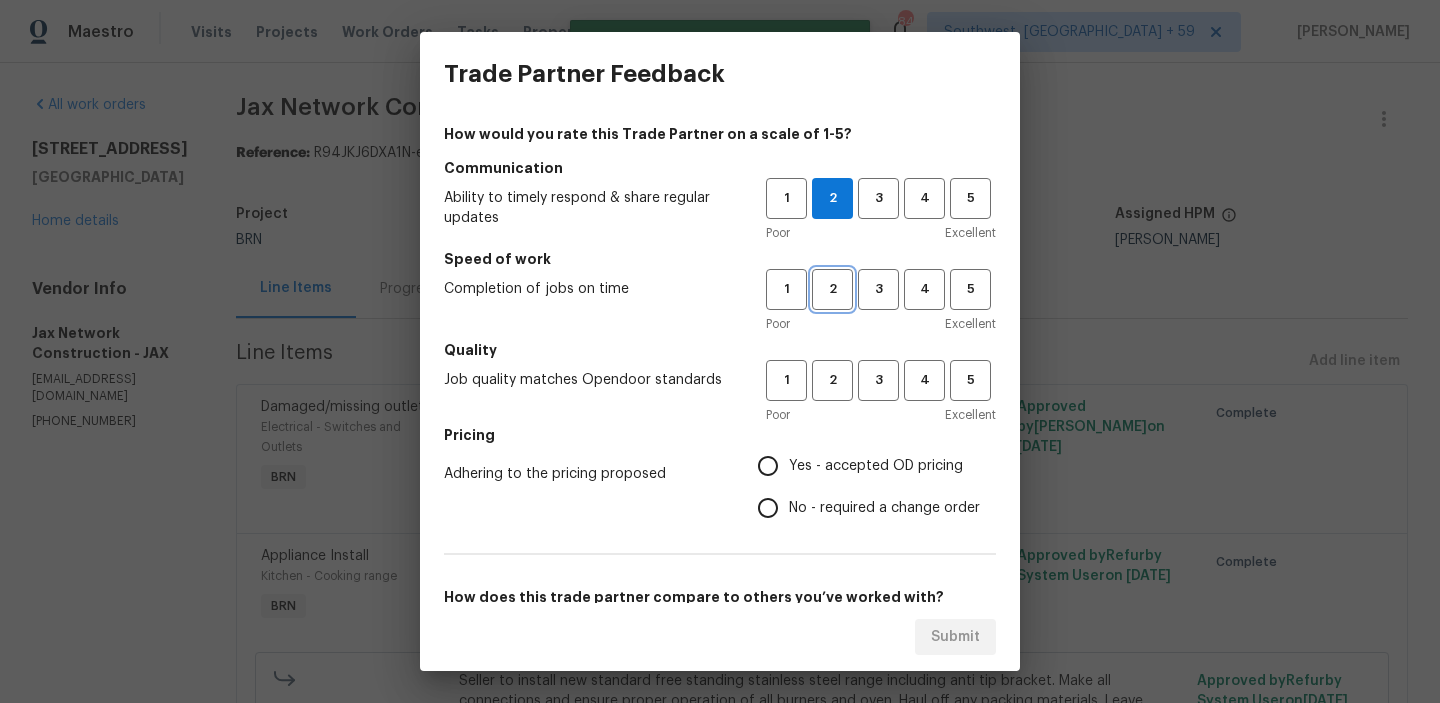 click on "2" at bounding box center (832, 289) 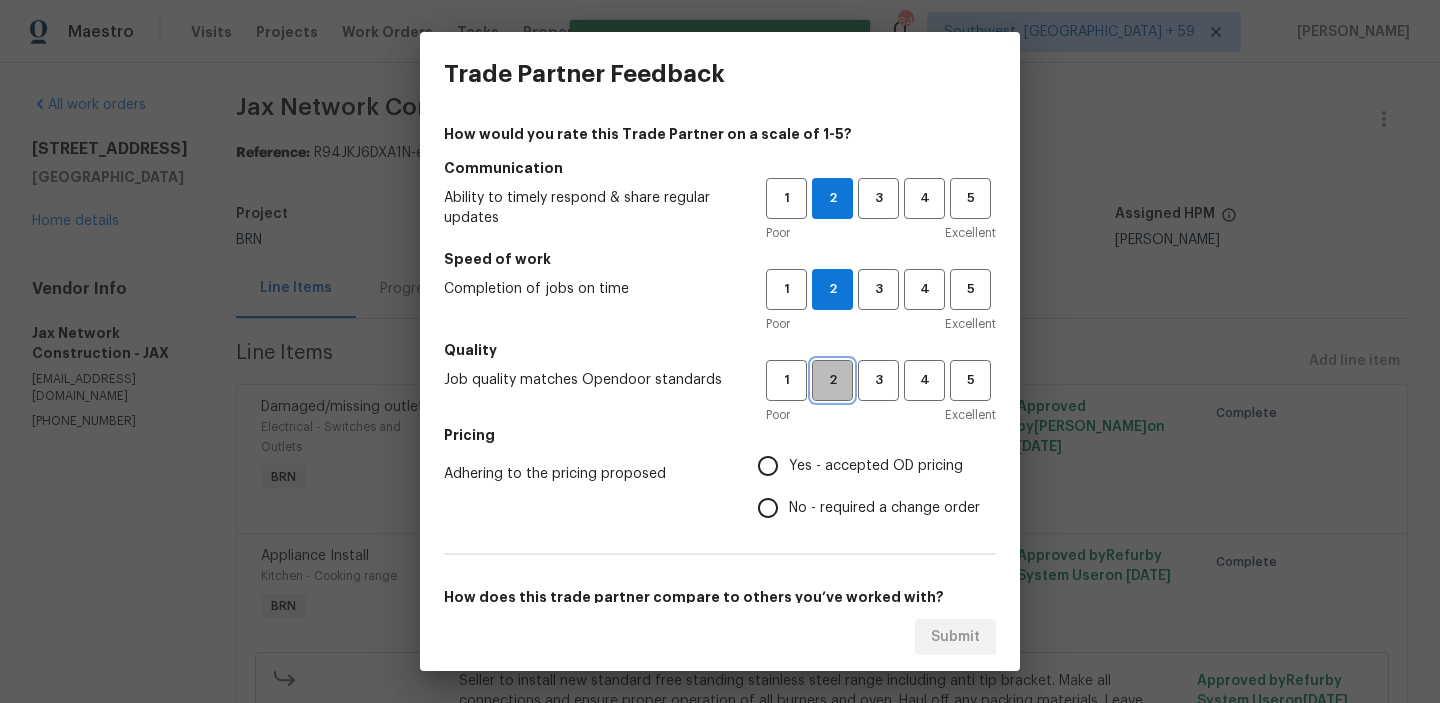 click on "2" at bounding box center [832, 380] 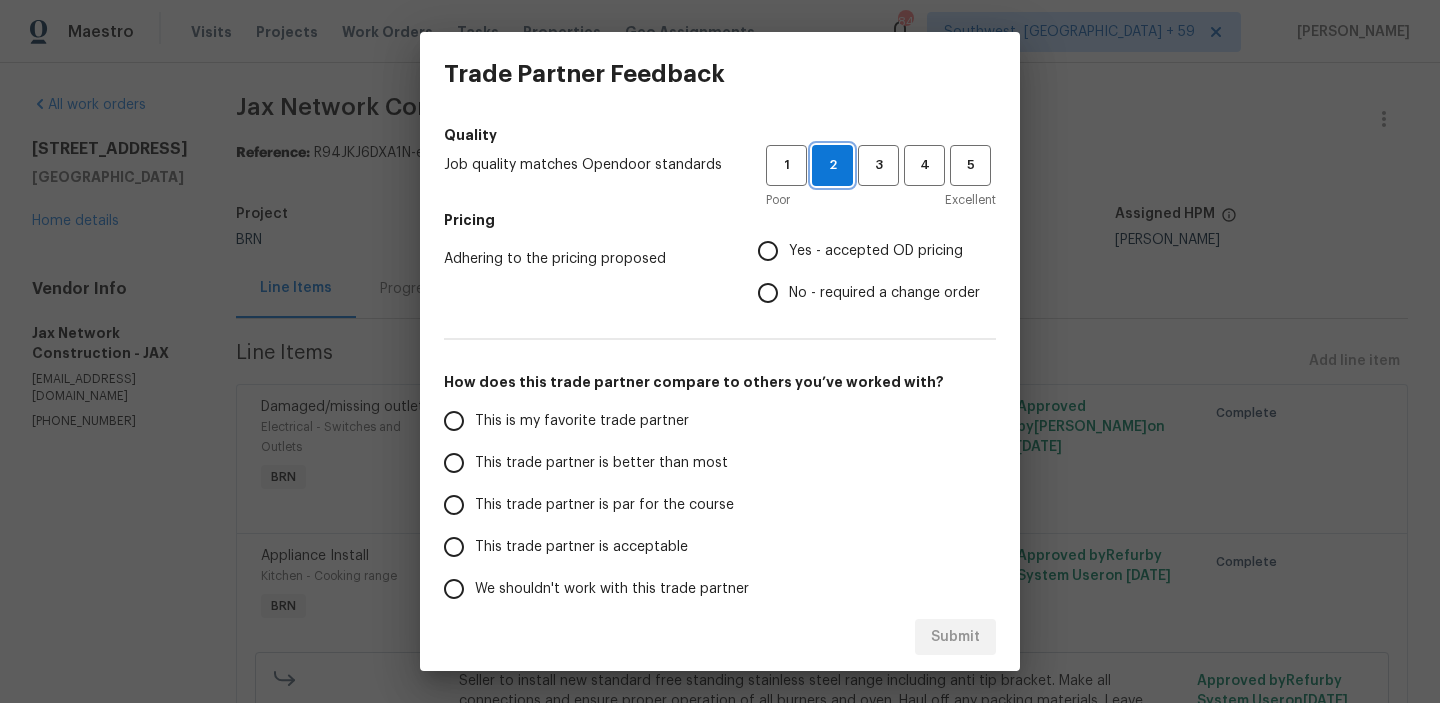 scroll, scrollTop: 220, scrollLeft: 0, axis: vertical 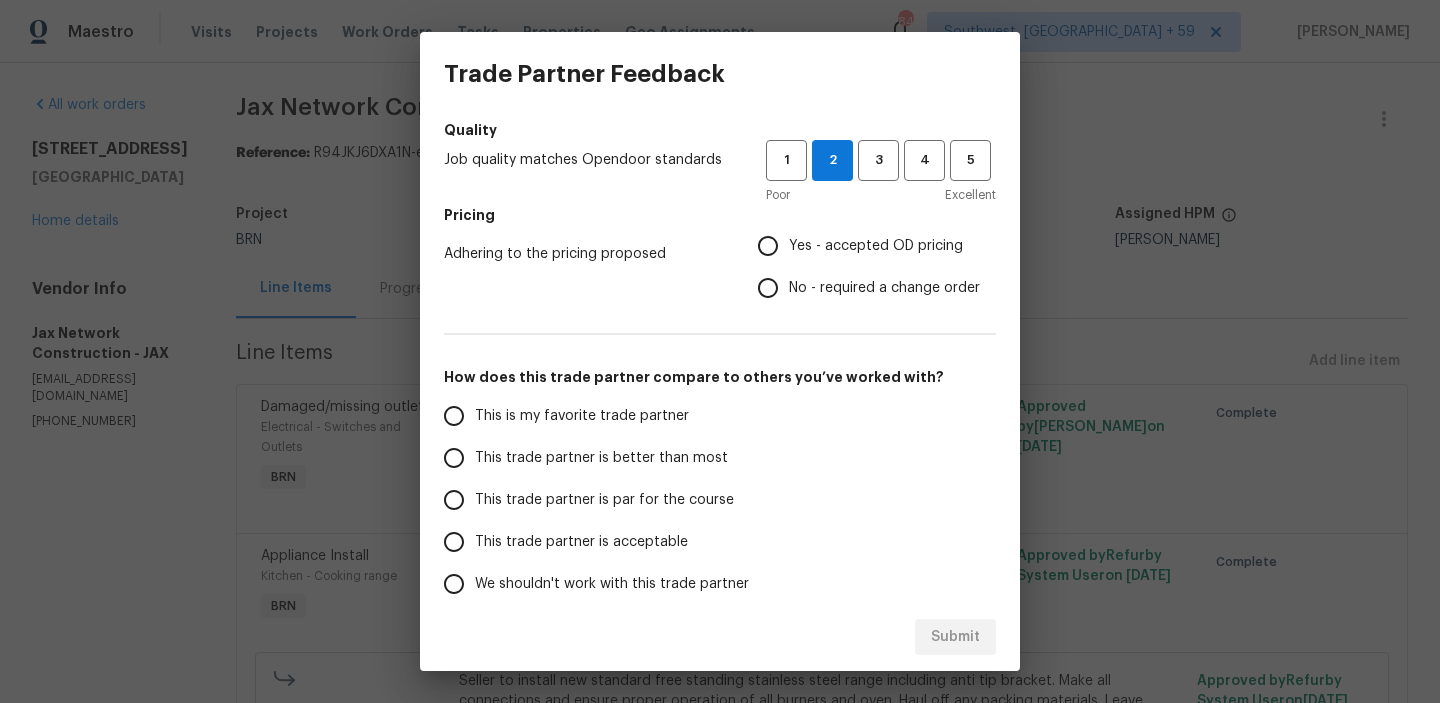 click on "No - required a change order" at bounding box center (768, 288) 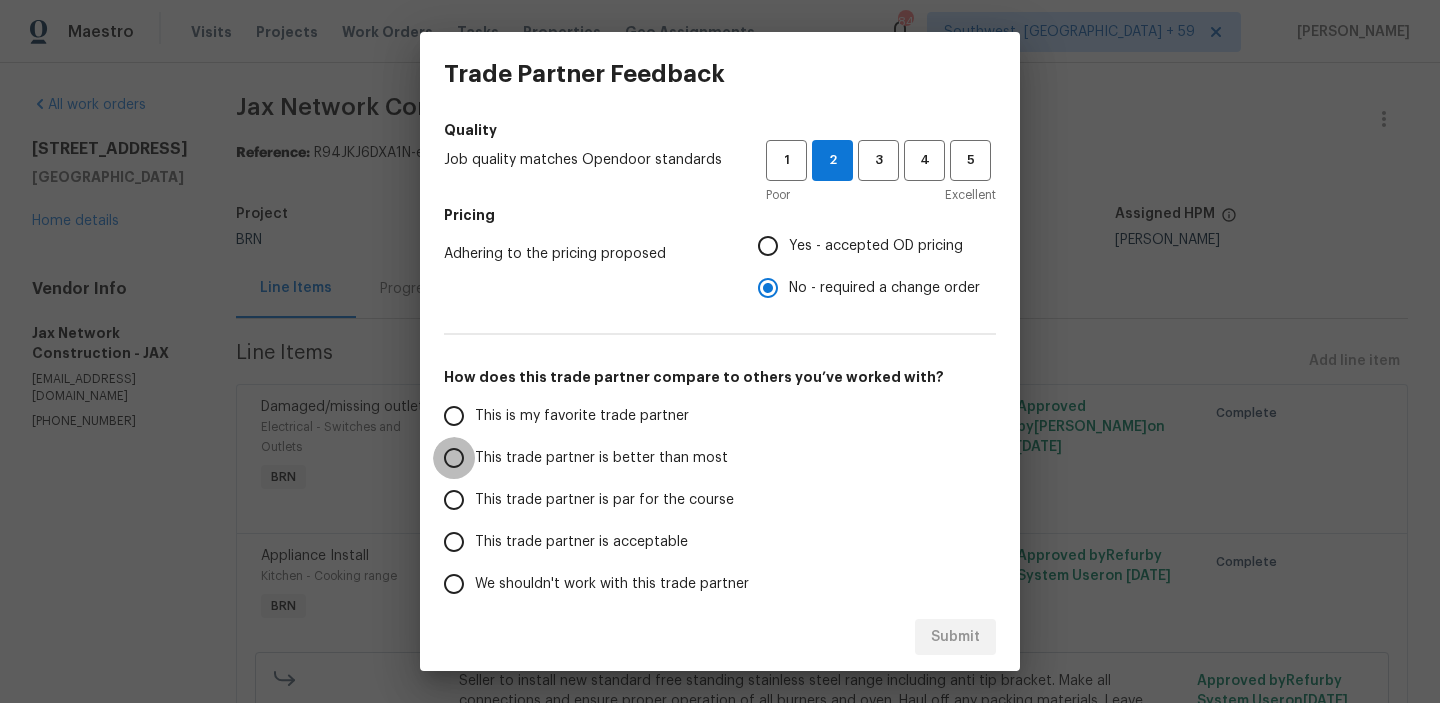 click on "This trade partner is better than most" at bounding box center (454, 458) 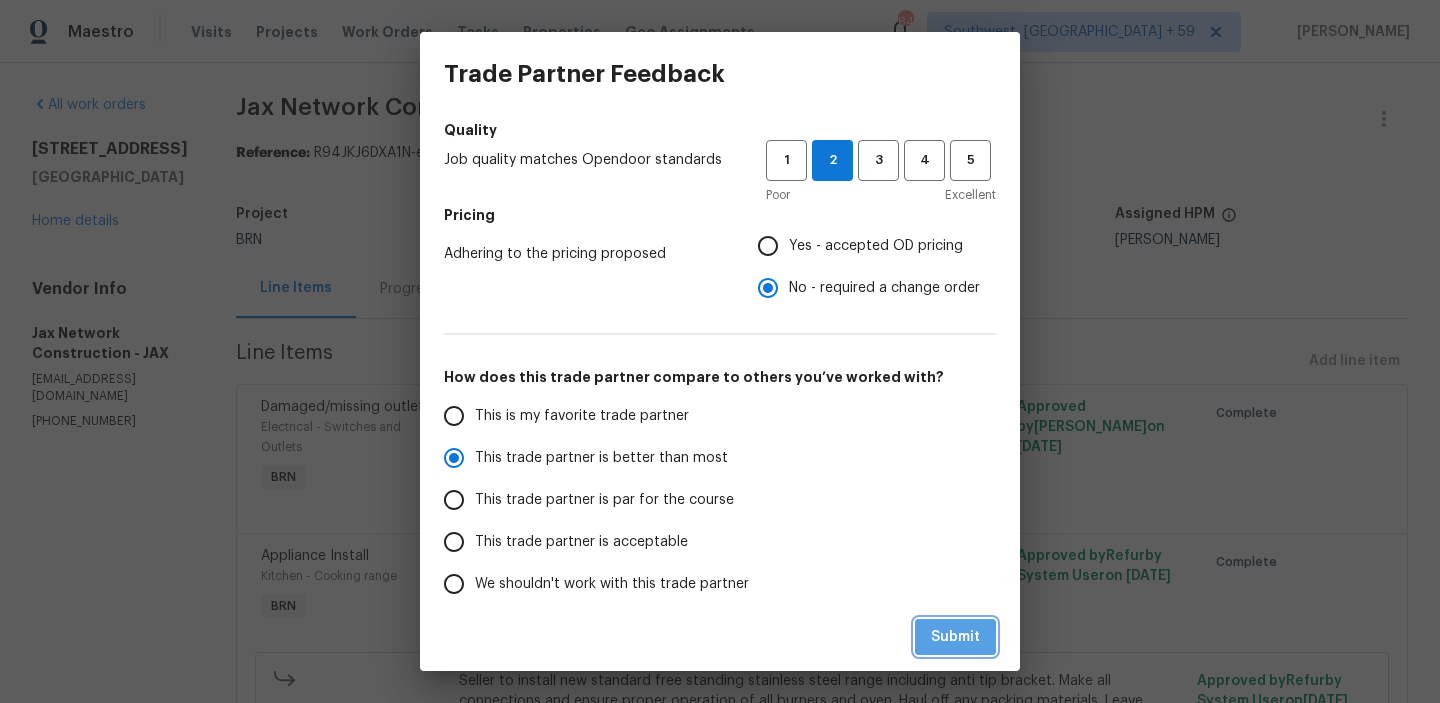 click on "Submit" at bounding box center [955, 637] 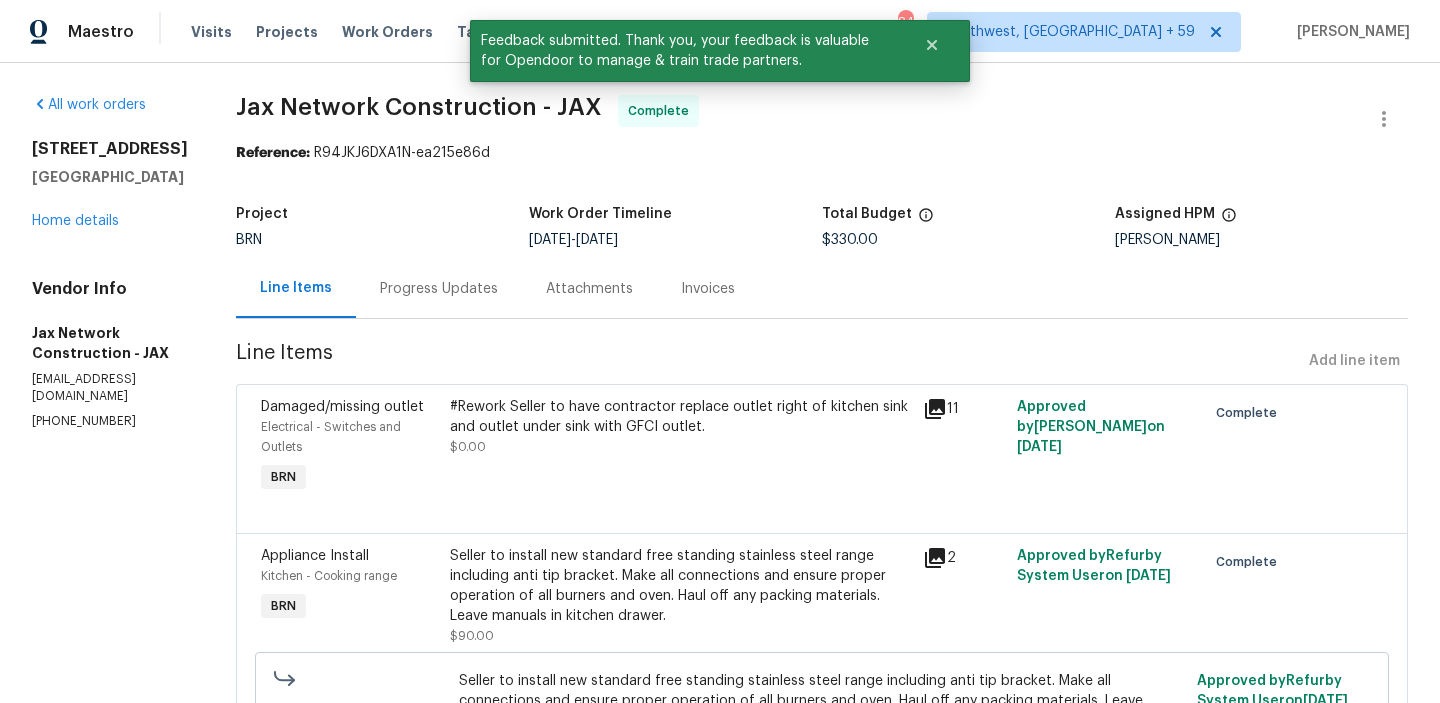 click on "Progress Updates" at bounding box center [439, 288] 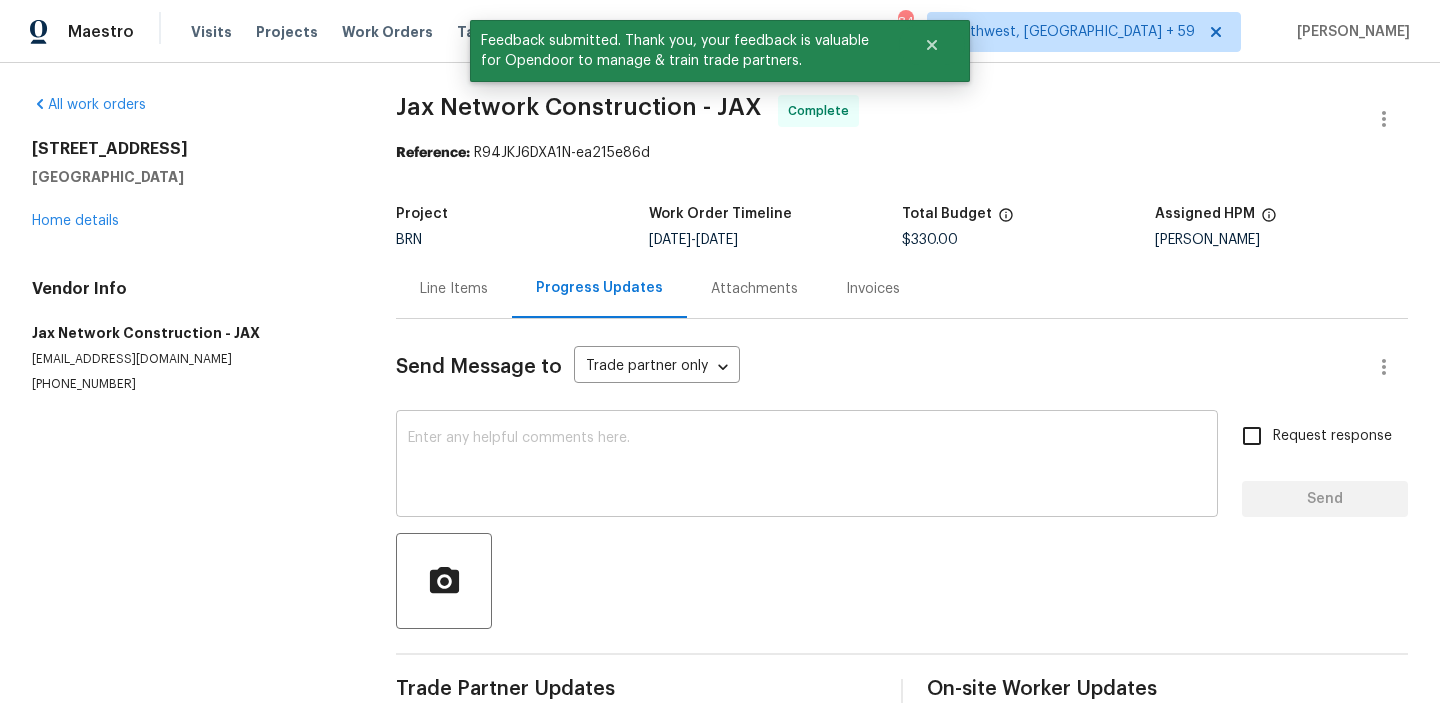 click at bounding box center (807, 466) 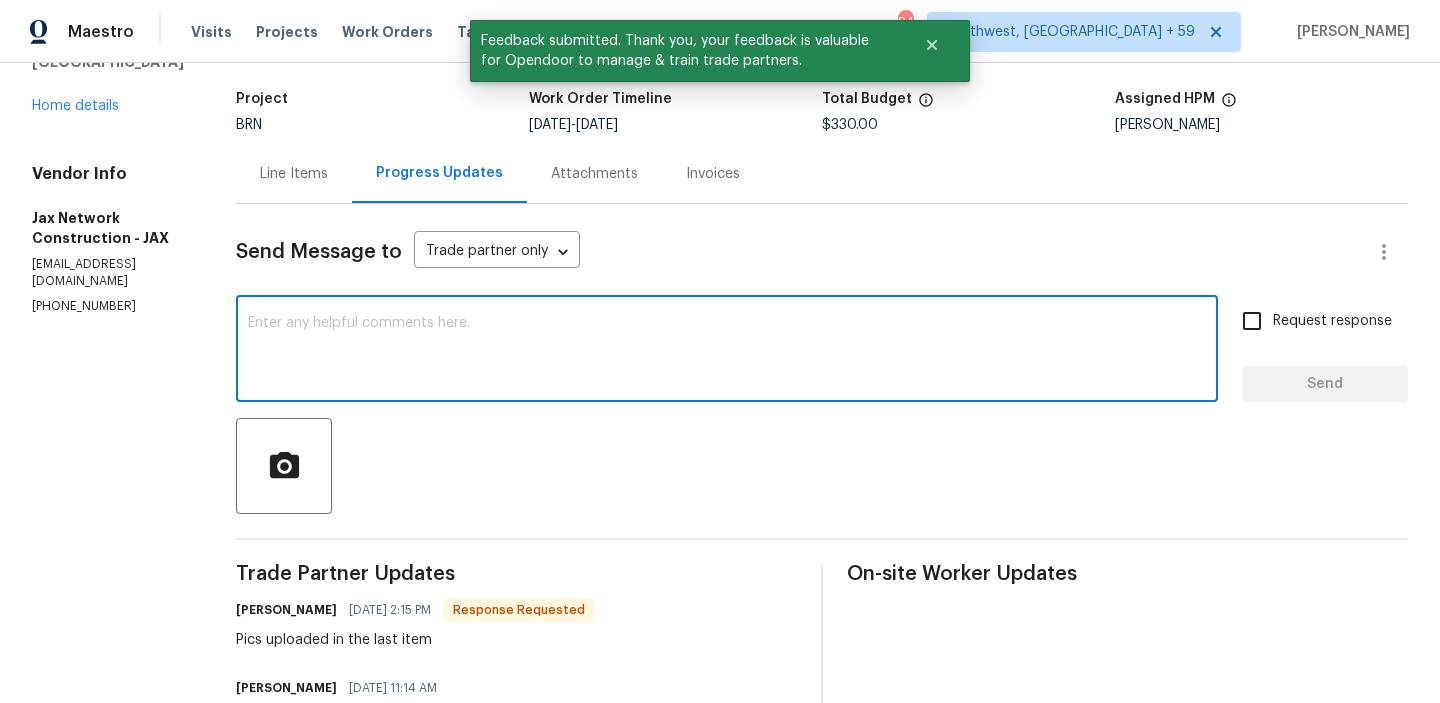 scroll, scrollTop: 126, scrollLeft: 0, axis: vertical 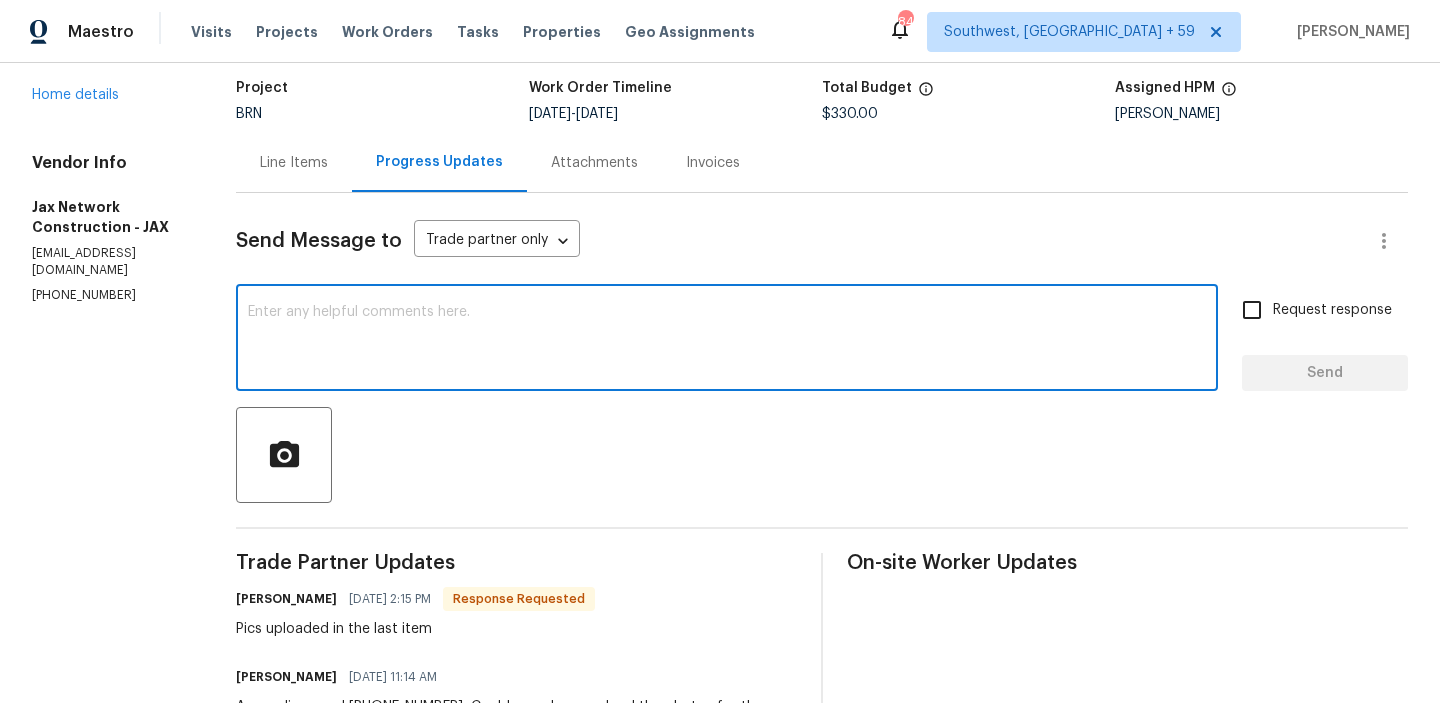 click at bounding box center (727, 340) 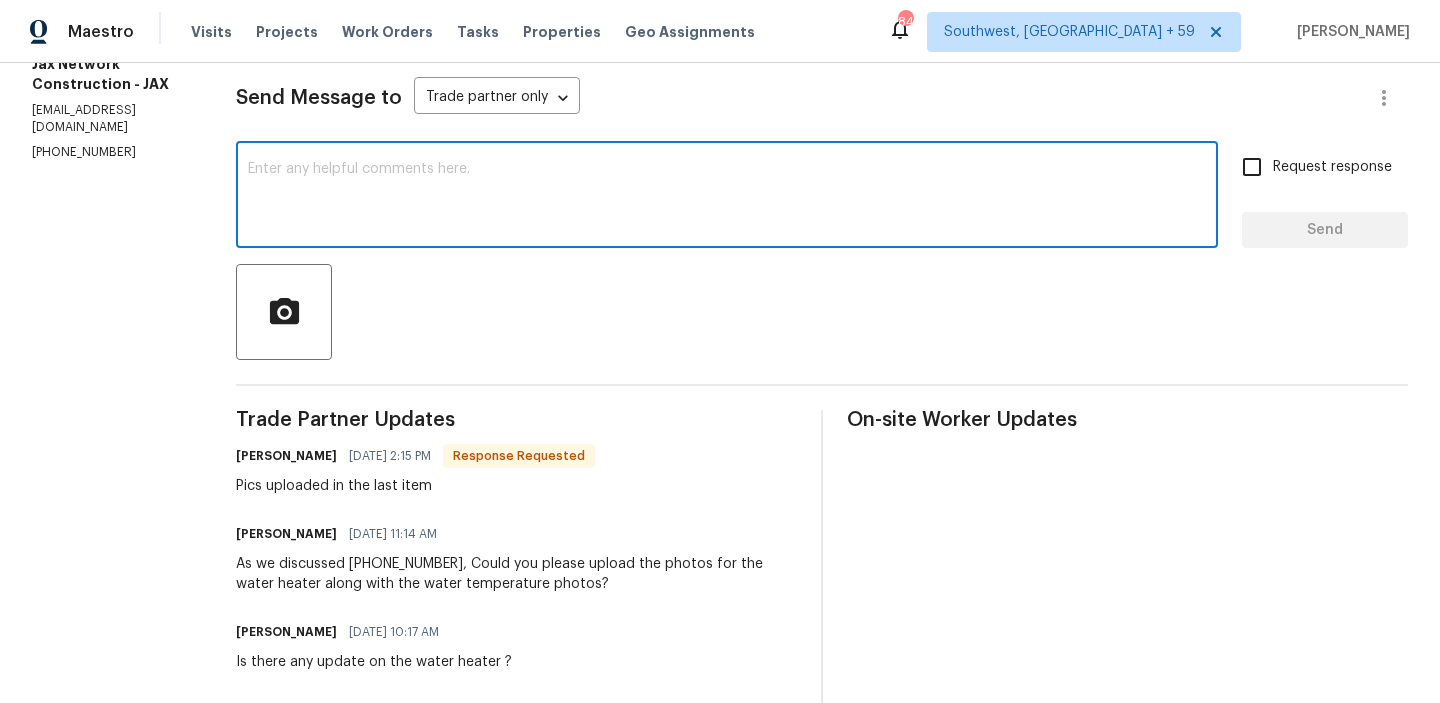 scroll, scrollTop: 283, scrollLeft: 0, axis: vertical 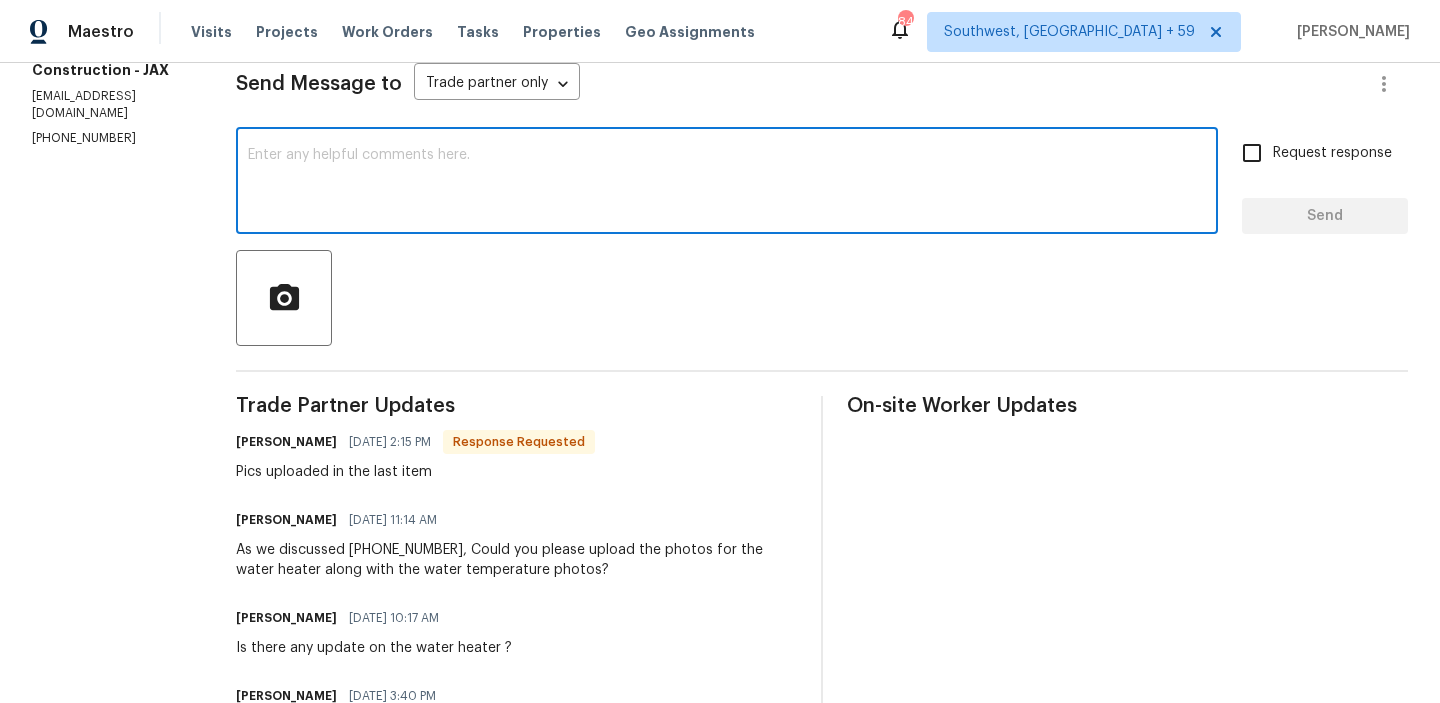 paste on "WO is approved, Please upload the invoice under the invoice section.Thanks" 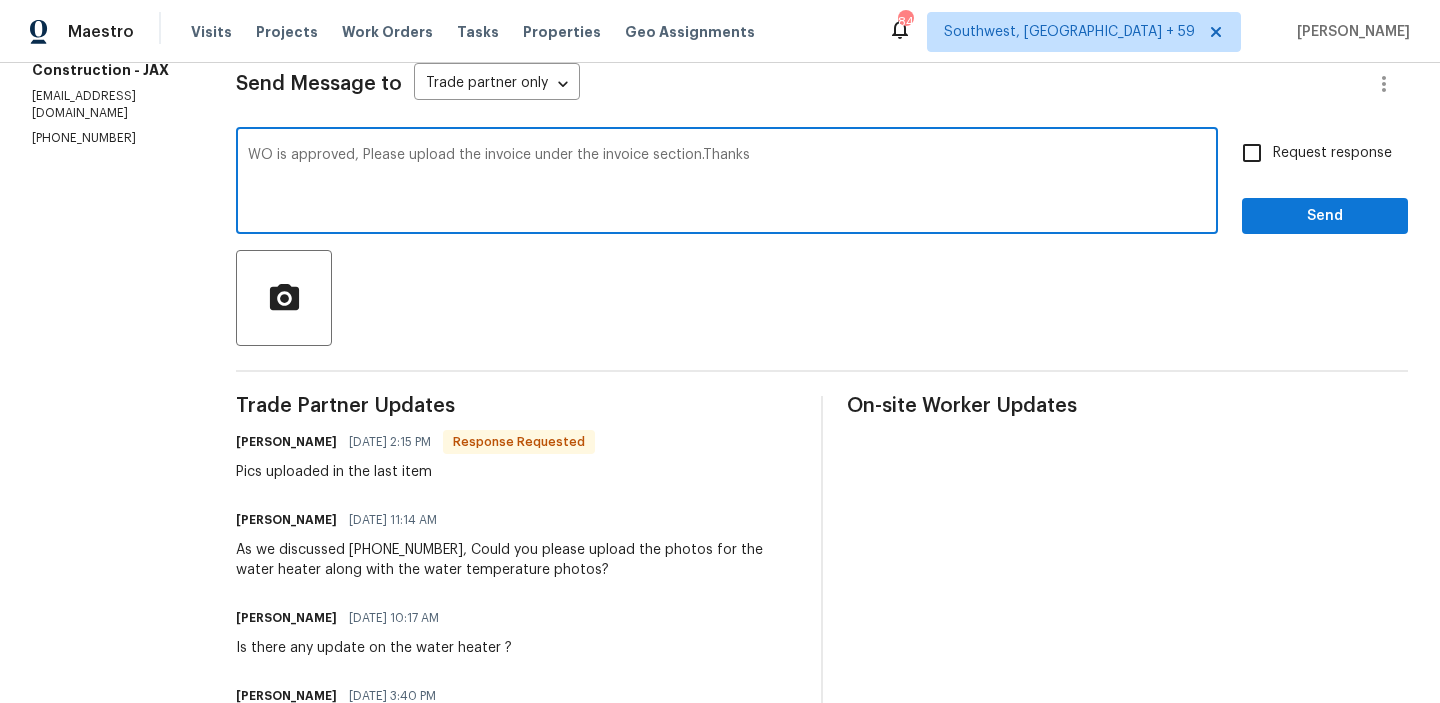 type on "WO is approved, Please upload the invoice under the invoice section.Thanks" 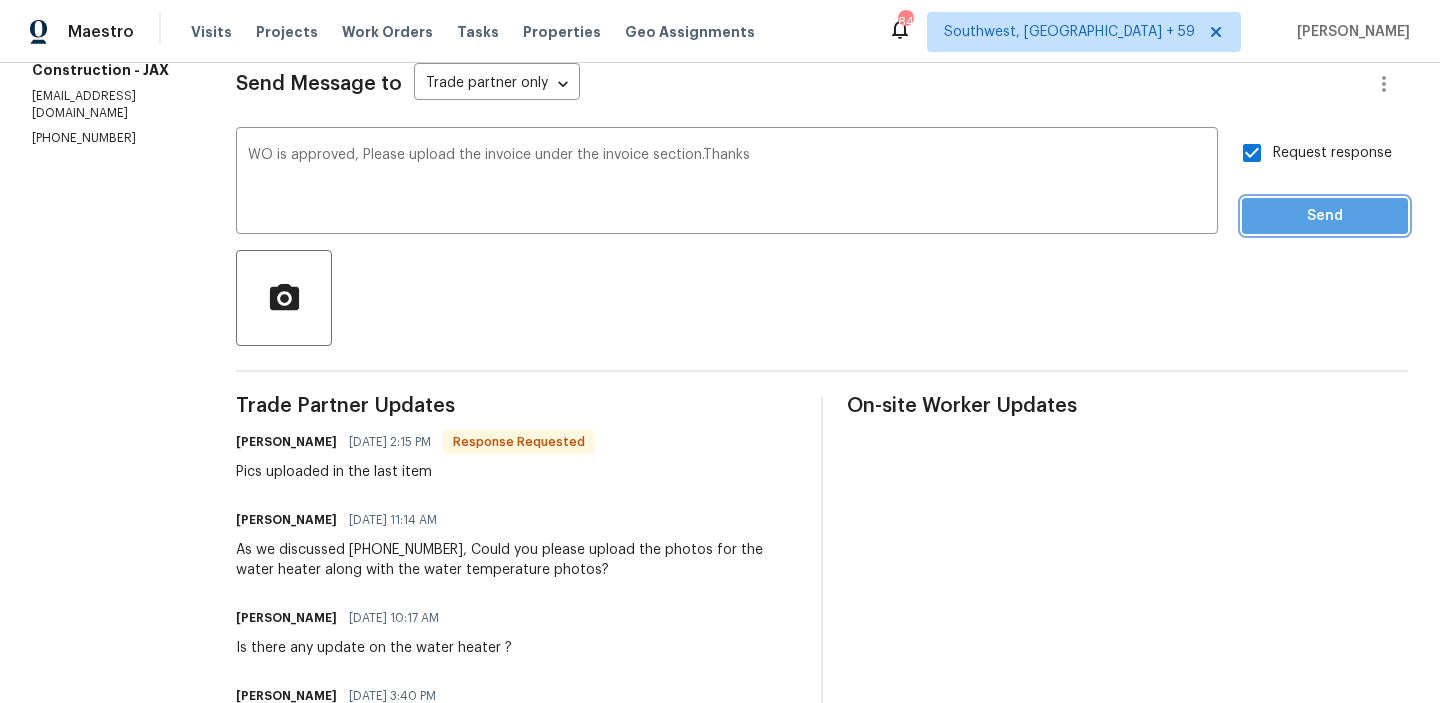 click on "Send" at bounding box center [1325, 216] 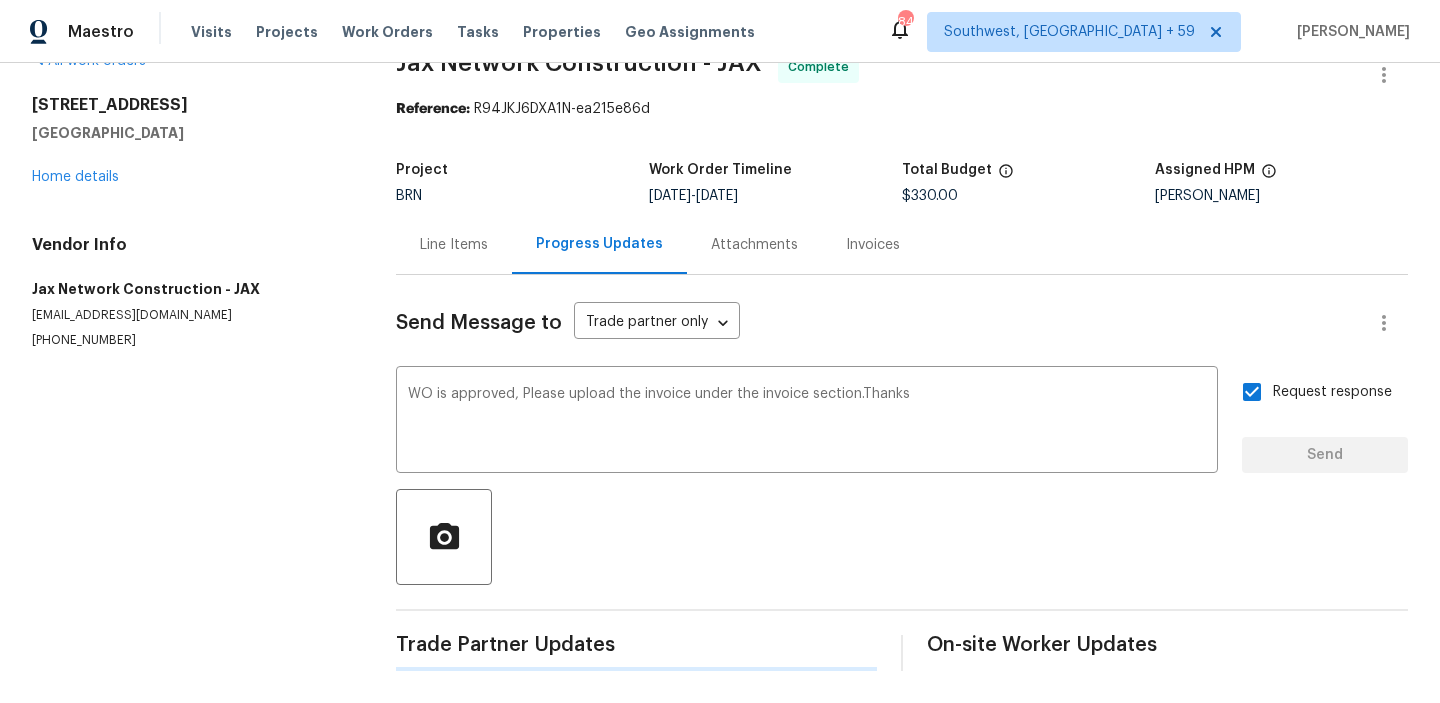 type 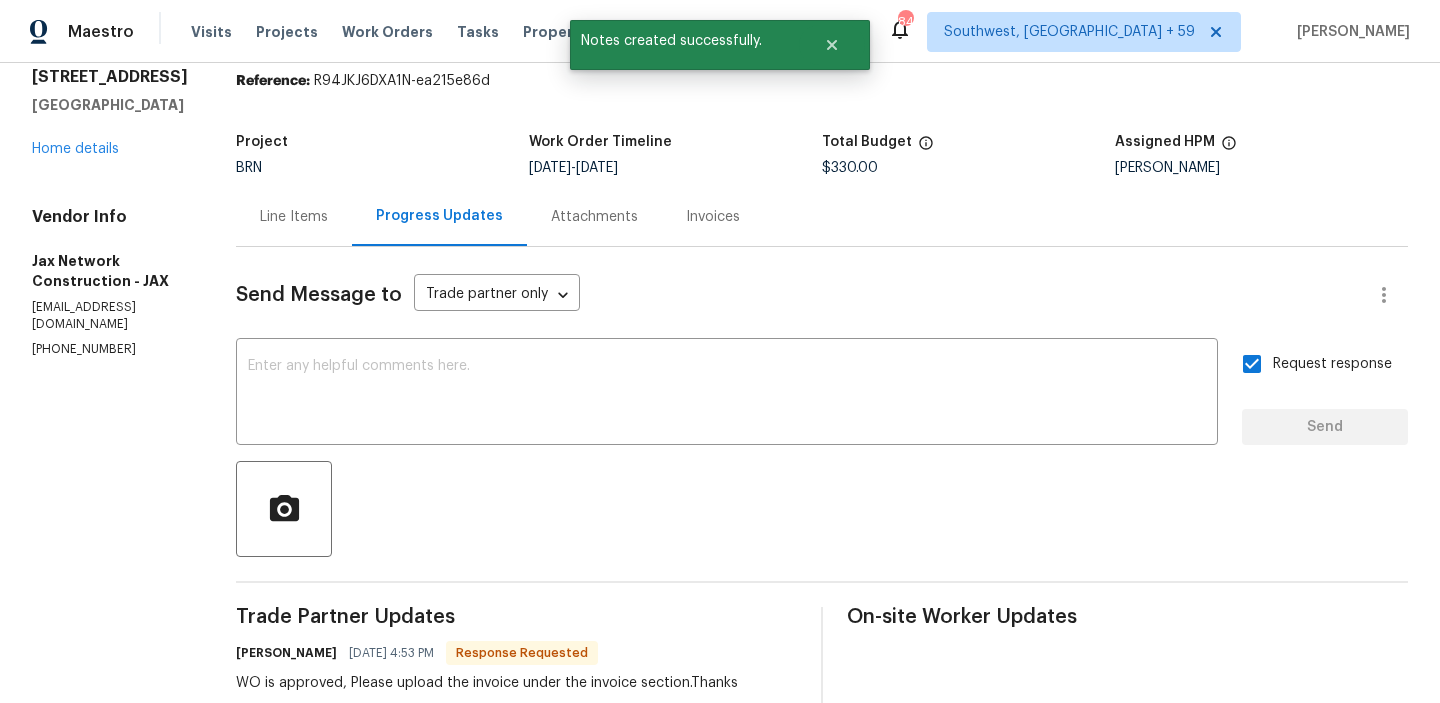scroll, scrollTop: 0, scrollLeft: 0, axis: both 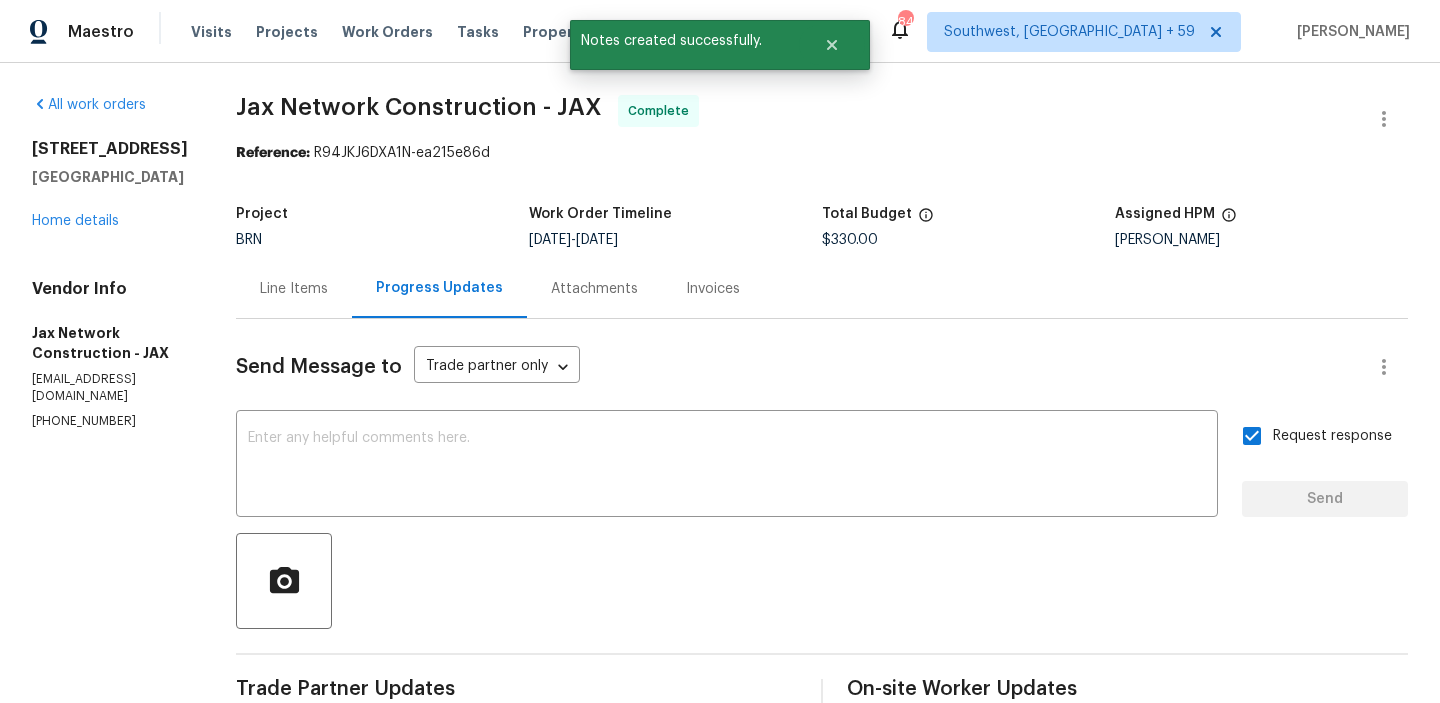 click on "Invoices" at bounding box center (713, 288) 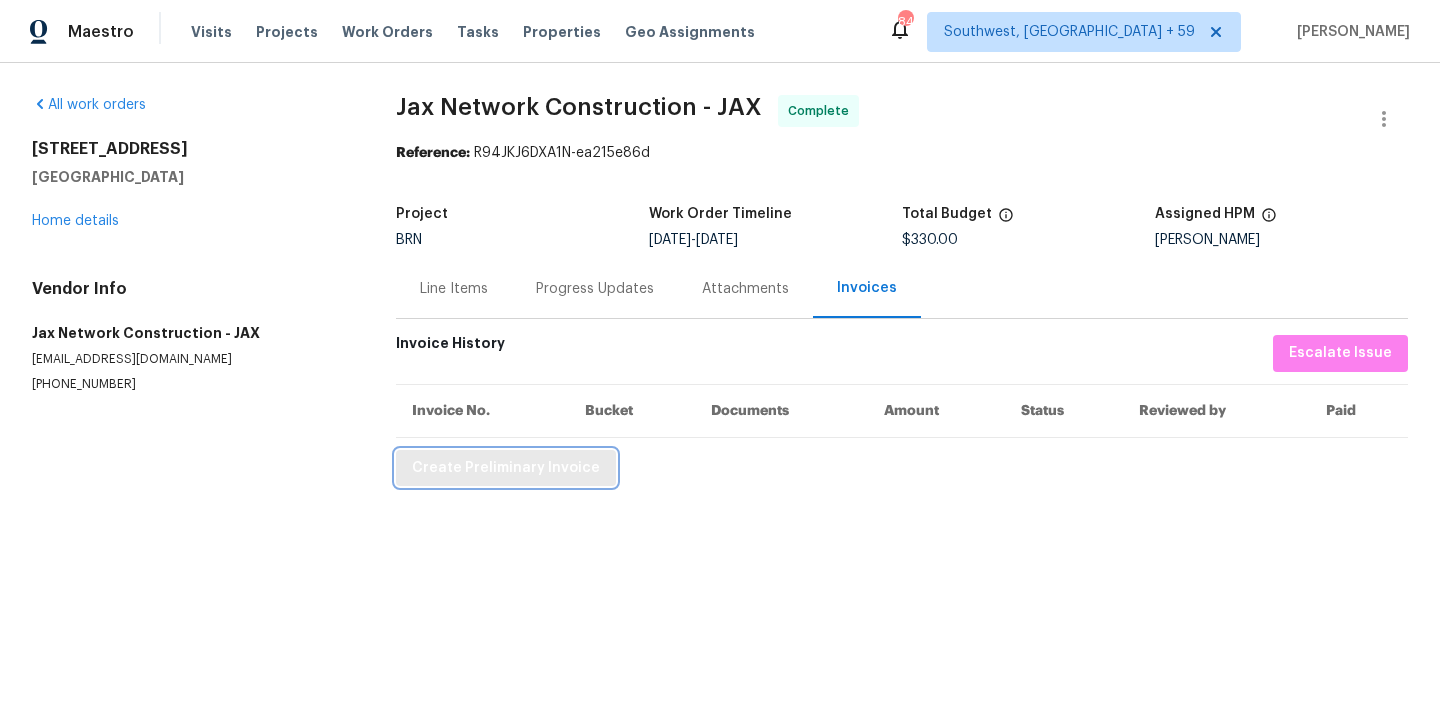 click on "Create Preliminary Invoice" at bounding box center [506, 468] 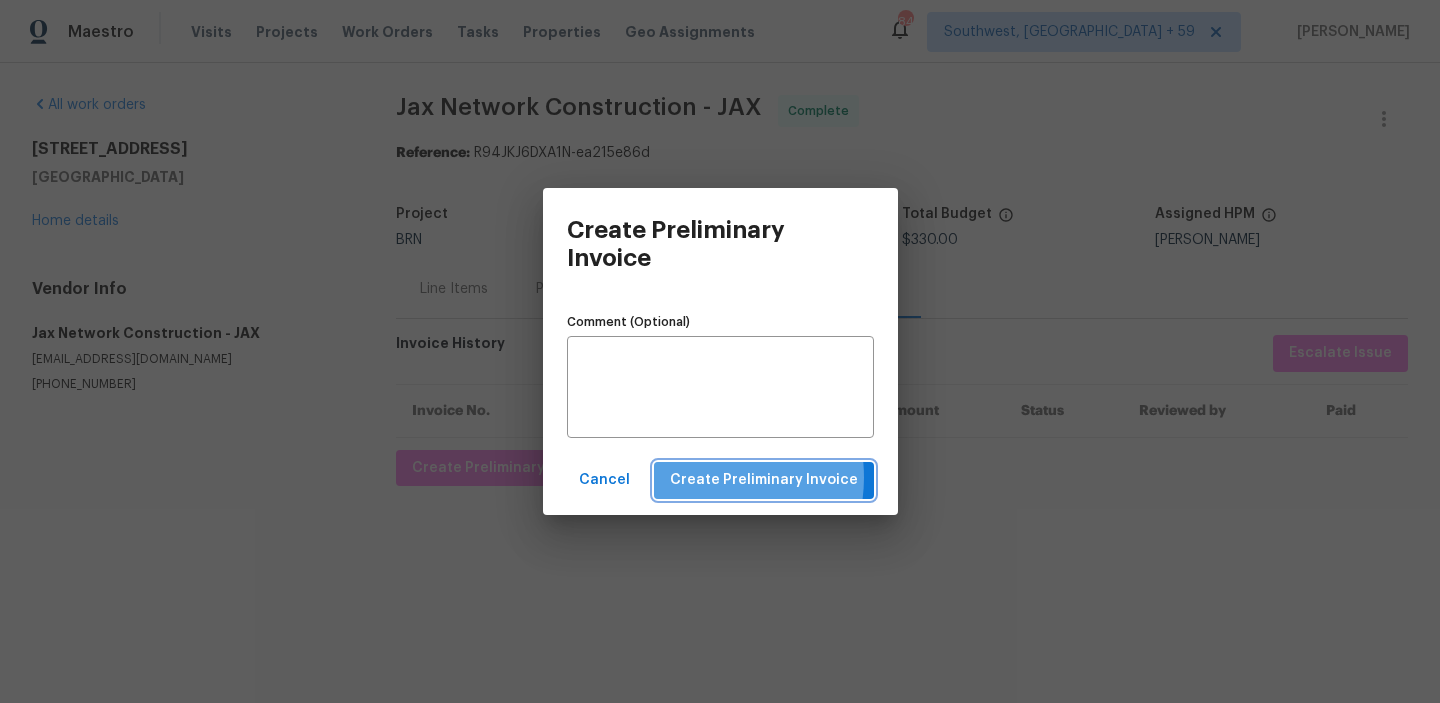 click on "Create Preliminary Invoice" at bounding box center (764, 480) 